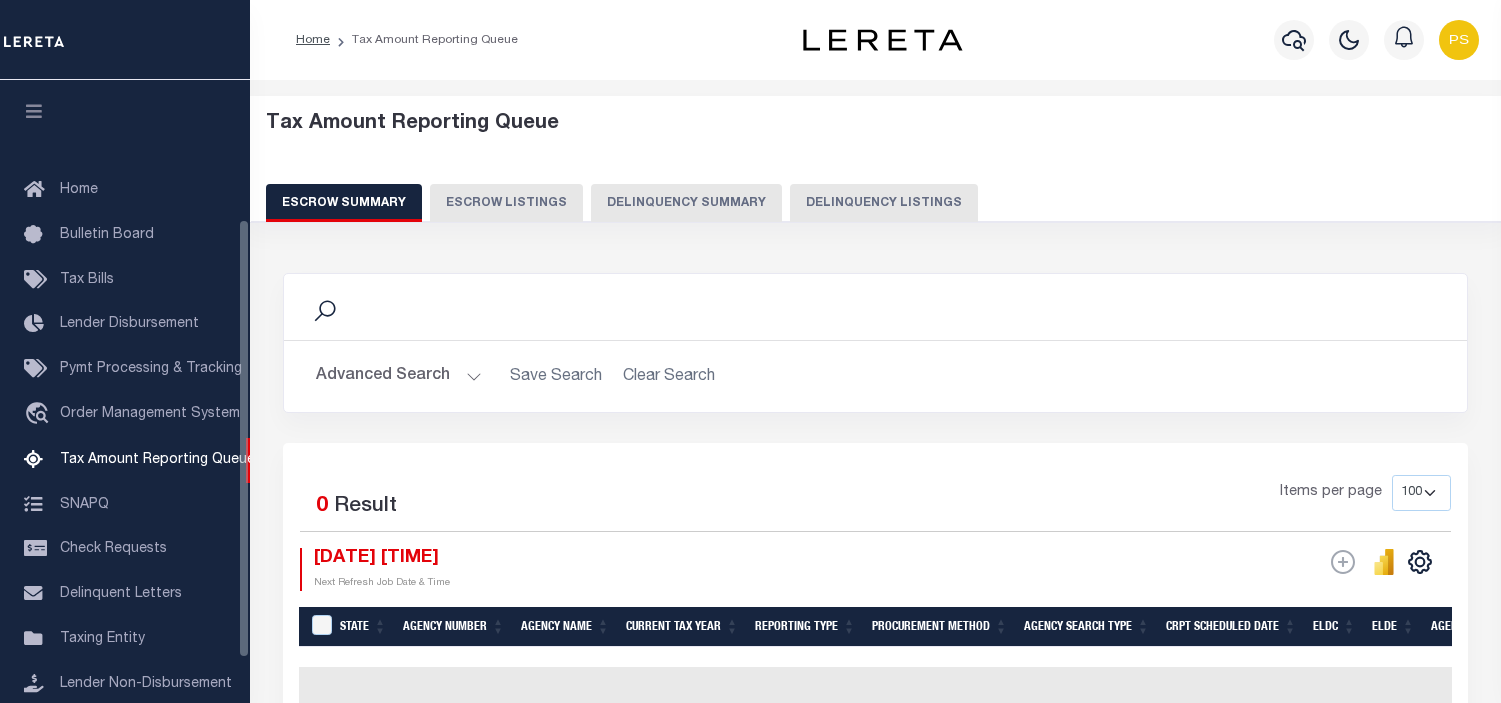 select on "100" 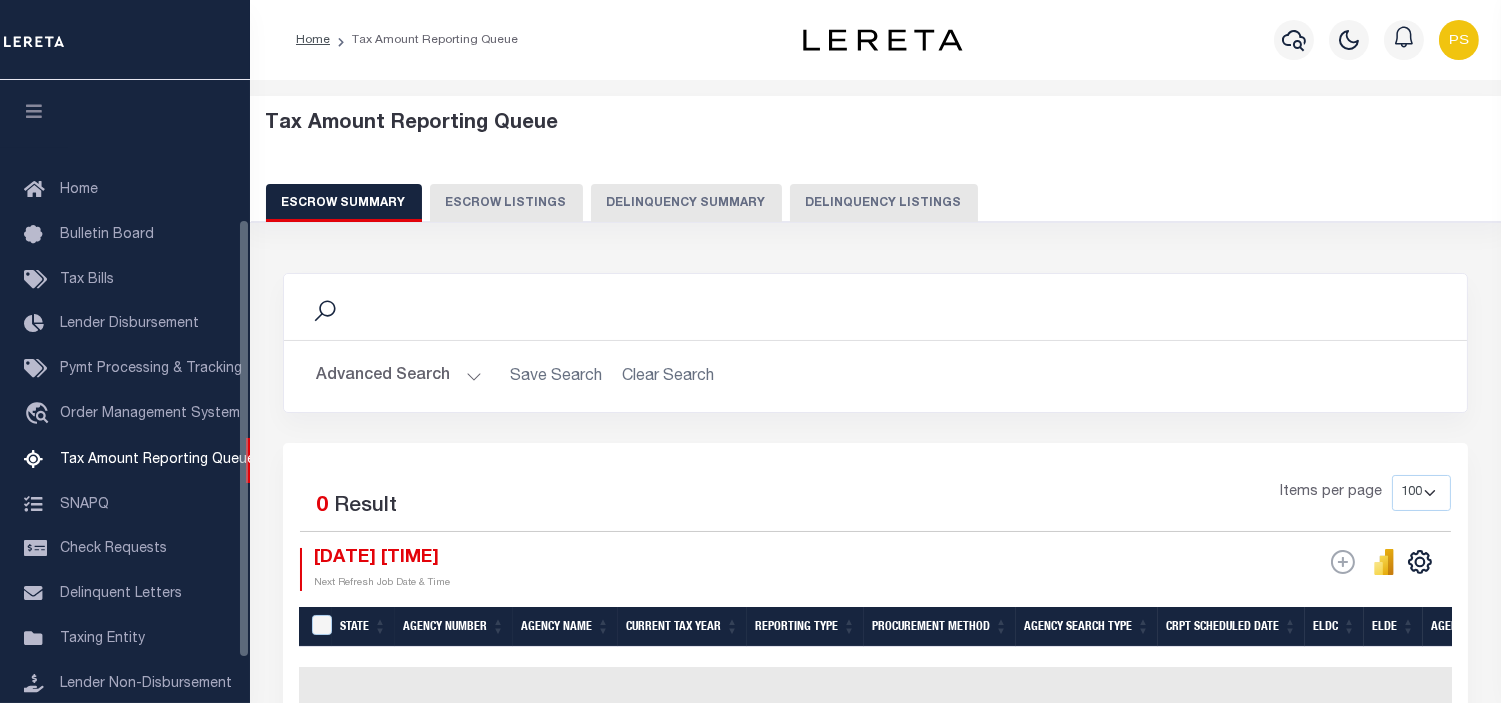 scroll, scrollTop: 198, scrollLeft: 0, axis: vertical 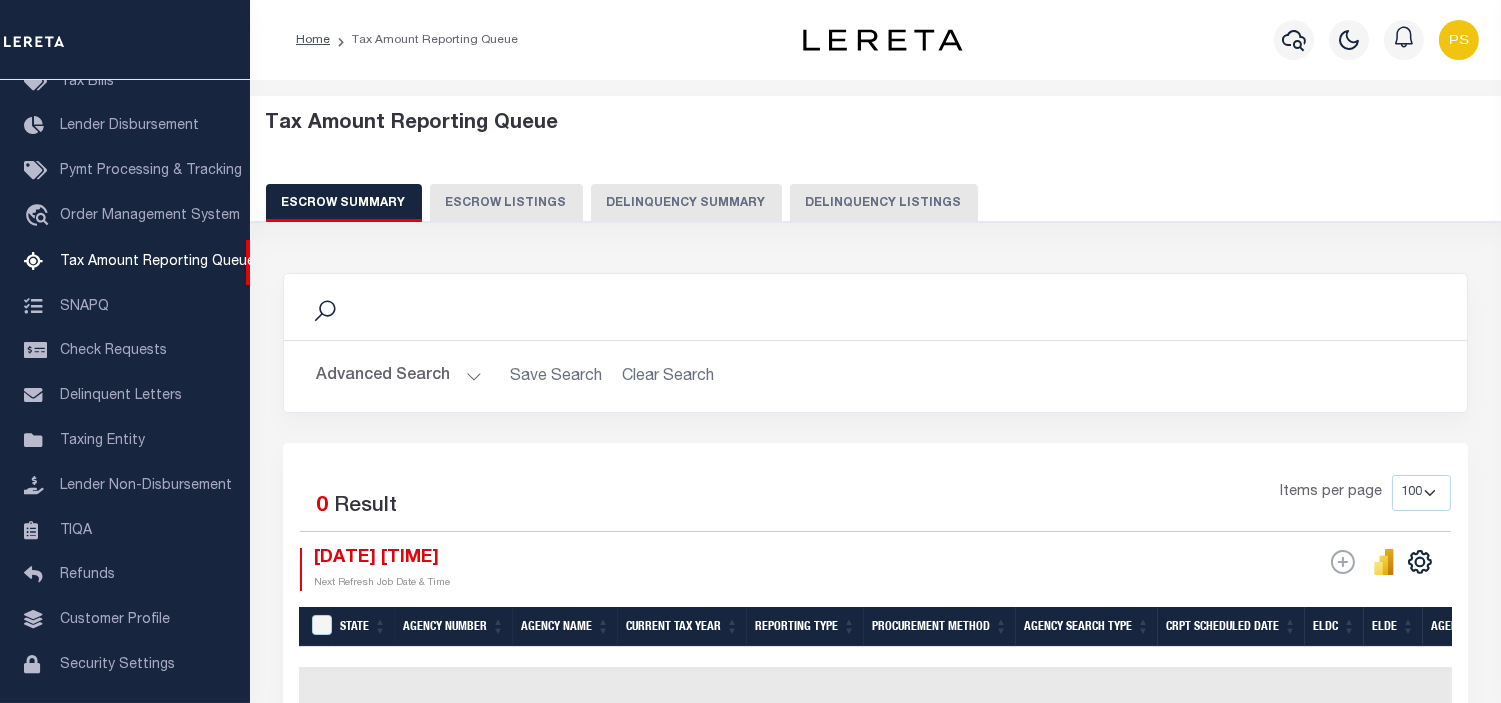 click on "Delinquency Listings" at bounding box center (884, 203) 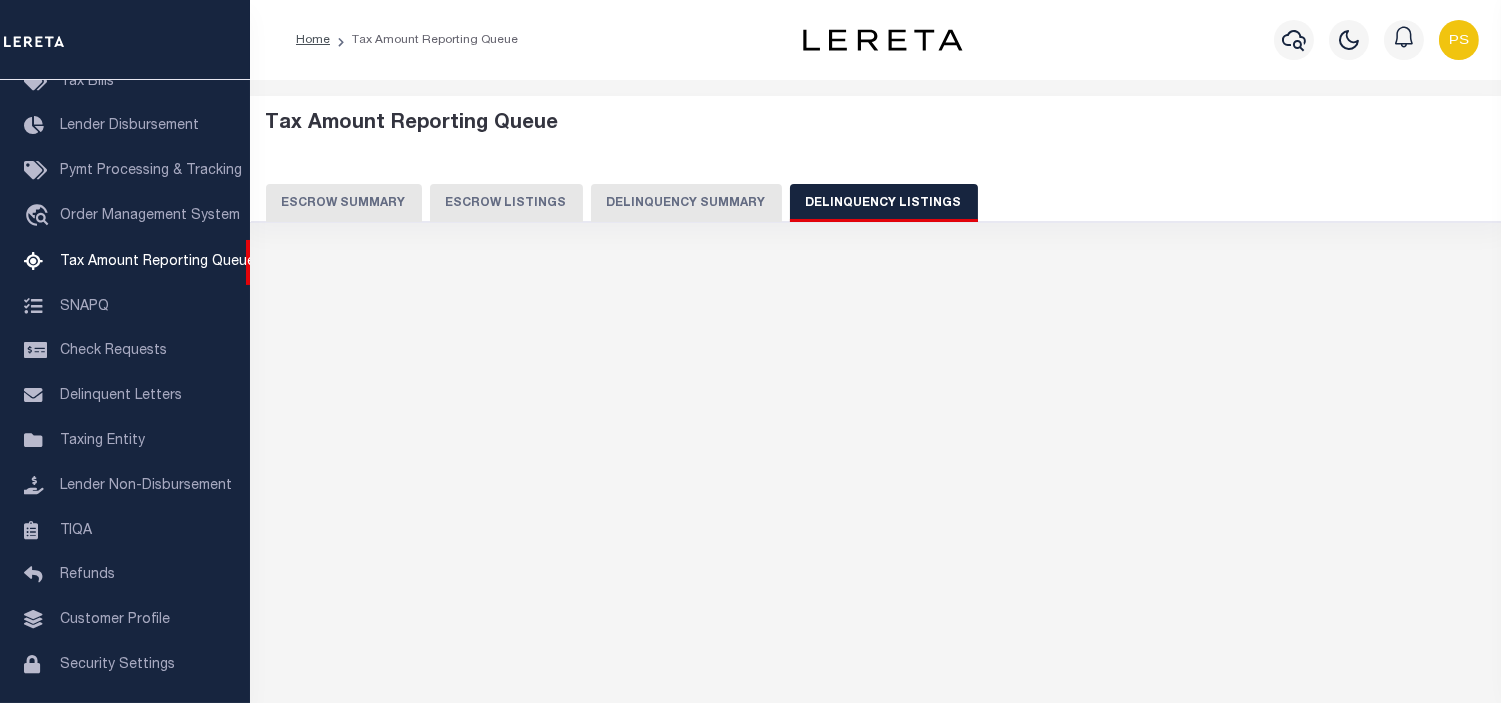 select on "100" 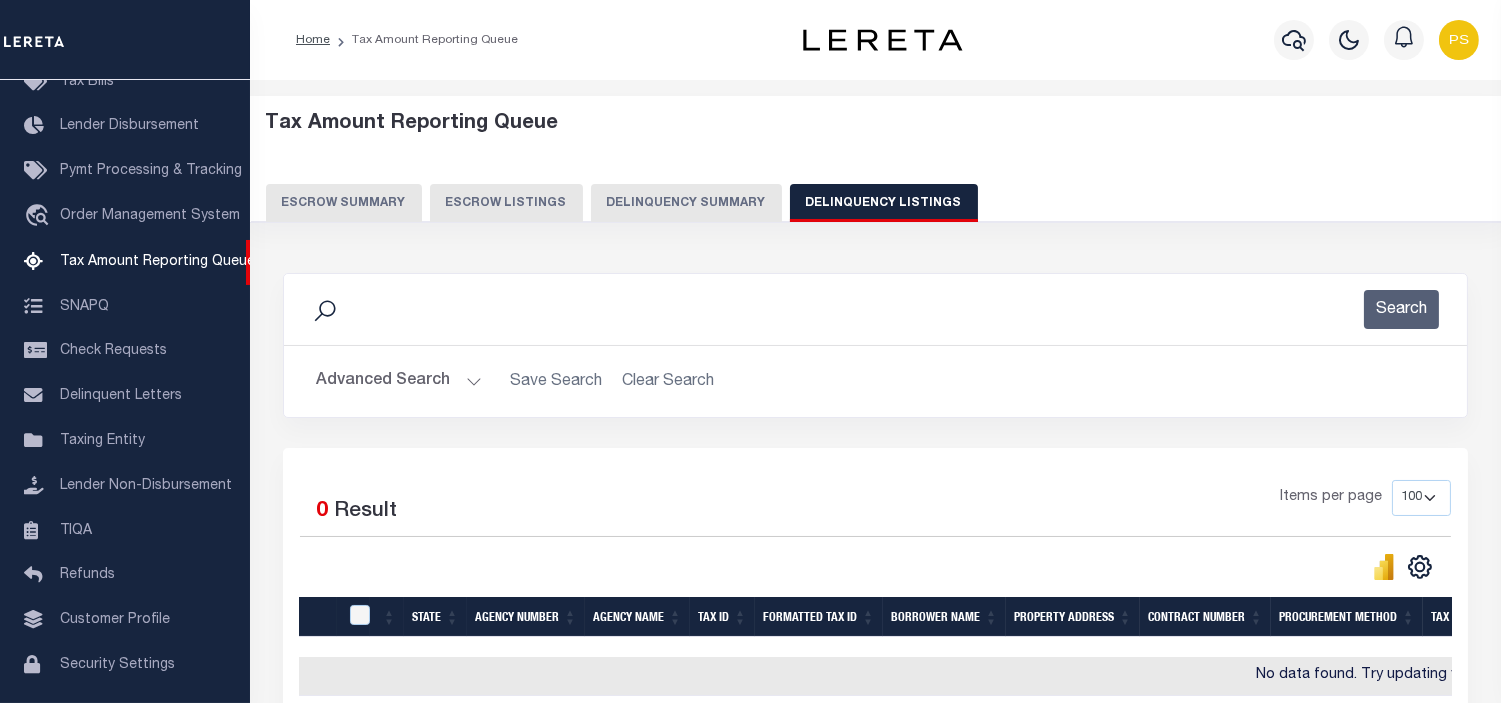 click on "Advanced Search" at bounding box center [399, 381] 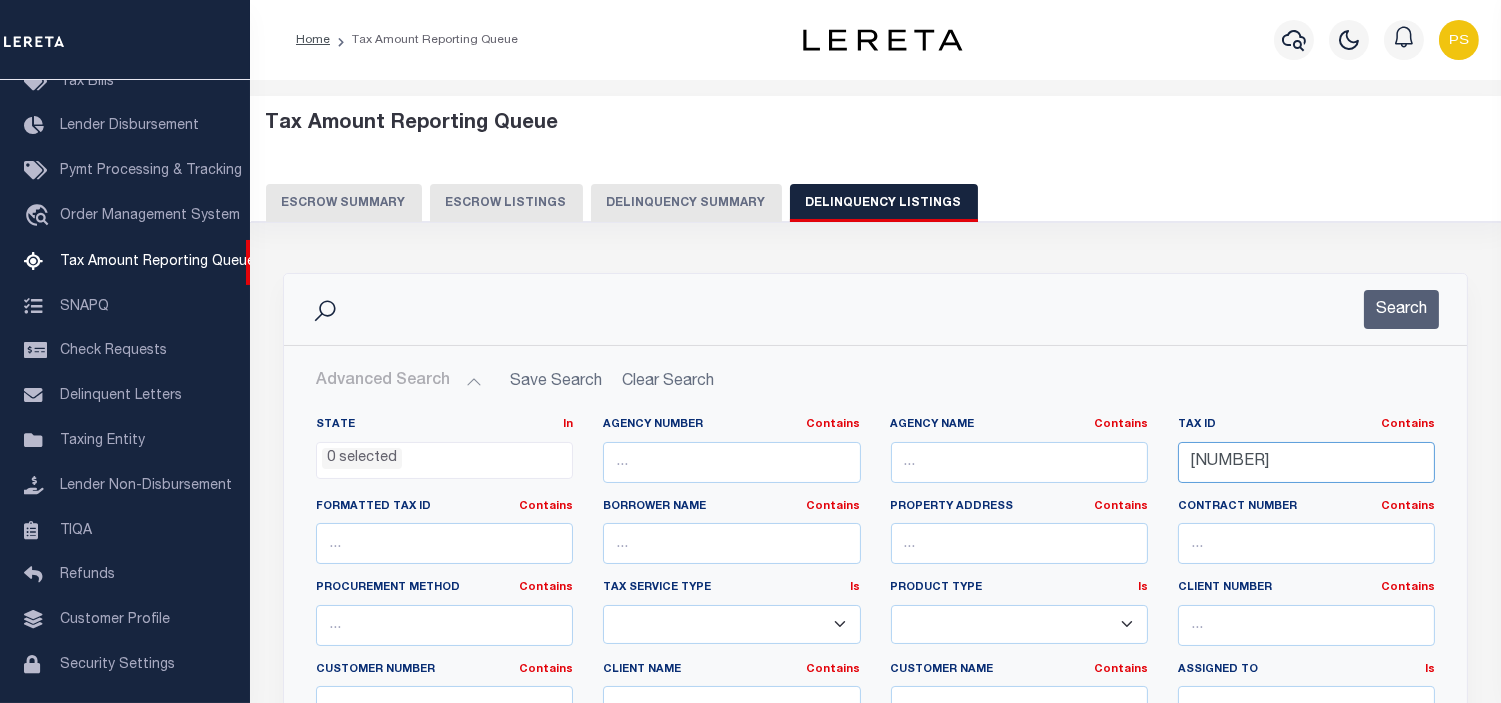 click on "410815044018012009" at bounding box center [1306, 462] 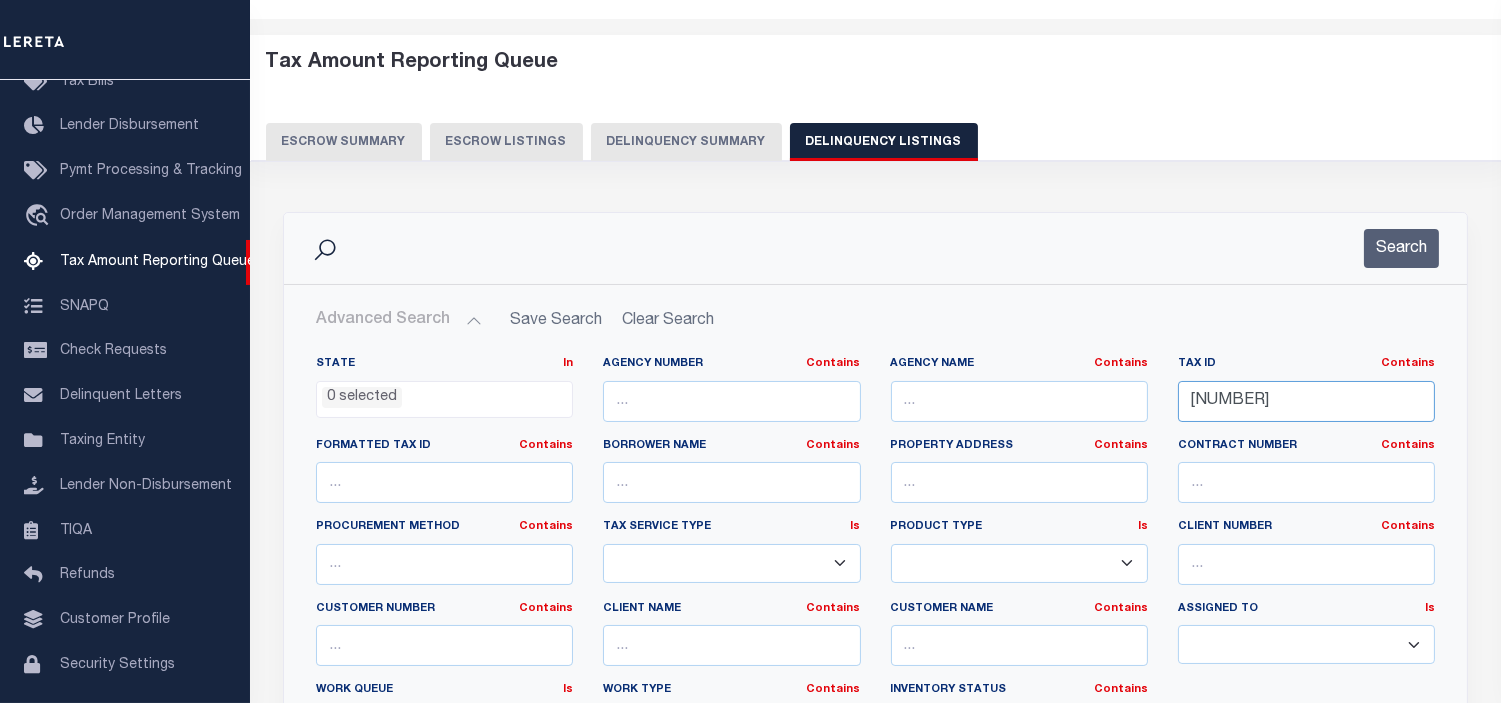scroll, scrollTop: 222, scrollLeft: 0, axis: vertical 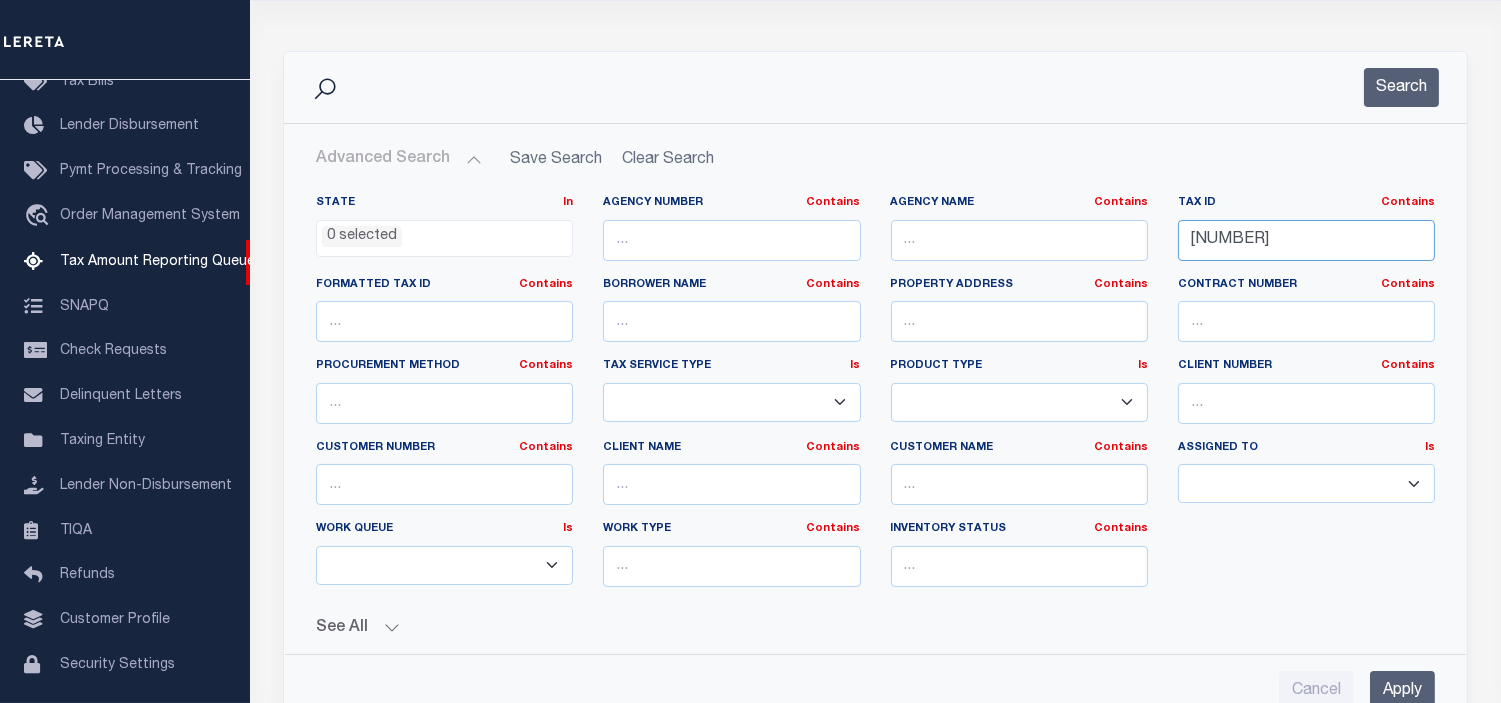 type on "[NUMBER]" 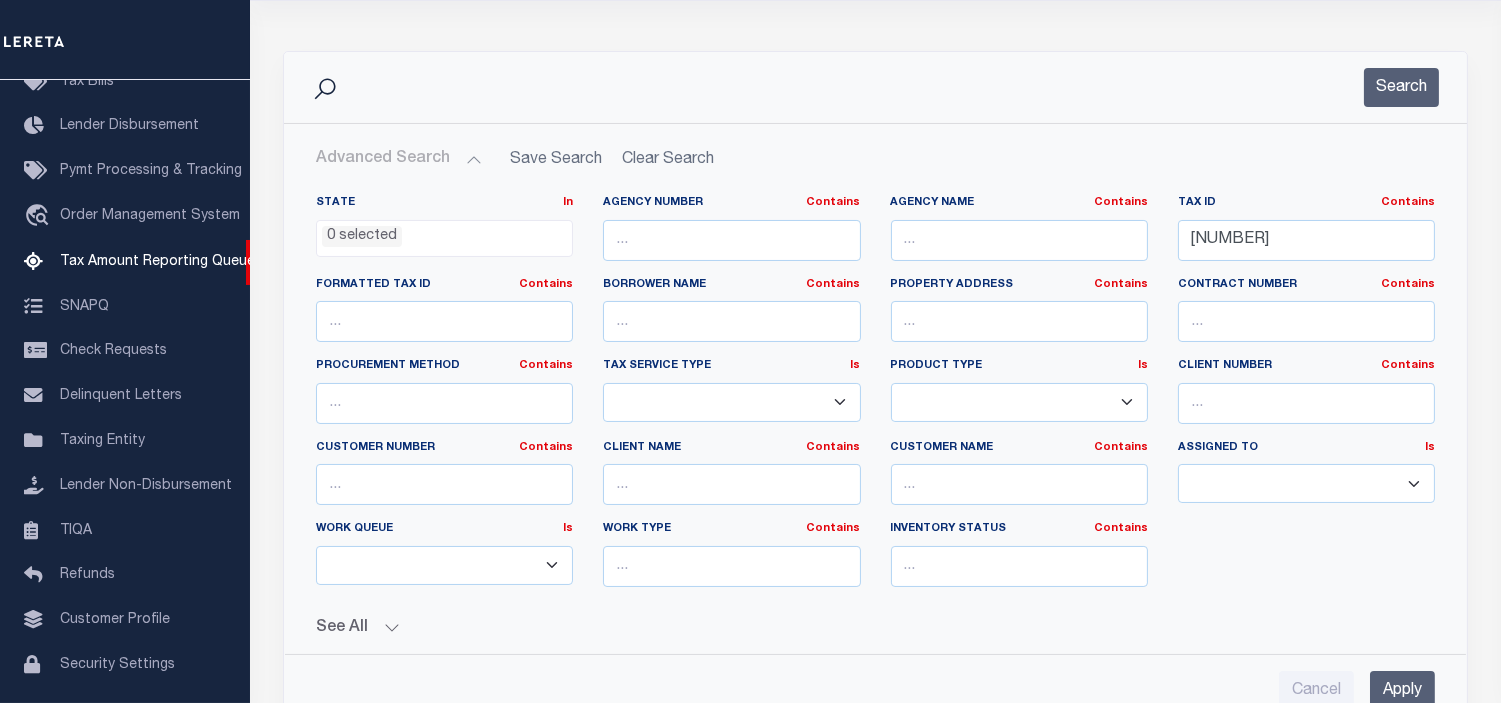click on "Apply" at bounding box center [1402, 691] 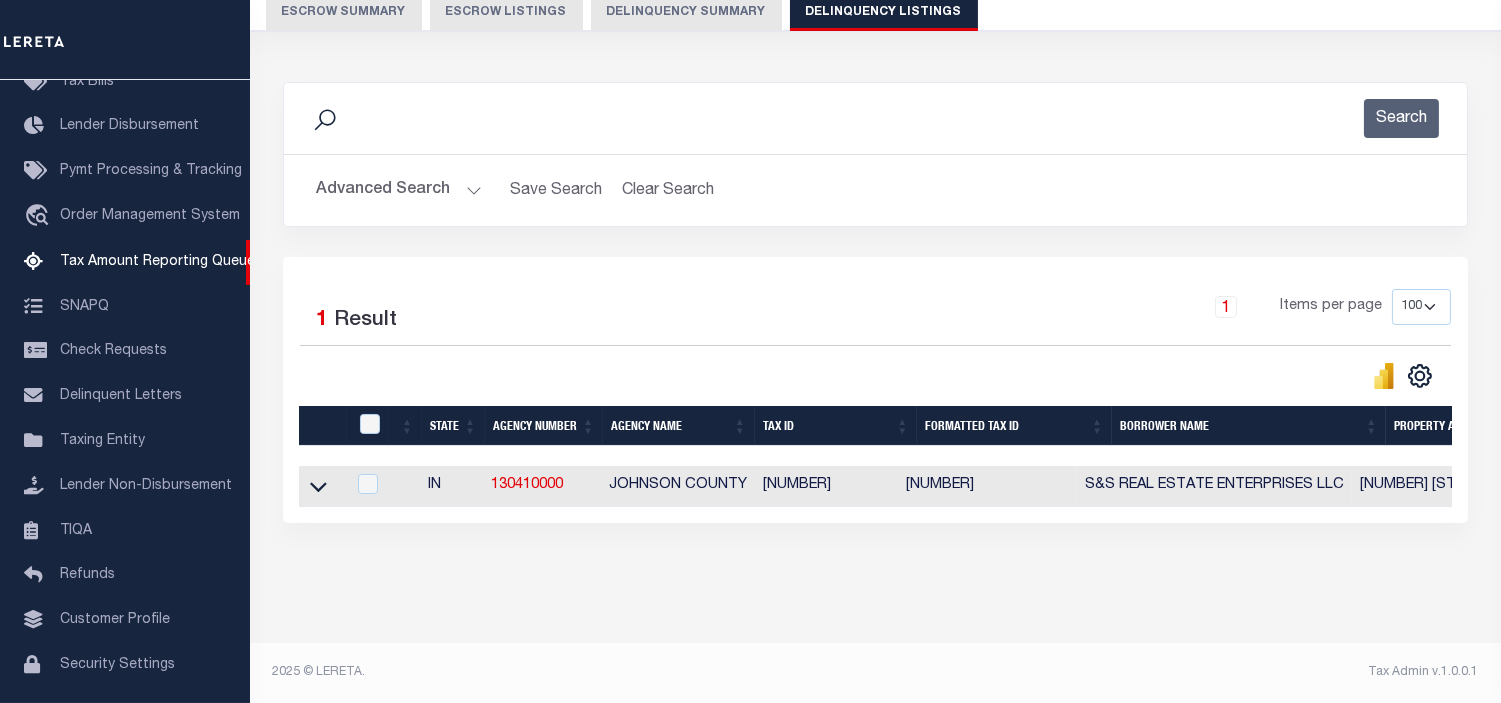 scroll, scrollTop: 207, scrollLeft: 0, axis: vertical 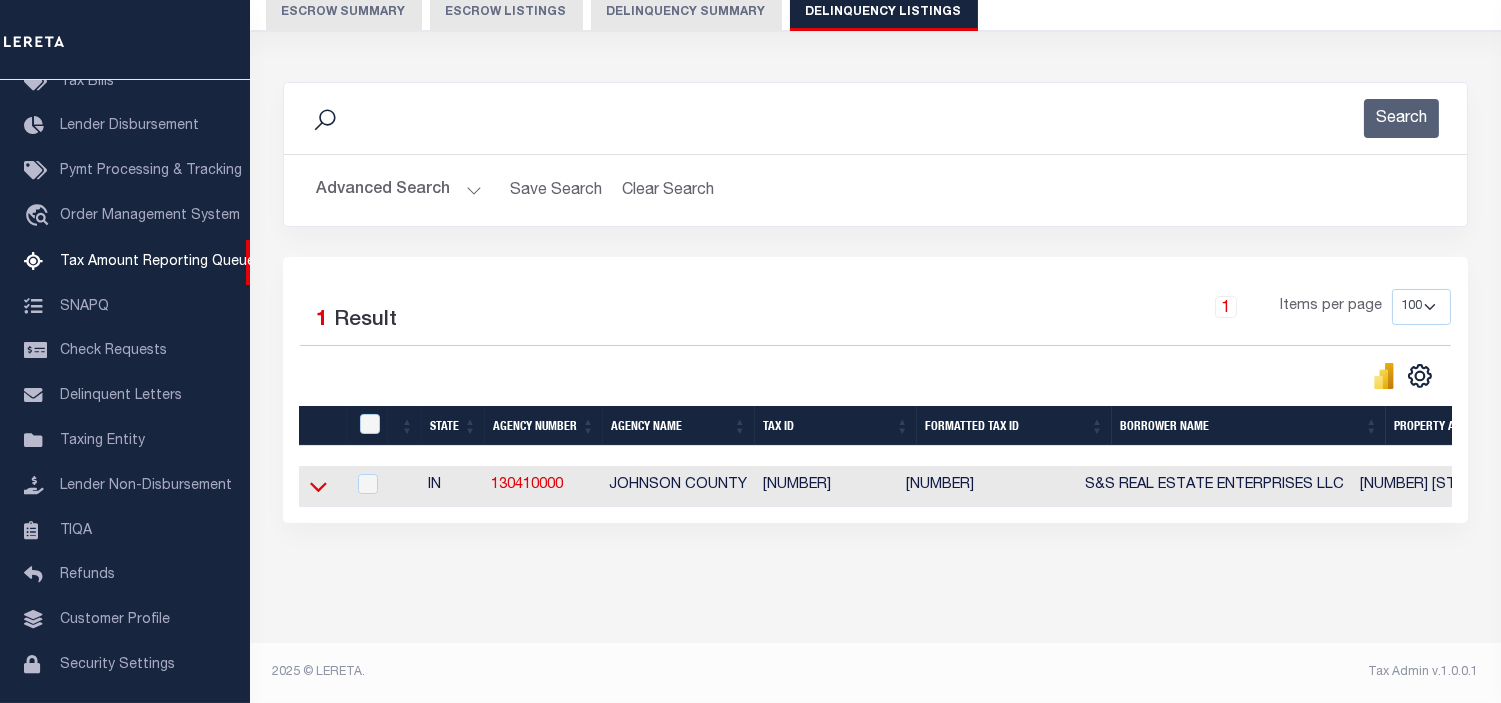 click 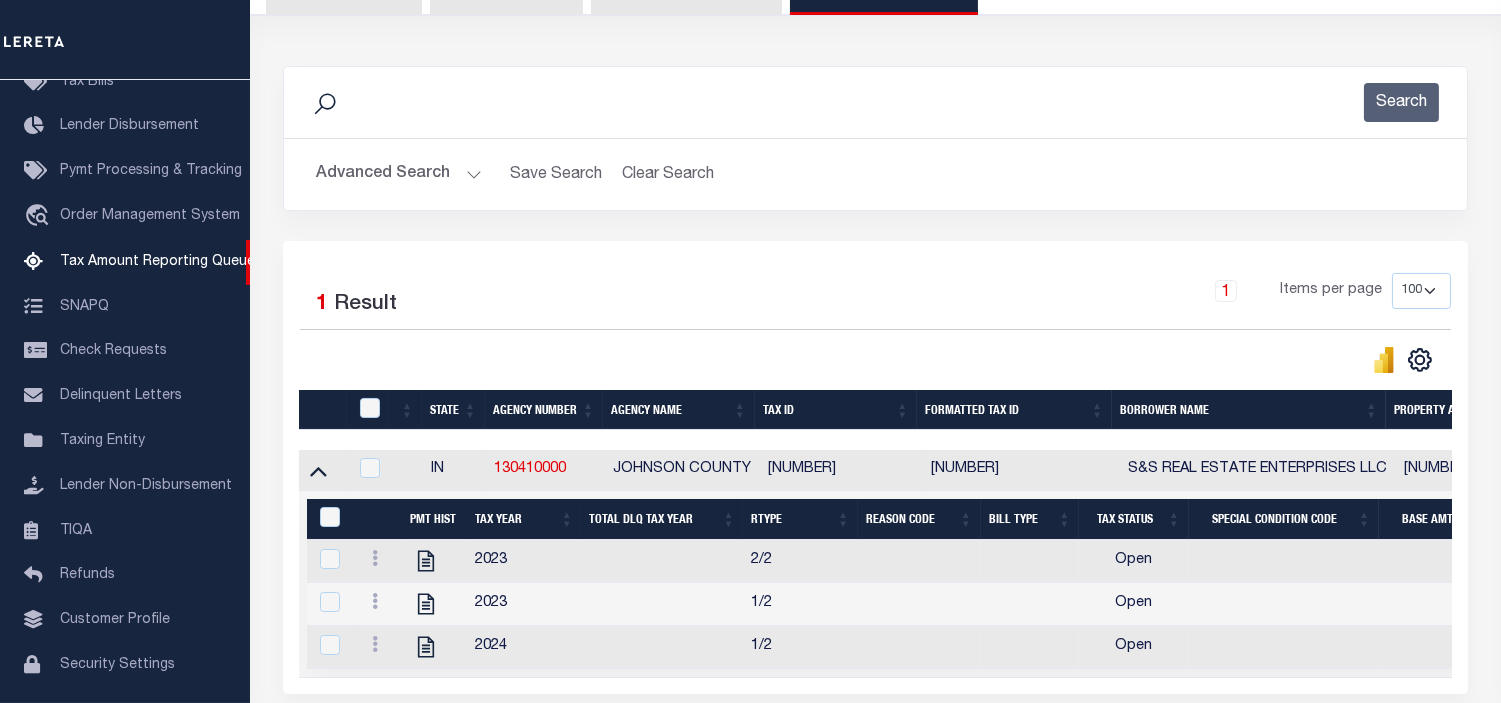 scroll, scrollTop: 396, scrollLeft: 0, axis: vertical 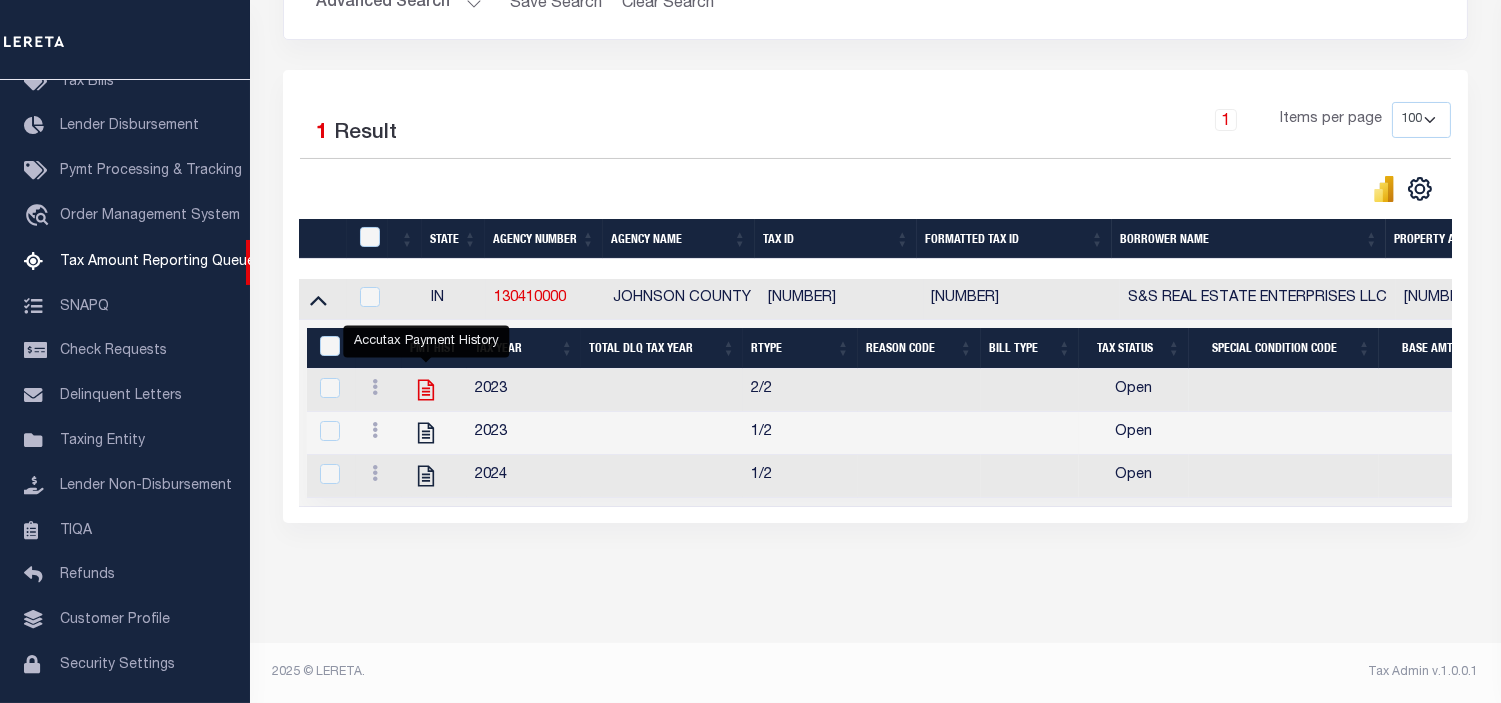 click 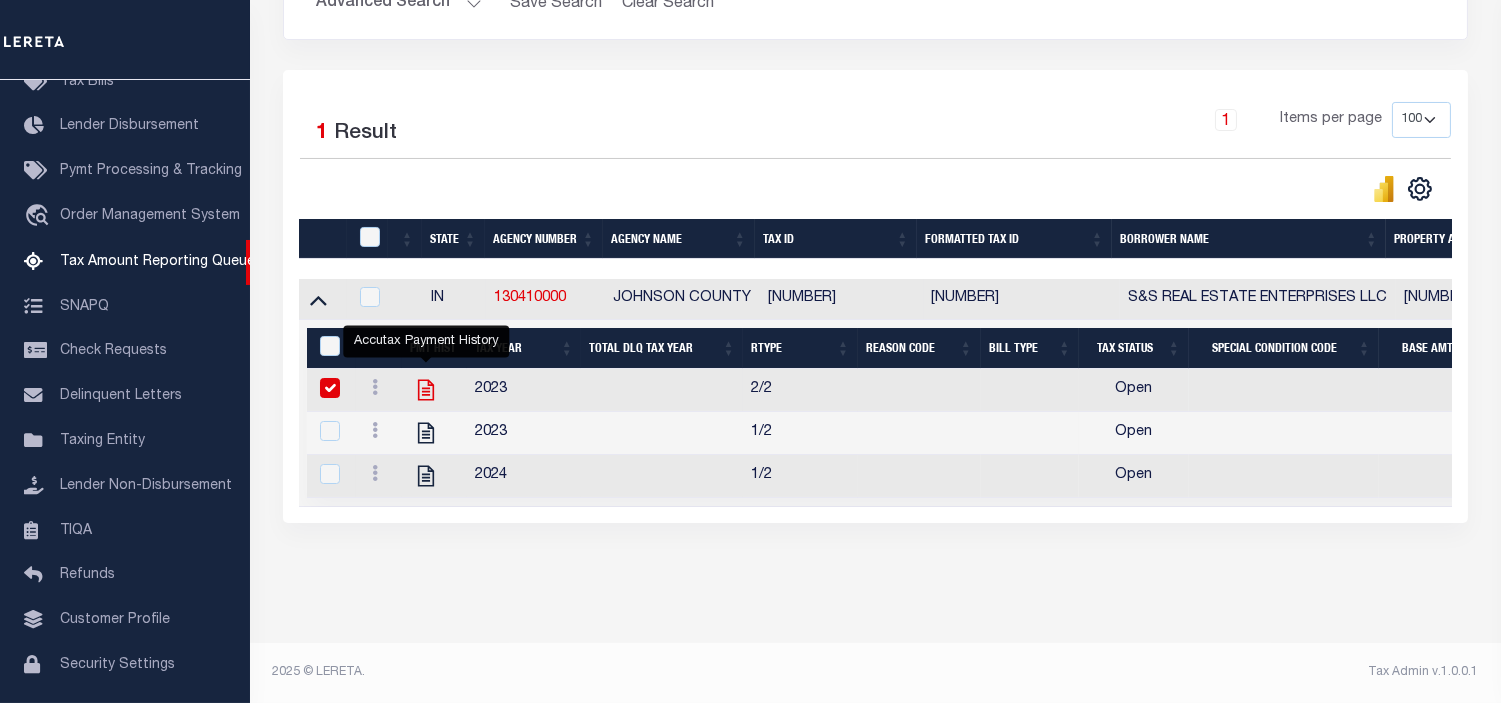 checkbox on "true" 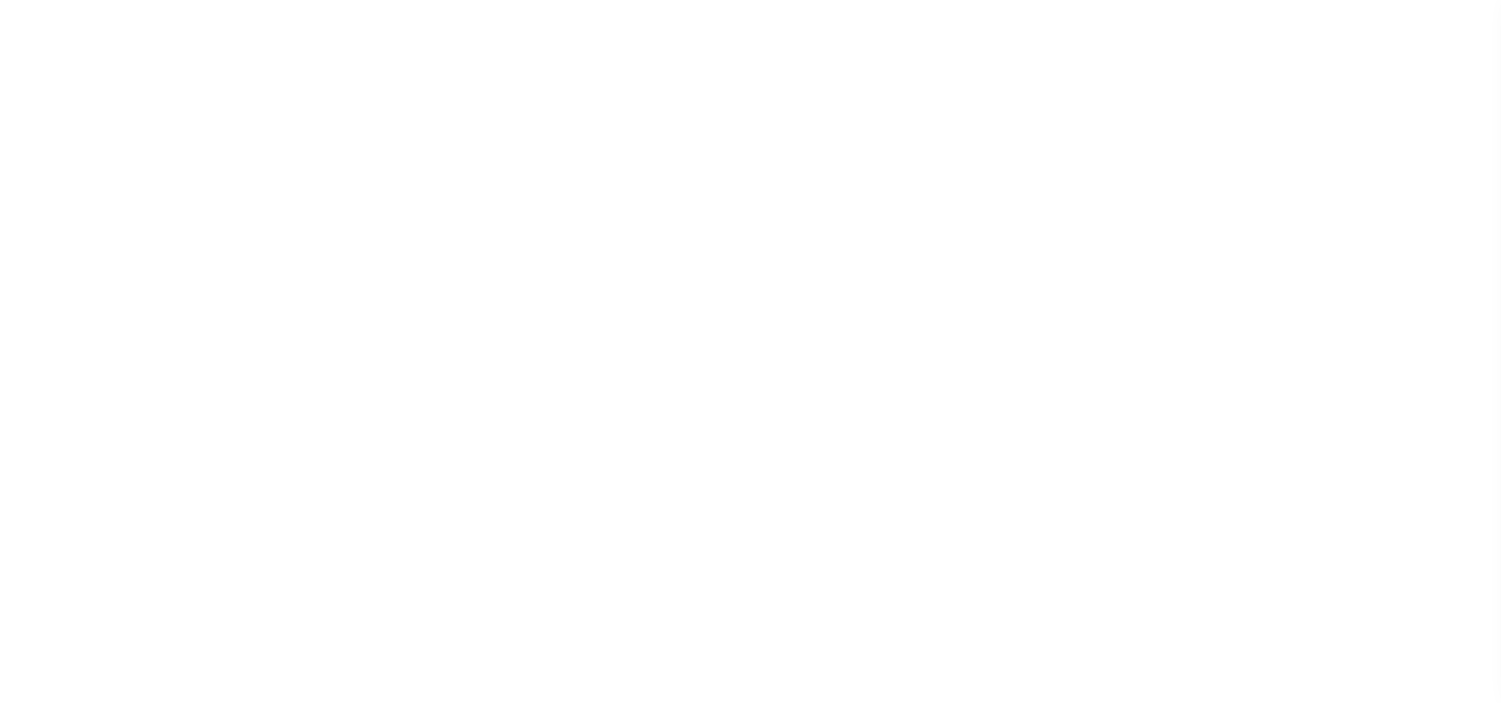 scroll, scrollTop: 0, scrollLeft: 0, axis: both 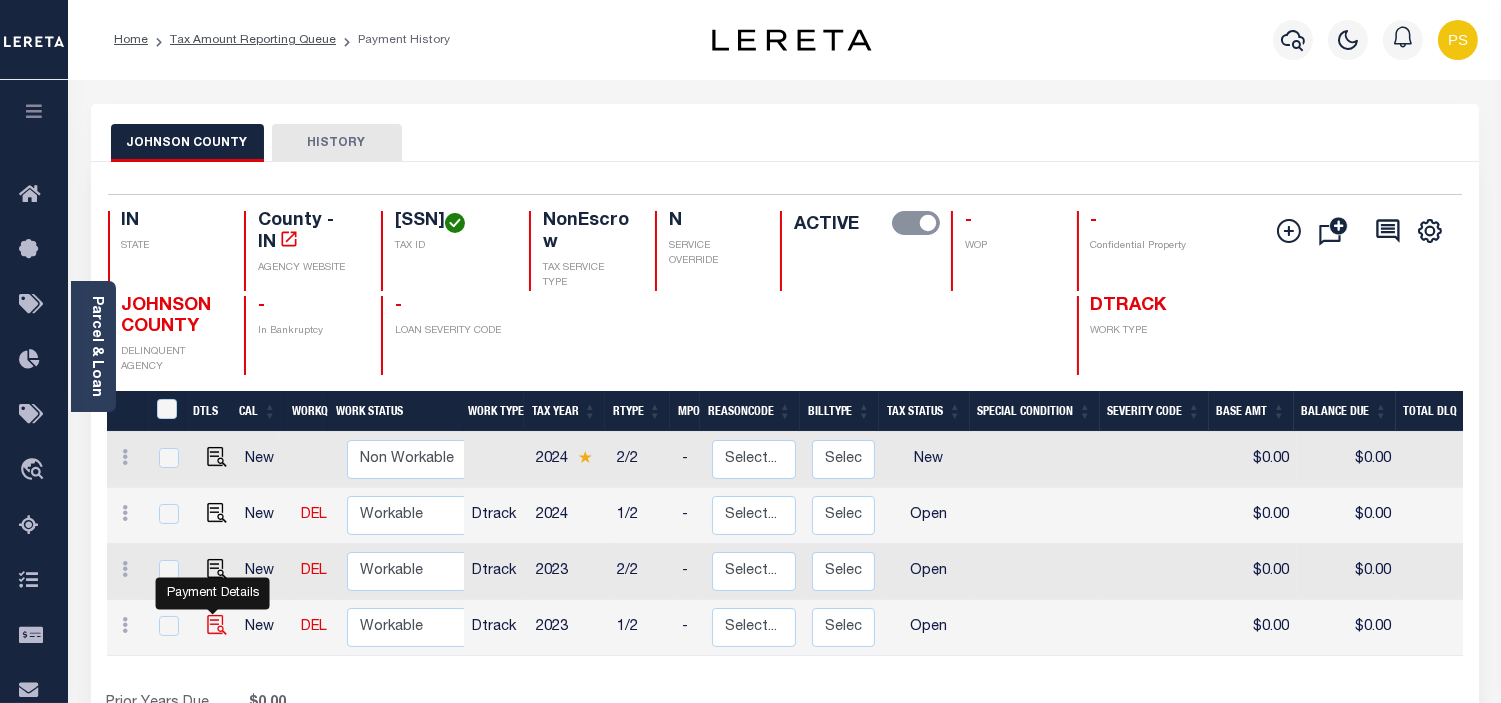 click at bounding box center (217, 625) 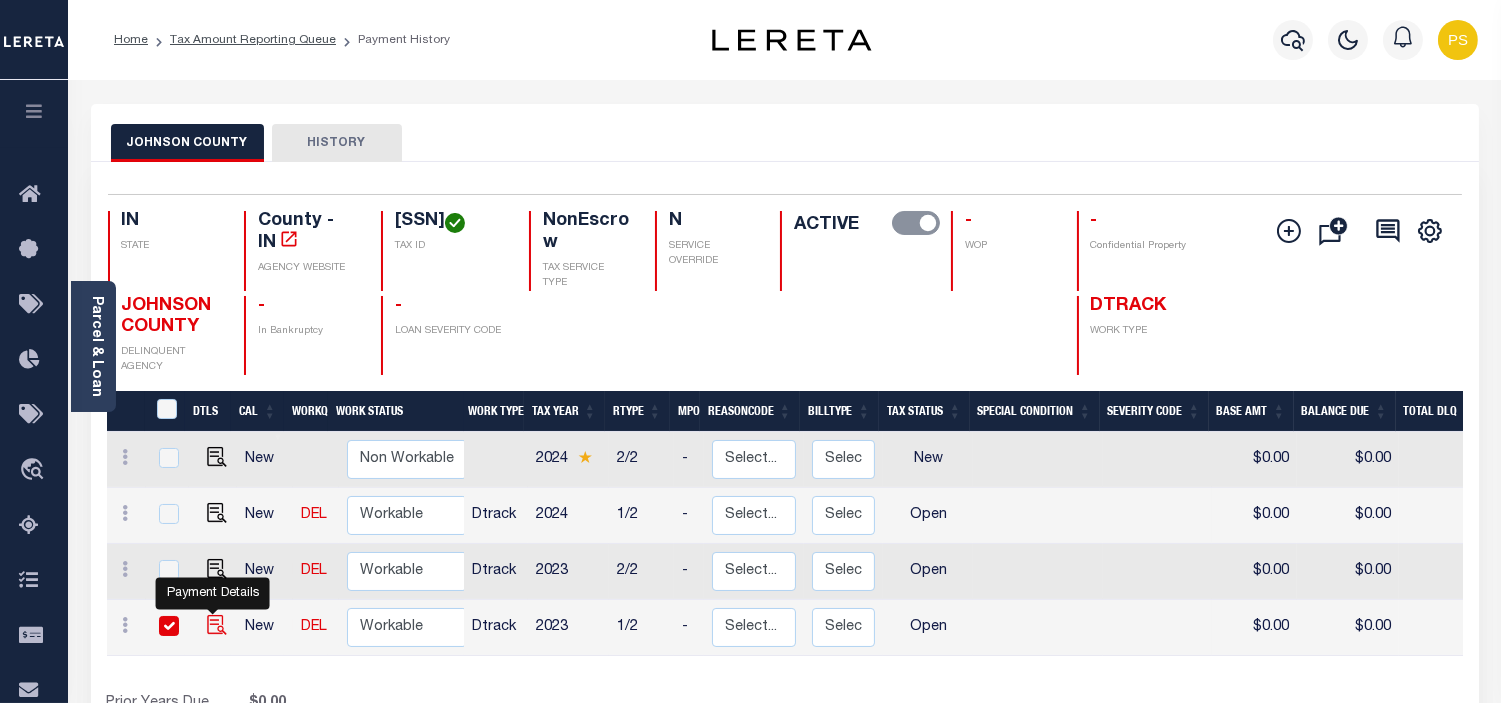checkbox on "true" 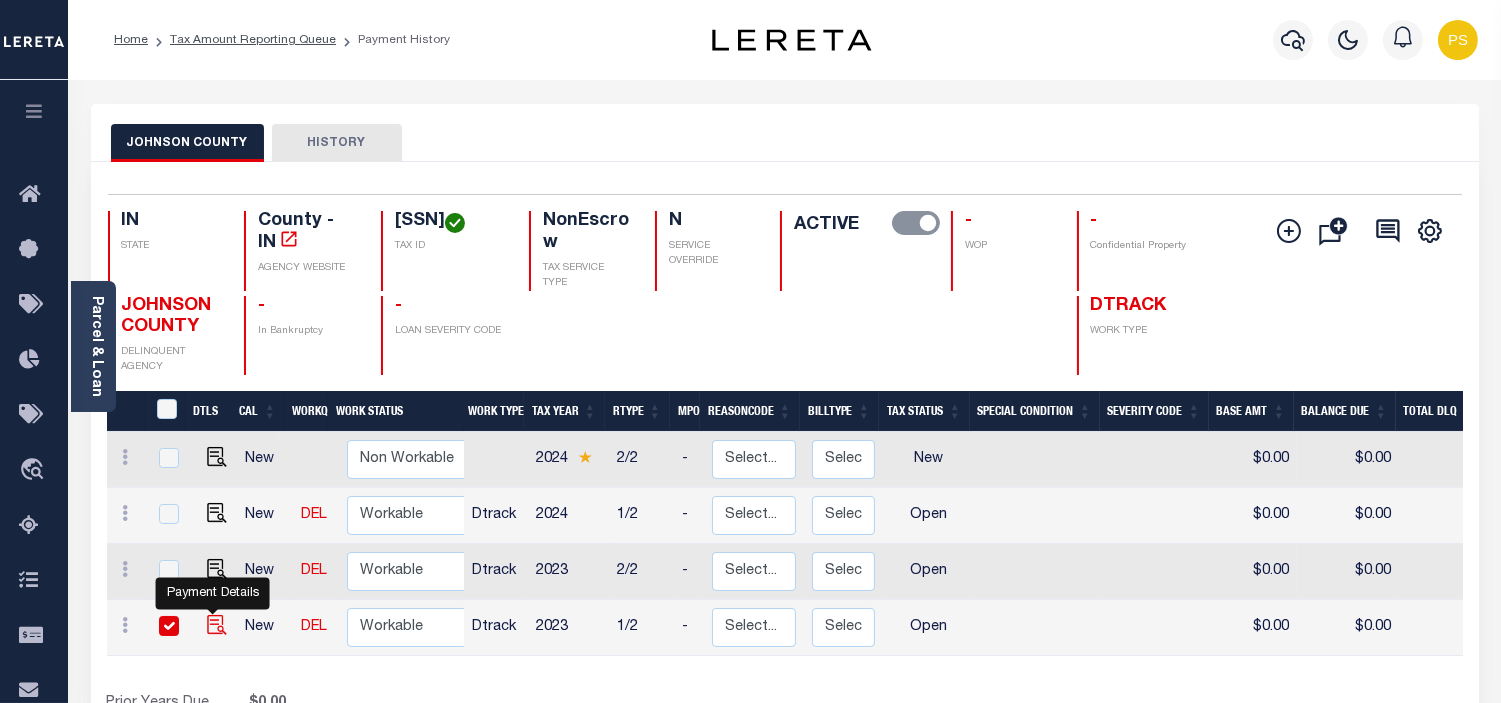checkbox on "true" 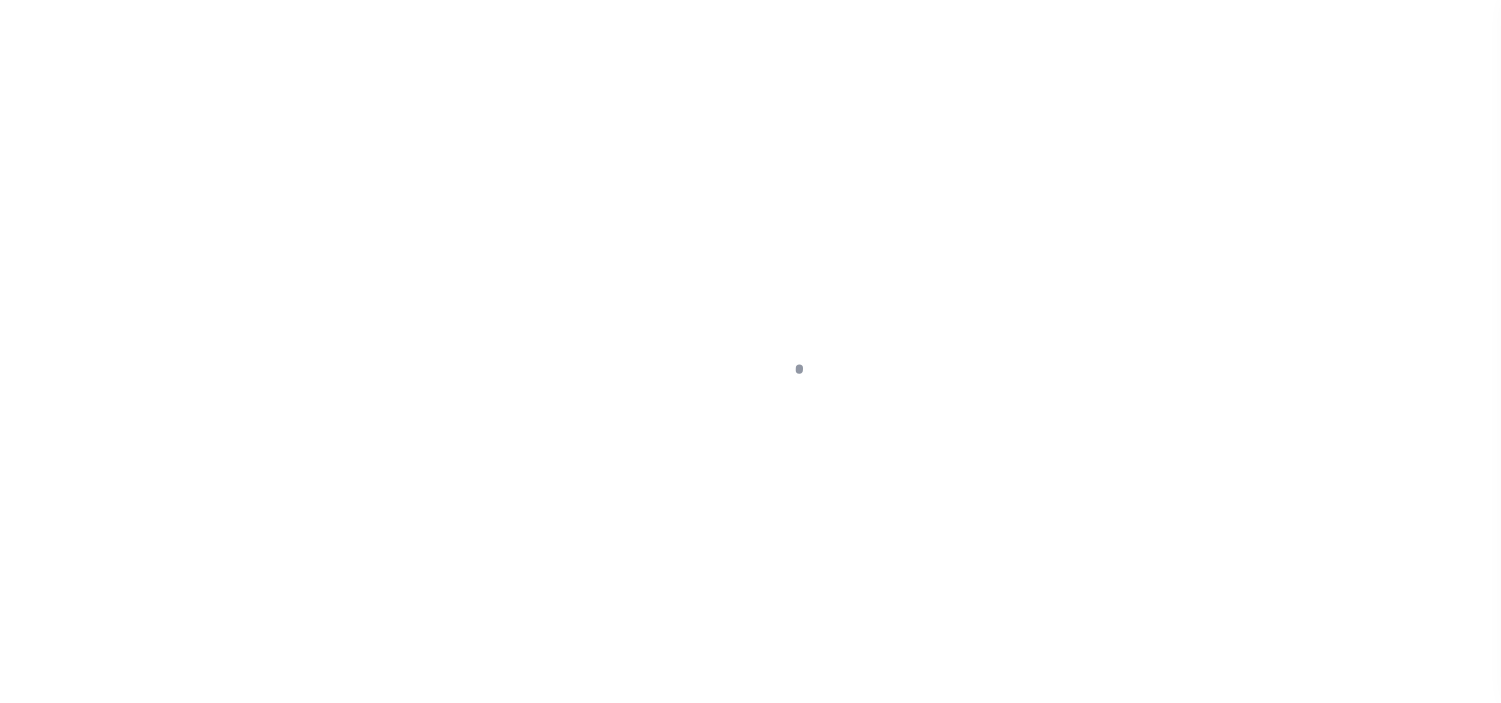 scroll, scrollTop: 0, scrollLeft: 0, axis: both 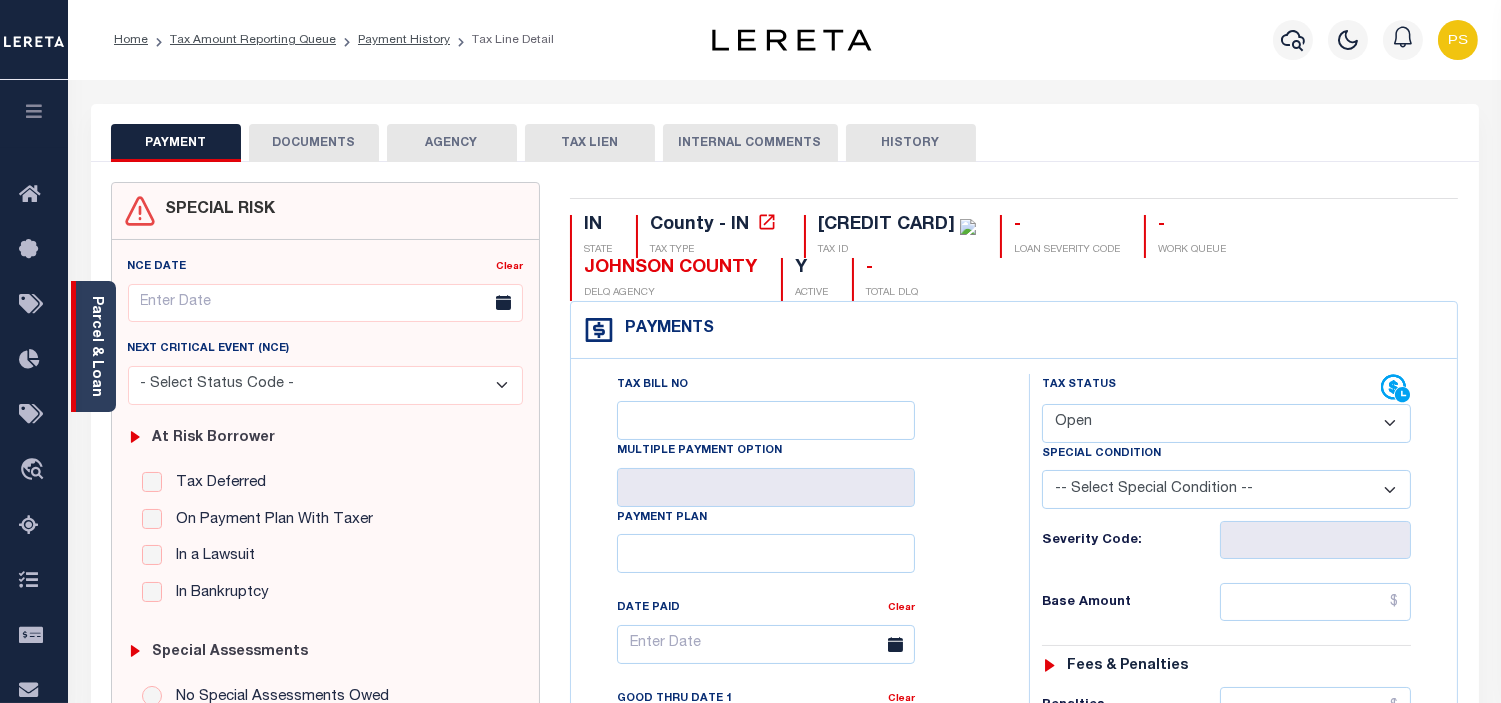 click on "Parcel & Loan" at bounding box center (93, 346) 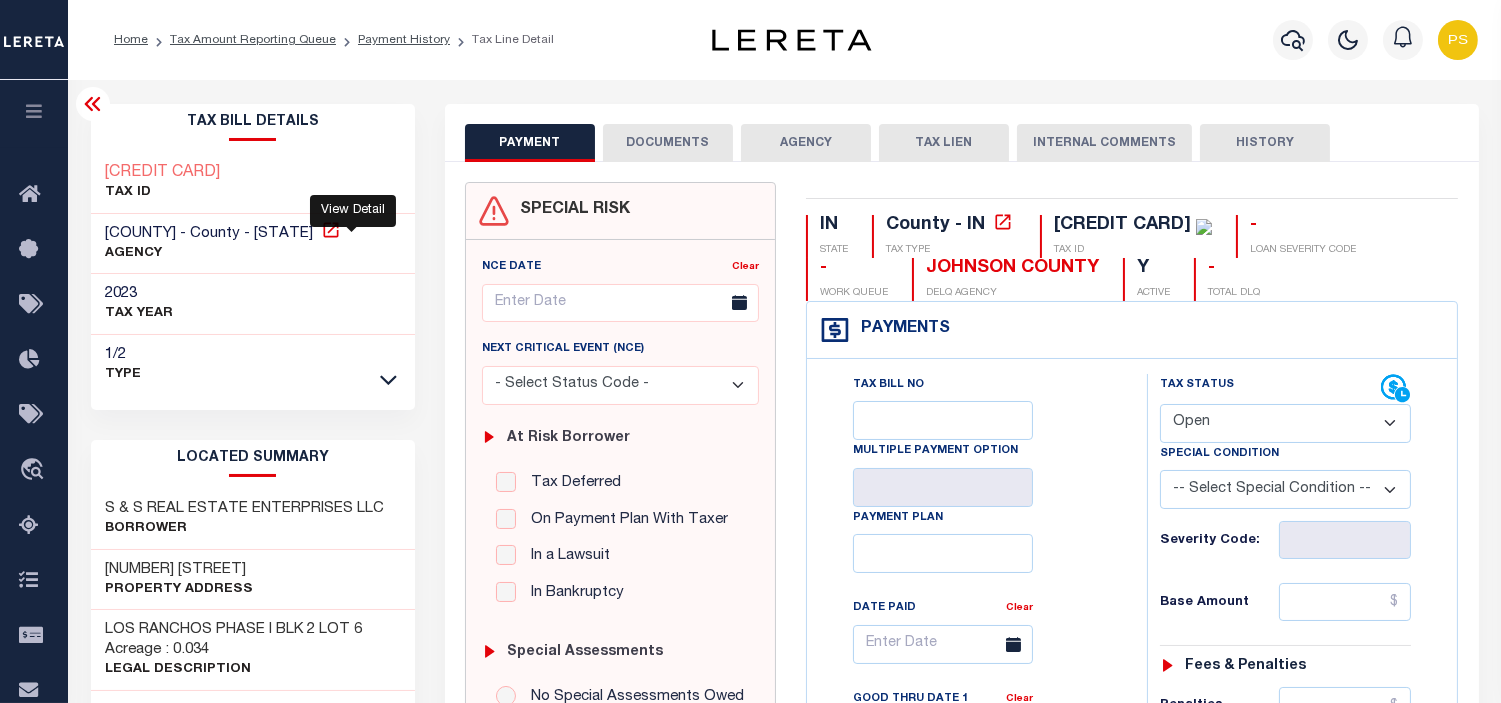 click 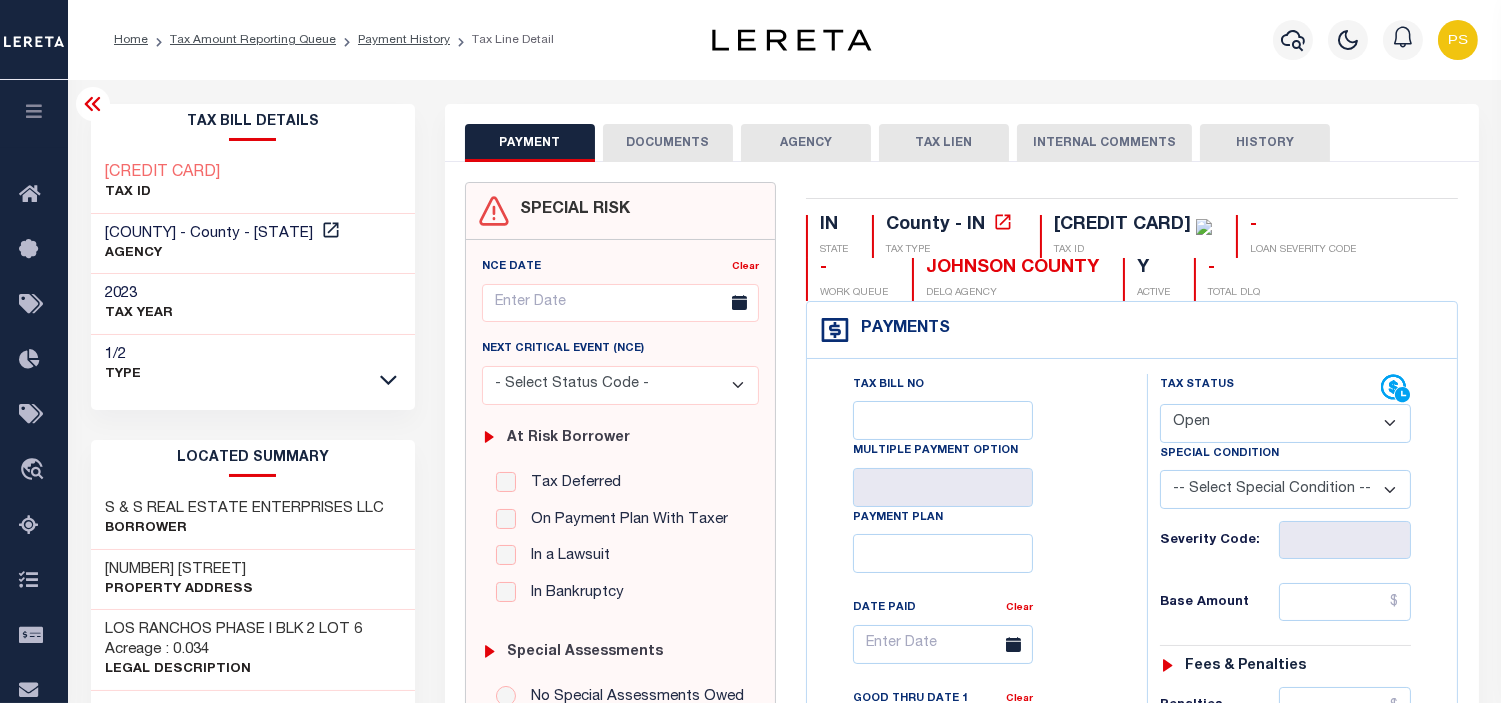 click on "- Select Status Code -
Open
Due/Unpaid
Paid
Incomplete
No Tax Due
Internal Refund Processed
New" at bounding box center [1285, 423] 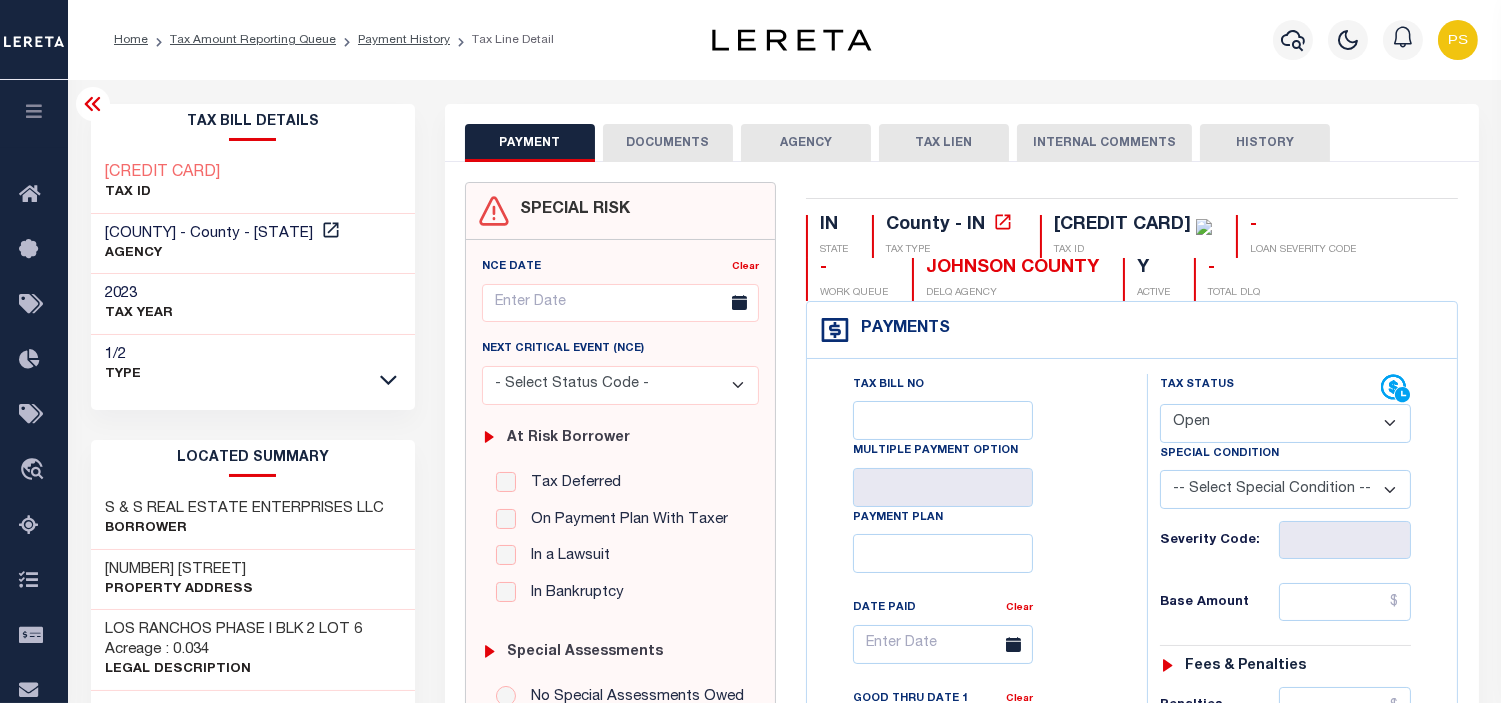 select on "PYD" 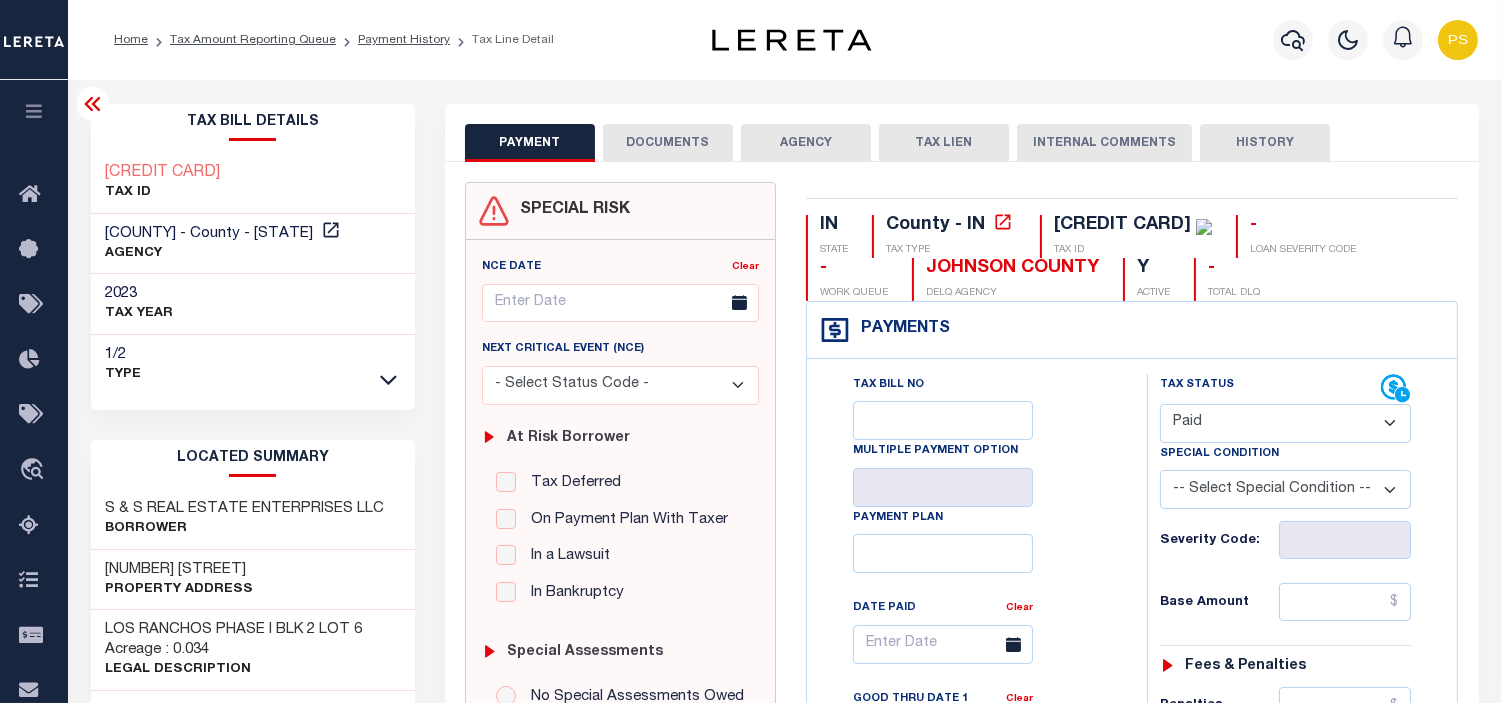 click on "- Select Status Code -
Open
Due/Unpaid
Paid
Incomplete
No Tax Due
Internal Refund Processed
New" at bounding box center (1285, 423) 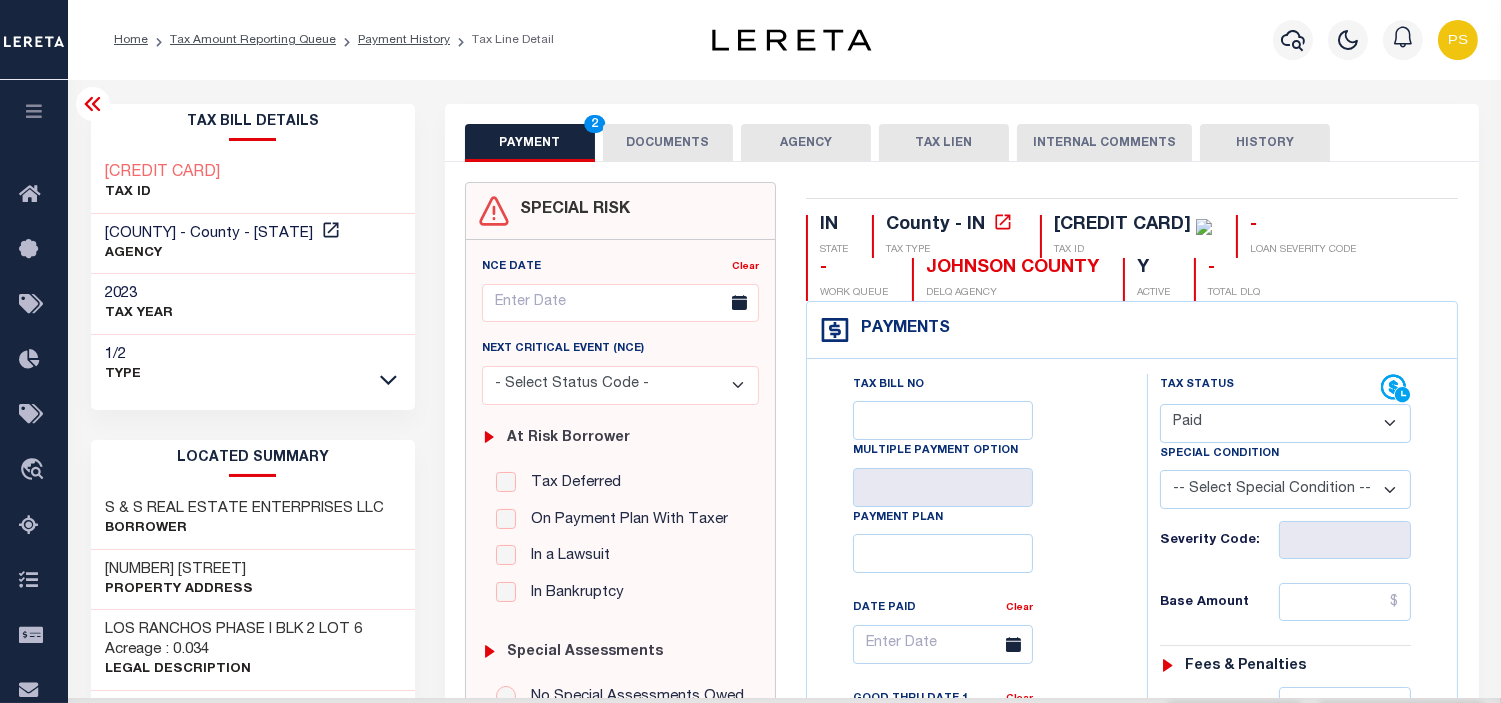 type on "08/06/2025" 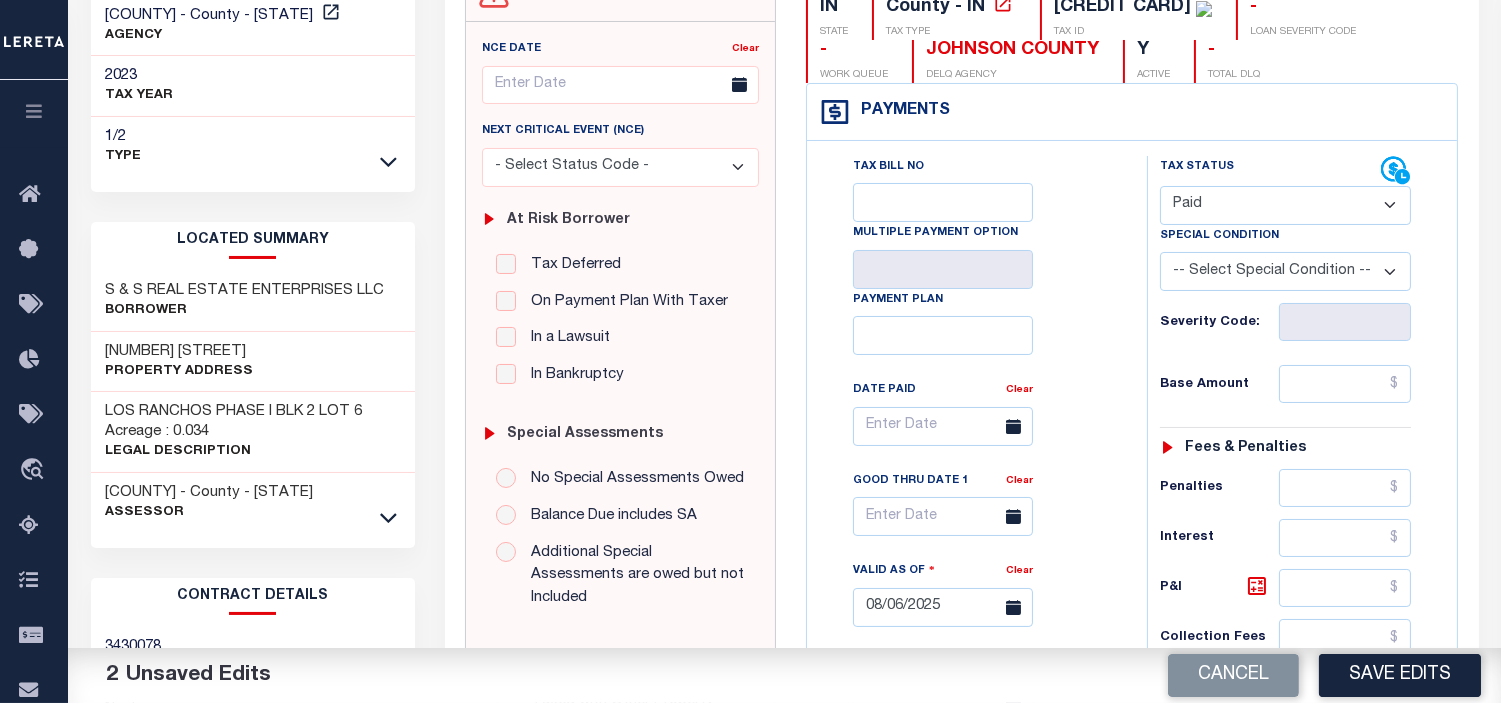 scroll, scrollTop: 222, scrollLeft: 0, axis: vertical 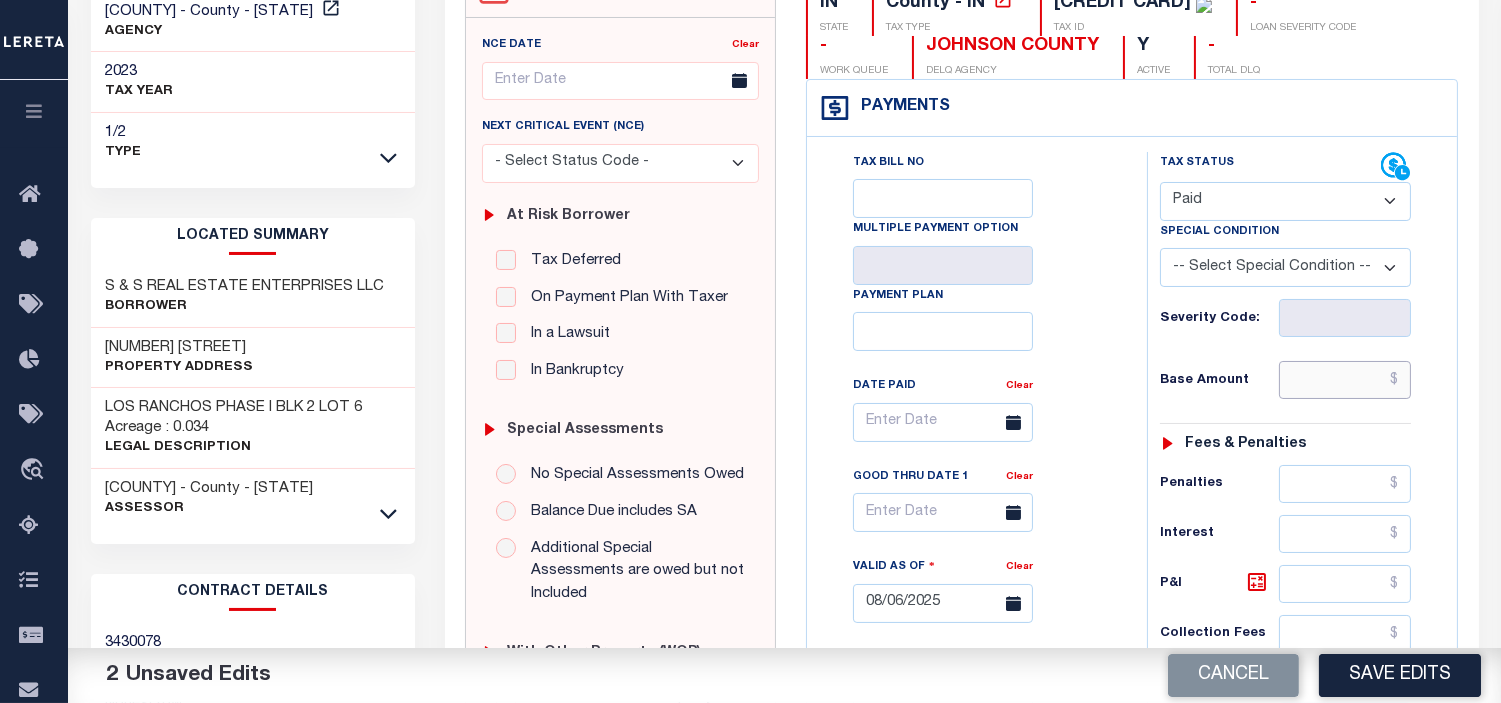 click at bounding box center (1345, 380) 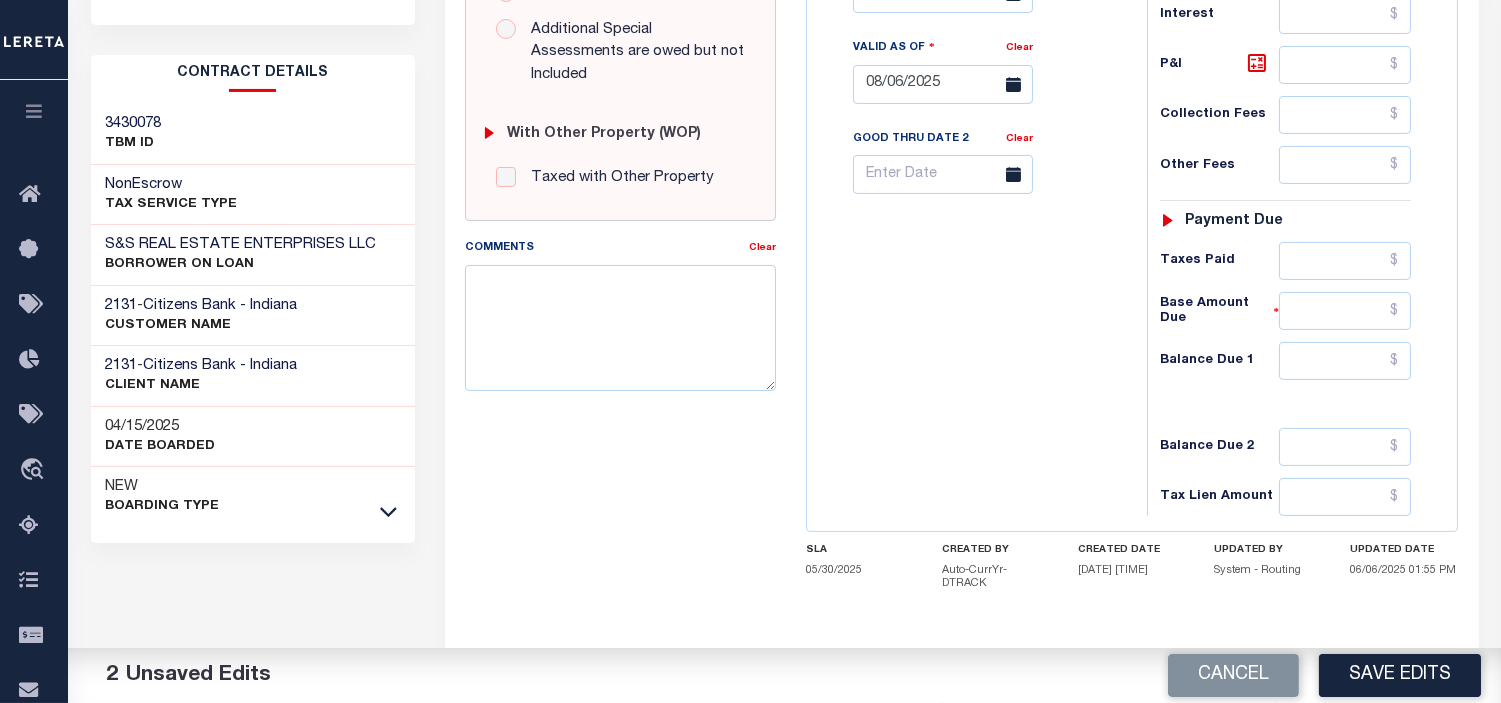 scroll, scrollTop: 777, scrollLeft: 0, axis: vertical 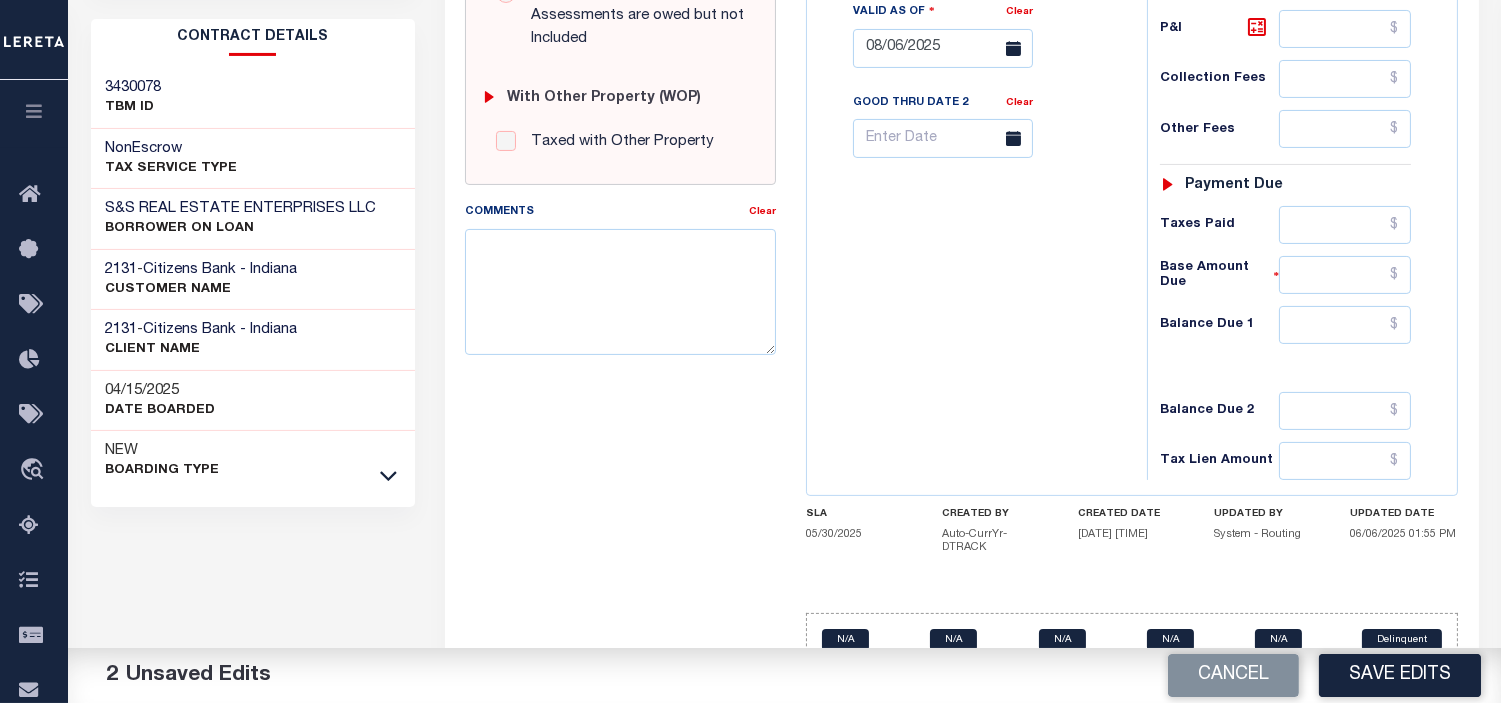 type on "$655.32" 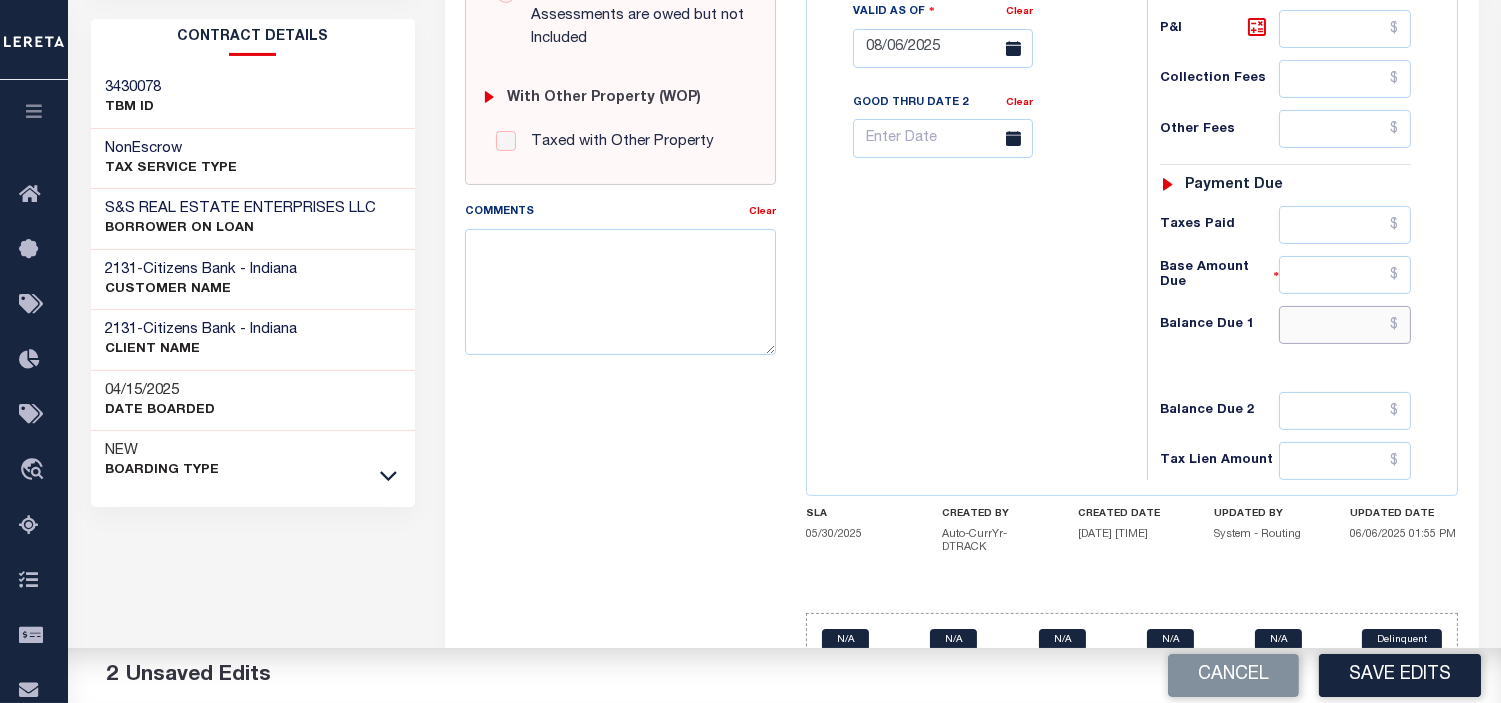 drag, startPoint x: 1401, startPoint y: 328, endPoint x: 1401, endPoint y: 344, distance: 16 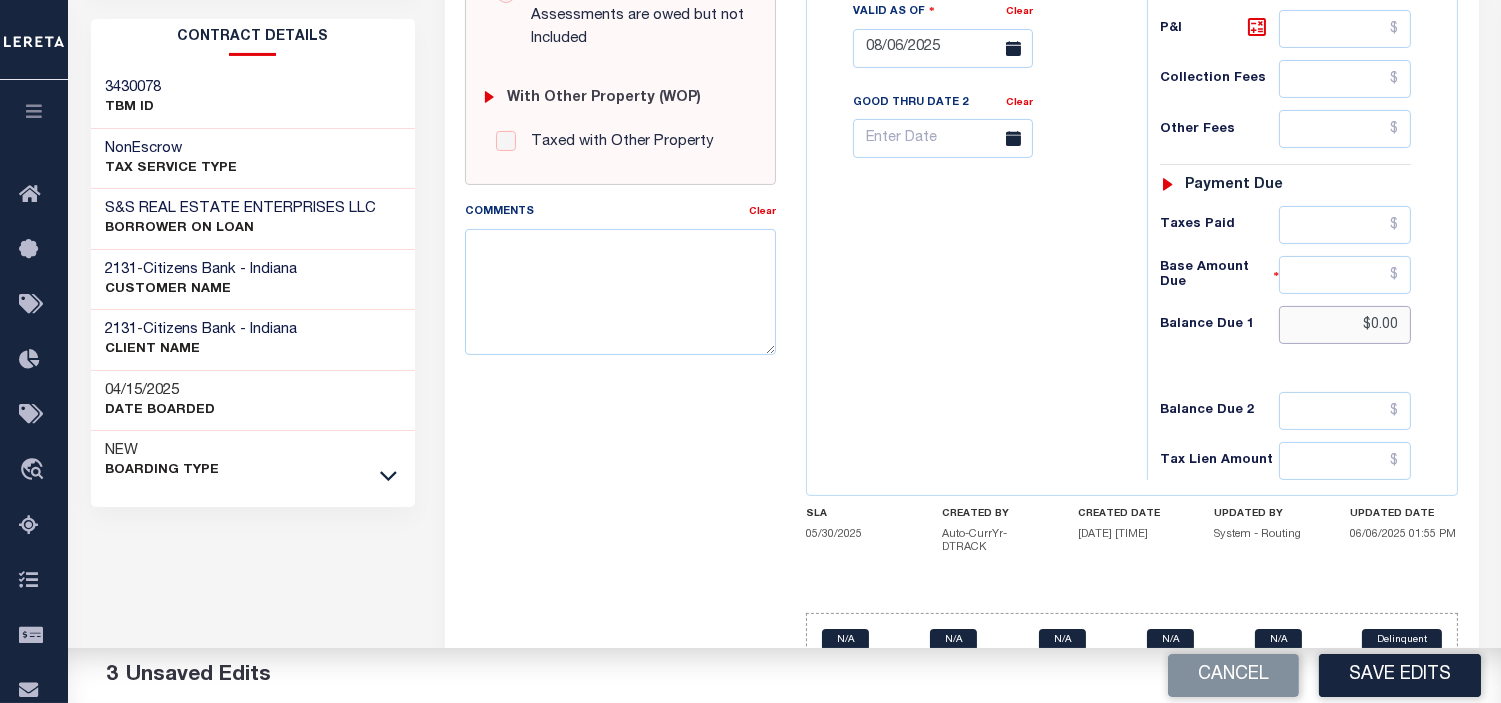 type on "$0.00" 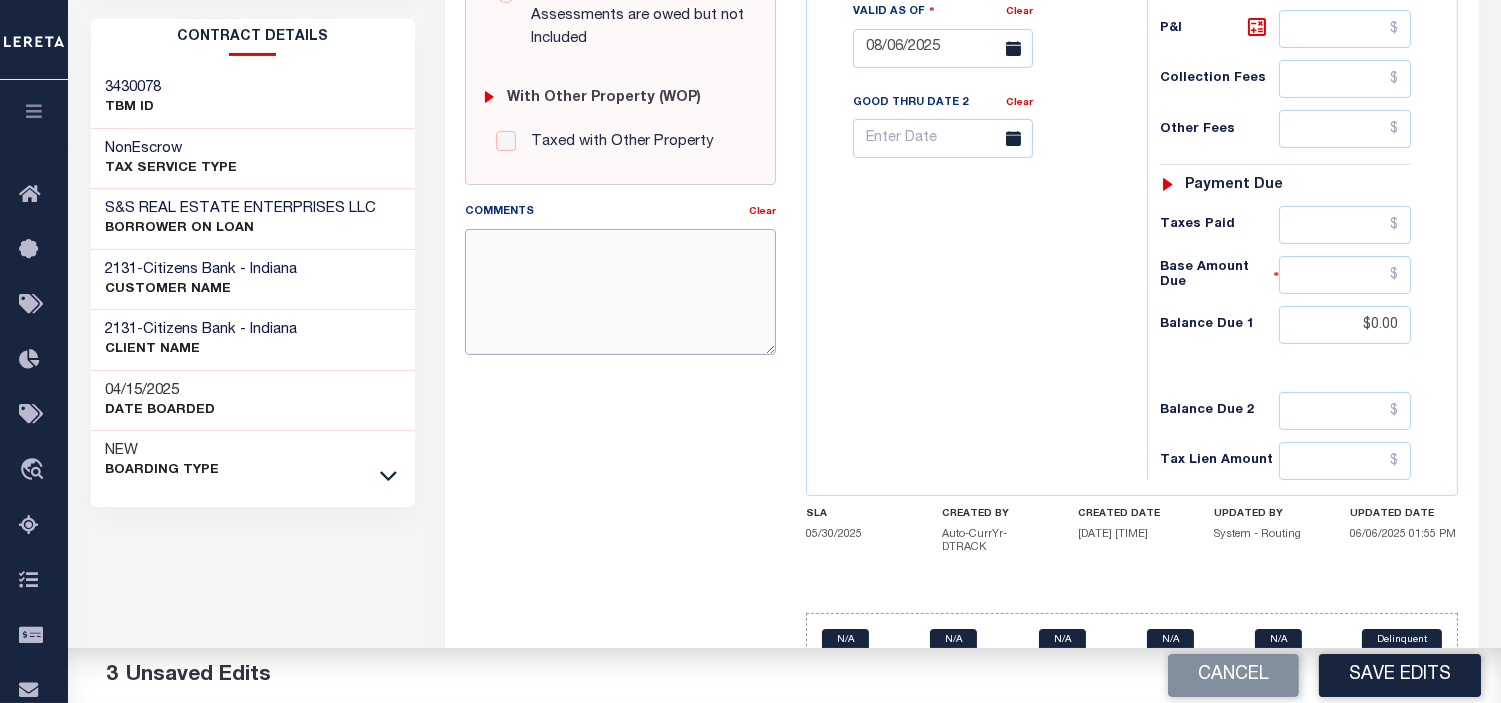 click on "Comments" at bounding box center (620, 292) 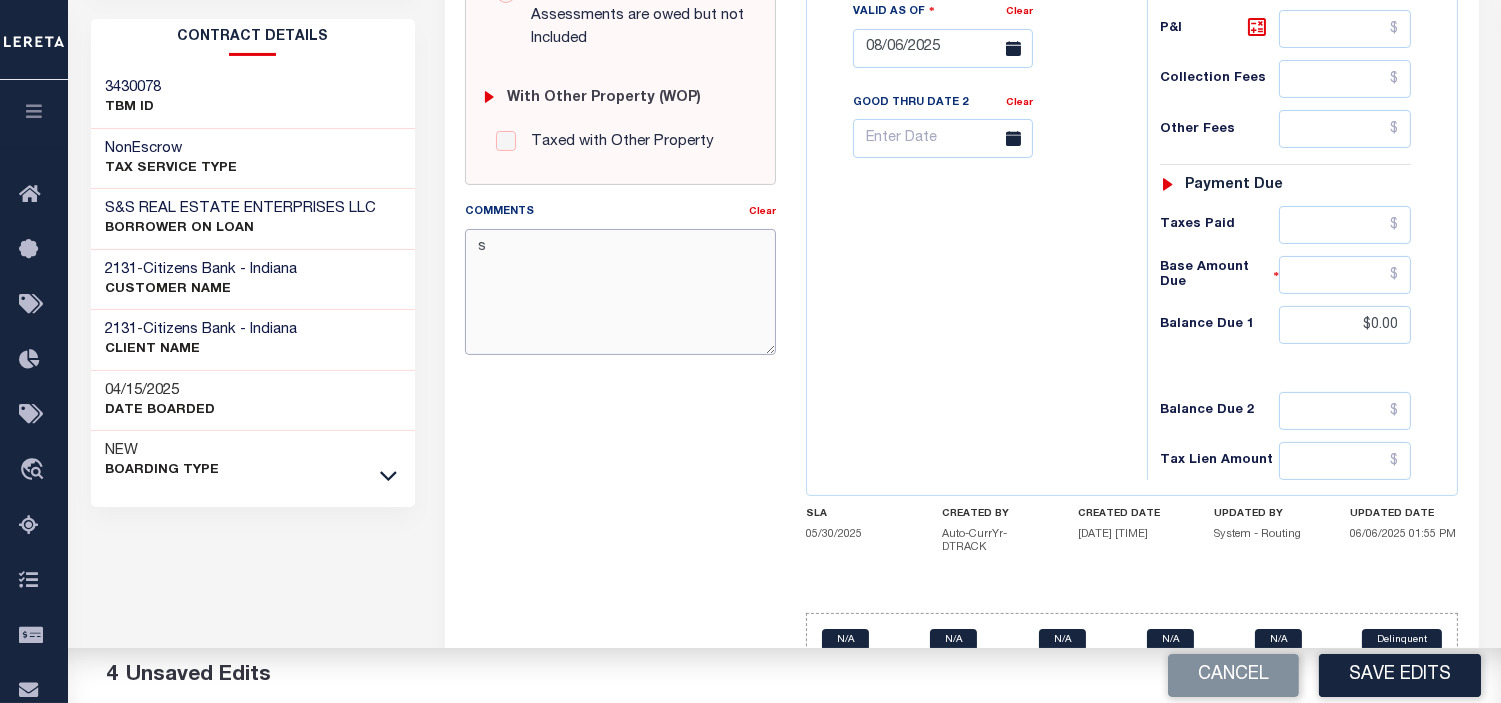 click on "s" at bounding box center [620, 292] 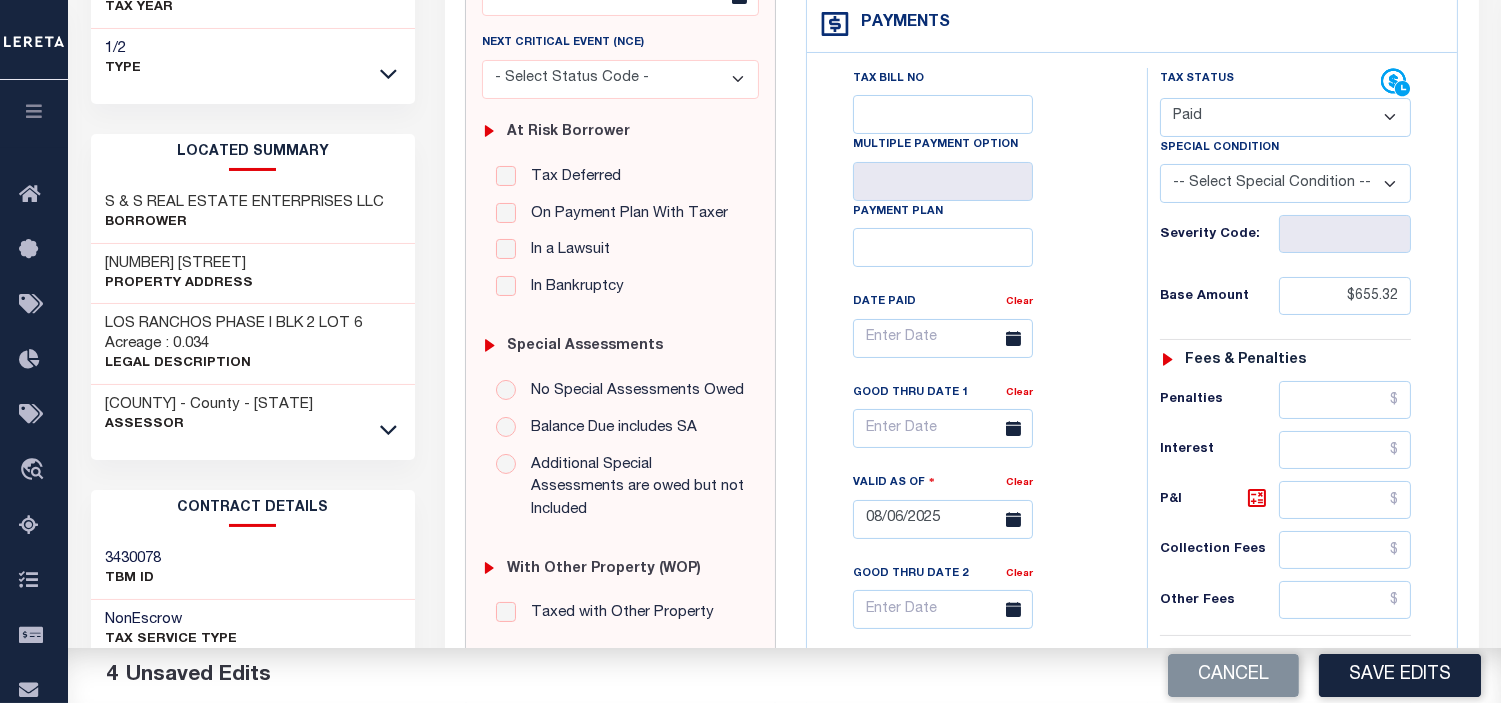scroll, scrollTop: 0, scrollLeft: 0, axis: both 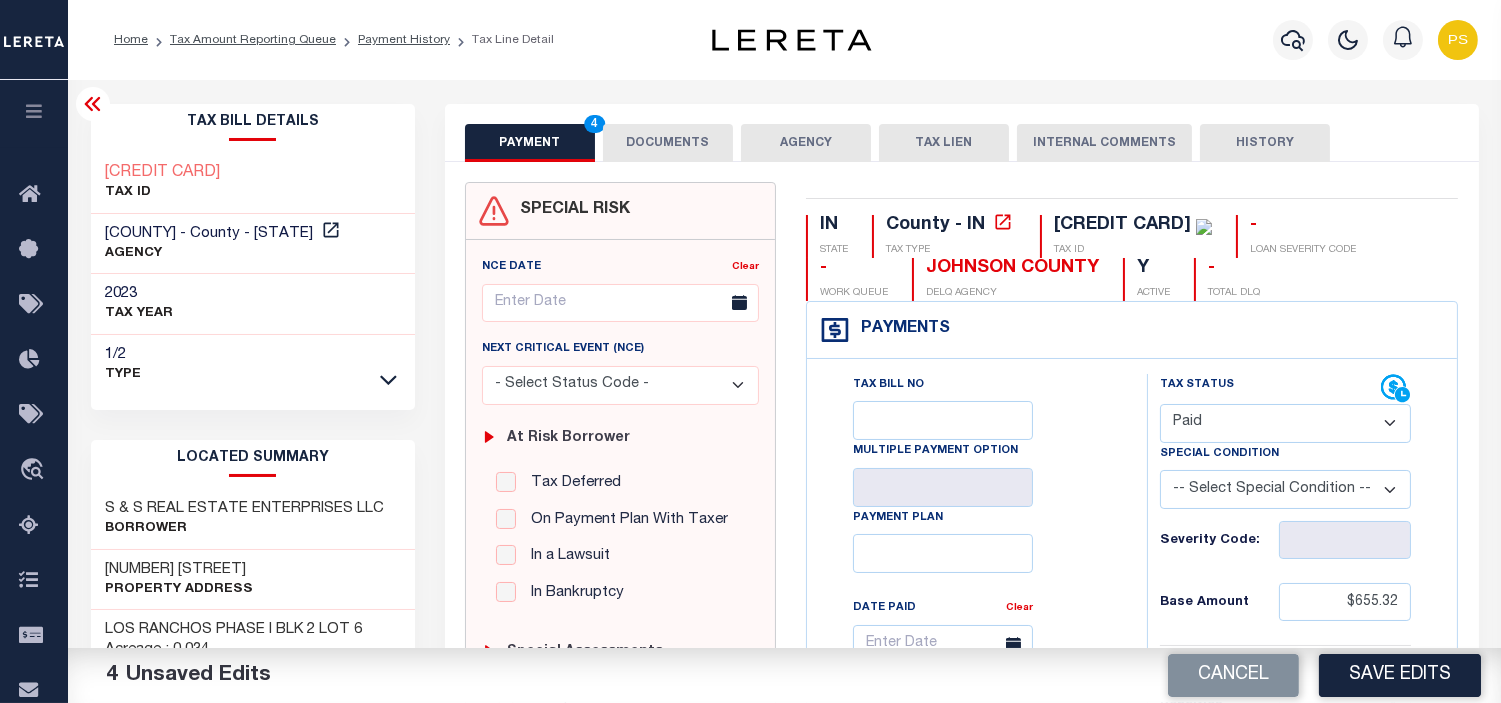 type on "see attached" 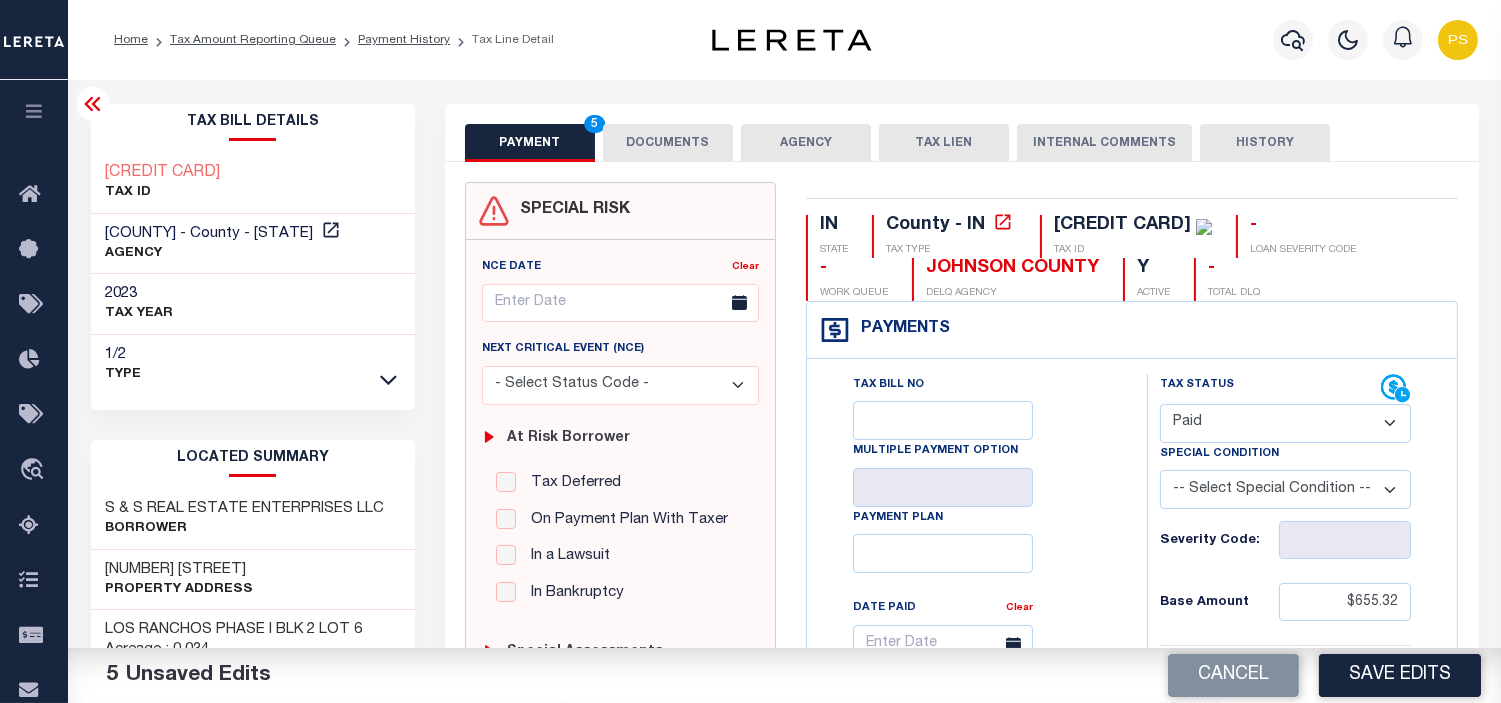 click on "DOCUMENTS" at bounding box center (668, 143) 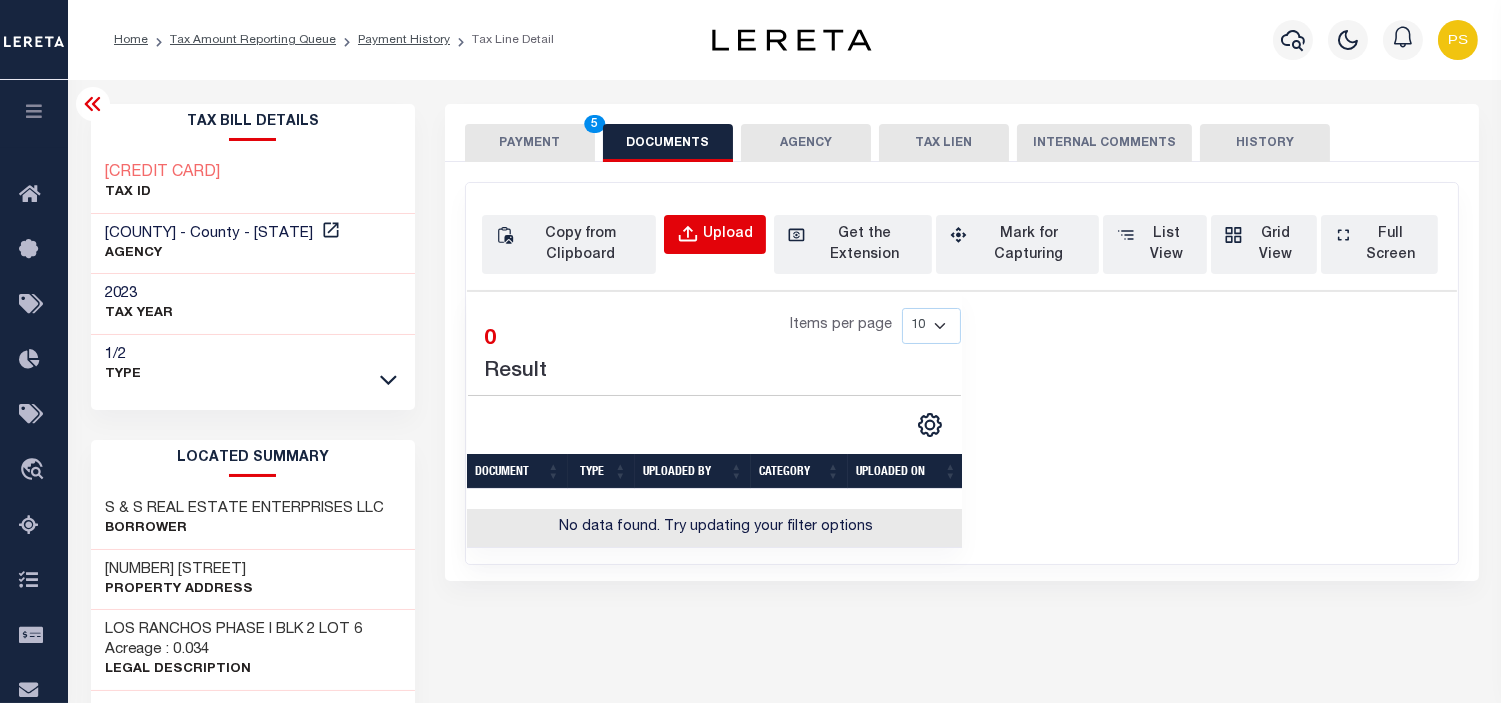 click on "Upload" at bounding box center [715, 234] 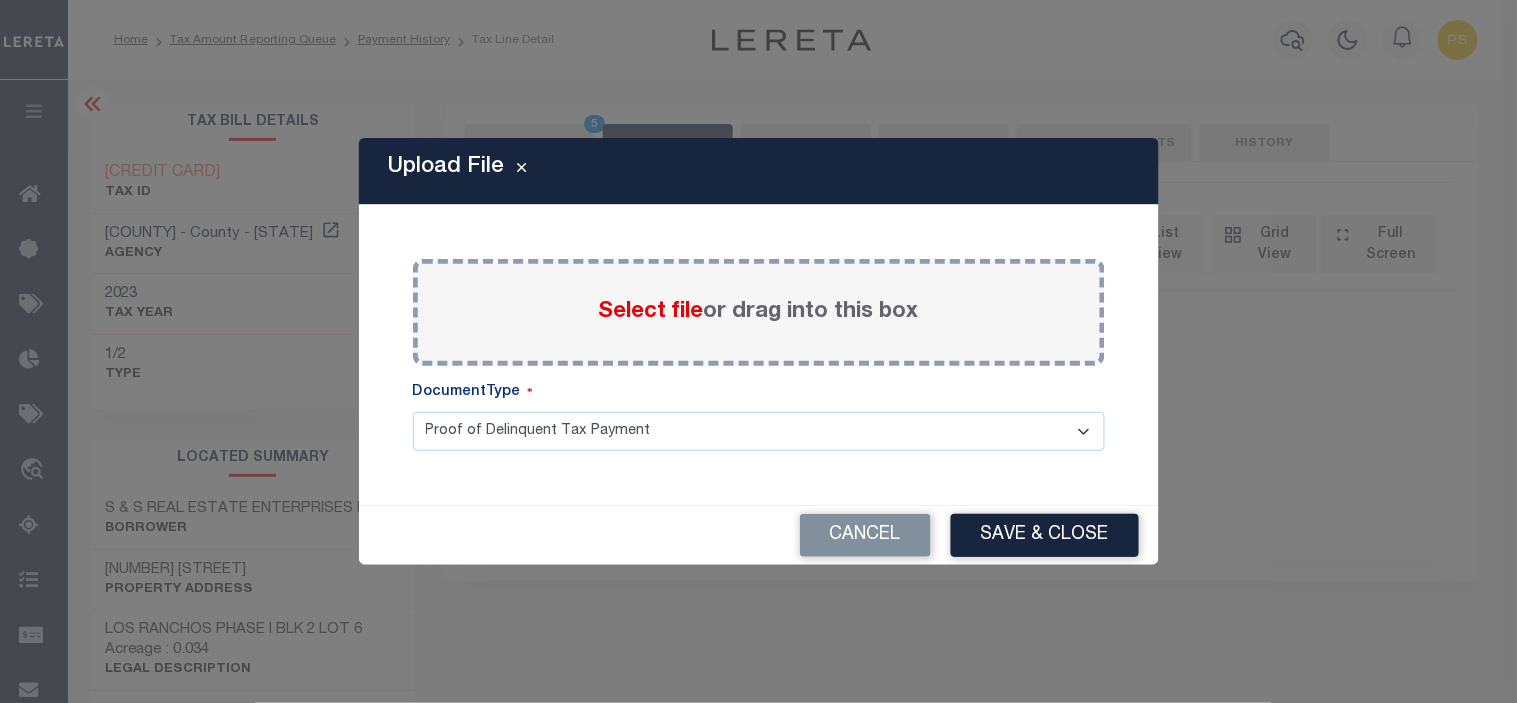 click on "Select file" at bounding box center [651, 312] 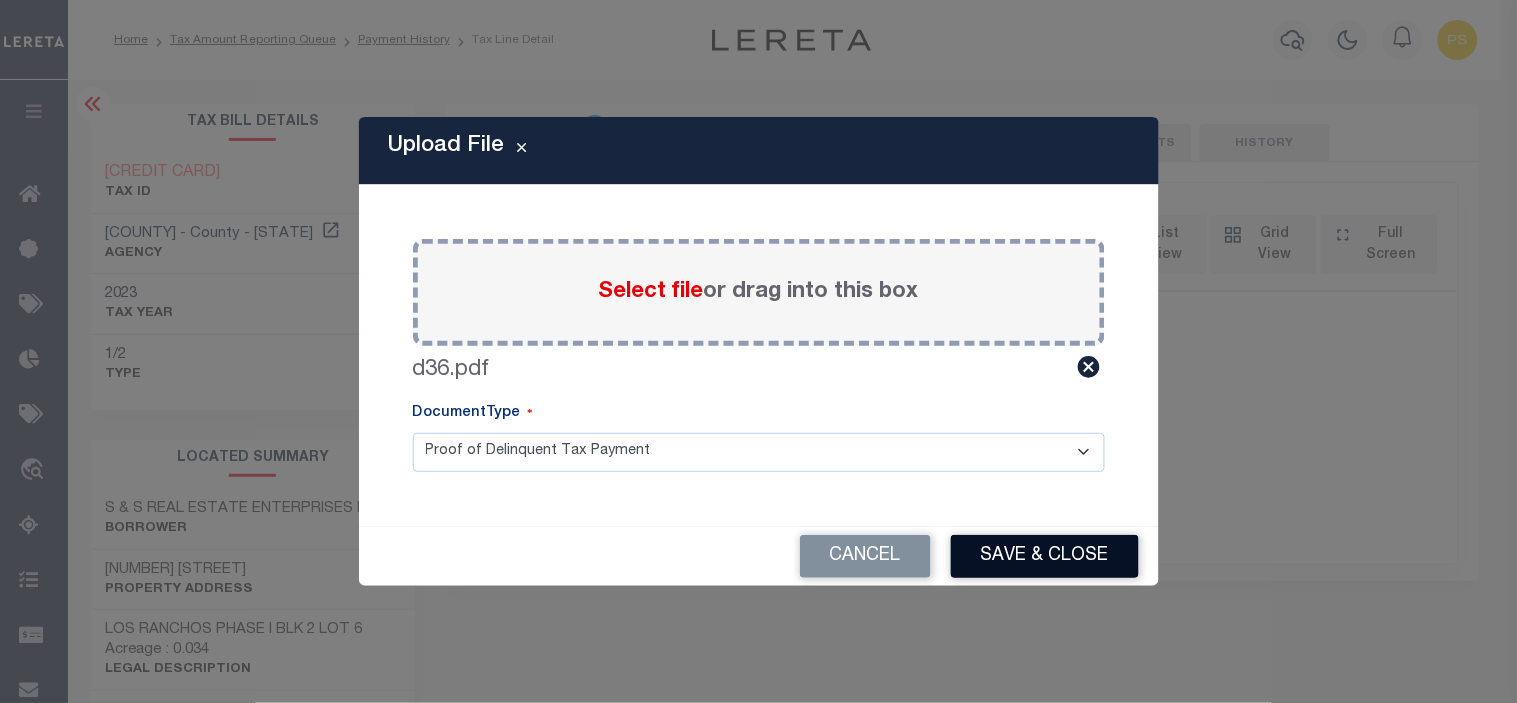 click on "Save & Close" at bounding box center (1045, 556) 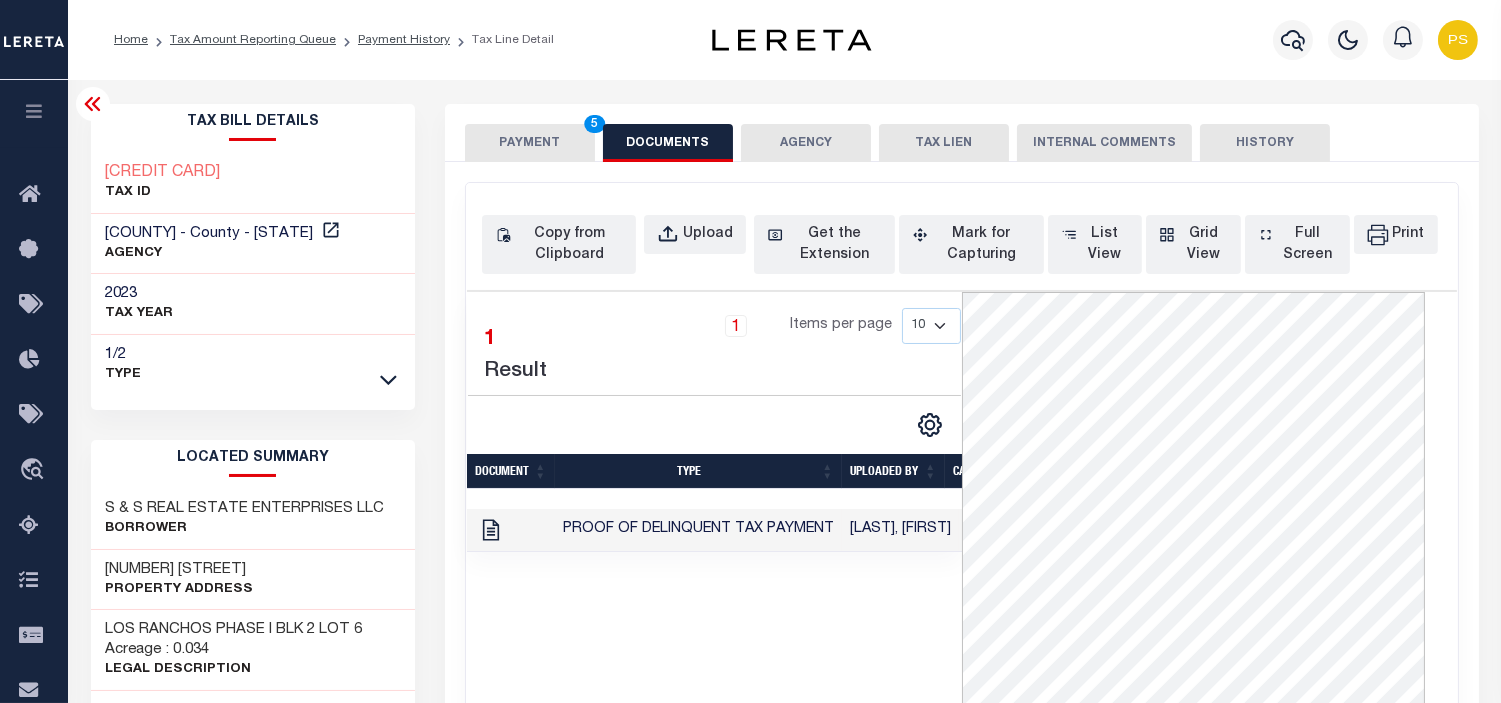 click on "PAYMENT
5" at bounding box center (530, 143) 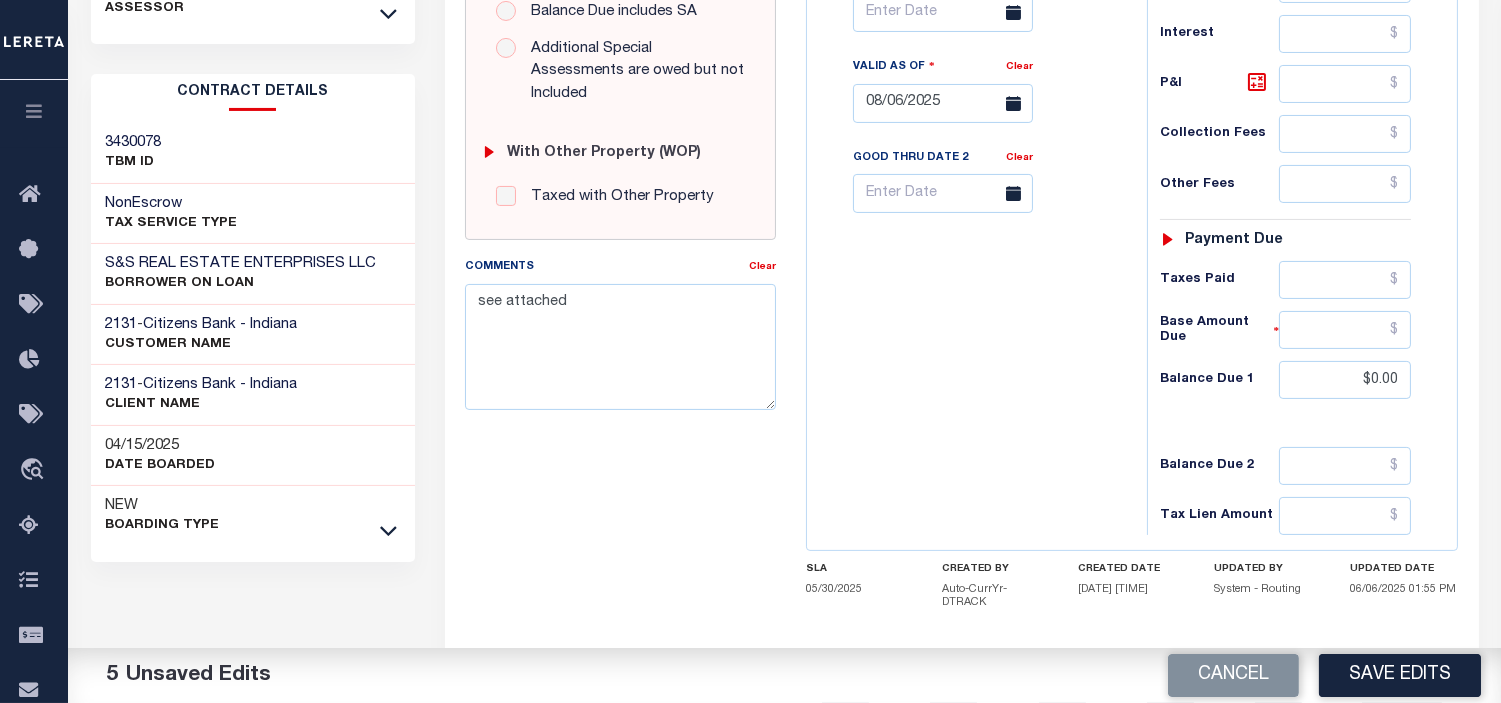 scroll, scrollTop: 777, scrollLeft: 0, axis: vertical 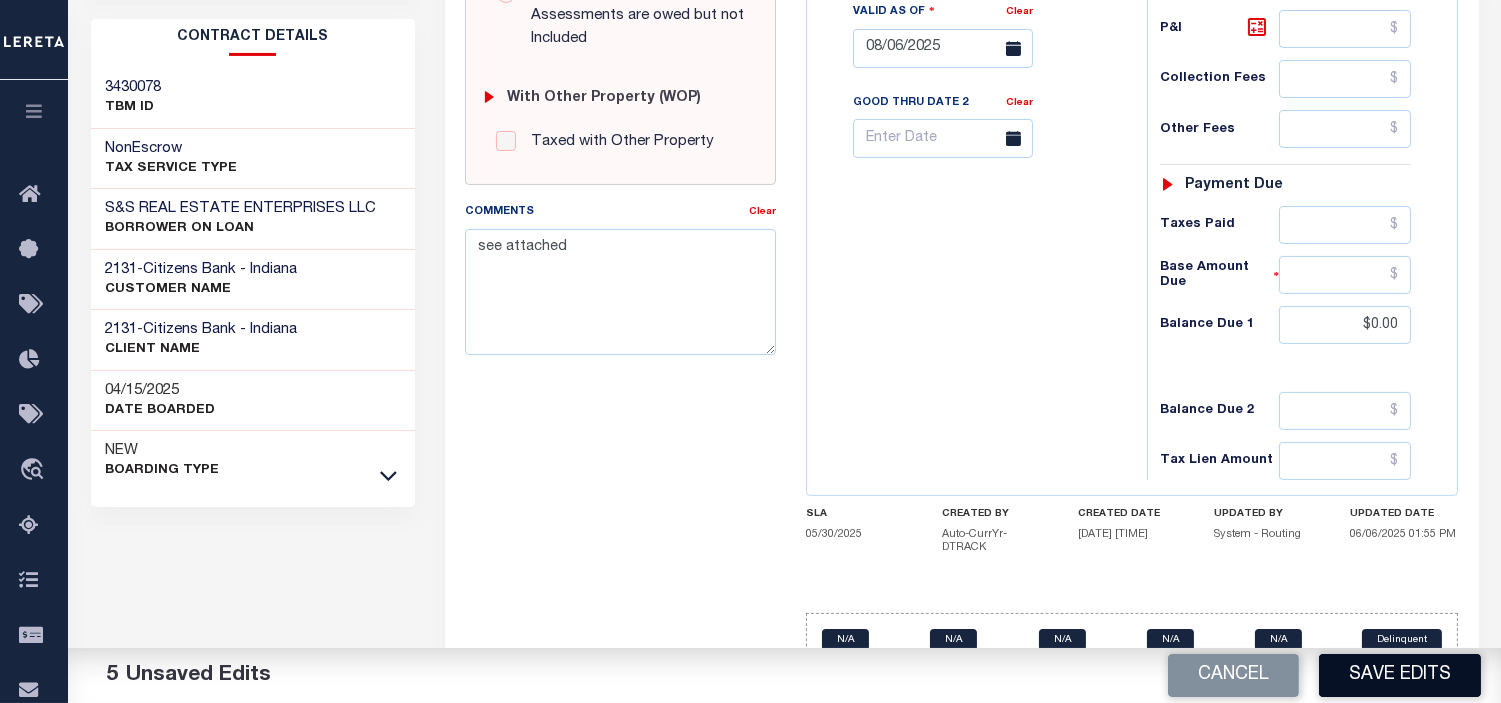 click on "Save Edits" at bounding box center [1400, 675] 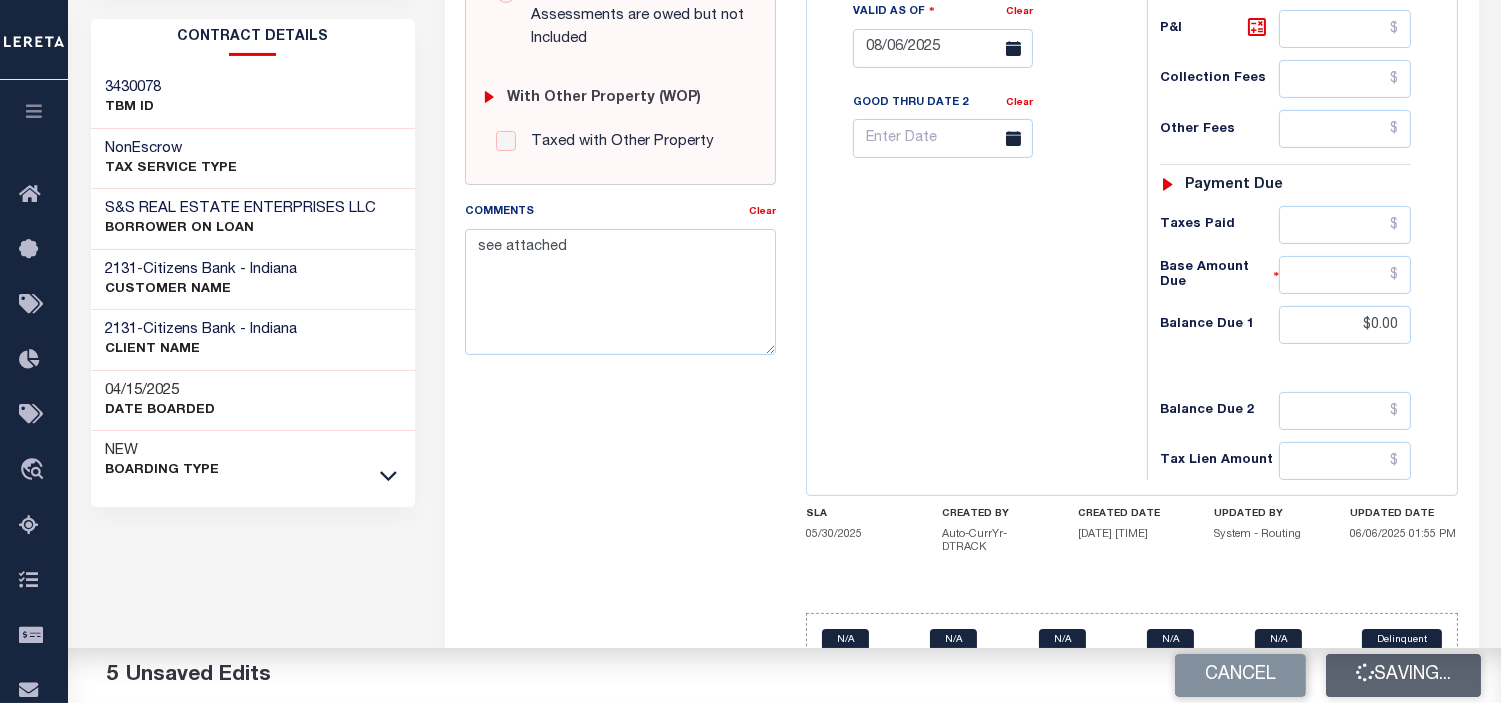 checkbox on "false" 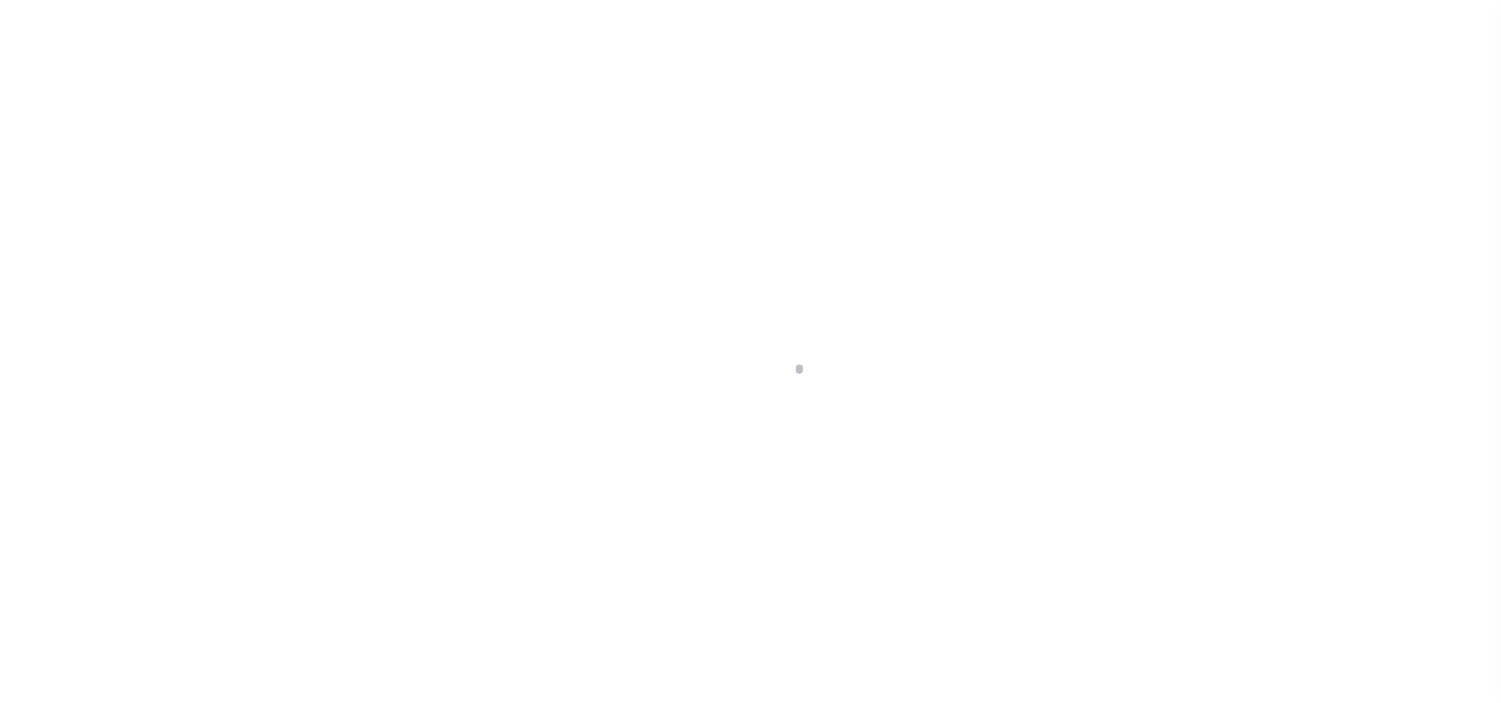 scroll, scrollTop: 0, scrollLeft: 0, axis: both 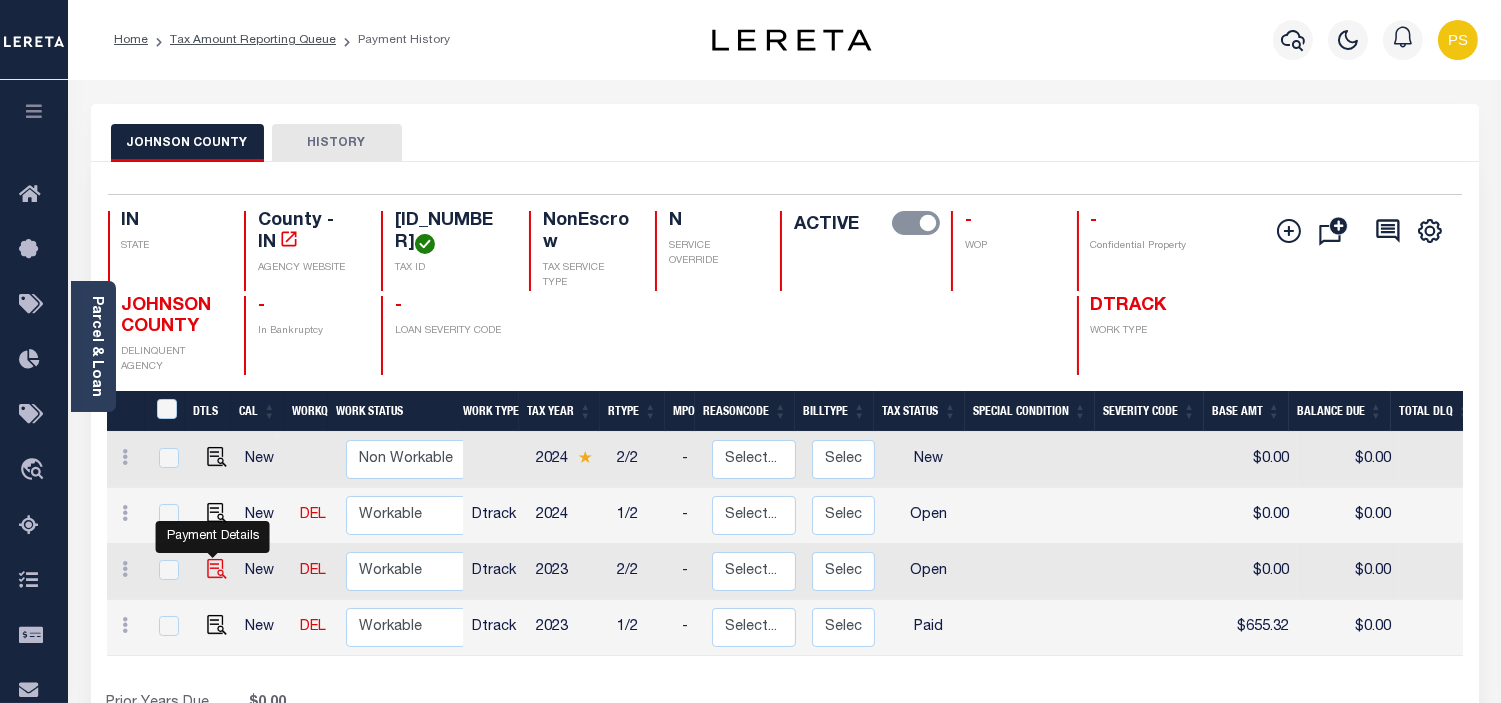 click at bounding box center (217, 569) 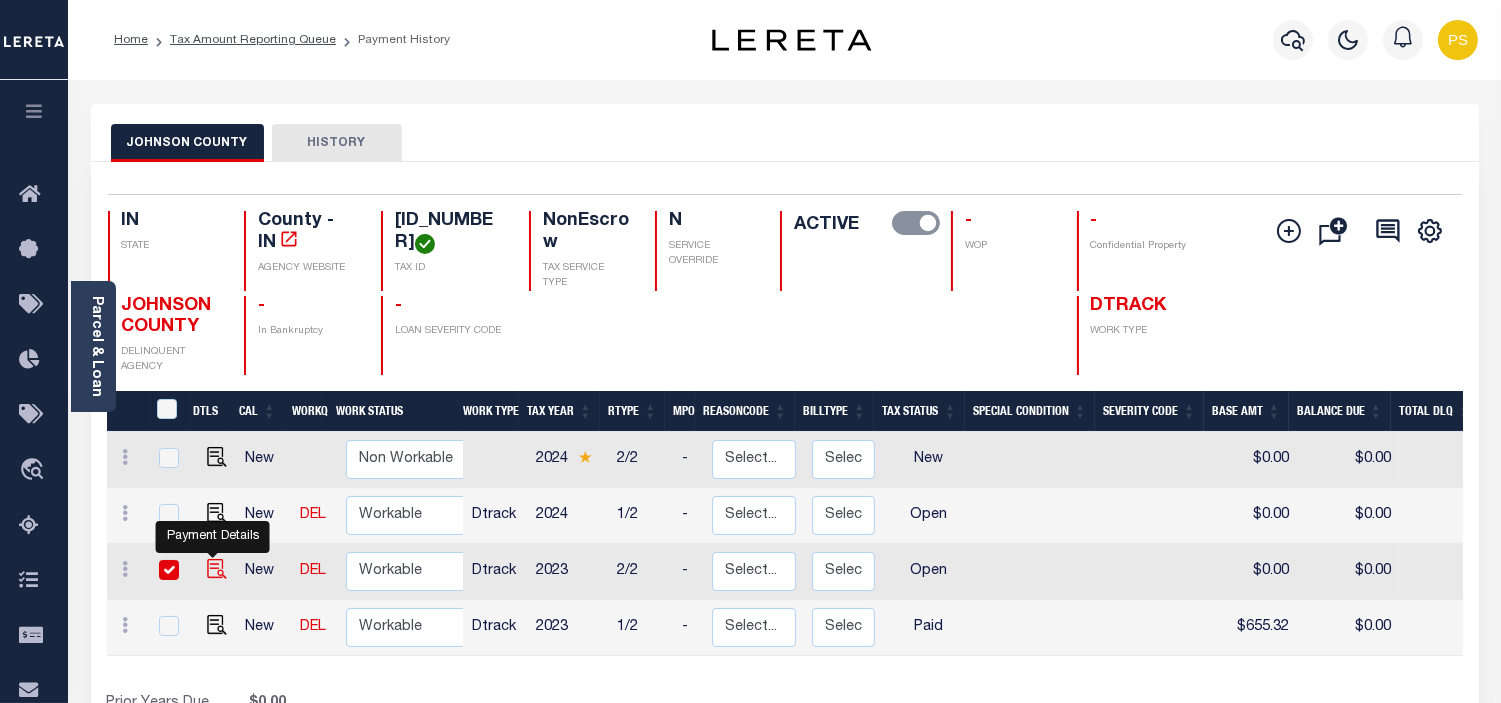 checkbox on "true" 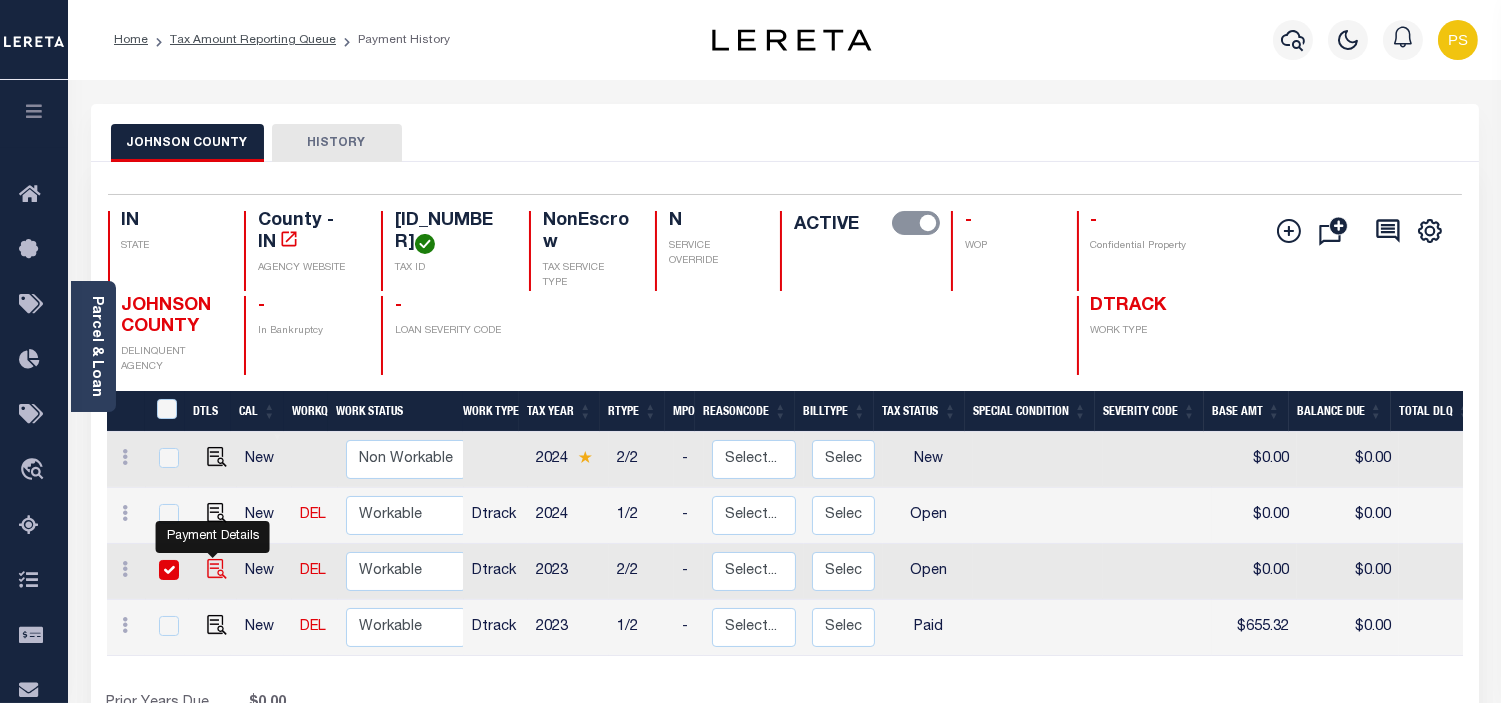 checkbox on "true" 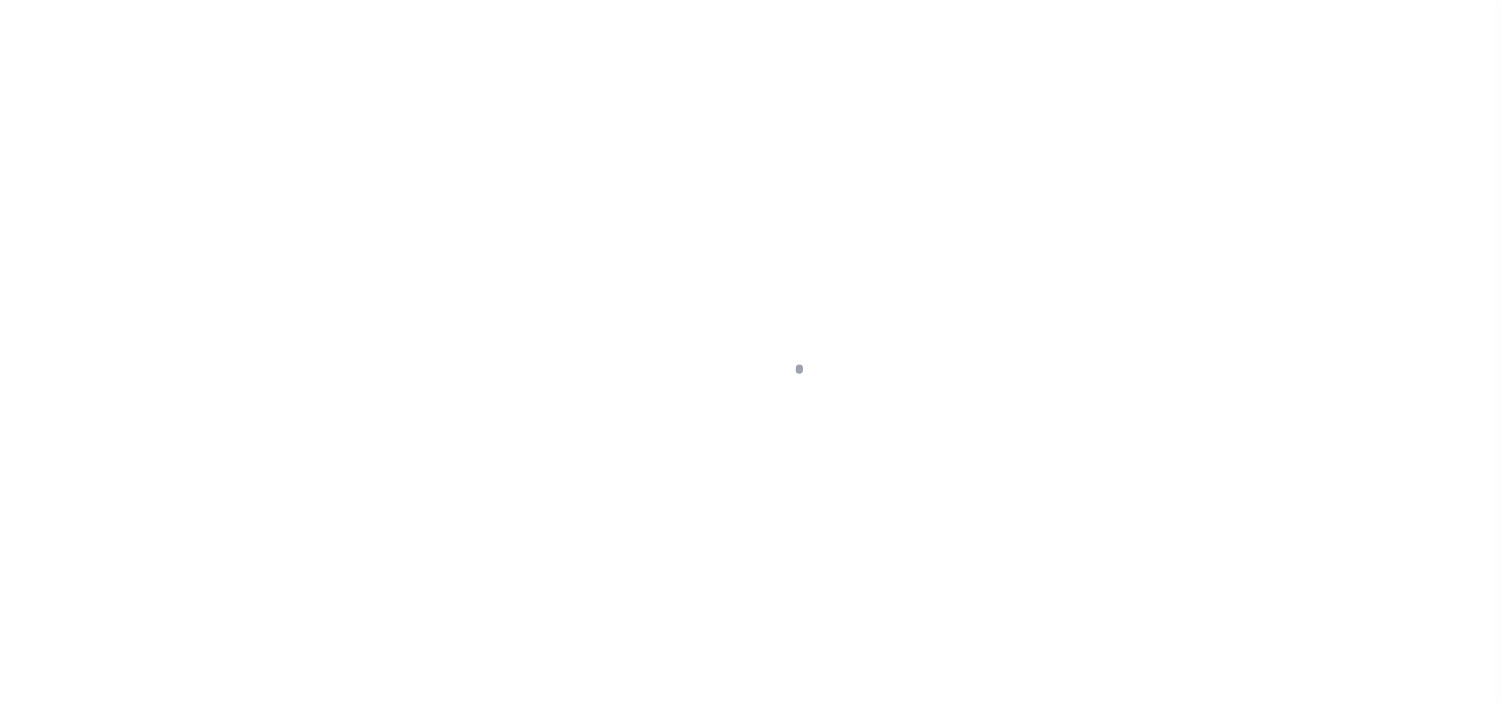 scroll, scrollTop: 0, scrollLeft: 0, axis: both 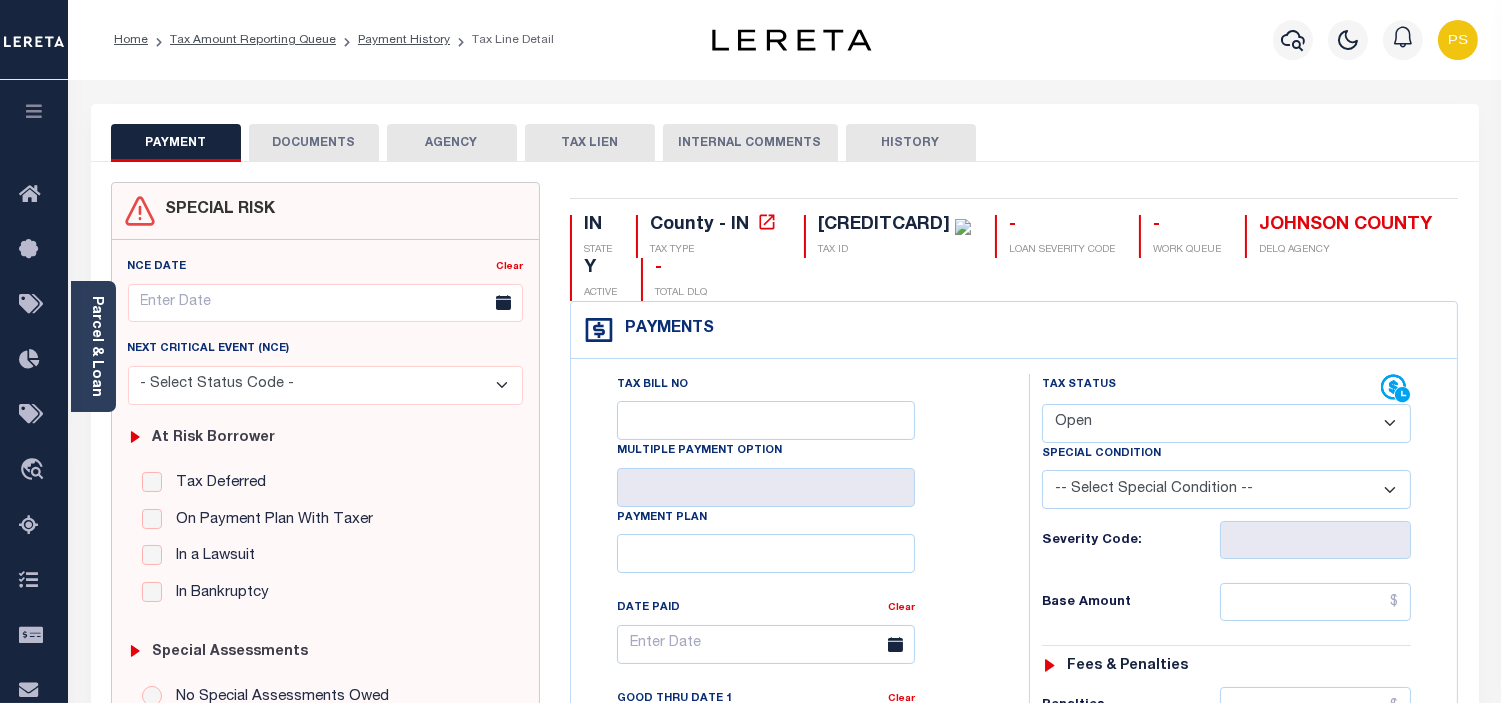 click on "- Select Status Code -
Open
Due/Unpaid
Paid
Incomplete
No Tax Due
Internal Refund Processed
New" at bounding box center [1226, 423] 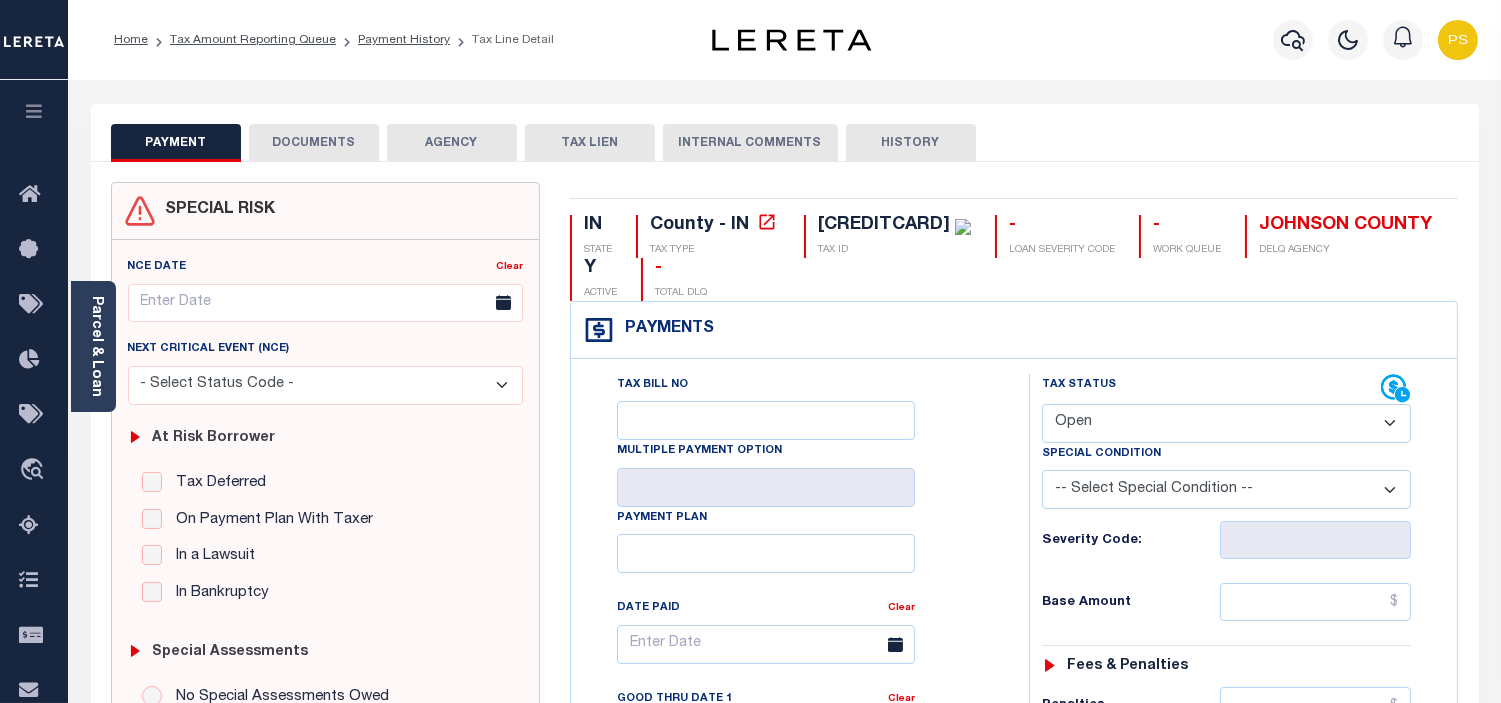 select on "PYD" 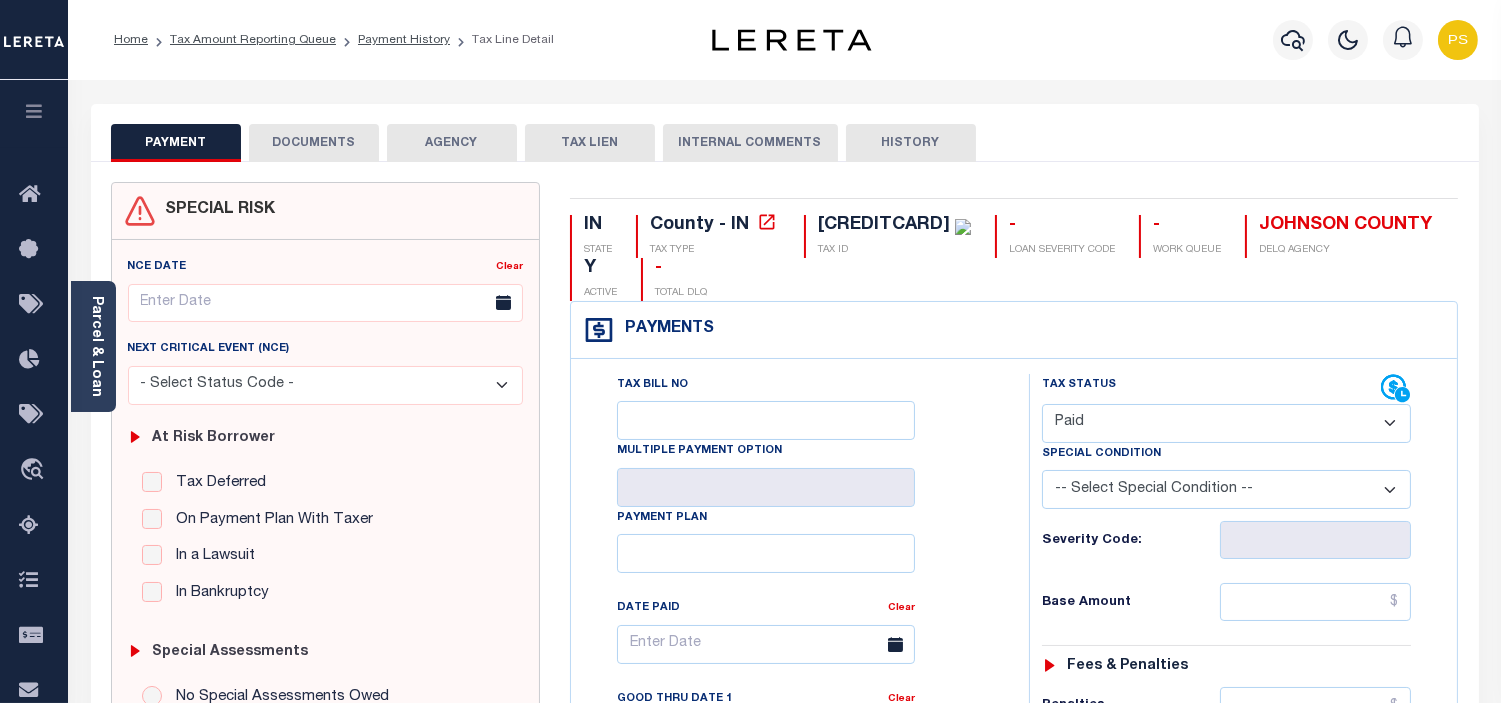 click on "- Select Status Code -
Open
Due/Unpaid
Paid
Incomplete
No Tax Due
Internal Refund Processed
New" at bounding box center [1226, 423] 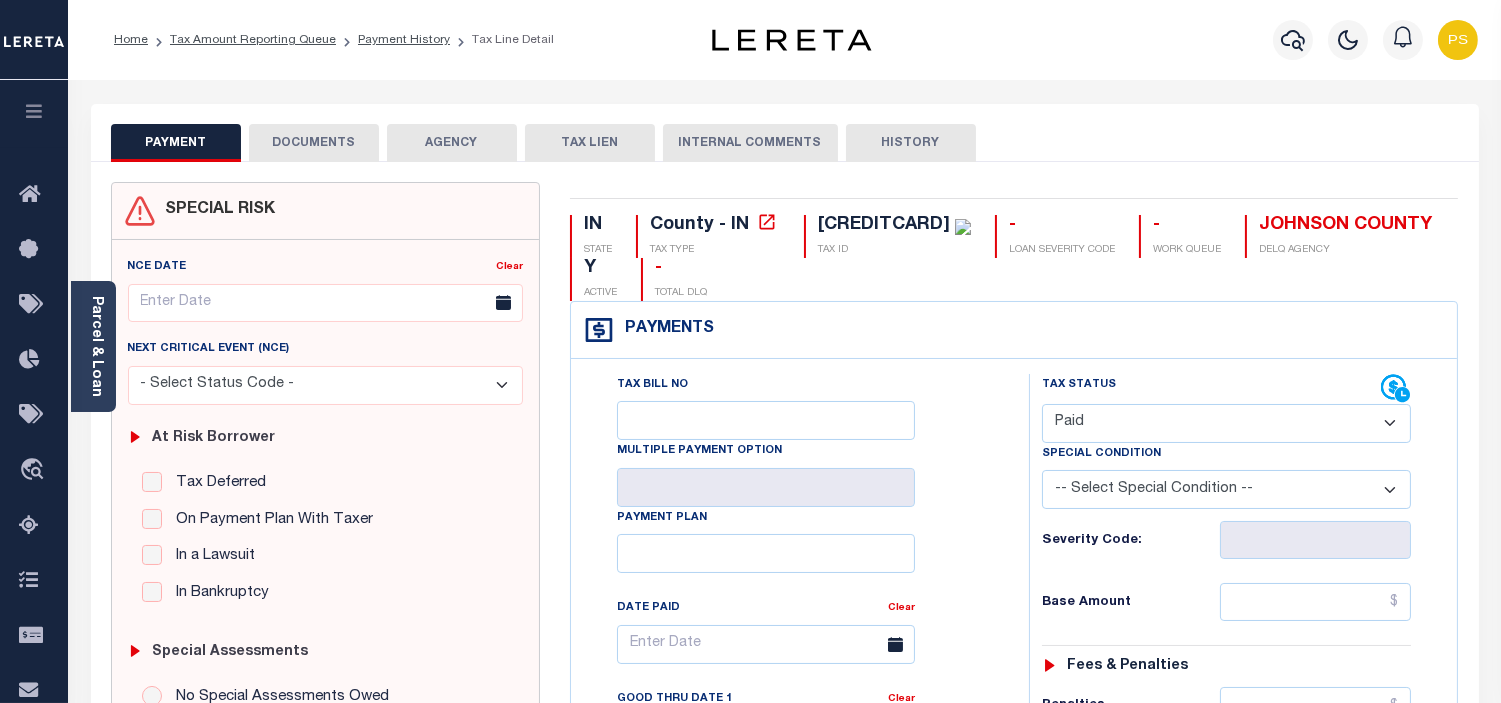 type on "08/06/2025" 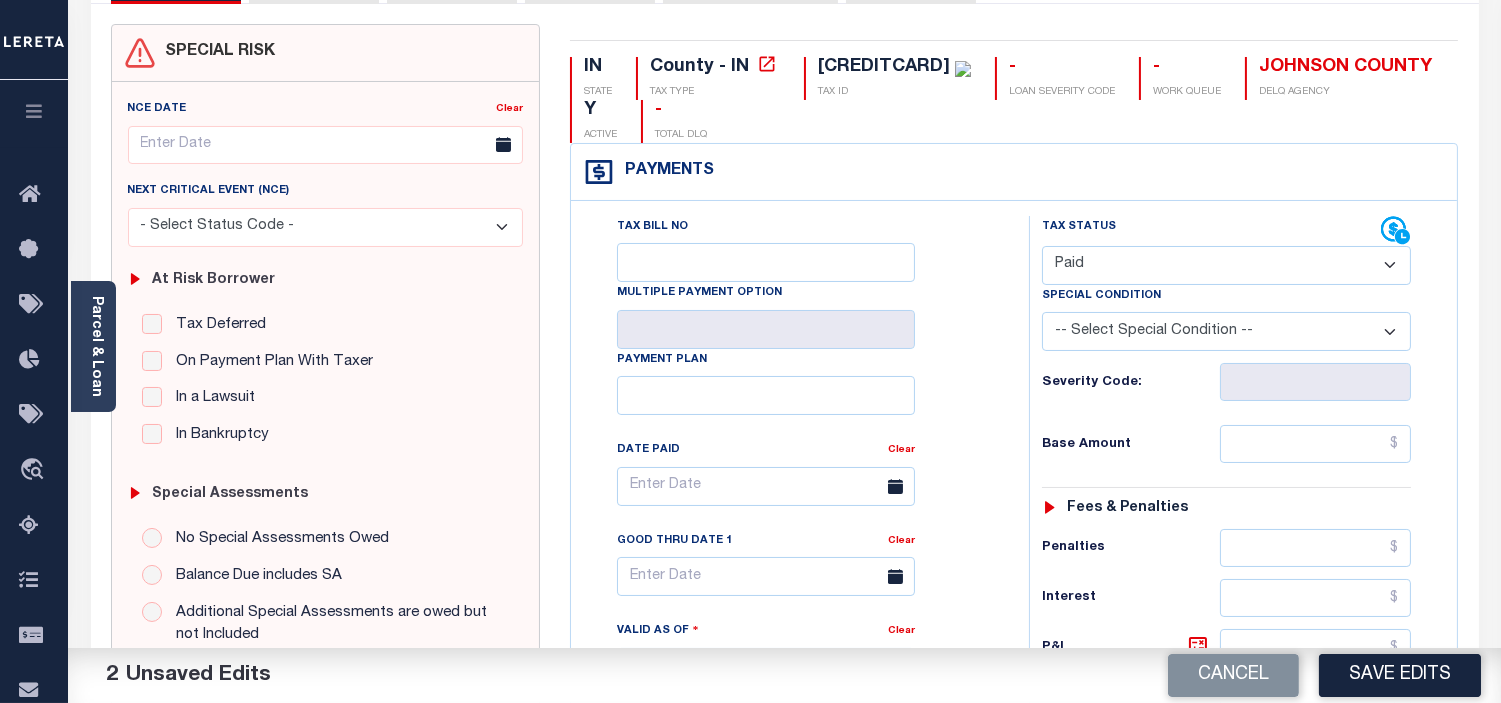 scroll, scrollTop: 222, scrollLeft: 0, axis: vertical 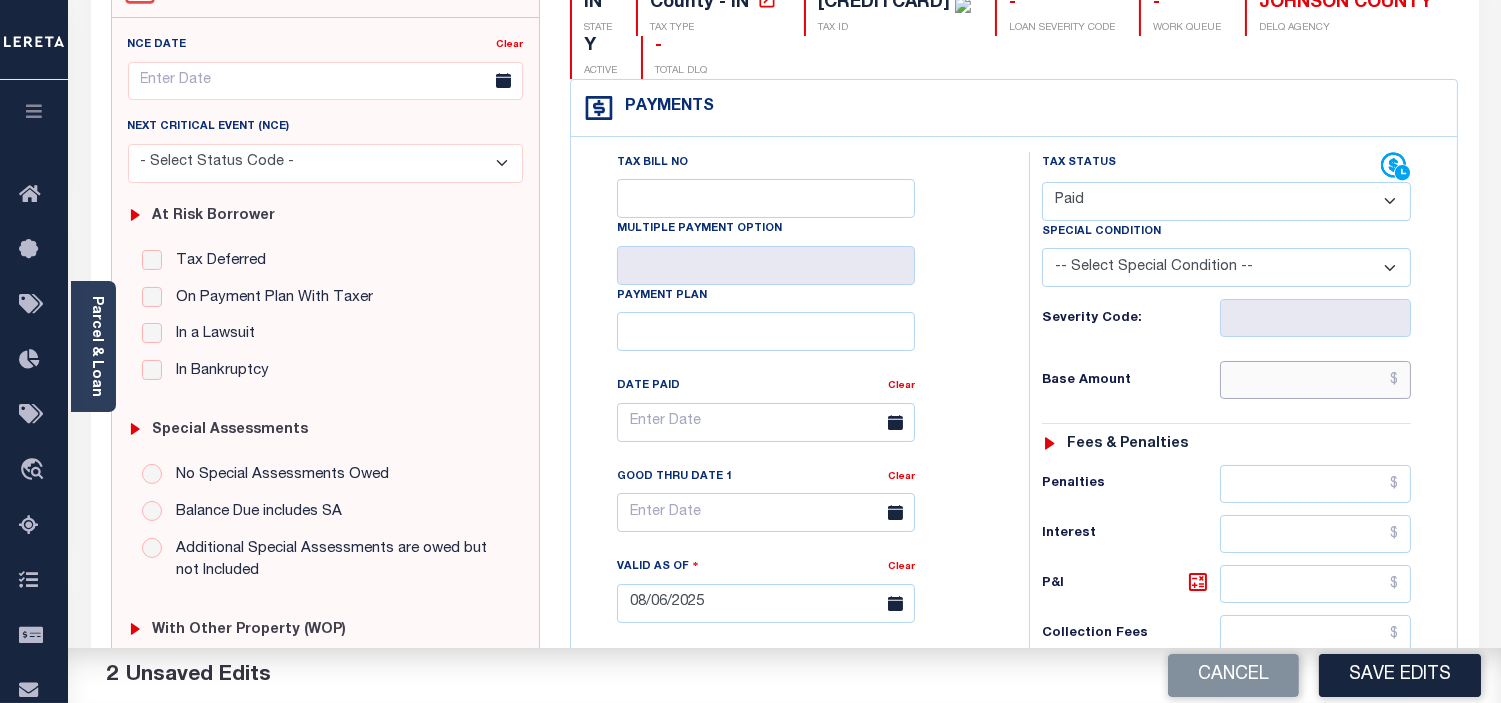 click at bounding box center [1315, 380] 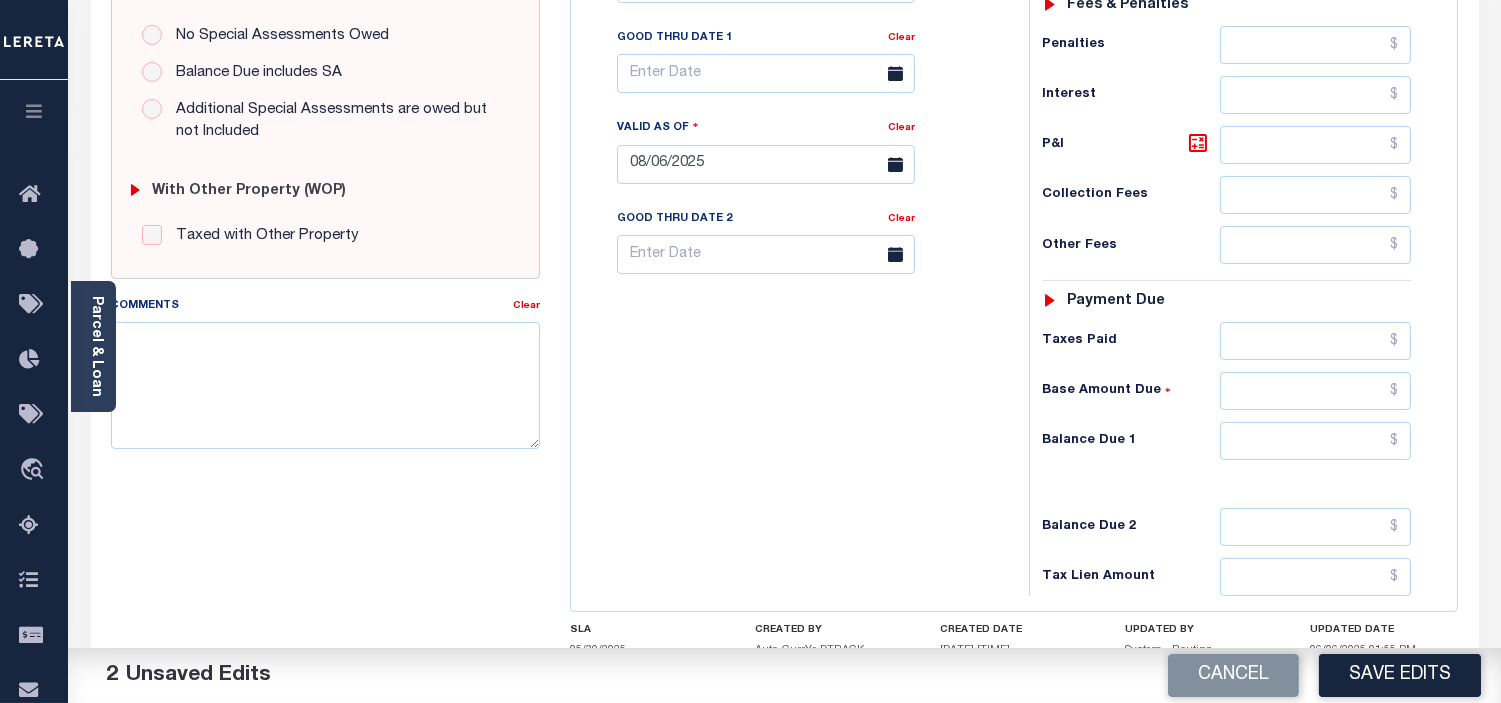 scroll, scrollTop: 666, scrollLeft: 0, axis: vertical 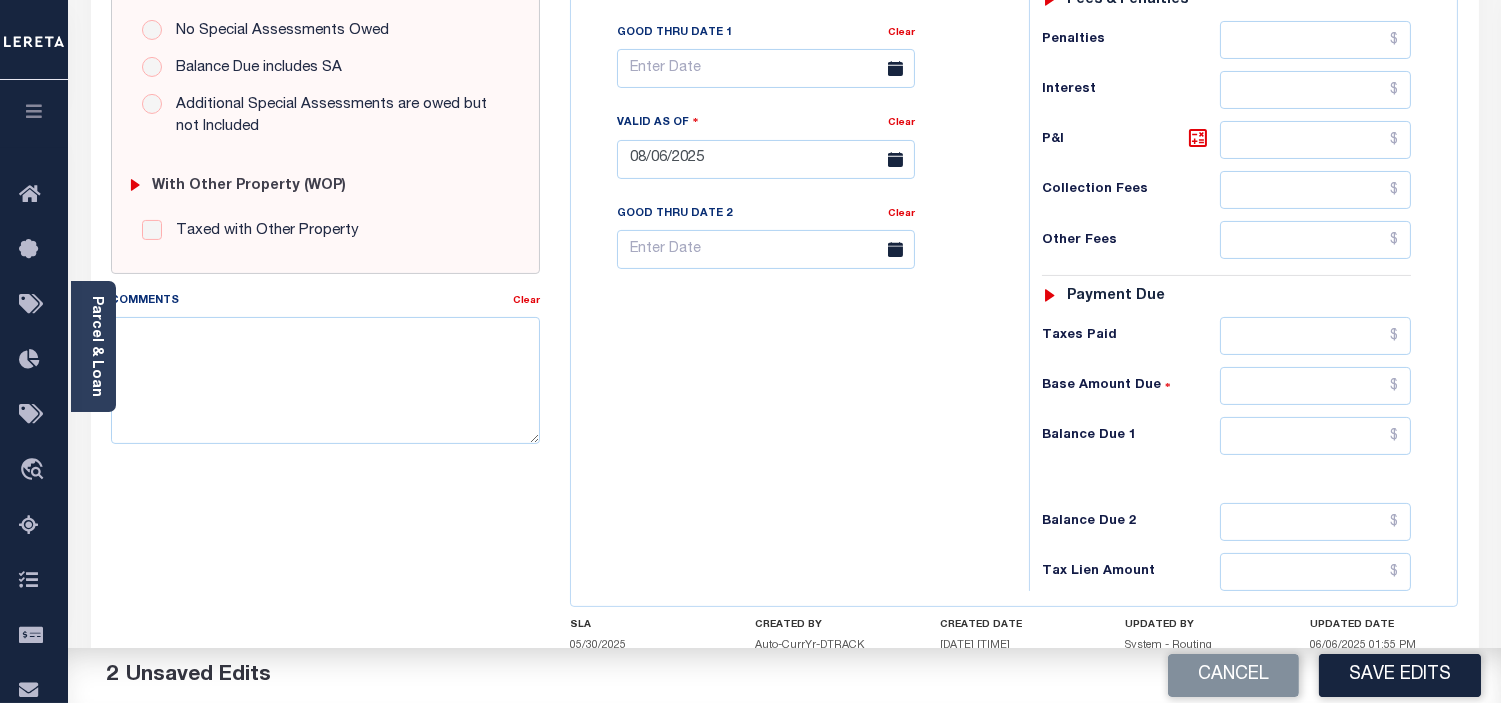 type on "$655.32" 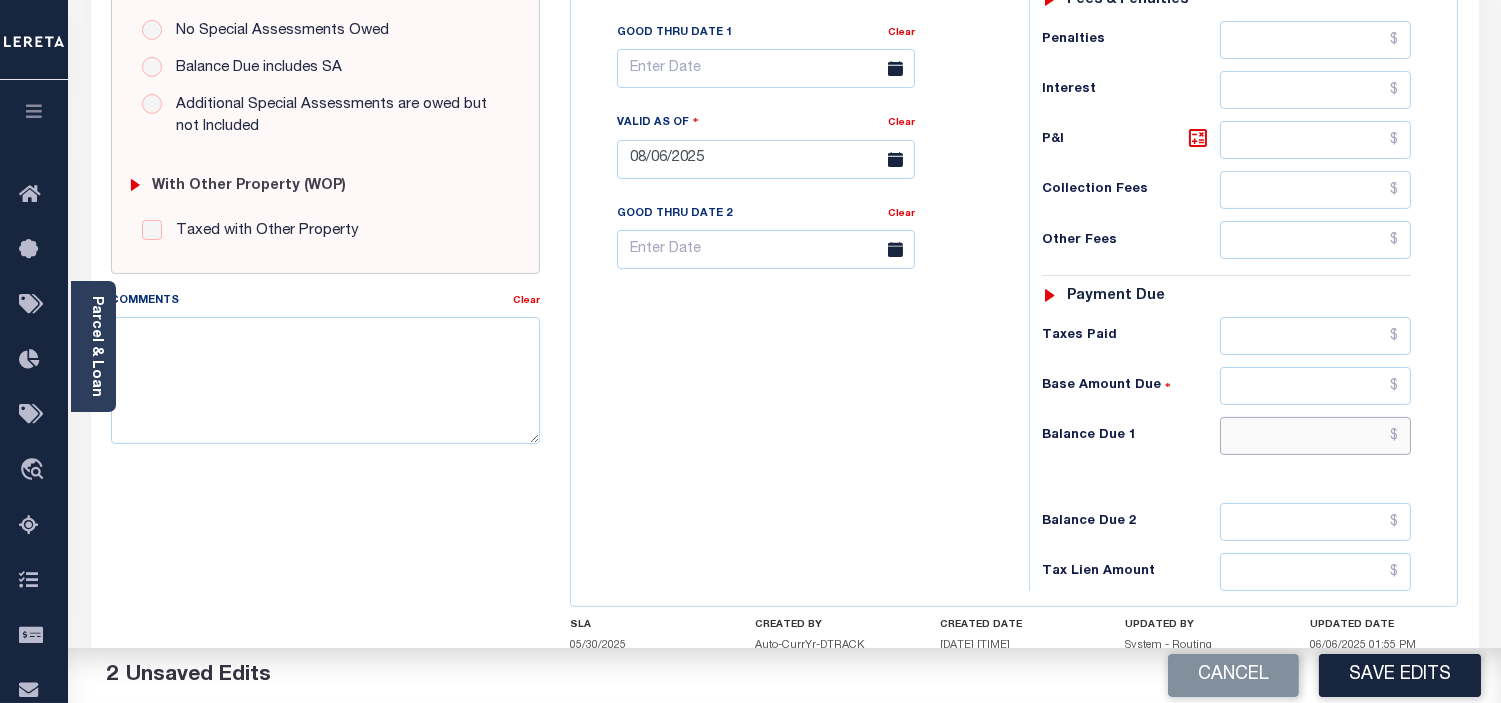 click at bounding box center [1315, 436] 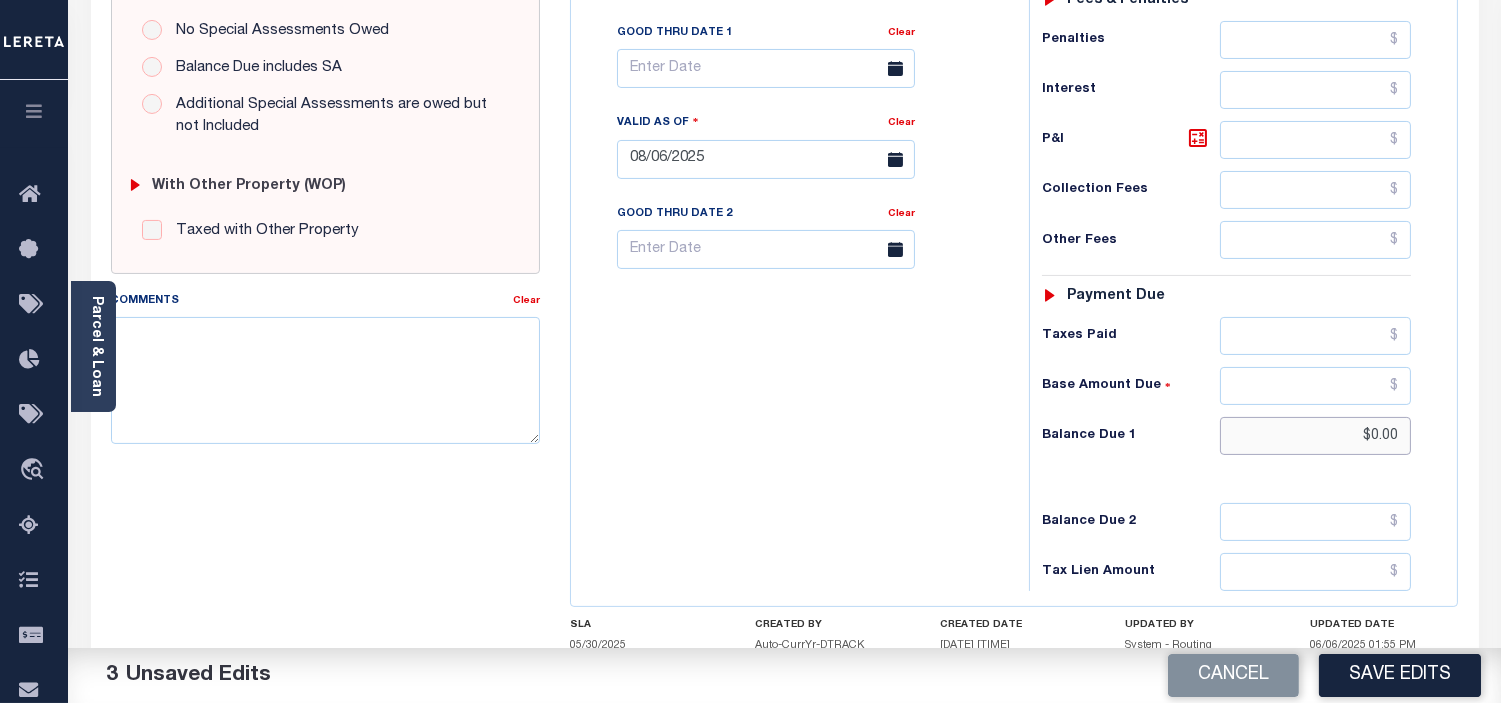 type on "$0.00" 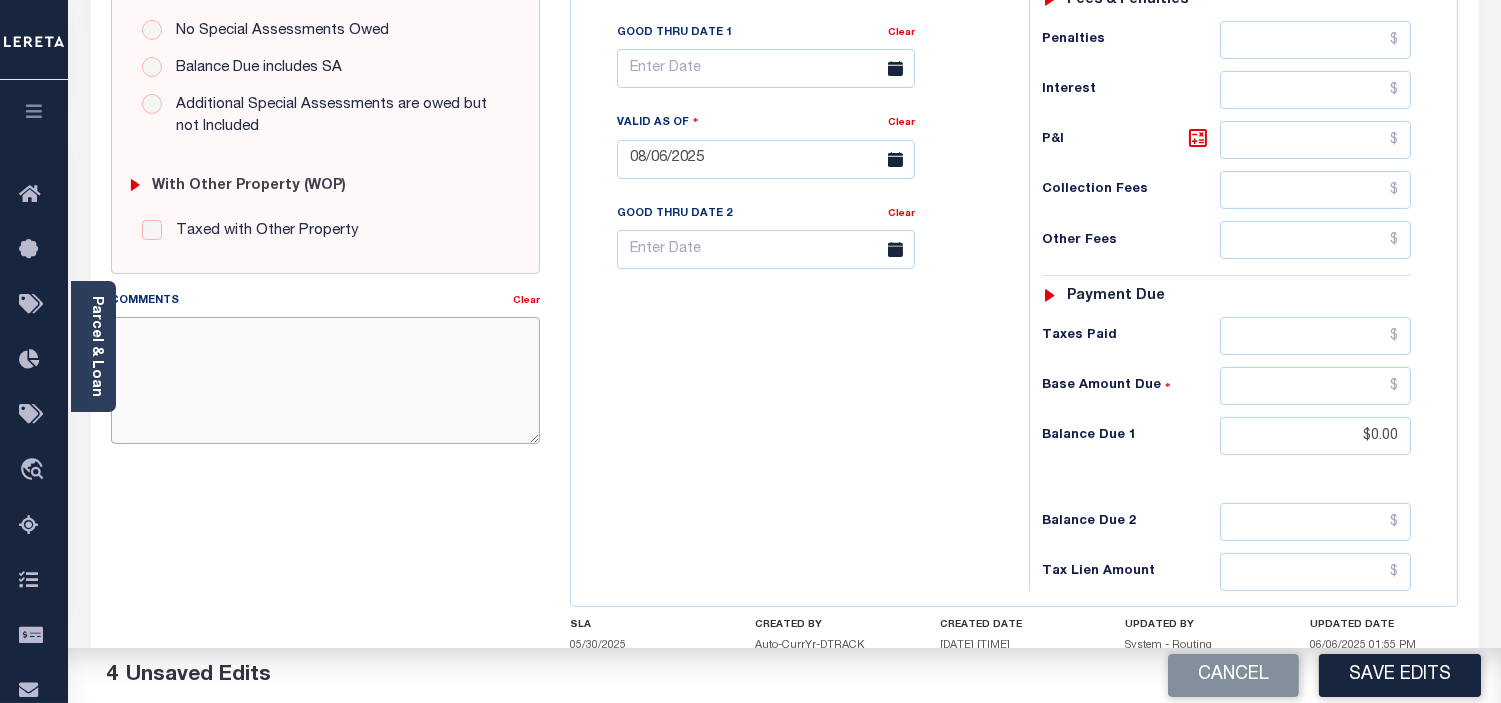 click on "Comments" at bounding box center (325, 380) 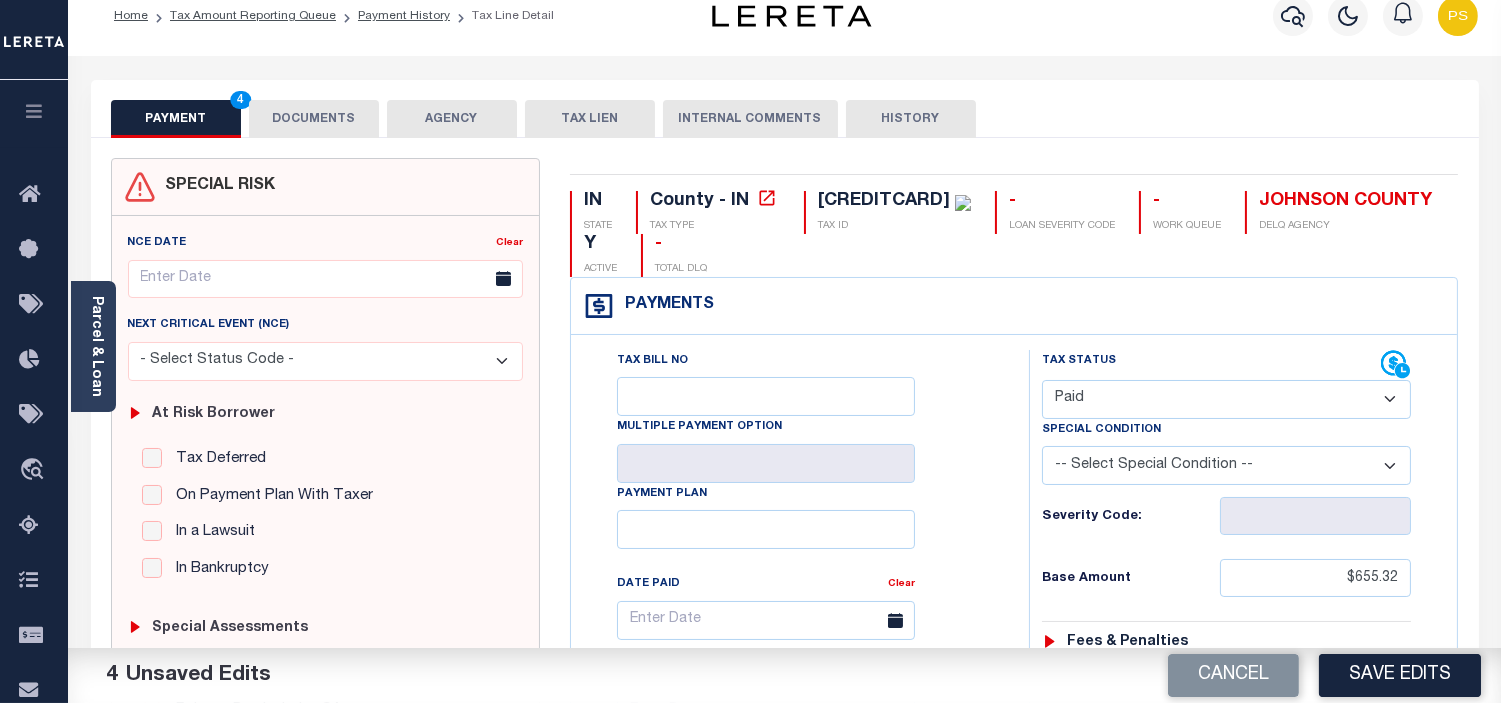 scroll, scrollTop: 0, scrollLeft: 0, axis: both 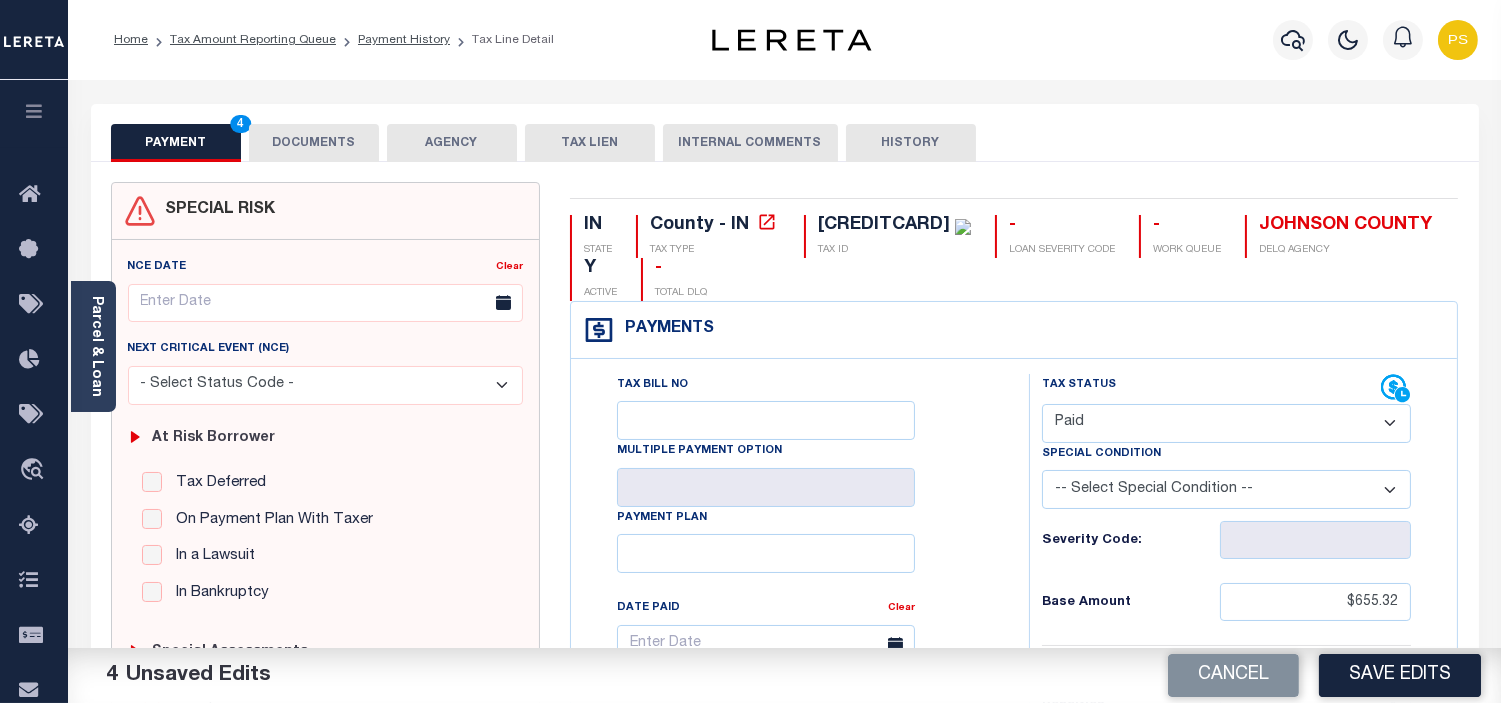 type on "see attached" 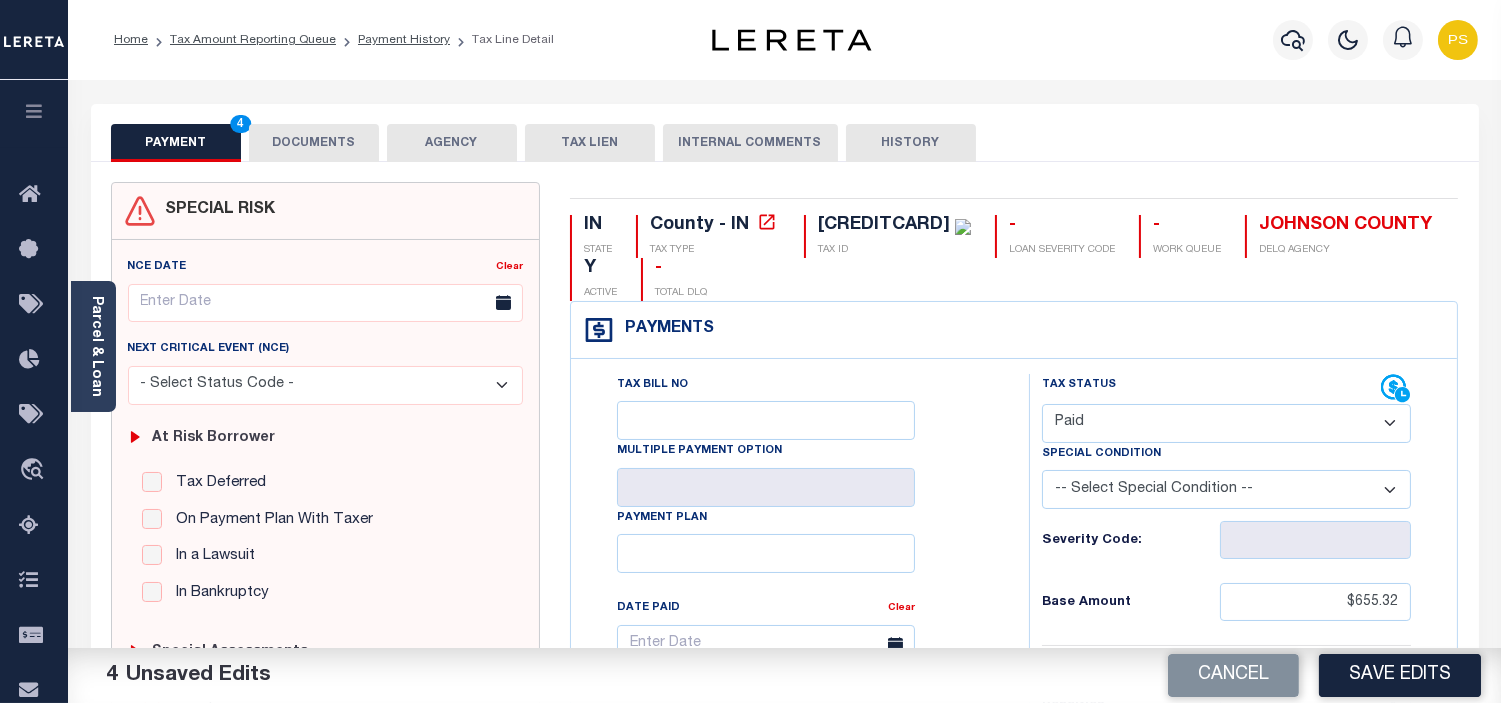 click on "DOCUMENTS" at bounding box center (314, 143) 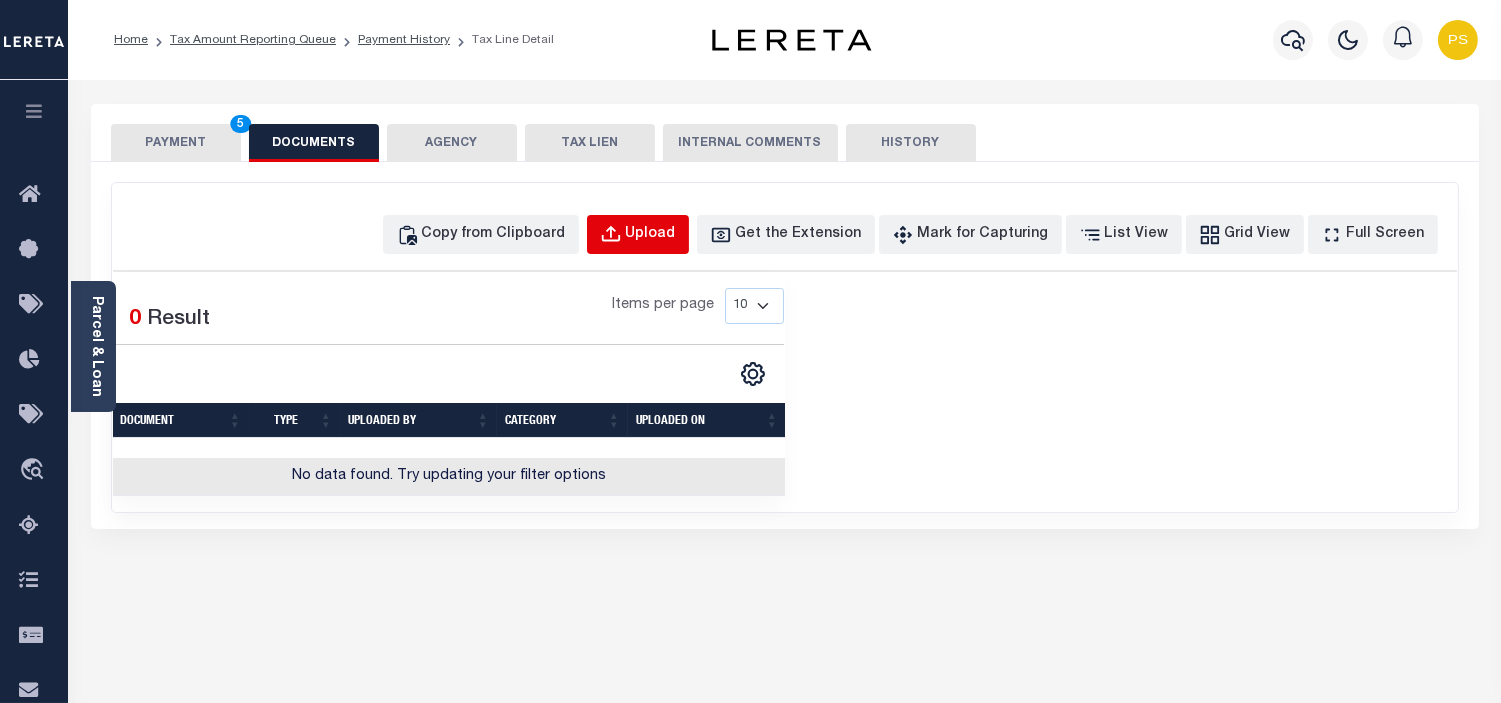 click on "Upload" at bounding box center (651, 235) 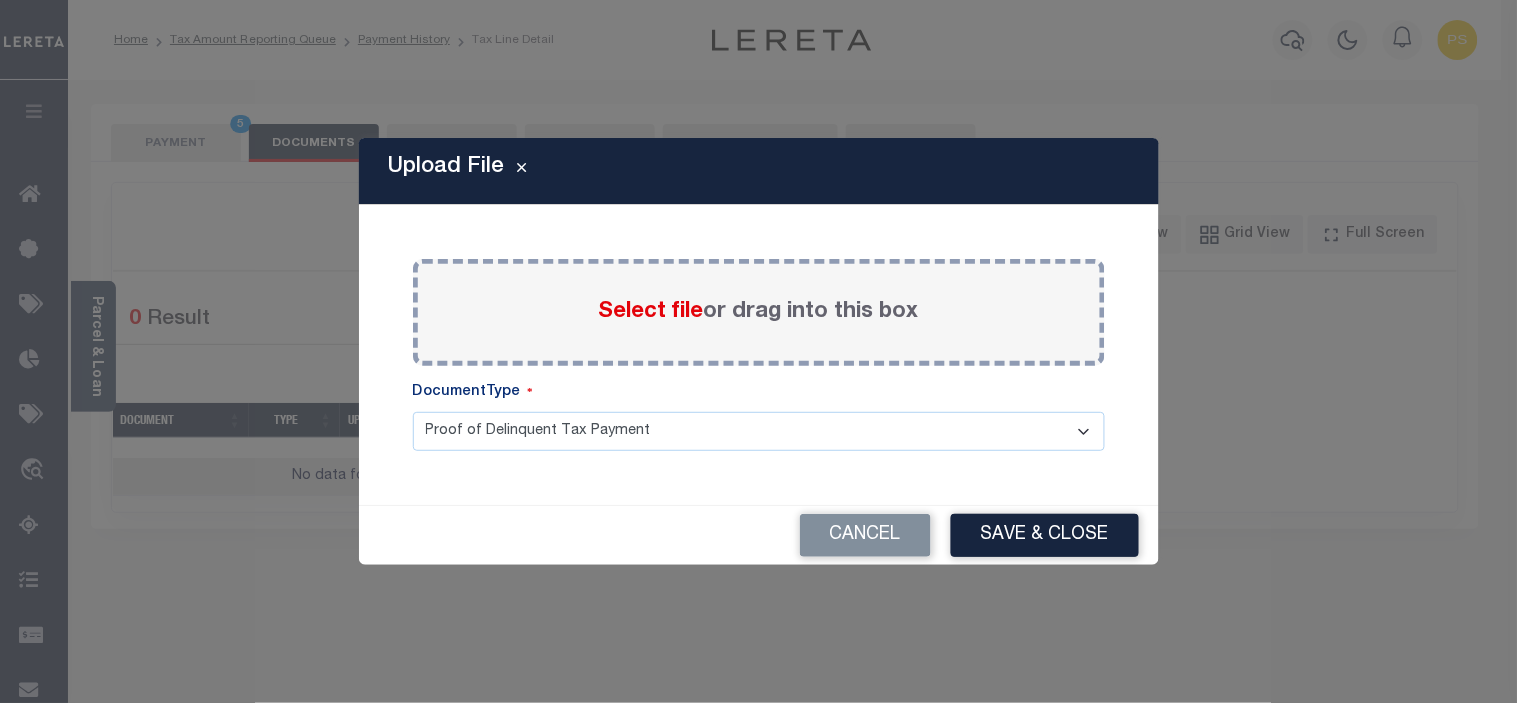 click on "Select file" at bounding box center [651, 312] 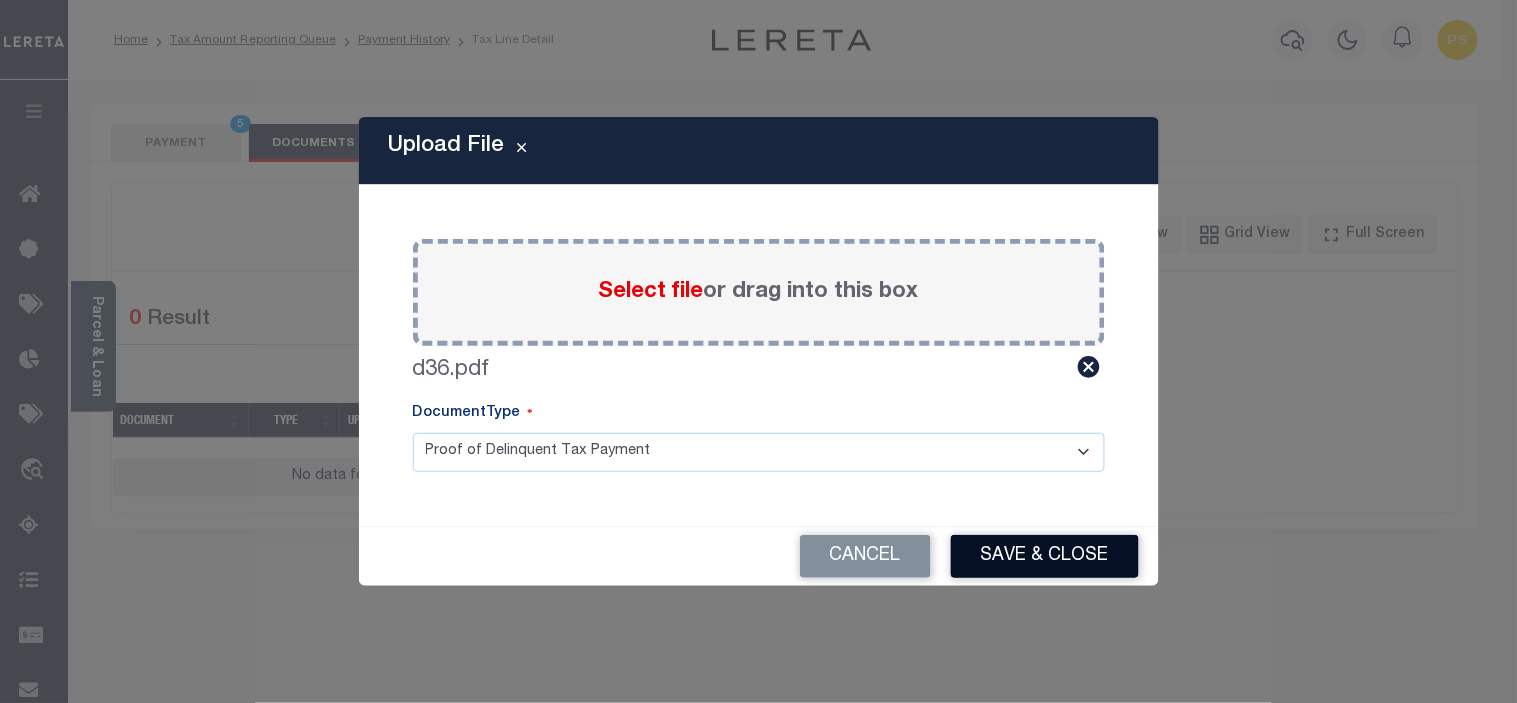click on "Save & Close" at bounding box center (1045, 556) 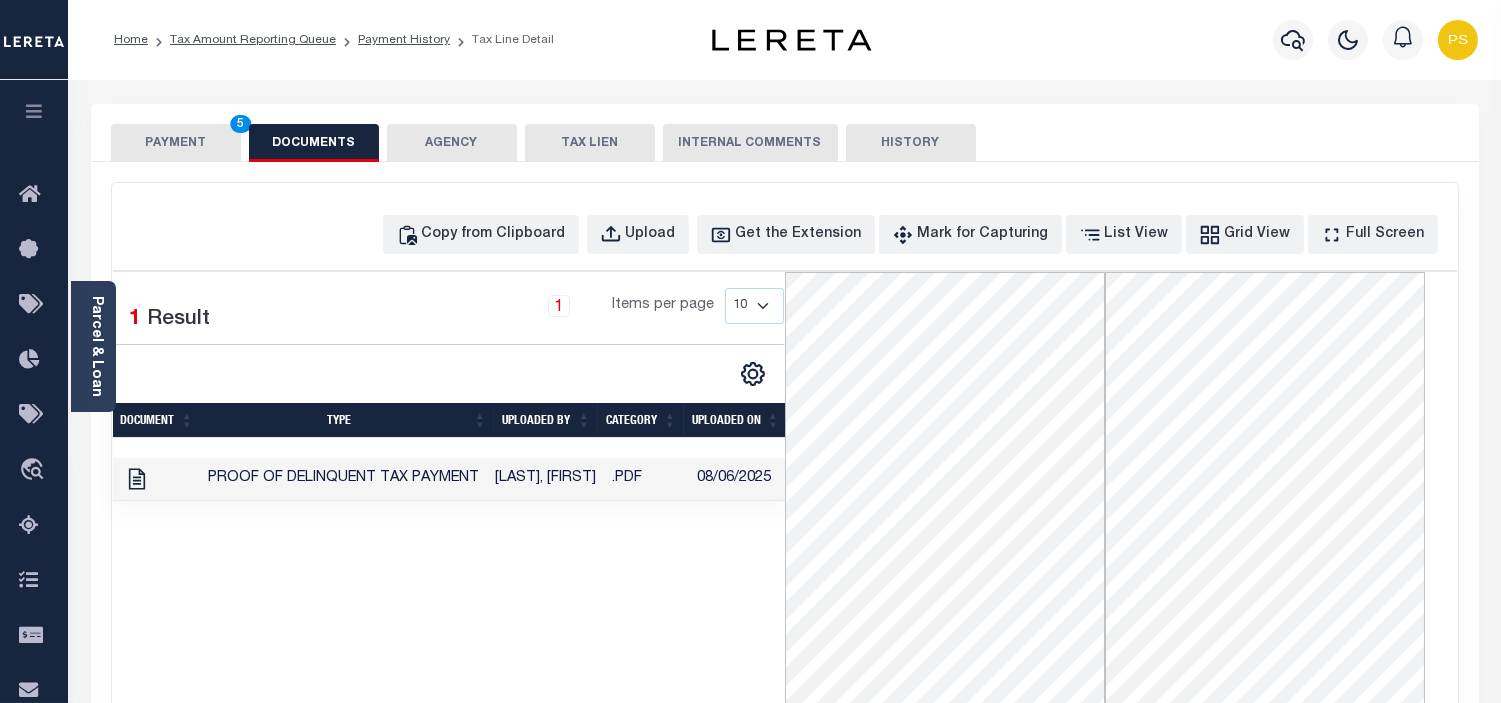 click on "PAYMENT
5" at bounding box center (176, 143) 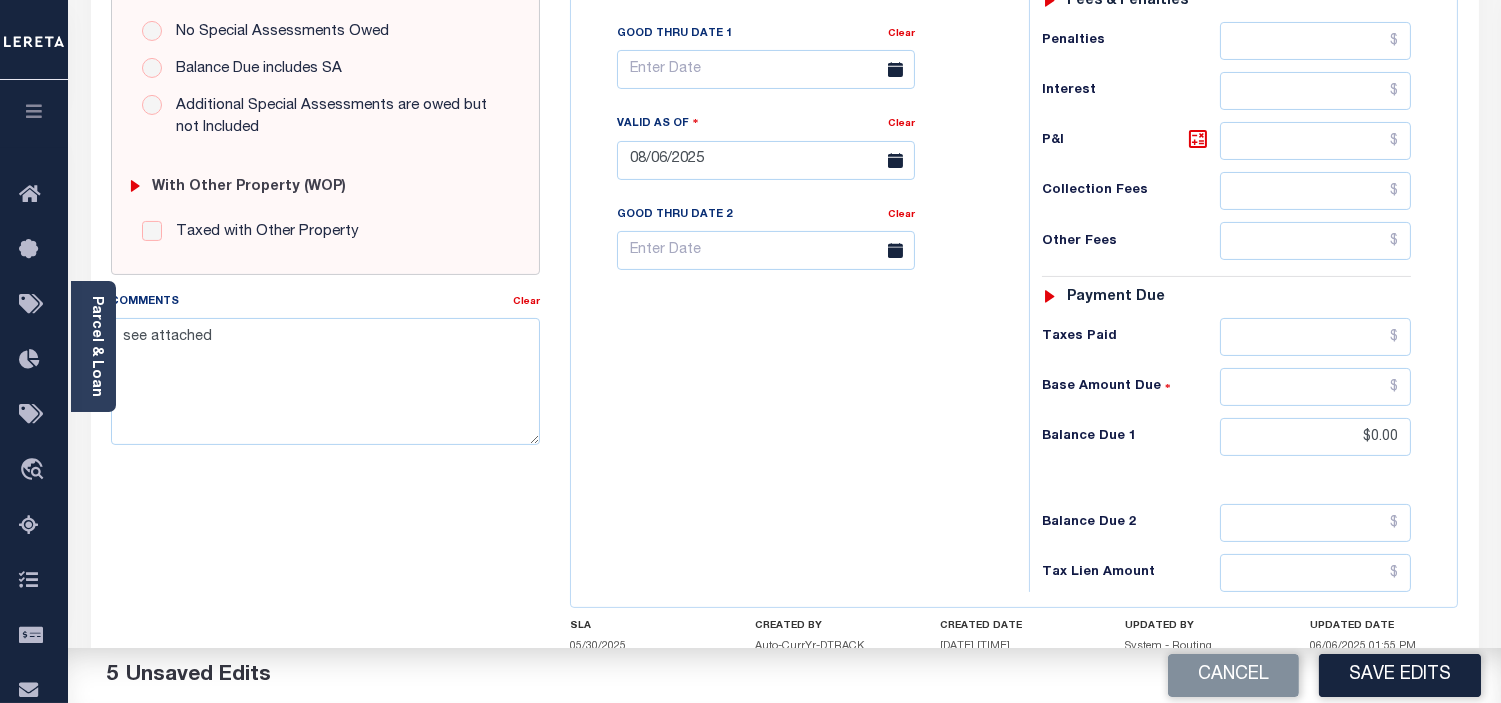 scroll, scrollTop: 666, scrollLeft: 0, axis: vertical 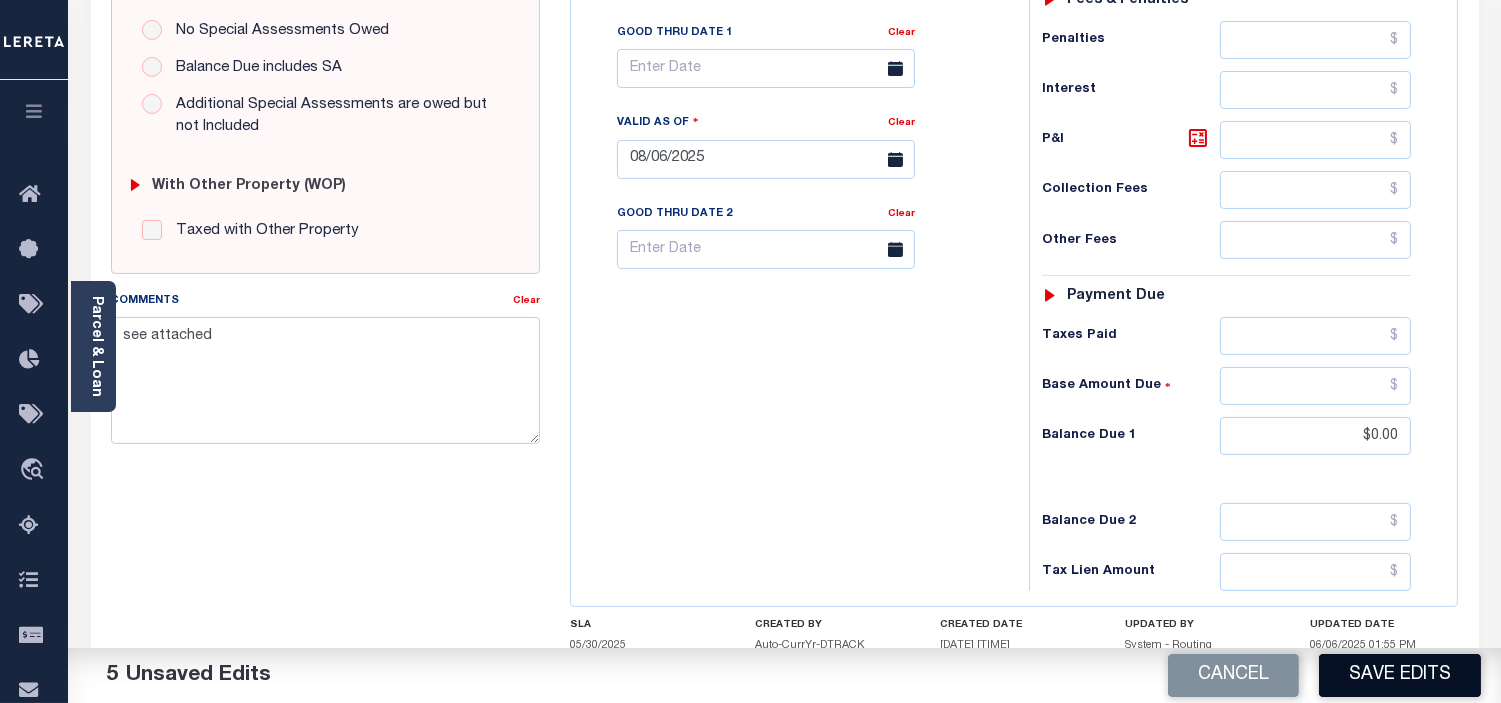 click on "Save Edits" at bounding box center (1400, 675) 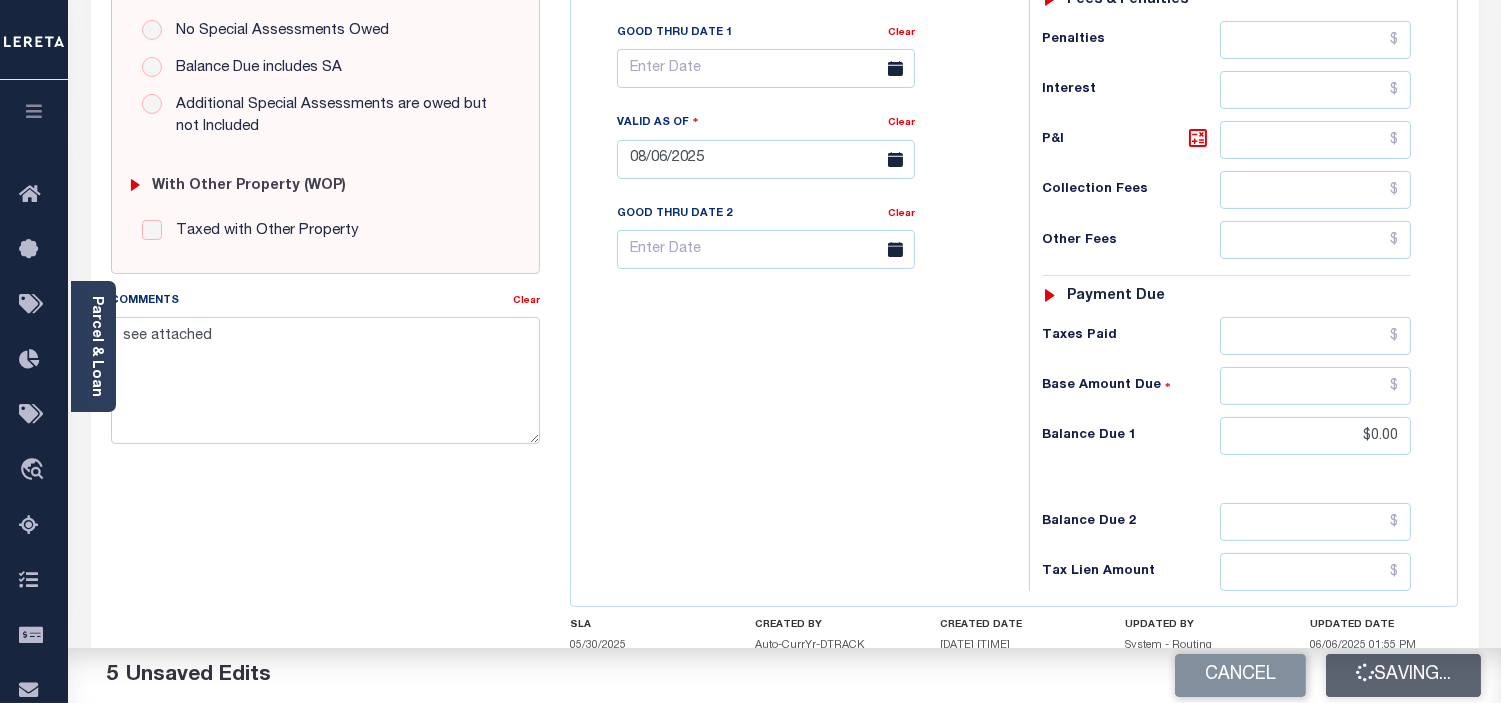 checkbox on "false" 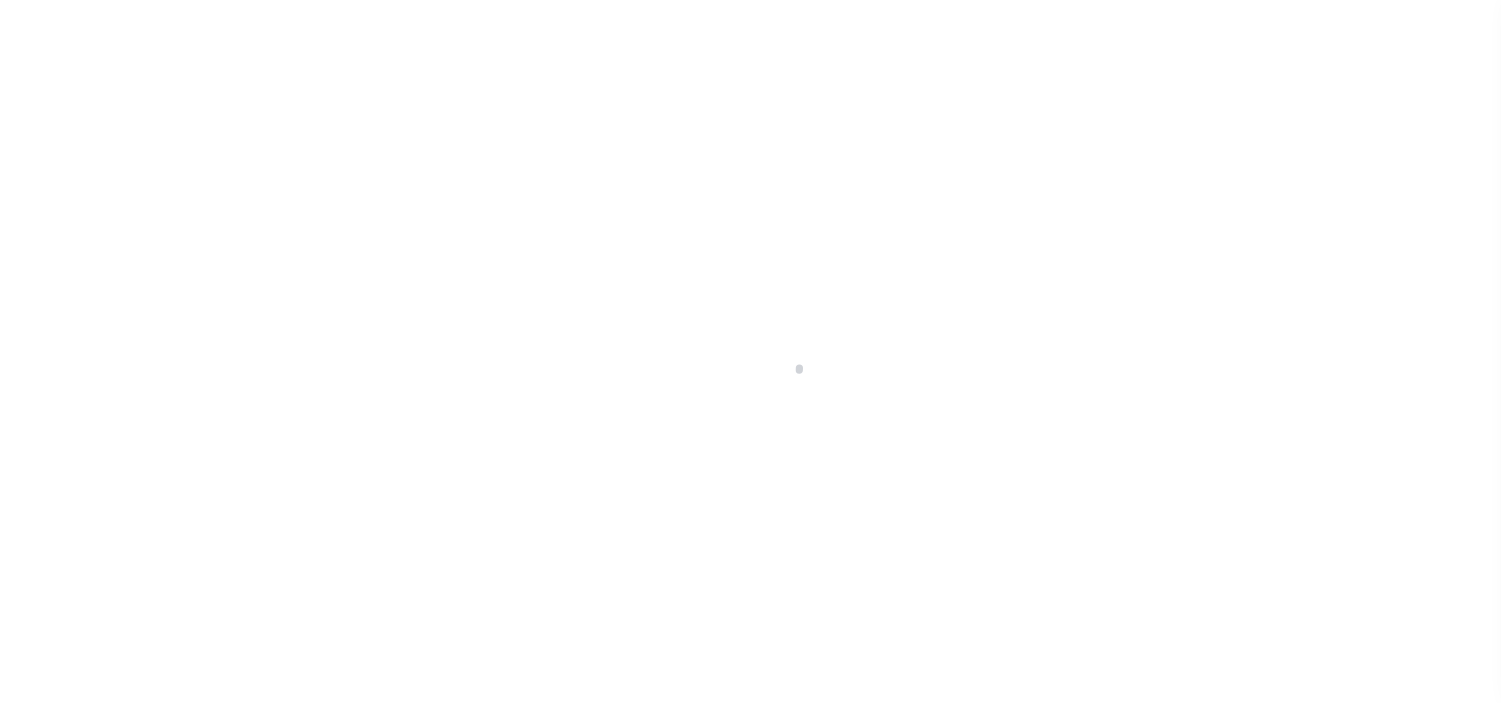 scroll, scrollTop: 0, scrollLeft: 0, axis: both 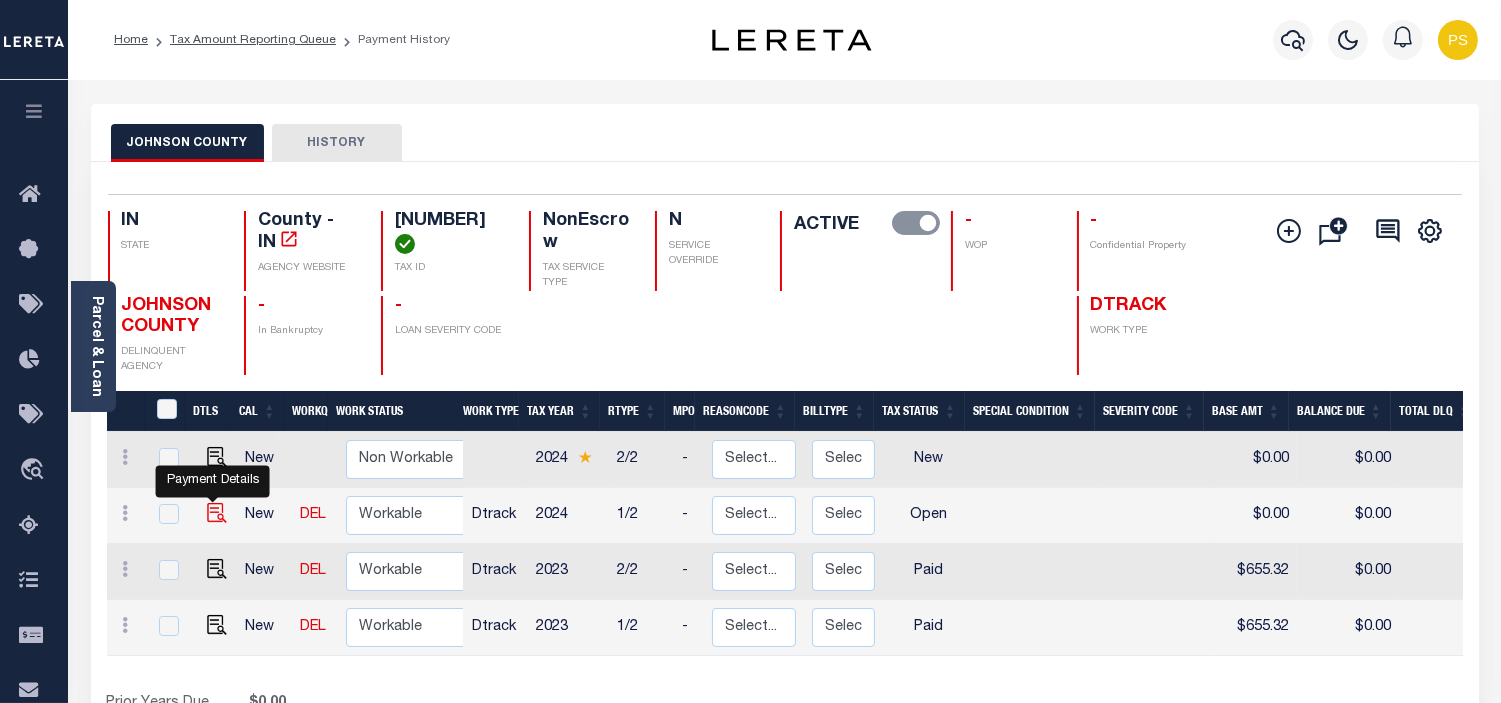 click at bounding box center (217, 513) 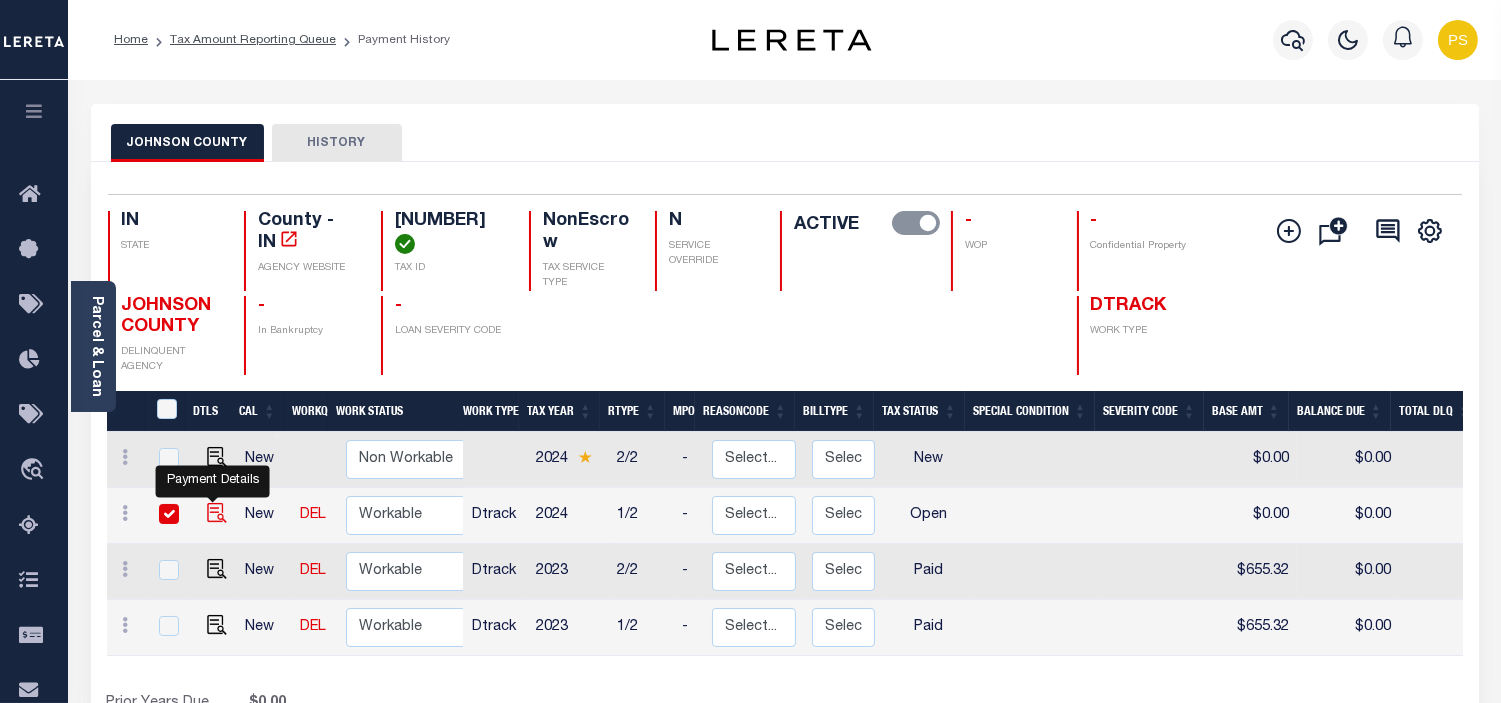 checkbox on "true" 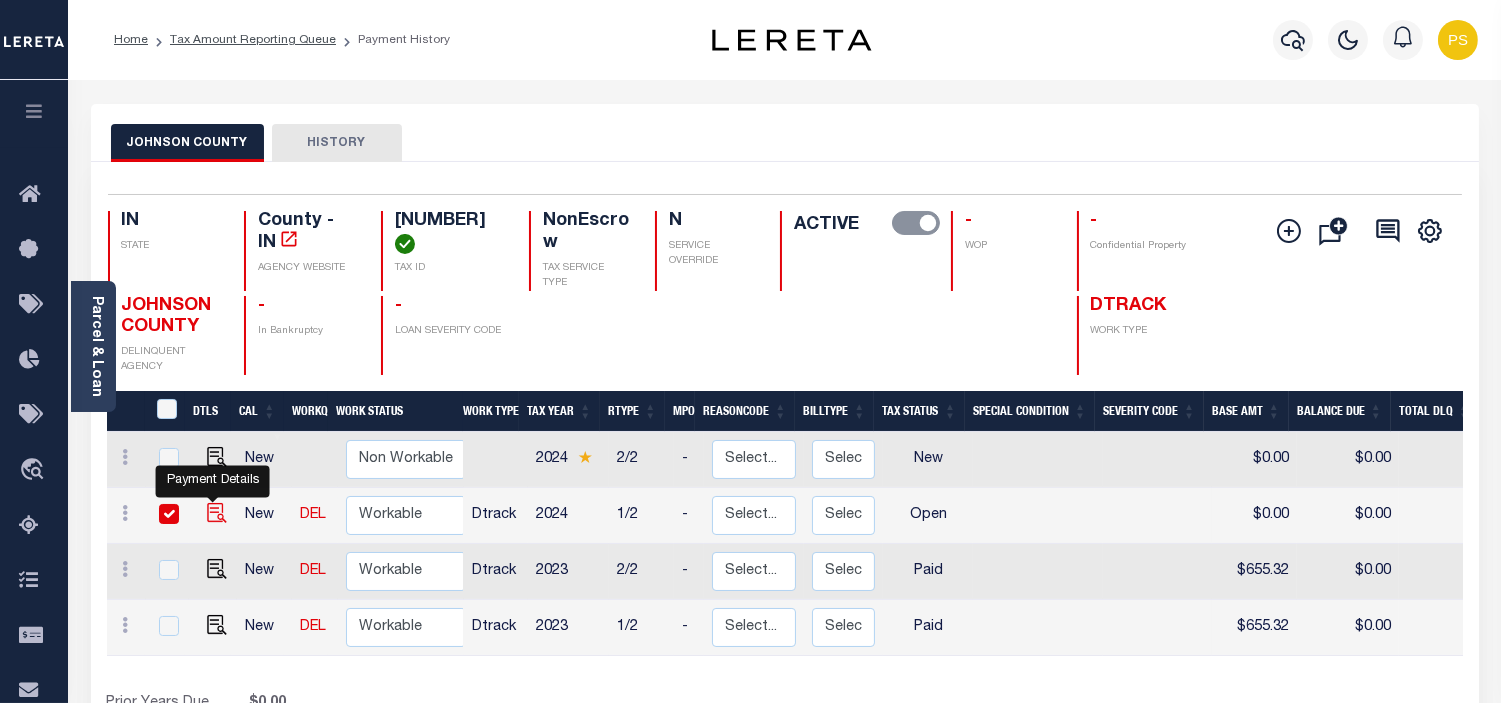 checkbox on "true" 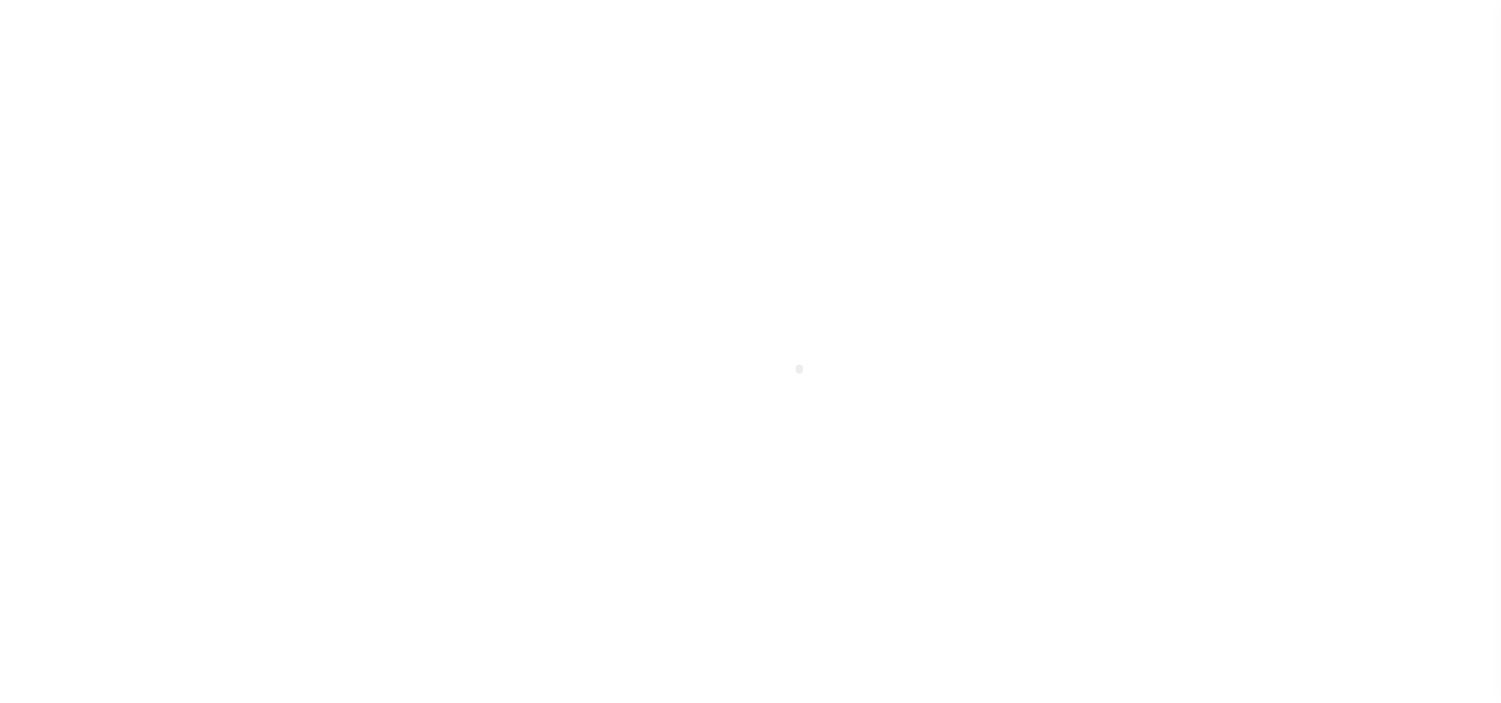 scroll, scrollTop: 0, scrollLeft: 0, axis: both 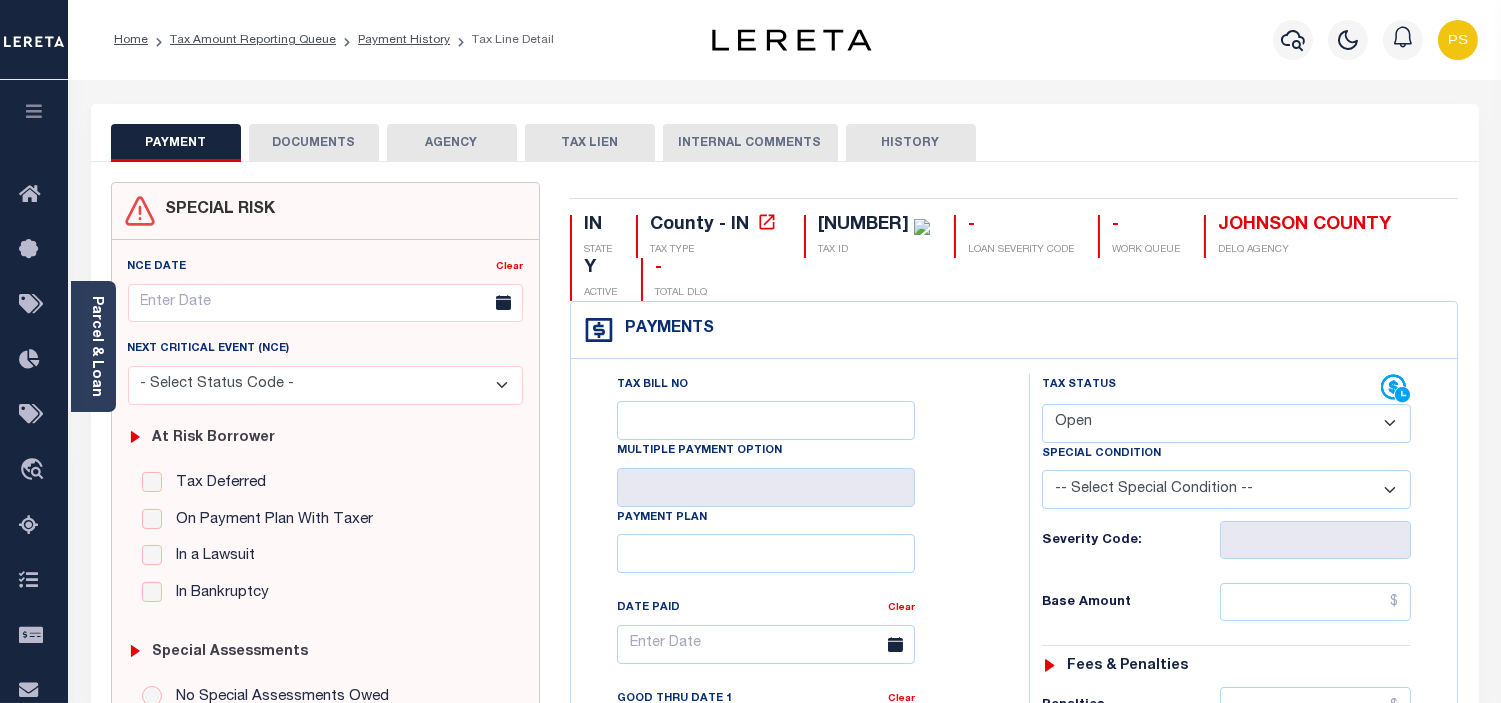 click on "- Select Status Code -
Open
Due/Unpaid
Paid
Incomplete
No Tax Due
Internal Refund Processed
New" at bounding box center (1226, 423) 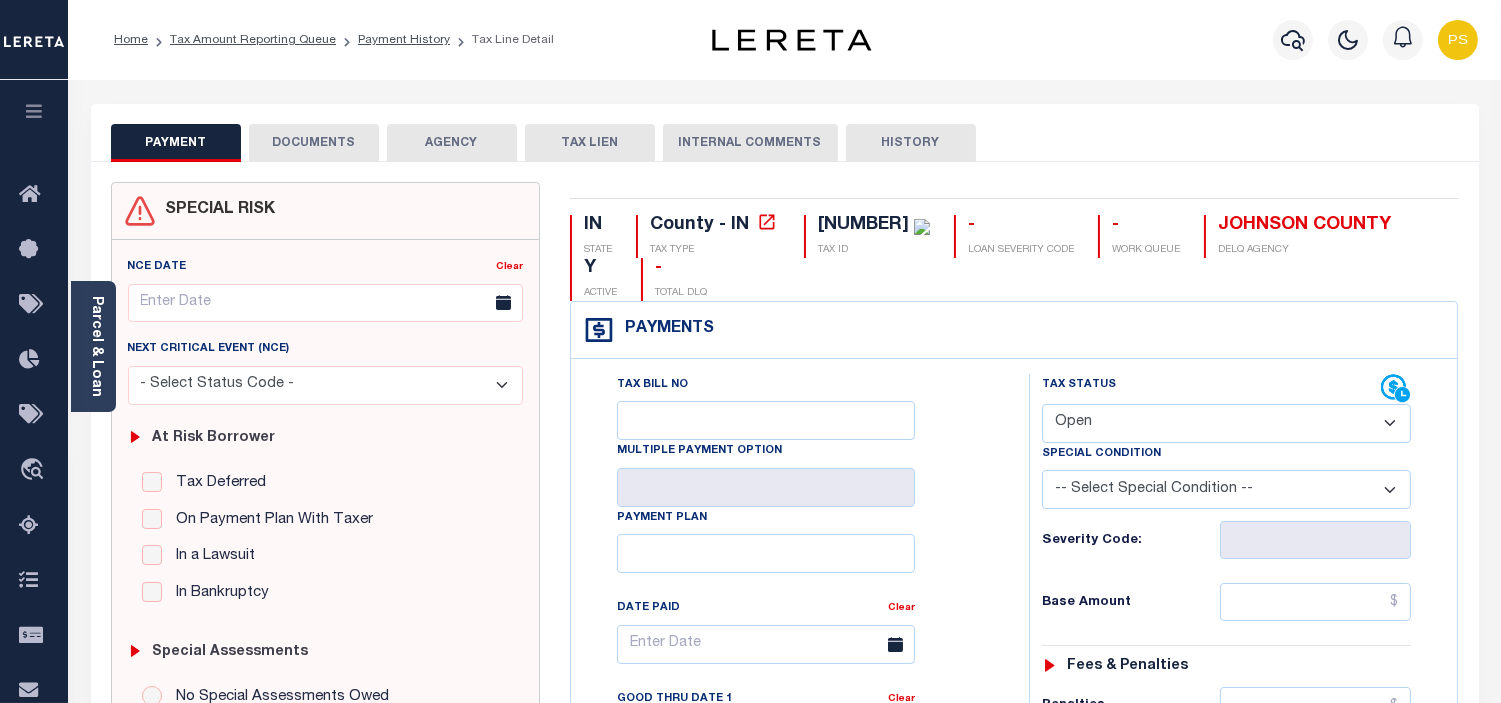 select on "PYD" 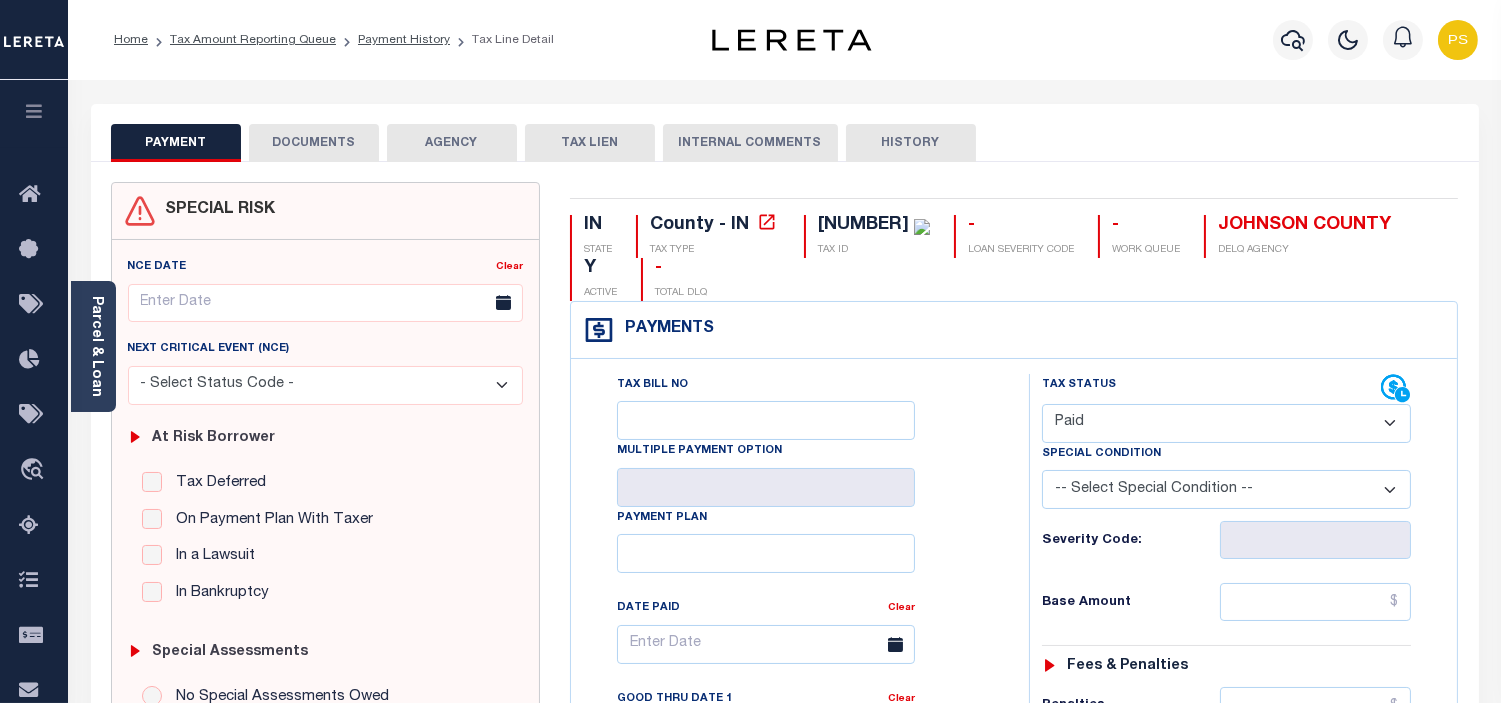 click on "- Select Status Code -
Open
Due/Unpaid
Paid
Incomplete
No Tax Due
Internal Refund Processed
New" at bounding box center (1226, 423) 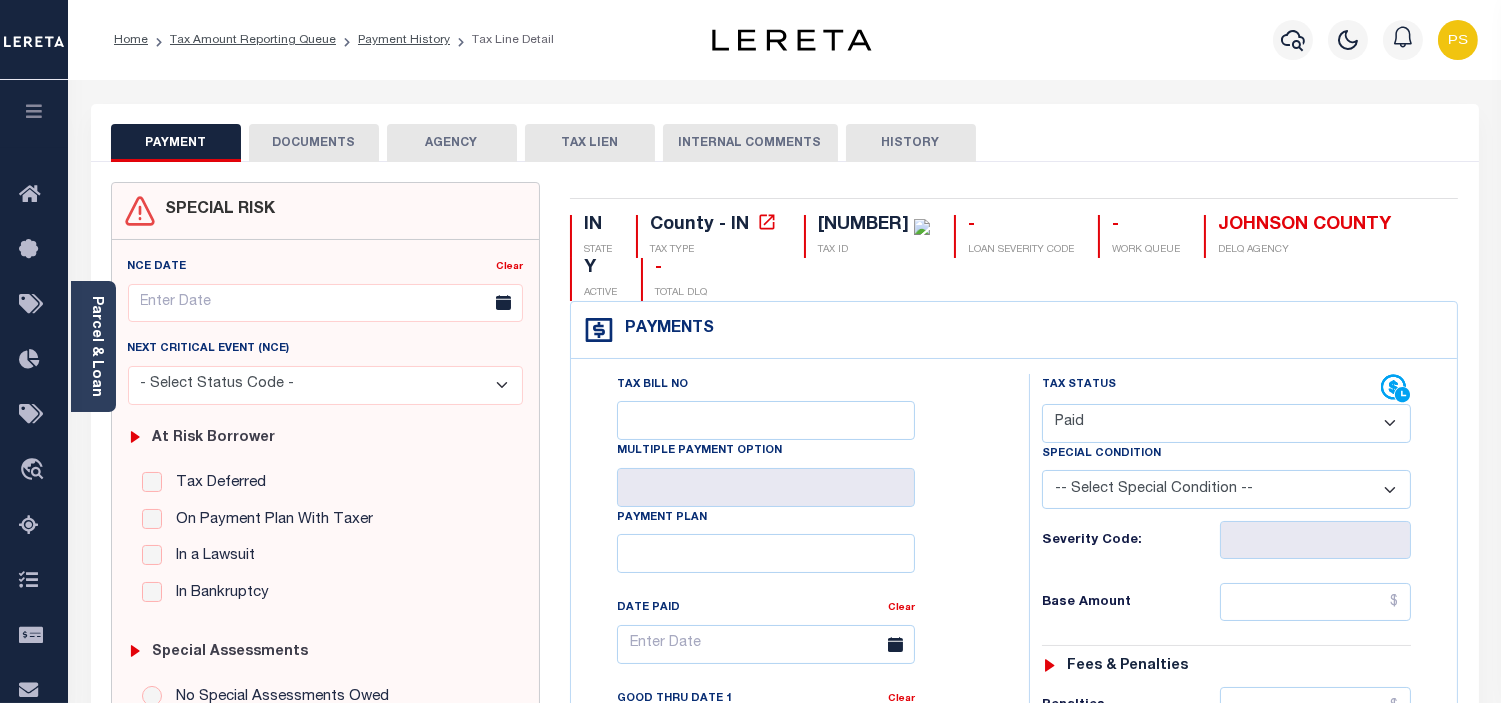 type on "08/06/2025" 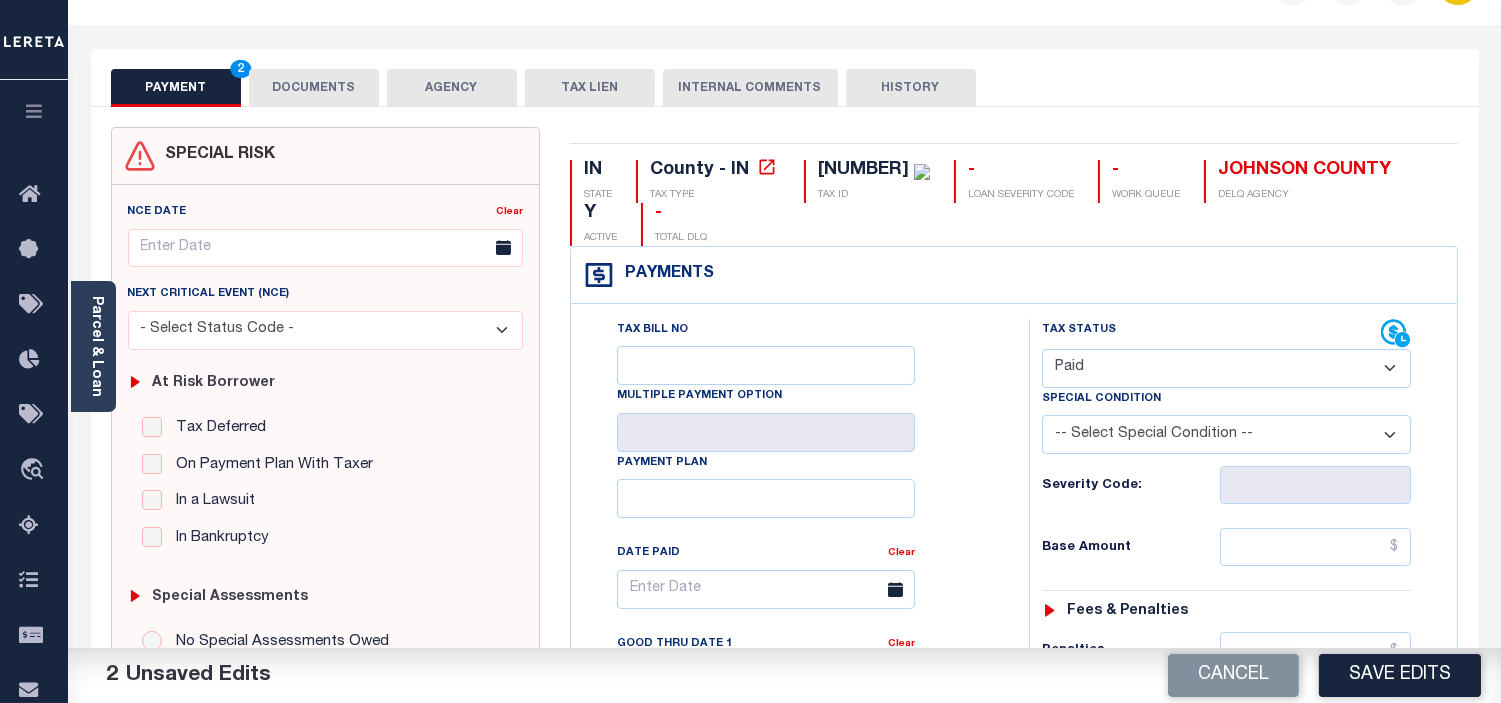 scroll, scrollTop: 111, scrollLeft: 0, axis: vertical 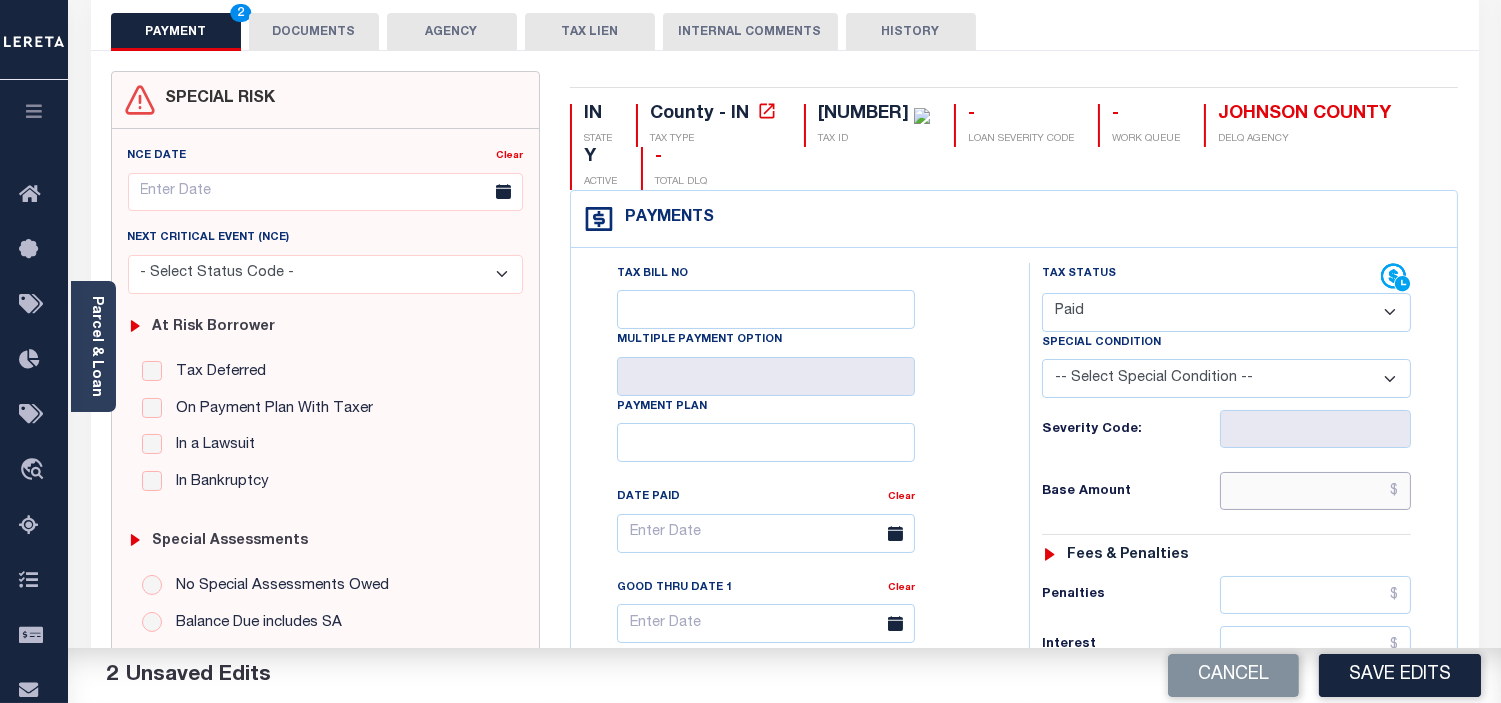 click at bounding box center [1315, 491] 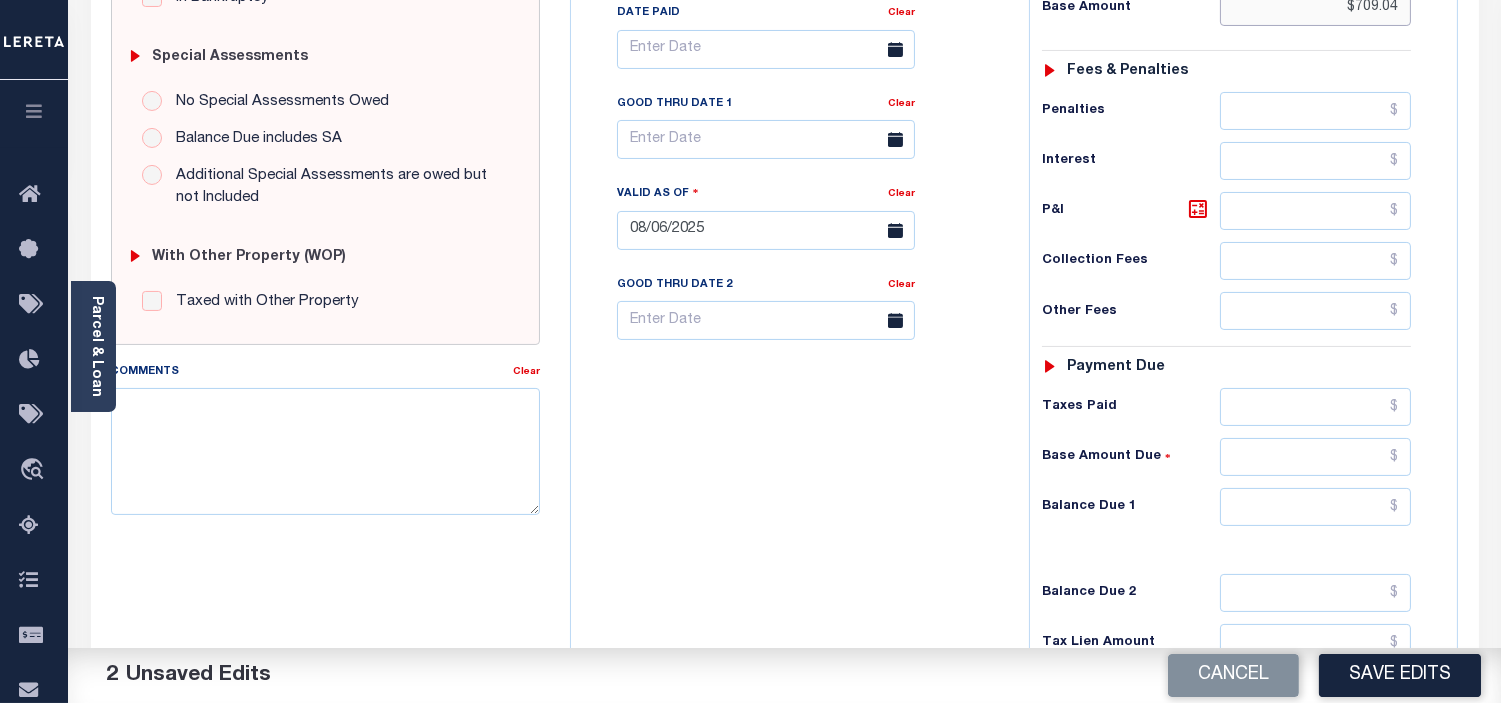 scroll, scrollTop: 666, scrollLeft: 0, axis: vertical 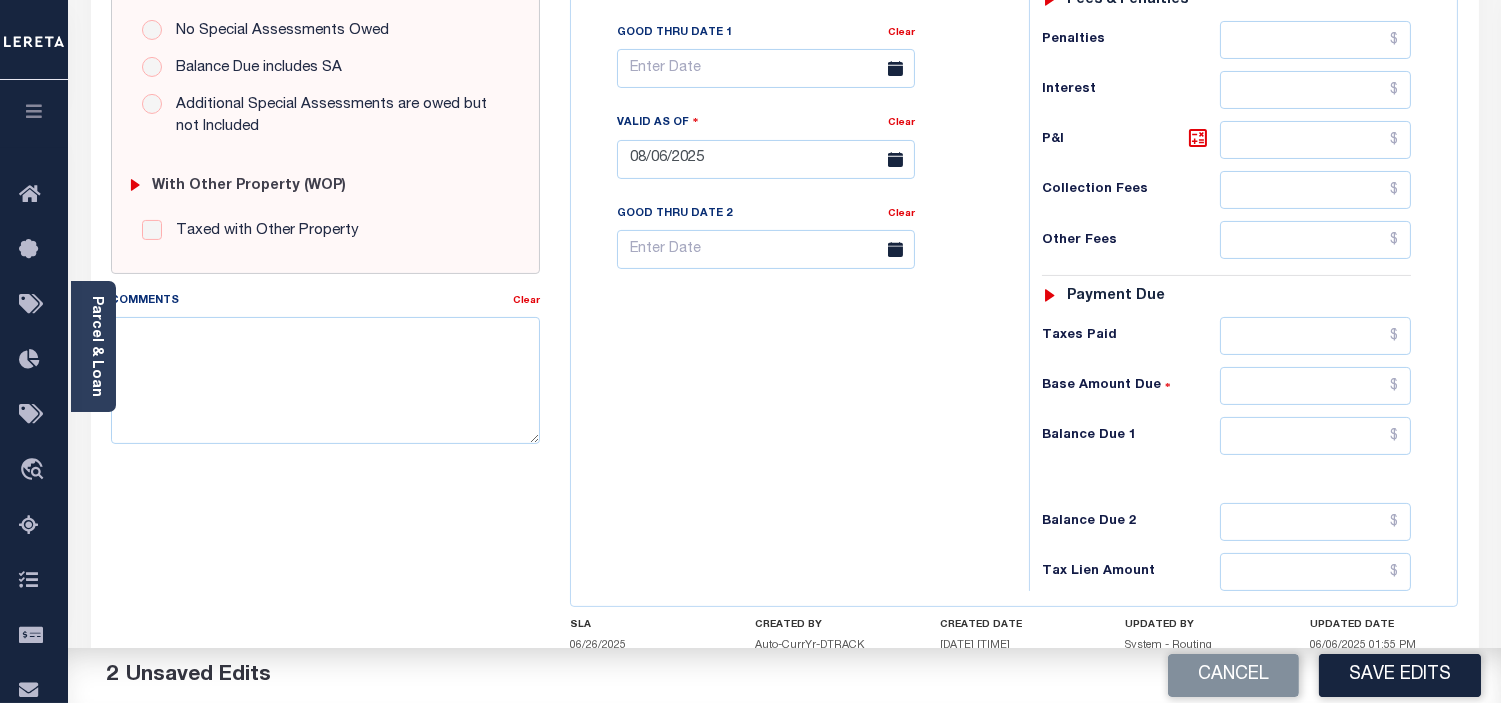type on "$709.04" 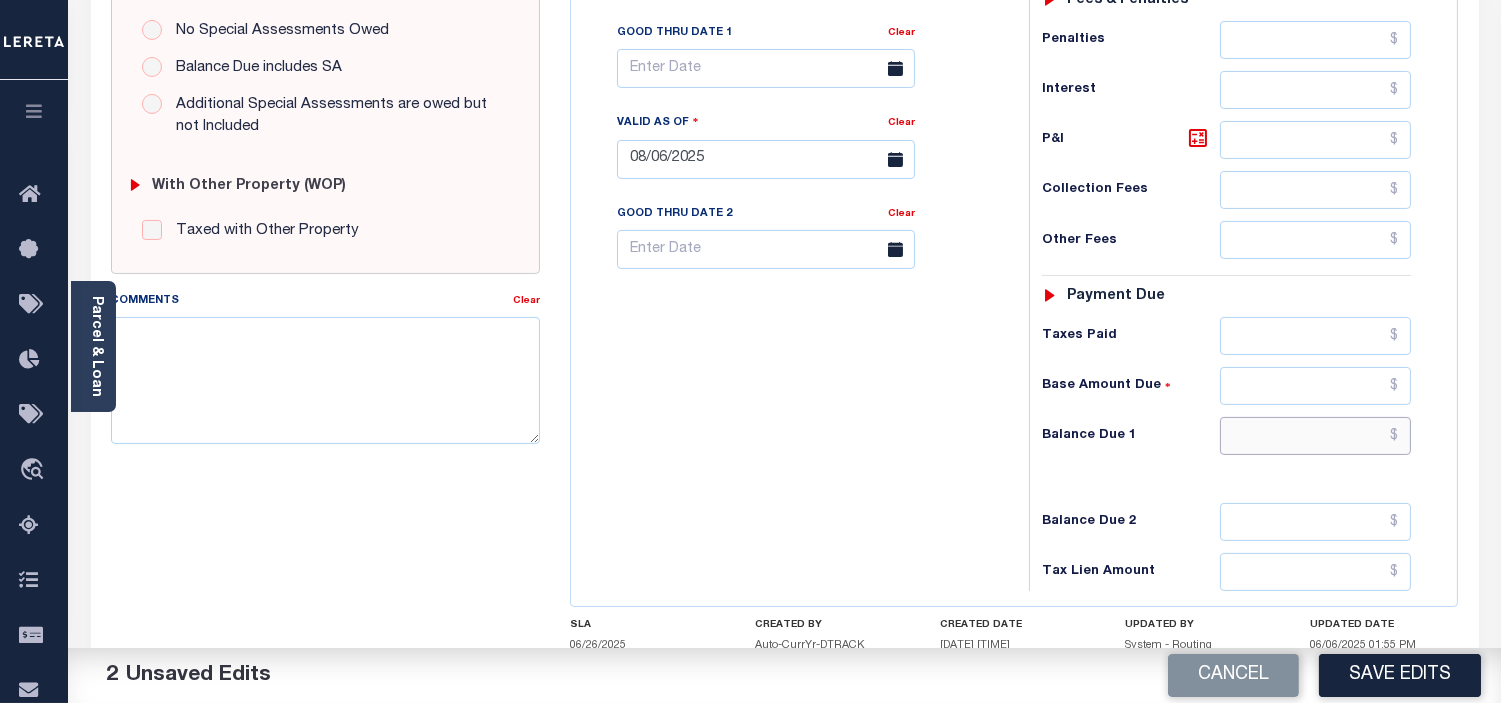click at bounding box center [1315, 436] 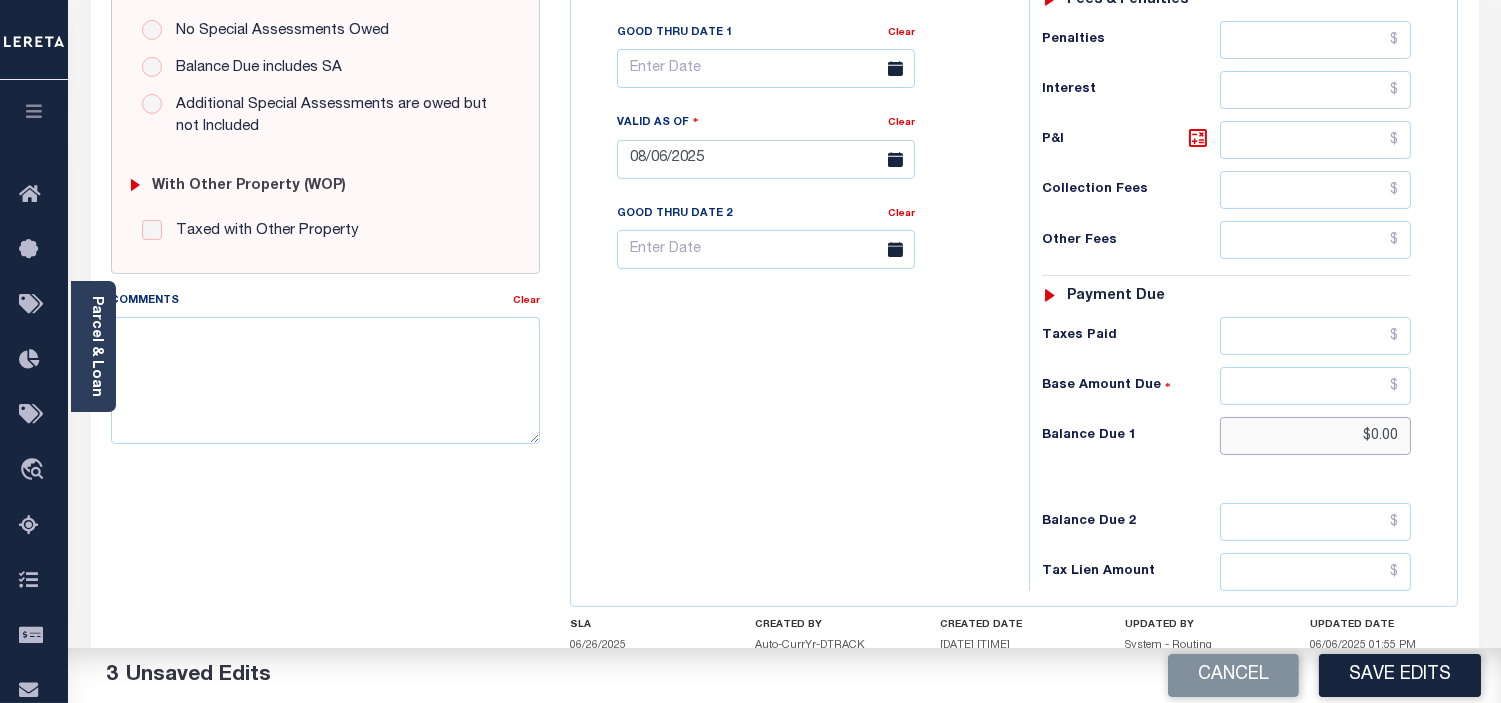 type on "$0.00" 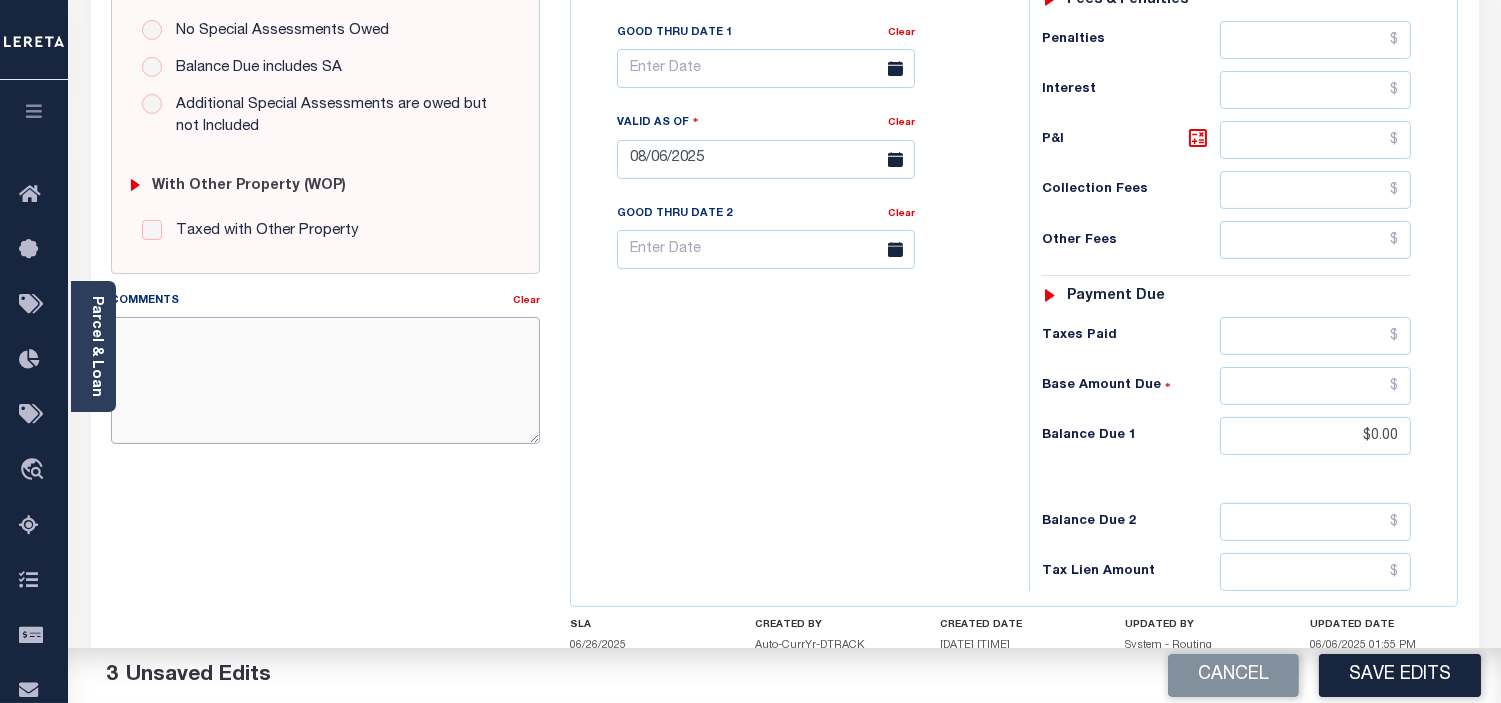 click on "Comments" at bounding box center [325, 380] 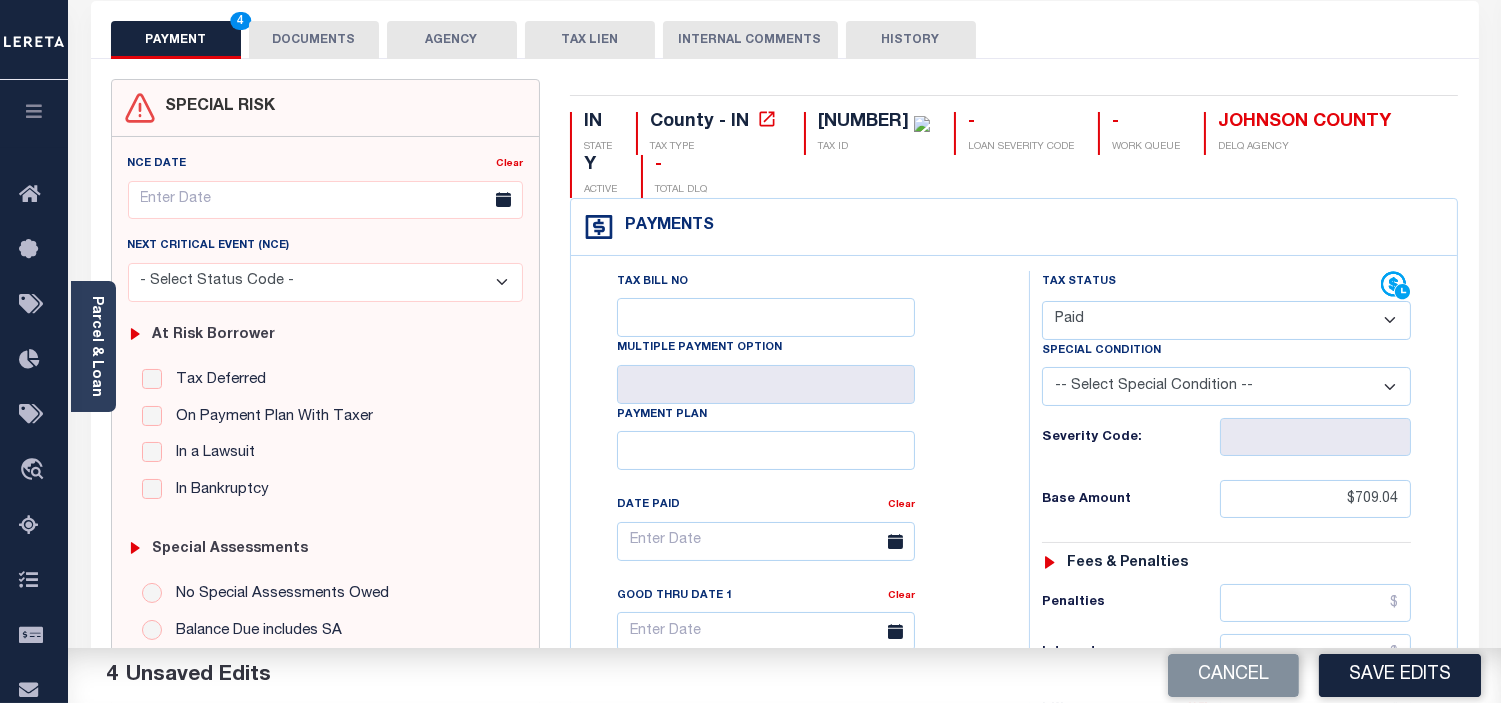 scroll, scrollTop: 0, scrollLeft: 0, axis: both 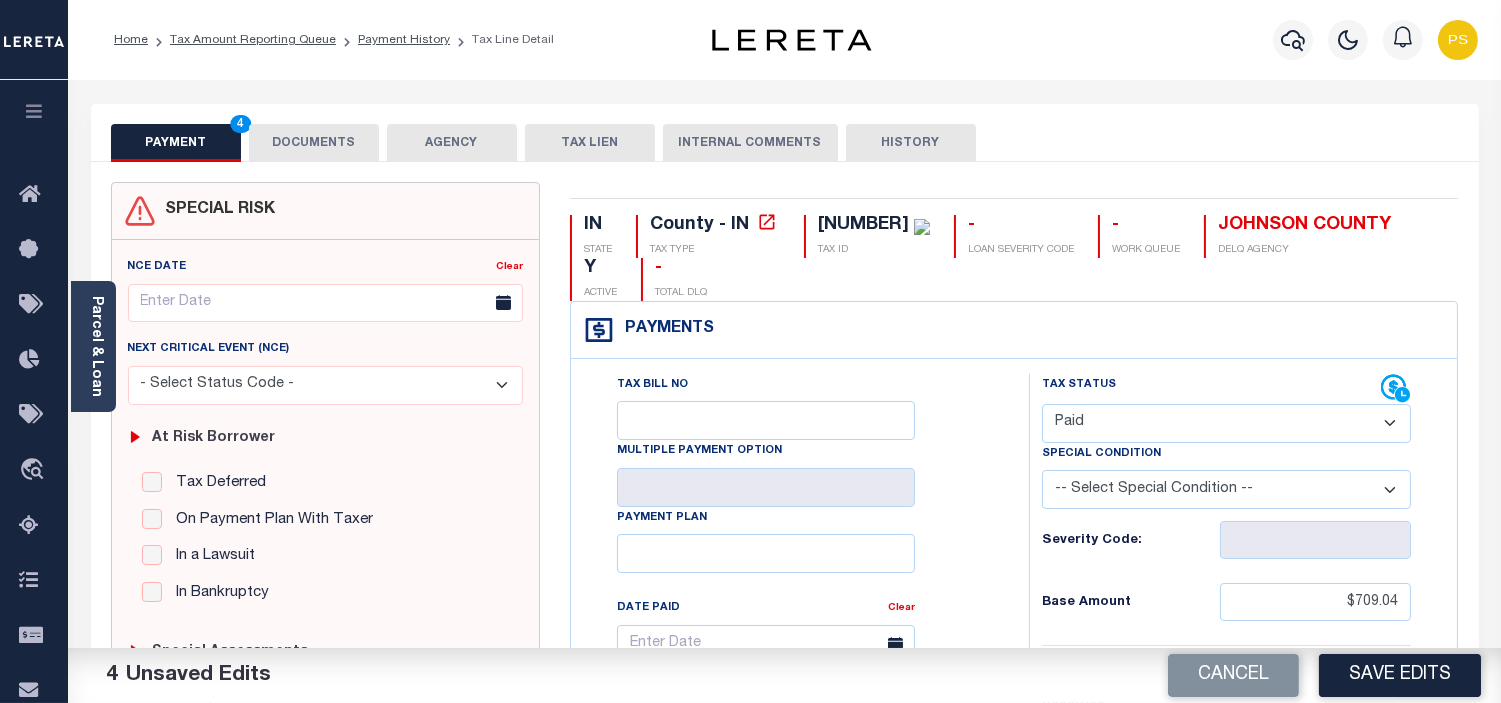 type on "see attached" 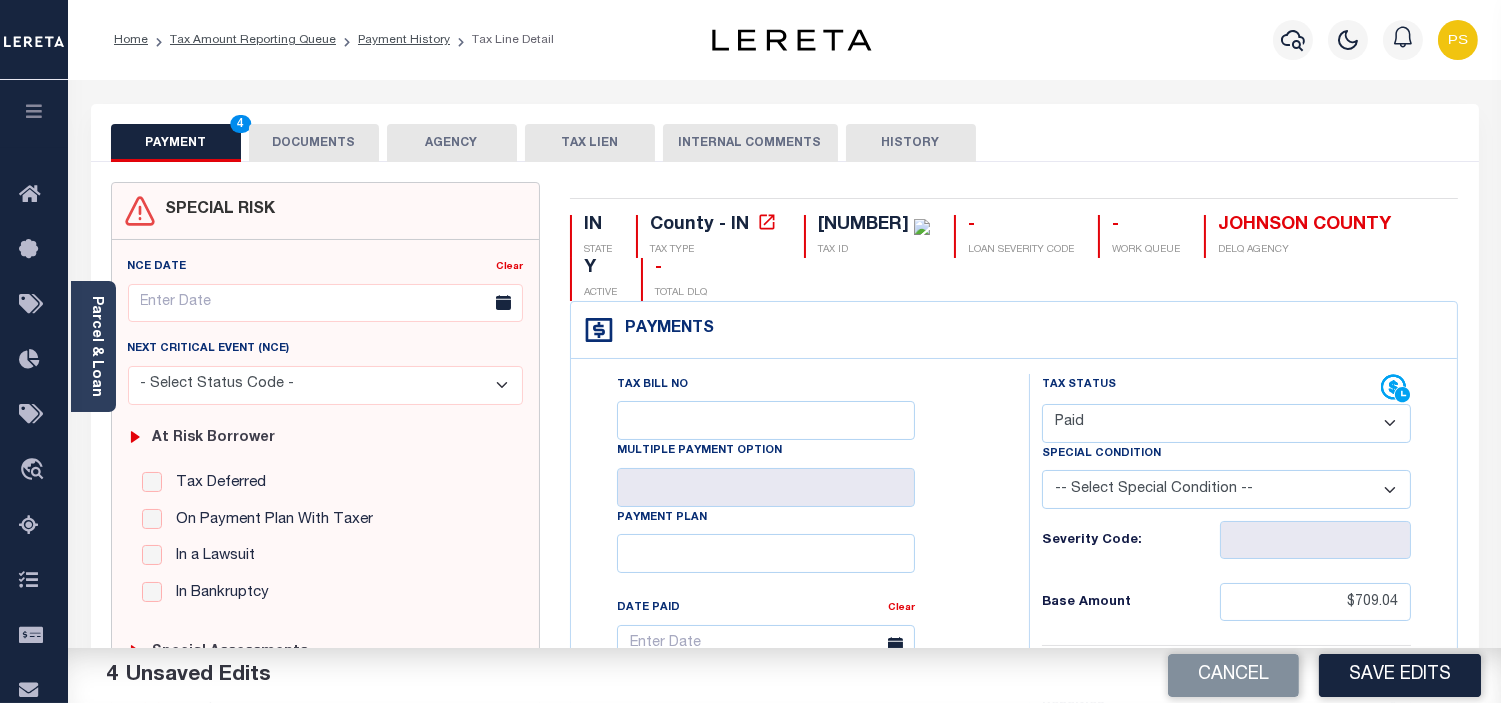 click on "DOCUMENTS" at bounding box center (314, 143) 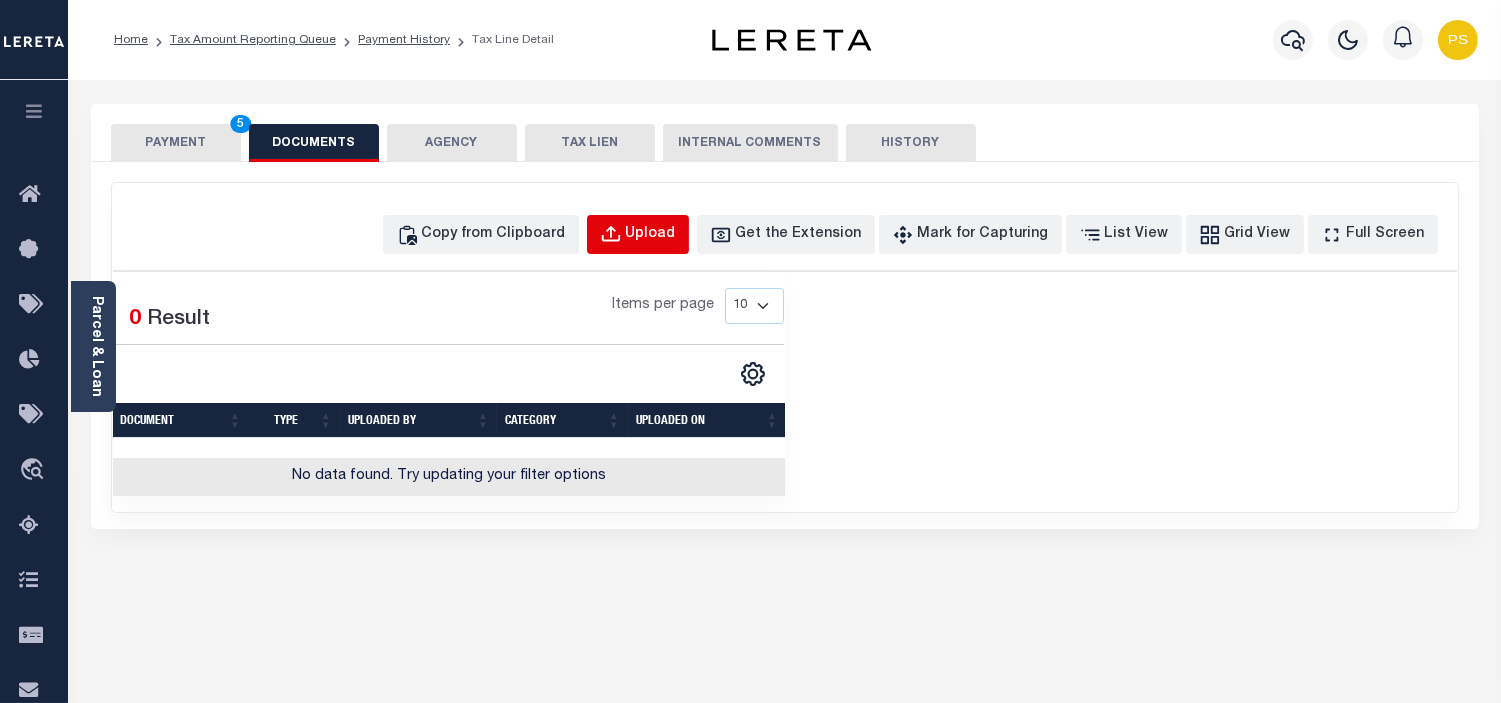 click on "Upload" at bounding box center (651, 235) 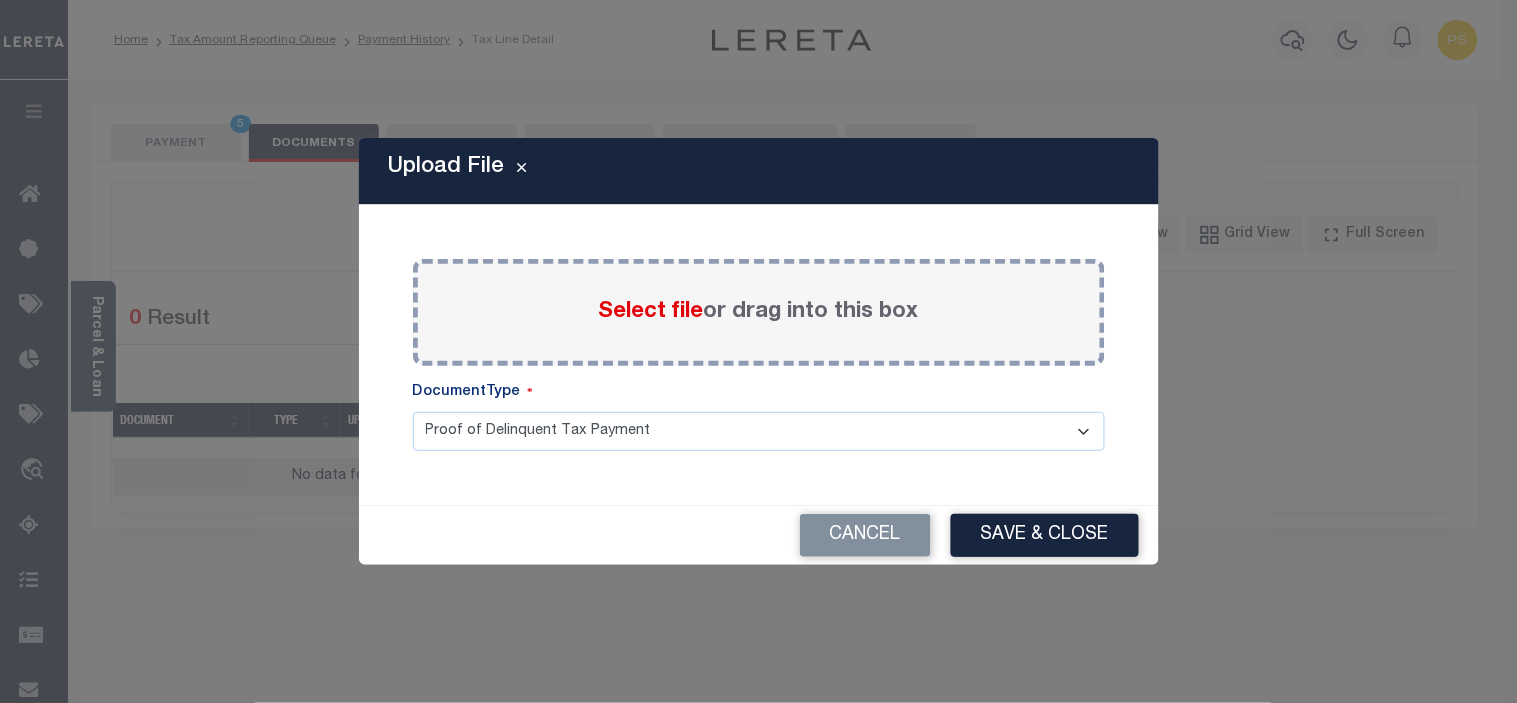 click on "Select file" at bounding box center (651, 312) 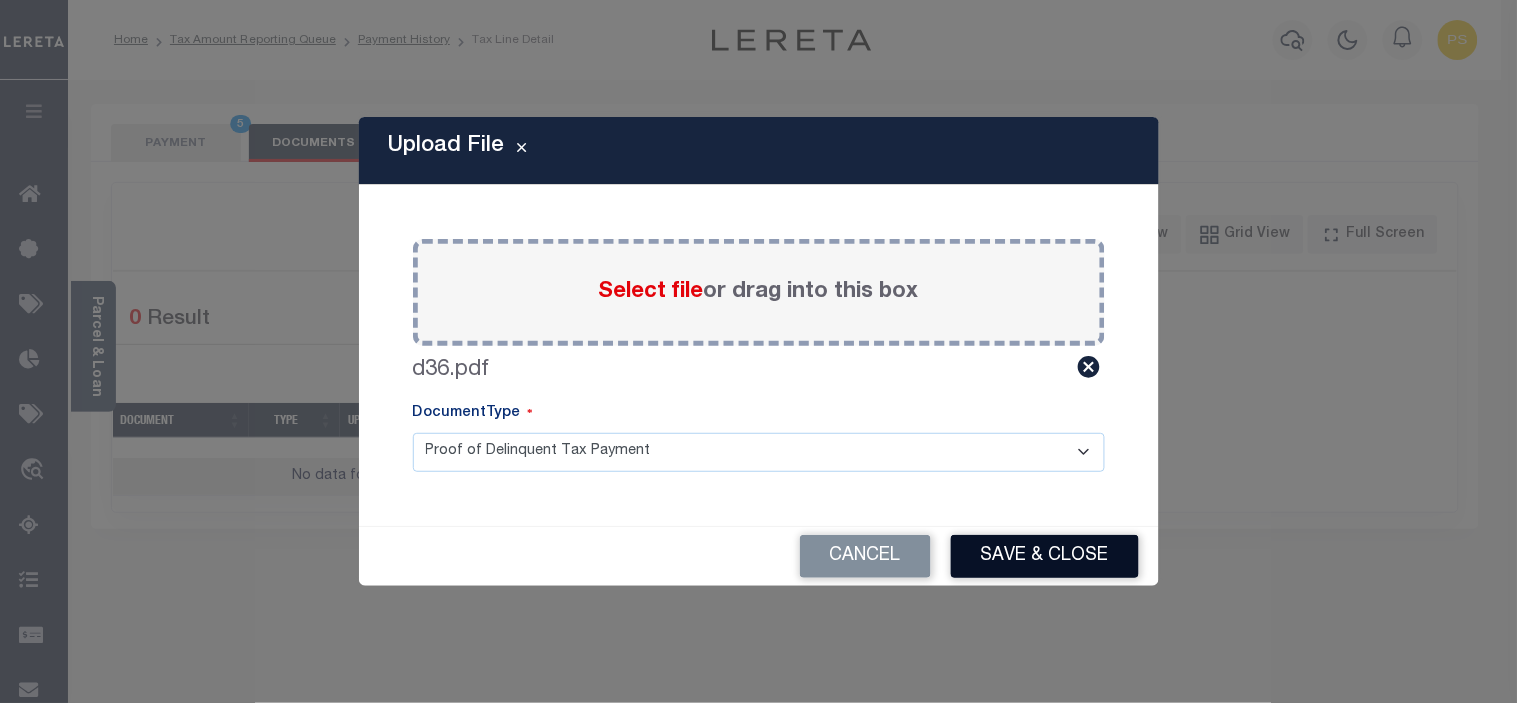 click on "Save & Close" at bounding box center (1045, 556) 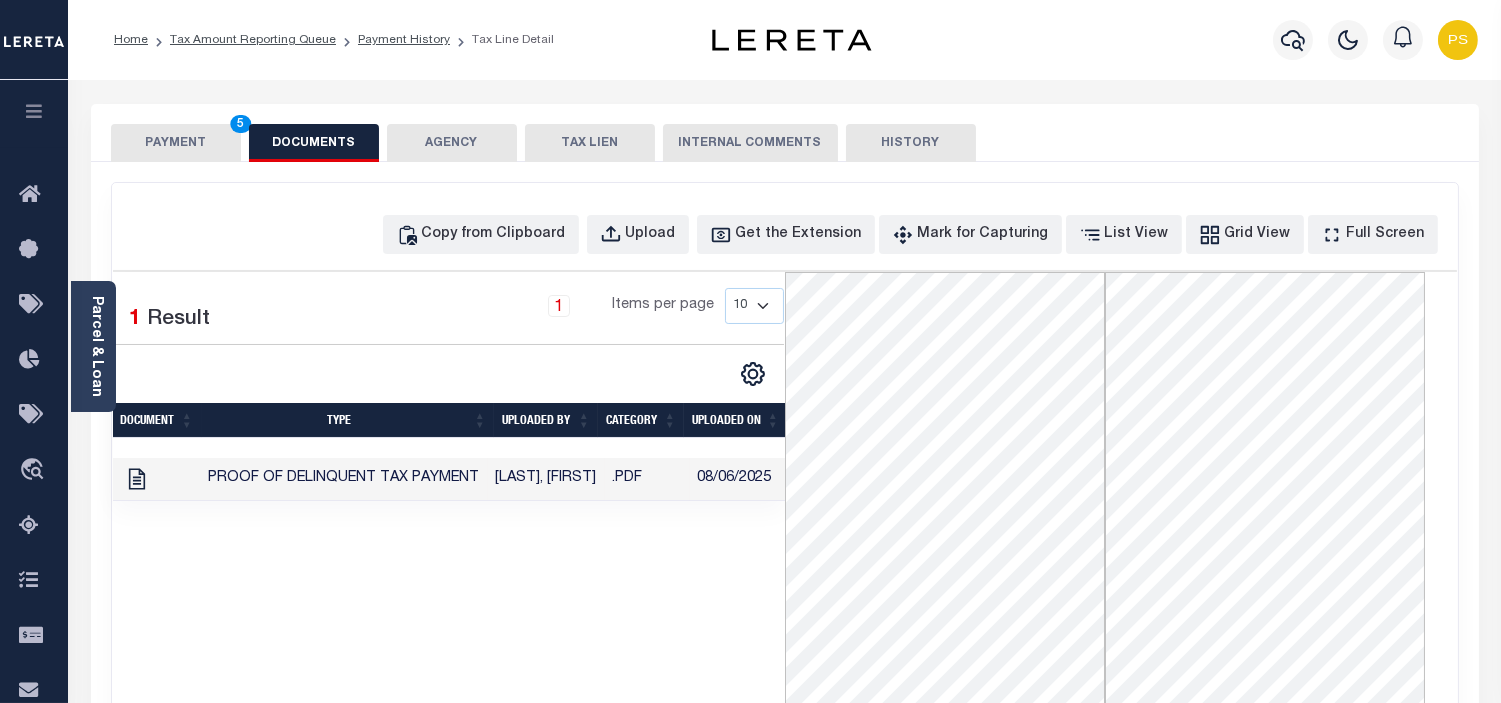 click on "PAYMENT
5" at bounding box center [176, 143] 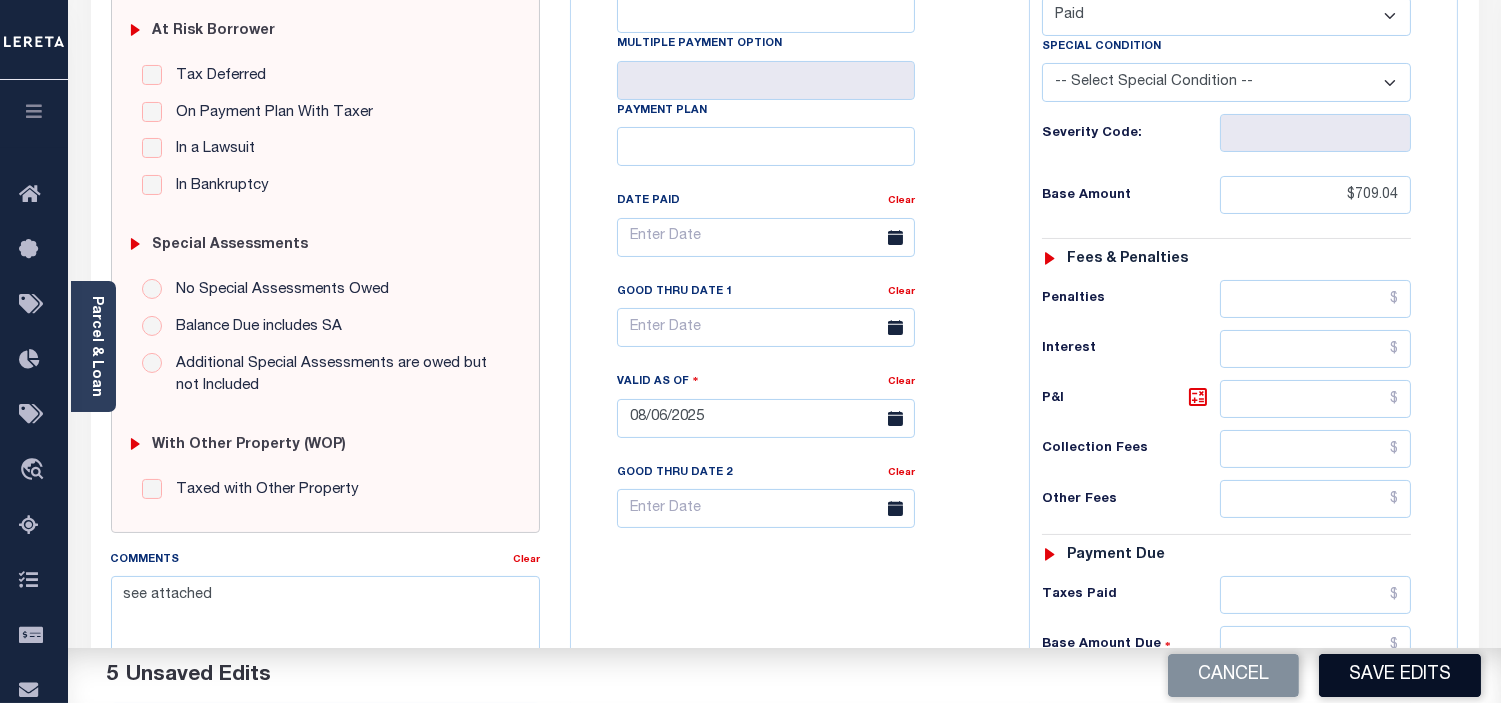 scroll, scrollTop: 666, scrollLeft: 0, axis: vertical 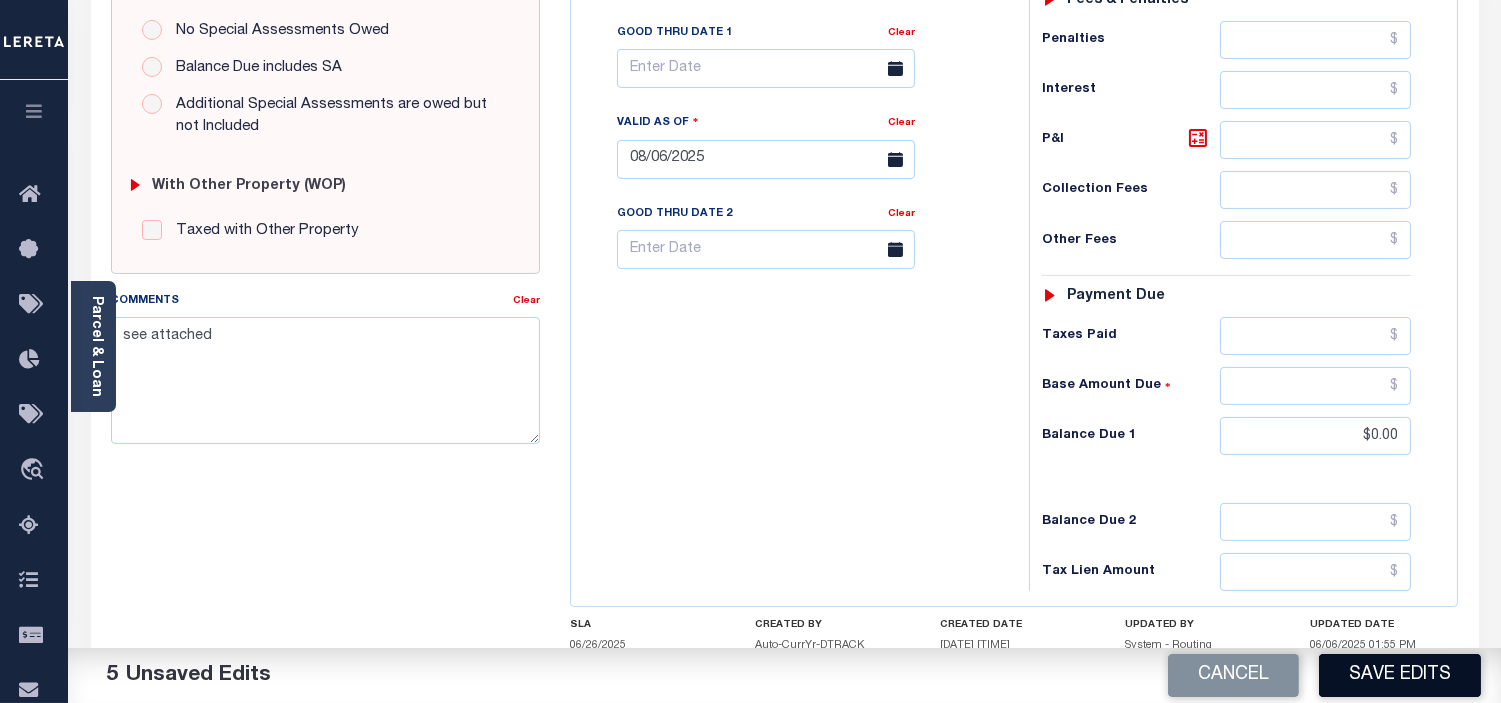click on "Save Edits" at bounding box center [1400, 675] 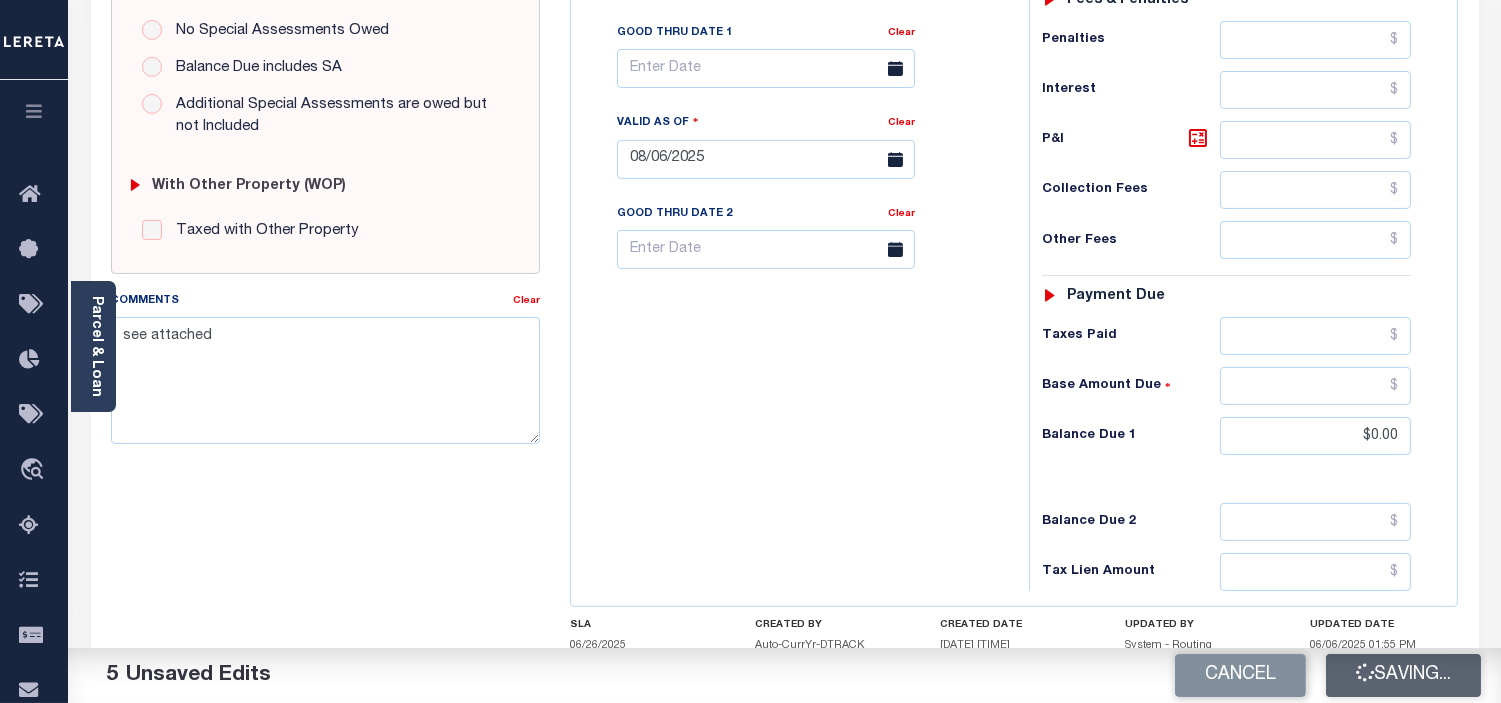checkbox on "false" 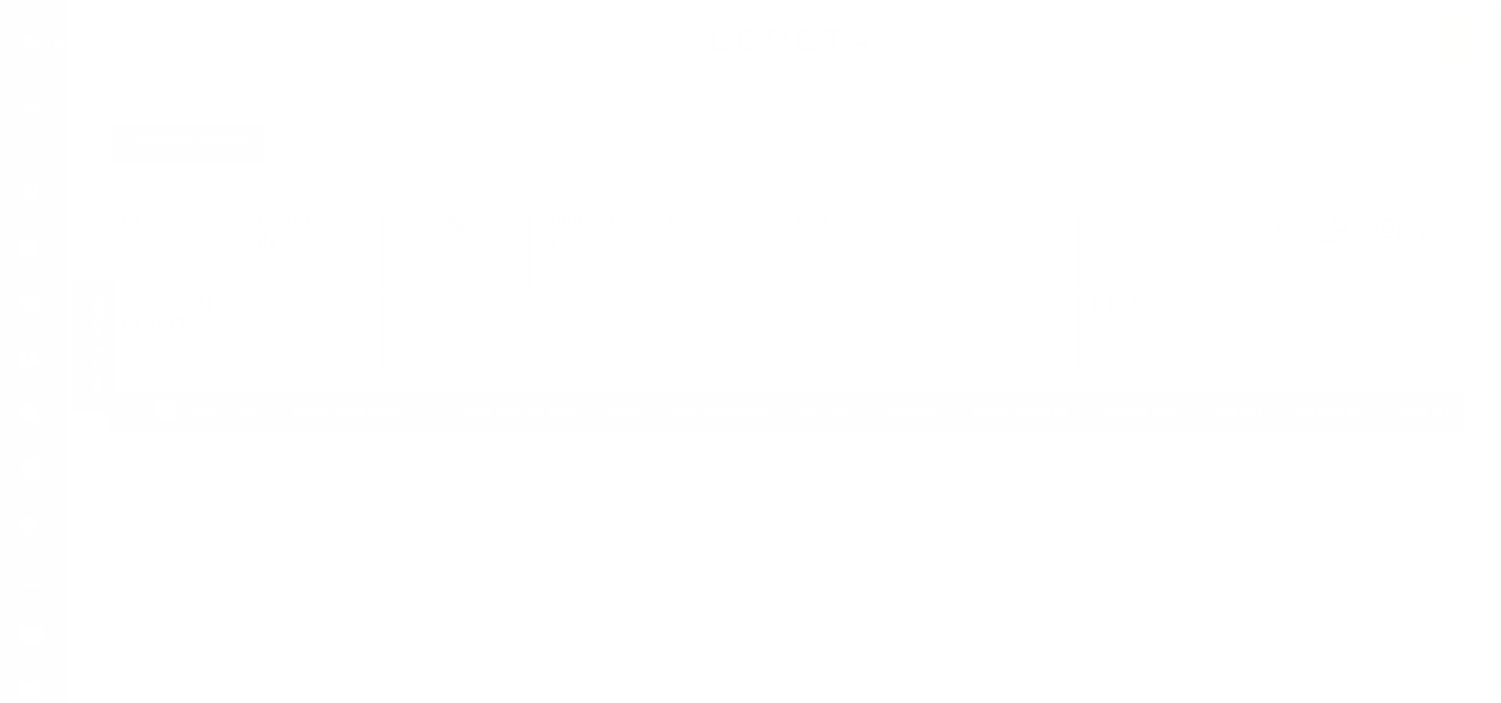 scroll, scrollTop: 0, scrollLeft: 0, axis: both 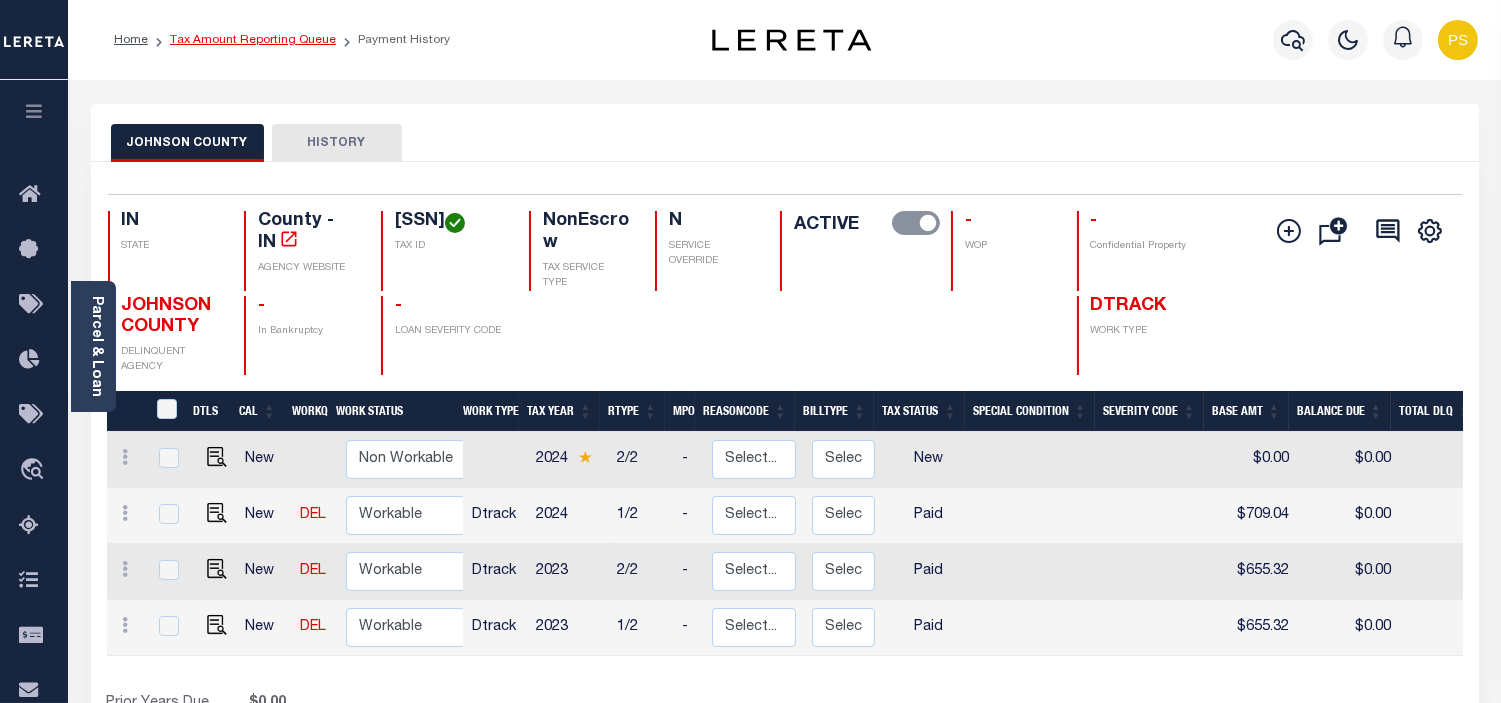 click on "Tax Amount Reporting Queue" at bounding box center (253, 40) 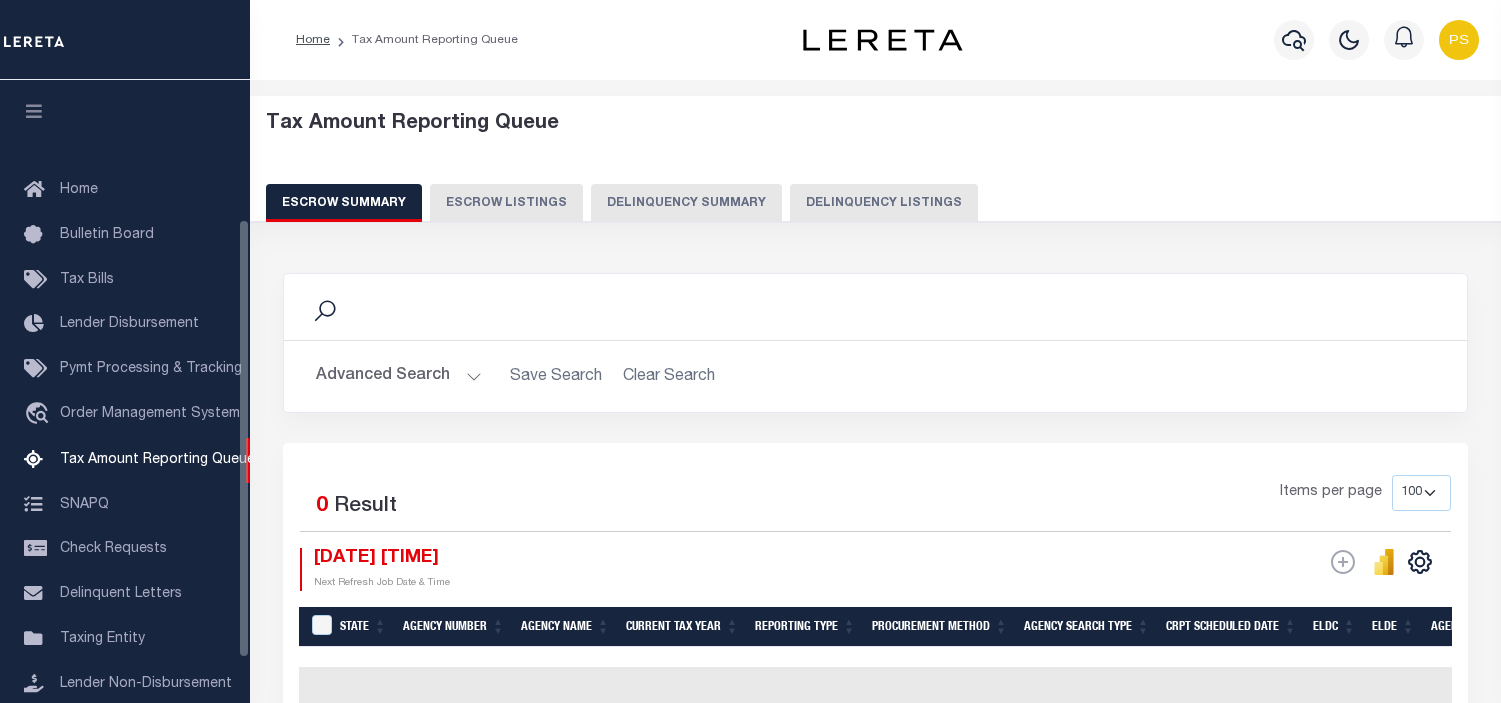 select on "100" 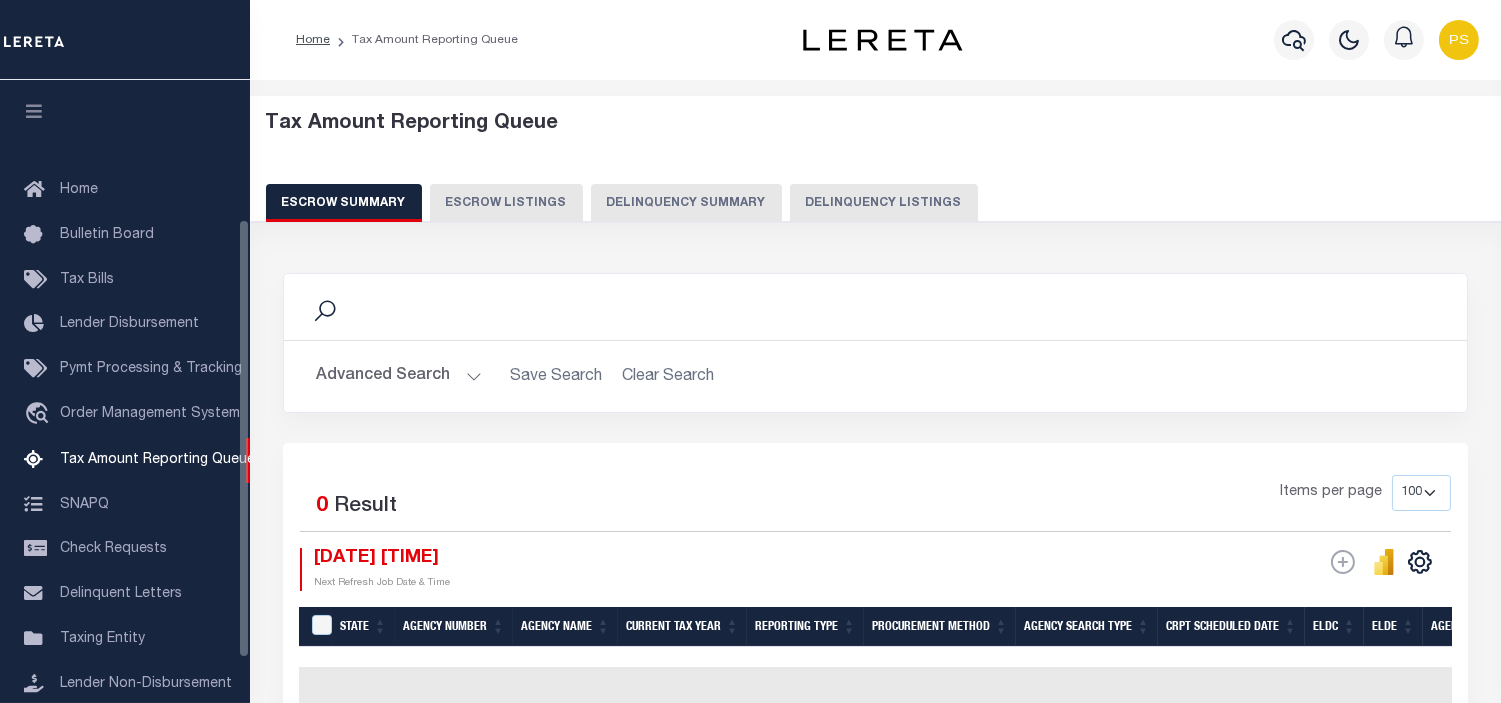 scroll, scrollTop: 198, scrollLeft: 0, axis: vertical 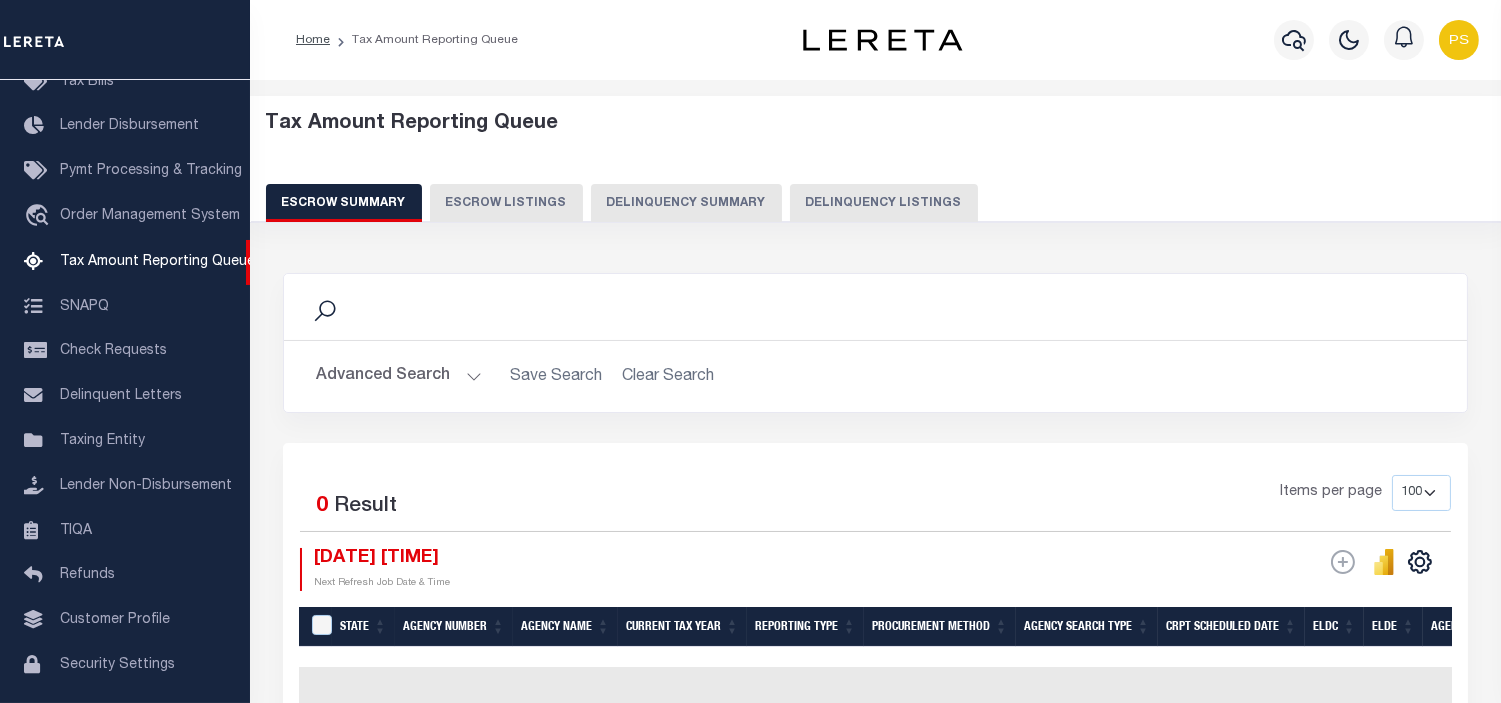 click on "Delinquency Listings" at bounding box center [884, 203] 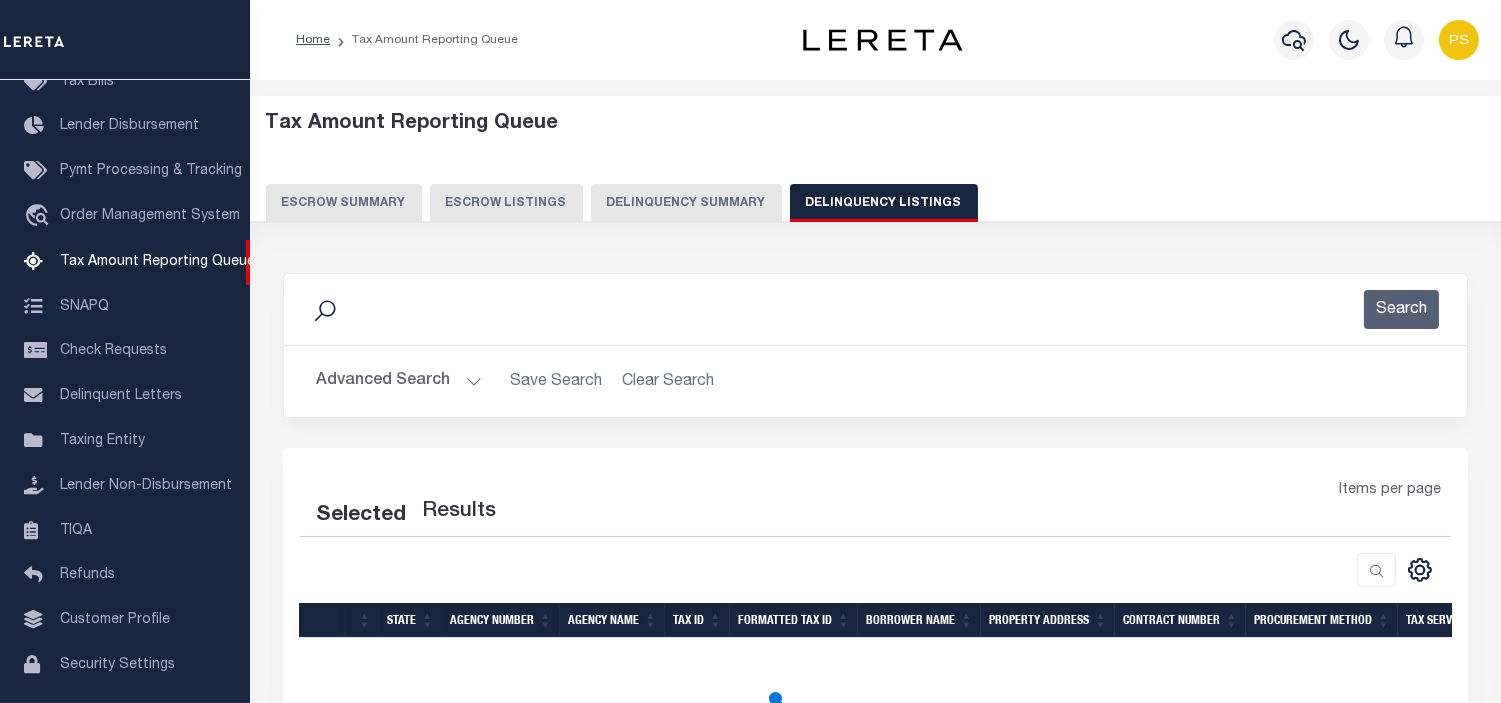 select on "100" 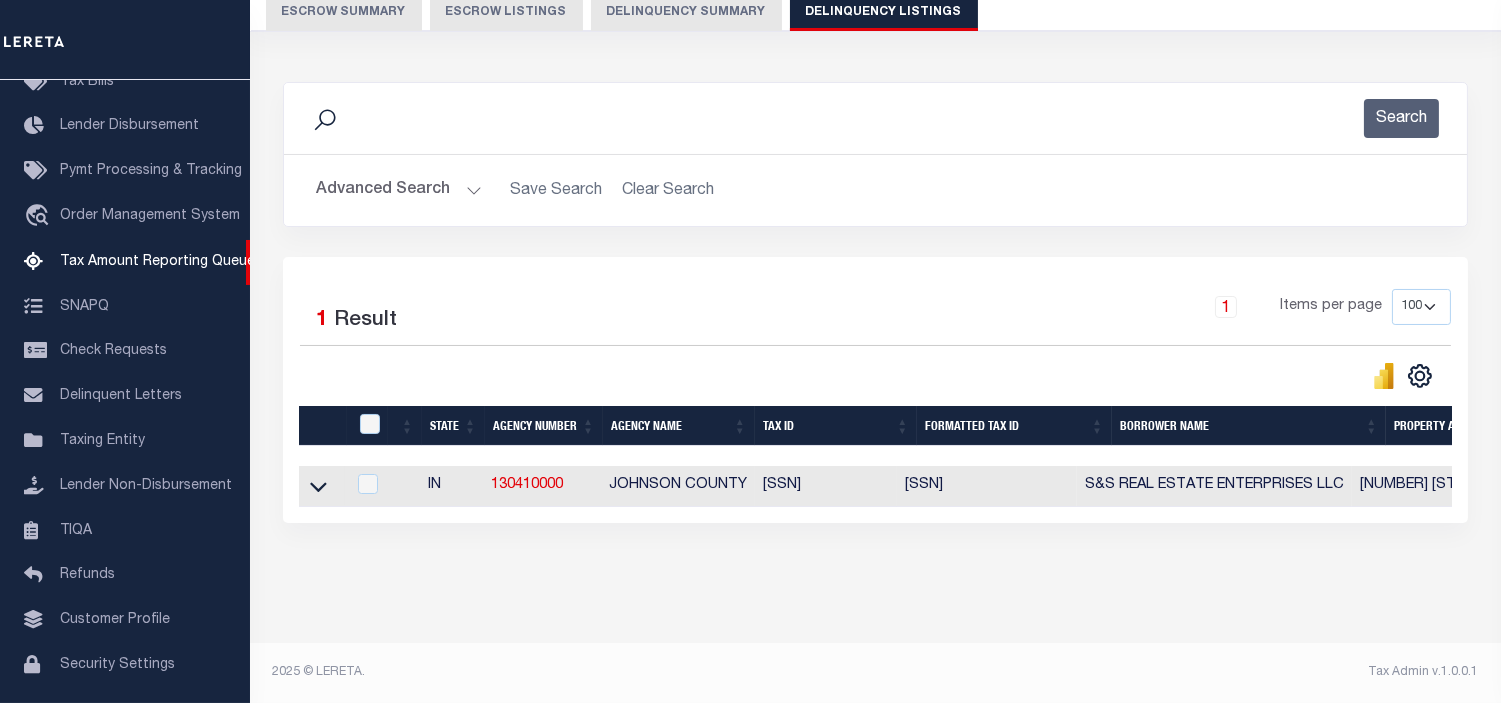 scroll, scrollTop: 207, scrollLeft: 0, axis: vertical 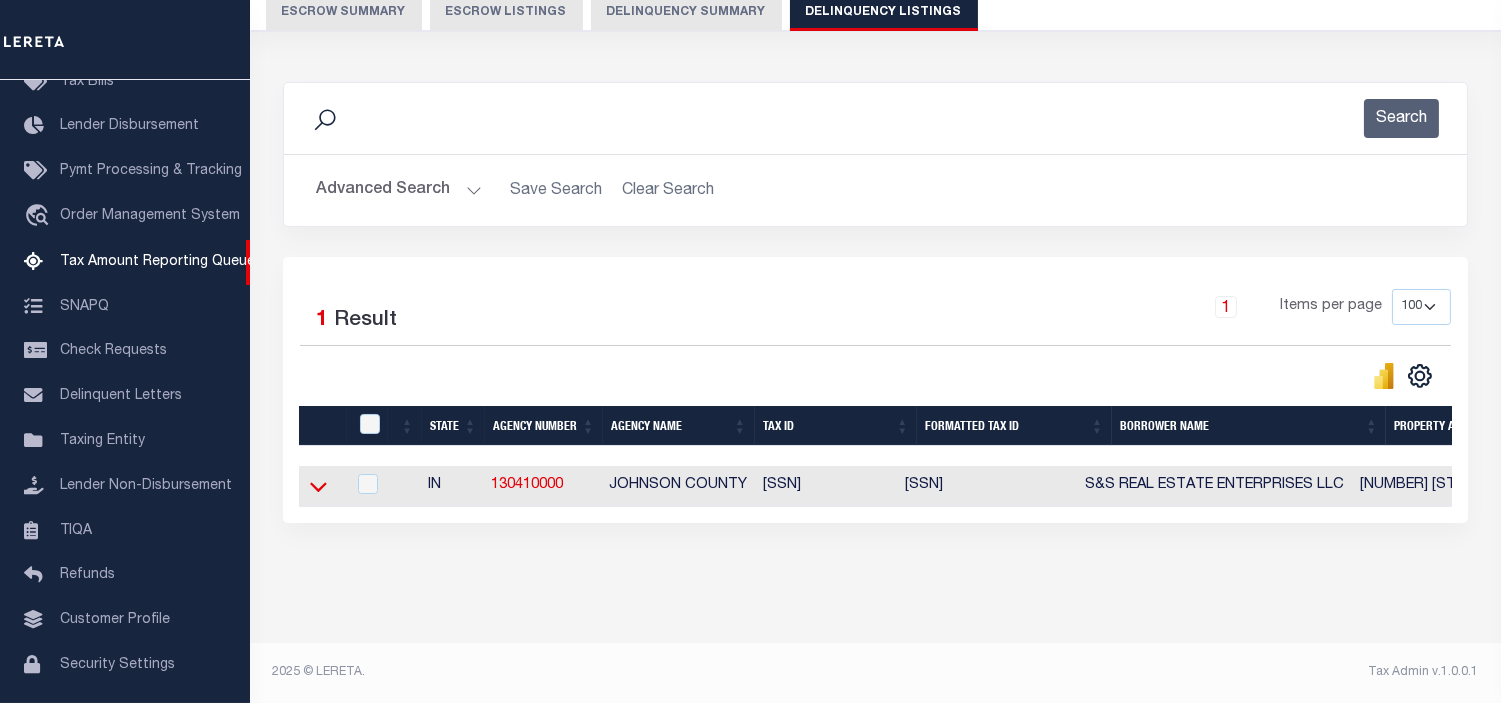 click 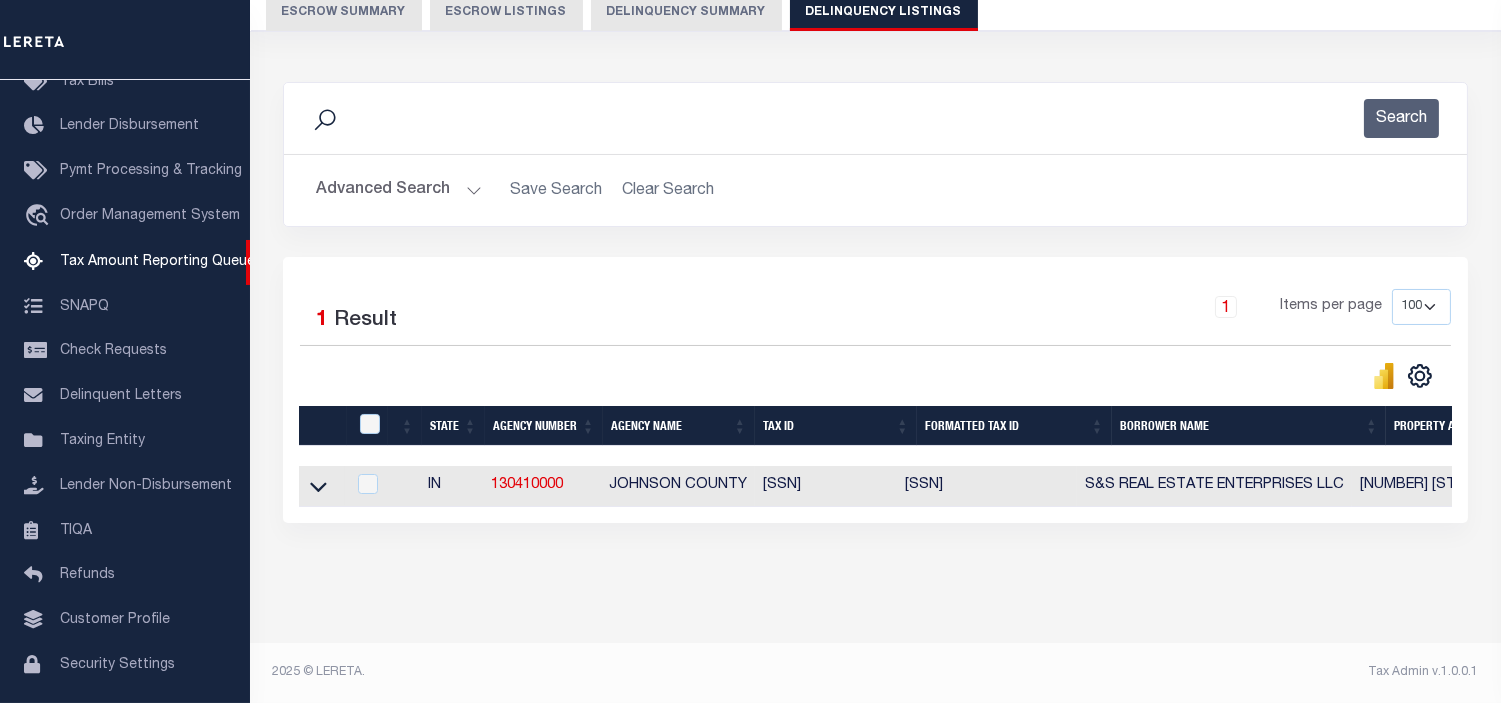 scroll, scrollTop: 396, scrollLeft: 0, axis: vertical 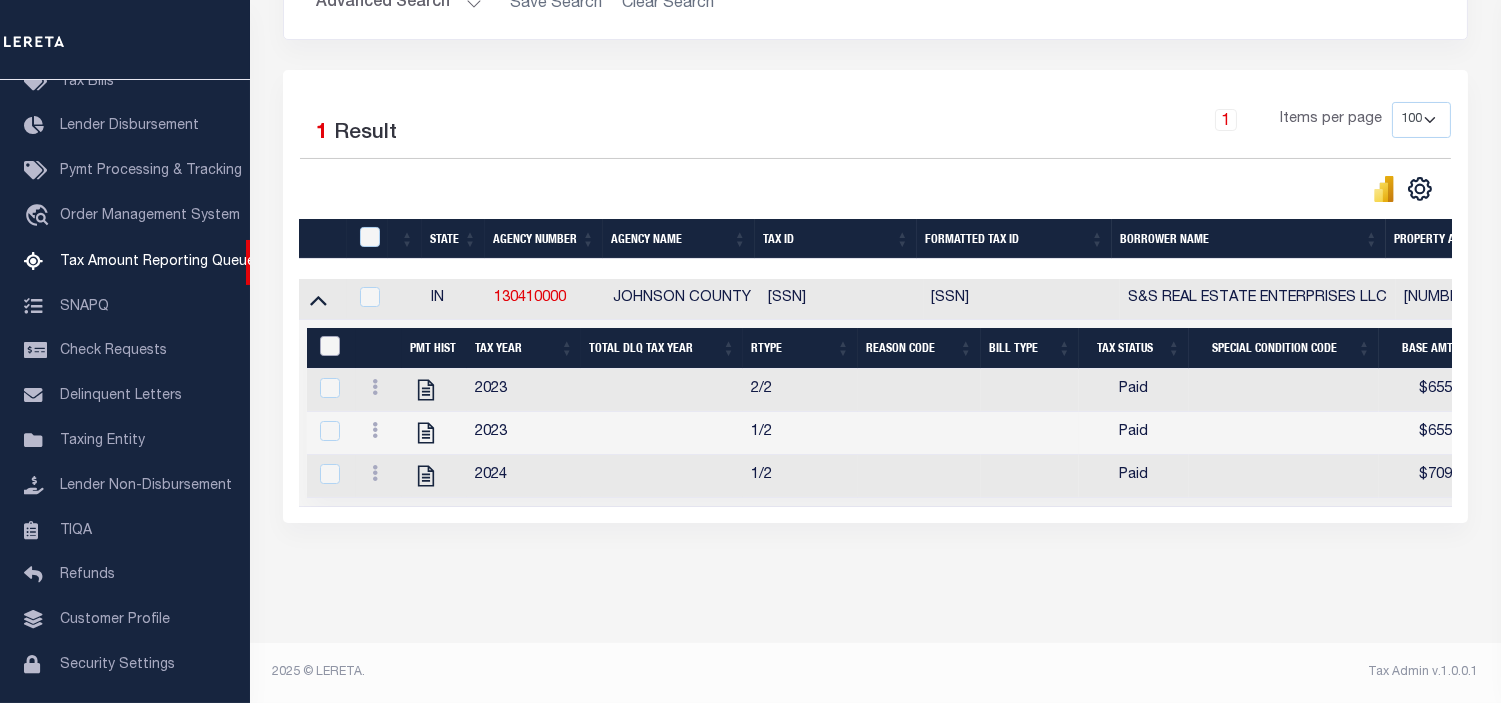 click at bounding box center [330, 346] 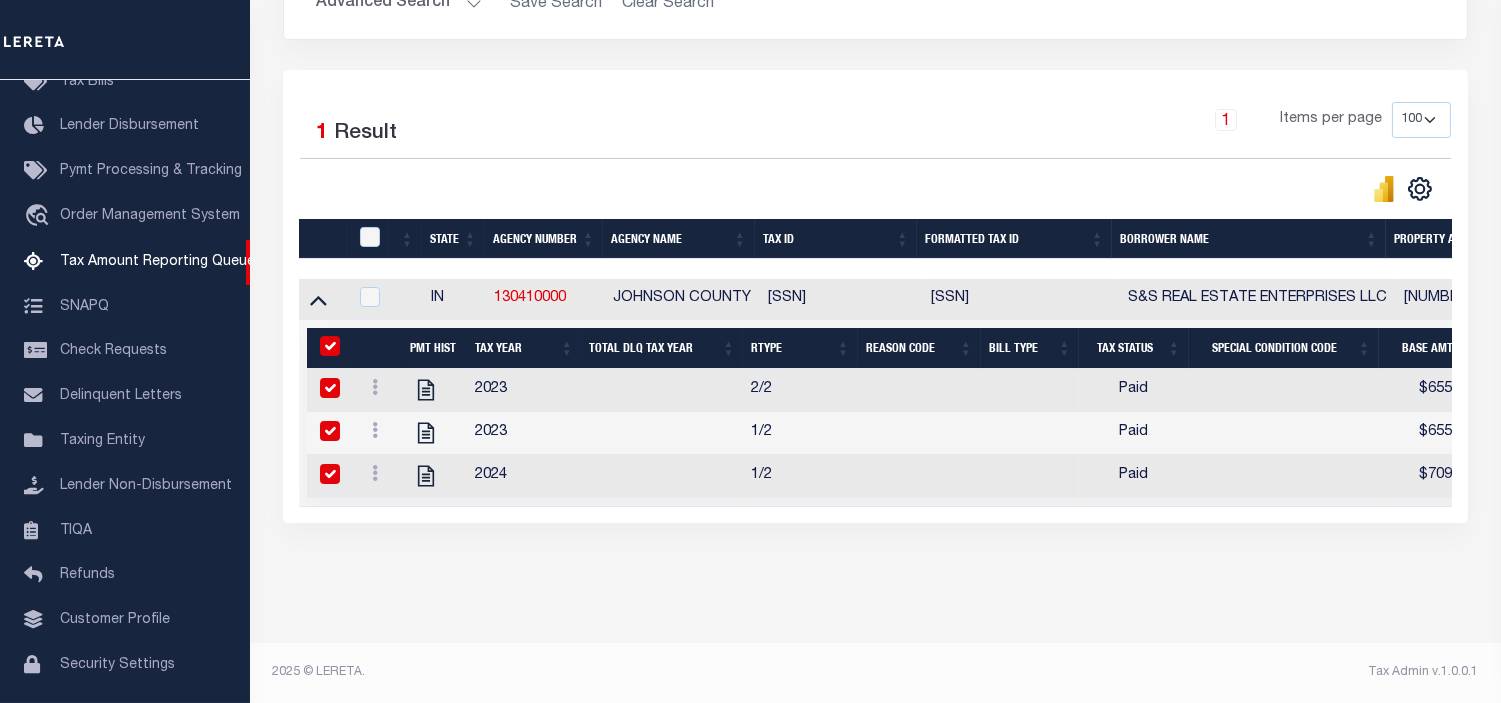 checkbox on "true" 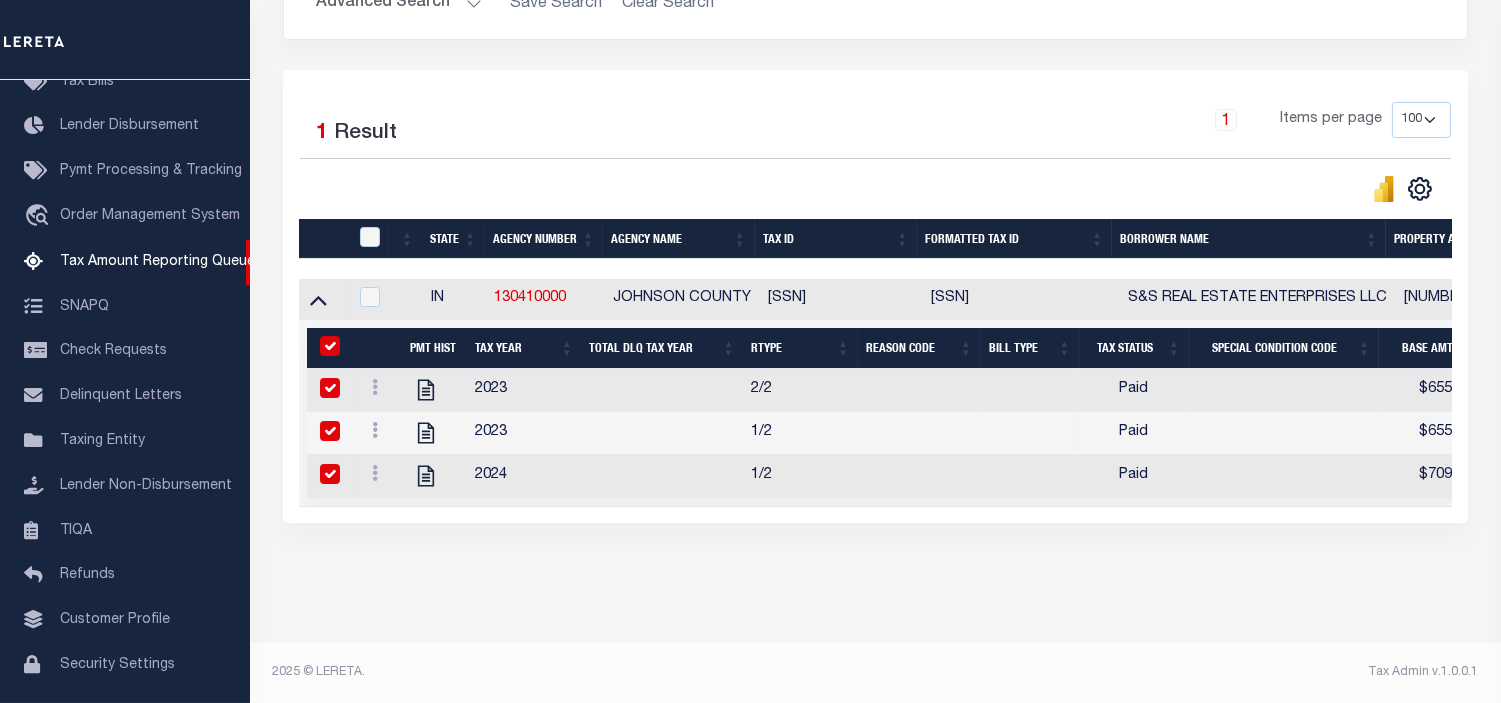 checkbox on "true" 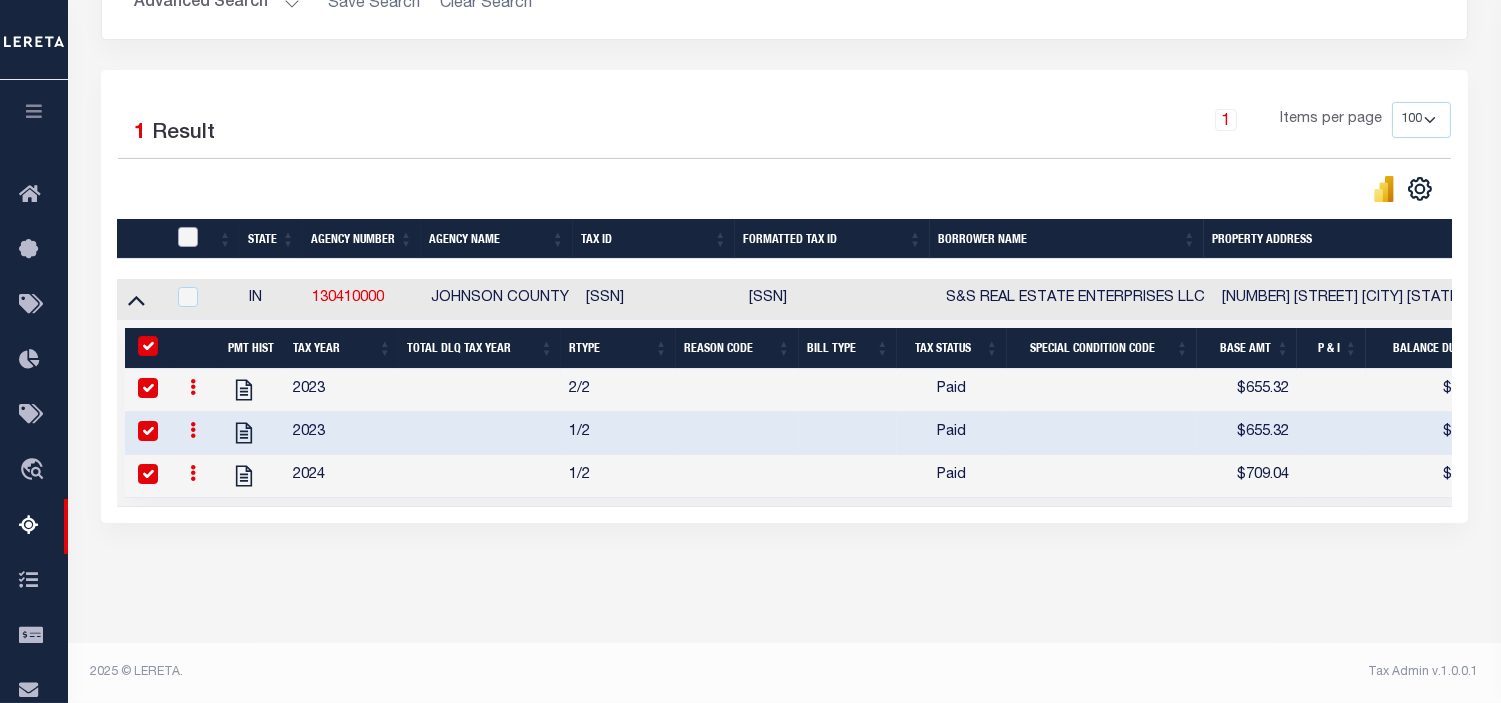 click at bounding box center (188, 237) 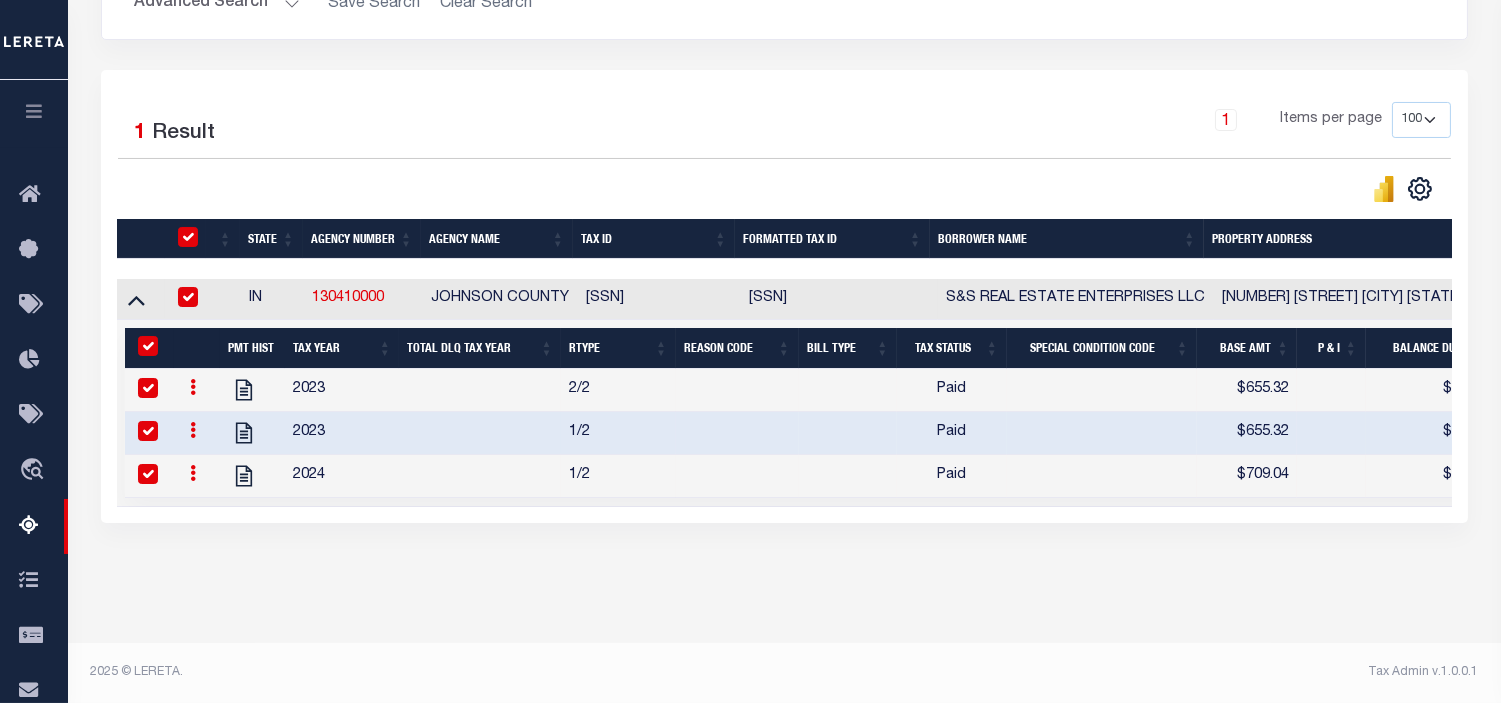 checkbox on "true" 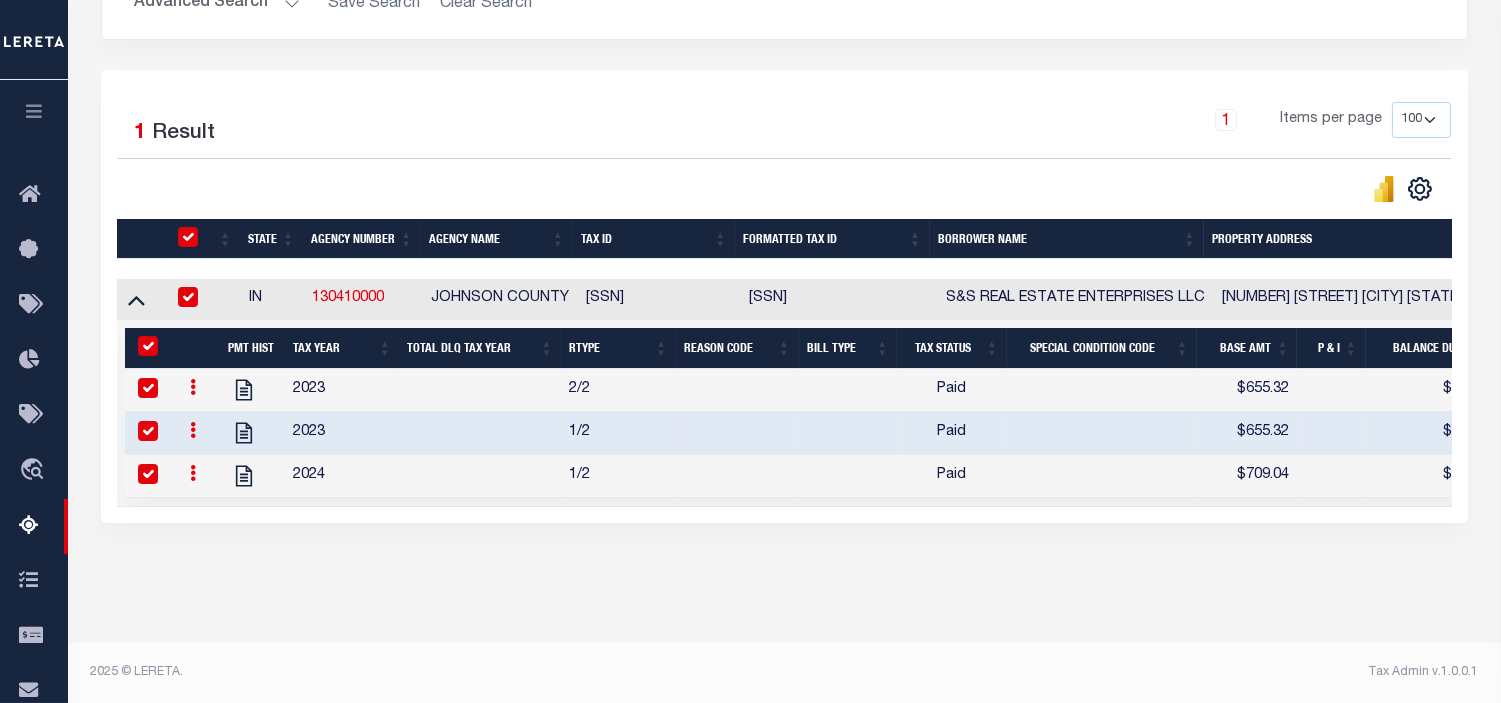 checkbox on "true" 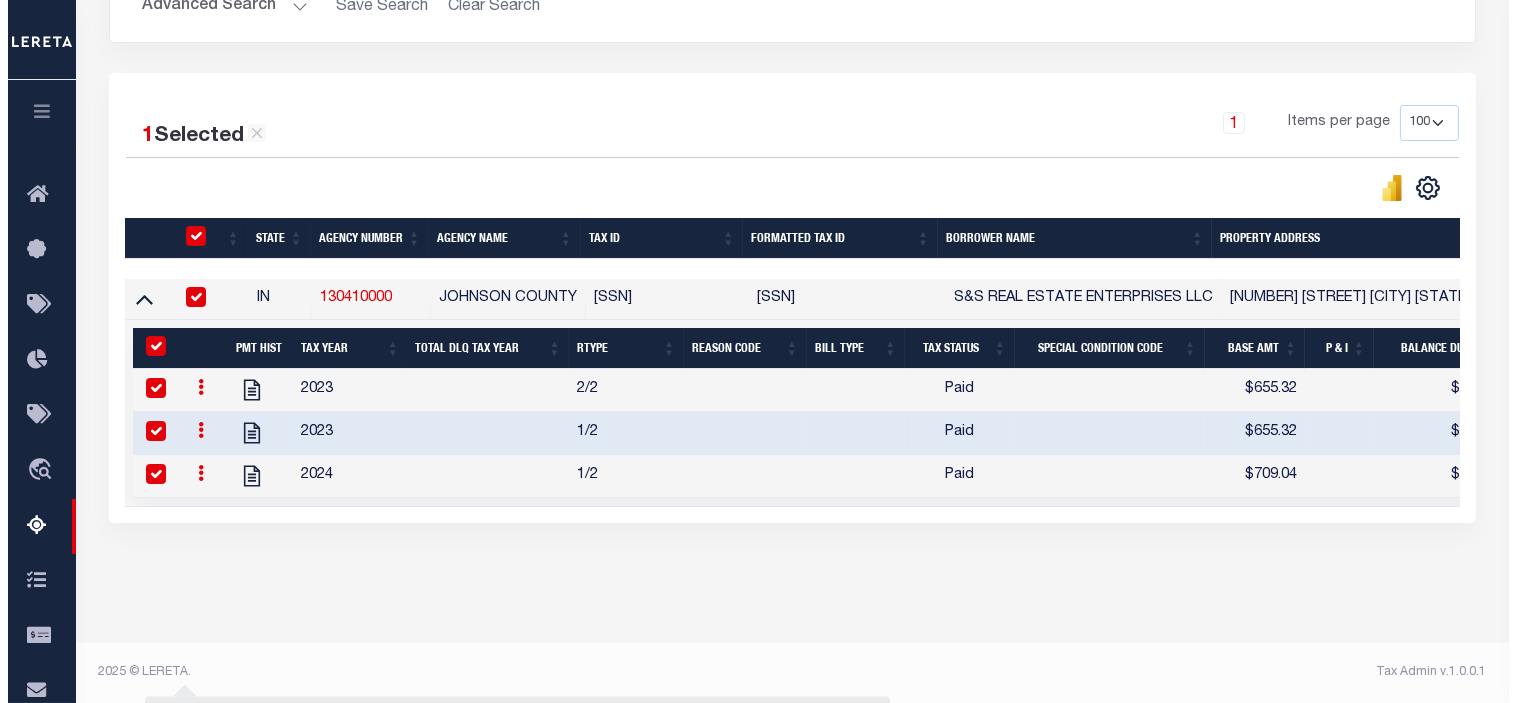 scroll, scrollTop: 393, scrollLeft: 0, axis: vertical 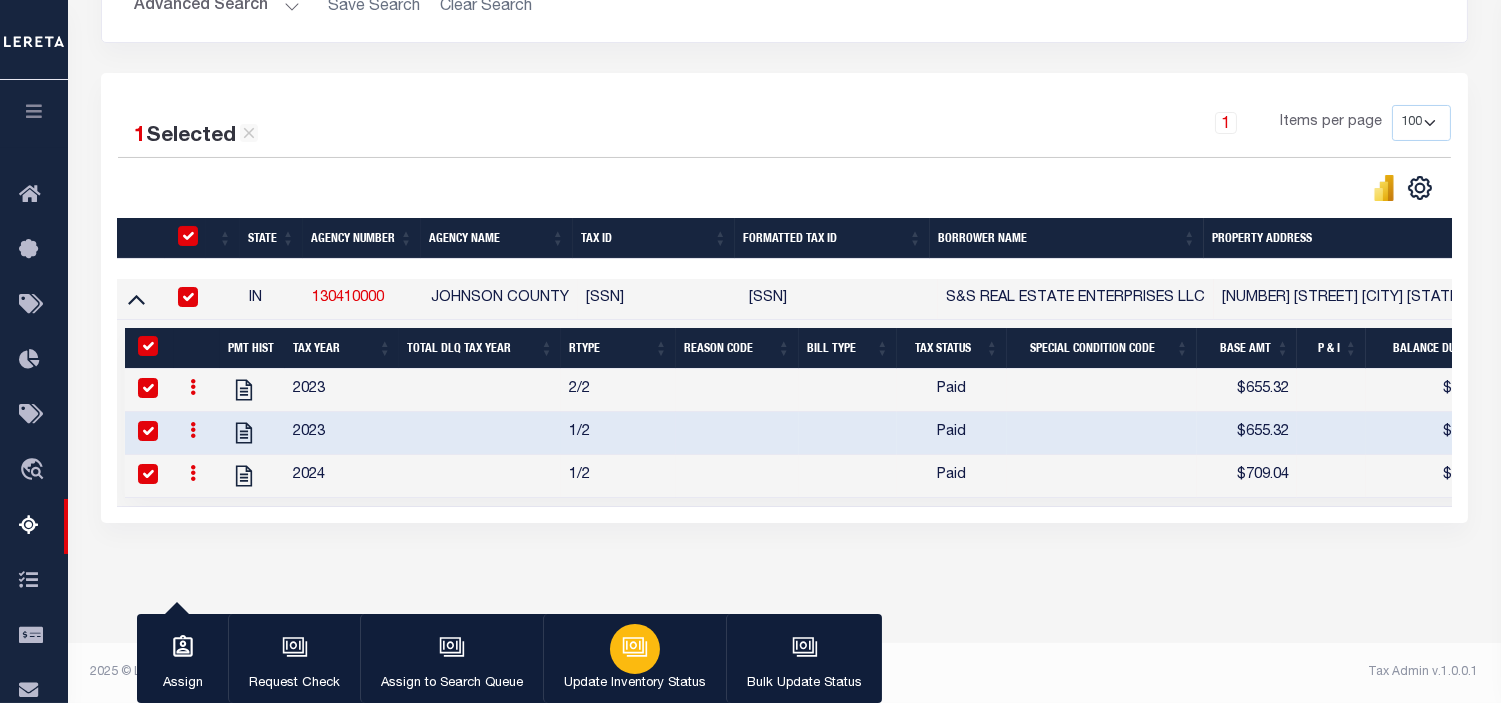 click at bounding box center [635, 649] 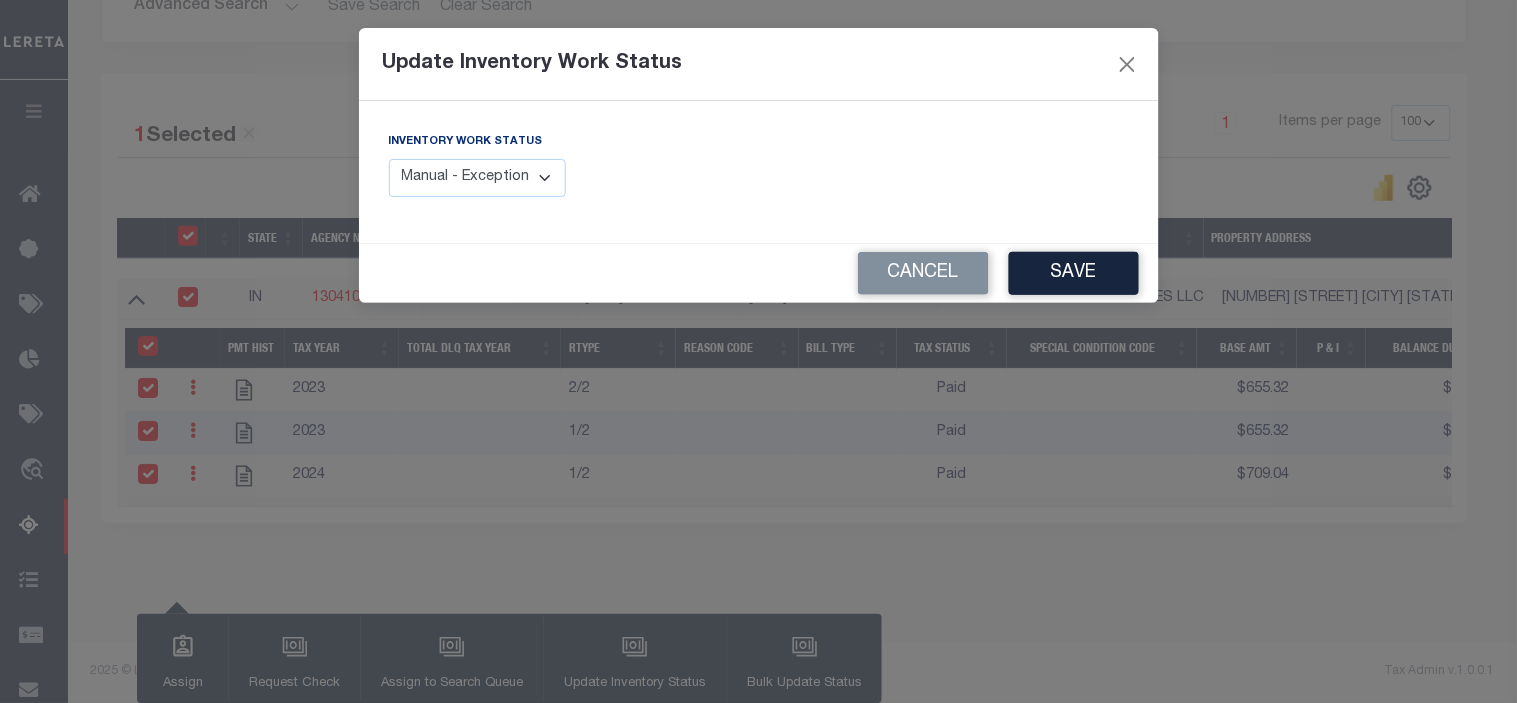click on "Manual - Exception
Pended - Awaiting Search
Late Add Exception
Completed" at bounding box center [478, 178] 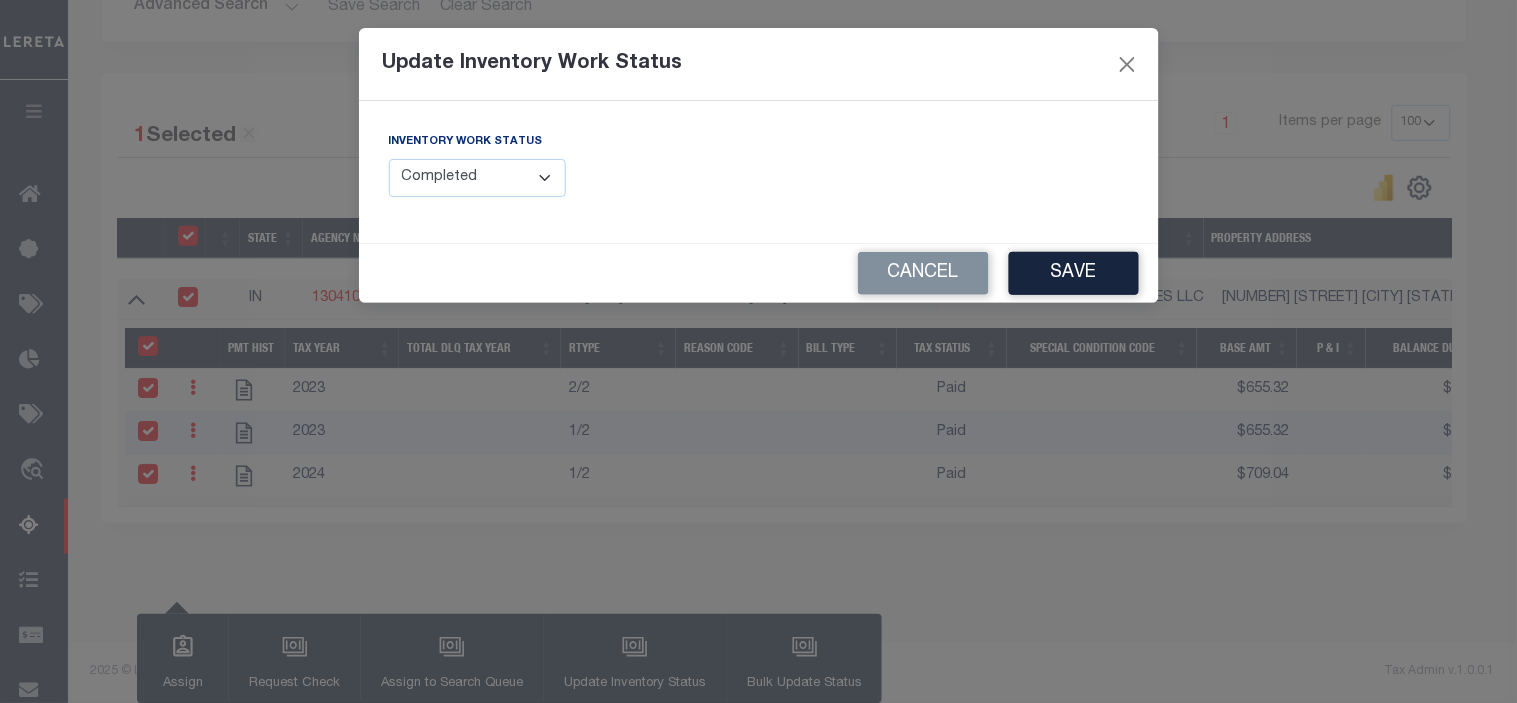 click on "Manual - Exception
Pended - Awaiting Search
Late Add Exception
Completed" at bounding box center [478, 178] 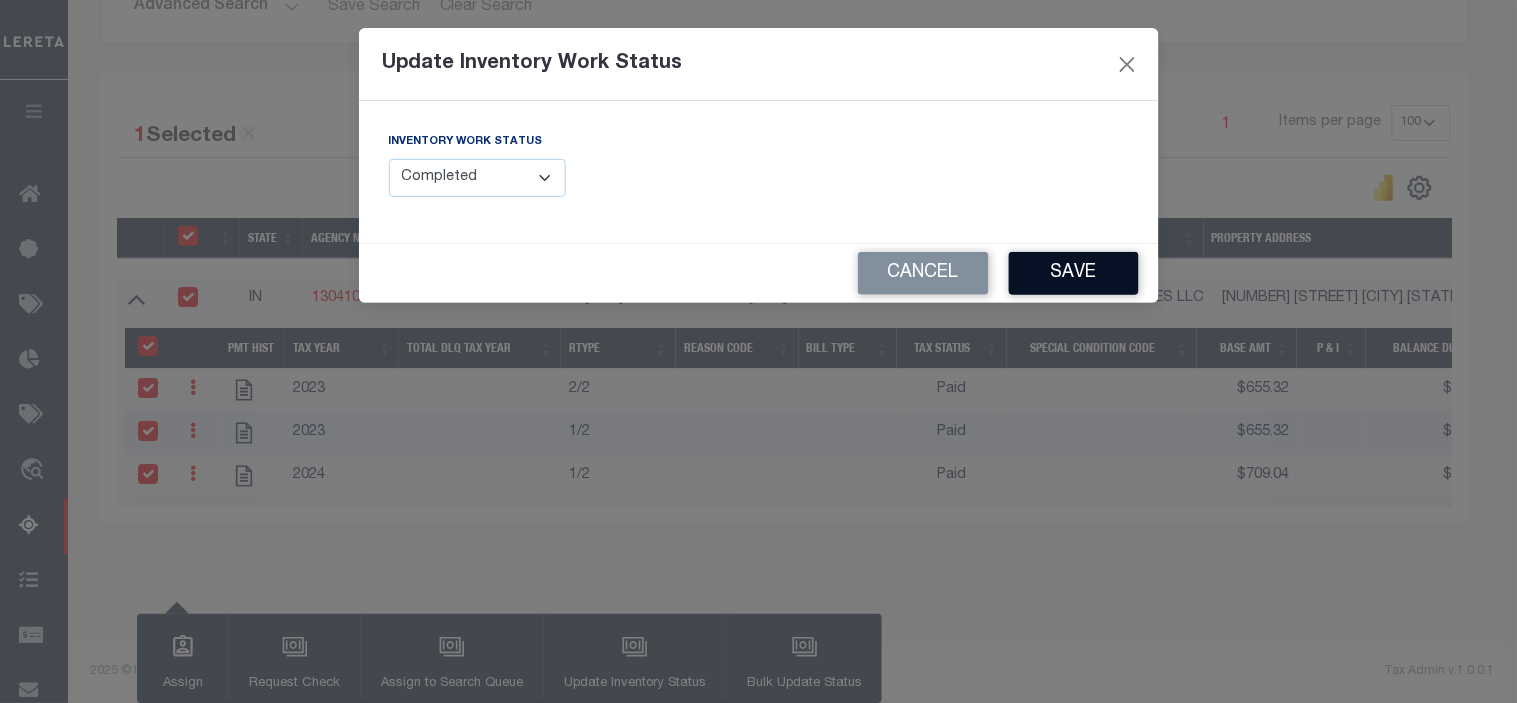click on "Save" at bounding box center [1074, 273] 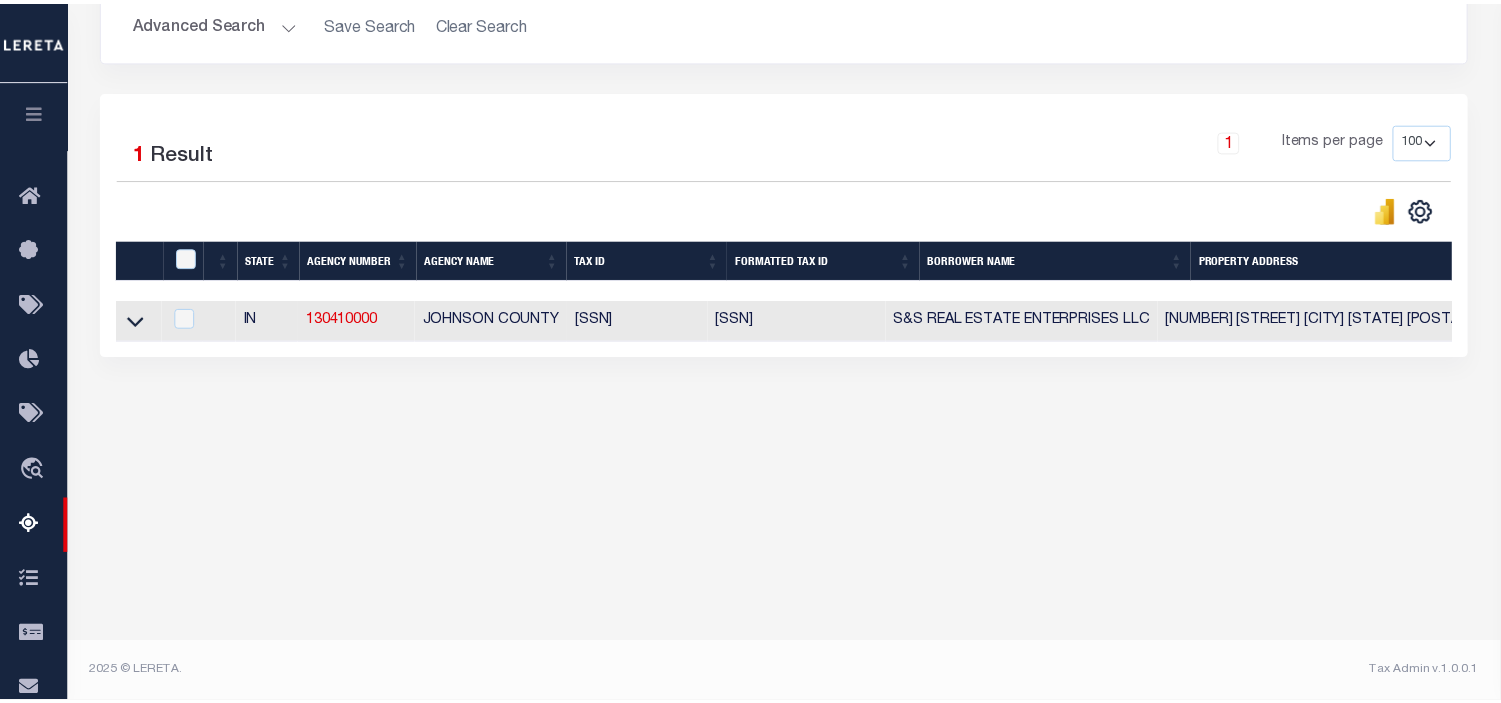 scroll, scrollTop: 356, scrollLeft: 0, axis: vertical 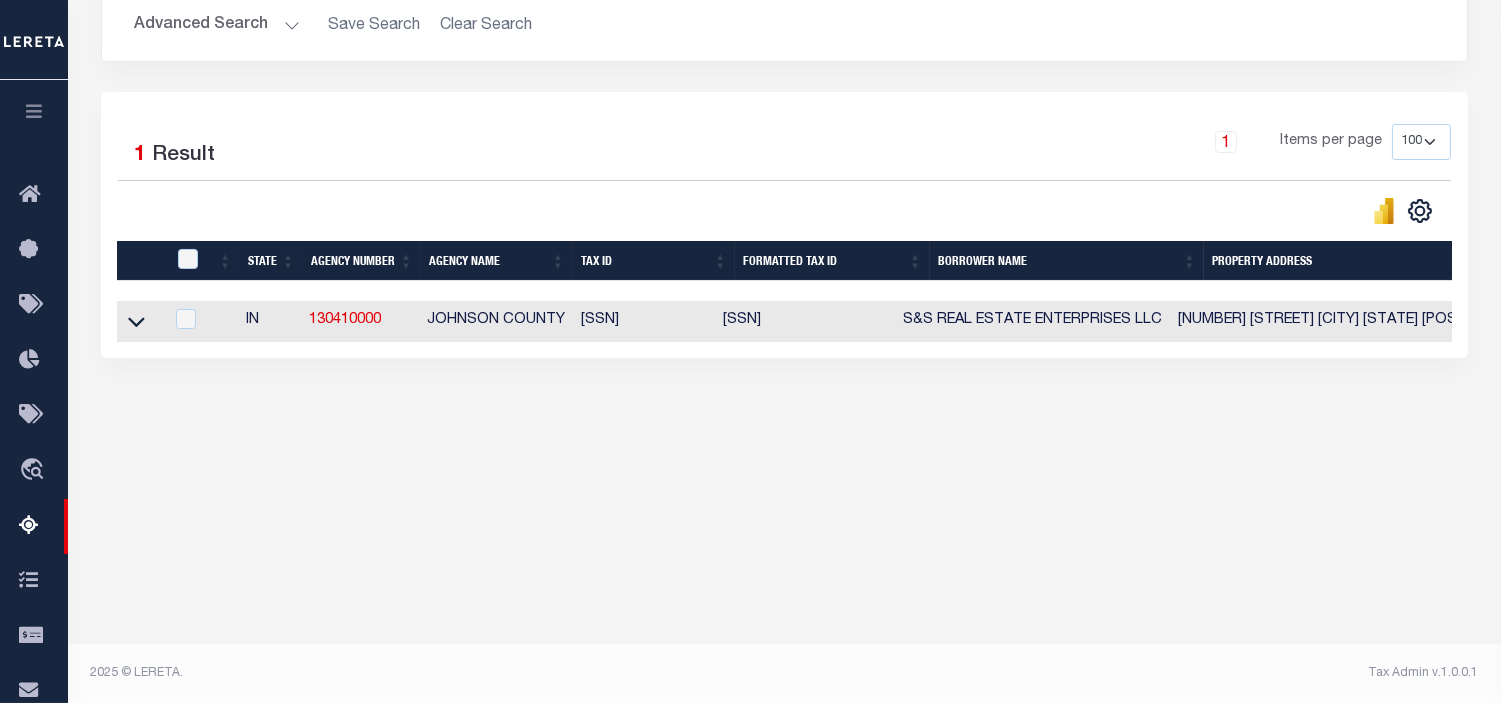 click on "Advanced Search" at bounding box center (217, 25) 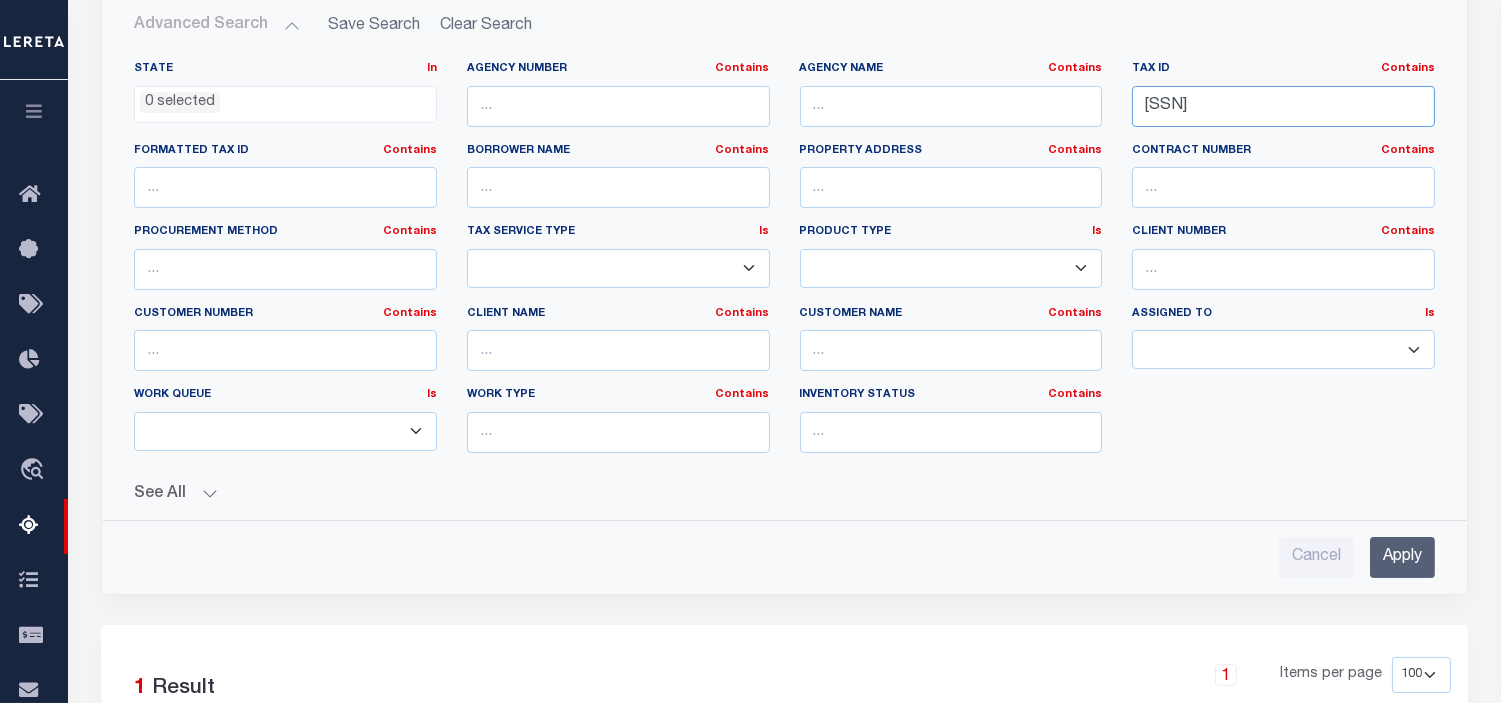 click on "410815044018013009" at bounding box center [1283, 106] 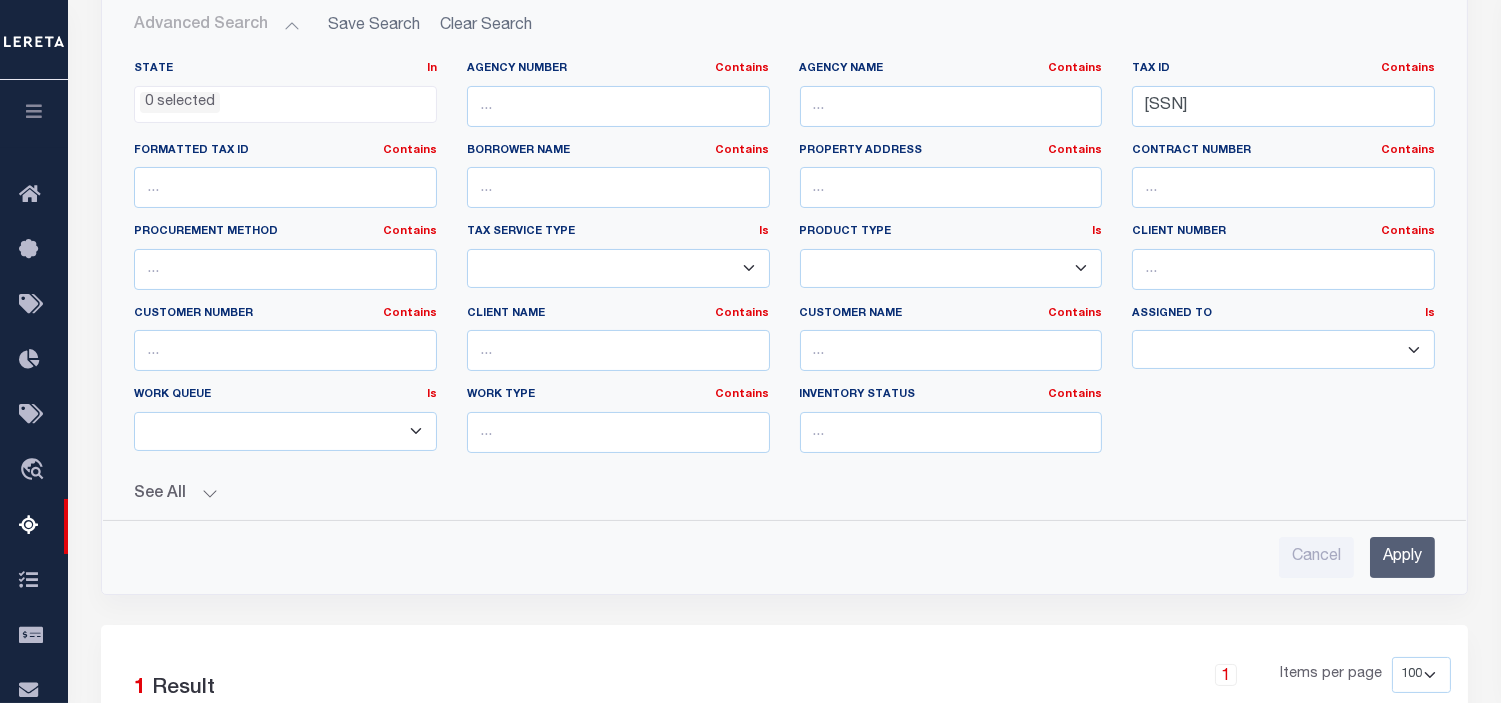 click on "Apply" at bounding box center (1402, 557) 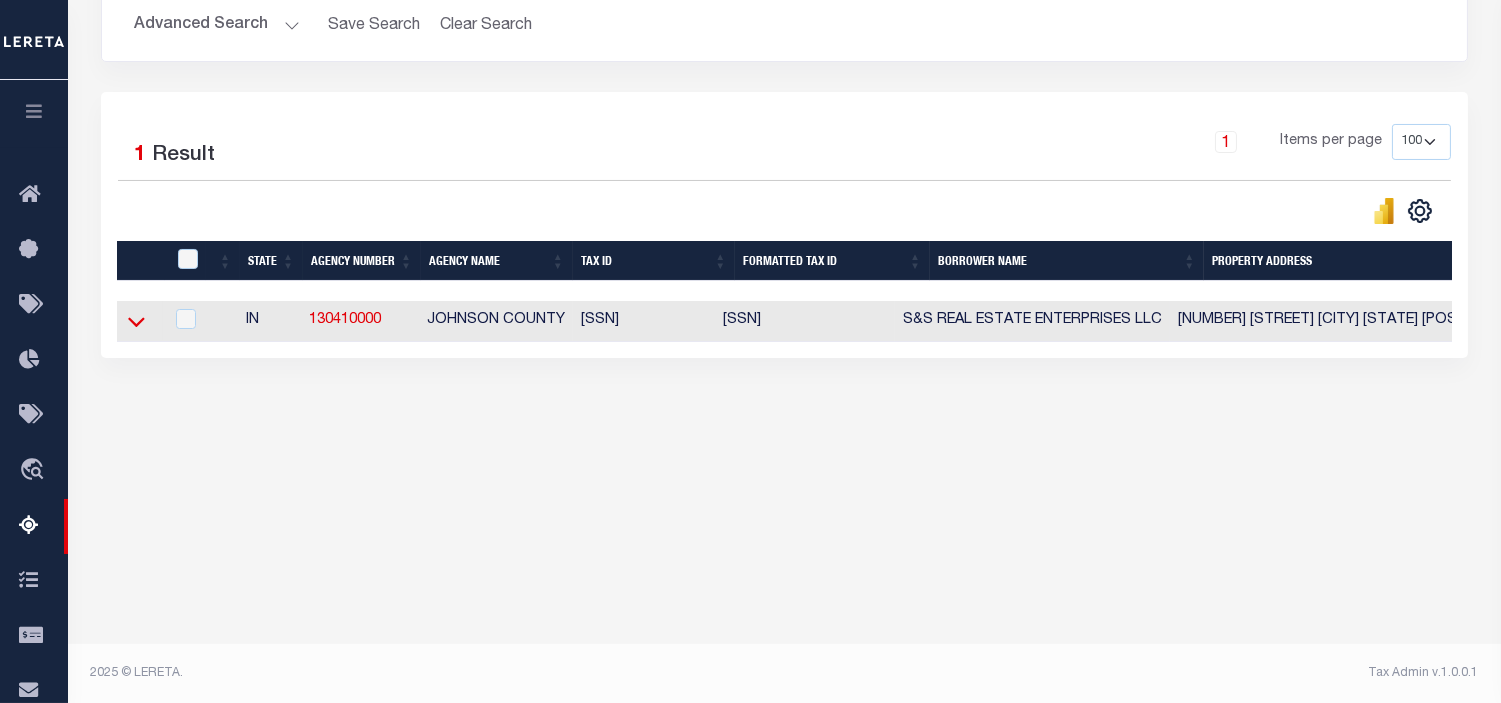 click 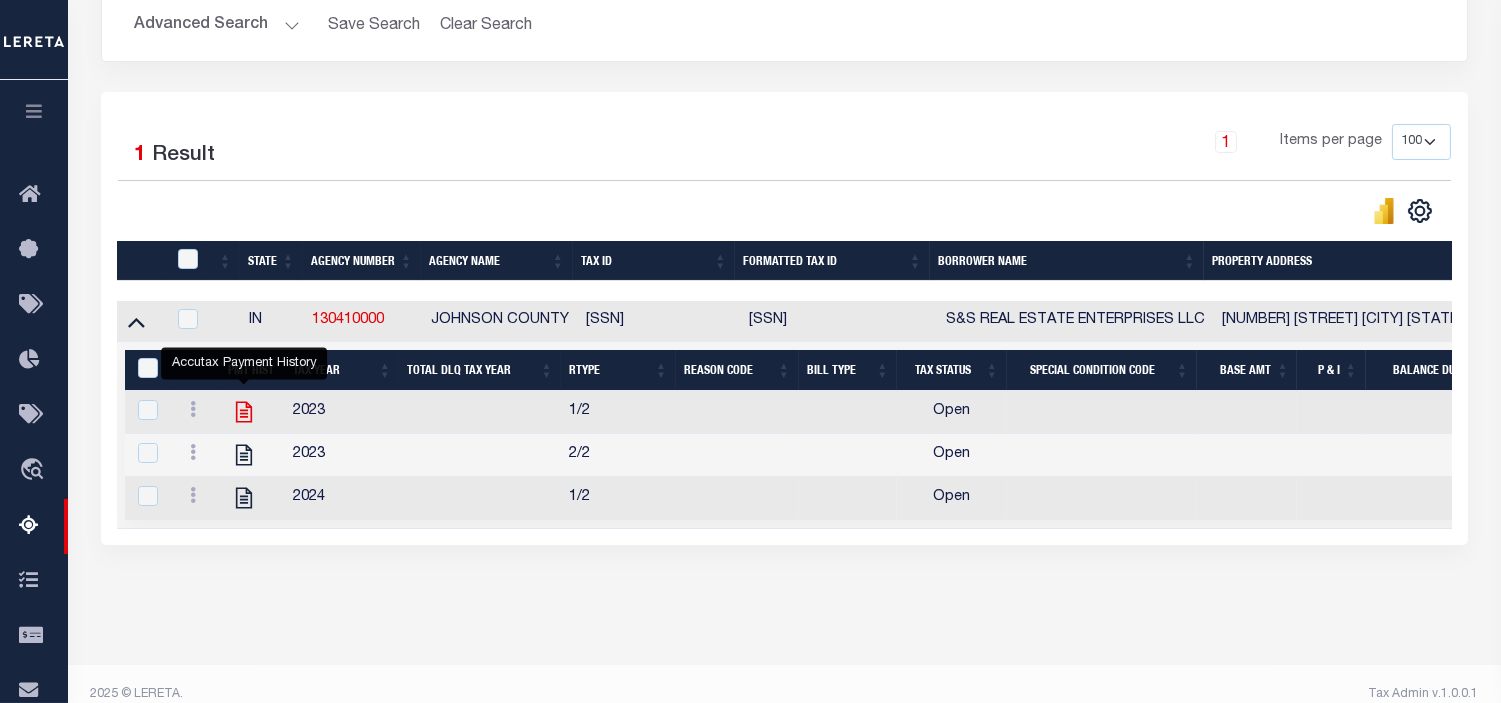 click 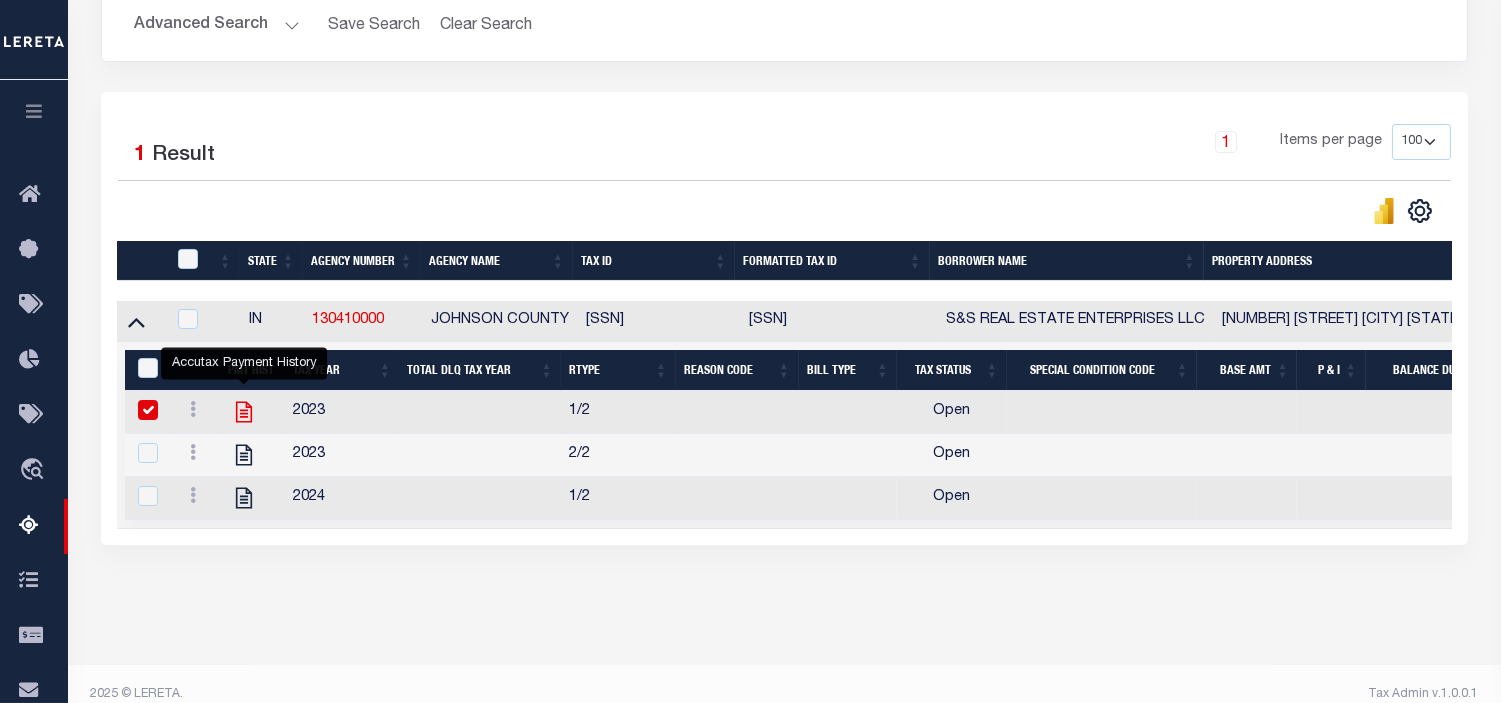 checkbox on "false" 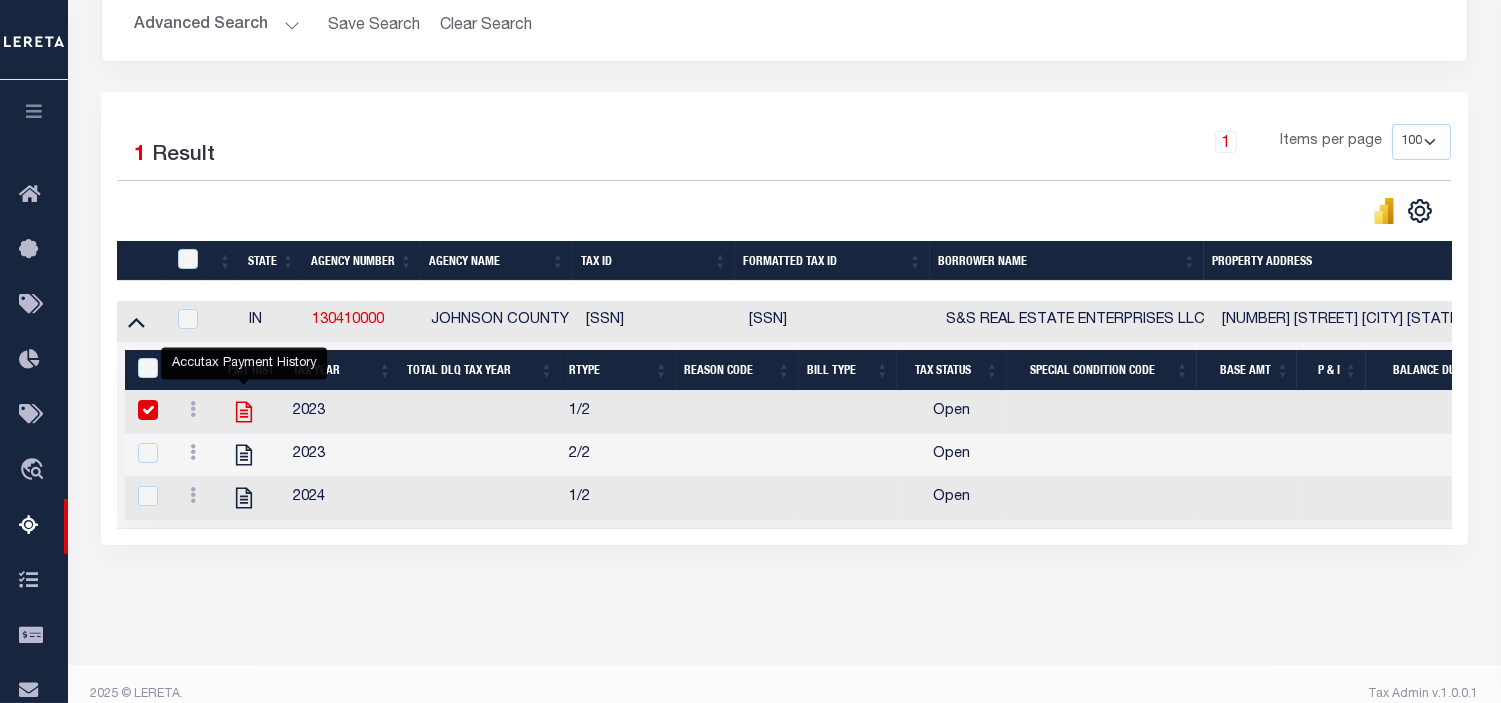 checkbox on "true" 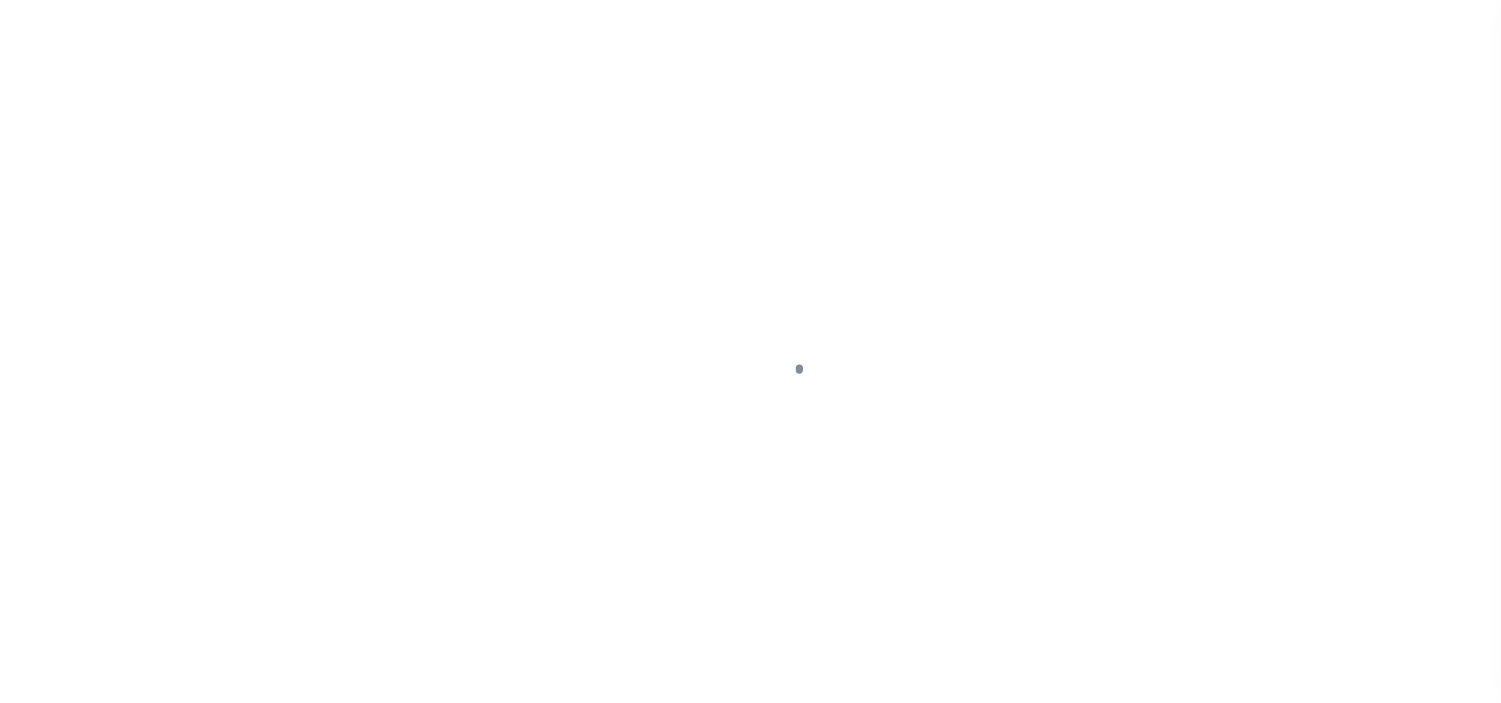 scroll, scrollTop: 0, scrollLeft: 0, axis: both 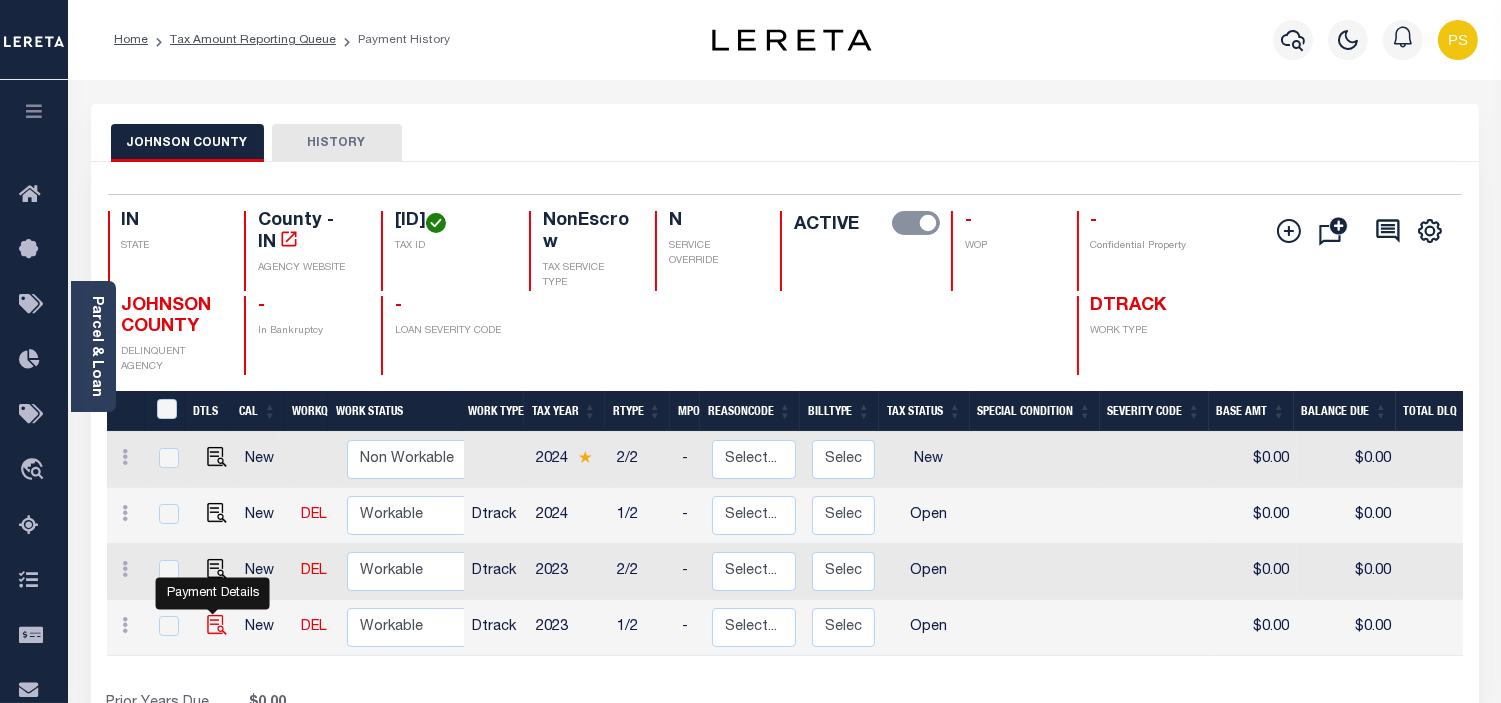 click at bounding box center [217, 625] 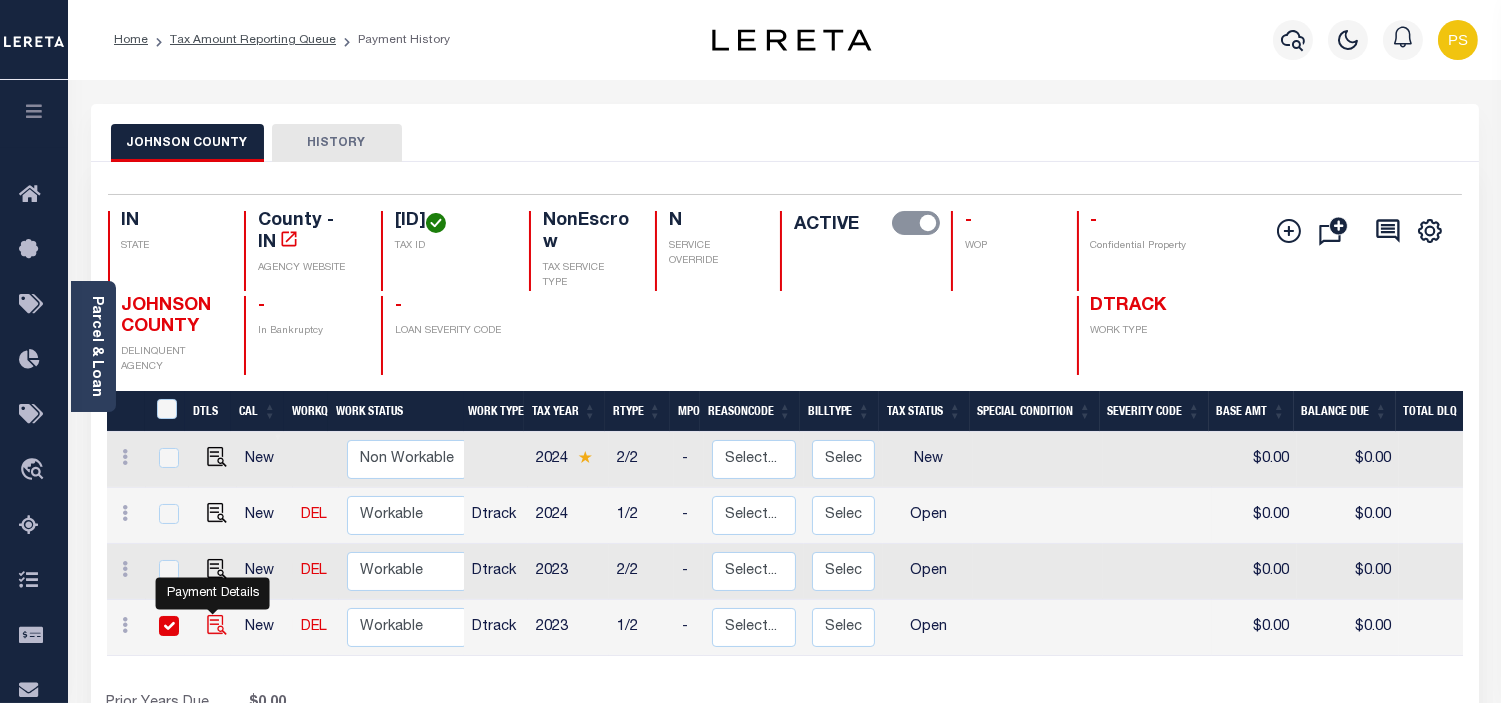 checkbox on "true" 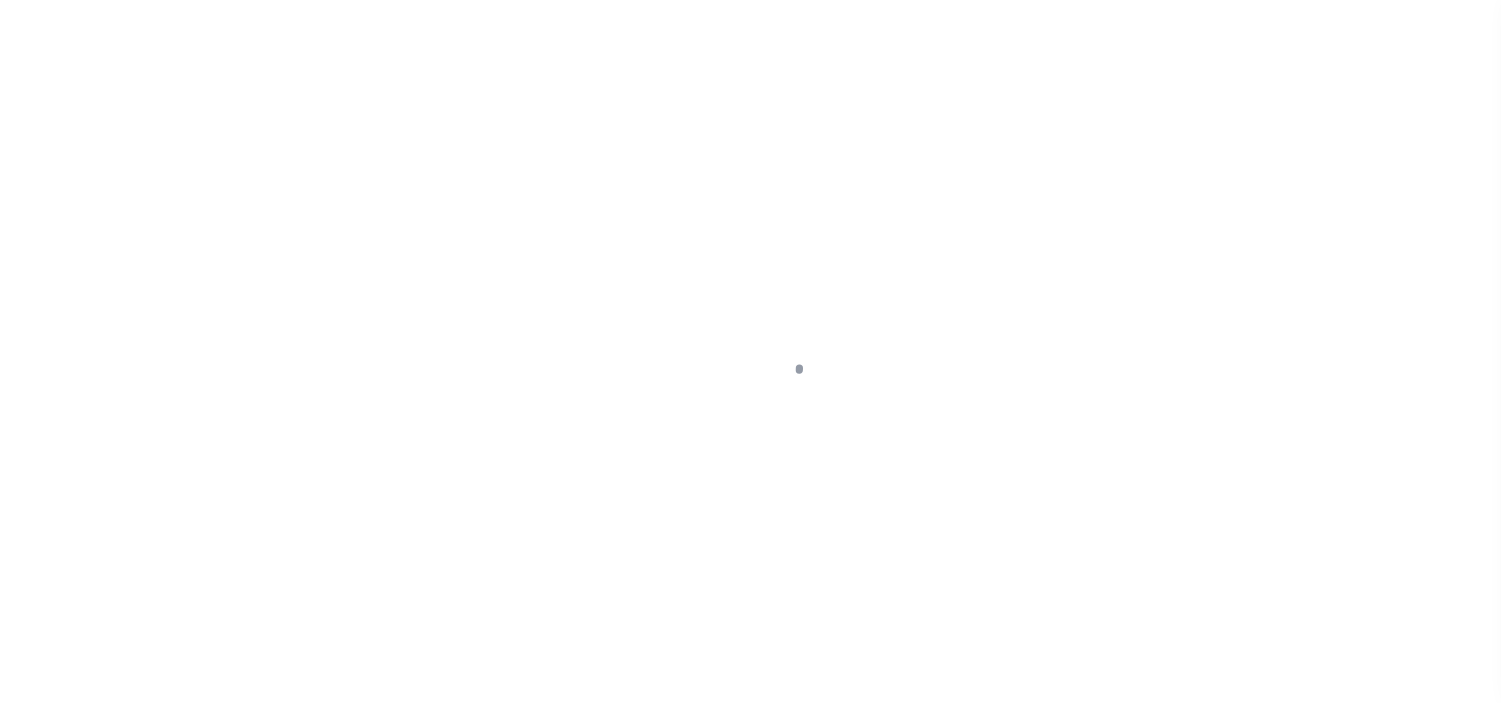 scroll, scrollTop: 0, scrollLeft: 0, axis: both 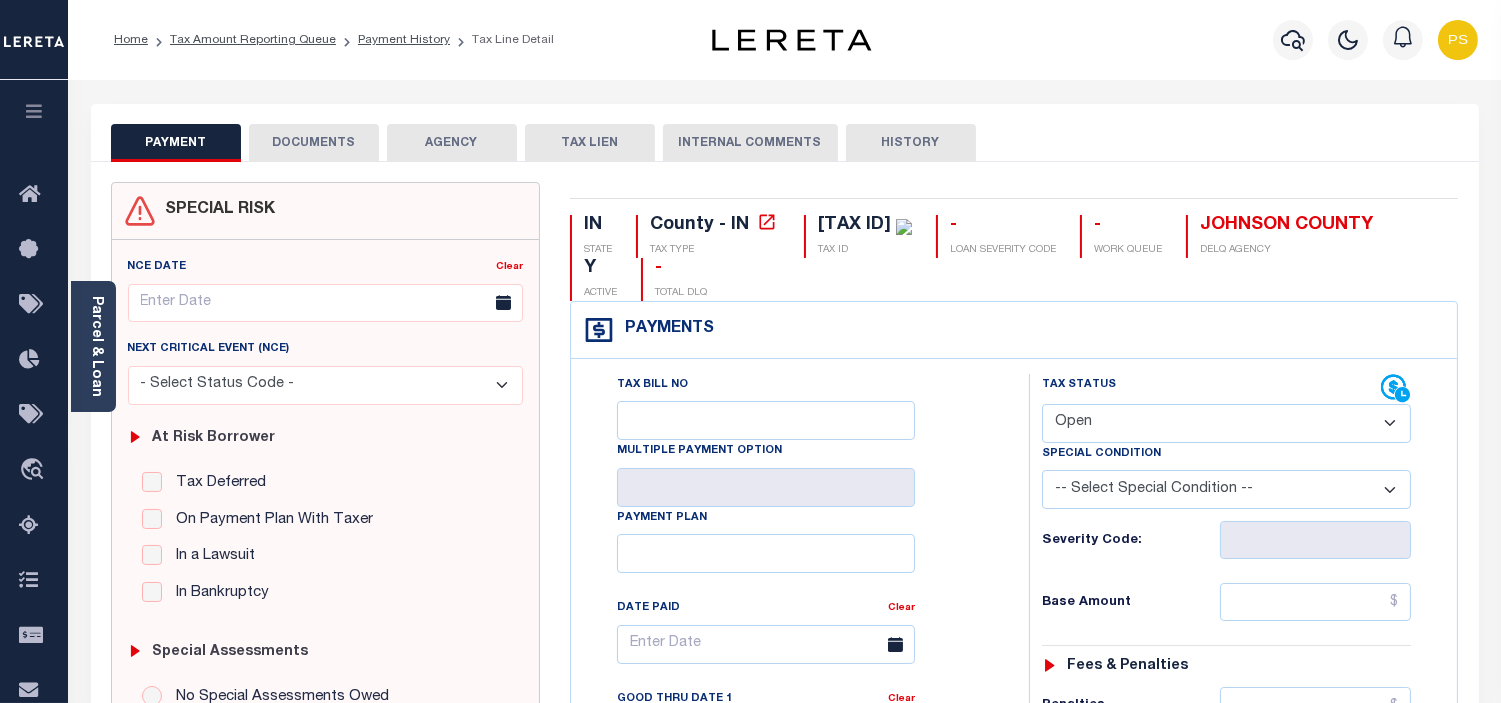 click on "- Select Status Code -
Open
Due/Unpaid
Paid
Incomplete
No Tax Due
Internal Refund Processed
New" at bounding box center [1226, 423] 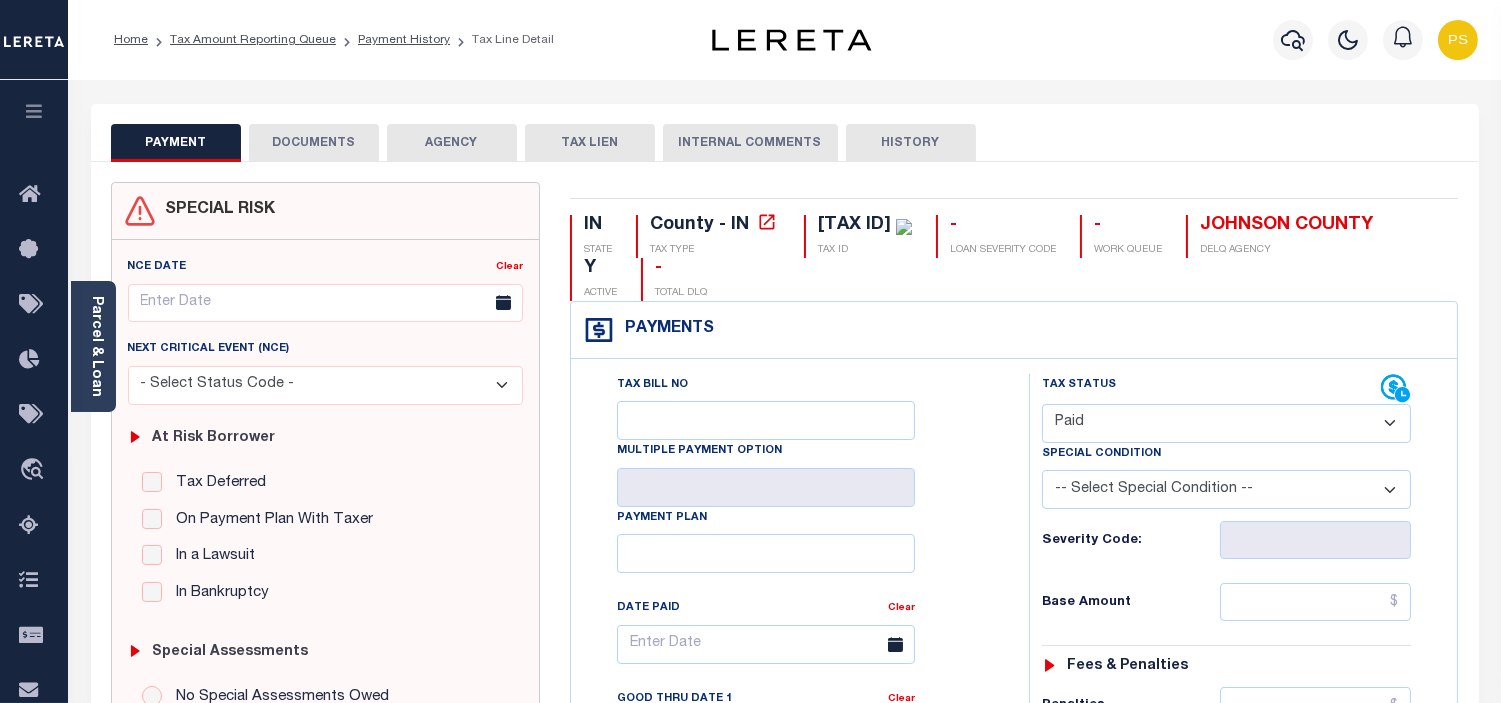 click on "- Select Status Code -
Open
Due/Unpaid
Paid
Incomplete
No Tax Due
Internal Refund Processed
New" at bounding box center [1226, 423] 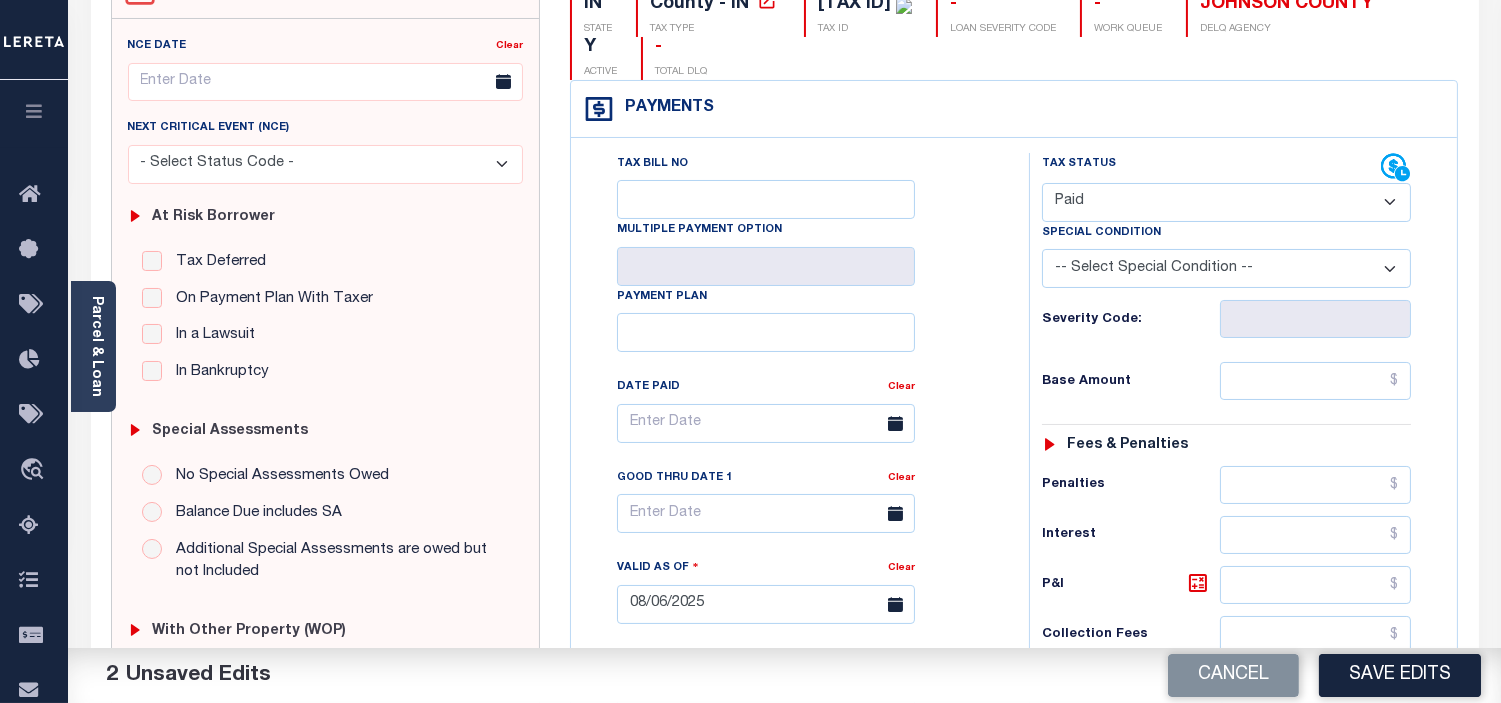 scroll, scrollTop: 222, scrollLeft: 0, axis: vertical 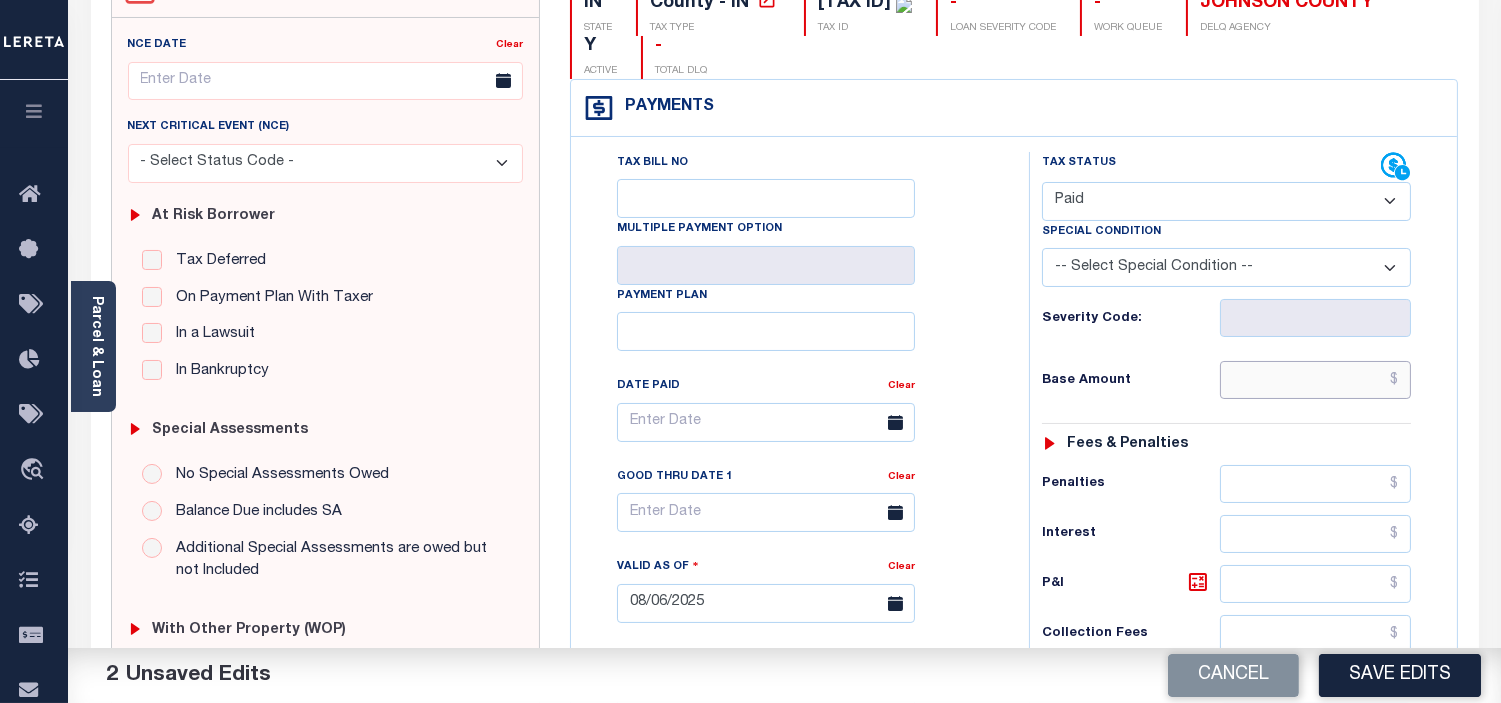 click at bounding box center [1315, 380] 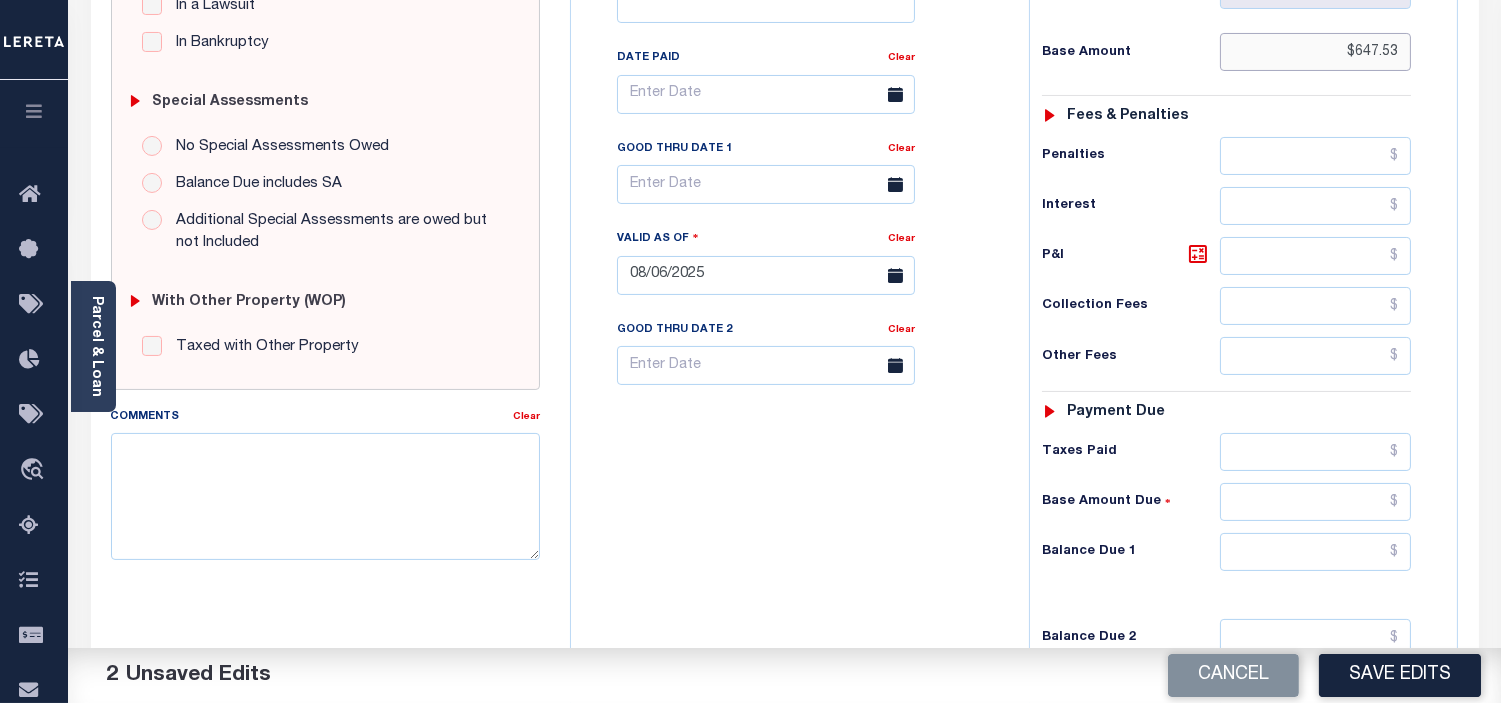 scroll, scrollTop: 555, scrollLeft: 0, axis: vertical 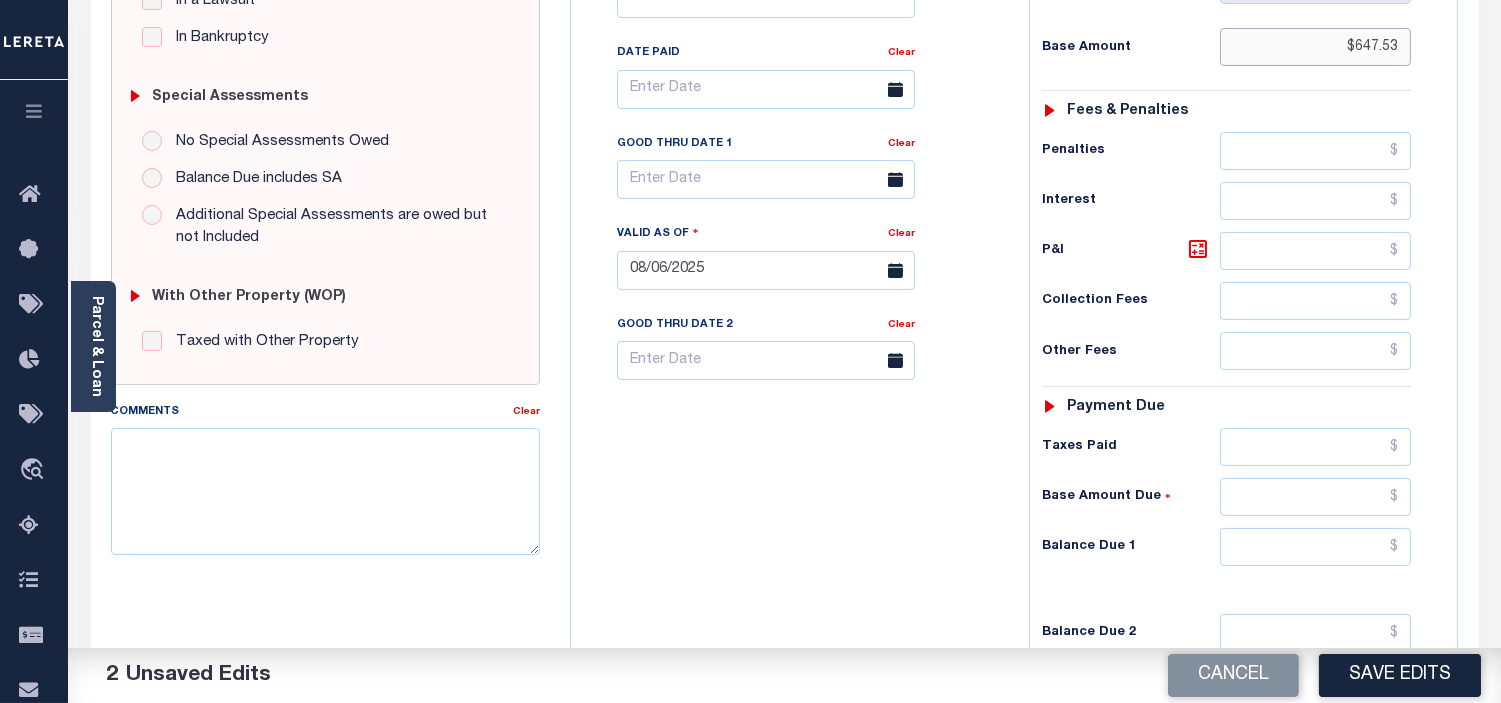 type on "$647.53" 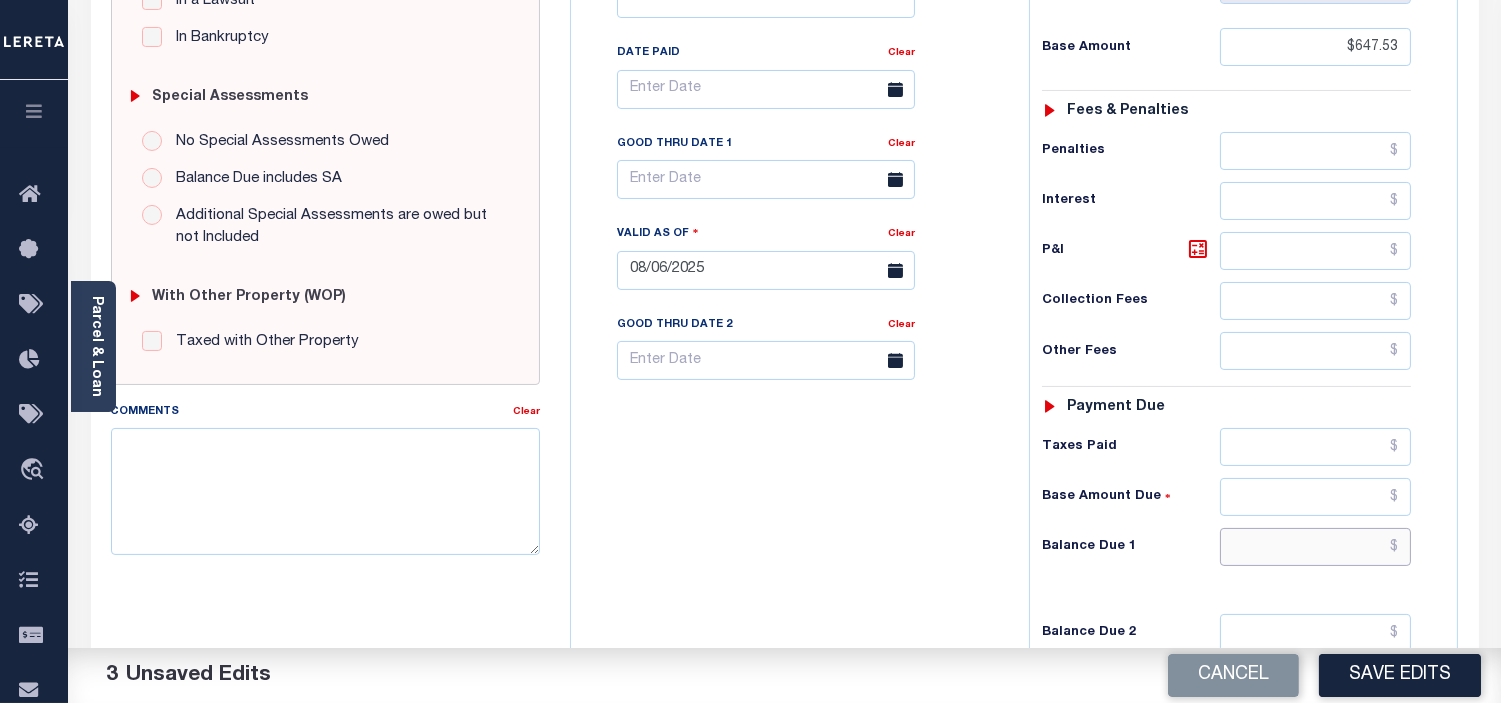 drag, startPoint x: 1404, startPoint y: 555, endPoint x: 1404, endPoint y: 566, distance: 11 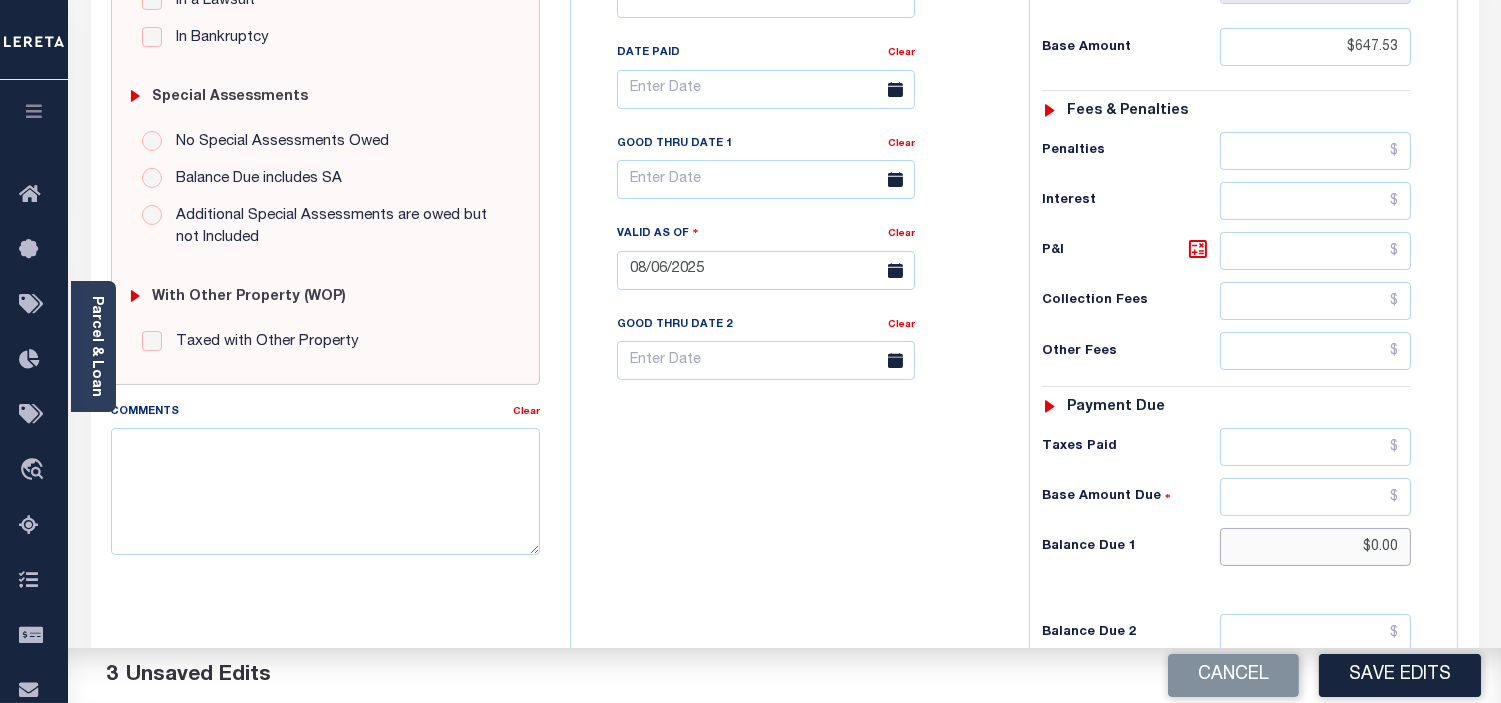 type on "$0.00" 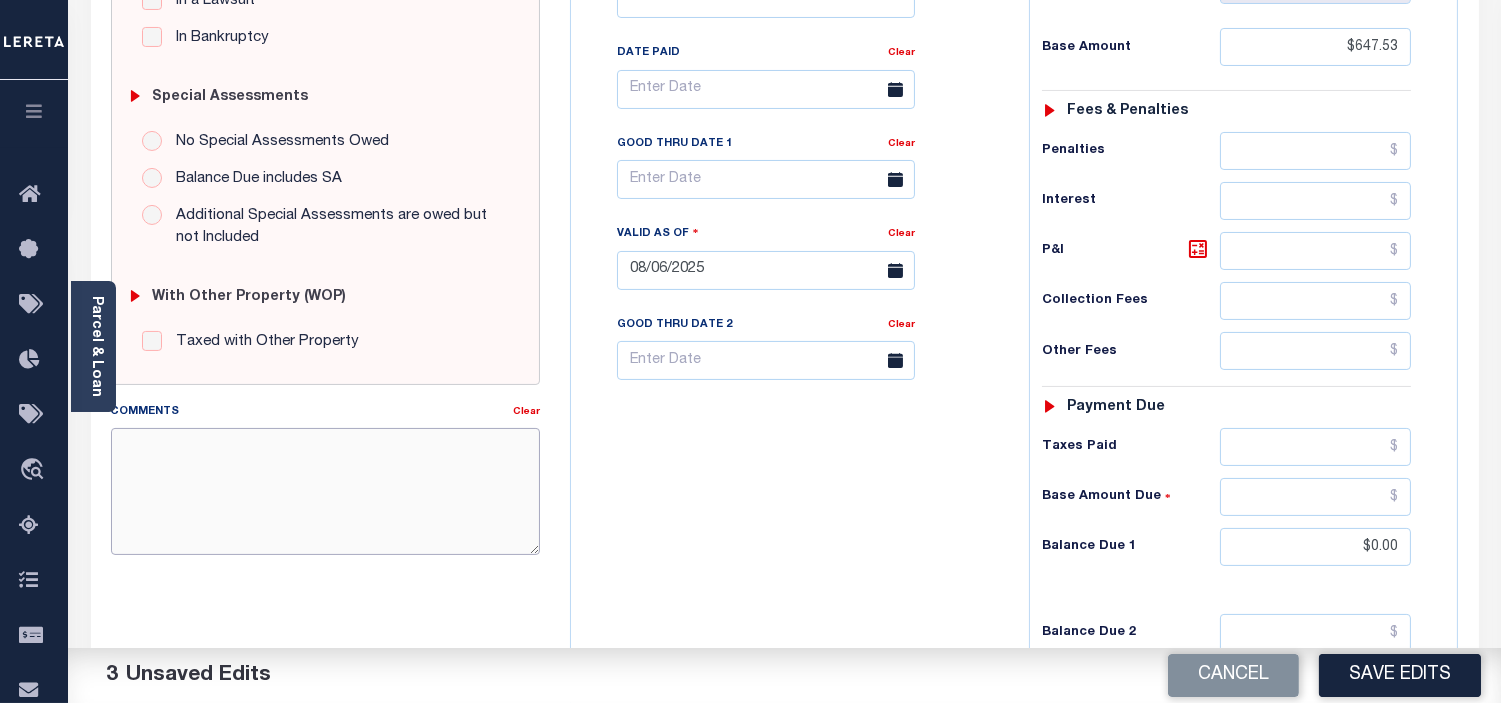 click on "Comments" at bounding box center [325, 491] 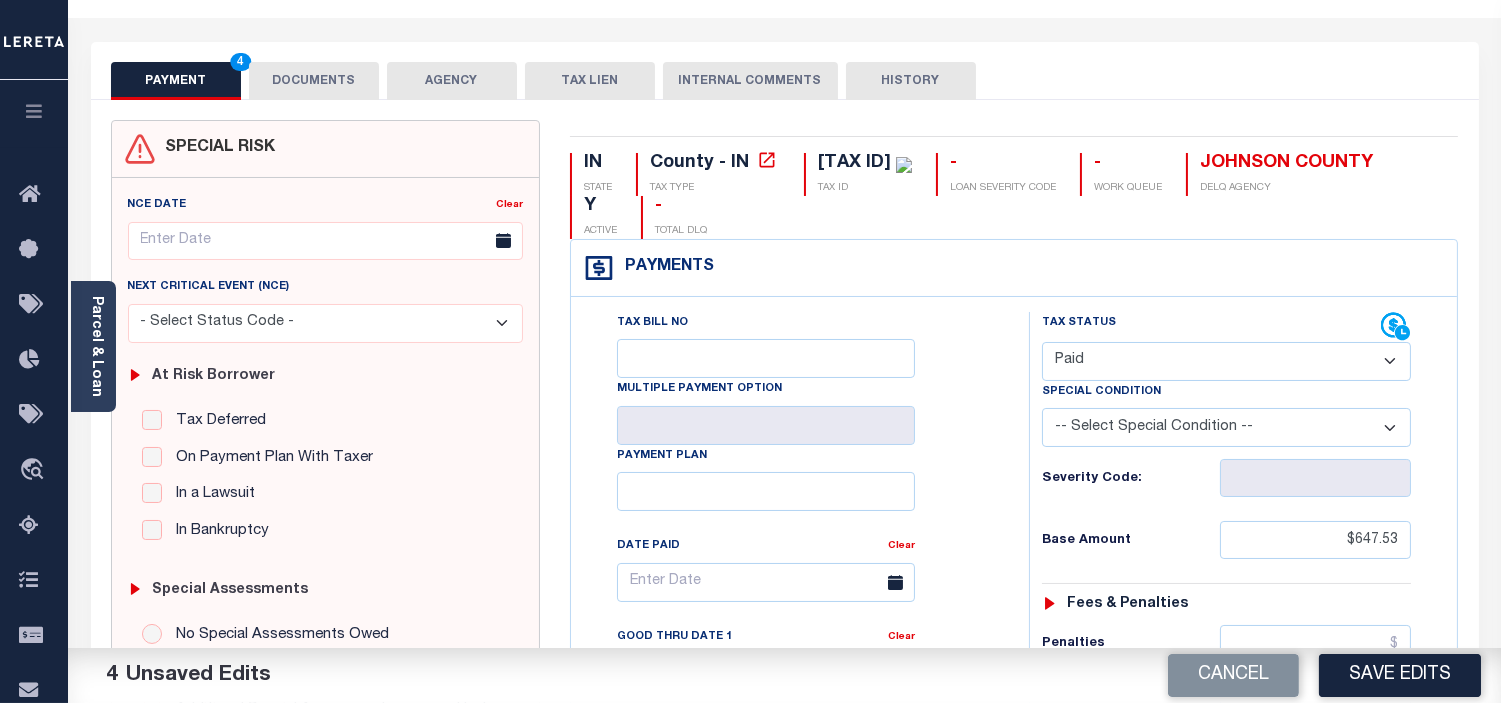 scroll, scrollTop: 0, scrollLeft: 0, axis: both 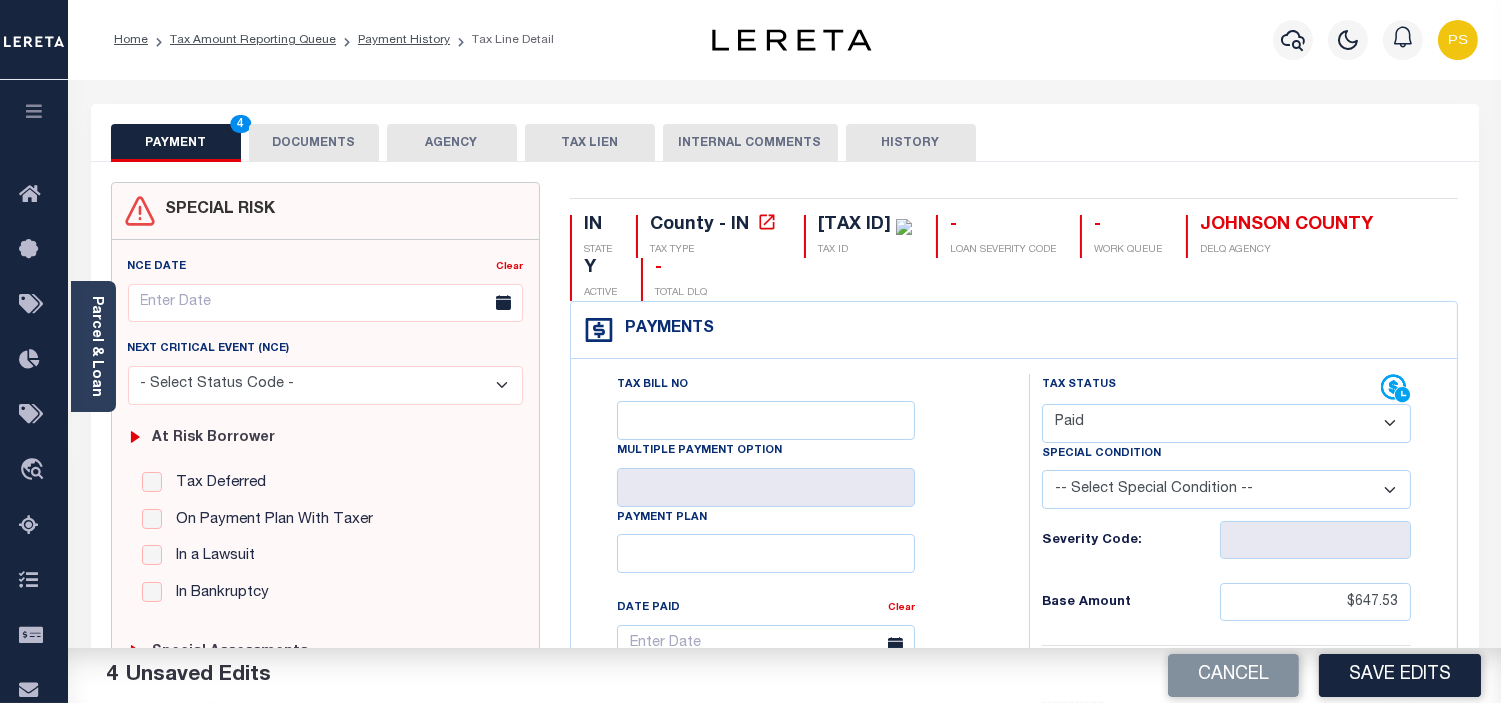 type on "see attached" 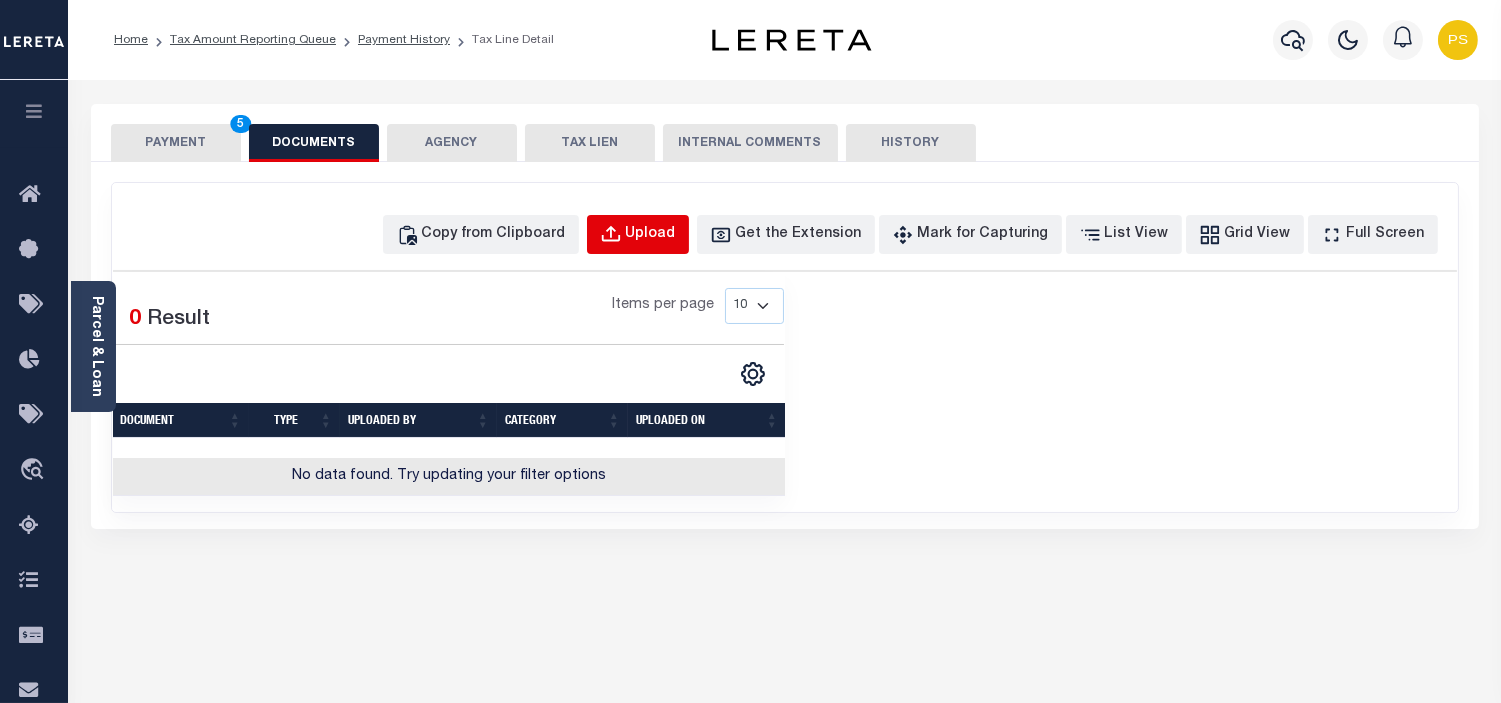 click on "Upload" at bounding box center (651, 235) 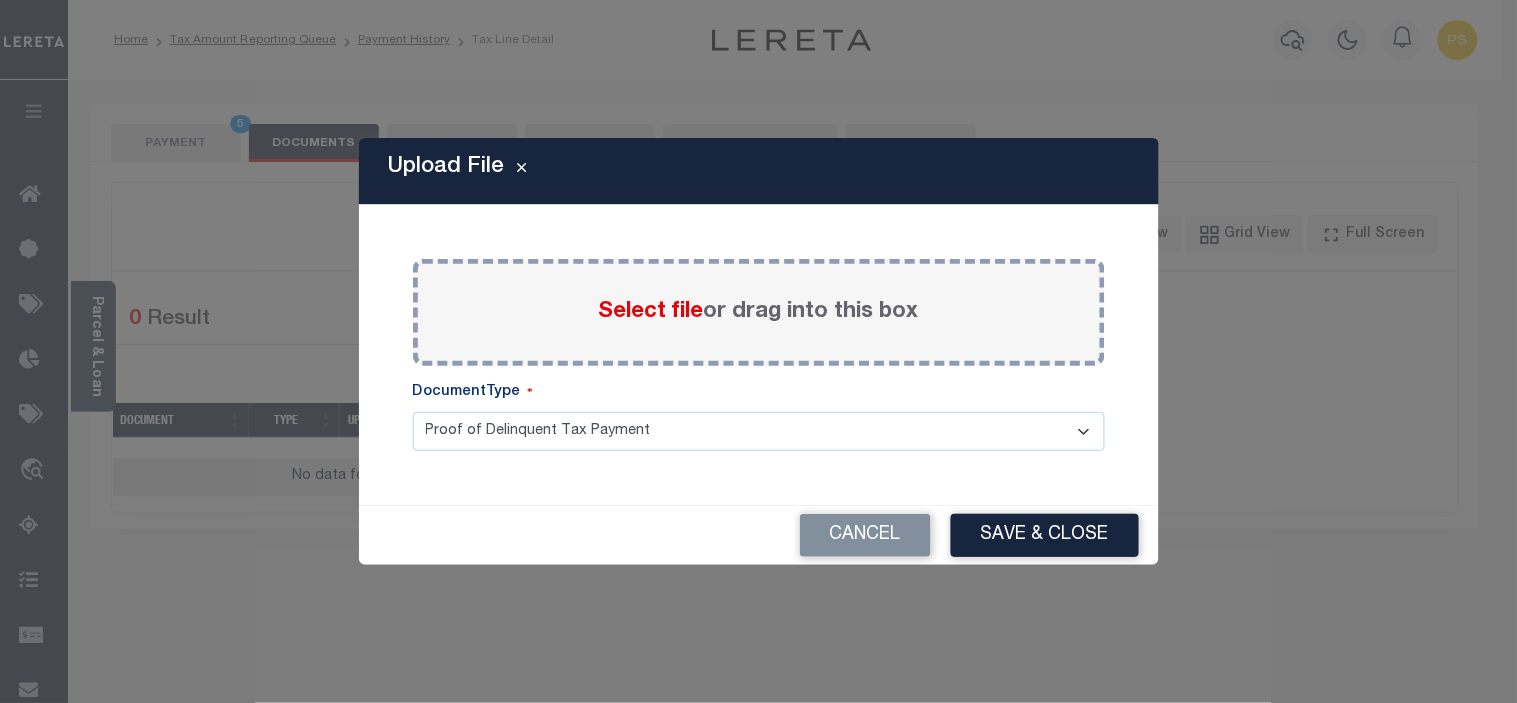 click on "Select file" at bounding box center (651, 312) 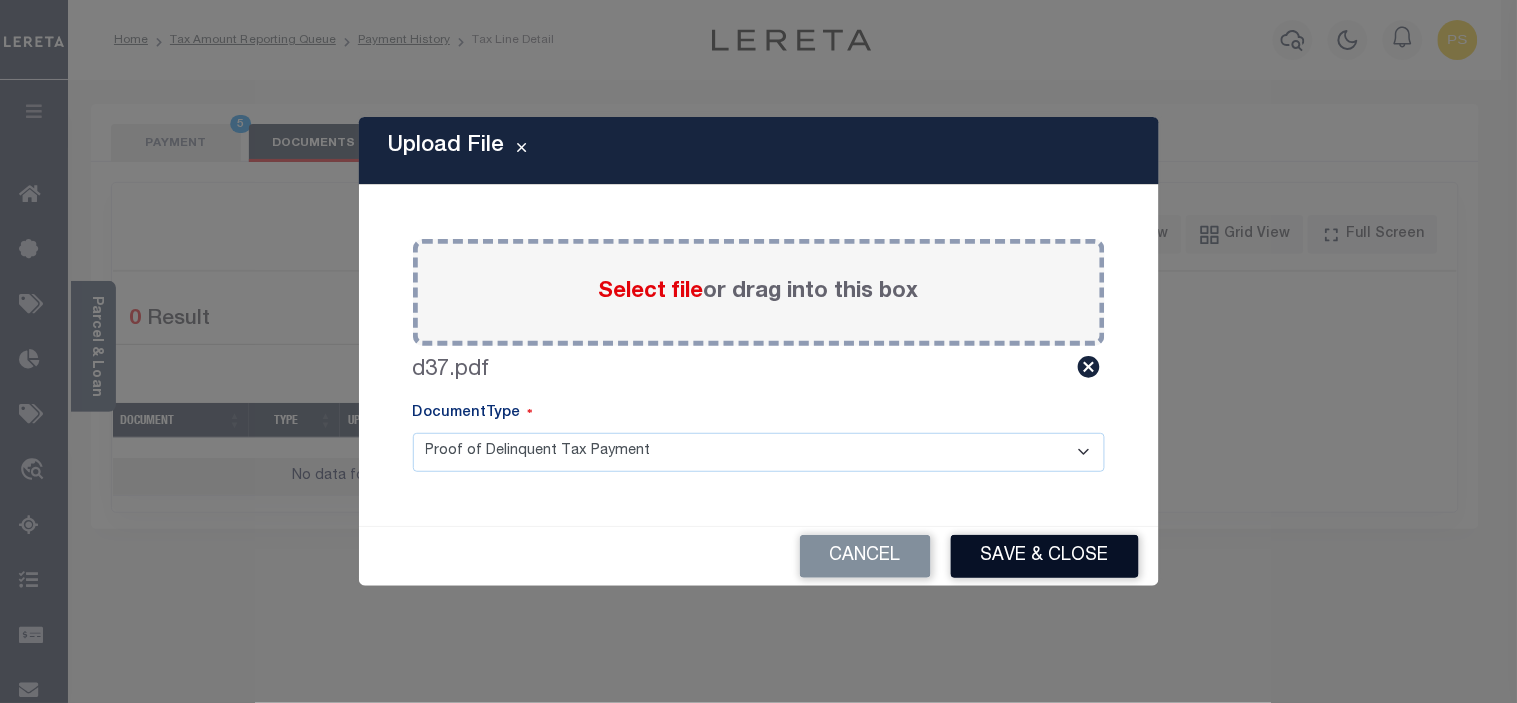 click on "Save & Close" at bounding box center [1045, 556] 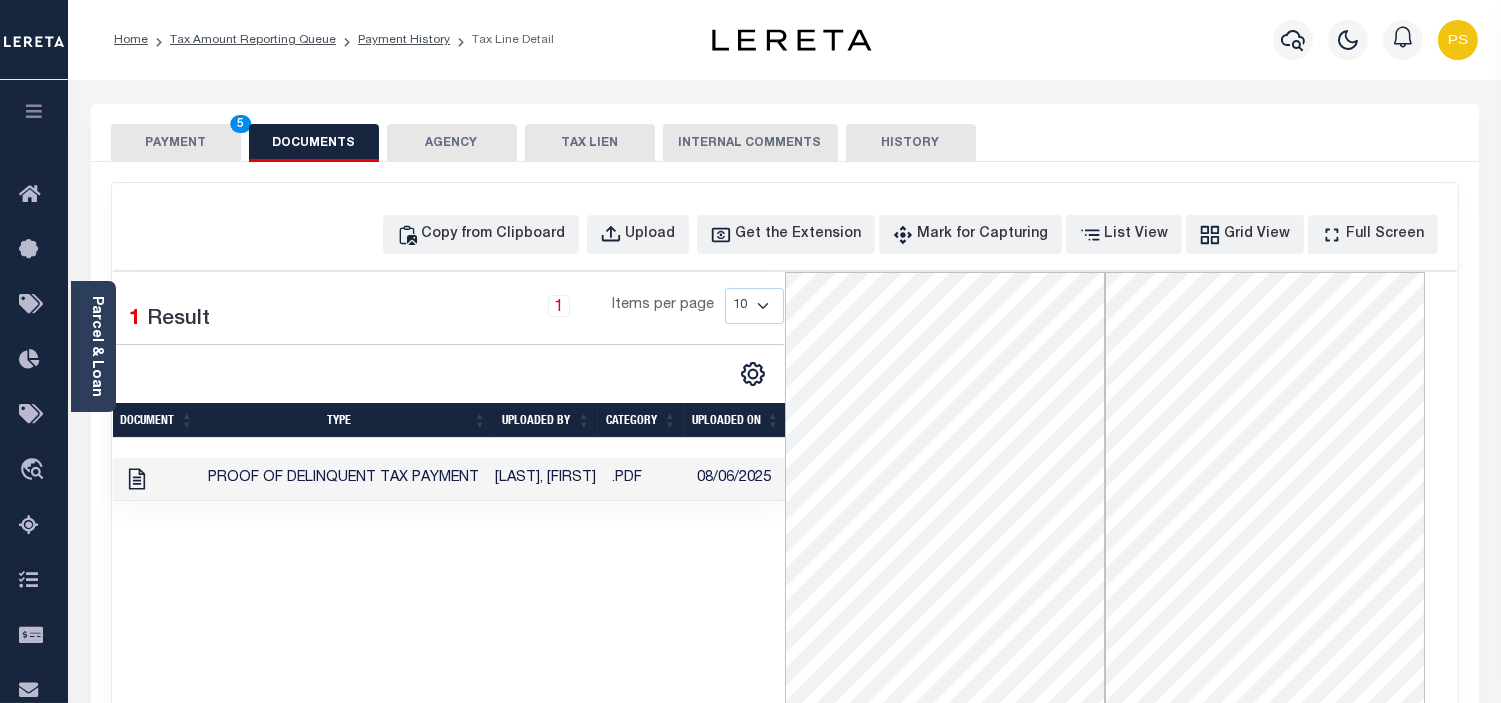 click on "PAYMENT
5" at bounding box center (176, 143) 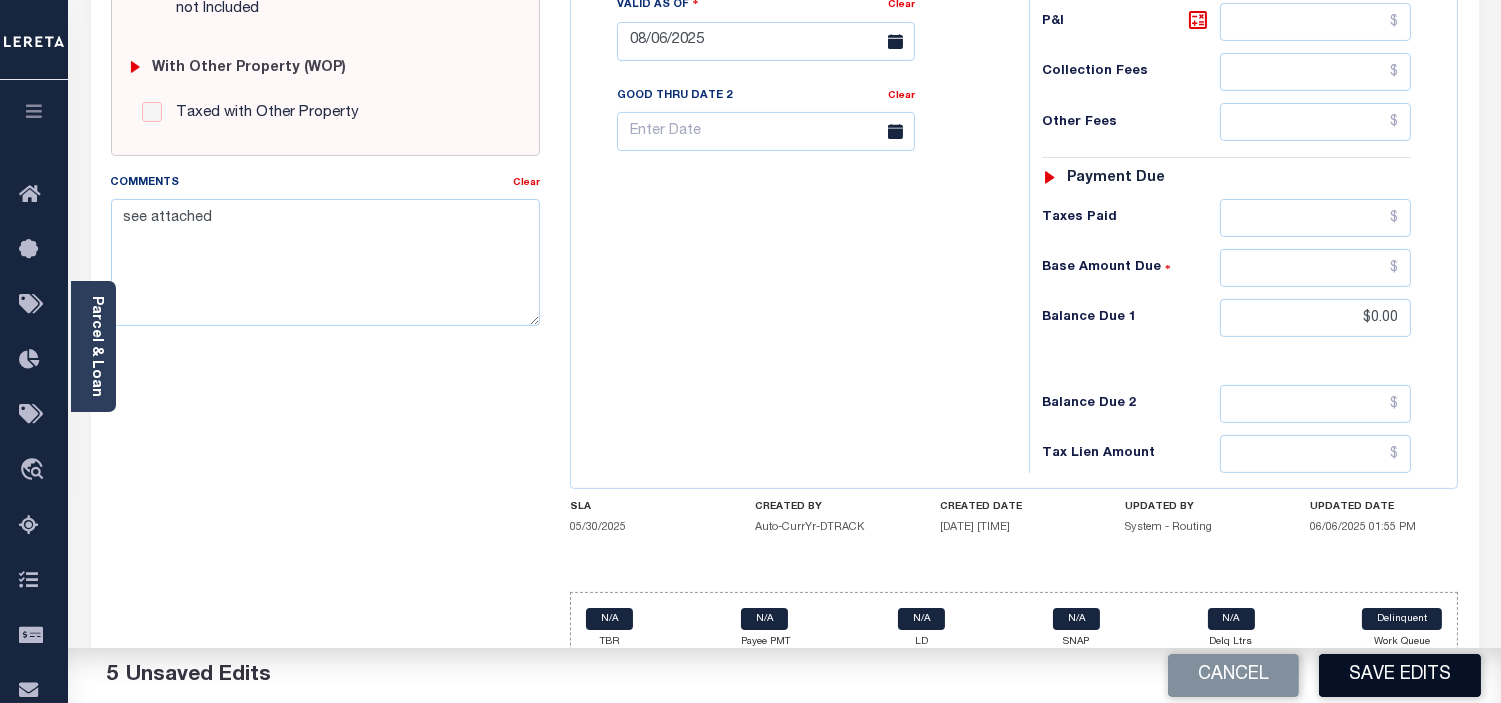 scroll, scrollTop: 808, scrollLeft: 0, axis: vertical 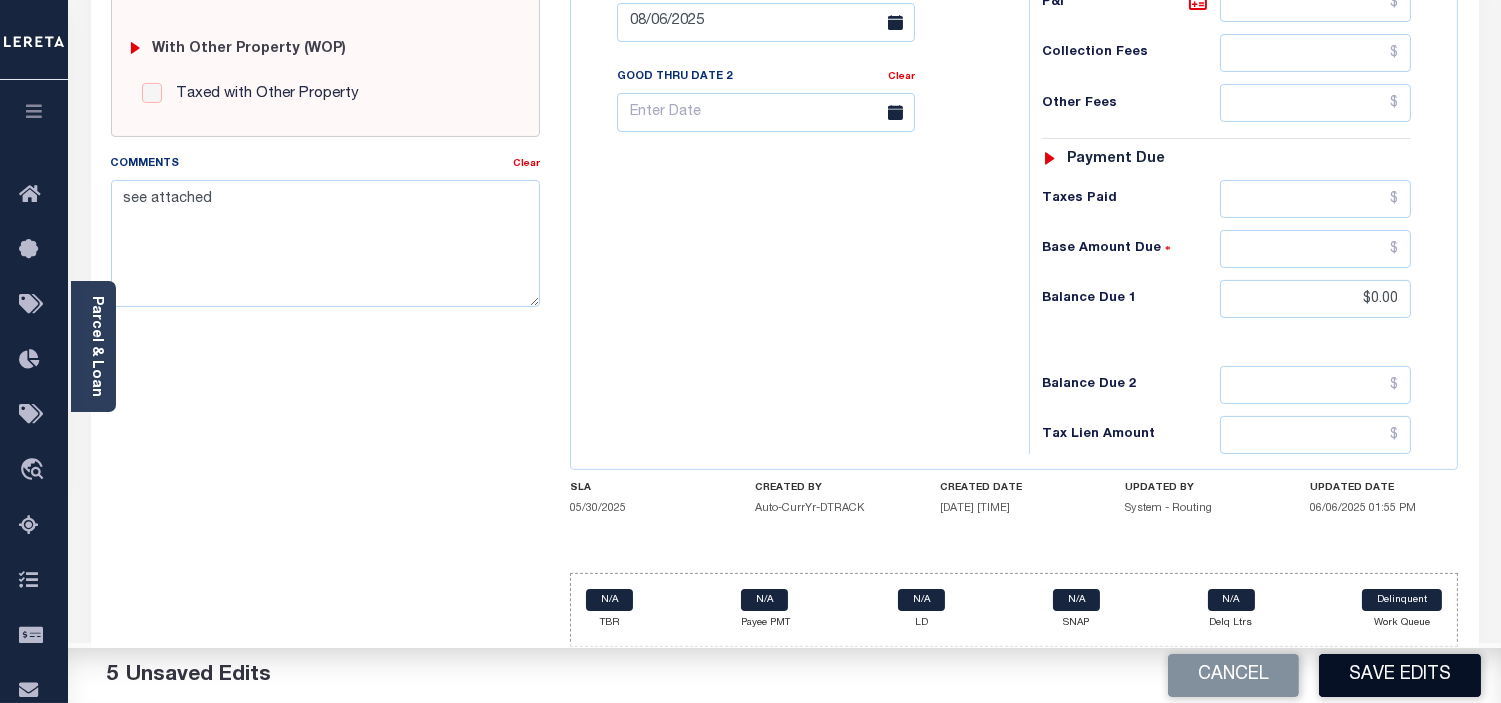 click on "Save Edits" at bounding box center (1400, 675) 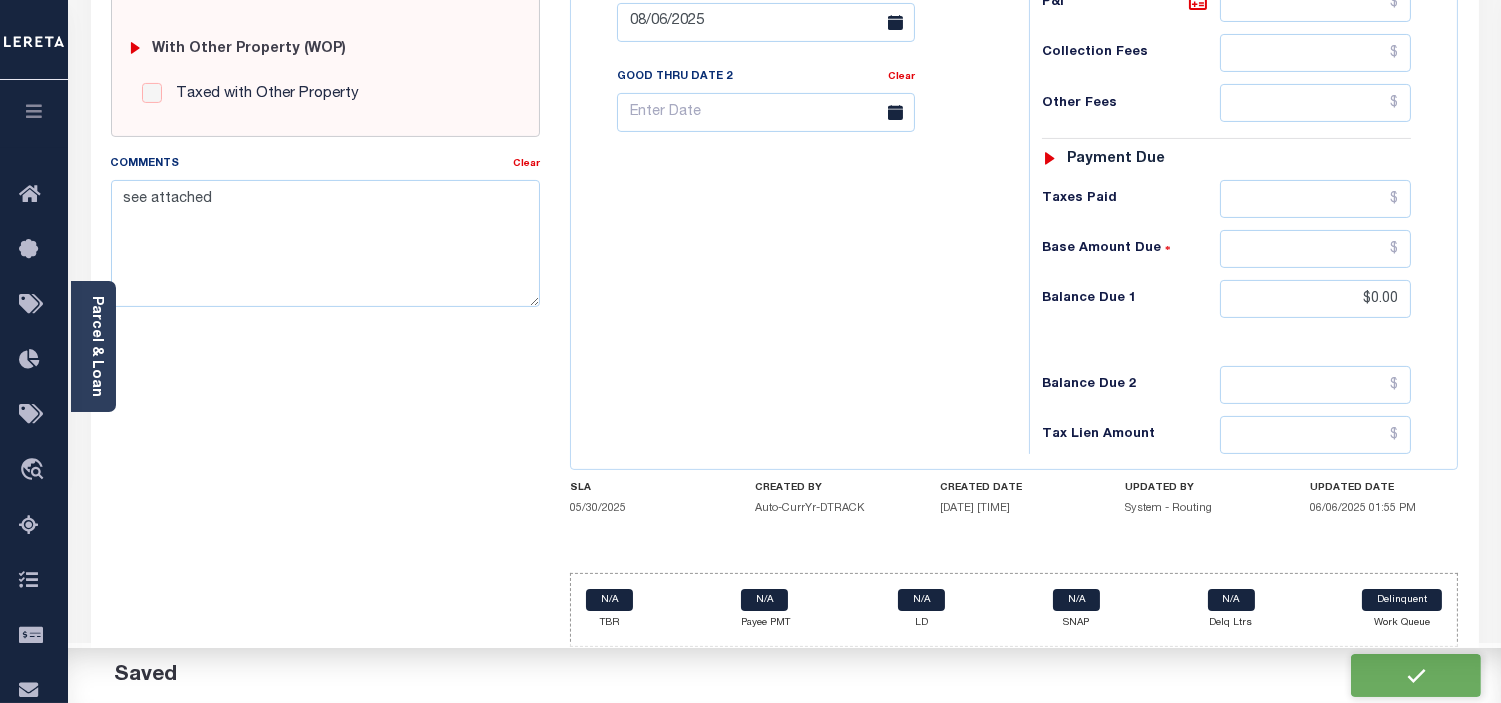 checkbox on "false" 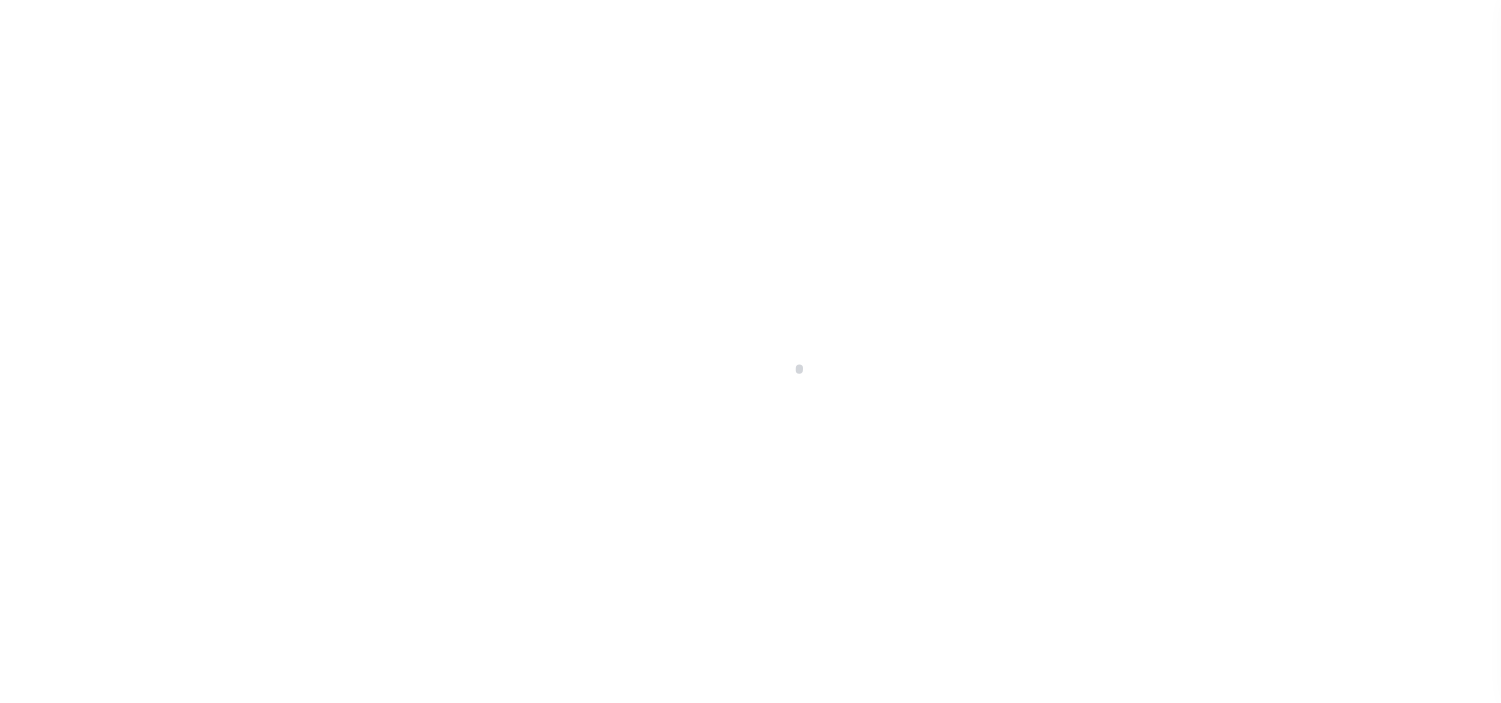 scroll, scrollTop: 0, scrollLeft: 0, axis: both 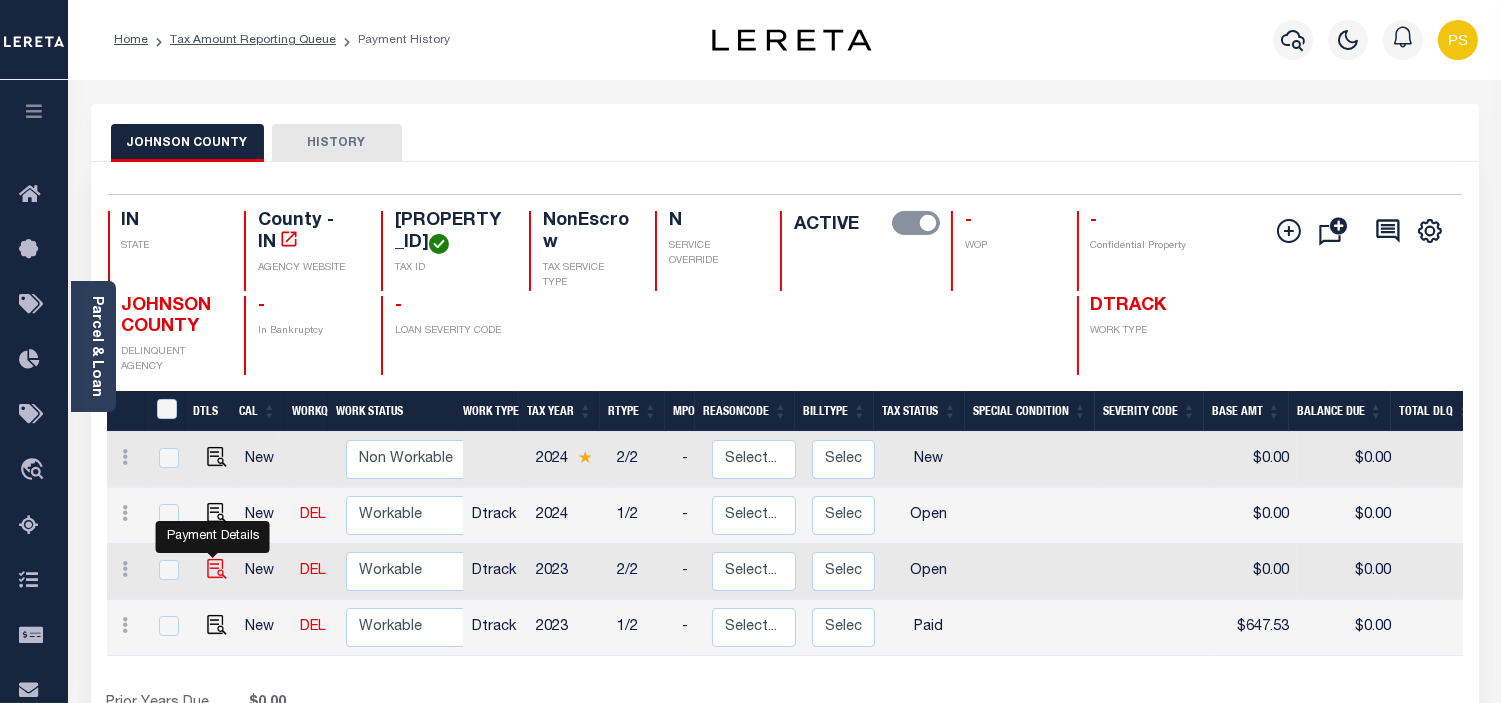 click at bounding box center (217, 569) 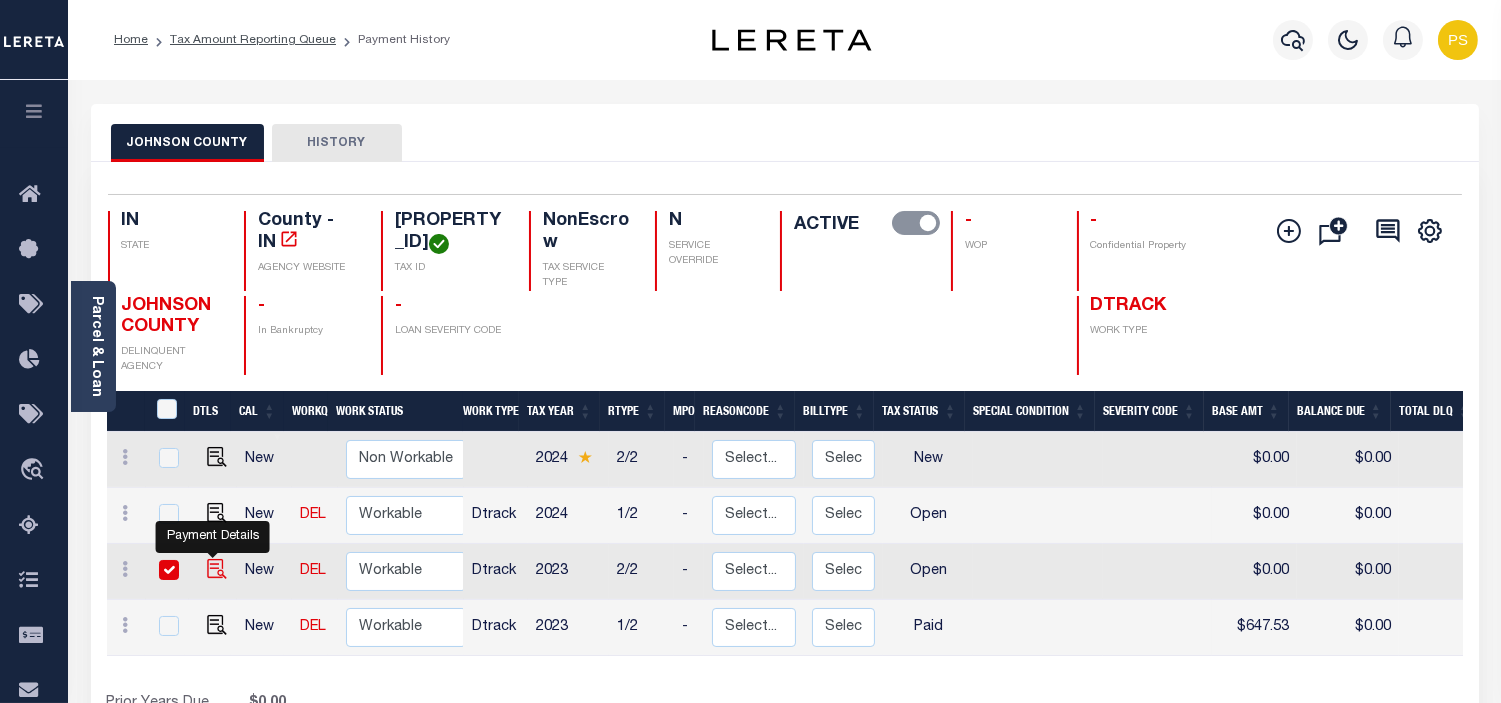 checkbox on "true" 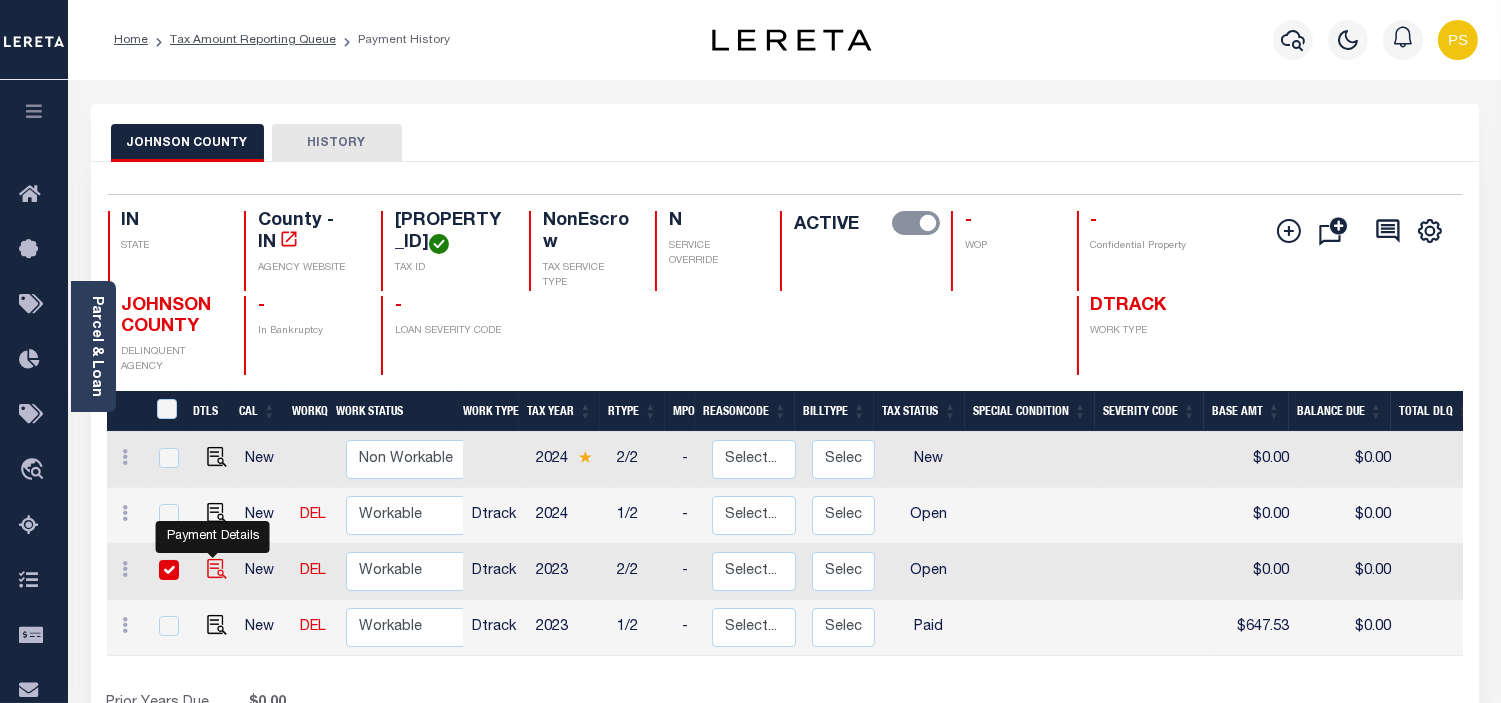 checkbox on "true" 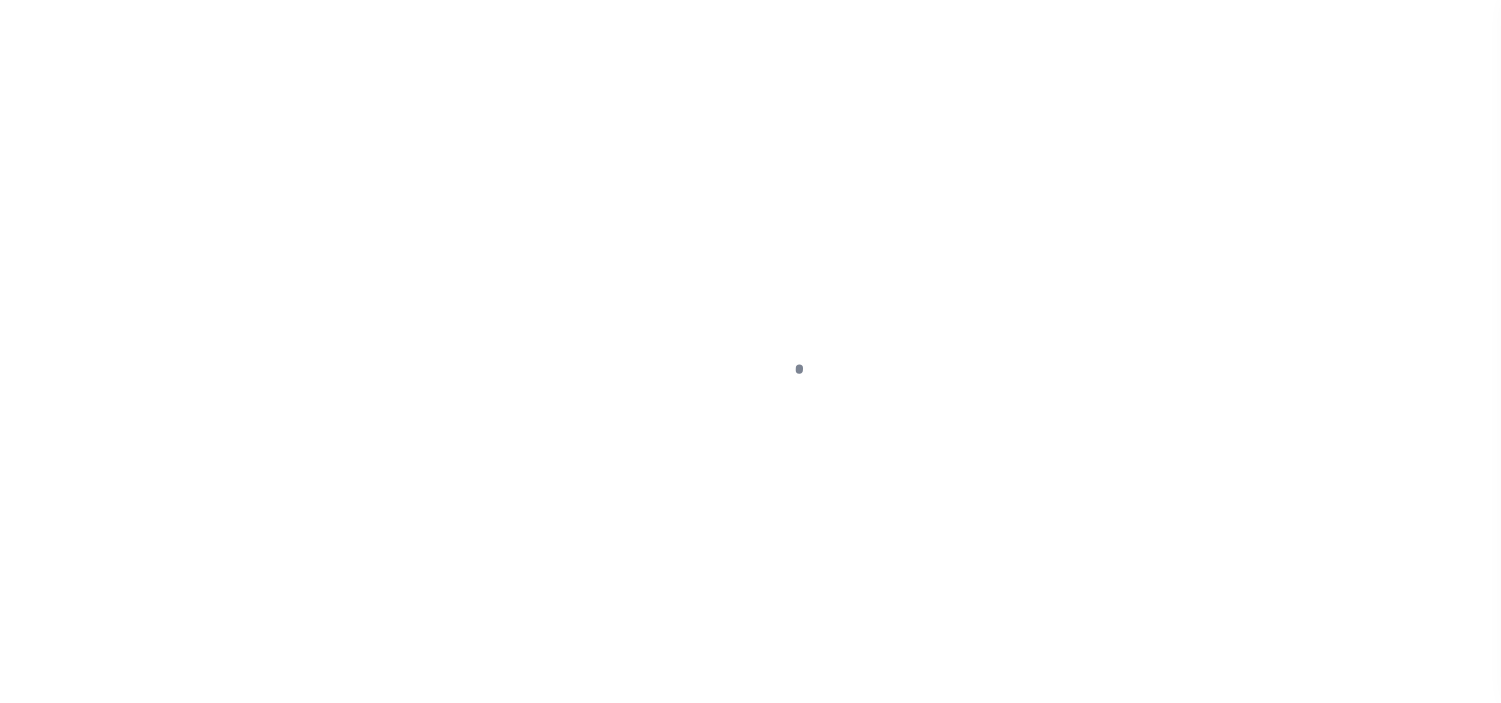 scroll, scrollTop: 0, scrollLeft: 0, axis: both 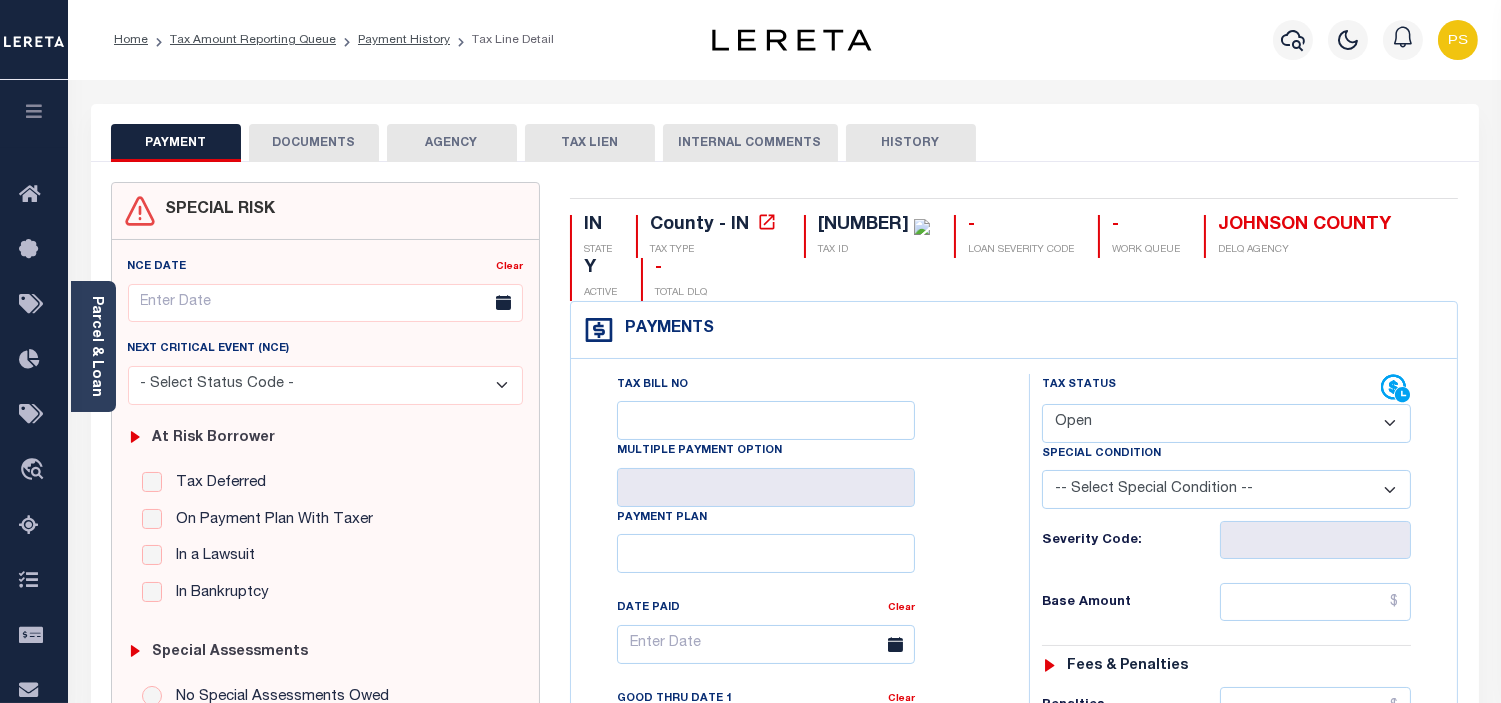 click on "- Select Status Code -
Open
Due/Unpaid
Paid
Incomplete
No Tax Due
Internal Refund Processed
New" at bounding box center [1226, 423] 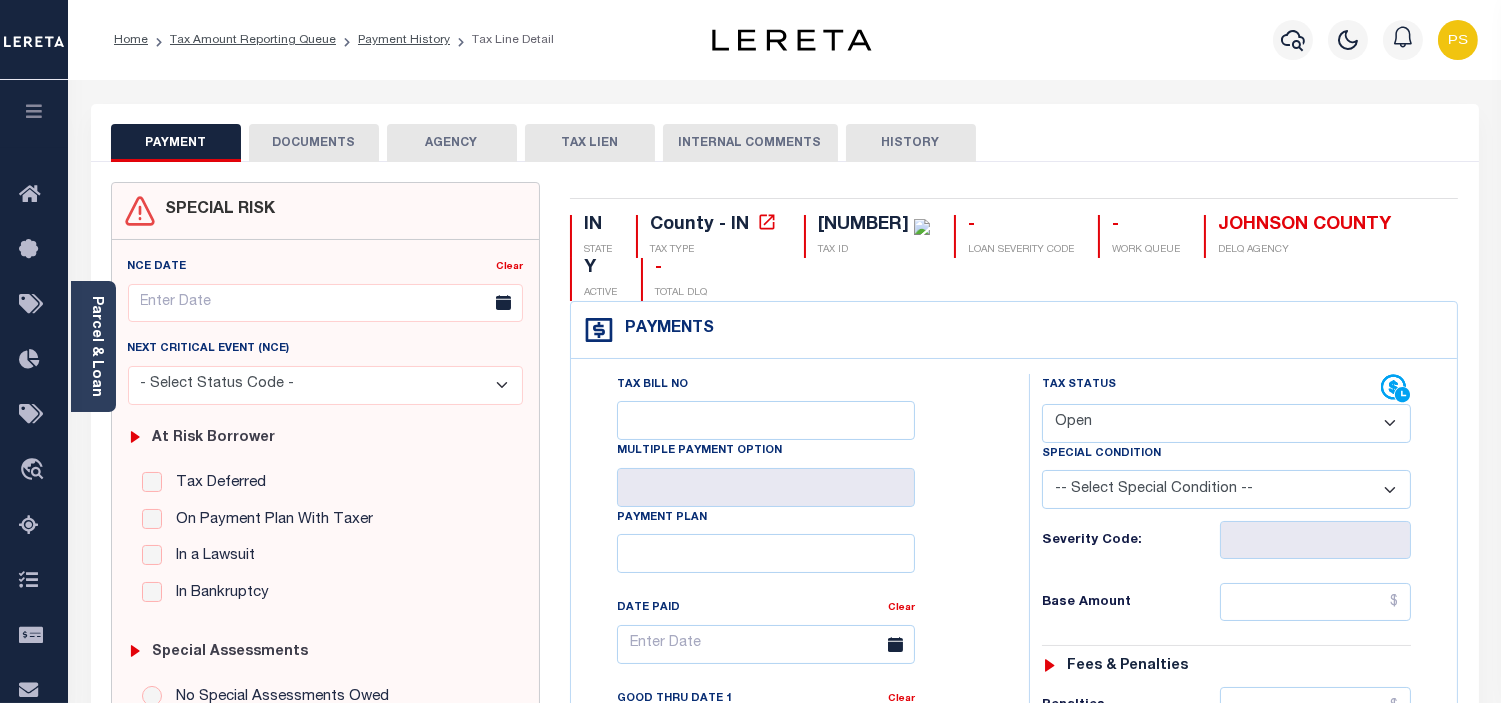 select on "PYD" 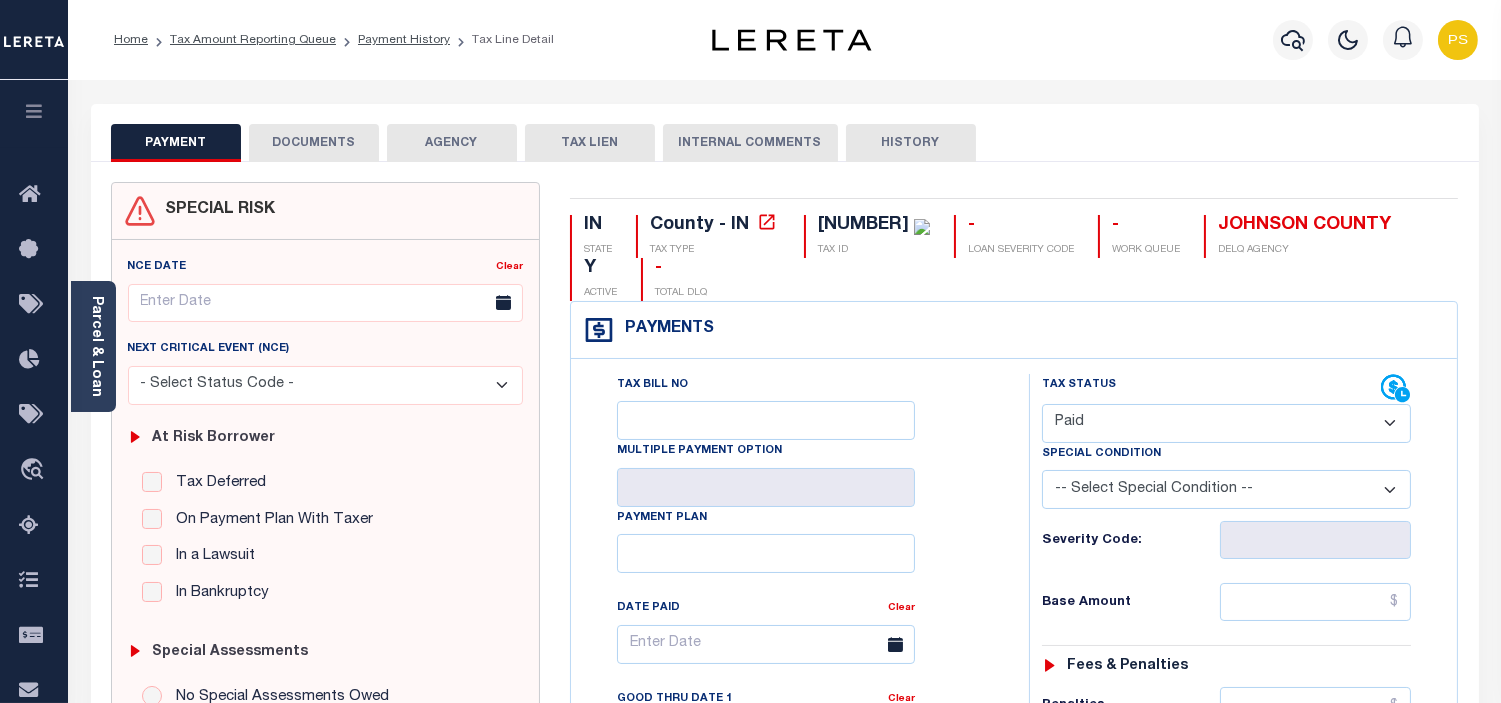 click on "- Select Status Code -
Open
Due/Unpaid
Paid
Incomplete
No Tax Due
Internal Refund Processed
New" at bounding box center [1226, 423] 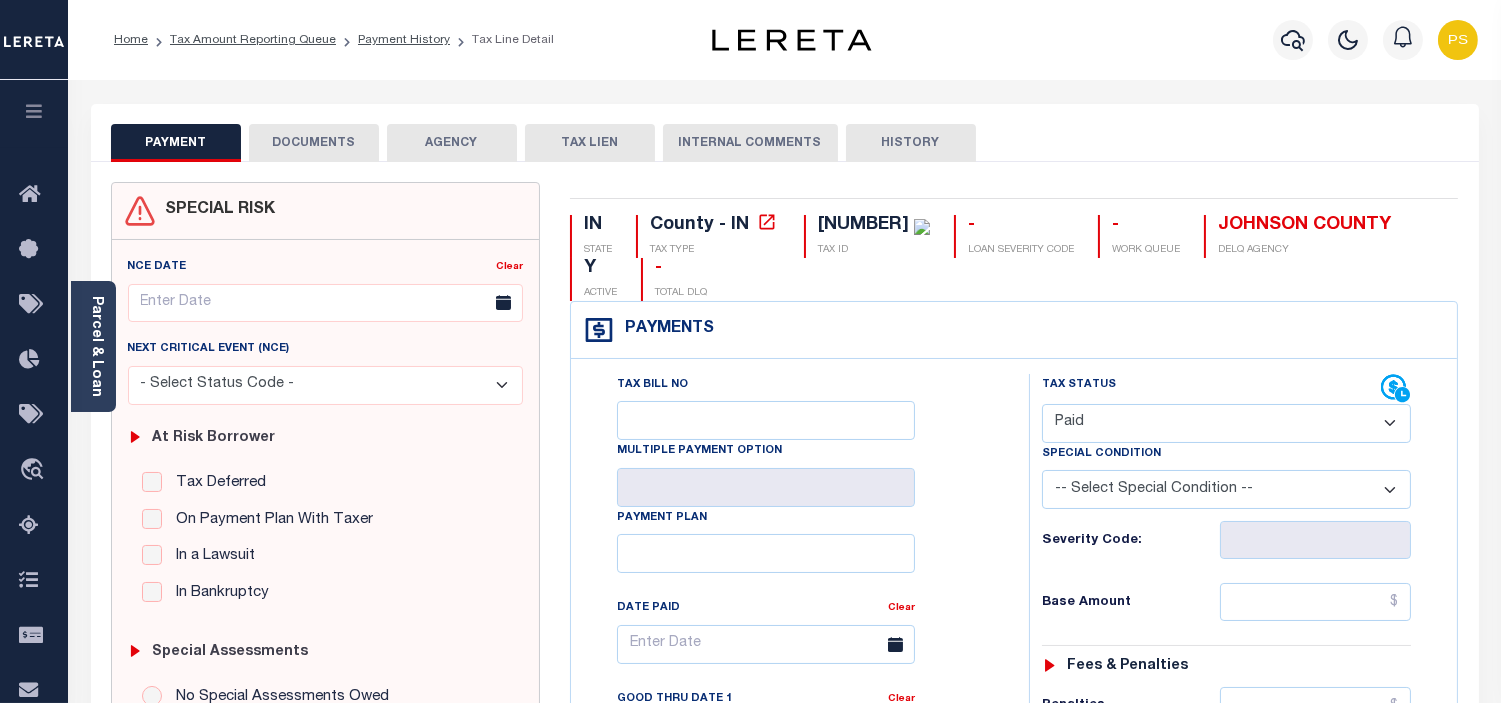 type on "08/06/2025" 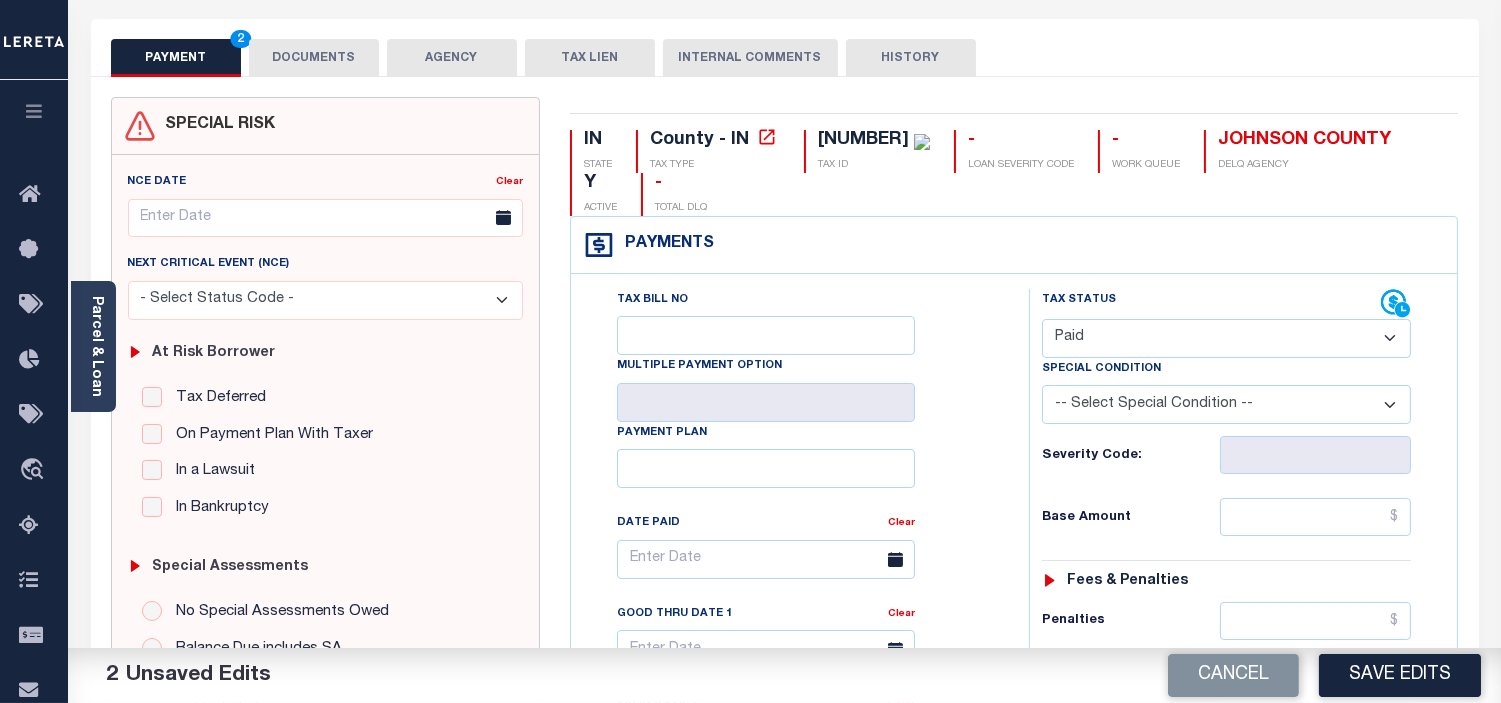 scroll, scrollTop: 111, scrollLeft: 0, axis: vertical 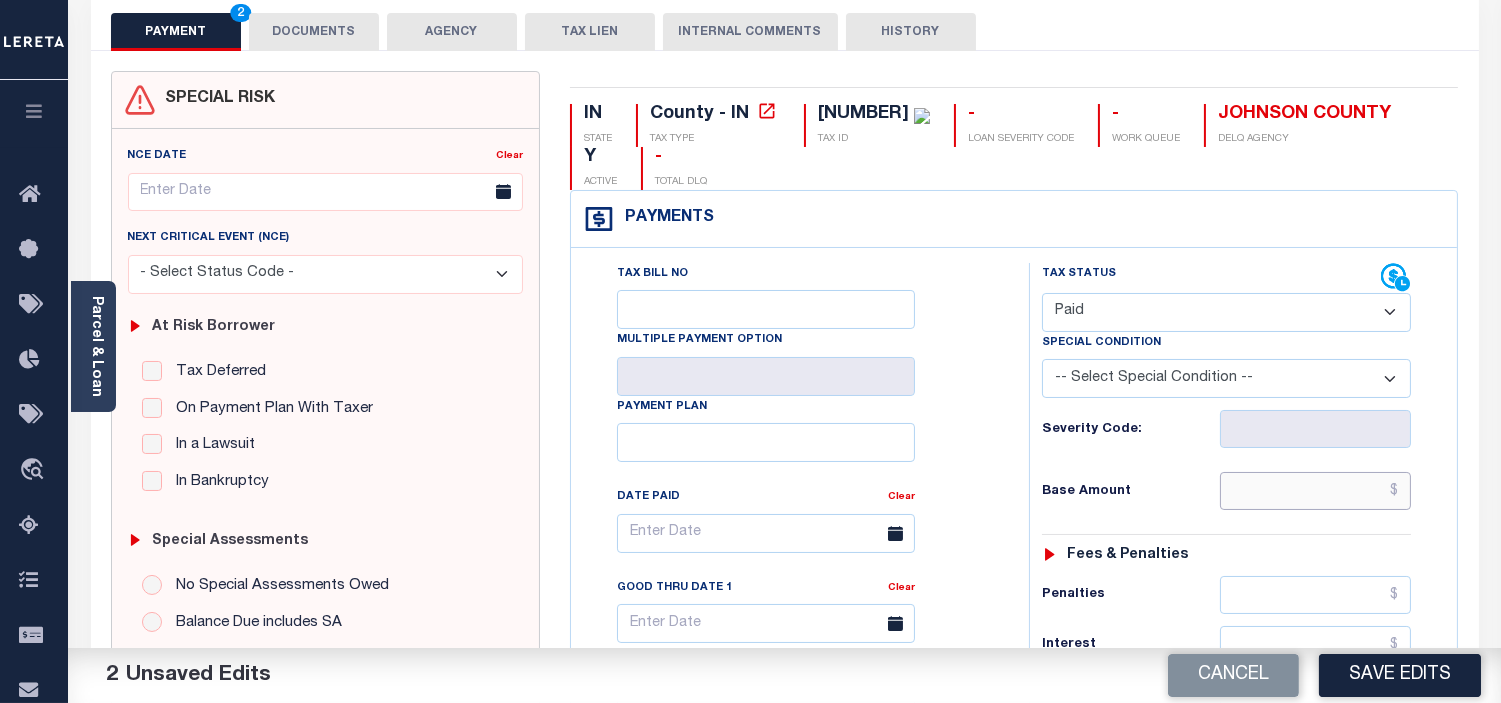 click at bounding box center (1315, 491) 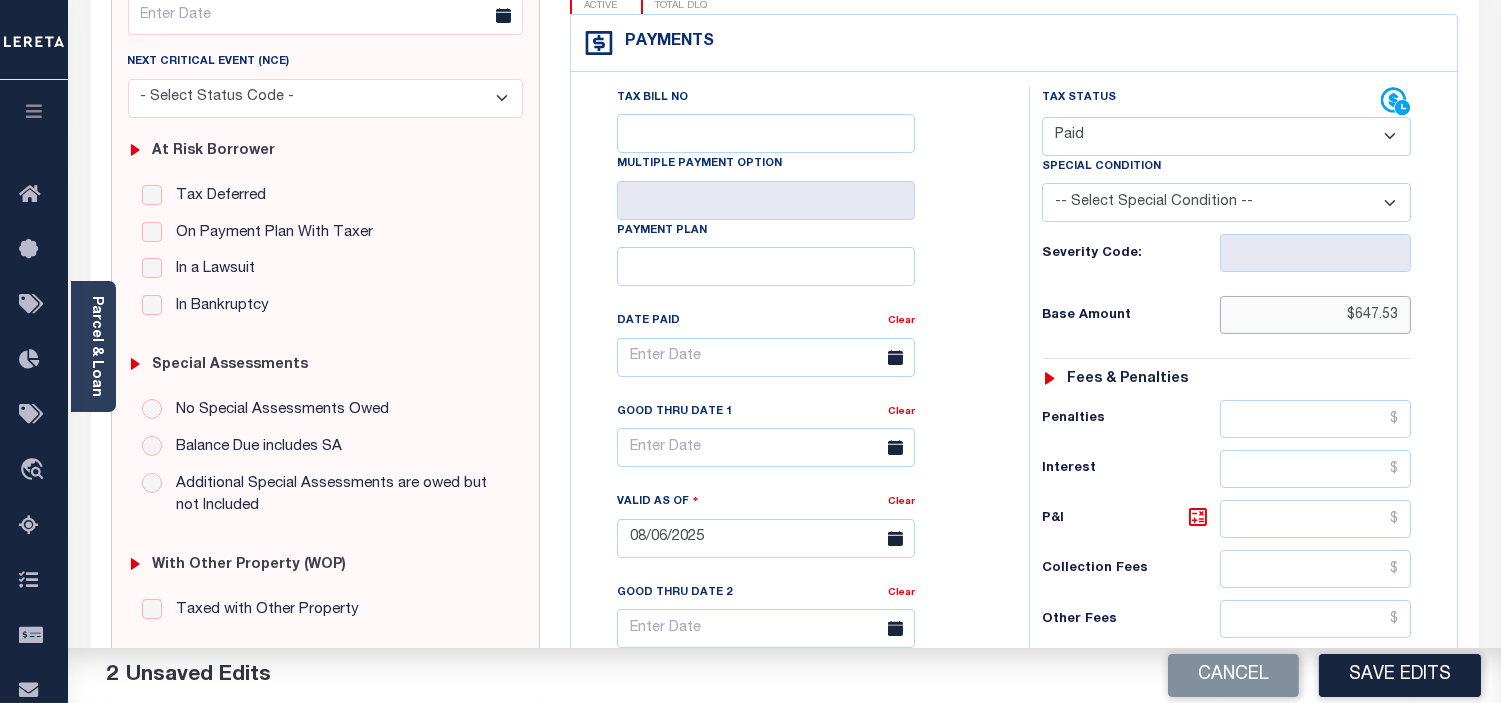 scroll, scrollTop: 555, scrollLeft: 0, axis: vertical 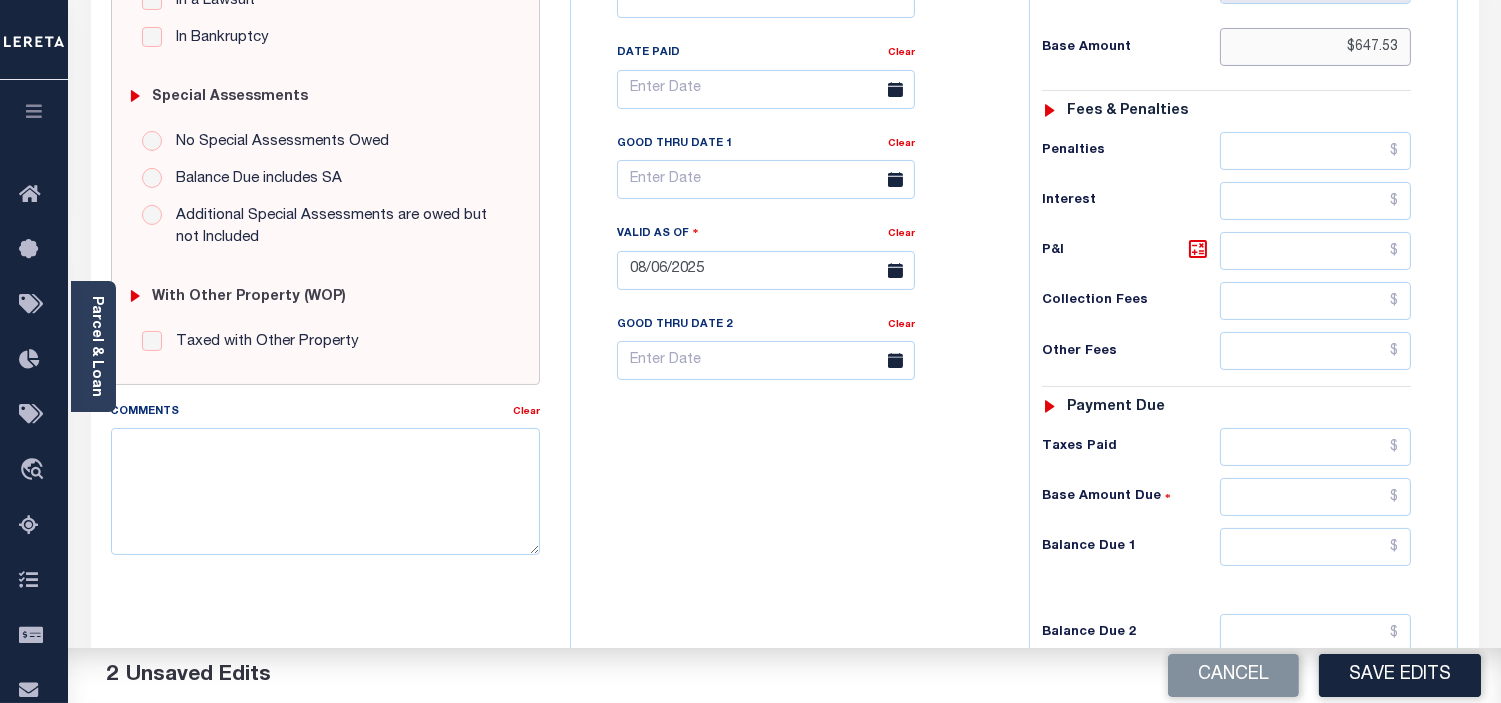 type on "$647.53" 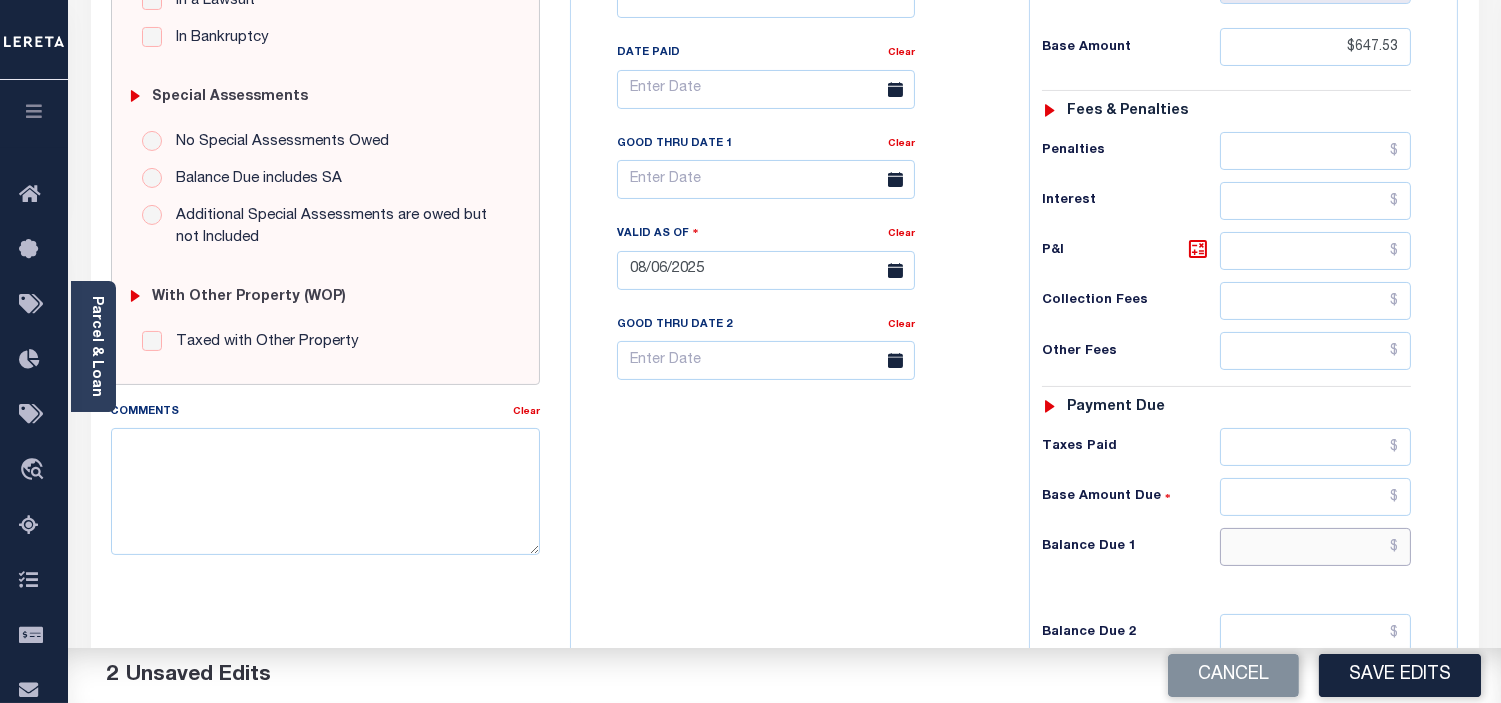click at bounding box center (1315, 547) 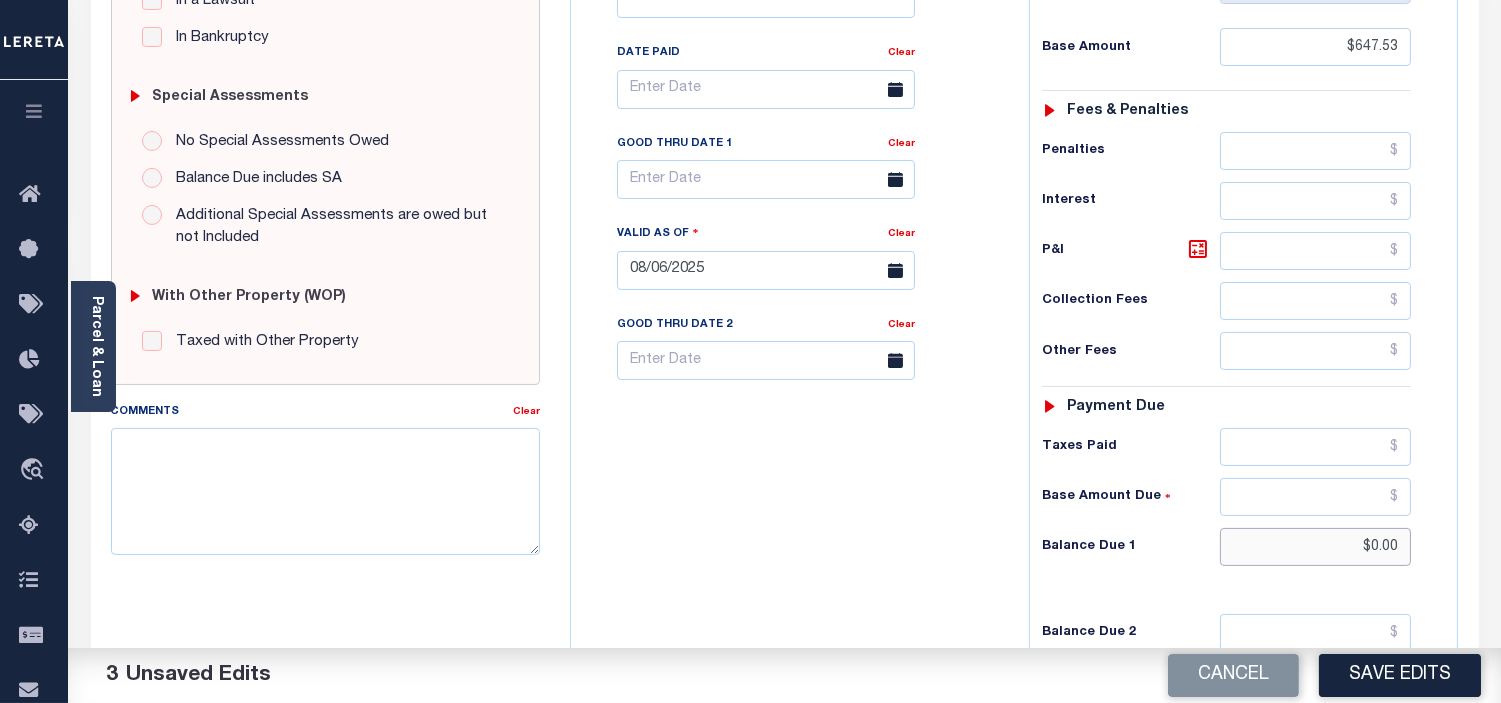 type on "$0.00" 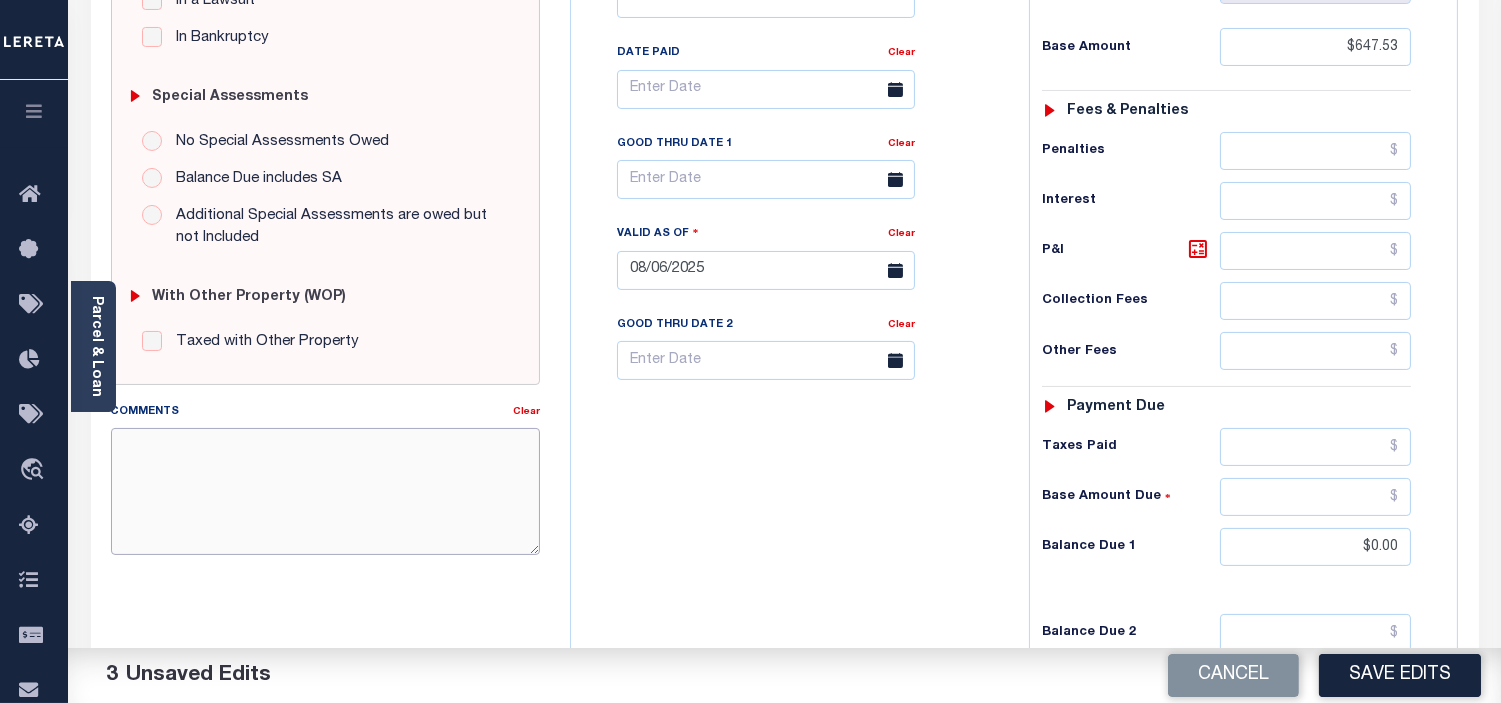 click on "Comments" at bounding box center (325, 491) 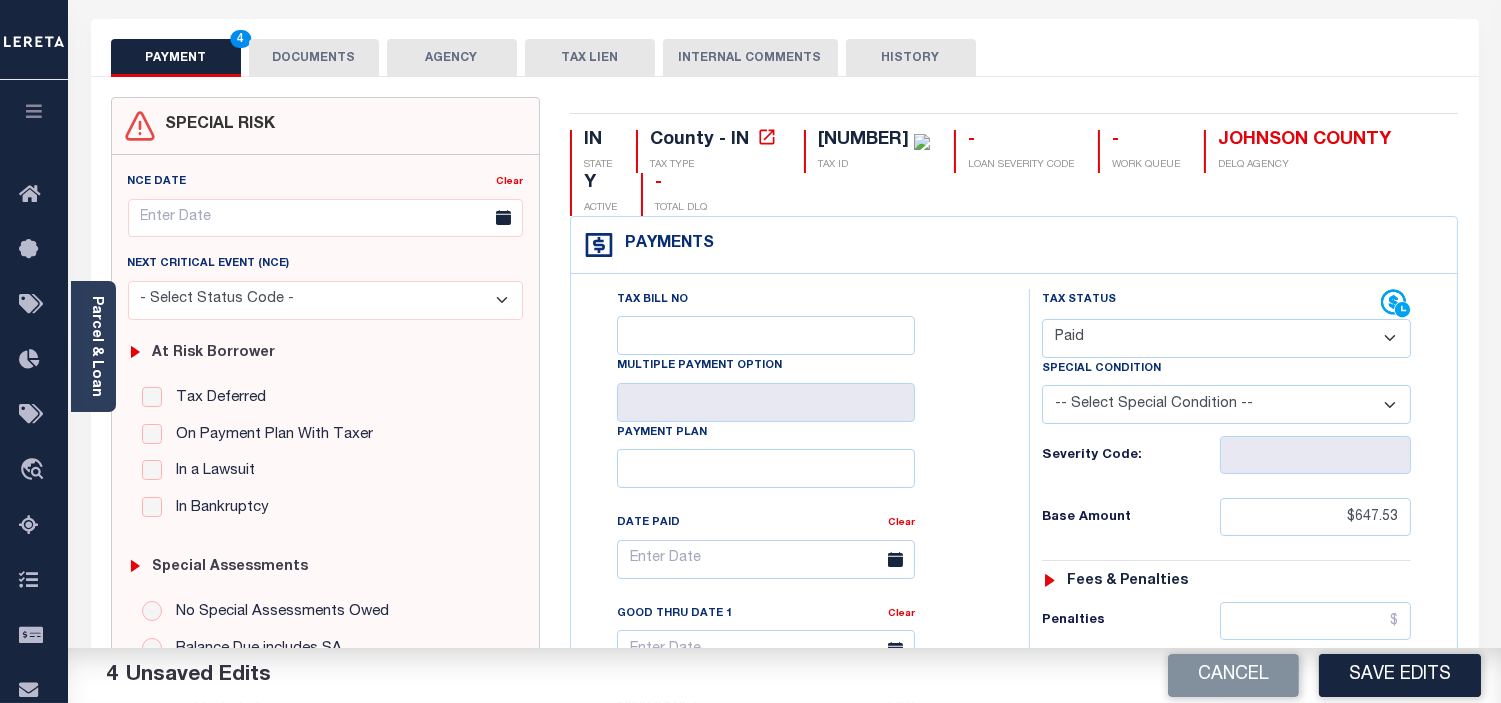 scroll, scrollTop: 0, scrollLeft: 0, axis: both 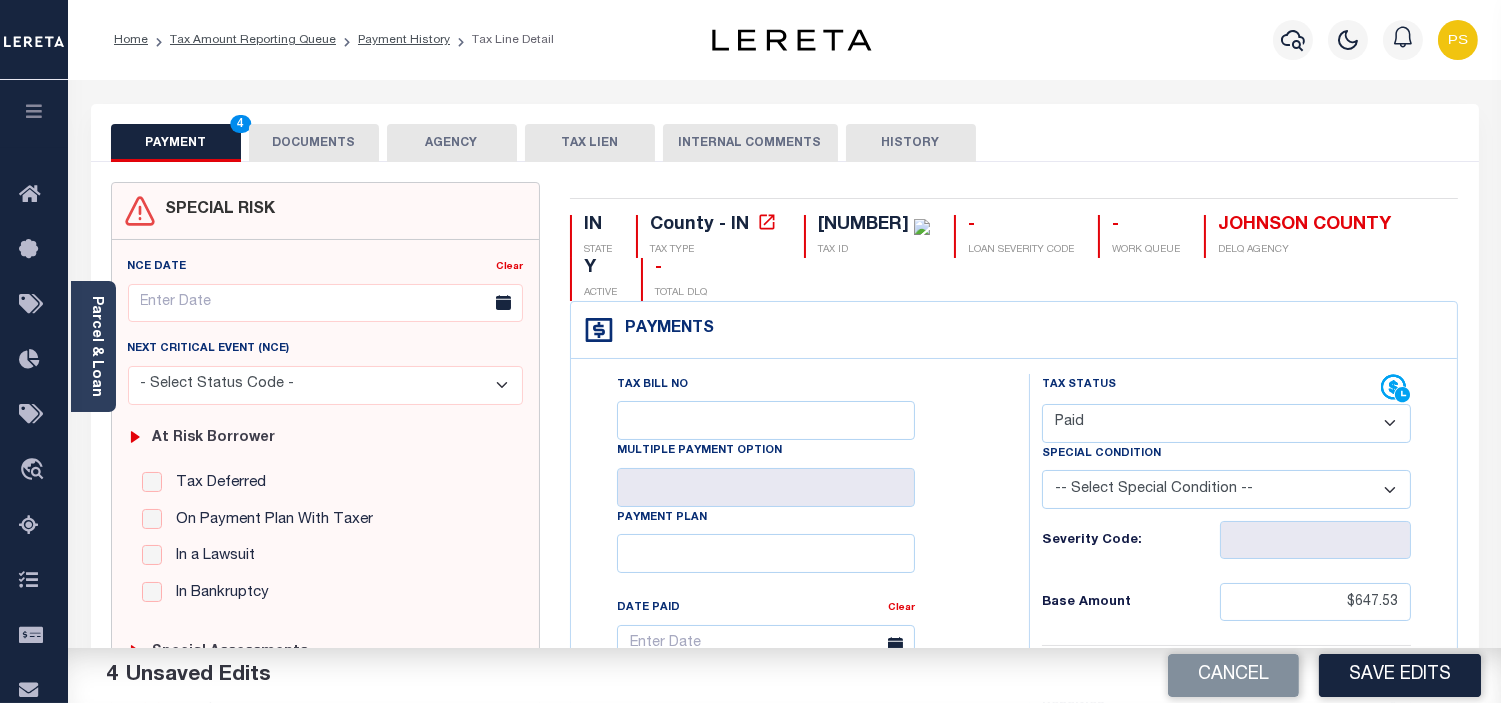 type on "see attached" 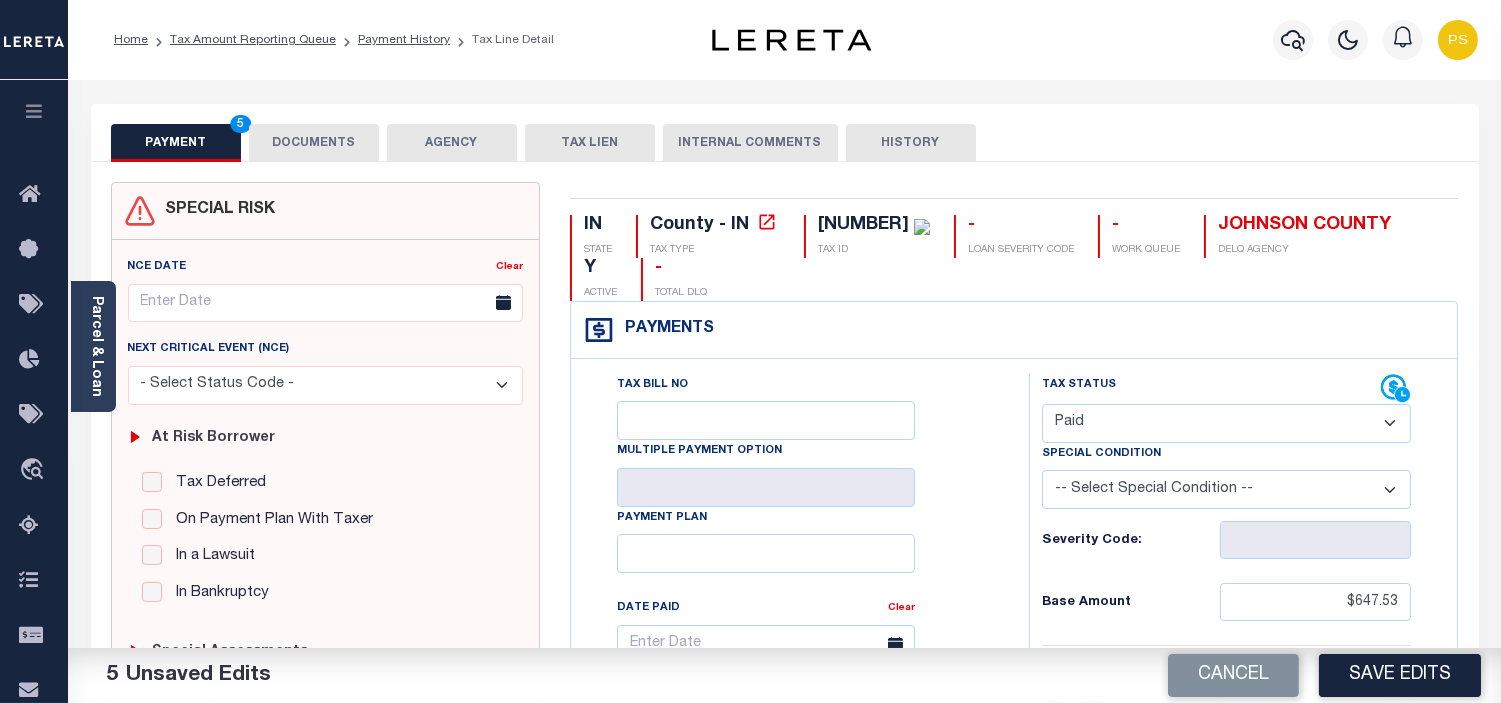 click on "DOCUMENTS" at bounding box center (314, 143) 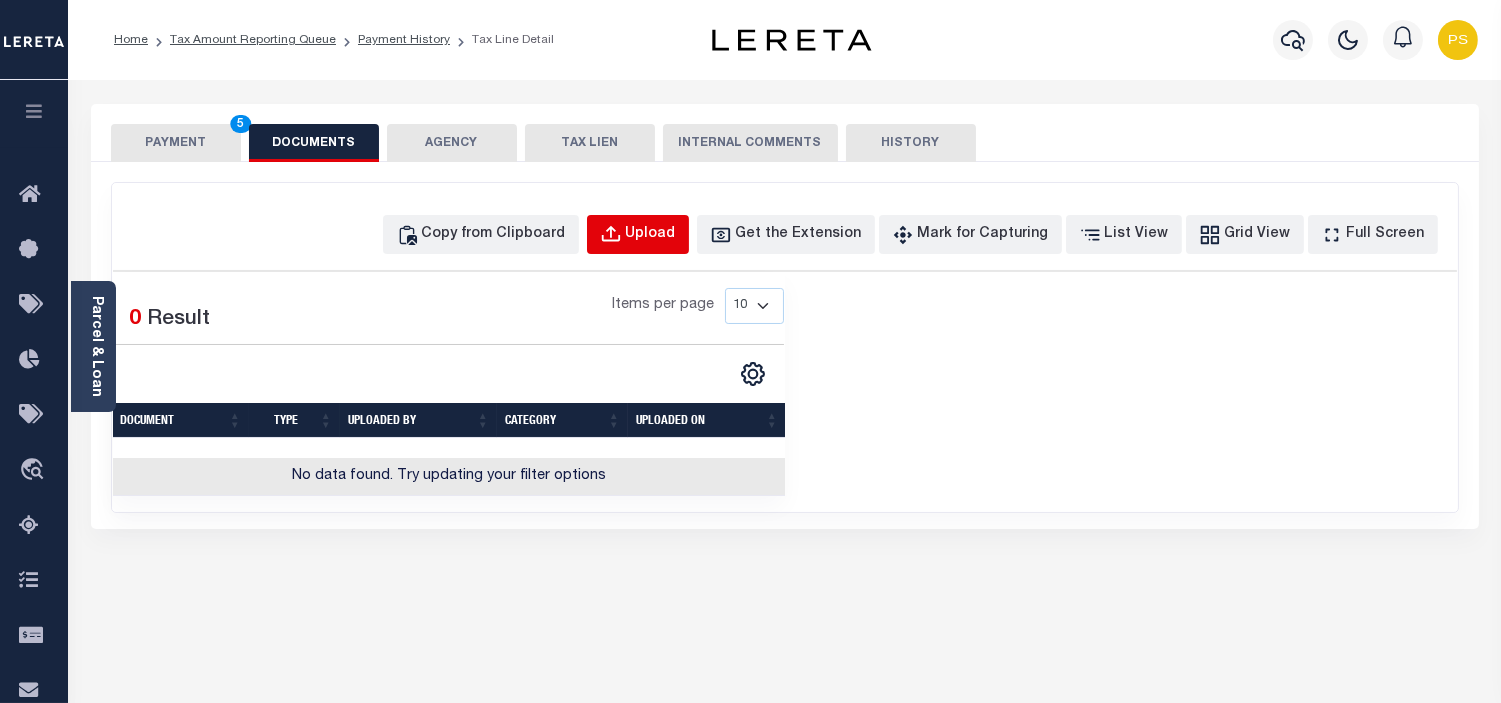 click on "Upload" at bounding box center (638, 234) 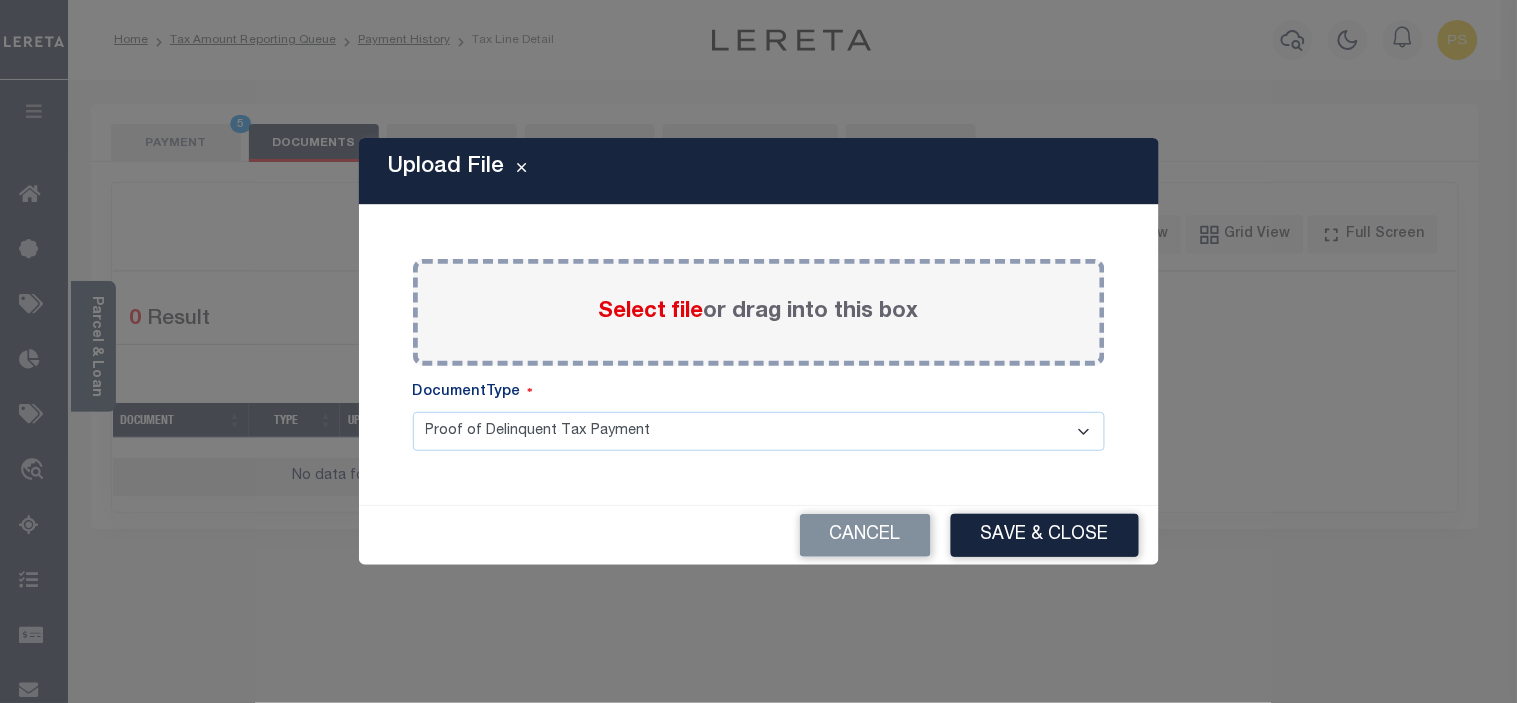 click on "Select file" at bounding box center (651, 312) 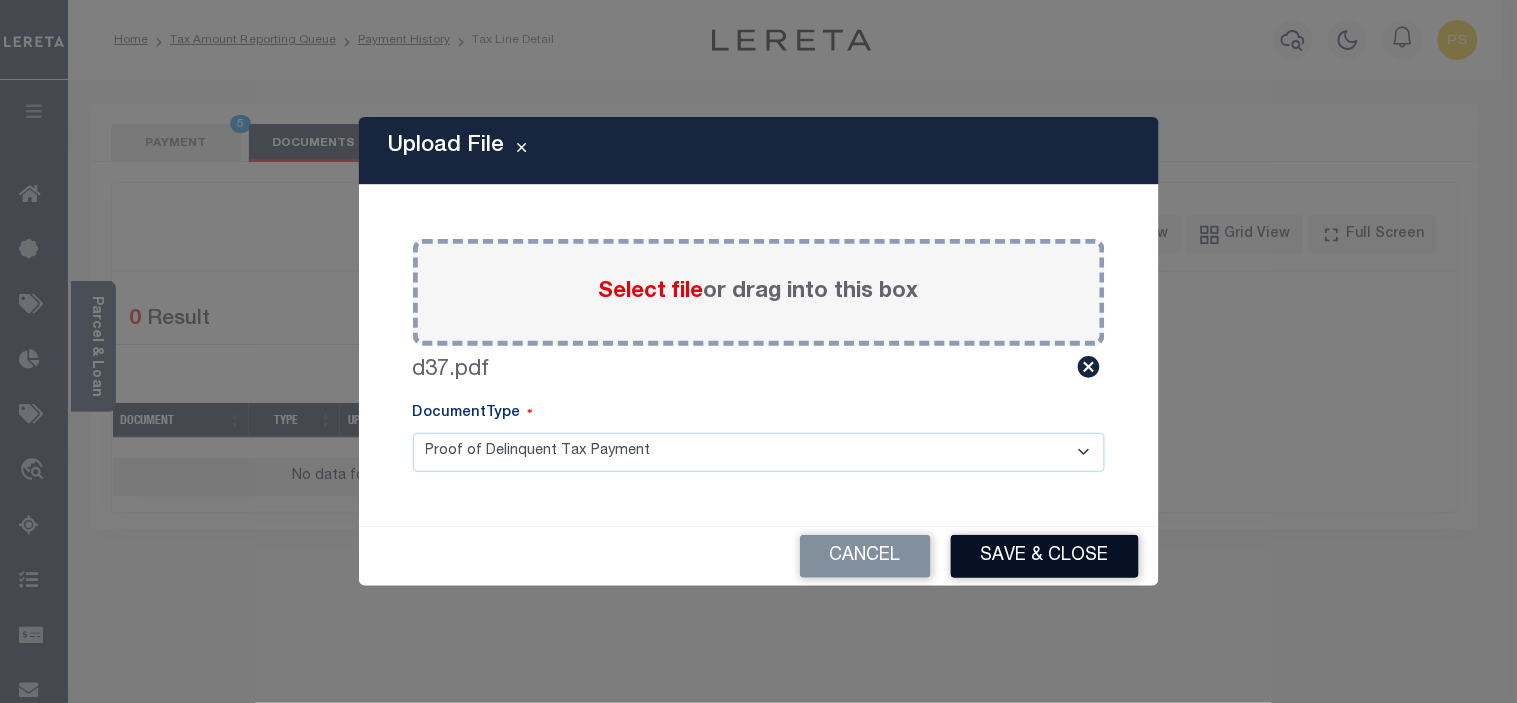click on "Save & Close" at bounding box center (1045, 556) 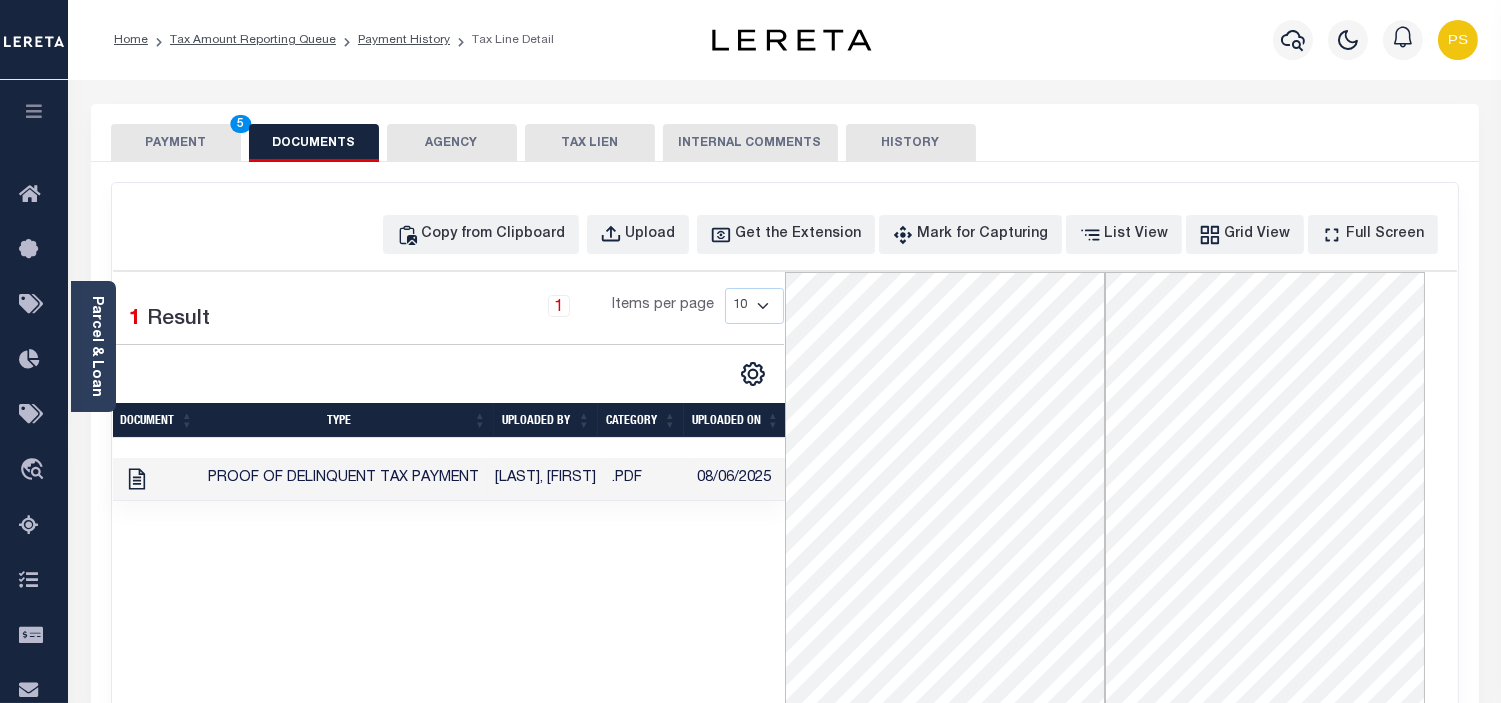 click on "PAYMENT
5" at bounding box center [176, 143] 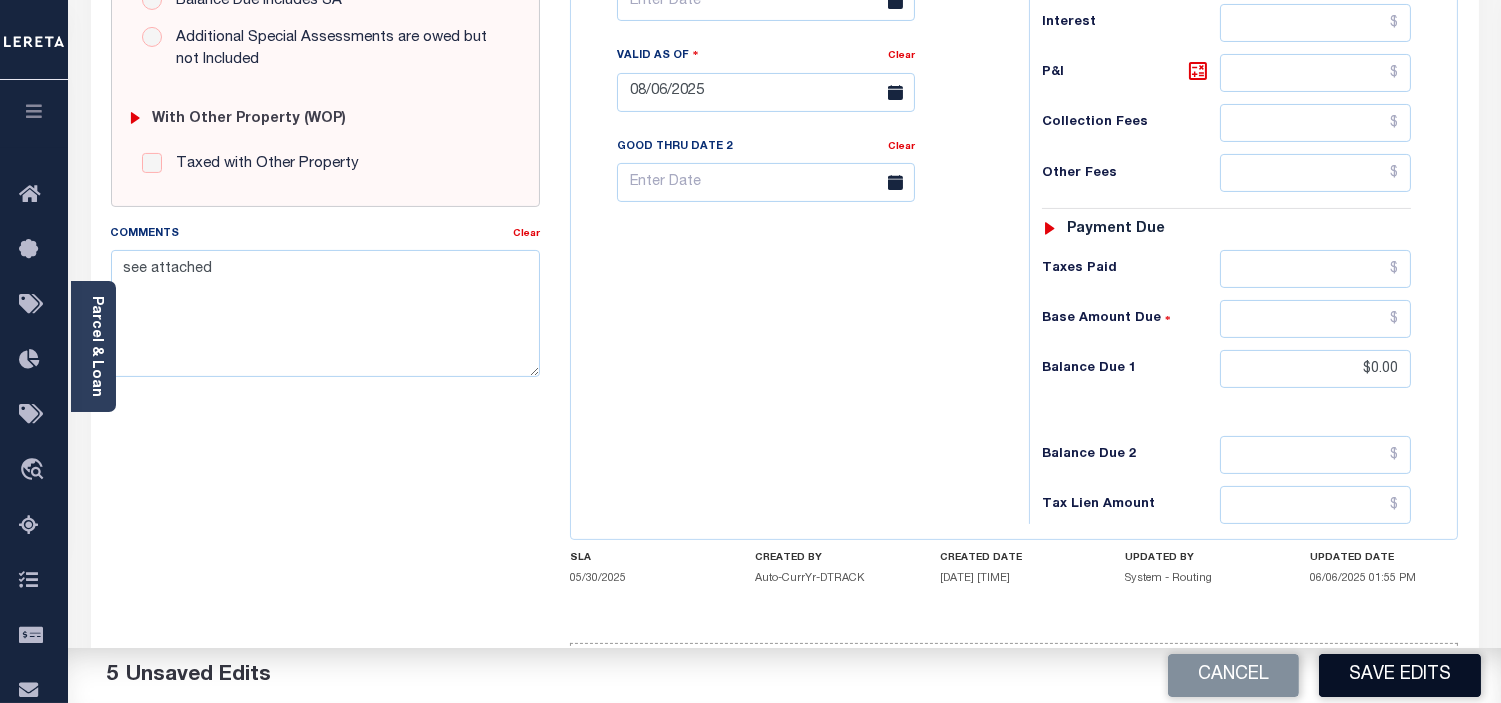scroll, scrollTop: 777, scrollLeft: 0, axis: vertical 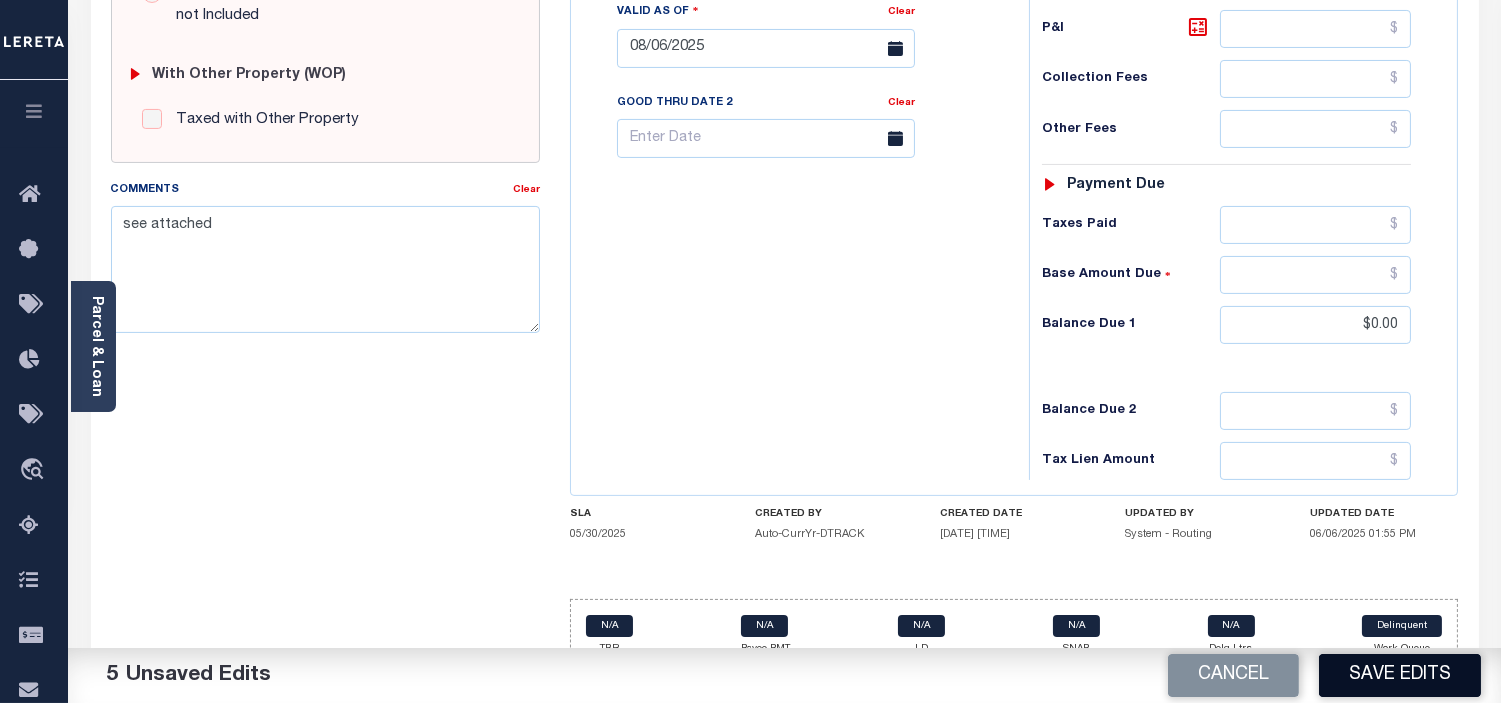 click on "Save Edits" at bounding box center (1400, 675) 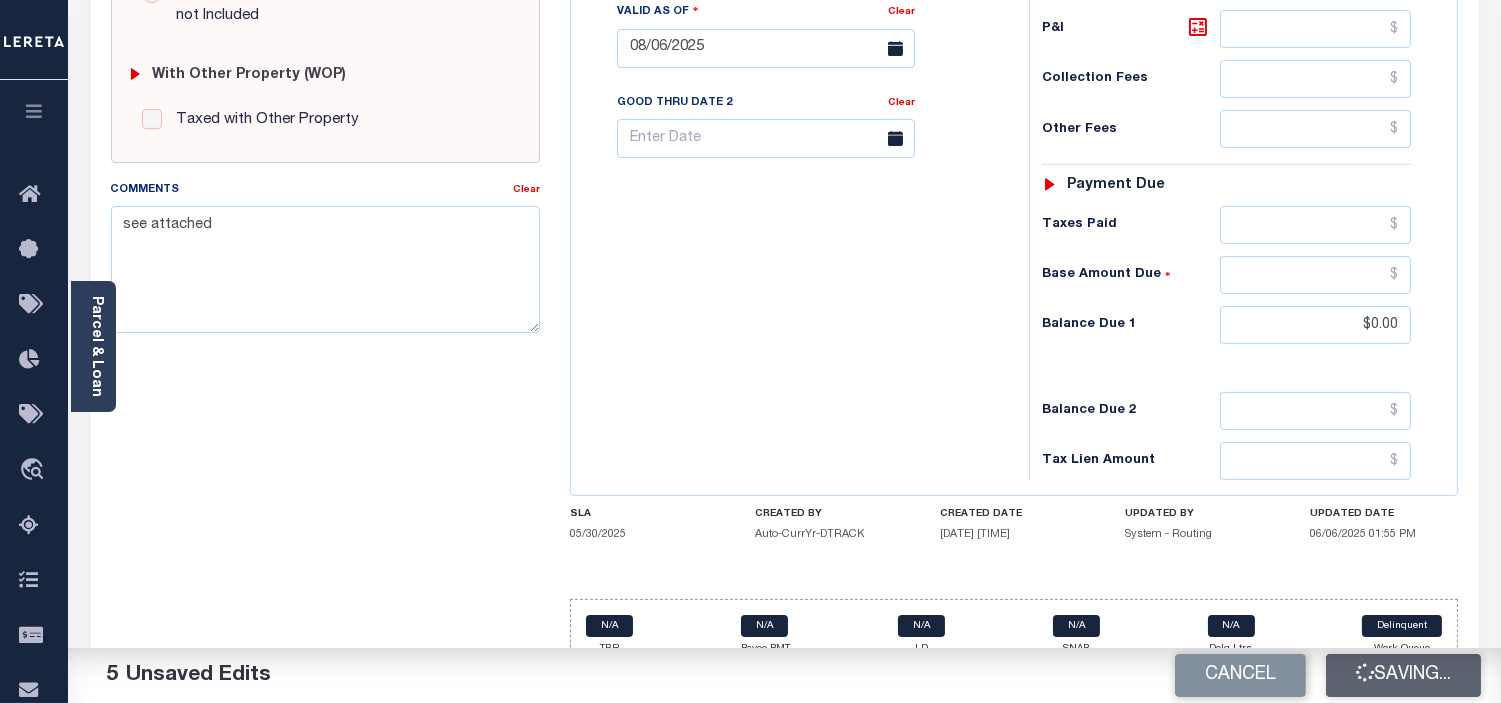 checkbox on "false" 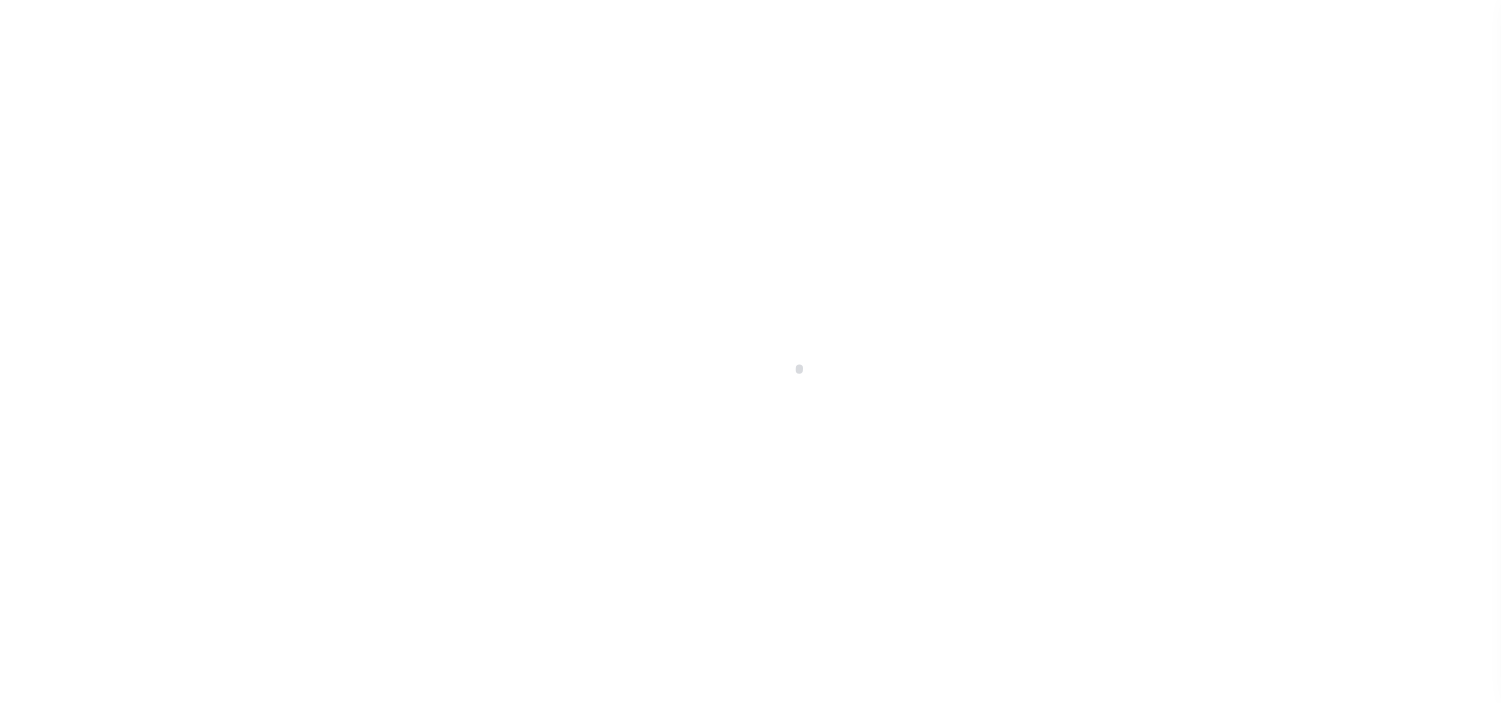 scroll, scrollTop: 0, scrollLeft: 0, axis: both 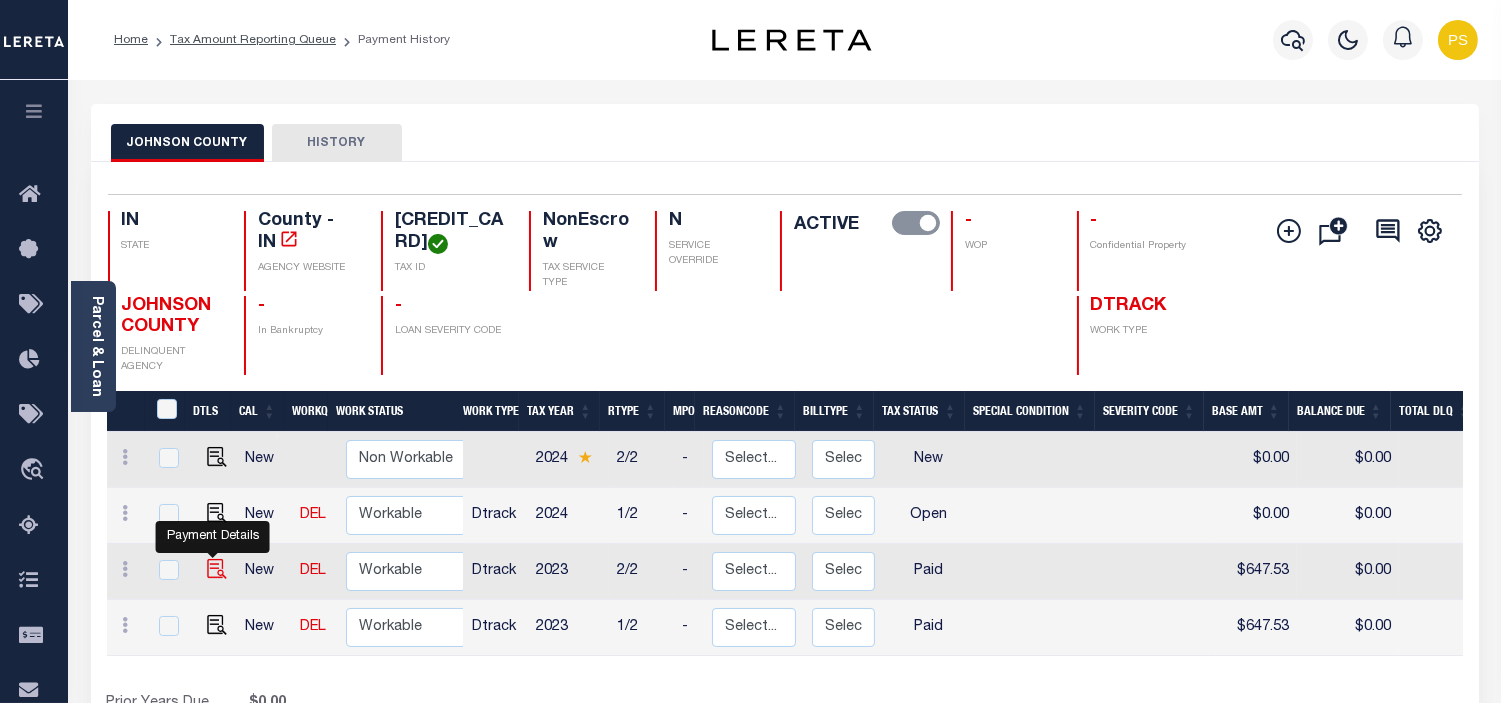 click at bounding box center [217, 569] 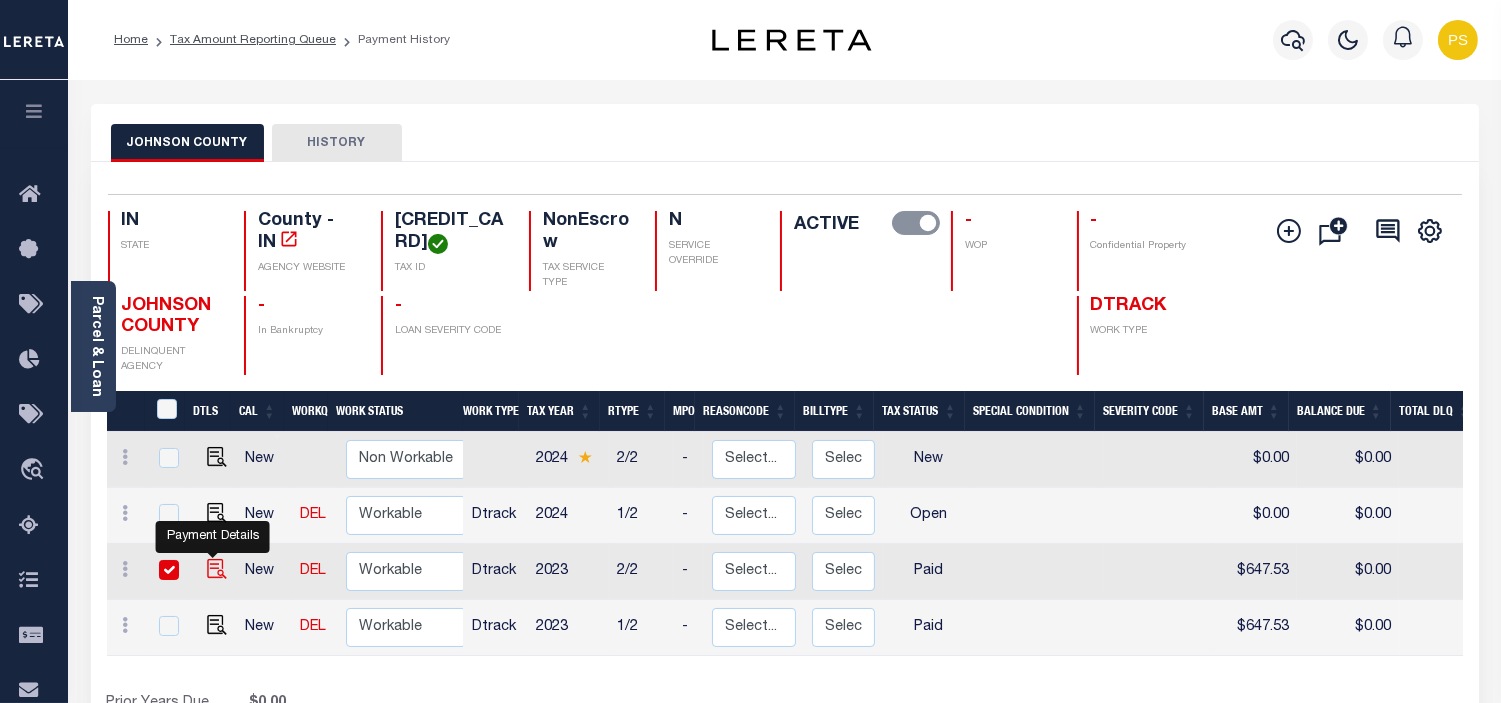checkbox on "true" 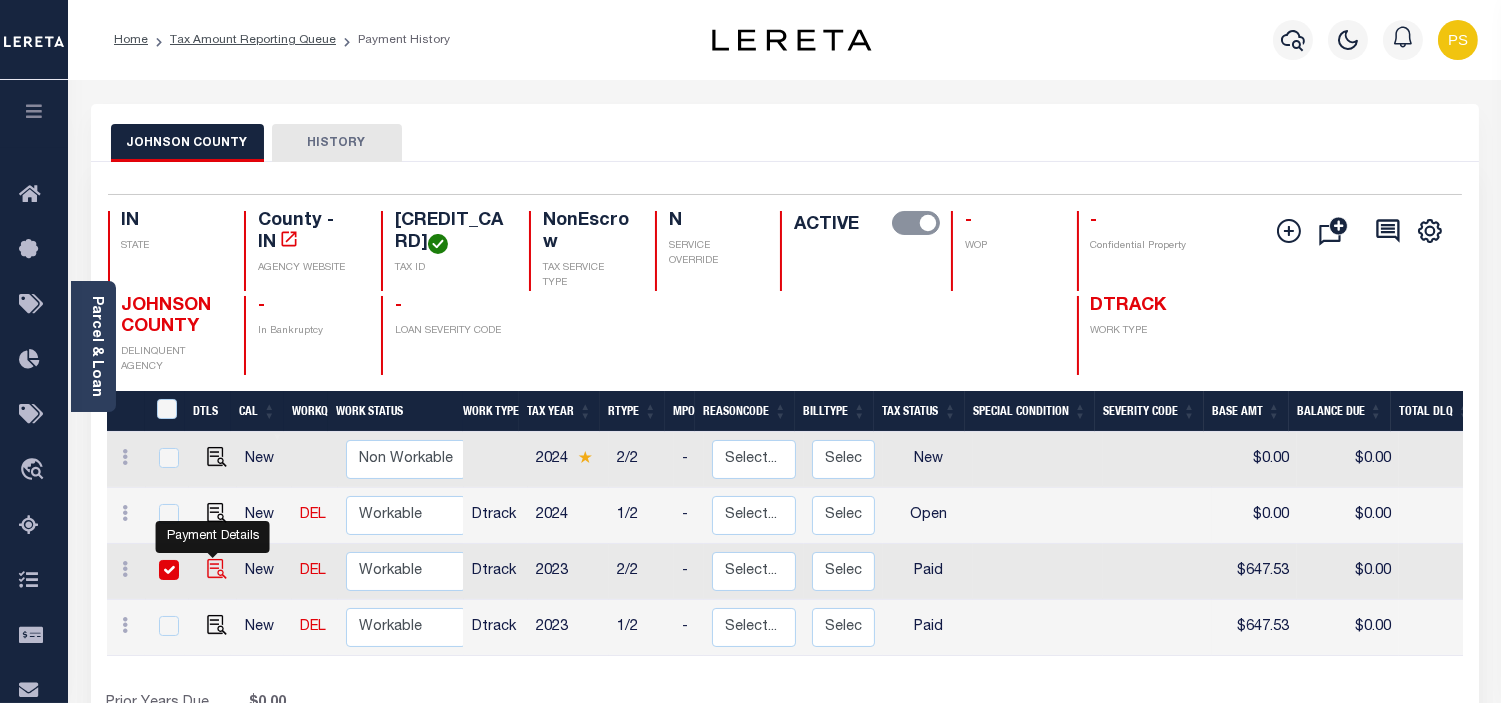 checkbox on "true" 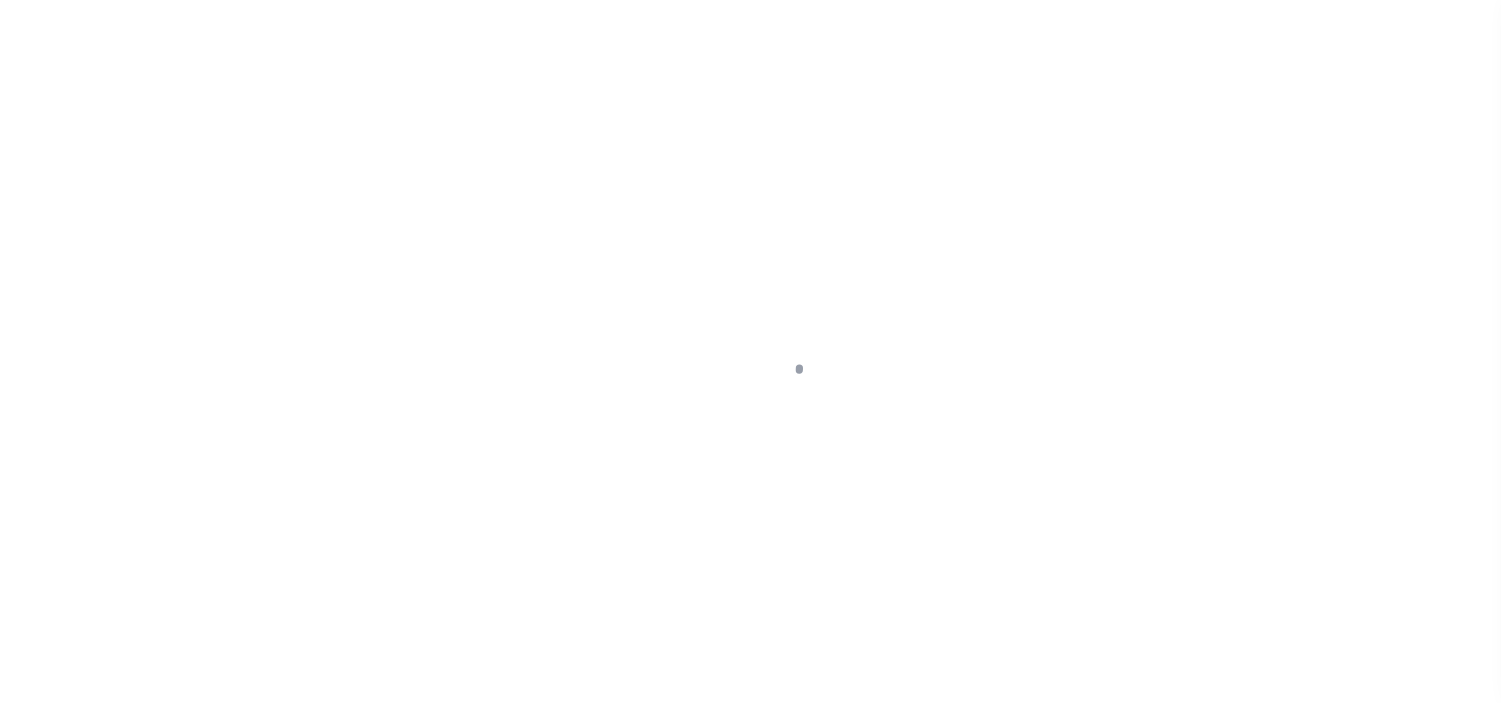 select on "PYD" 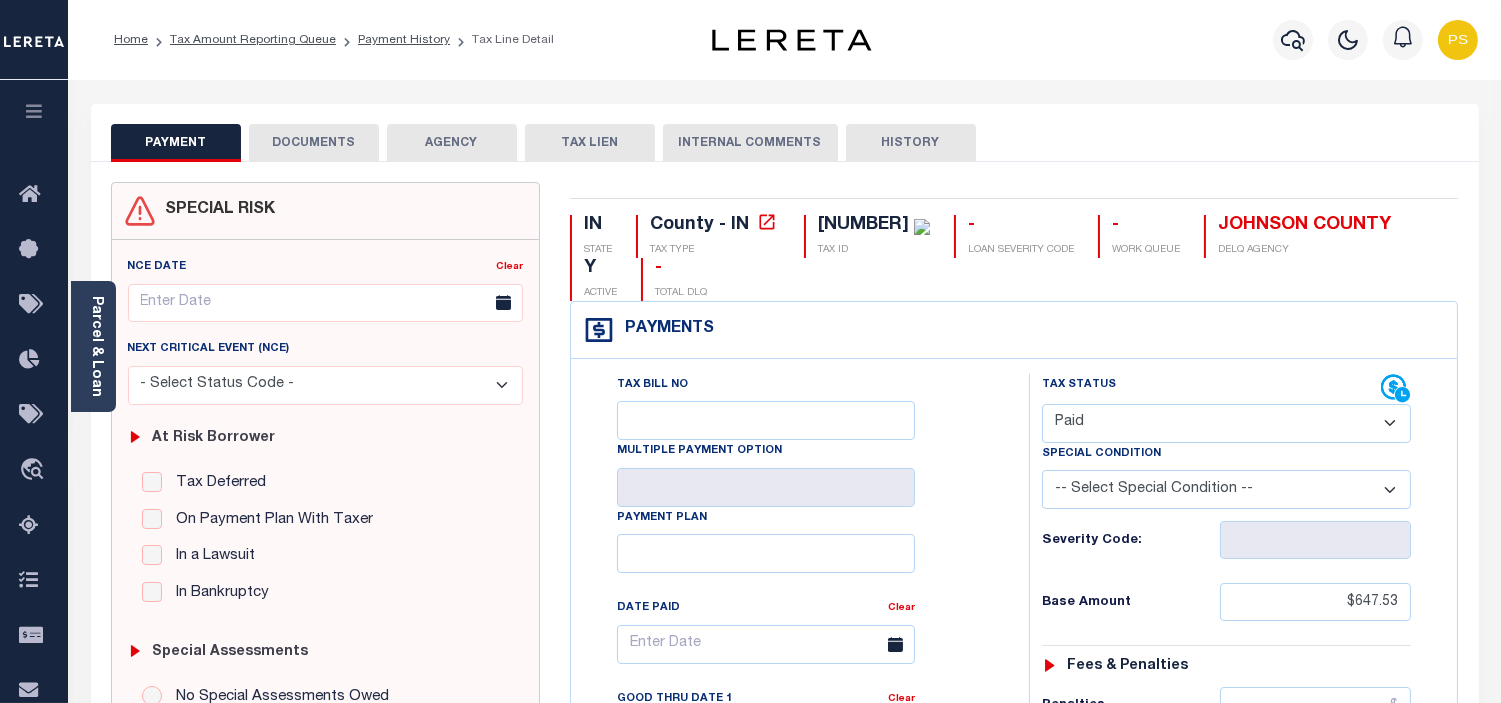 click on "DOCUMENTS" at bounding box center (314, 143) 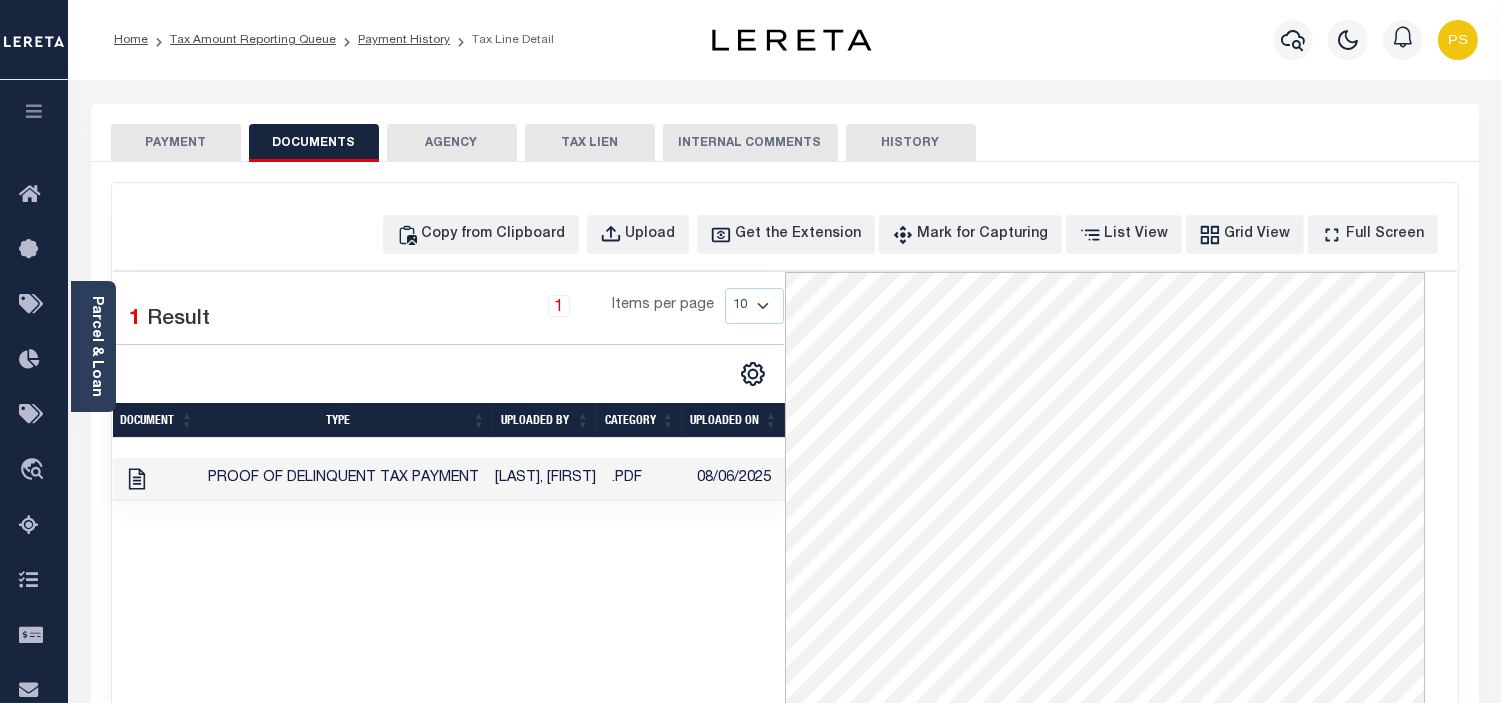 click on "PAYMENT" at bounding box center [176, 143] 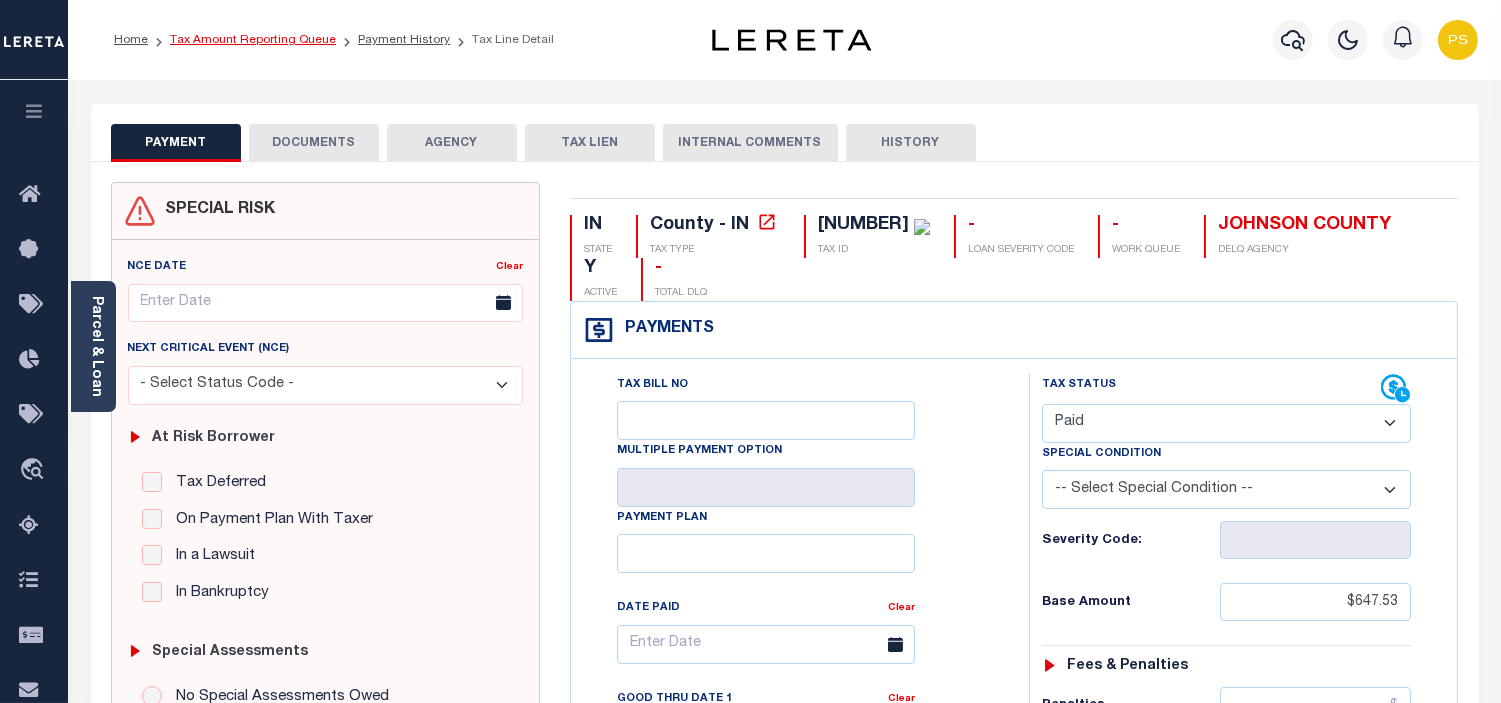click on "Tax Amount Reporting Queue" at bounding box center [253, 40] 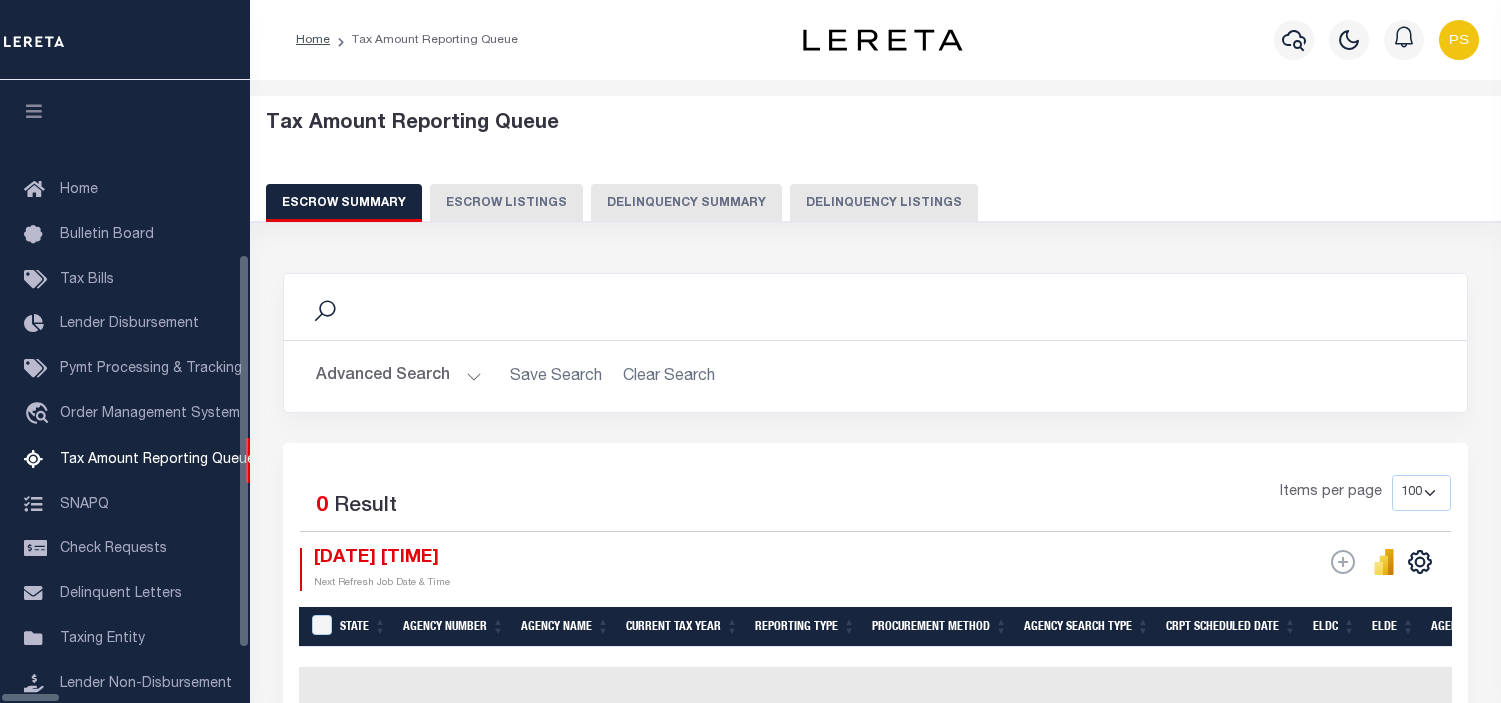 select on "100" 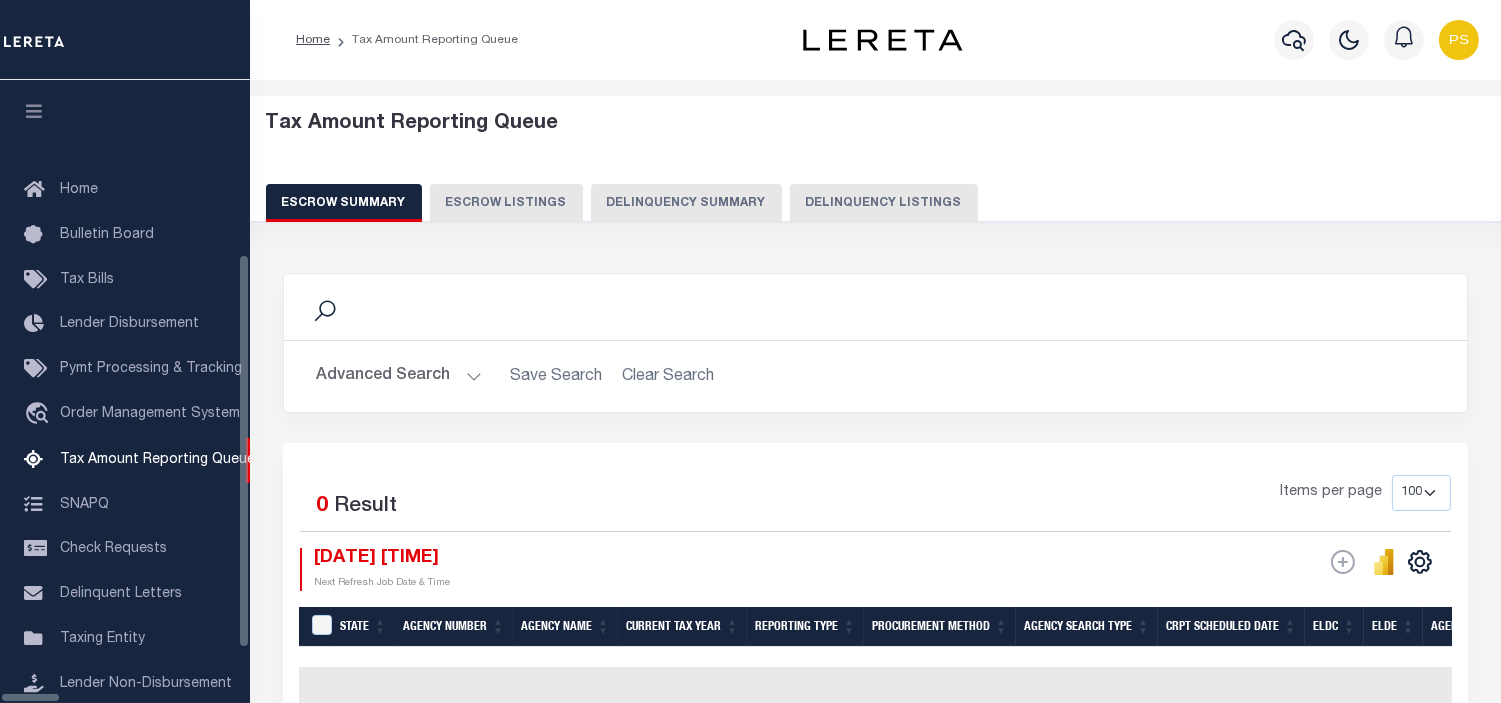 scroll, scrollTop: 198, scrollLeft: 0, axis: vertical 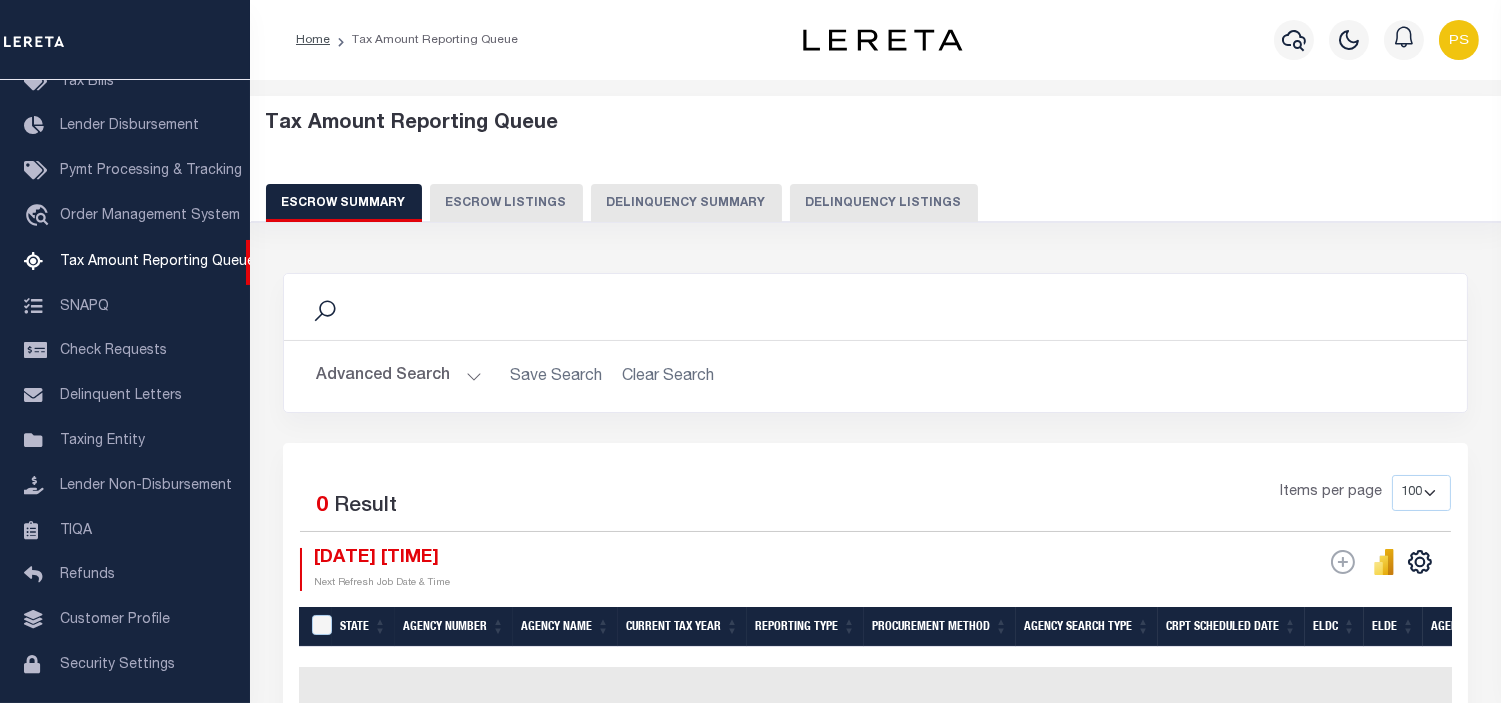 click on "Delinquency Listings" at bounding box center [884, 203] 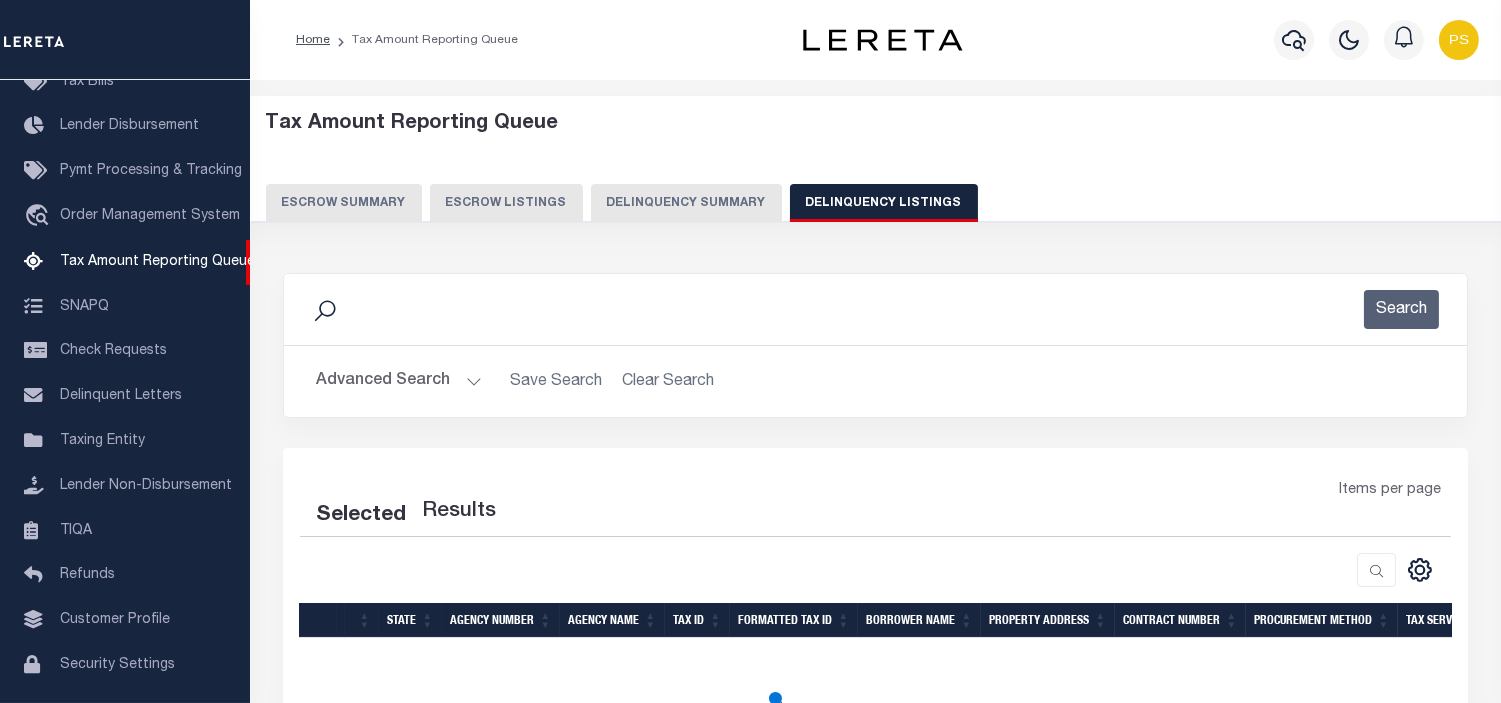 select on "100" 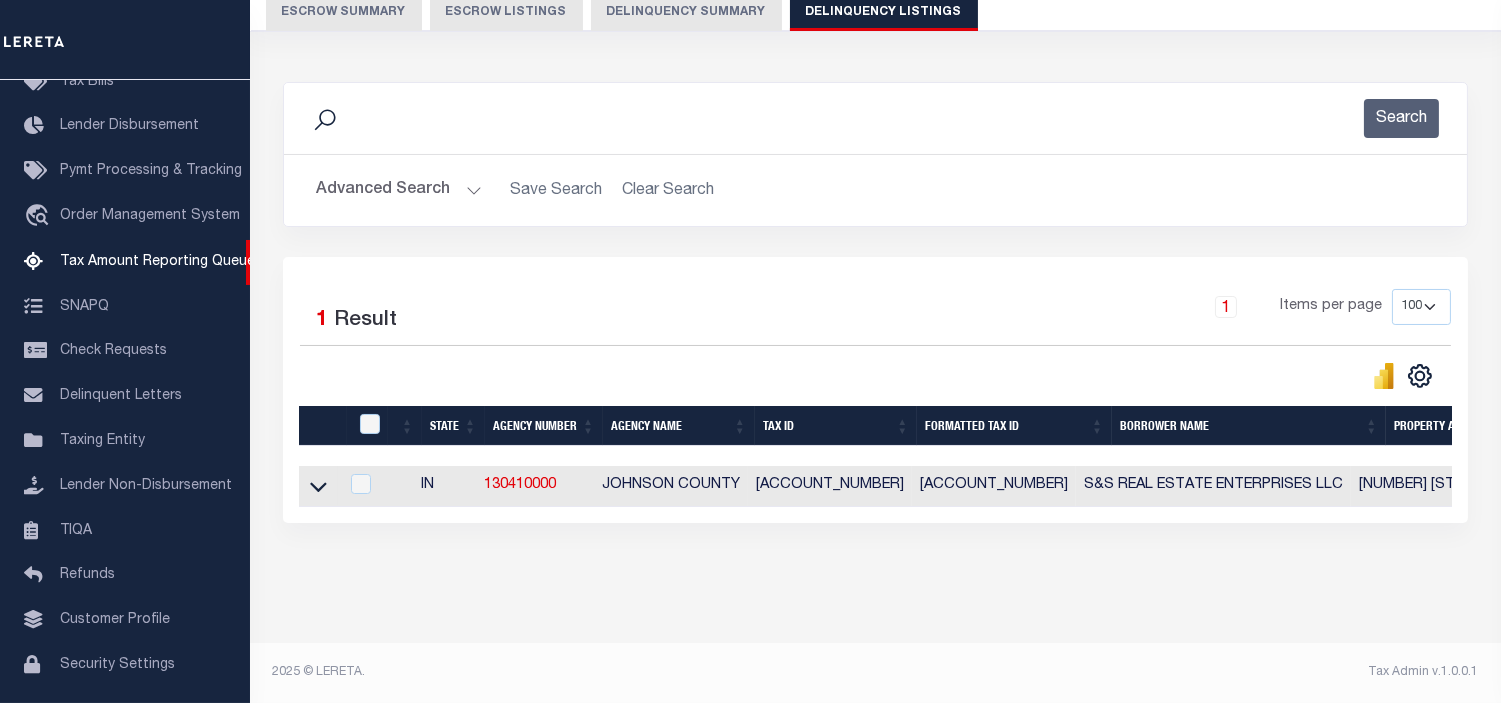 scroll, scrollTop: 207, scrollLeft: 0, axis: vertical 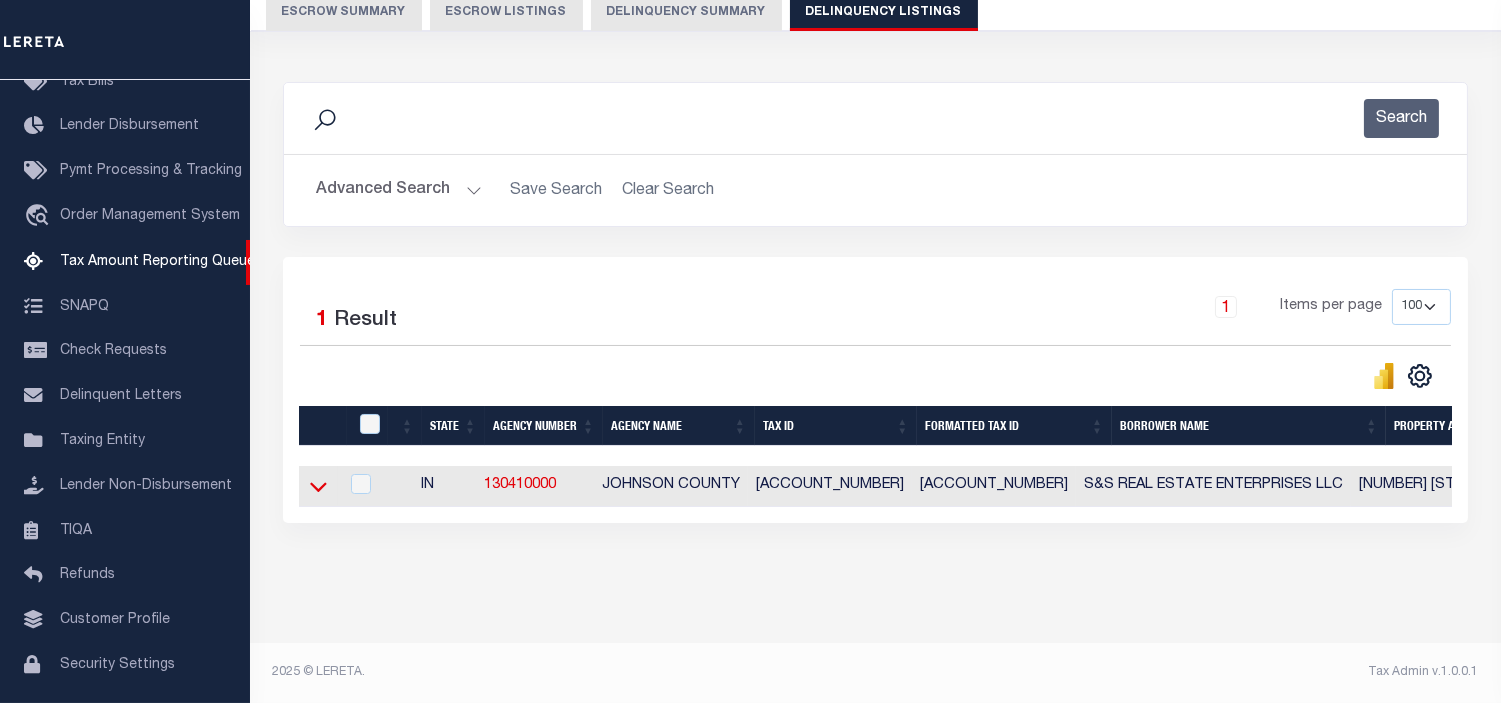 click 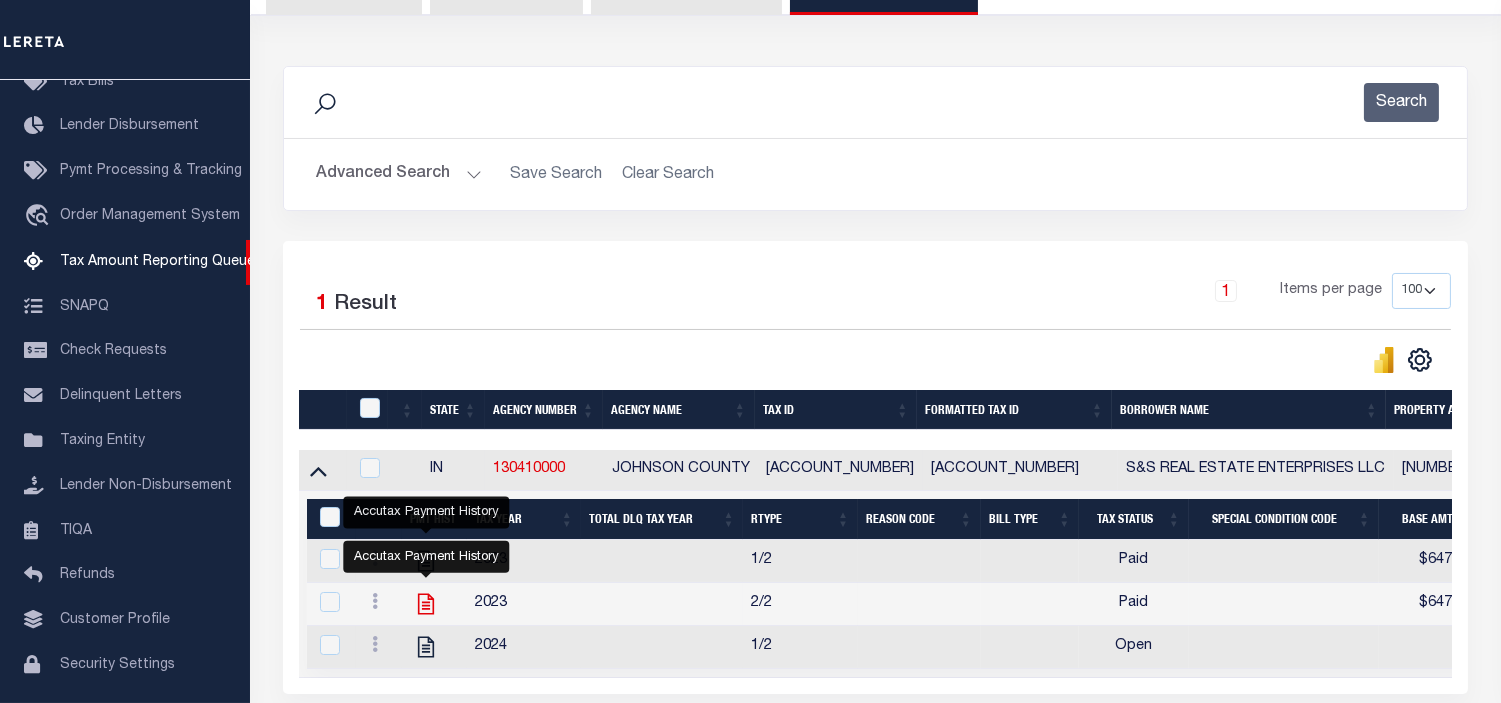 click 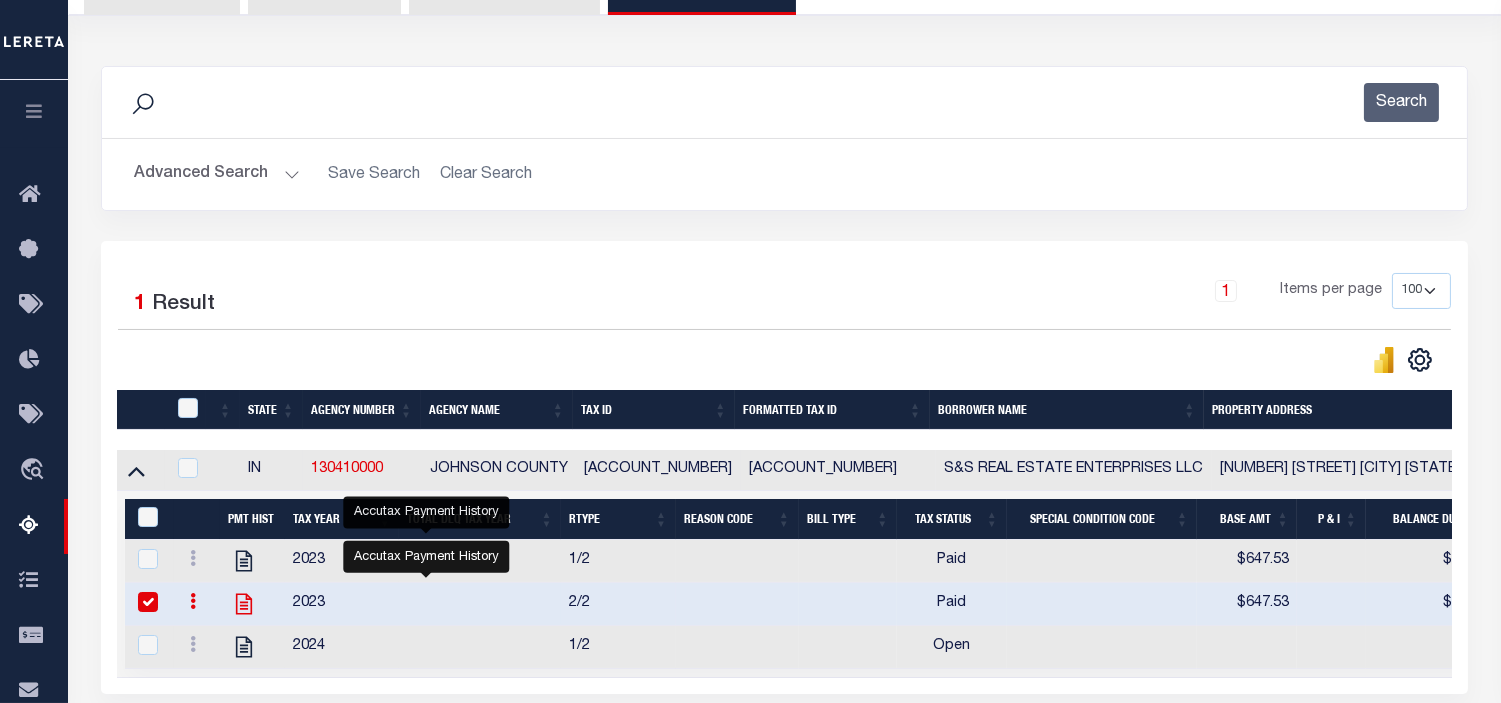 checkbox on "true" 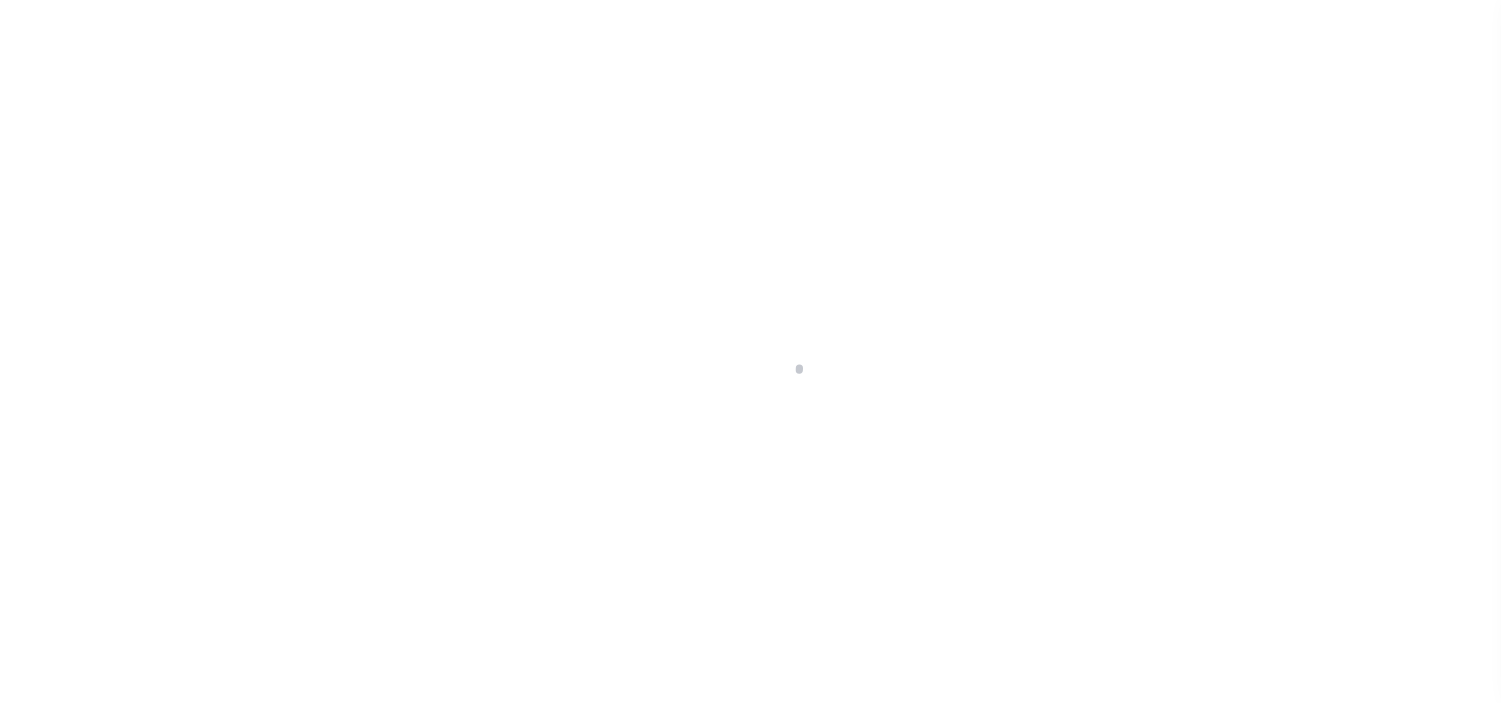 scroll, scrollTop: 0, scrollLeft: 0, axis: both 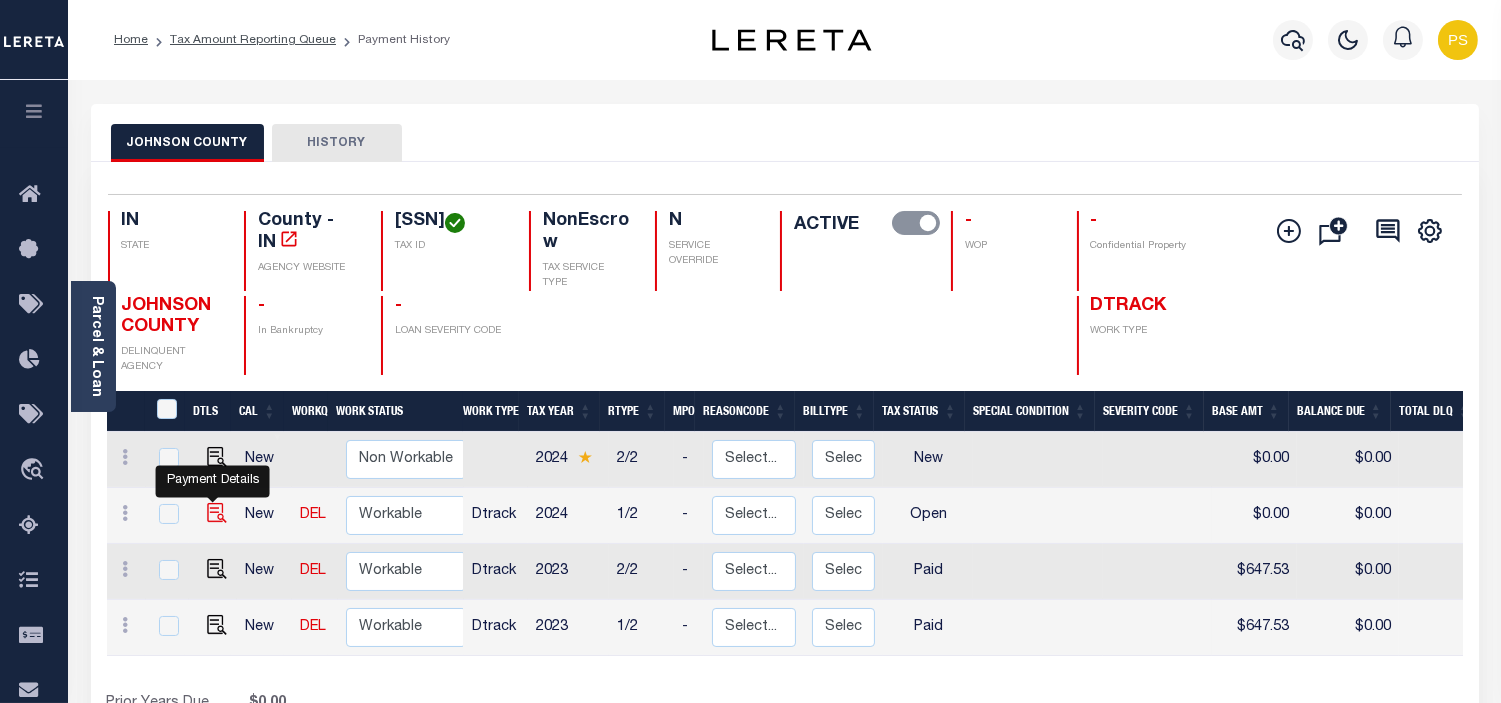 click at bounding box center [217, 513] 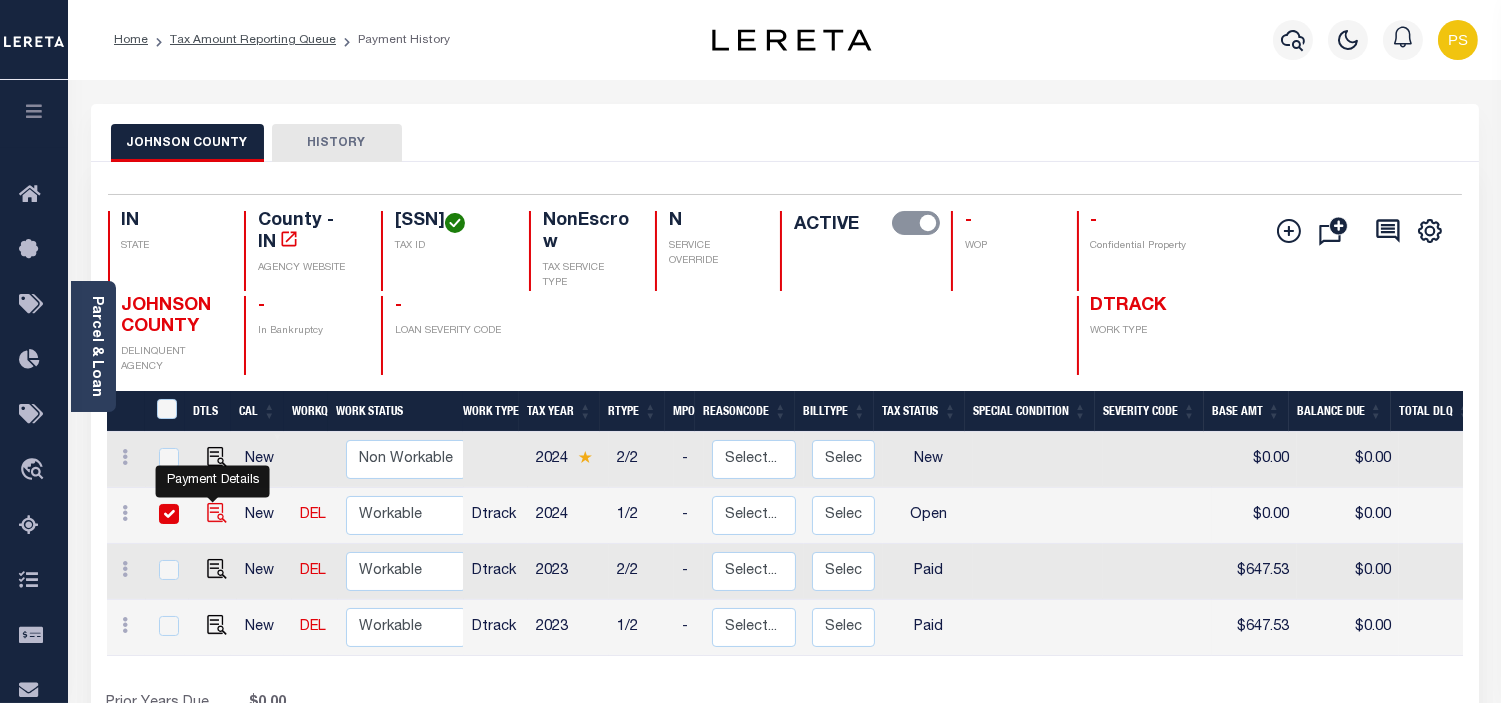 checkbox on "true" 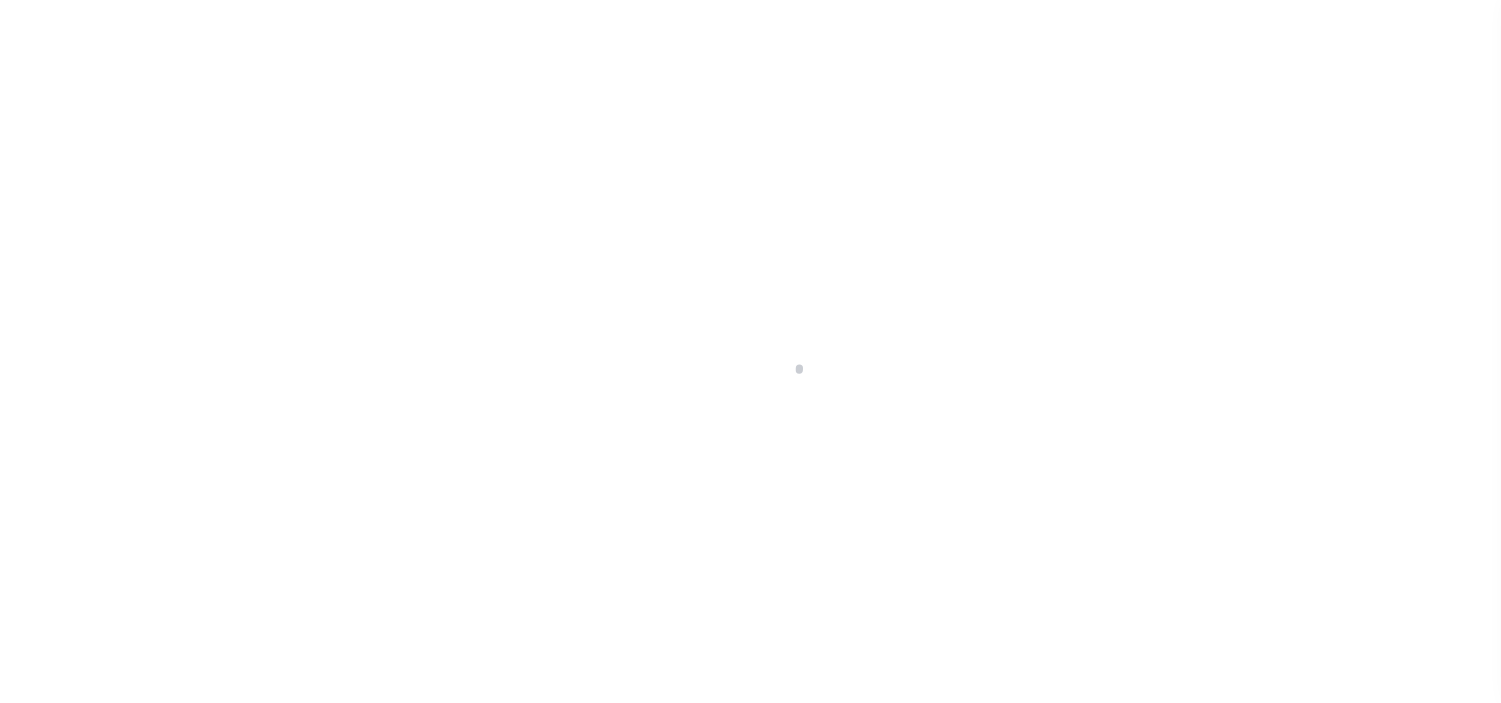 scroll, scrollTop: 0, scrollLeft: 0, axis: both 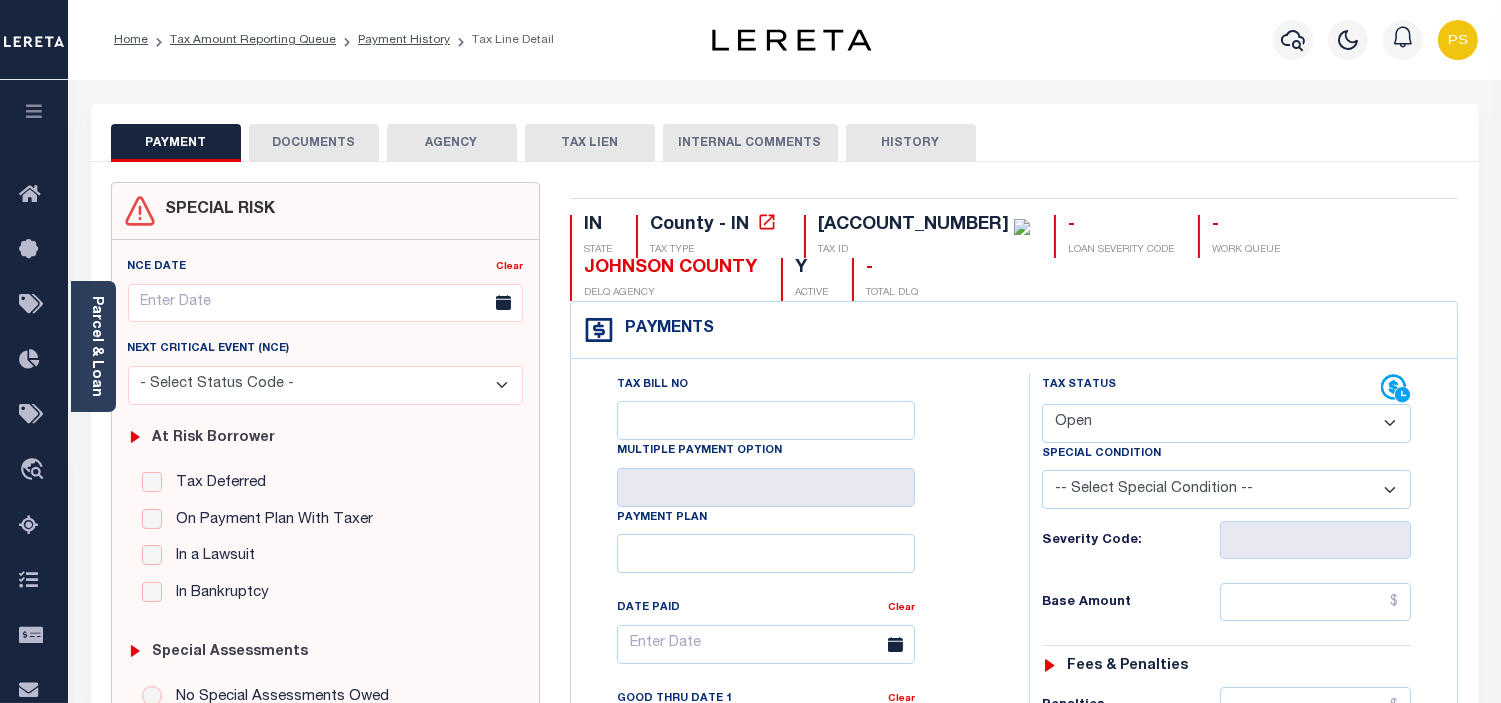 click on "- Select Status Code -
Open
Due/Unpaid
Paid
Incomplete
No Tax Due
Internal Refund Processed
New" at bounding box center [1226, 423] 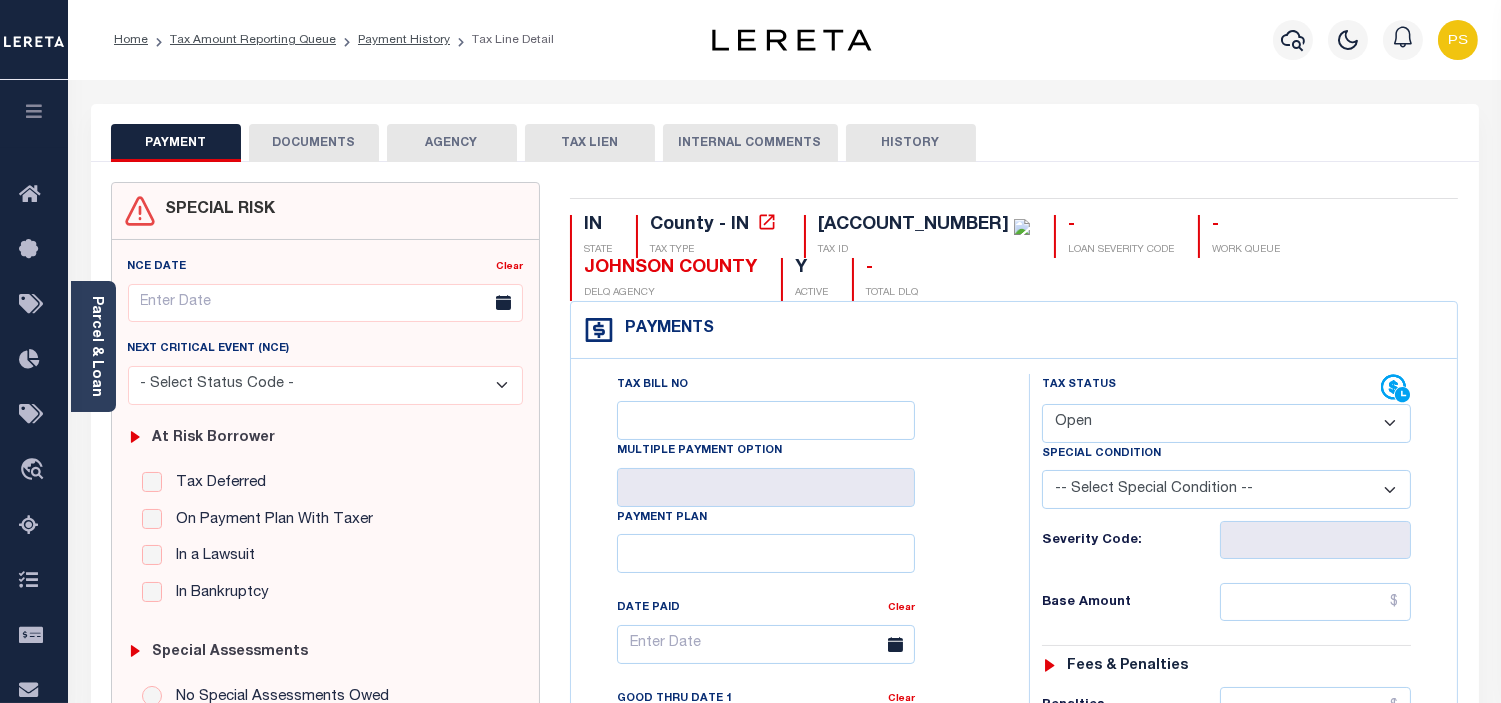select on "PYD" 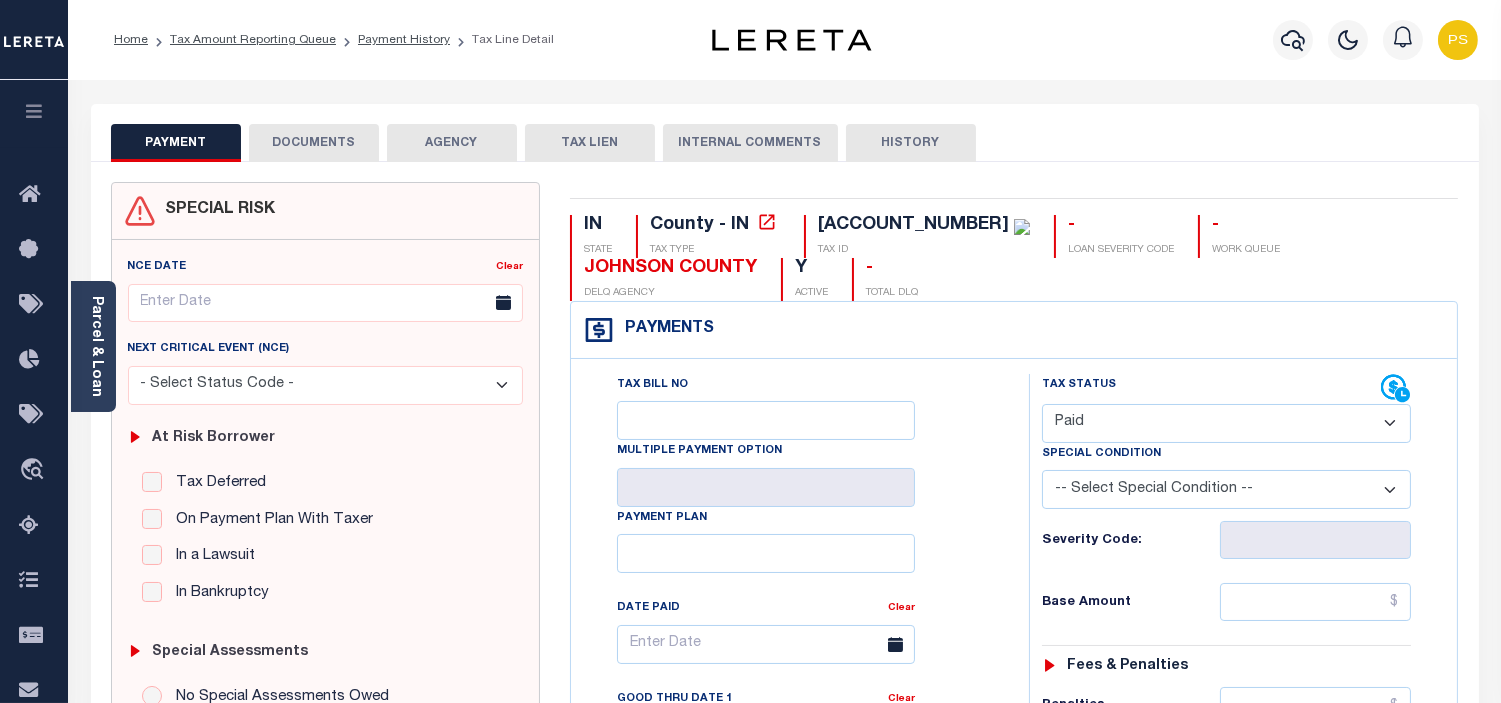 click on "- Select Status Code -
Open
Due/Unpaid
Paid
Incomplete
No Tax Due
Internal Refund Processed
New" at bounding box center [1226, 423] 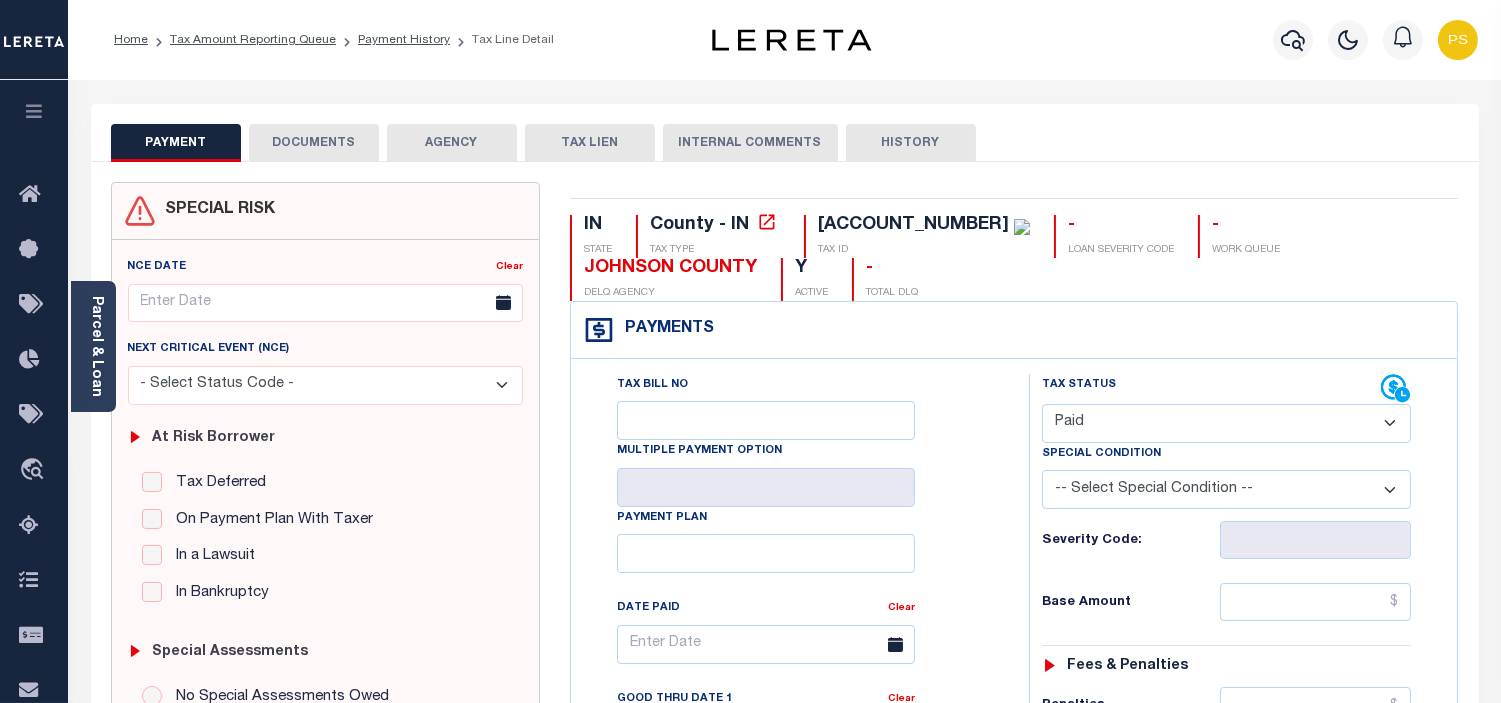 type on "08/06/2025" 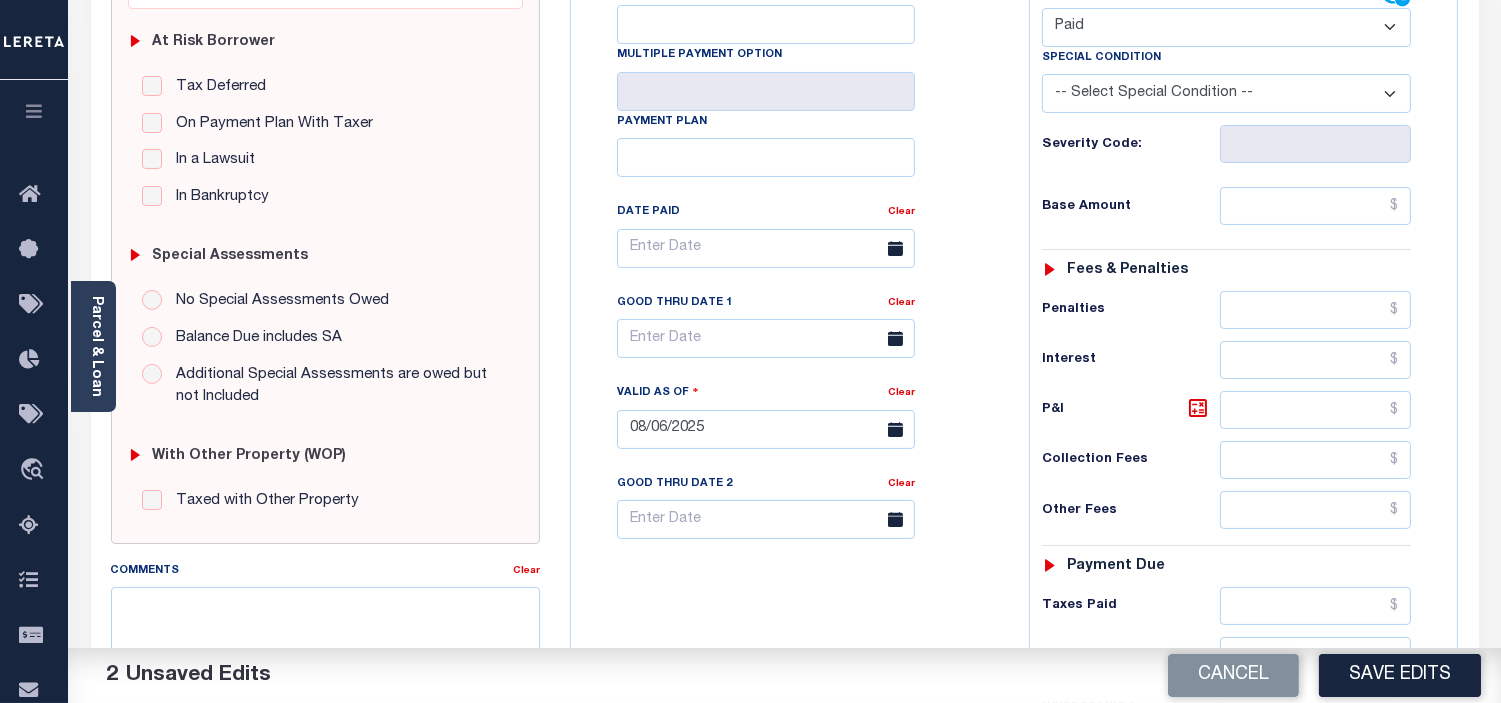 scroll, scrollTop: 444, scrollLeft: 0, axis: vertical 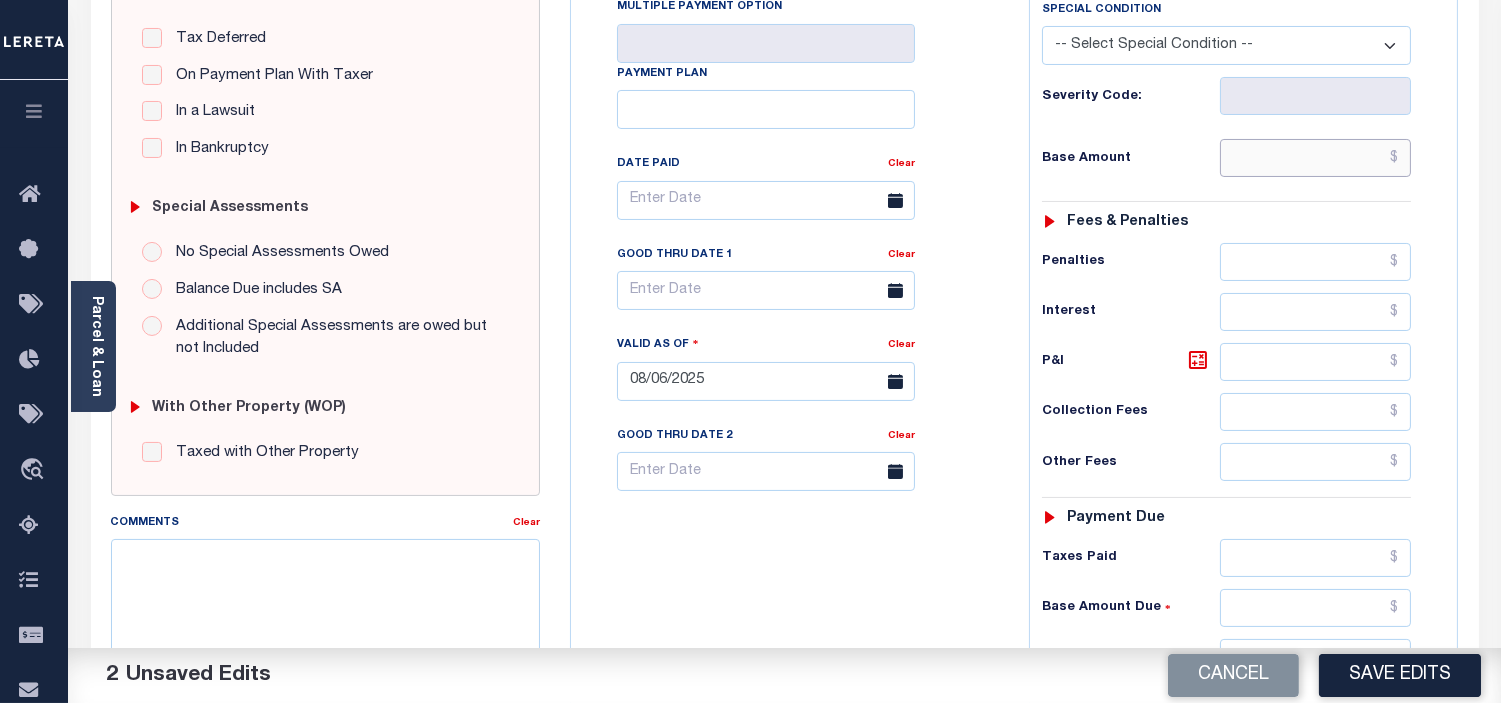 click at bounding box center [1315, 158] 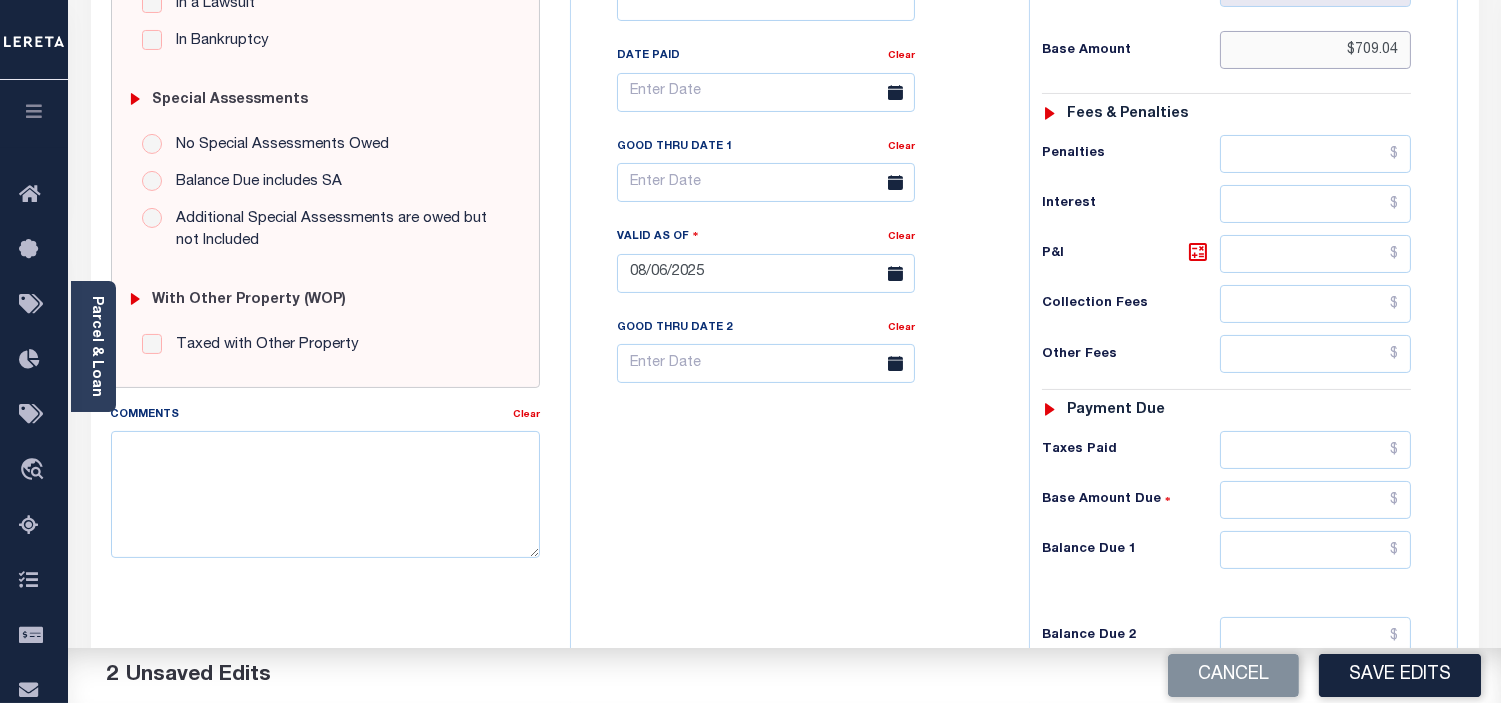 scroll, scrollTop: 555, scrollLeft: 0, axis: vertical 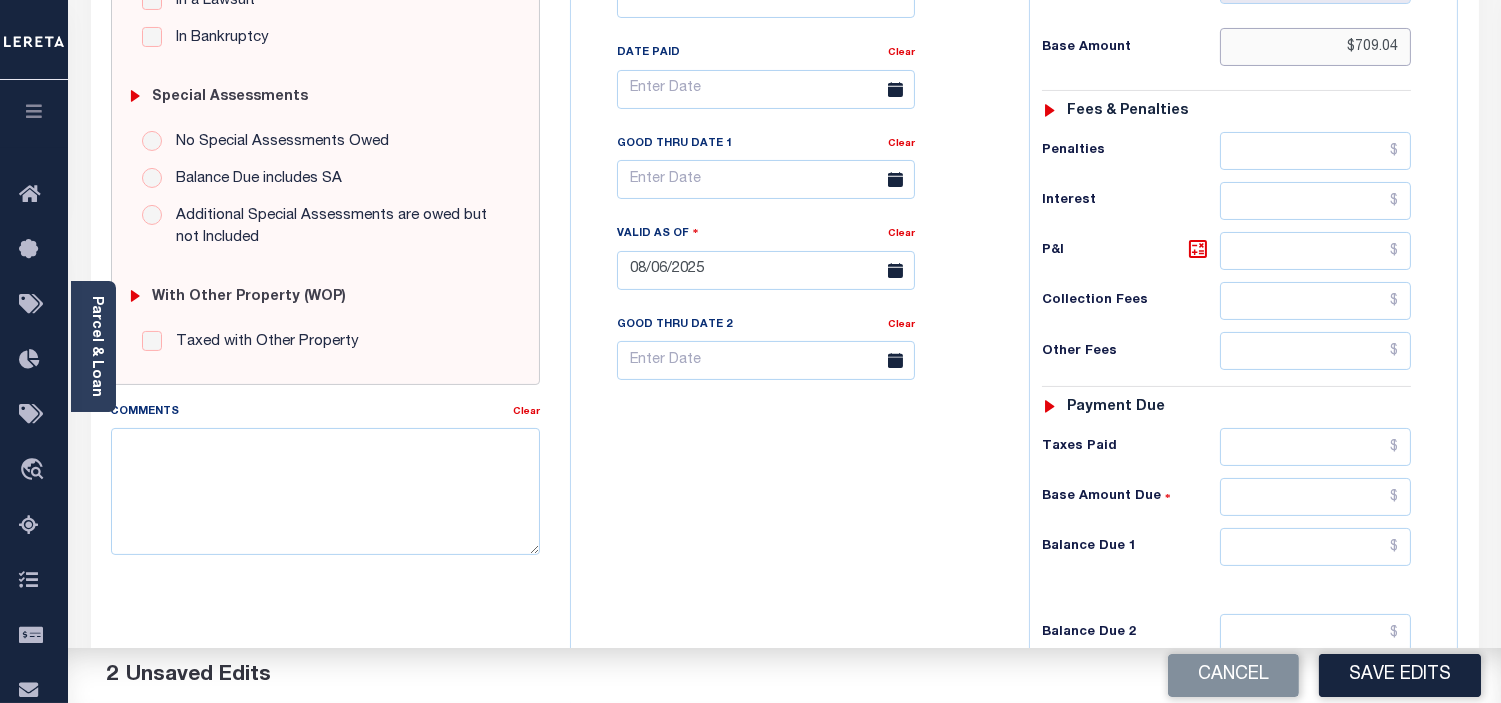 type on "$709.04" 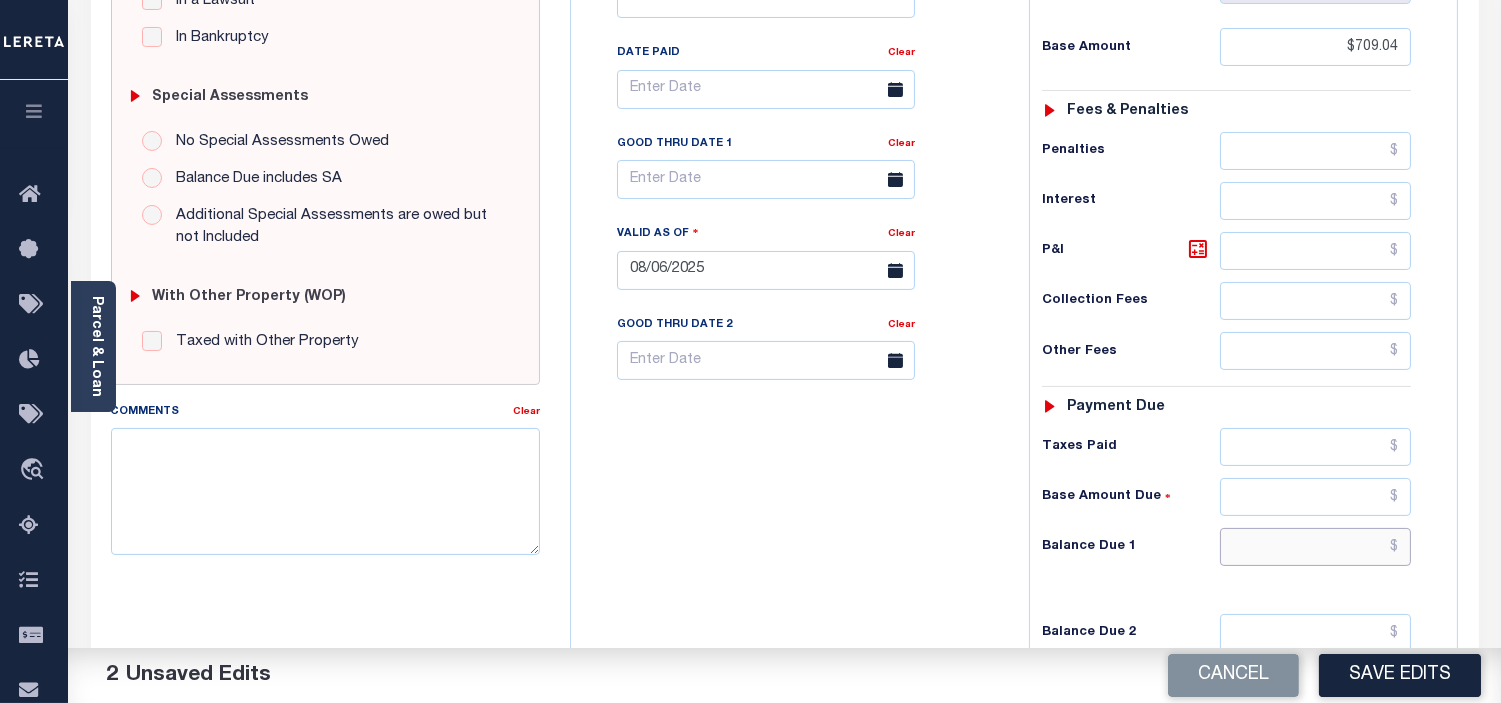 click at bounding box center (1315, 547) 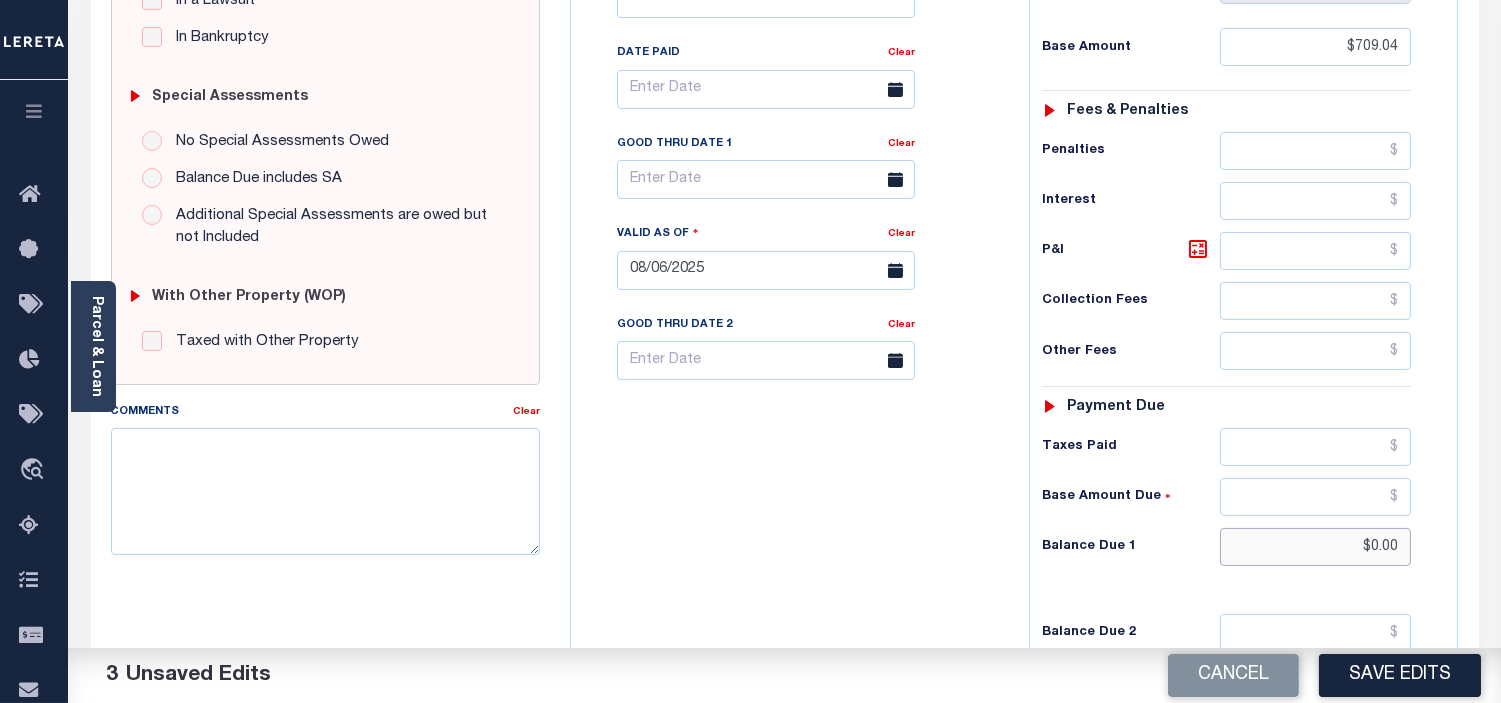 type on "$0.00" 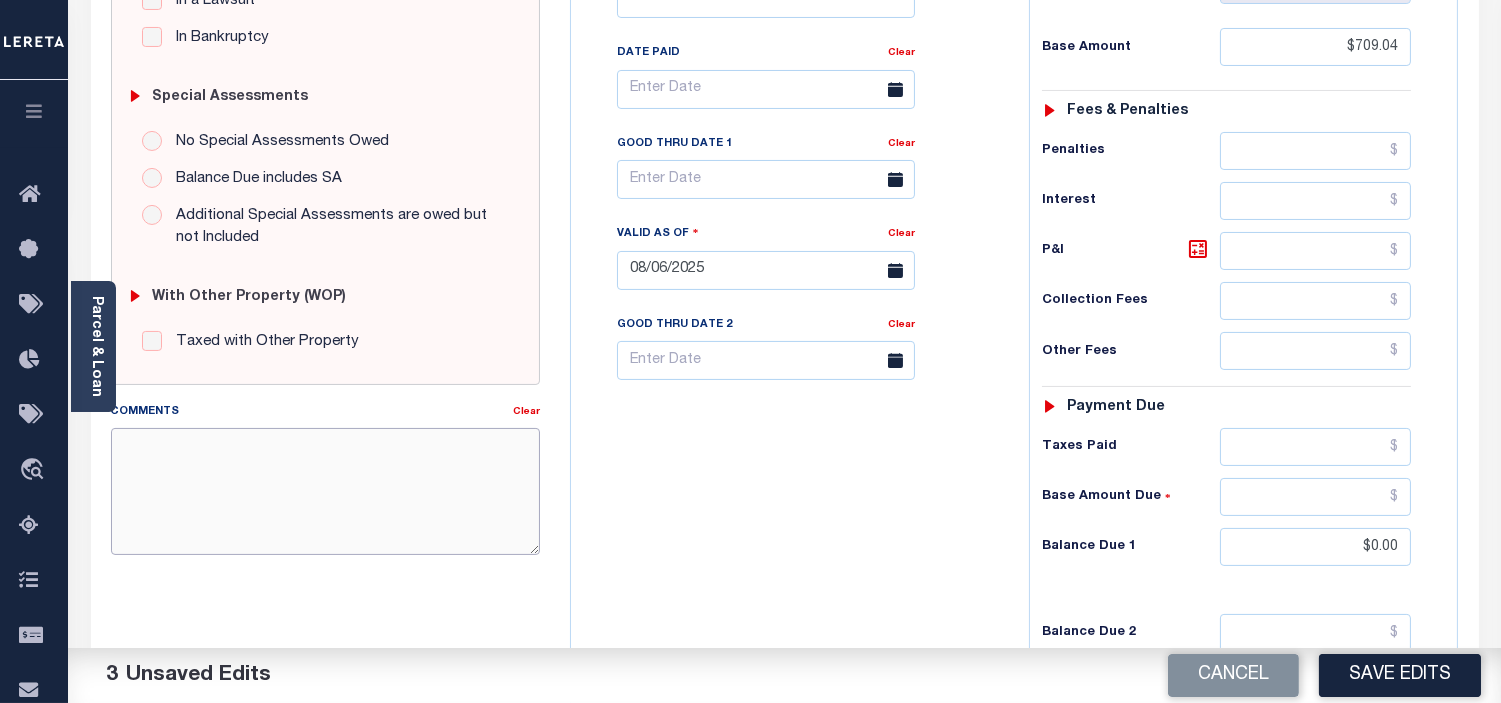 click on "Comments" at bounding box center [325, 491] 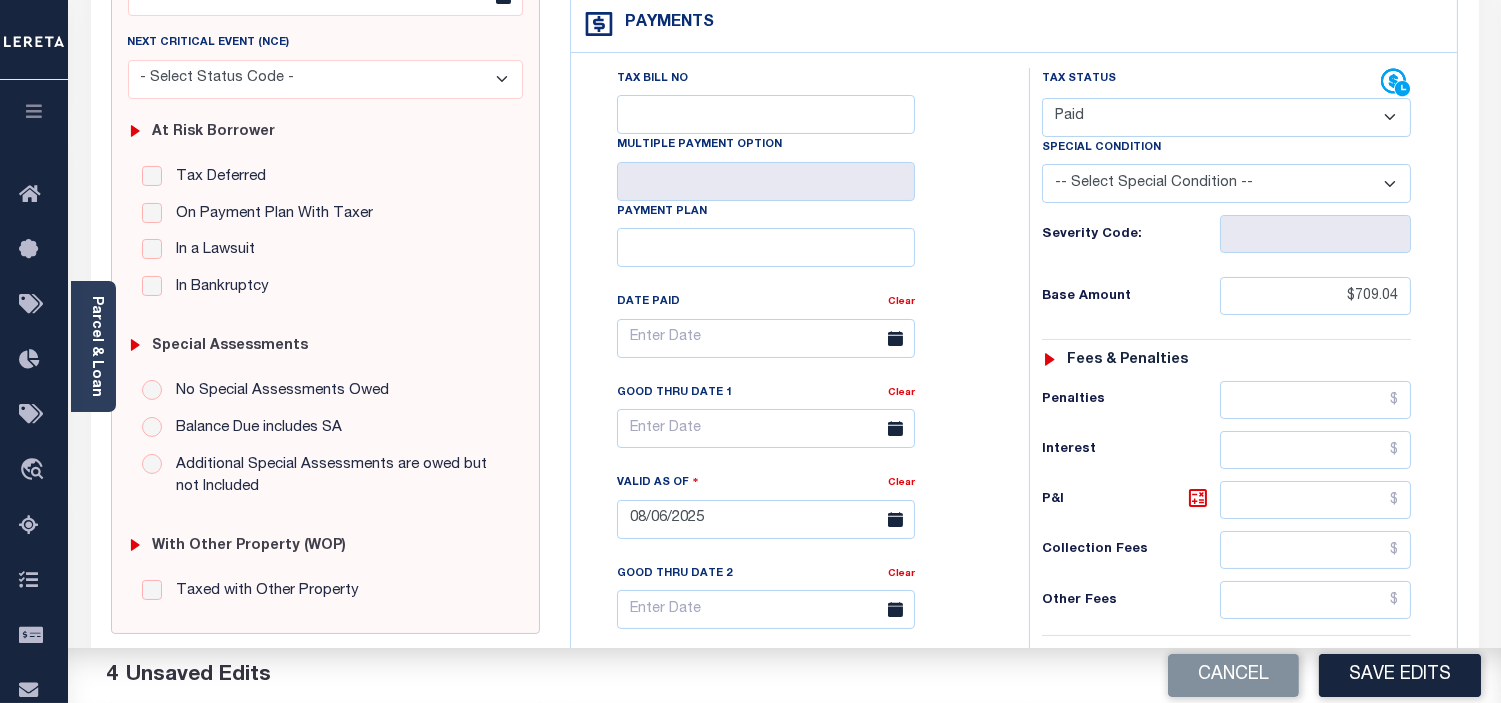 scroll, scrollTop: 0, scrollLeft: 0, axis: both 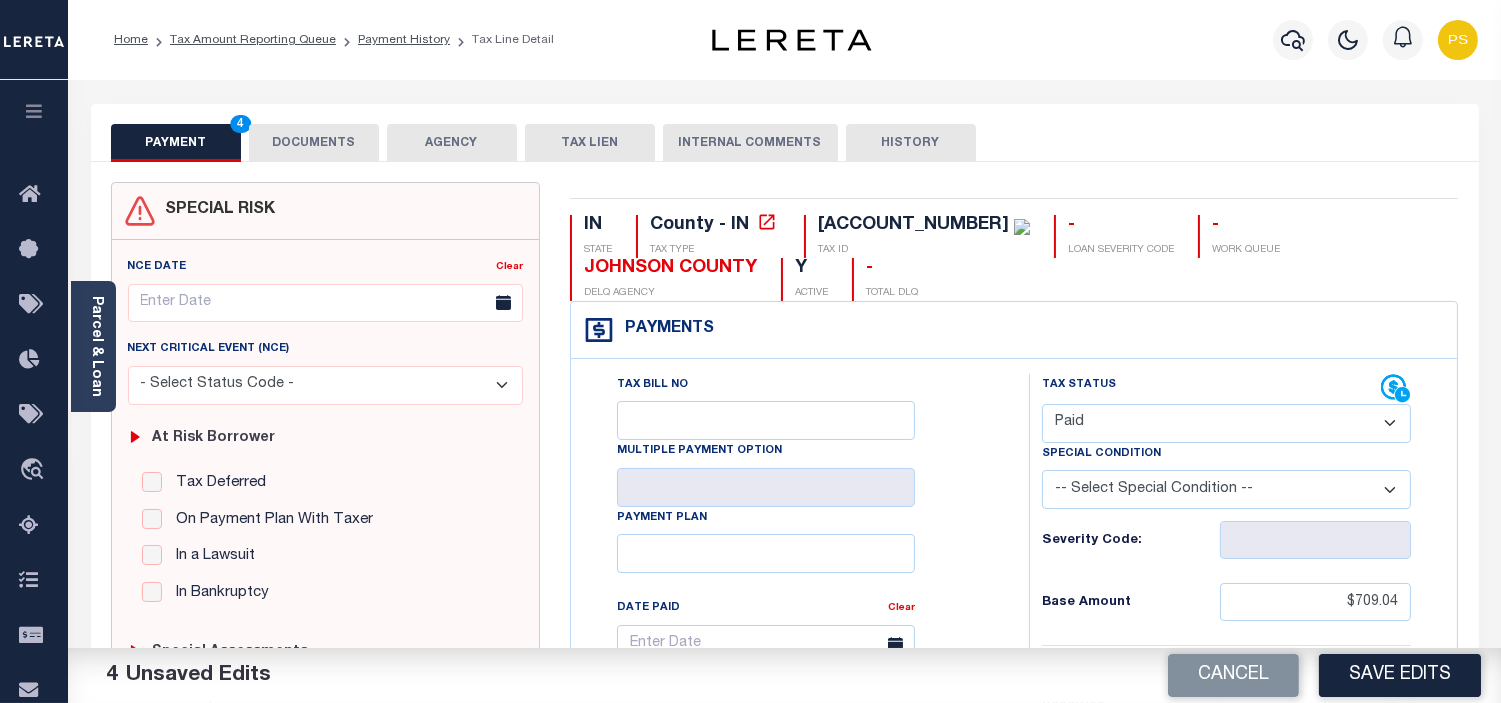 type on "see attached" 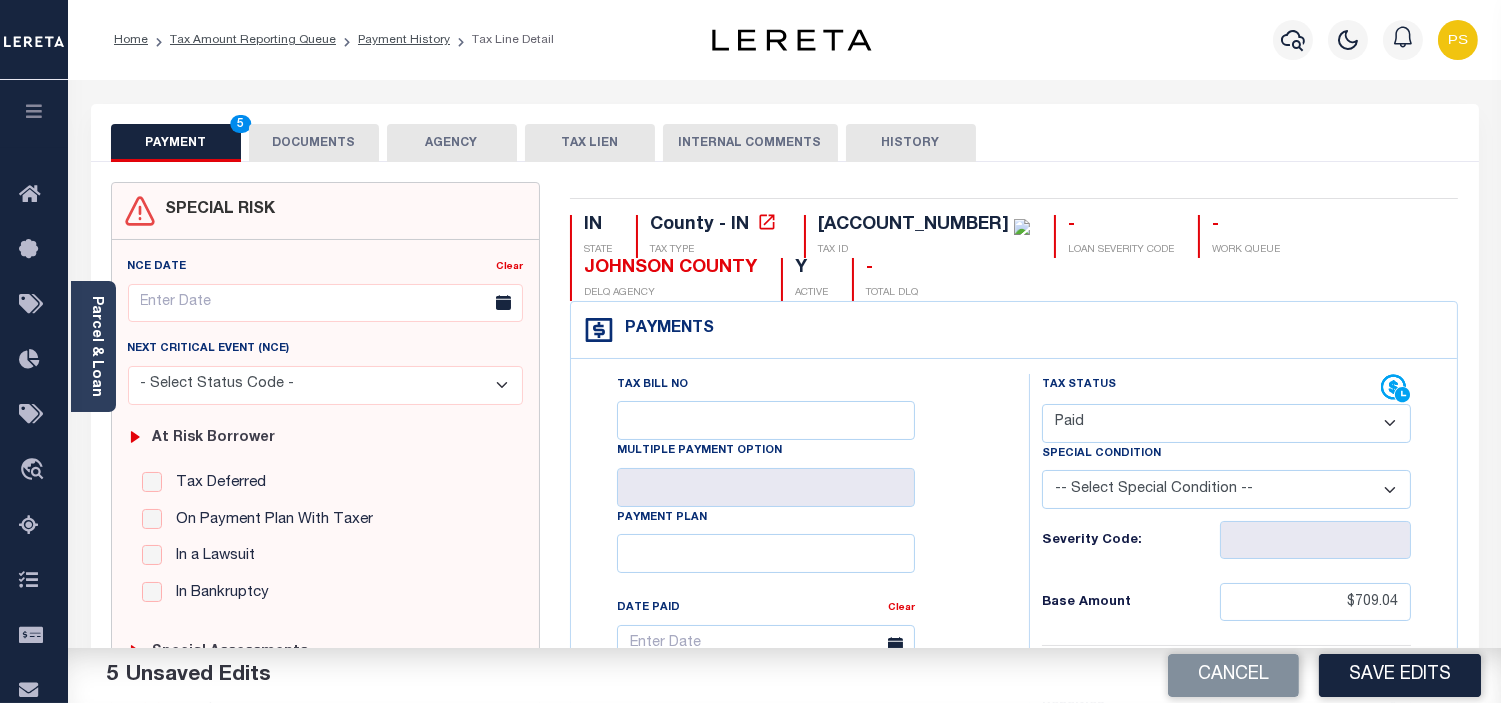 click on "DOCUMENTS" at bounding box center [314, 143] 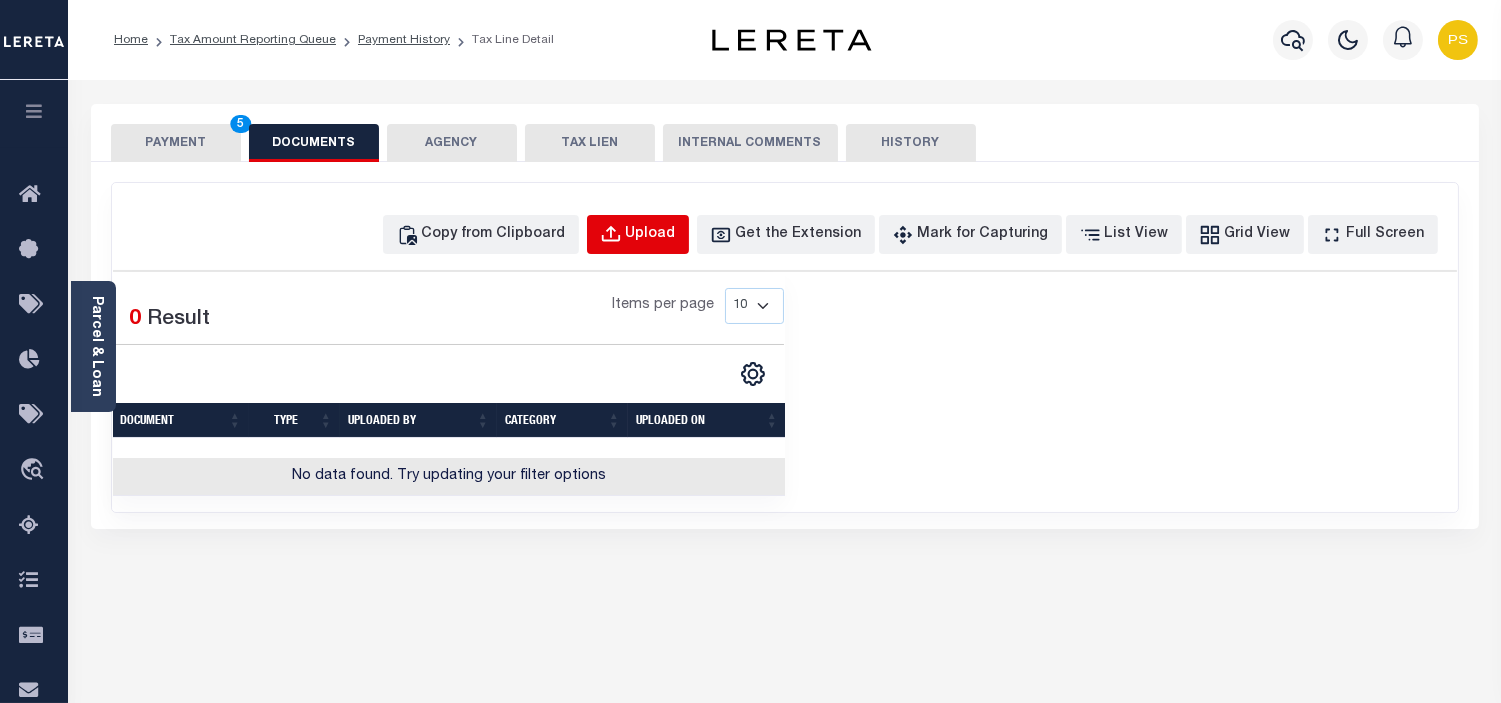 click on "Upload" at bounding box center (651, 235) 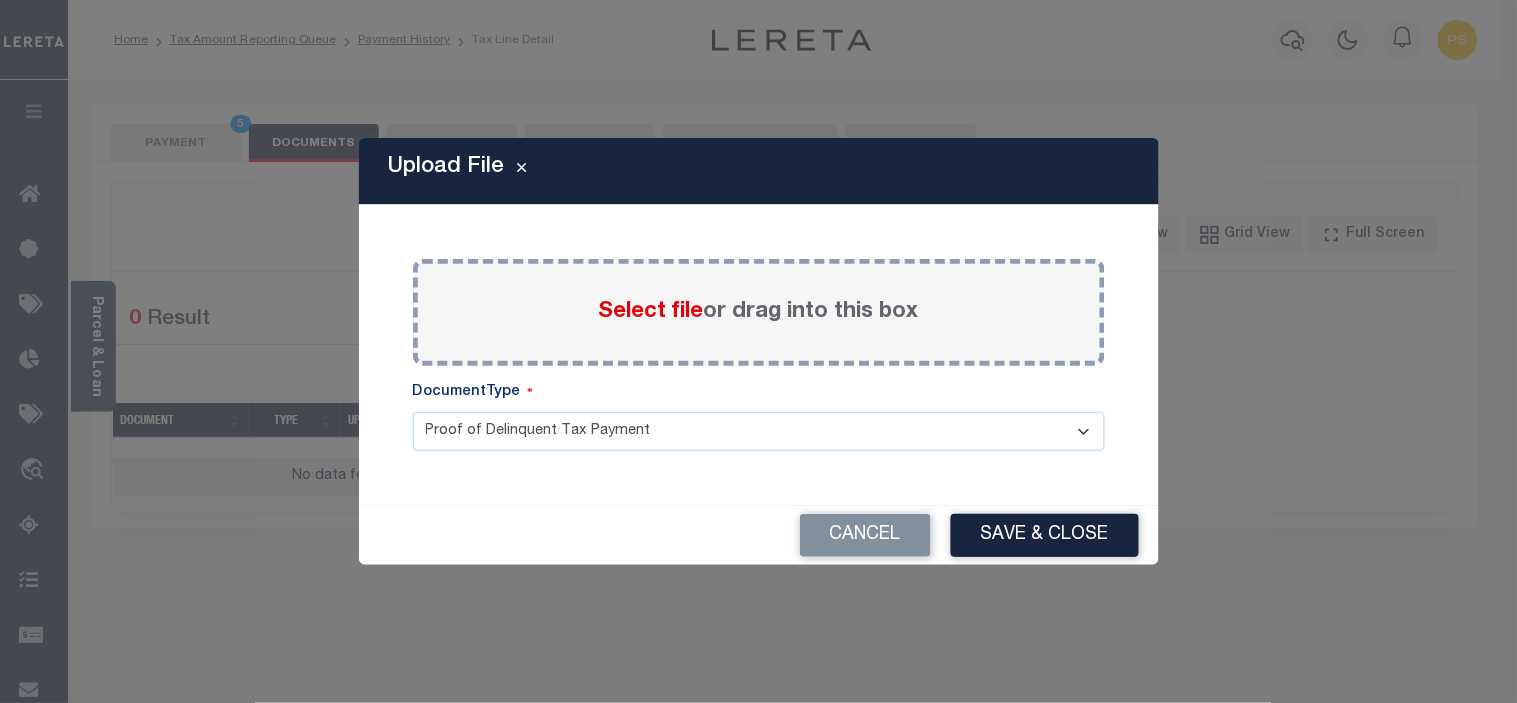 click on "Select file" at bounding box center (651, 312) 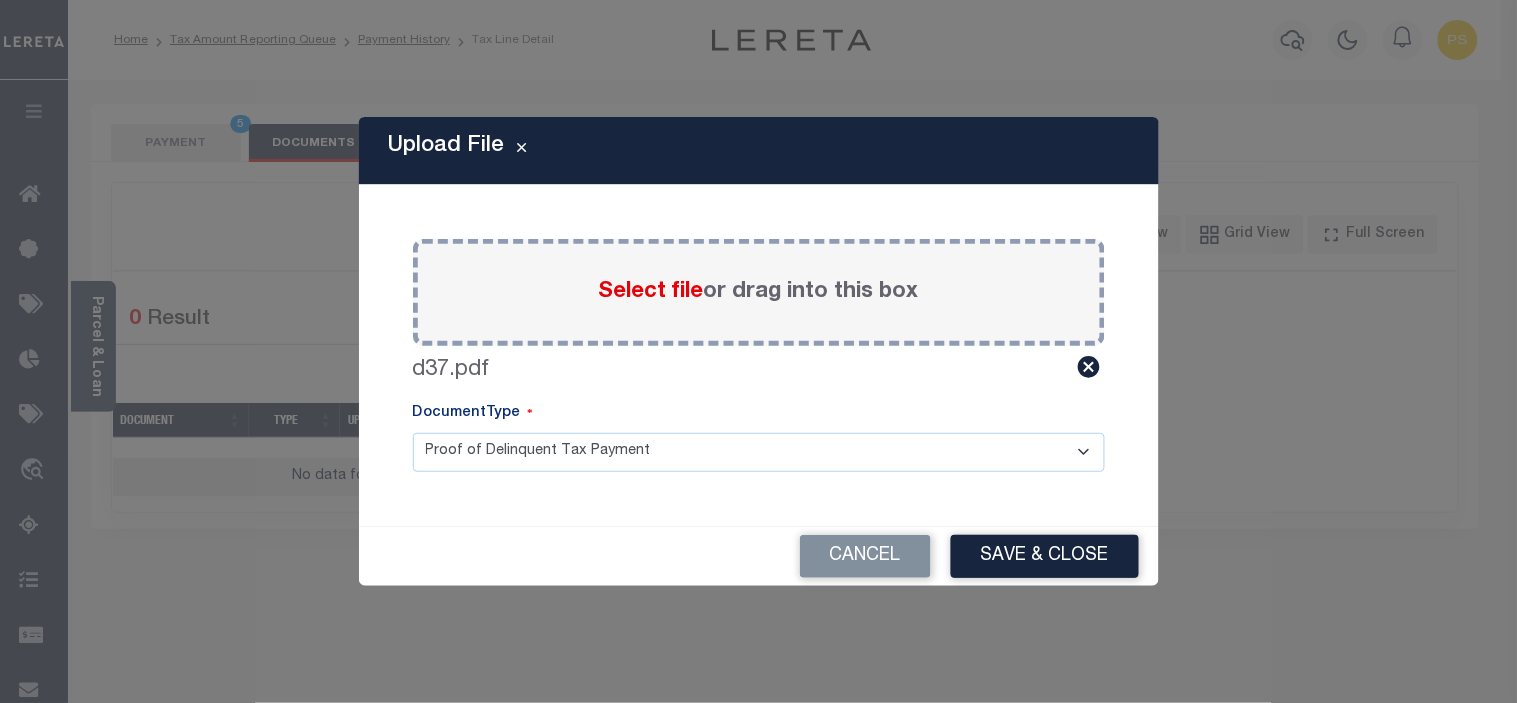 click on "Save & Close" at bounding box center [1045, 556] 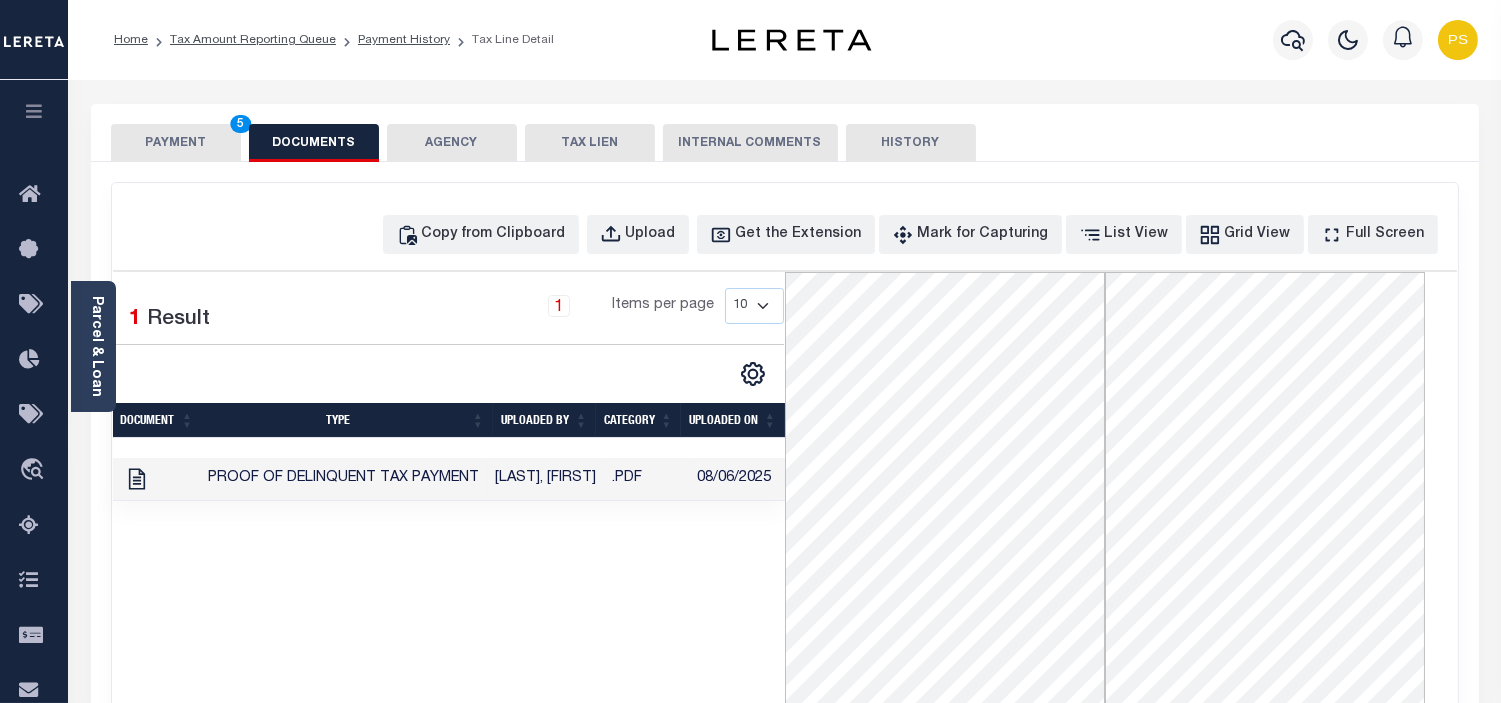 click on "PAYMENT
5" at bounding box center (176, 143) 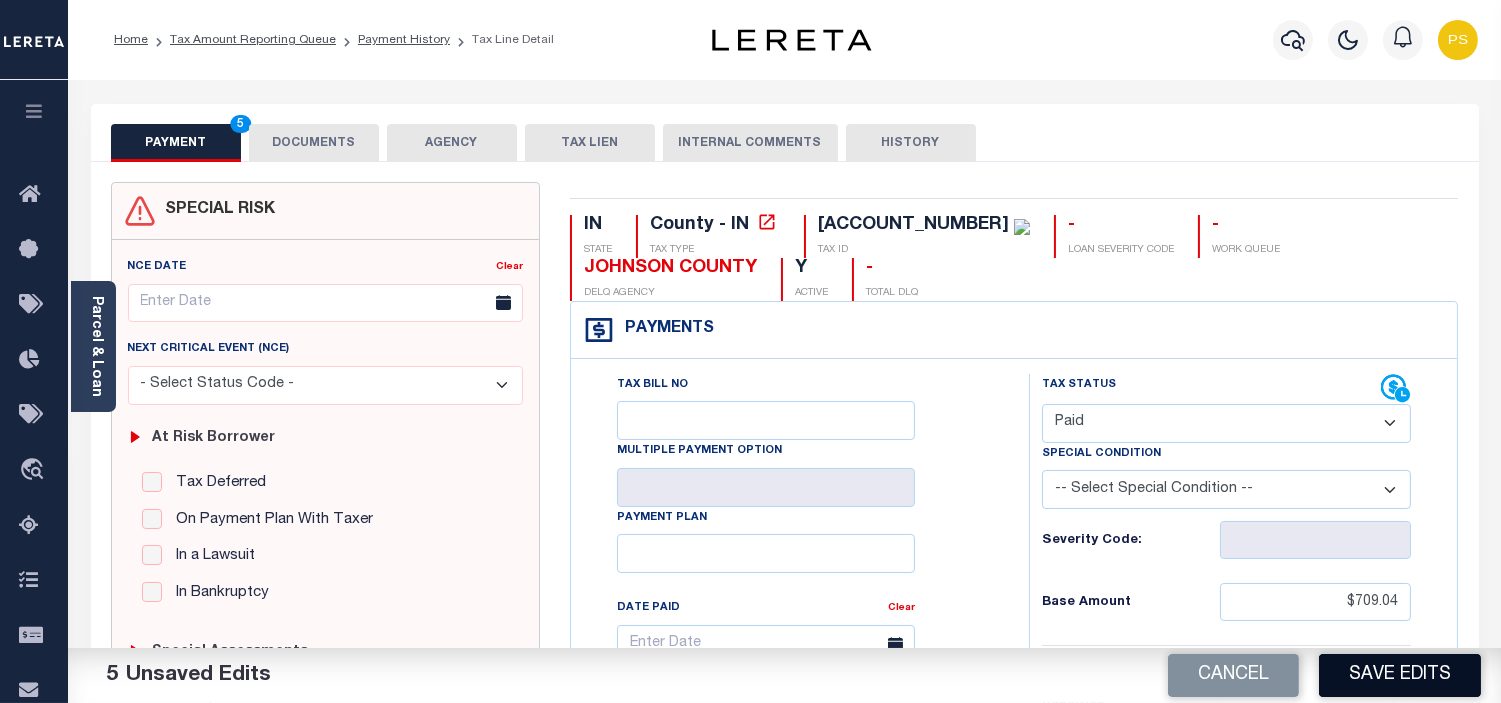 click on "Save Edits" at bounding box center [1400, 675] 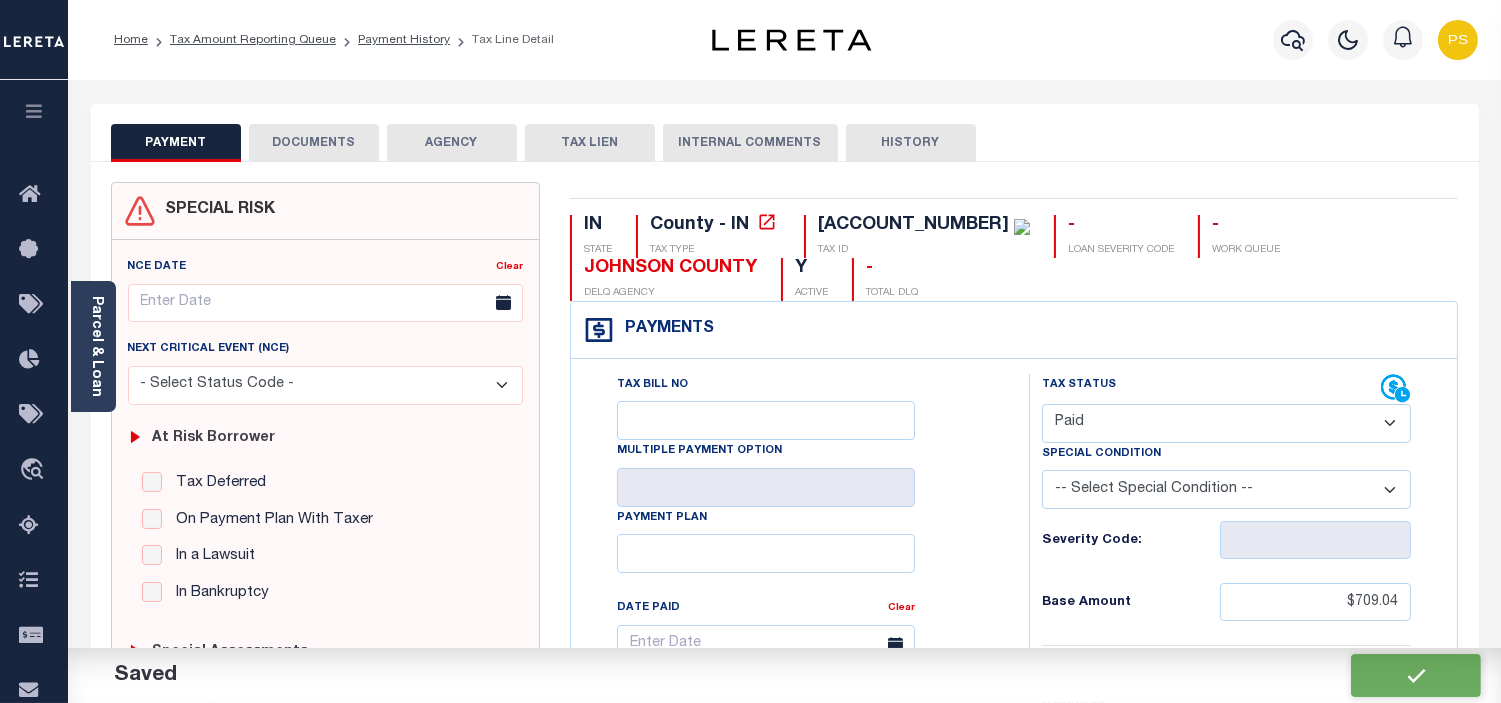 checkbox on "false" 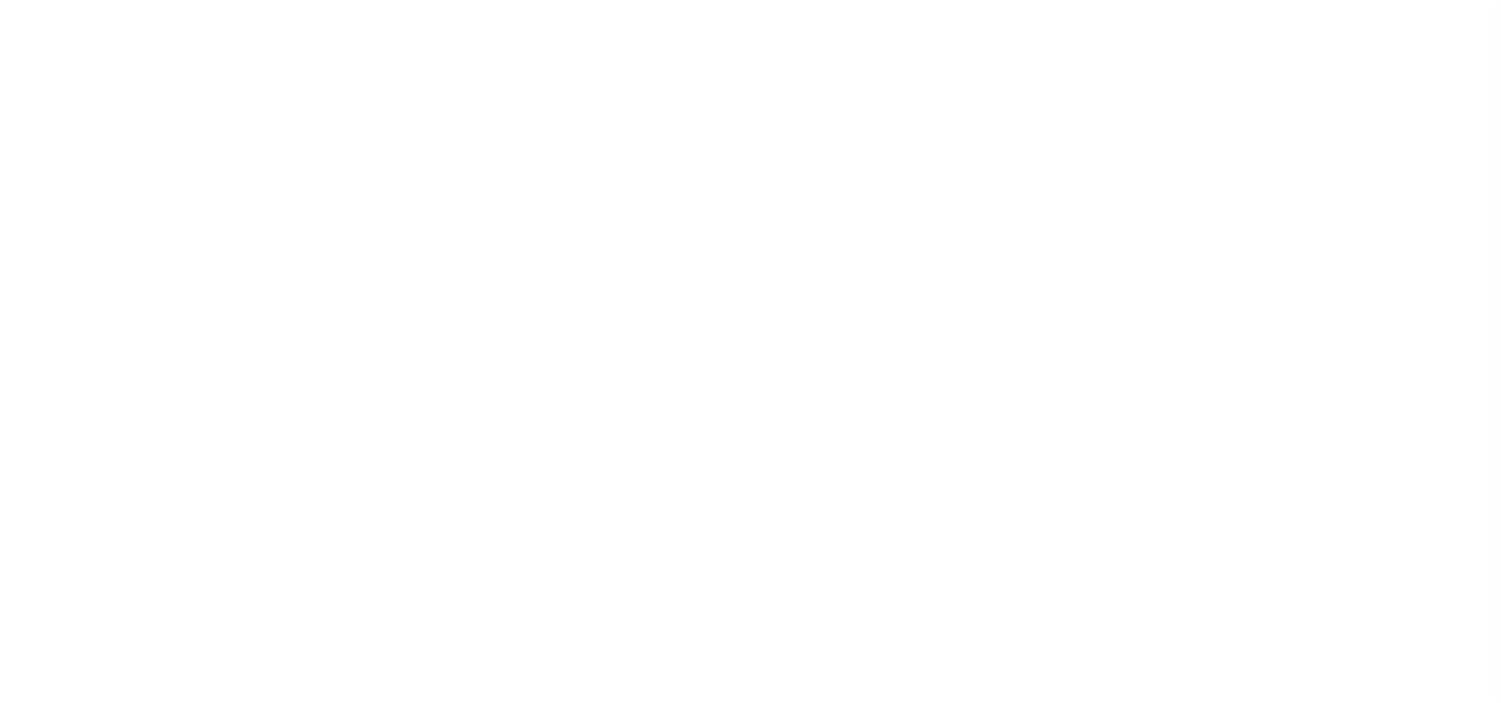 scroll, scrollTop: 0, scrollLeft: 0, axis: both 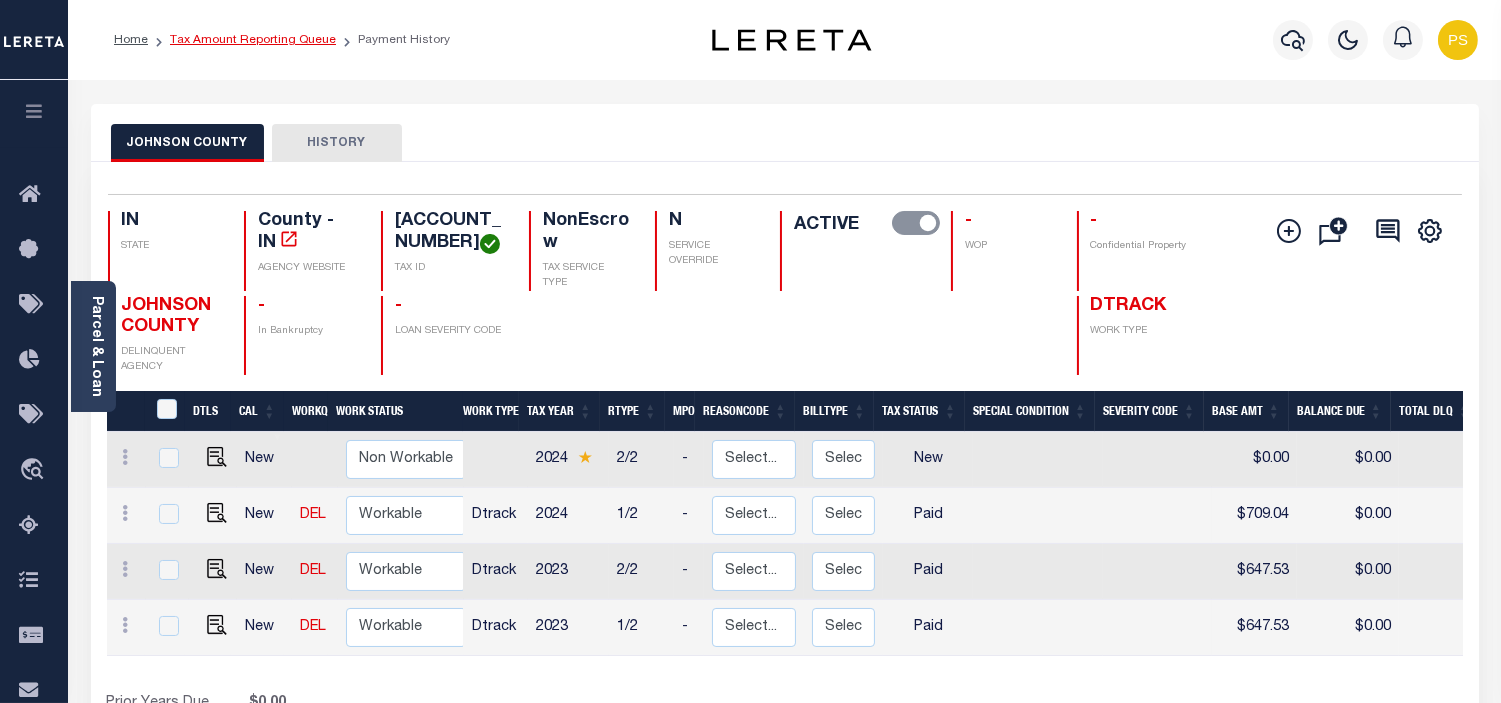 click on "Tax Amount Reporting Queue" at bounding box center [253, 40] 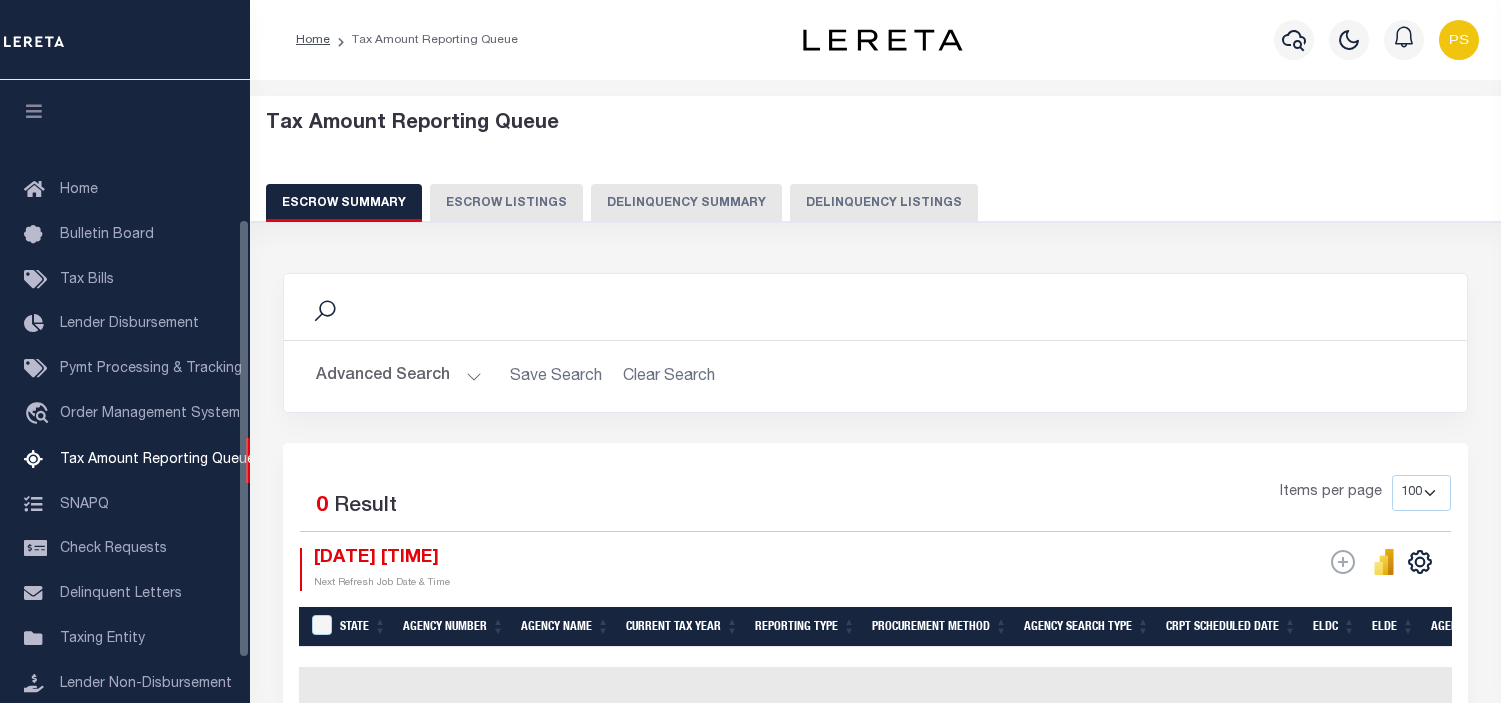 select on "100" 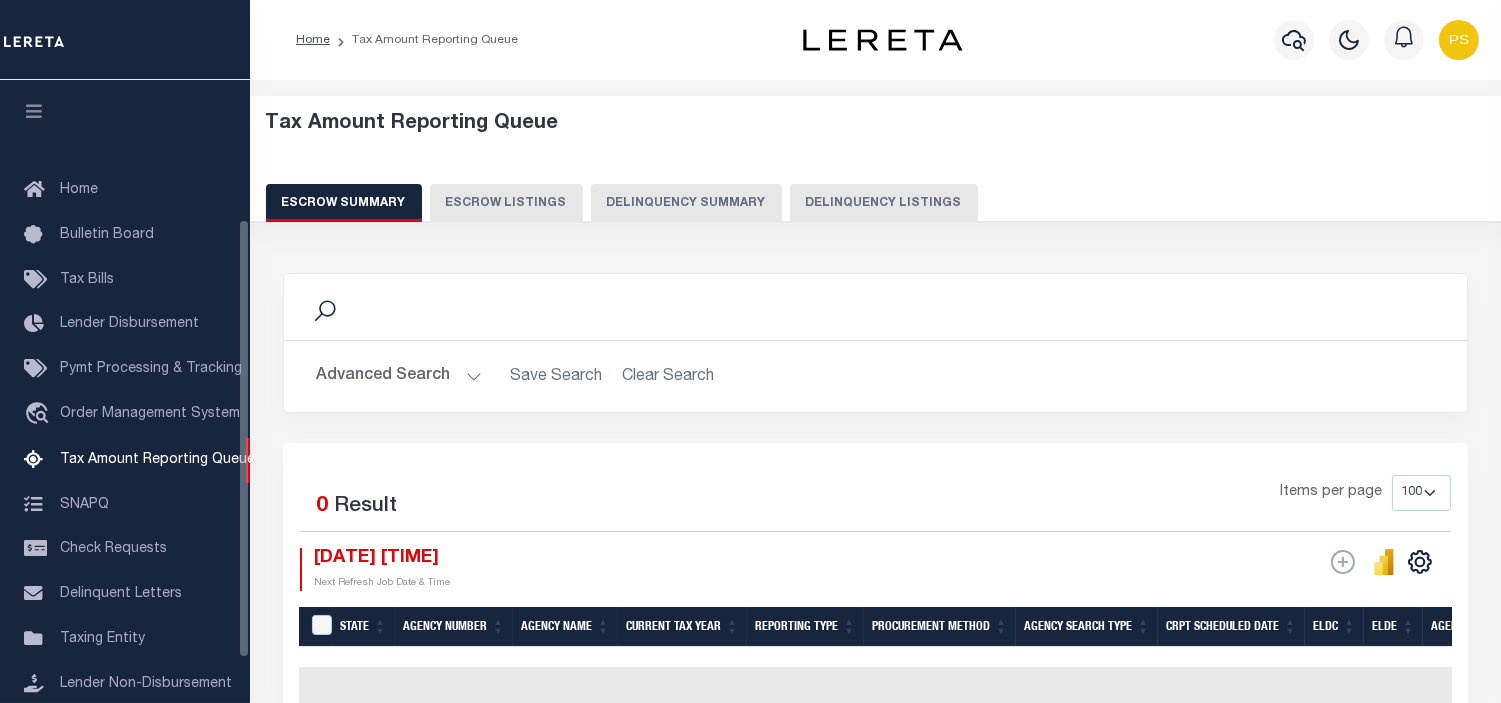 click on "Delinquency Listings" at bounding box center [884, 203] 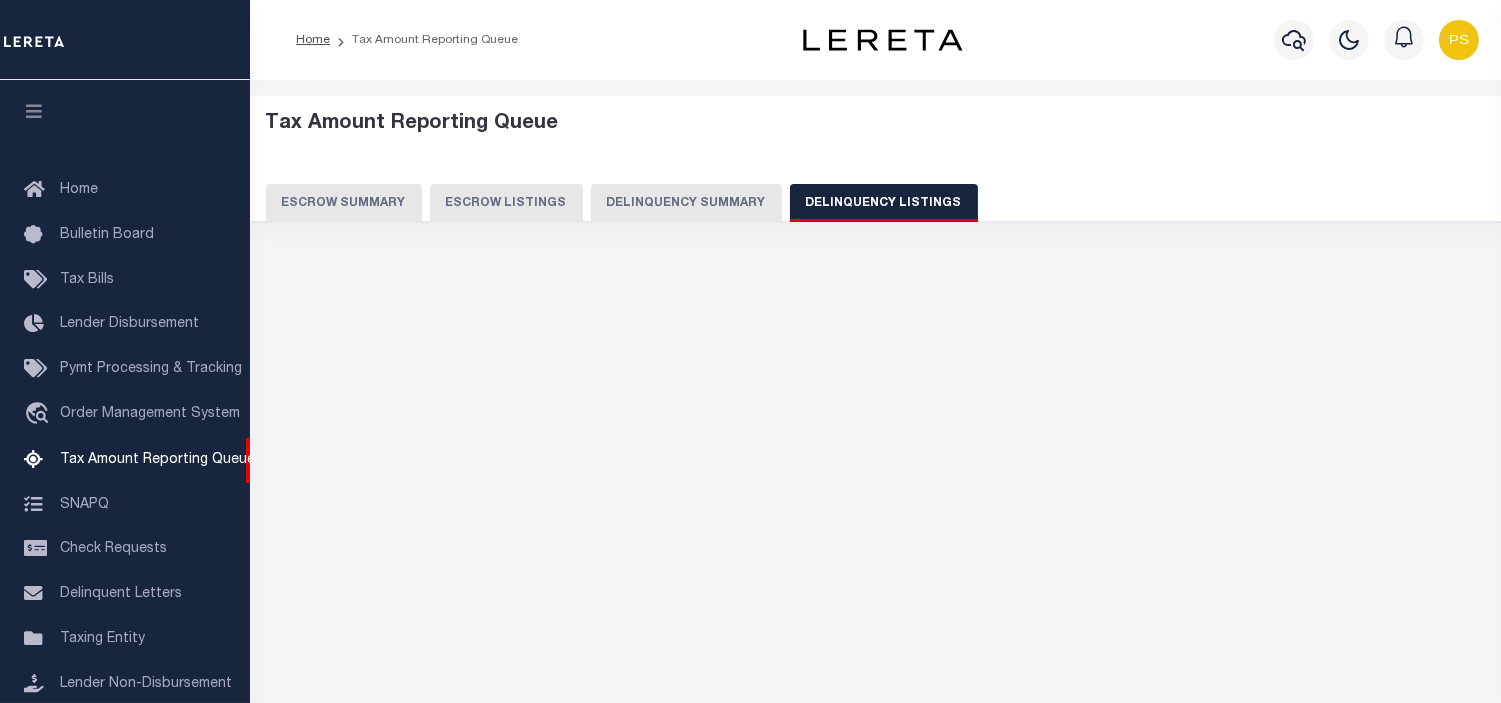 scroll, scrollTop: 198, scrollLeft: 0, axis: vertical 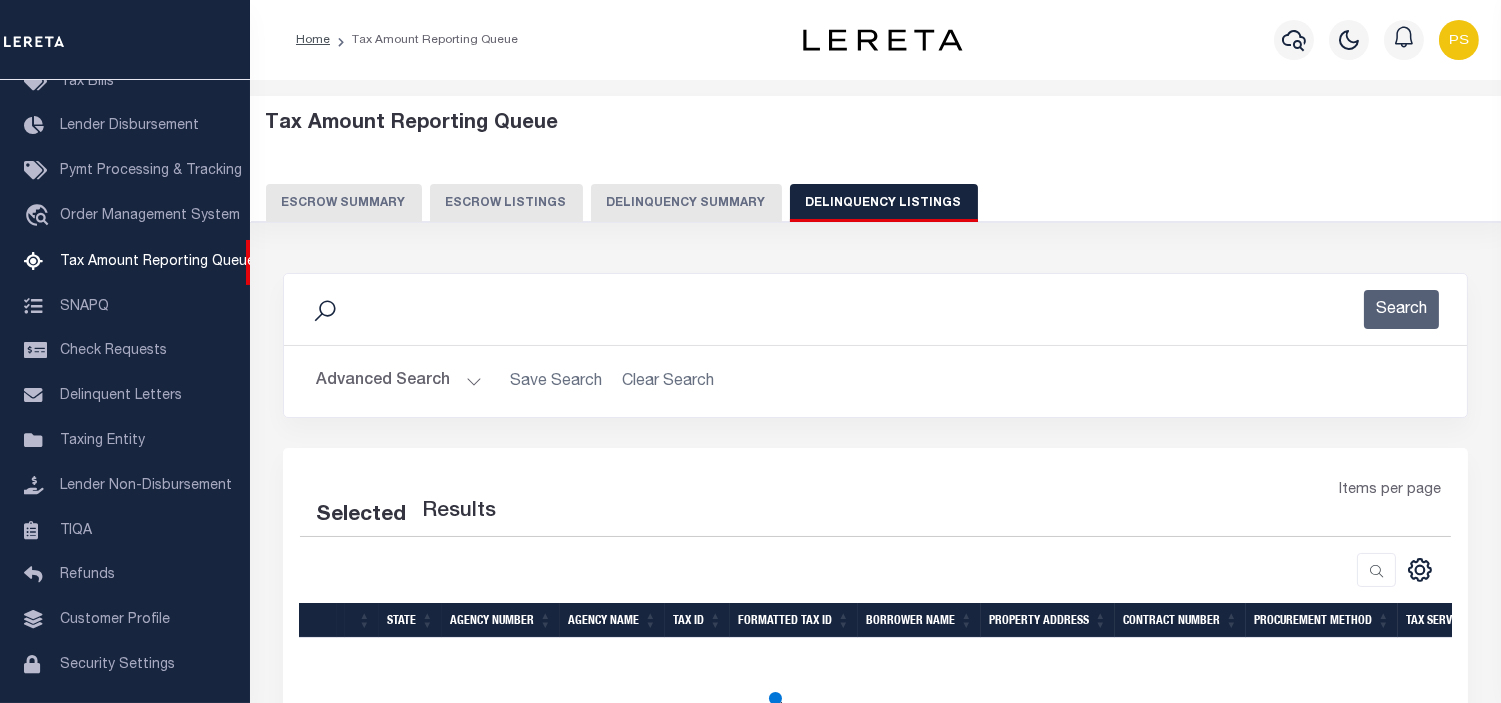 select on "100" 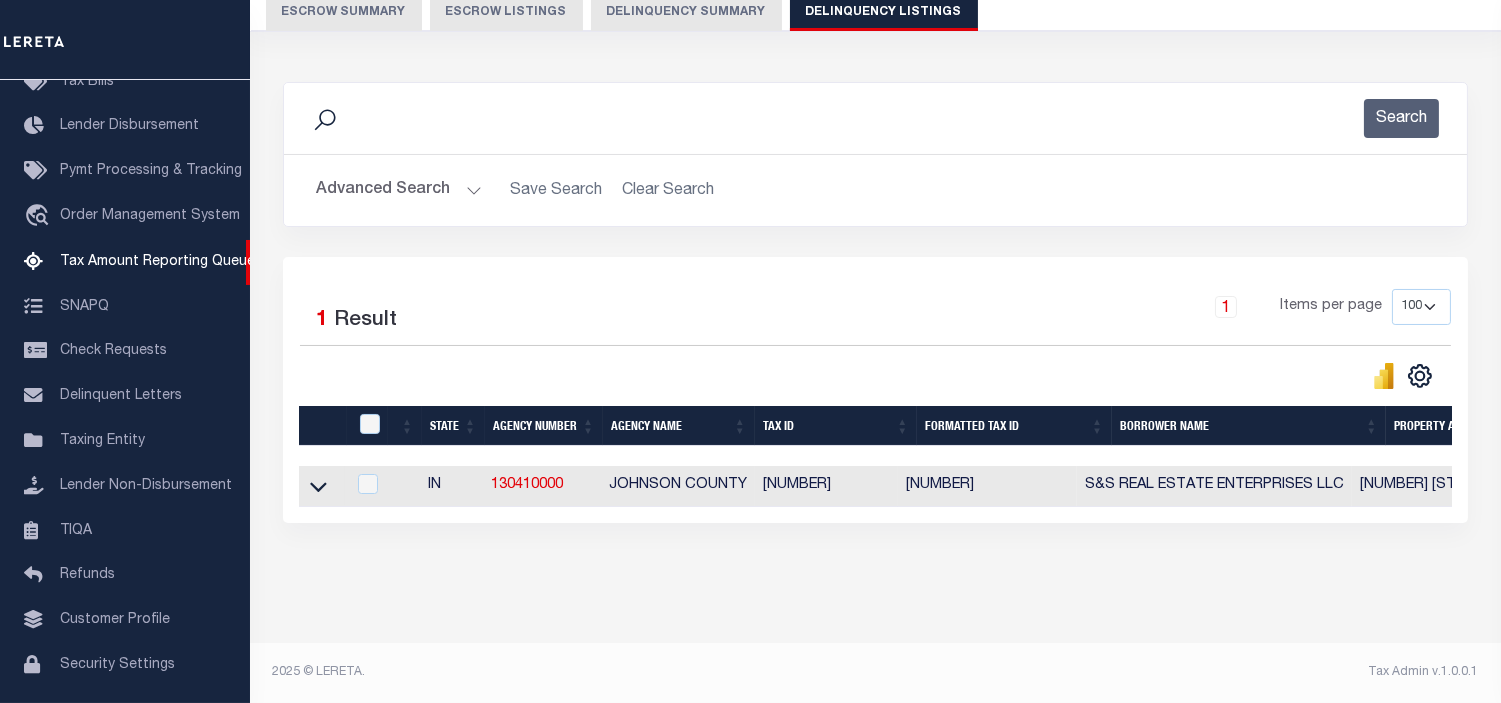 scroll, scrollTop: 207, scrollLeft: 0, axis: vertical 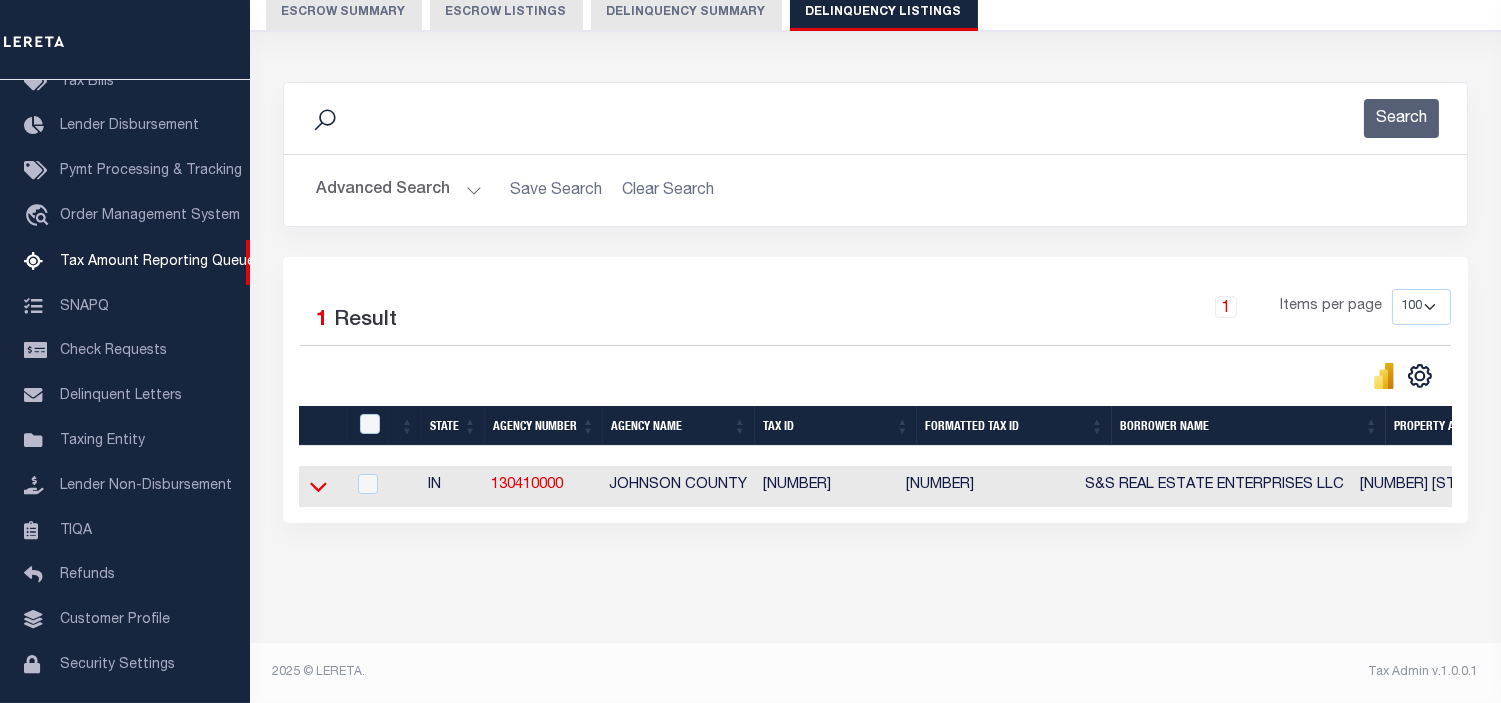 click 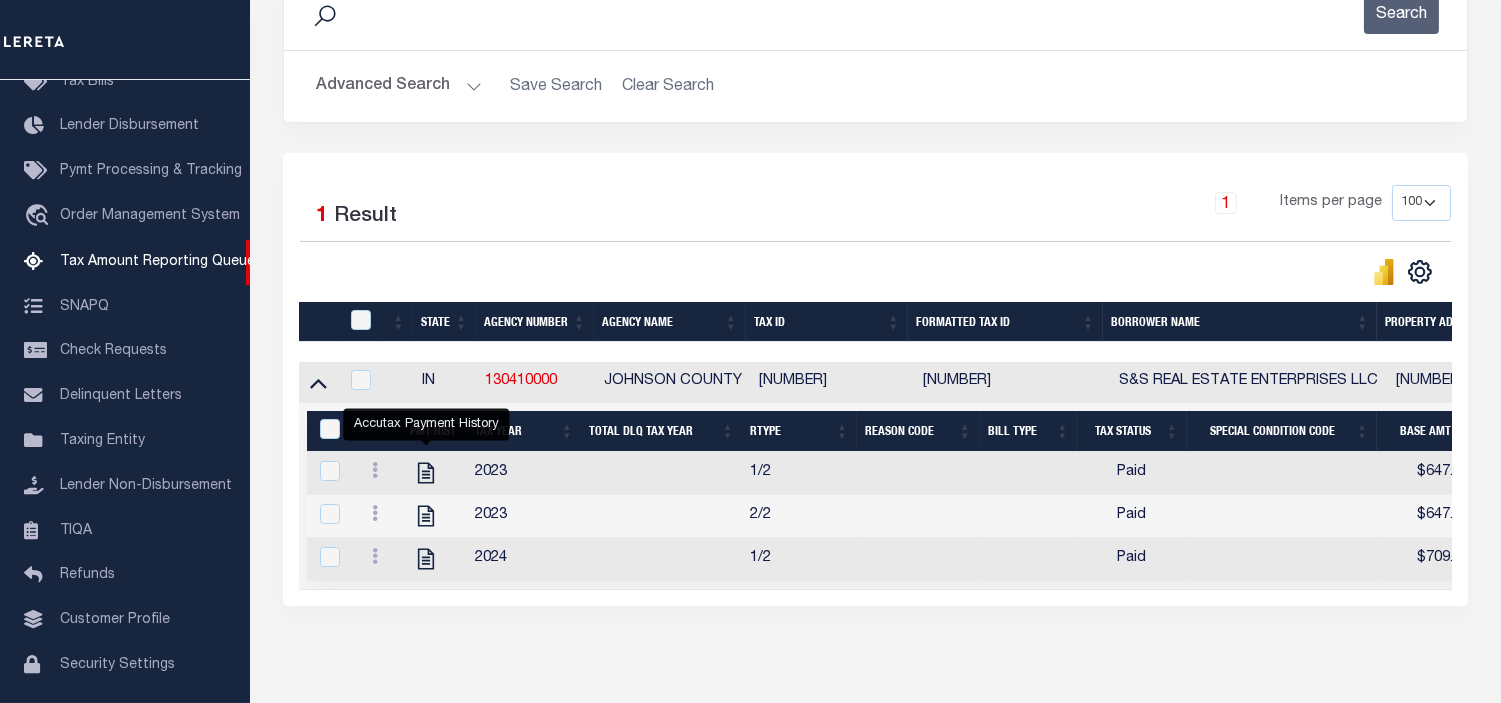 scroll, scrollTop: 318, scrollLeft: 0, axis: vertical 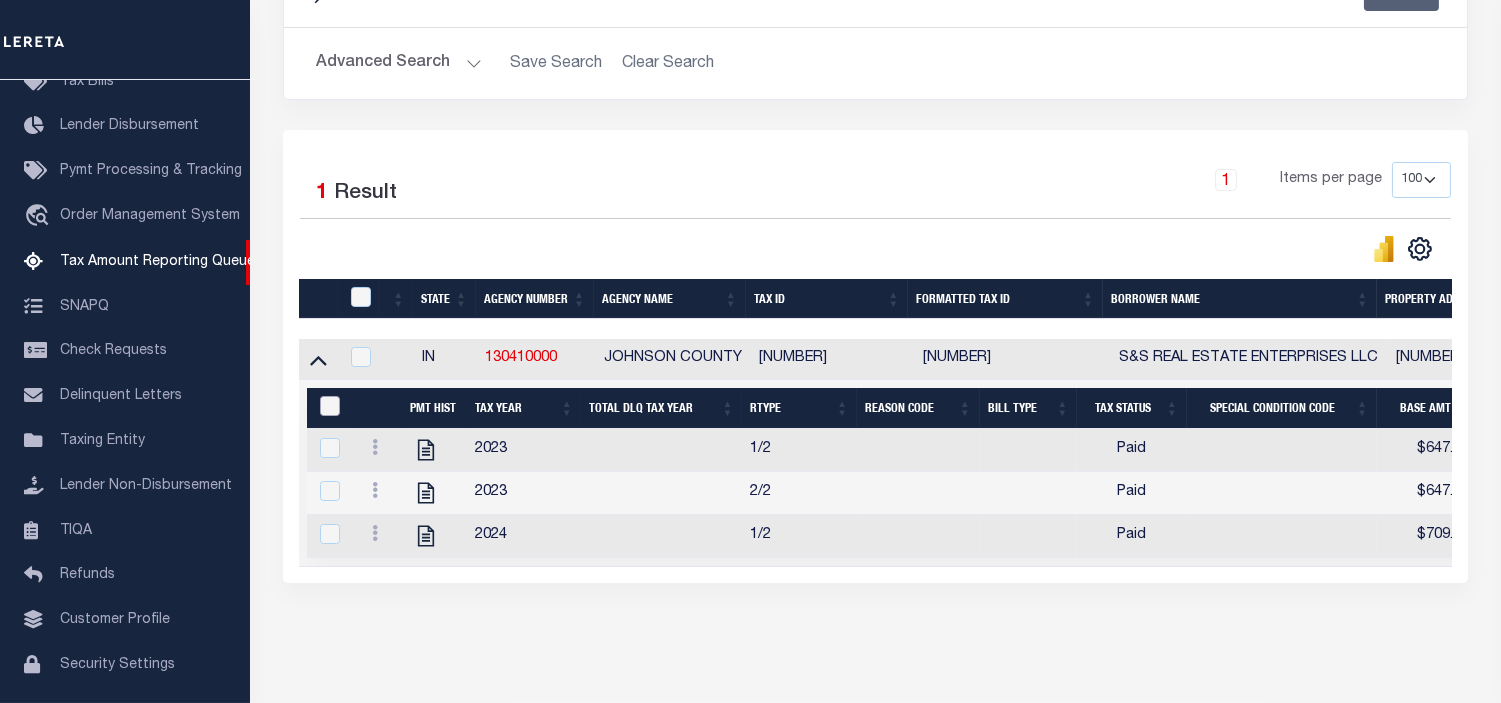 click at bounding box center (330, 406) 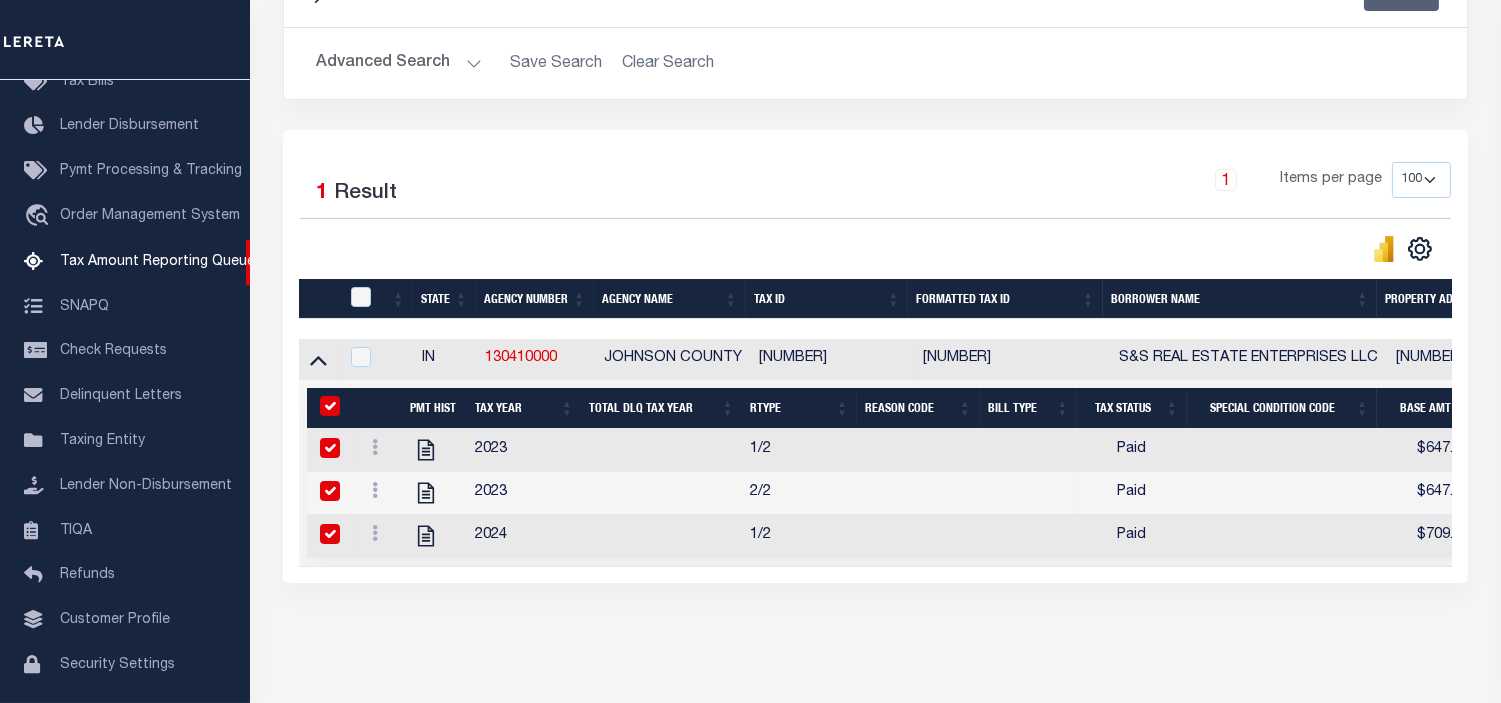 checkbox on "true" 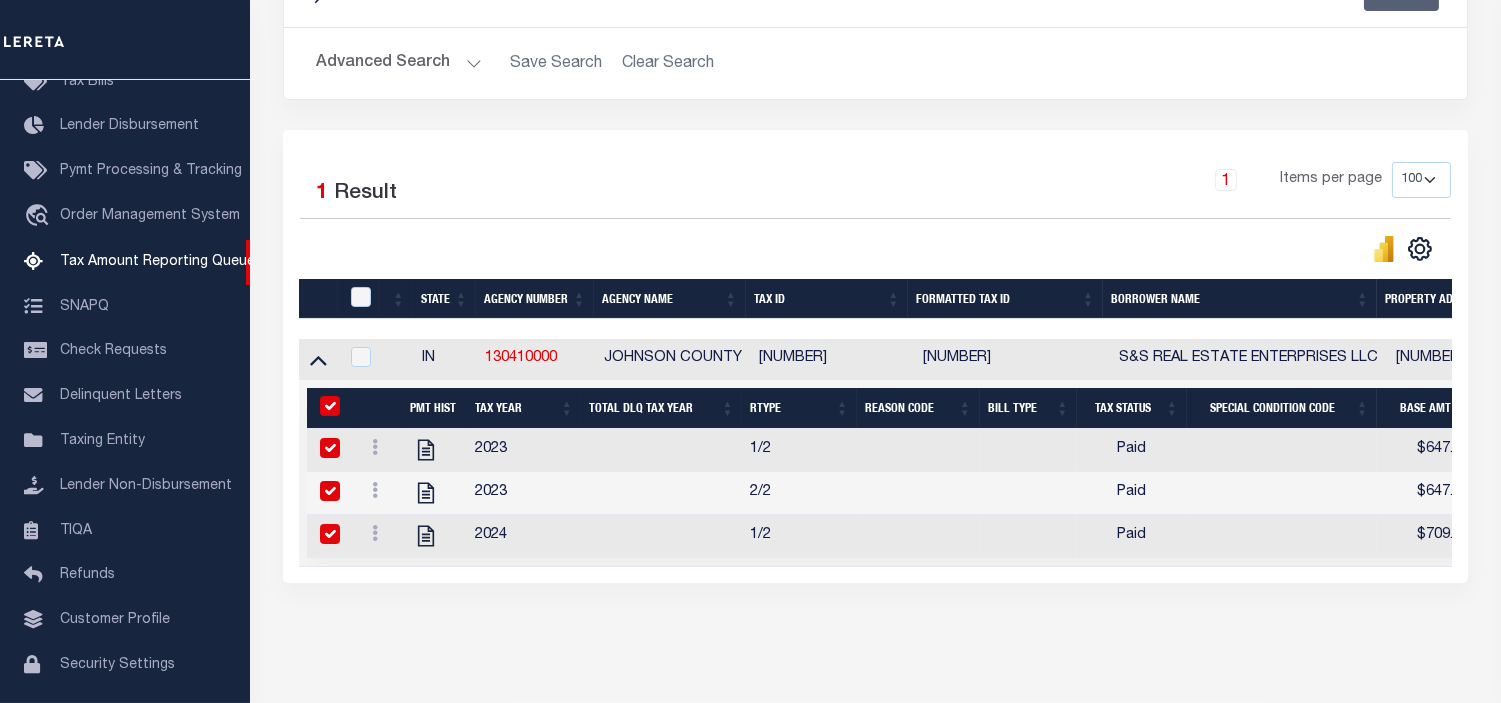 checkbox on "true" 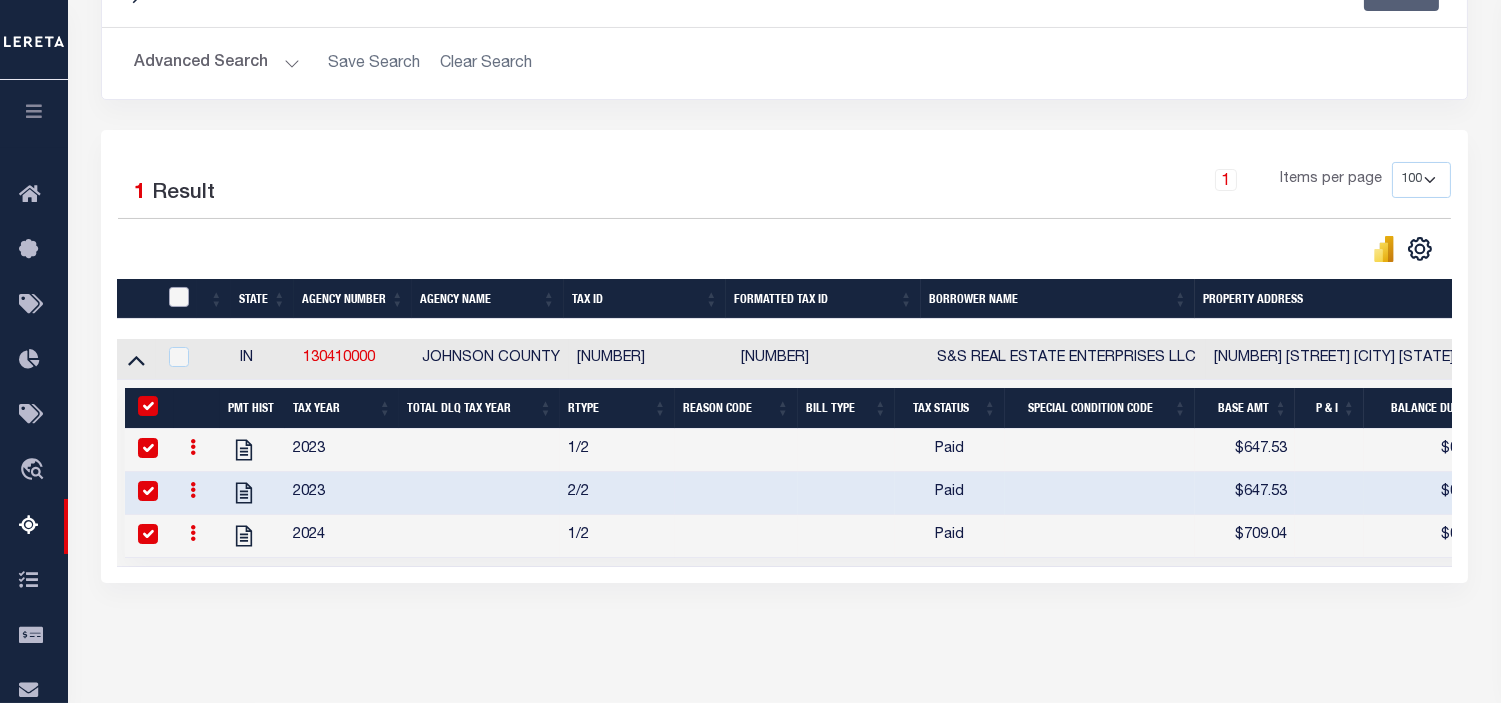 click at bounding box center [179, 297] 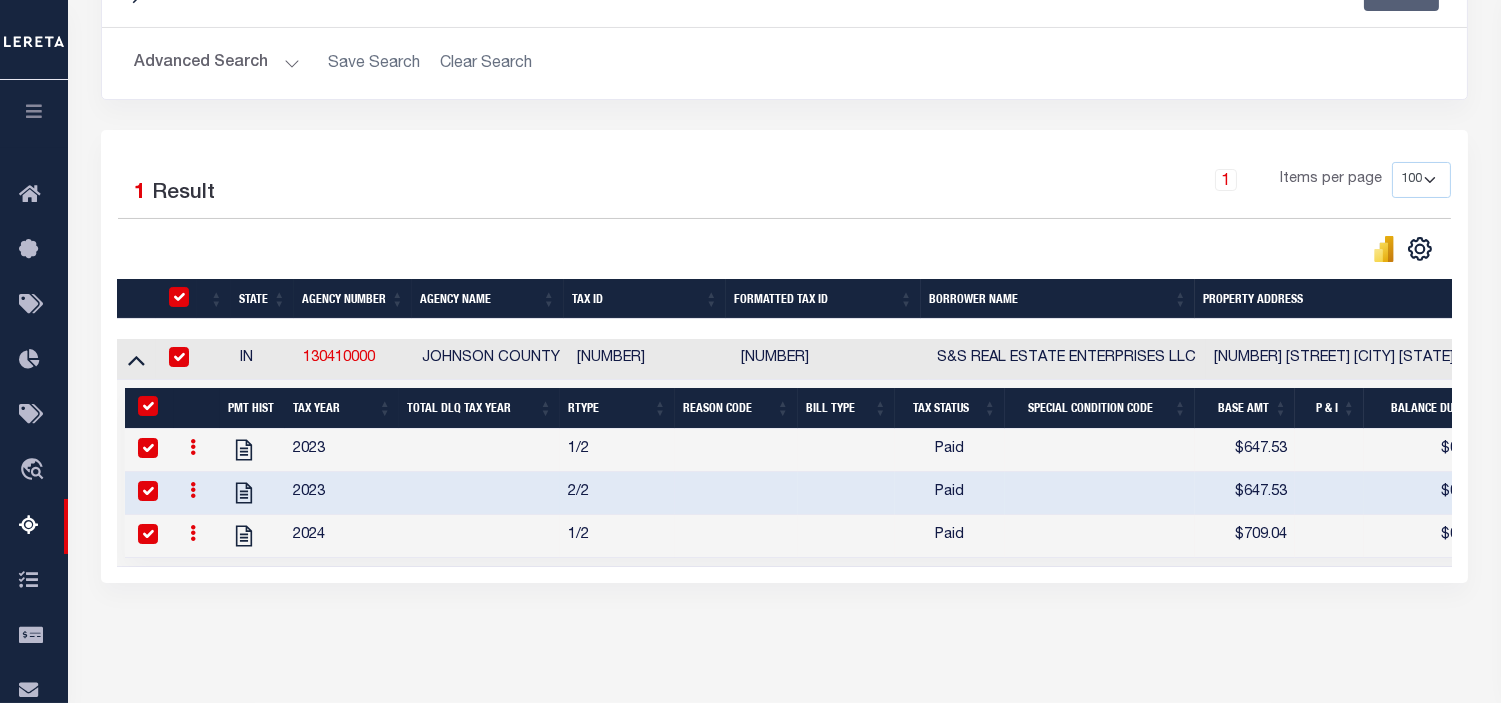 checkbox on "true" 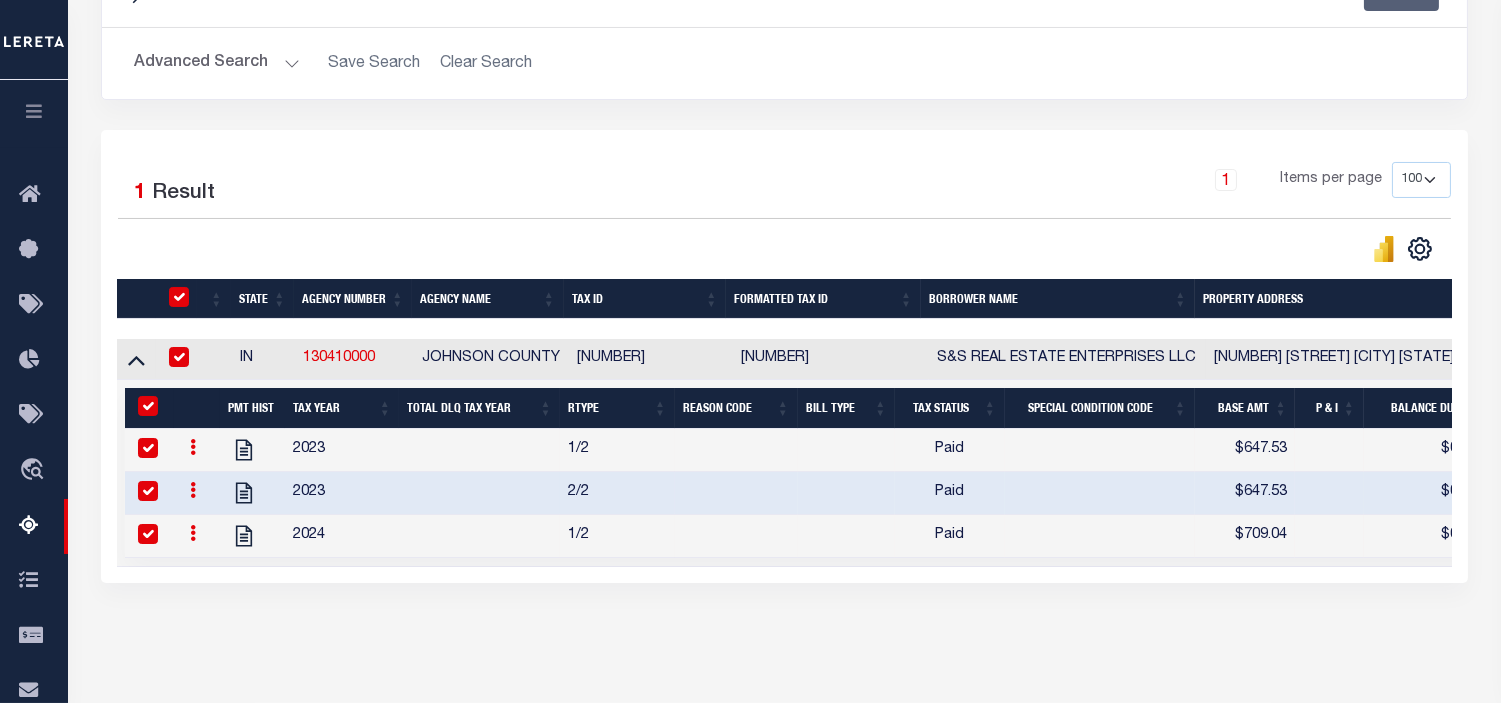 checkbox on "true" 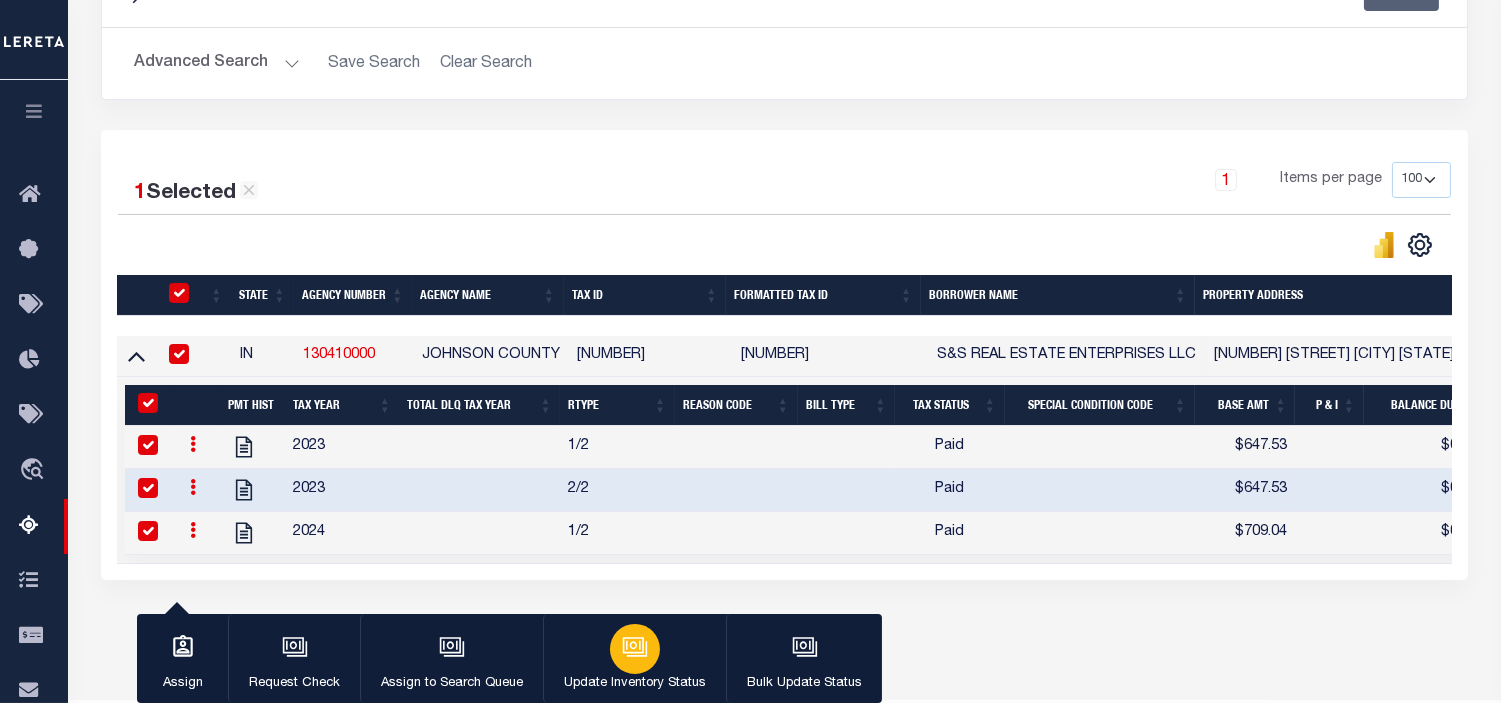 click on "Update Inventory Status" at bounding box center (635, 684) 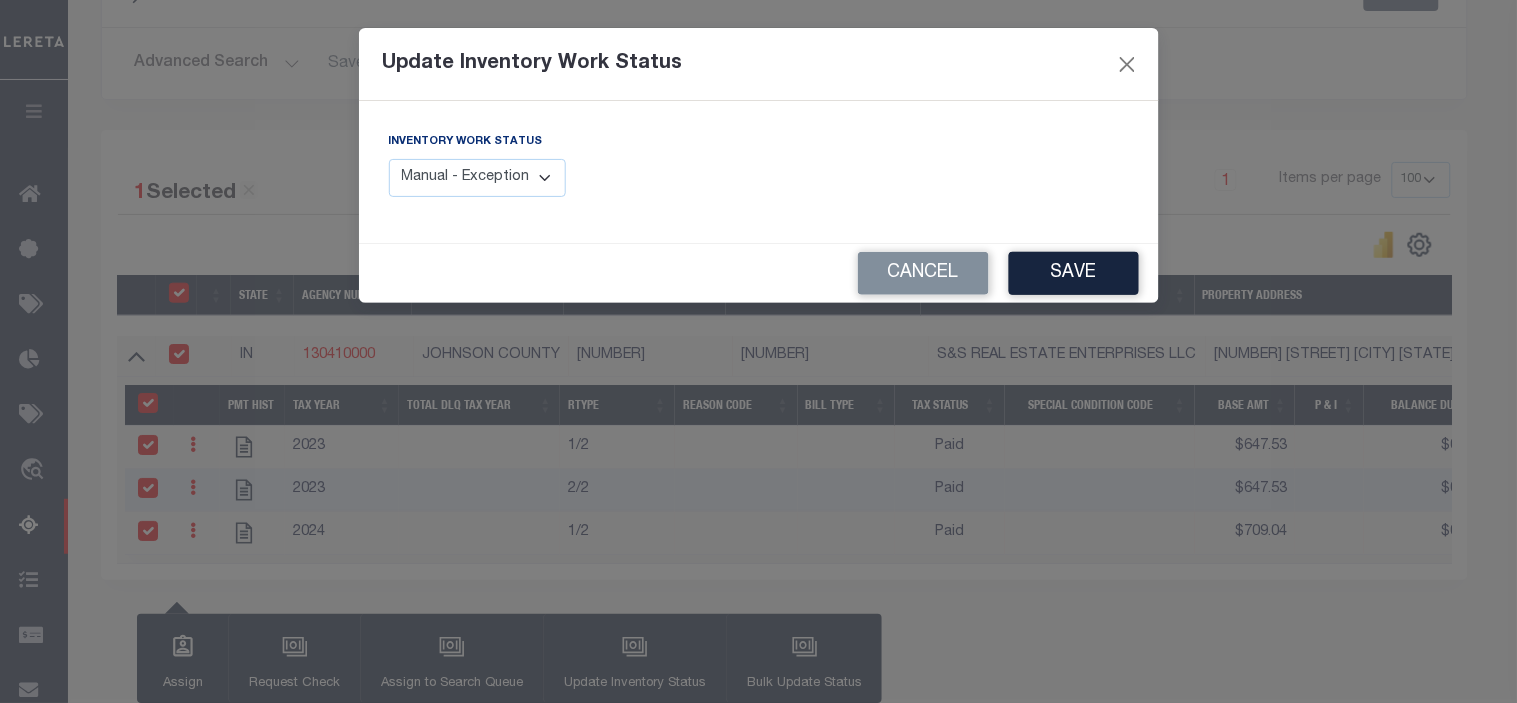 click on "Inventory Work Status
Manual - Exception
Pended - Awaiting Search
Late Add Exception
Completed" at bounding box center [478, 164] 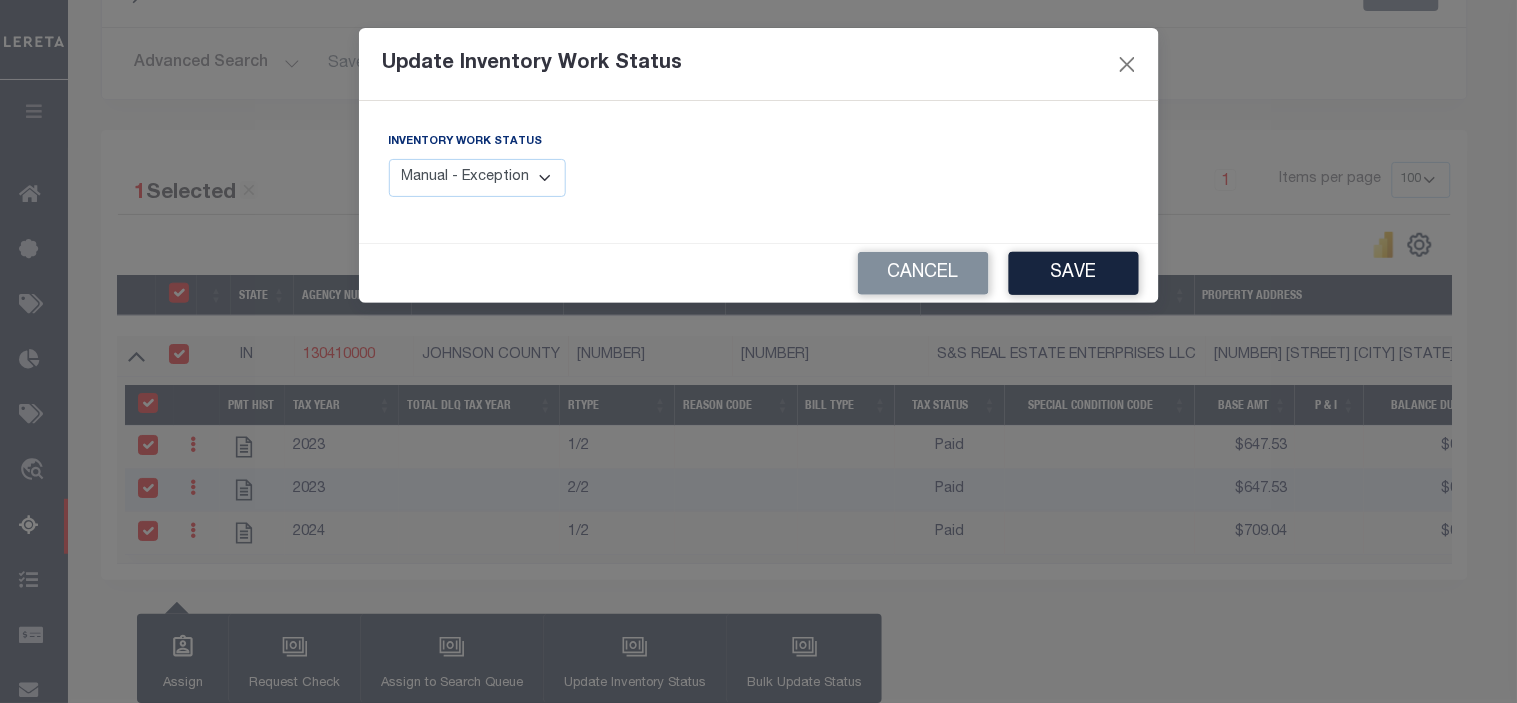 select on "4" 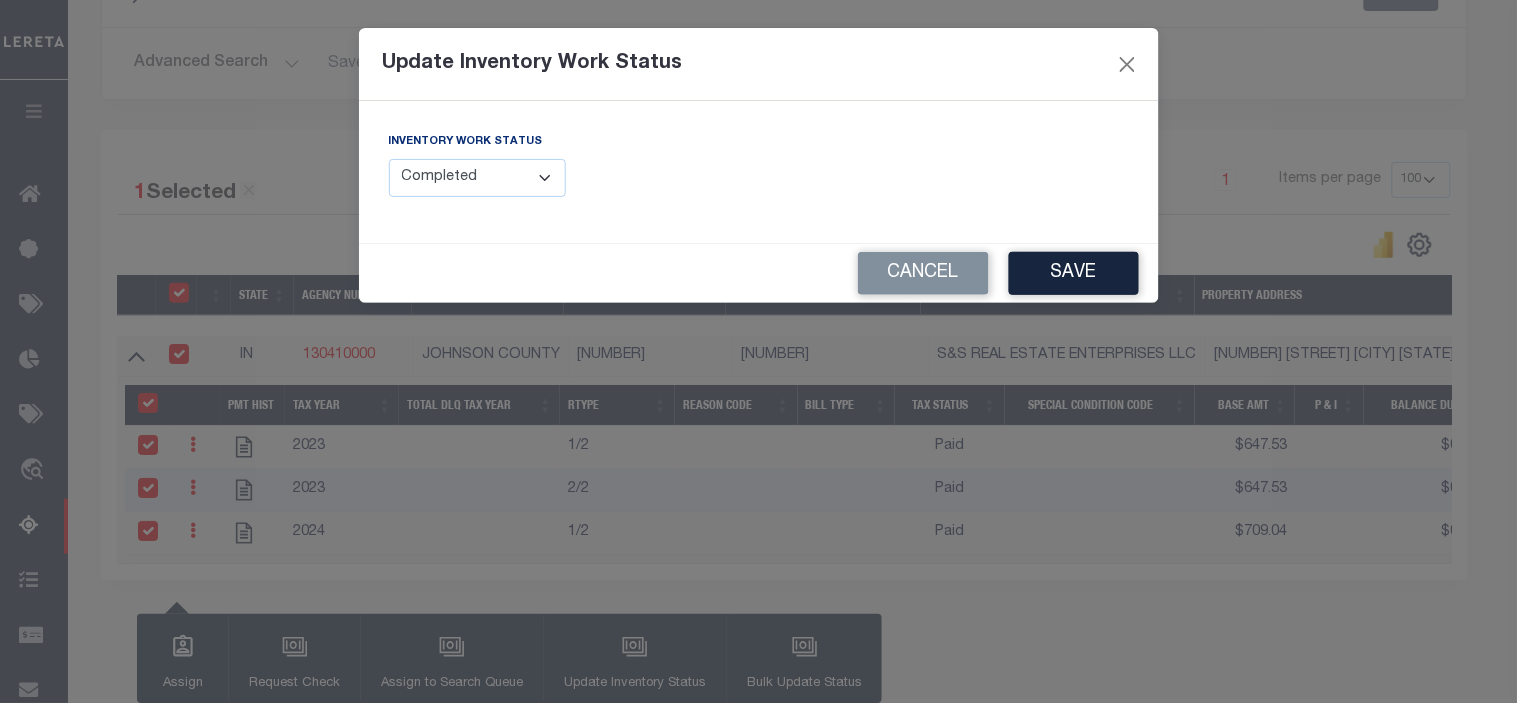 click on "Manual - Exception
Pended - Awaiting Search
Late Add Exception
Completed" at bounding box center [478, 178] 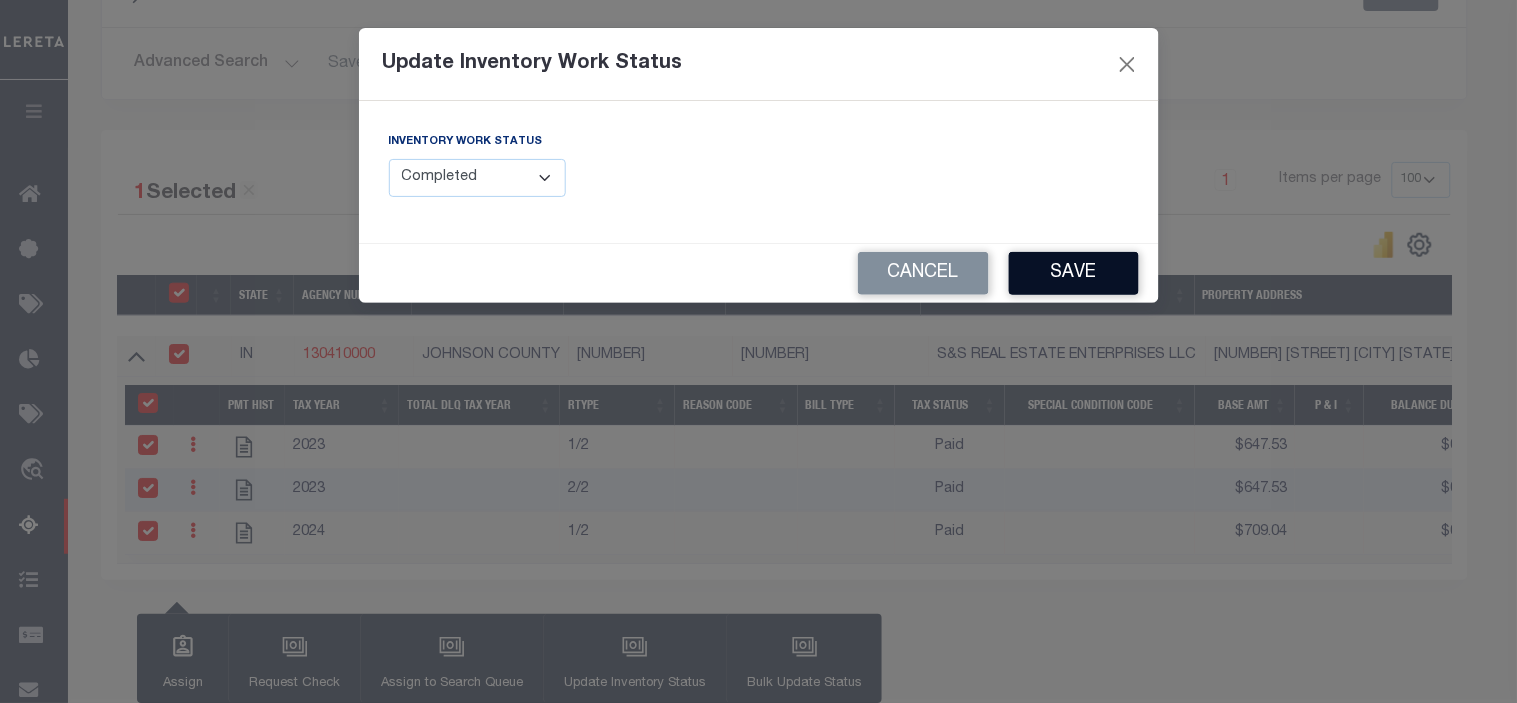 click on "Save" at bounding box center (1074, 273) 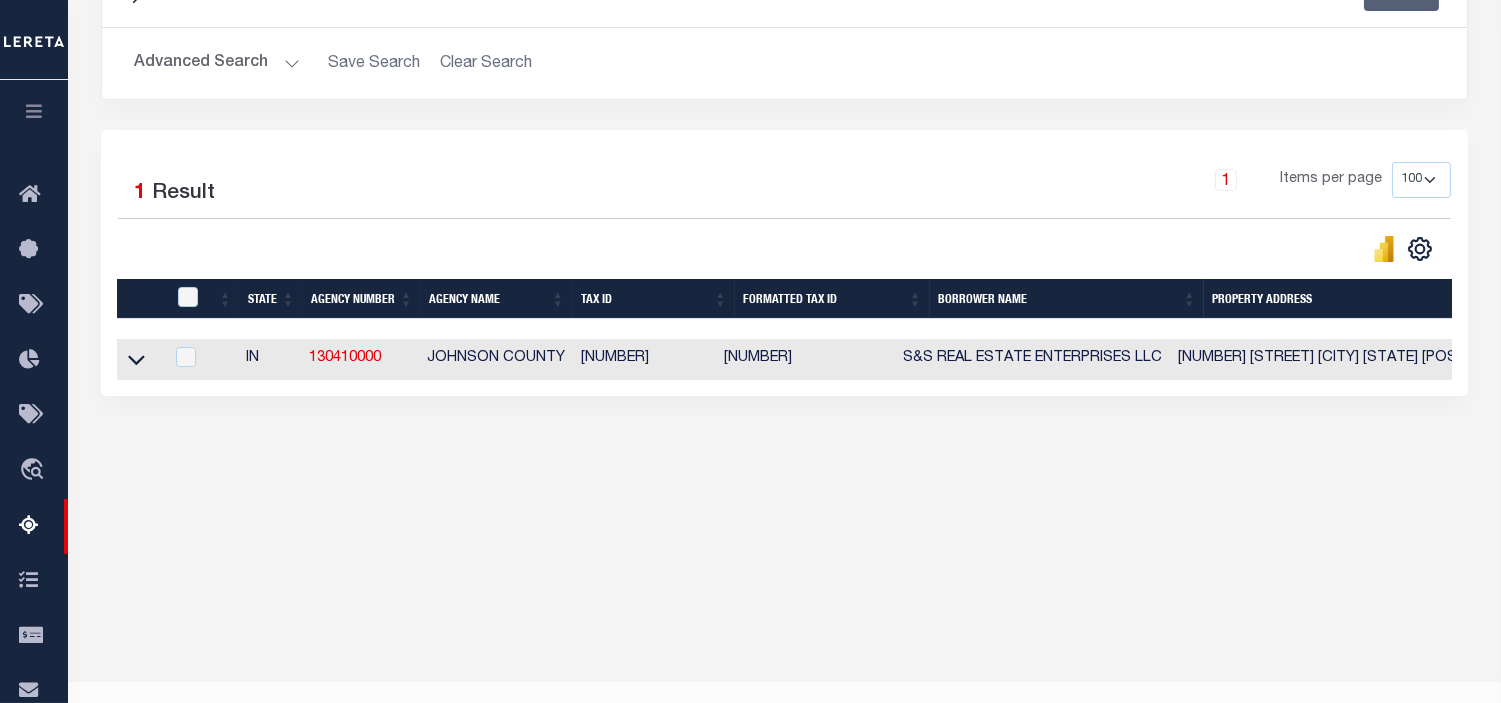click on "Advanced Search" at bounding box center [217, 63] 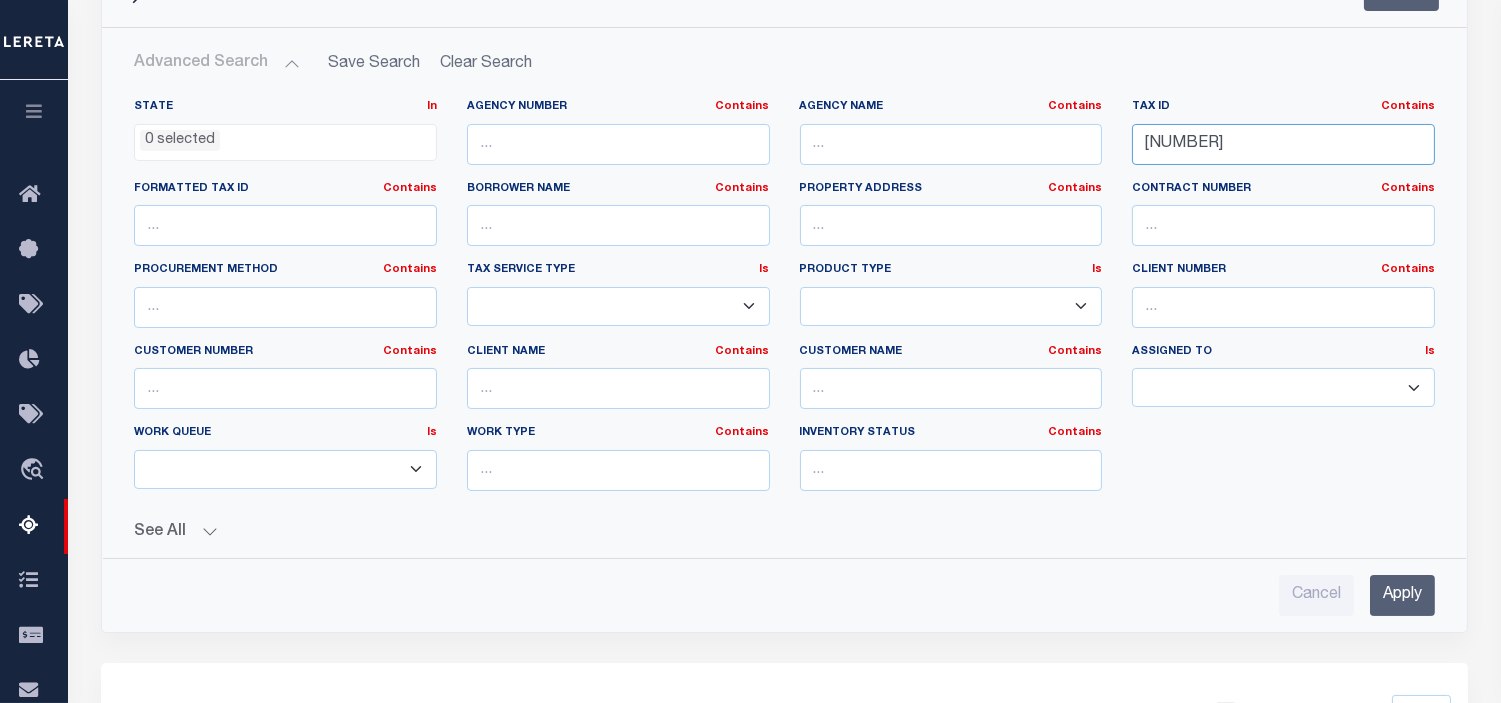 click on "410815044018014009" at bounding box center [1283, 144] 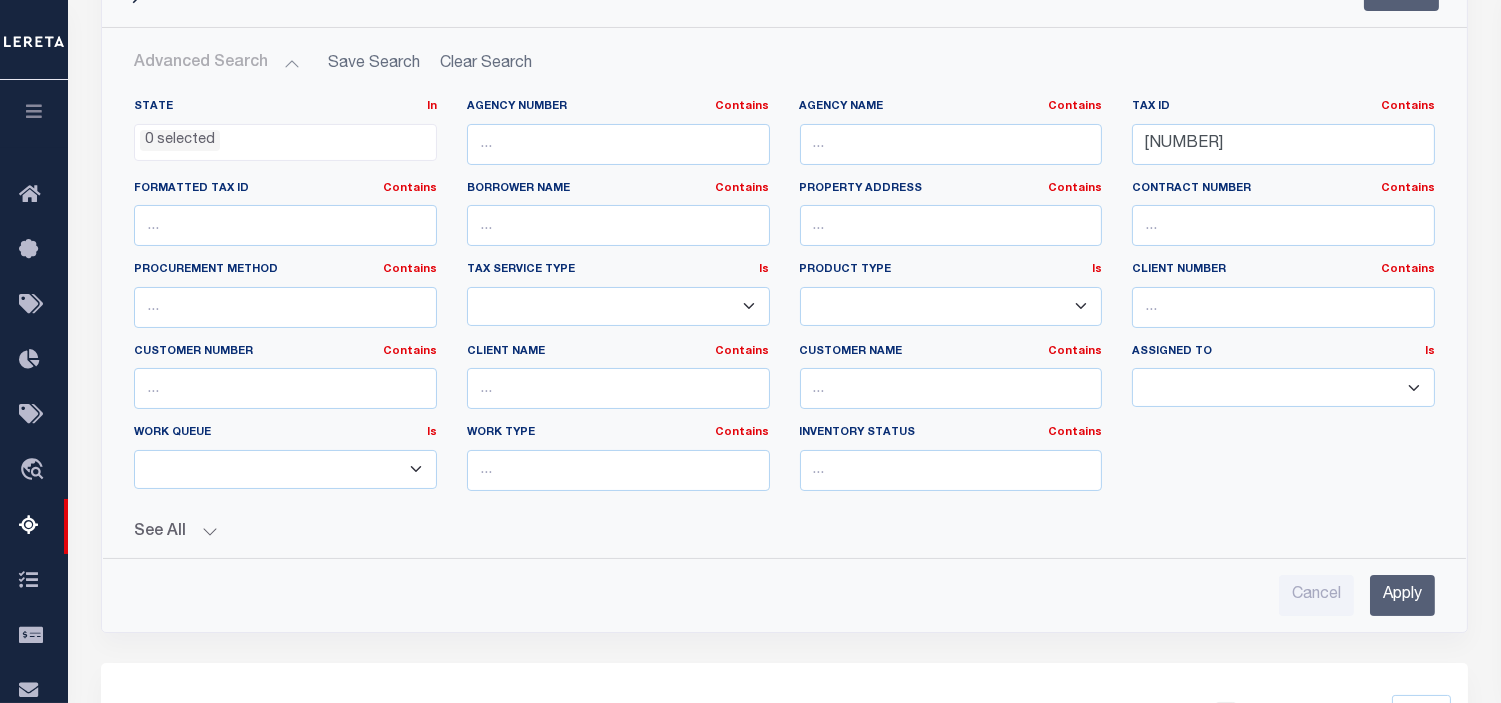 click on "Apply" at bounding box center (1402, 595) 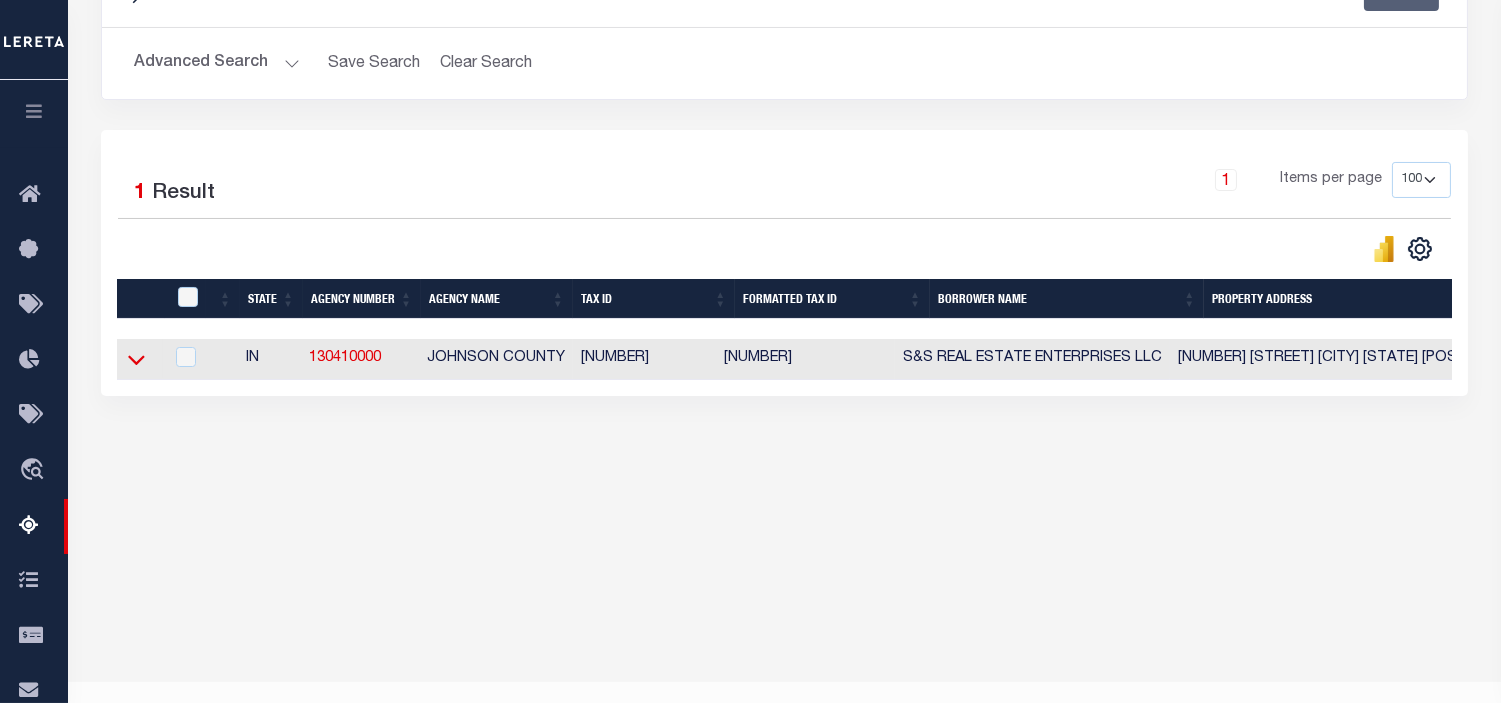 click 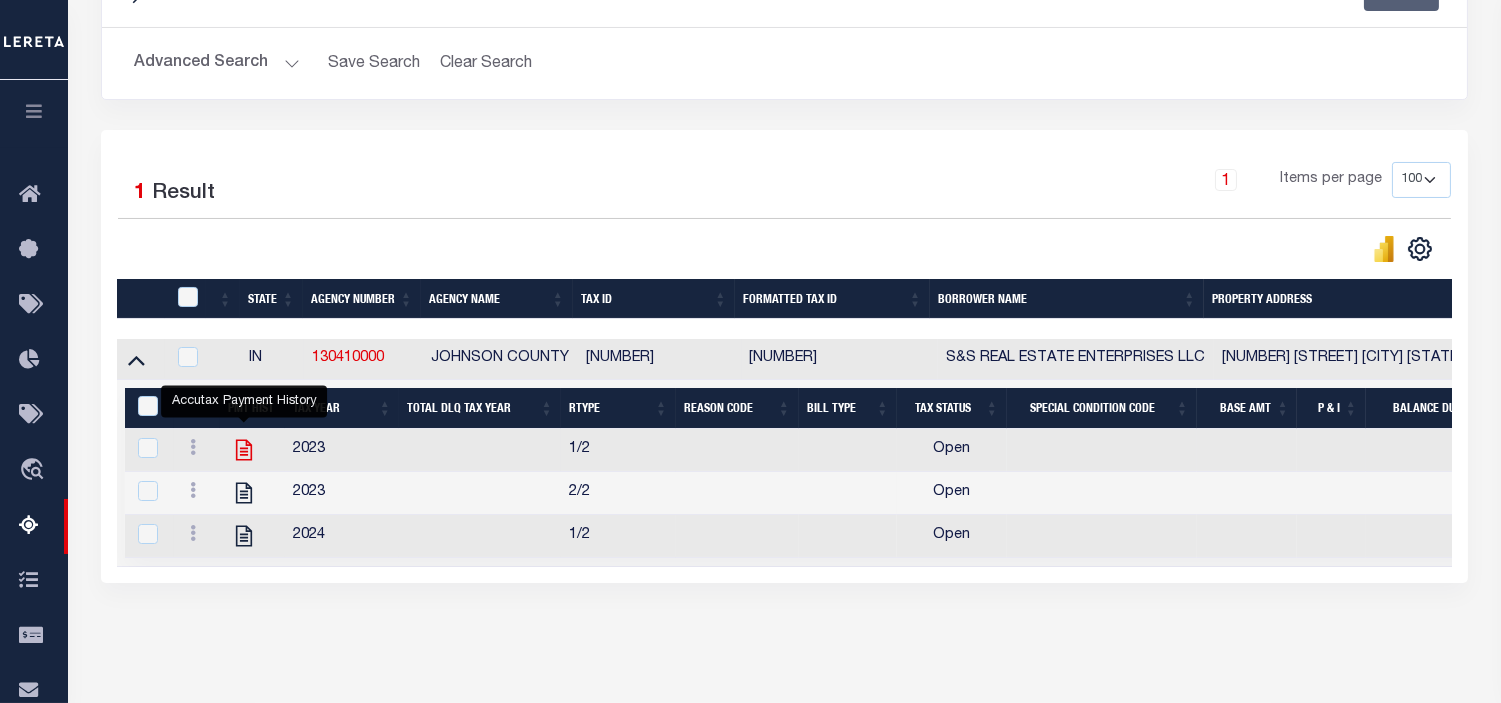 click 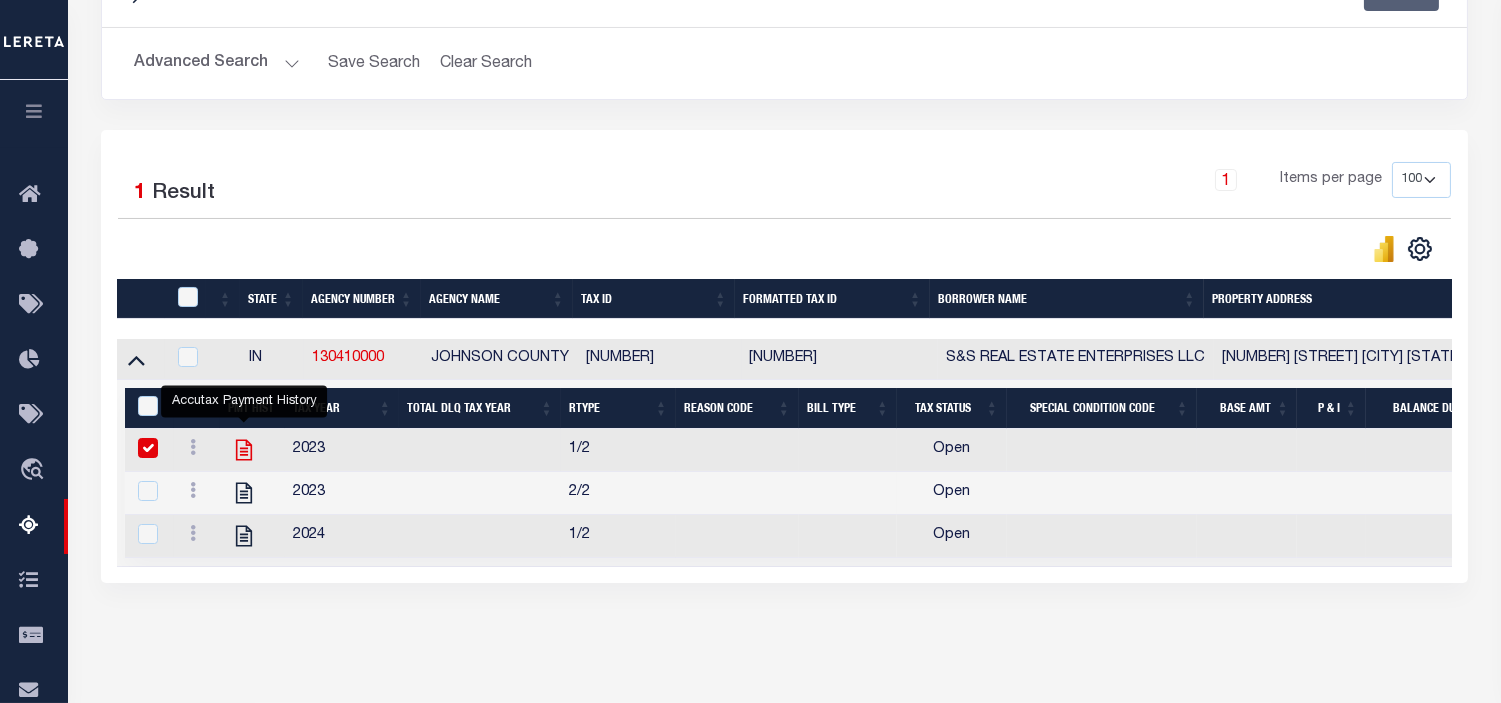 checkbox on "false" 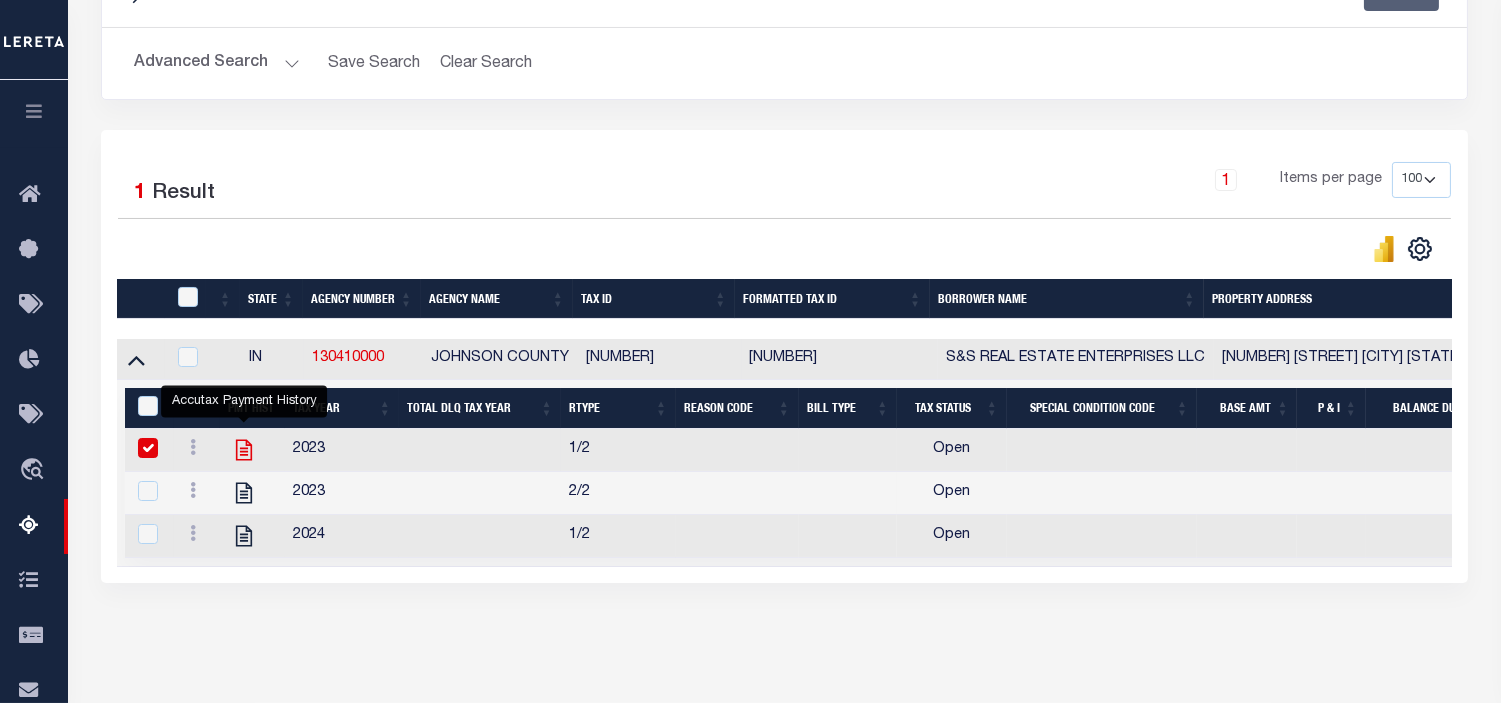checkbox on "true" 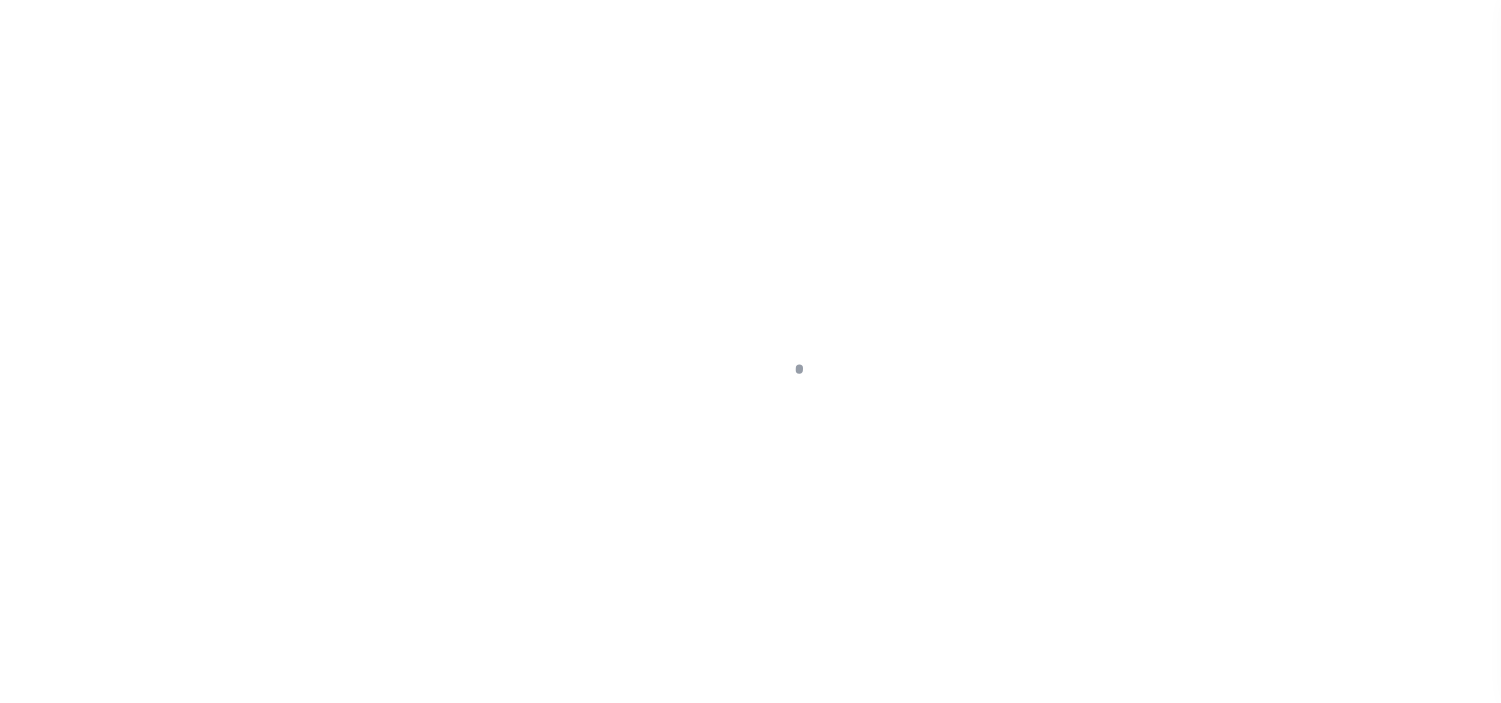 scroll, scrollTop: 0, scrollLeft: 0, axis: both 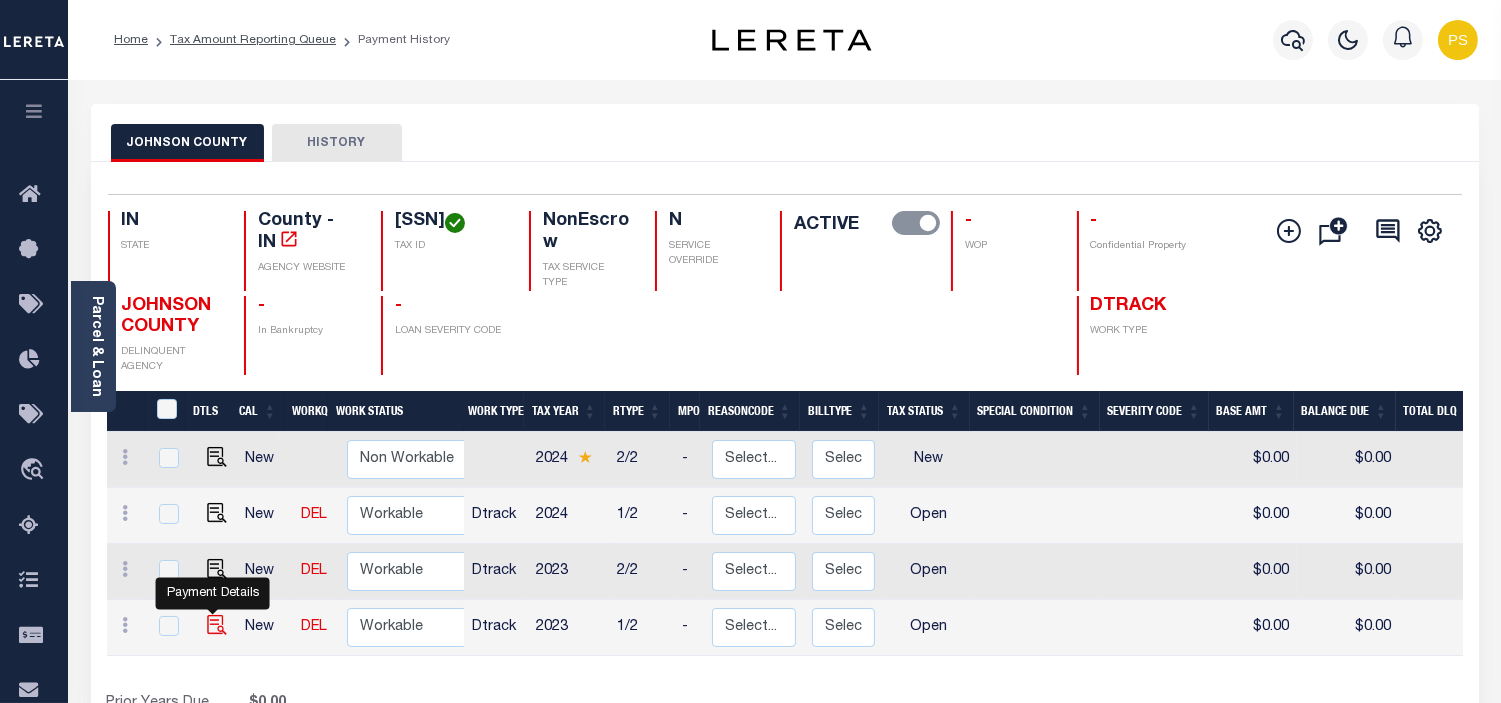 click at bounding box center [217, 625] 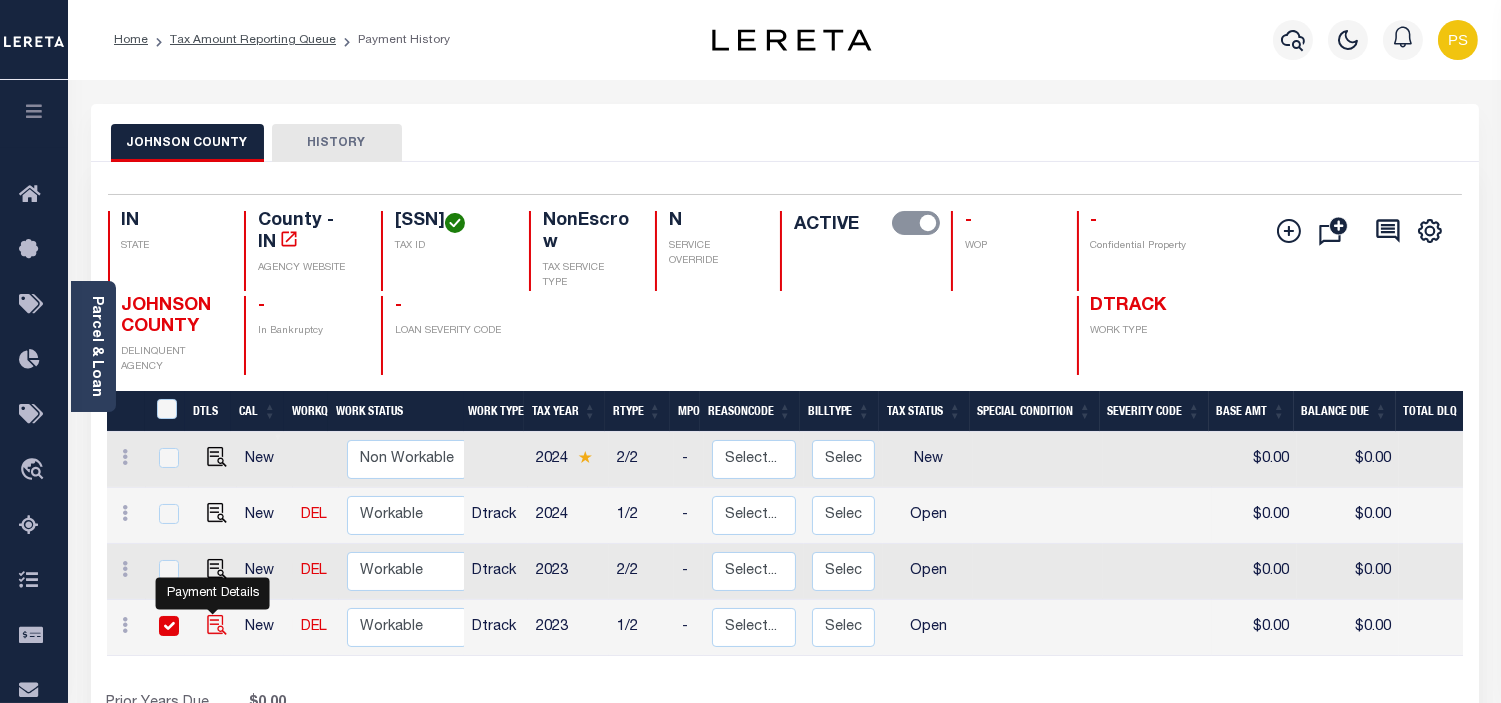 checkbox on "true" 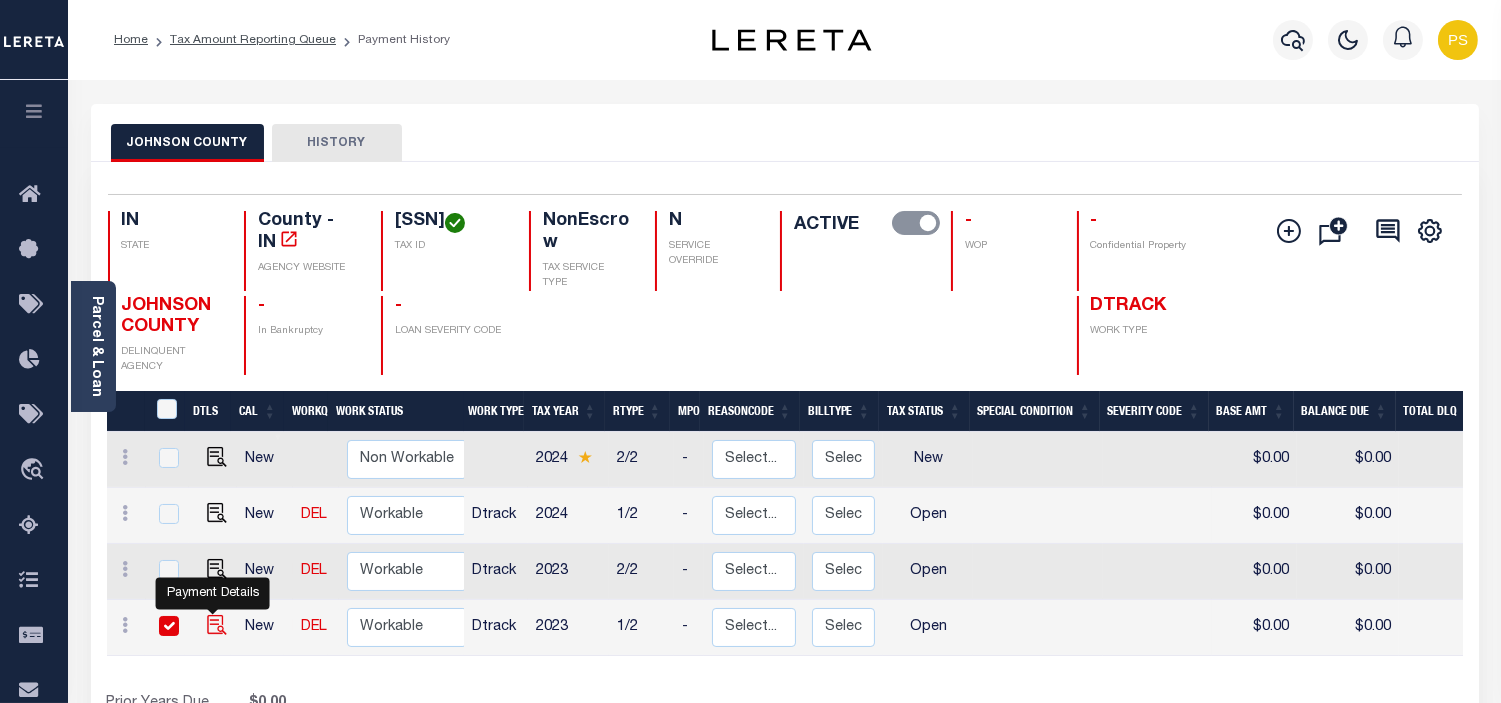 checkbox on "true" 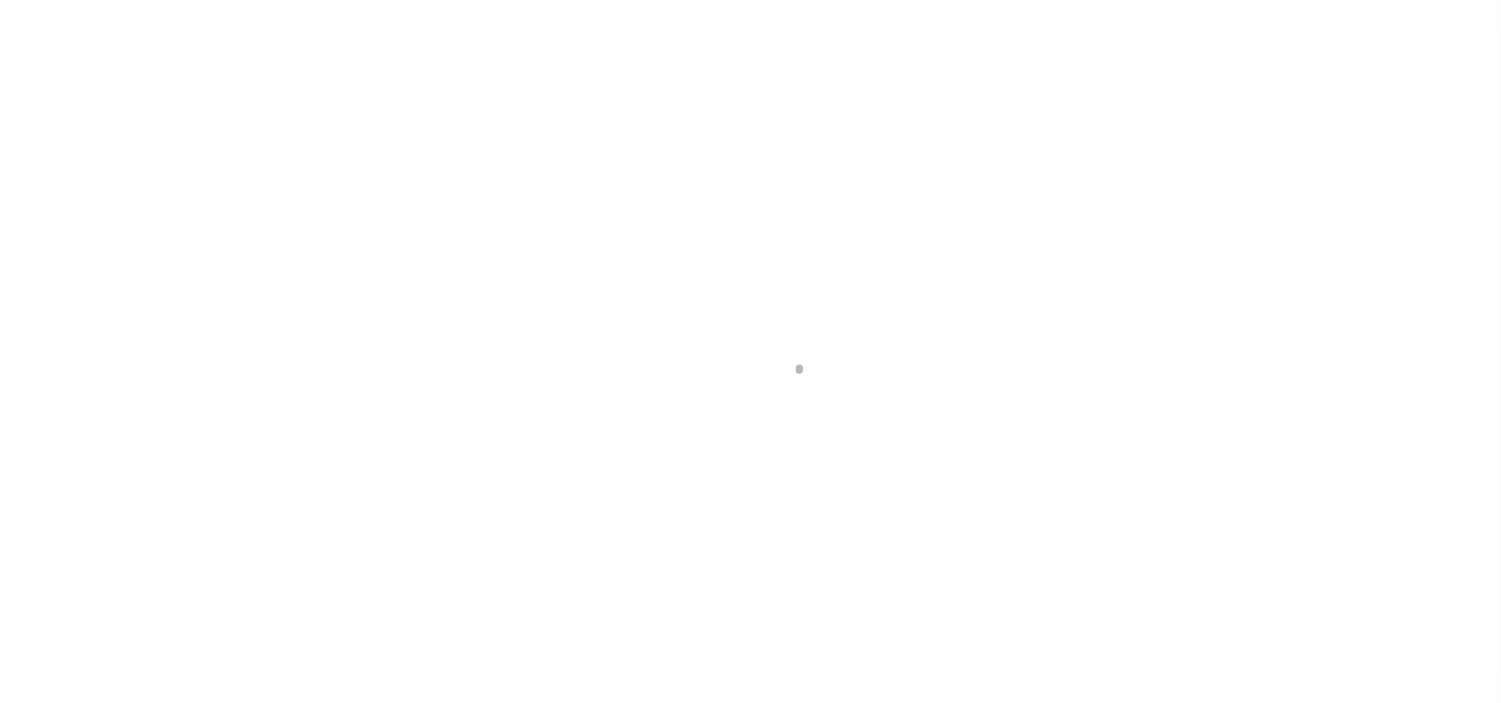 scroll, scrollTop: 0, scrollLeft: 0, axis: both 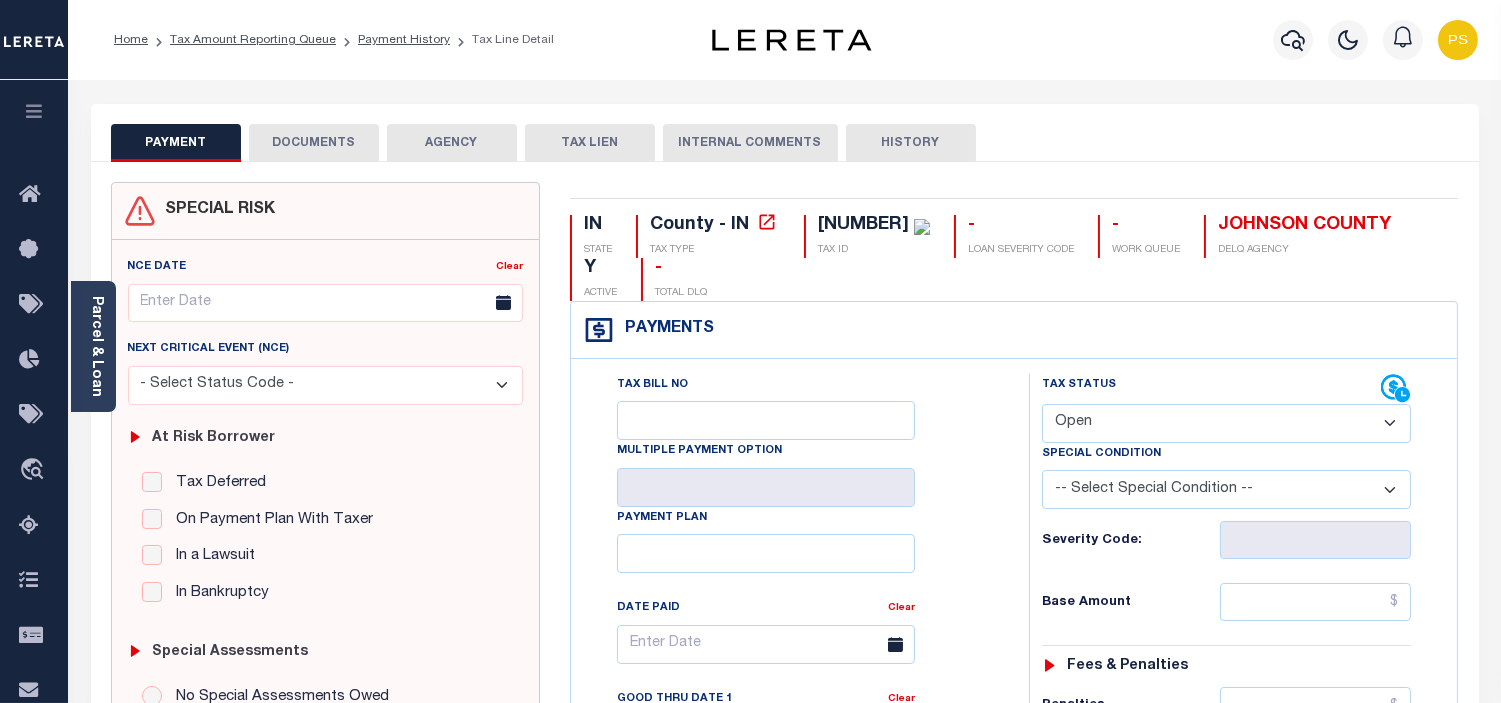 click on "- Select Status Code -
Open
Due/Unpaid
Paid
Incomplete
No Tax Due
Internal Refund Processed
New" at bounding box center (1226, 423) 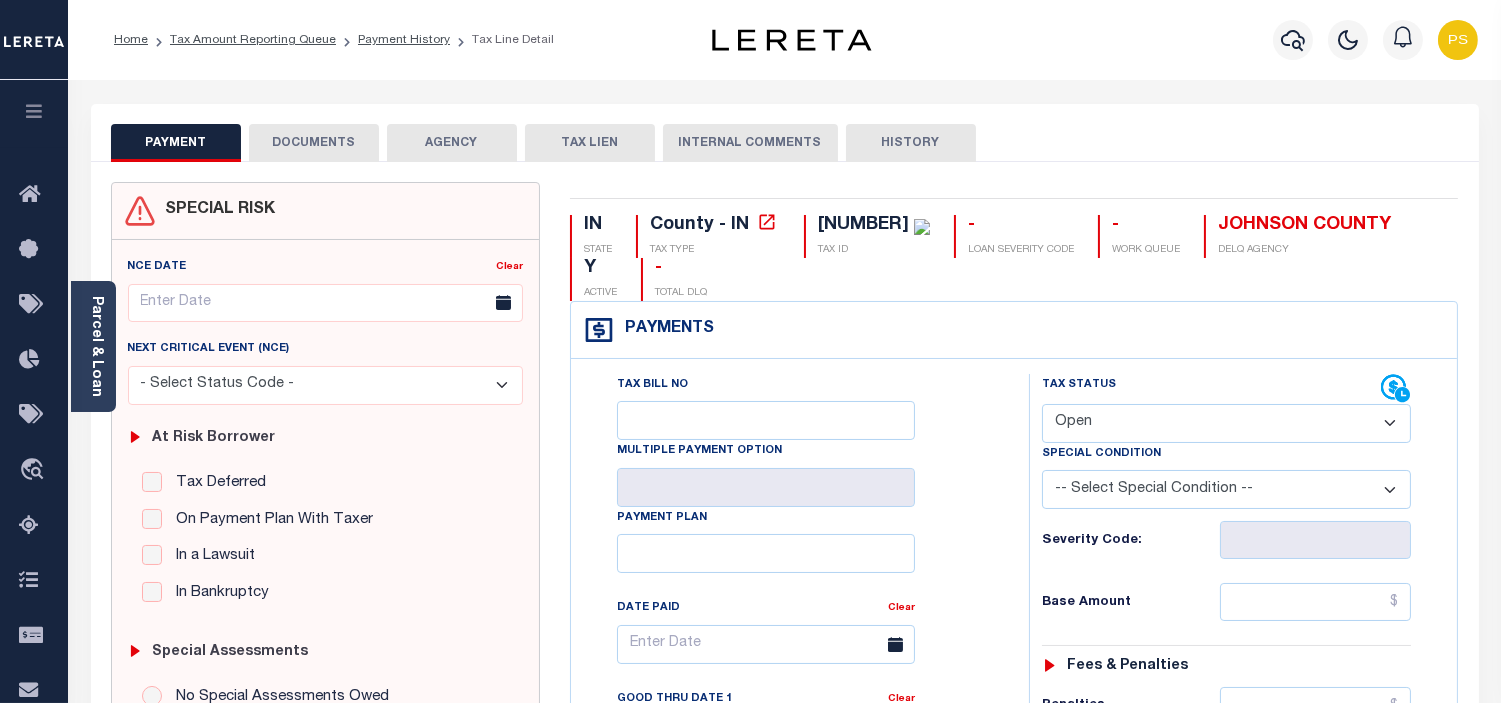 select on "PYD" 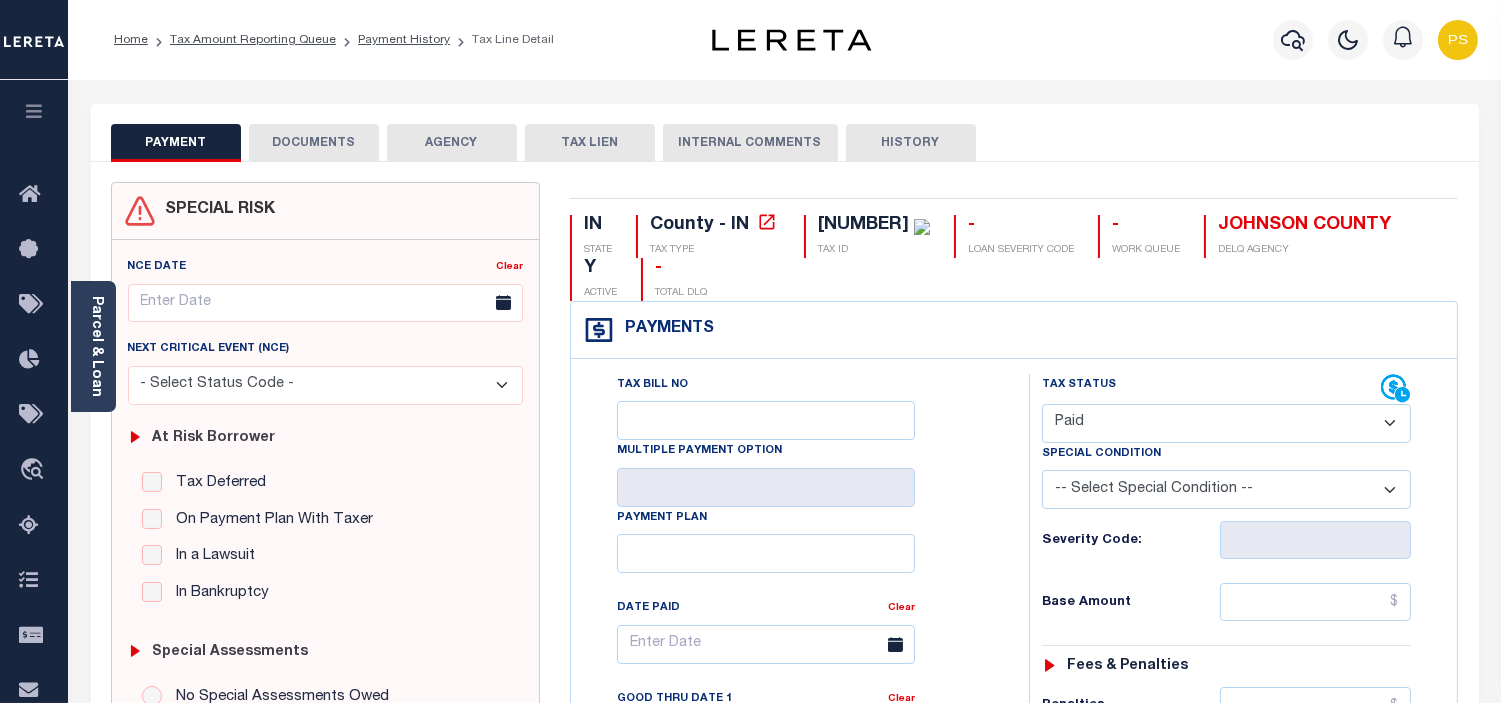 click on "- Select Status Code -
Open
Due/Unpaid
Paid
Incomplete
No Tax Due
Internal Refund Processed
New" at bounding box center (1226, 423) 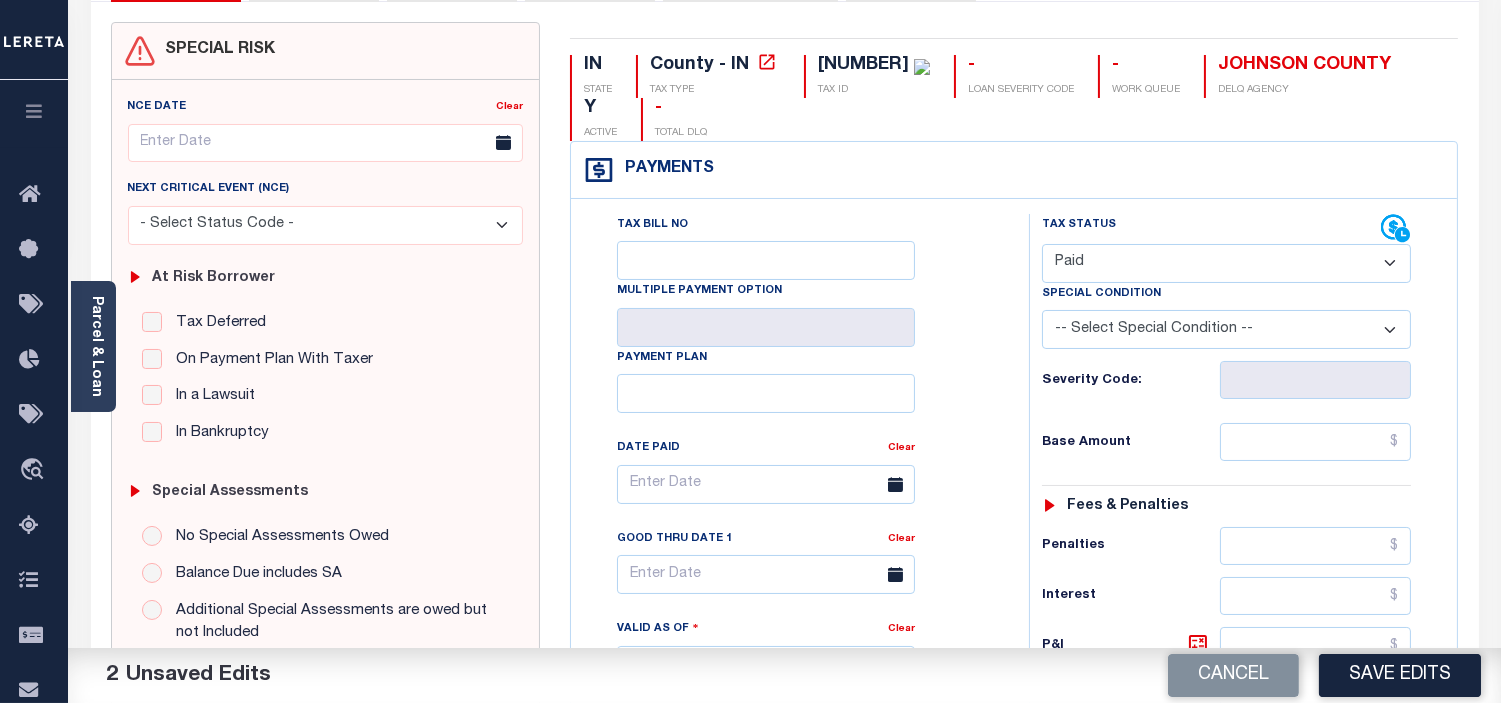 scroll, scrollTop: 222, scrollLeft: 0, axis: vertical 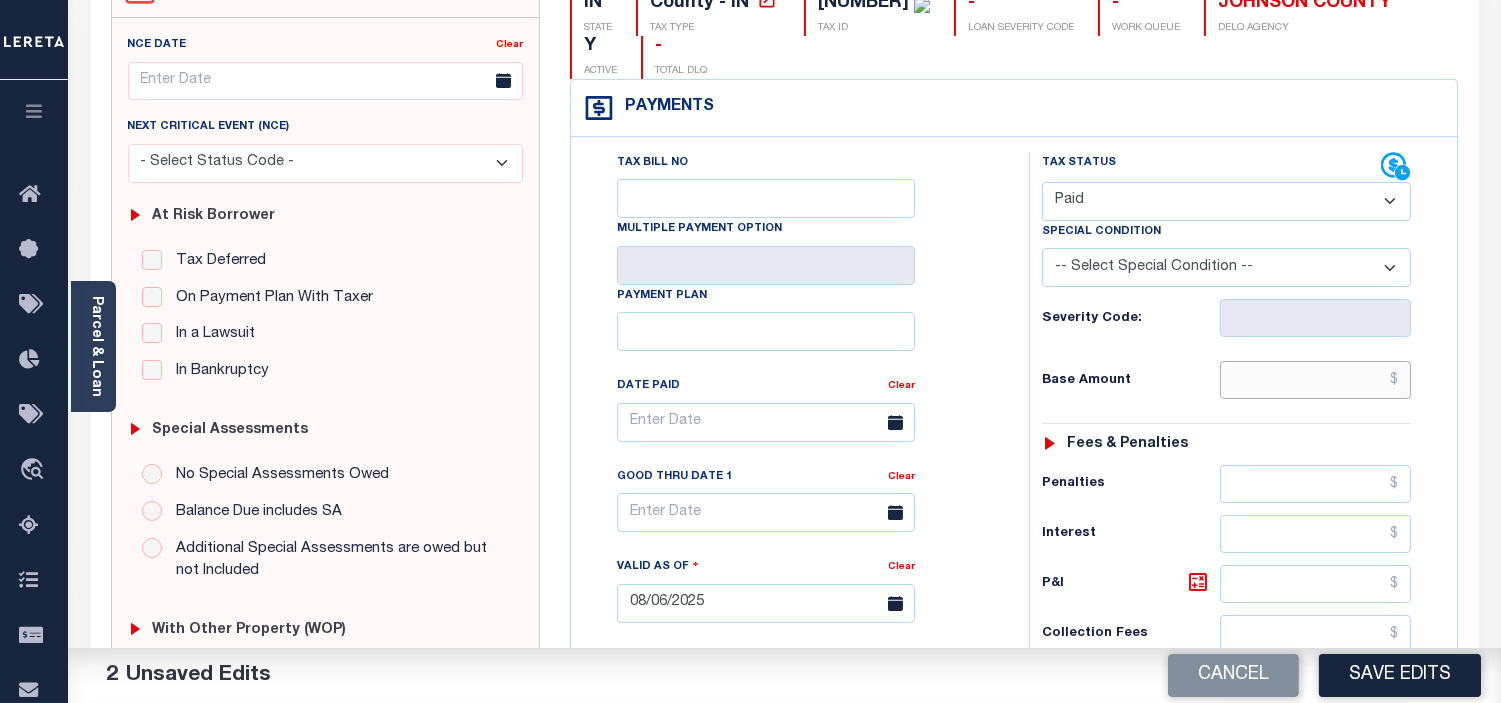 click at bounding box center (1315, 380) 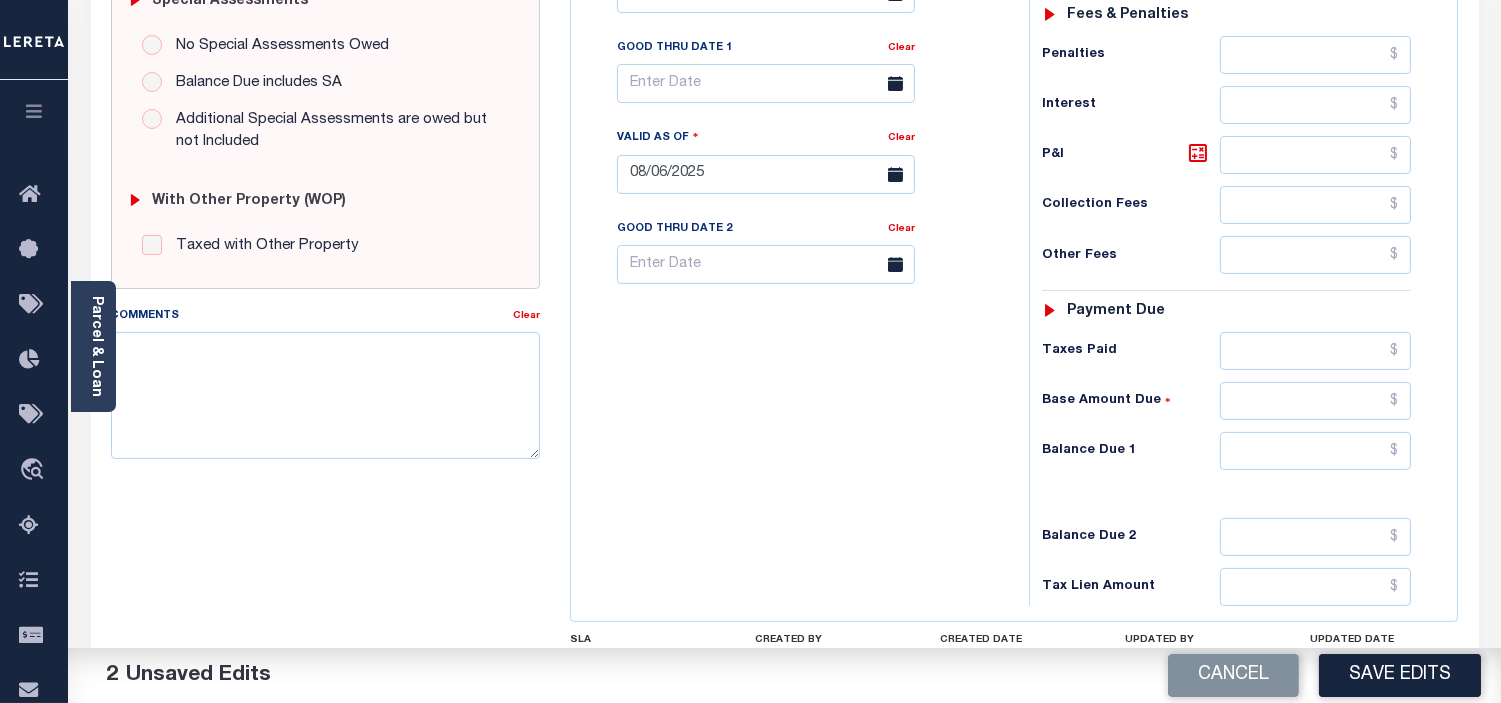 scroll, scrollTop: 666, scrollLeft: 0, axis: vertical 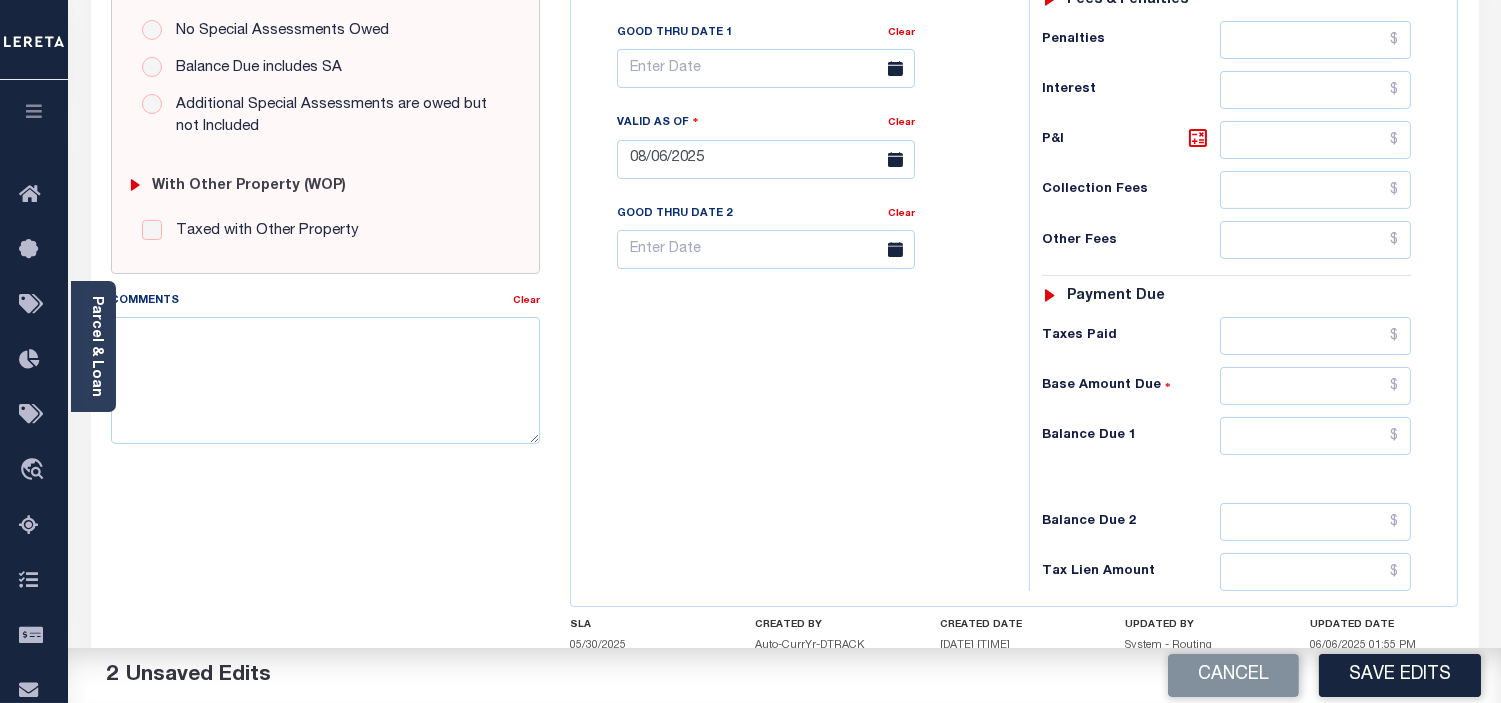 type on "$647.54" 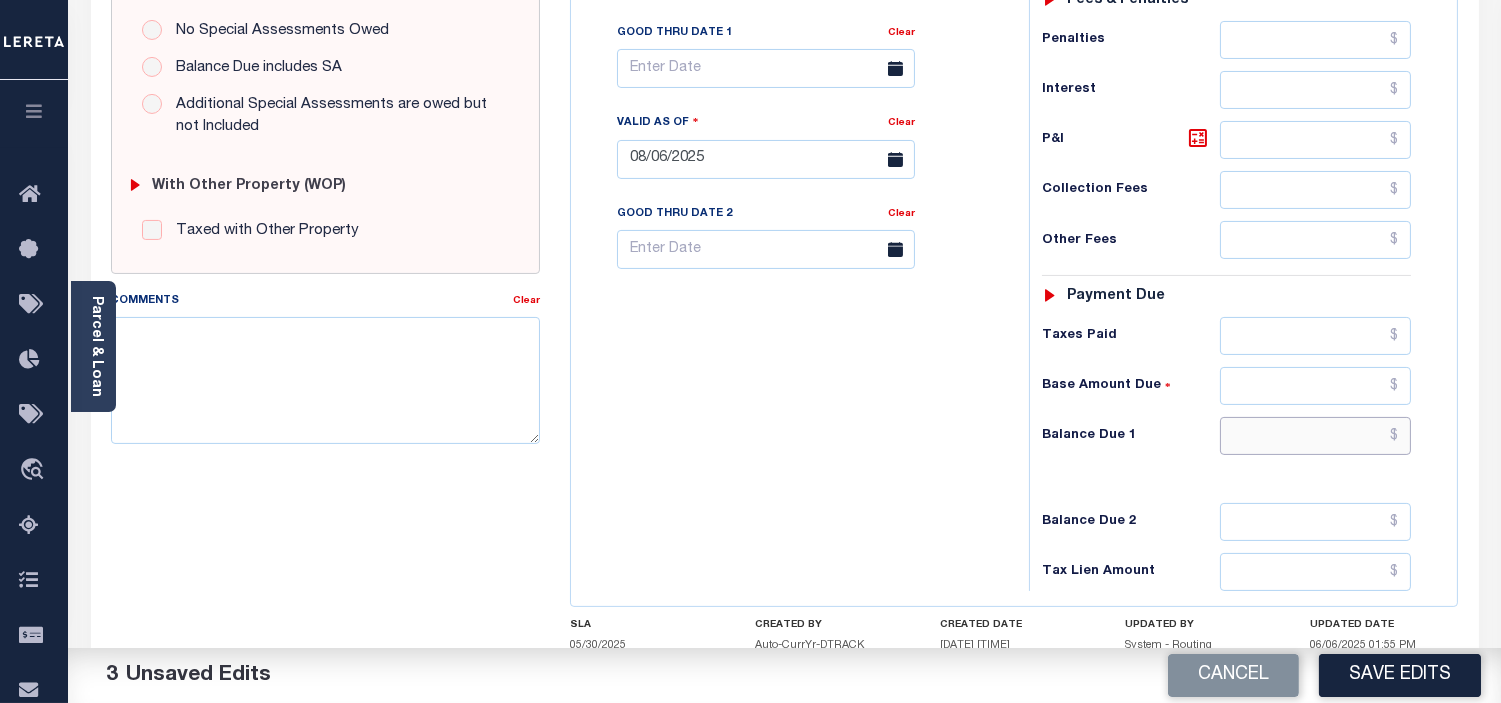 click at bounding box center [1315, 436] 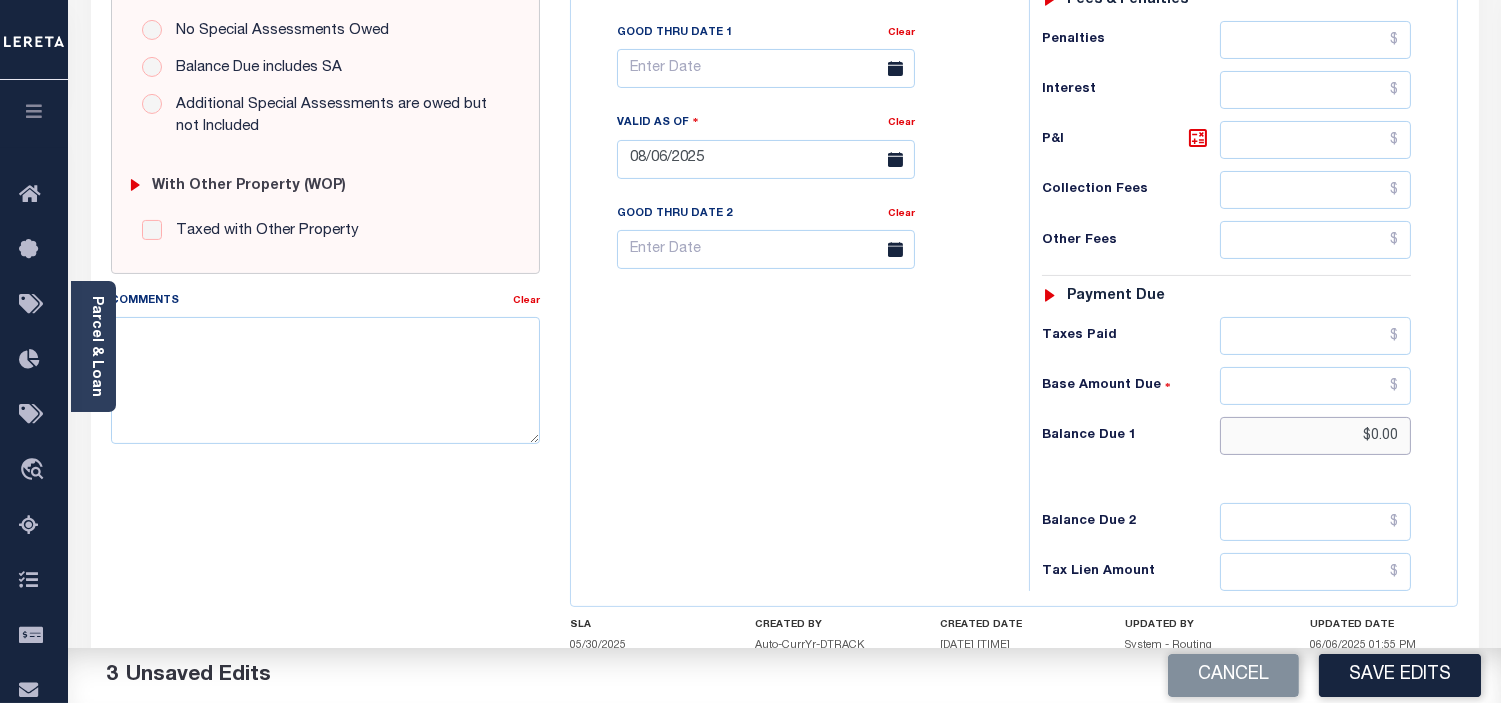type on "$0.00" 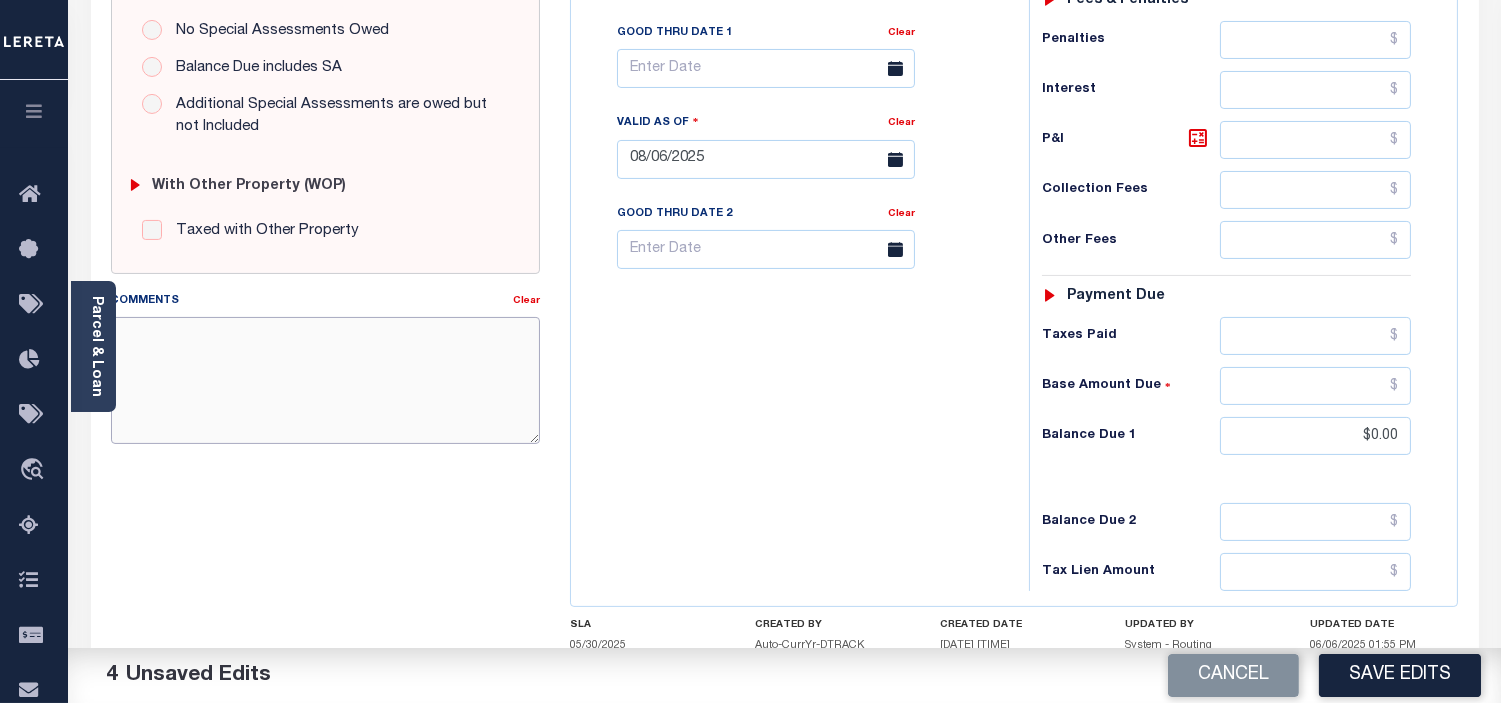 click on "Comments" at bounding box center (325, 380) 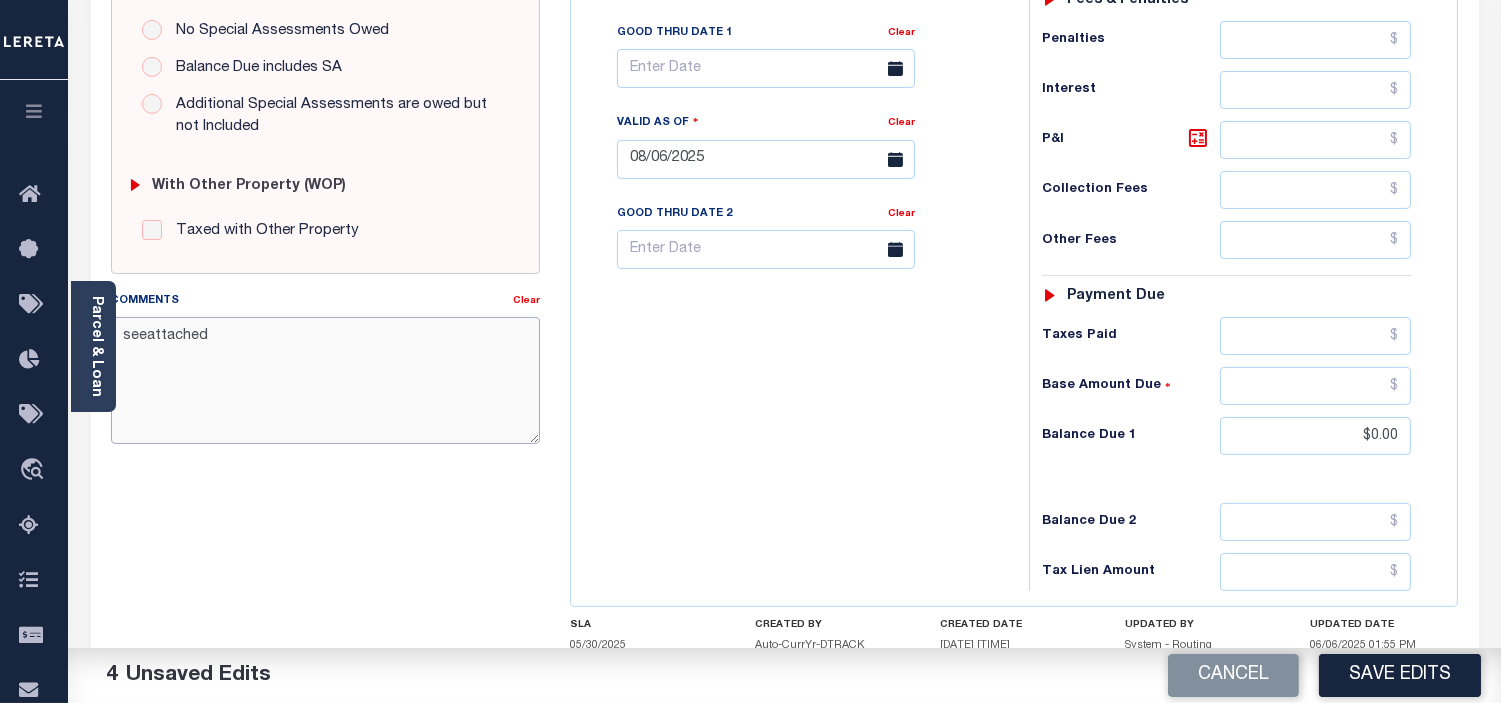 click on "seeattached" at bounding box center (325, 380) 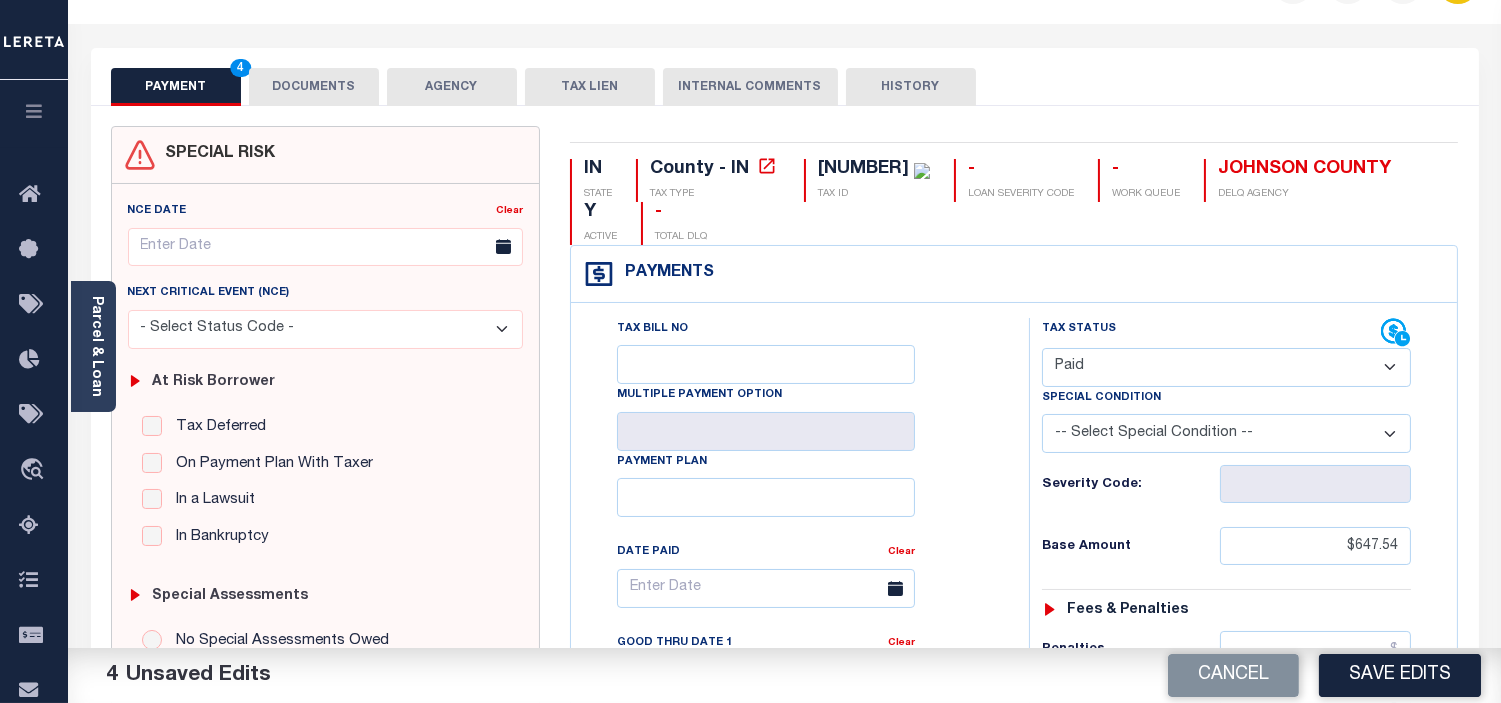 scroll, scrollTop: 0, scrollLeft: 0, axis: both 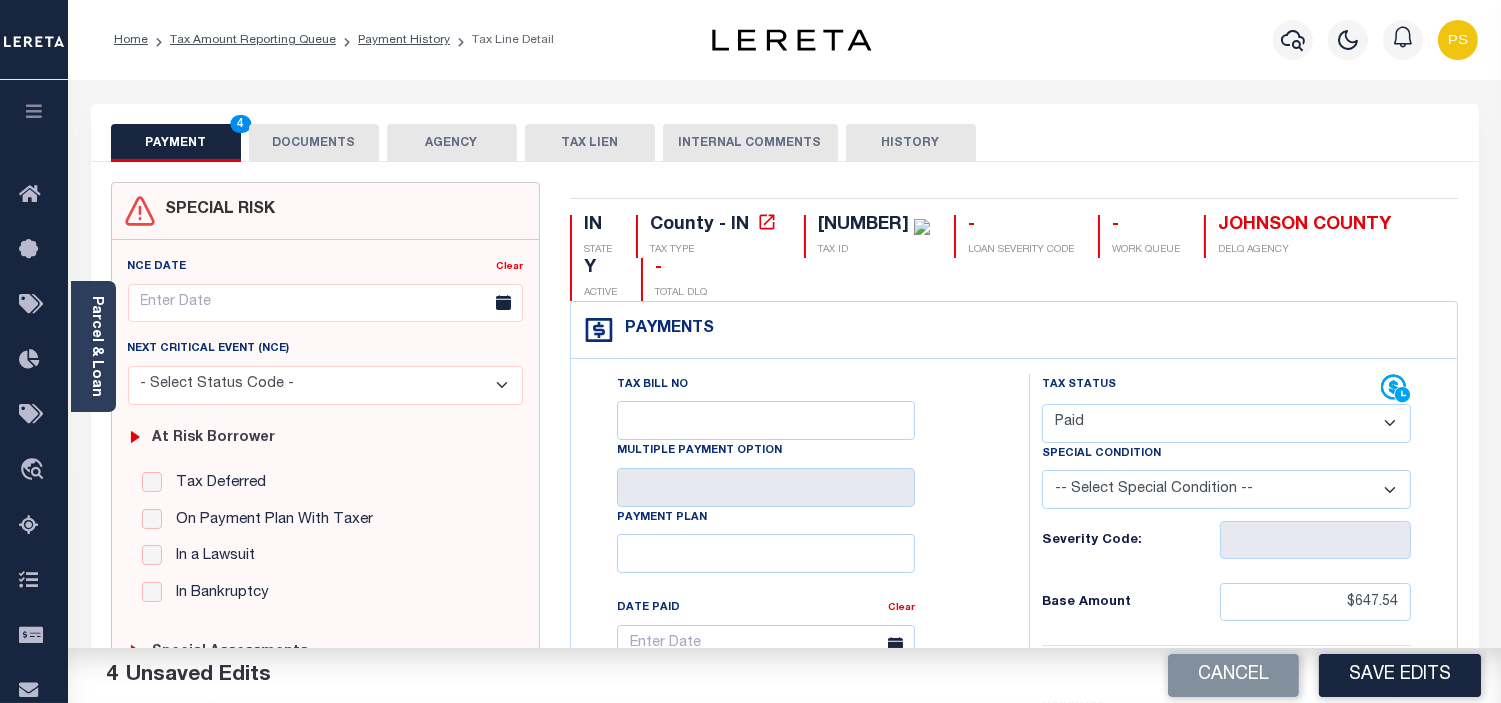 type on "see attached" 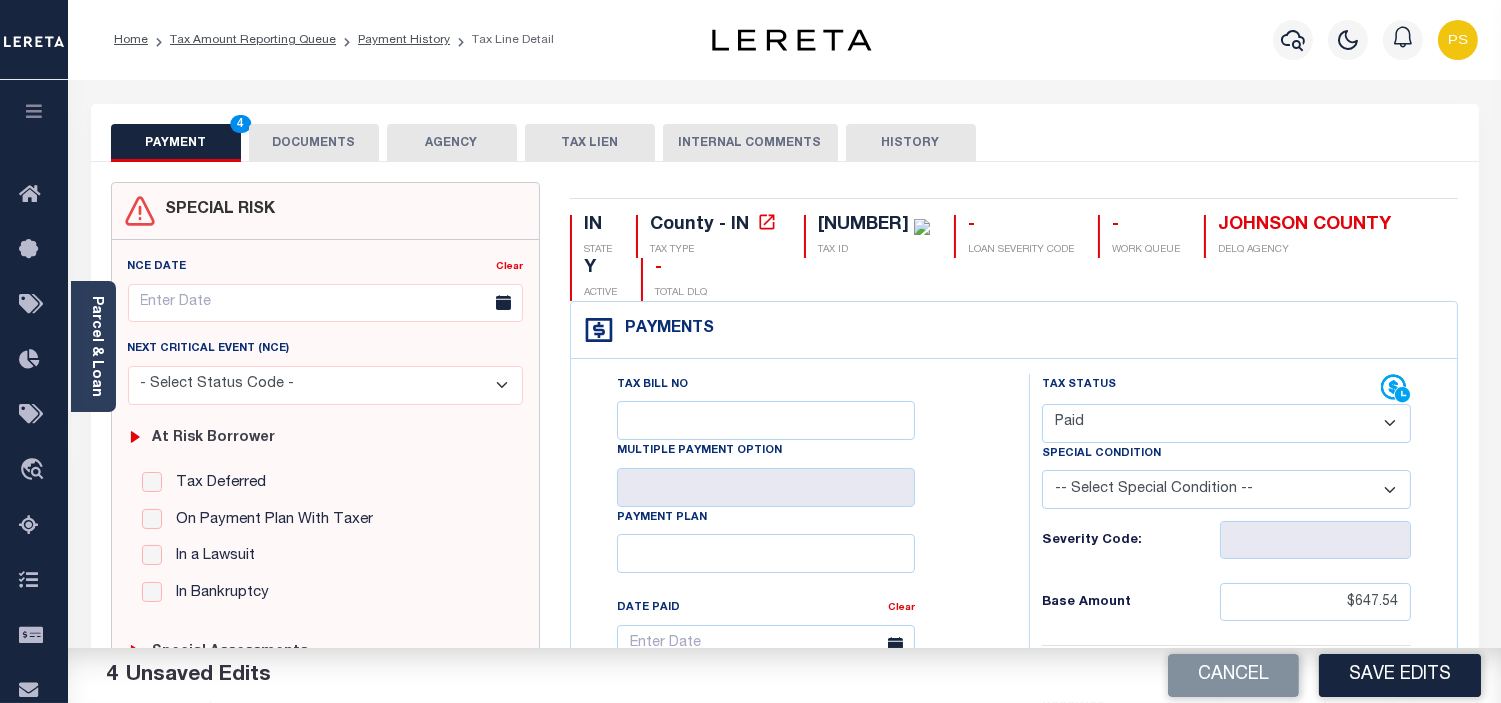 click on "DOCUMENTS" at bounding box center [314, 143] 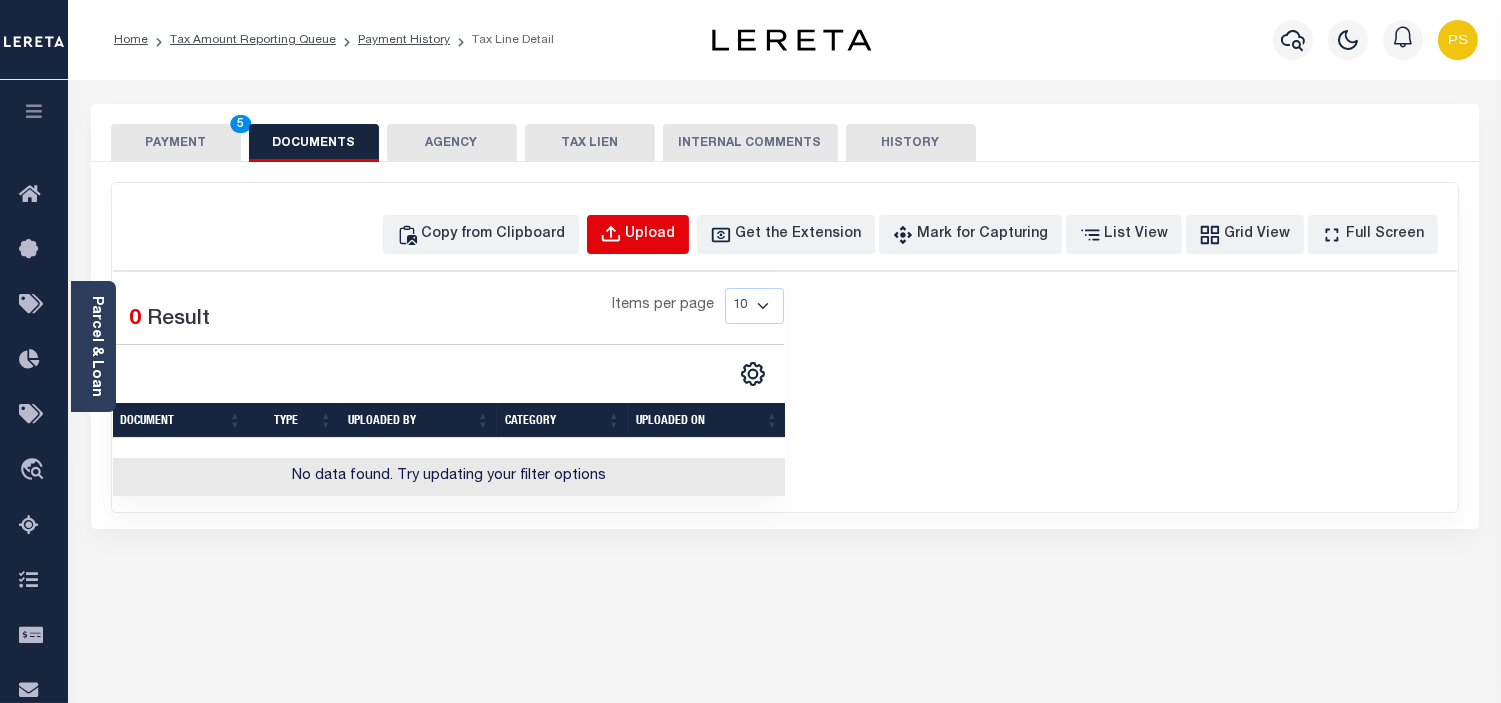 click on "Upload" at bounding box center (651, 235) 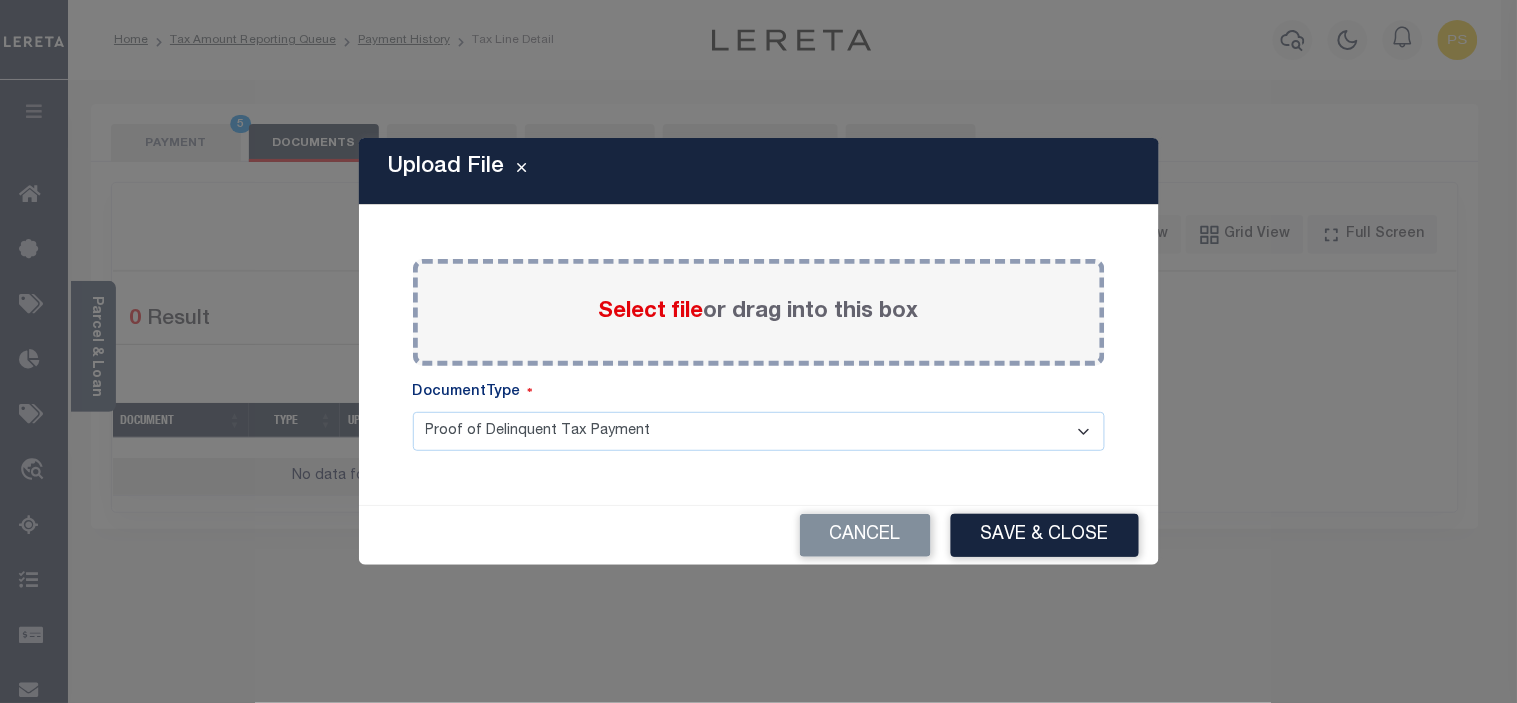 click on "Select file" at bounding box center (651, 312) 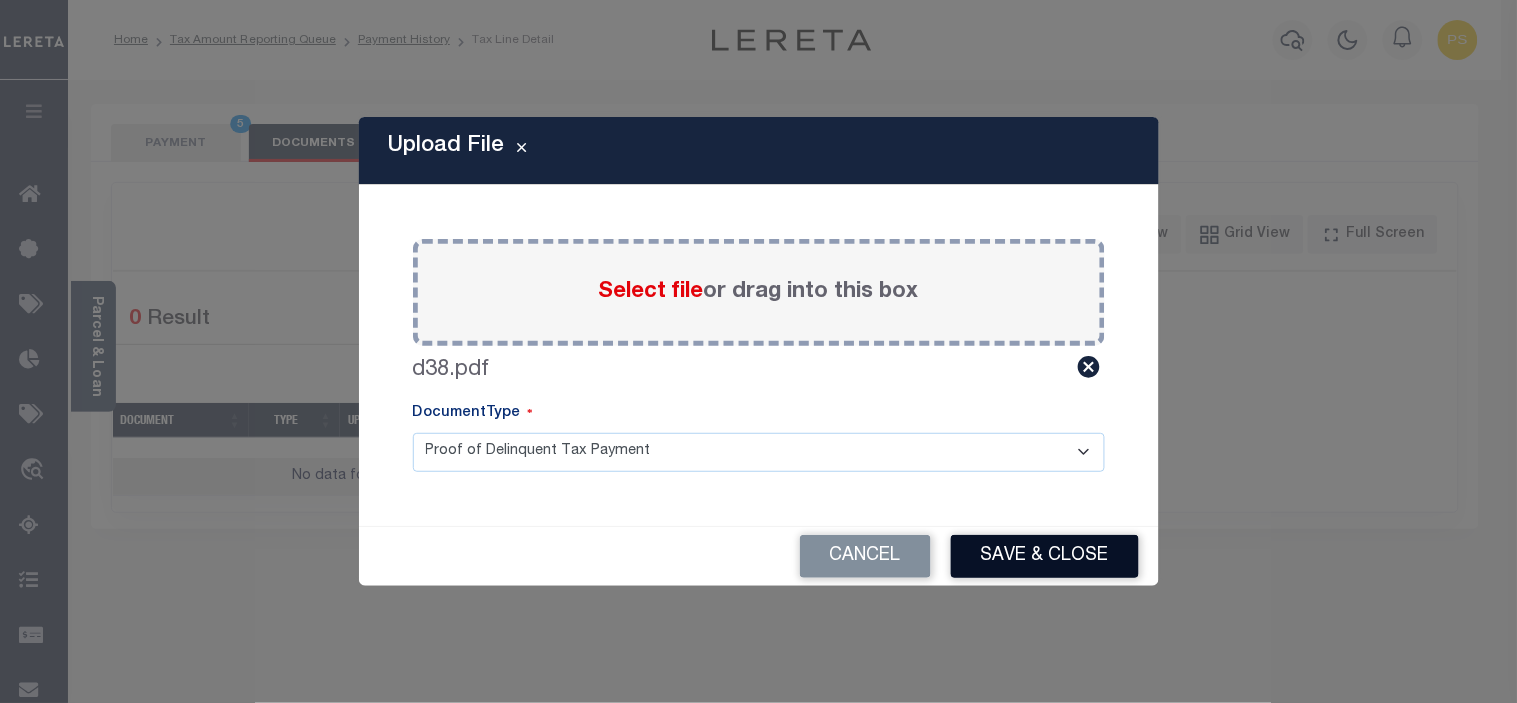 click on "Save & Close" at bounding box center (1045, 556) 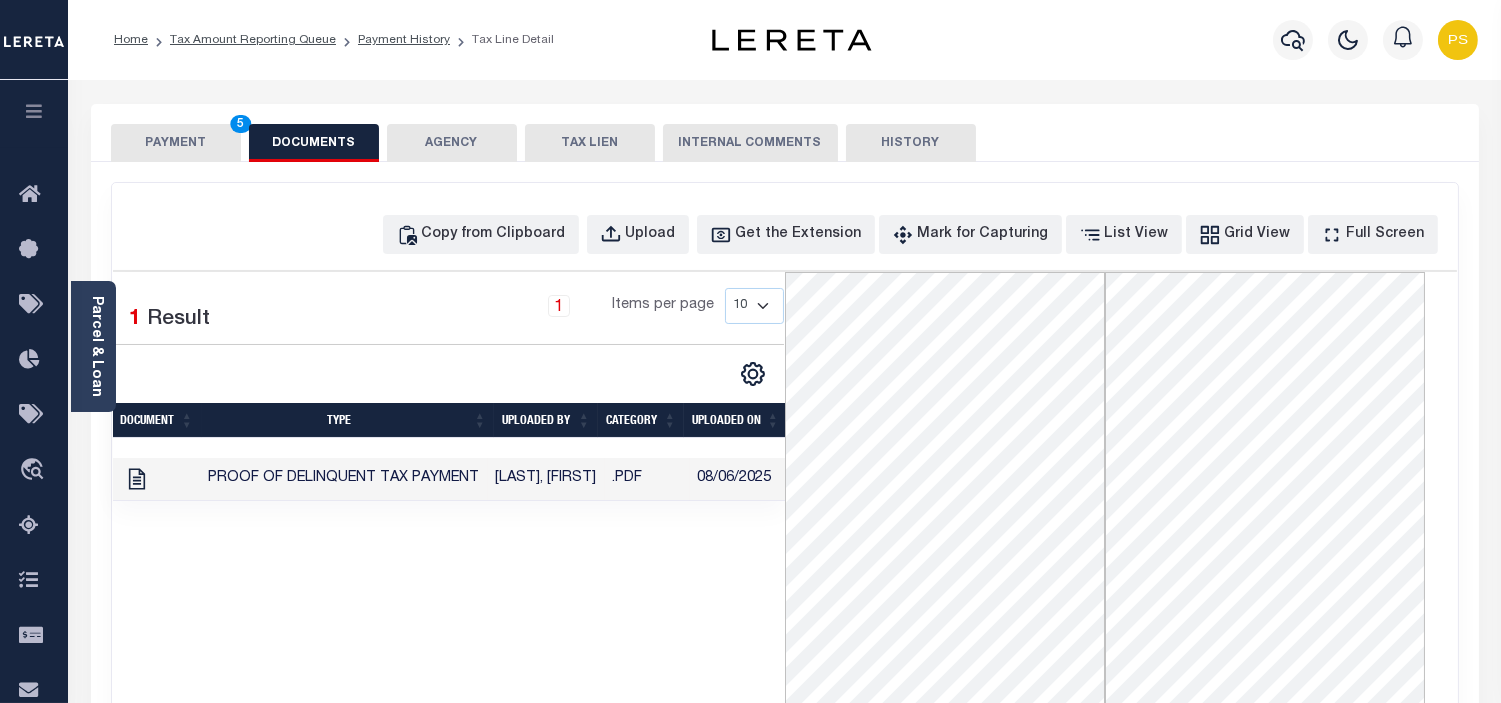 click on "PAYMENT
5" at bounding box center [176, 143] 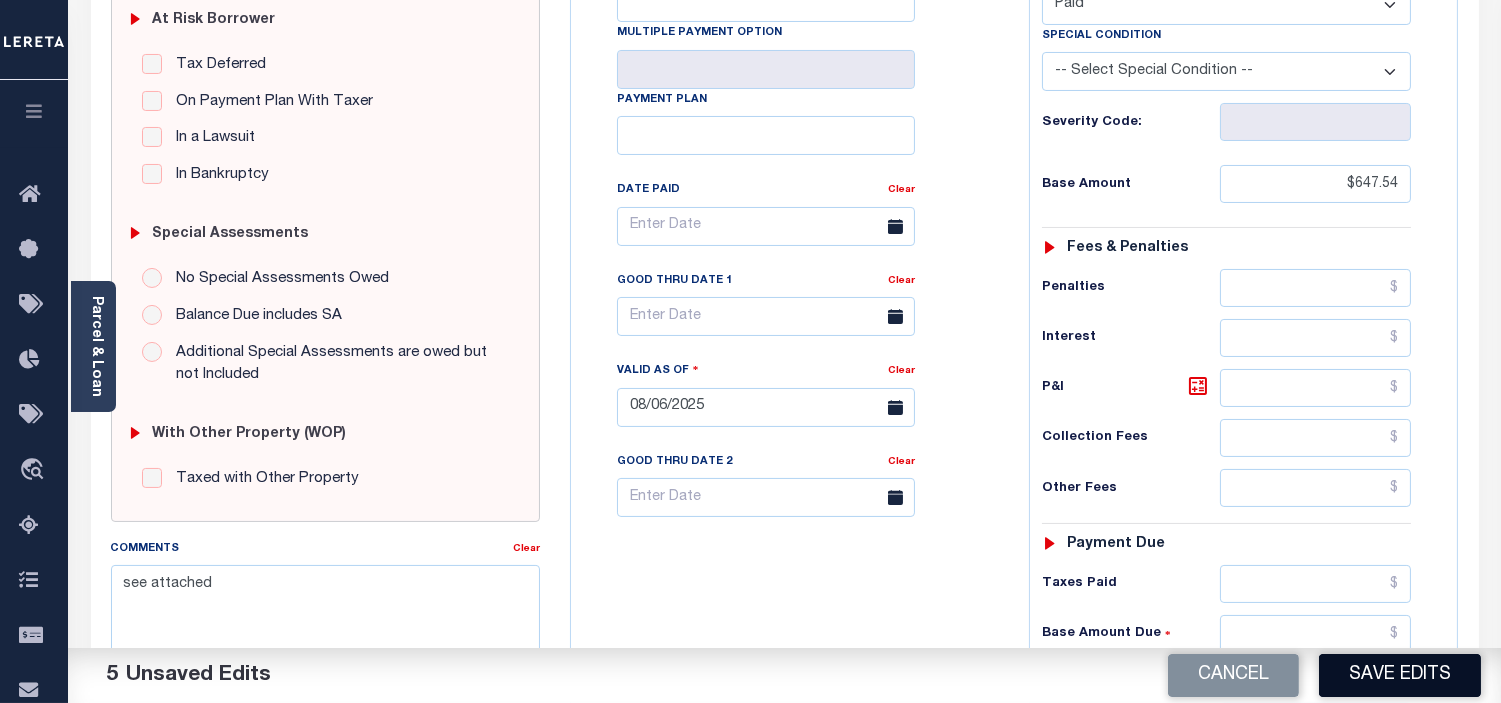 scroll, scrollTop: 444, scrollLeft: 0, axis: vertical 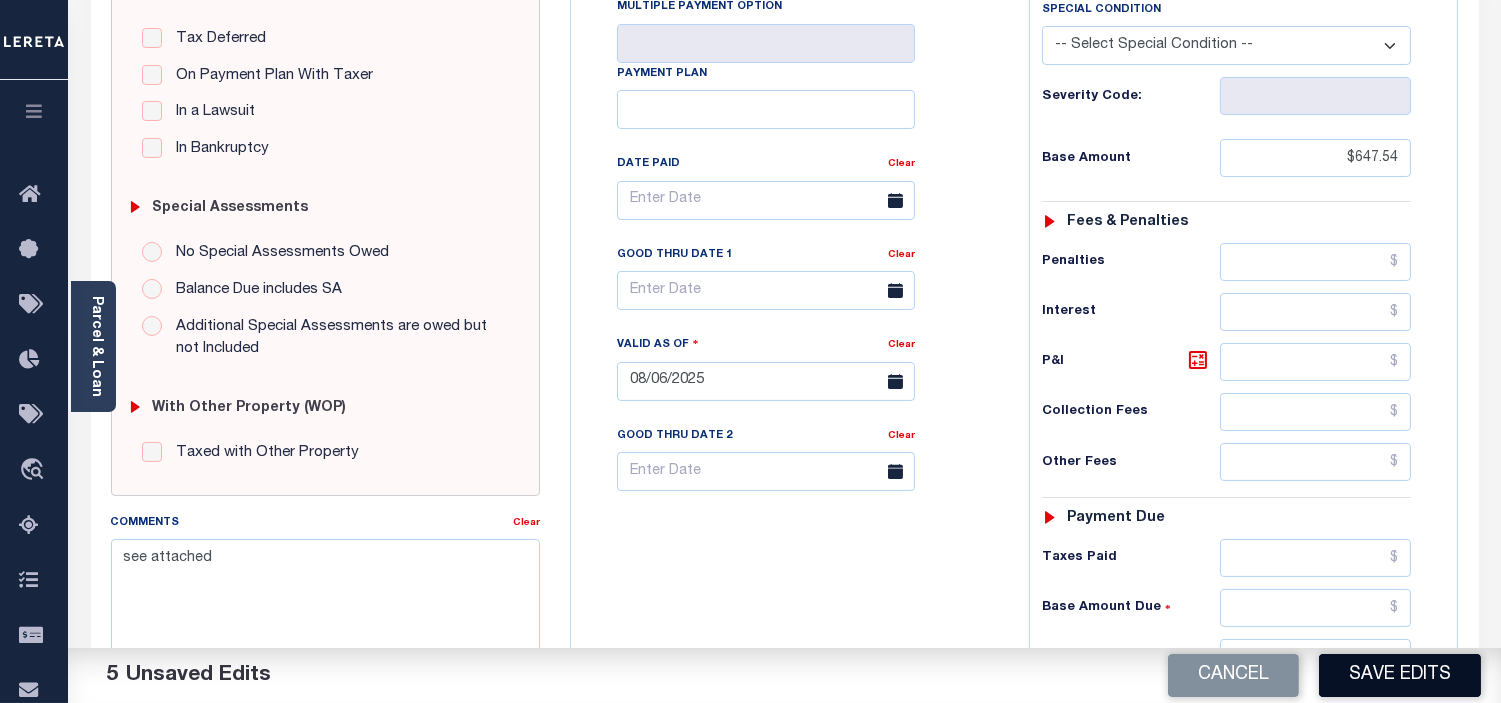 click on "Save Edits" at bounding box center (1400, 675) 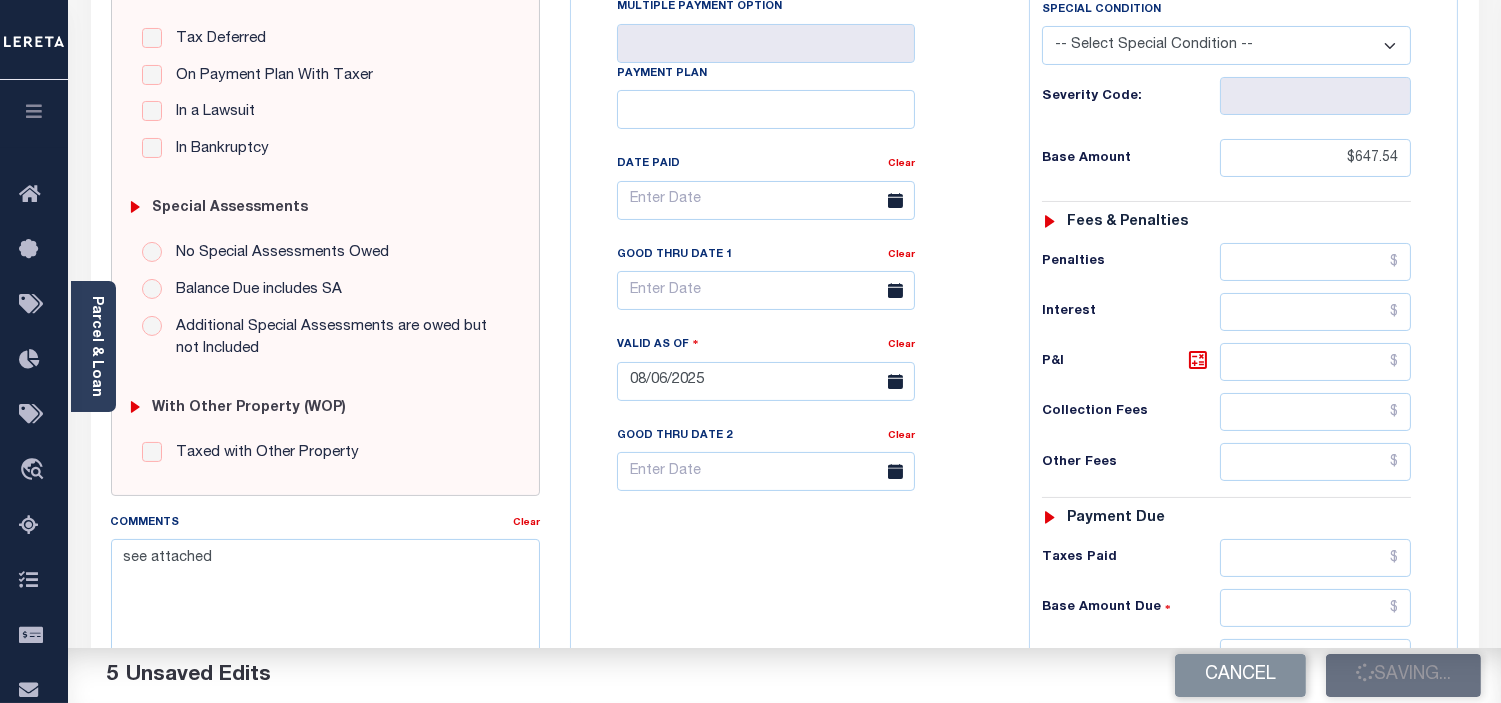 checkbox on "false" 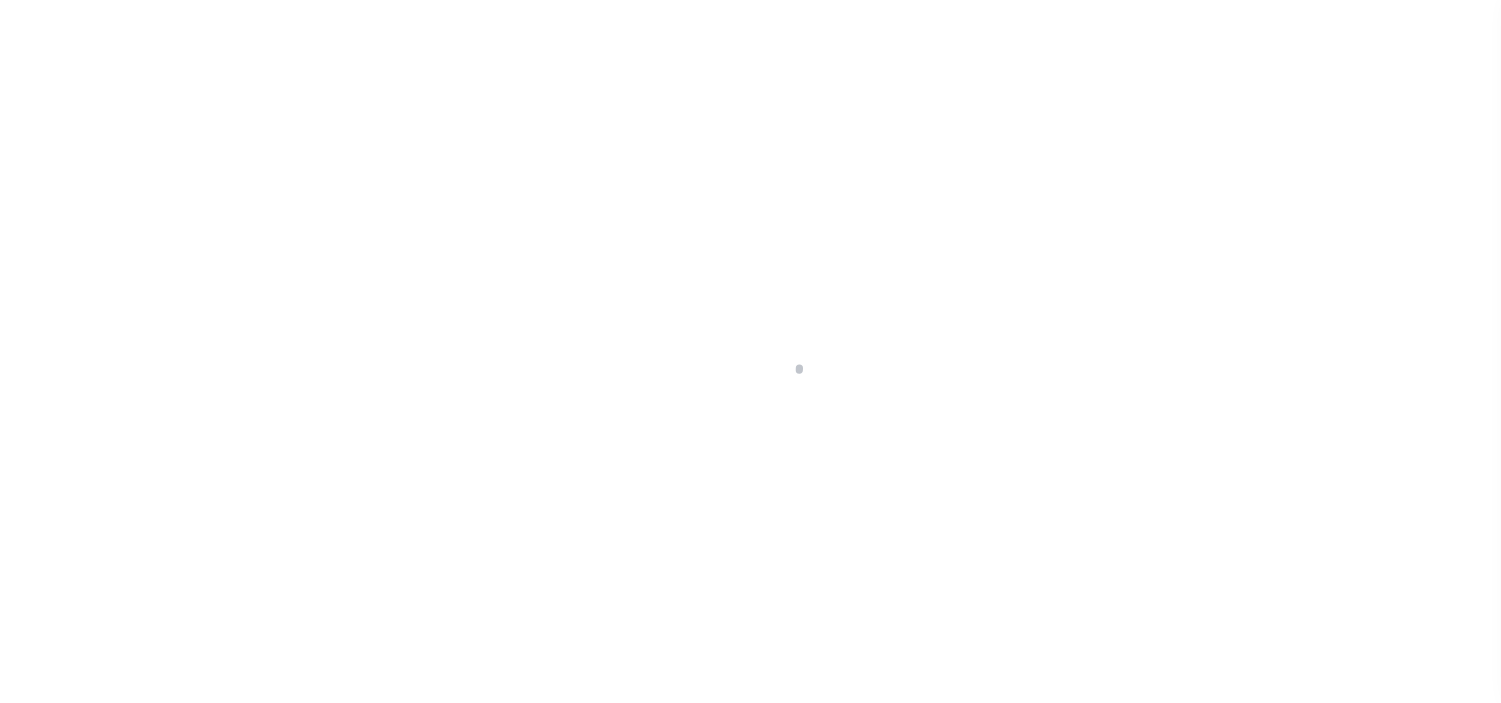 scroll, scrollTop: 0, scrollLeft: 0, axis: both 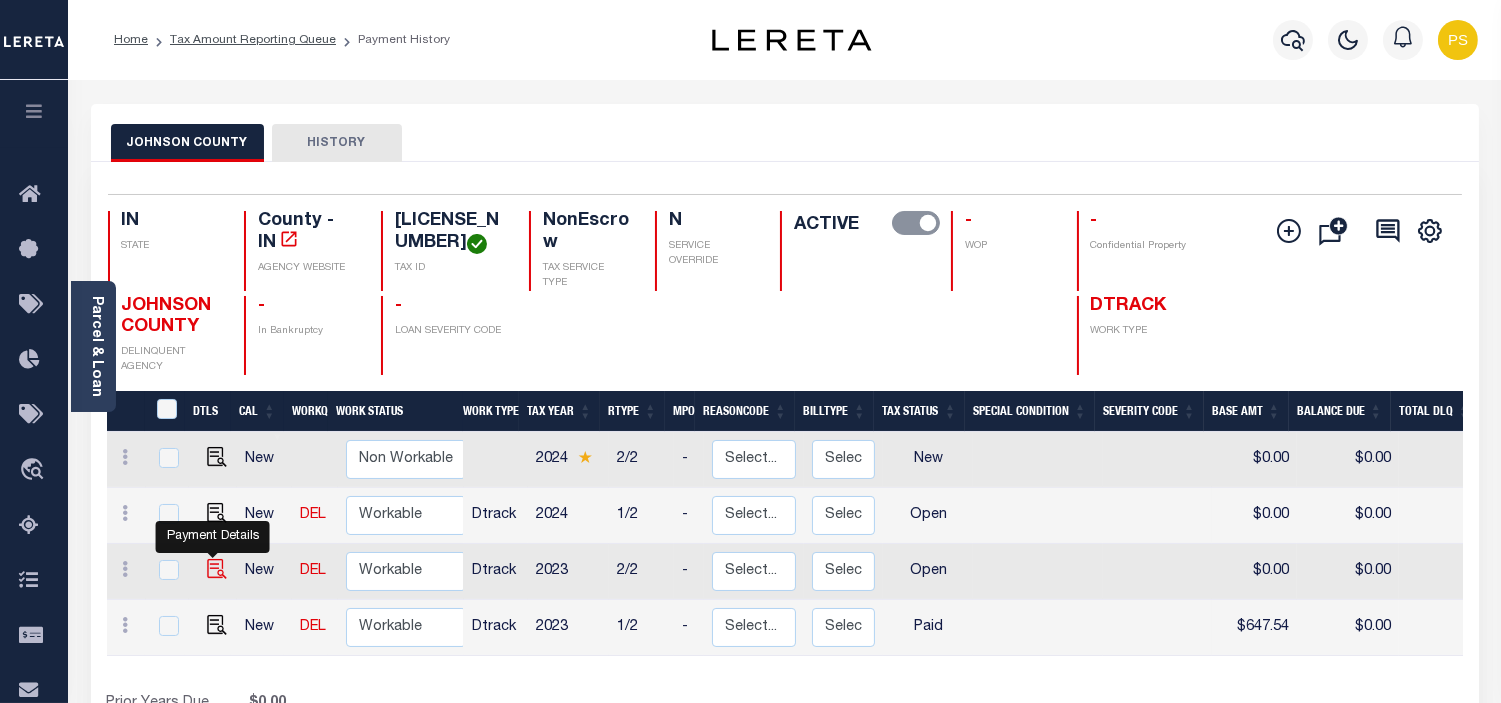 click at bounding box center [217, 569] 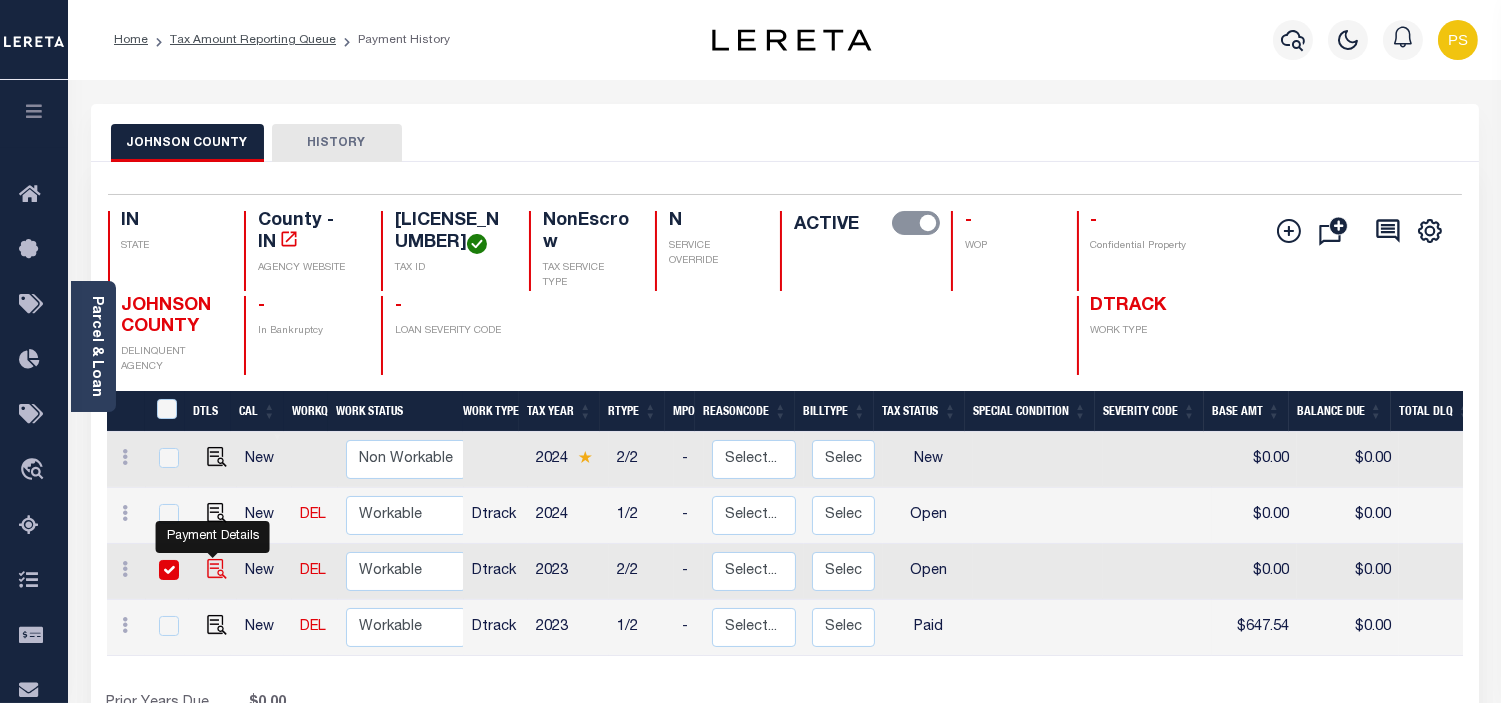 checkbox on "true" 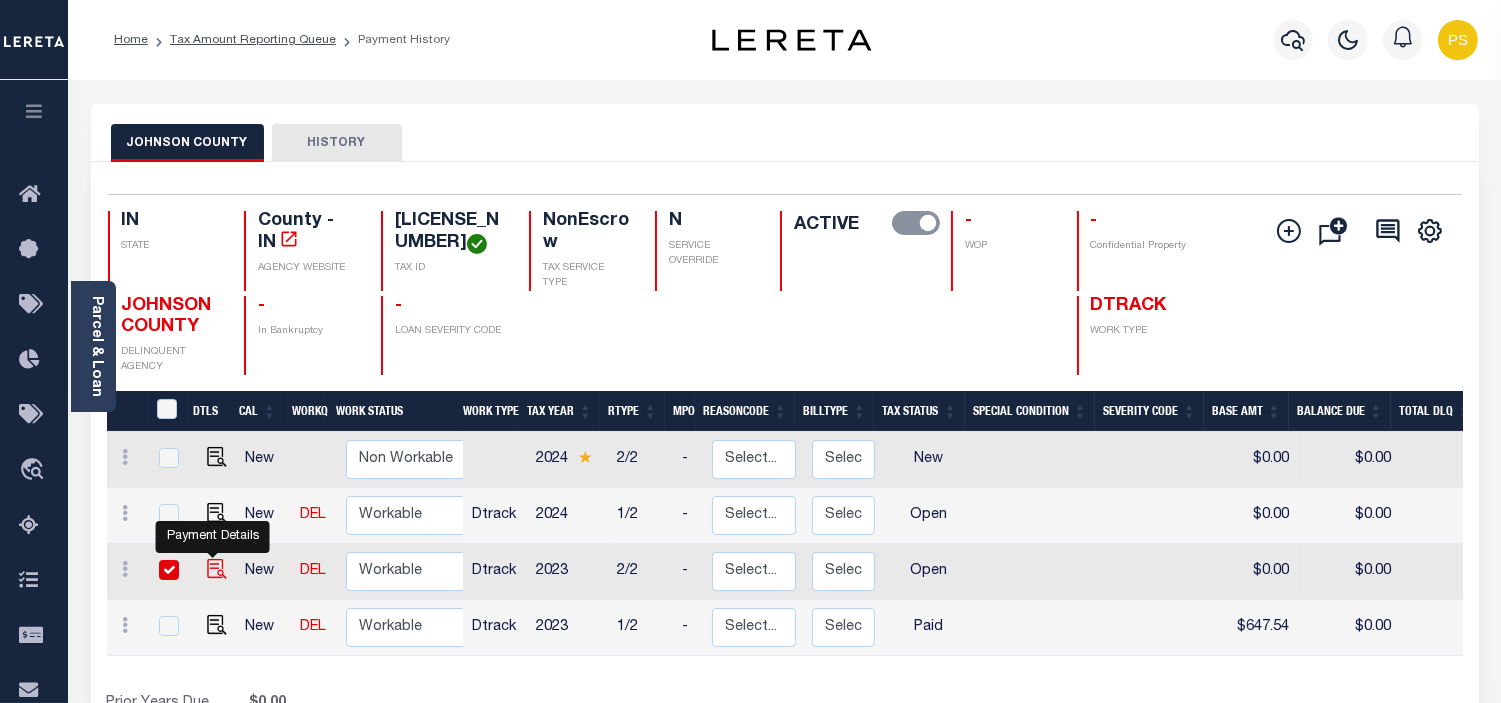 checkbox on "true" 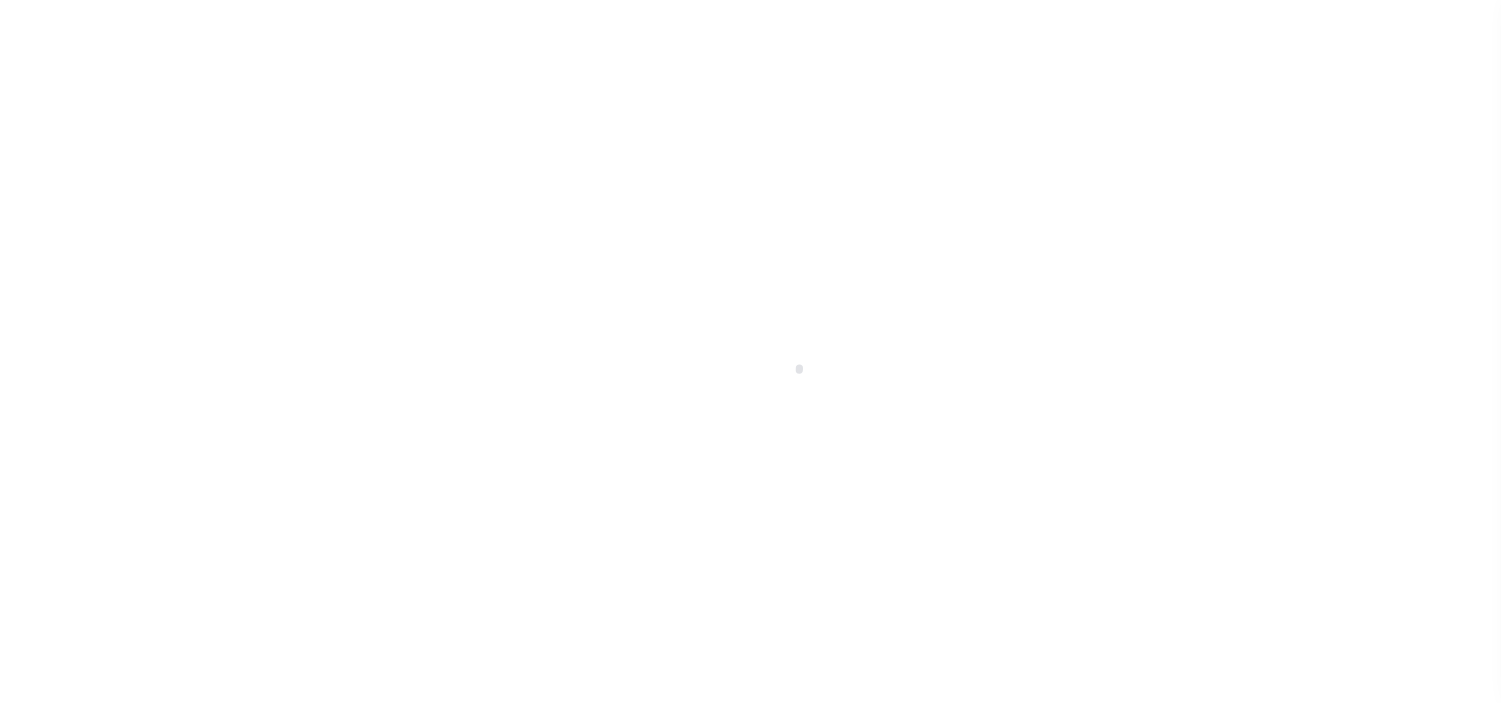scroll, scrollTop: 0, scrollLeft: 0, axis: both 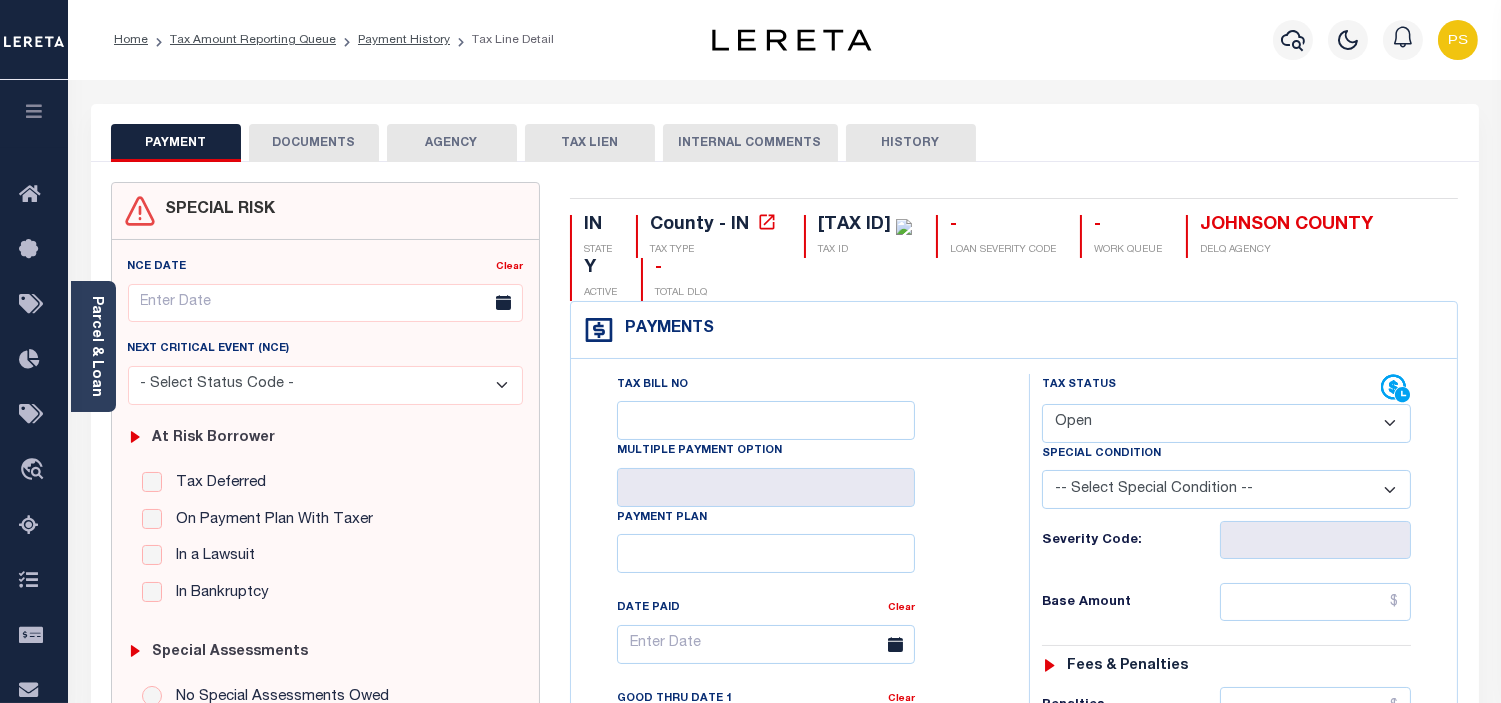 click on "- Select Status Code -
Open
Due/Unpaid
Paid
Incomplete
No Tax Due
Internal Refund Processed
New" at bounding box center (1226, 423) 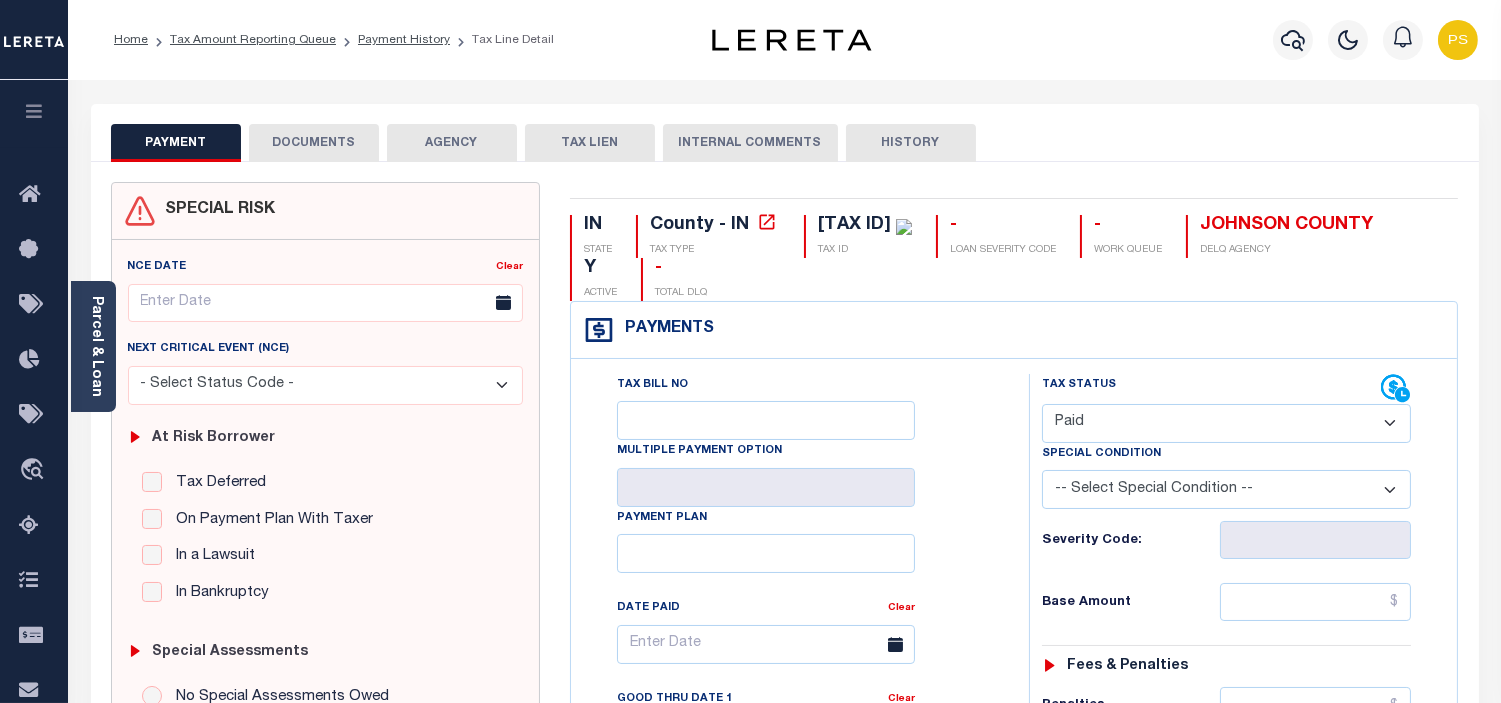 click on "- Select Status Code -
Open
Due/Unpaid
Paid
Incomplete
No Tax Due
Internal Refund Processed
New" at bounding box center (1226, 423) 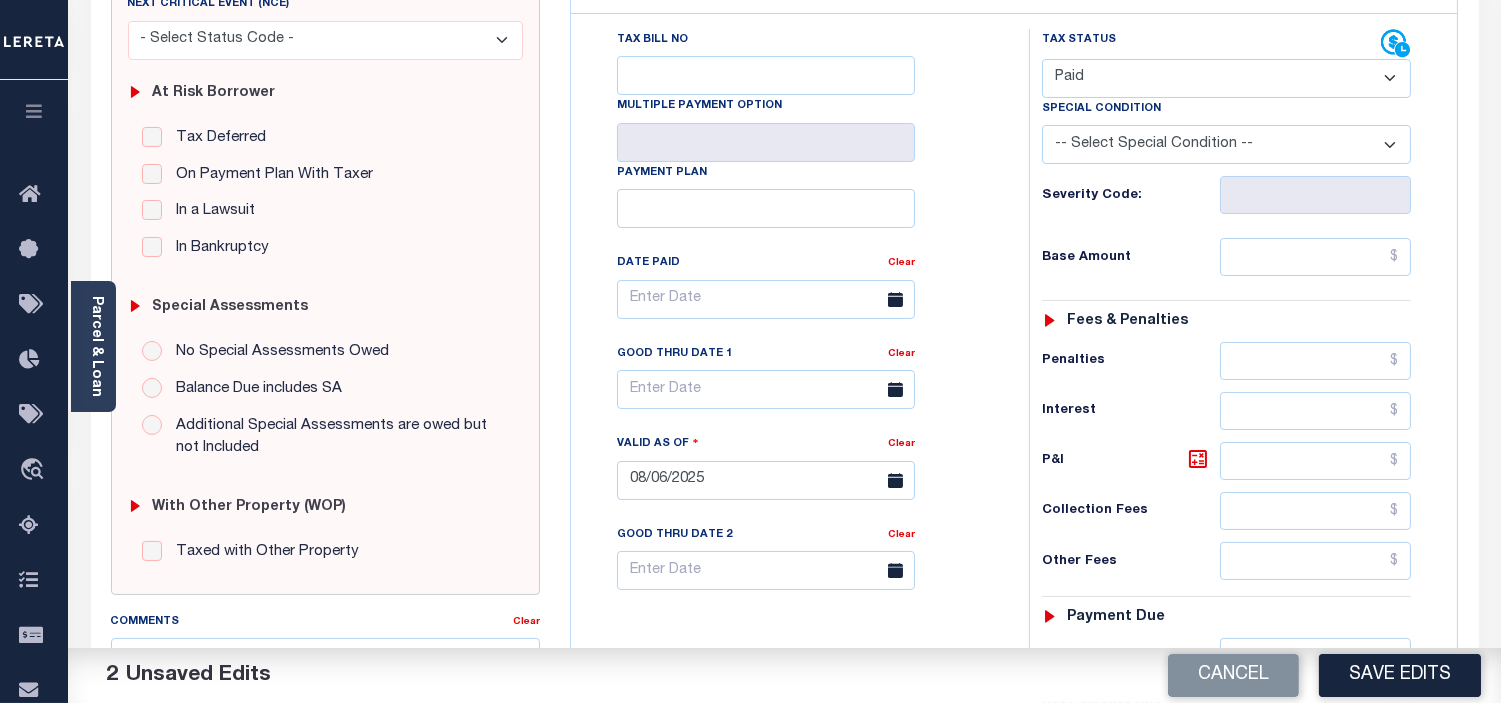 scroll, scrollTop: 444, scrollLeft: 0, axis: vertical 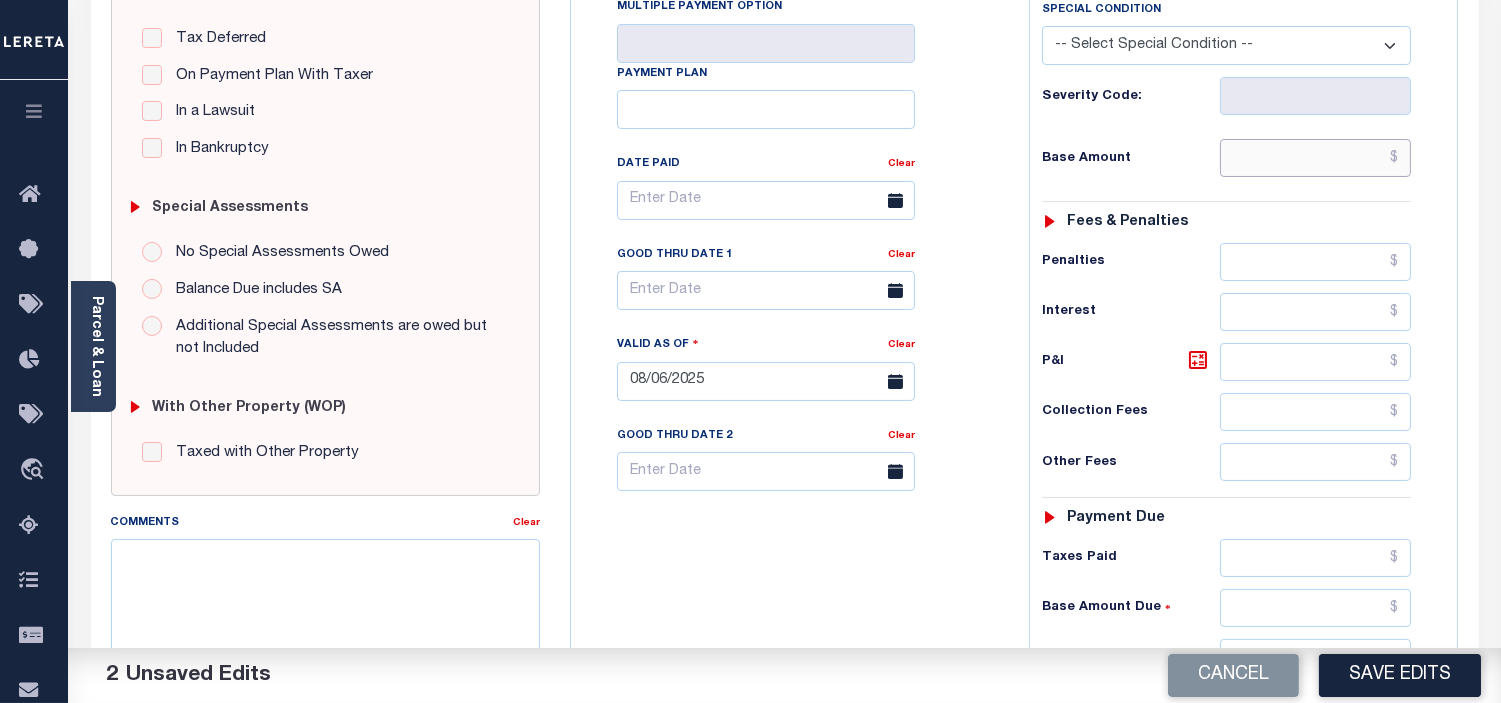 click at bounding box center [1315, 158] 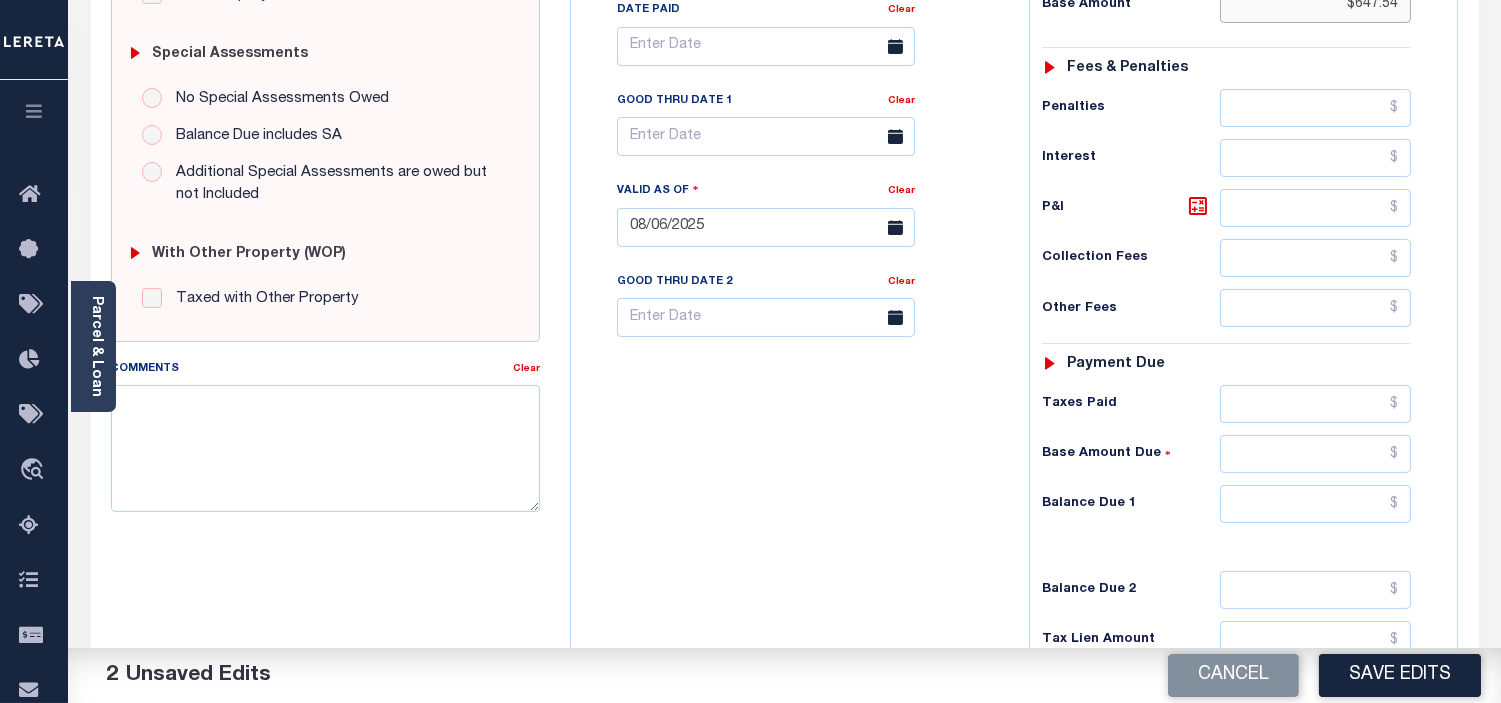 scroll, scrollTop: 666, scrollLeft: 0, axis: vertical 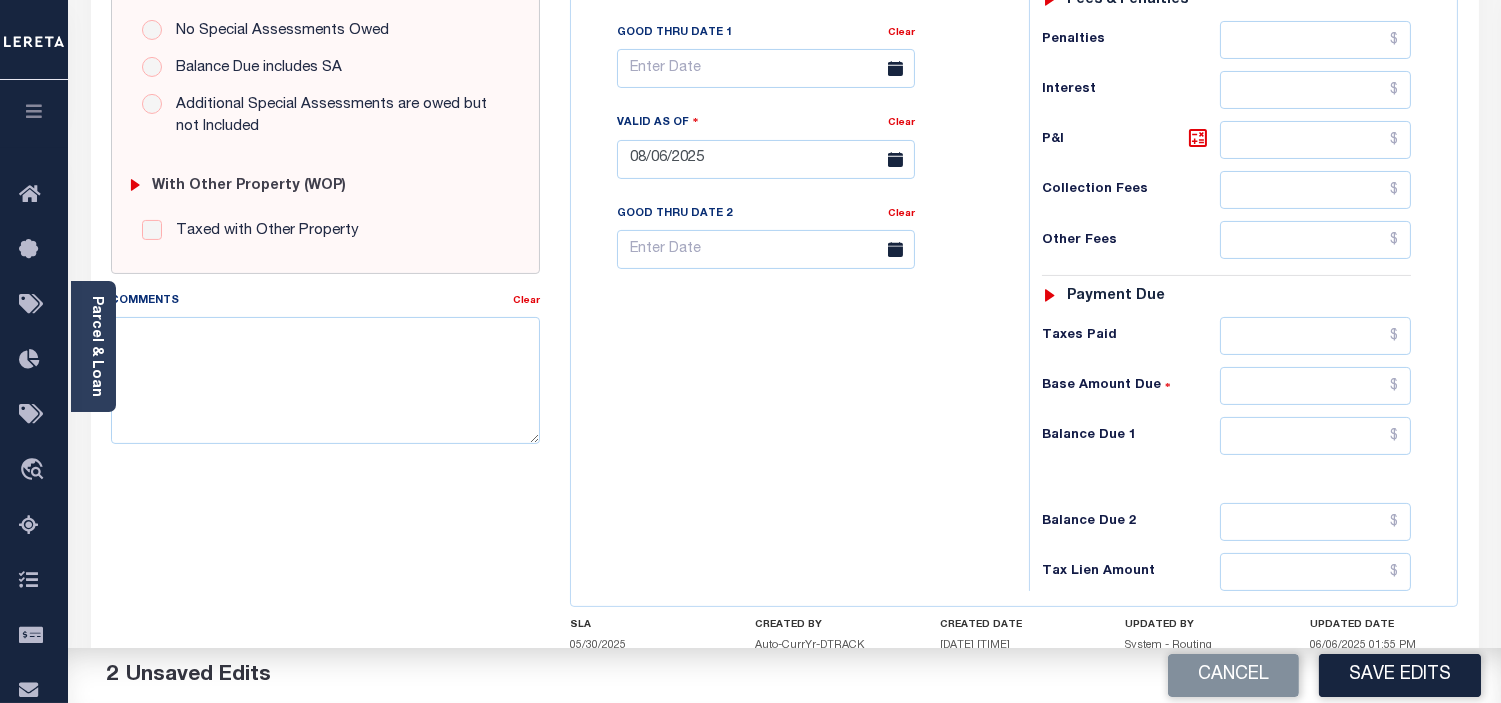 type on "$647.54" 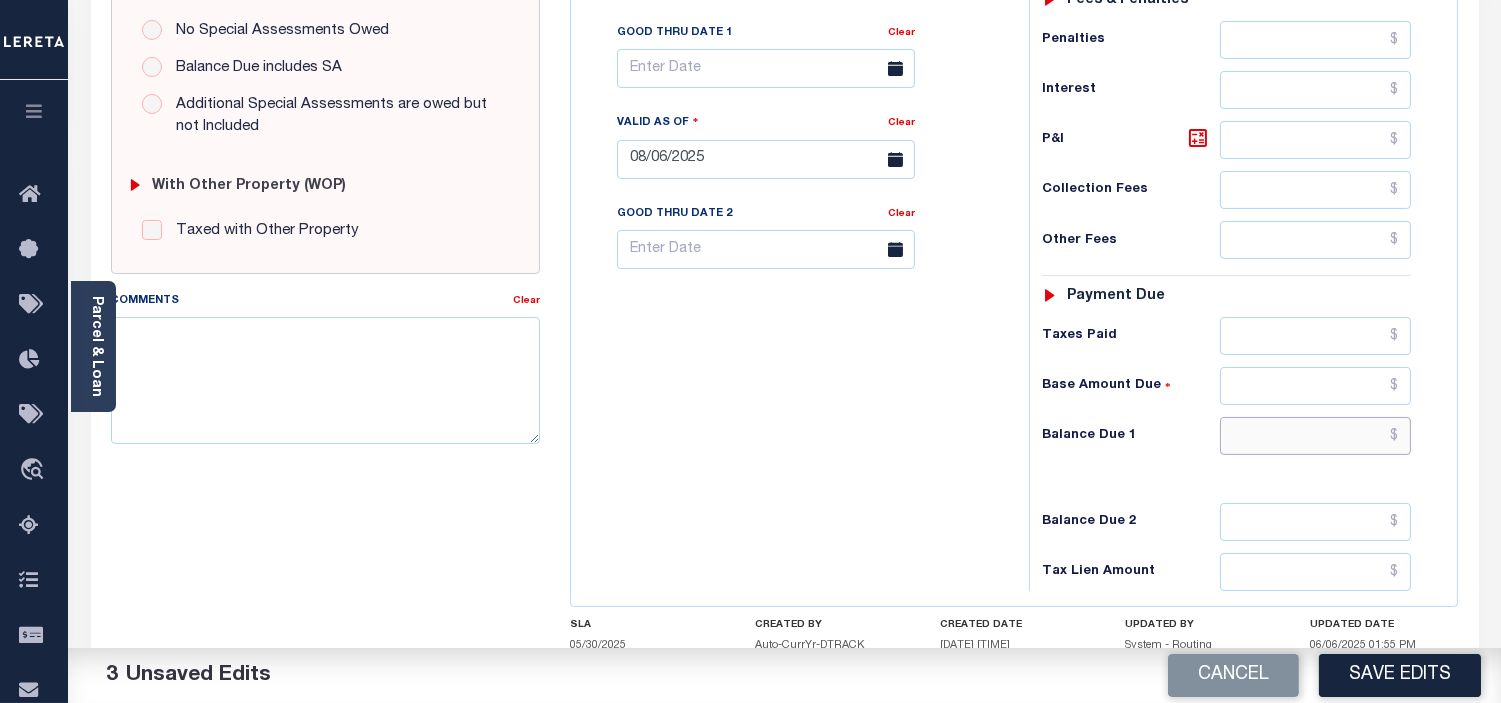click at bounding box center [1315, 436] 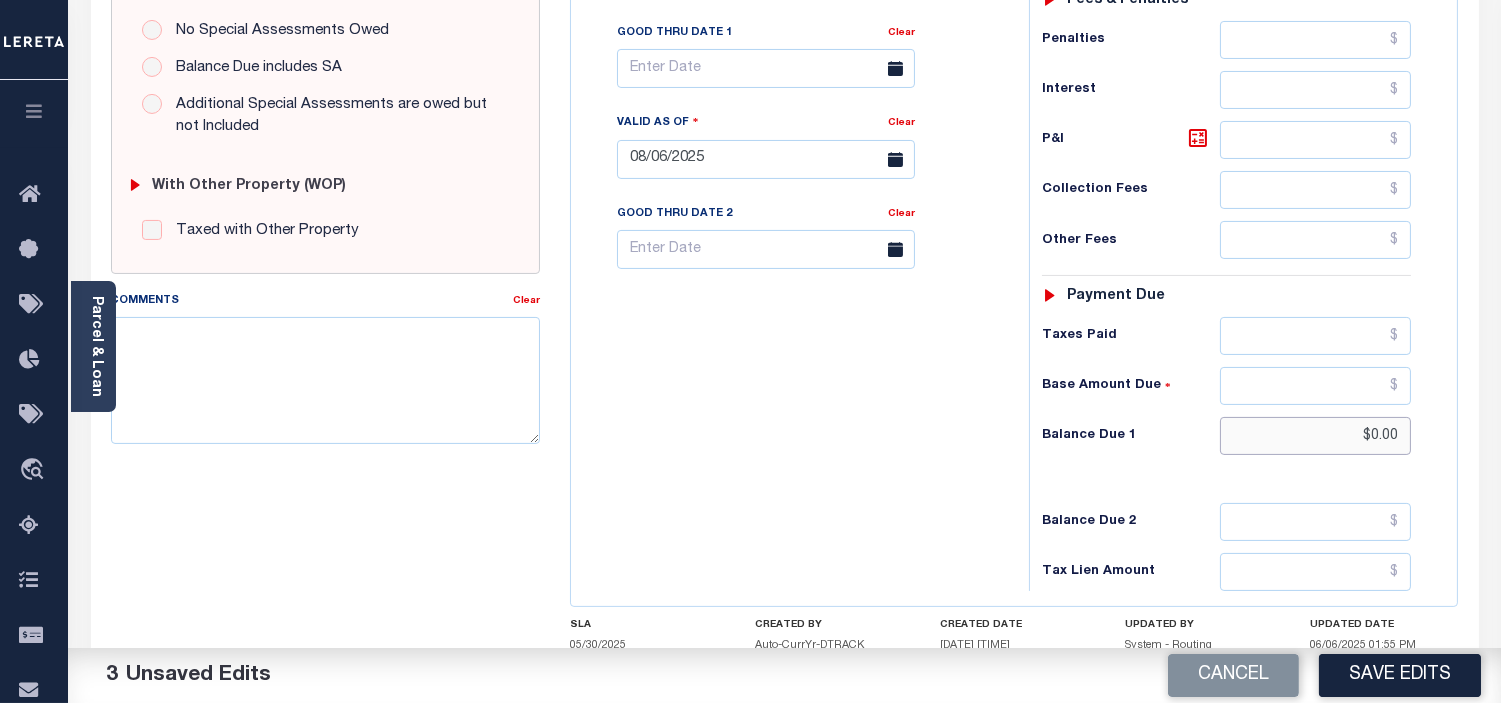 type on "$0.00" 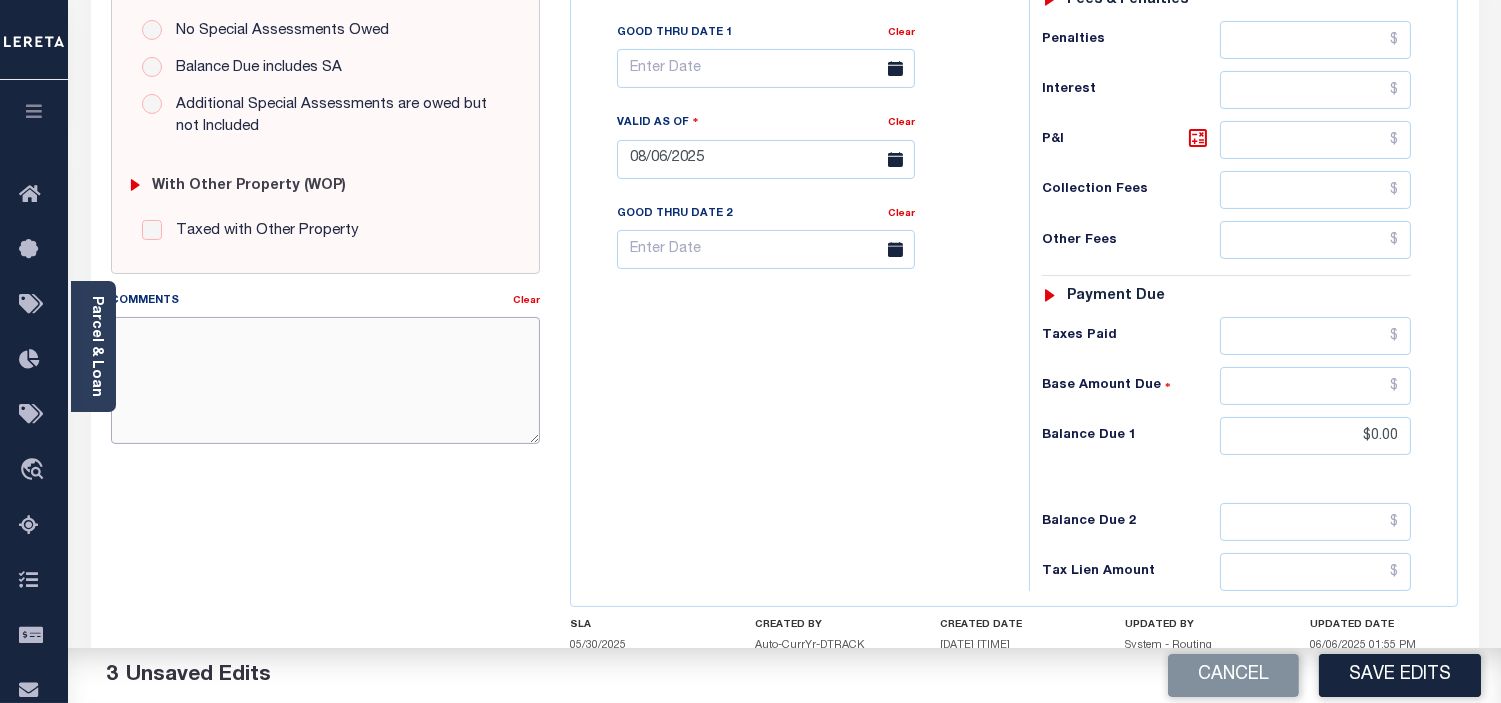 click on "Comments" at bounding box center (325, 380) 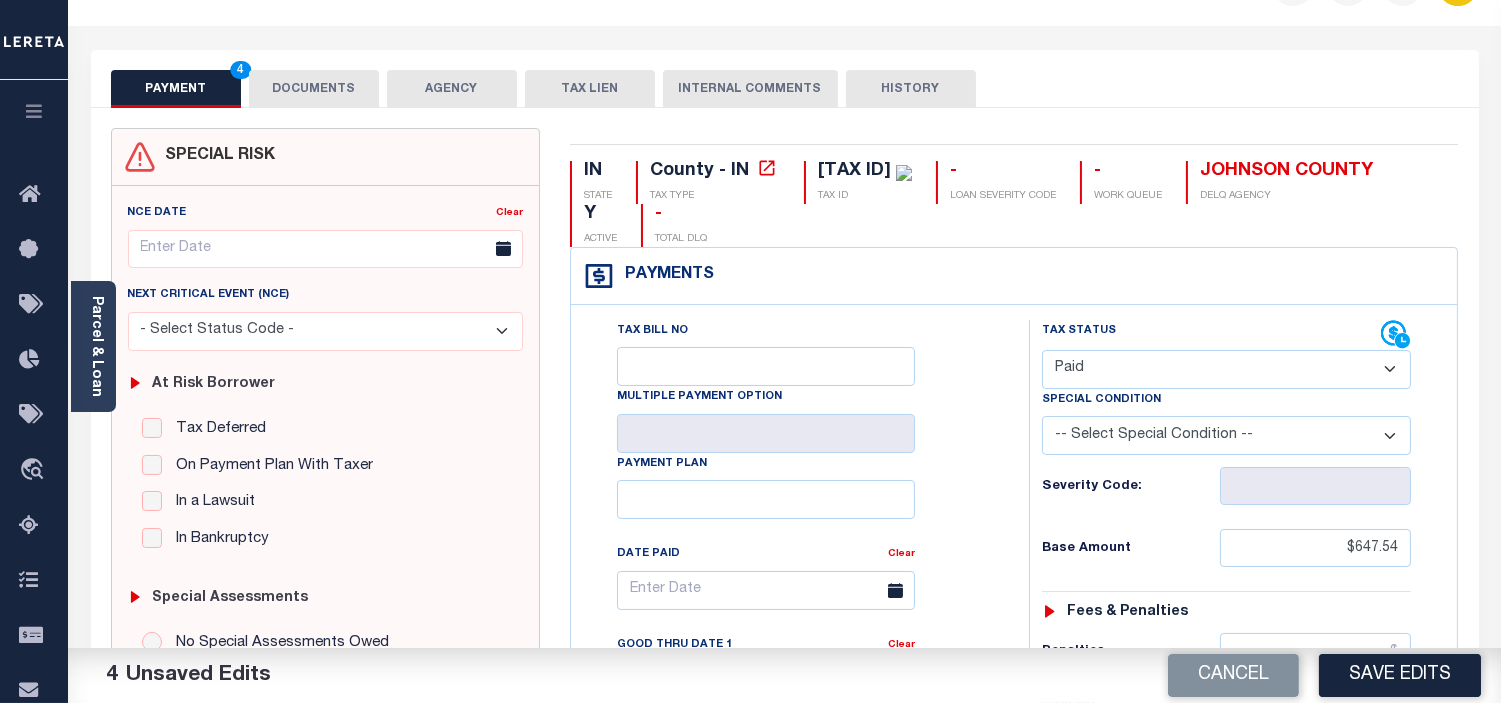 scroll, scrollTop: 0, scrollLeft: 0, axis: both 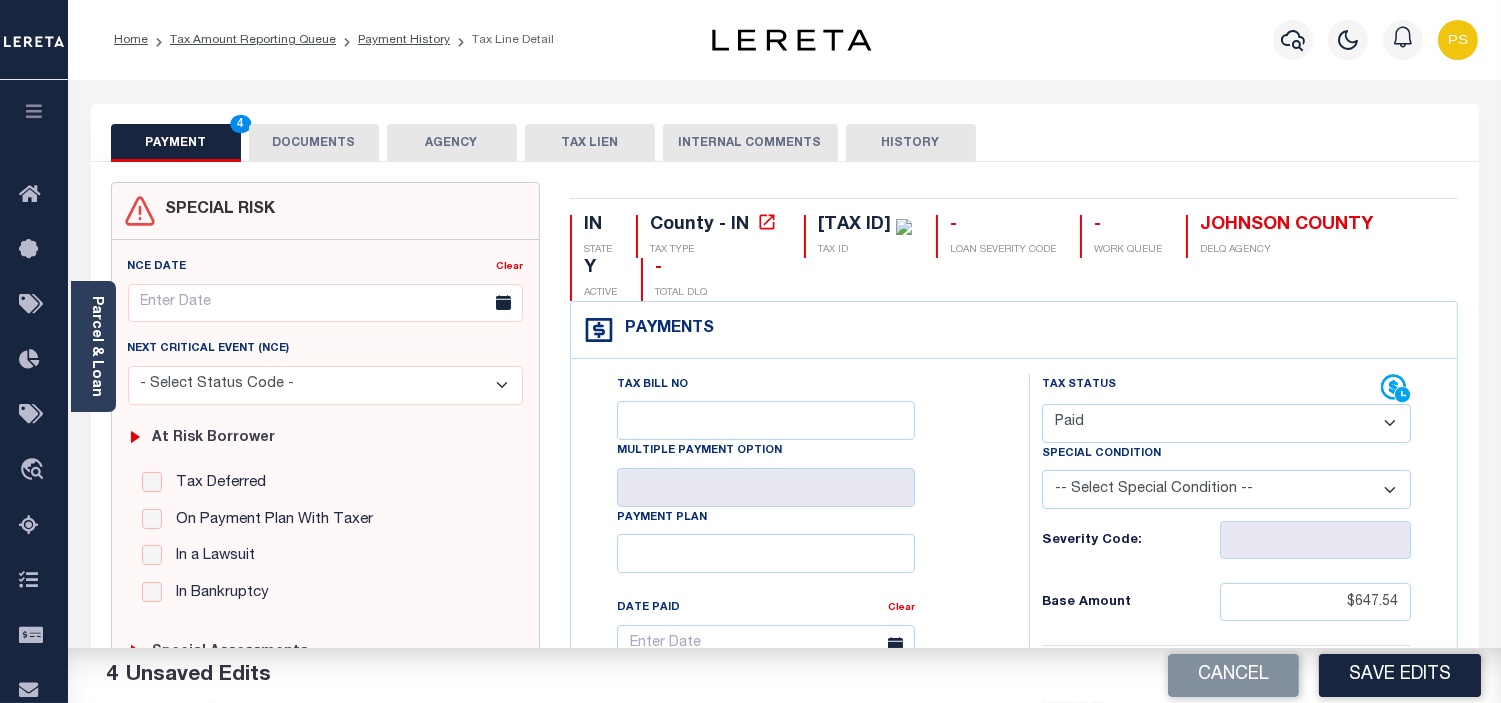 type on "see attached" 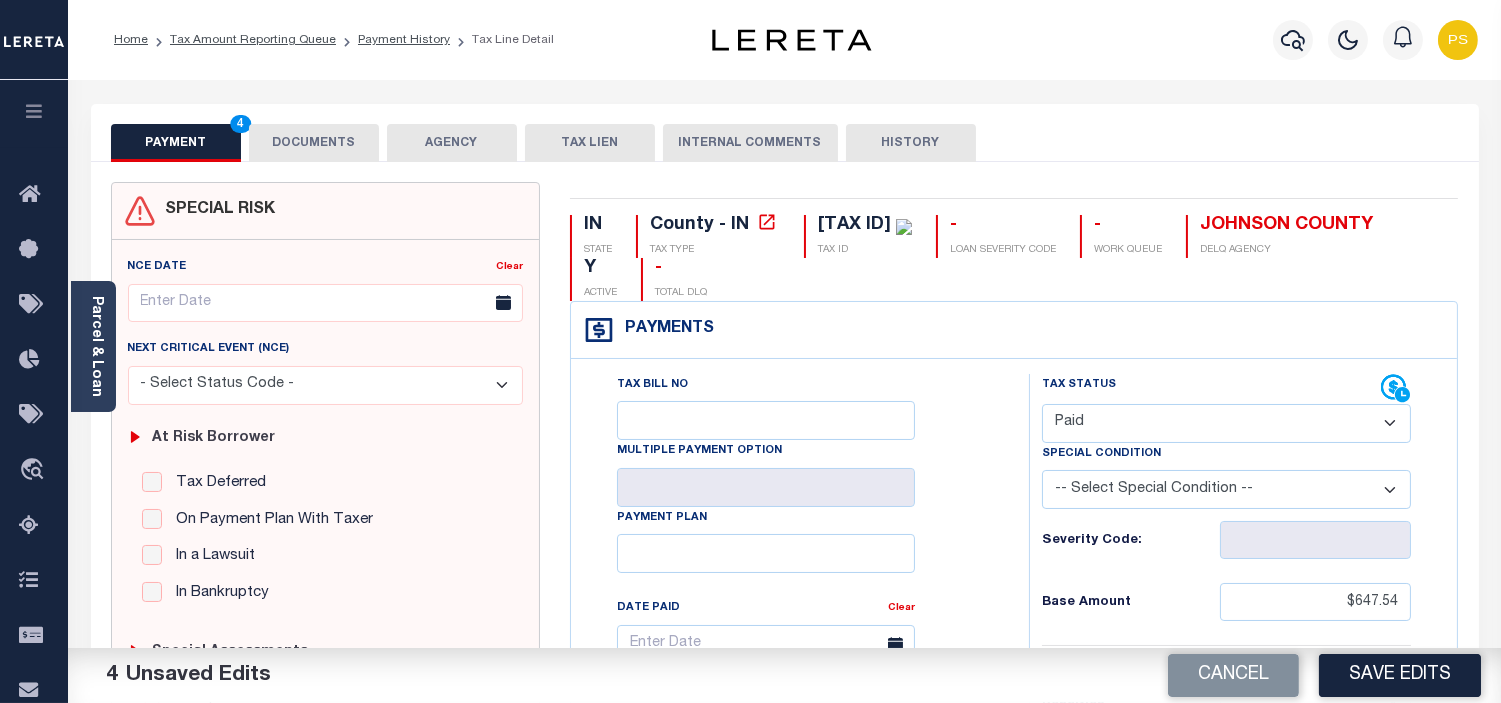 click on "DOCUMENTS" at bounding box center [314, 143] 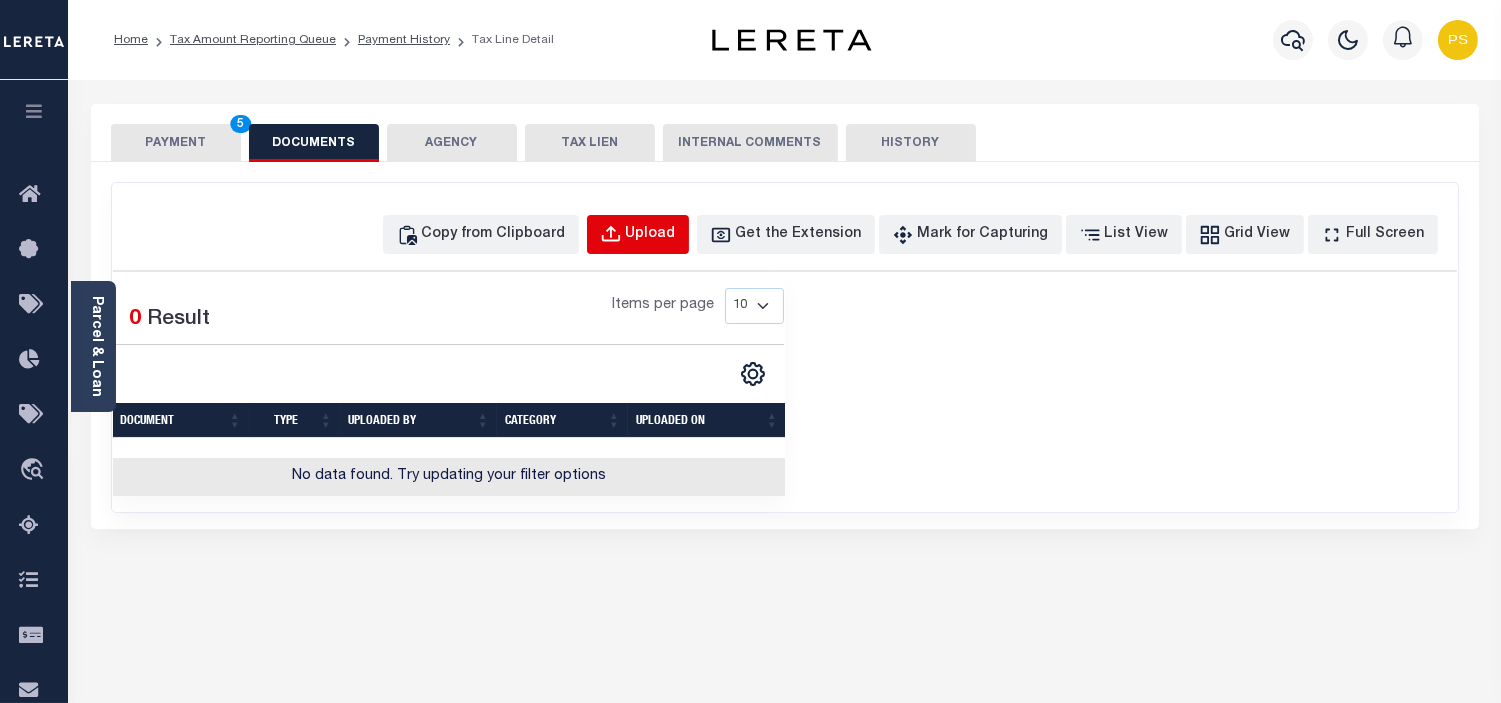 click on "Upload" at bounding box center [651, 235] 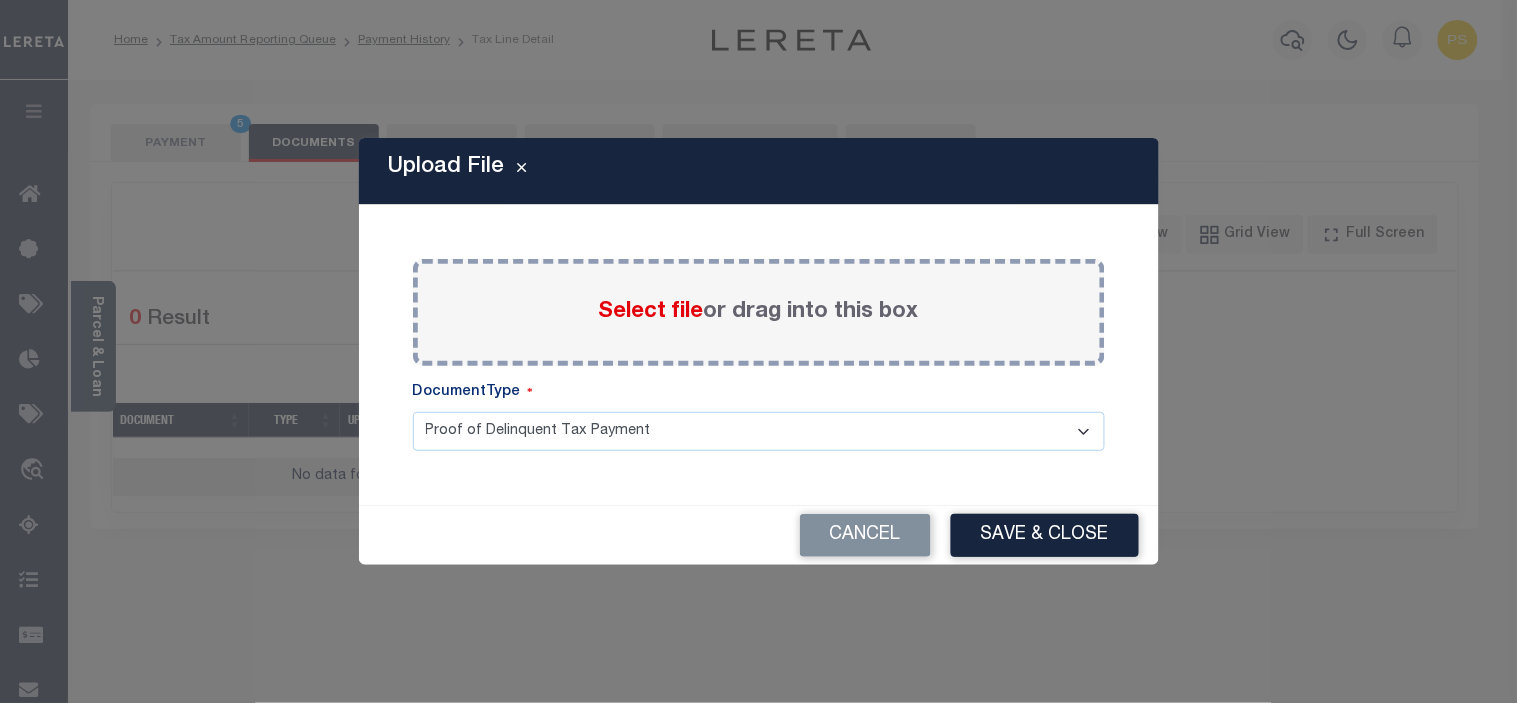 click on "Select file" at bounding box center (651, 312) 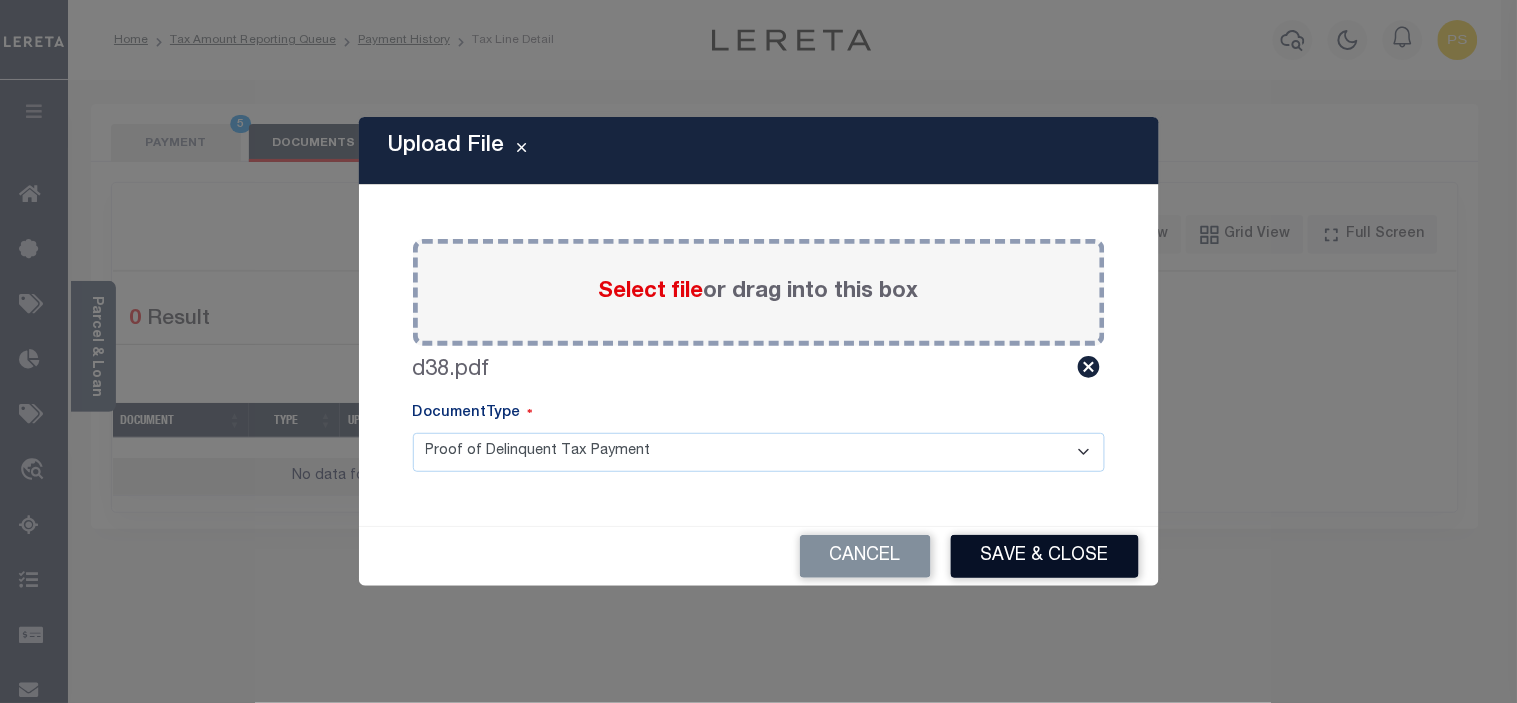 click on "Save & Close" at bounding box center [1045, 556] 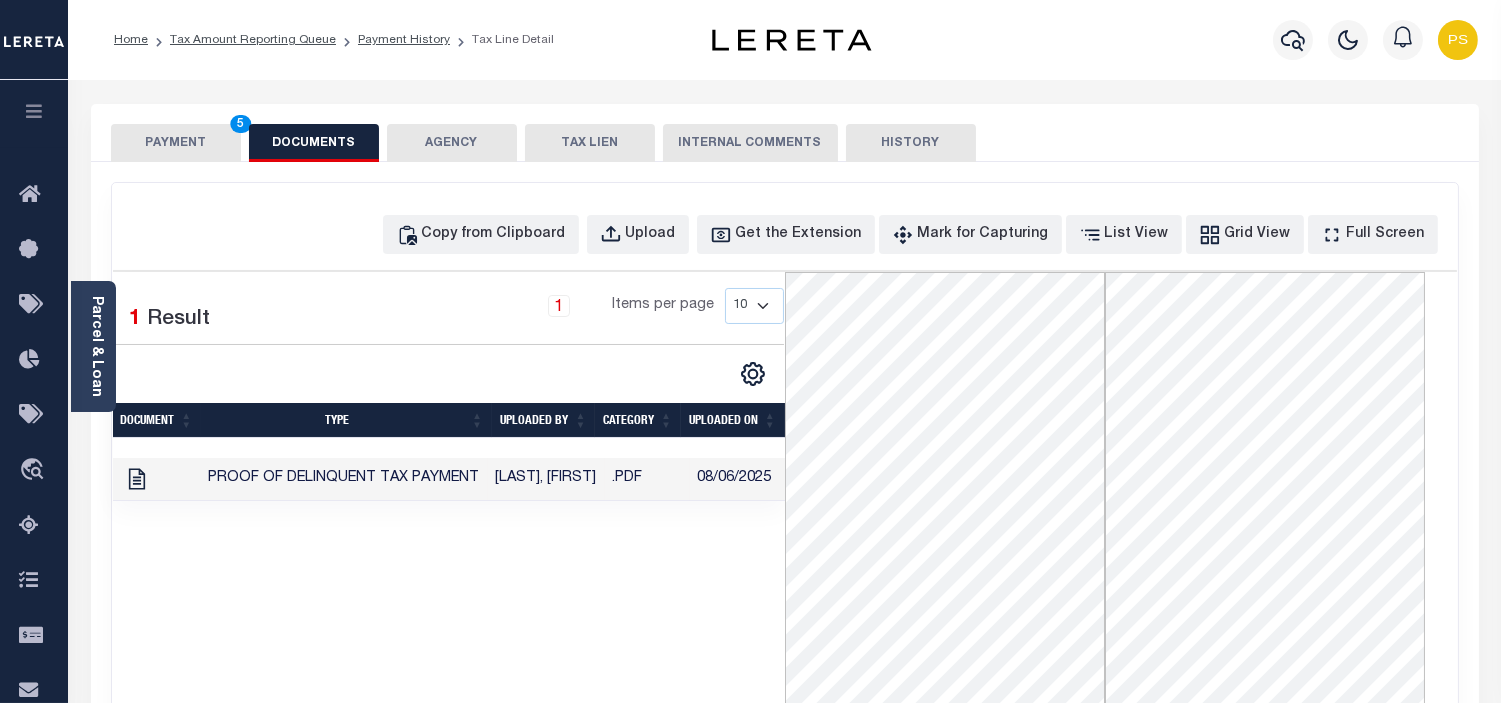 click on "PAYMENT
5" at bounding box center (176, 143) 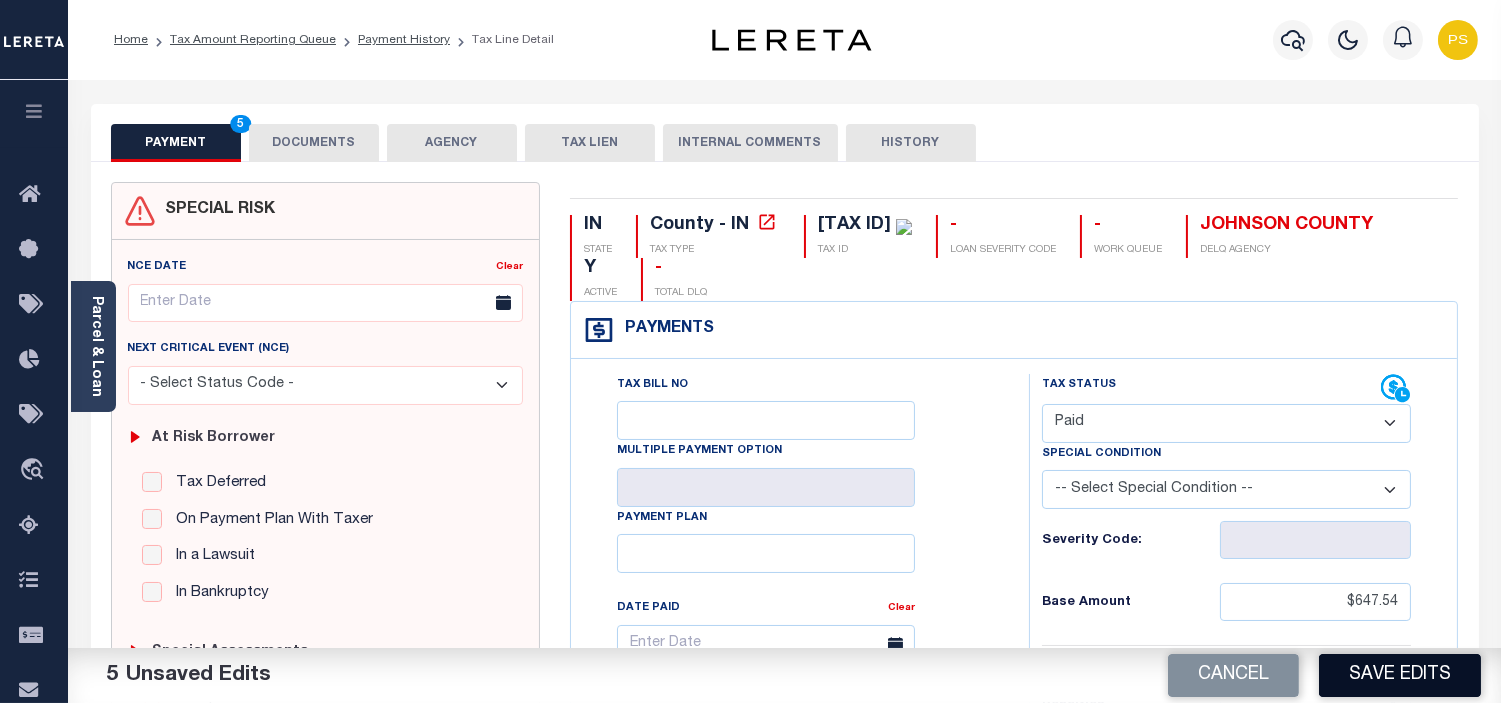 click on "Save Edits" at bounding box center [1400, 675] 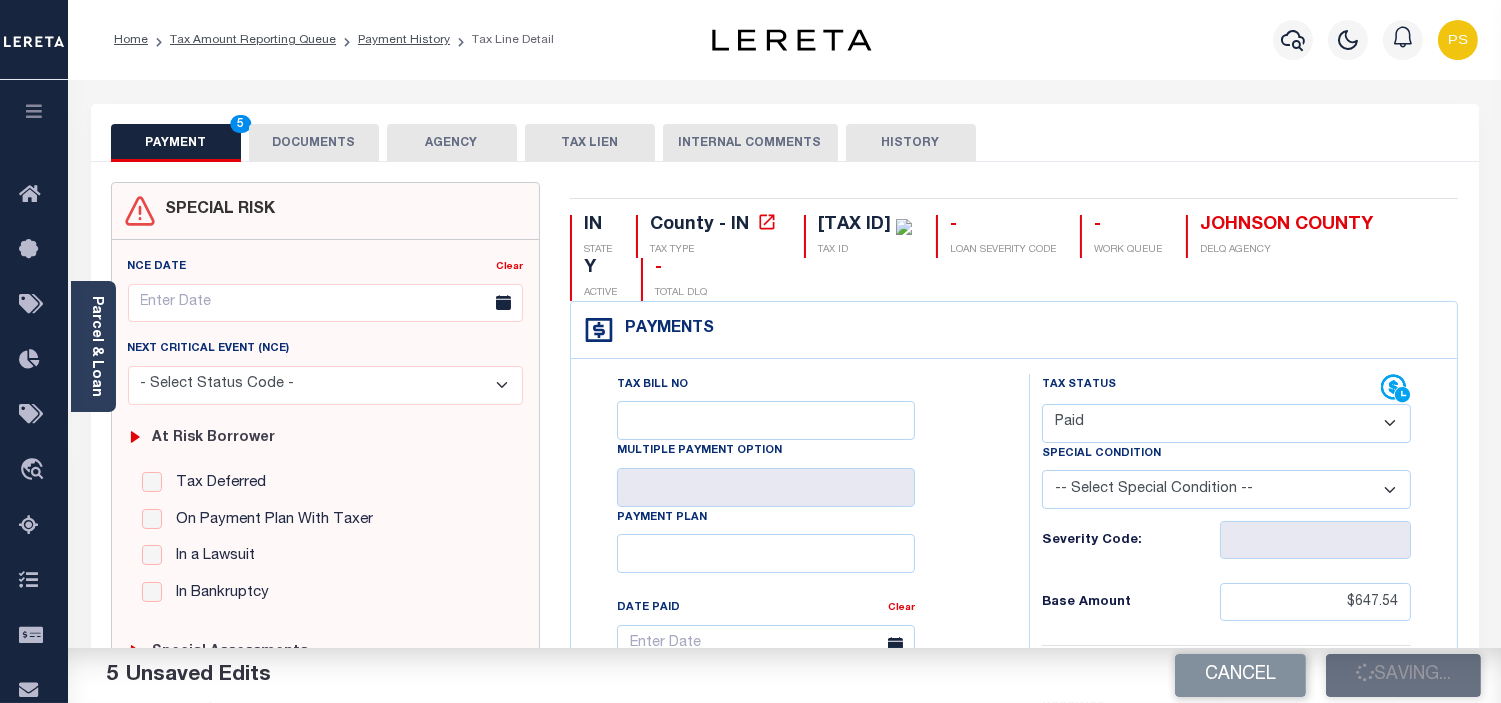 checkbox on "false" 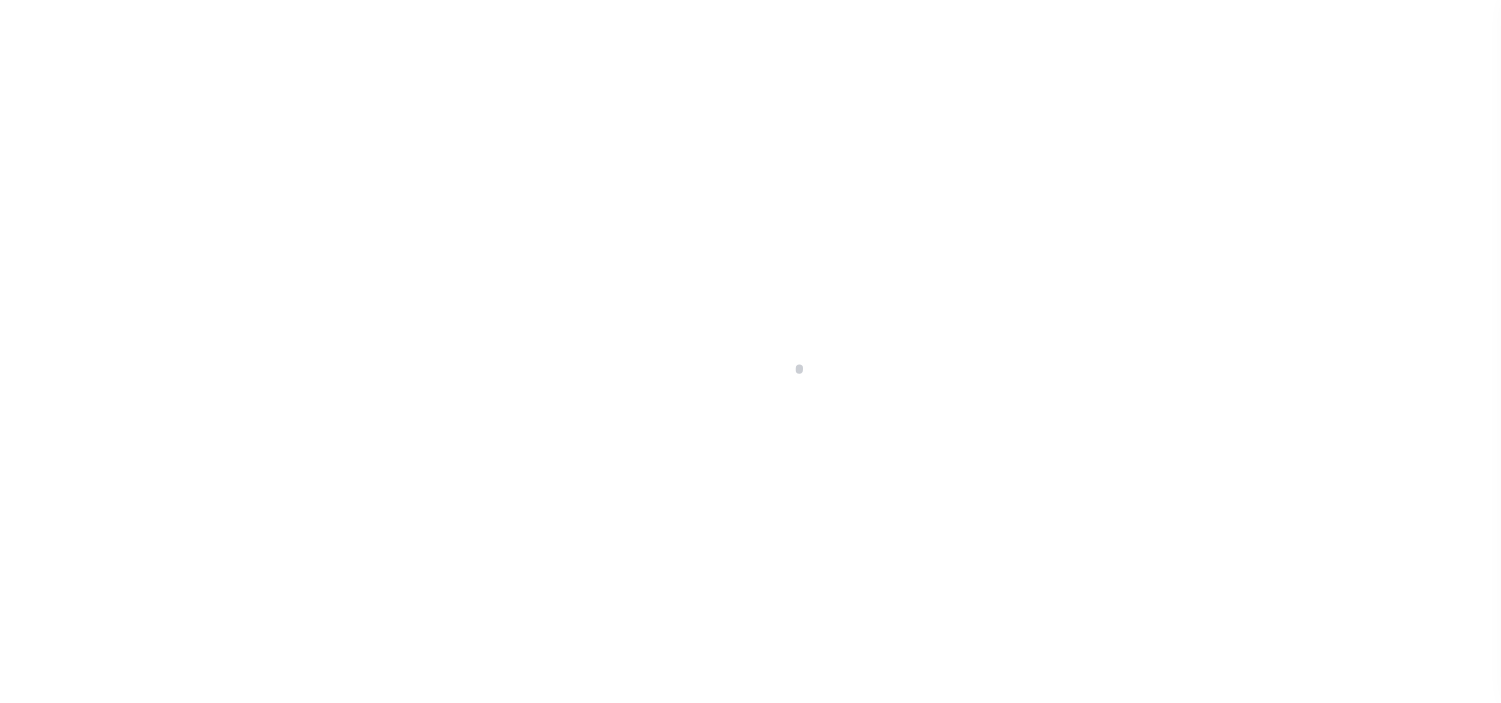 scroll, scrollTop: 0, scrollLeft: 0, axis: both 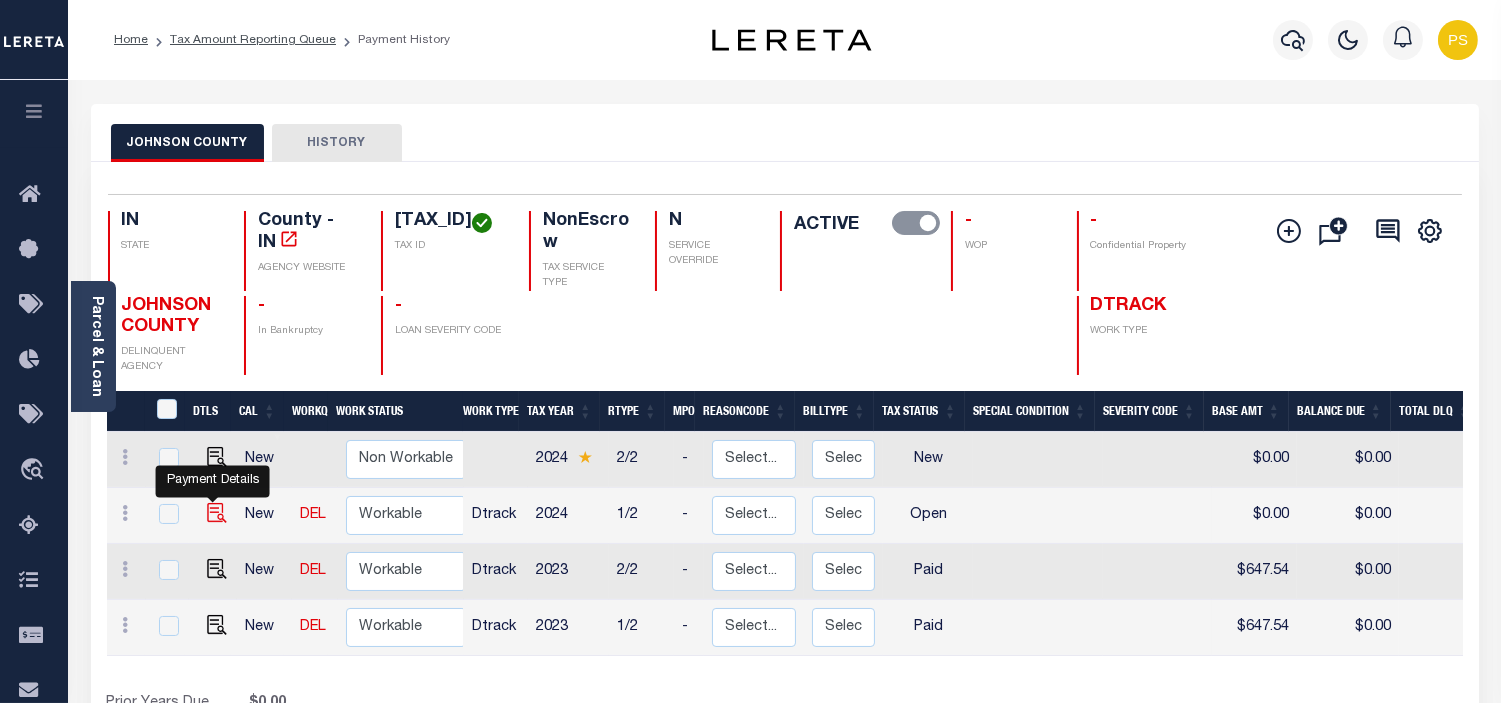 click at bounding box center (217, 513) 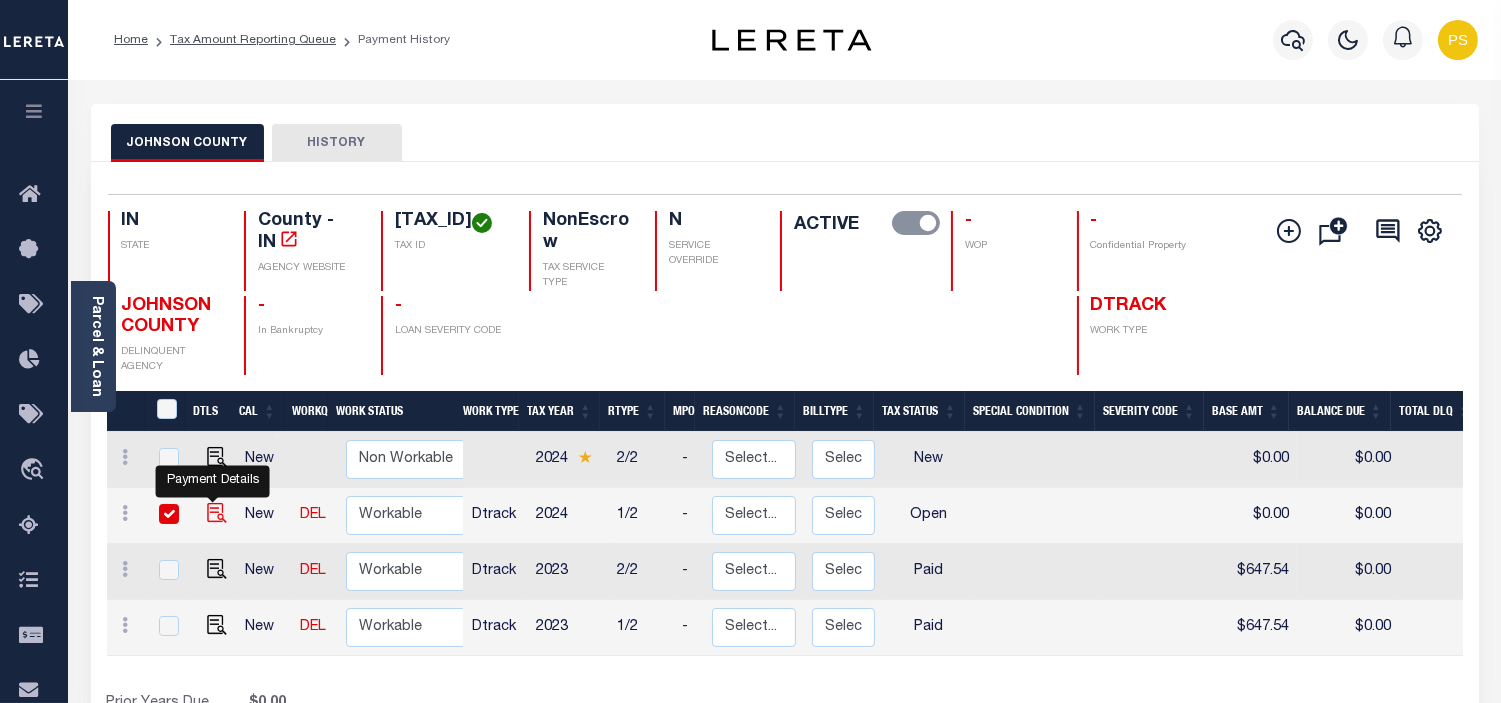 checkbox on "true" 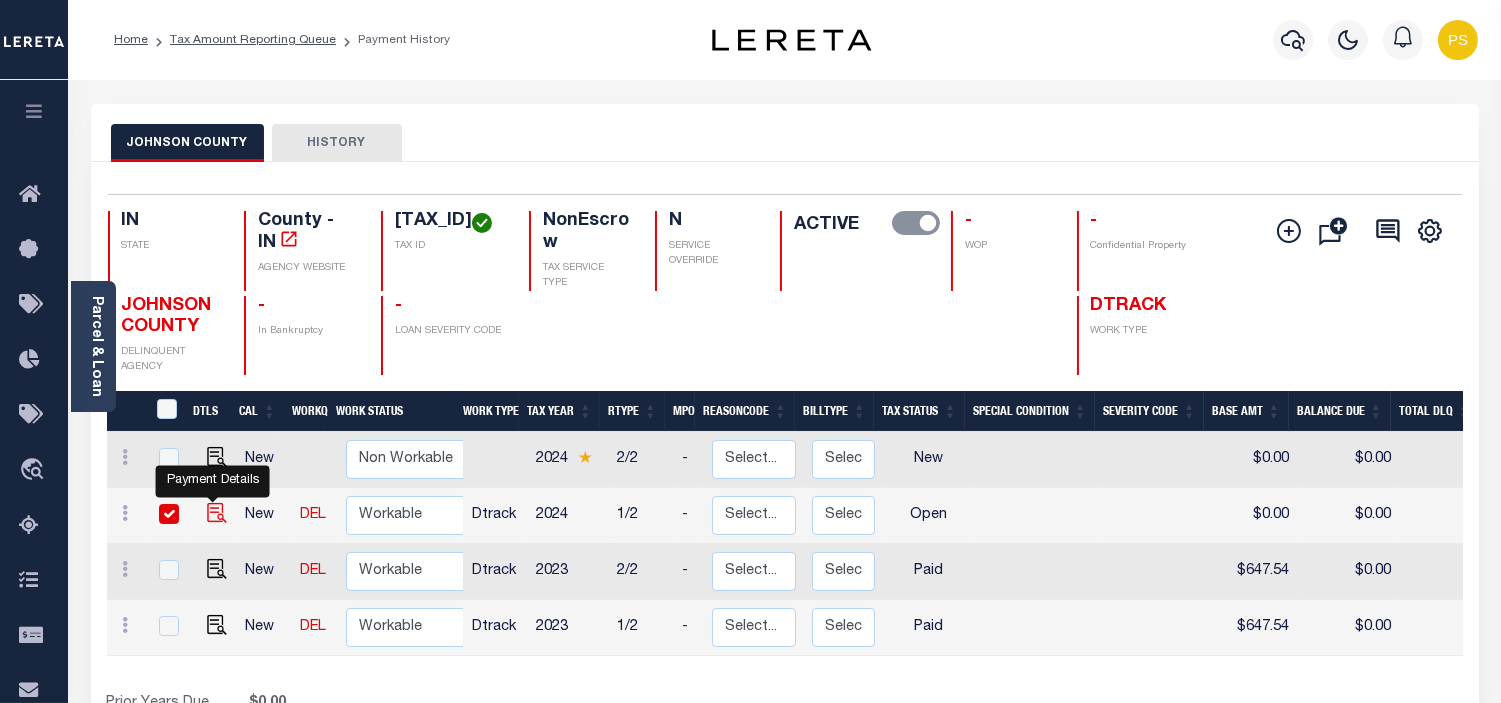 checkbox on "true" 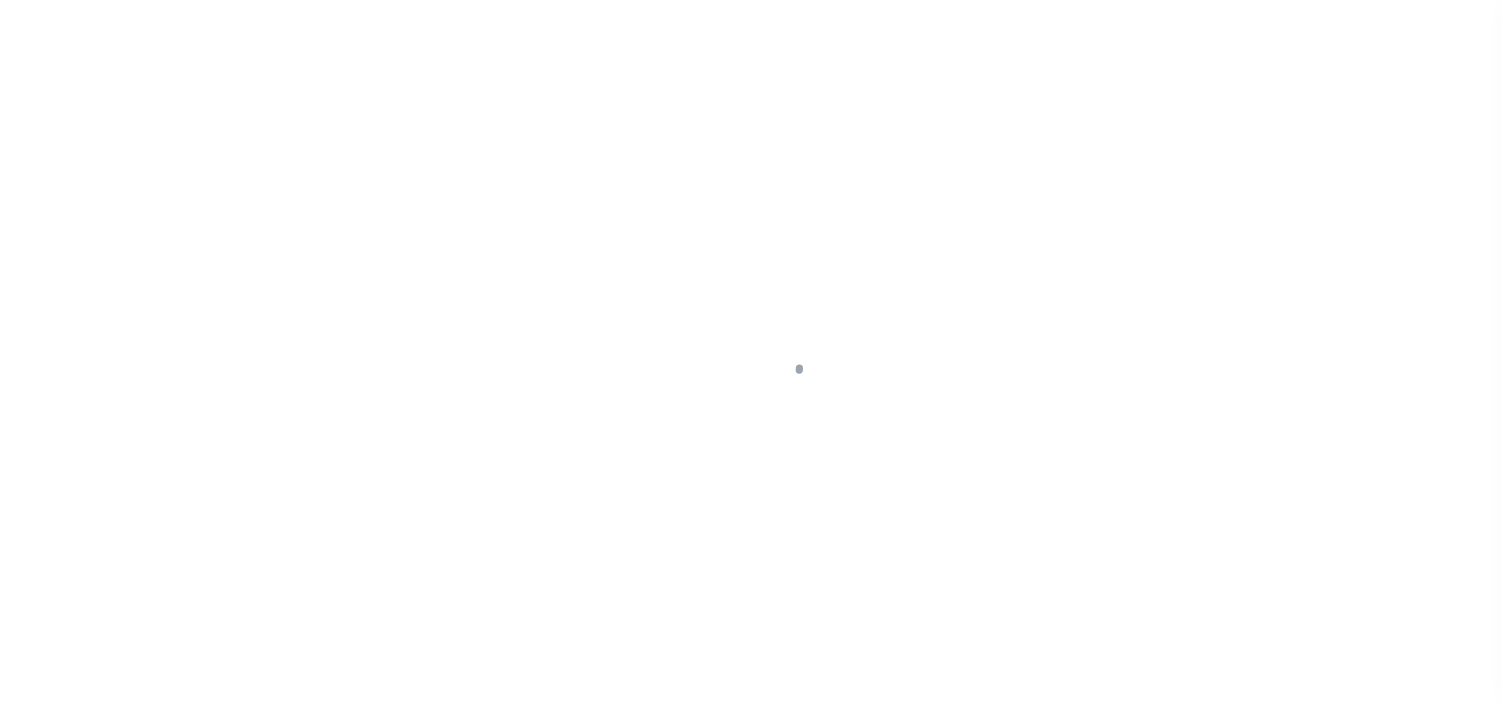 scroll, scrollTop: 0, scrollLeft: 0, axis: both 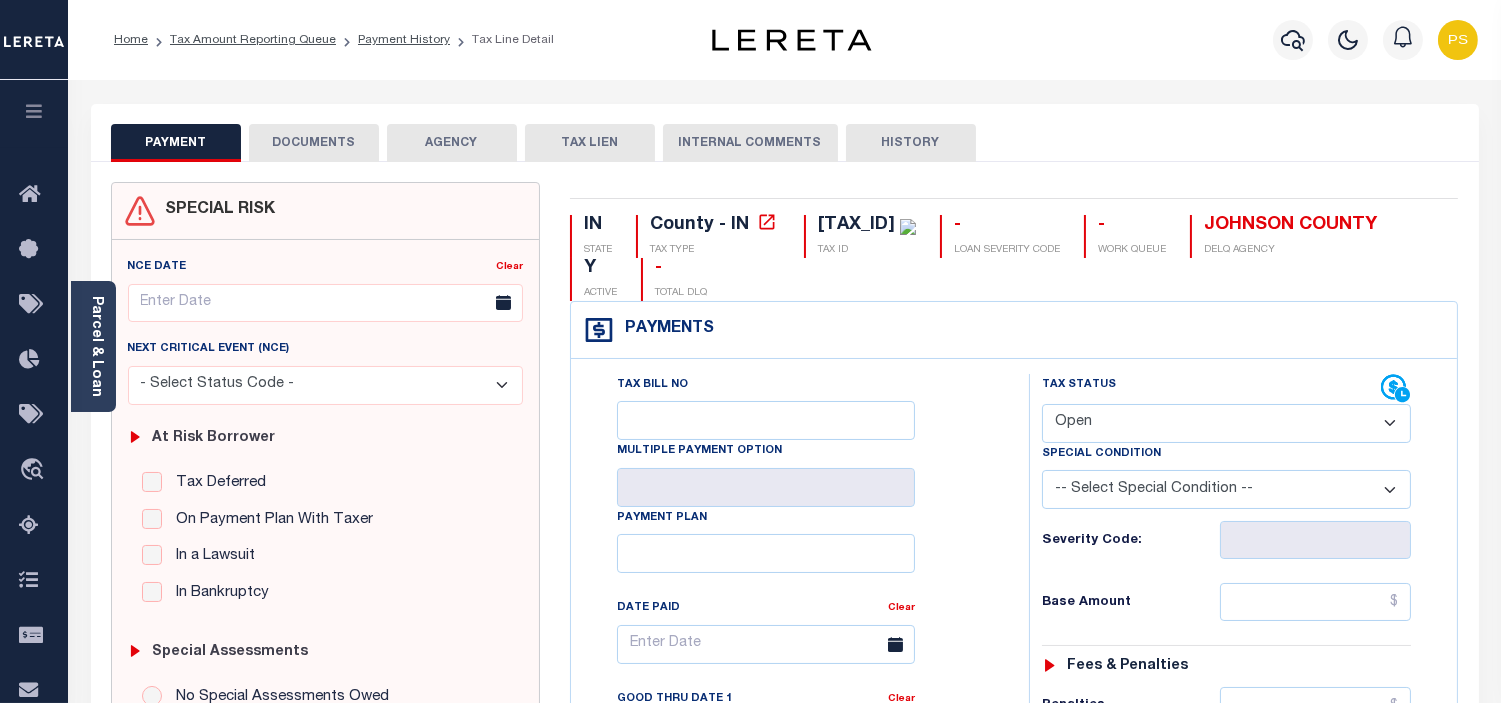 click on "- Select Status Code -
Open
Due/Unpaid
Paid
Incomplete
No Tax Due
Internal Refund Processed
New" at bounding box center (1226, 423) 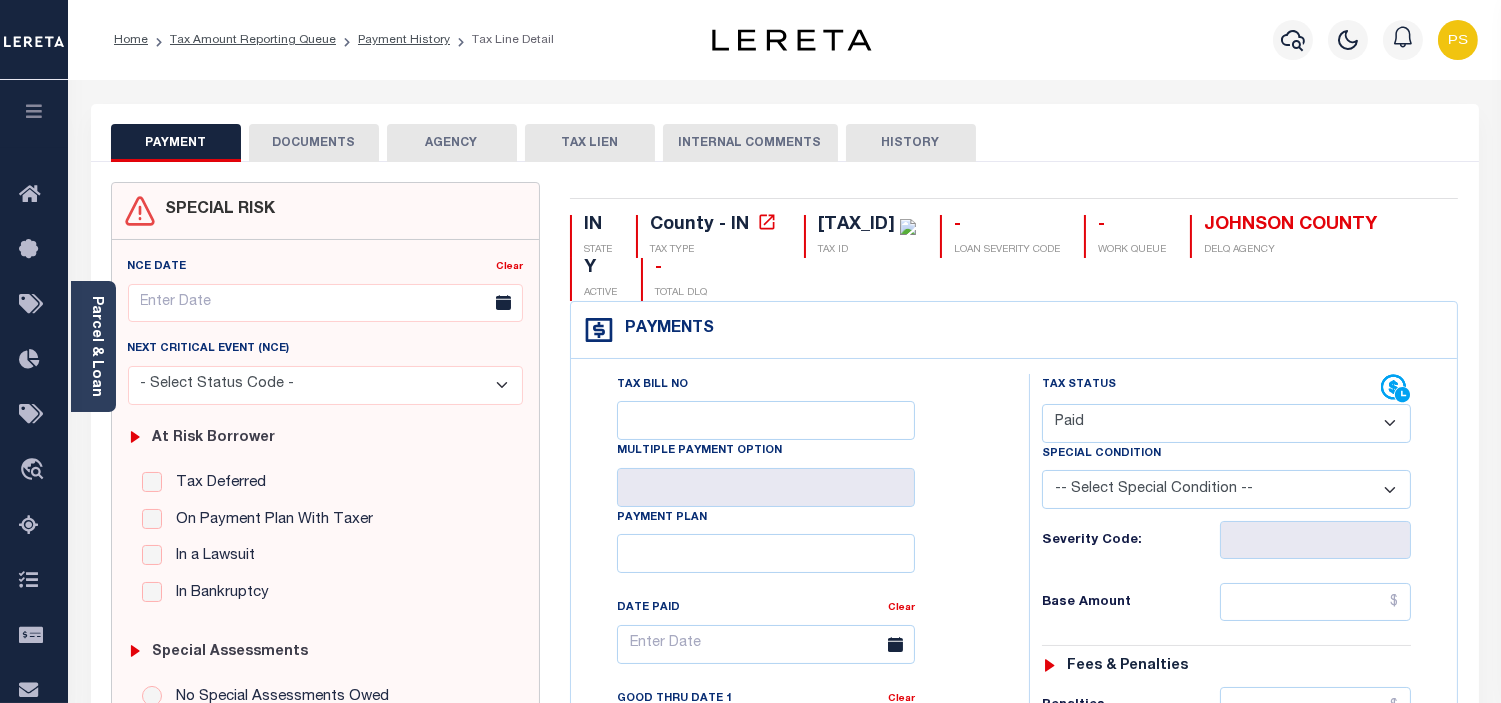 click on "- Select Status Code -
Open
Due/Unpaid
Paid
Incomplete
No Tax Due
Internal Refund Processed
New" at bounding box center (1226, 423) 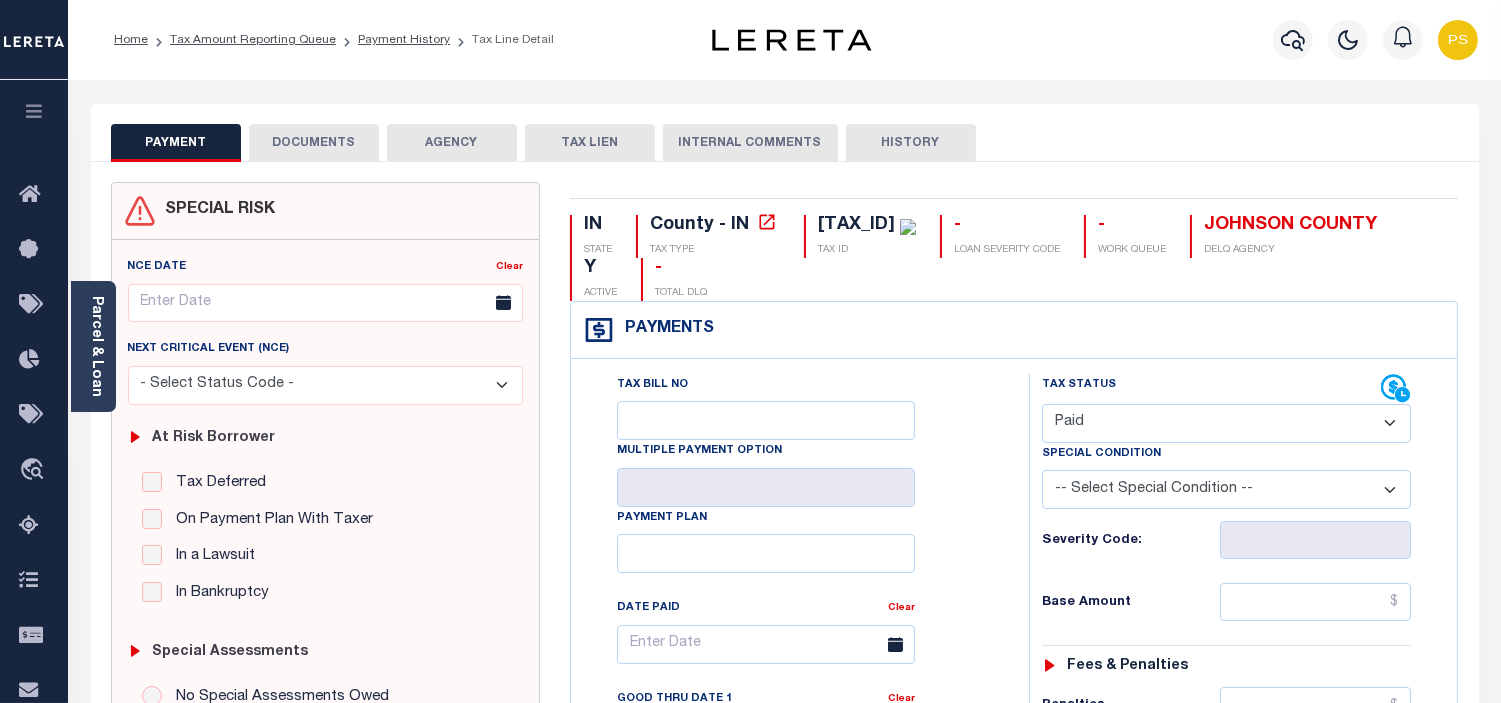 type on "08/06/2025" 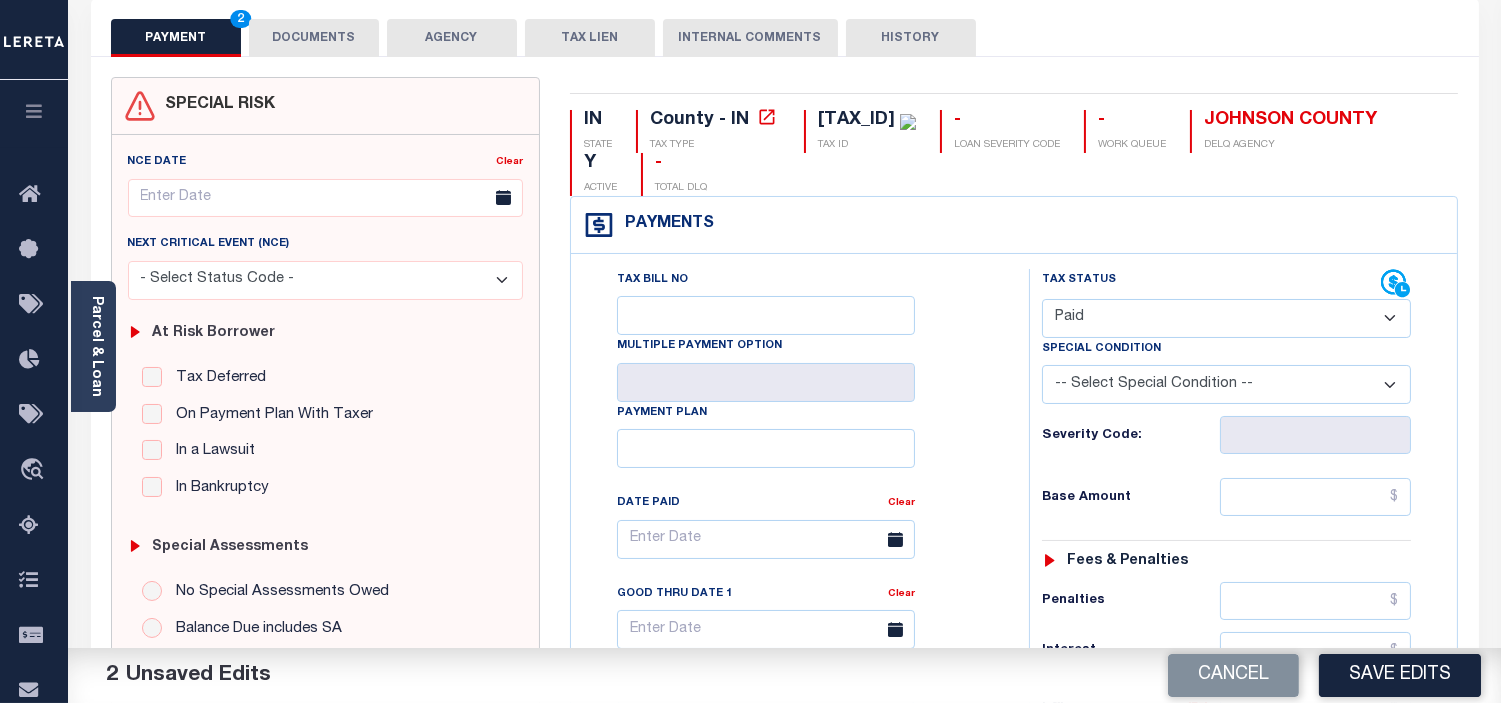 scroll, scrollTop: 111, scrollLeft: 0, axis: vertical 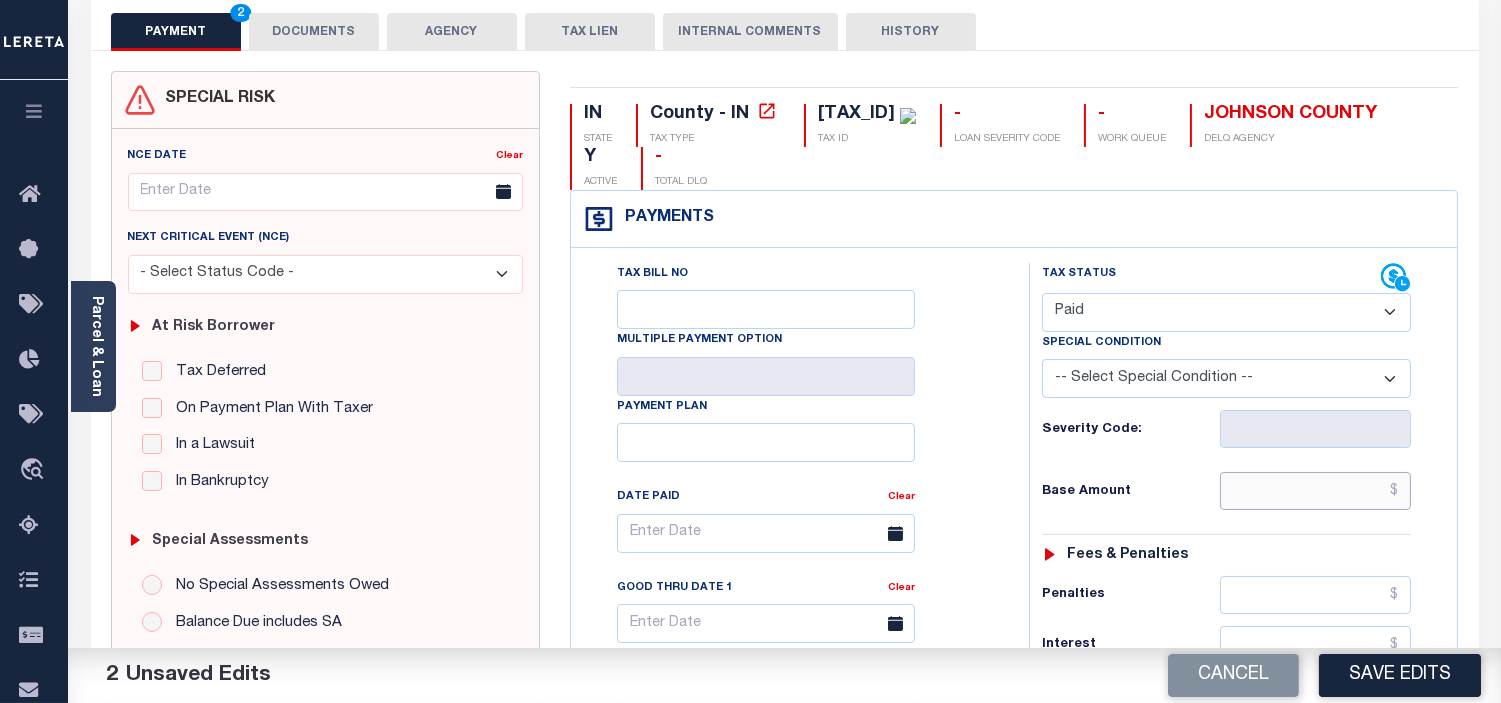click at bounding box center [1315, 491] 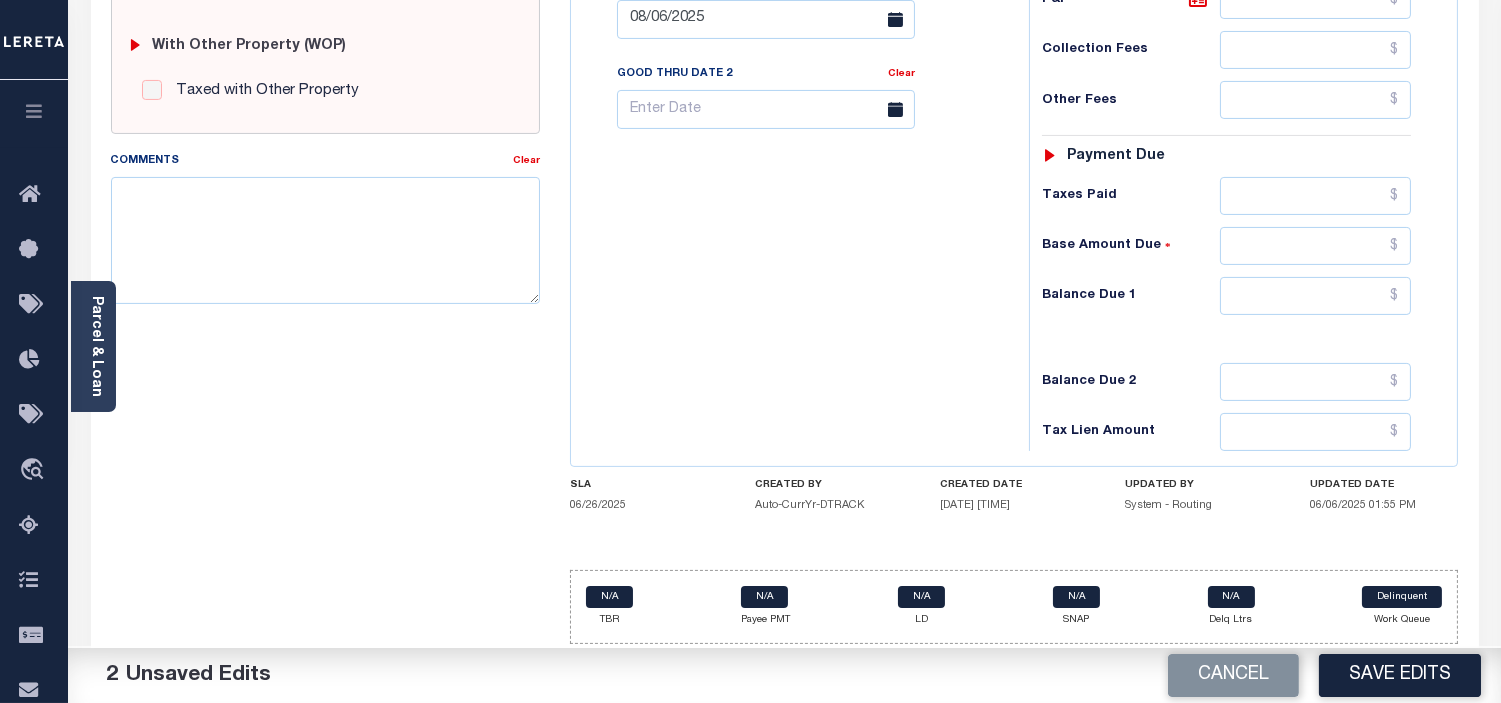 scroll, scrollTop: 814, scrollLeft: 0, axis: vertical 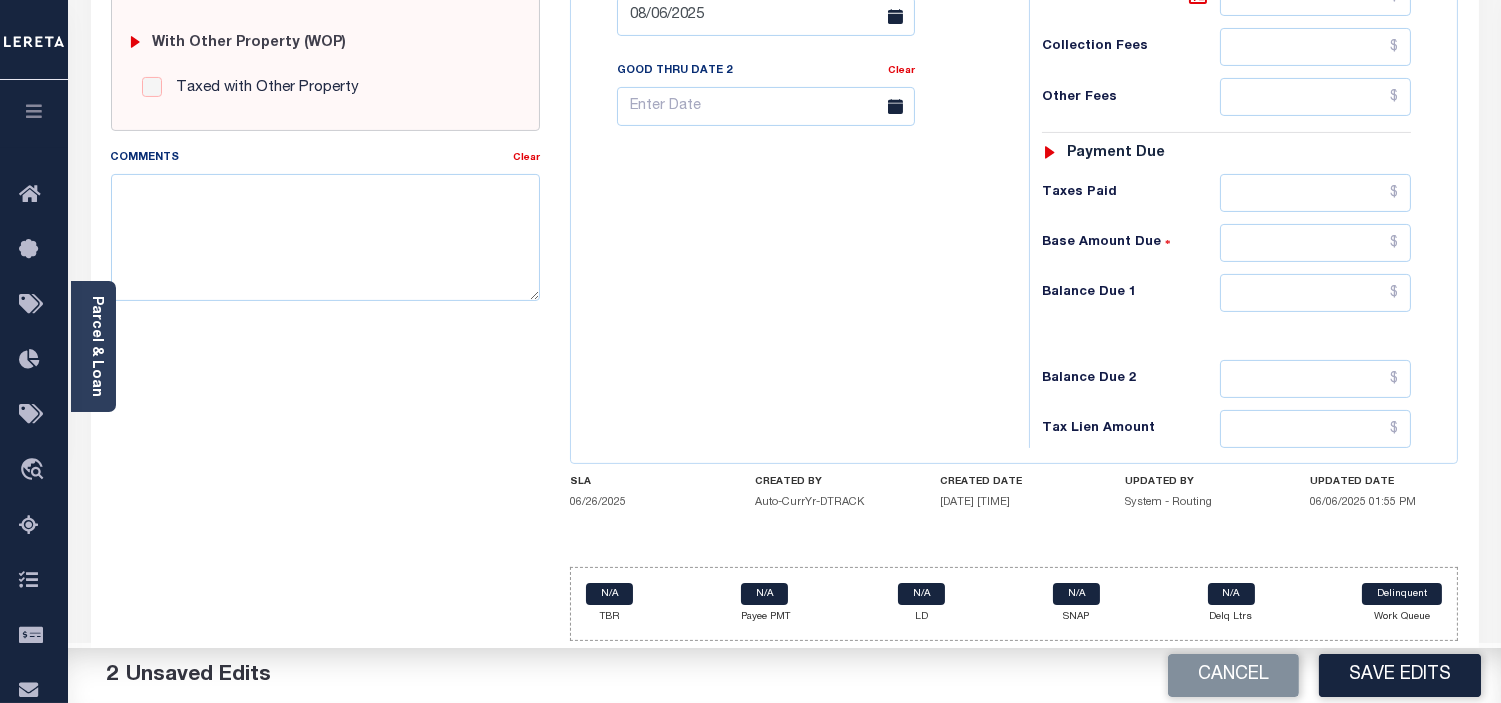 type on "$712.36" 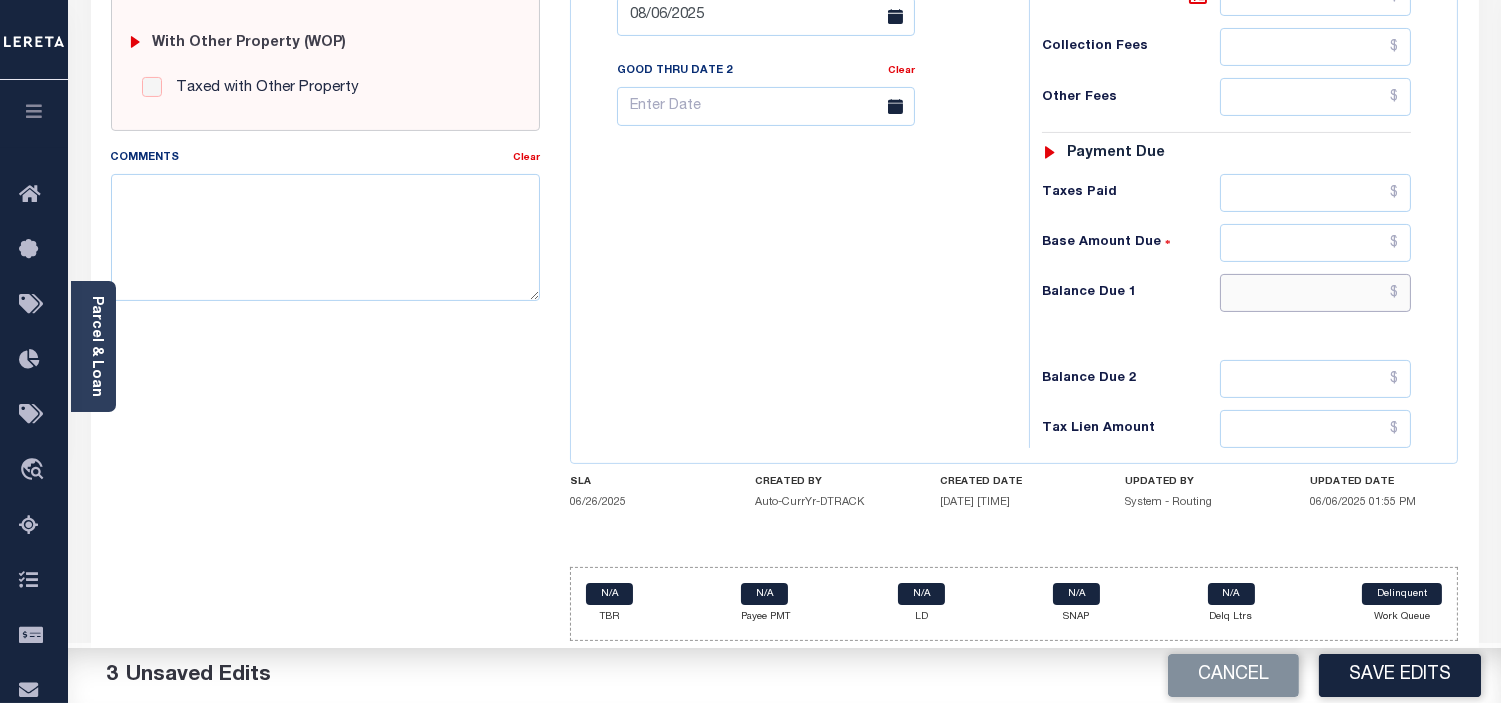 drag, startPoint x: 1403, startPoint y: 287, endPoint x: 1411, endPoint y: 316, distance: 30.083218 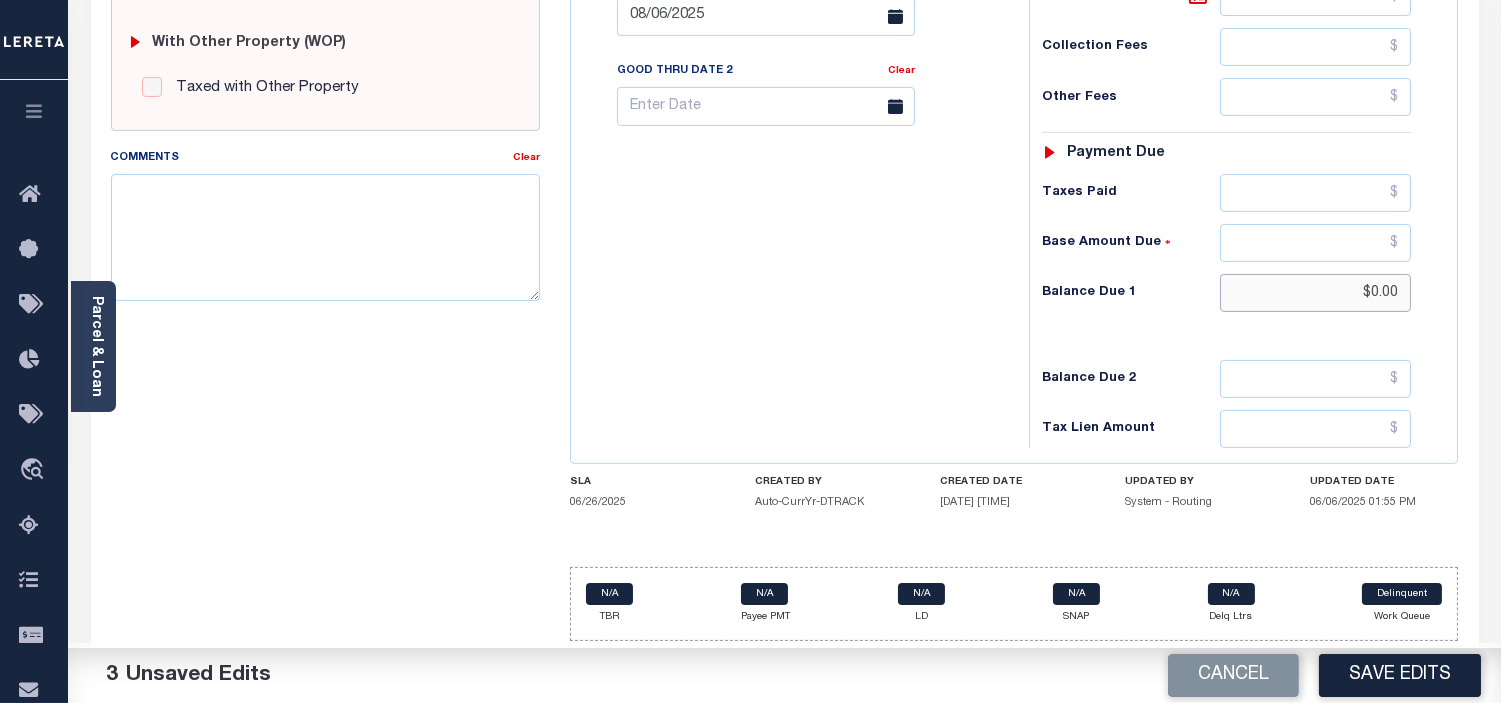 type on "$0.00" 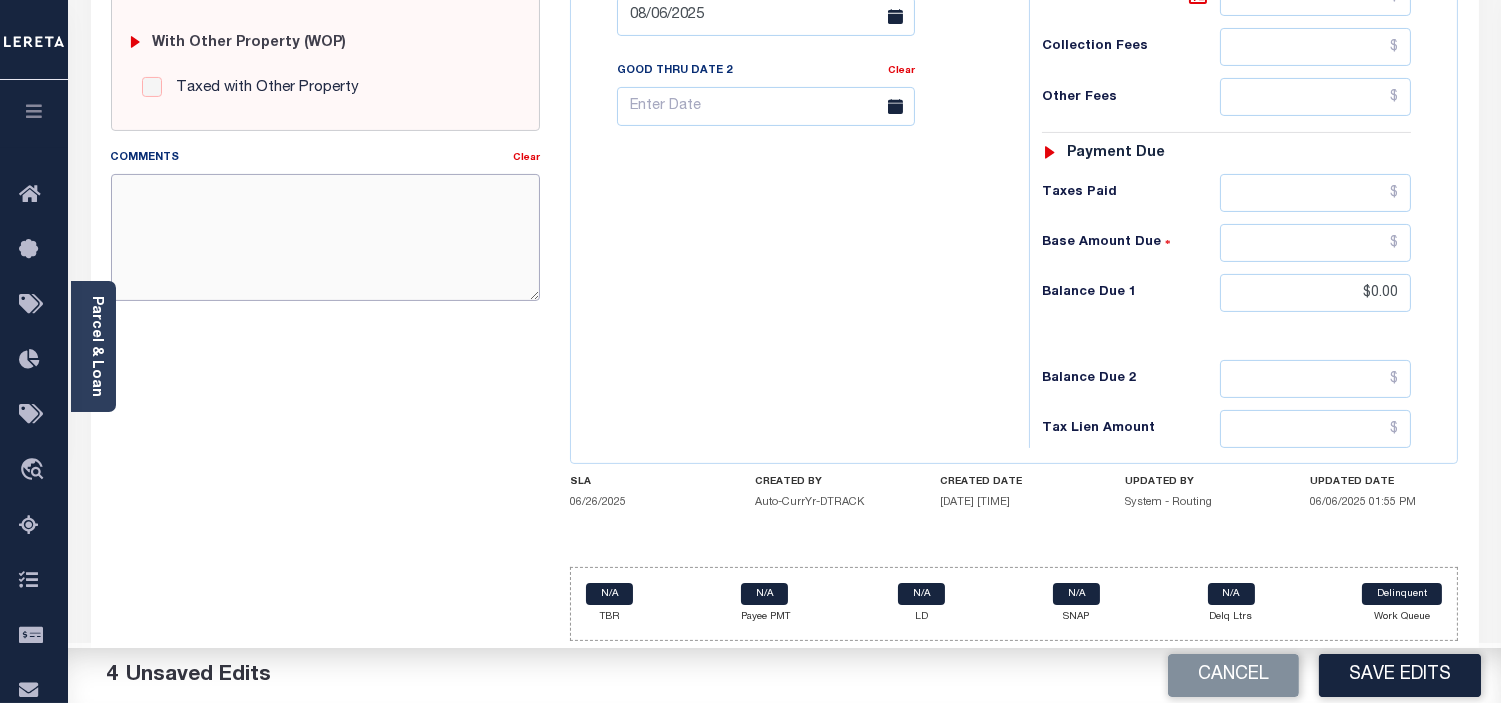 click on "Comments" at bounding box center [325, 237] 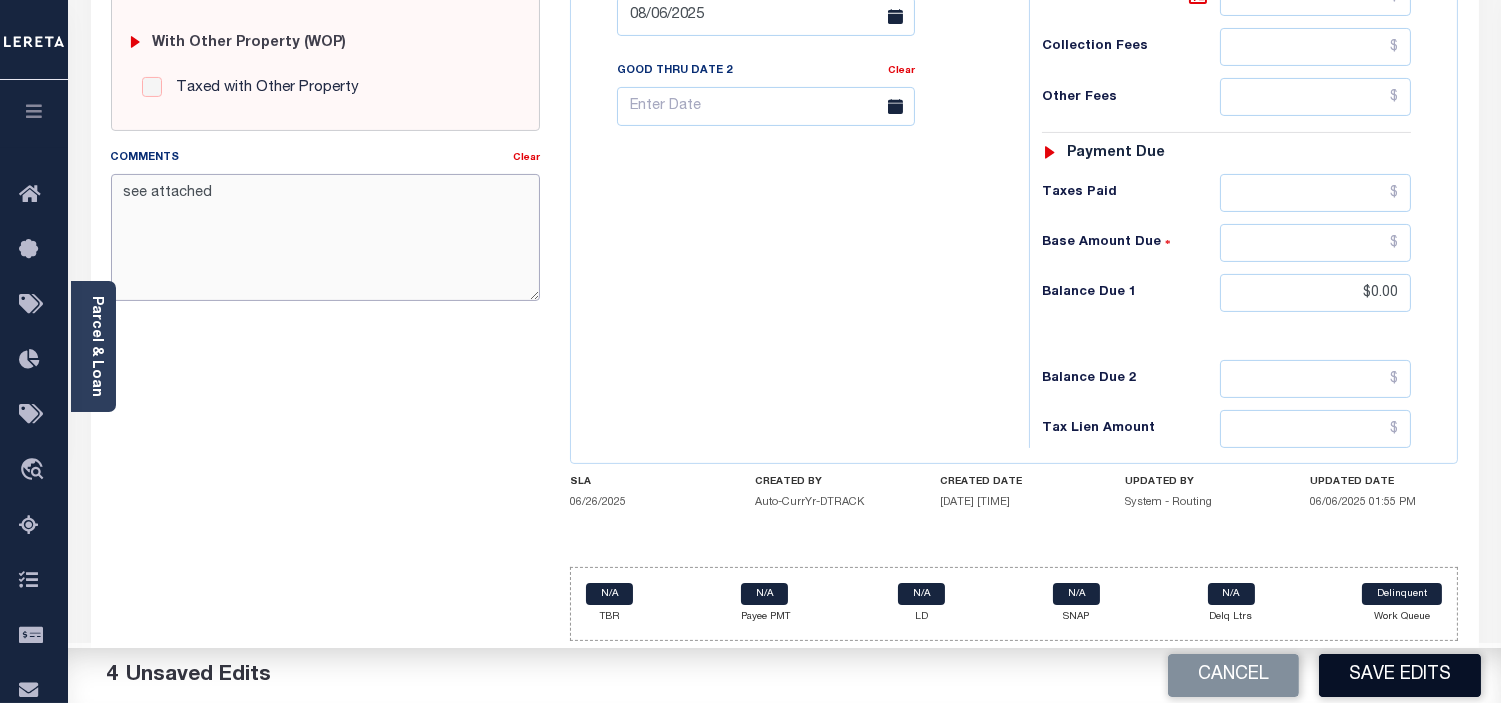 type on "see attached" 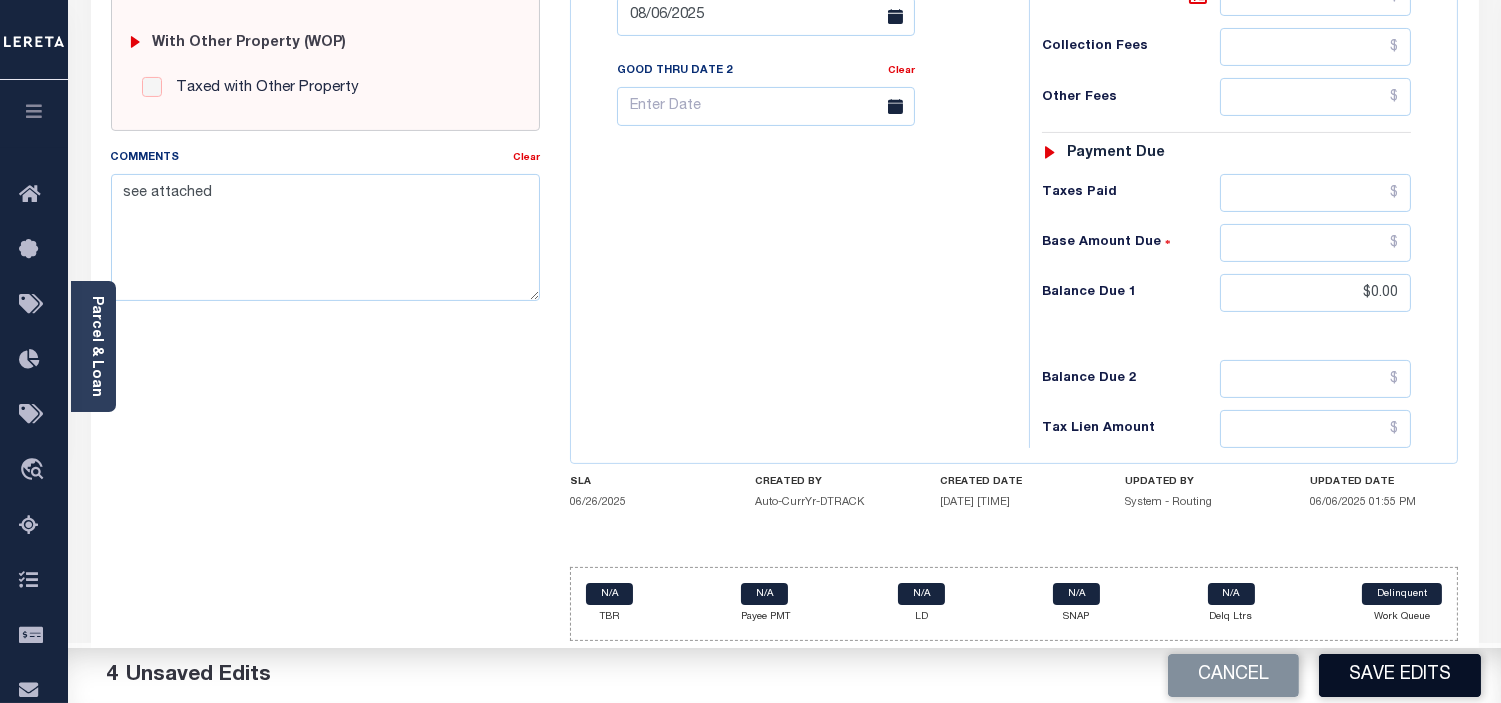 click on "Save Edits" at bounding box center (1400, 675) 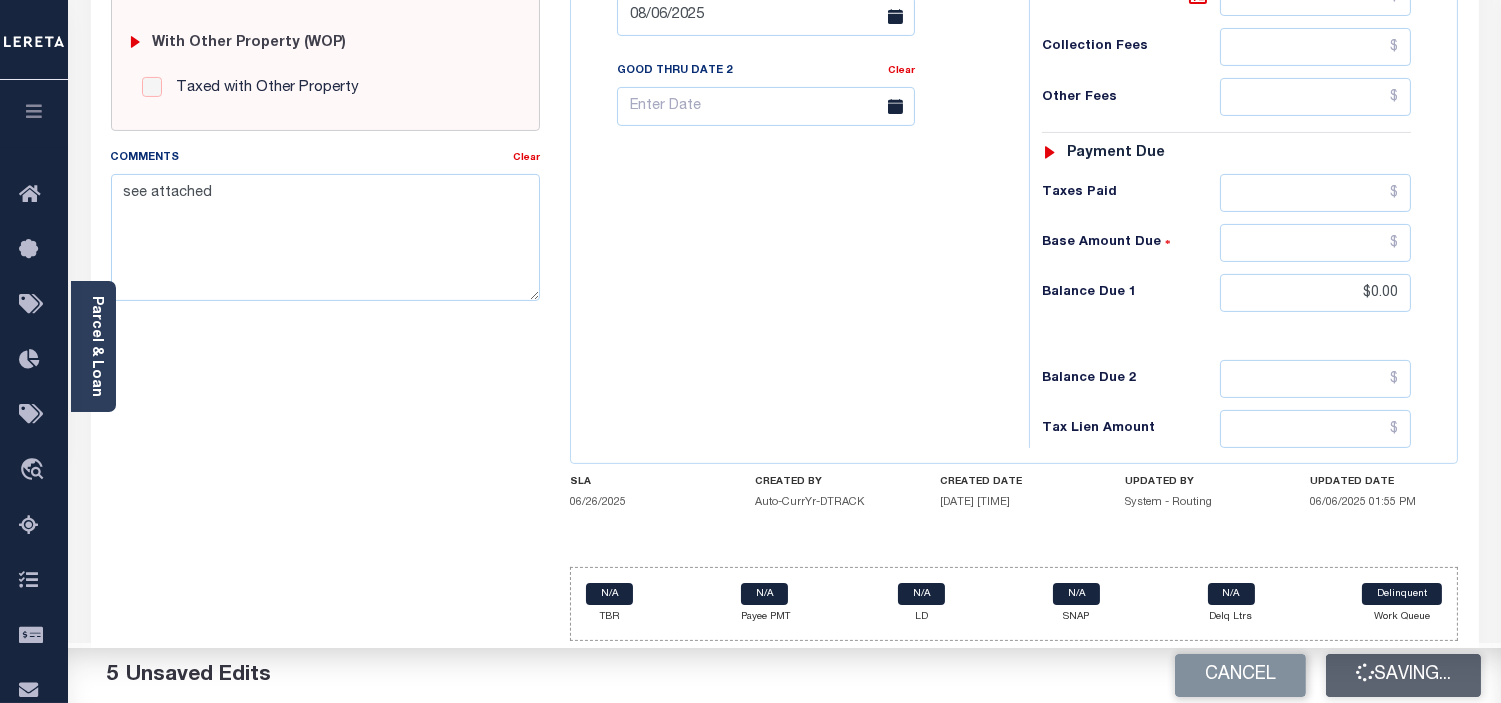 checkbox on "false" 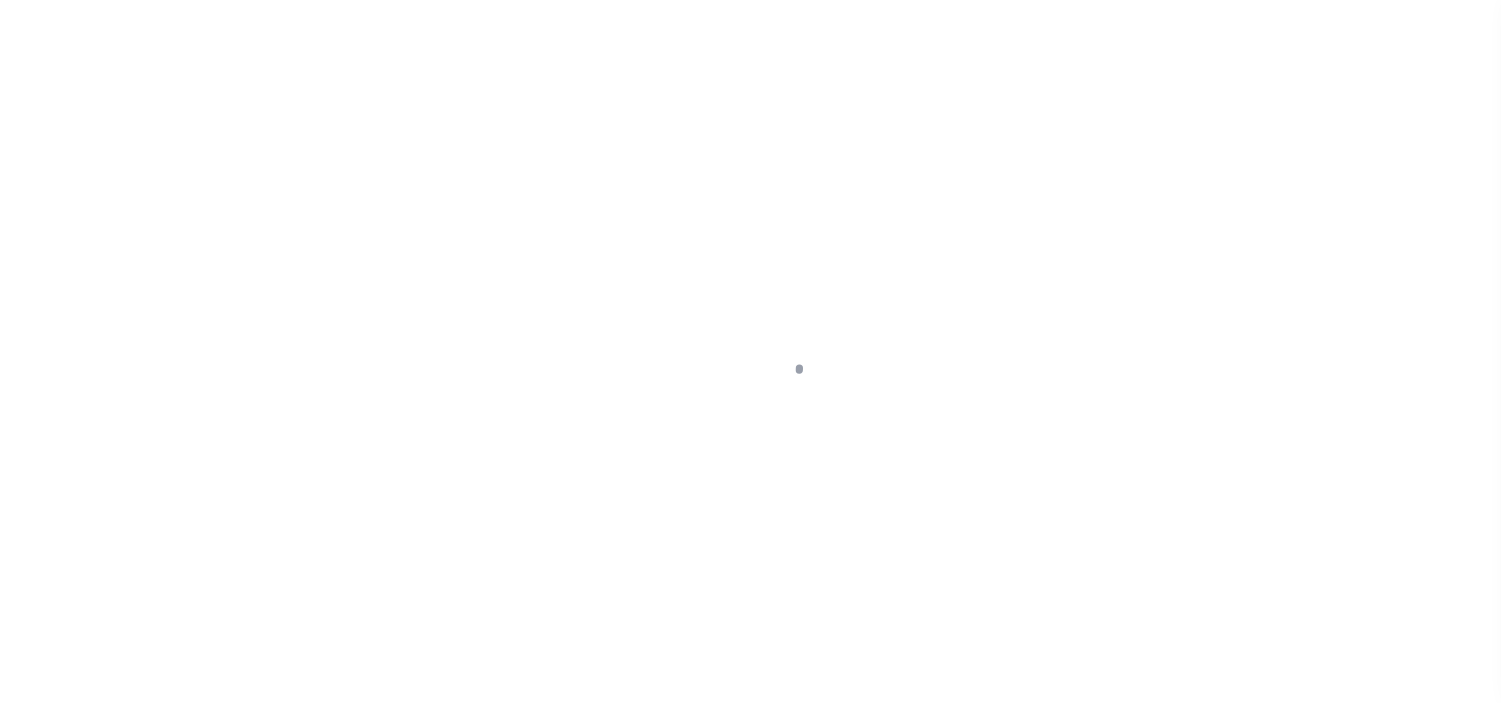 scroll, scrollTop: 0, scrollLeft: 0, axis: both 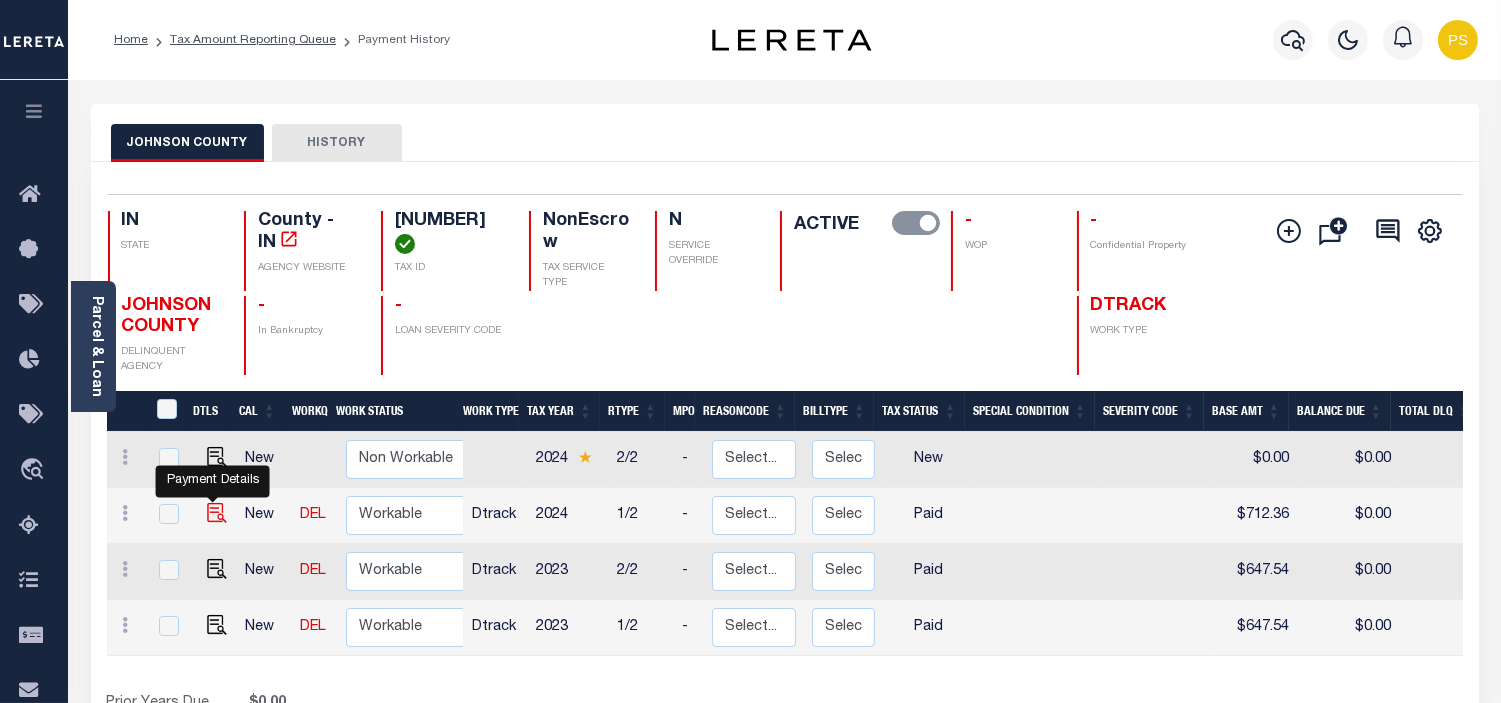 click at bounding box center (217, 513) 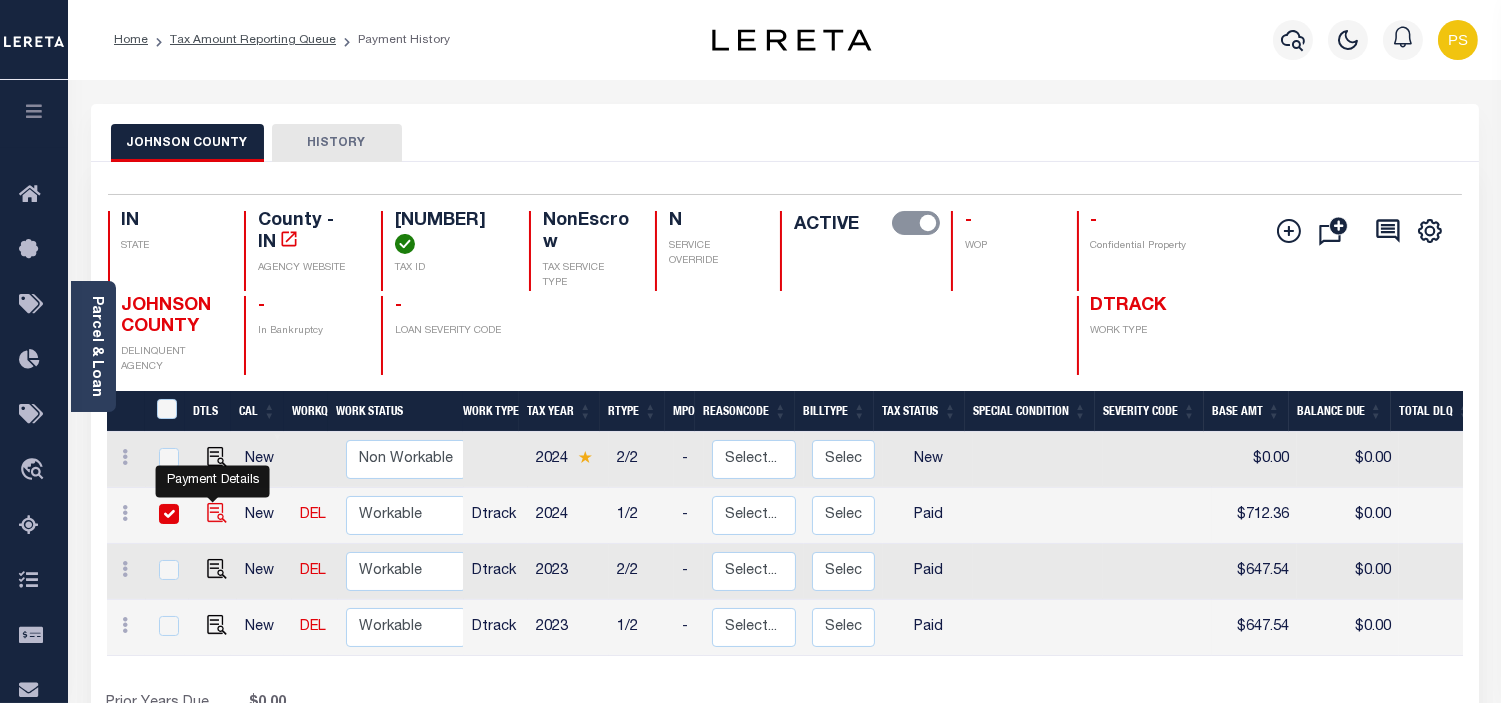 checkbox on "true" 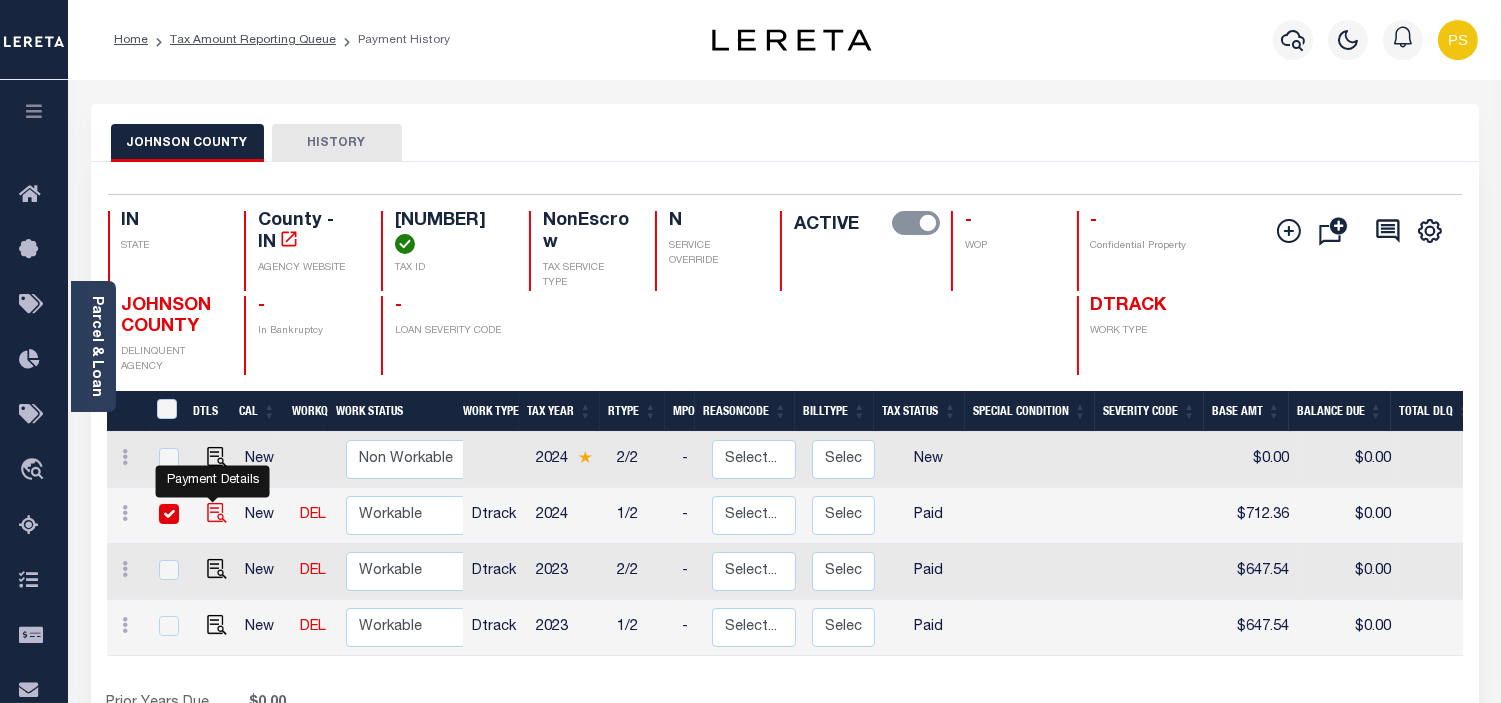 checkbox on "true" 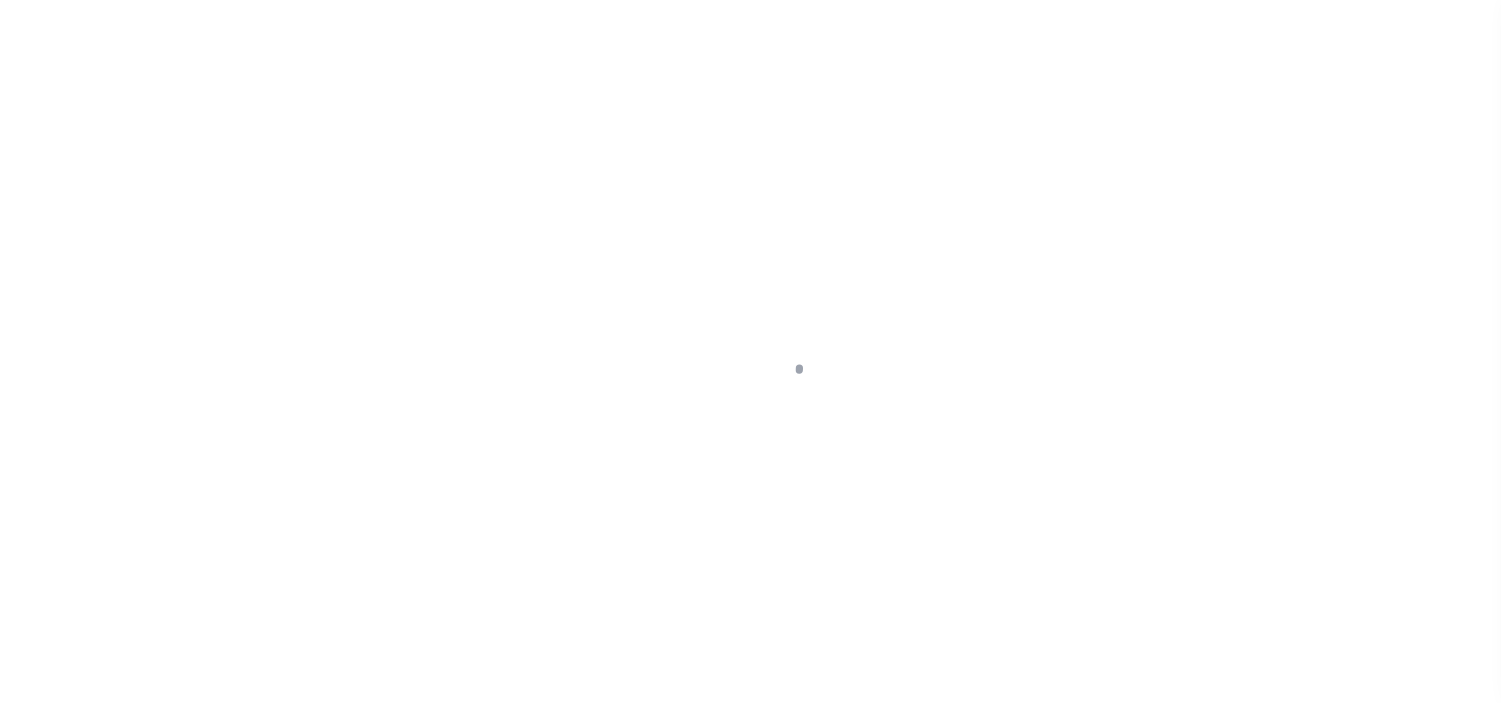 select on "PYD" 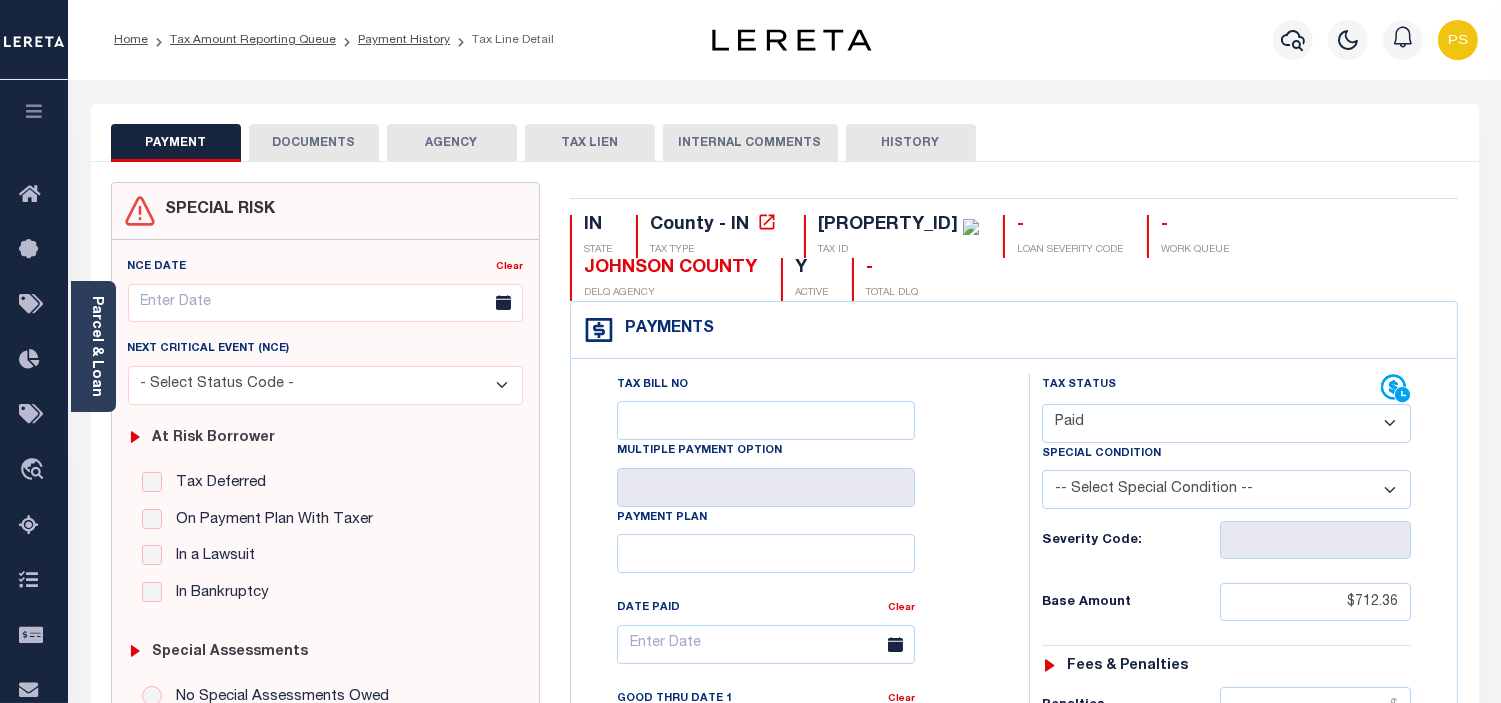 click on "DOCUMENTS" at bounding box center (314, 143) 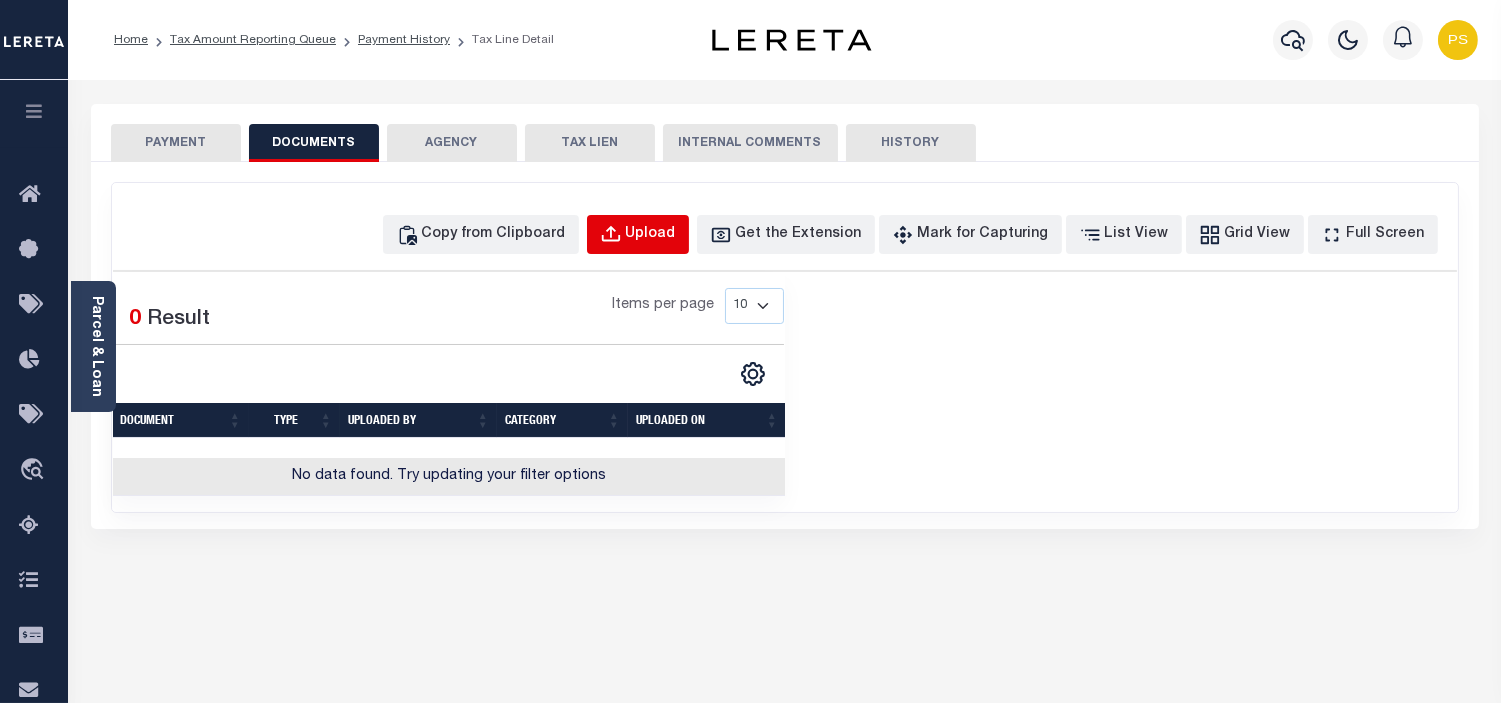 click on "Upload" at bounding box center [638, 234] 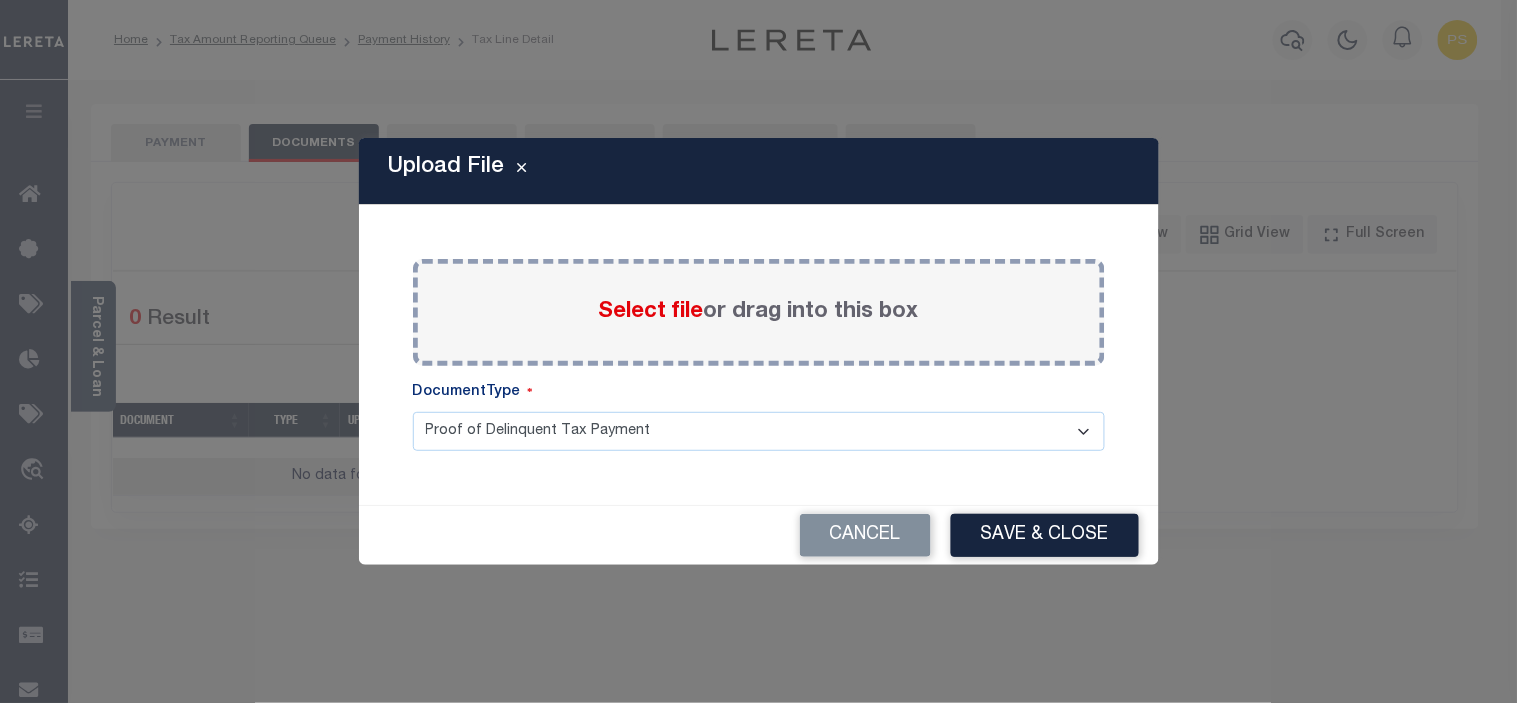 click on "Select file" at bounding box center (651, 312) 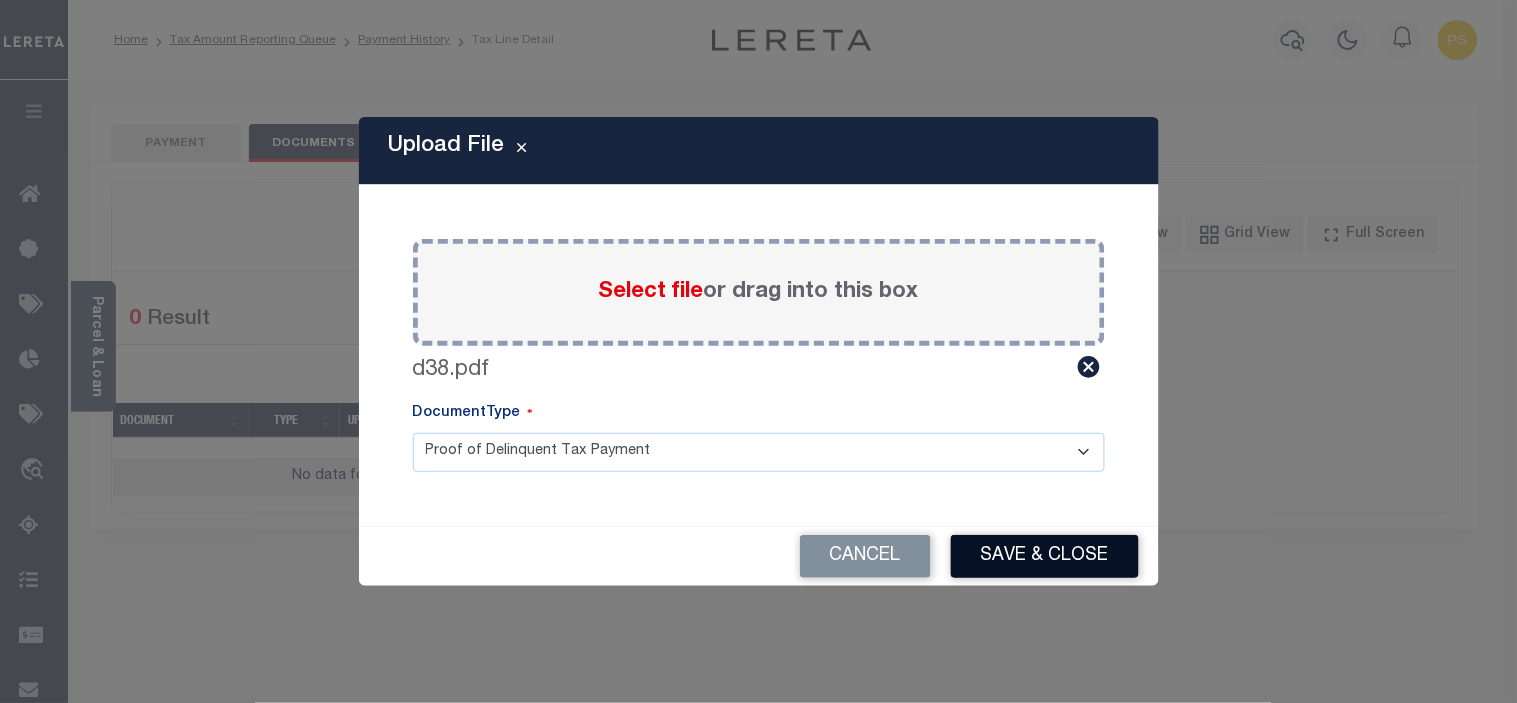 click on "Save & Close" at bounding box center [1045, 556] 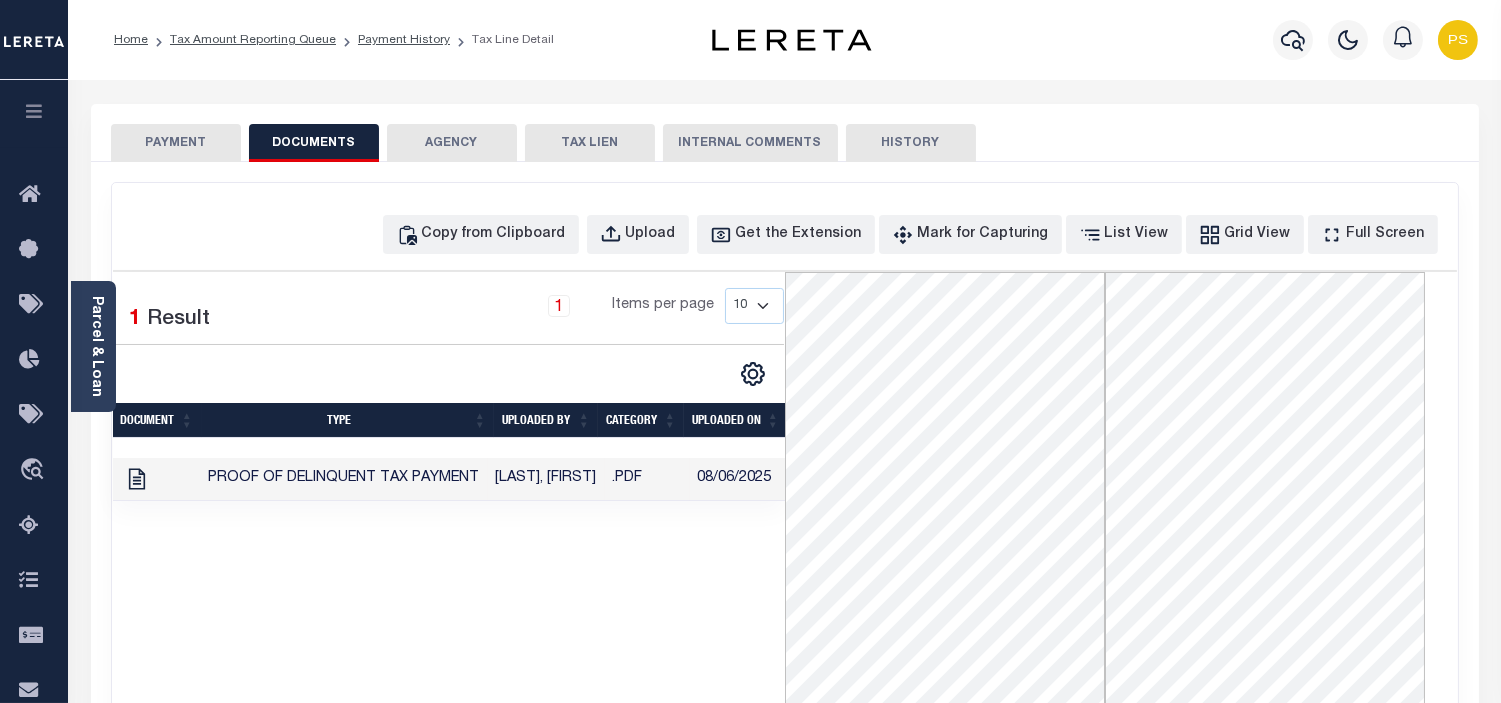 click on "PAYMENT" at bounding box center (176, 143) 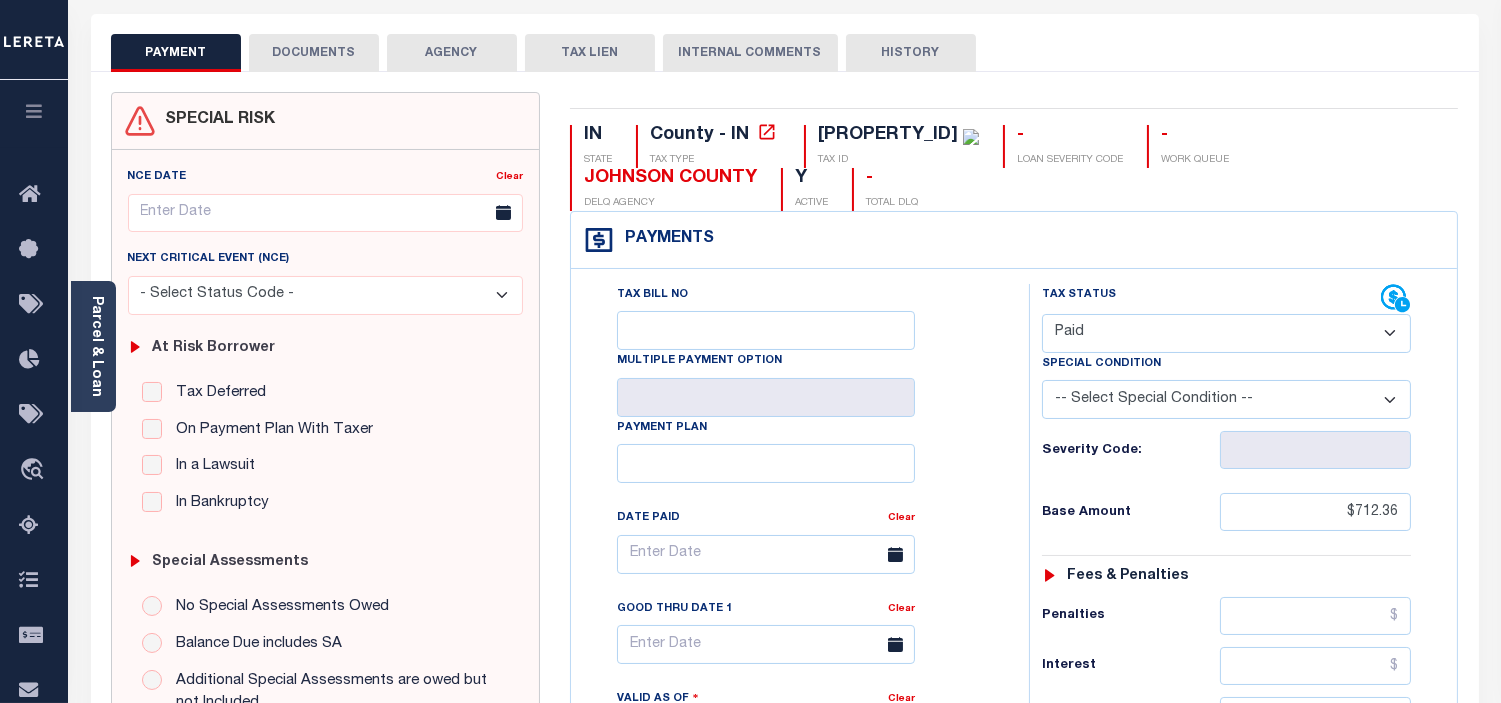 scroll, scrollTop: 0, scrollLeft: 0, axis: both 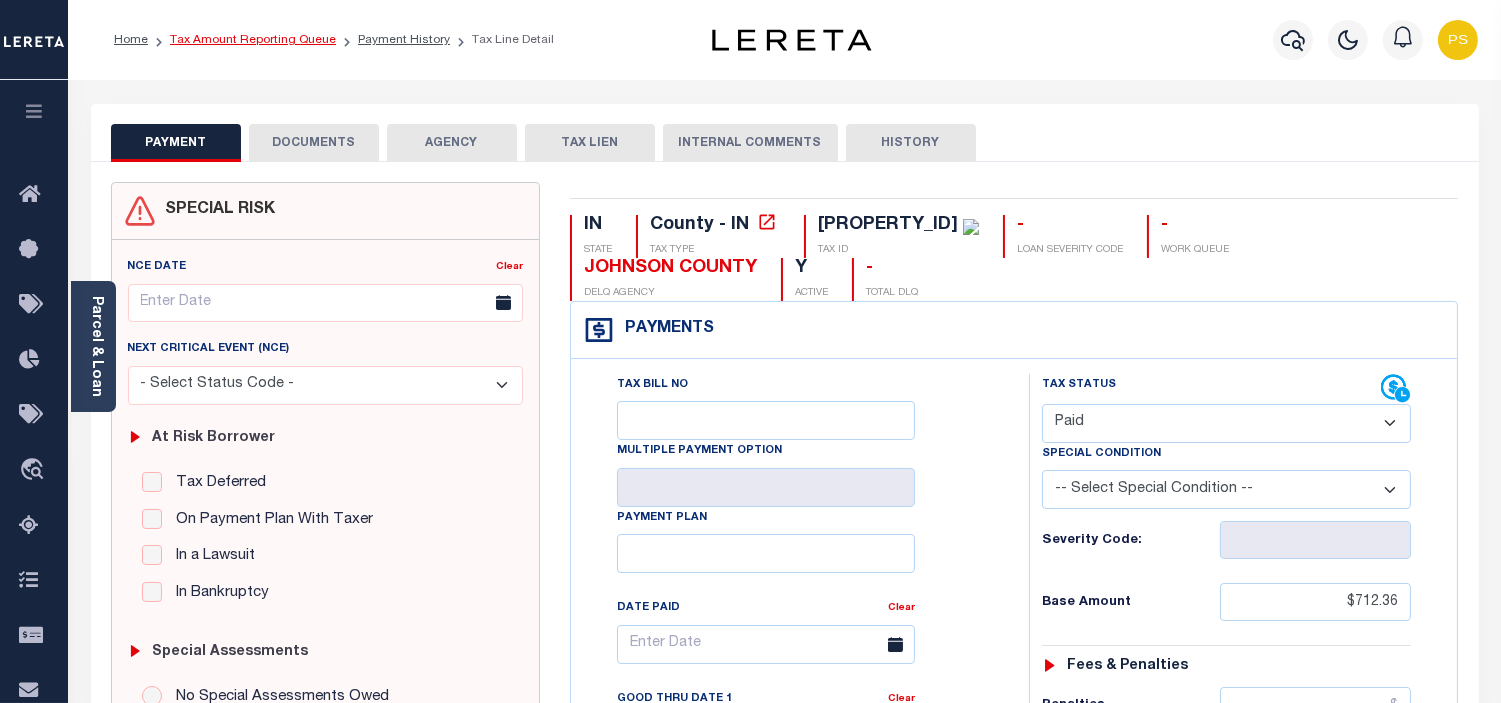 click on "Tax Amount Reporting Queue" at bounding box center (253, 40) 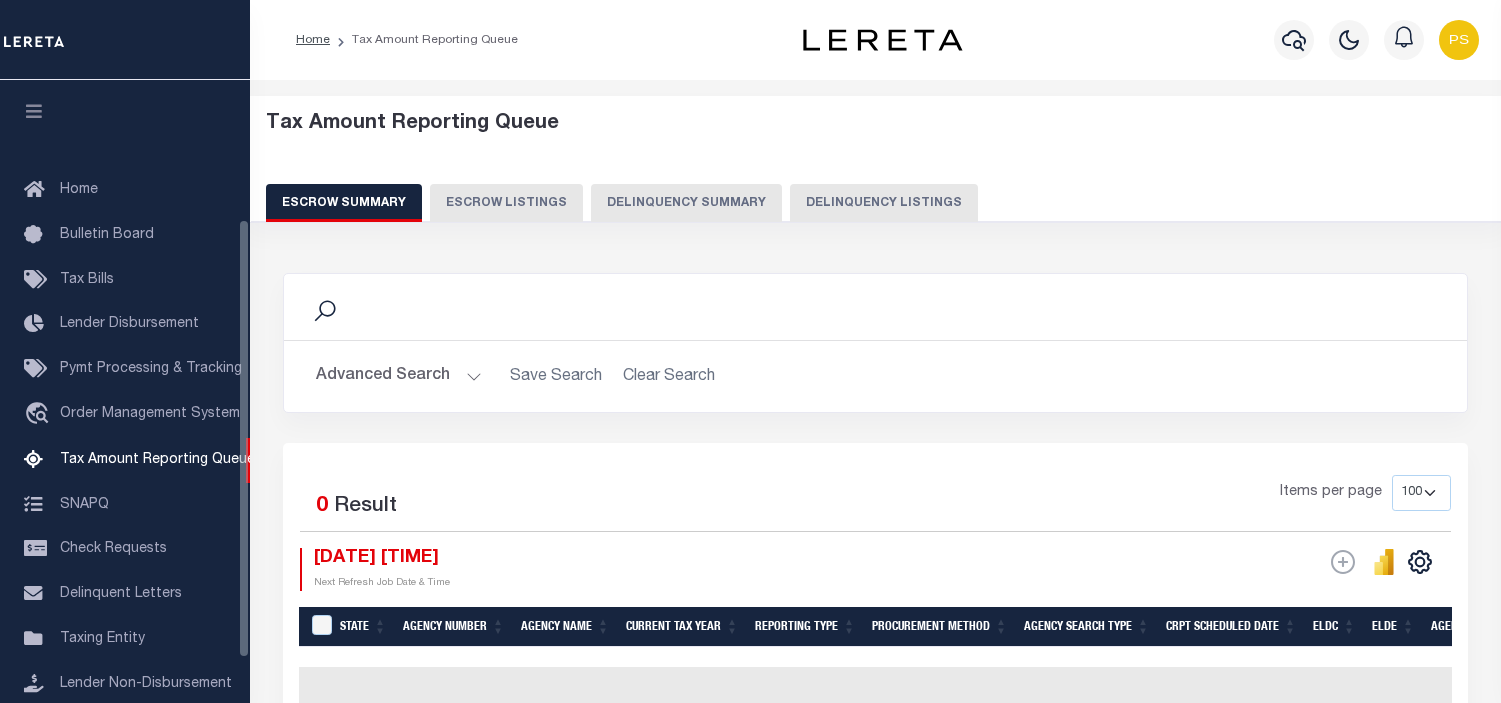 select on "100" 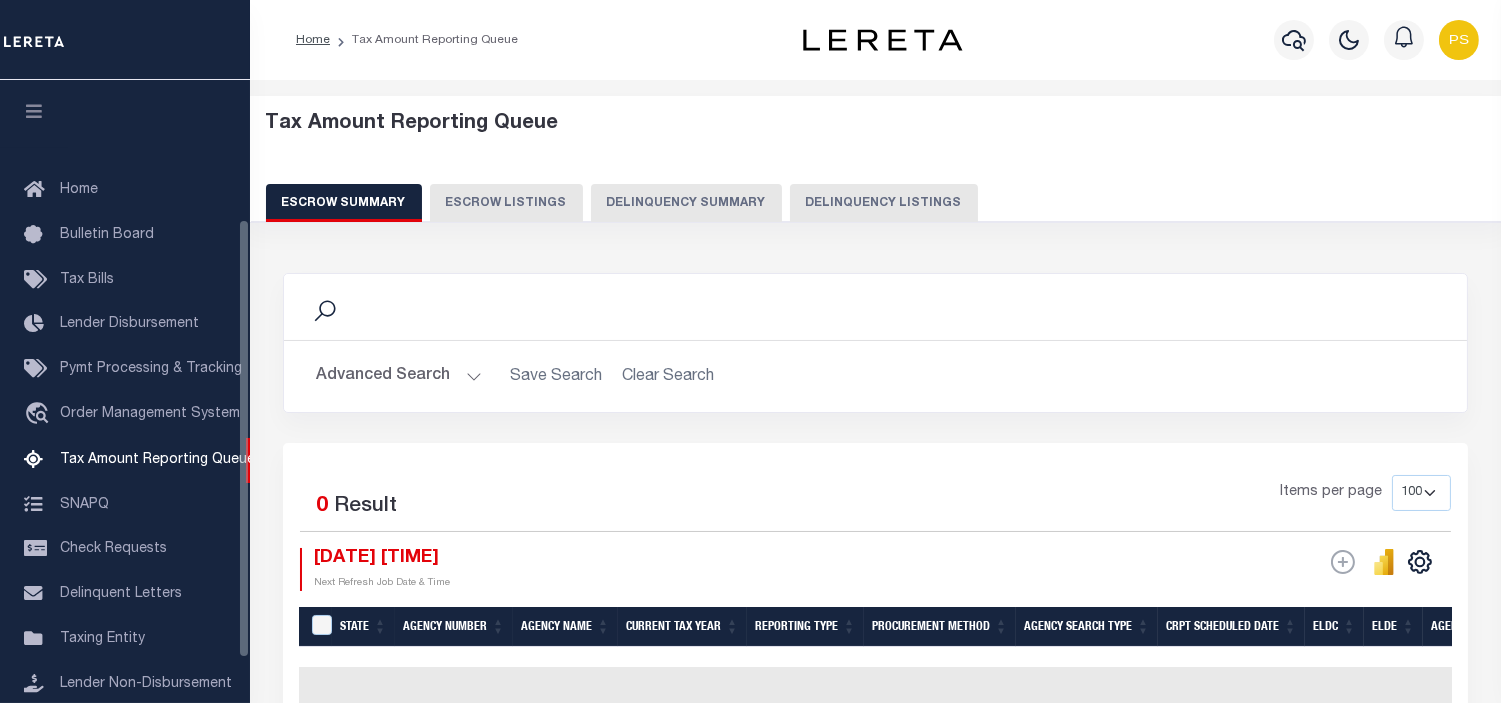 scroll, scrollTop: 198, scrollLeft: 0, axis: vertical 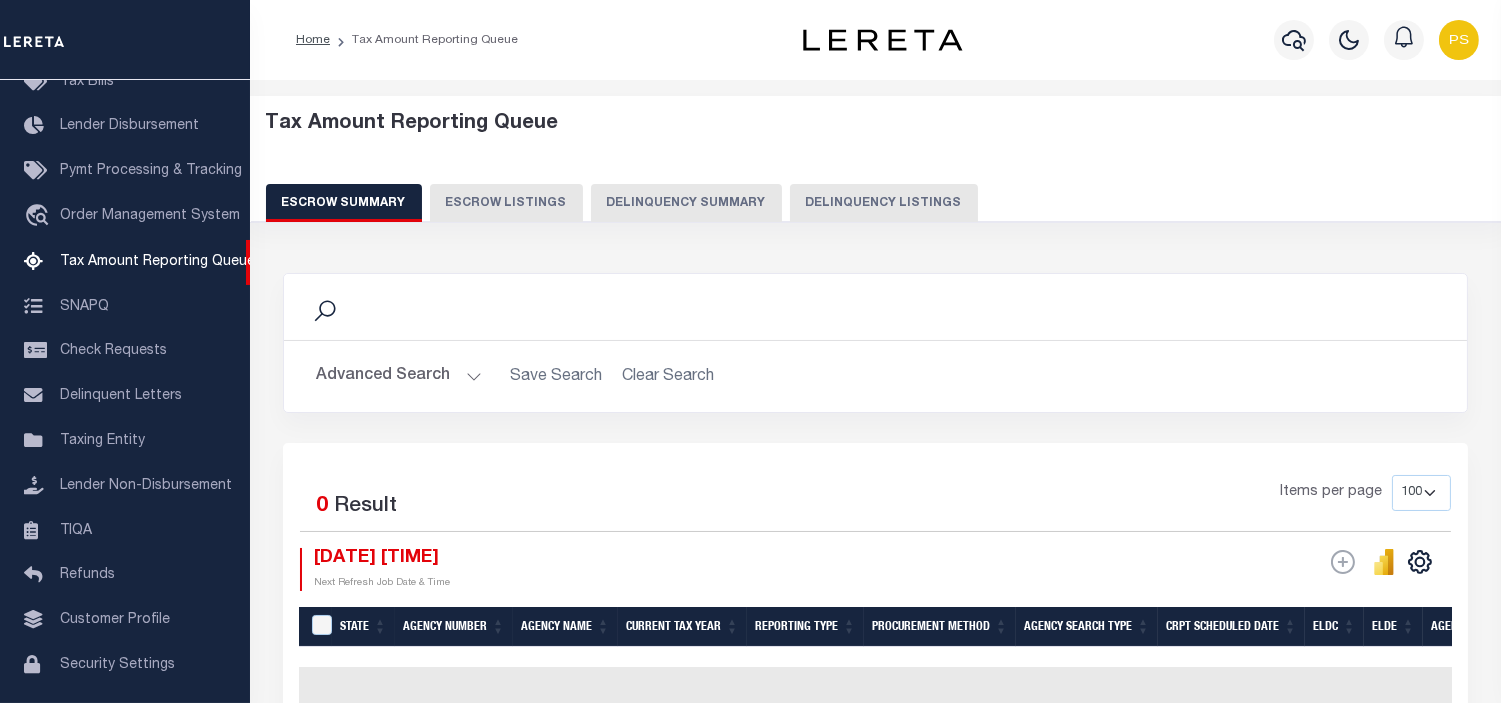 click on "Delinquency Listings" at bounding box center [884, 203] 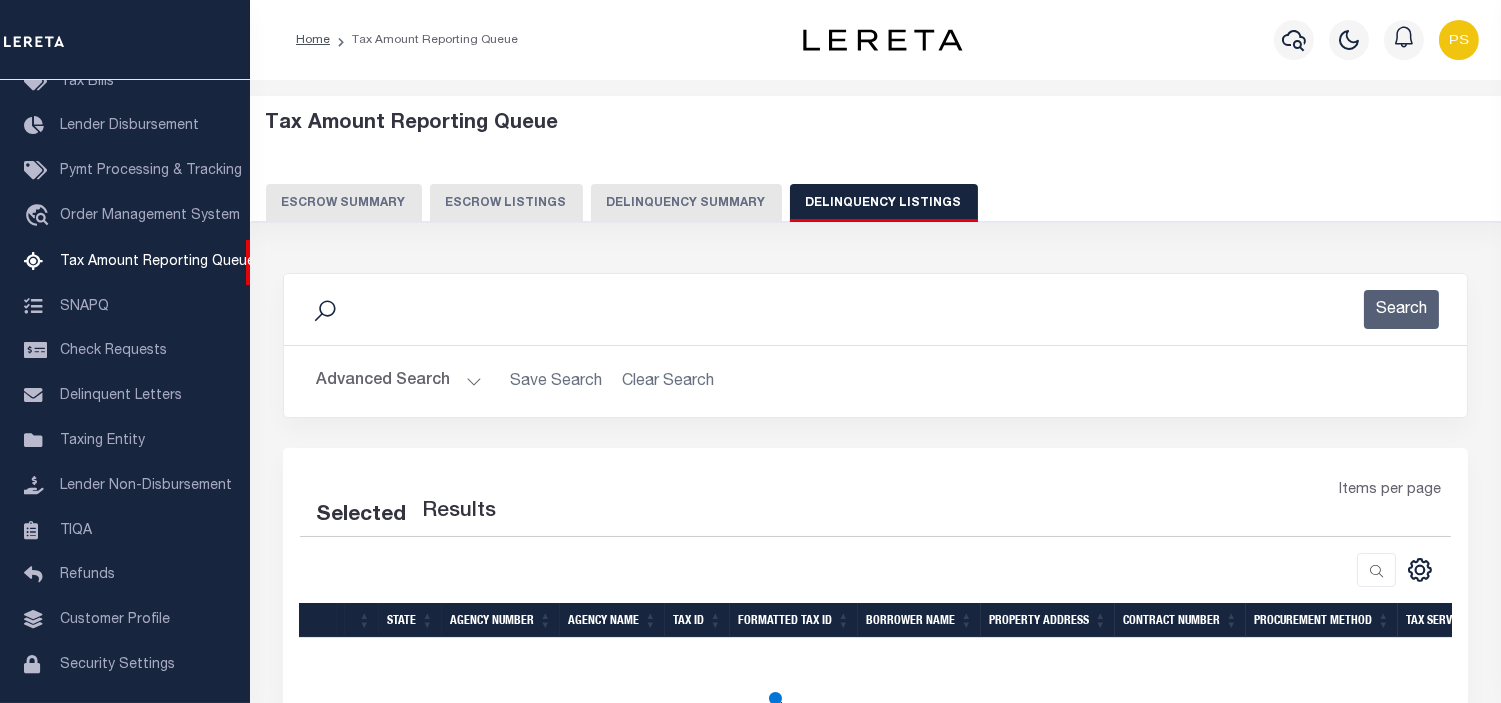 select on "100" 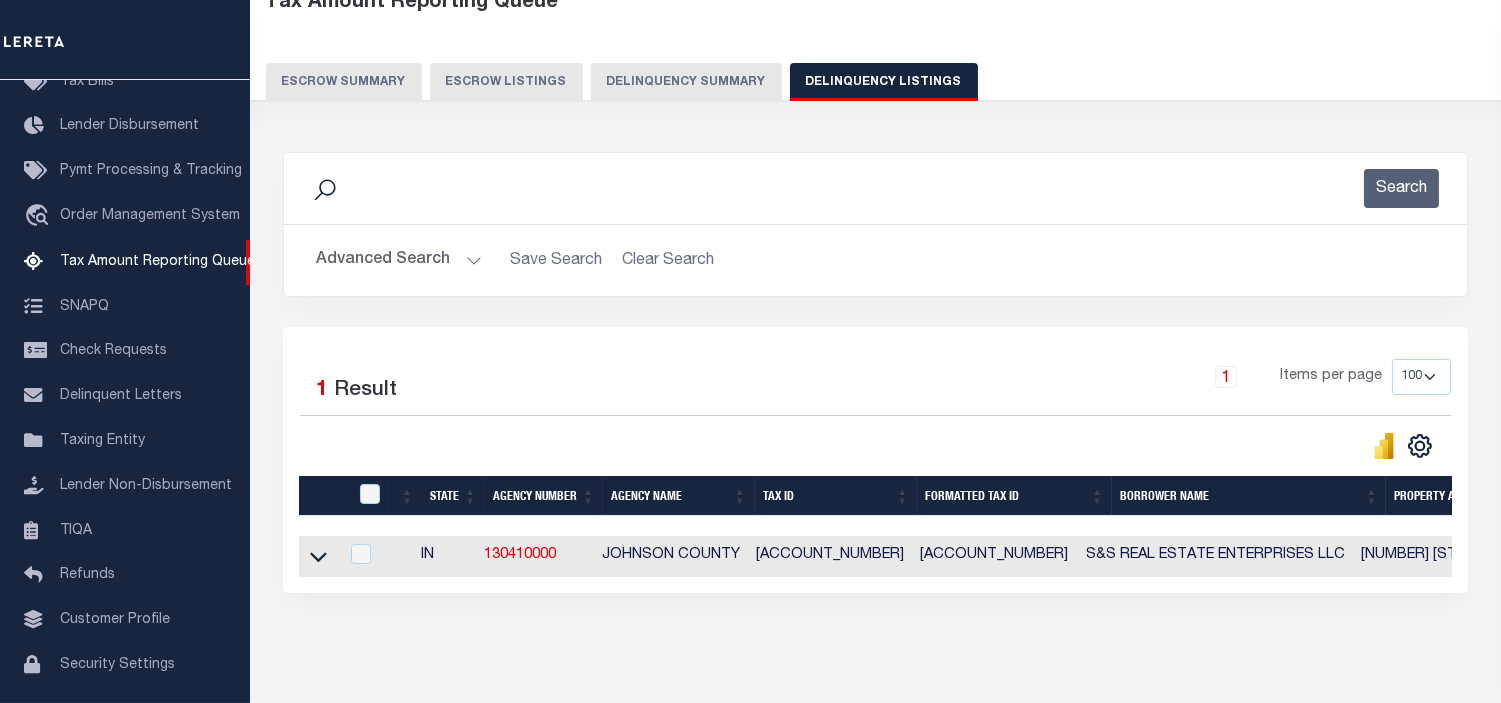 scroll, scrollTop: 207, scrollLeft: 0, axis: vertical 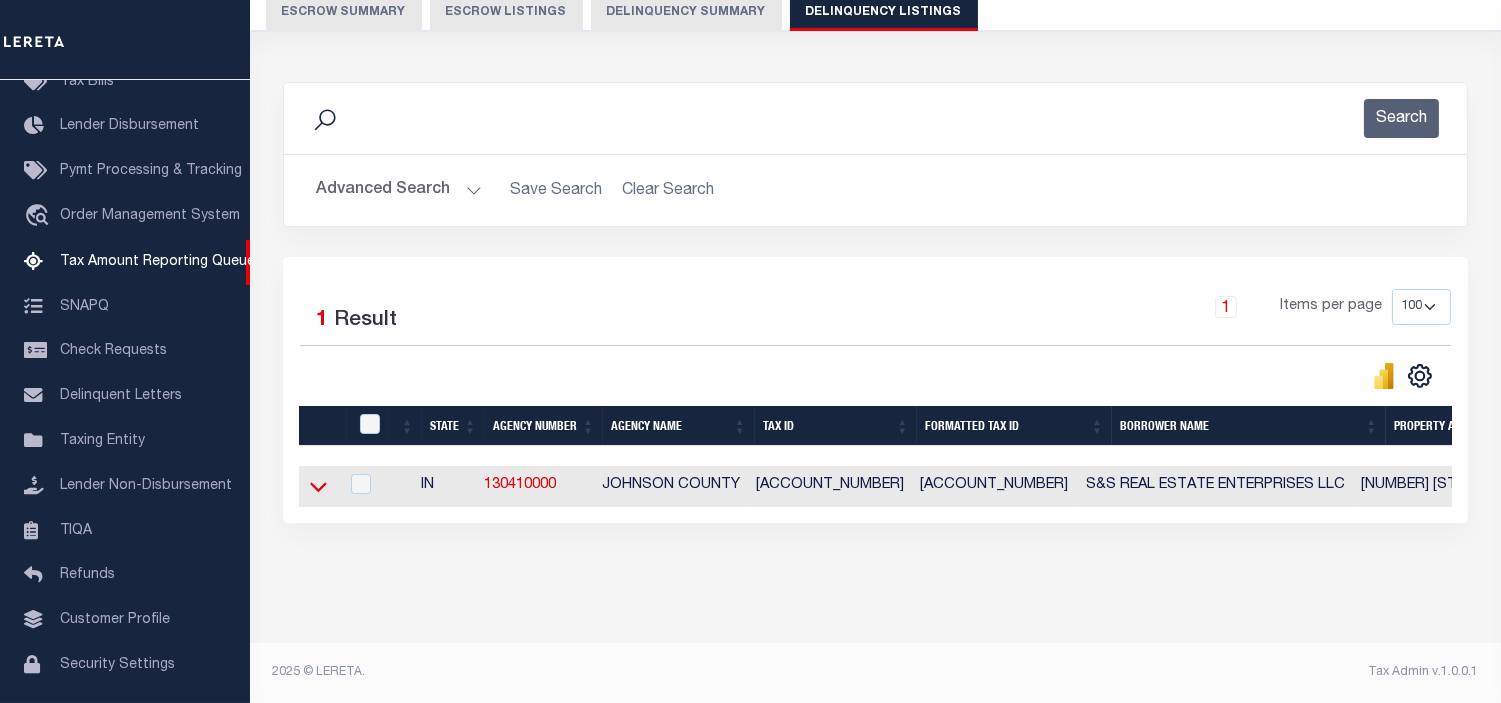 click 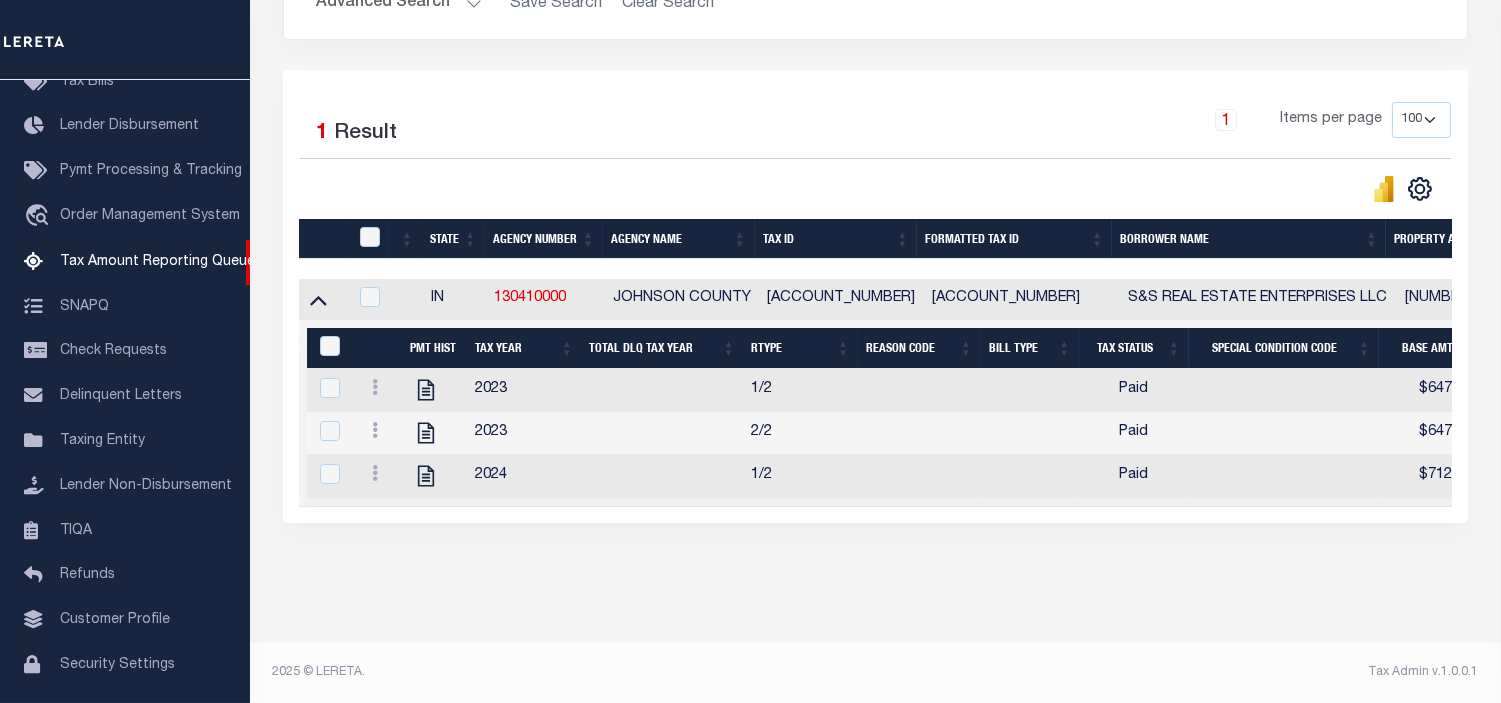 scroll, scrollTop: 396, scrollLeft: 0, axis: vertical 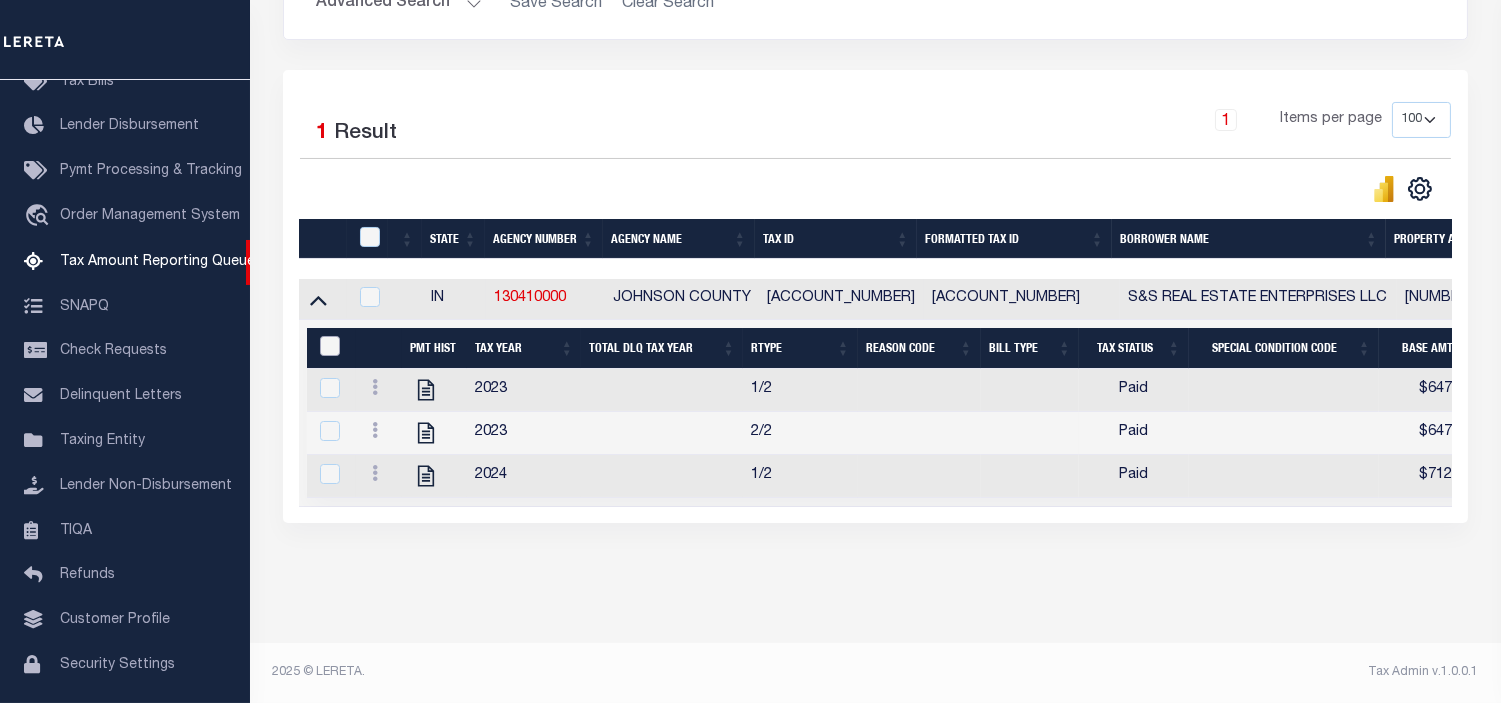 click at bounding box center [330, 346] 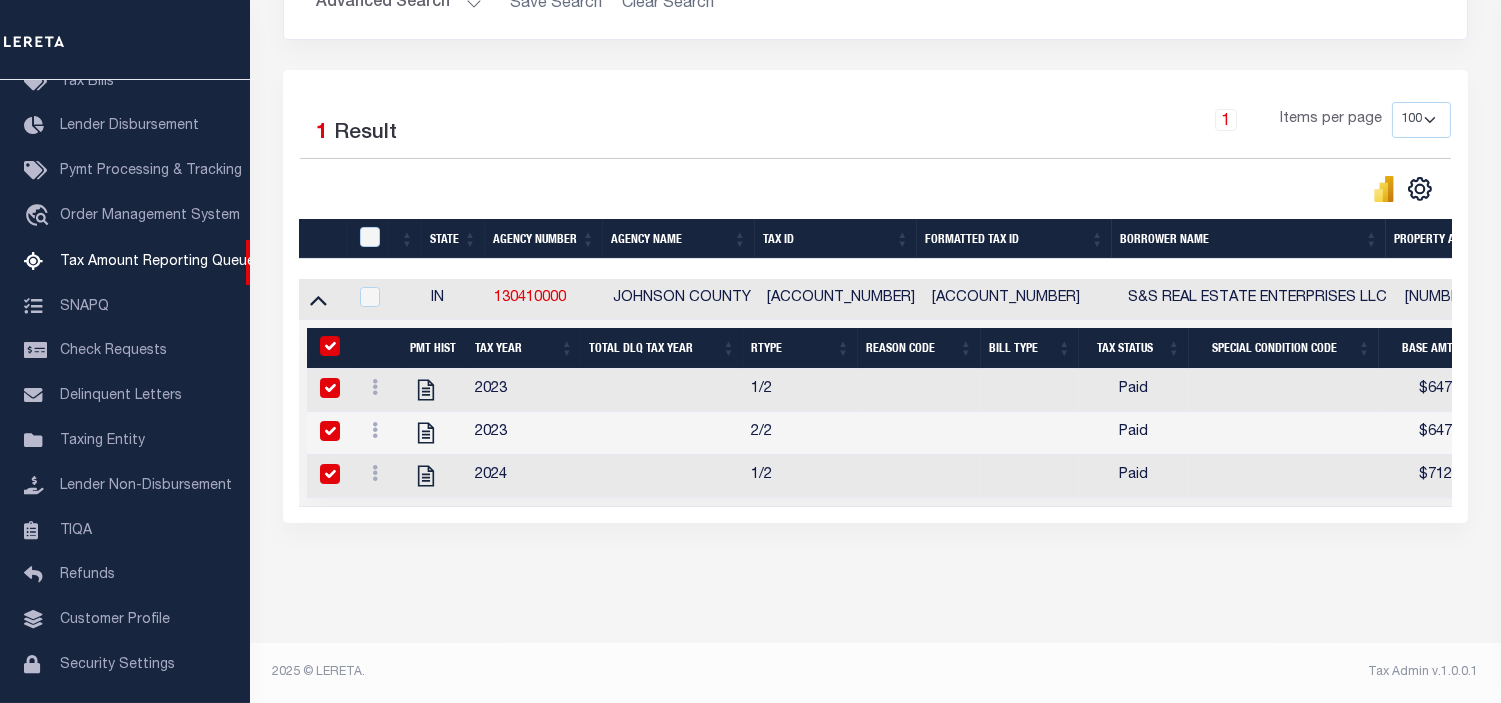 checkbox on "true" 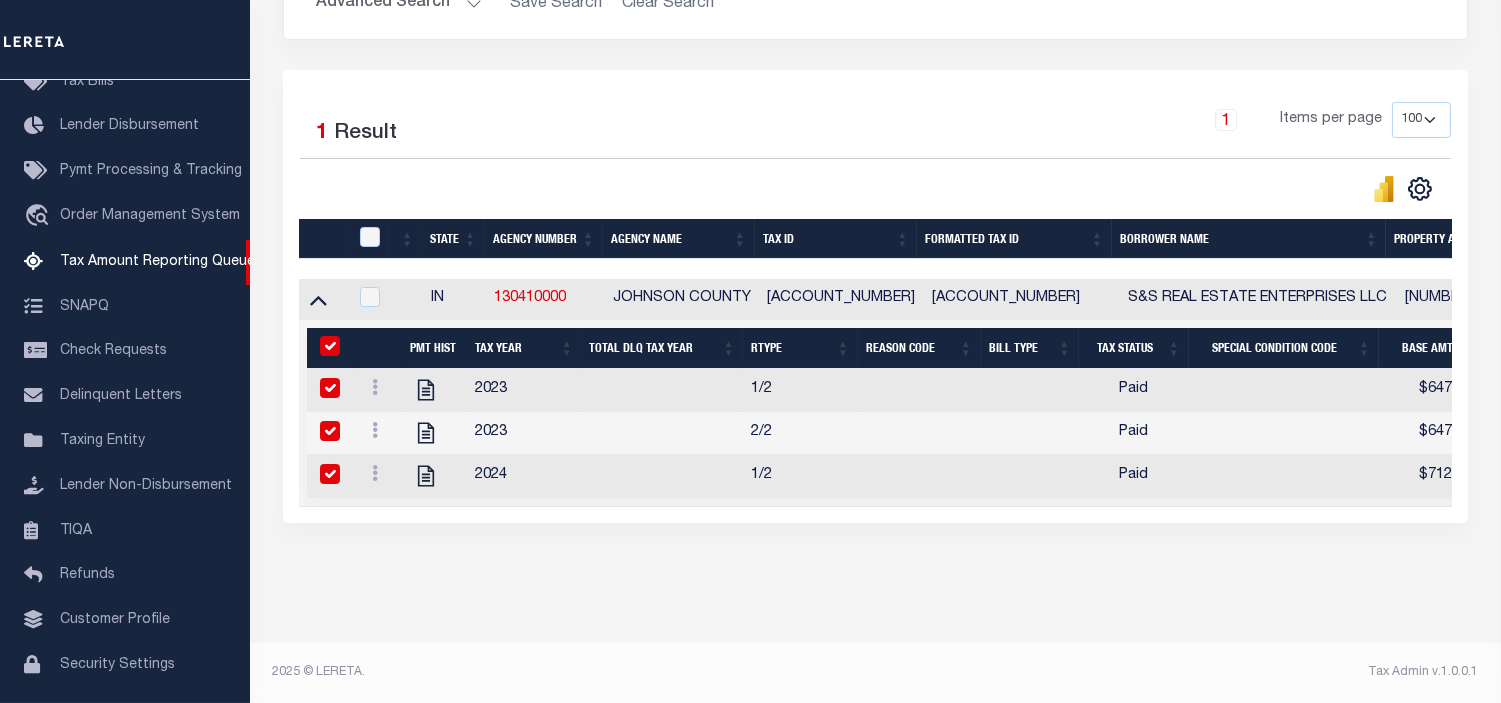 checkbox on "true" 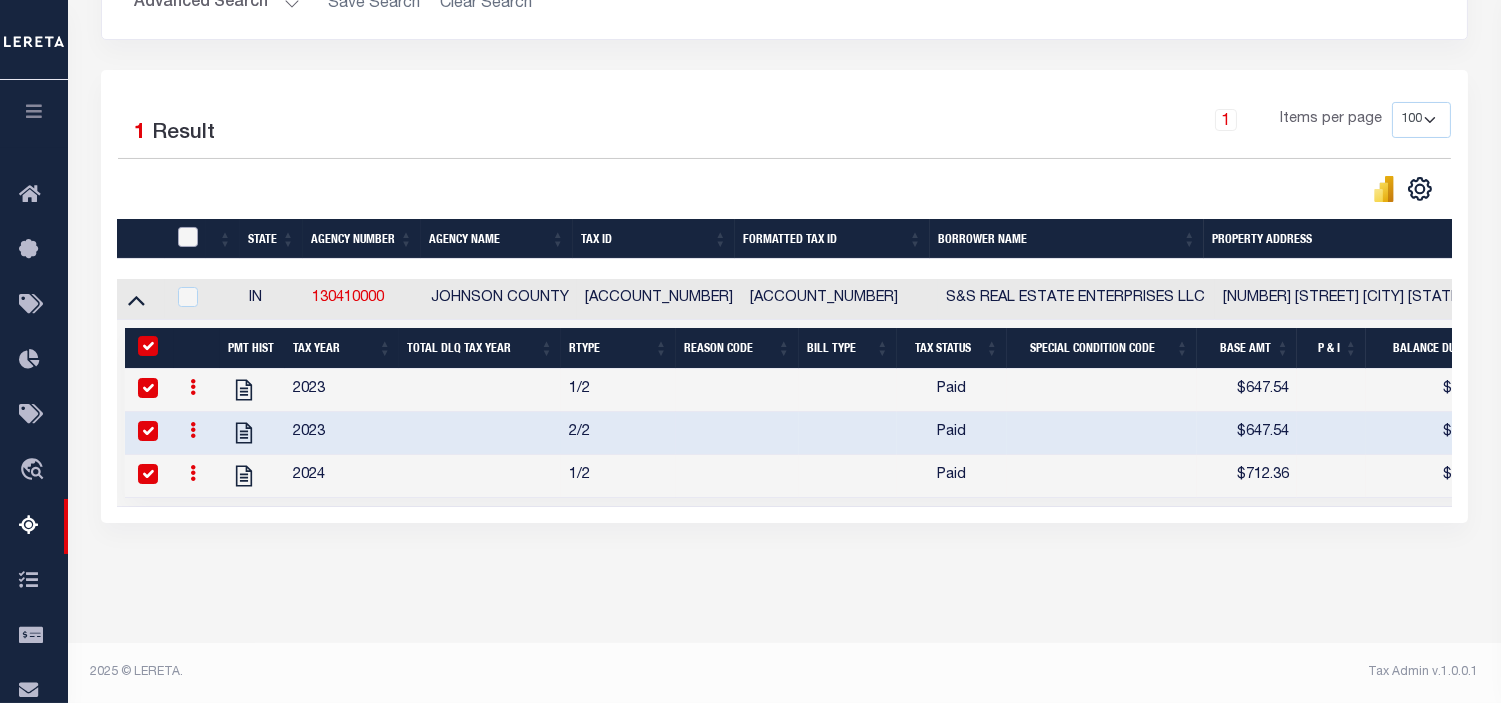 click at bounding box center [188, 237] 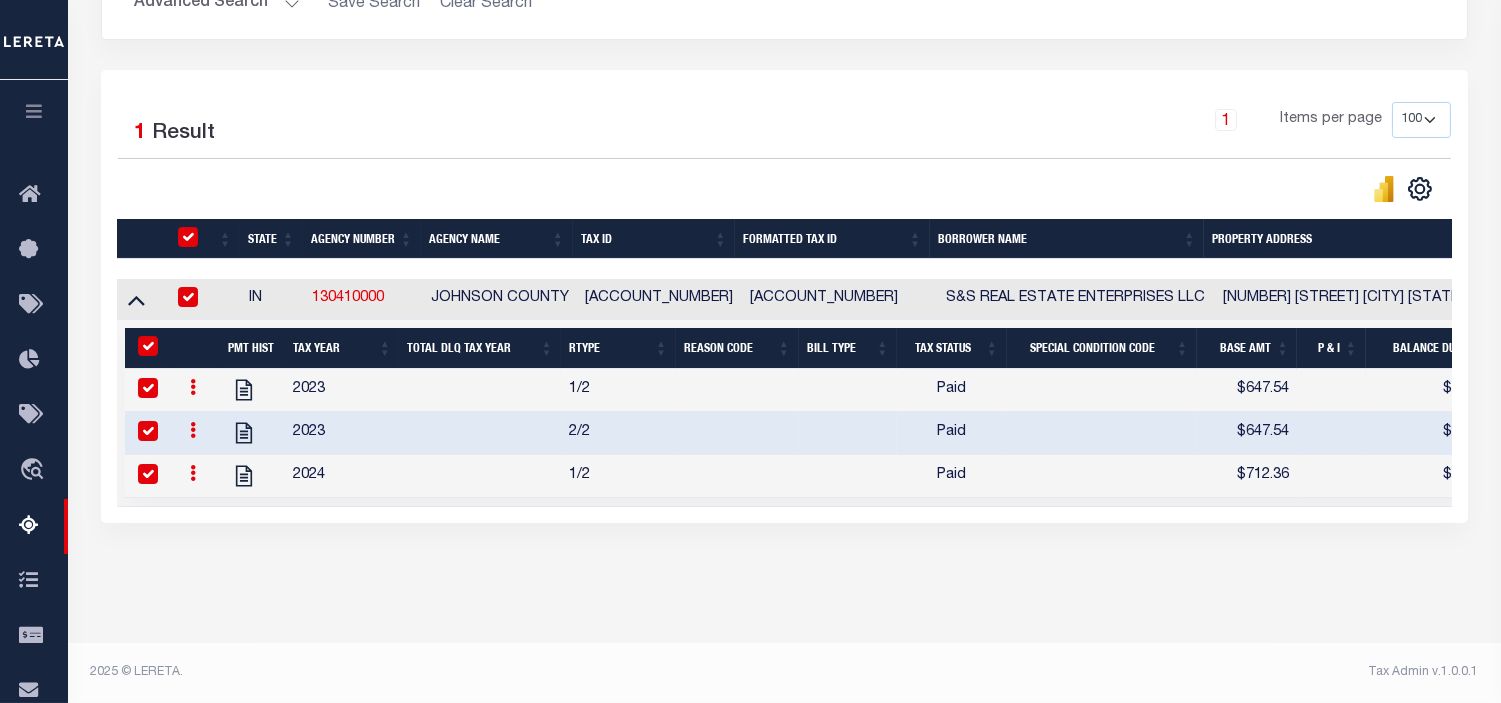 checkbox on "true" 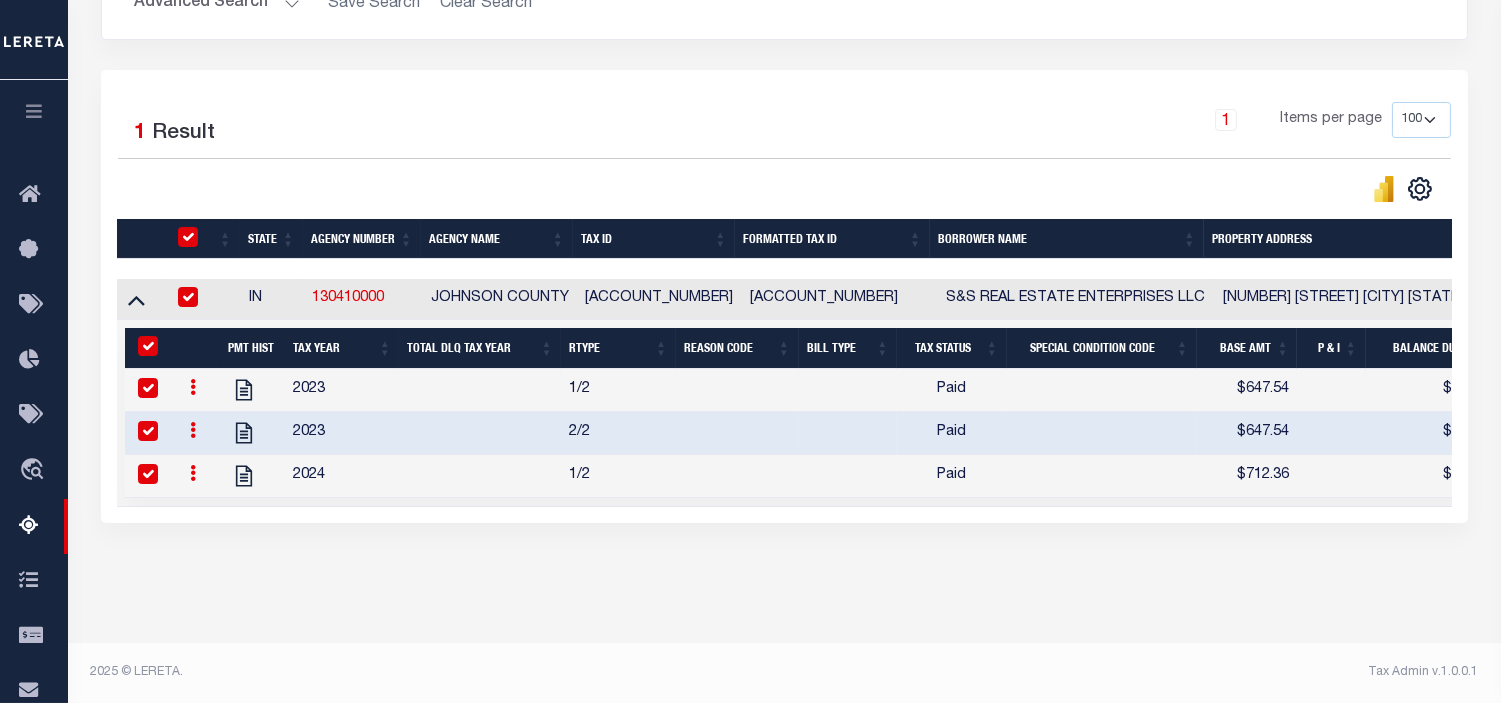 checkbox on "true" 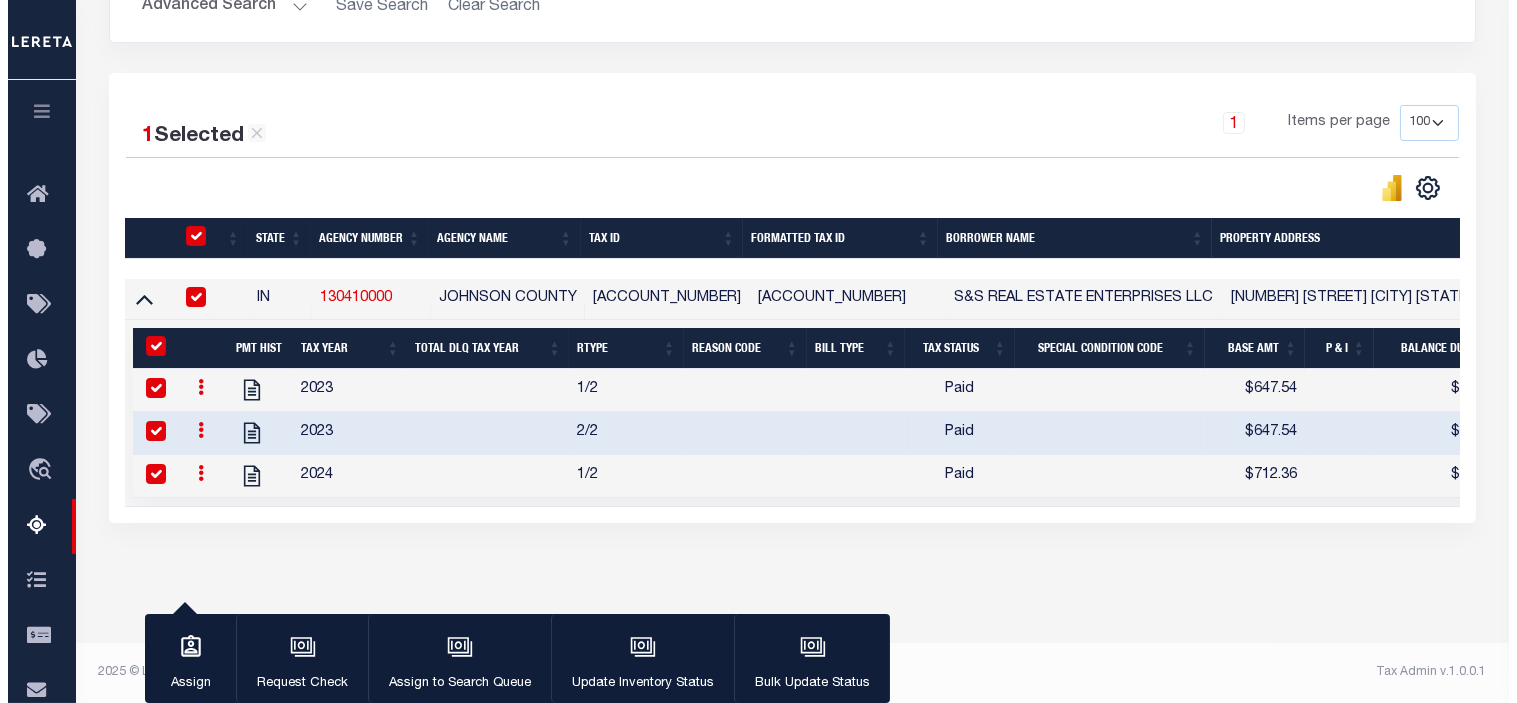 scroll, scrollTop: 393, scrollLeft: 0, axis: vertical 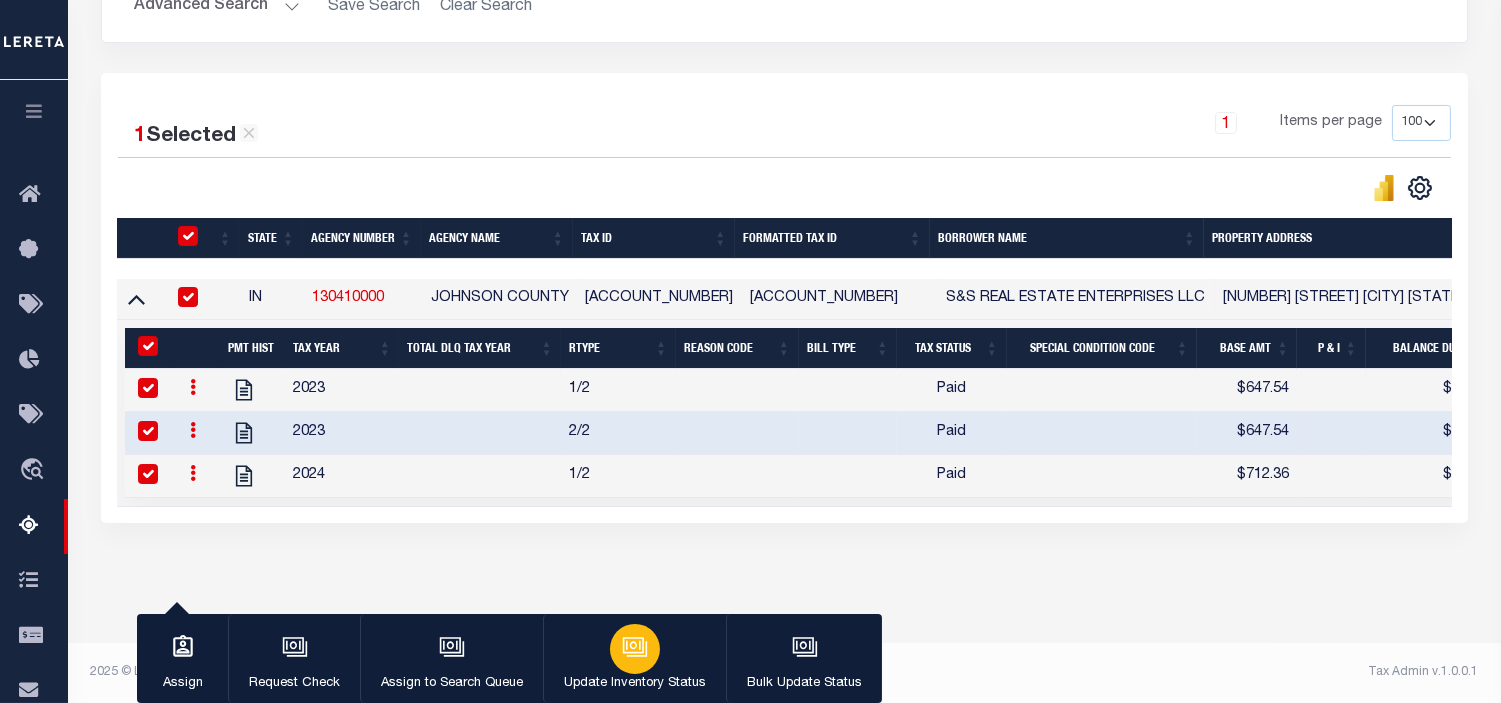 click 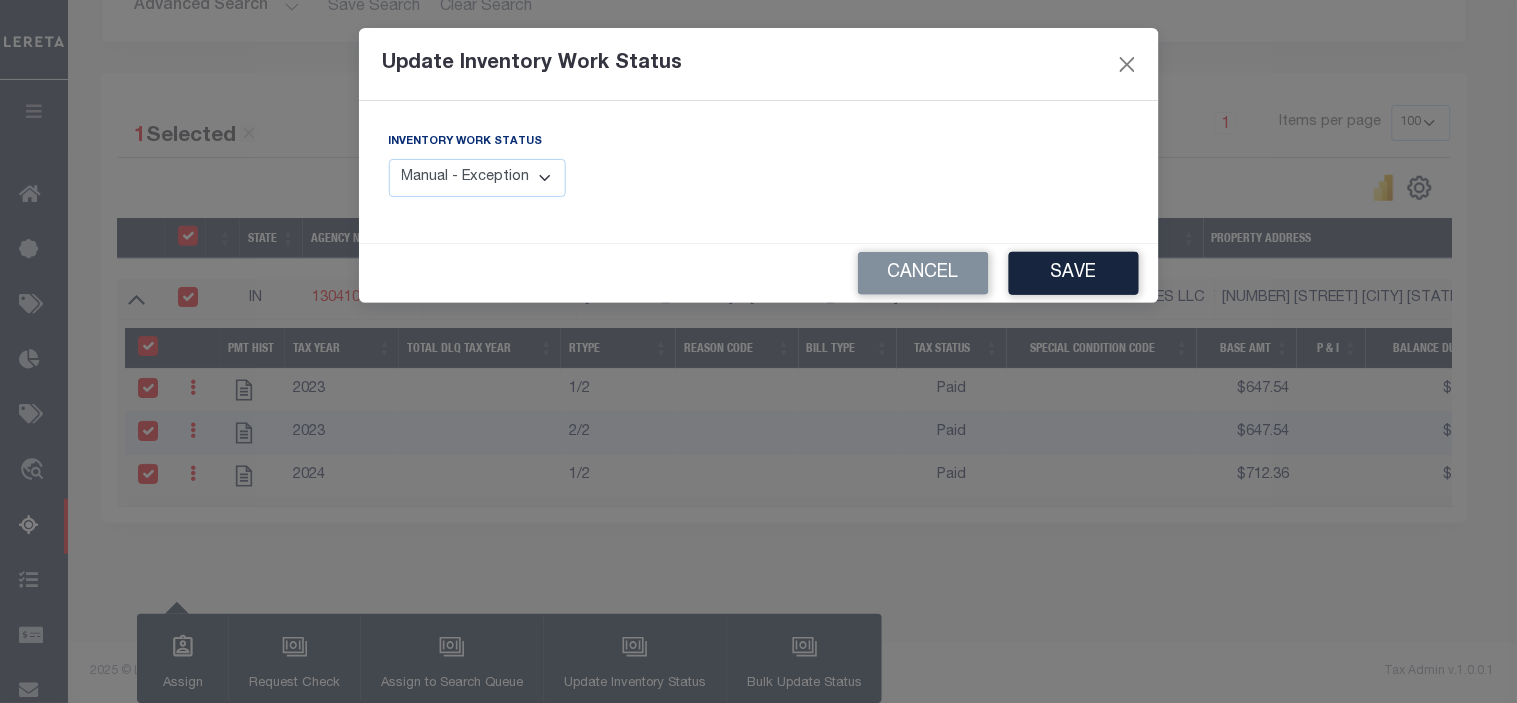 click on "Manual - Exception
Pended - Awaiting Search
Late Add Exception
Completed" at bounding box center [478, 178] 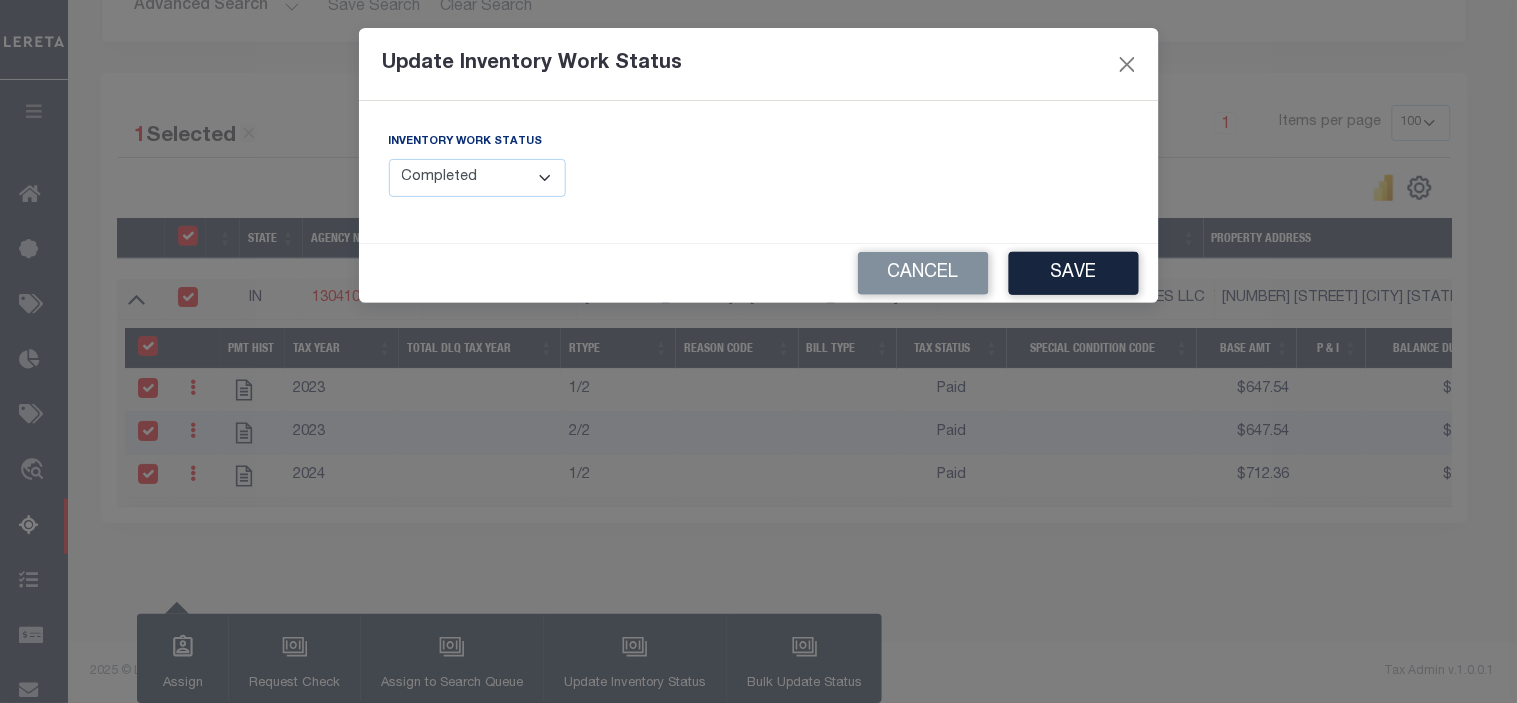 click on "Manual - Exception
Pended - Awaiting Search
Late Add Exception
Completed" at bounding box center (478, 178) 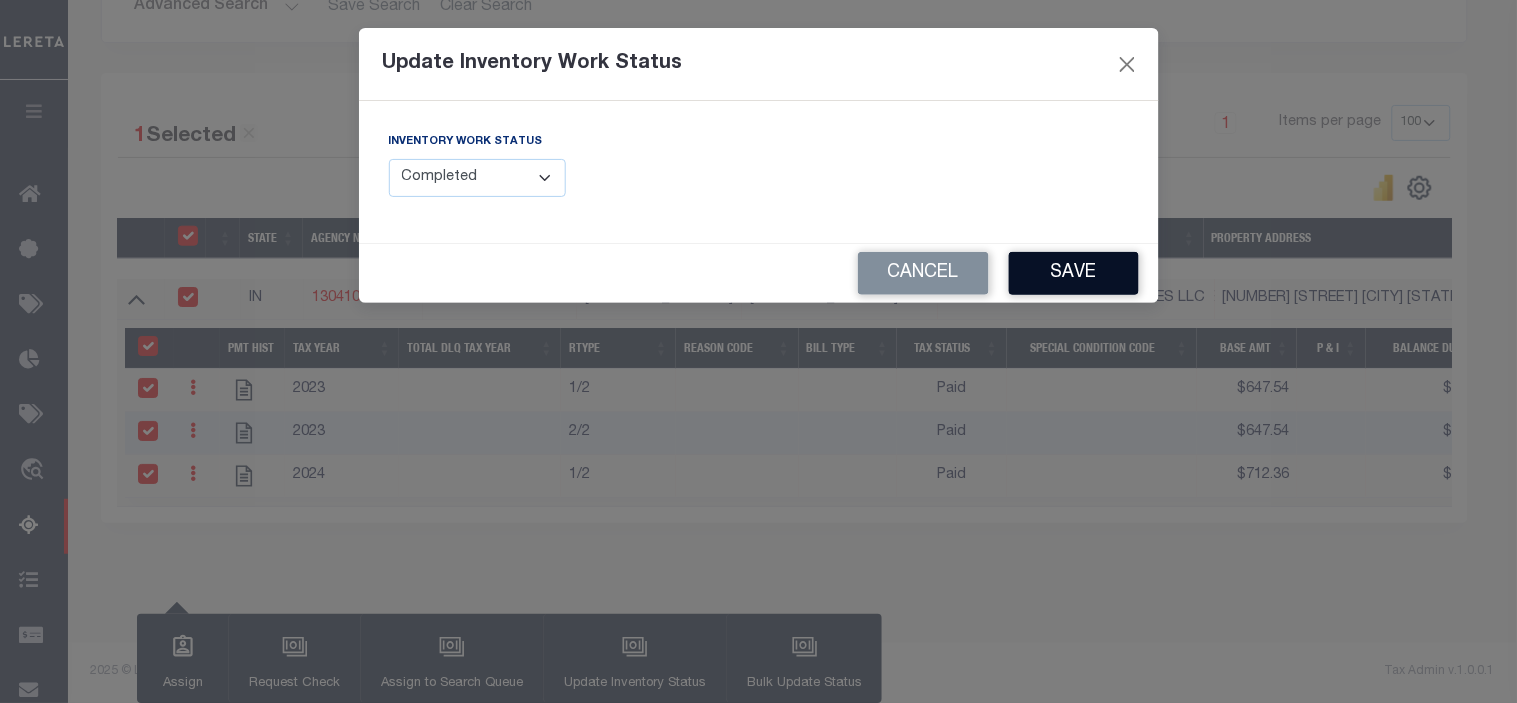 click on "Save" at bounding box center (1074, 273) 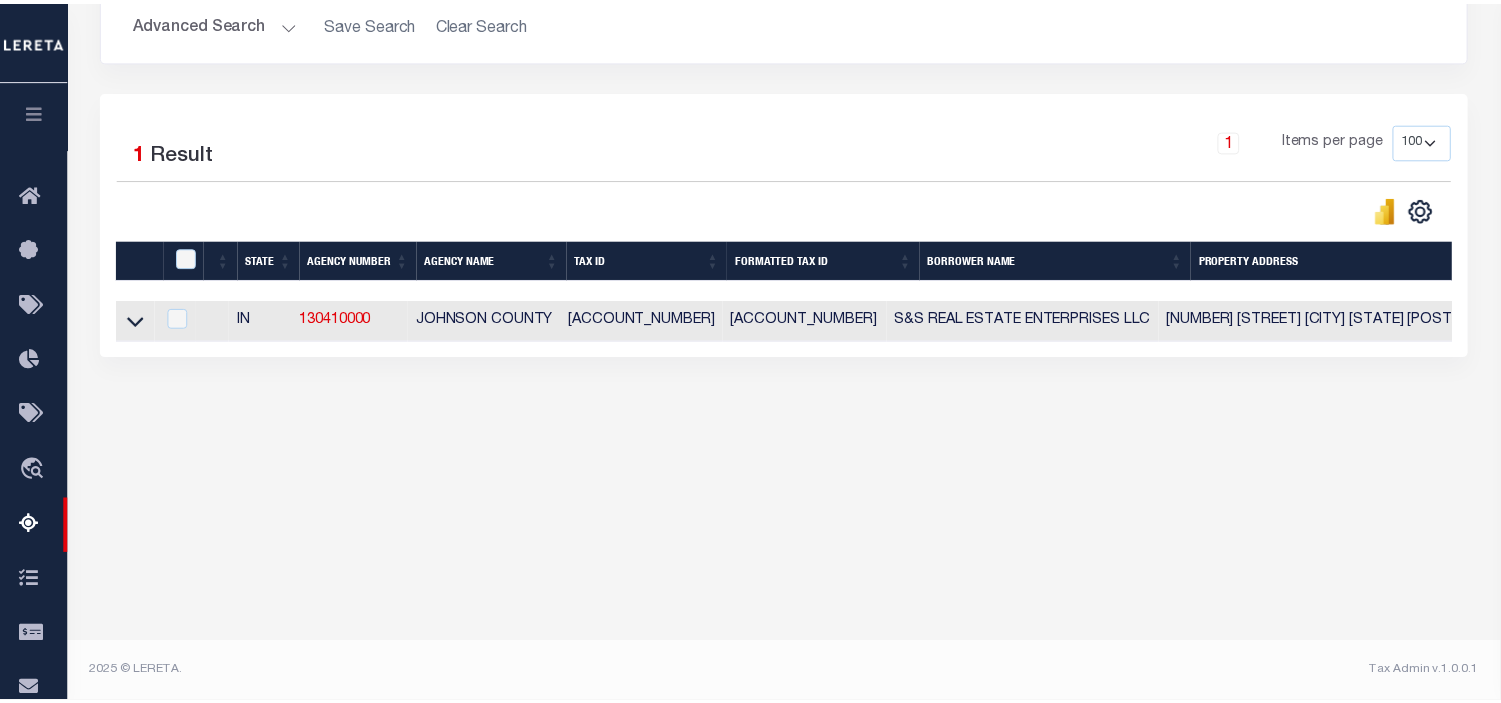 scroll, scrollTop: 356, scrollLeft: 0, axis: vertical 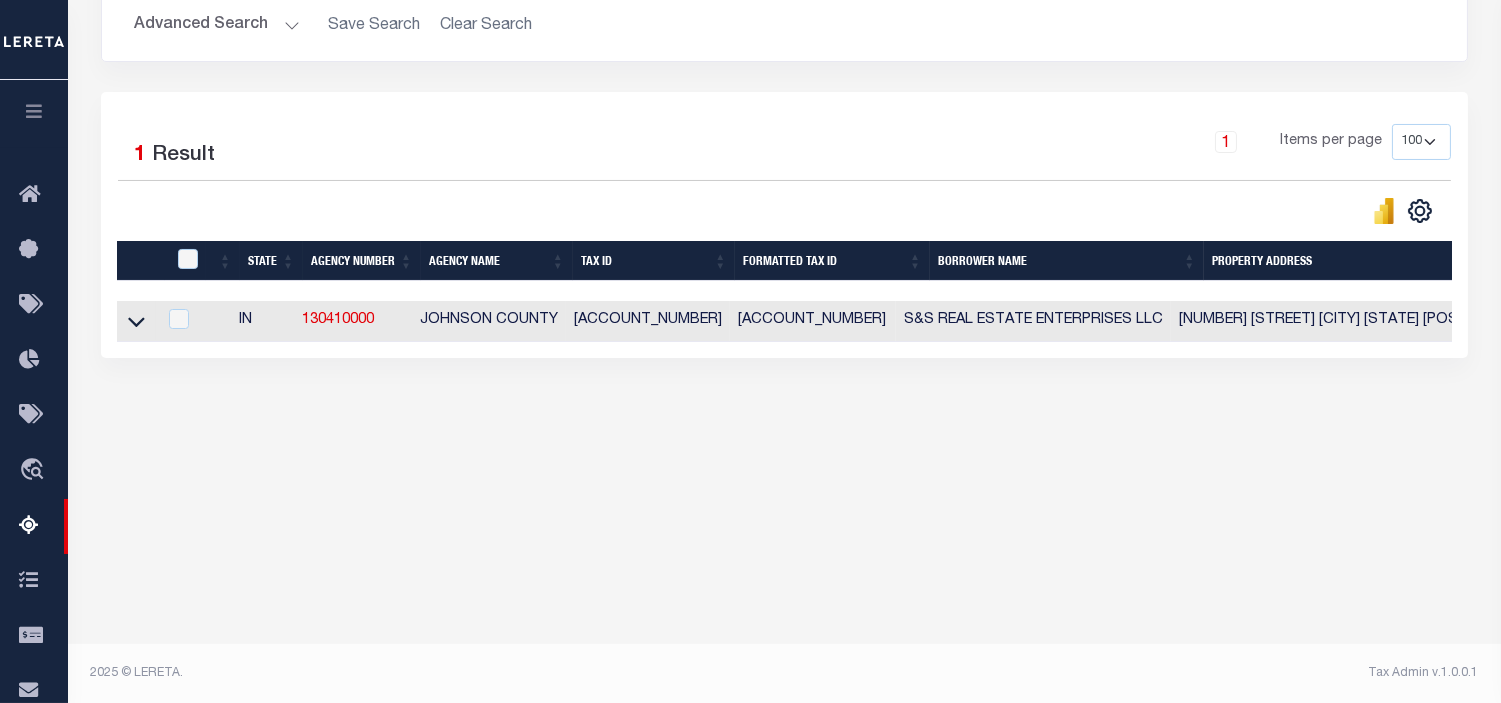 click on "Advanced Search" at bounding box center [217, 25] 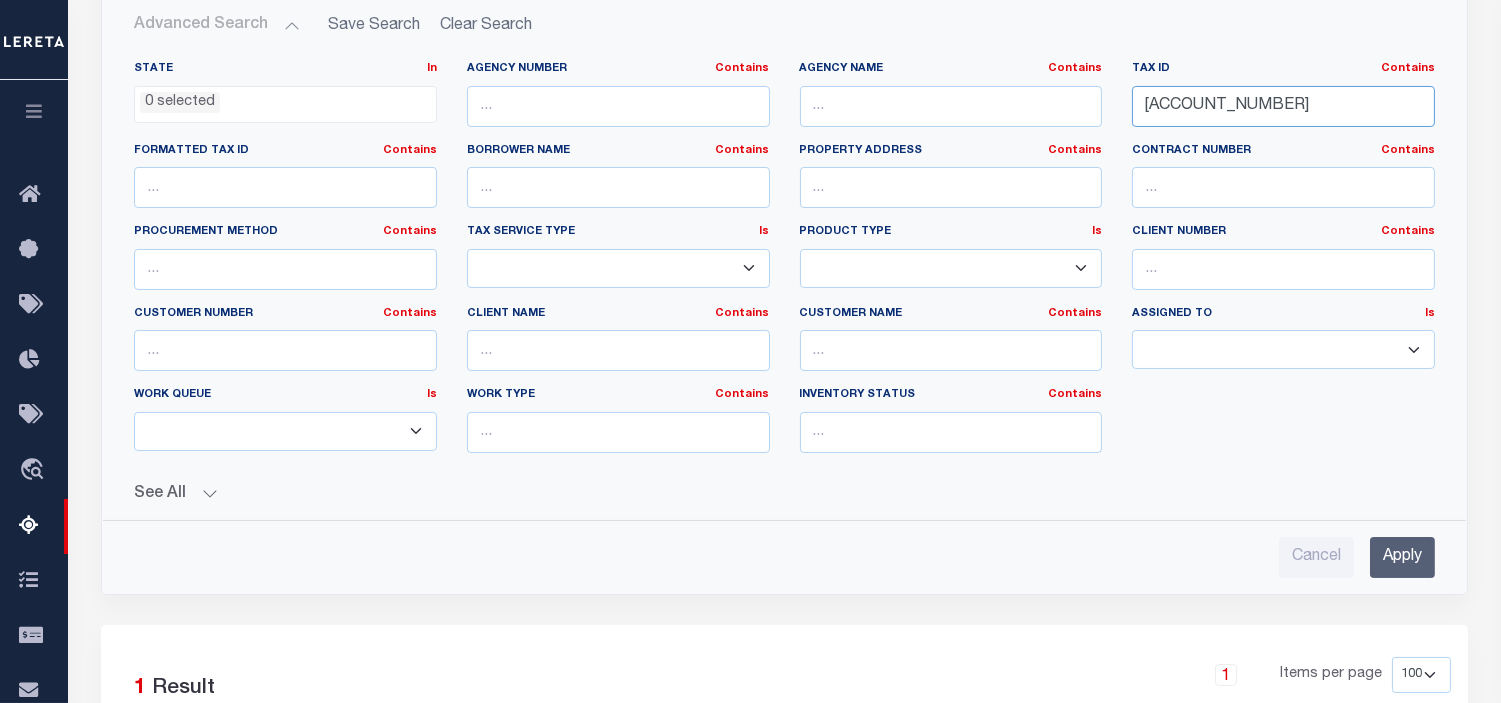 click on "410815044018015009" at bounding box center [1283, 106] 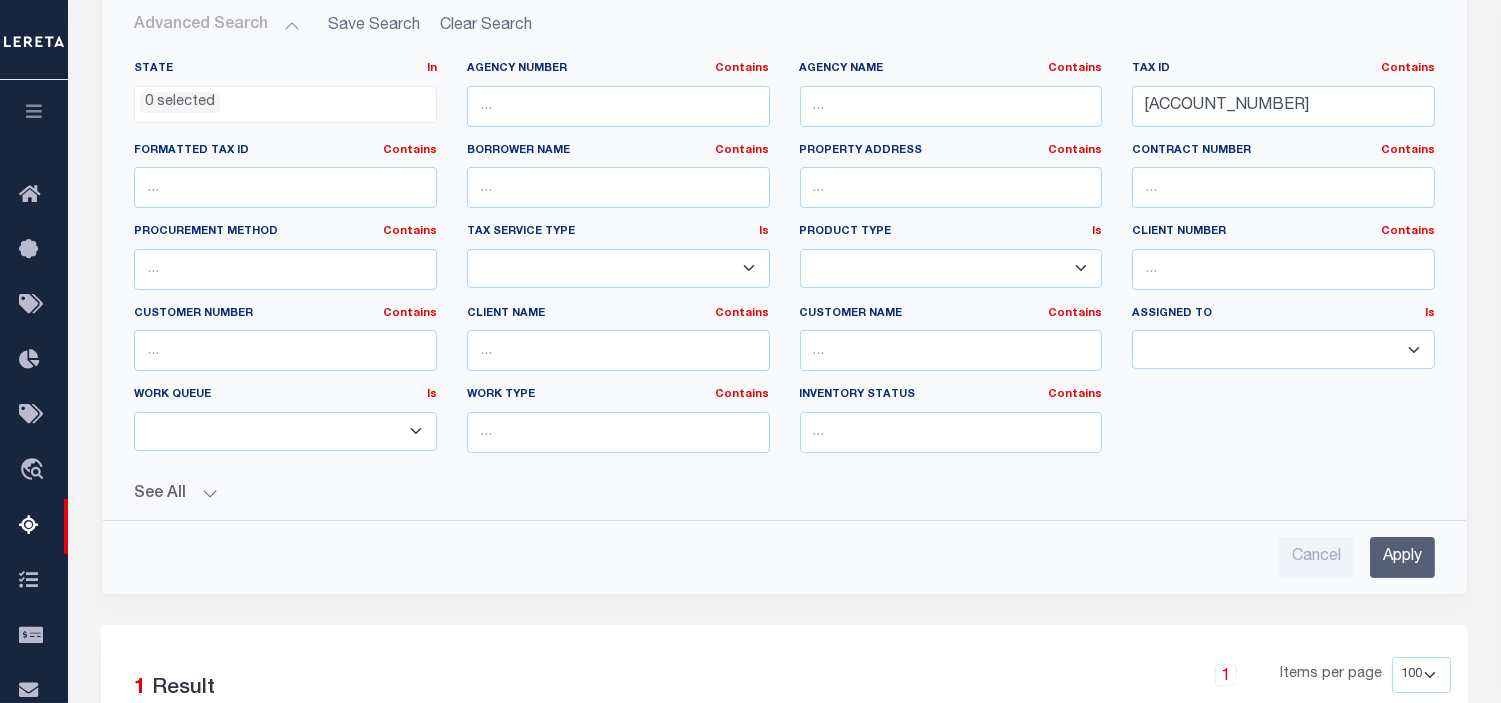 click on "Apply" at bounding box center [1402, 557] 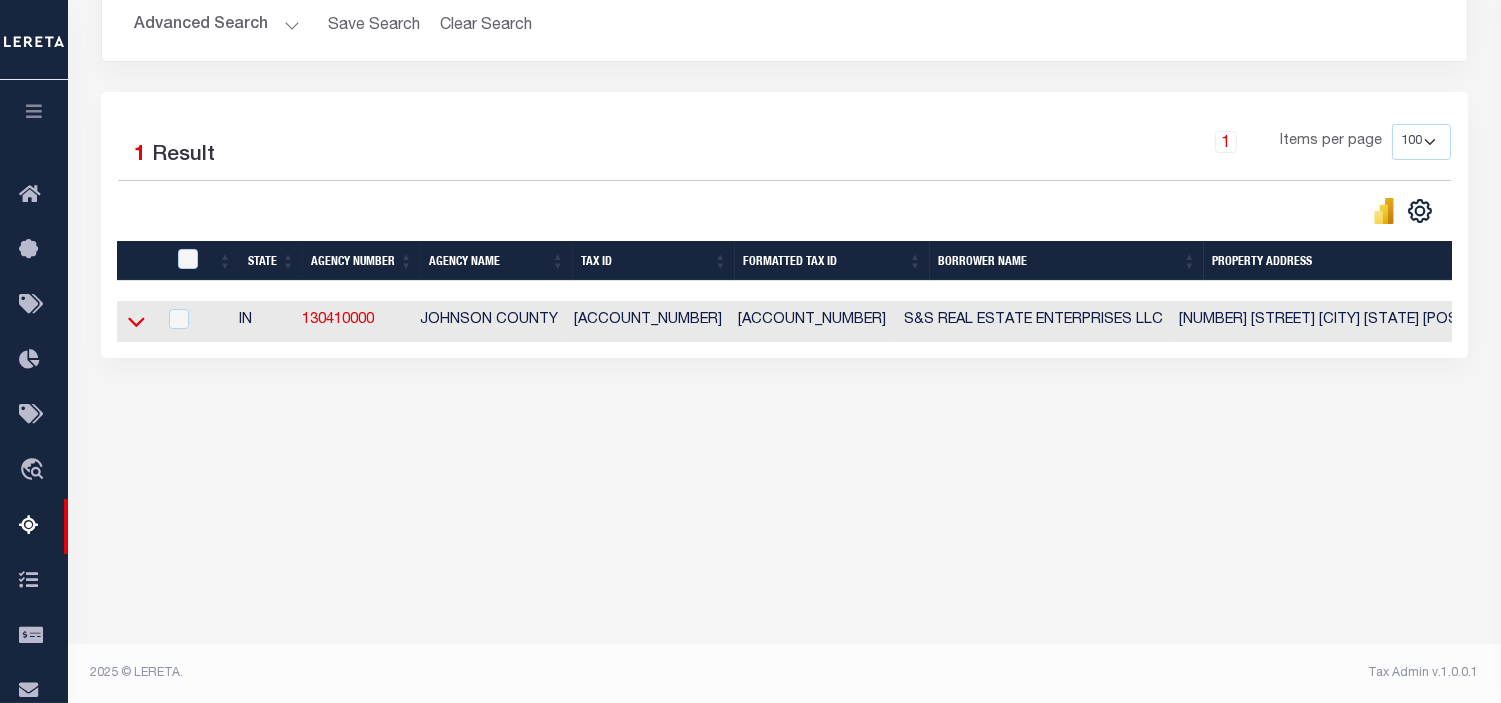 click 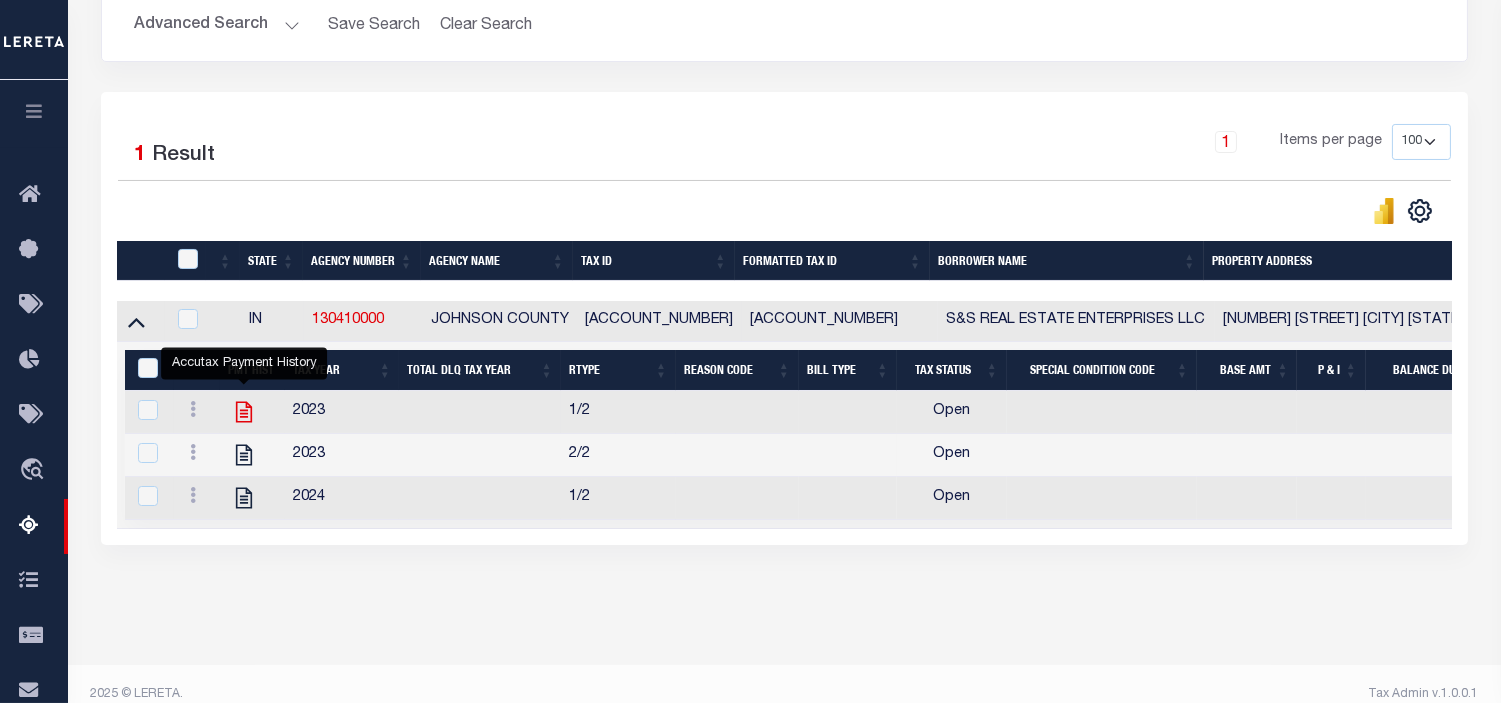 click 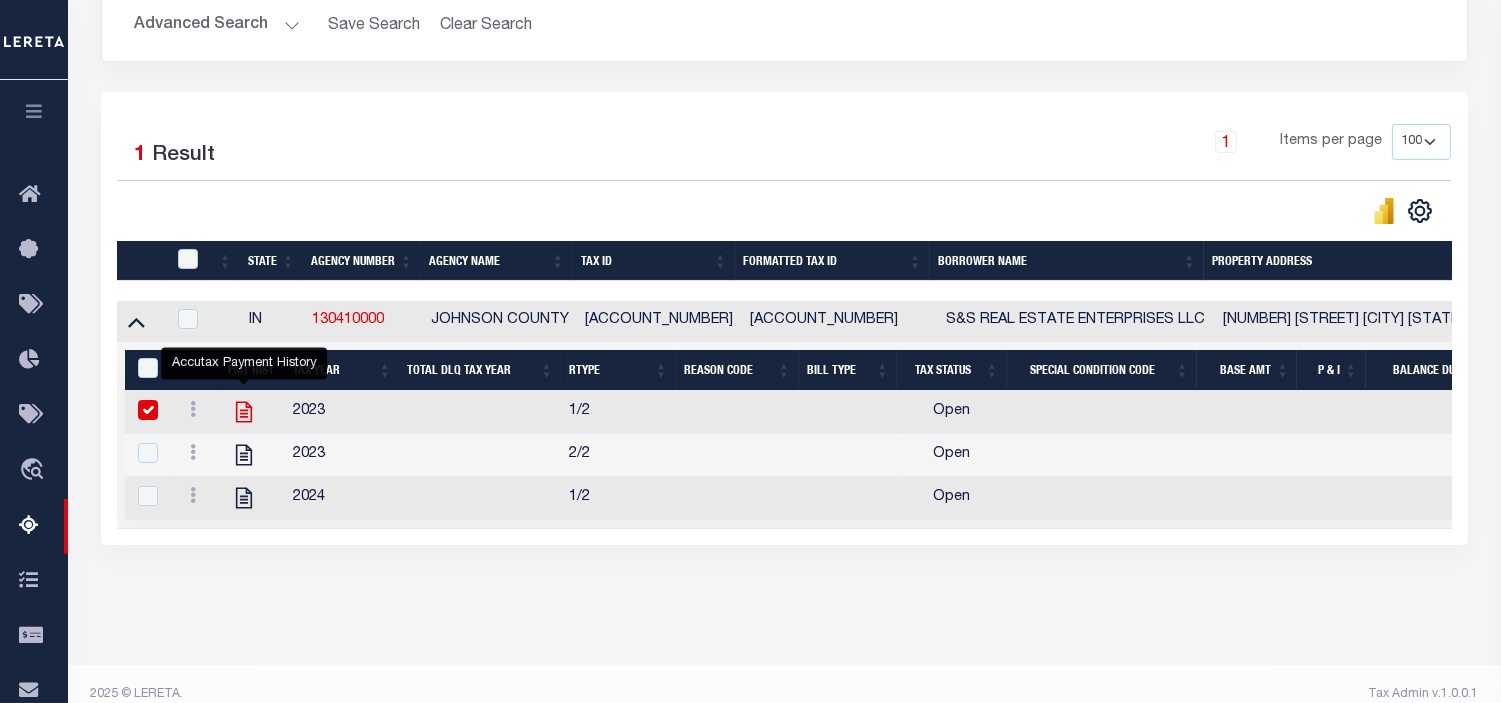 checkbox on "false" 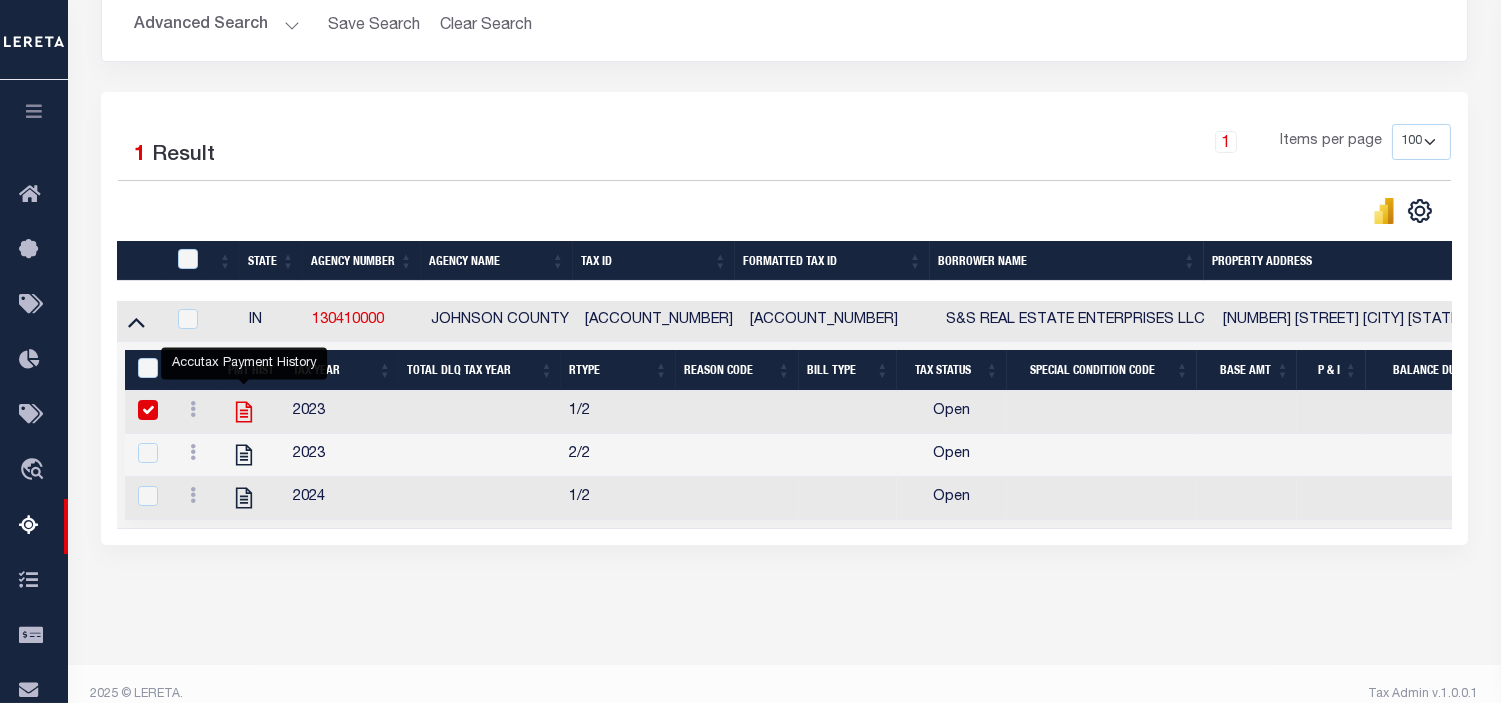 checkbox on "true" 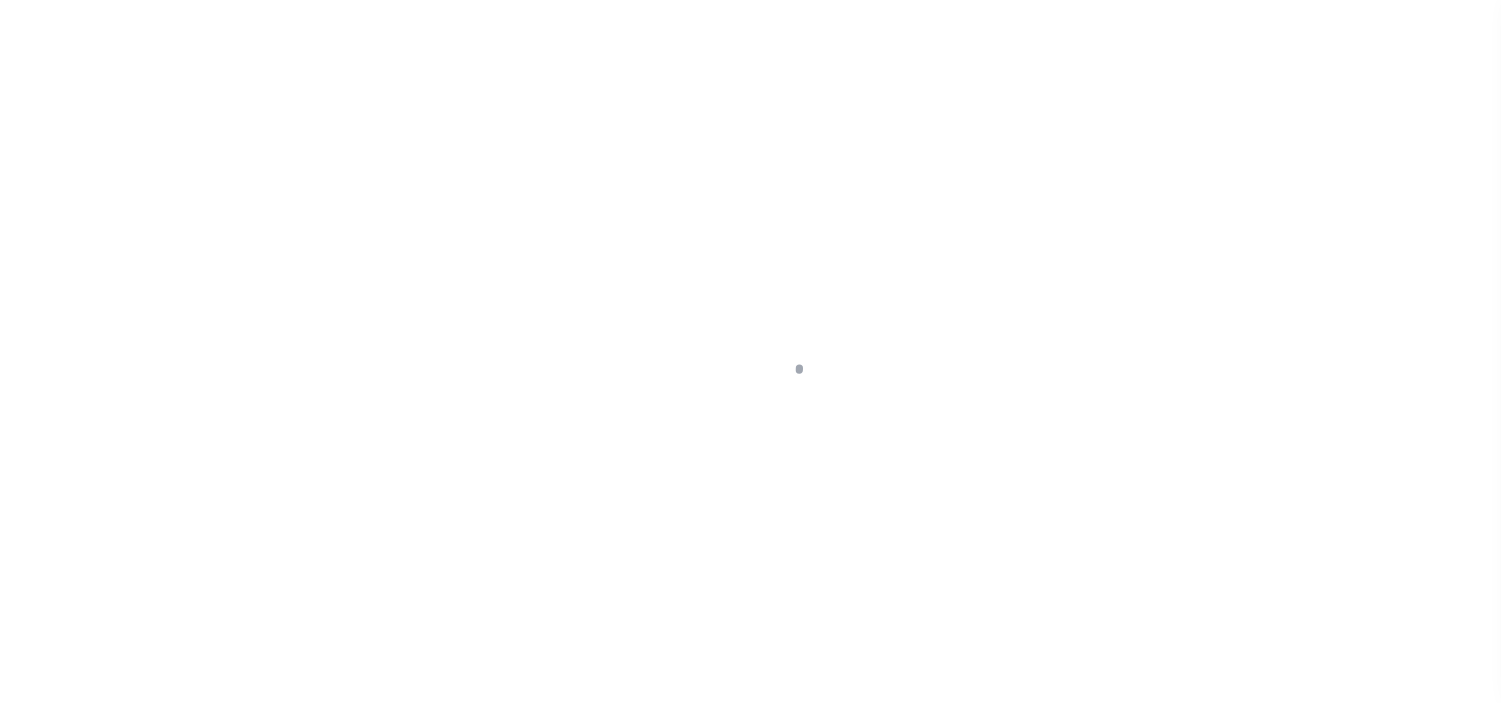 scroll, scrollTop: 0, scrollLeft: 0, axis: both 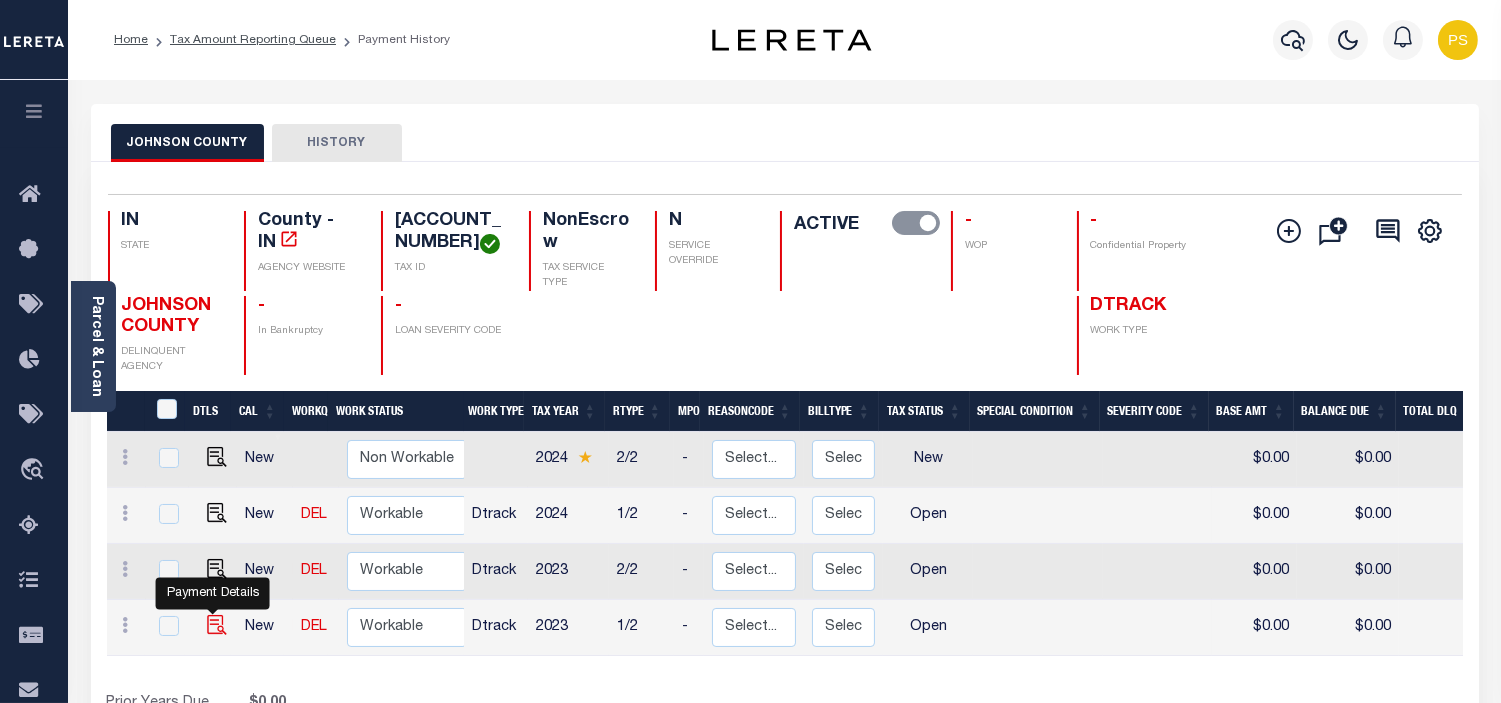 click at bounding box center [217, 625] 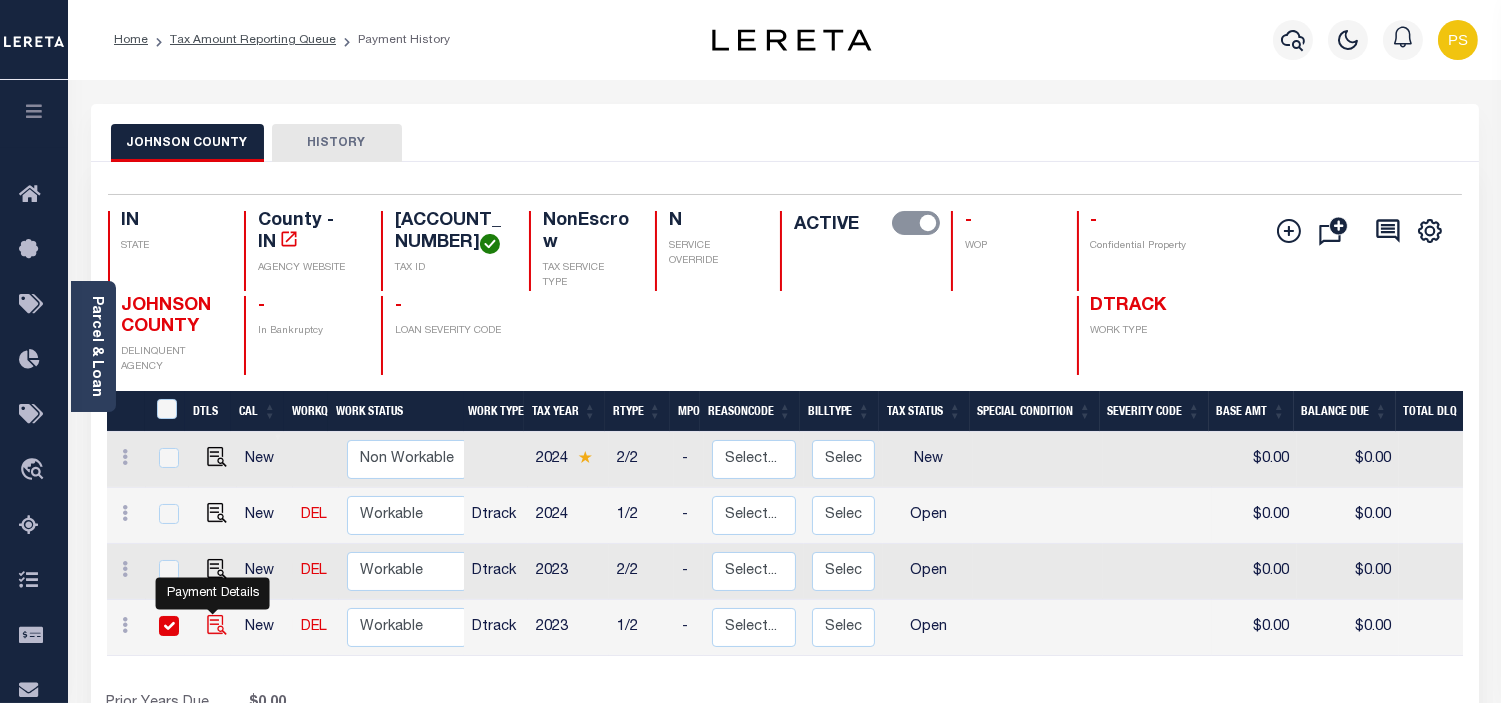 checkbox on "true" 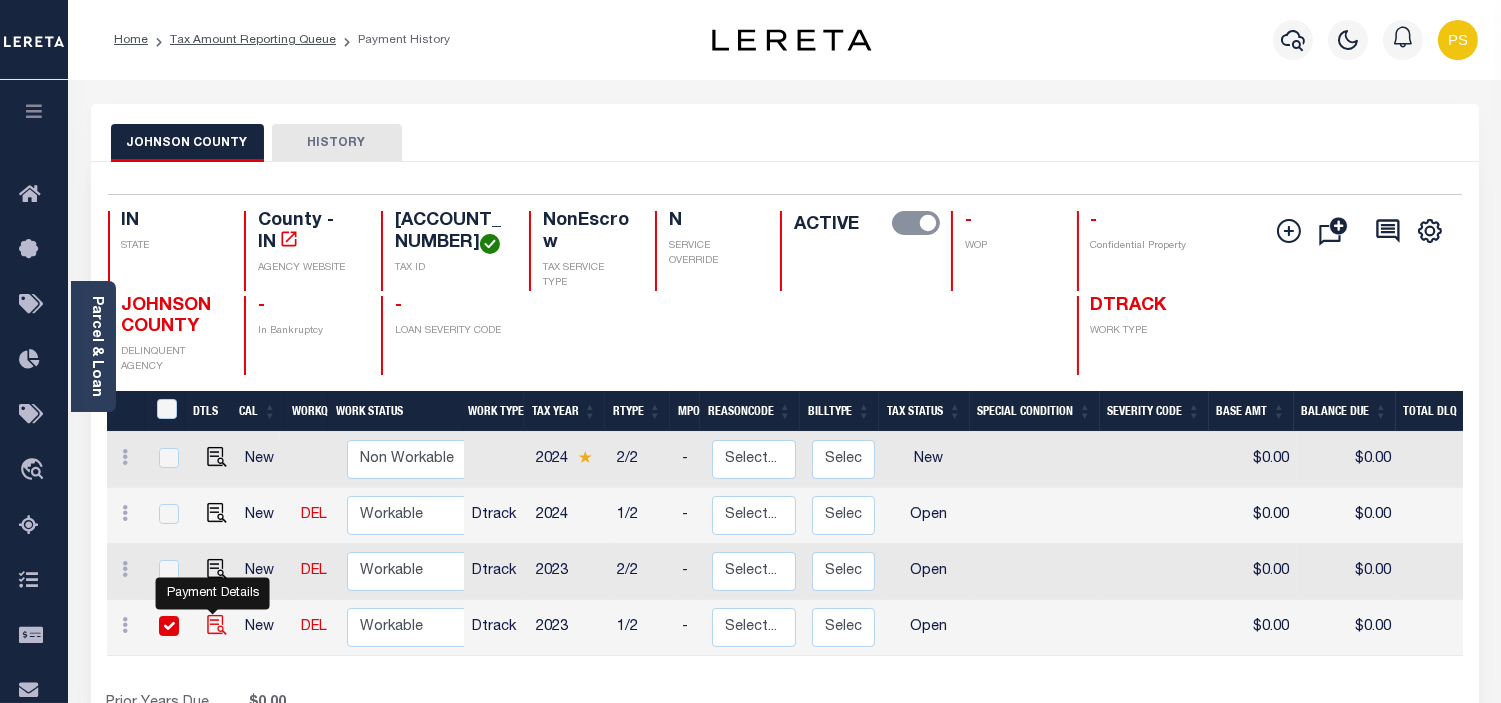 checkbox on "true" 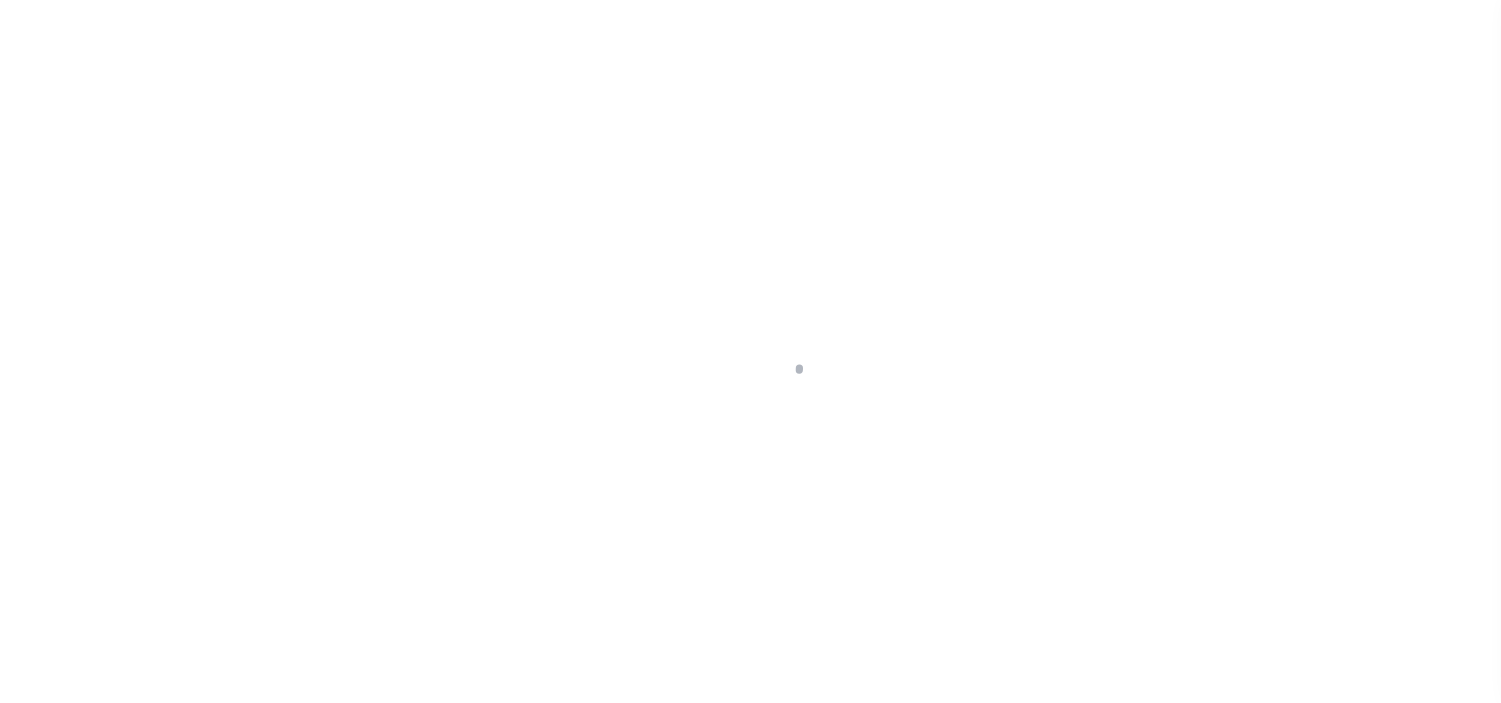 scroll, scrollTop: 0, scrollLeft: 0, axis: both 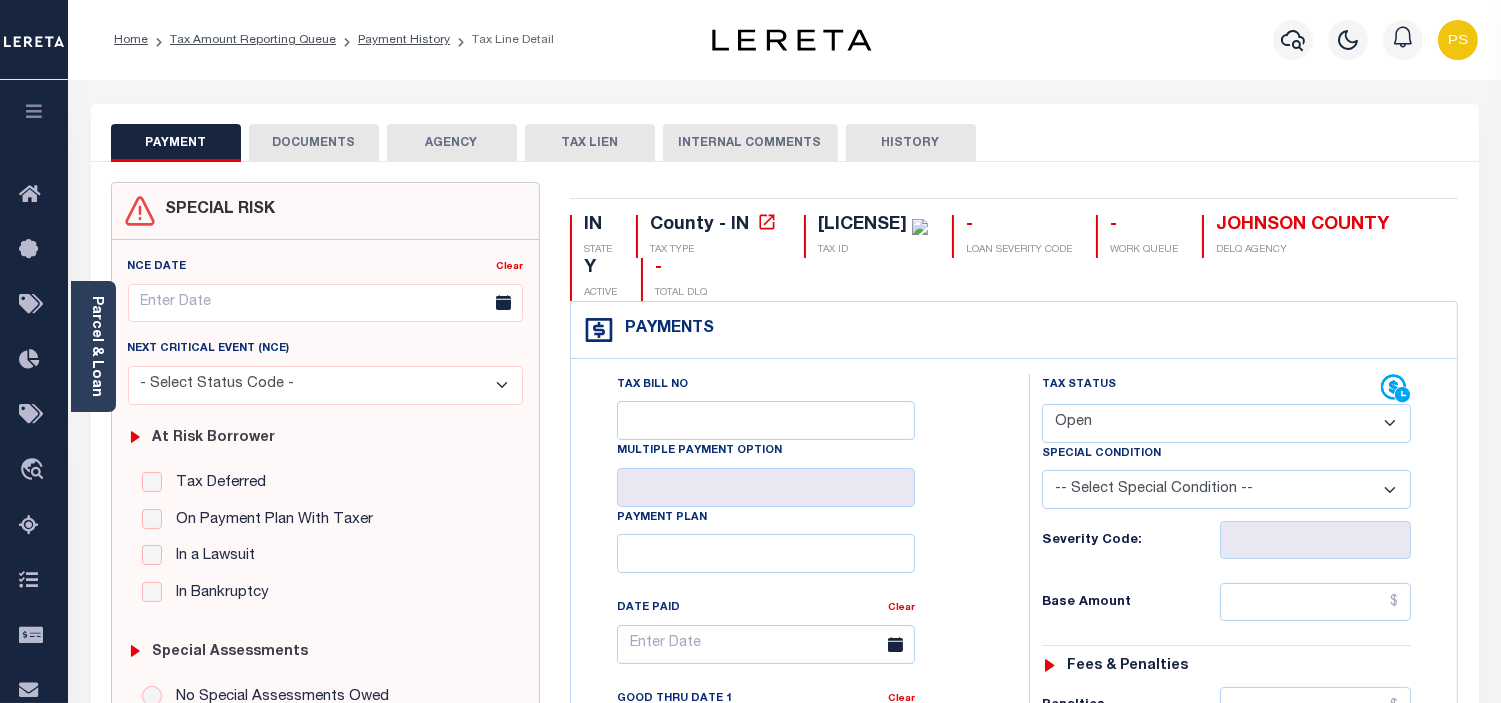 click on "- Select Status Code -
Open
Due/Unpaid
Paid
Incomplete
No Tax Due
Internal Refund Processed
New" at bounding box center (1226, 423) 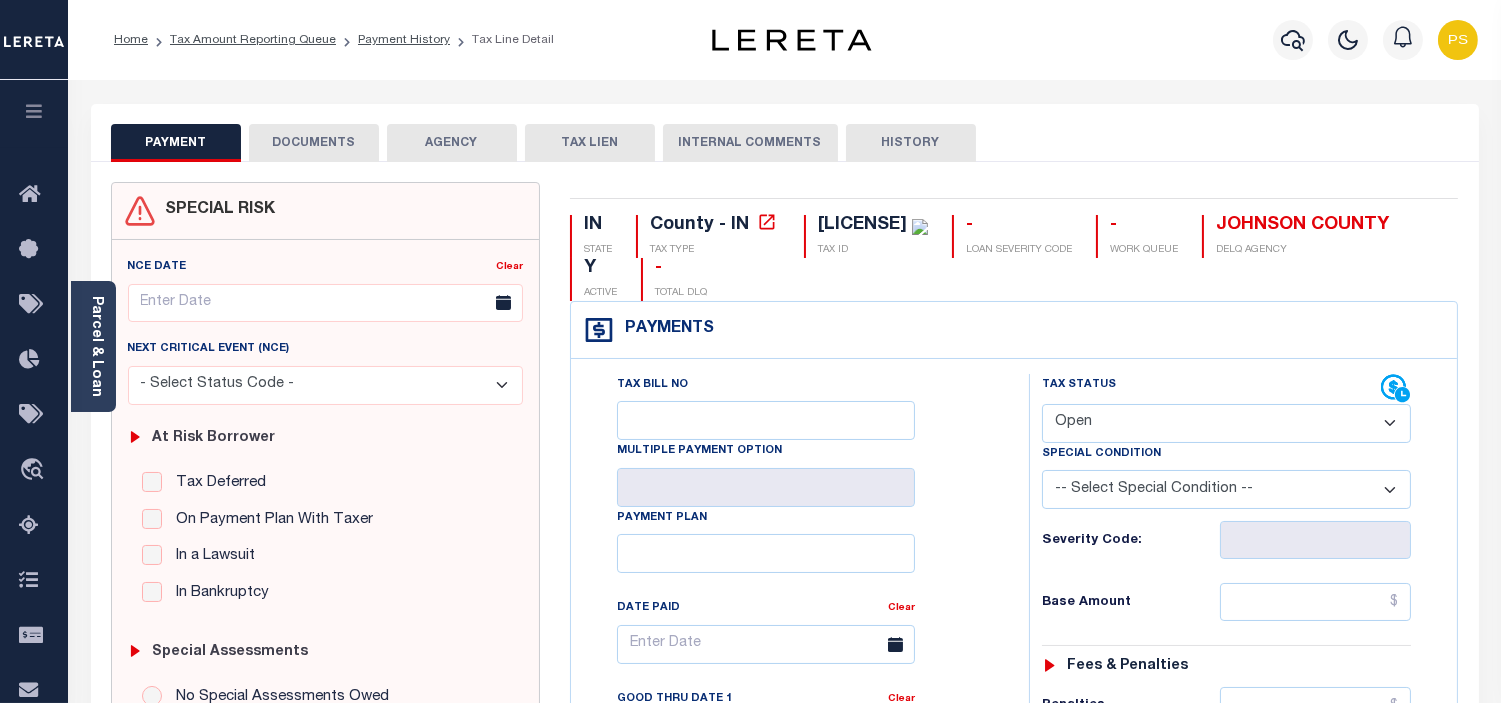 select on "PYD" 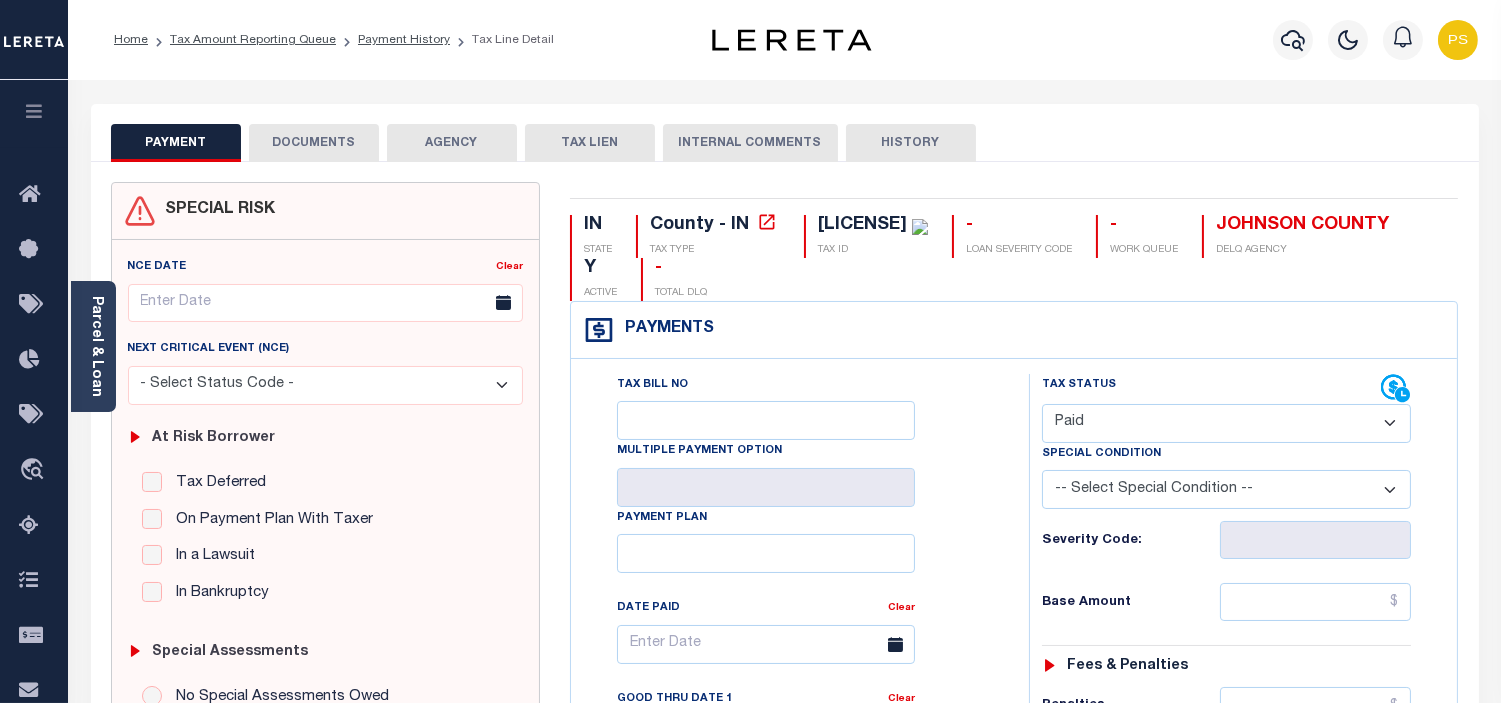 click on "- Select Status Code -
Open
Due/Unpaid
Paid
Incomplete
No Tax Due
Internal Refund Processed
New" at bounding box center [1226, 423] 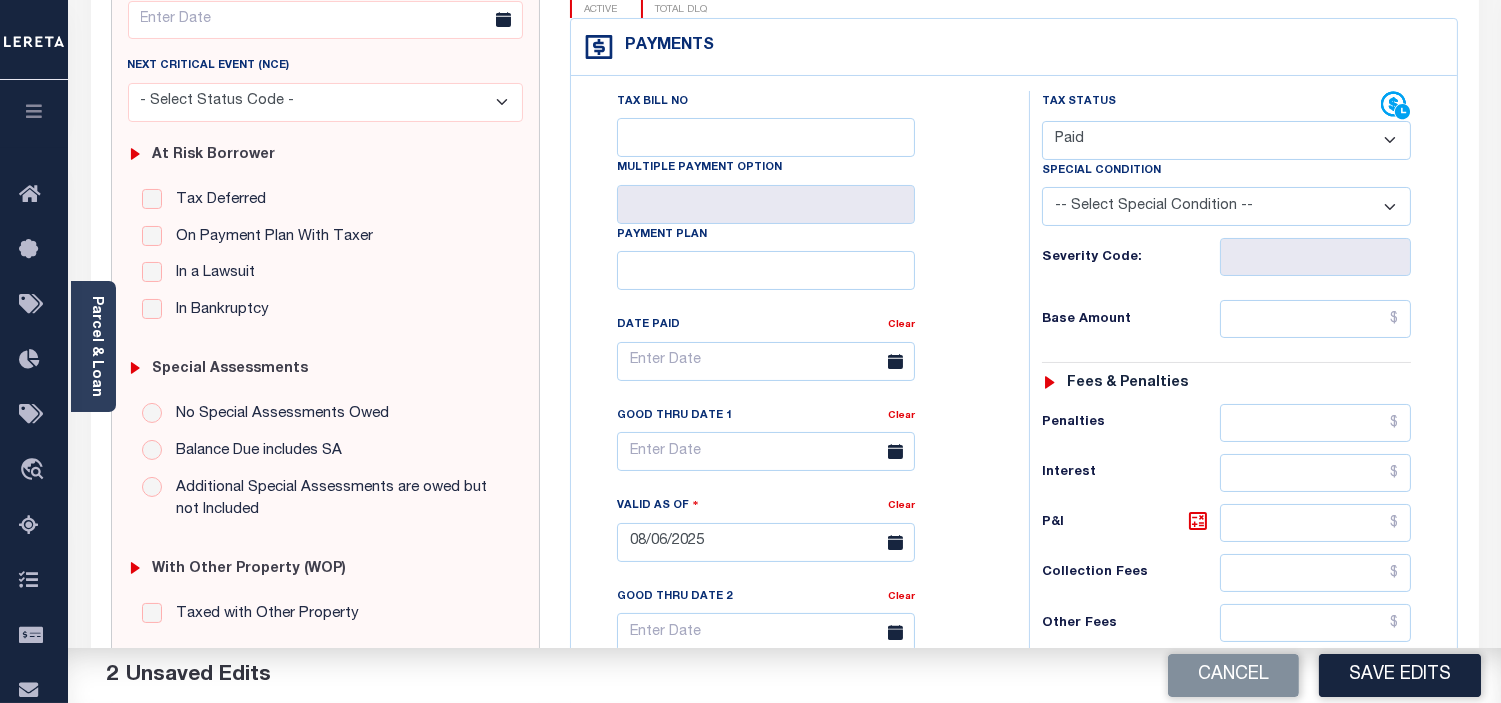 scroll, scrollTop: 333, scrollLeft: 0, axis: vertical 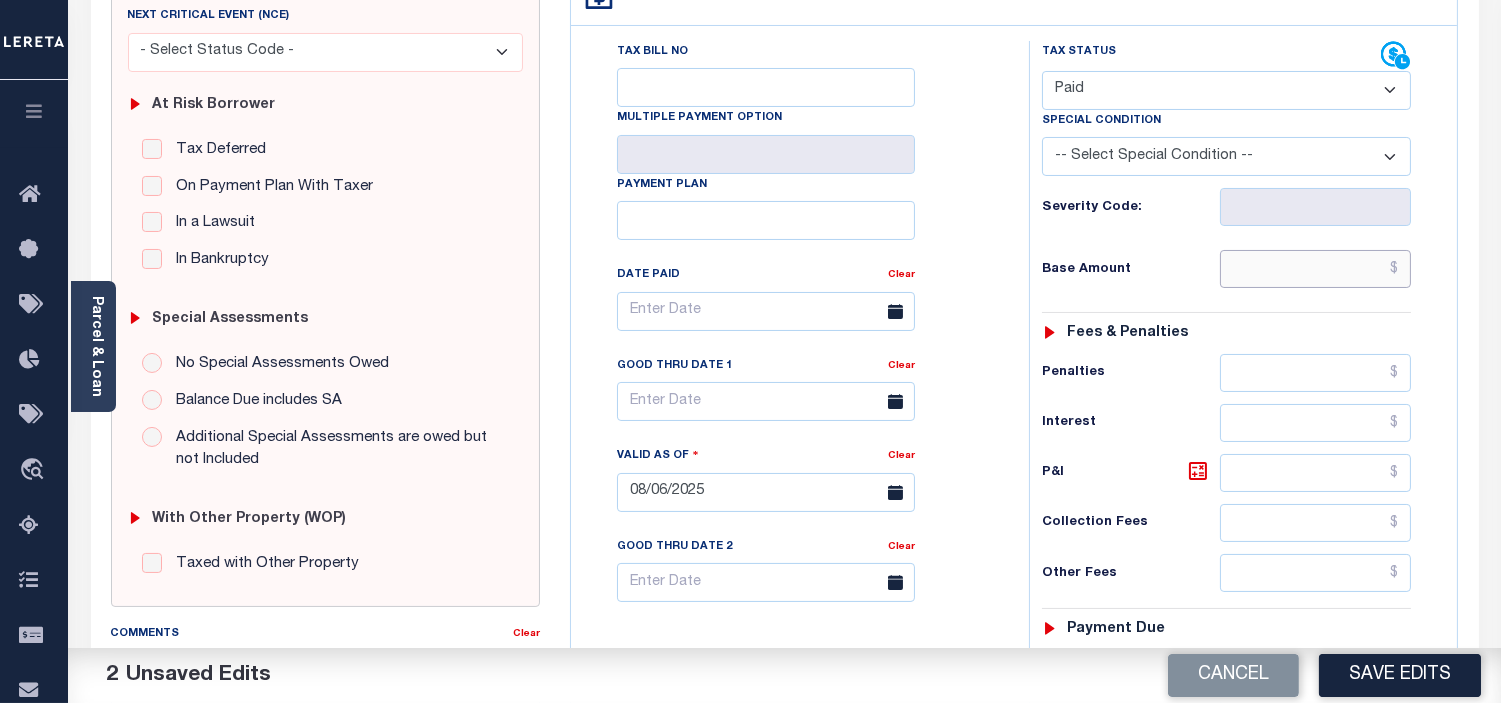 click at bounding box center [1315, 269] 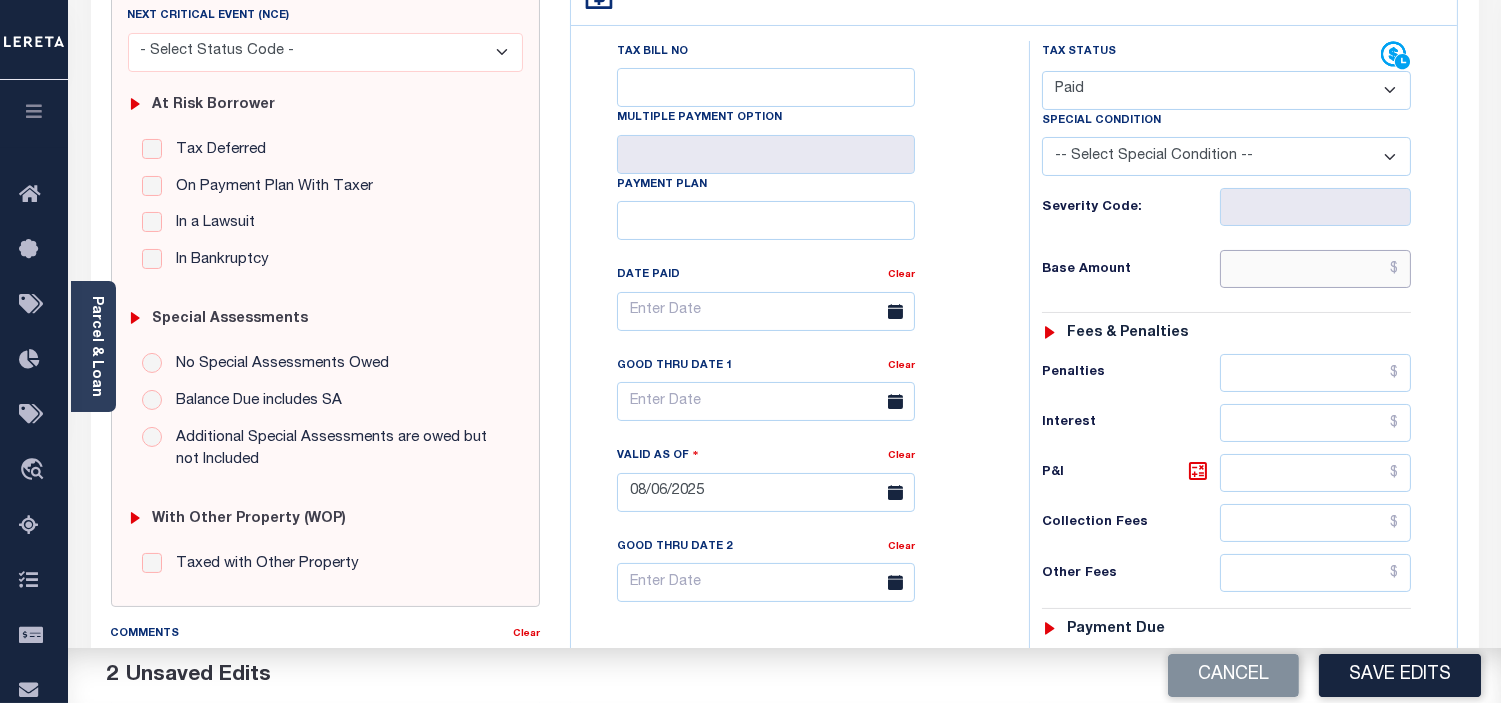 paste on "655.32" 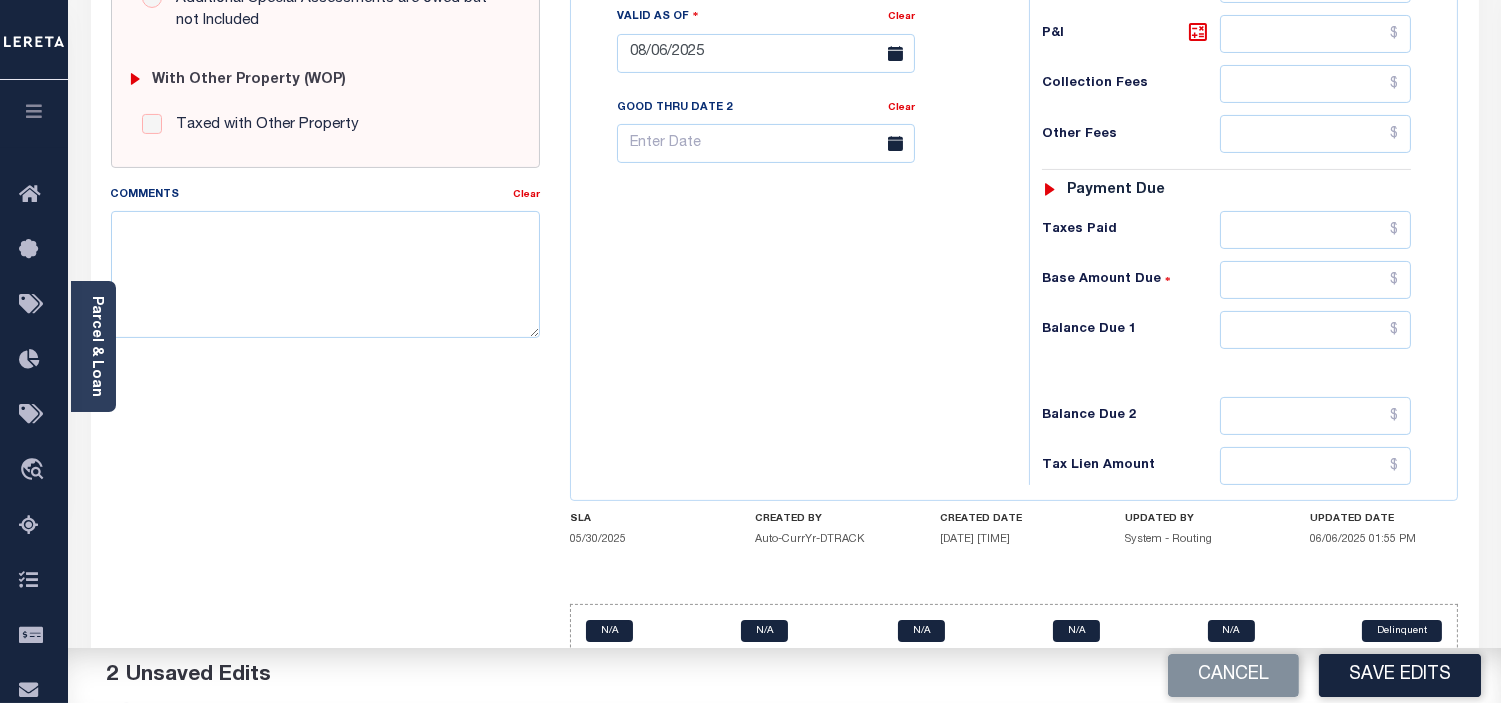 scroll, scrollTop: 777, scrollLeft: 0, axis: vertical 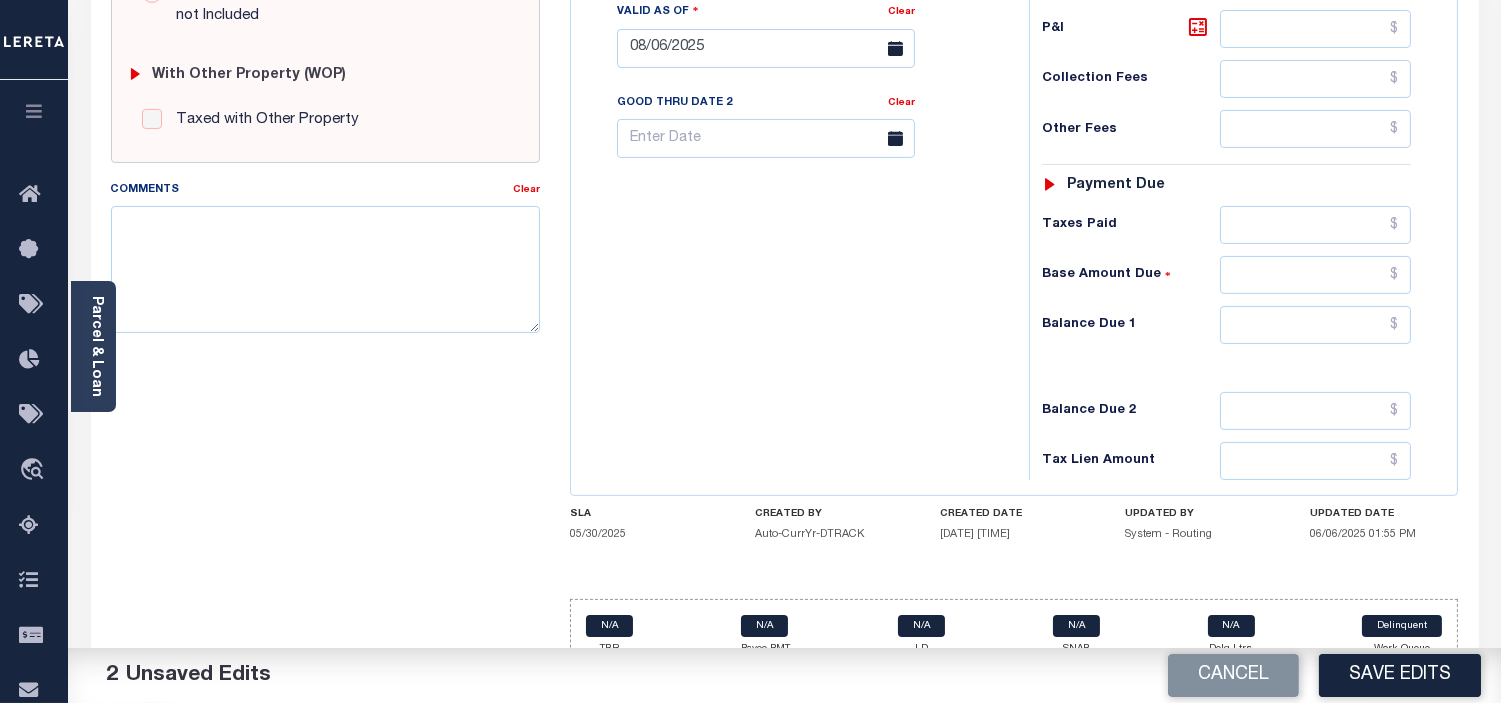 type on "$655.32" 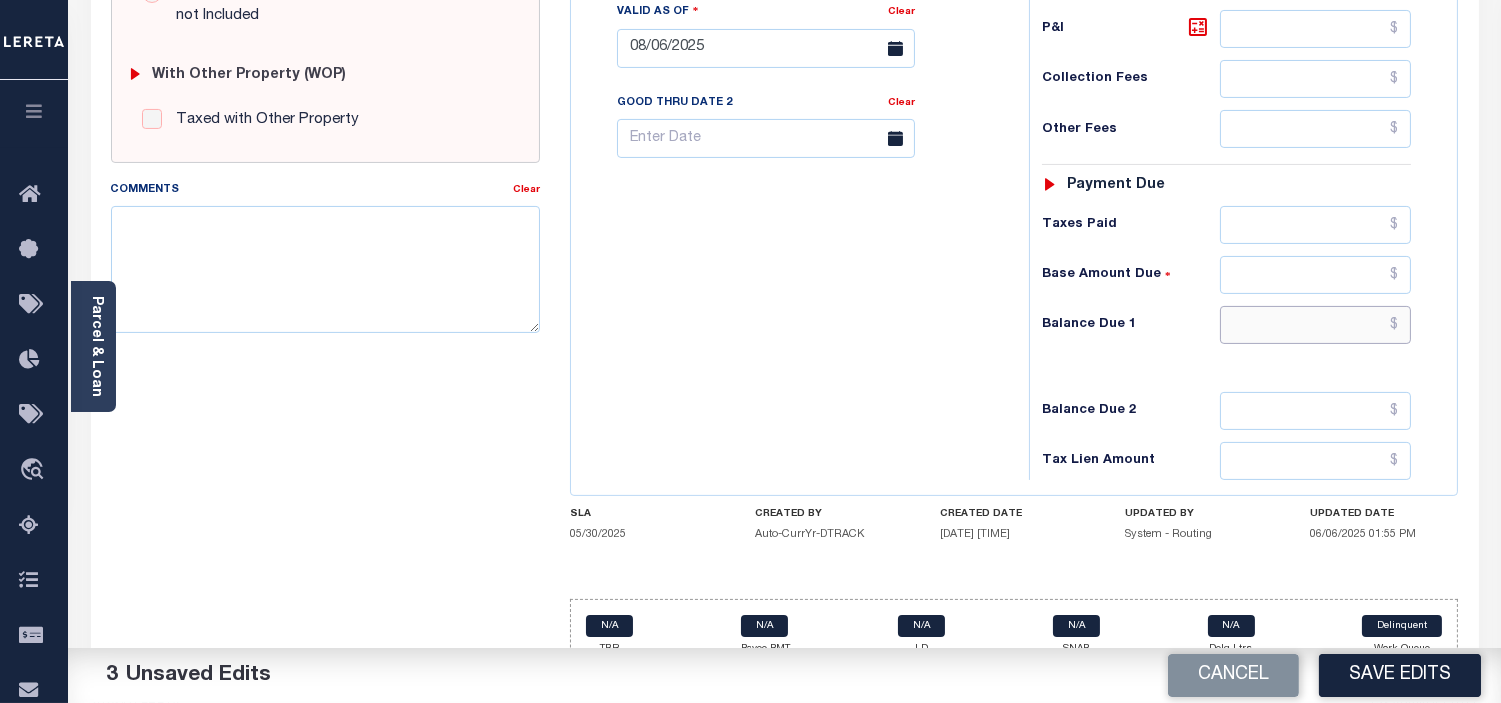 click at bounding box center (1315, 325) 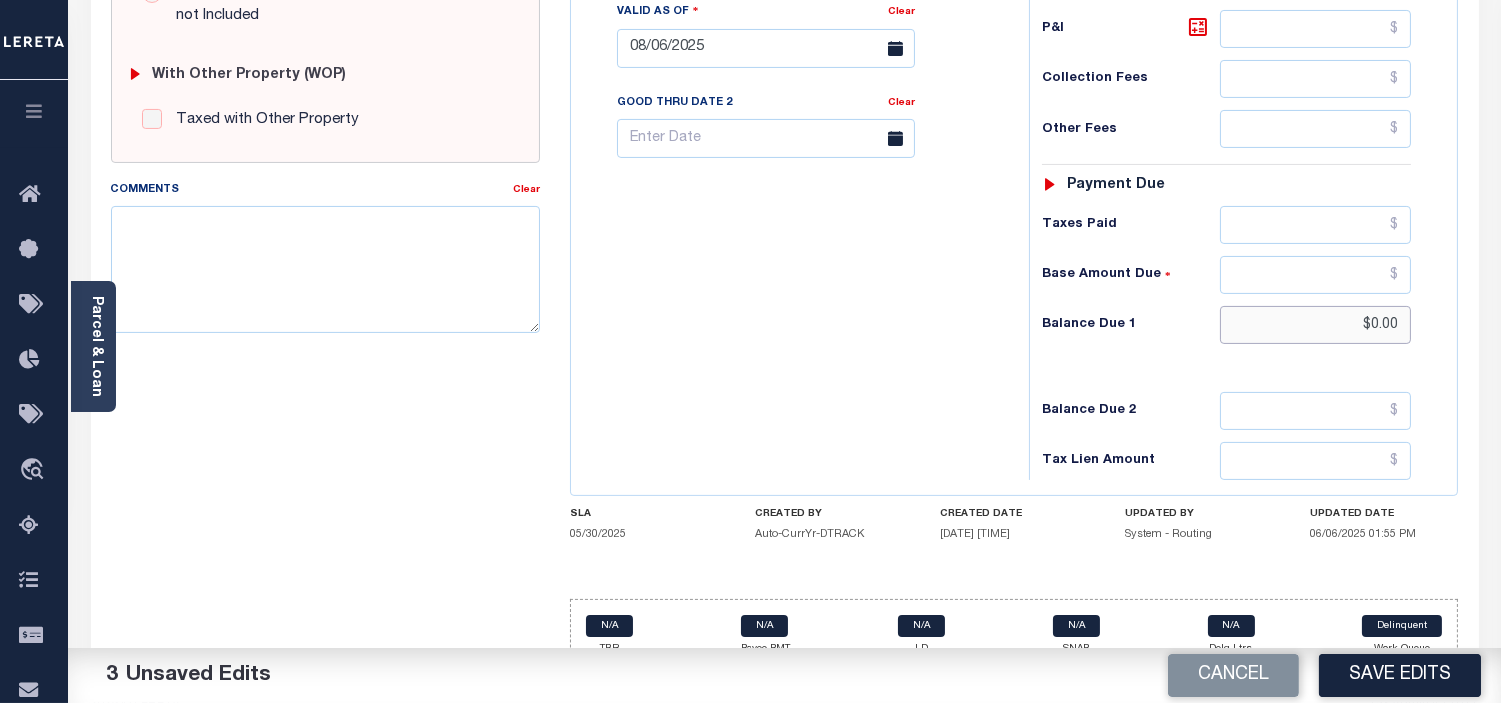 type on "$0.00" 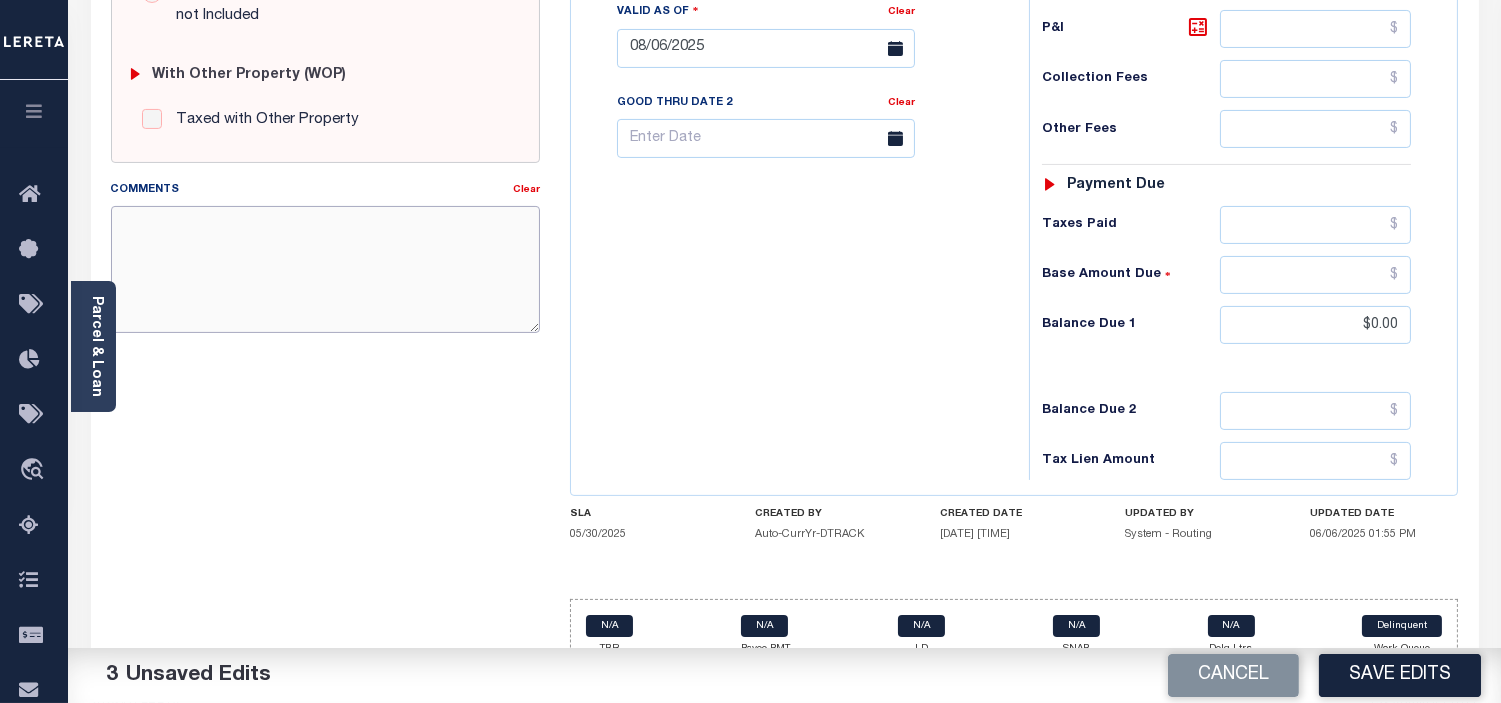click on "Comments" at bounding box center [325, 269] 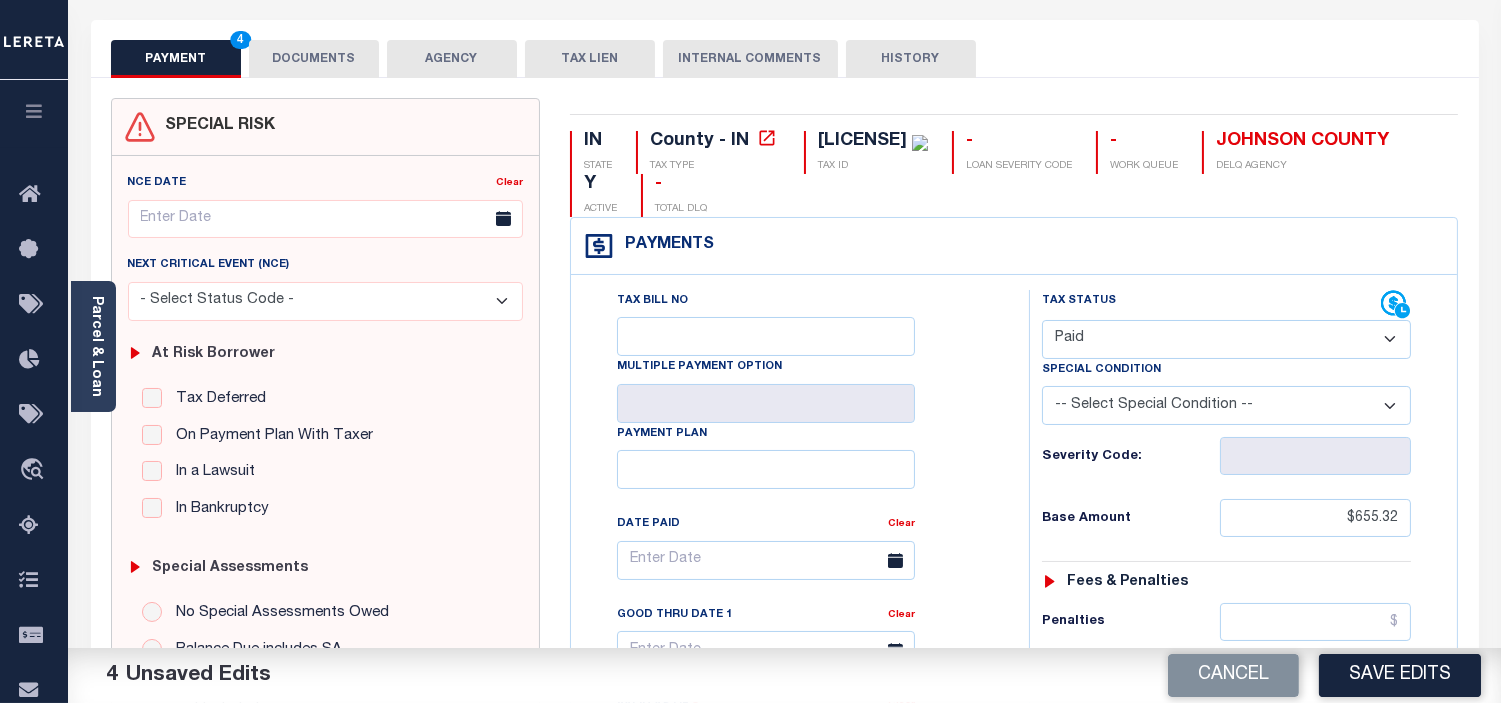 scroll, scrollTop: 0, scrollLeft: 0, axis: both 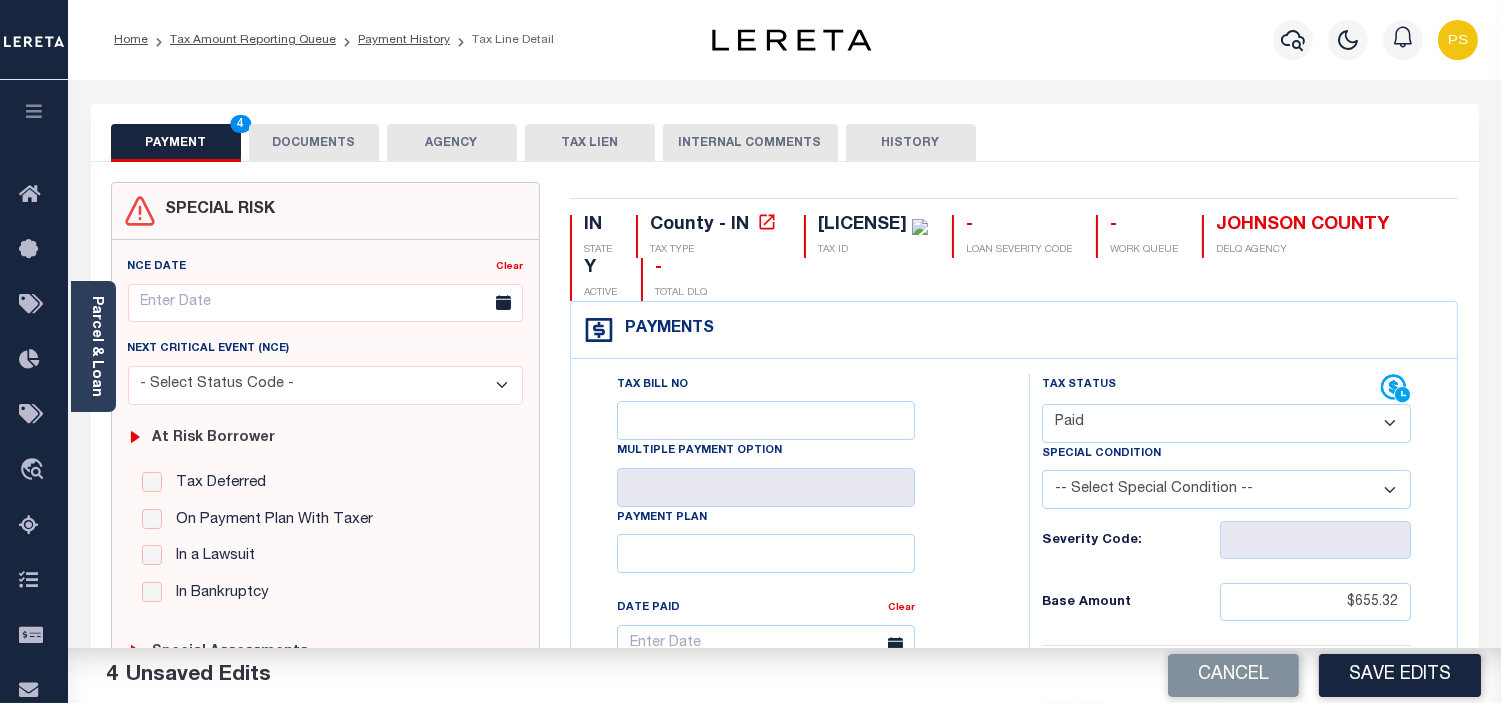 type on "see attached" 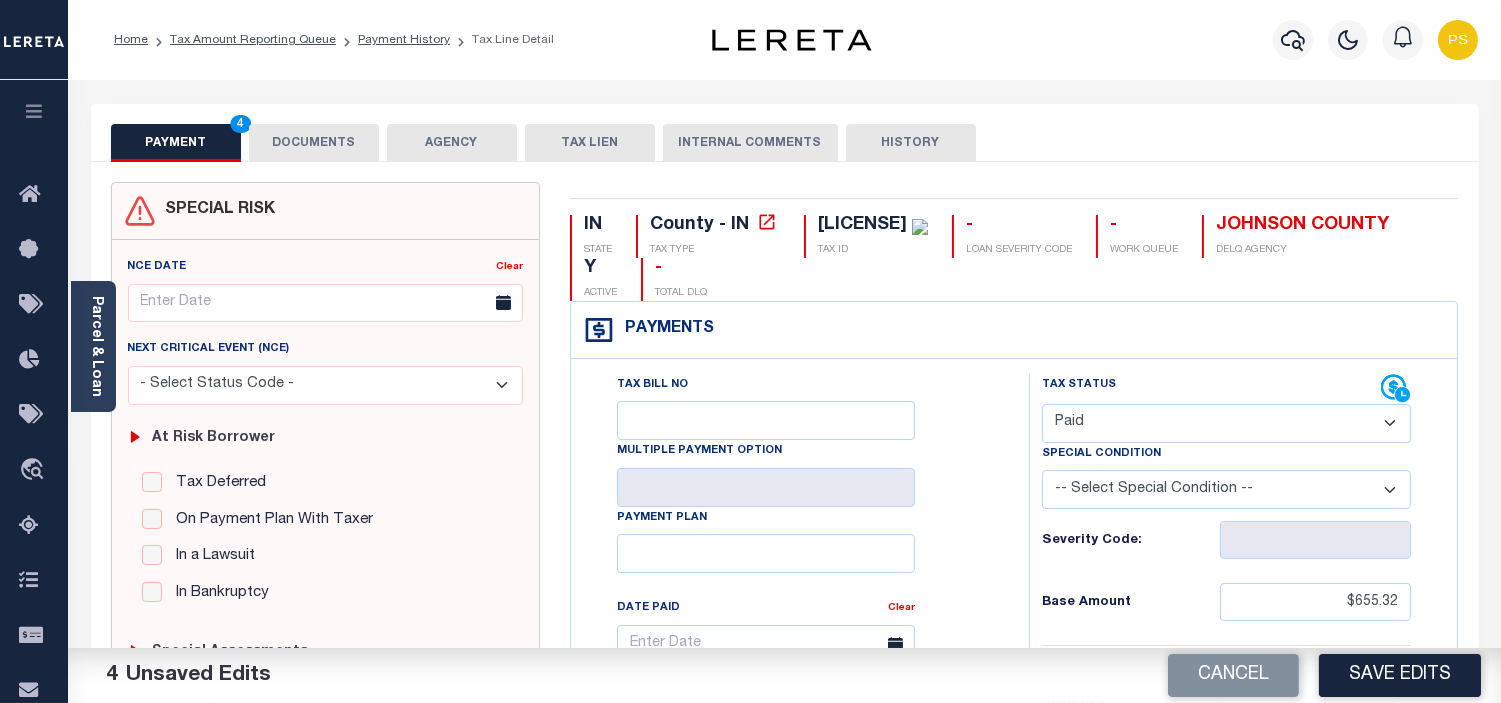 click on "DOCUMENTS" at bounding box center [314, 143] 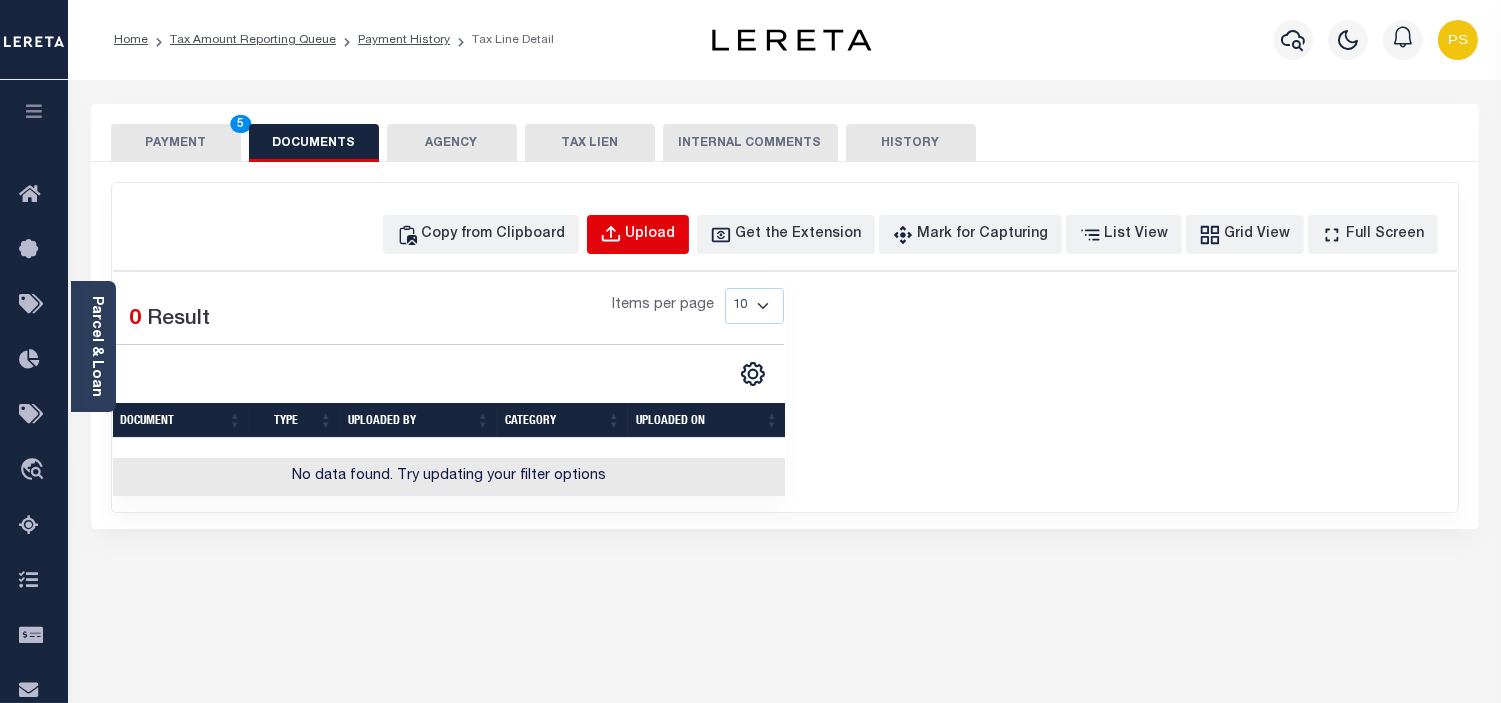 click on "Upload" at bounding box center [651, 235] 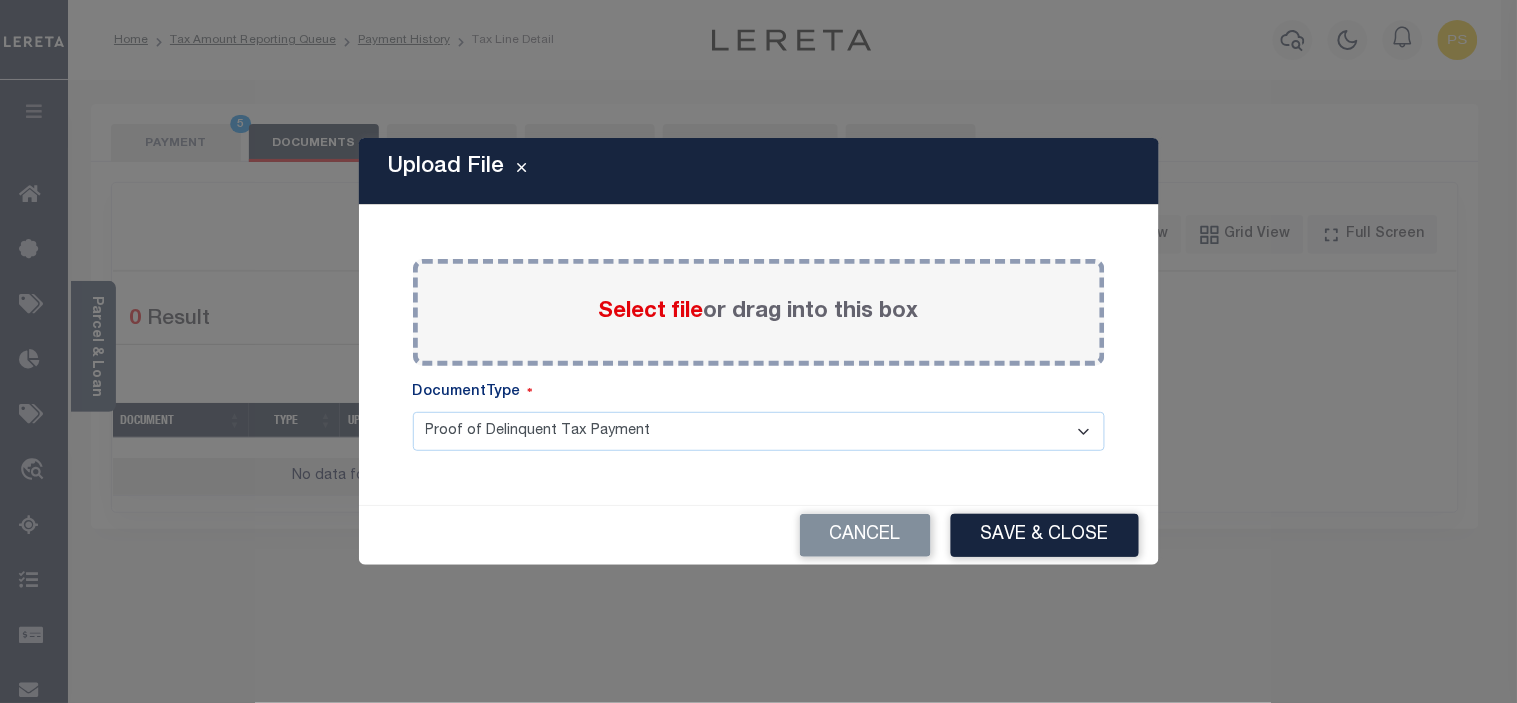 click on "Select file" at bounding box center (651, 312) 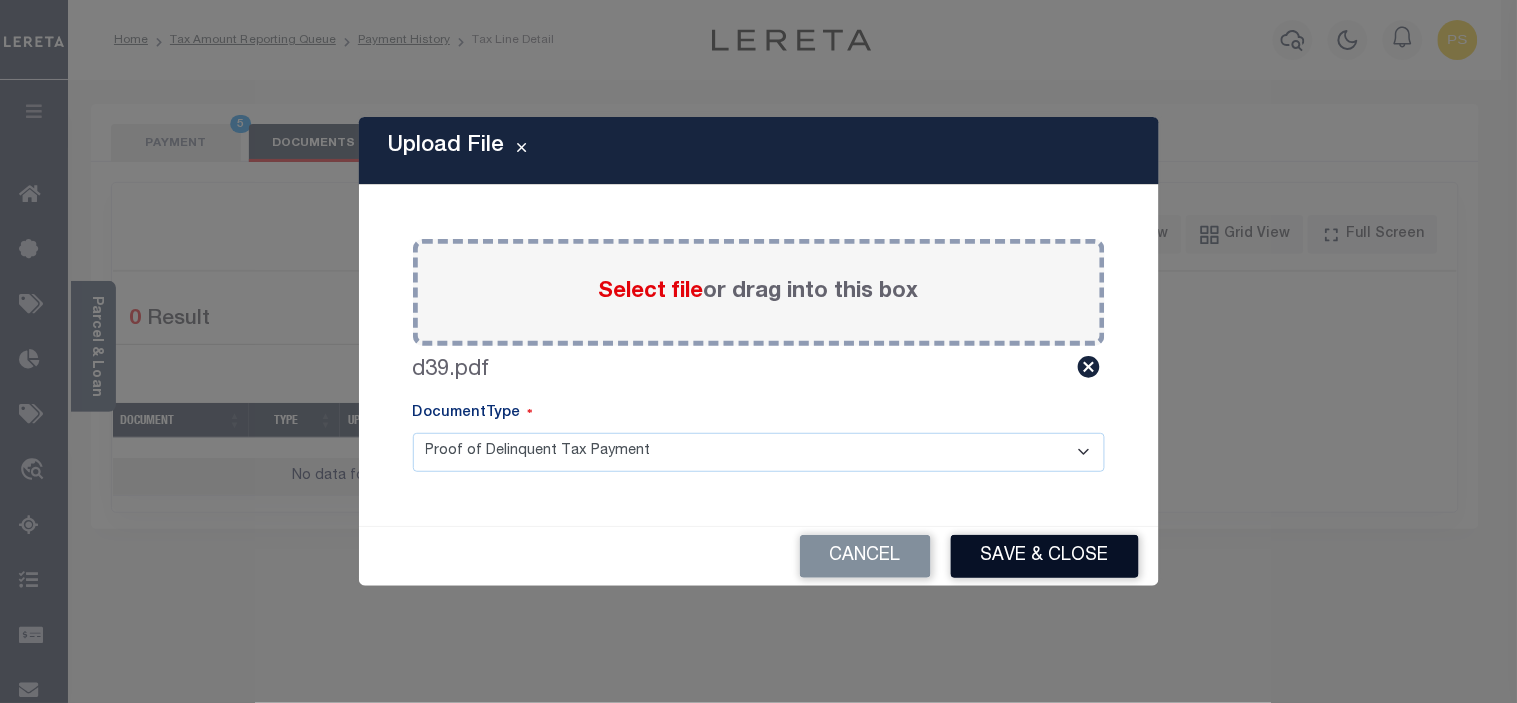 click on "Save & Close" at bounding box center [1045, 556] 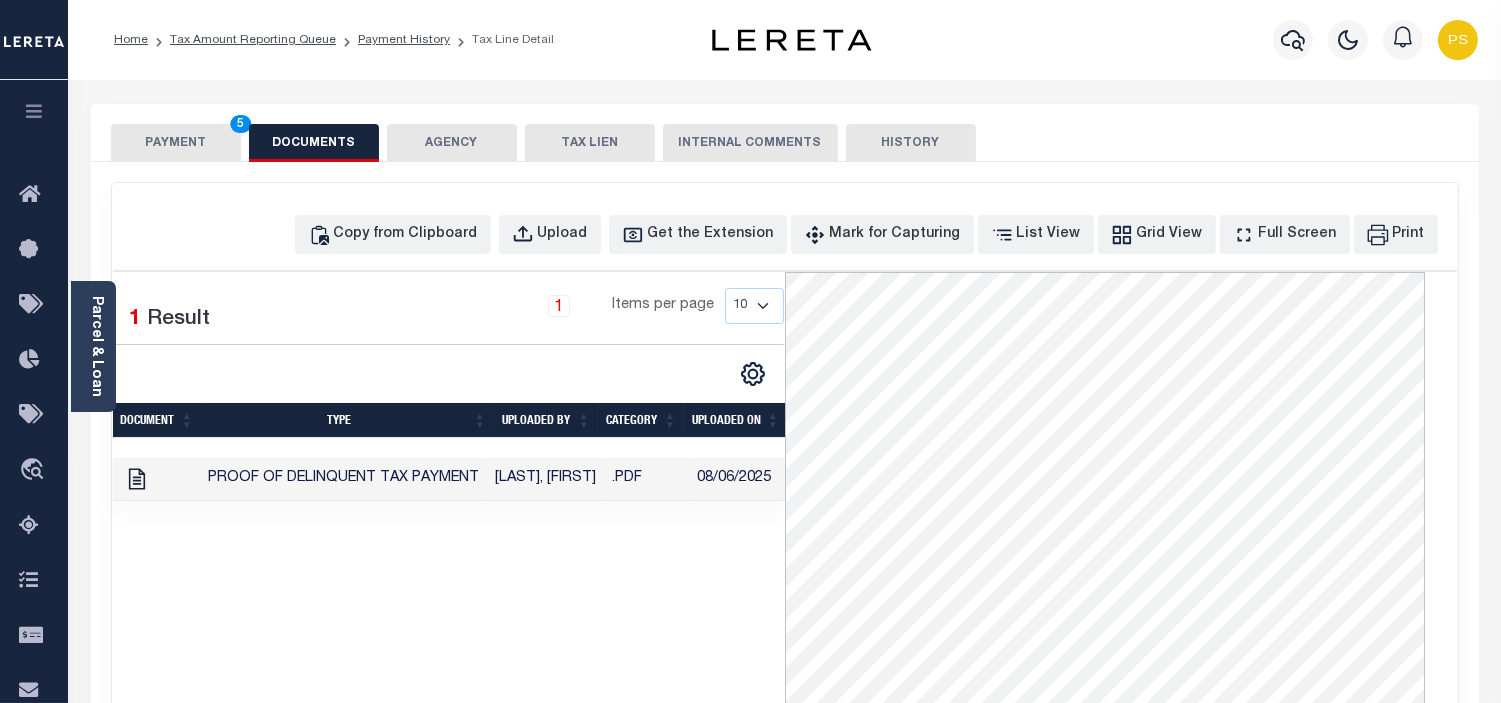 click on "PAYMENT
5" at bounding box center (176, 143) 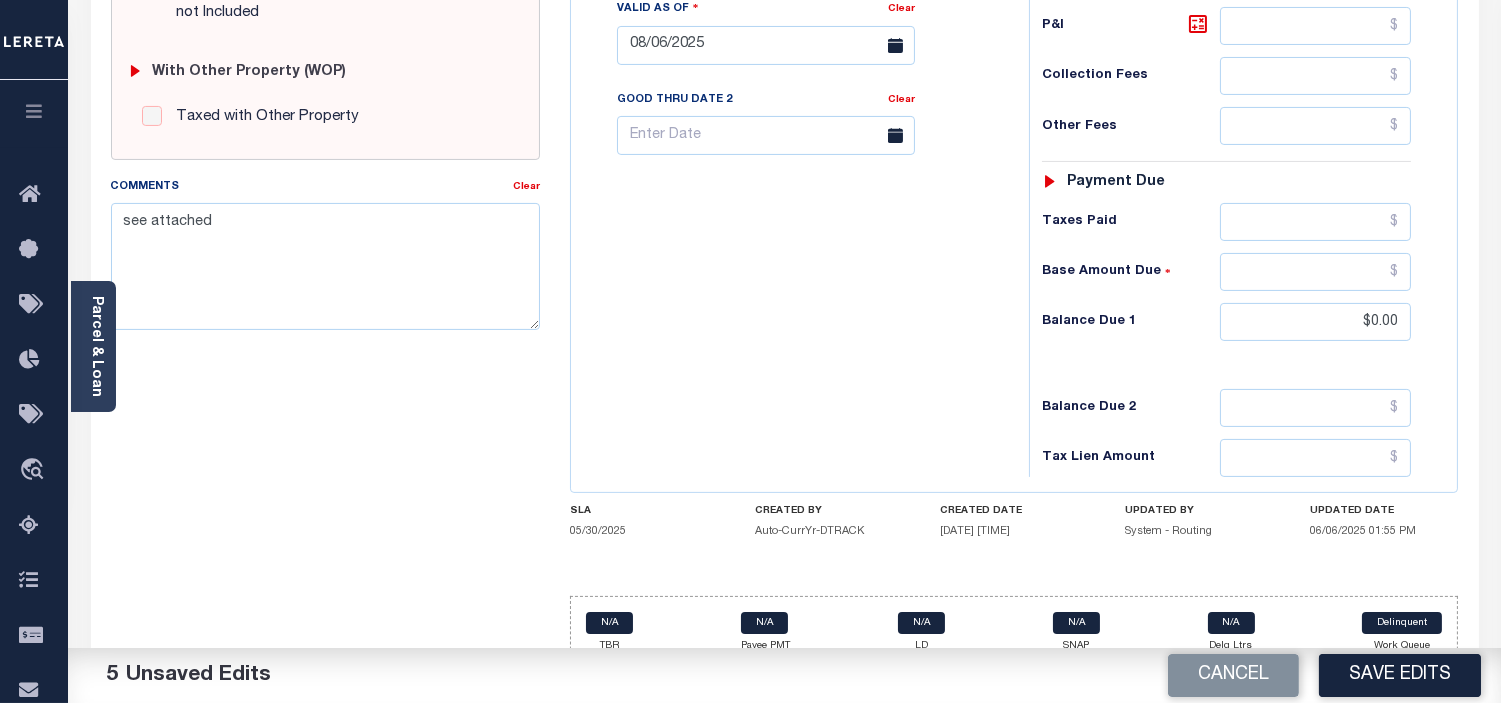 scroll, scrollTop: 808, scrollLeft: 0, axis: vertical 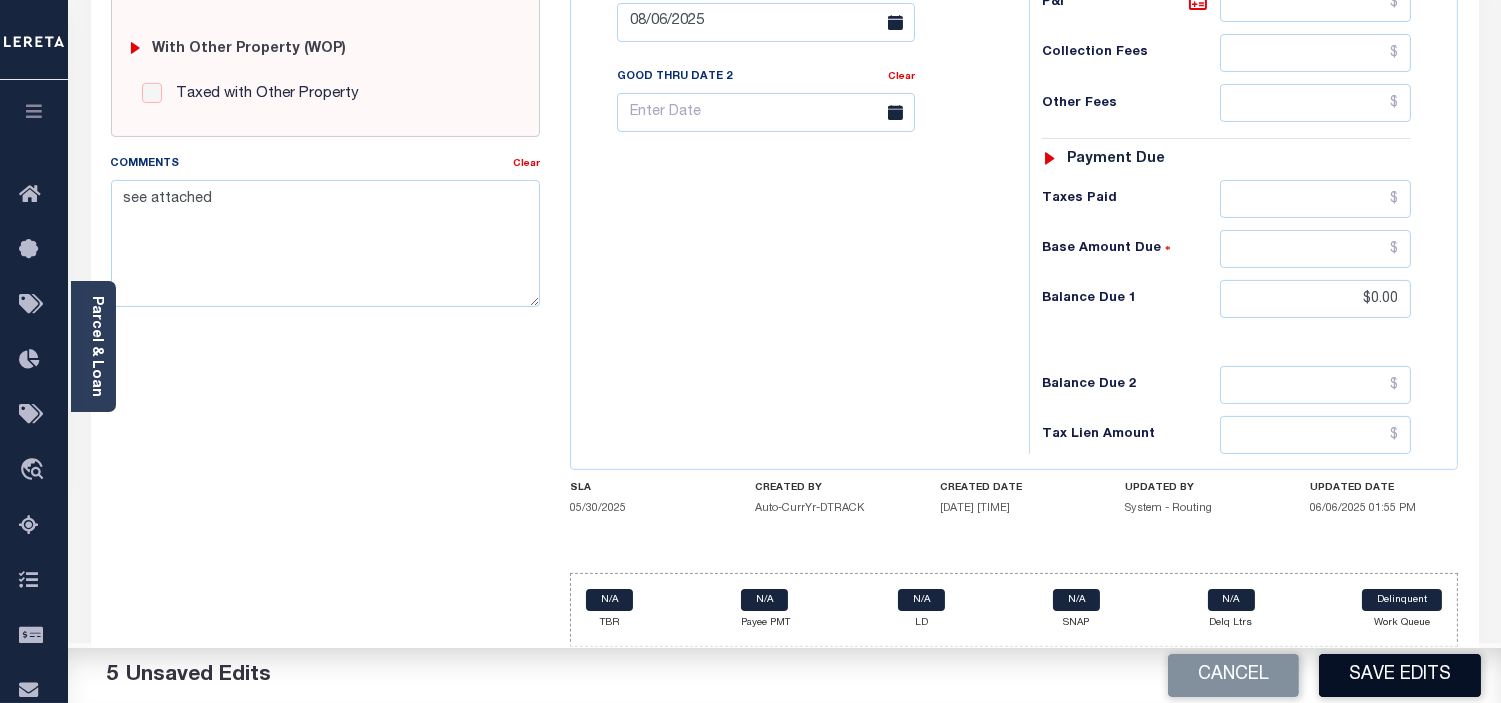 click on "Save Edits" at bounding box center (1400, 675) 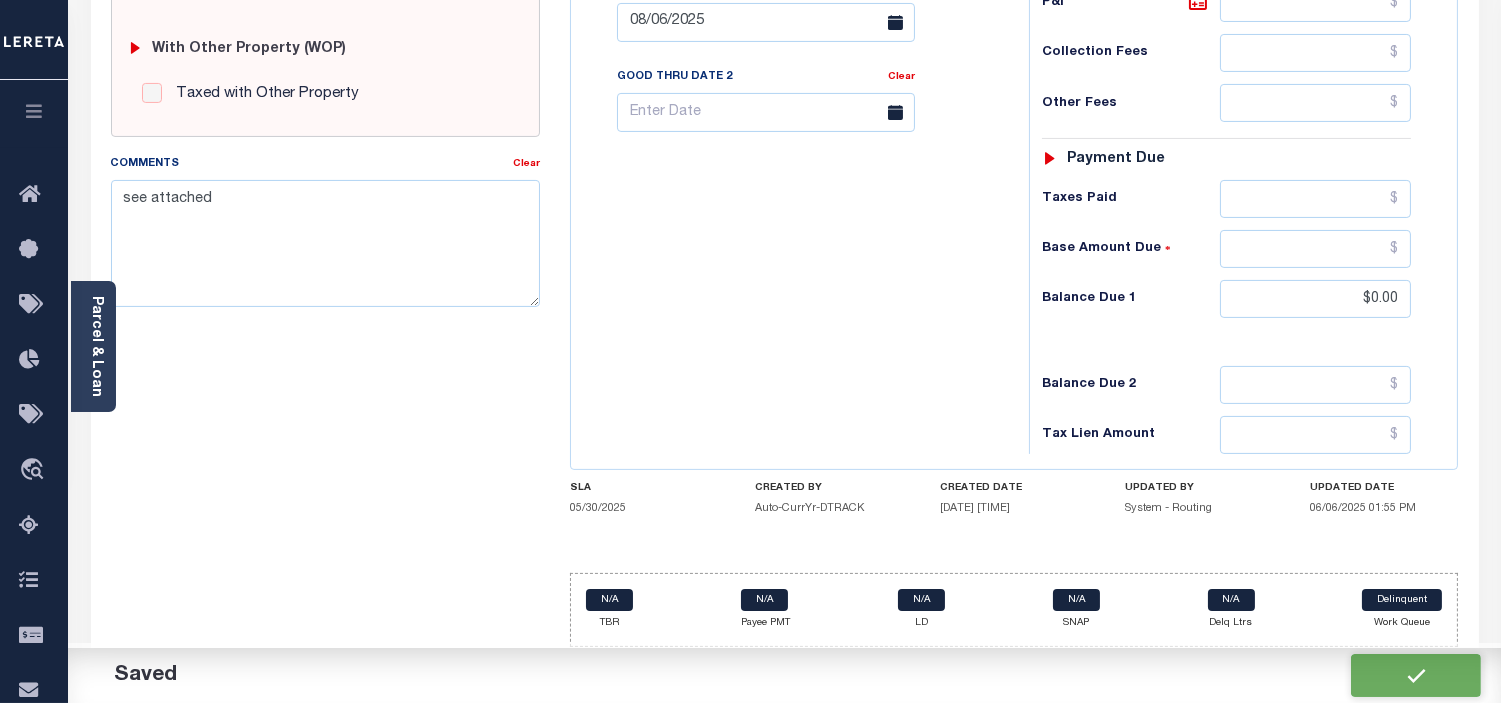 checkbox on "false" 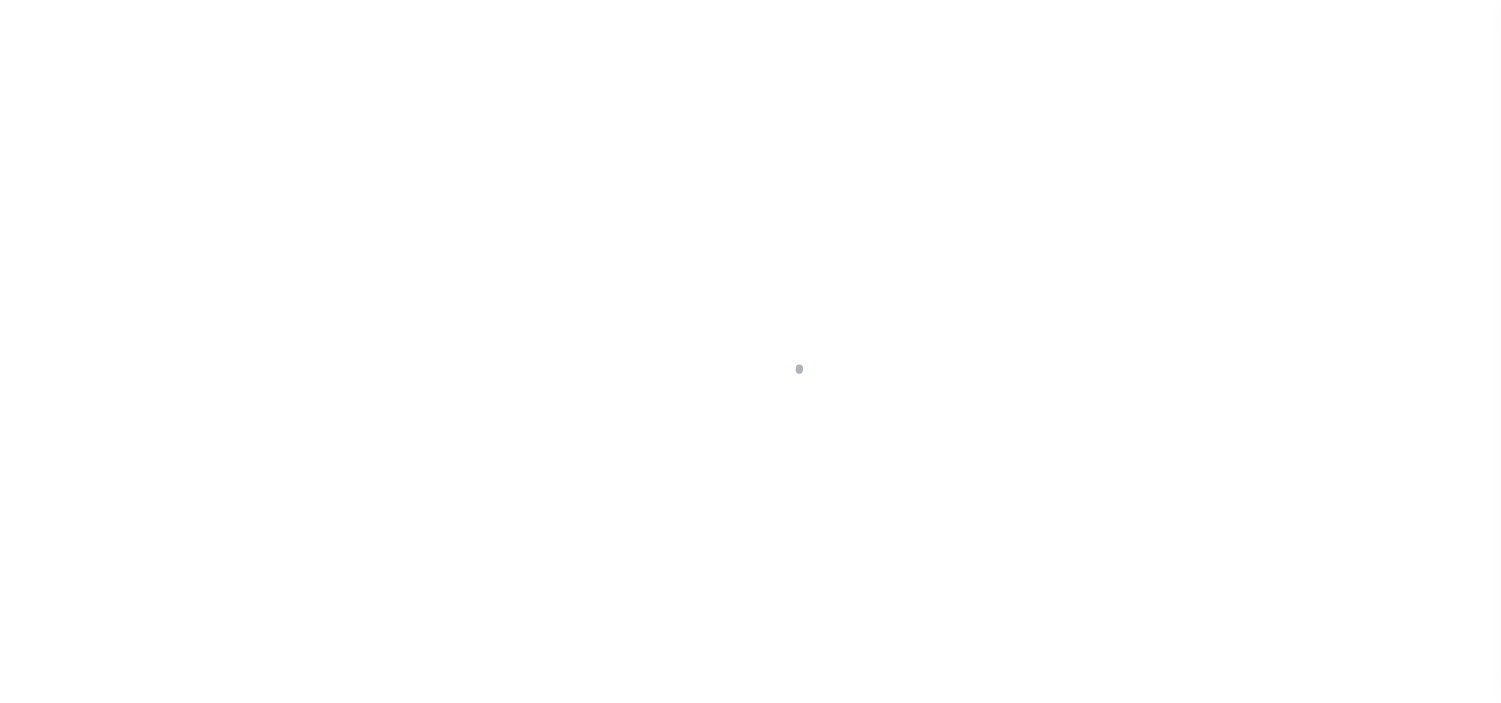 scroll, scrollTop: 0, scrollLeft: 0, axis: both 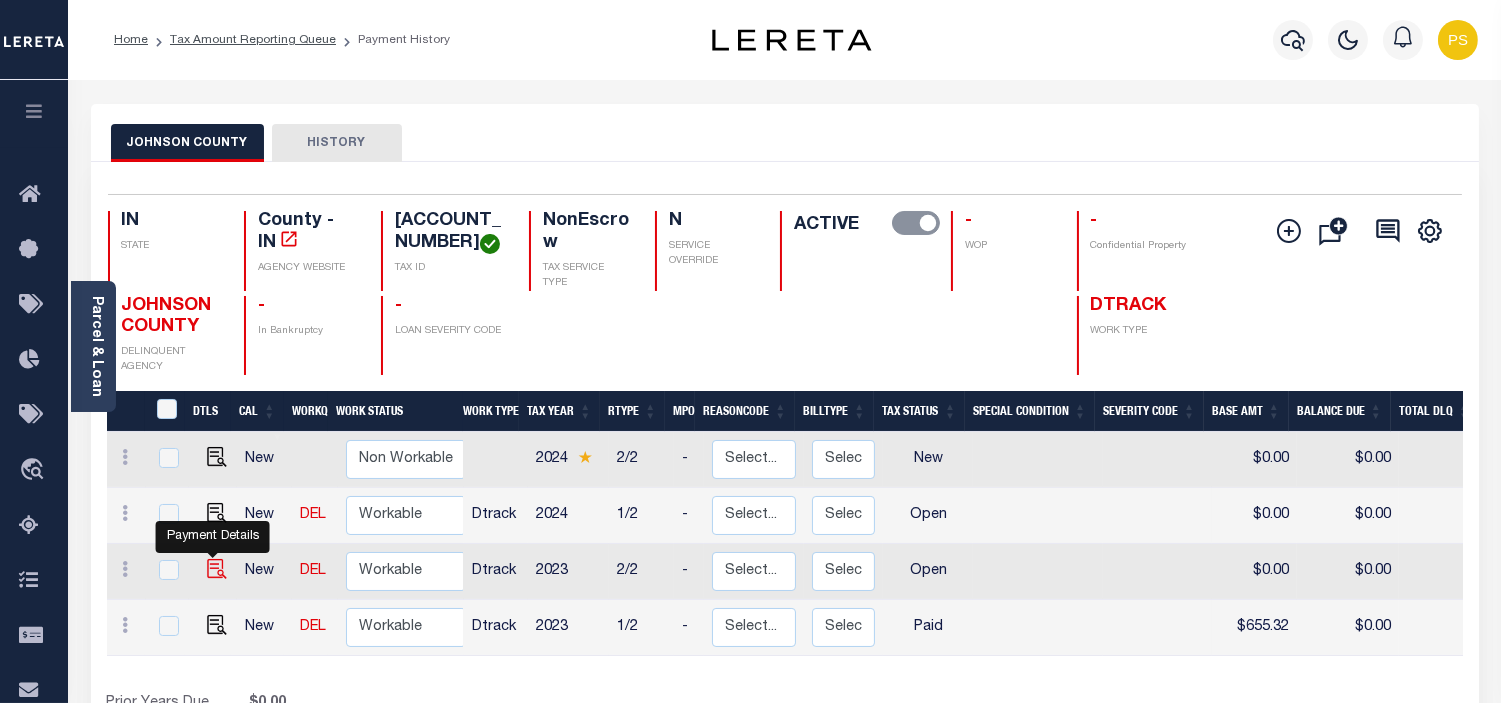 click at bounding box center (217, 569) 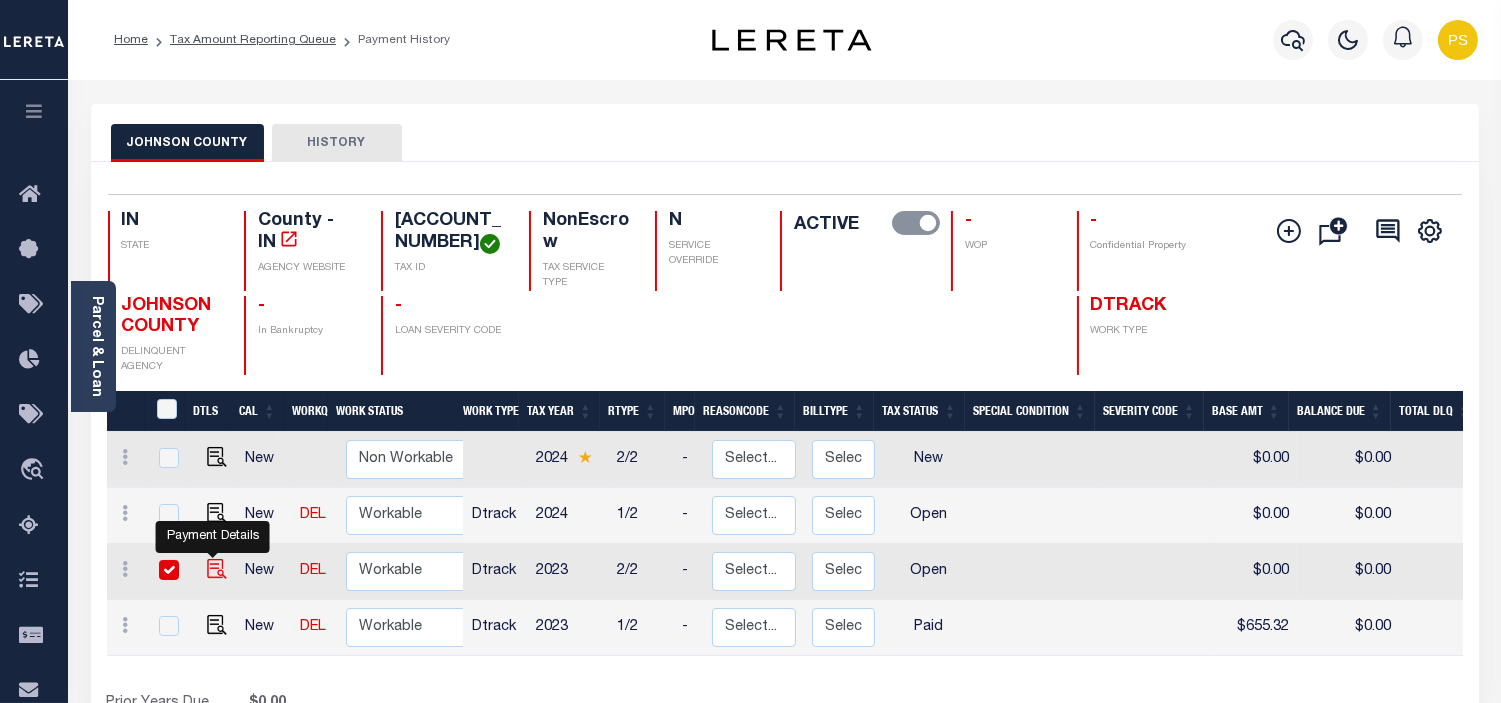checkbox on "true" 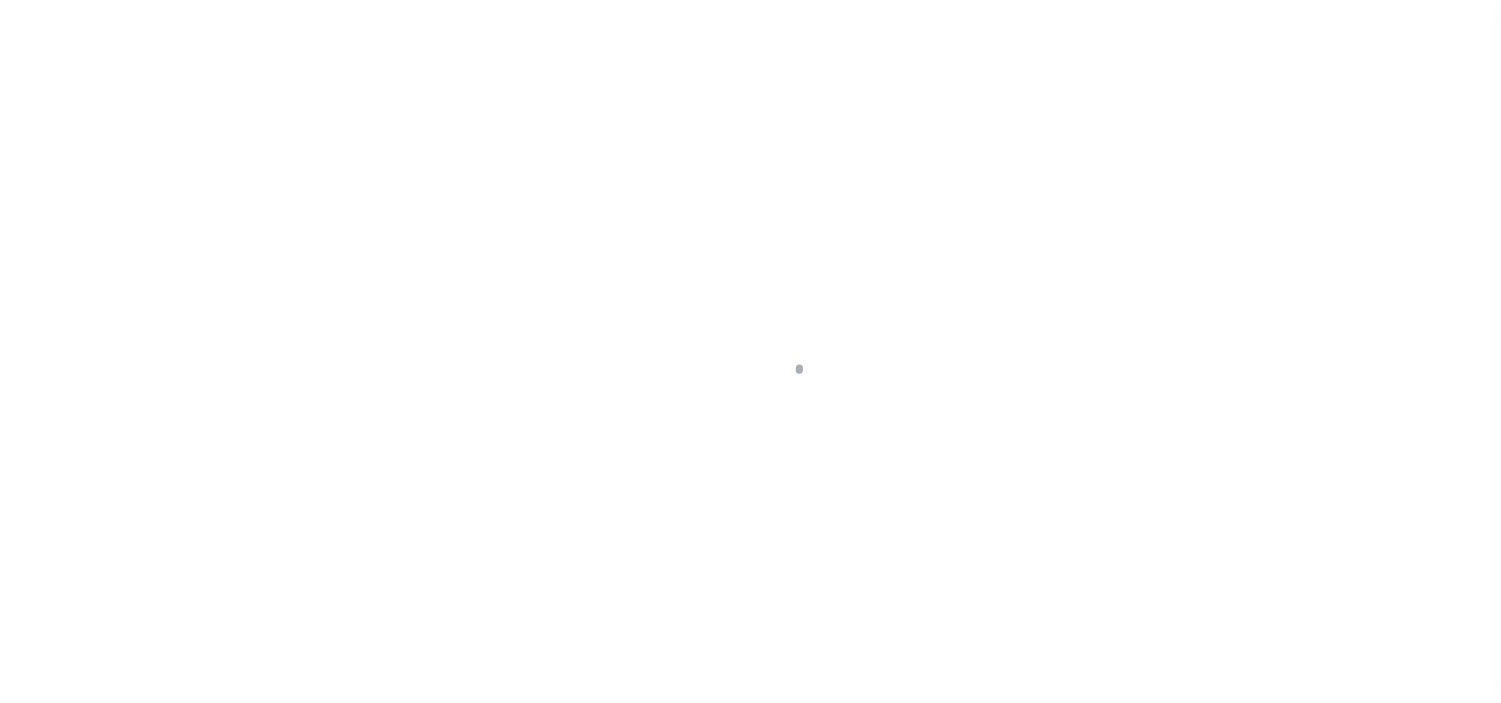 scroll, scrollTop: 0, scrollLeft: 0, axis: both 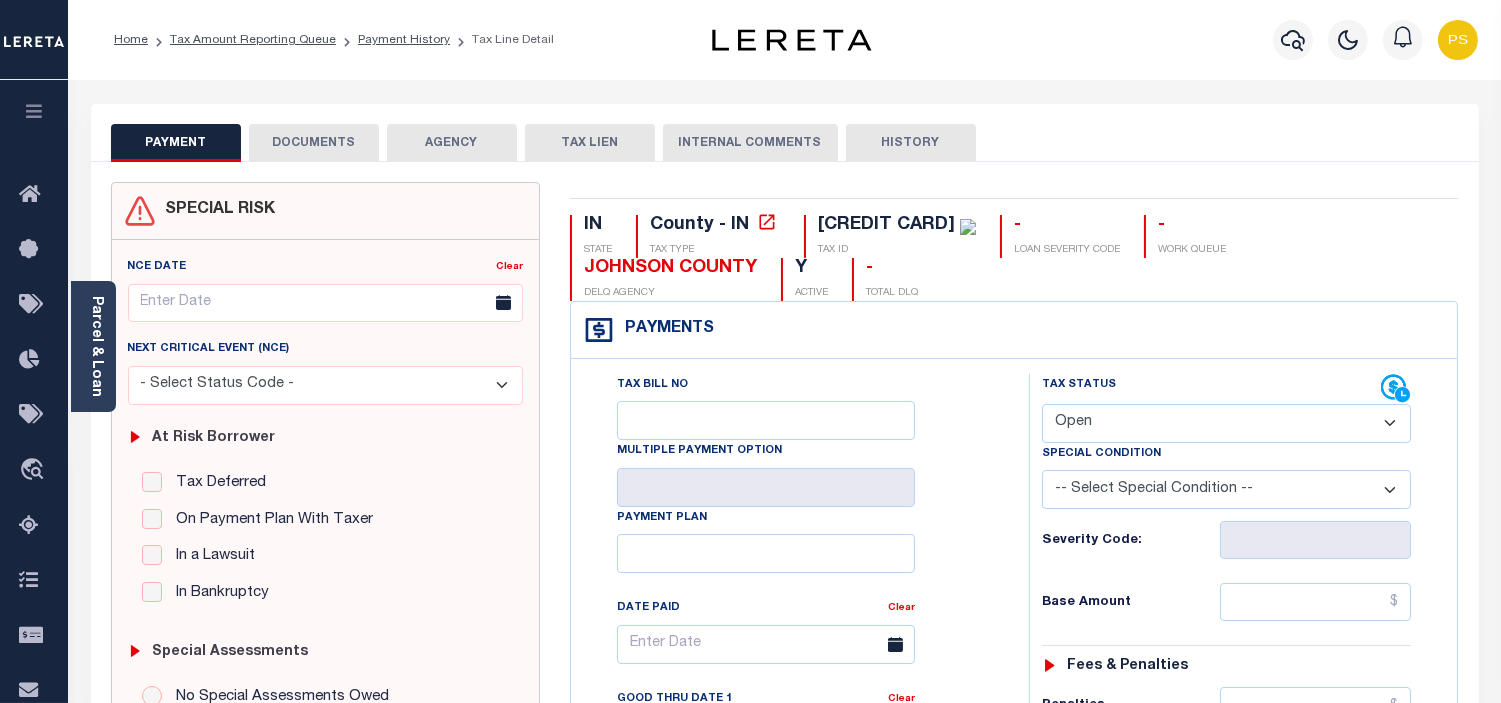click on "- Select Status Code -
Open
Due/Unpaid
Paid
Incomplete
No Tax Due
Internal Refund Processed
New" at bounding box center (1226, 423) 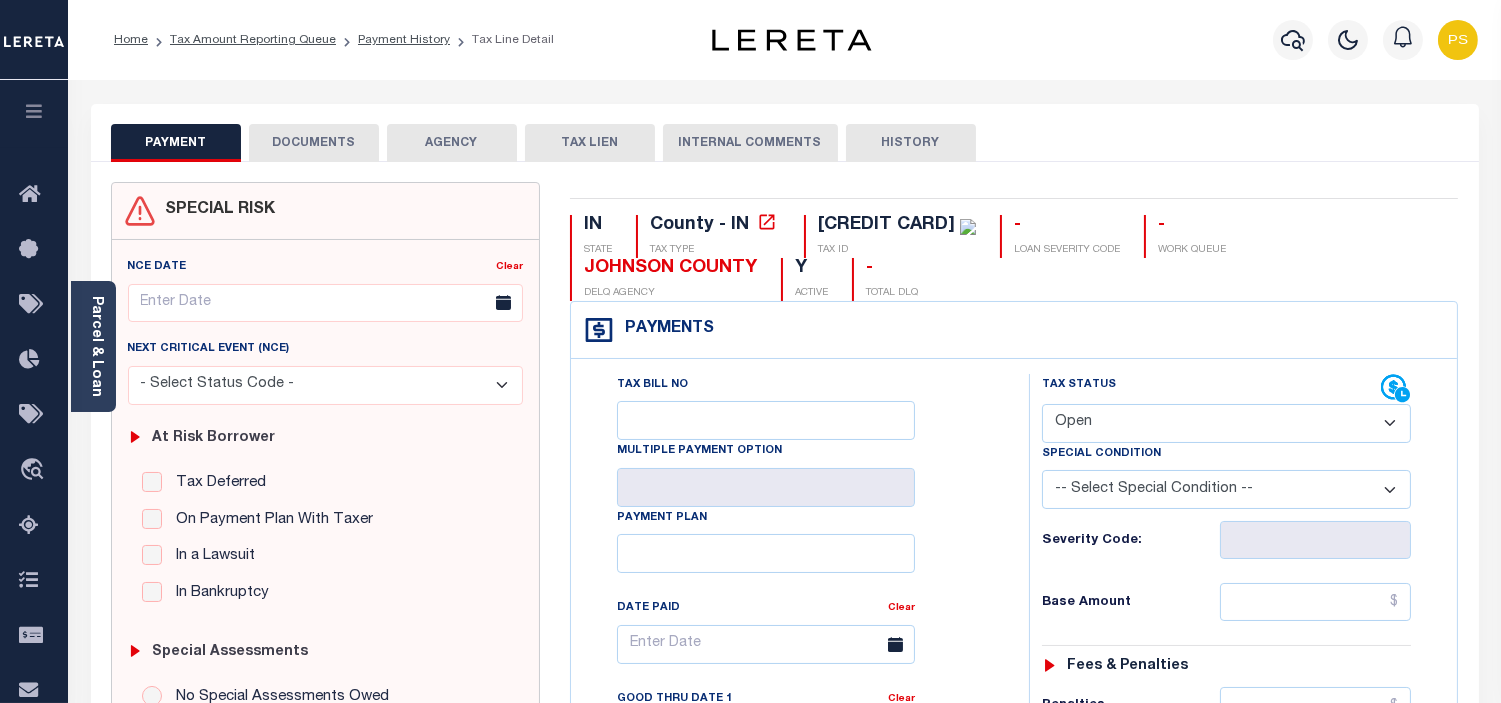 select on "PYD" 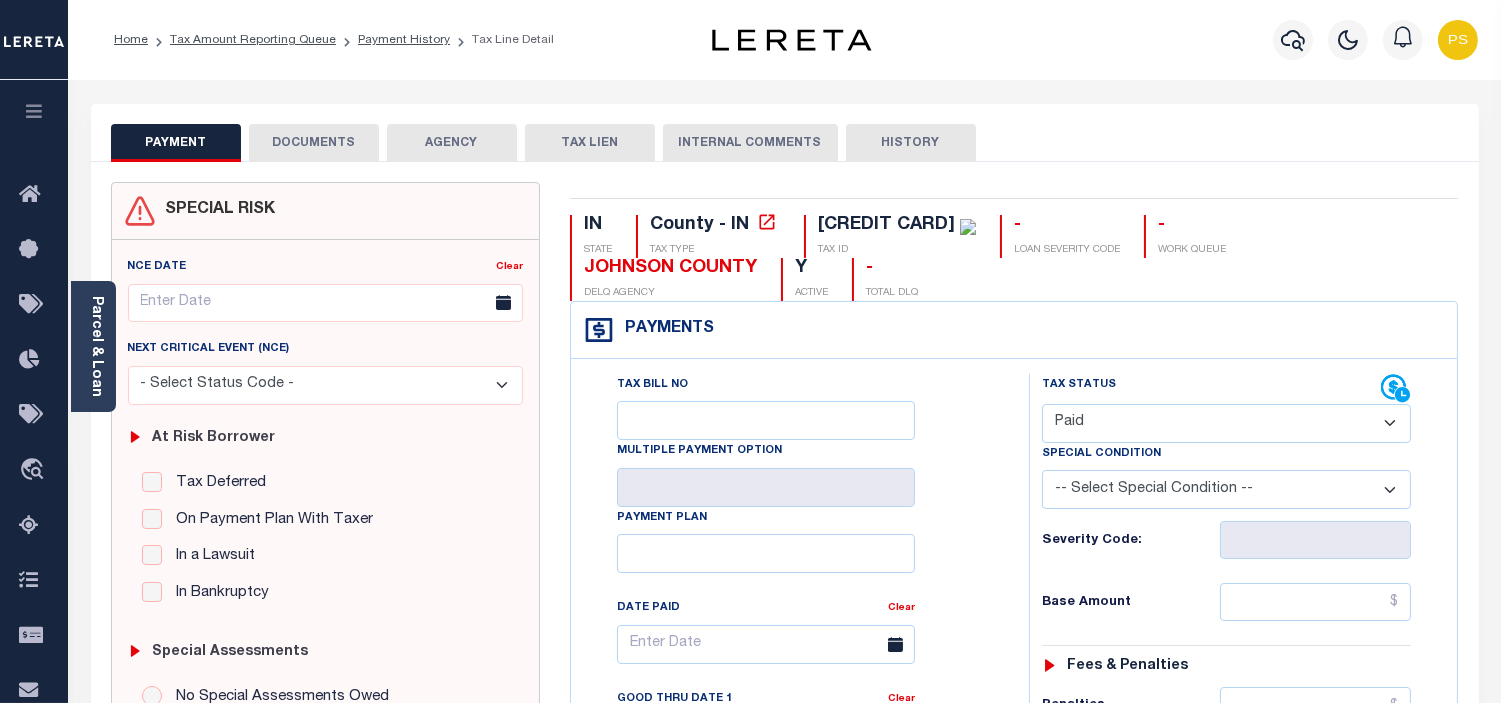 click on "- Select Status Code -
Open
Due/Unpaid
Paid
Incomplete
No Tax Due
Internal Refund Processed
New" at bounding box center (1226, 423) 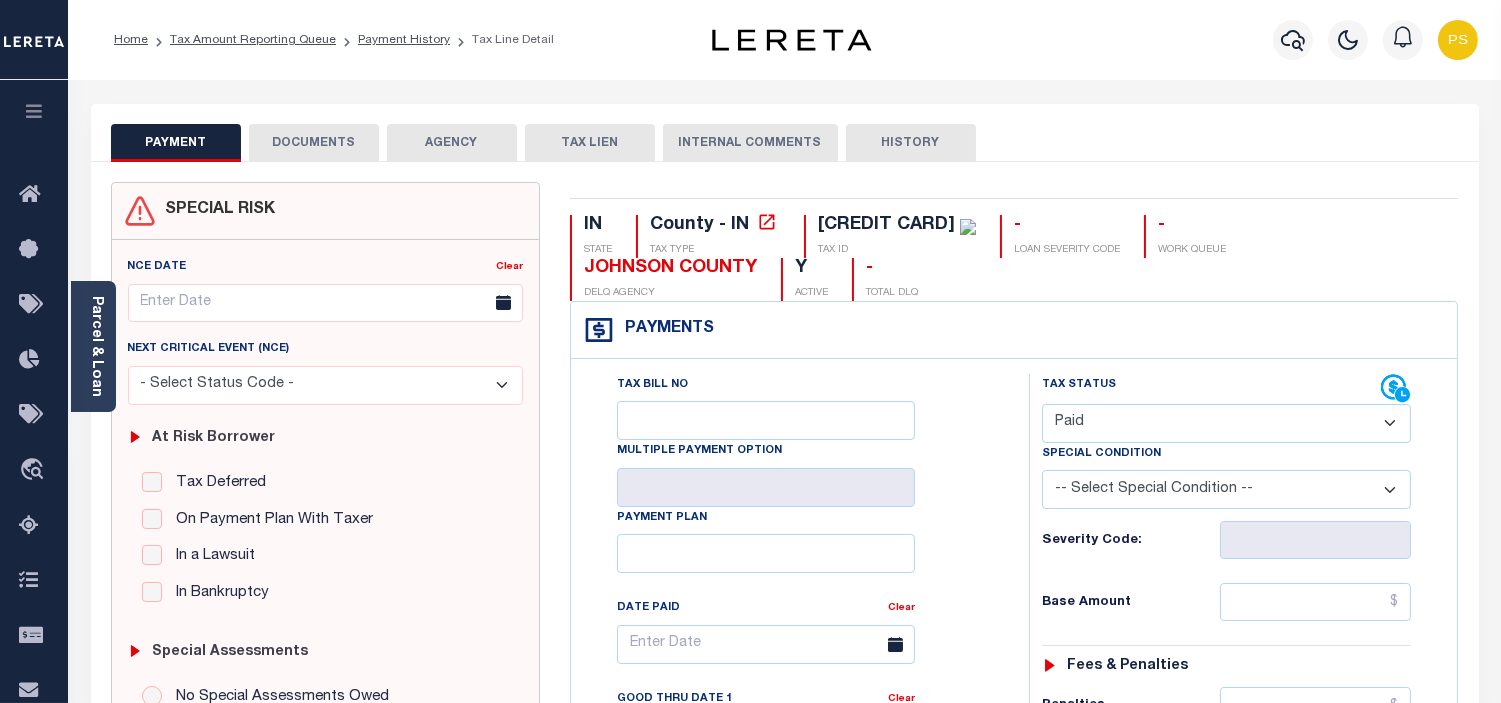 type on "08/06/2025" 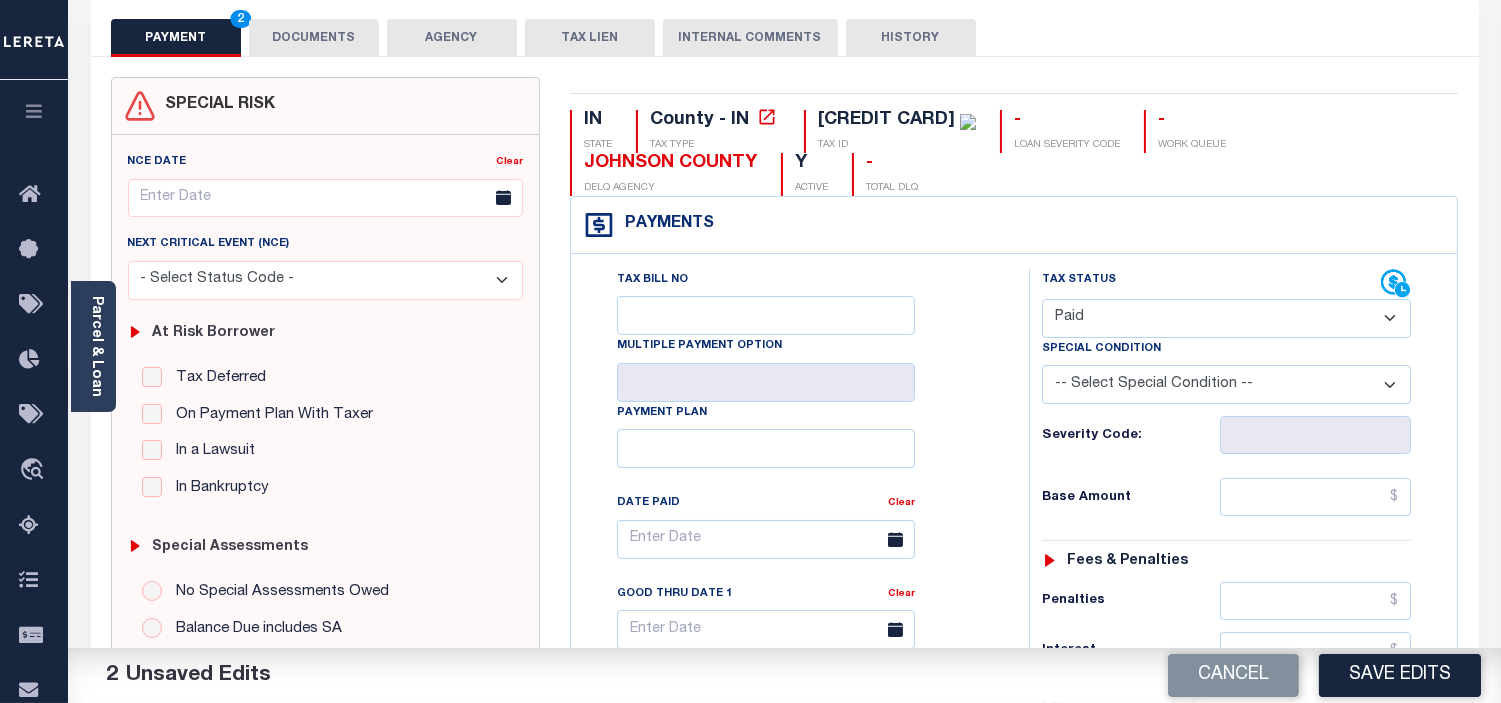 scroll, scrollTop: 111, scrollLeft: 0, axis: vertical 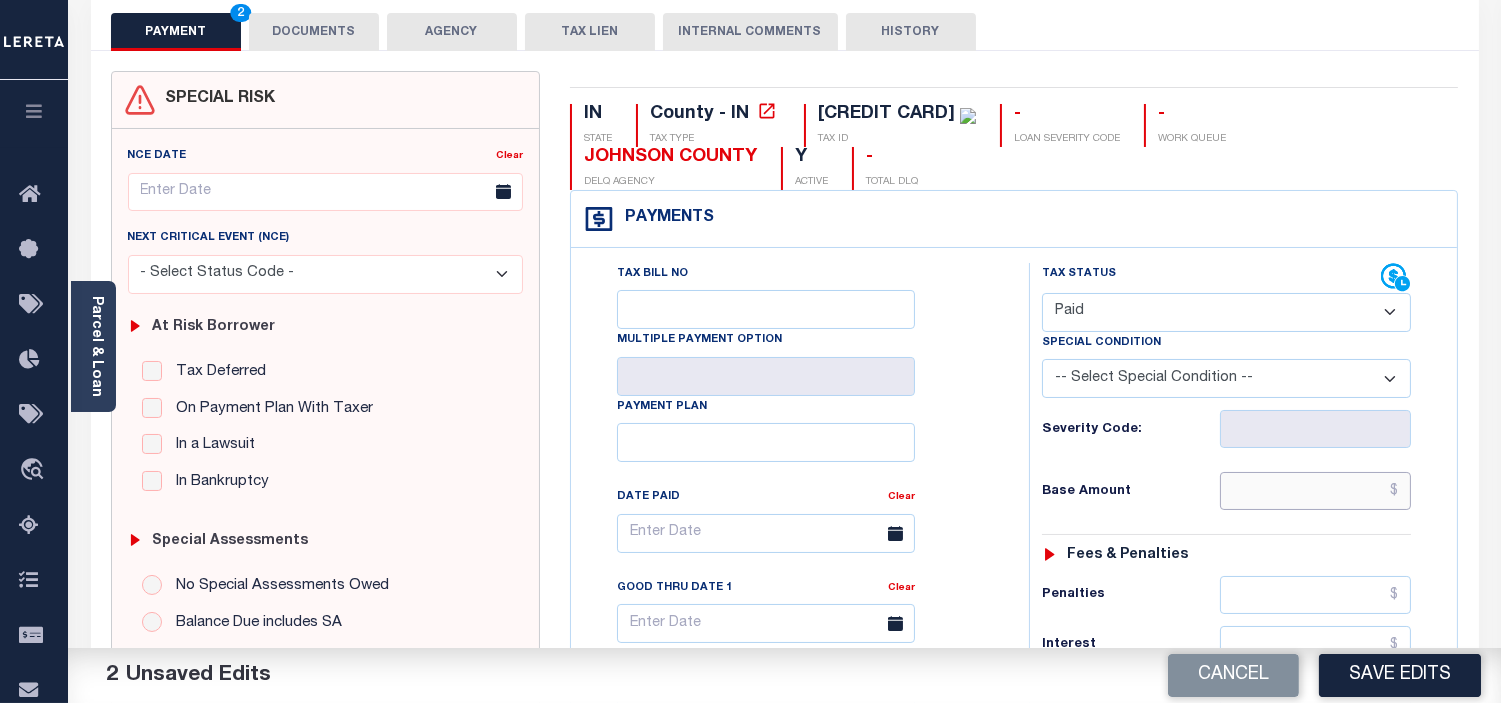 click at bounding box center (1315, 491) 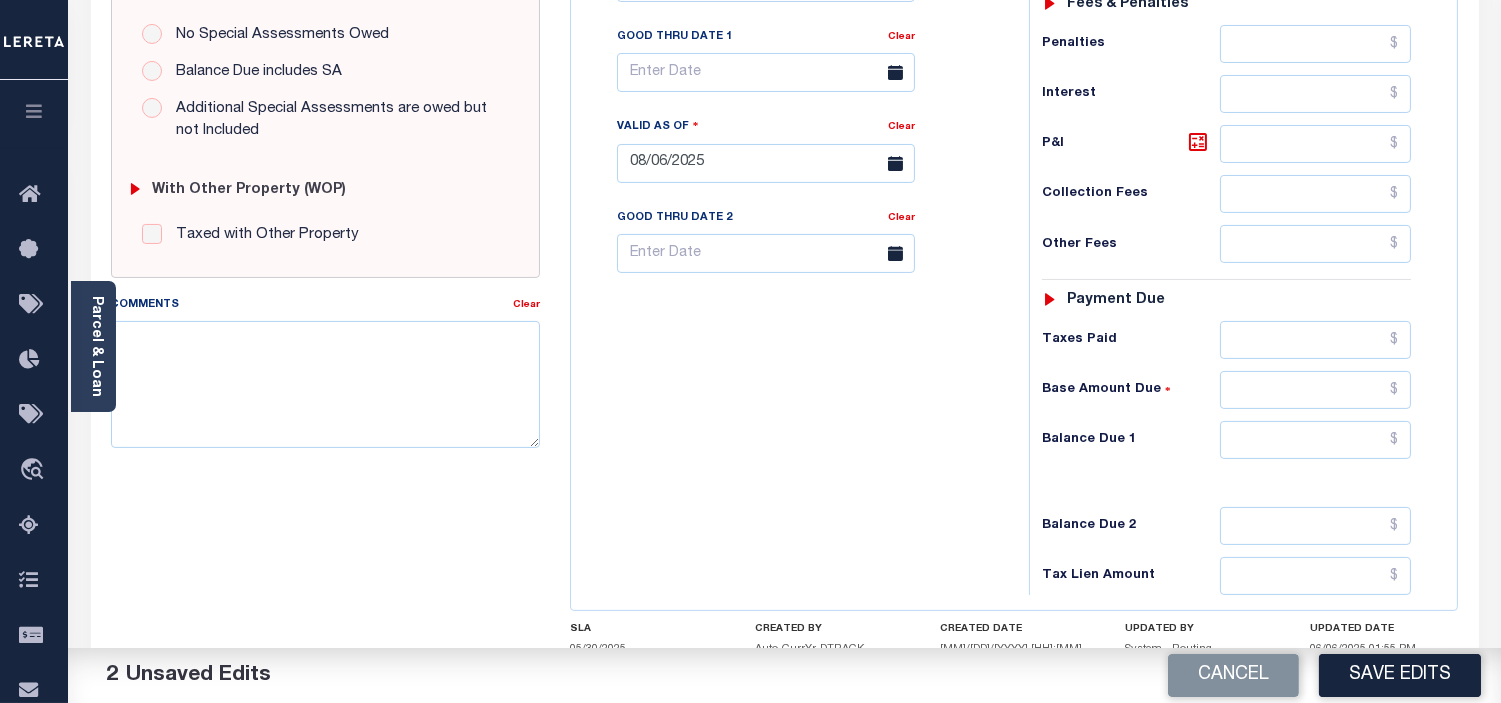 scroll, scrollTop: 666, scrollLeft: 0, axis: vertical 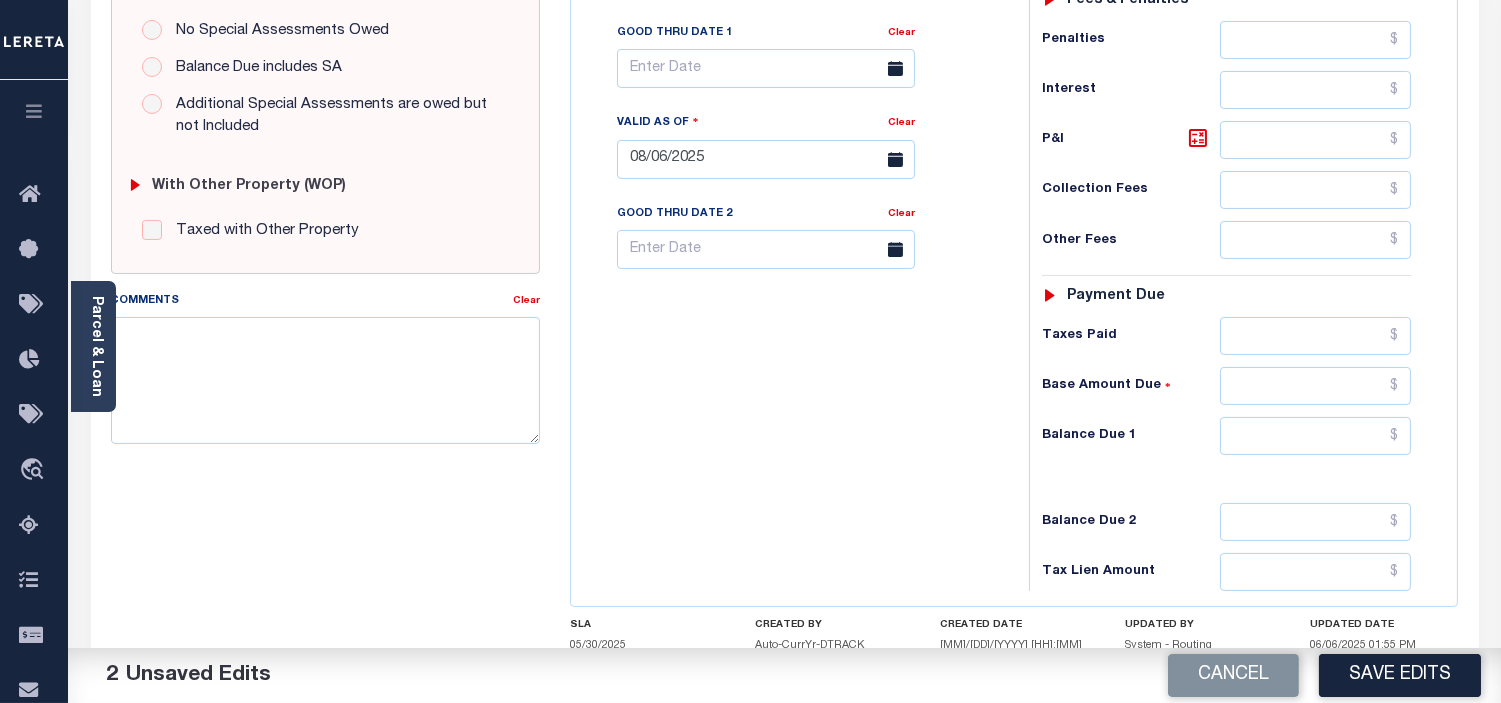 type on "$655.32" 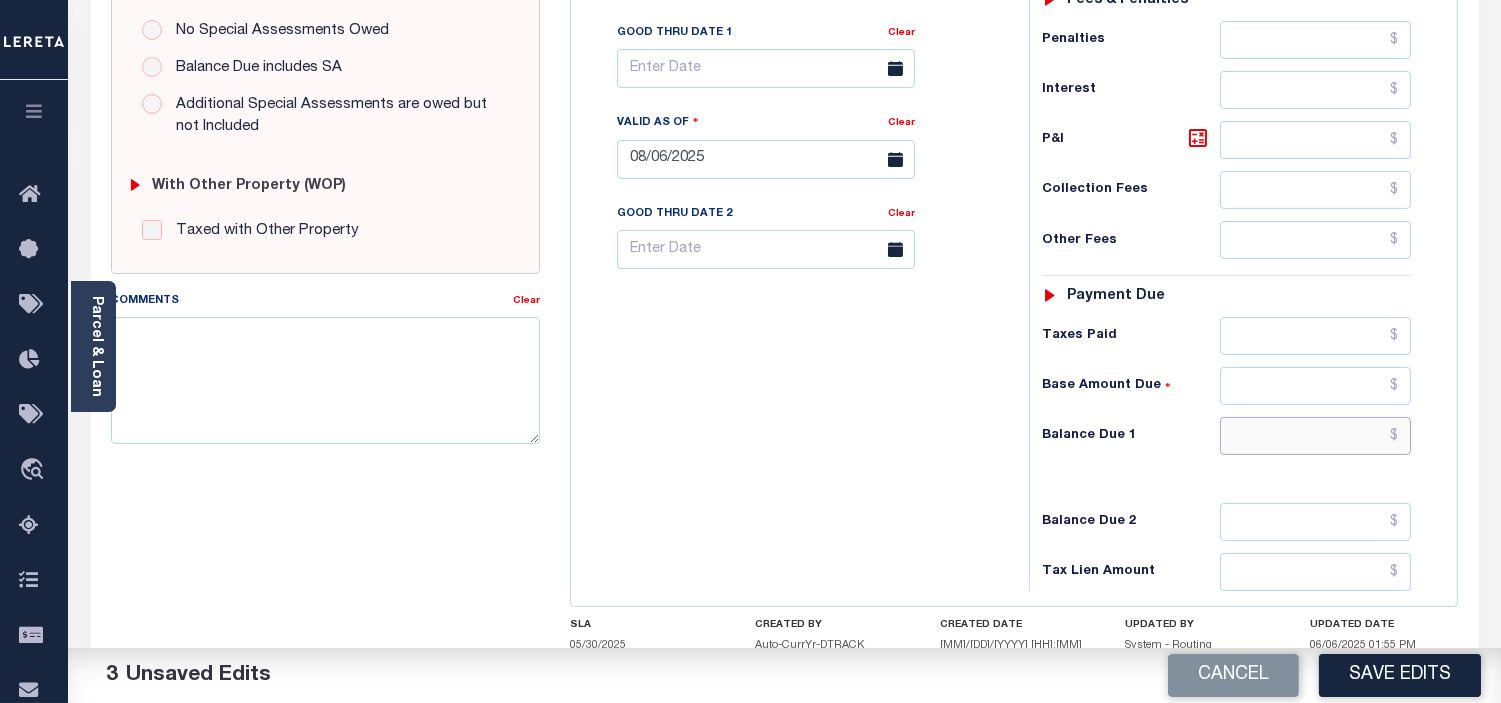 drag, startPoint x: 1401, startPoint y: 437, endPoint x: 1488, endPoint y: 464, distance: 91.09336 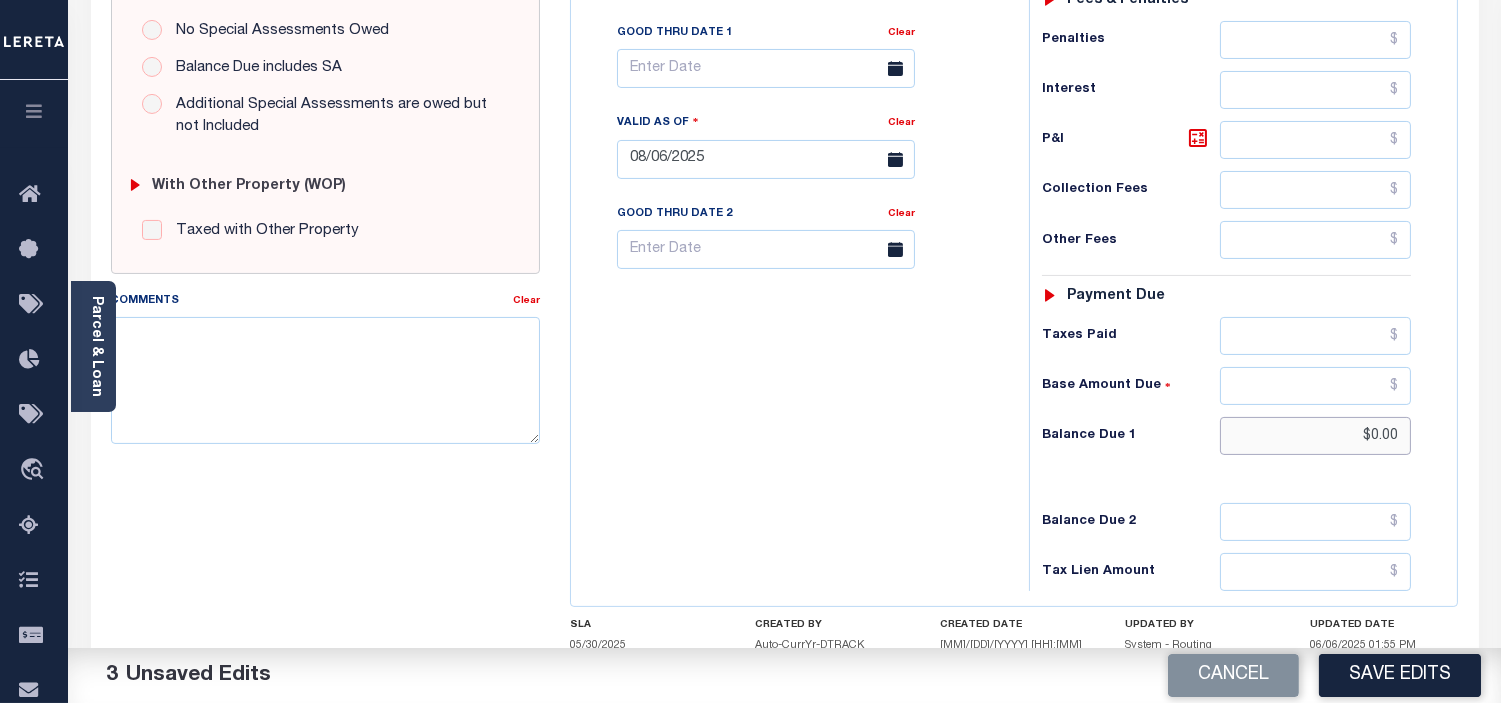 type on "$0.00" 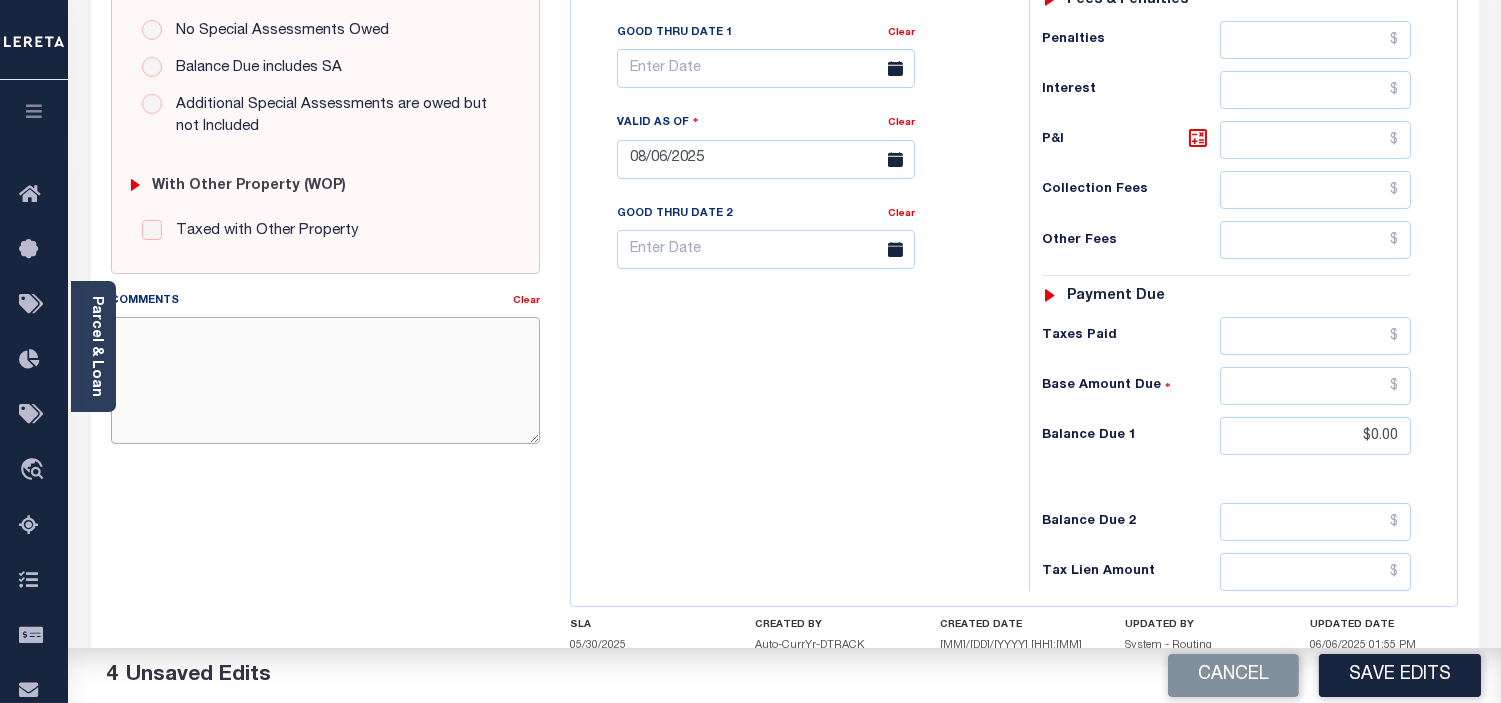 click on "Comments" at bounding box center [325, 380] 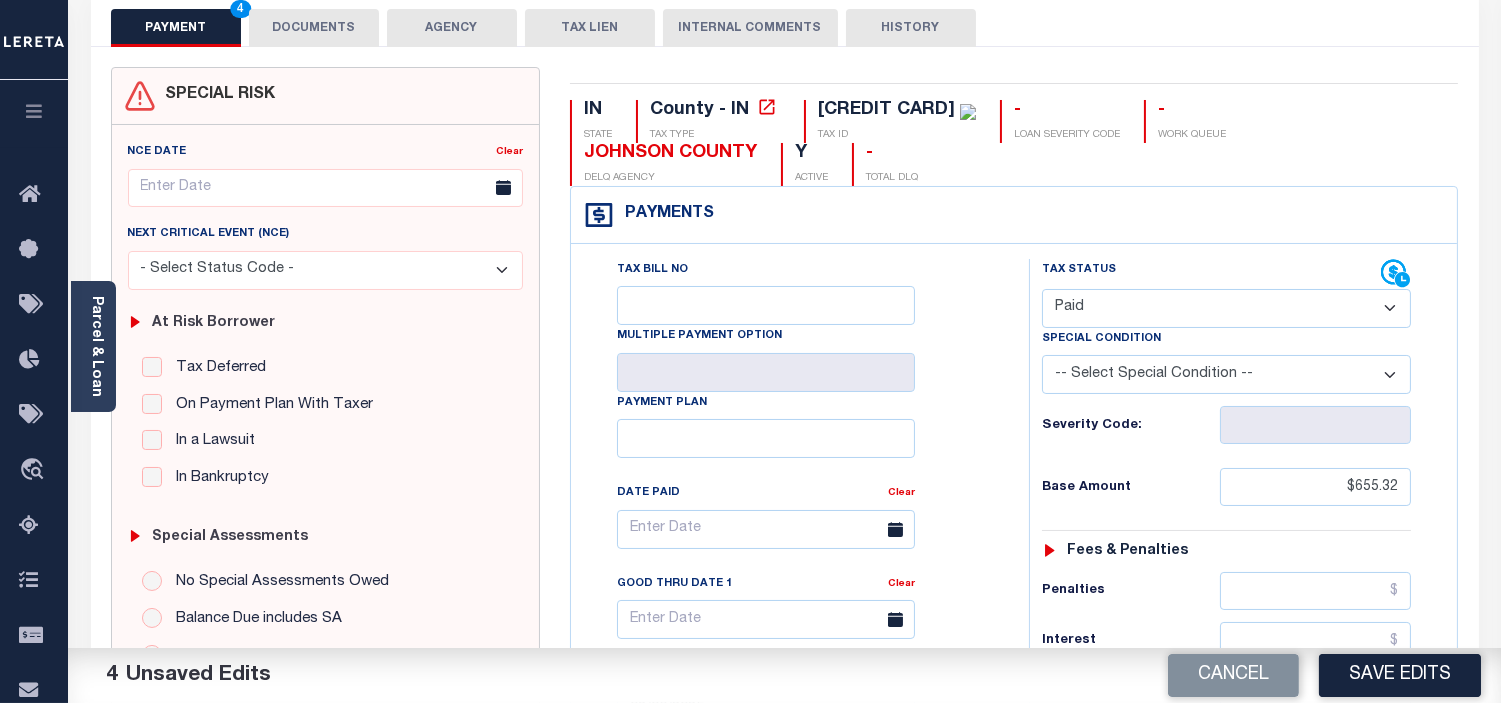 scroll, scrollTop: 0, scrollLeft: 0, axis: both 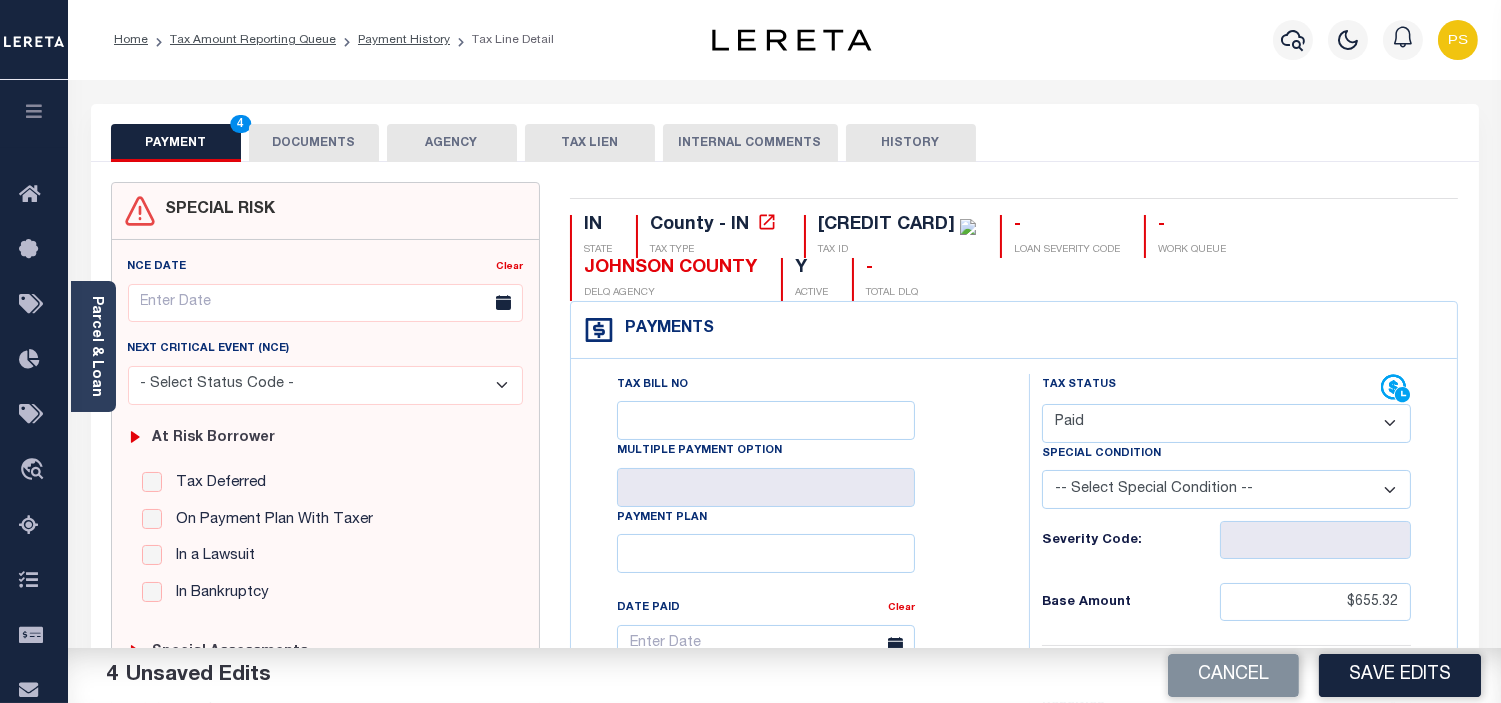 type on "see attached" 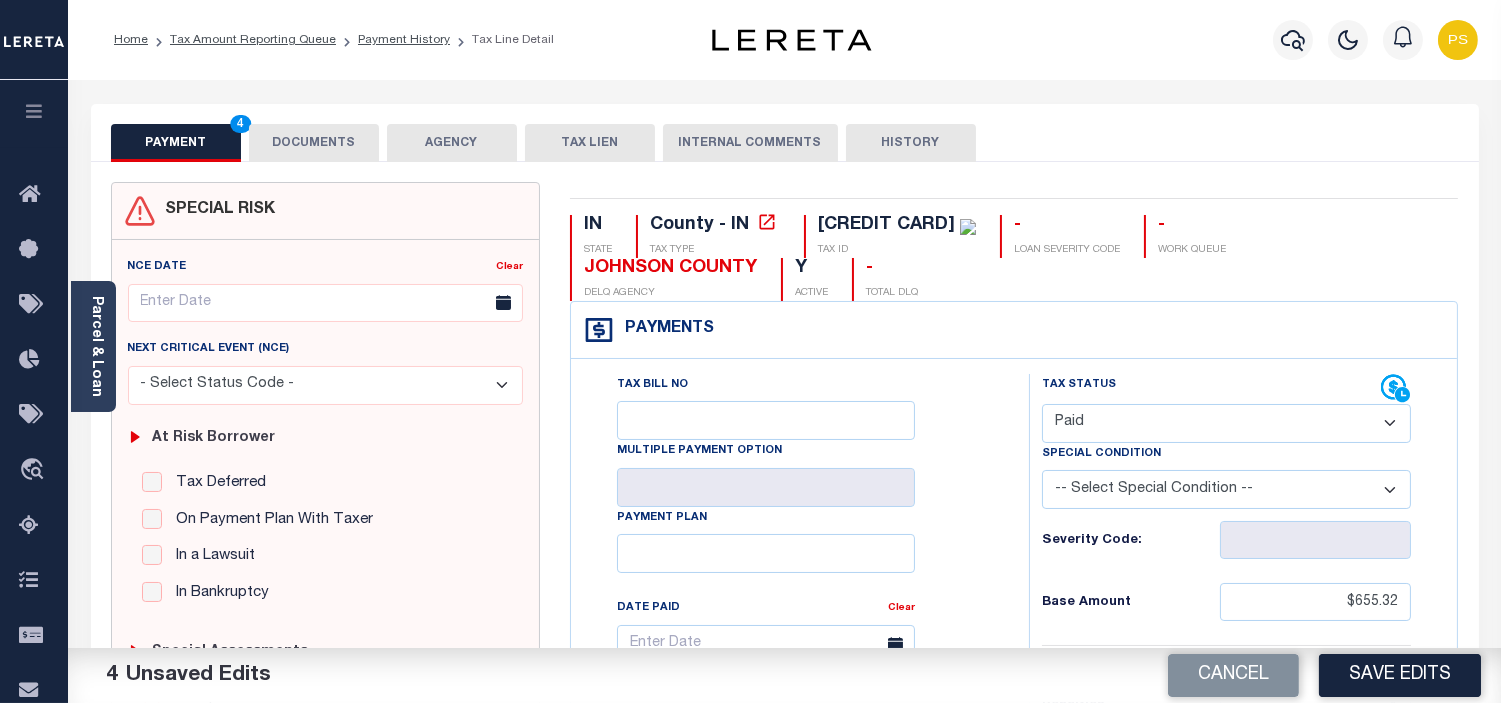 click on "DOCUMENTS" at bounding box center (314, 143) 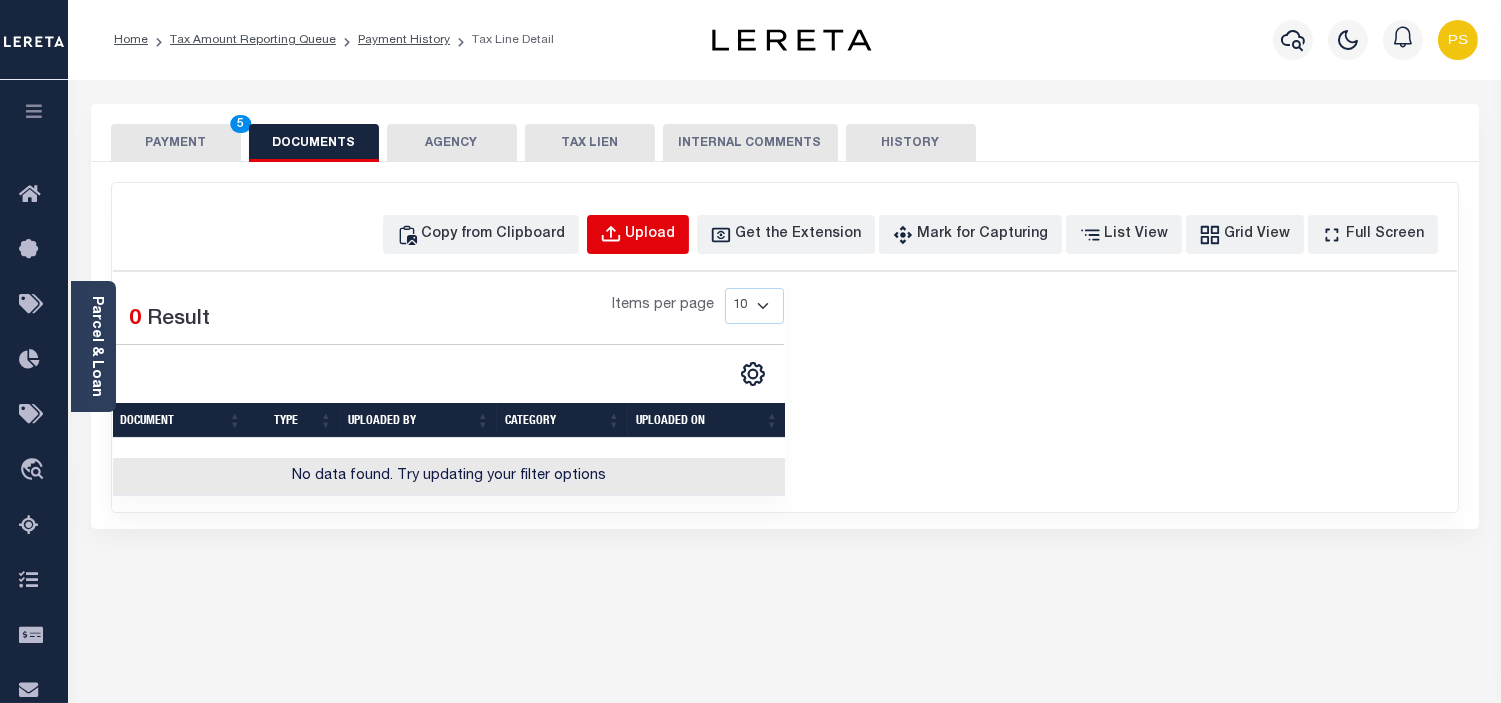 click on "Upload" at bounding box center [651, 235] 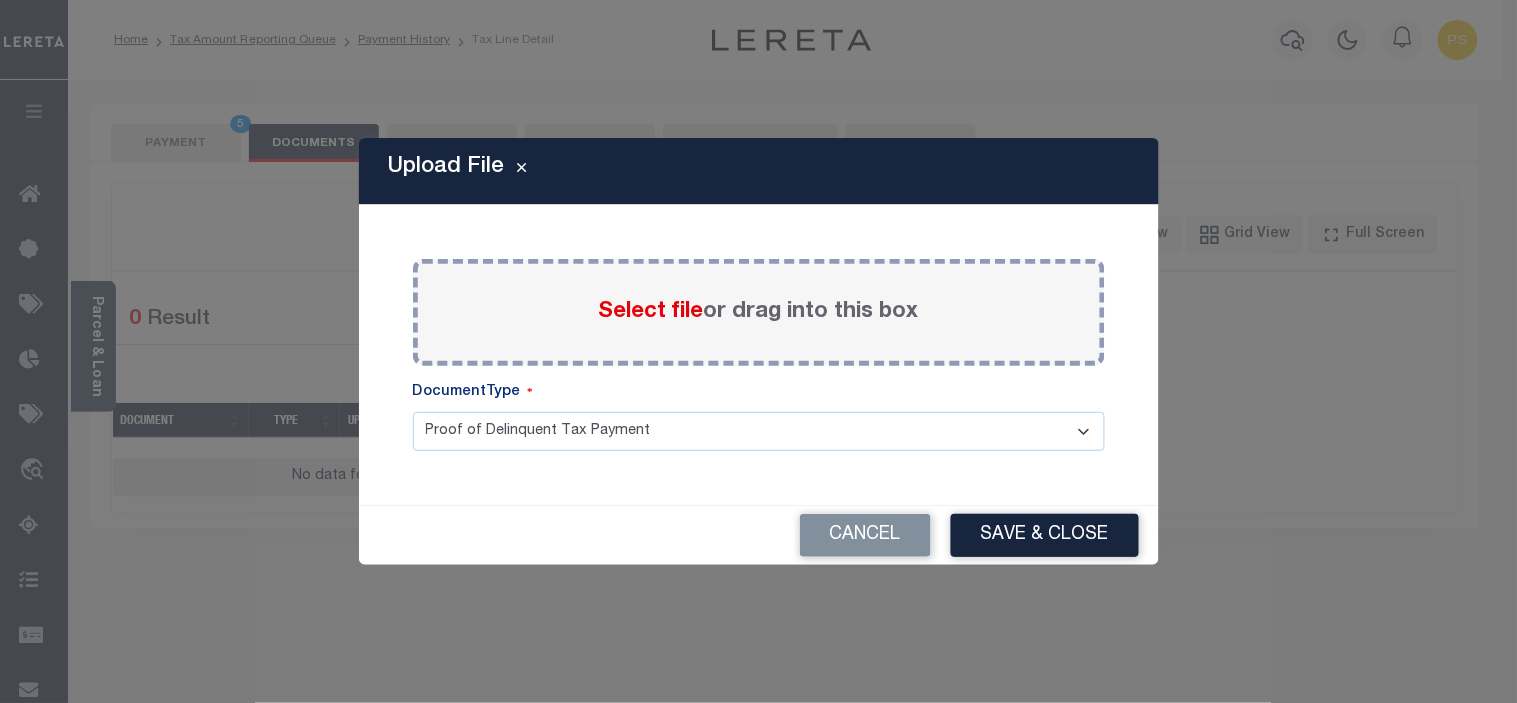 click on "Select file  or drag into this box" at bounding box center (759, 312) 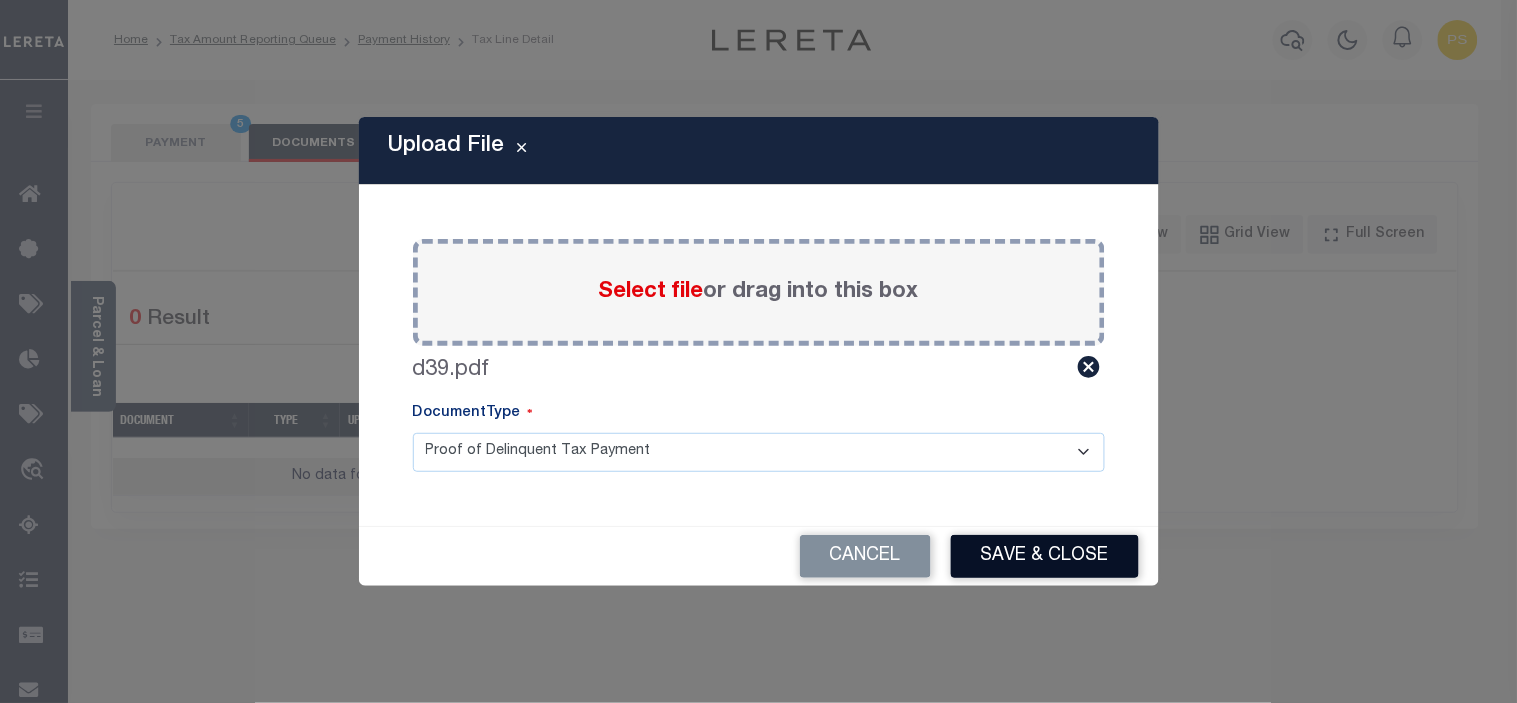 click on "Save & Close" at bounding box center [1045, 556] 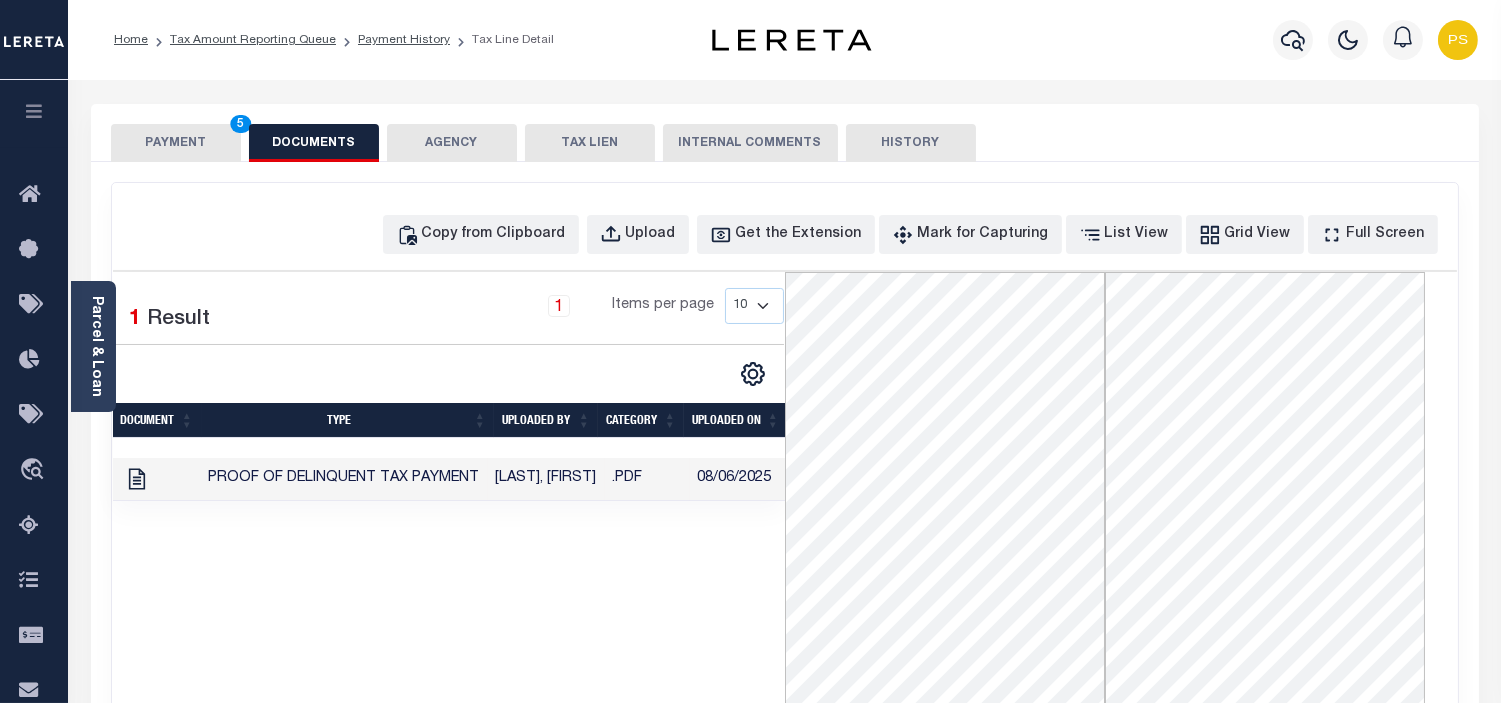 click on "PAYMENT
5" at bounding box center [176, 143] 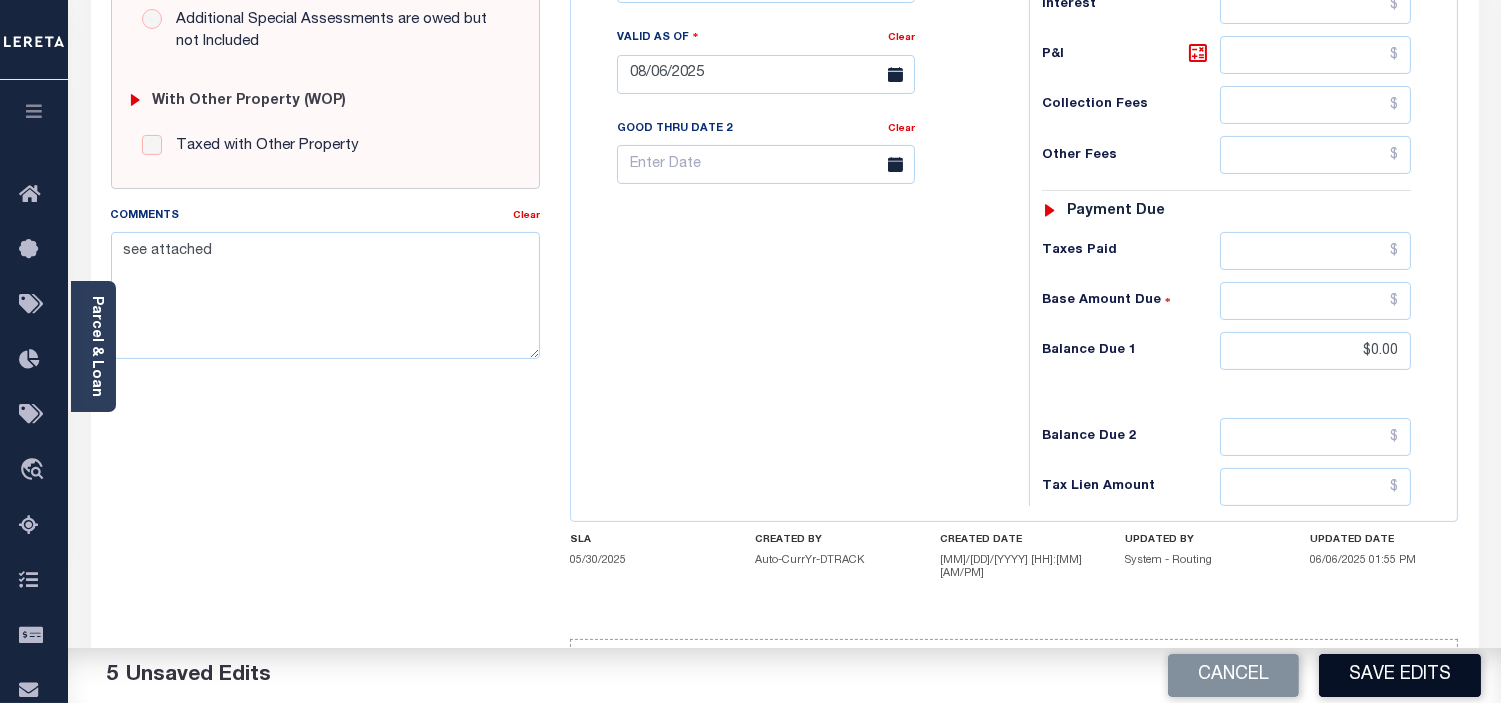 scroll, scrollTop: 777, scrollLeft: 0, axis: vertical 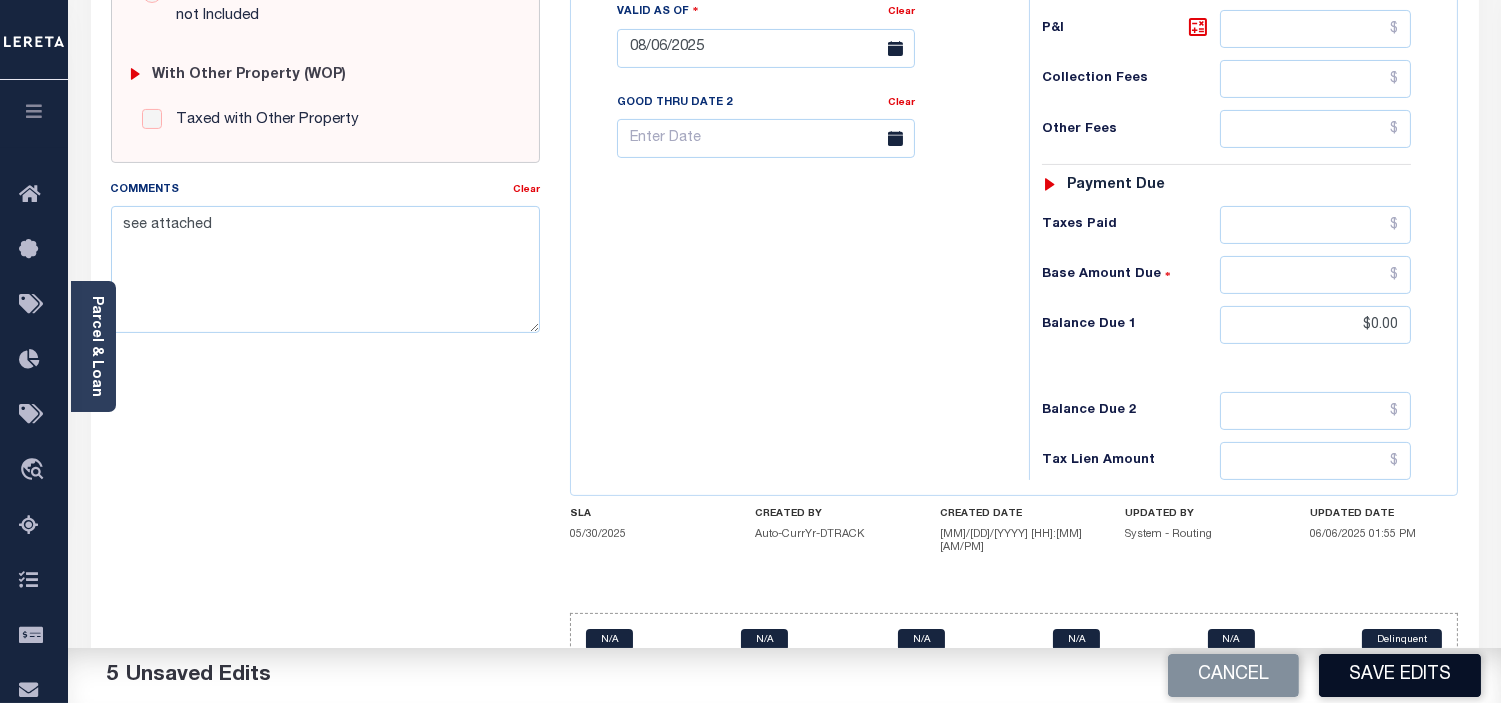 click on "Save Edits" at bounding box center [1400, 675] 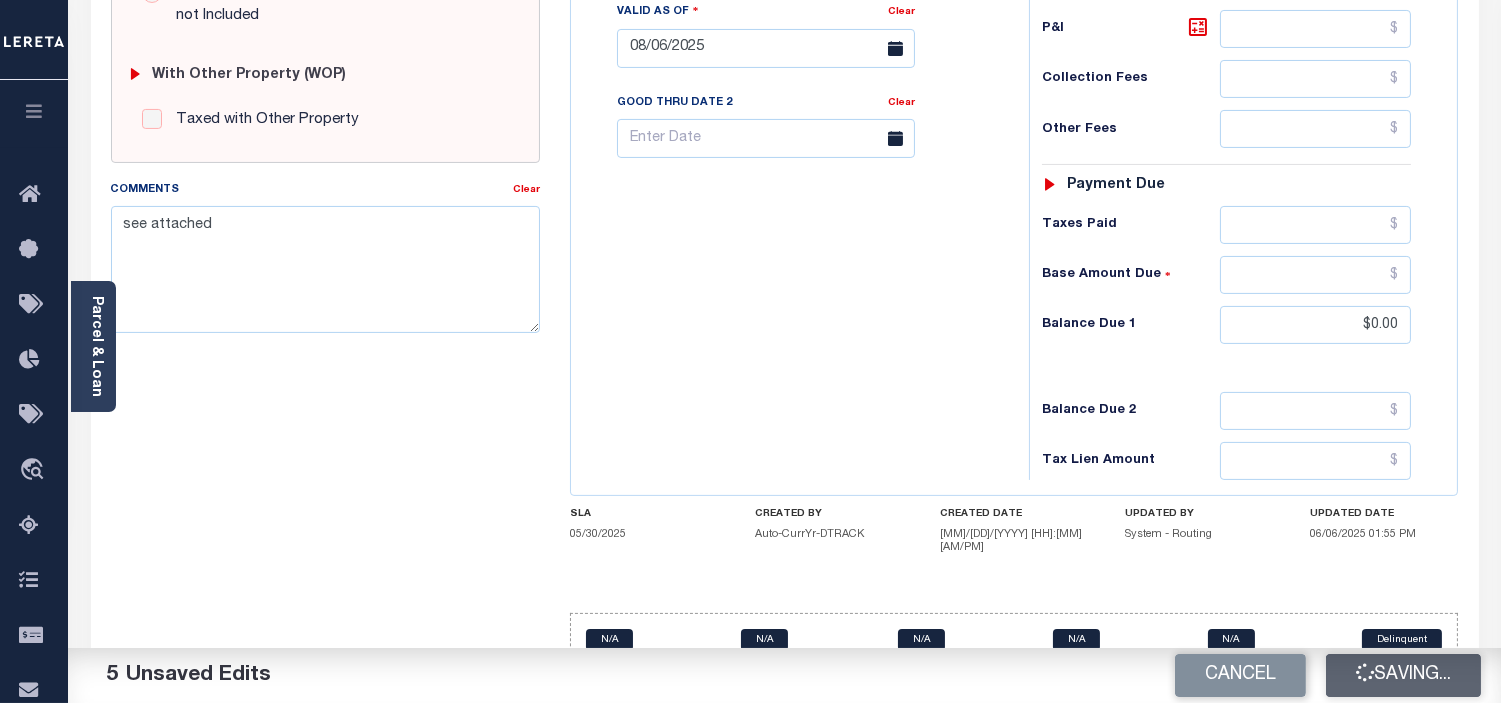 checkbox on "false" 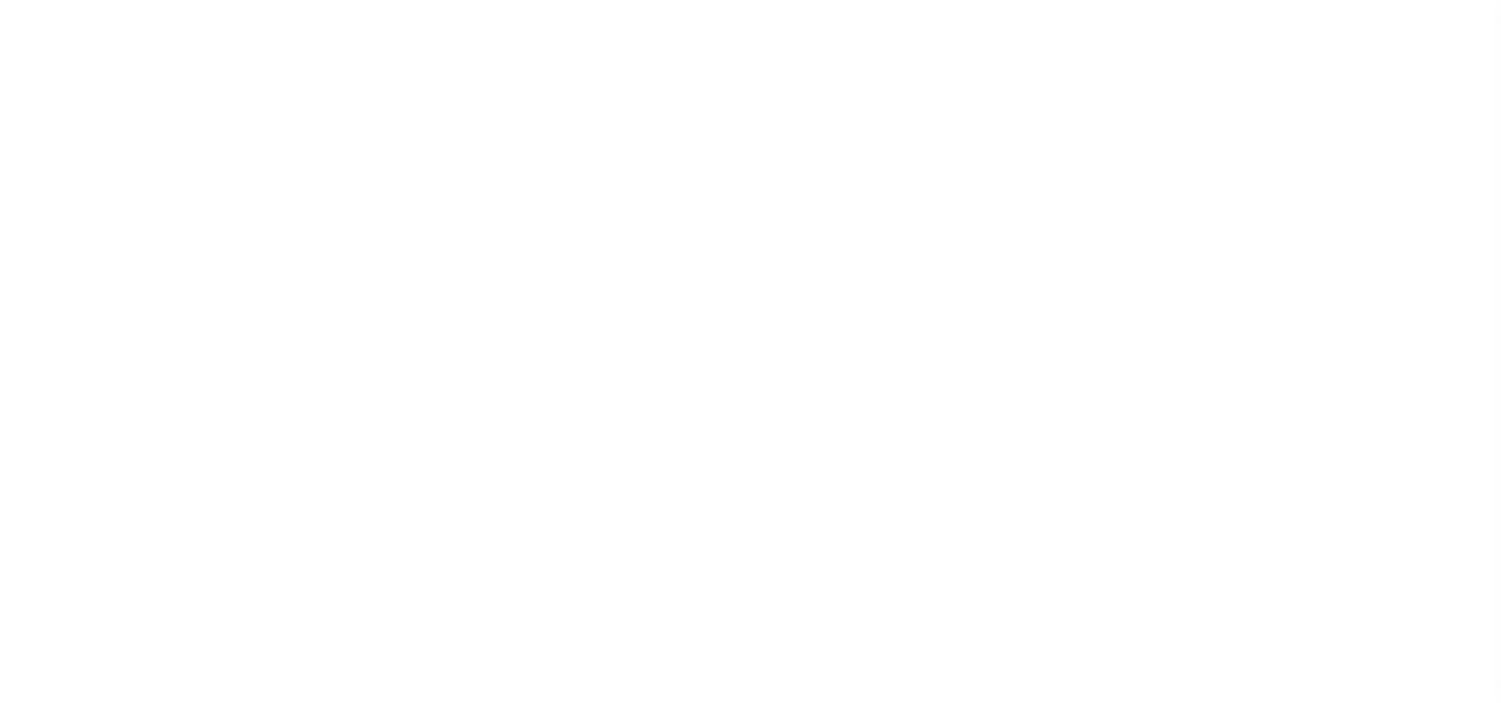 scroll, scrollTop: 0, scrollLeft: 0, axis: both 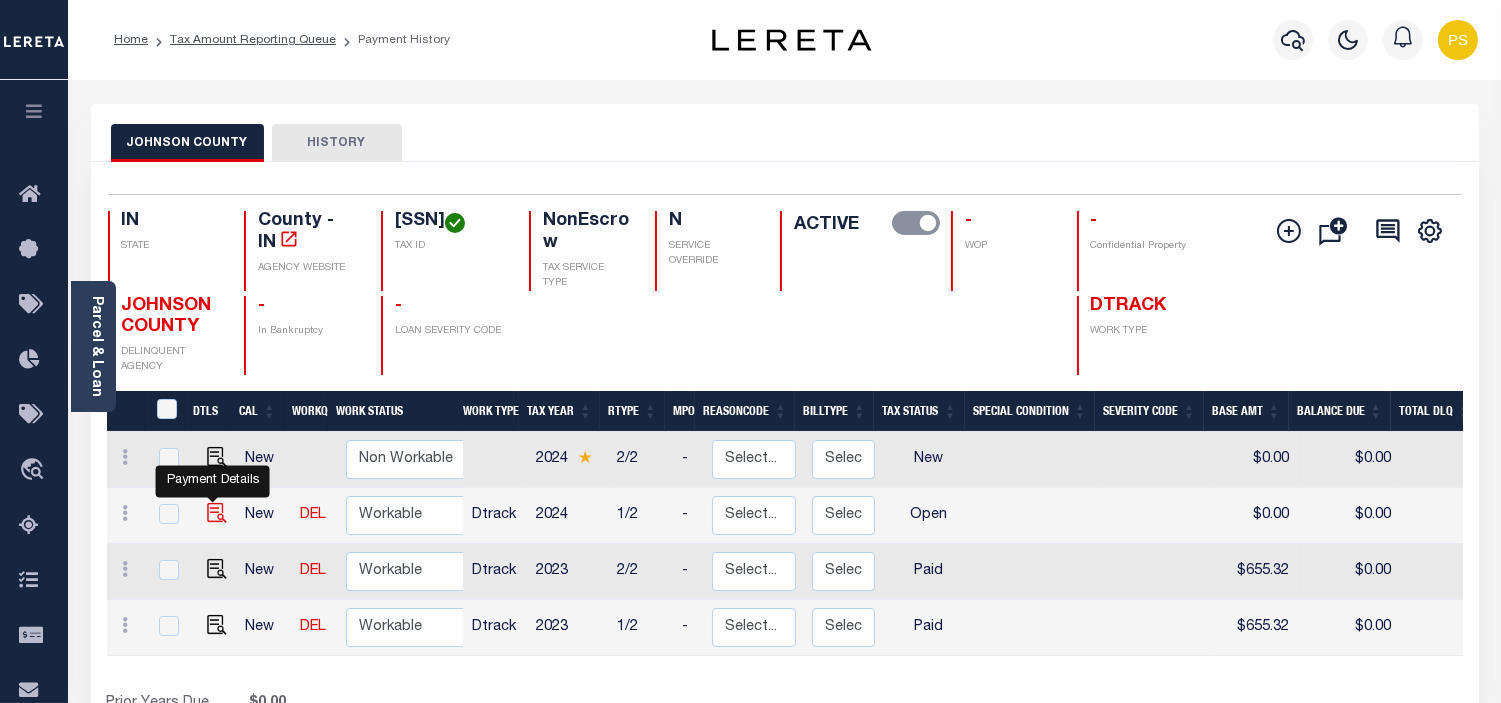 click at bounding box center [217, 513] 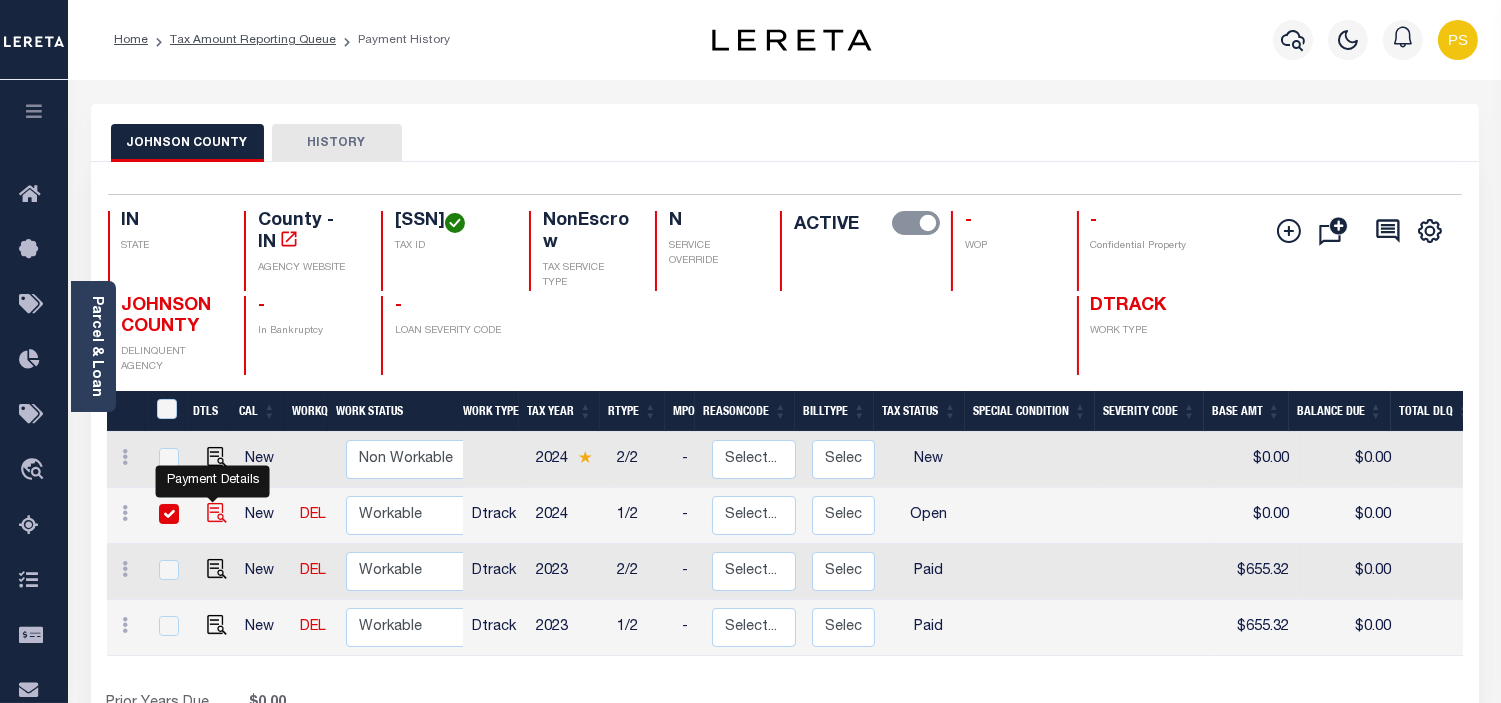 checkbox on "true" 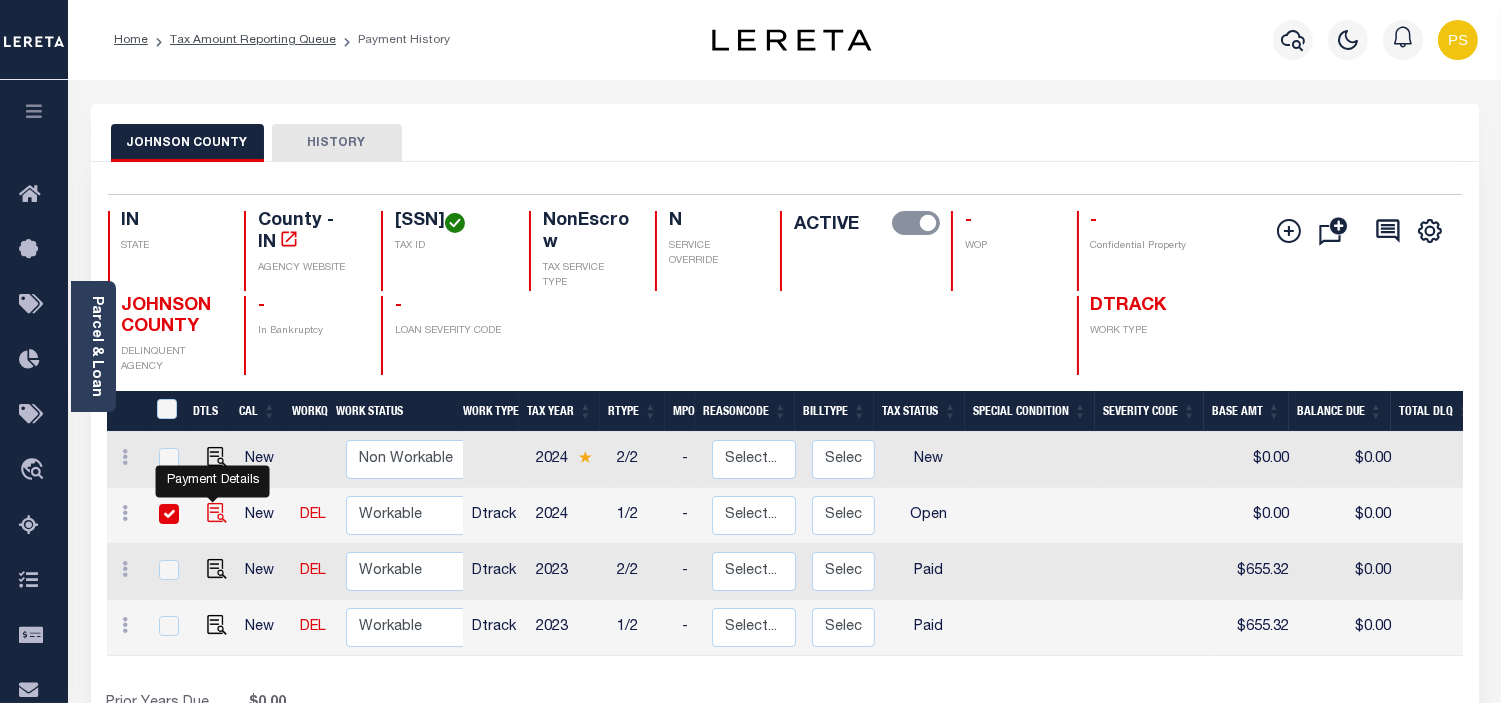 checkbox on "true" 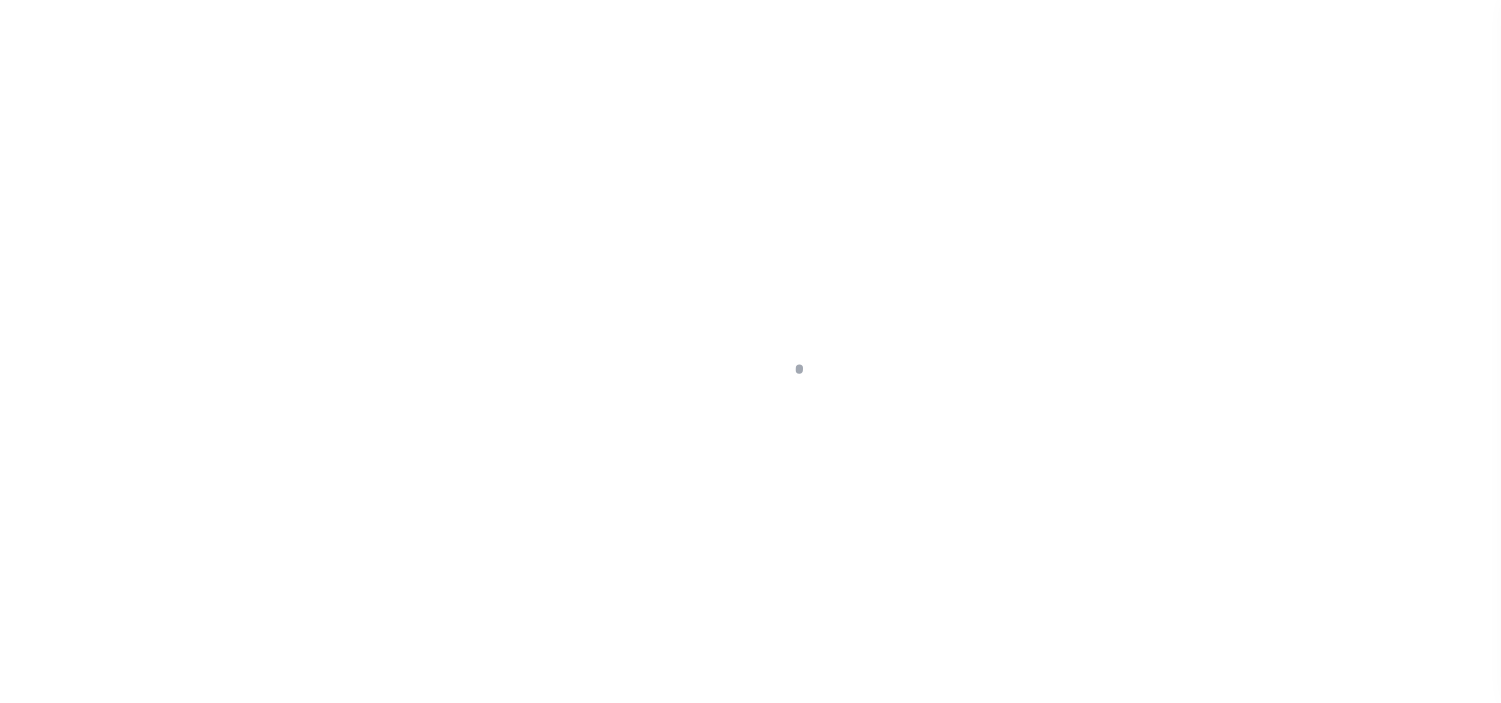 scroll, scrollTop: 0, scrollLeft: 0, axis: both 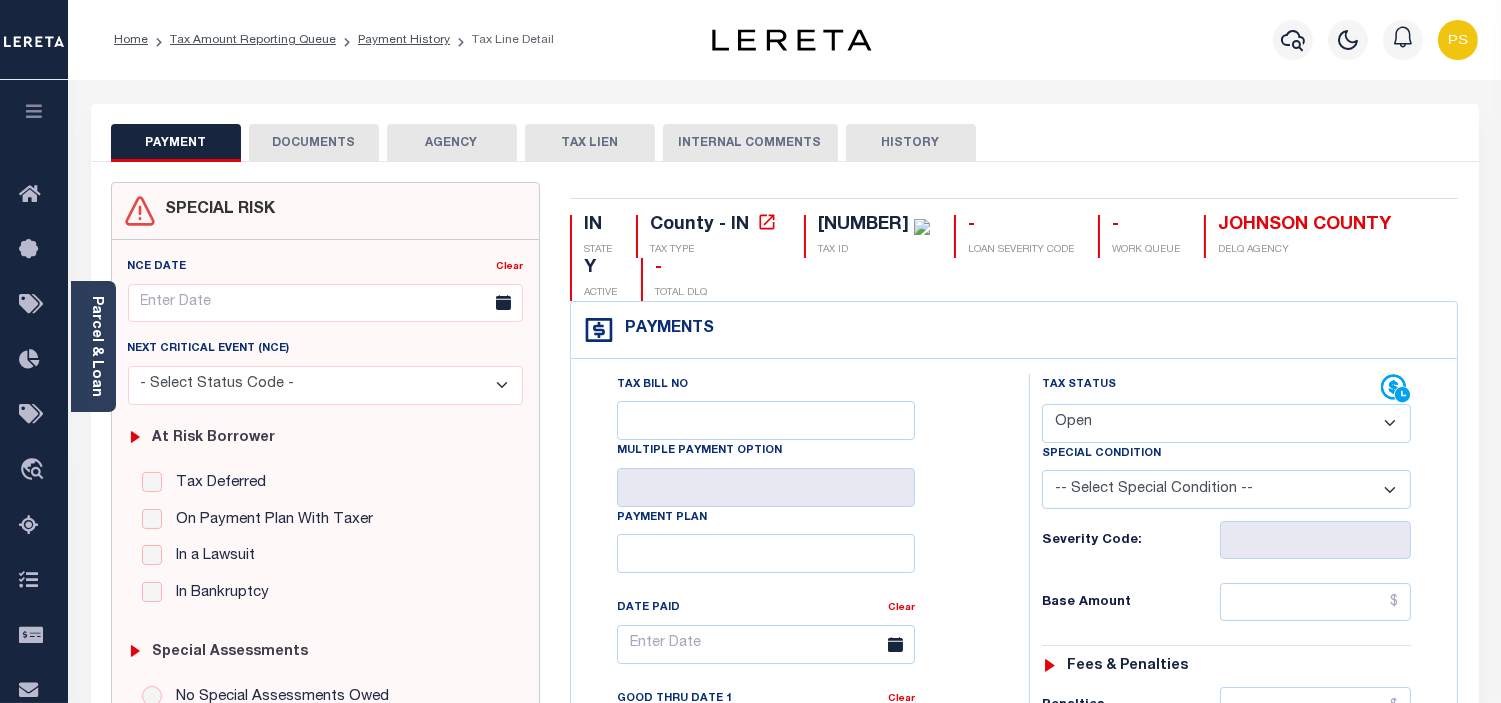 click on "- Select Status Code -
Open
Due/Unpaid
Paid
Incomplete
No Tax Due
Internal Refund Processed
New" at bounding box center (1226, 423) 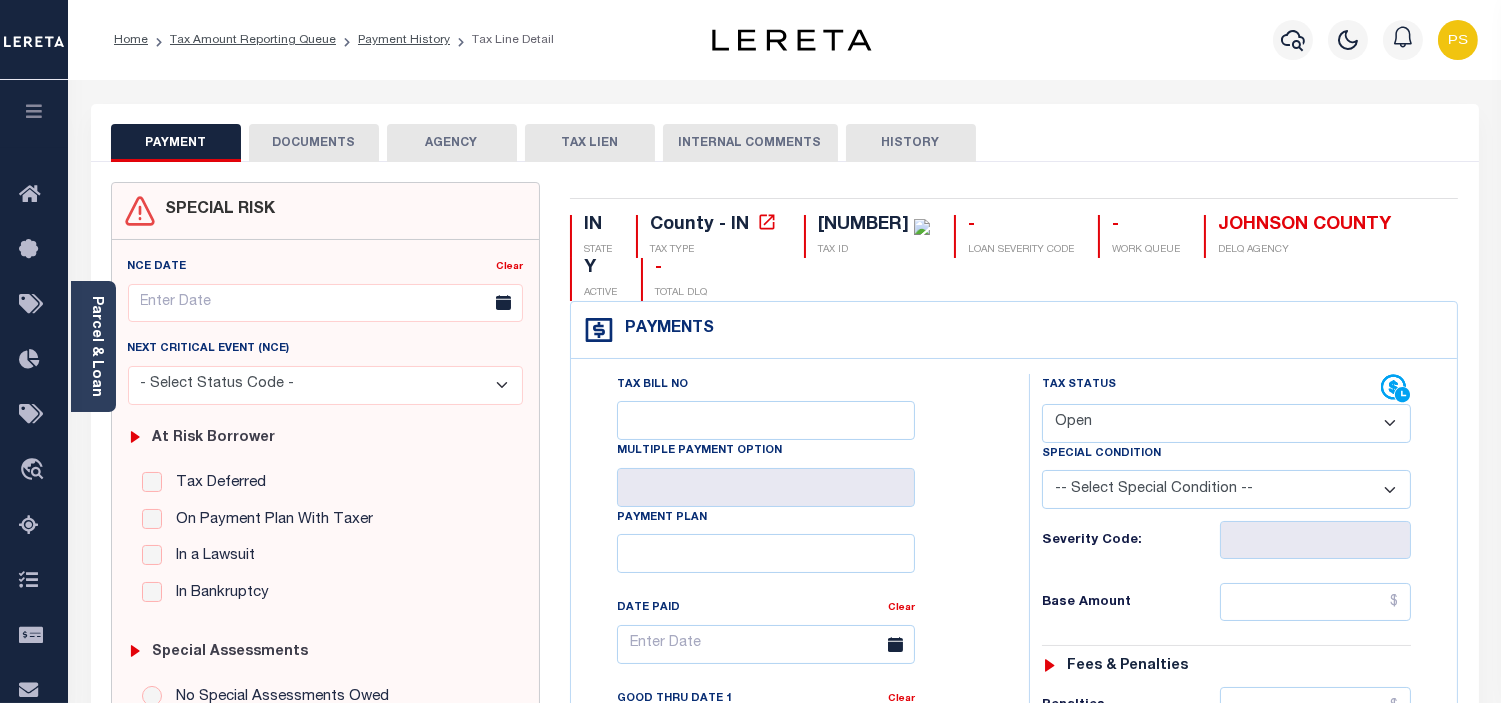 select on "PYD" 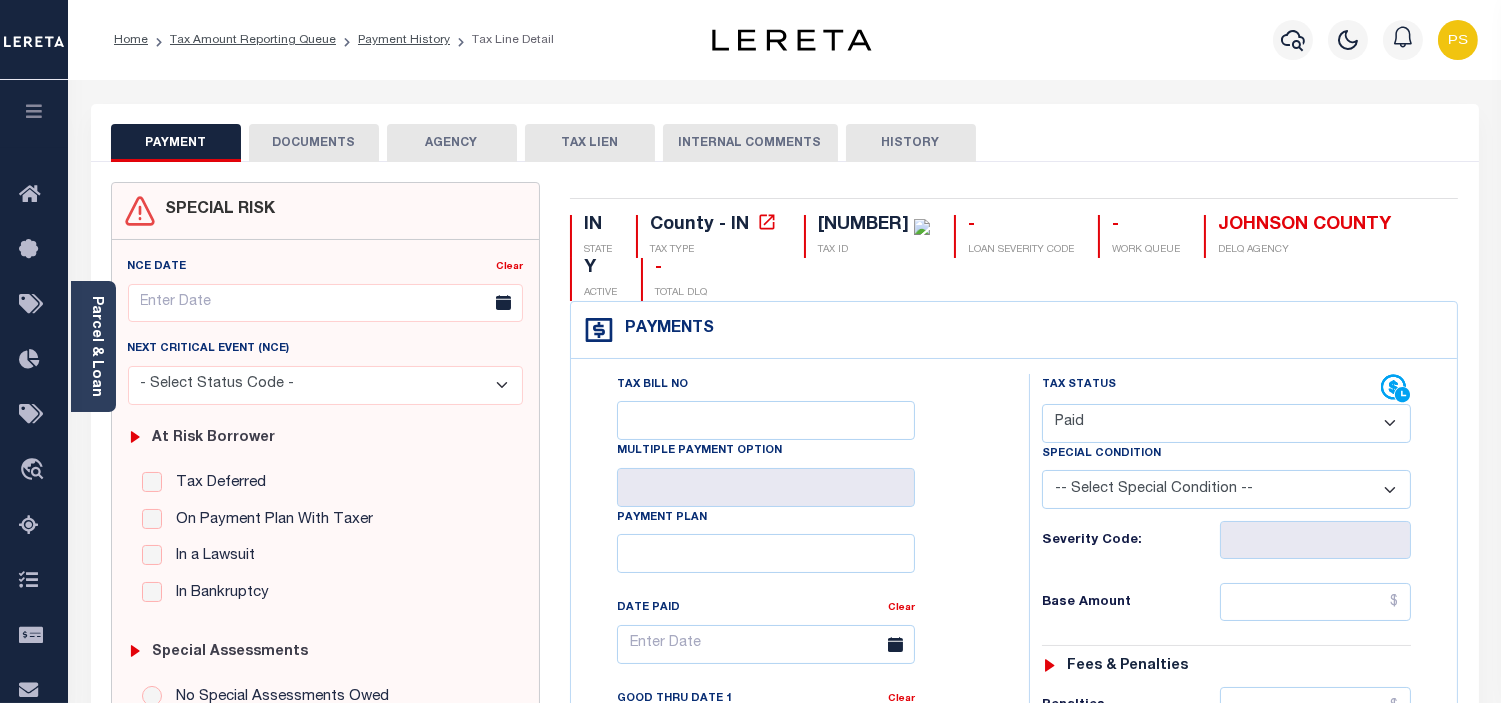 click on "- Select Status Code -
Open
Due/Unpaid
Paid
Incomplete
No Tax Due
Internal Refund Processed
New" at bounding box center [1226, 423] 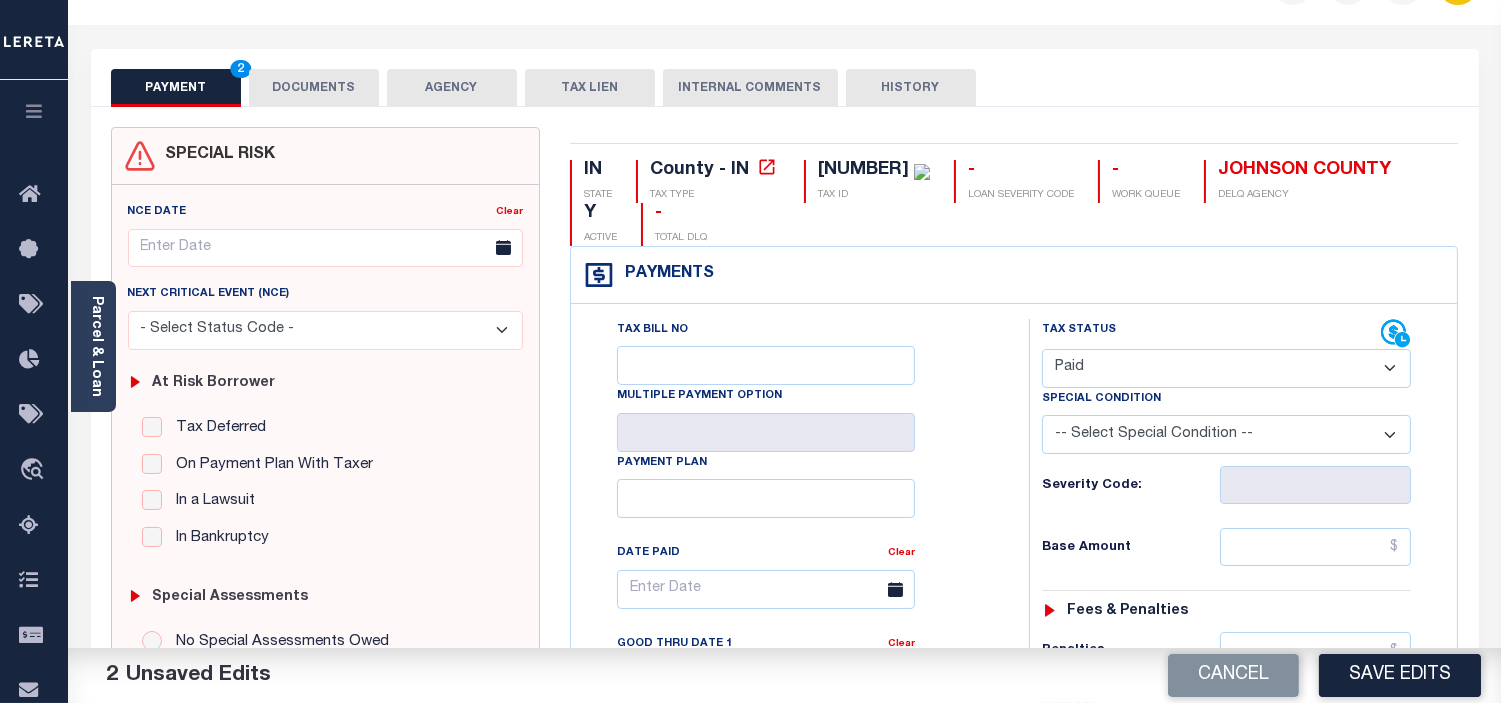 scroll, scrollTop: 111, scrollLeft: 0, axis: vertical 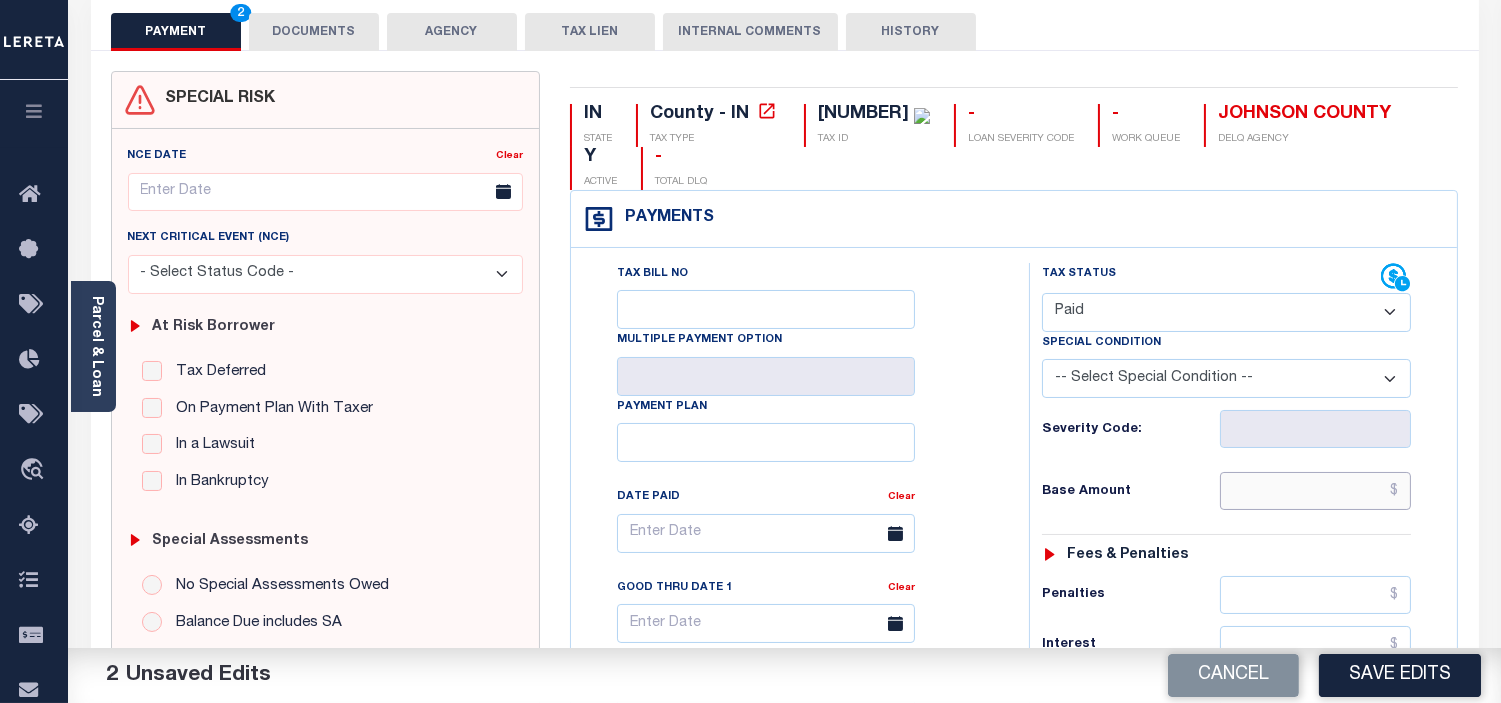 click at bounding box center [1315, 491] 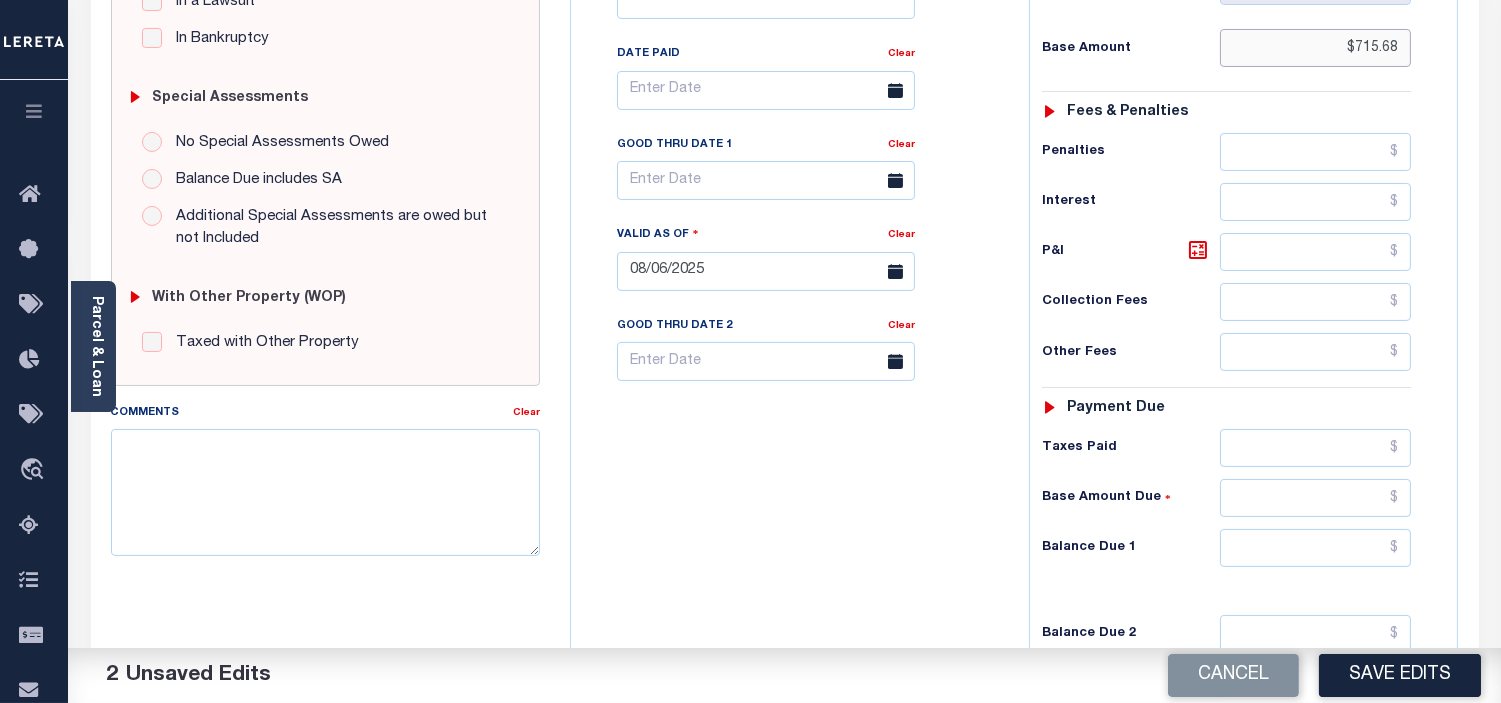 scroll, scrollTop: 555, scrollLeft: 0, axis: vertical 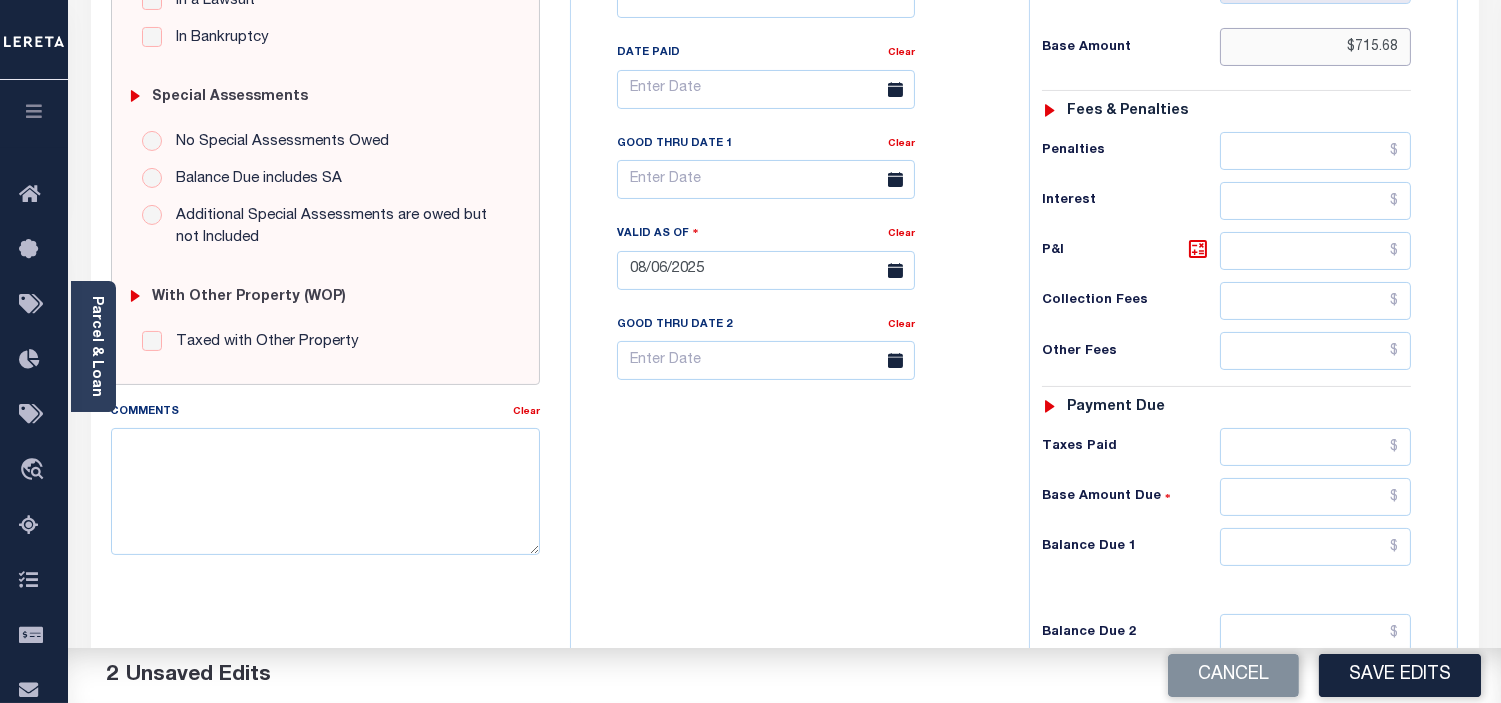 type on "$715.68" 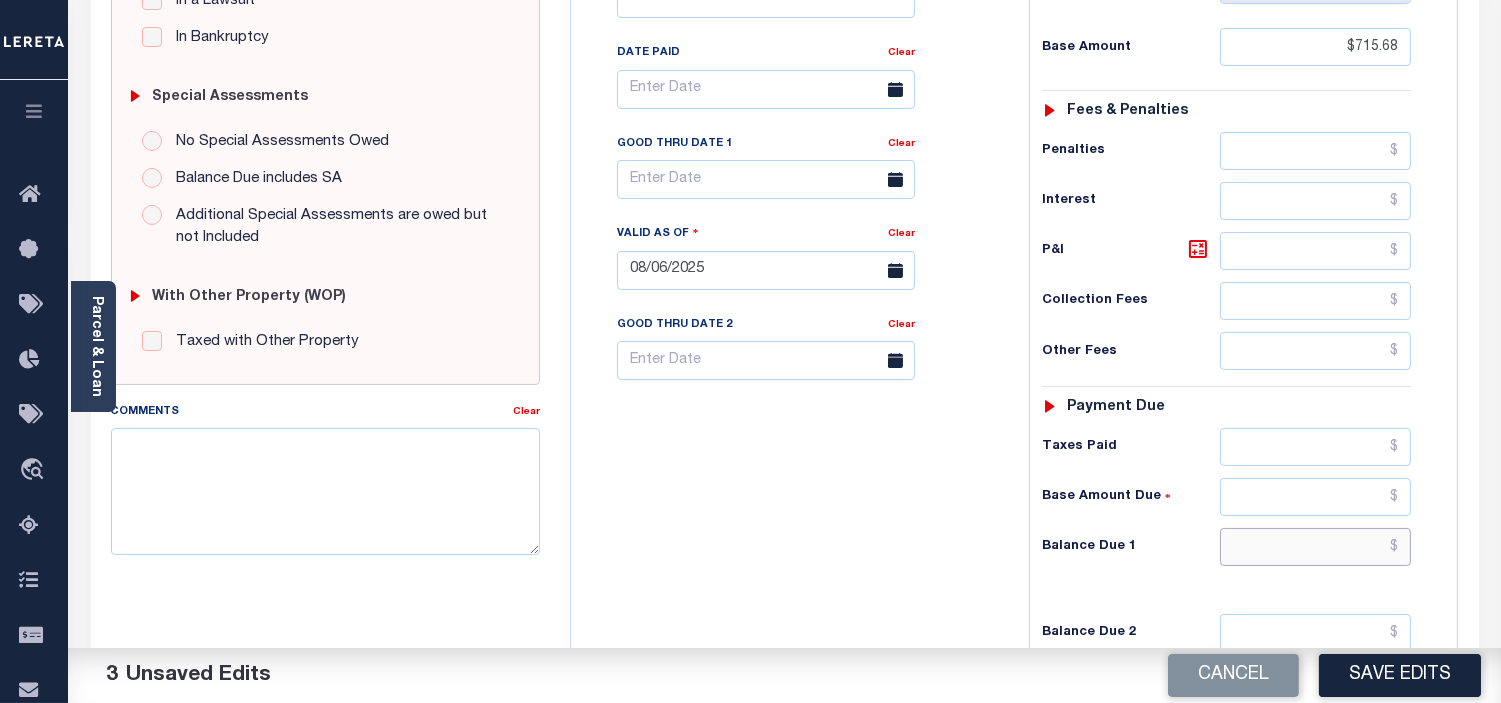 click at bounding box center (1315, 547) 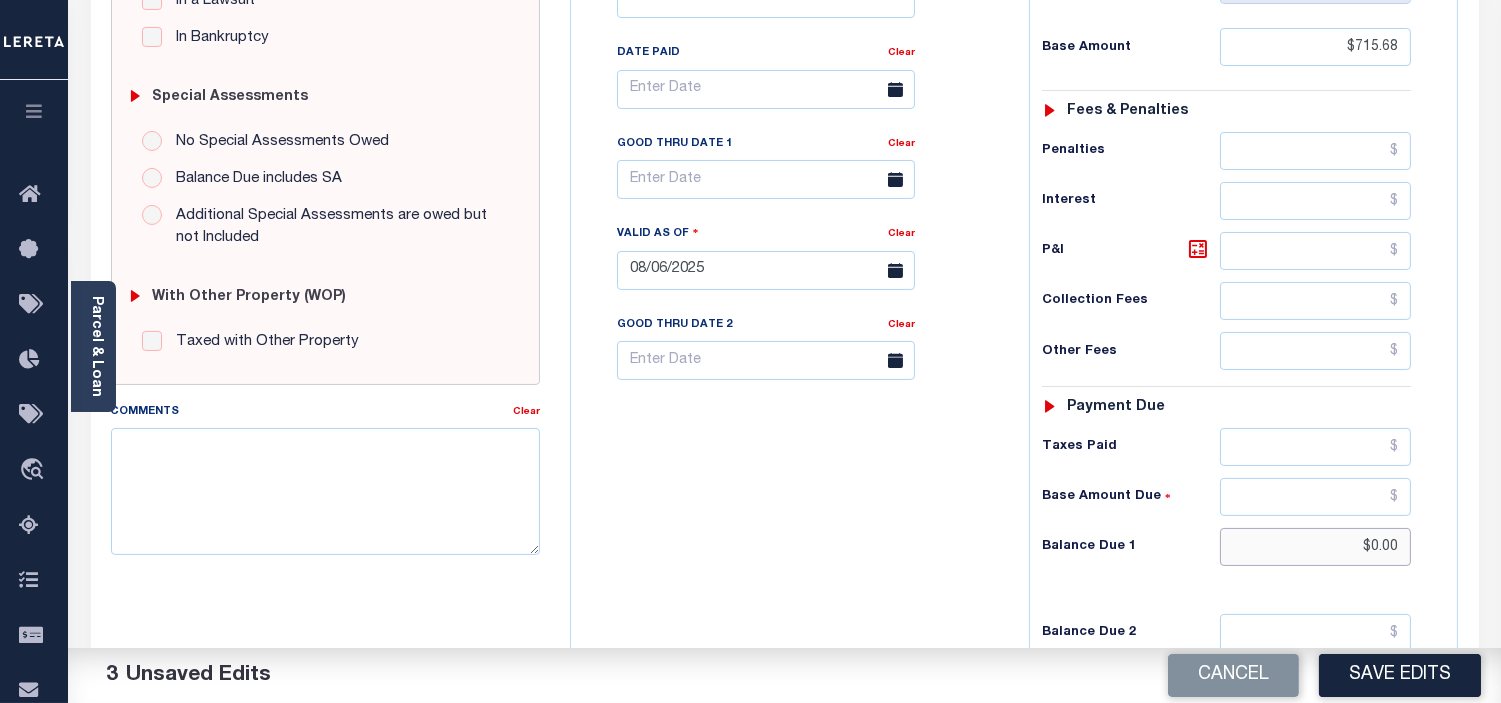 type on "$0.00" 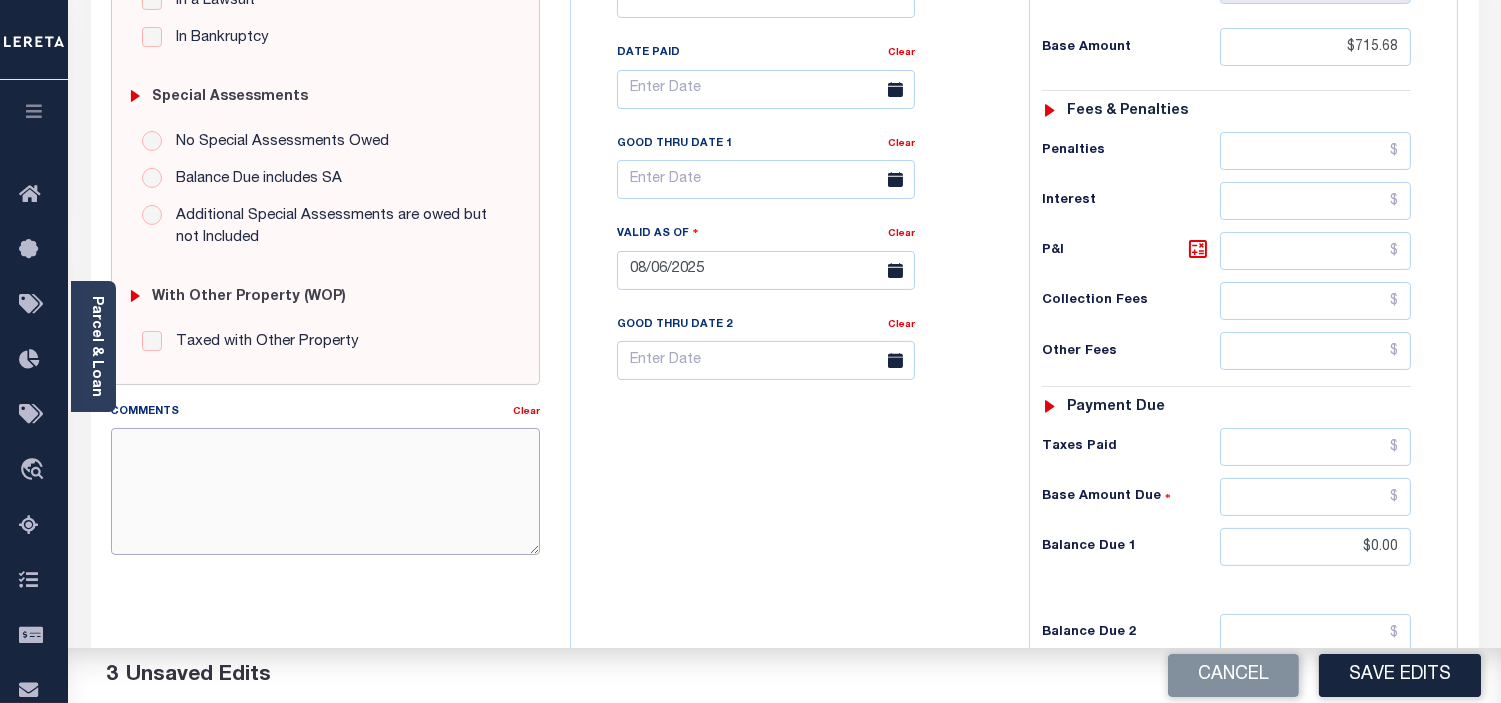 click on "Comments" at bounding box center [325, 491] 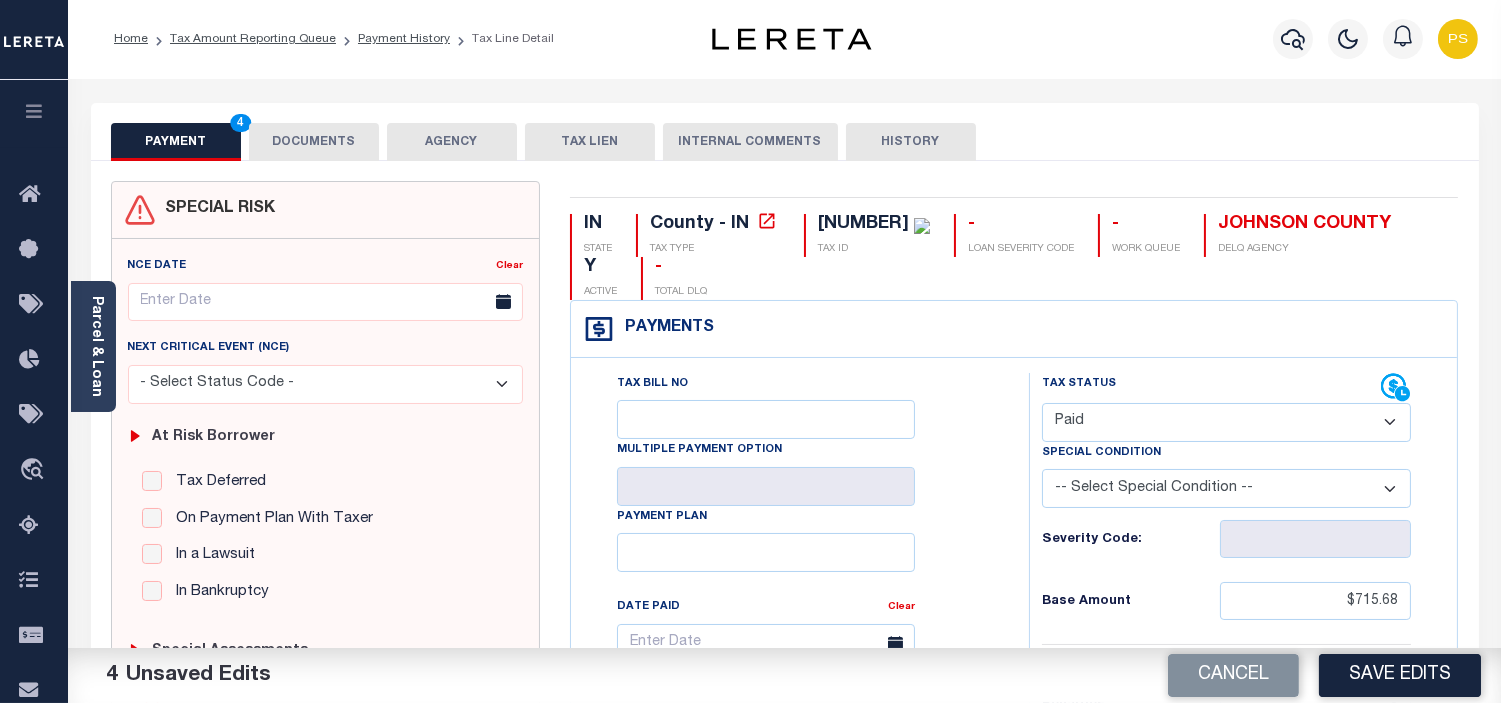 scroll, scrollTop: 0, scrollLeft: 0, axis: both 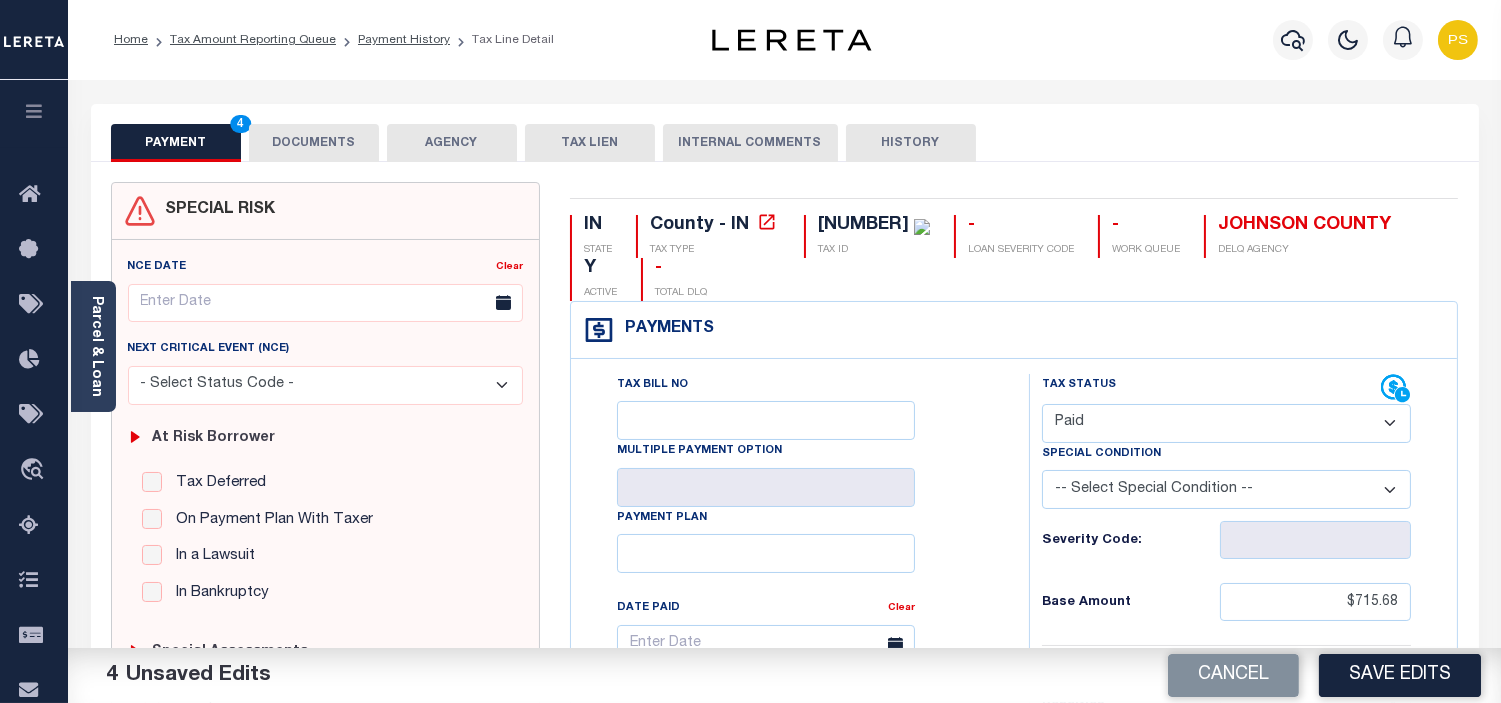 type on "see attaCHED" 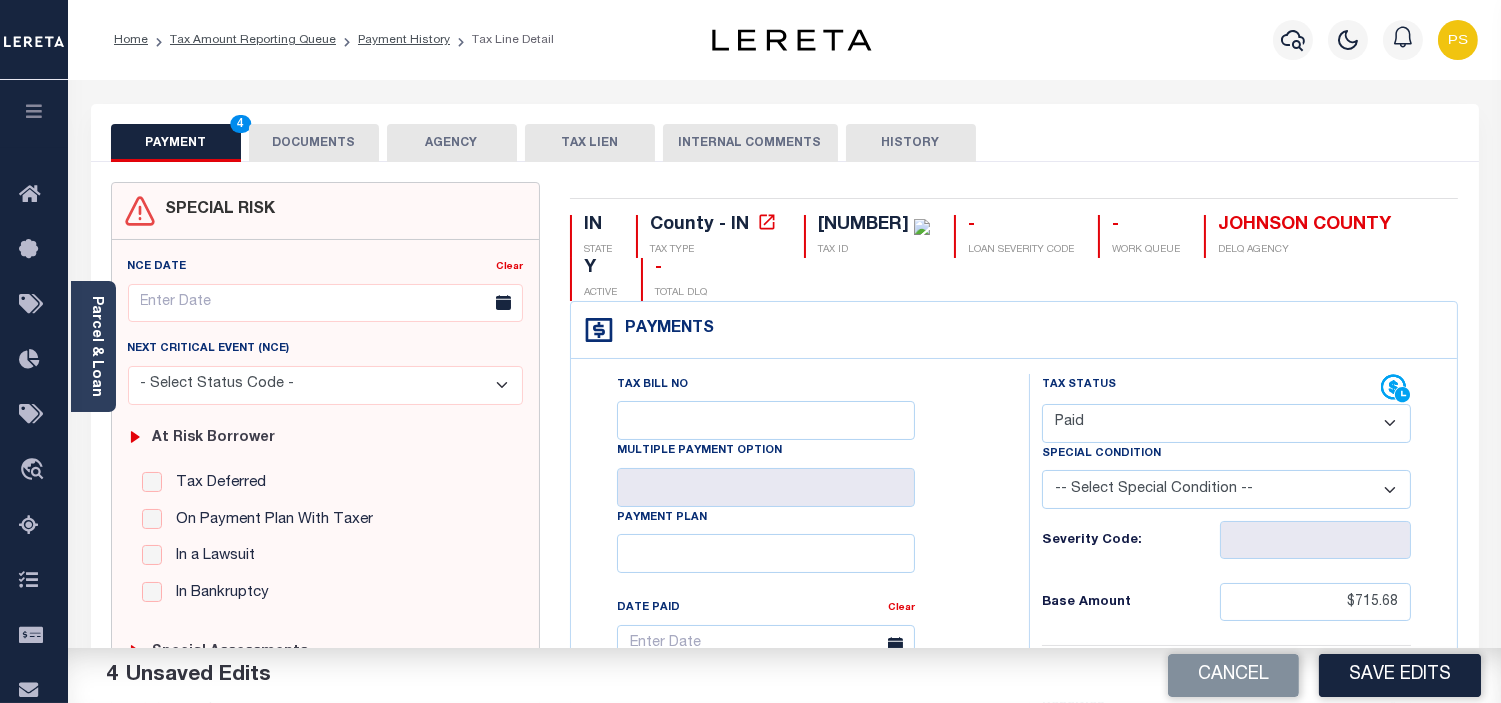 click on "DOCUMENTS" at bounding box center [314, 143] 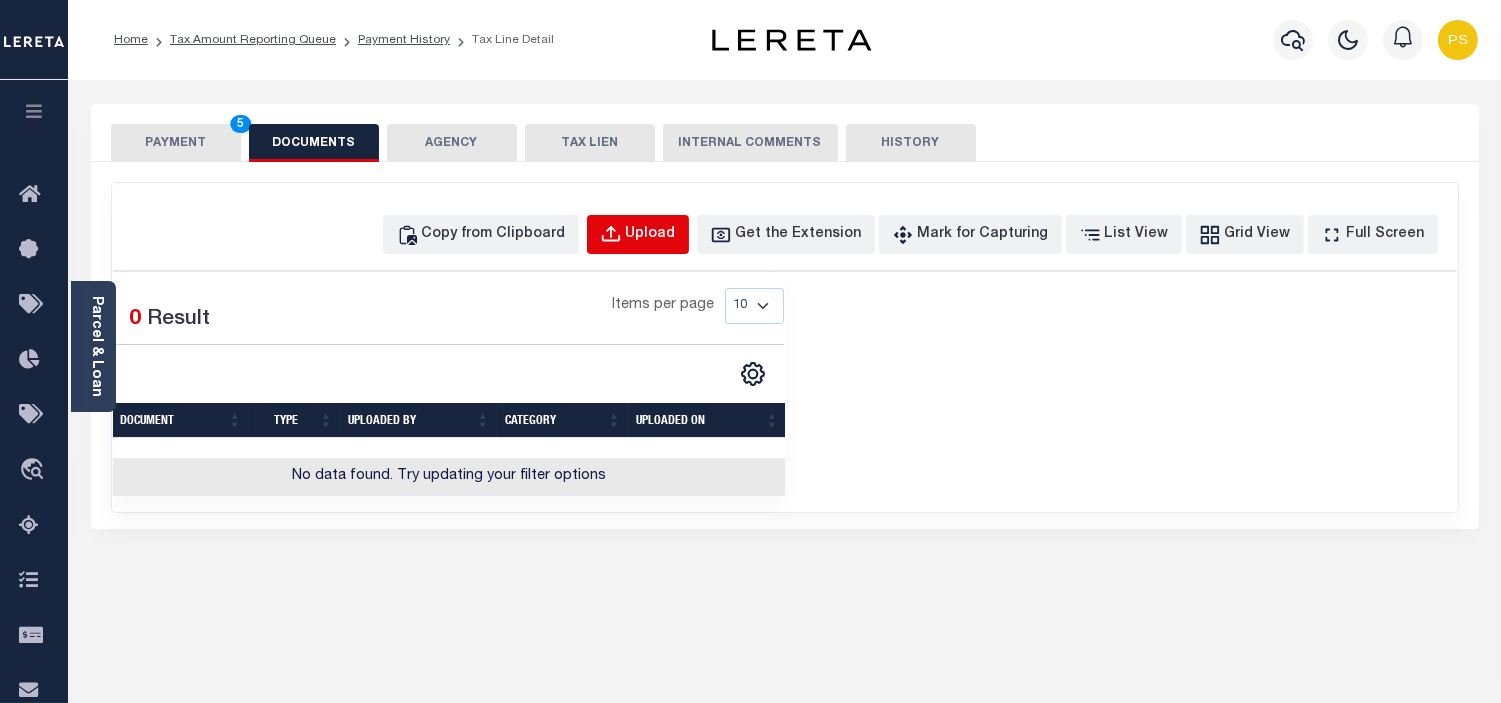 click on "Upload" at bounding box center (651, 235) 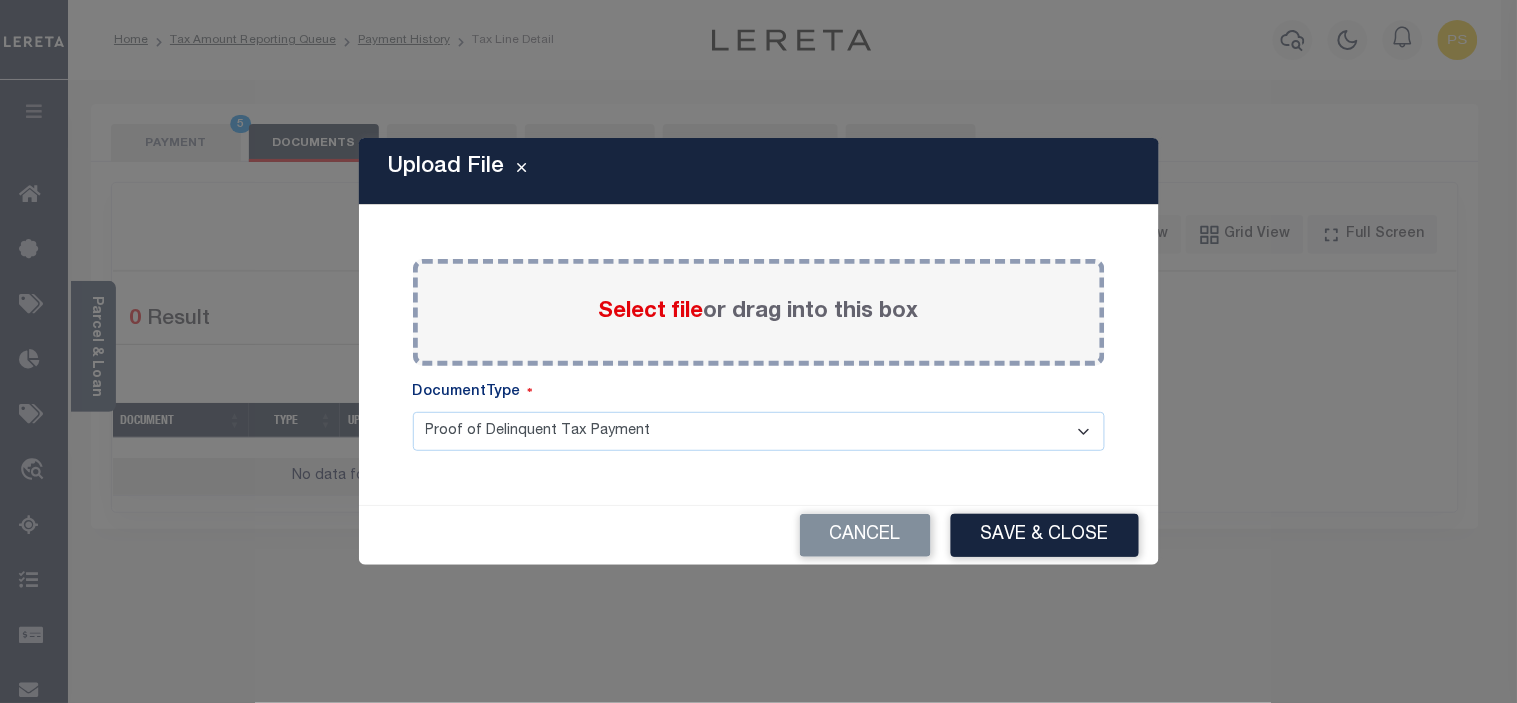 click on "Select file" at bounding box center (651, 312) 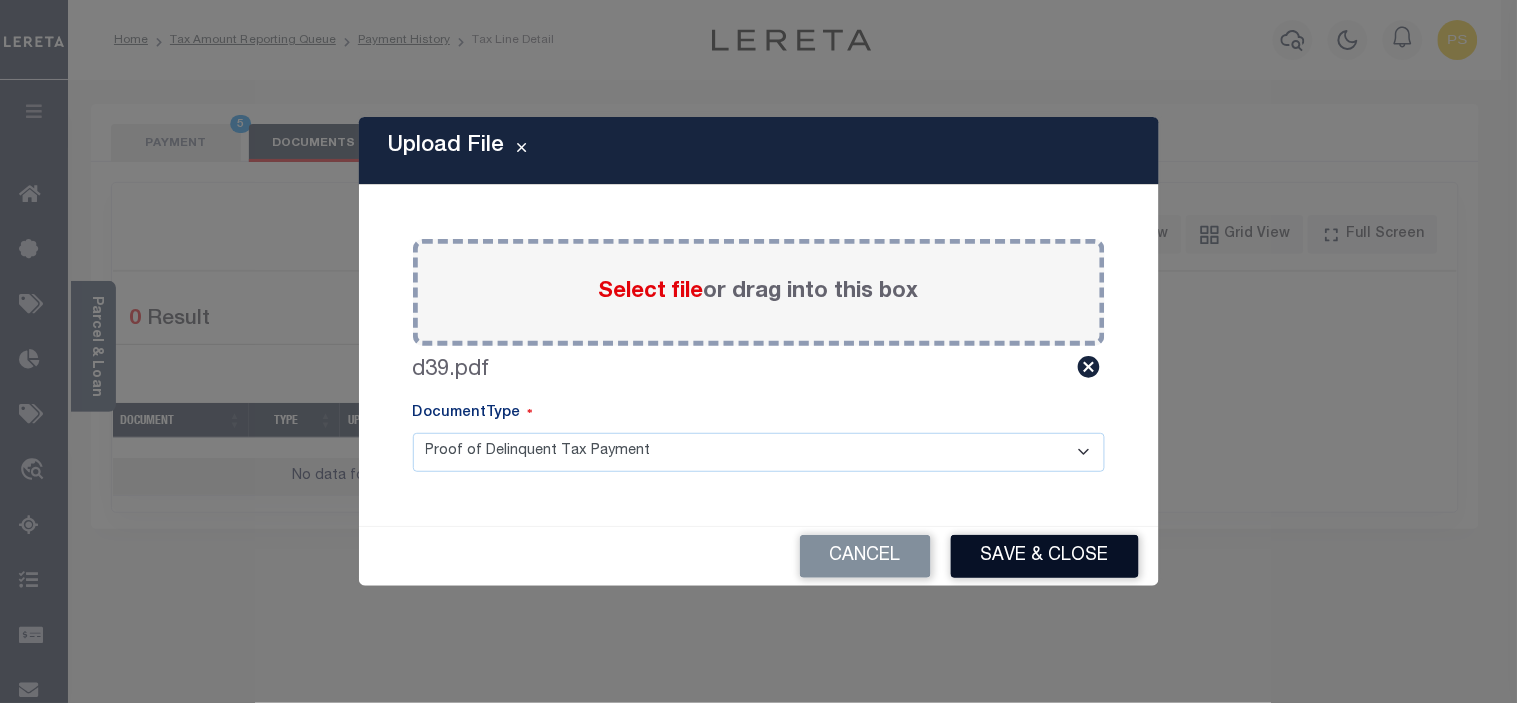 click on "Save & Close" at bounding box center [1045, 556] 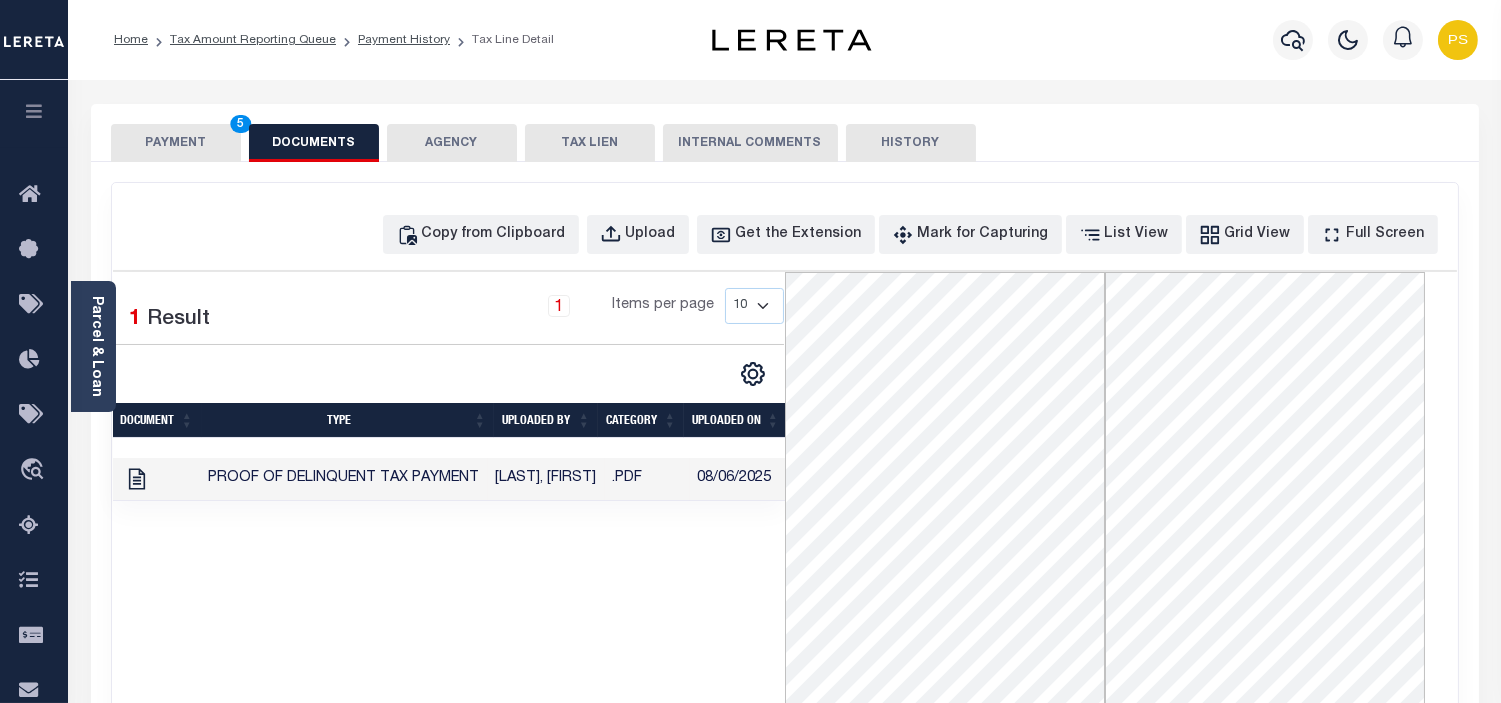 click on "PAYMENT
5" at bounding box center [176, 143] 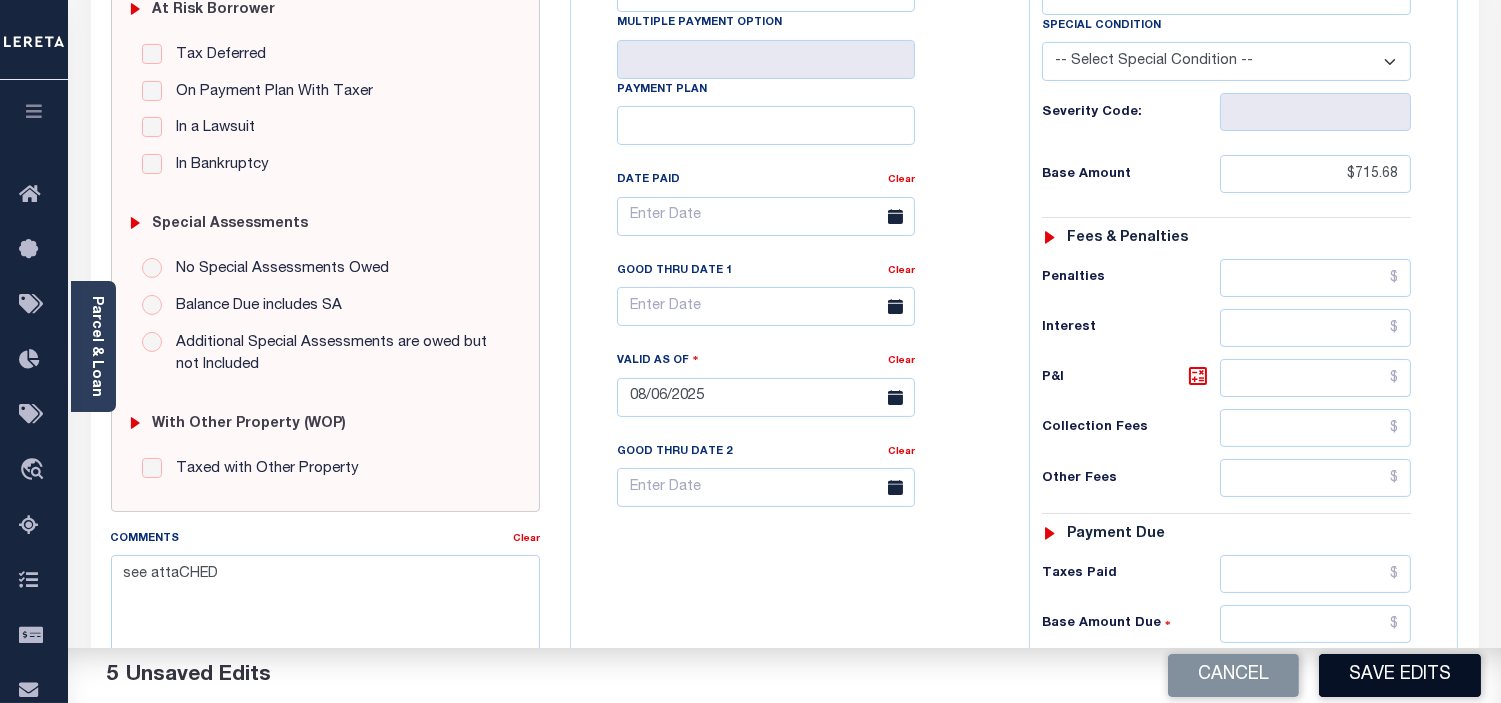 scroll, scrollTop: 444, scrollLeft: 0, axis: vertical 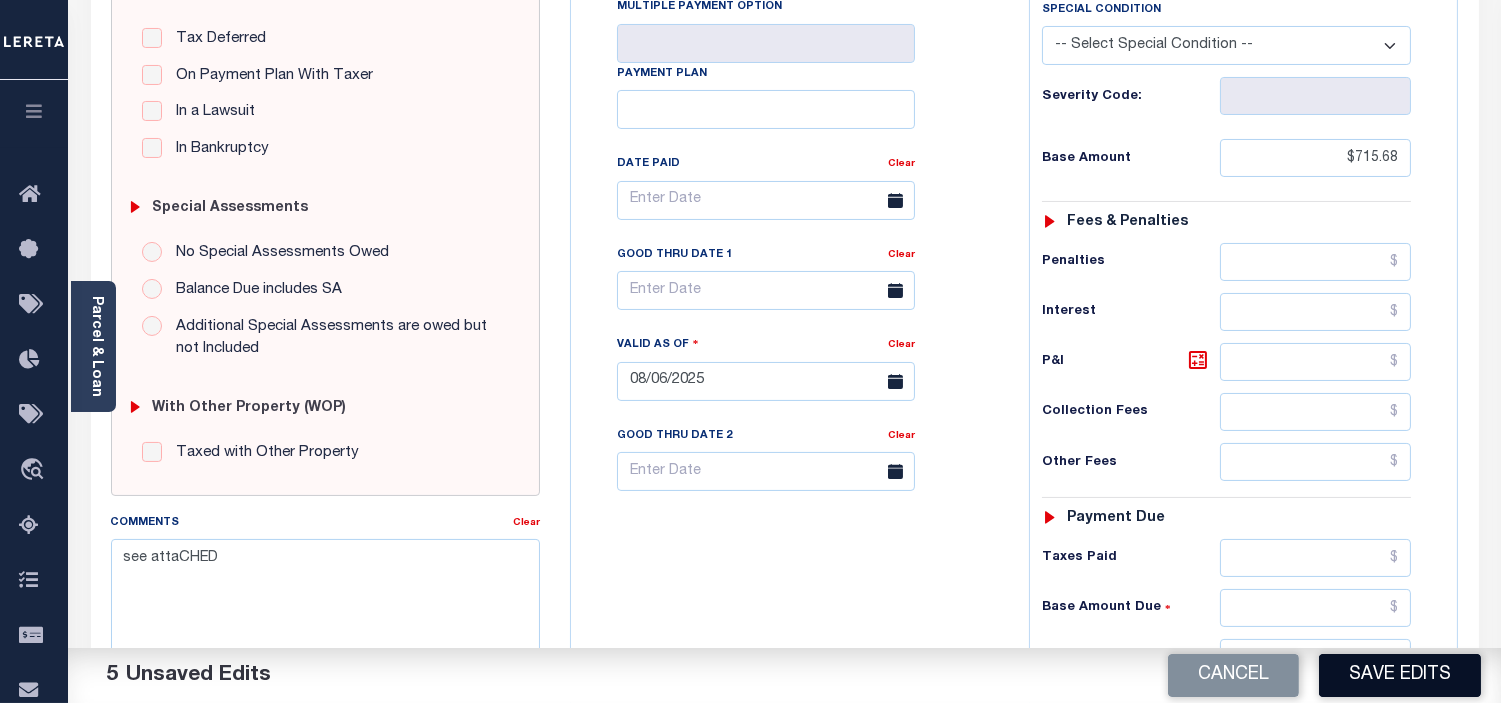 click on "Save Edits" at bounding box center (1400, 675) 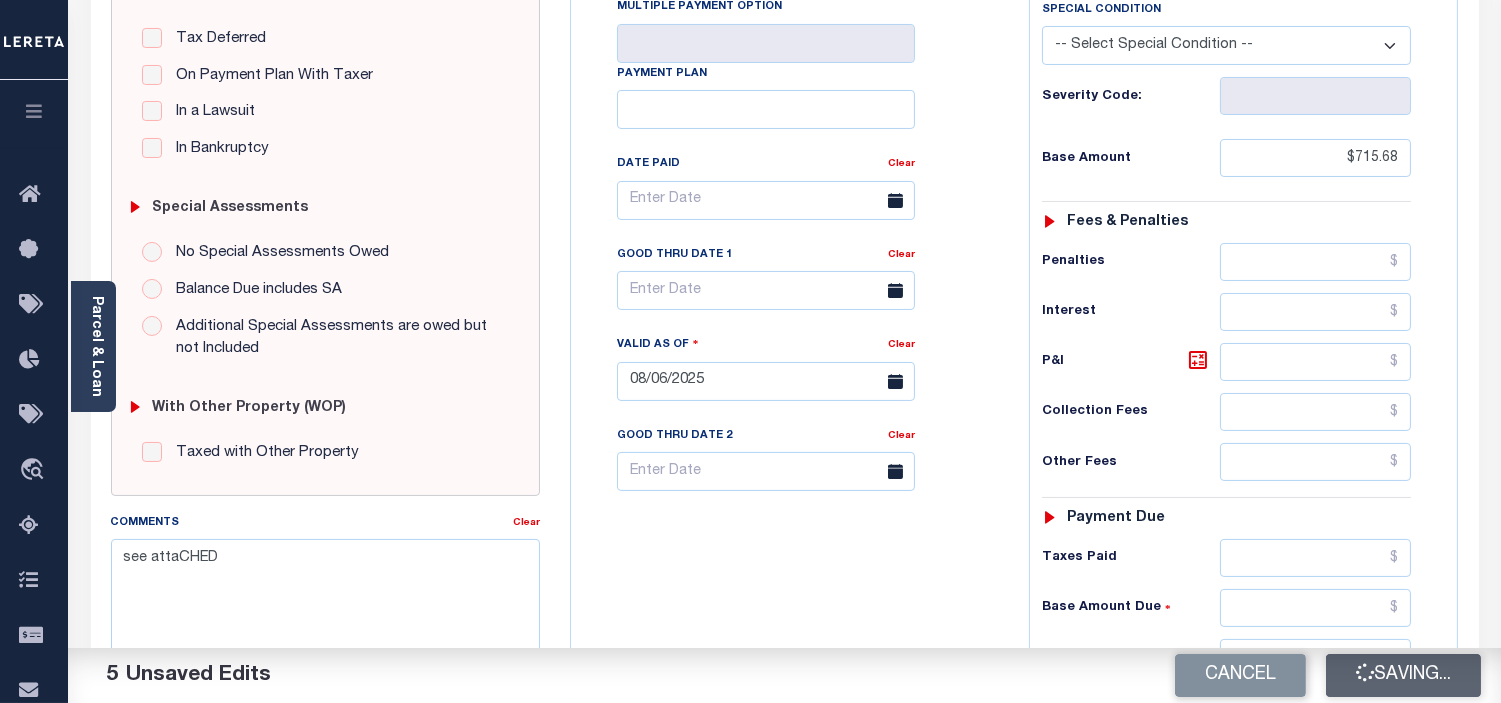 checkbox on "false" 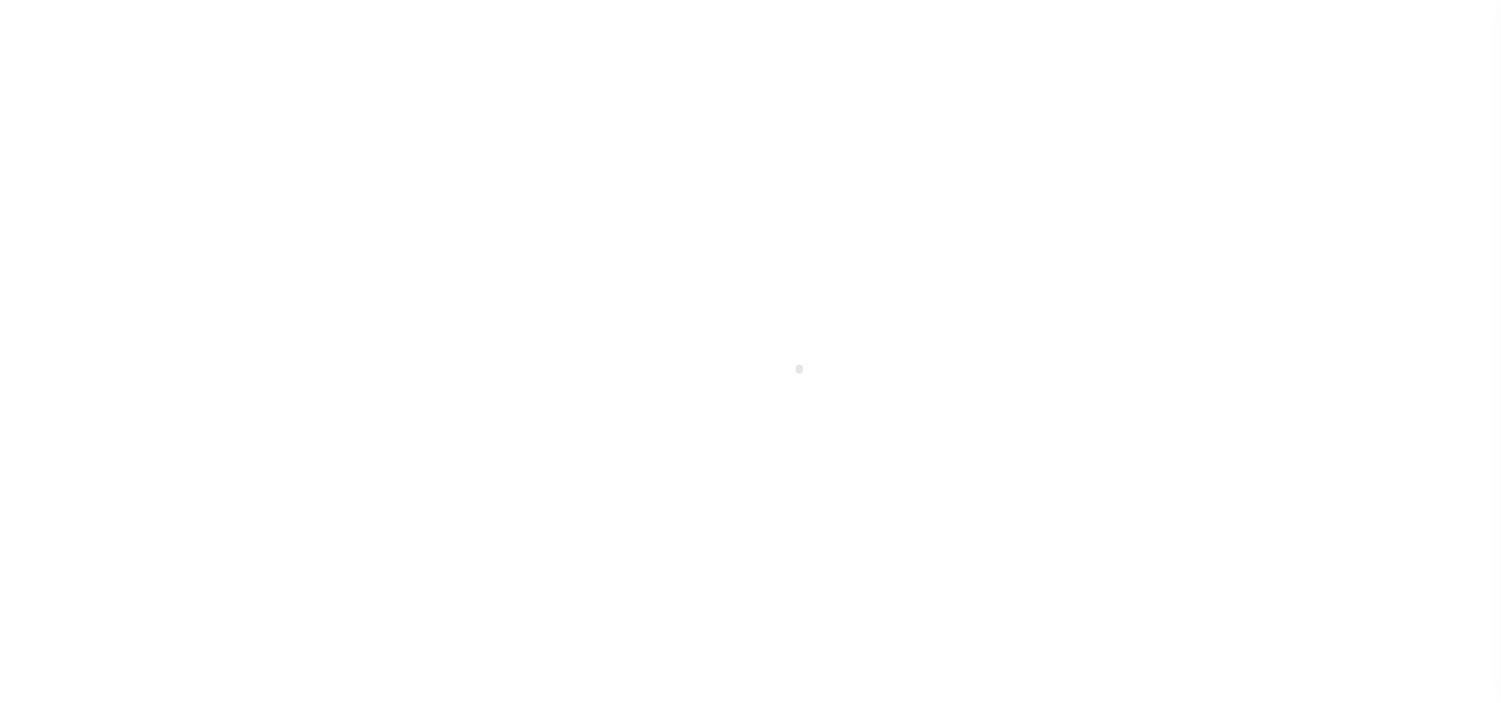 scroll, scrollTop: 0, scrollLeft: 0, axis: both 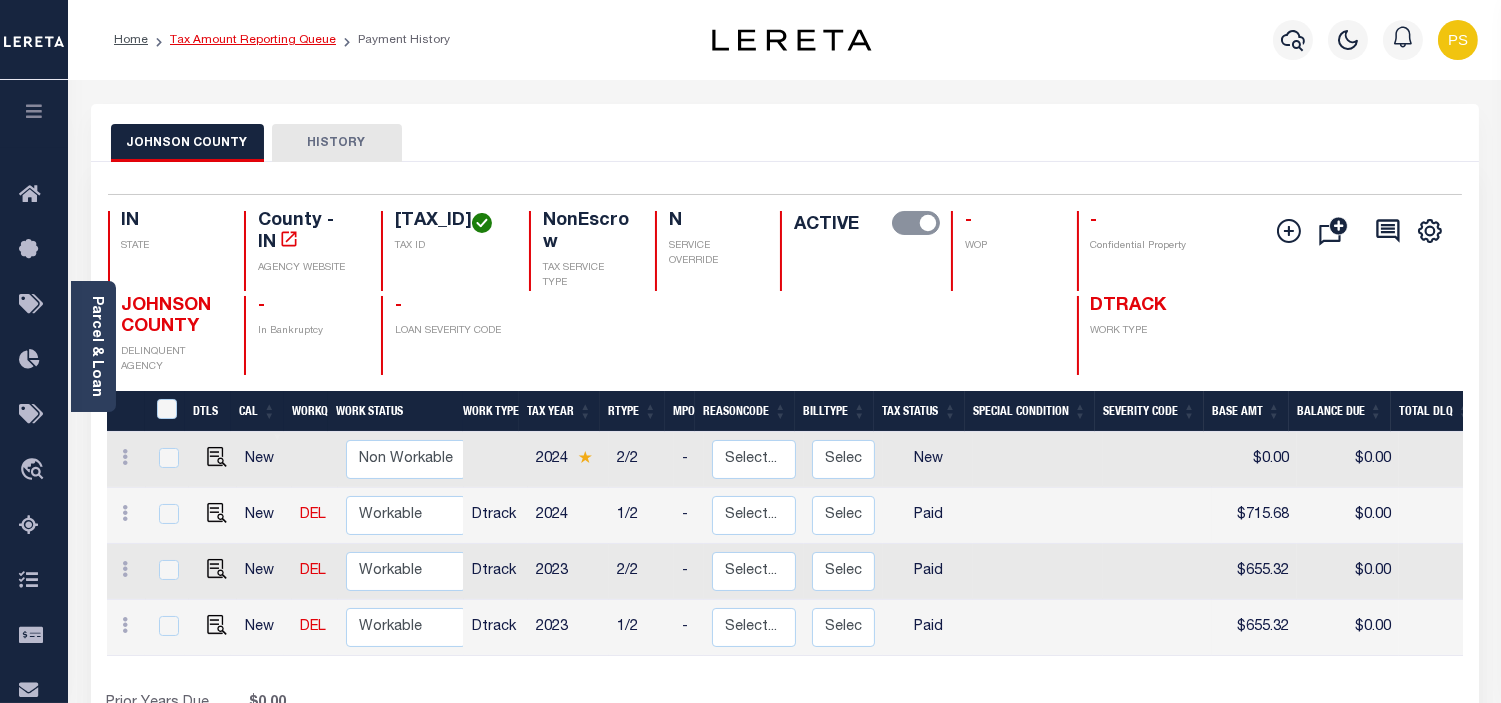click on "Tax Amount Reporting Queue" at bounding box center (253, 40) 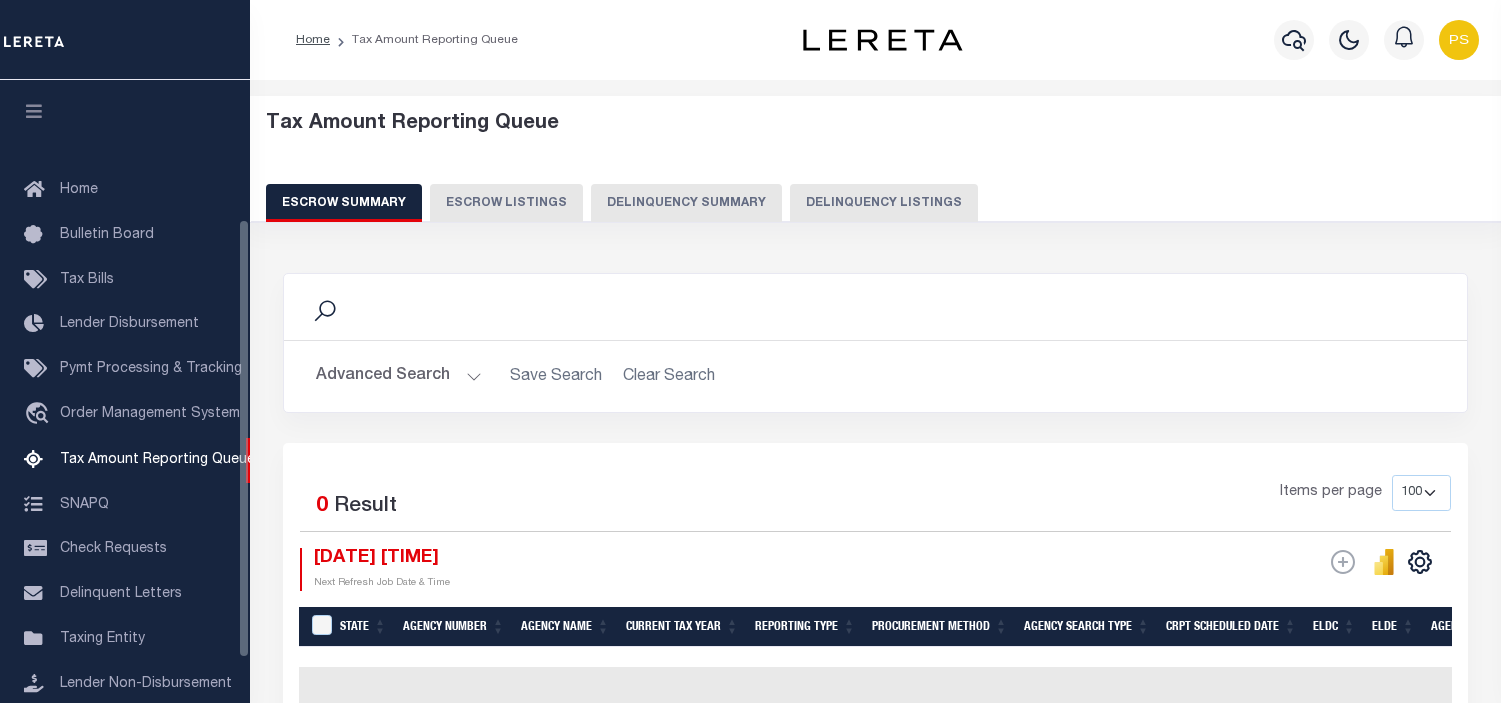 select on "100" 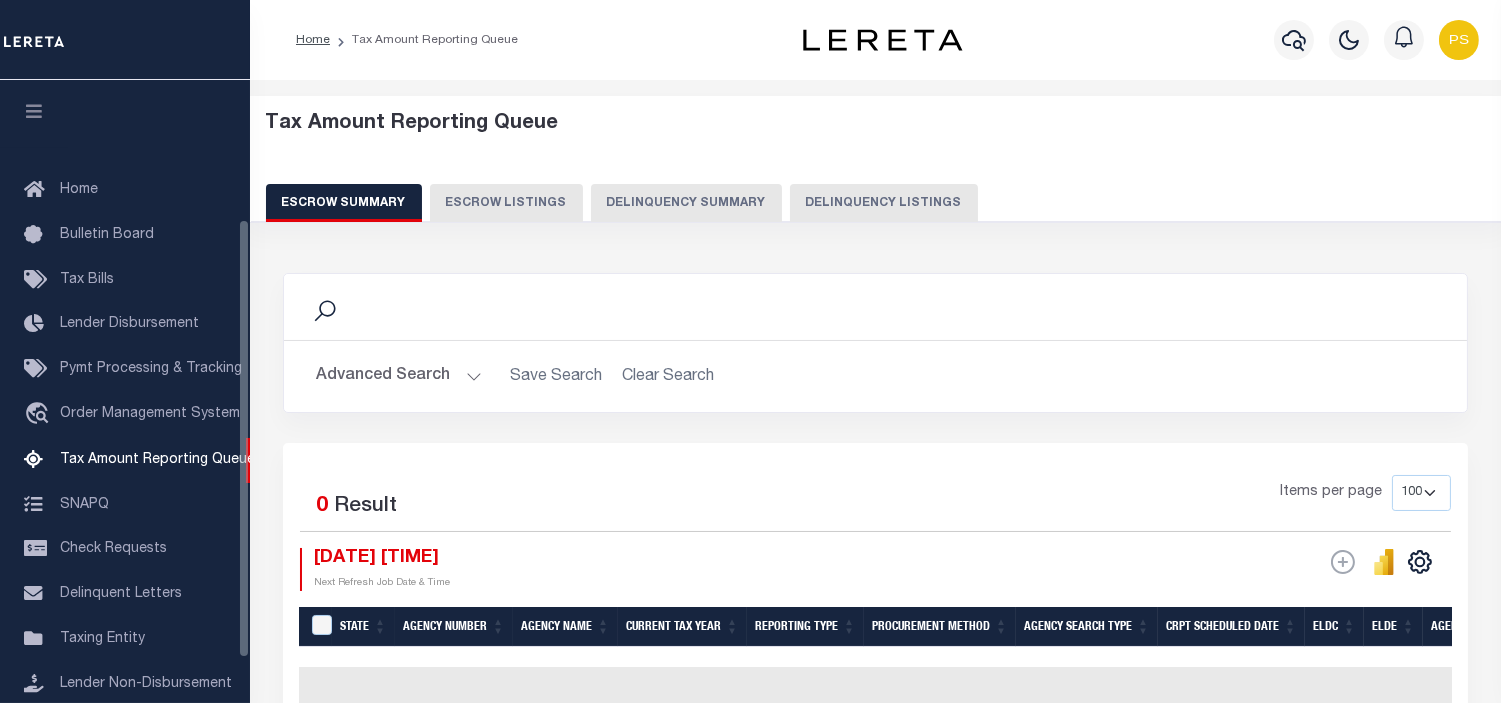 scroll, scrollTop: 198, scrollLeft: 0, axis: vertical 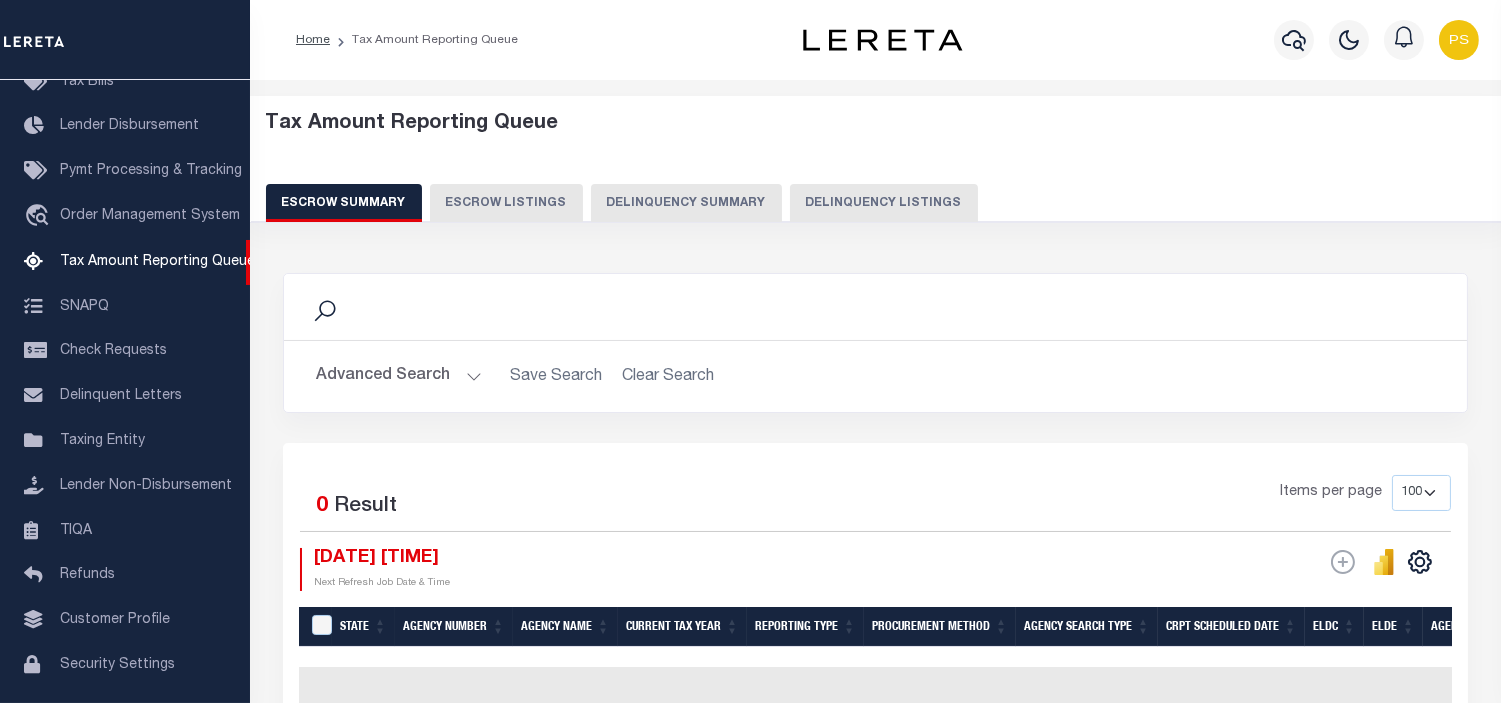 click on "Delinquency Listings" at bounding box center (884, 203) 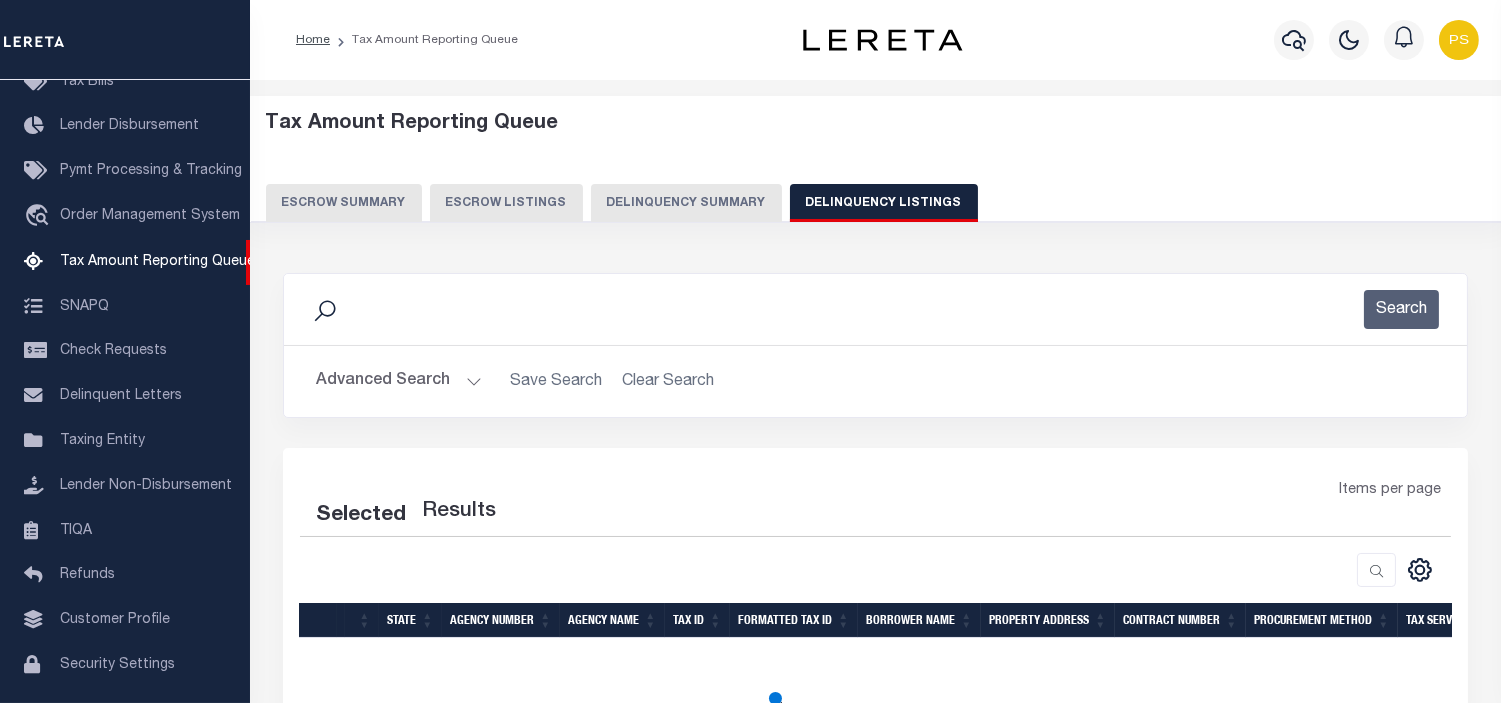 select on "100" 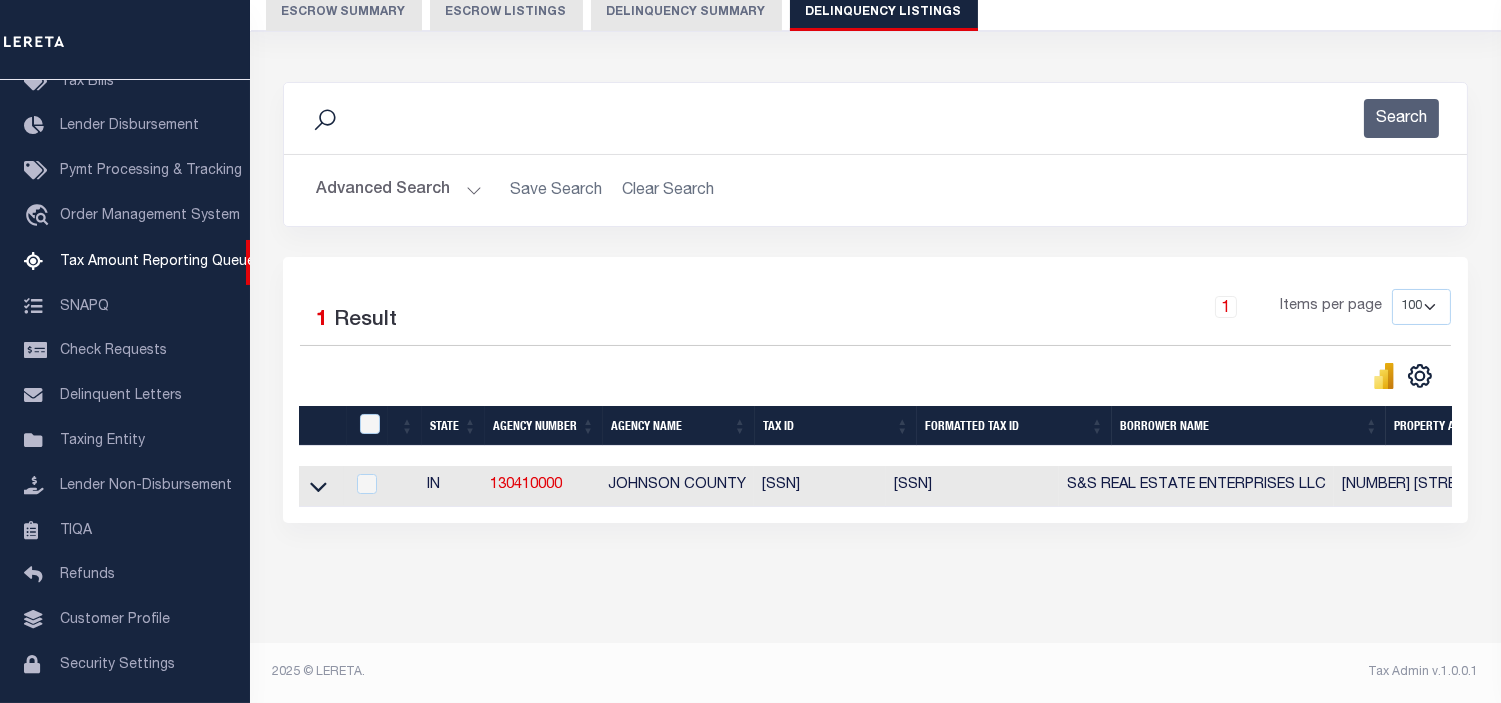 scroll, scrollTop: 207, scrollLeft: 0, axis: vertical 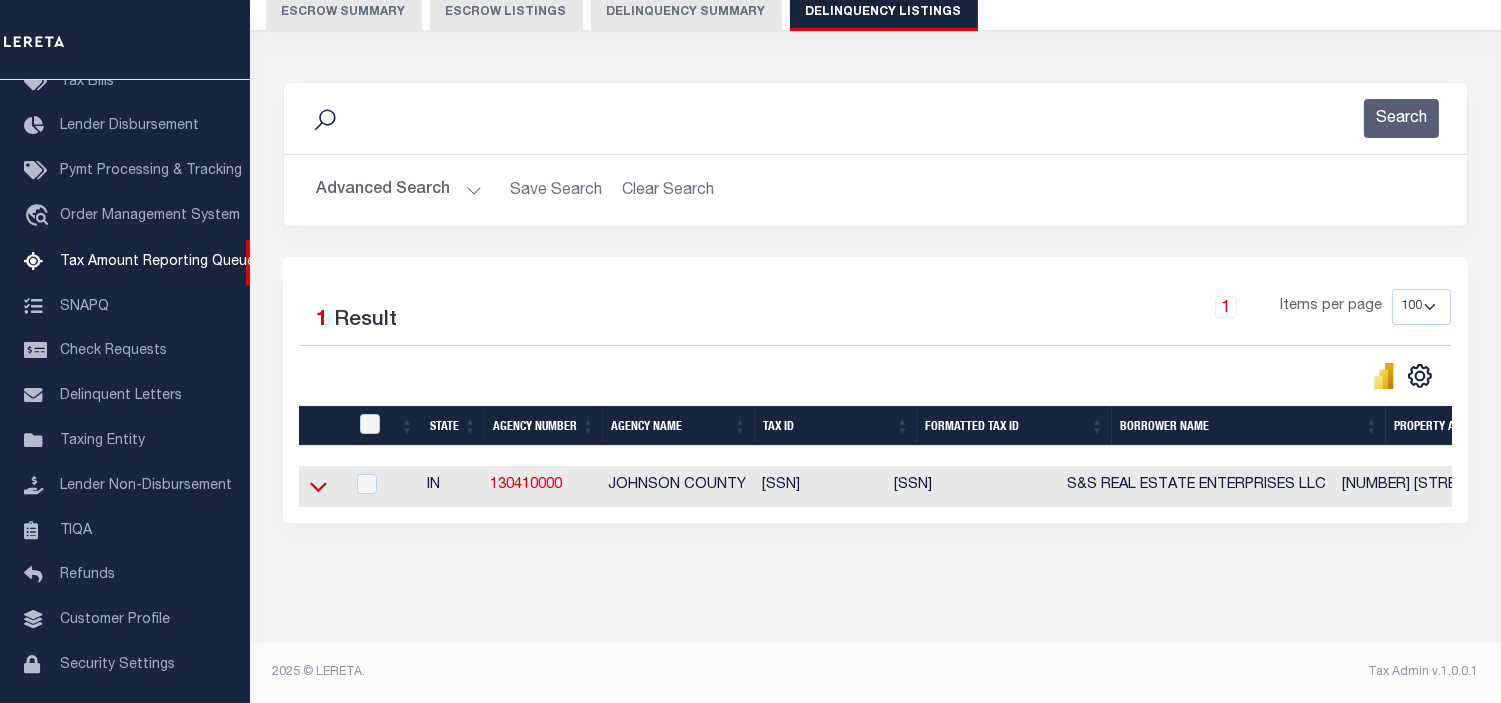 click 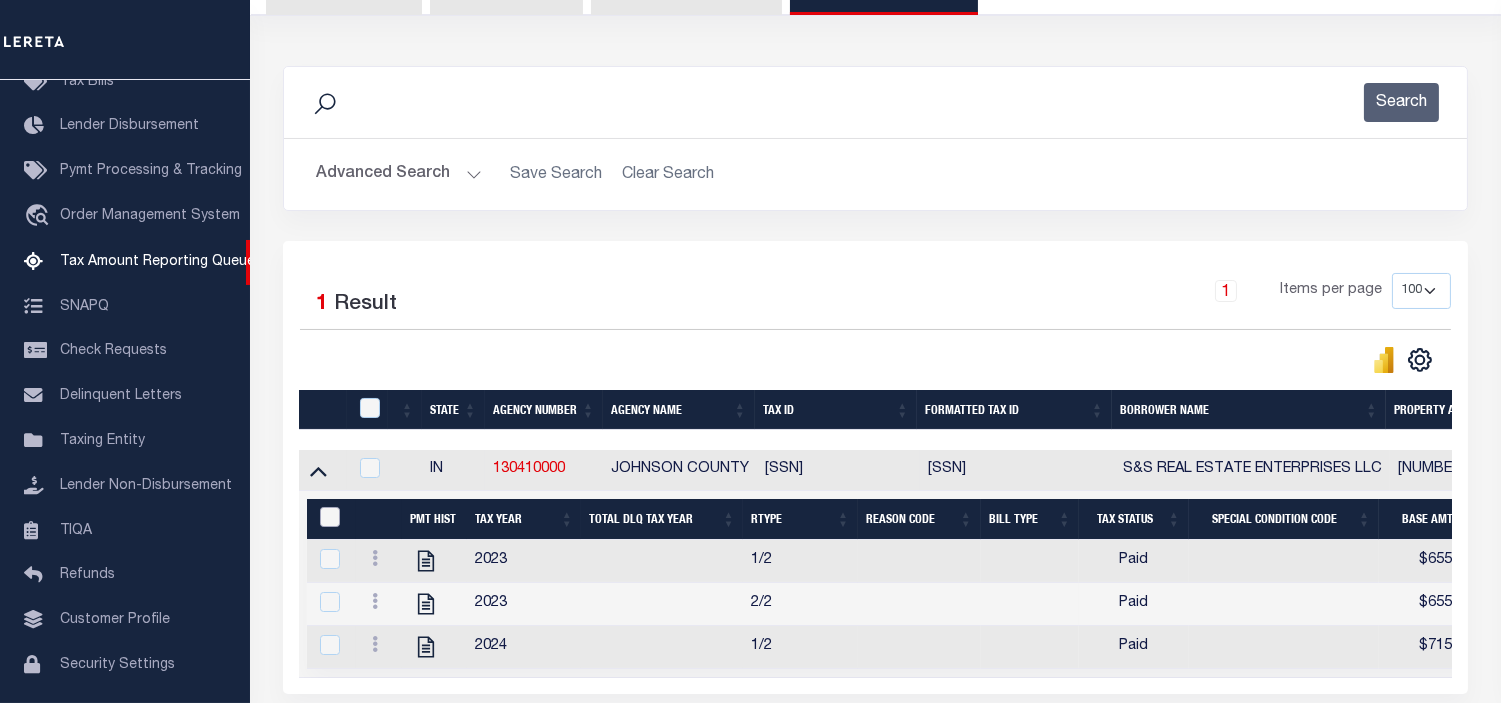 click at bounding box center (330, 517) 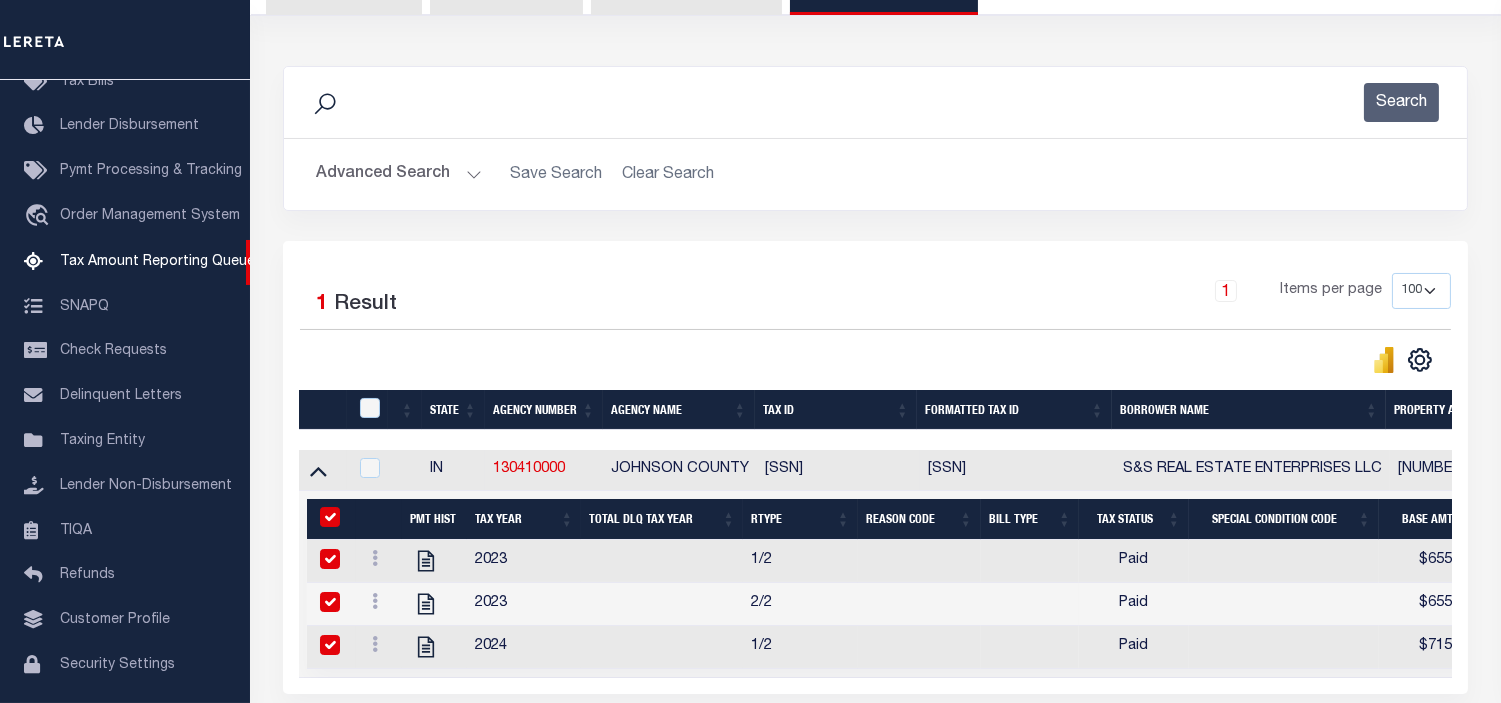 checkbox on "true" 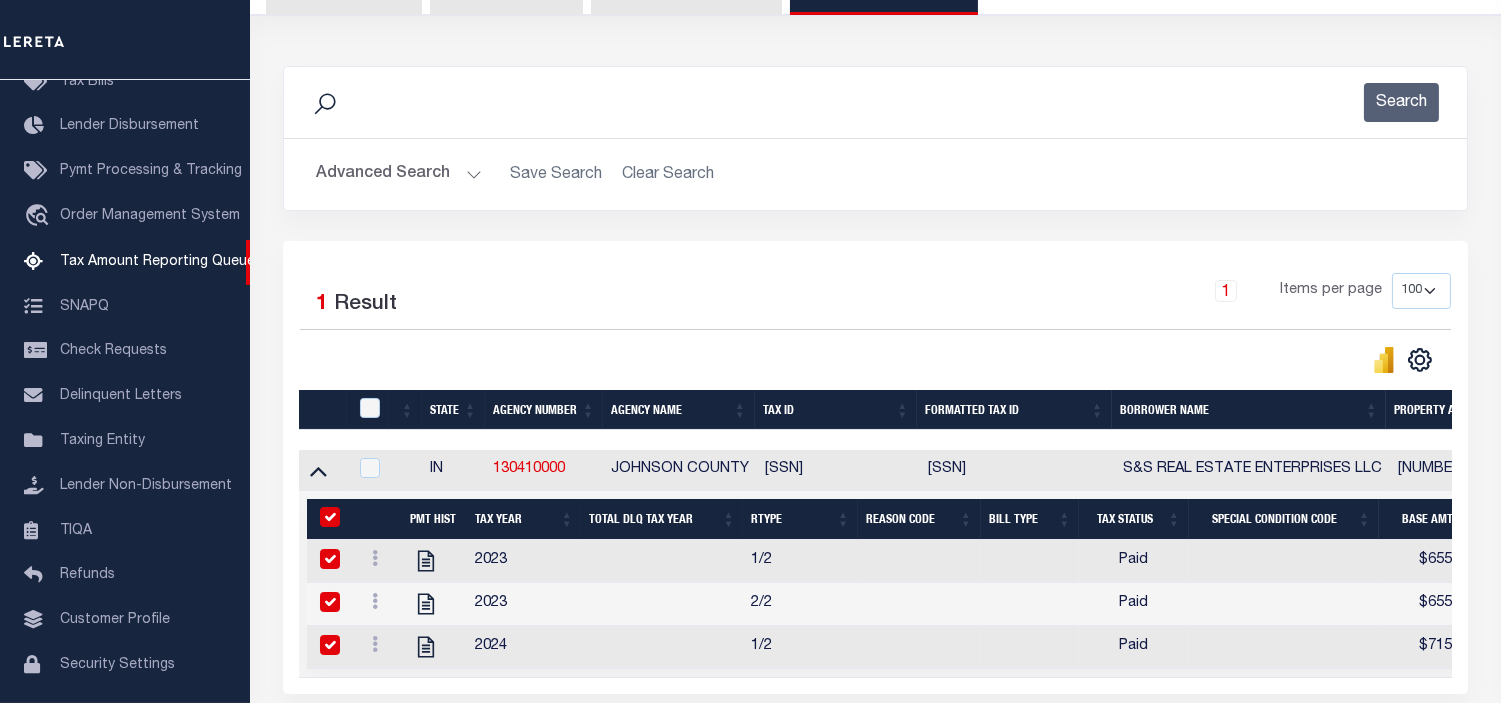 checkbox on "true" 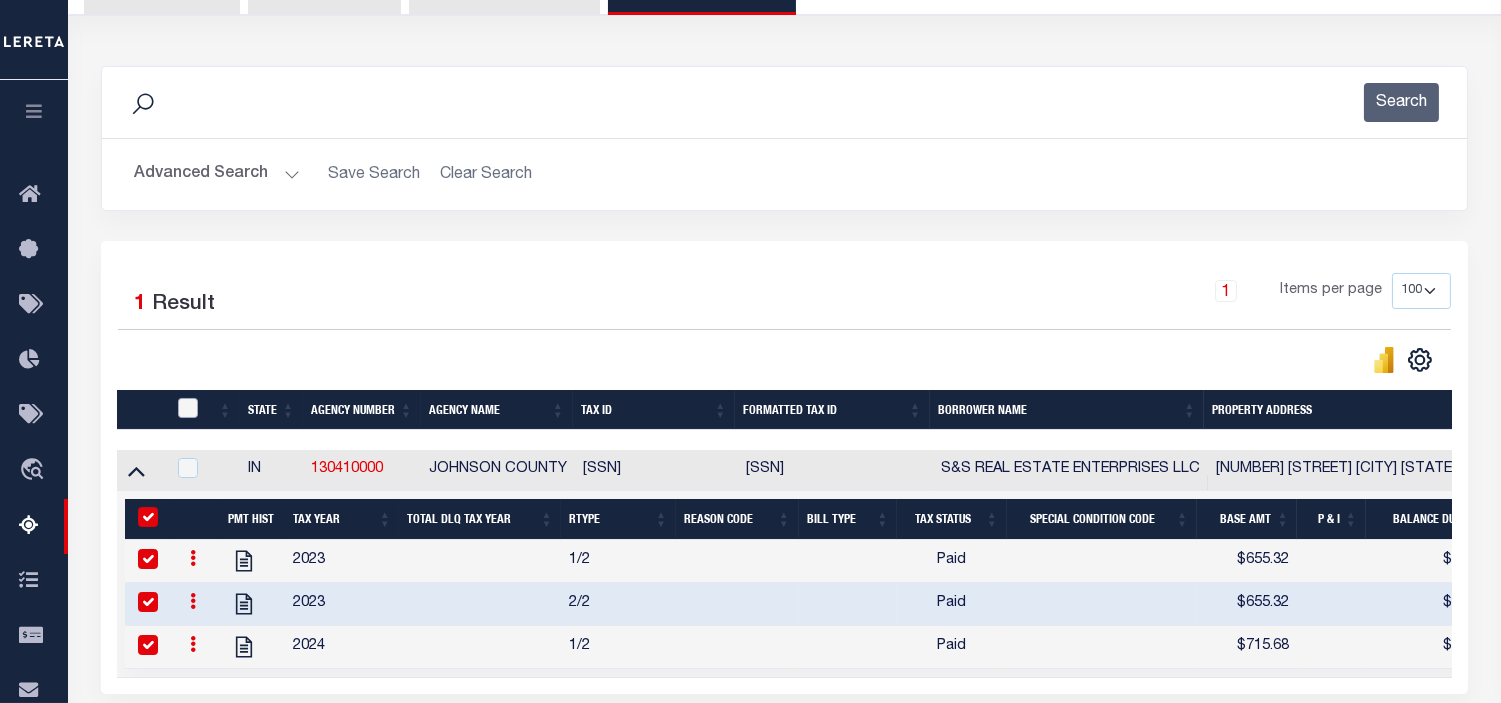 click at bounding box center (188, 408) 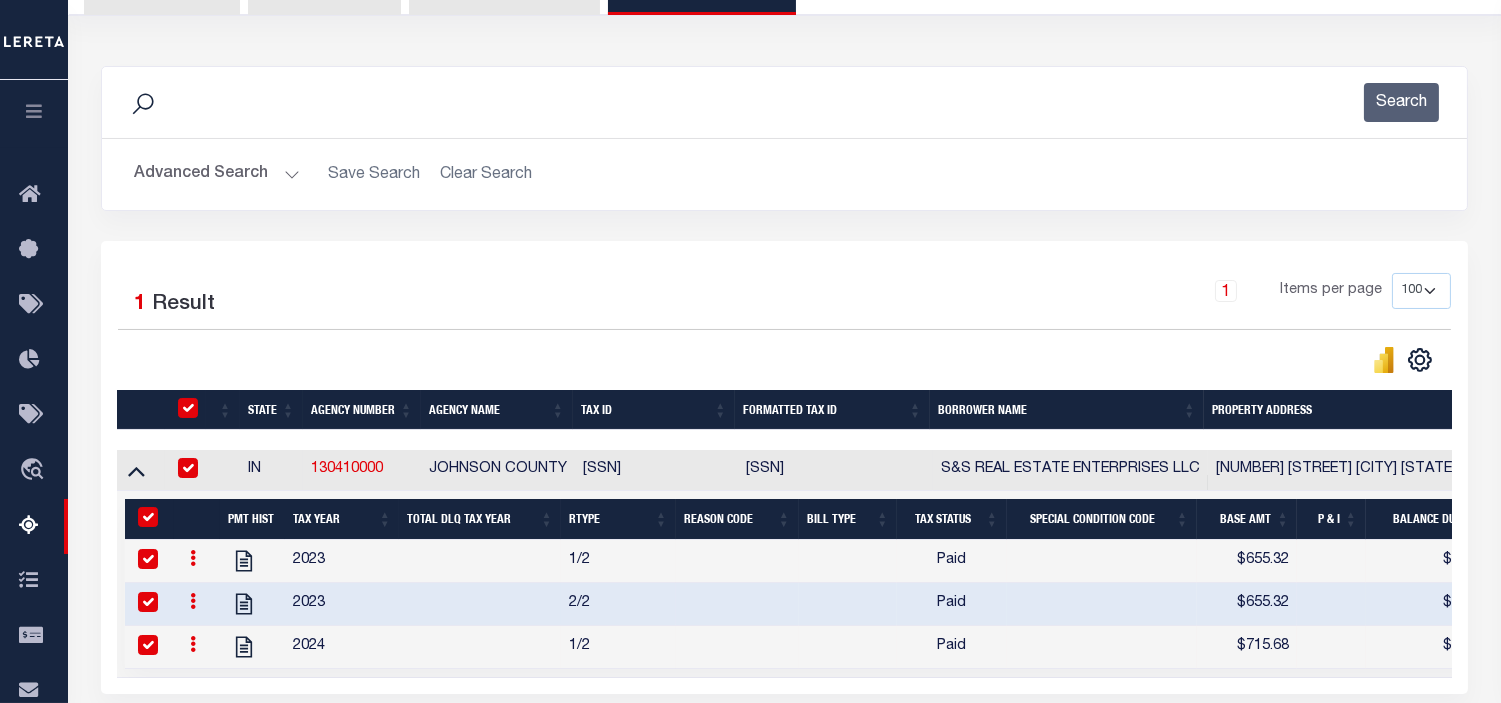 checkbox on "true" 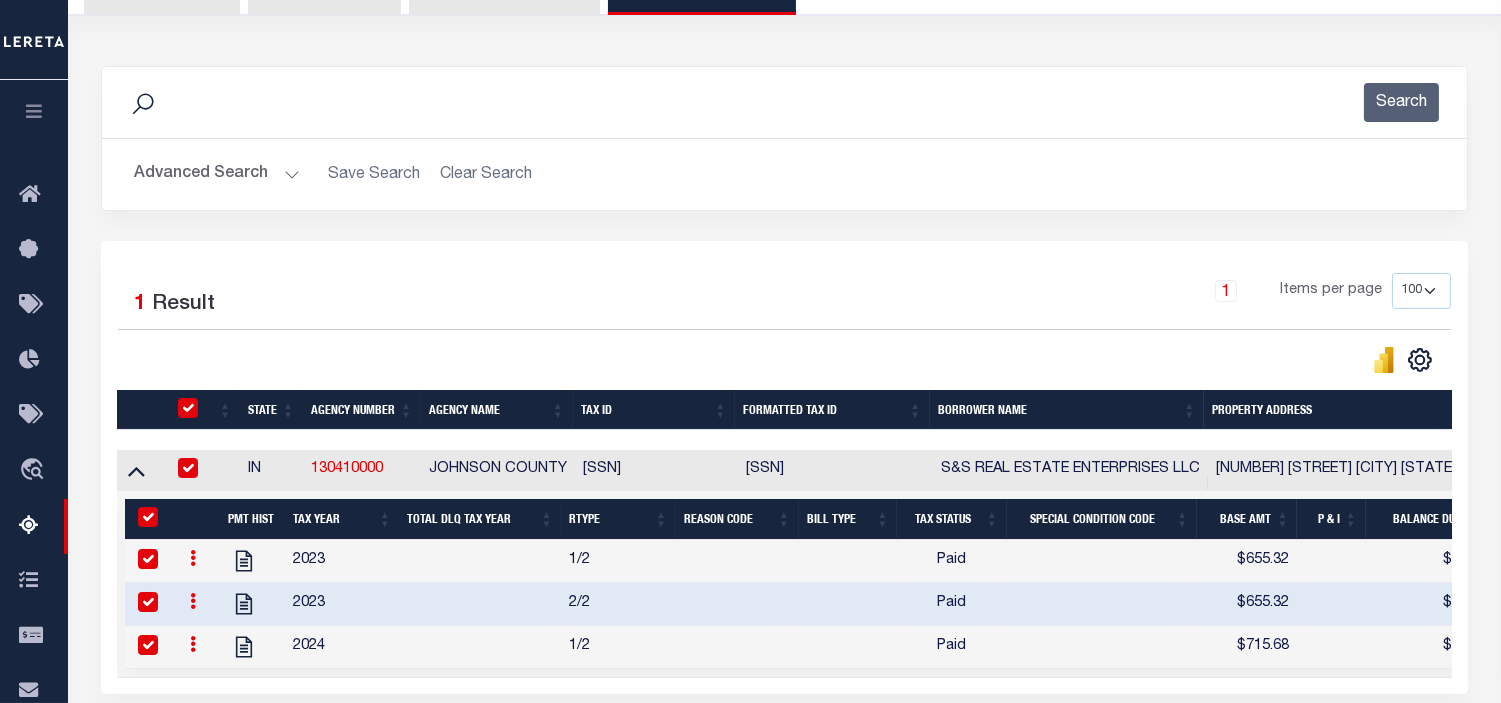checkbox on "true" 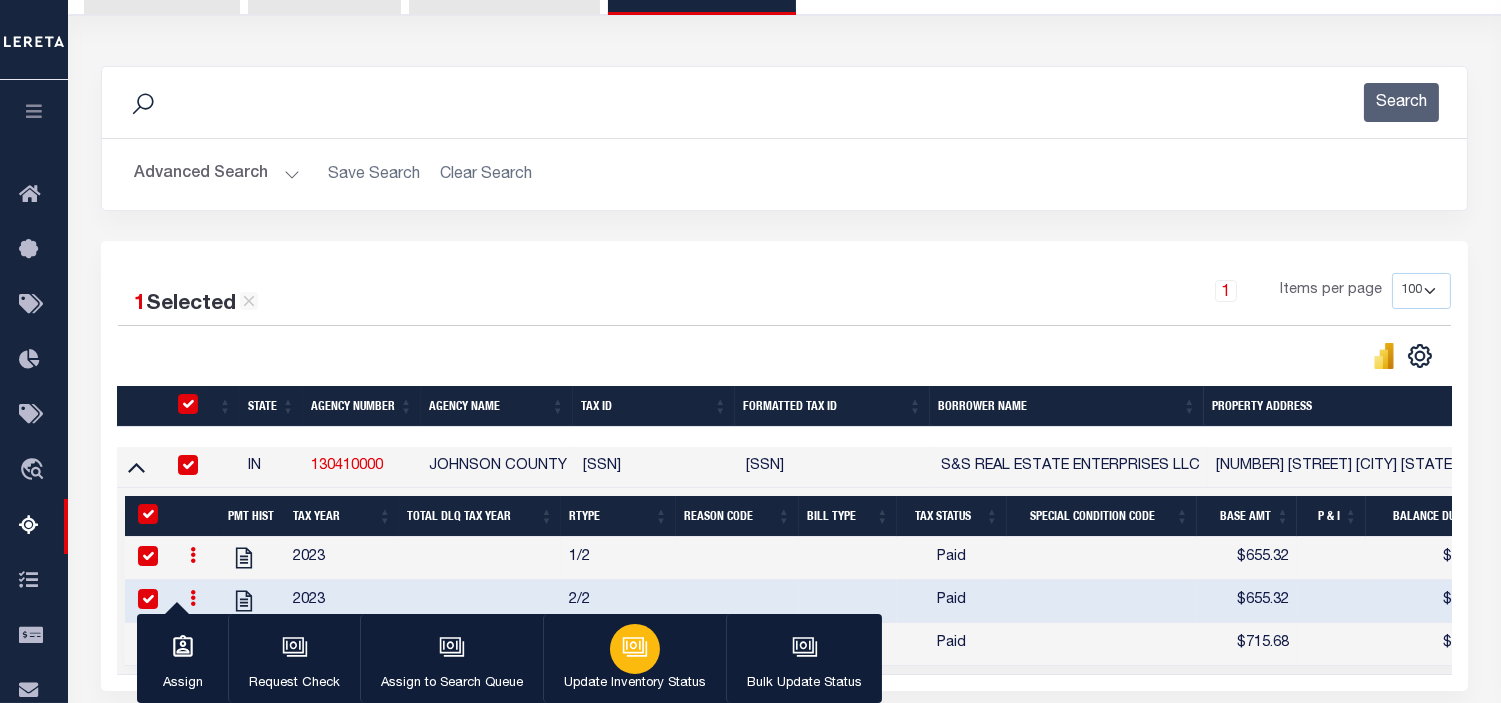 click 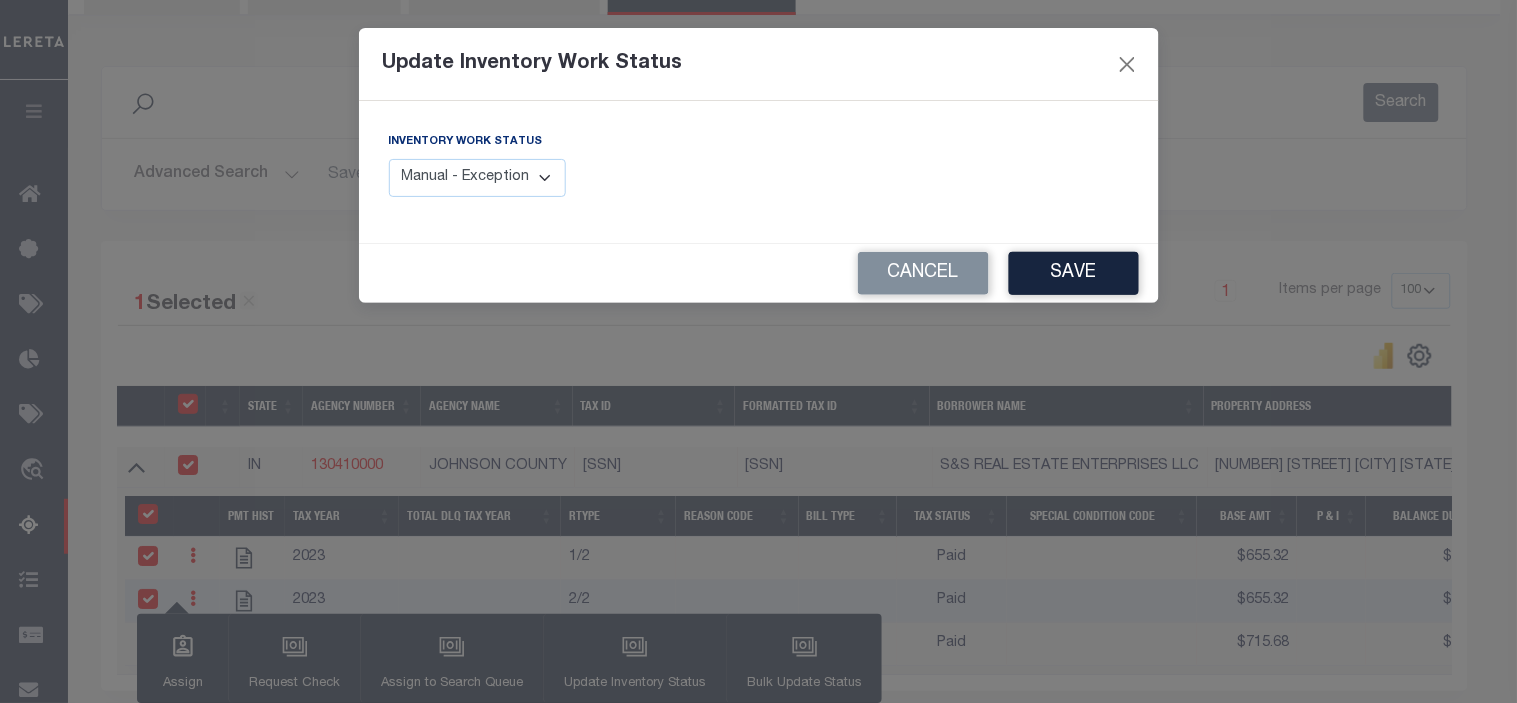 click on "Manual - Exception
Pended - Awaiting Search
Late Add Exception
Completed" at bounding box center [478, 178] 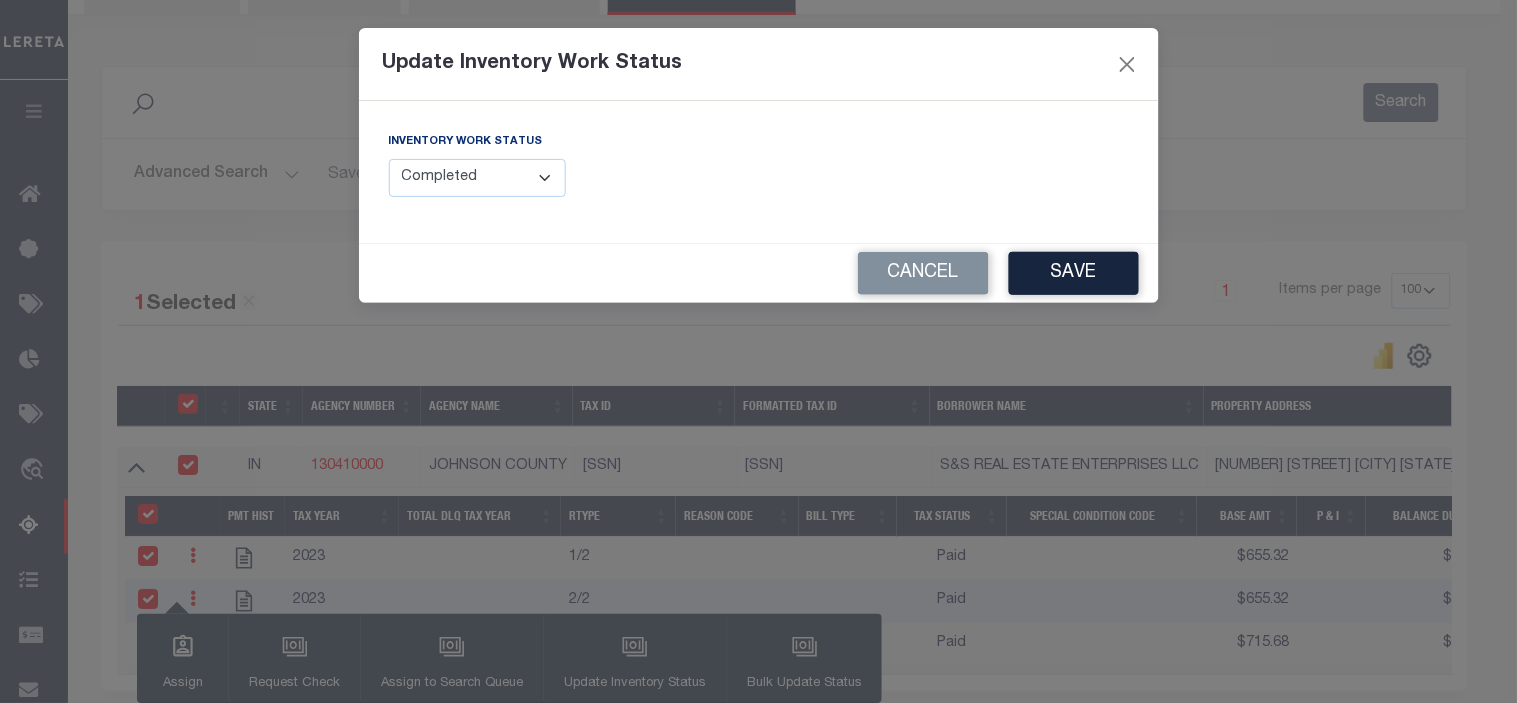 click on "Manual - Exception
Pended - Awaiting Search
Late Add Exception
Completed" at bounding box center (478, 178) 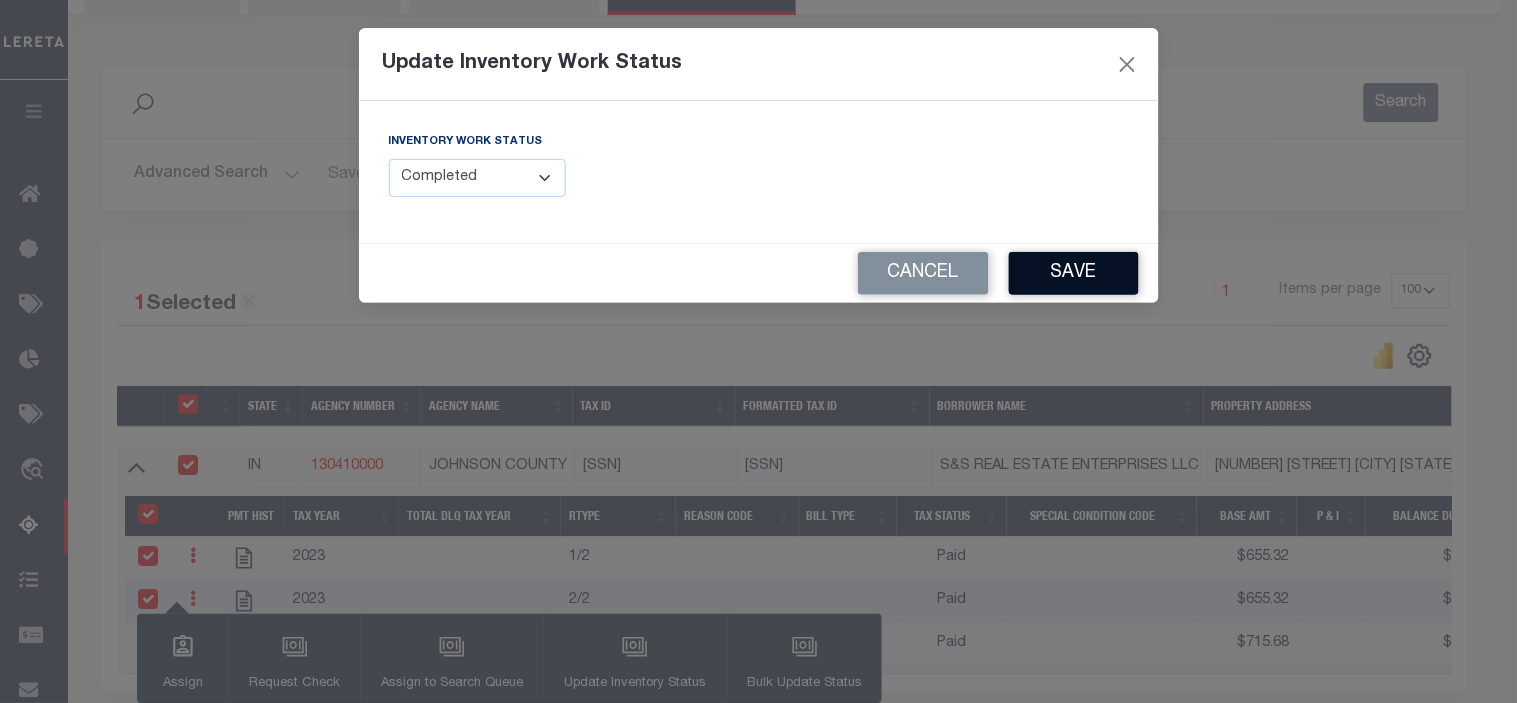 click on "Save" at bounding box center (1074, 273) 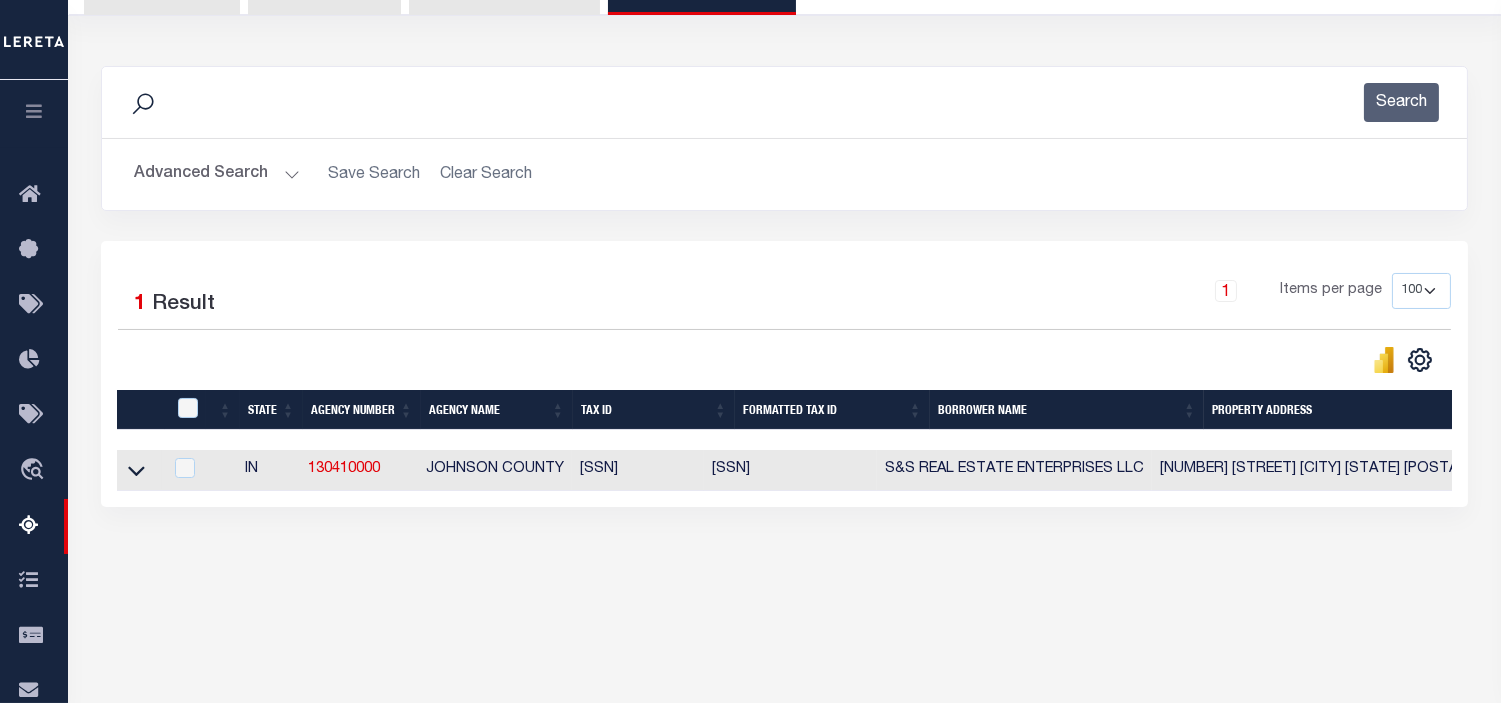 click on "Advanced Search" at bounding box center (217, 174) 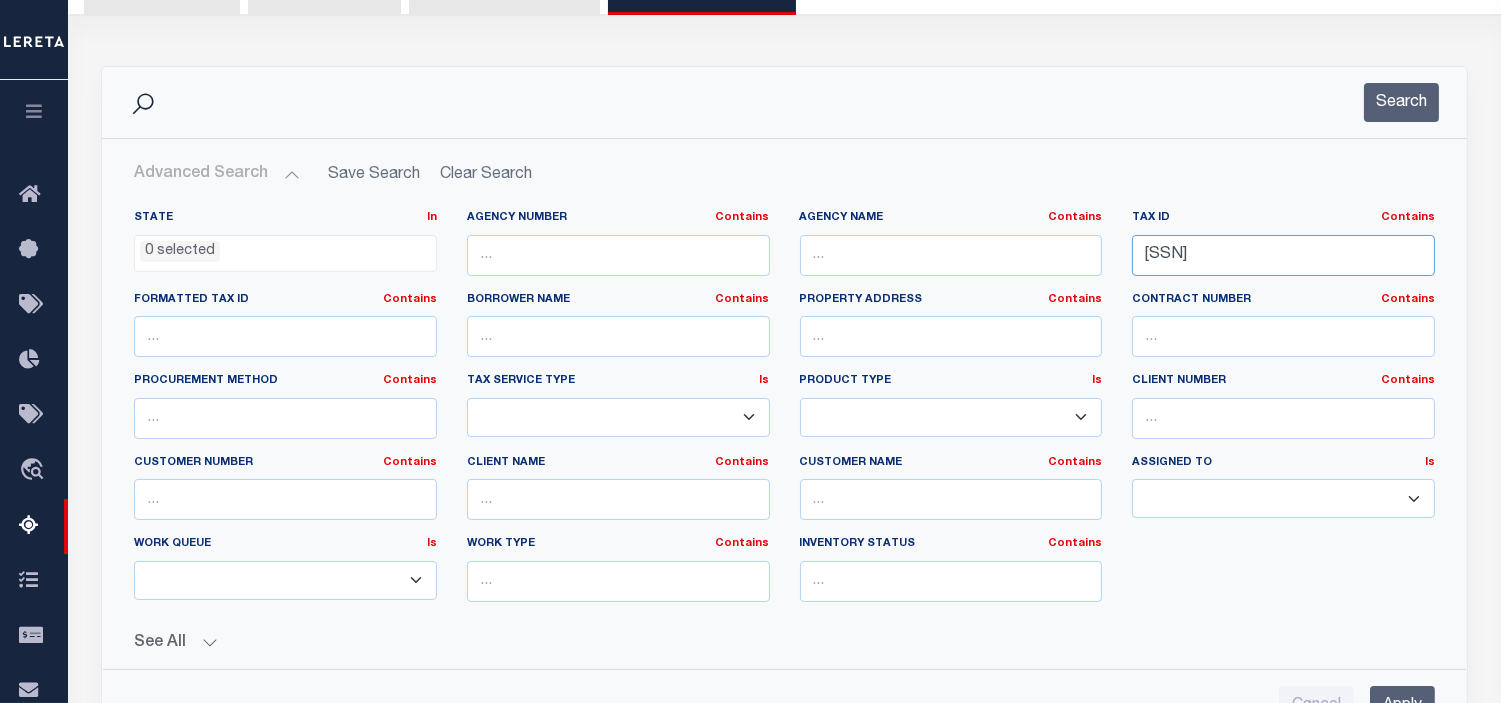 click on "410815044018016009" at bounding box center [1283, 255] 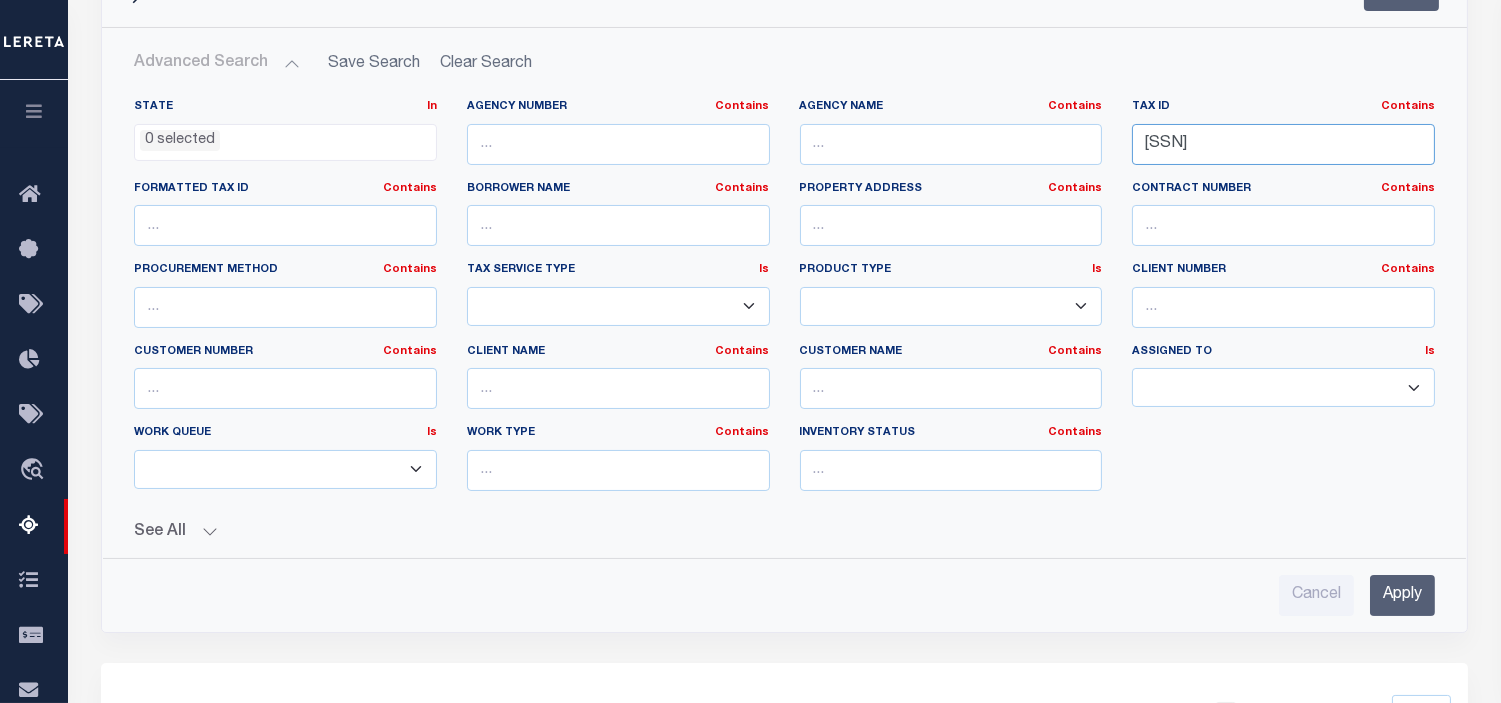 type on "410815044018017009" 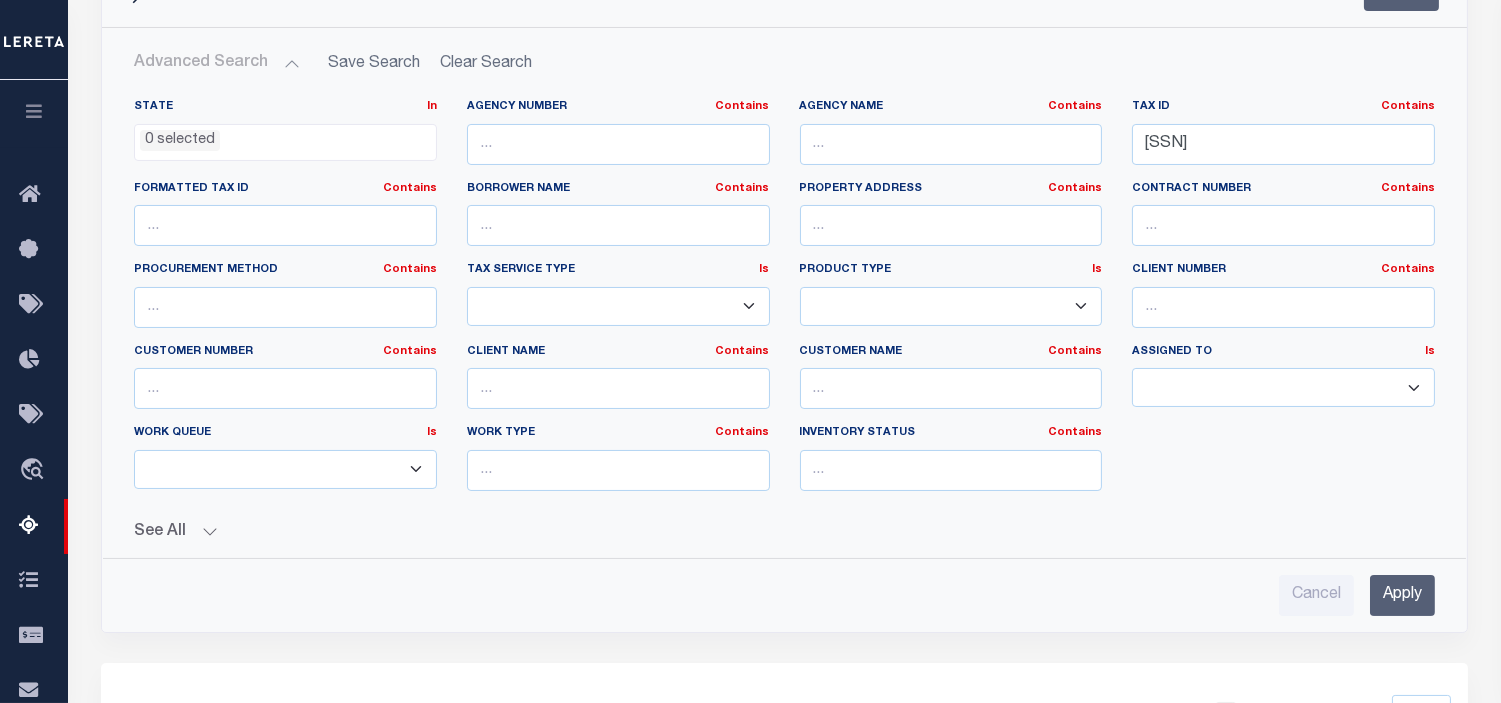 click on "Apply" at bounding box center [1402, 595] 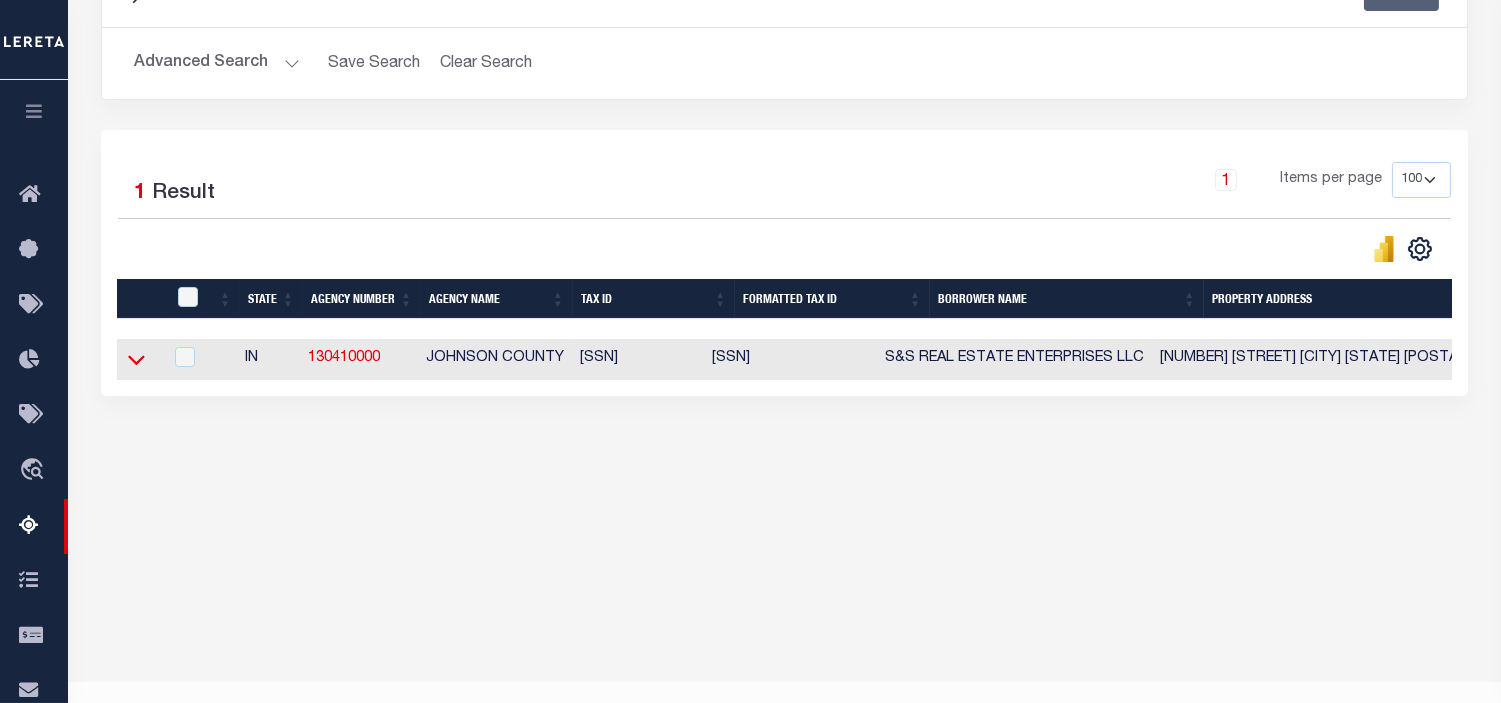 click 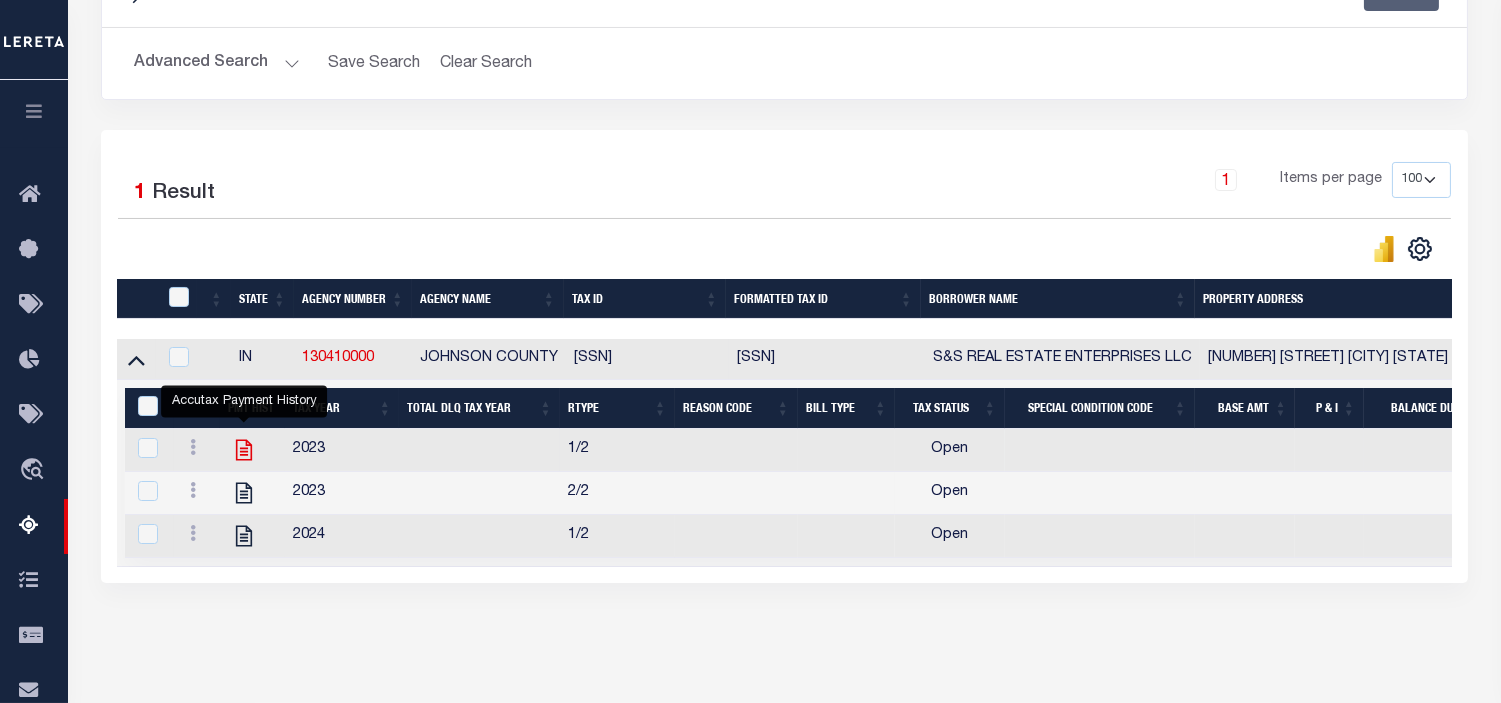click 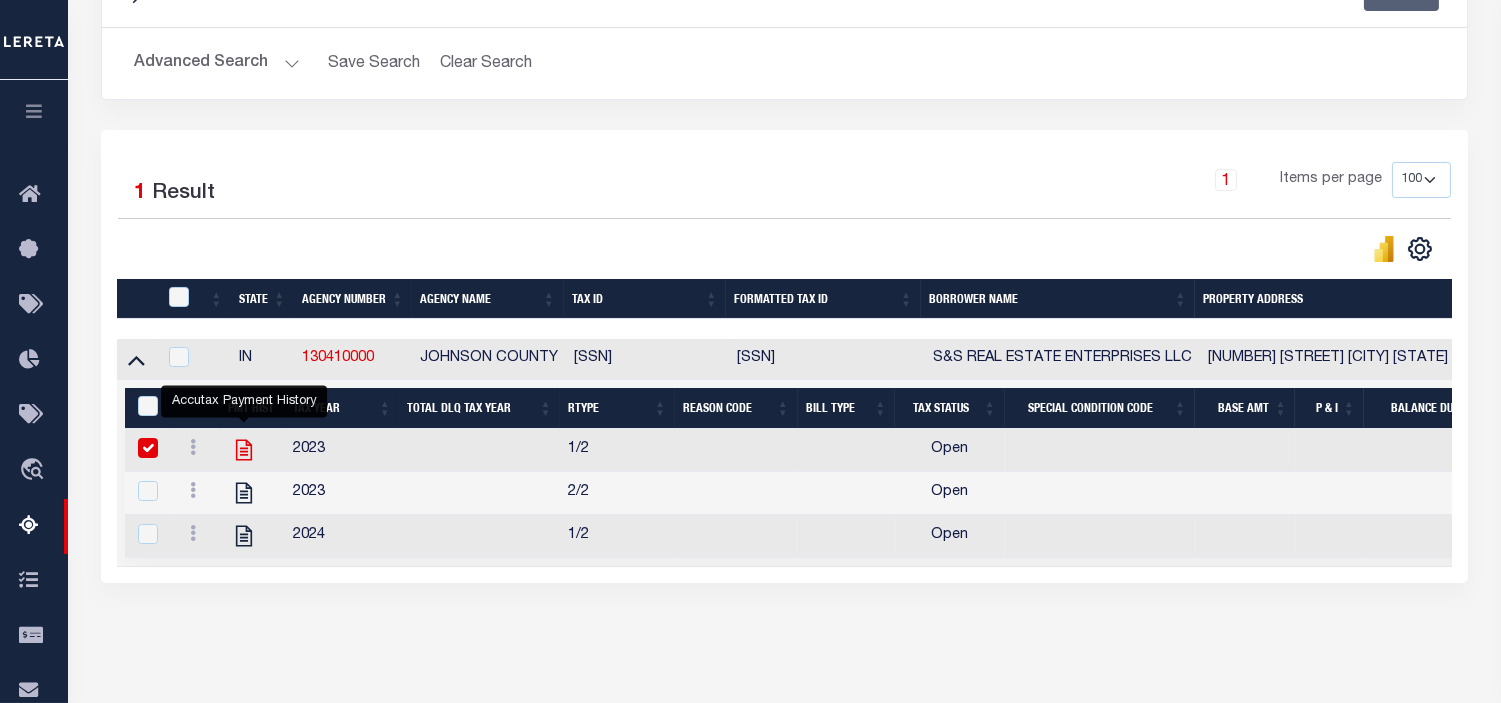 checkbox on "false" 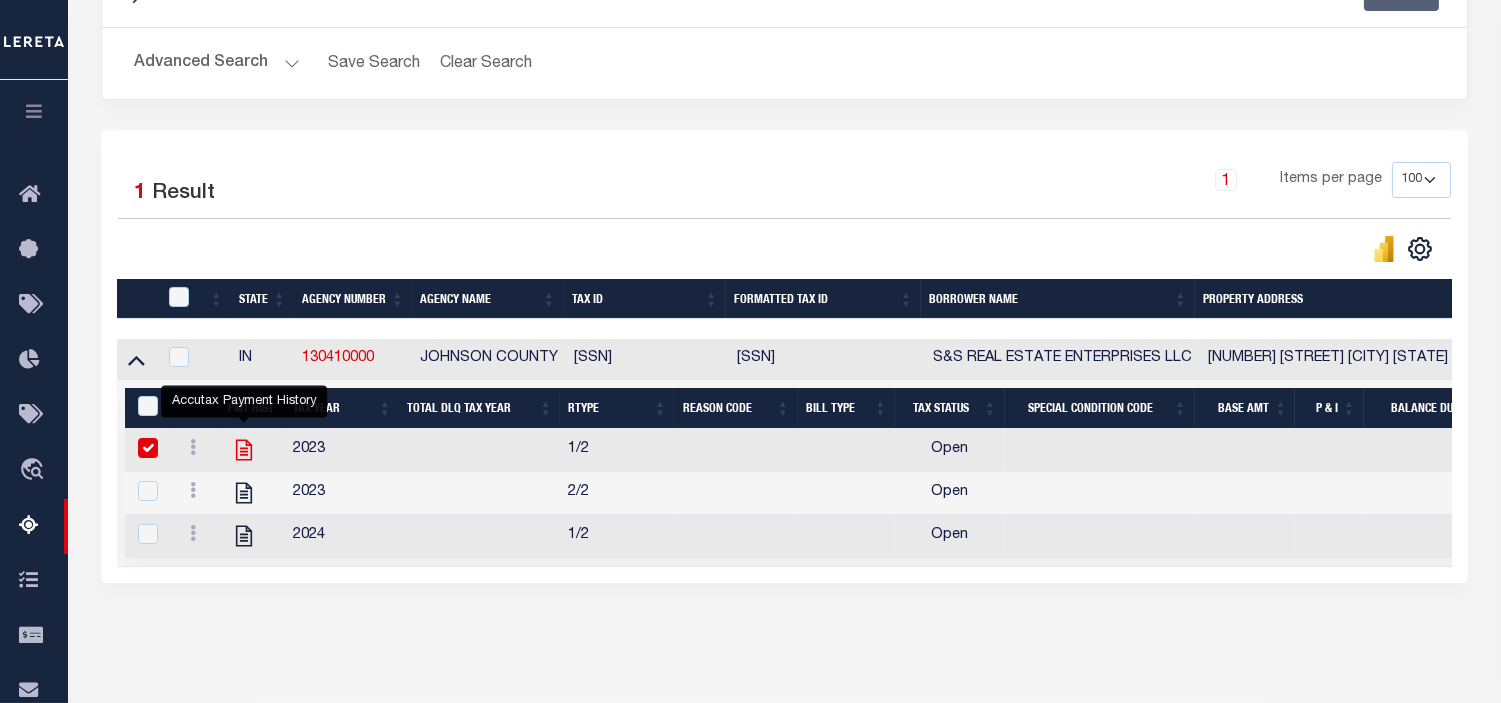 checkbox on "true" 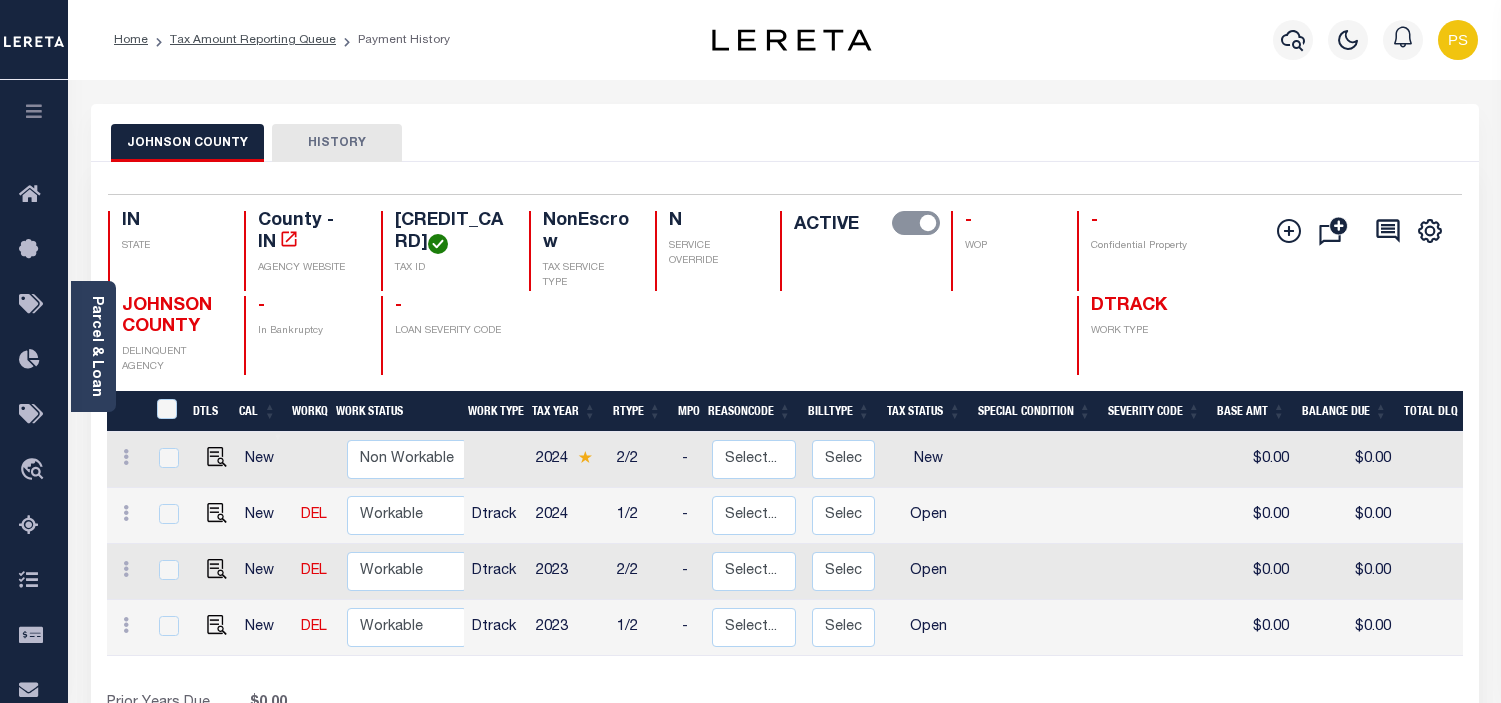 scroll, scrollTop: 0, scrollLeft: 0, axis: both 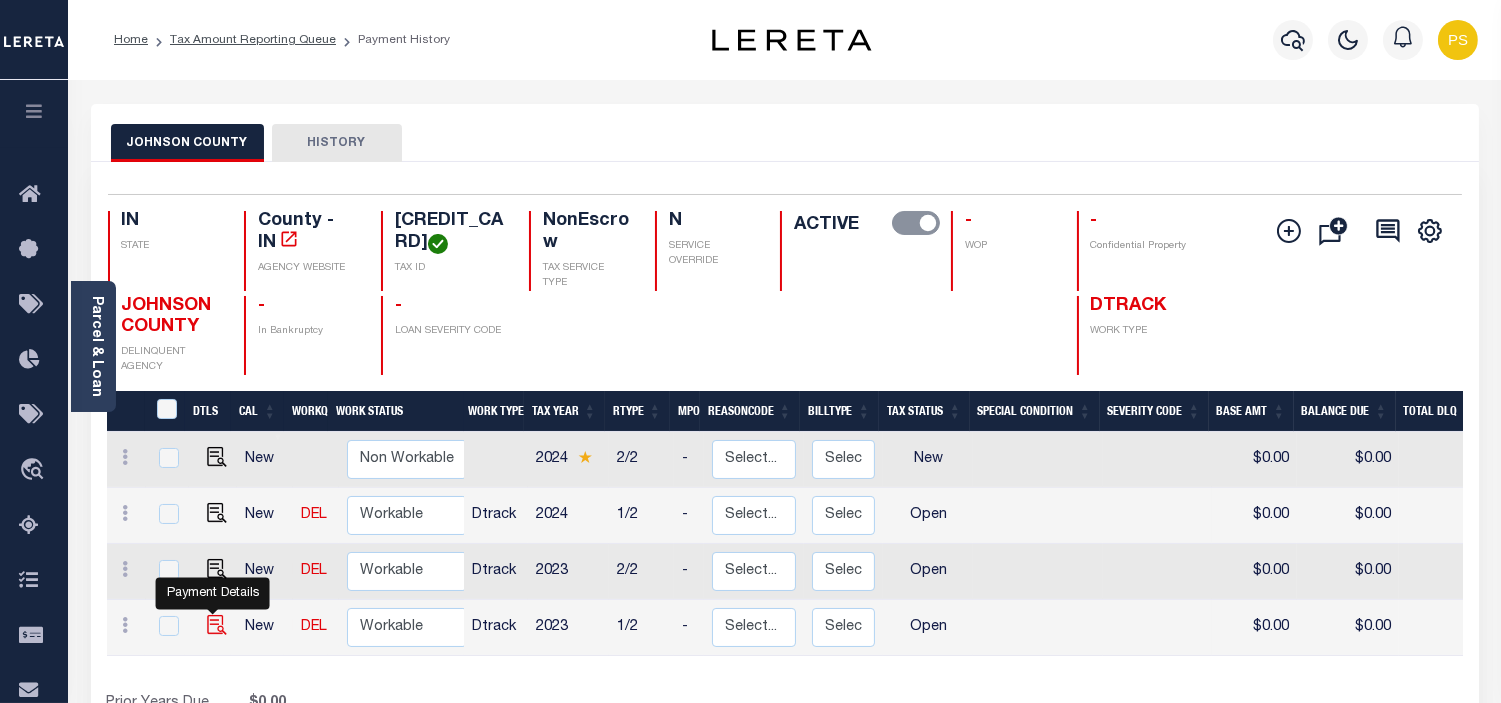 click at bounding box center (217, 625) 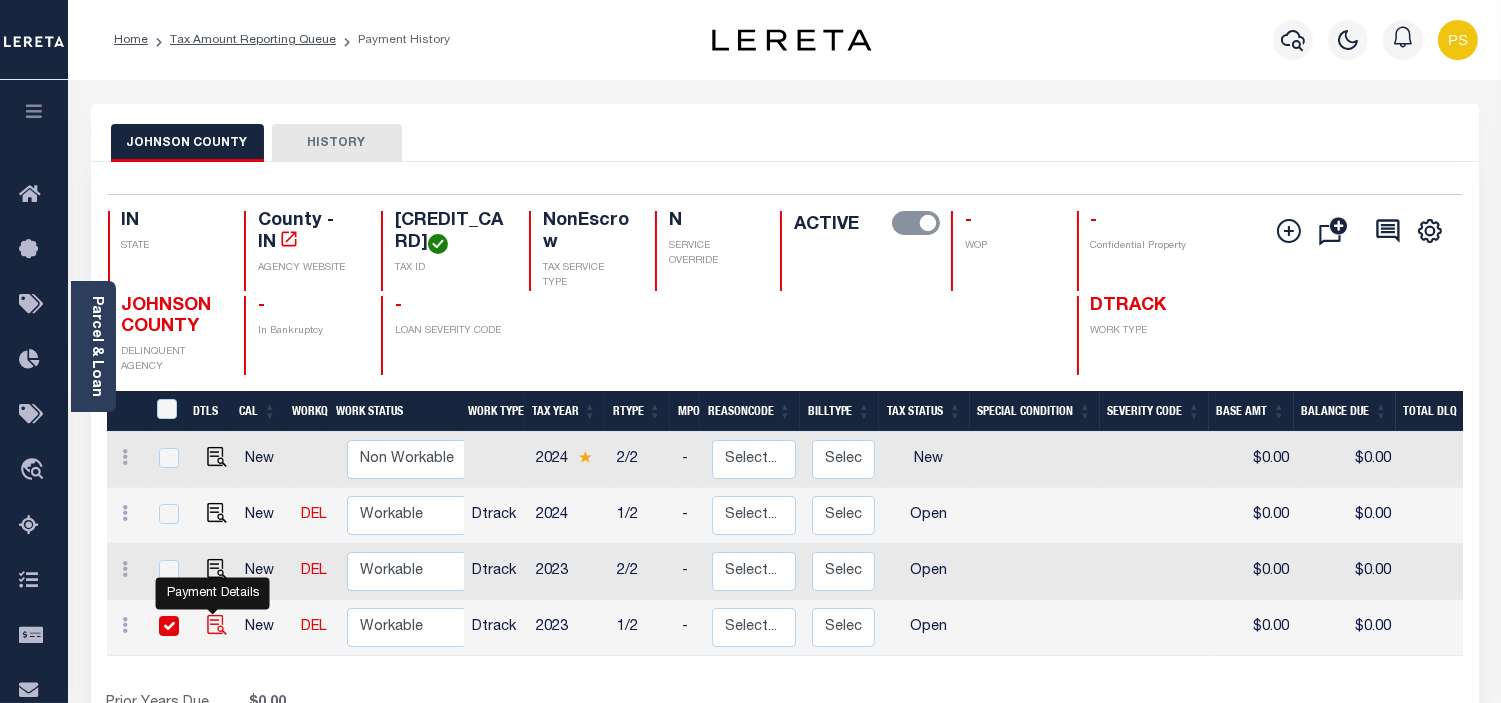 checkbox on "true" 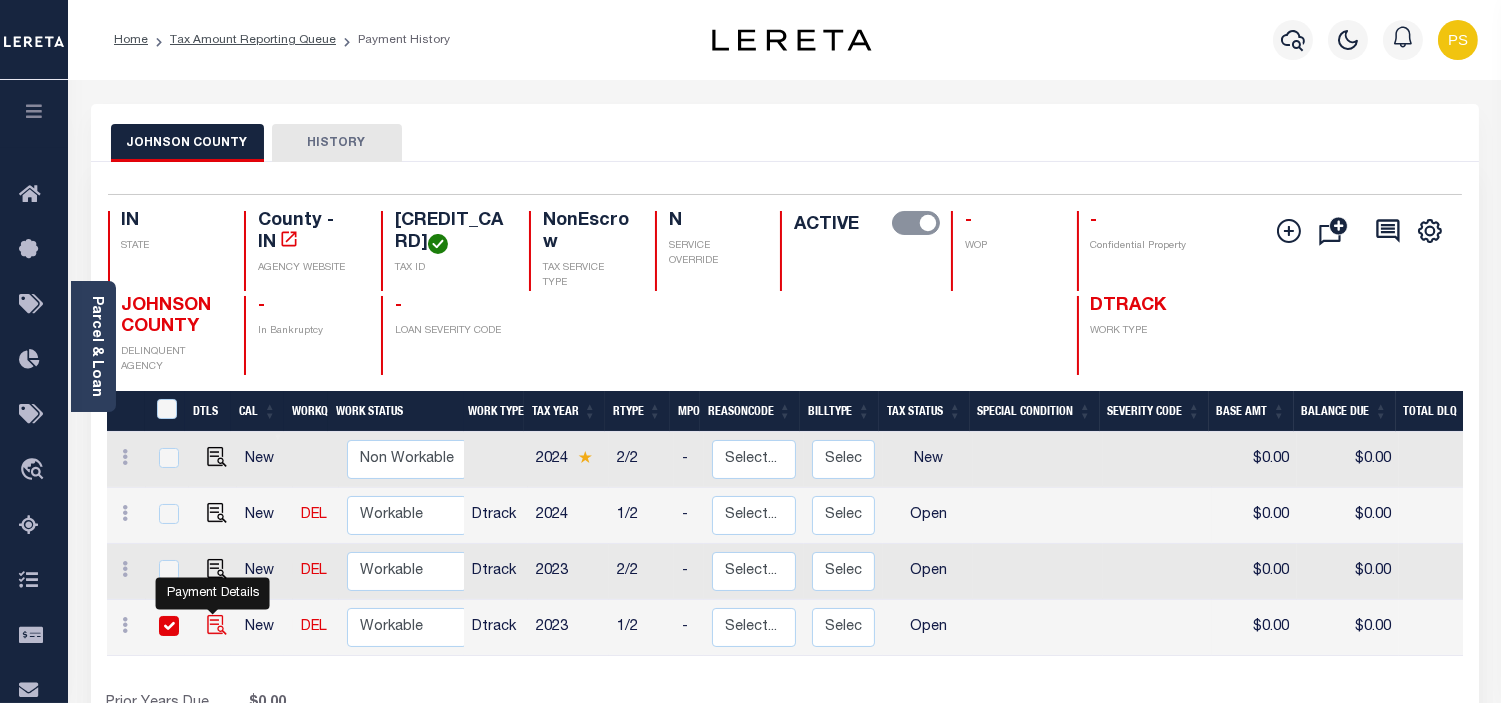 checkbox on "true" 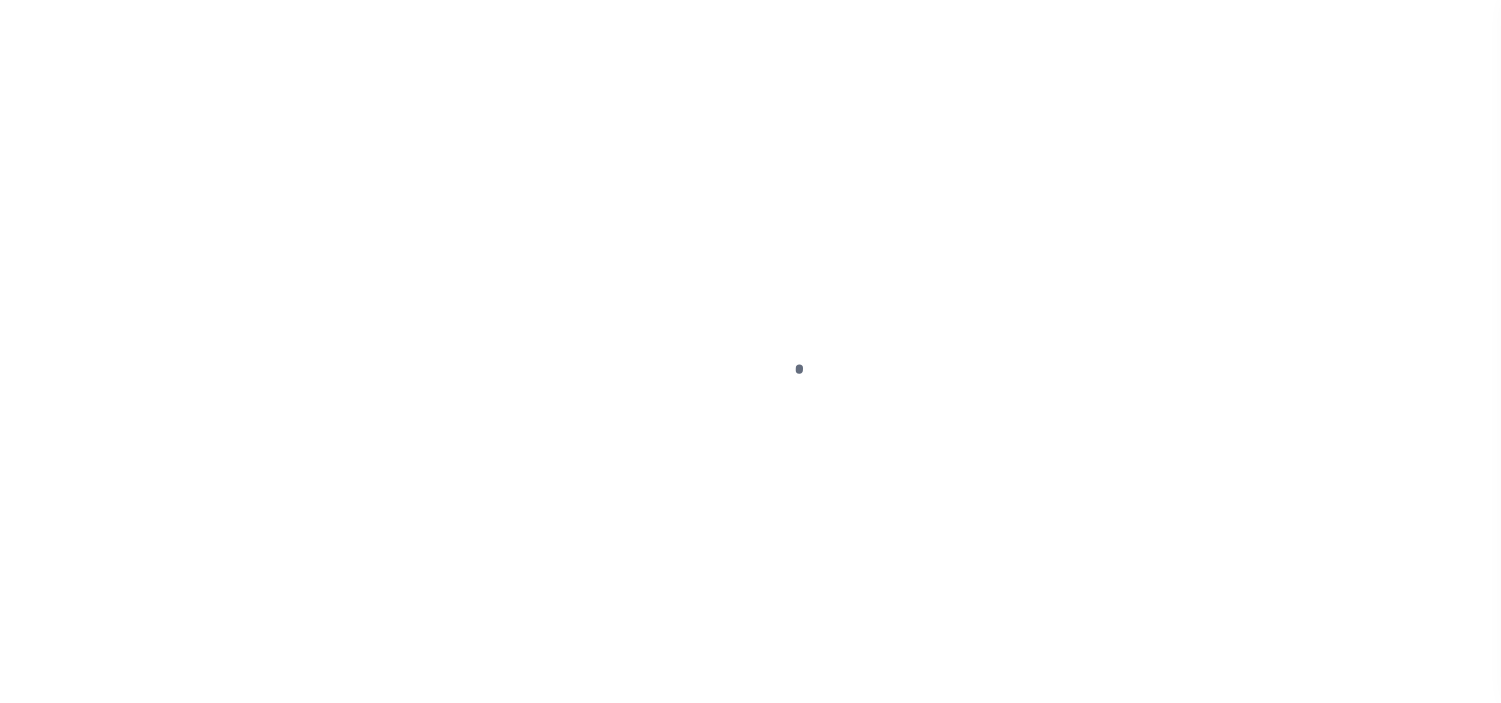 scroll, scrollTop: 0, scrollLeft: 0, axis: both 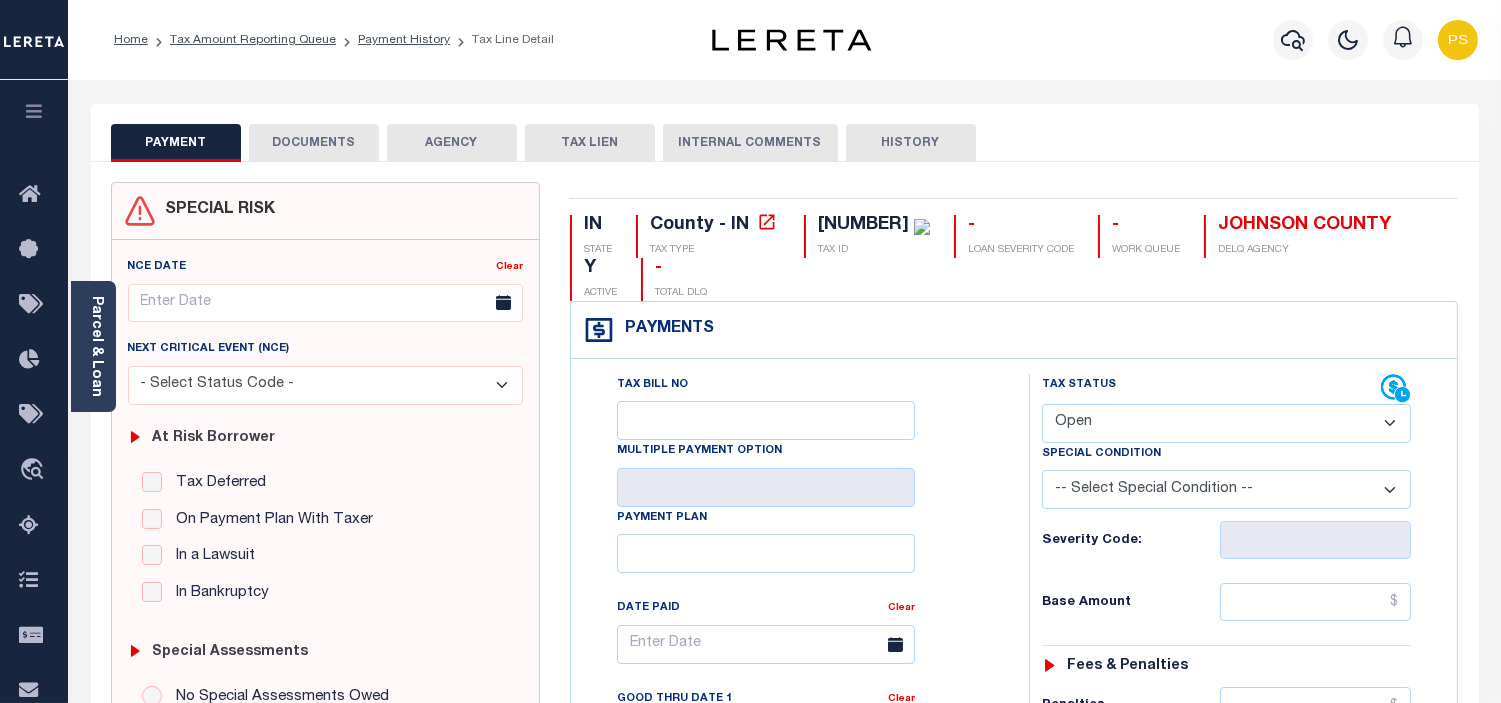 click on "- Select Status Code -
Open
Due/Unpaid
Paid
Incomplete
No Tax Due
Internal Refund Processed
New" at bounding box center [1226, 423] 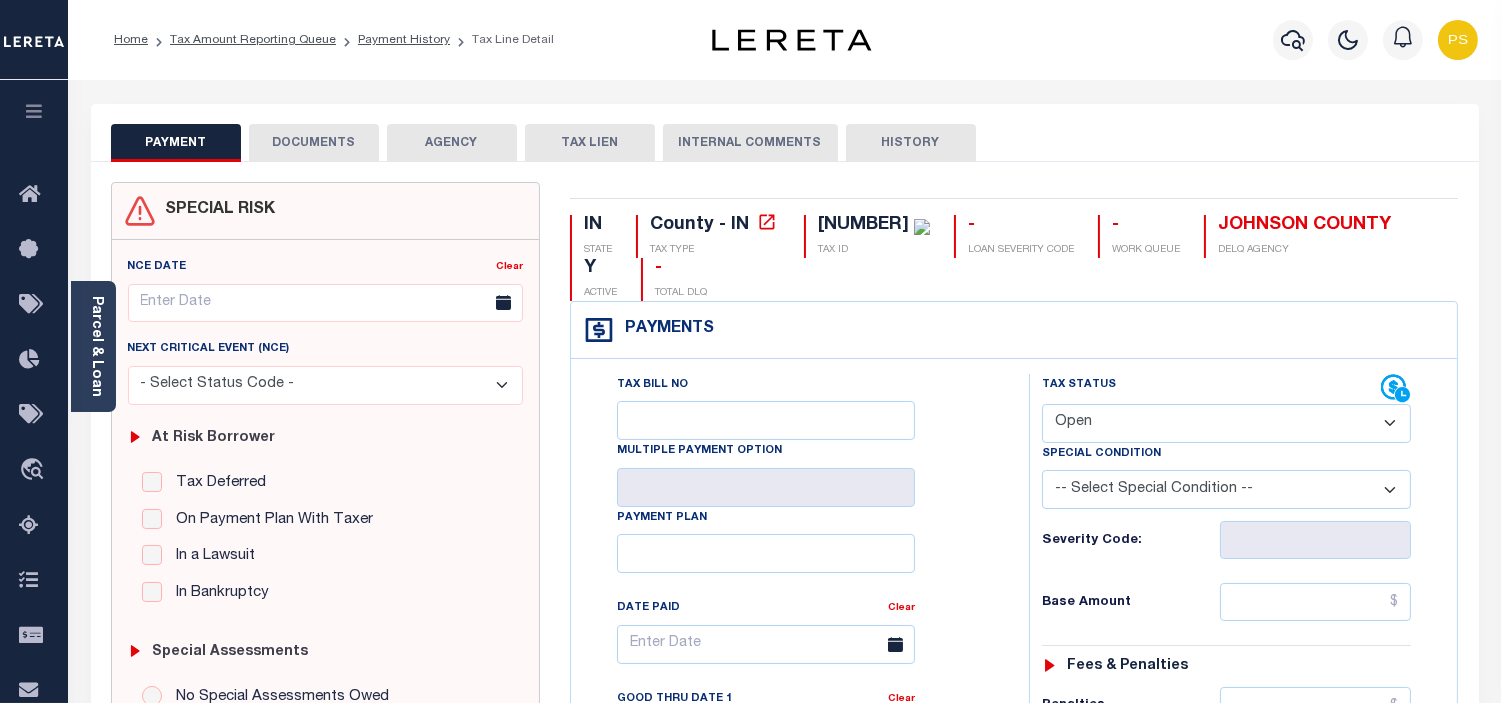 select on "PYD" 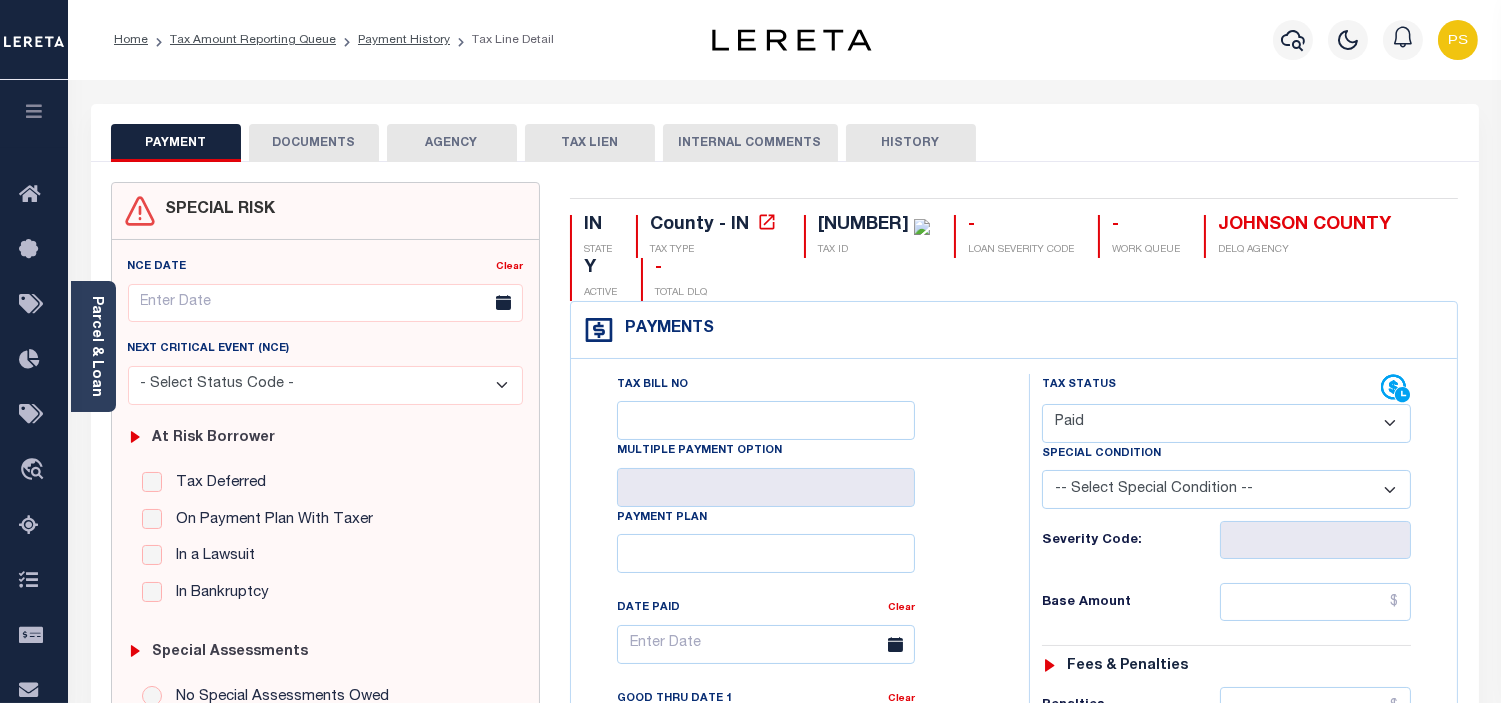 click on "- Select Status Code -
Open
Due/Unpaid
Paid
Incomplete
No Tax Due
Internal Refund Processed
New" at bounding box center (1226, 423) 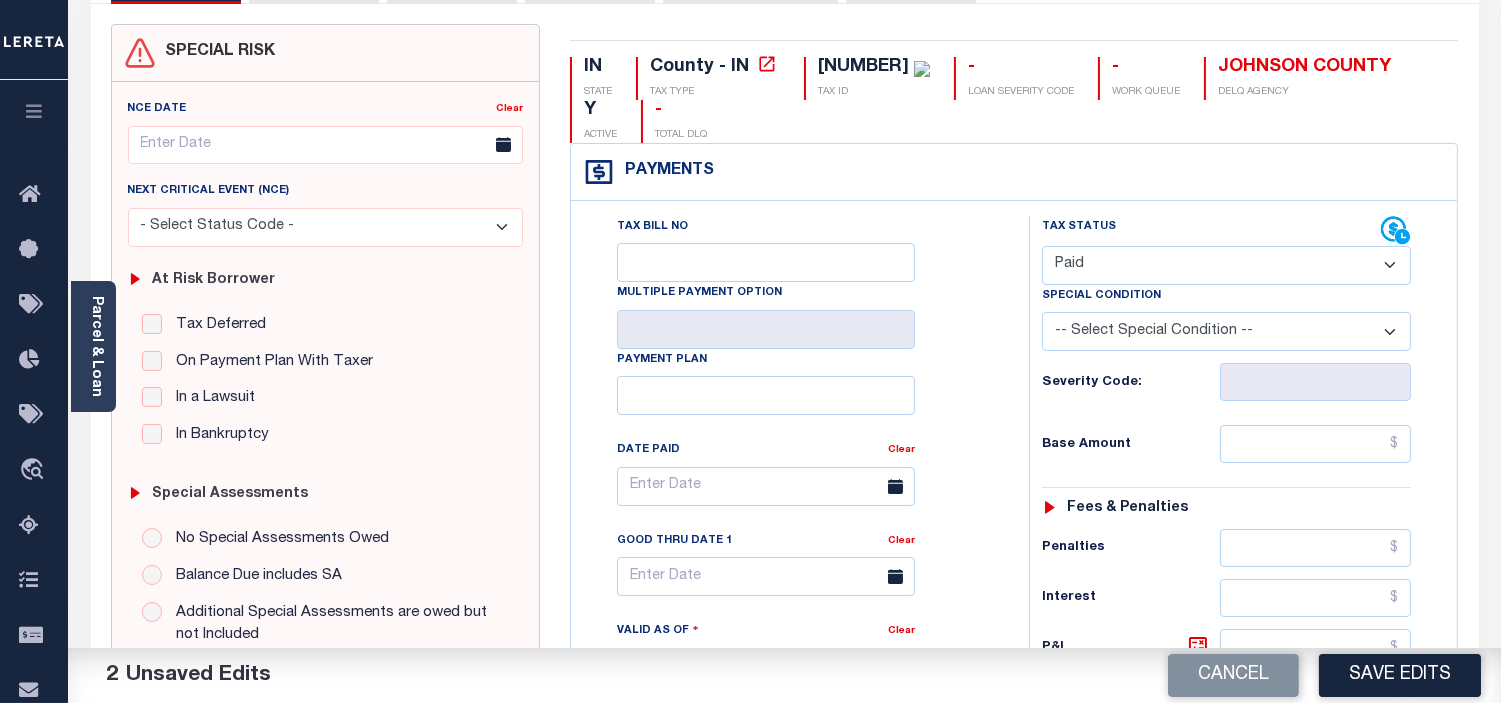 scroll, scrollTop: 222, scrollLeft: 0, axis: vertical 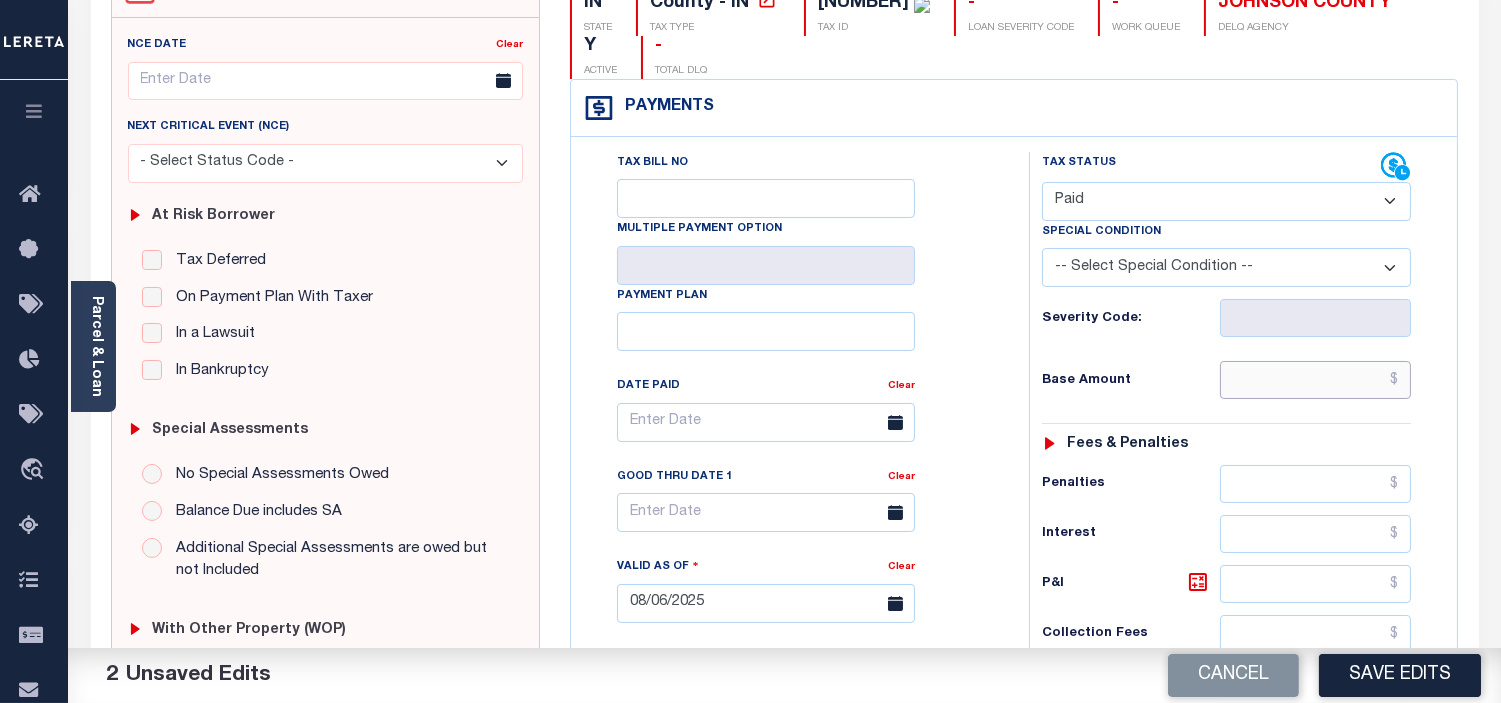 click at bounding box center [1315, 380] 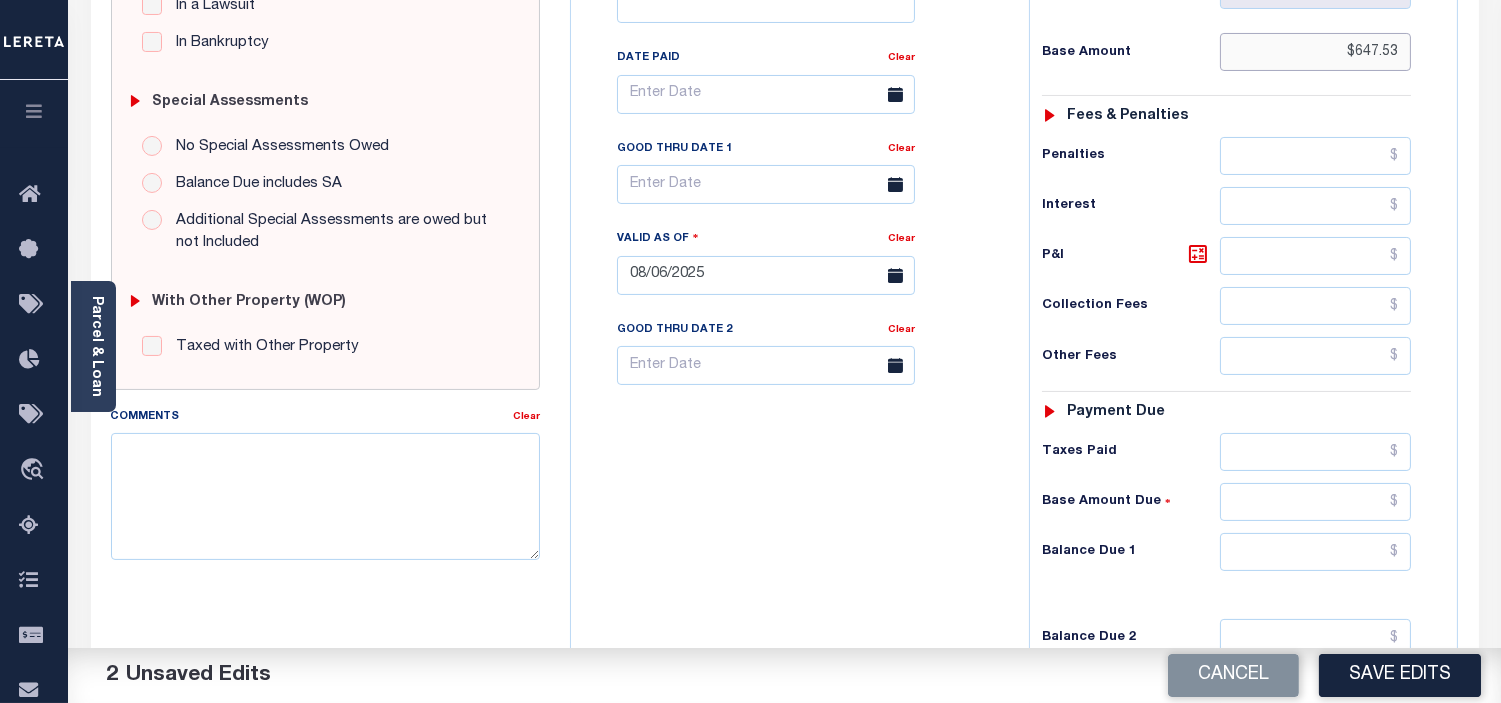 scroll, scrollTop: 555, scrollLeft: 0, axis: vertical 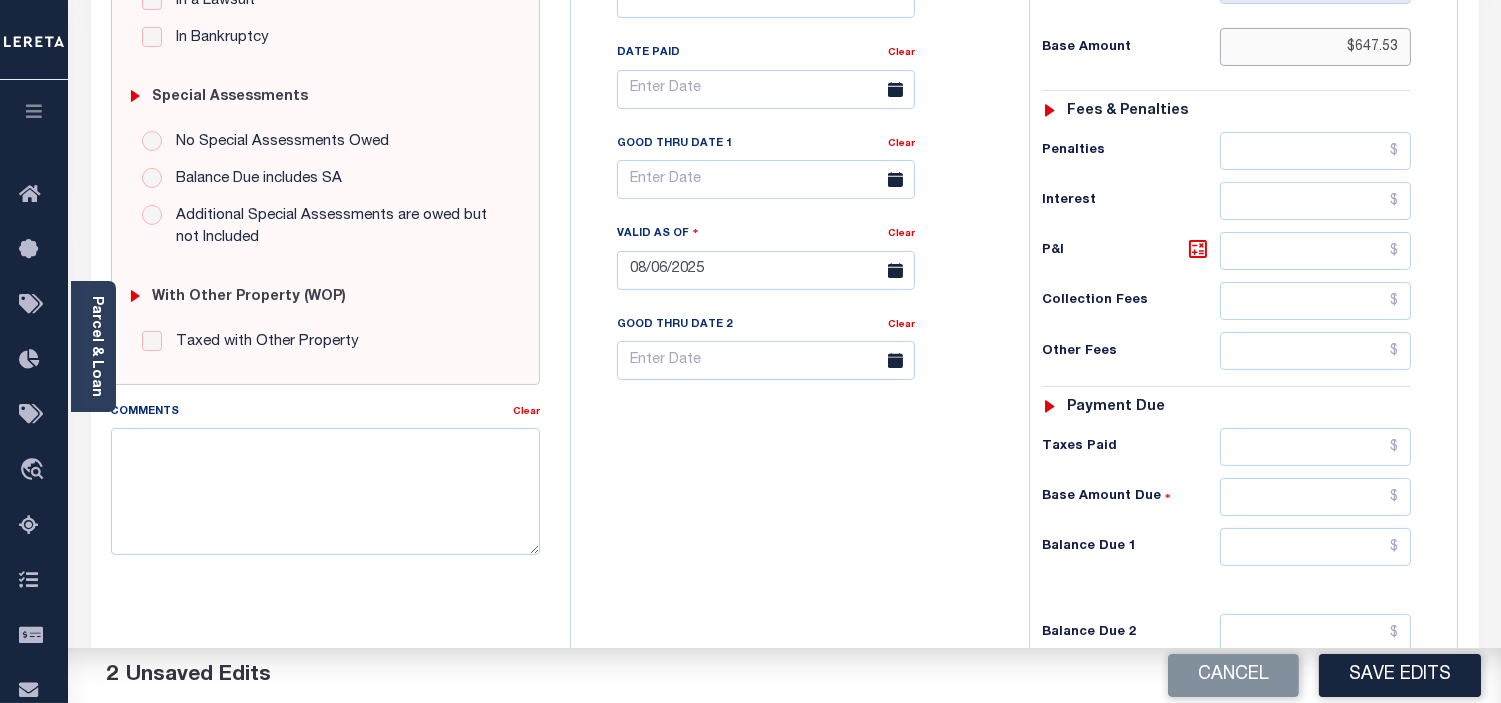 type on "$647.53" 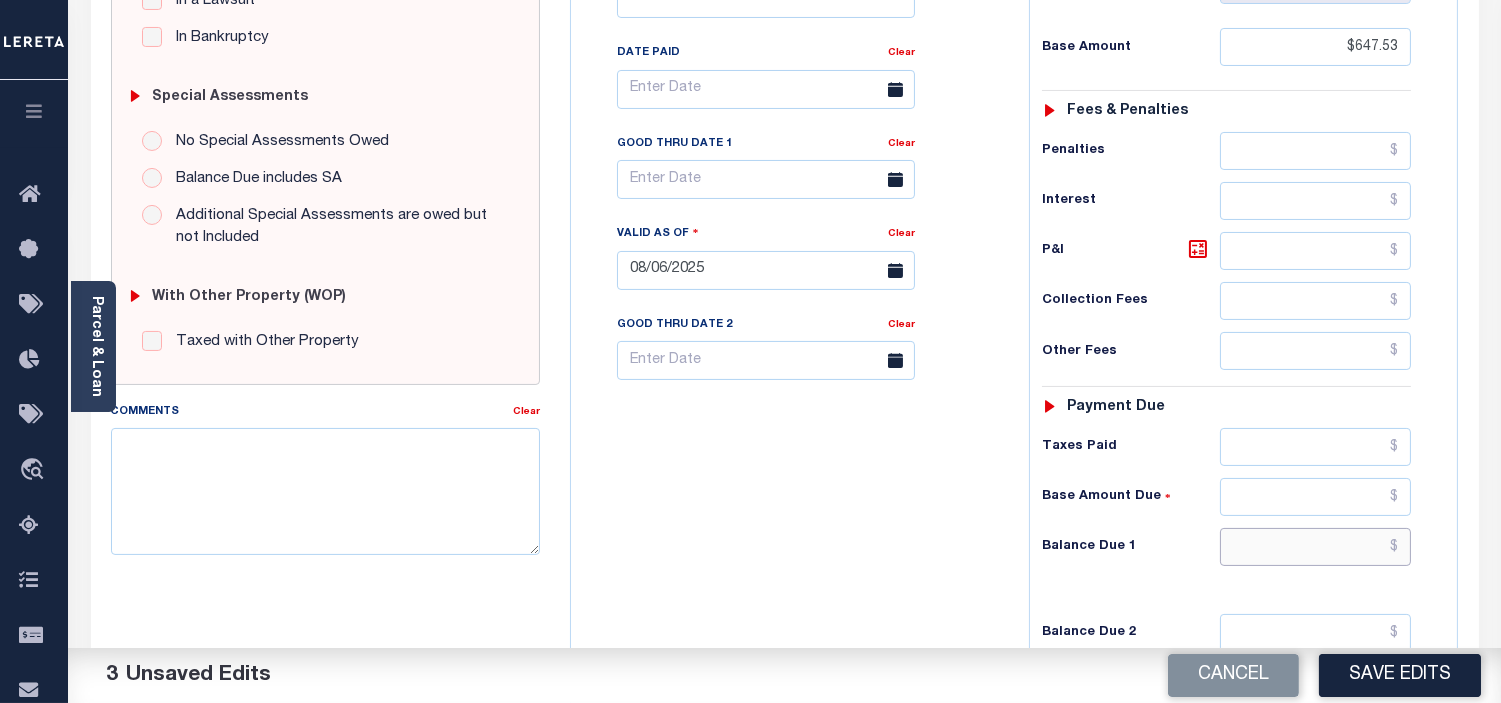 click at bounding box center (1315, 547) 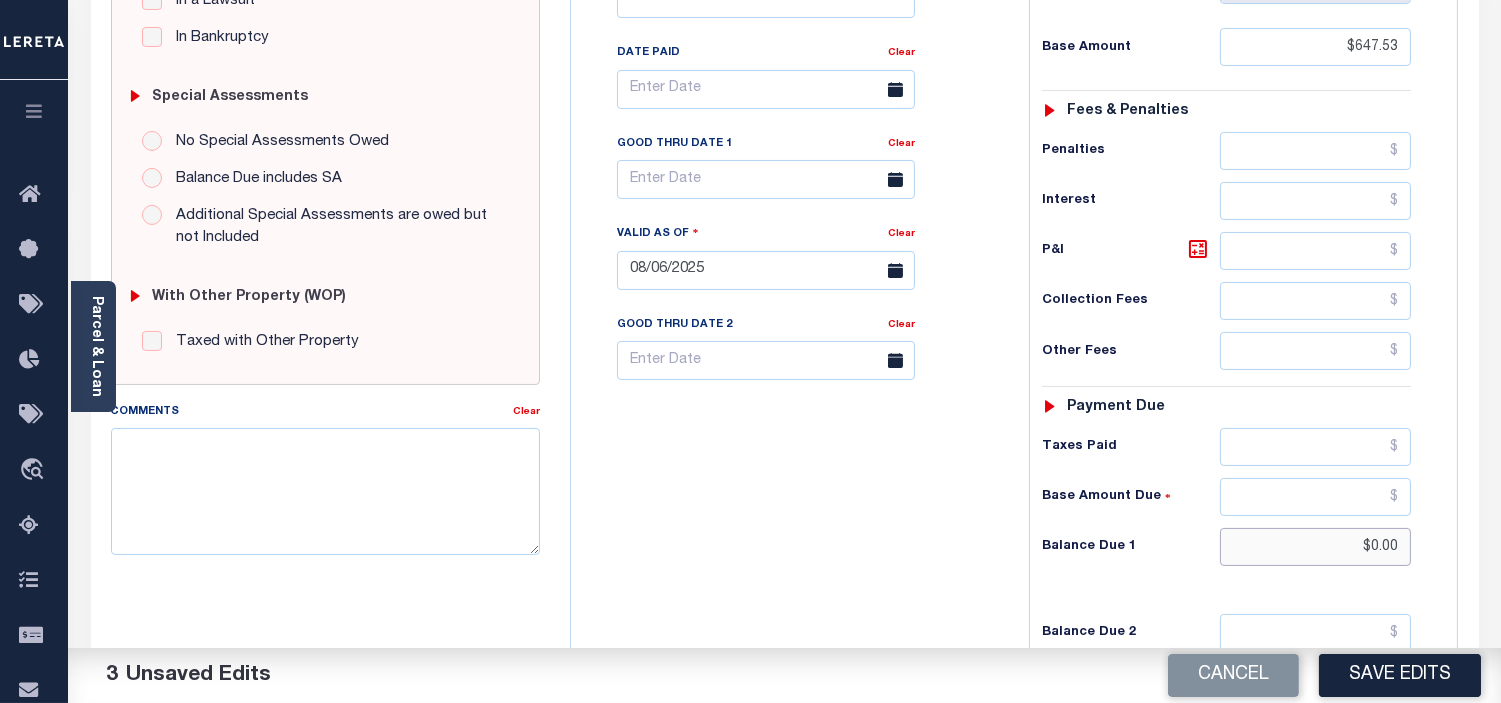 type on "$0.00" 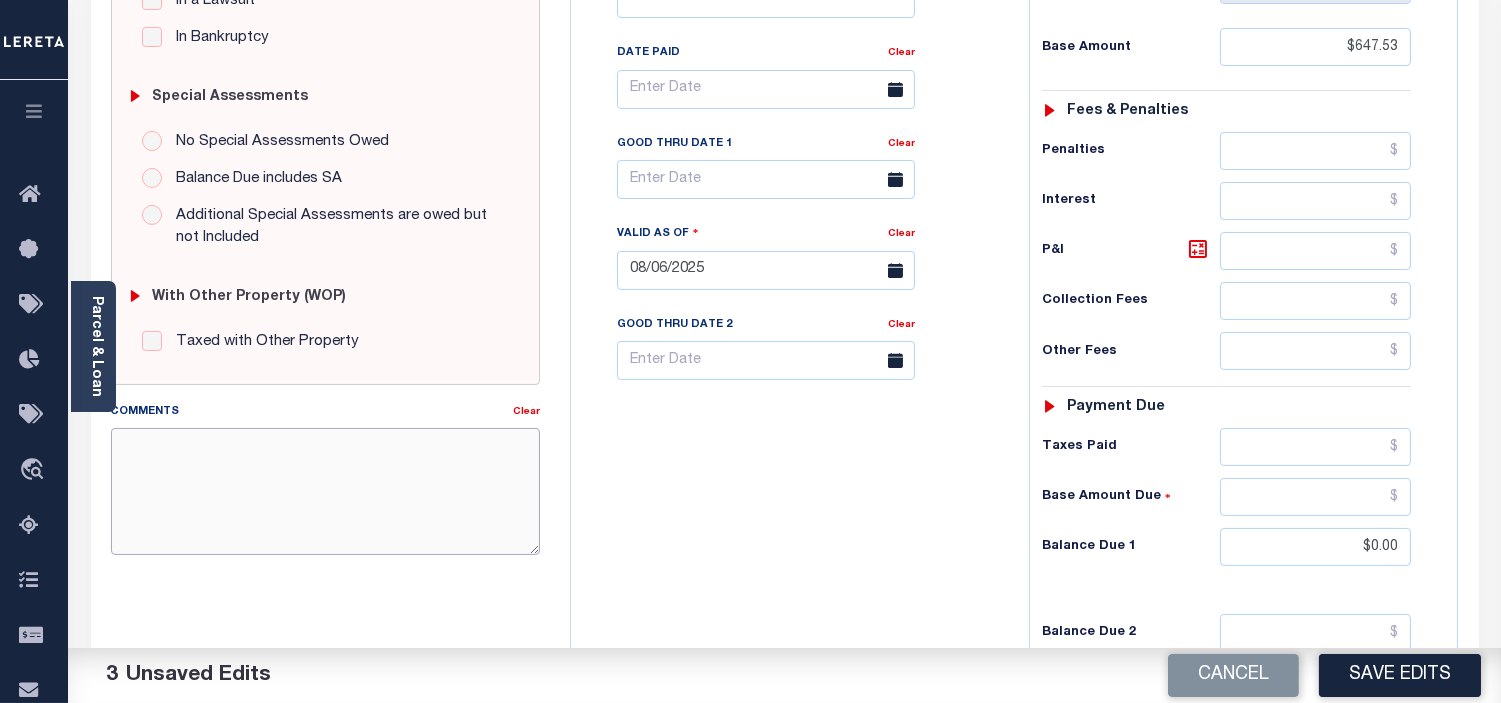 click on "Comments" at bounding box center [325, 491] 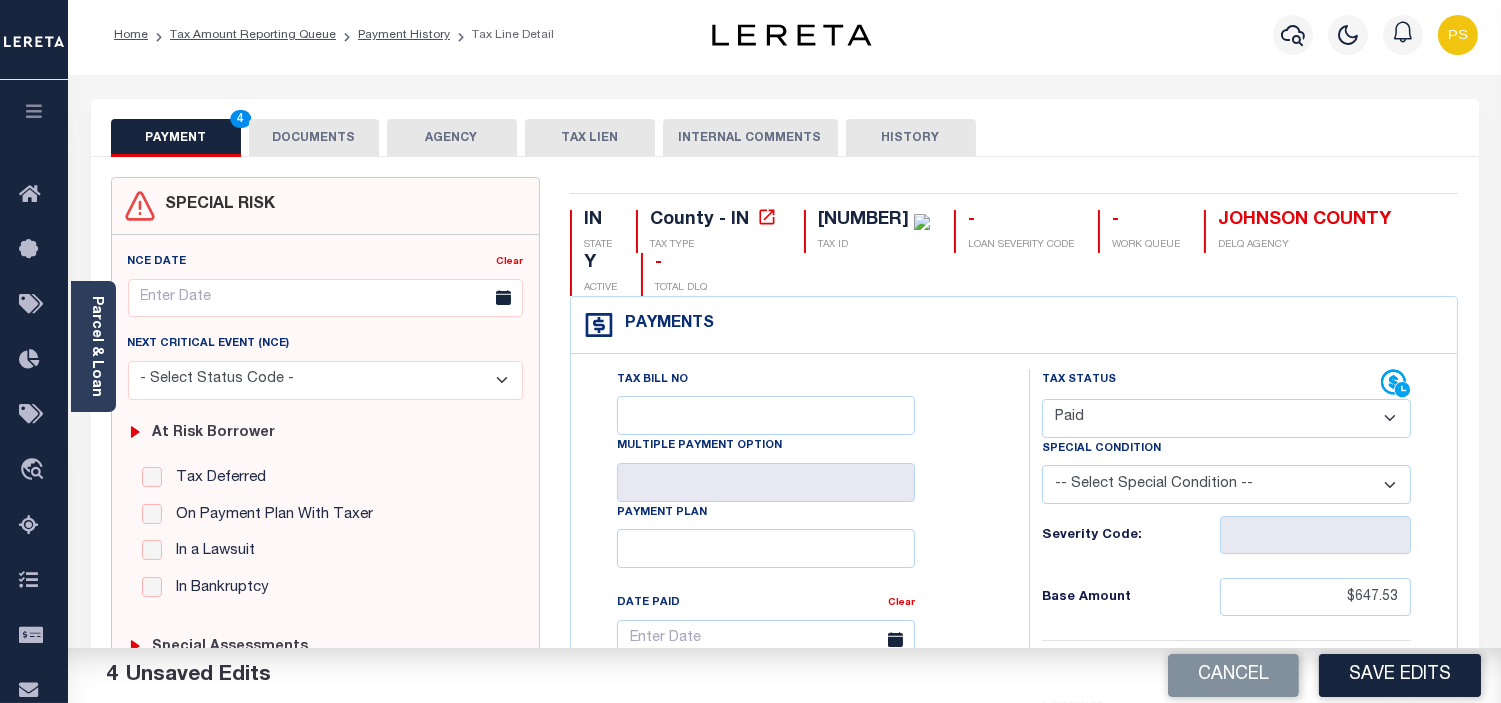 scroll, scrollTop: 0, scrollLeft: 0, axis: both 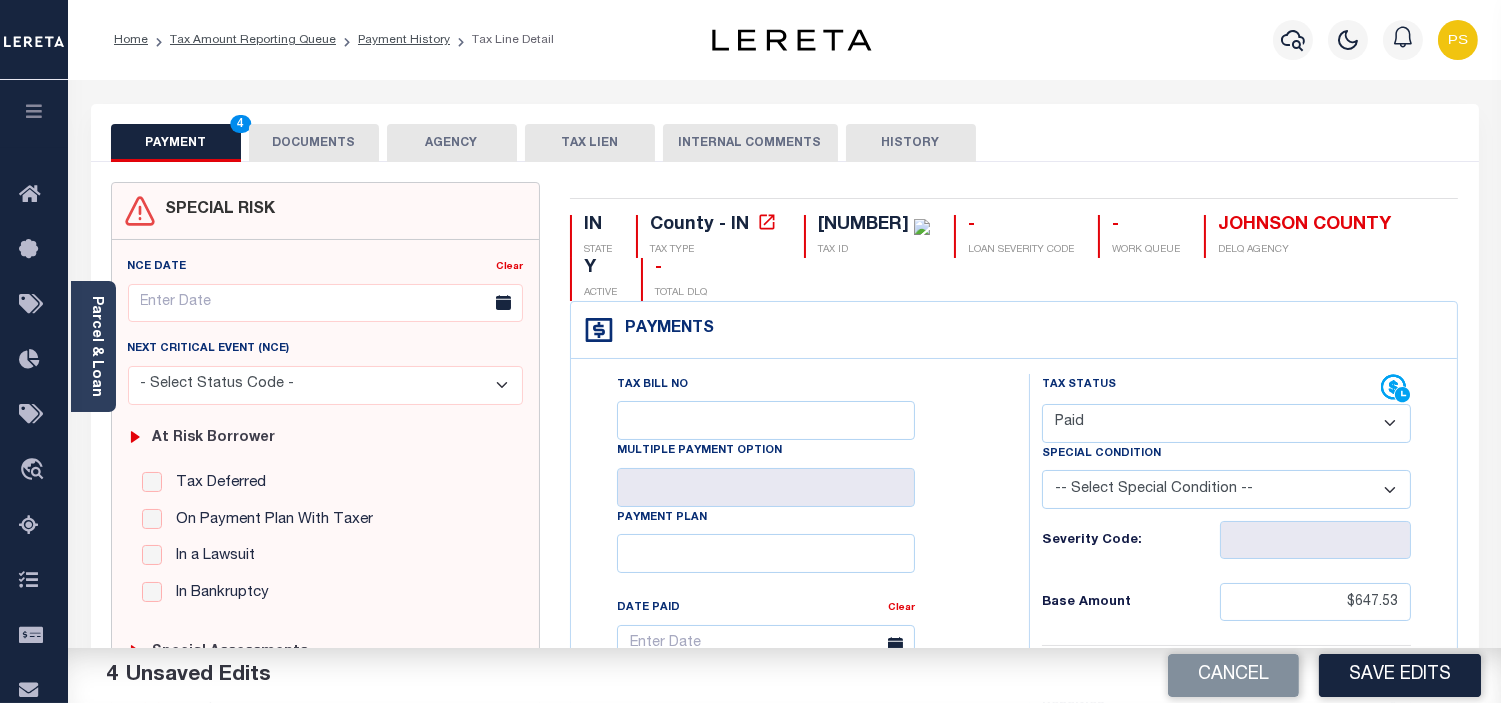 type on "SEE ATTACHED" 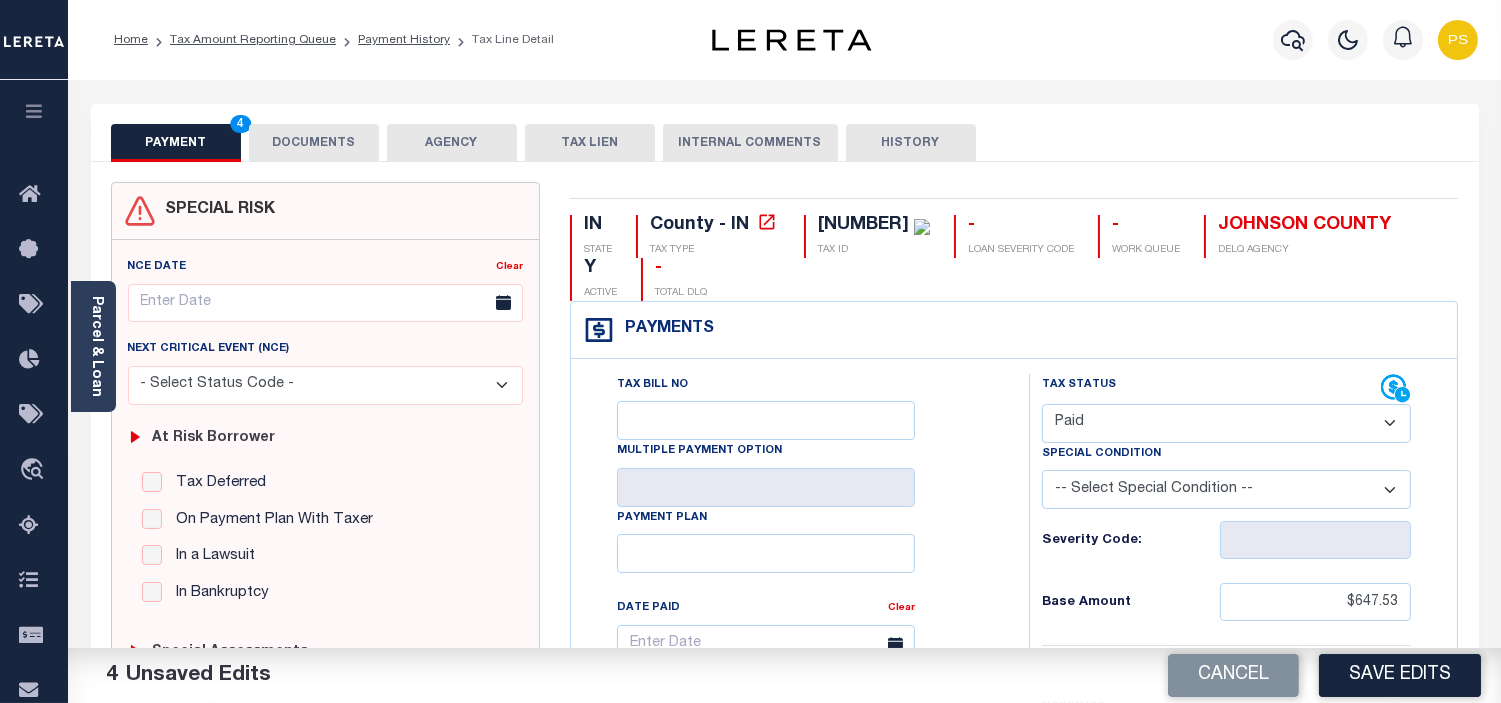 click on "DOCUMENTS" at bounding box center [314, 143] 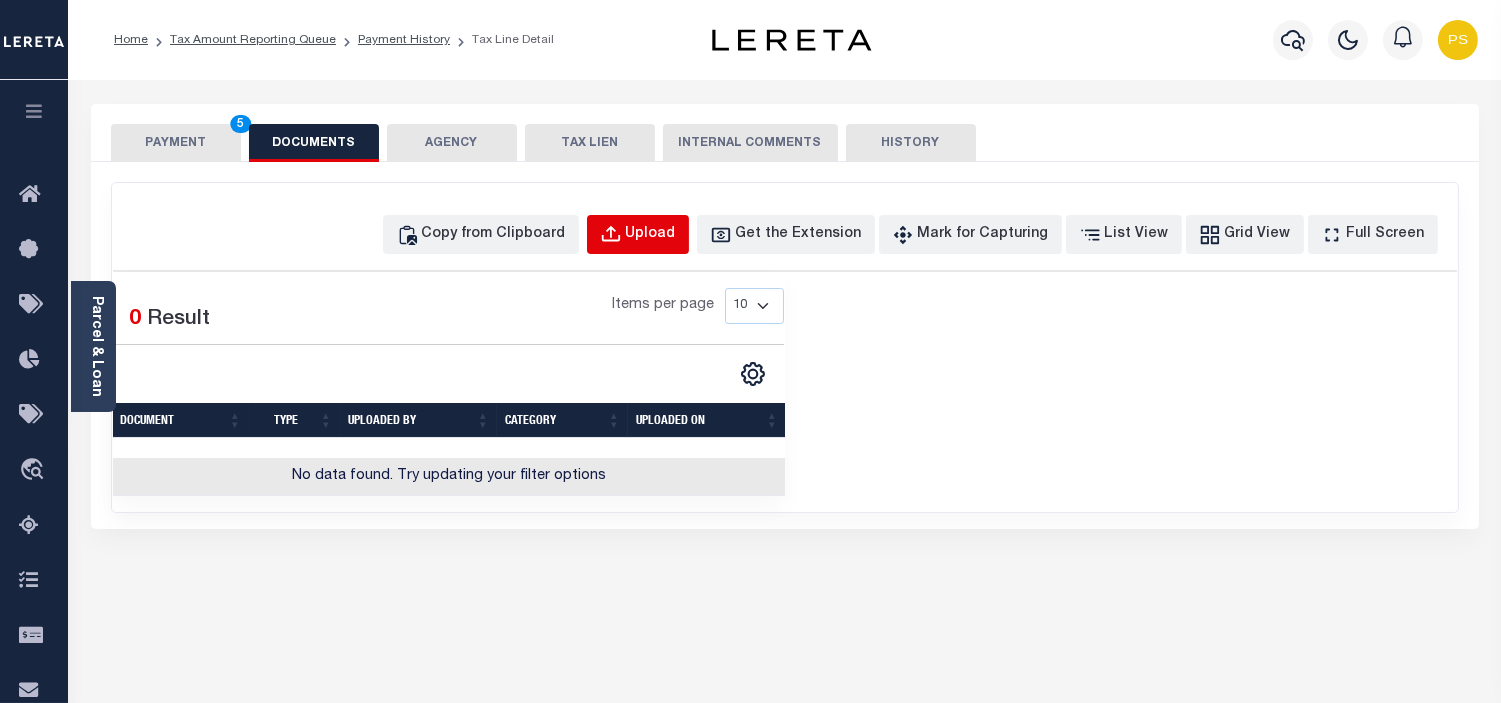 click on "Upload" at bounding box center (651, 235) 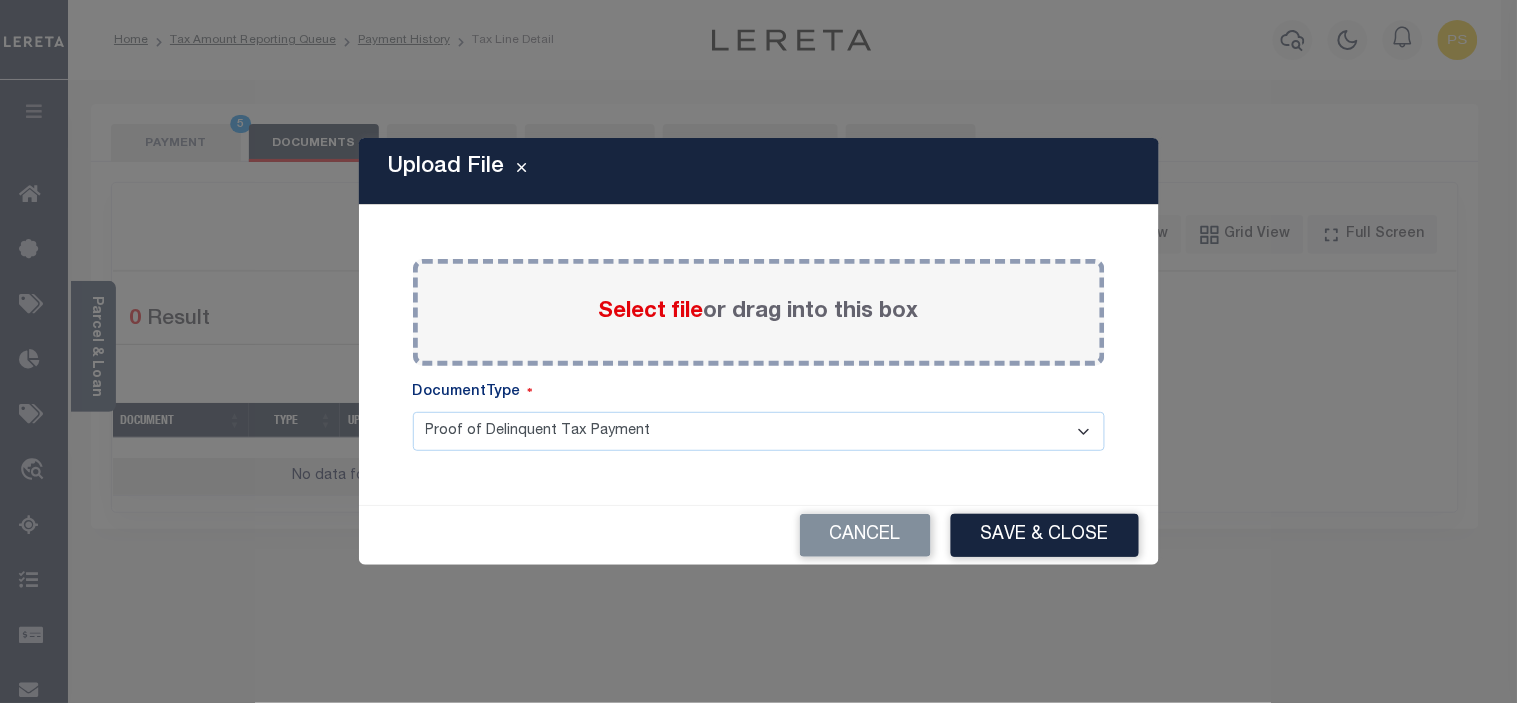 click on "Select file" at bounding box center [651, 312] 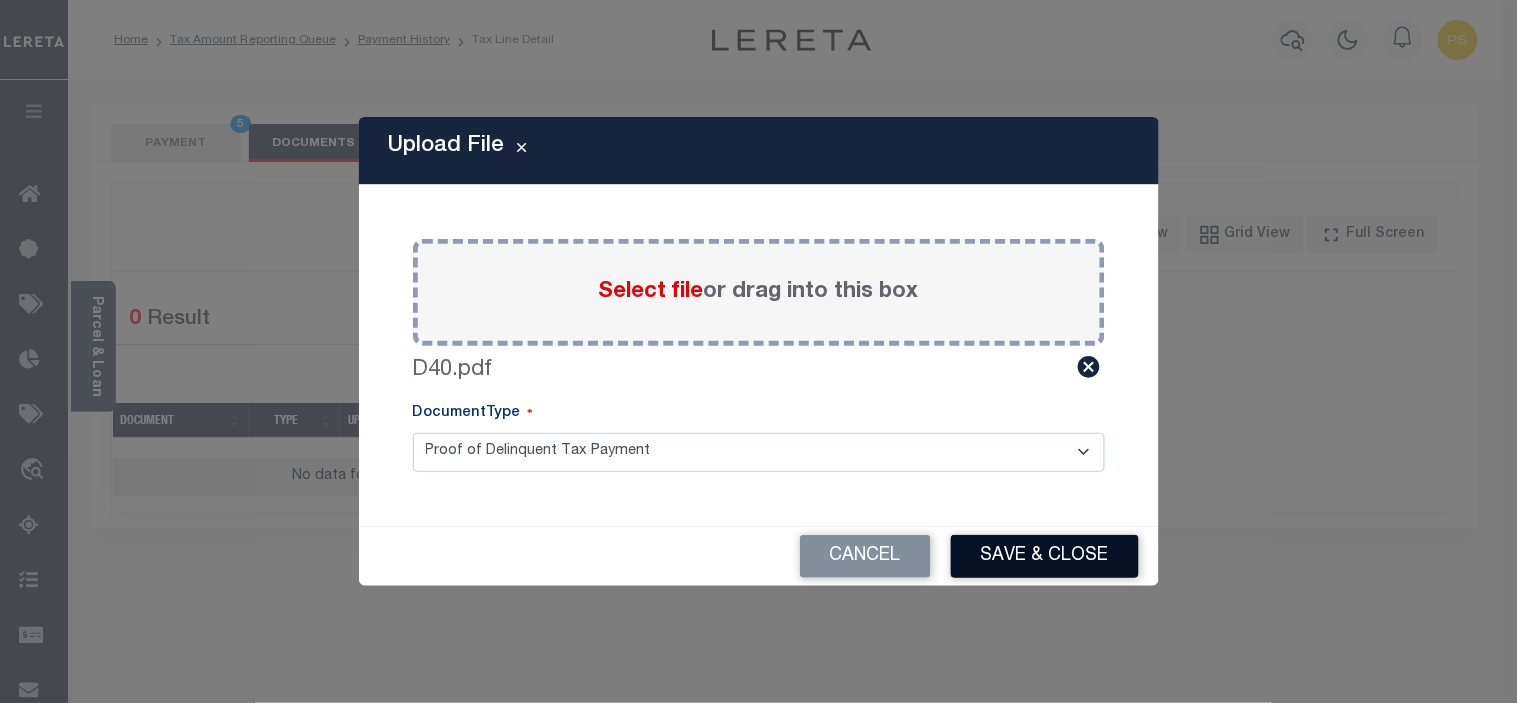 click on "Save & Close" at bounding box center [1045, 556] 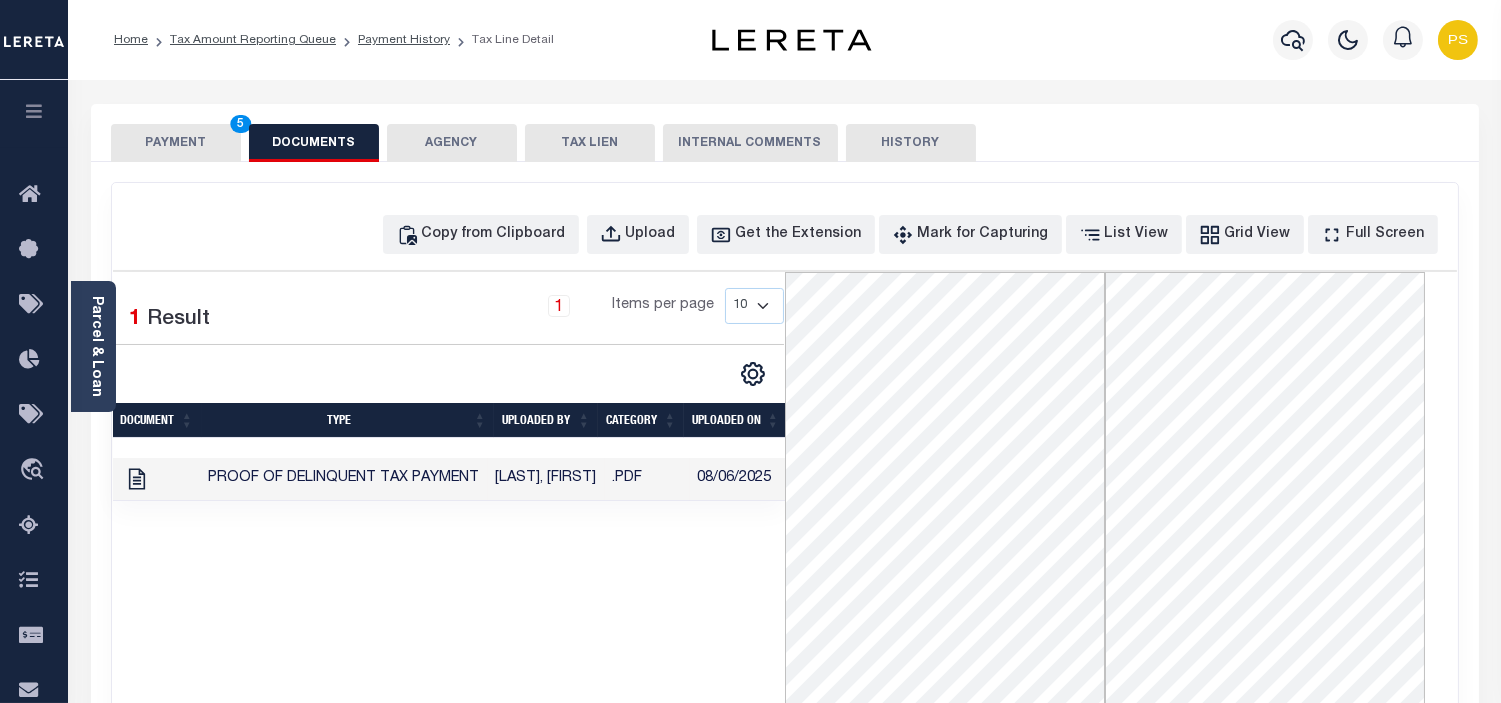 click on "PAYMENT
5" at bounding box center (176, 143) 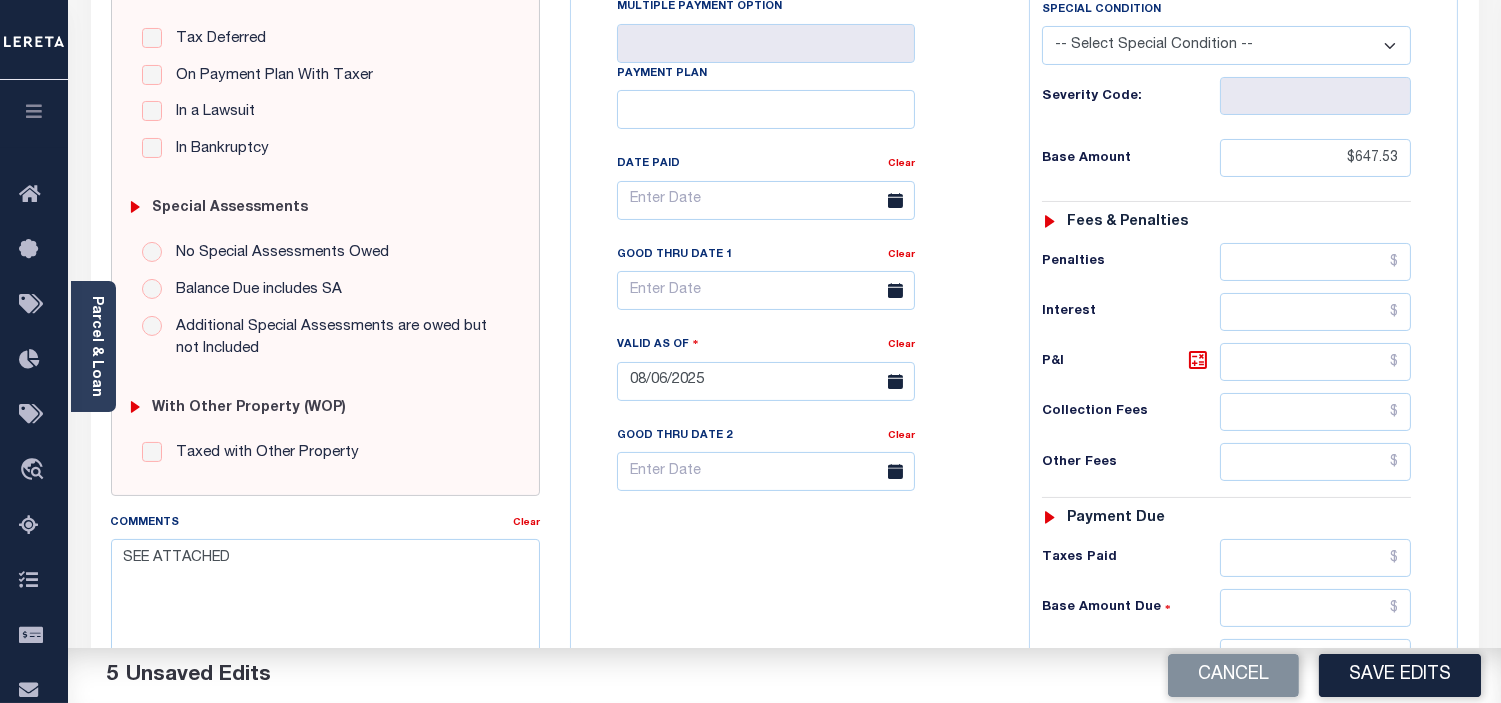 scroll, scrollTop: 555, scrollLeft: 0, axis: vertical 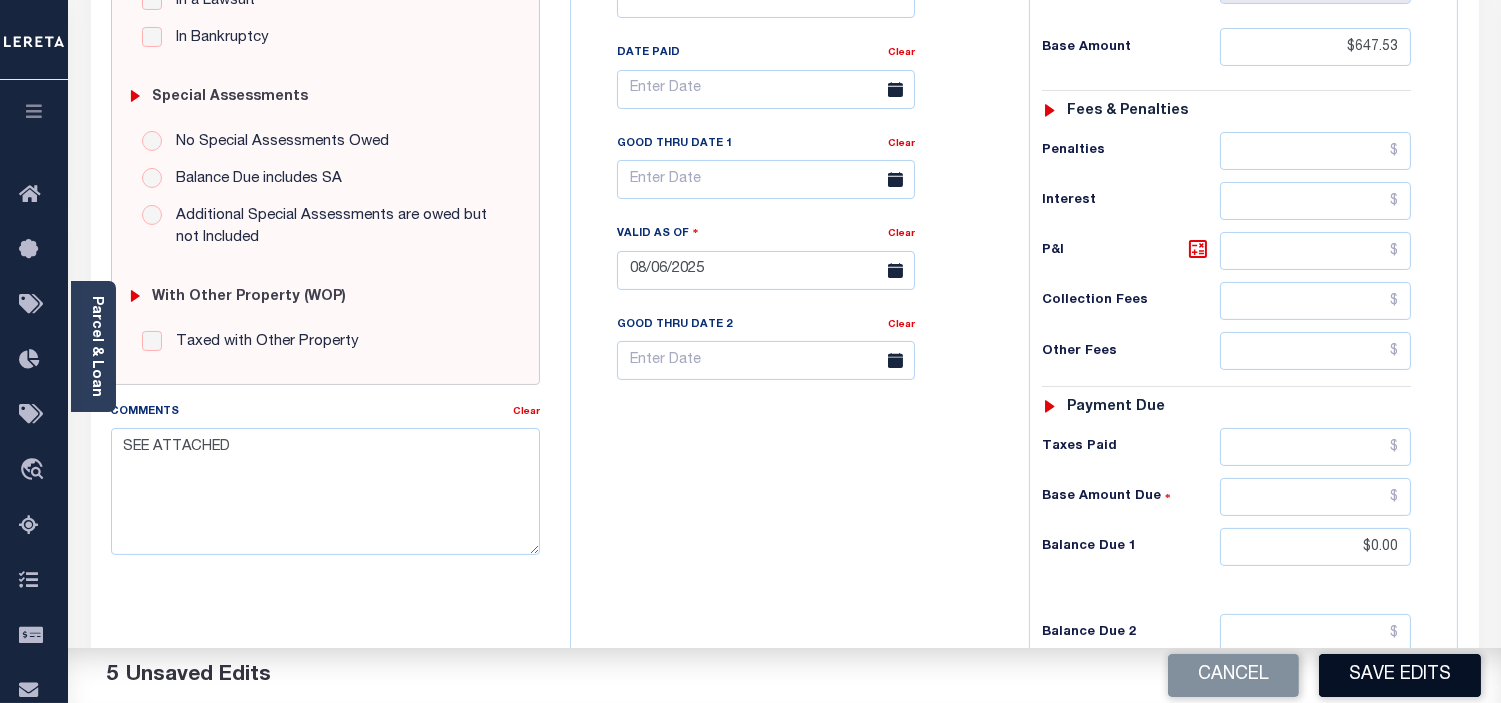 click on "Save Edits" at bounding box center [1400, 675] 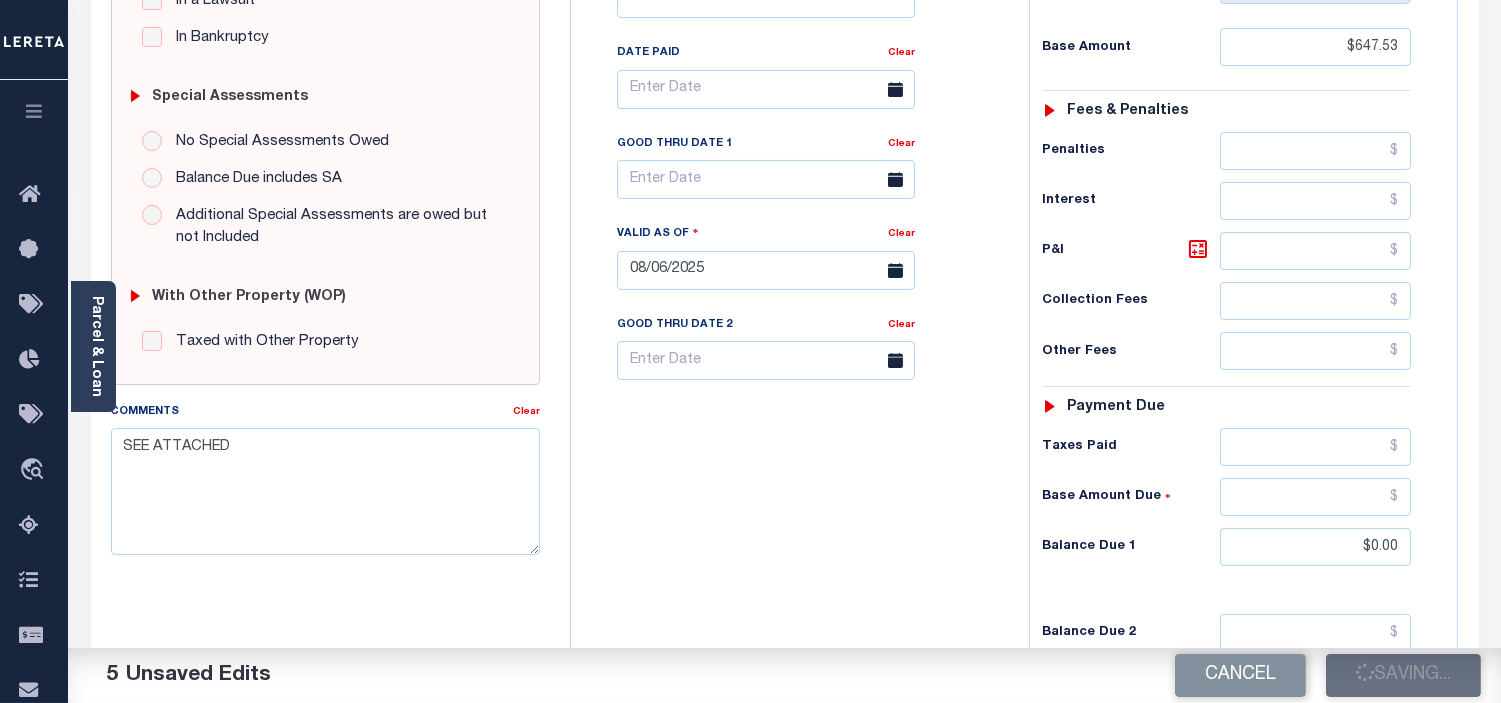 checkbox on "false" 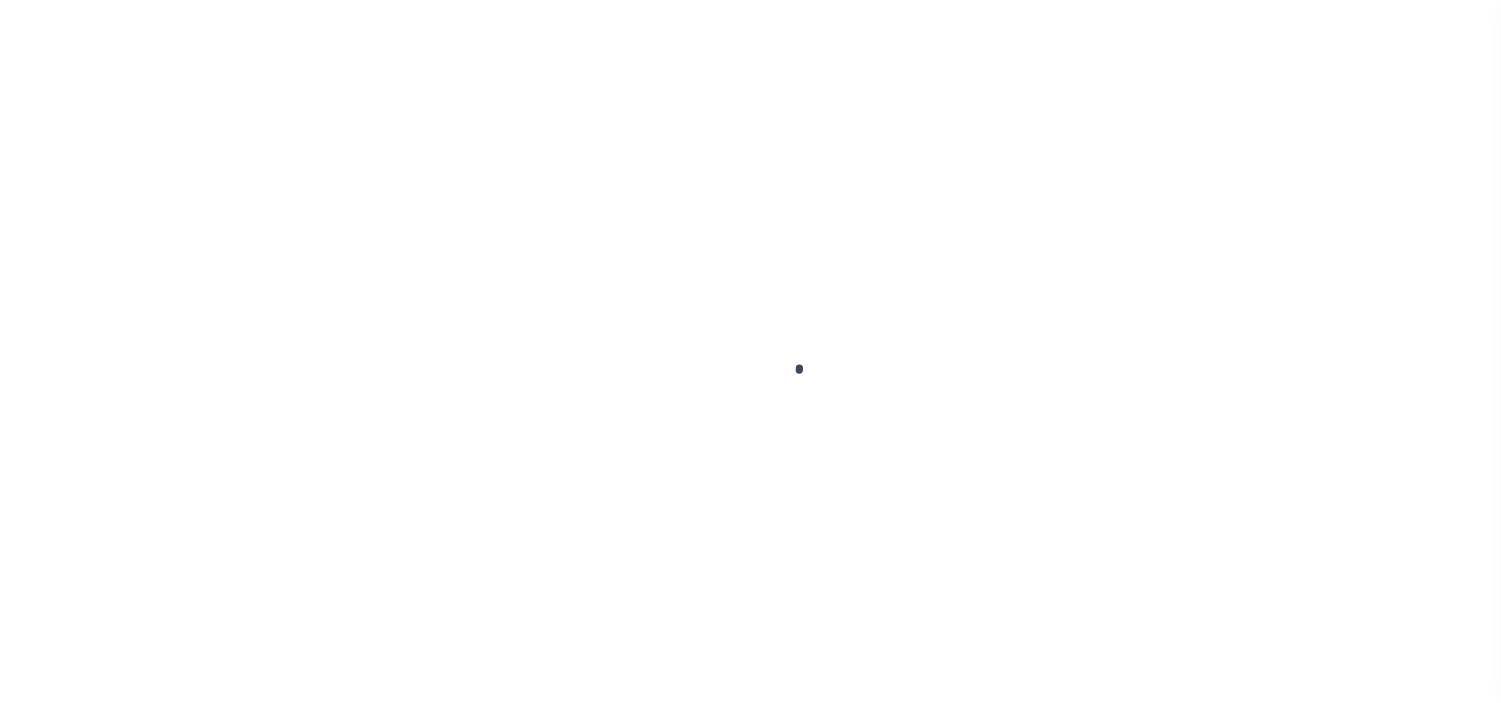 scroll, scrollTop: 0, scrollLeft: 0, axis: both 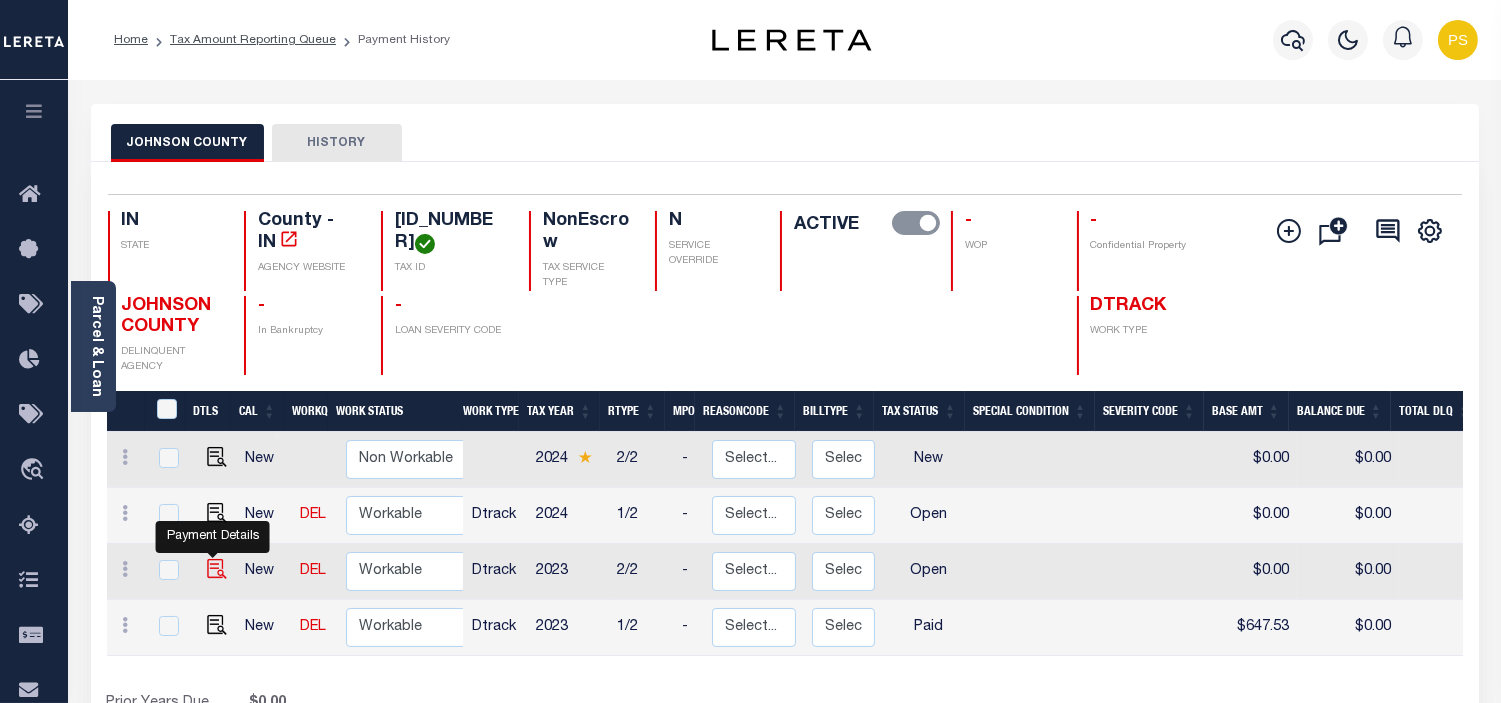 click at bounding box center [217, 569] 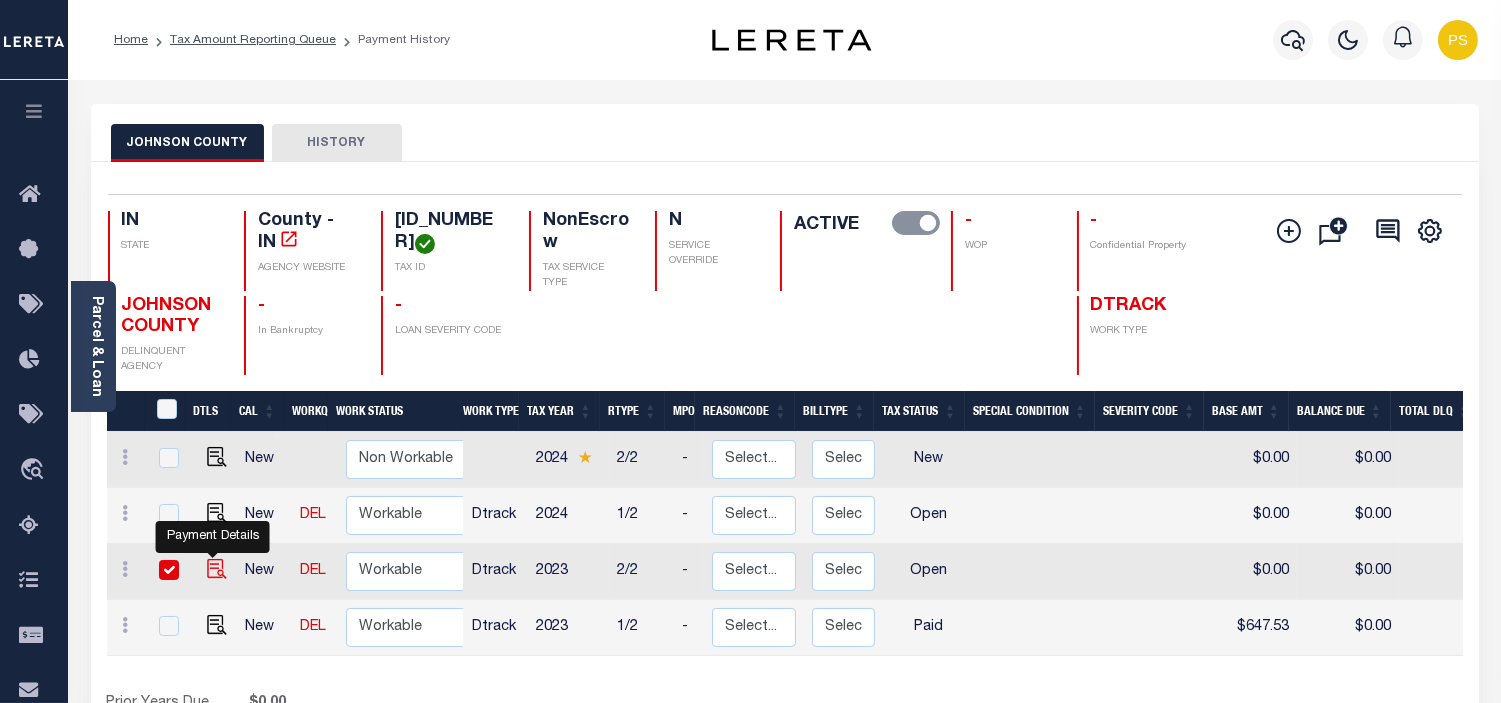 checkbox on "true" 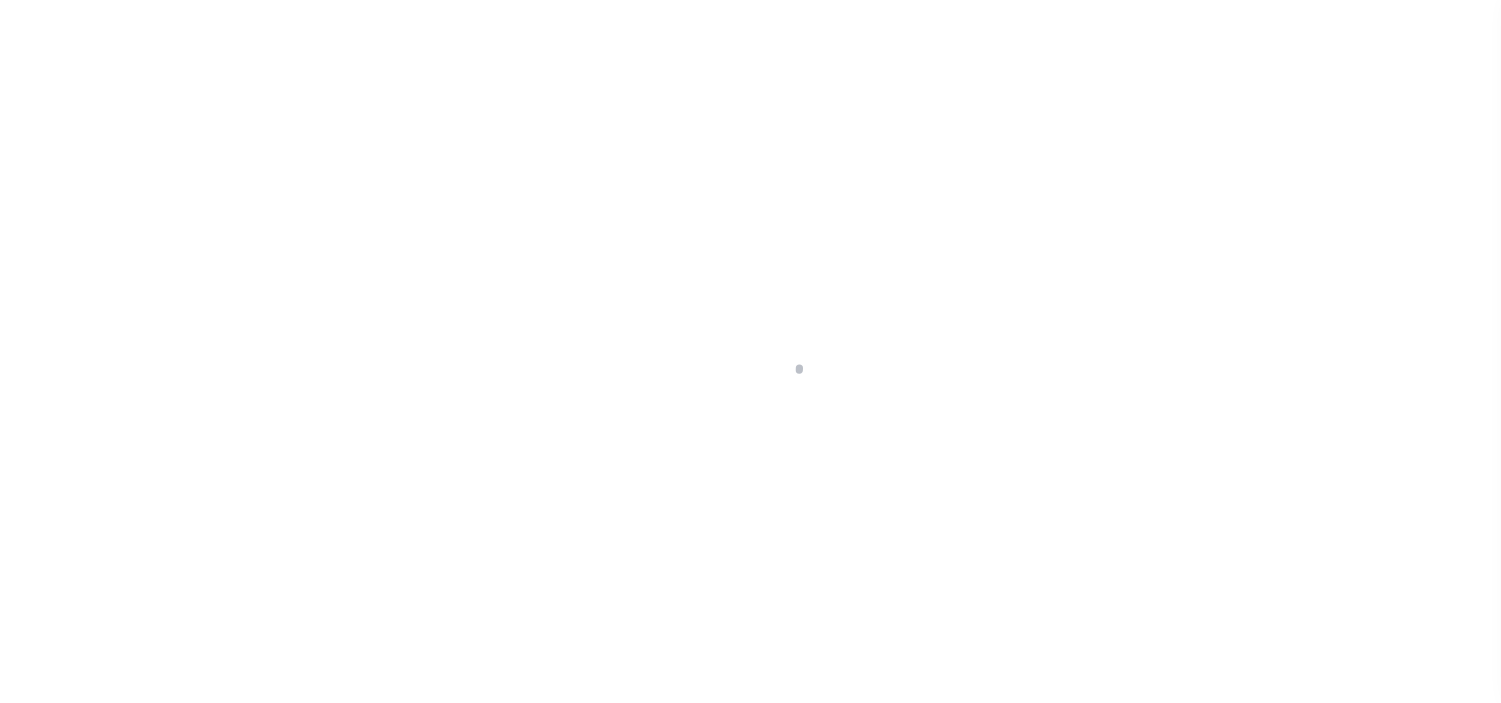 scroll, scrollTop: 0, scrollLeft: 0, axis: both 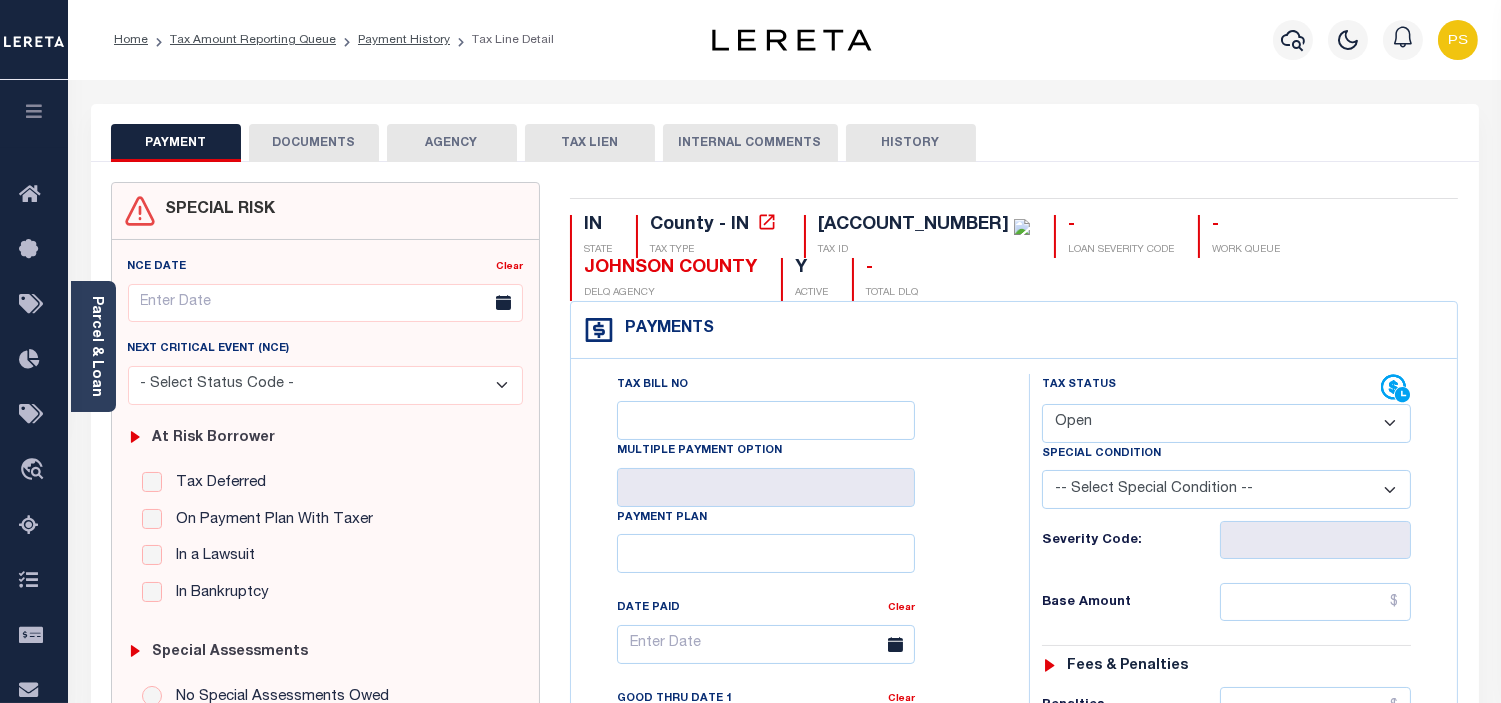 click on "- Select Status Code -
Open
Due/Unpaid
Paid
Incomplete
No Tax Due
Internal Refund Processed
New" at bounding box center (1226, 423) 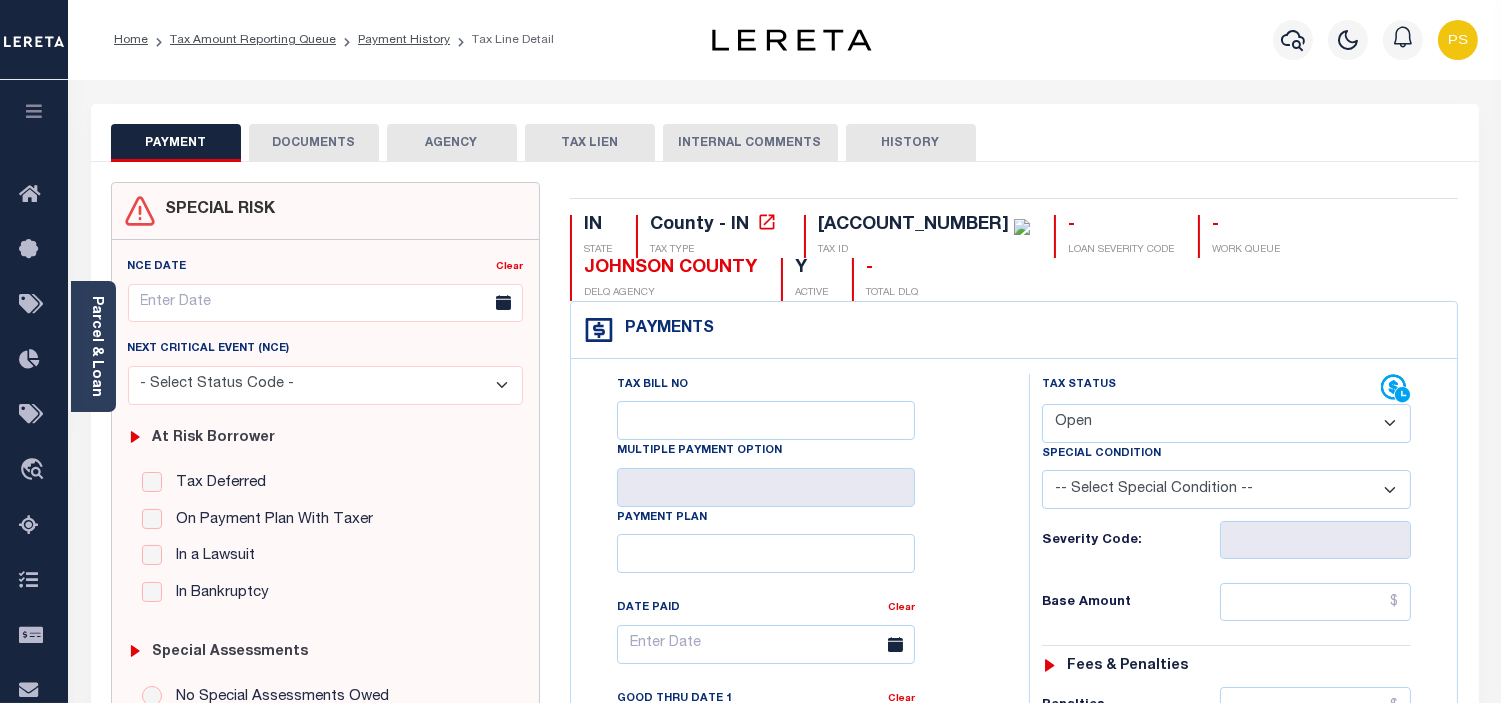 select on "PYD" 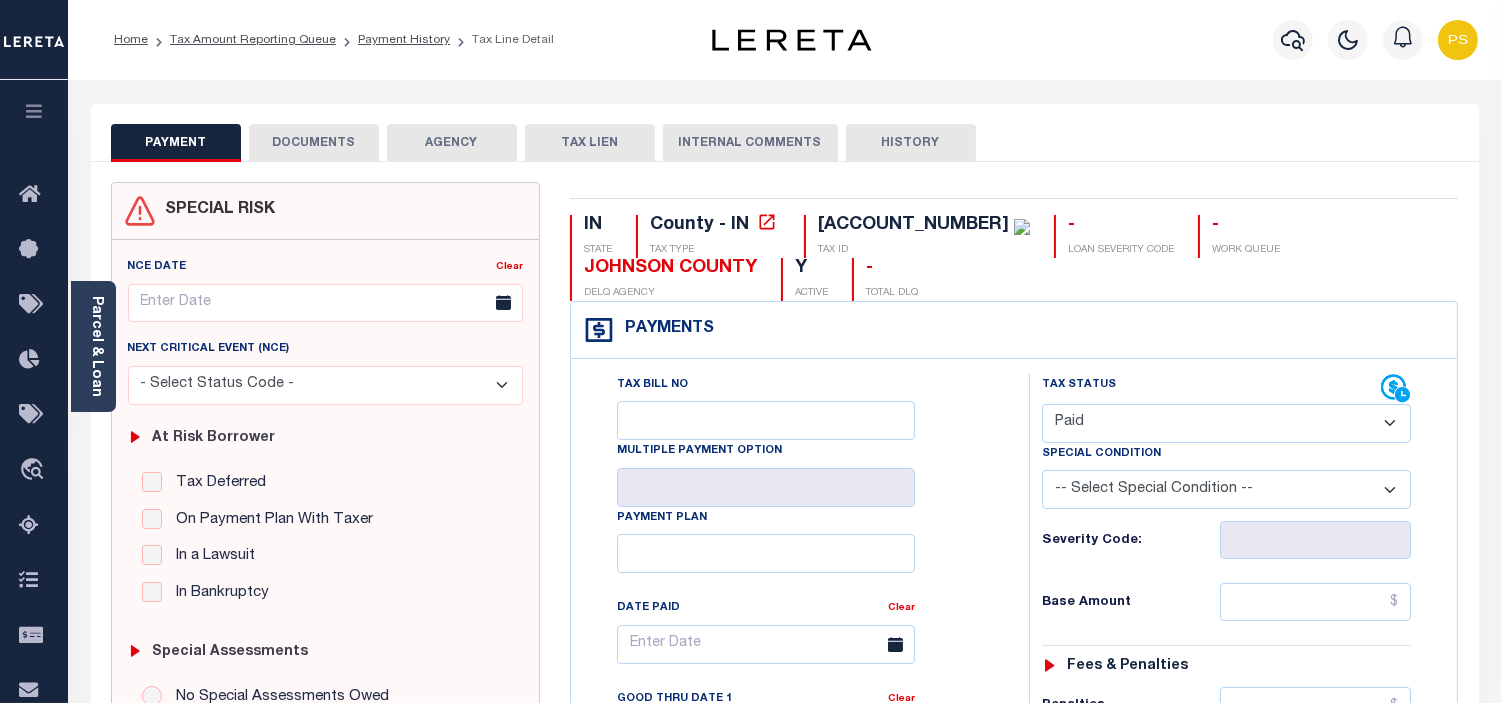 click on "- Select Status Code -
Open
Due/Unpaid
Paid
Incomplete
No Tax Due
Internal Refund Processed
New" at bounding box center [1226, 423] 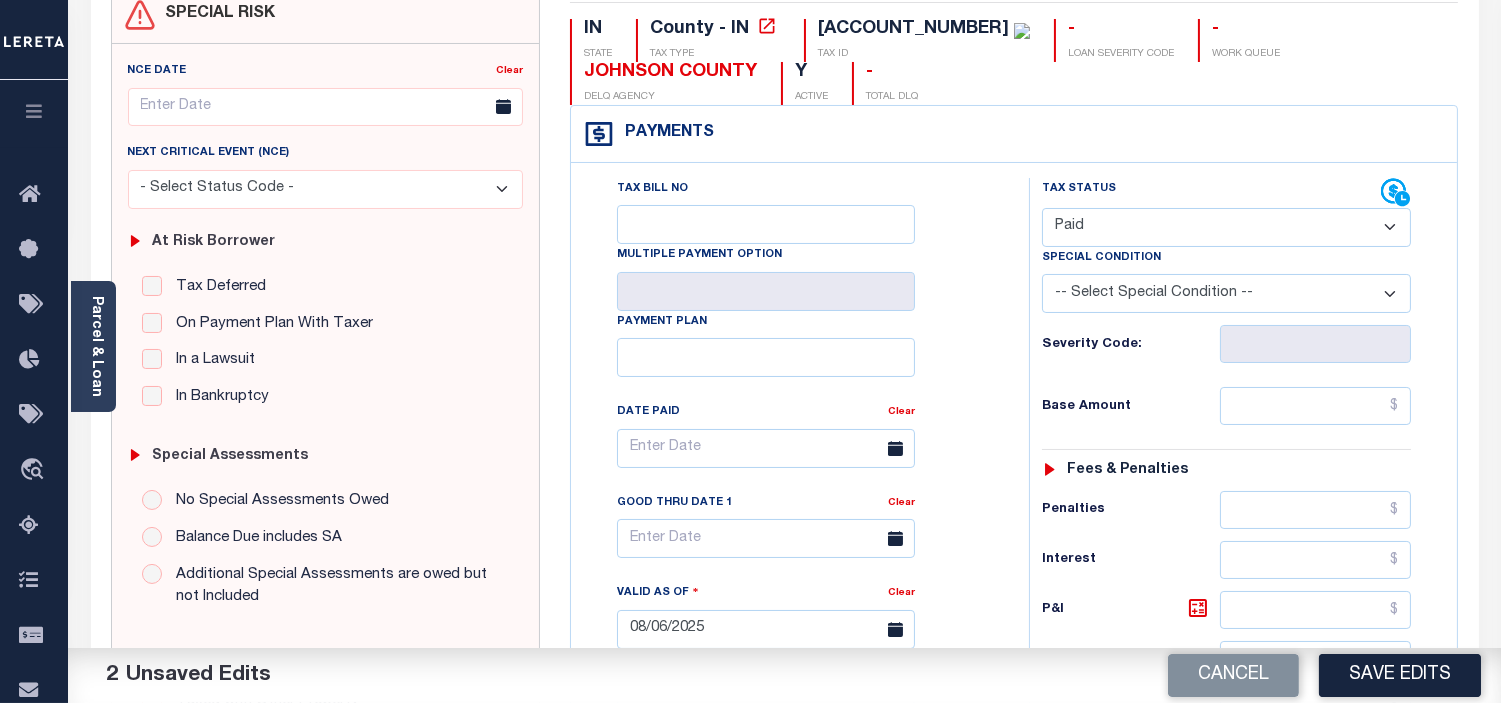 scroll, scrollTop: 222, scrollLeft: 0, axis: vertical 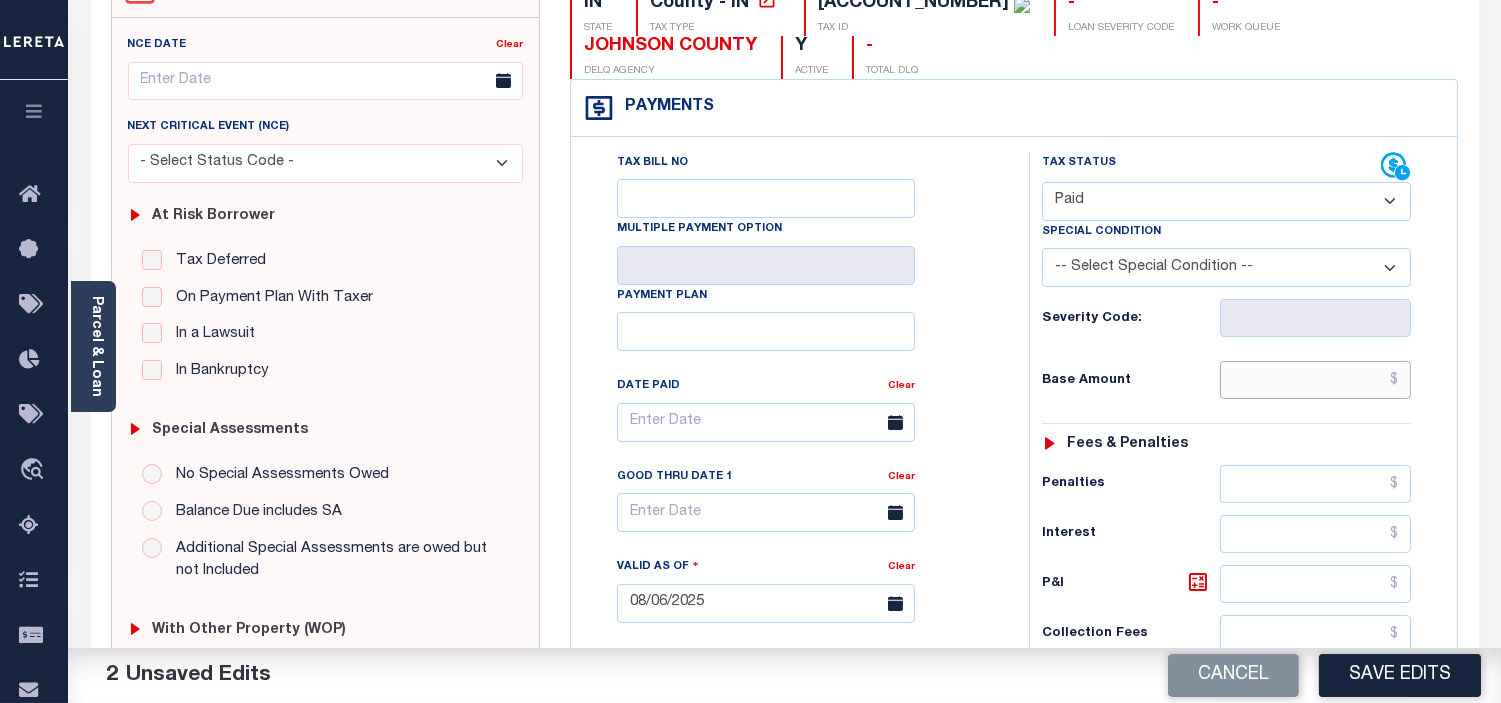 click at bounding box center (1315, 380) 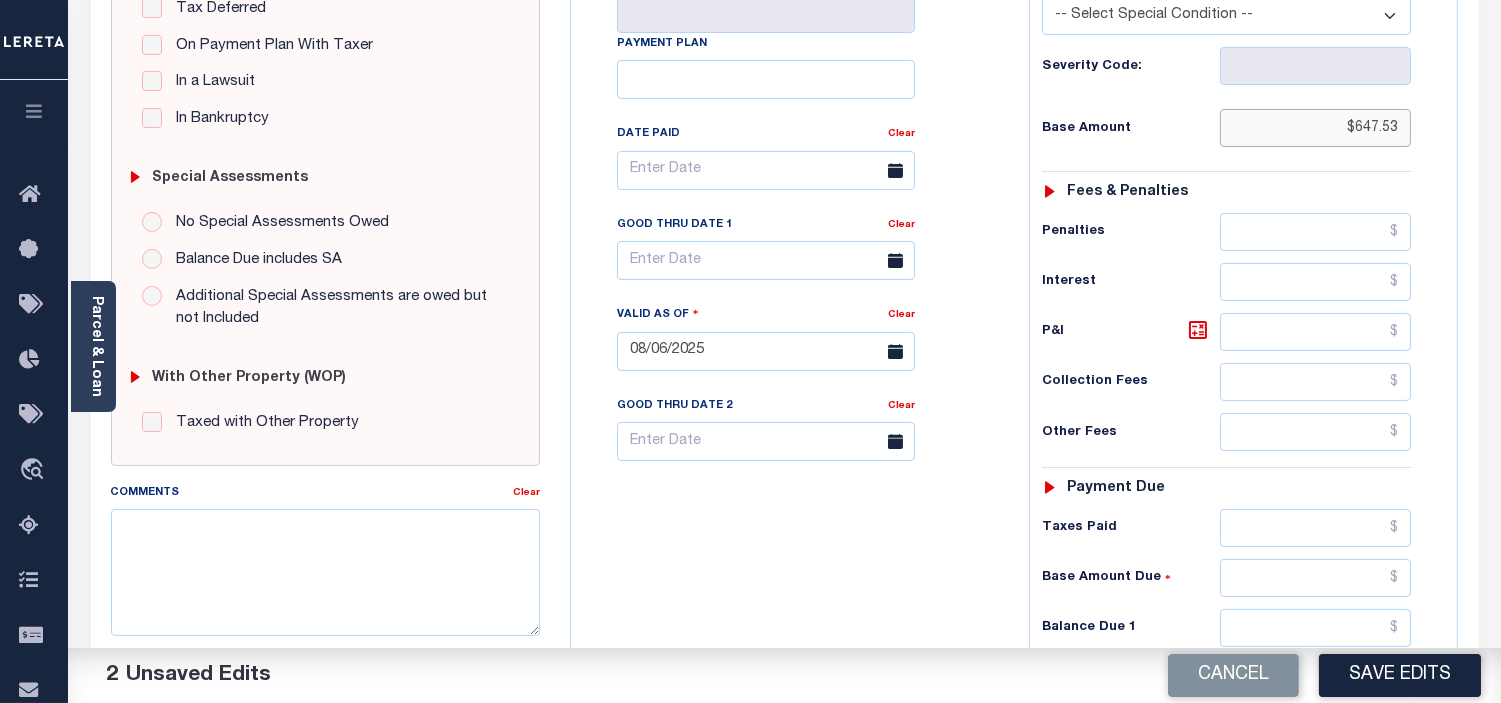 scroll, scrollTop: 555, scrollLeft: 0, axis: vertical 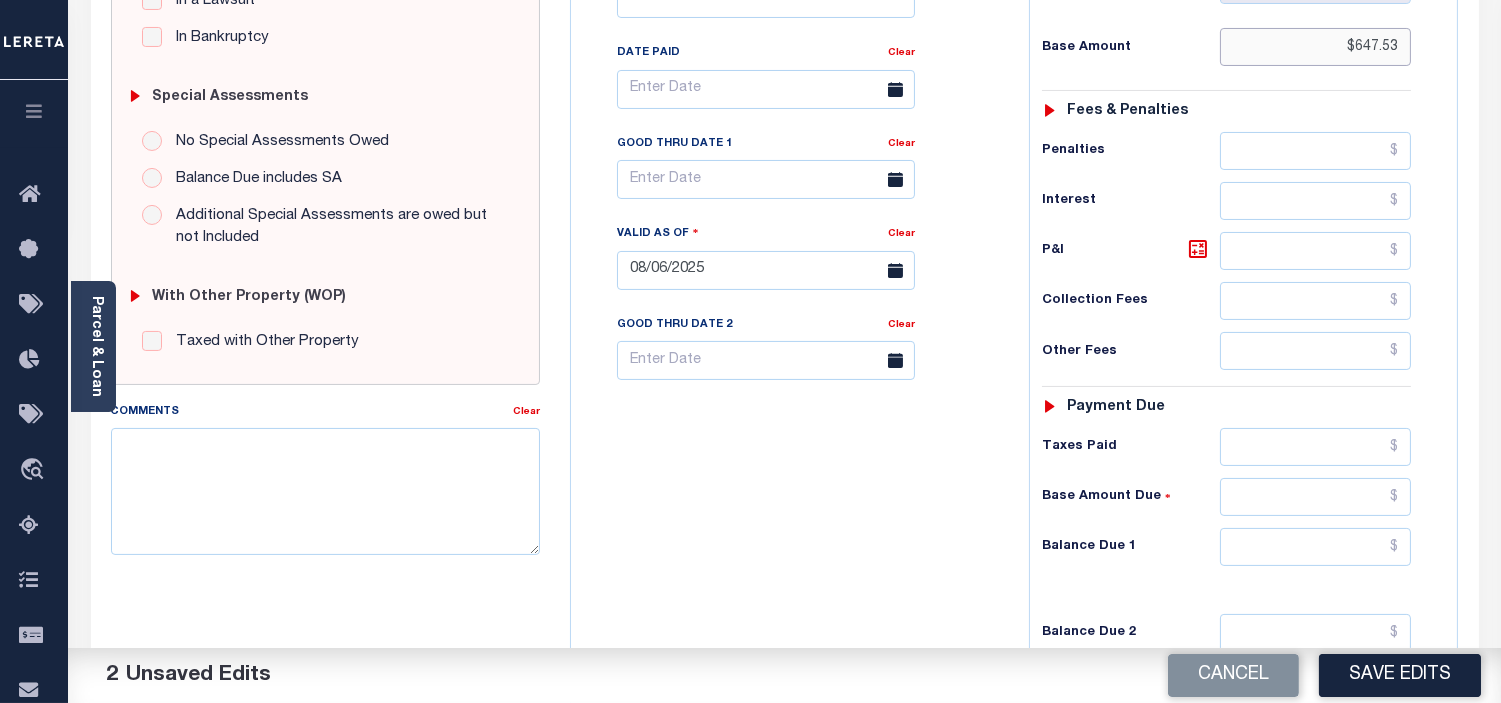 type on "$647.53" 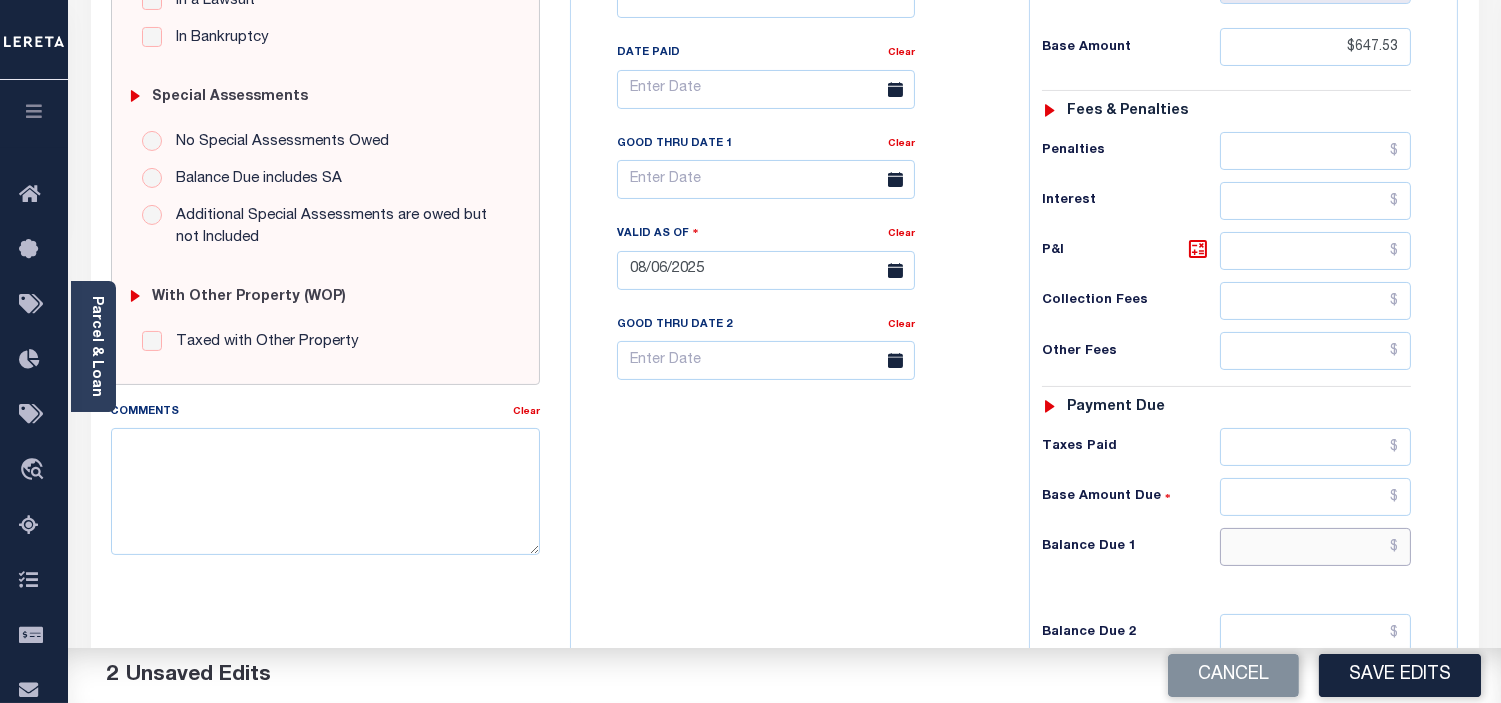 click at bounding box center [1315, 547] 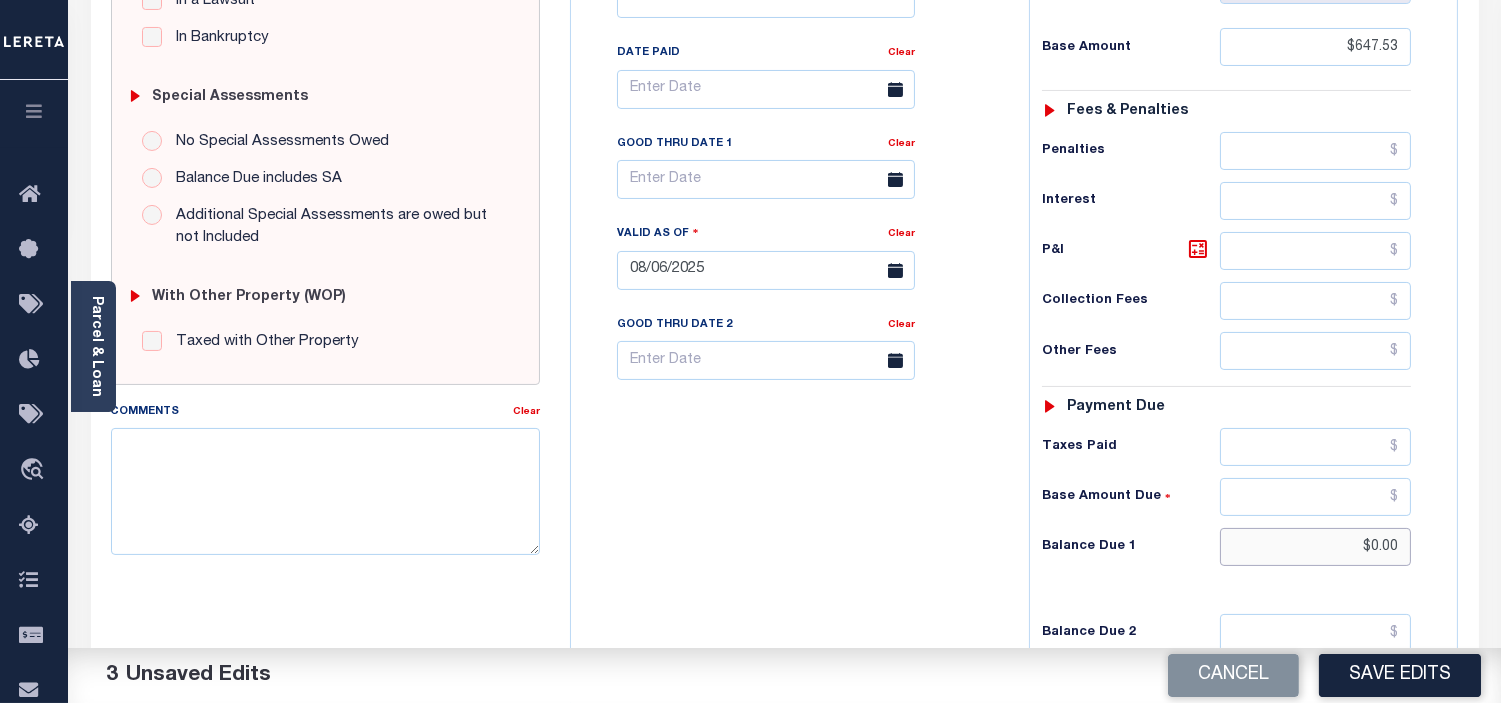 type on "$0.00" 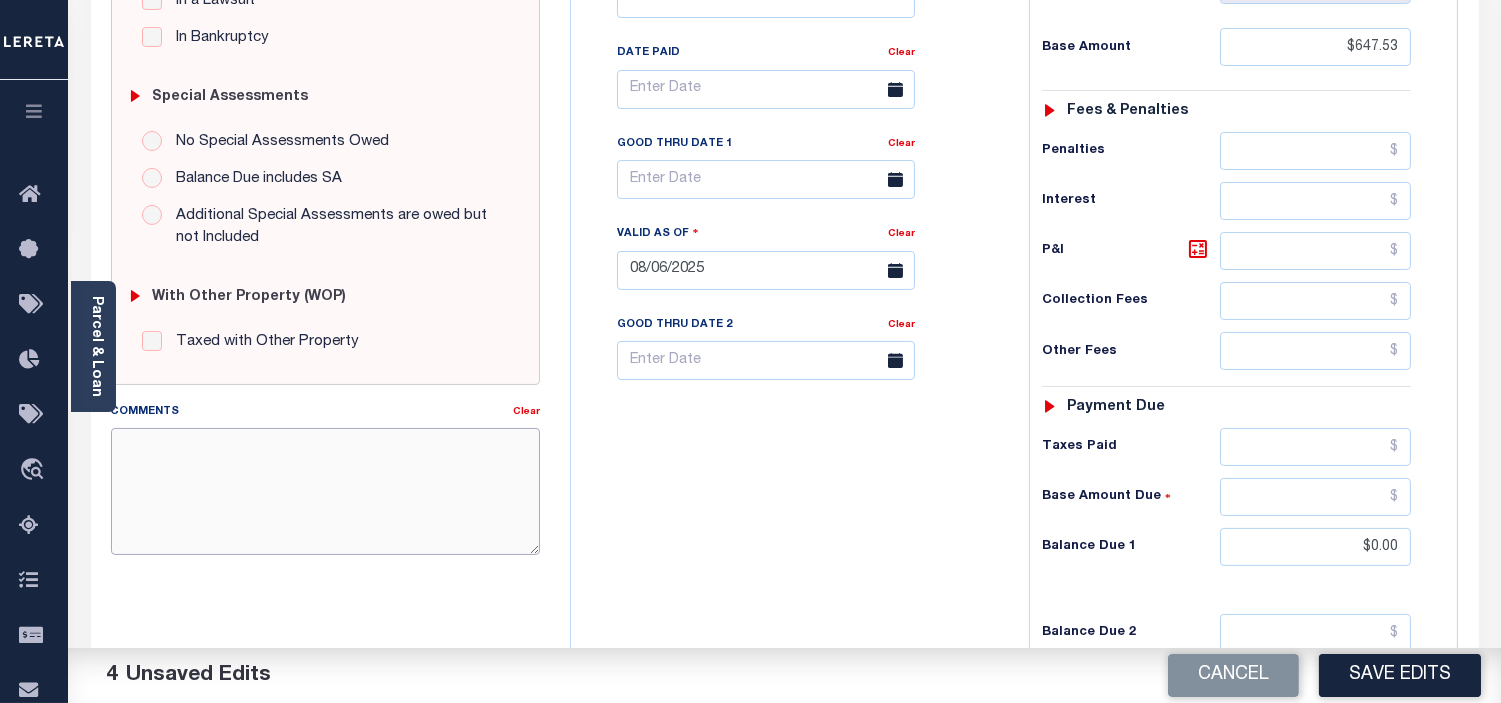 click on "Comments" at bounding box center (325, 491) 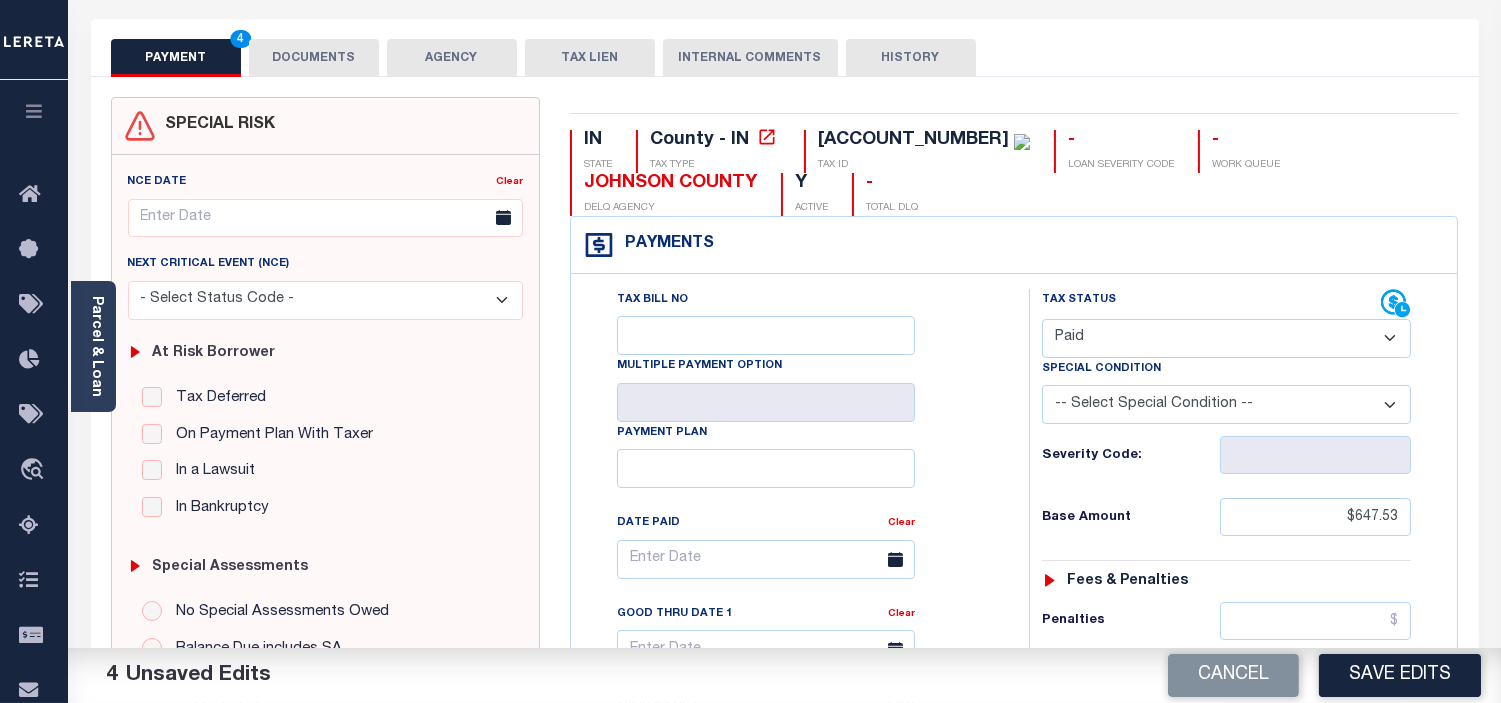 scroll, scrollTop: 0, scrollLeft: 0, axis: both 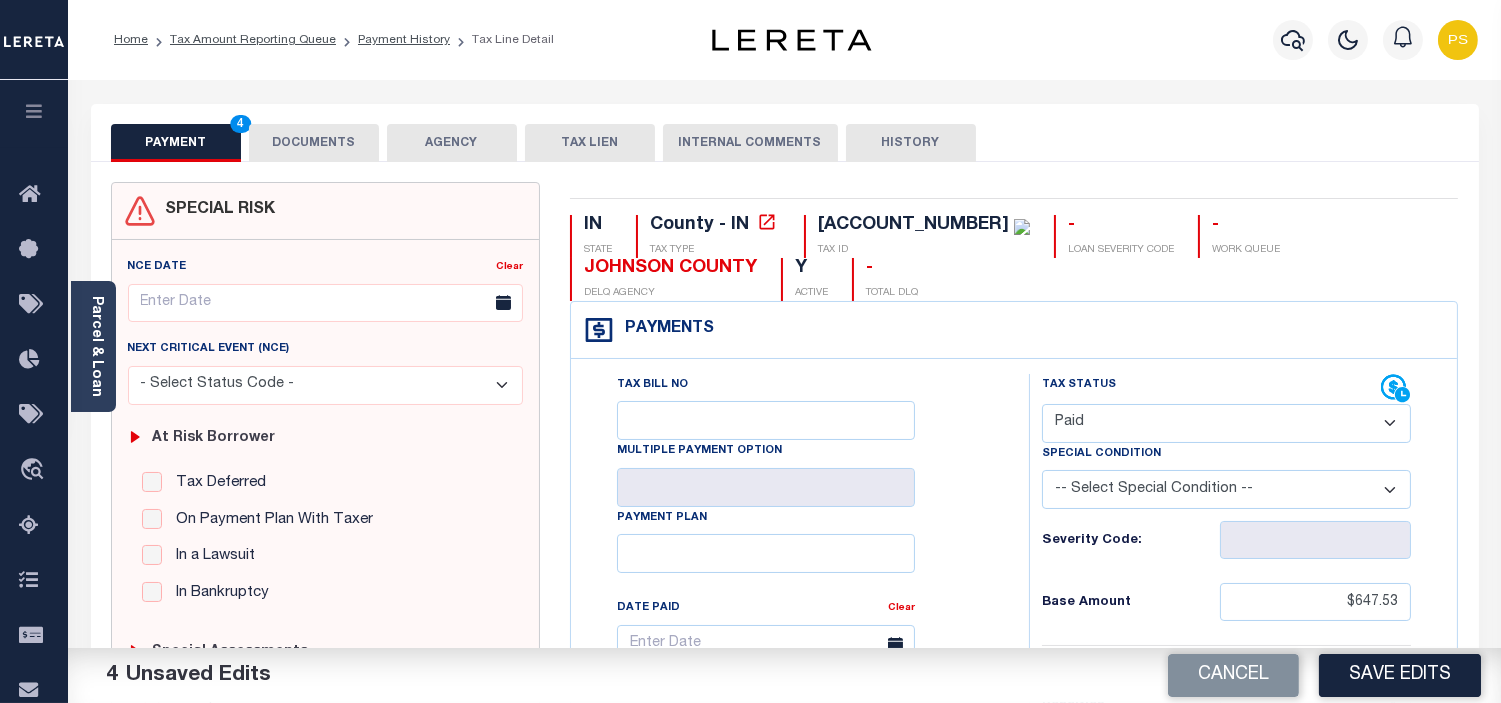 type on "SEE ATTACHED" 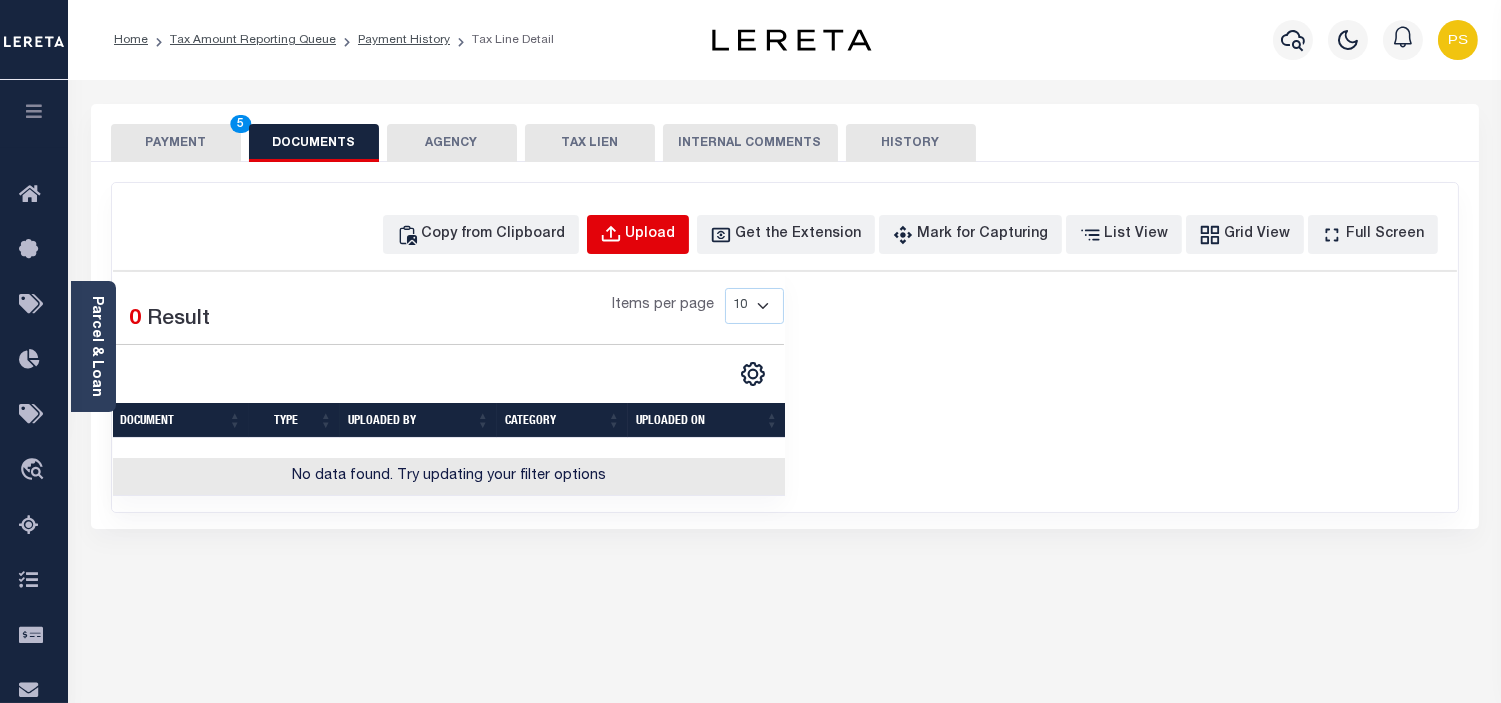 click on "Upload" at bounding box center [638, 234] 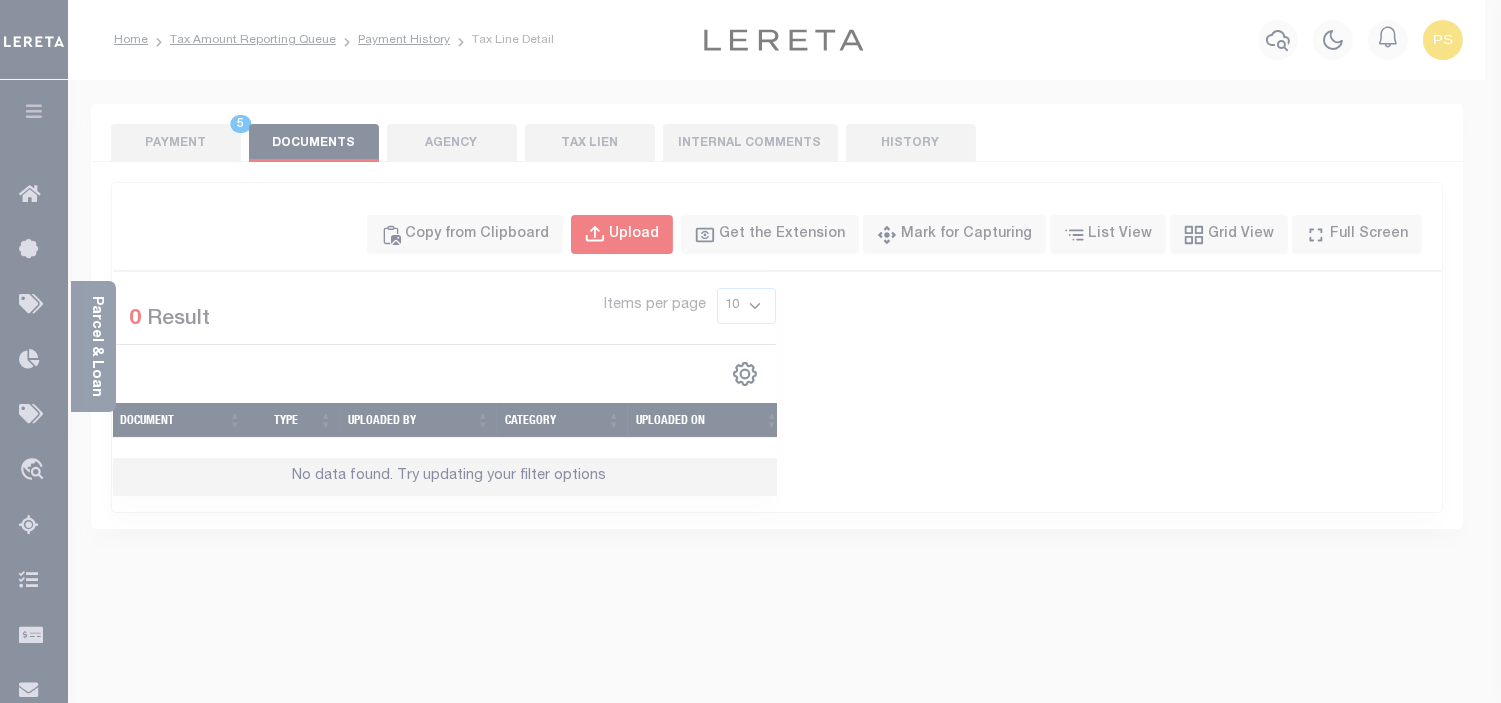select on "POP" 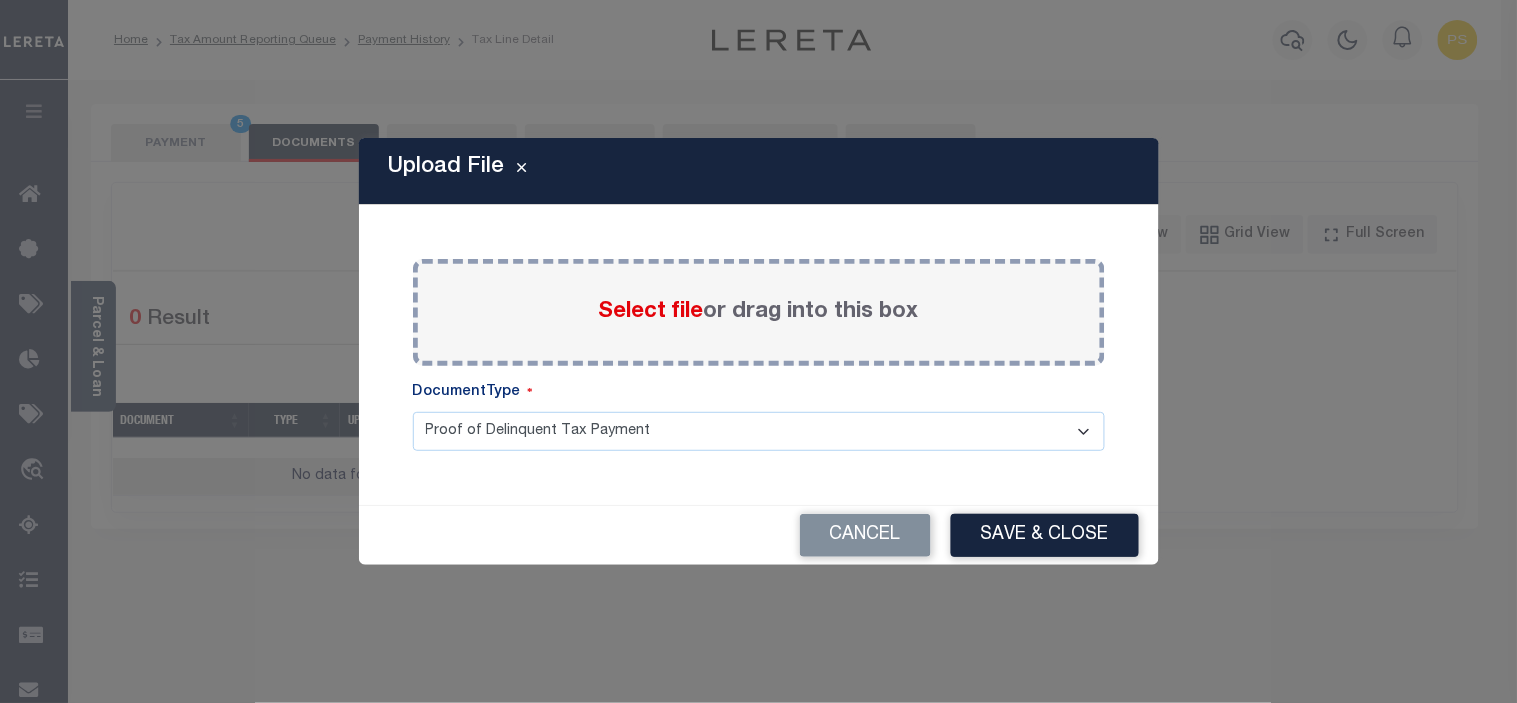 click on "Select file" at bounding box center (651, 312) 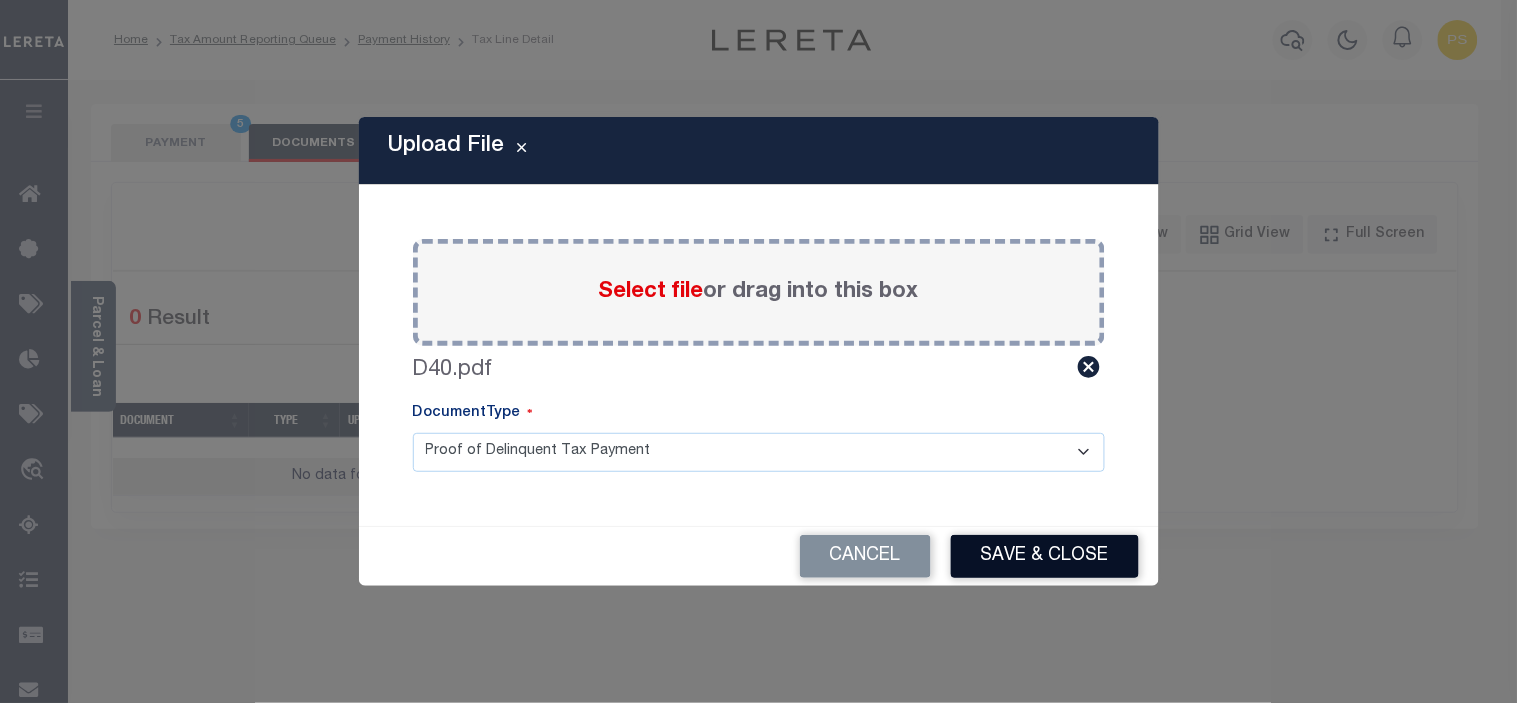 click on "Save & Close" at bounding box center (1045, 556) 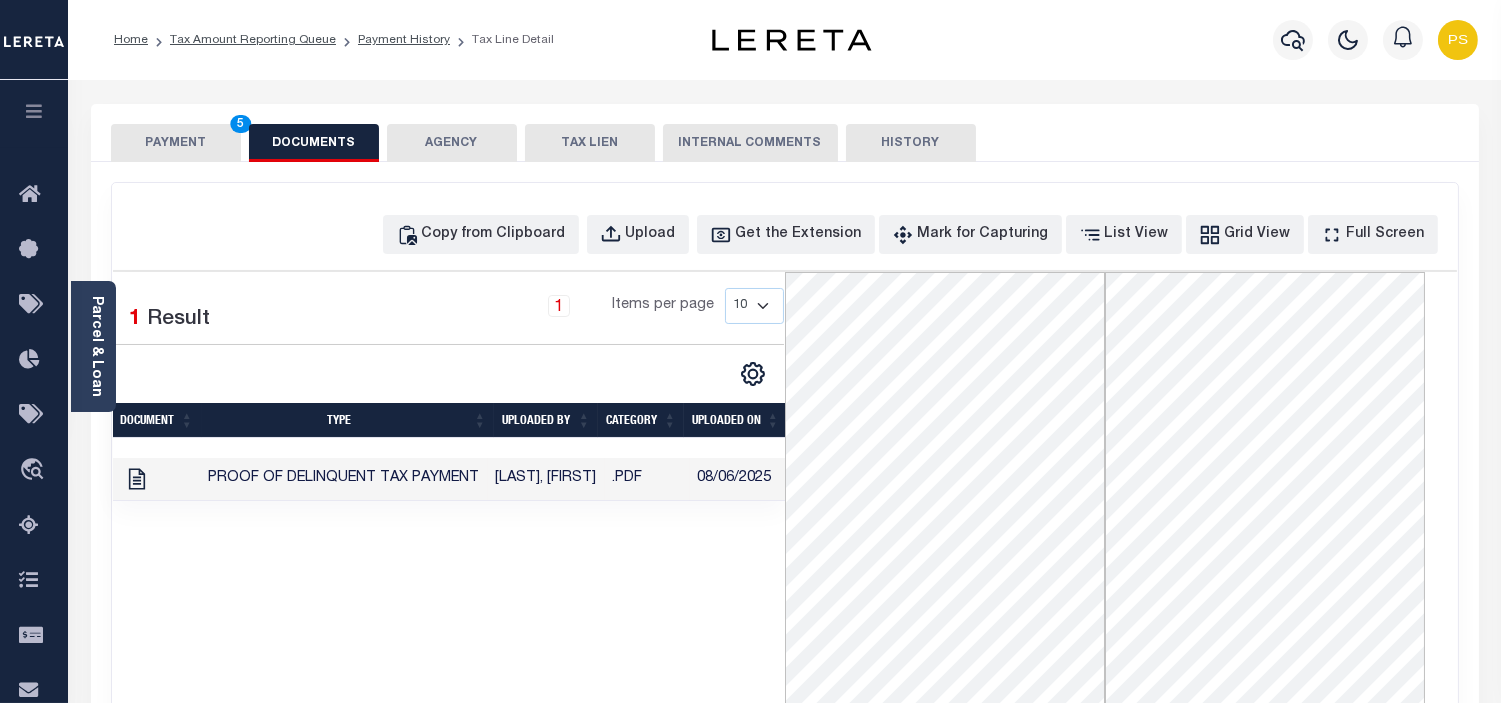 click on "PAYMENT
5" at bounding box center (176, 143) 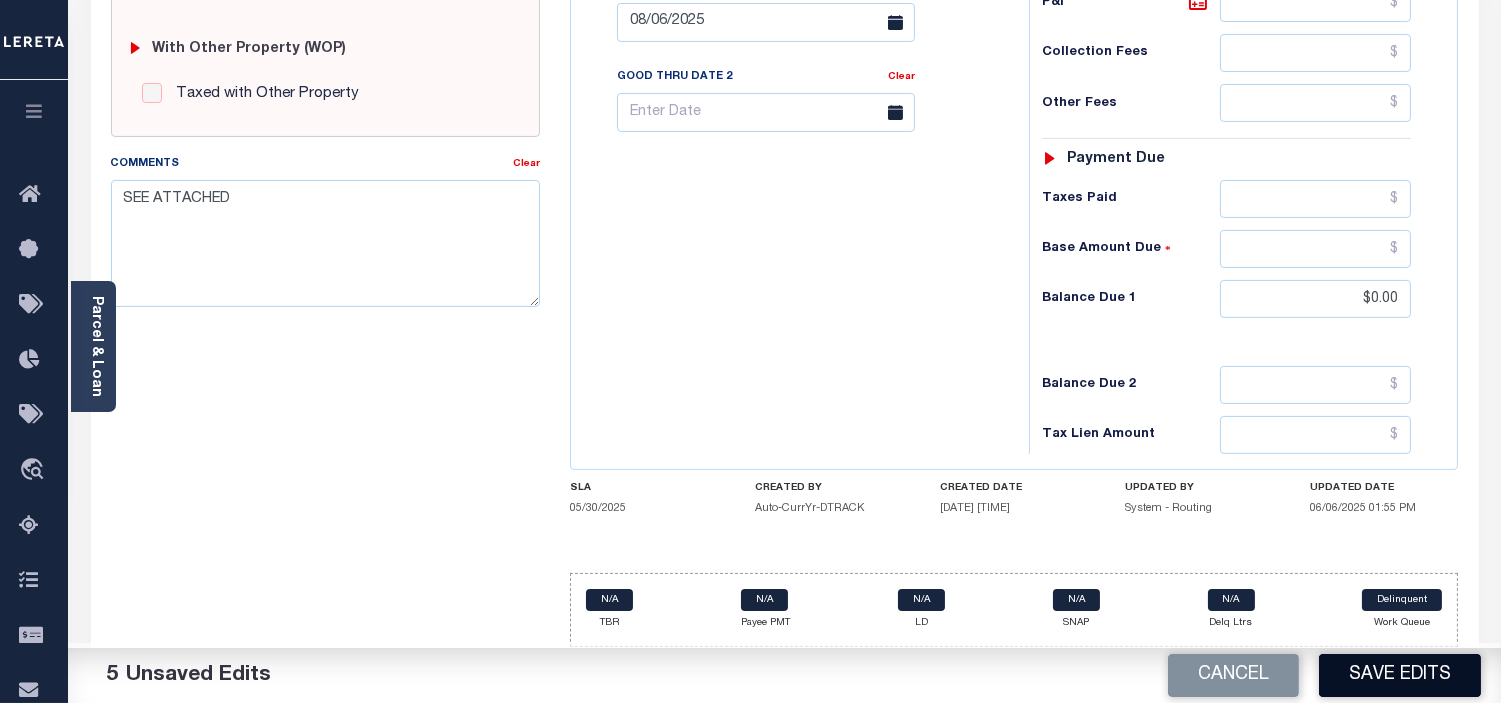 scroll, scrollTop: 808, scrollLeft: 0, axis: vertical 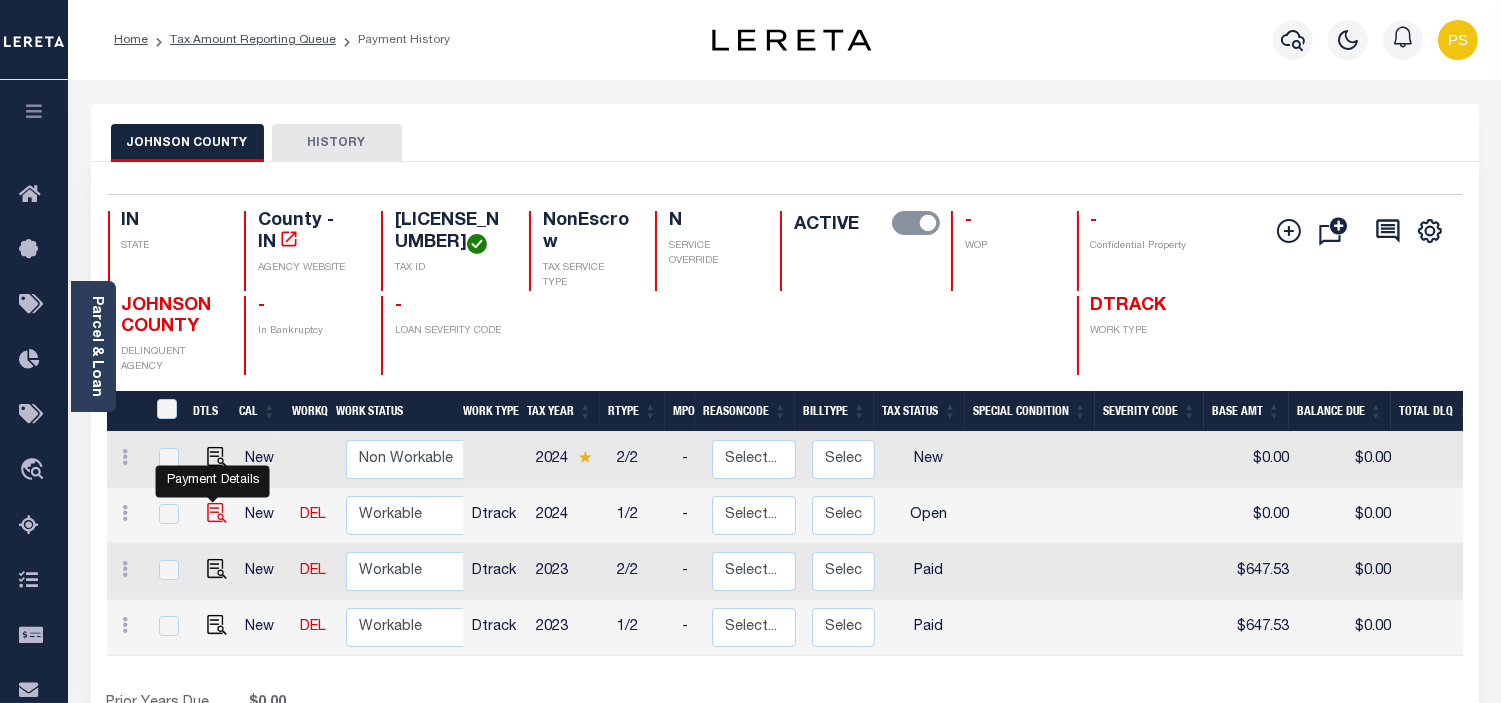 click at bounding box center (217, 513) 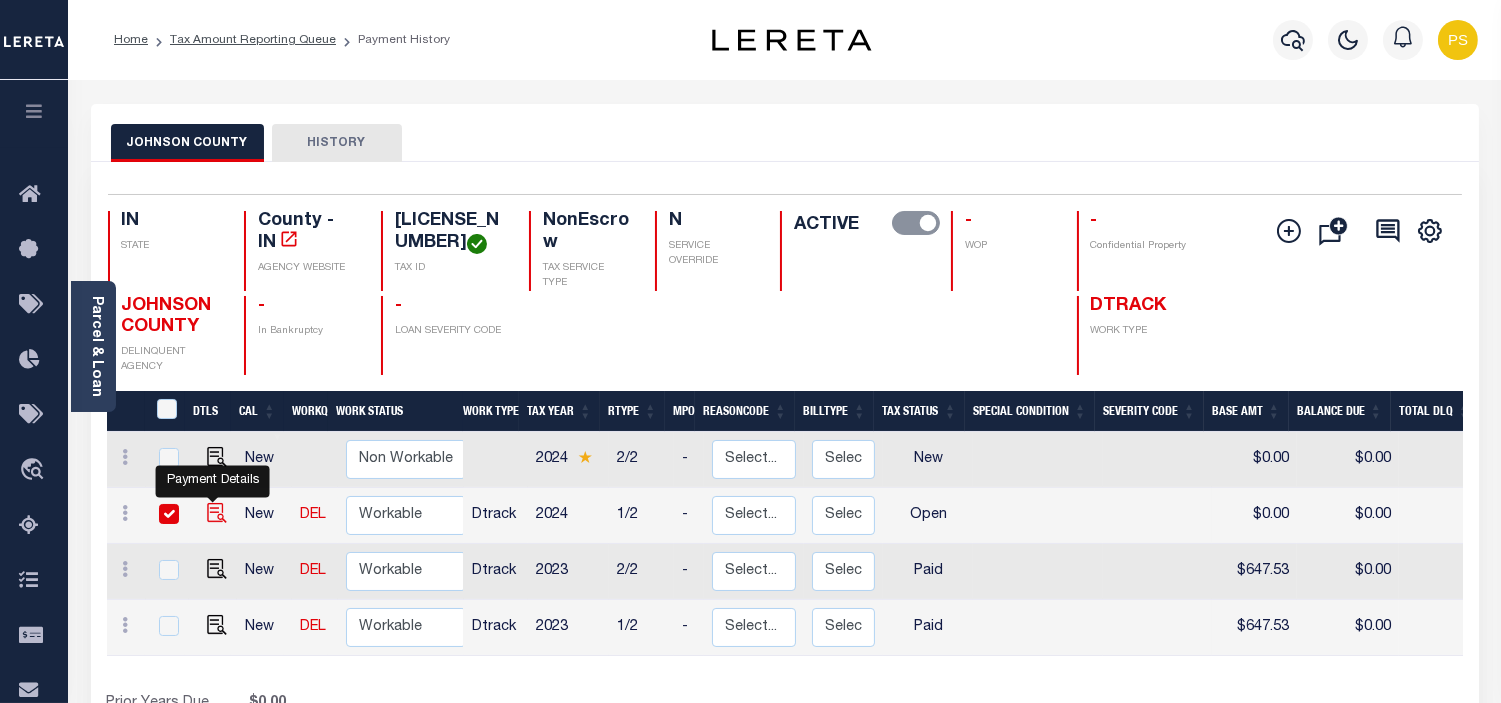 checkbox on "true" 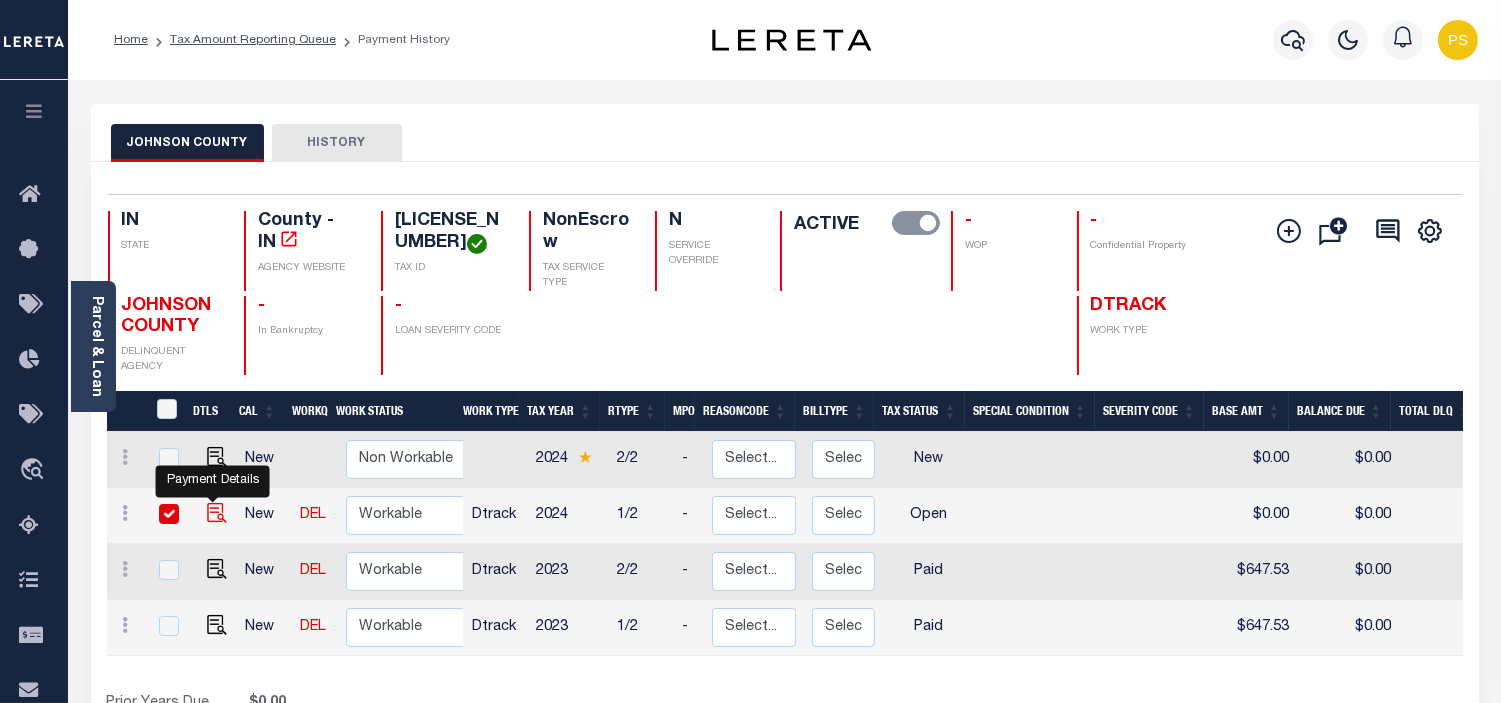 checkbox on "true" 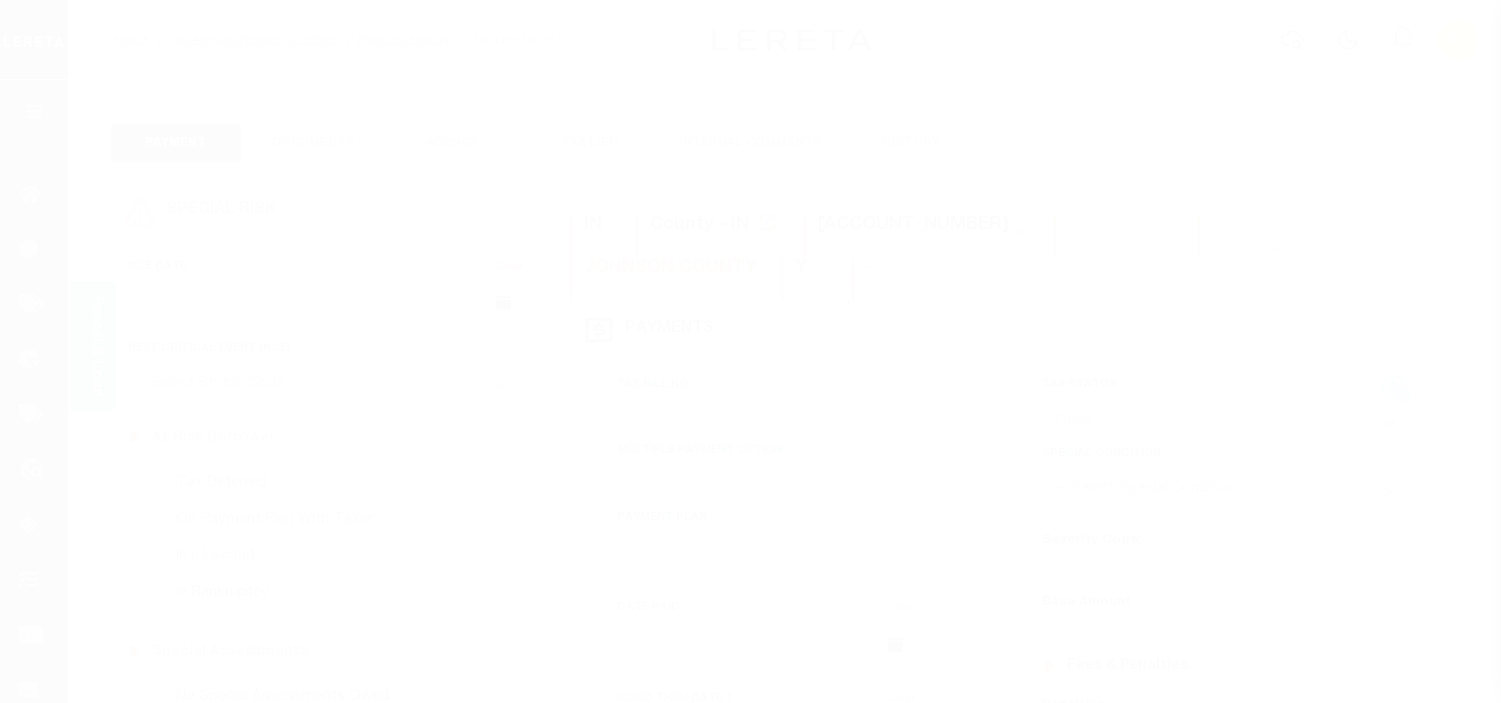 scroll, scrollTop: 0, scrollLeft: 0, axis: both 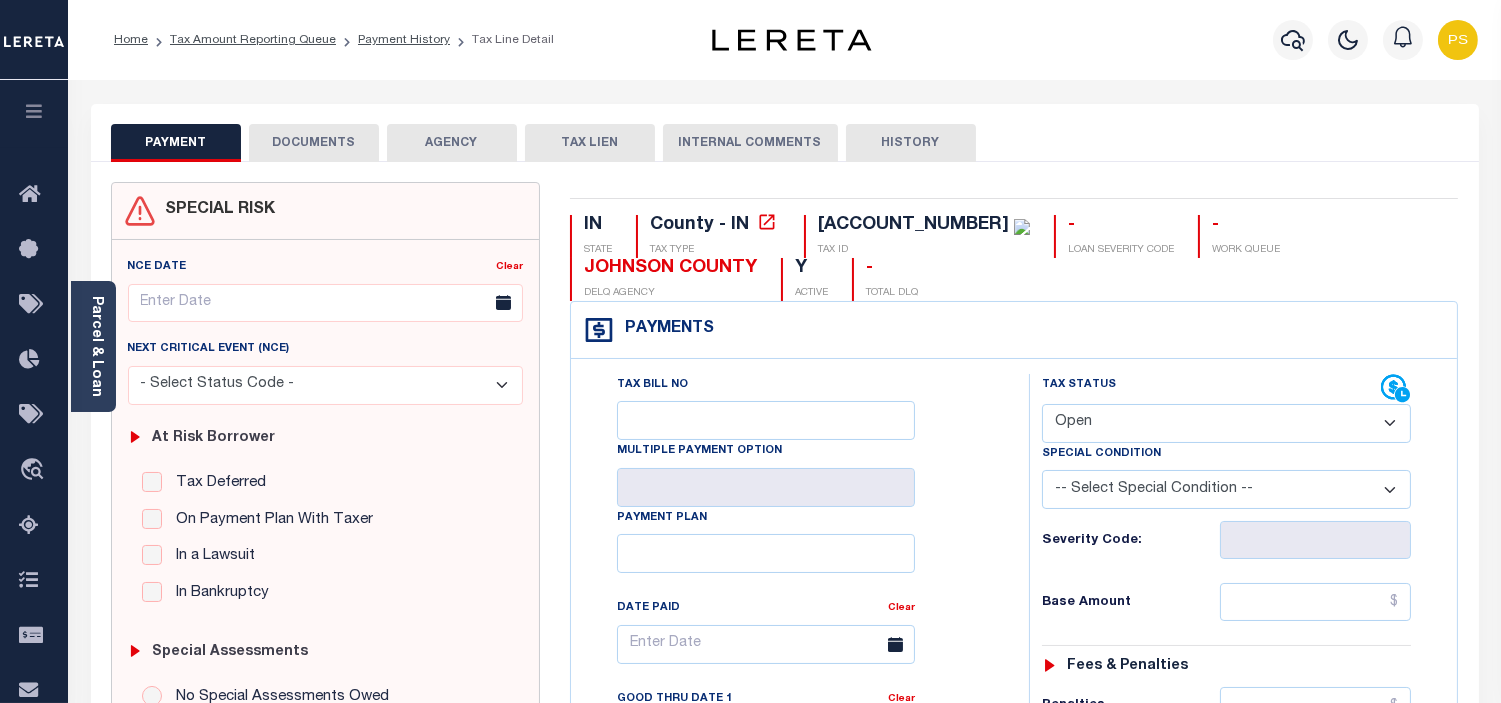 click on "- Select Status Code -
Open
Due/Unpaid
Paid
Incomplete
No Tax Due
Internal Refund Processed
New" at bounding box center [1226, 423] 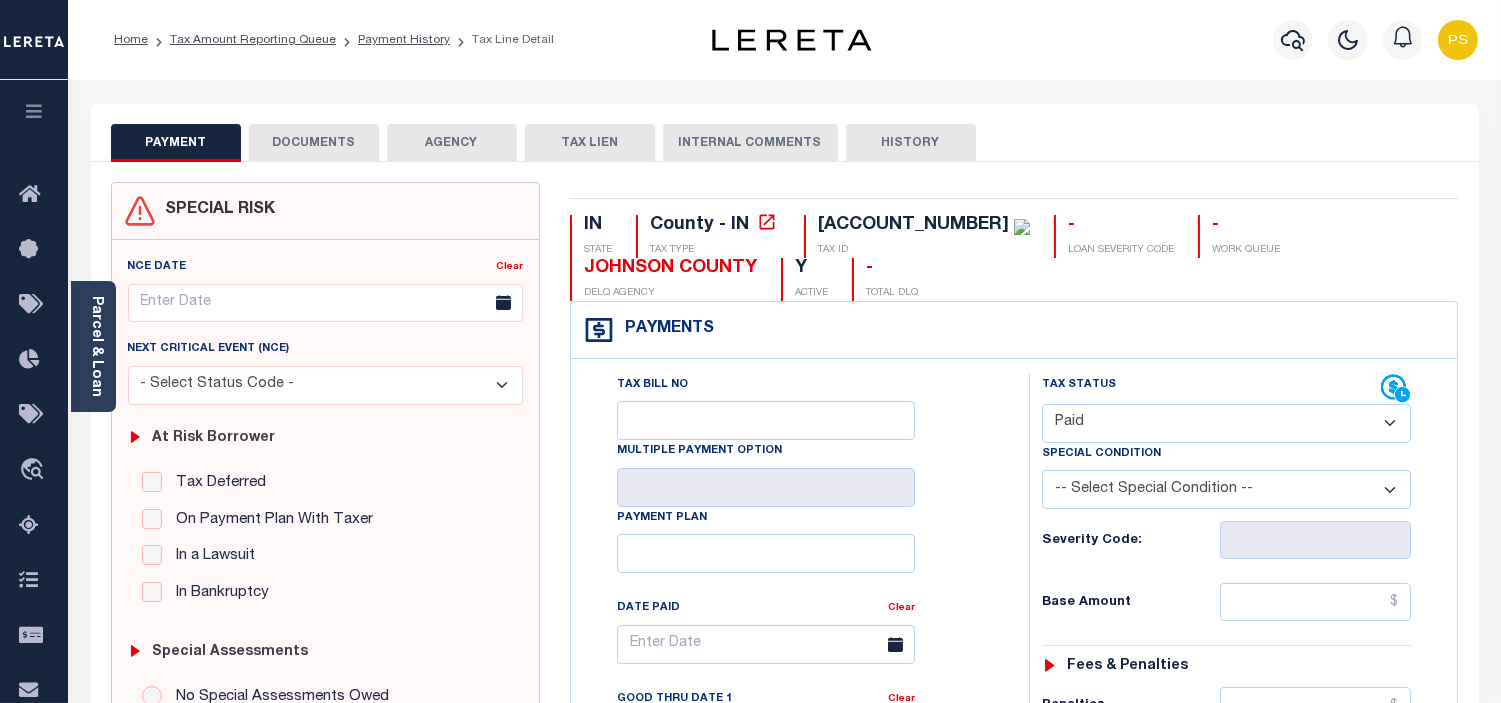 click on "- Select Status Code -
Open
Due/Unpaid
Paid
Incomplete
No Tax Due
Internal Refund Processed
New" at bounding box center (1226, 423) 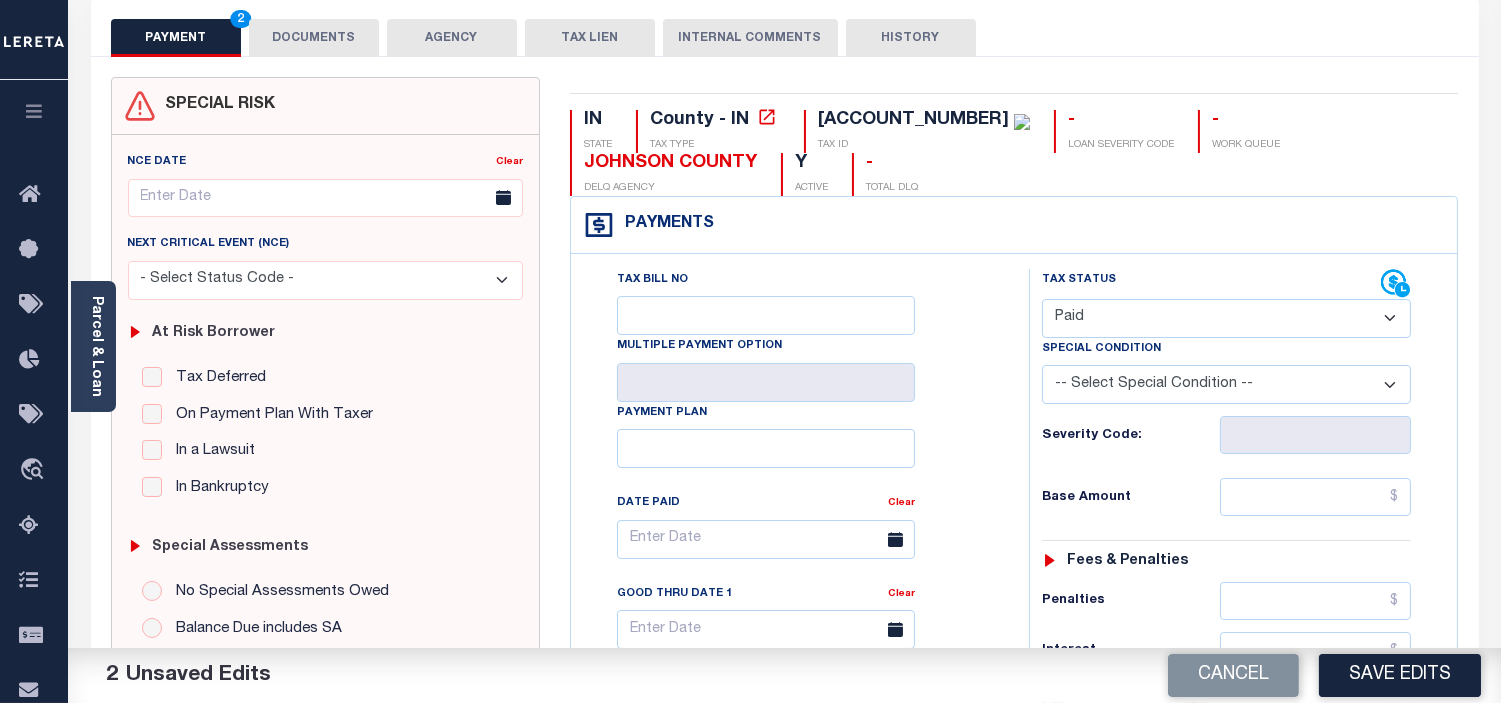 scroll, scrollTop: 111, scrollLeft: 0, axis: vertical 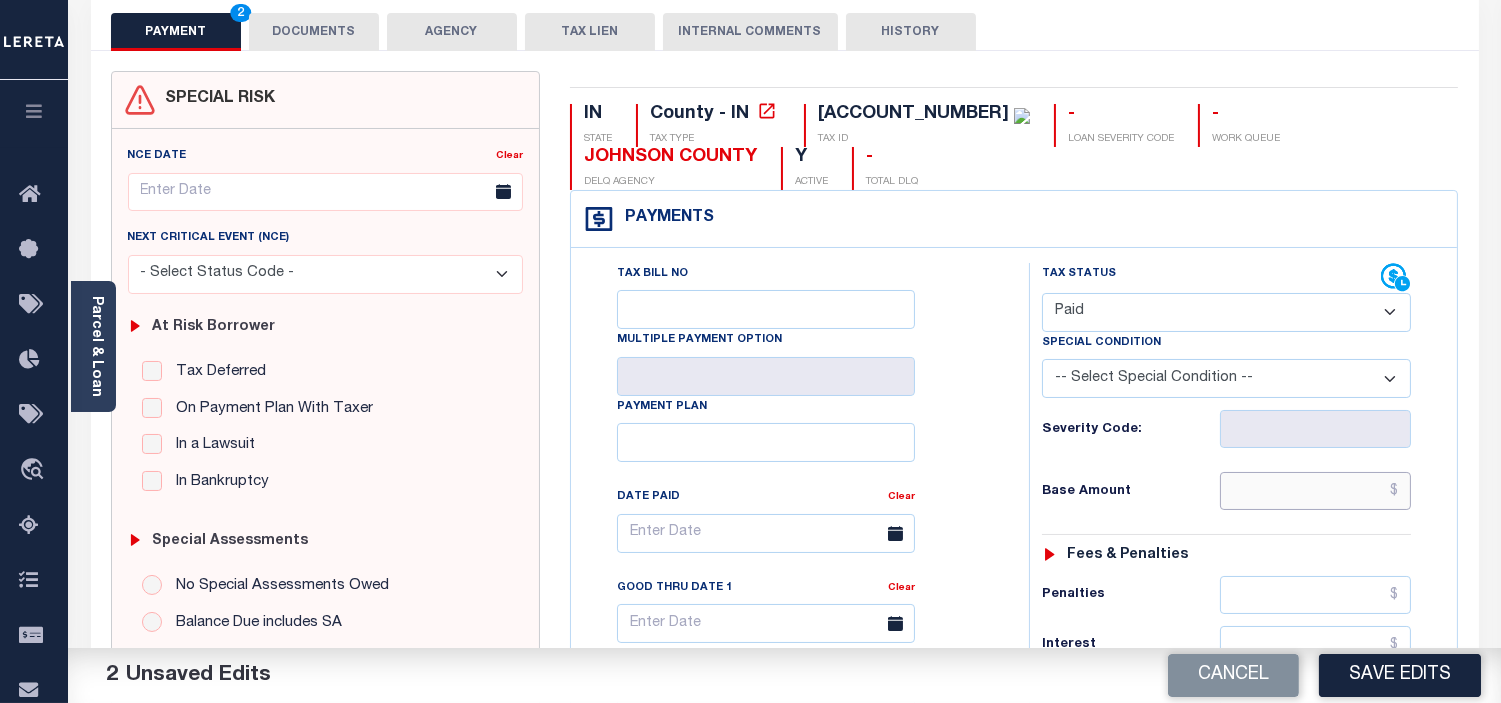 click at bounding box center (1315, 491) 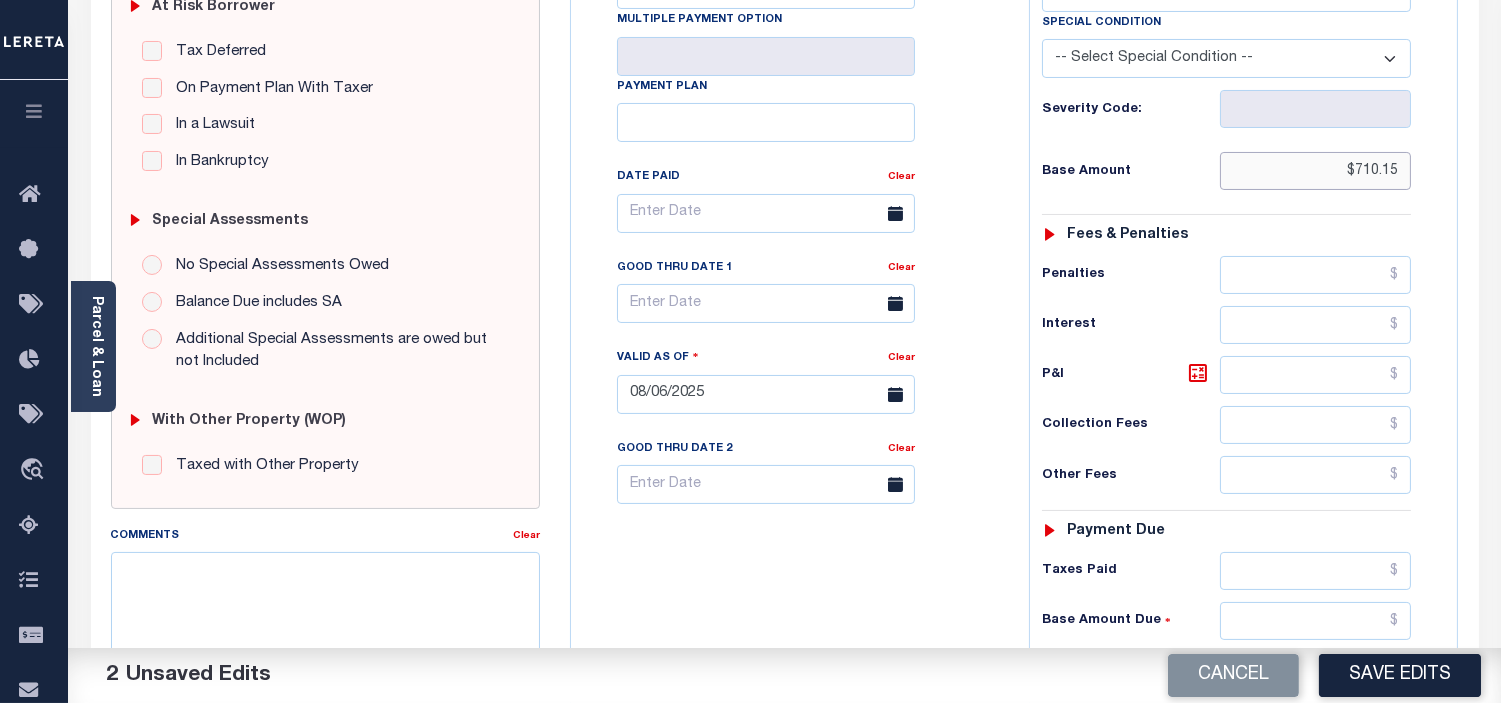 scroll, scrollTop: 555, scrollLeft: 0, axis: vertical 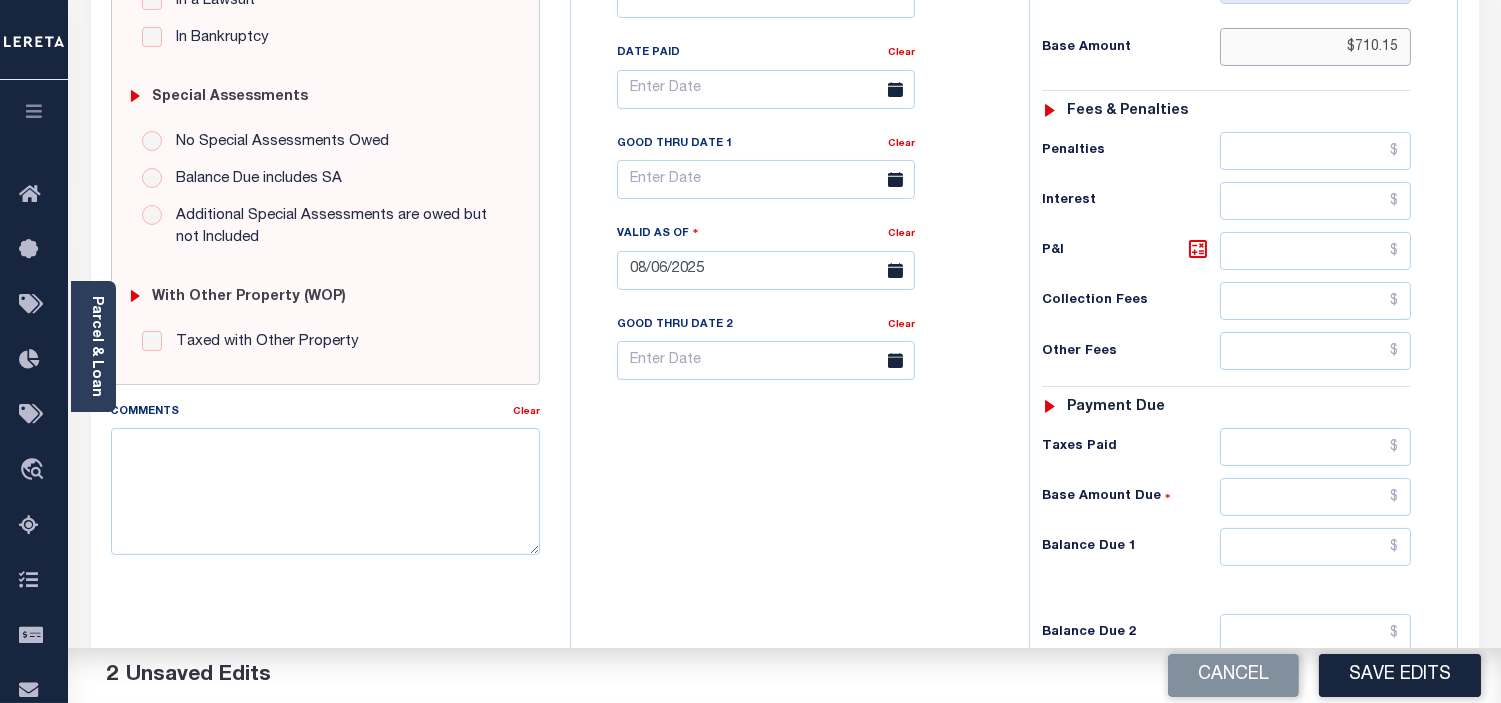 type on "$710.15" 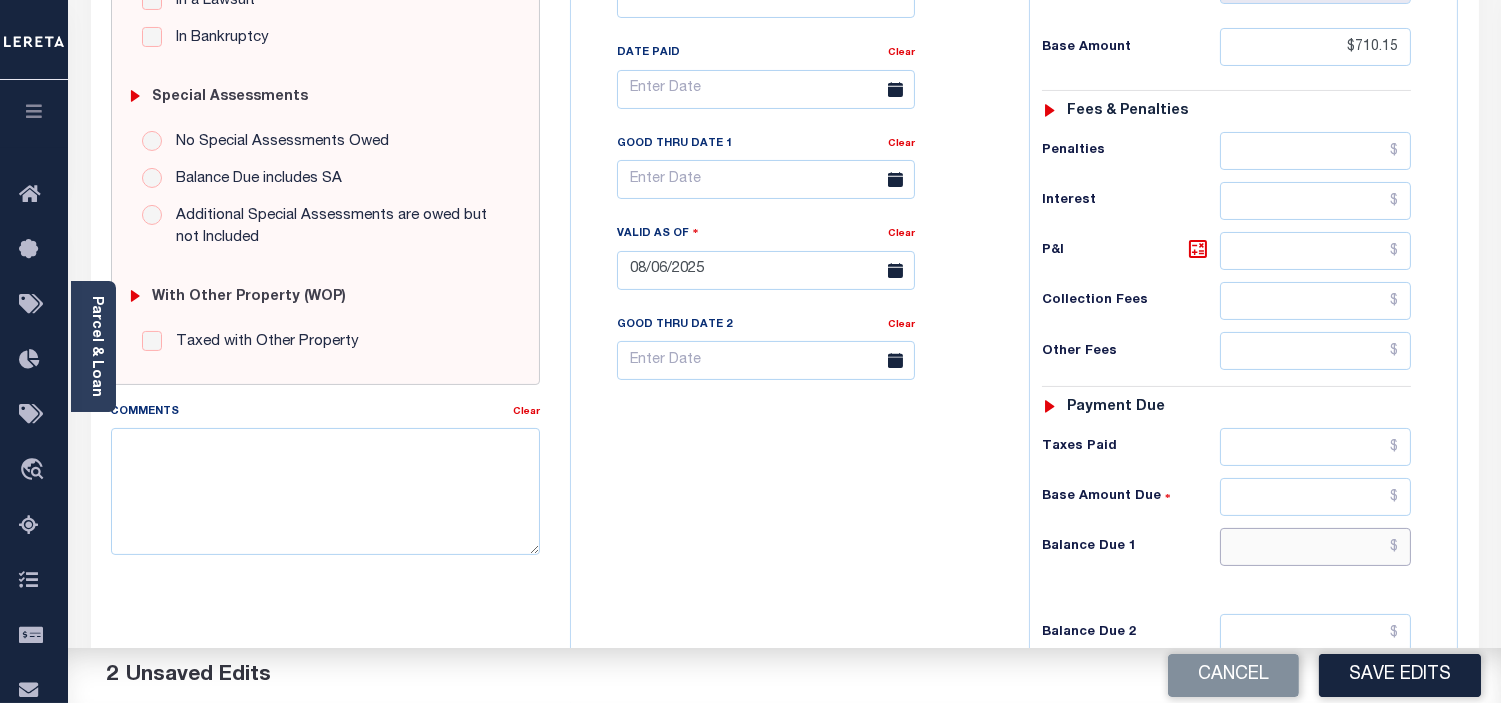 click at bounding box center (1315, 547) 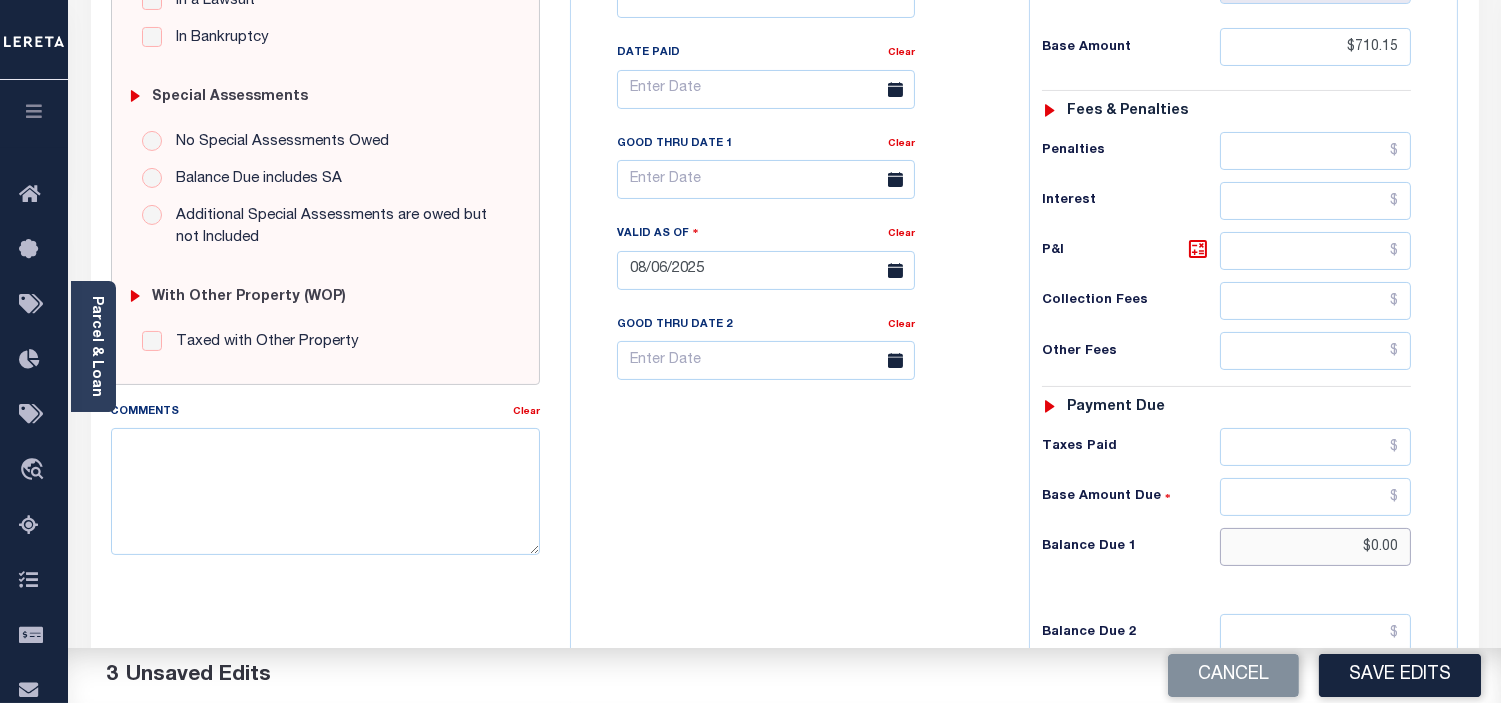type on "$0.00" 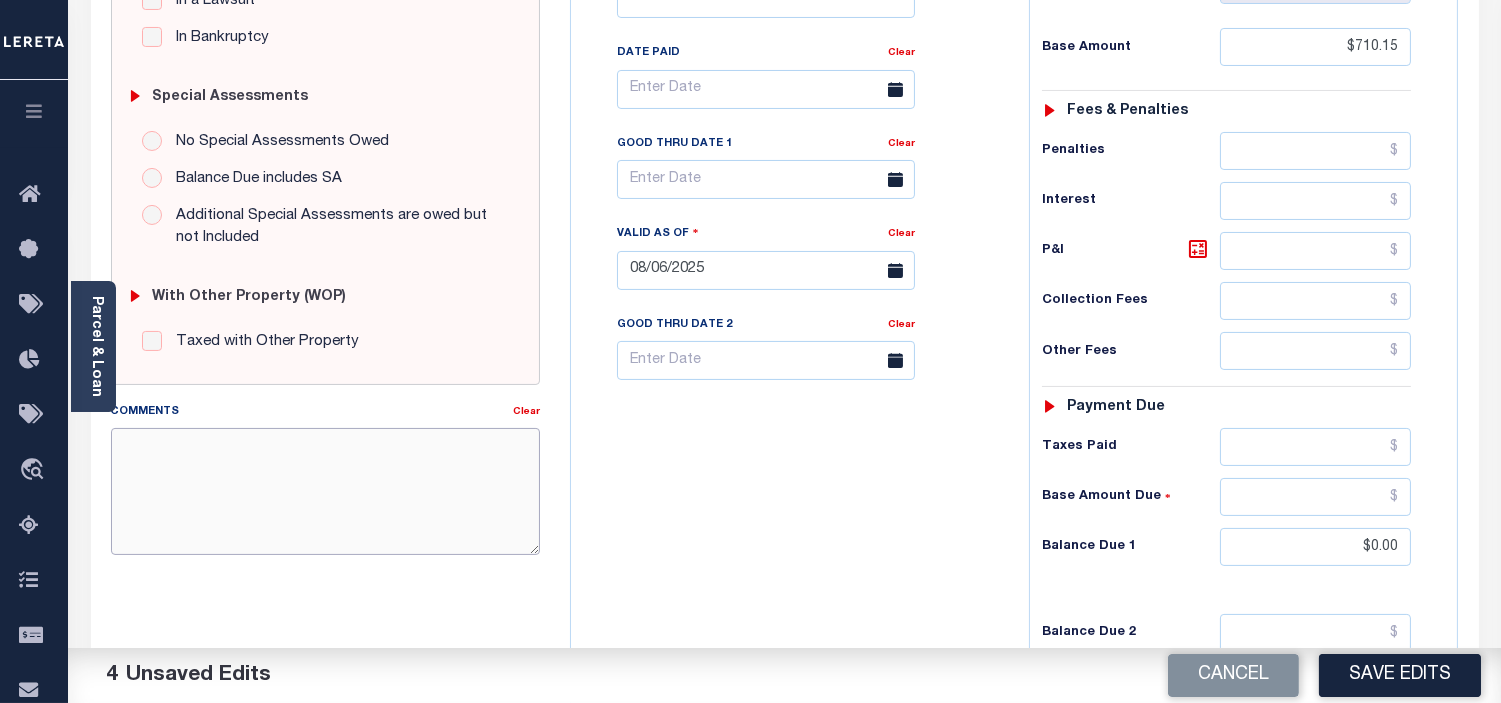 click on "Comments" at bounding box center [325, 491] 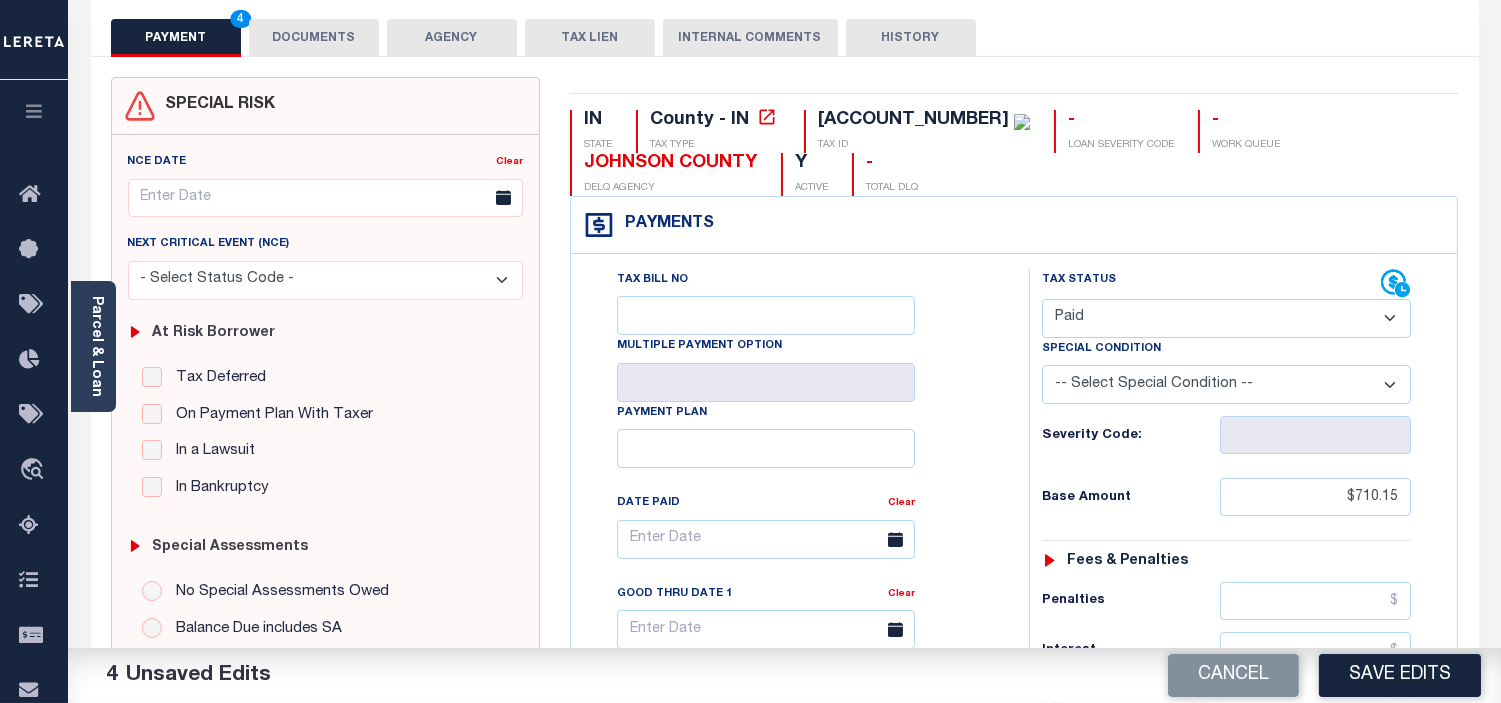 scroll, scrollTop: 0, scrollLeft: 0, axis: both 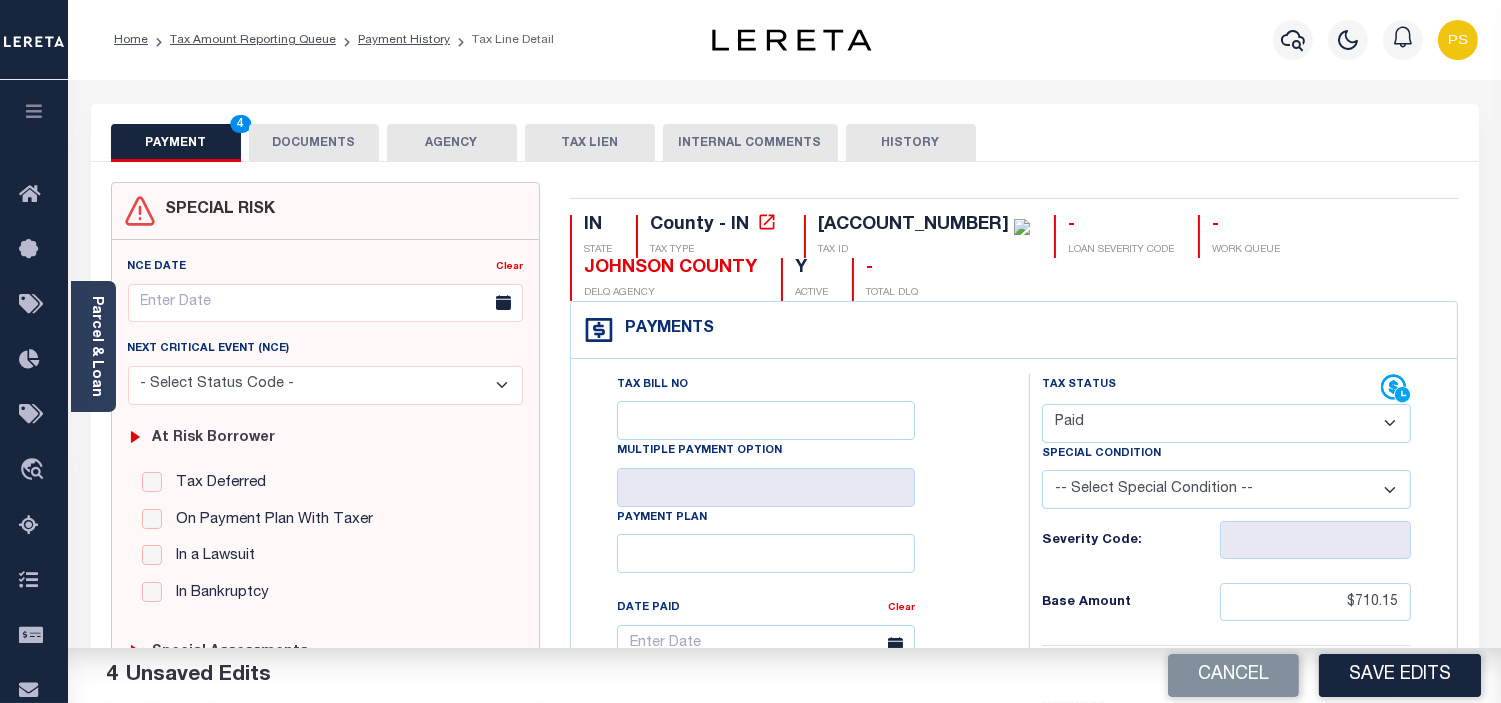 type on "SEE ATTACHED" 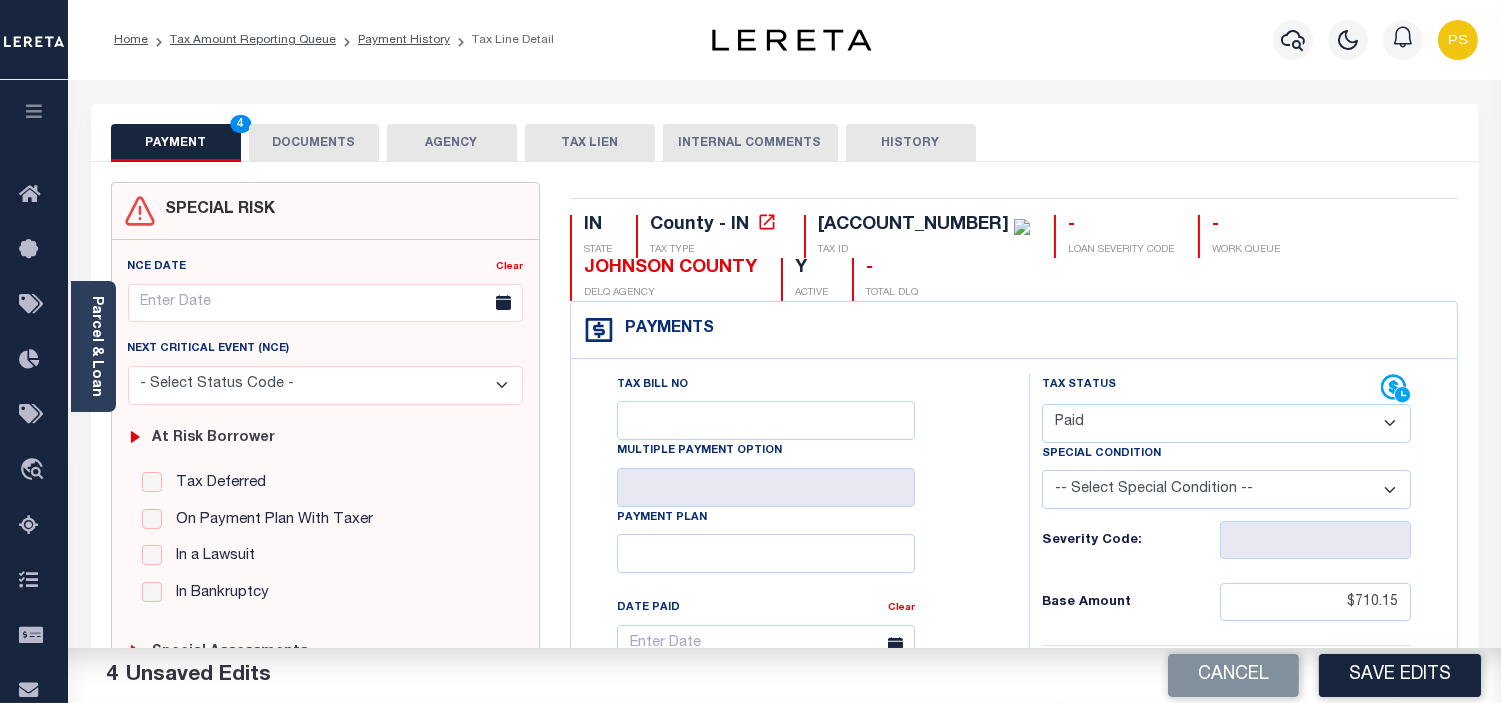 click on "DOCUMENTS" at bounding box center [314, 143] 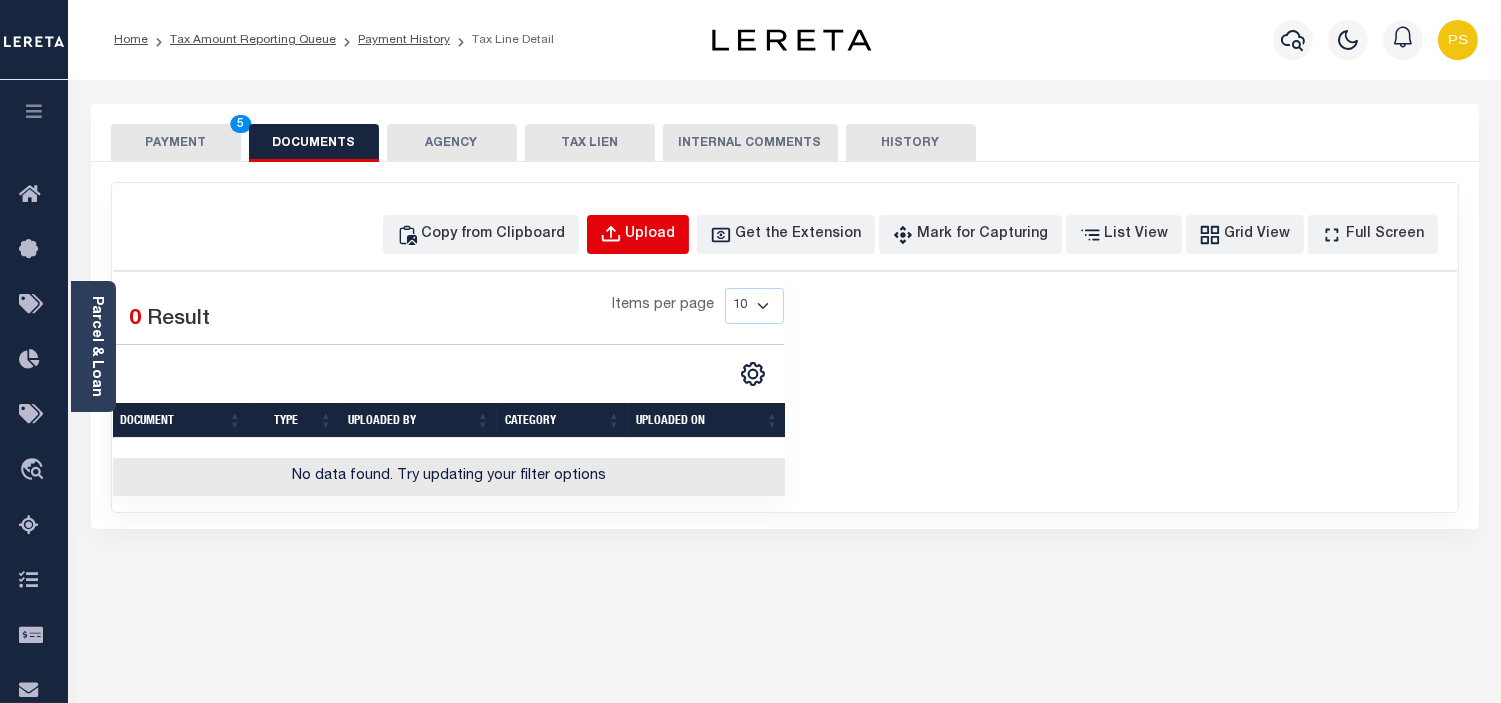 click on "Upload" at bounding box center [651, 235] 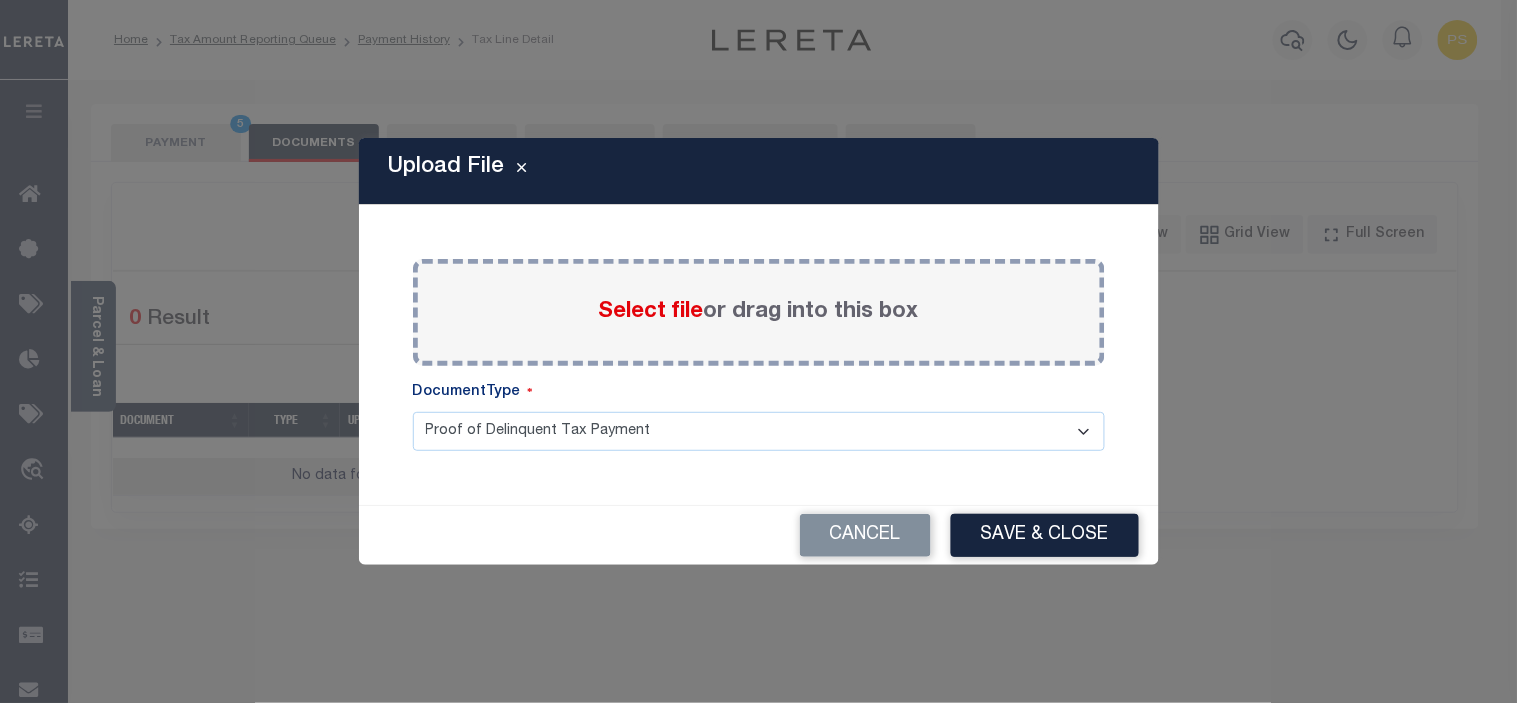 click on "Select file" at bounding box center (651, 312) 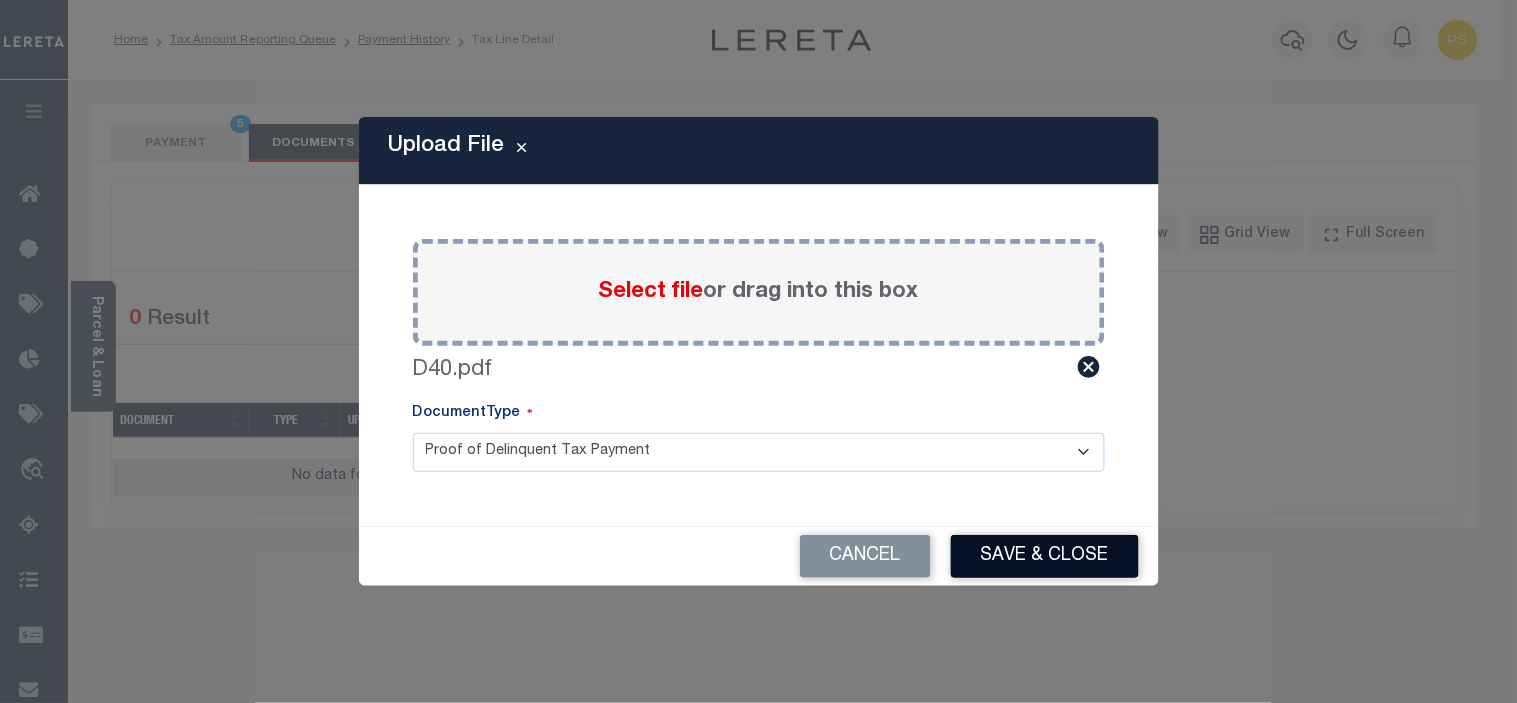 click on "Save & Close" at bounding box center [1045, 556] 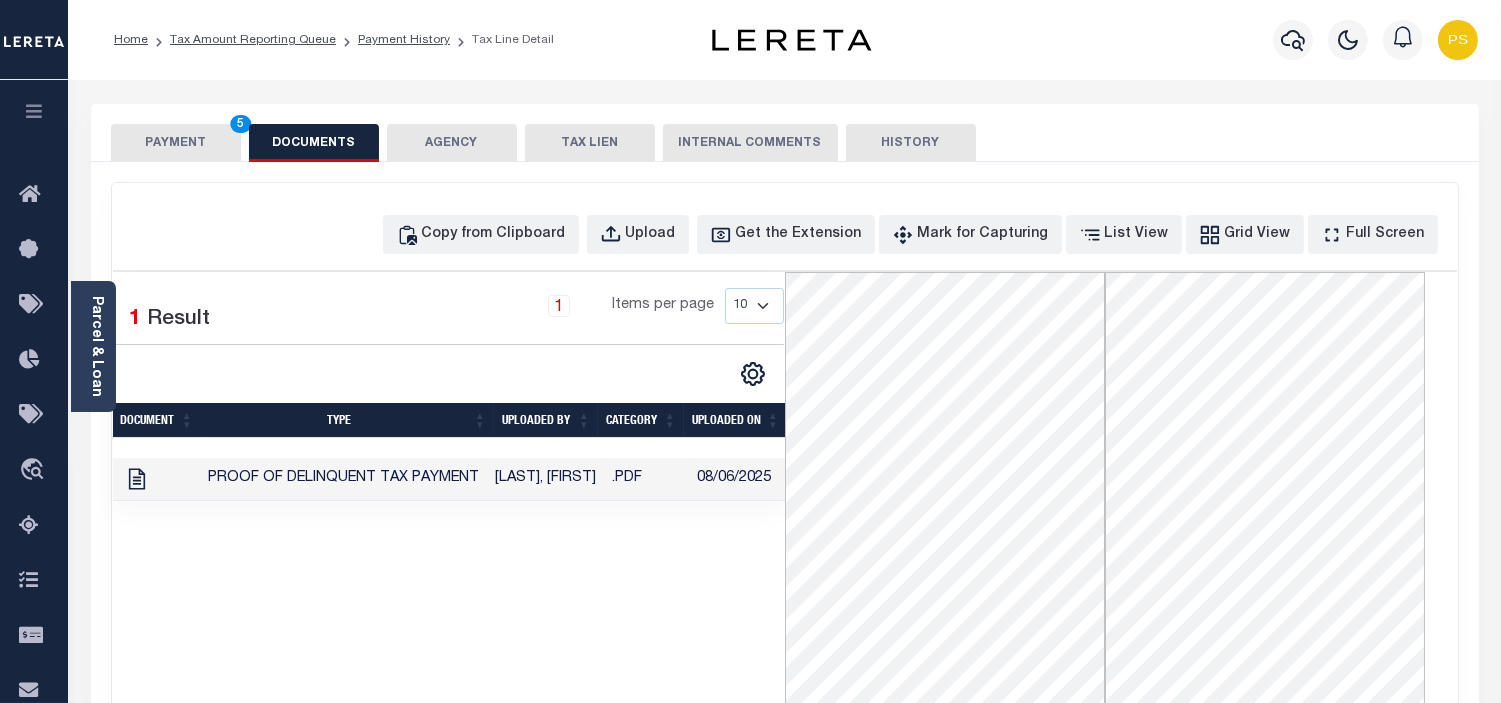 click on "PAYMENT
5" at bounding box center (176, 143) 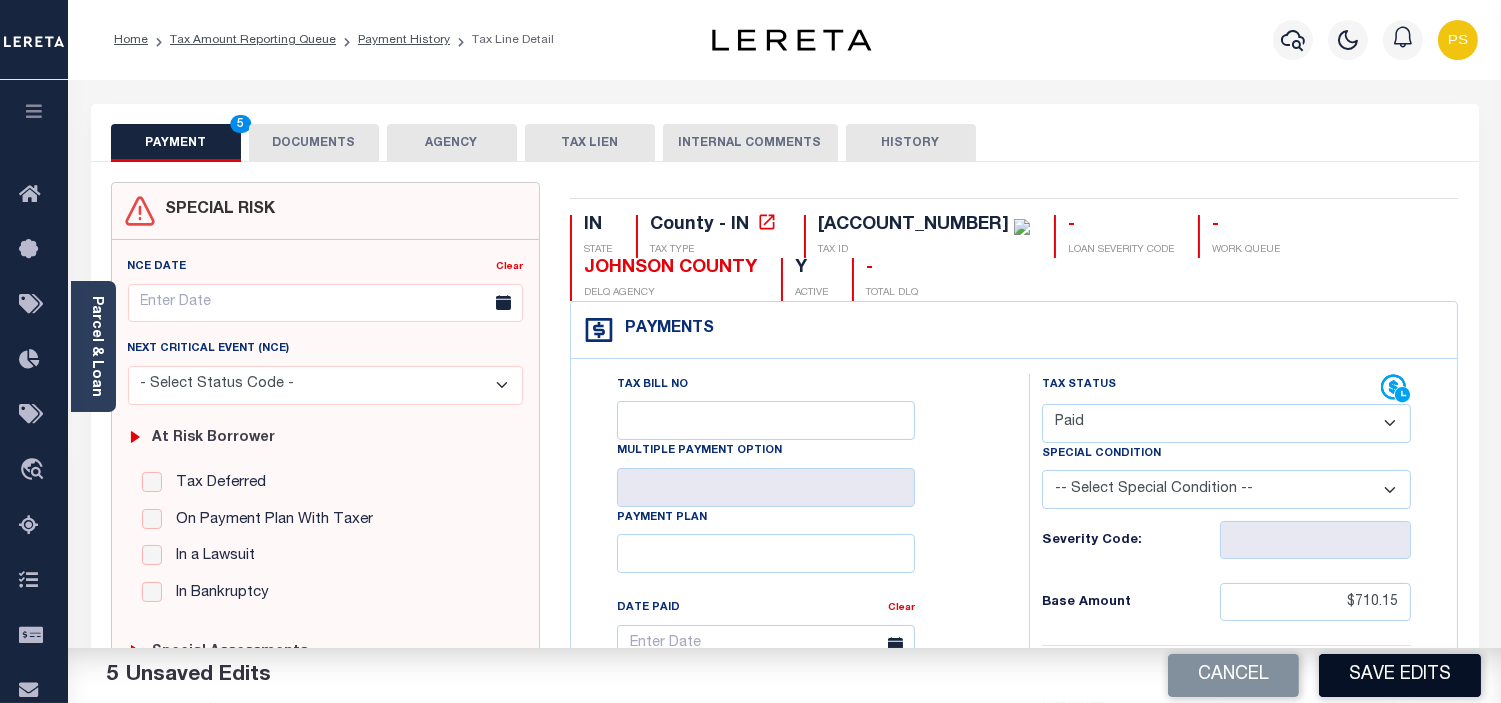 click on "Save Edits" at bounding box center (1400, 675) 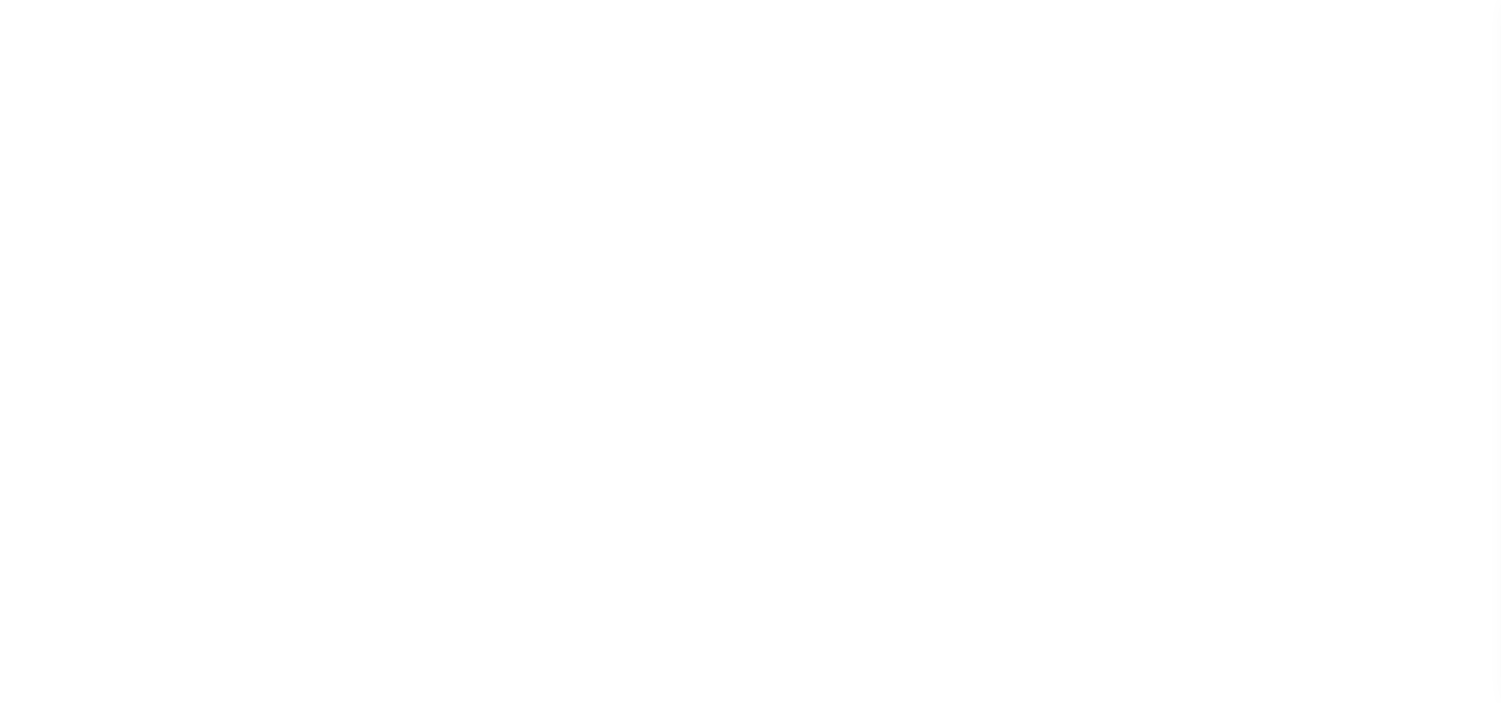 scroll, scrollTop: 0, scrollLeft: 0, axis: both 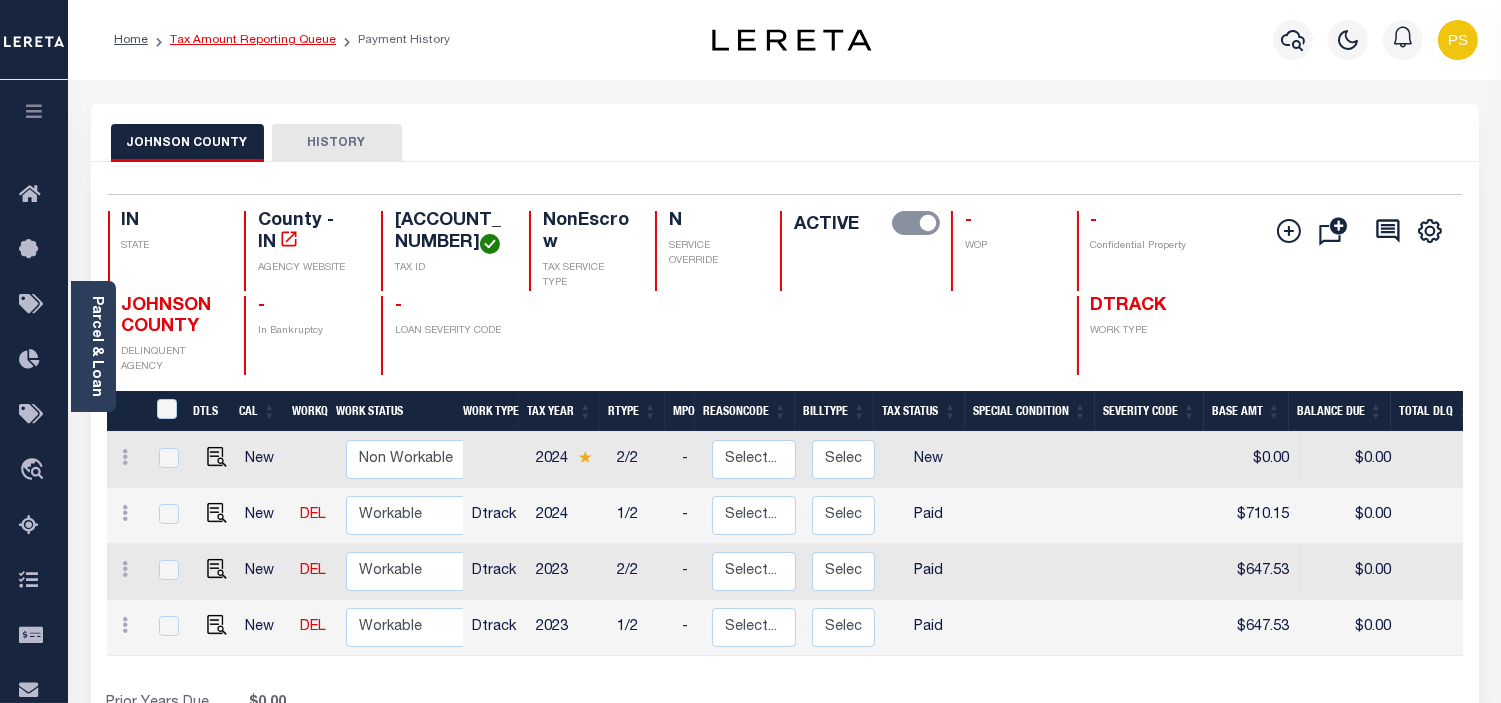 click on "Tax Amount Reporting Queue" at bounding box center (253, 40) 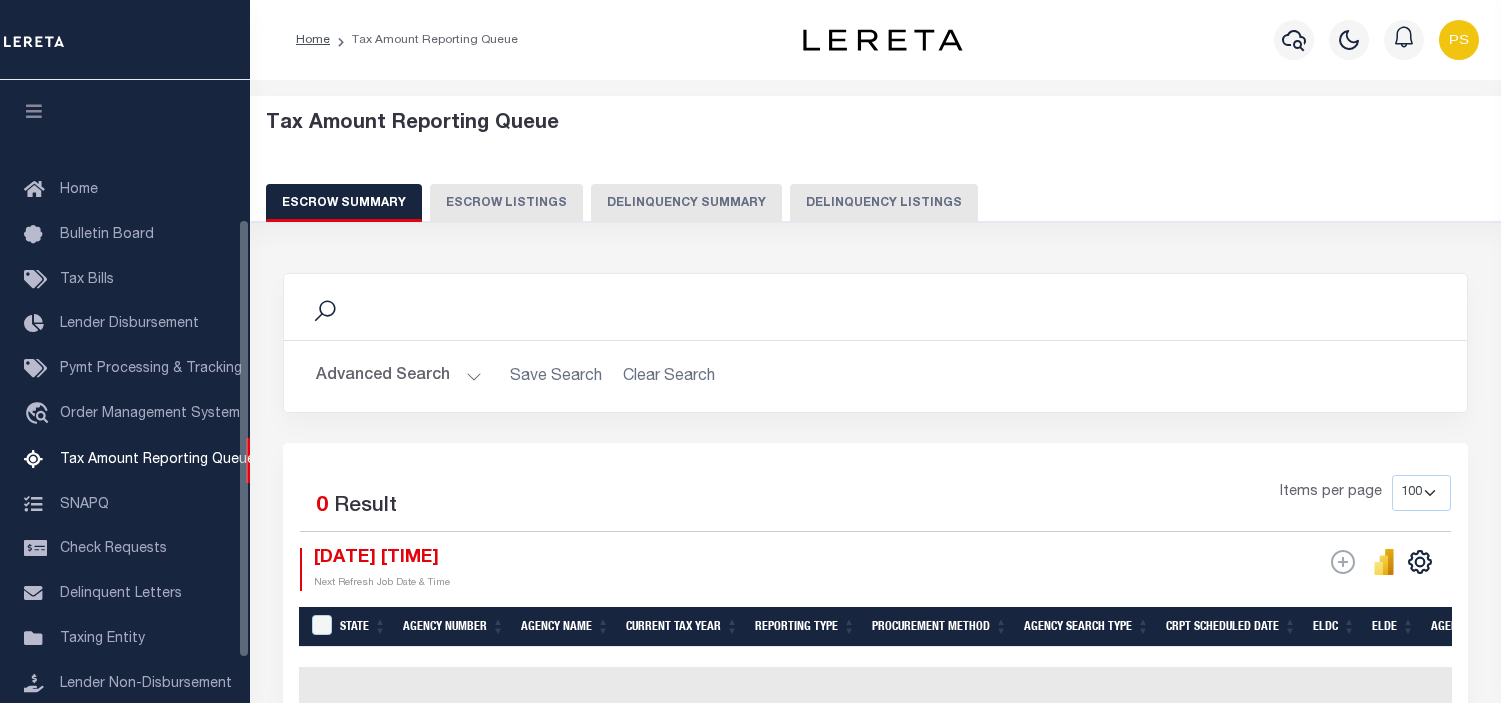 click on "Delinquency Listings" at bounding box center [884, 203] 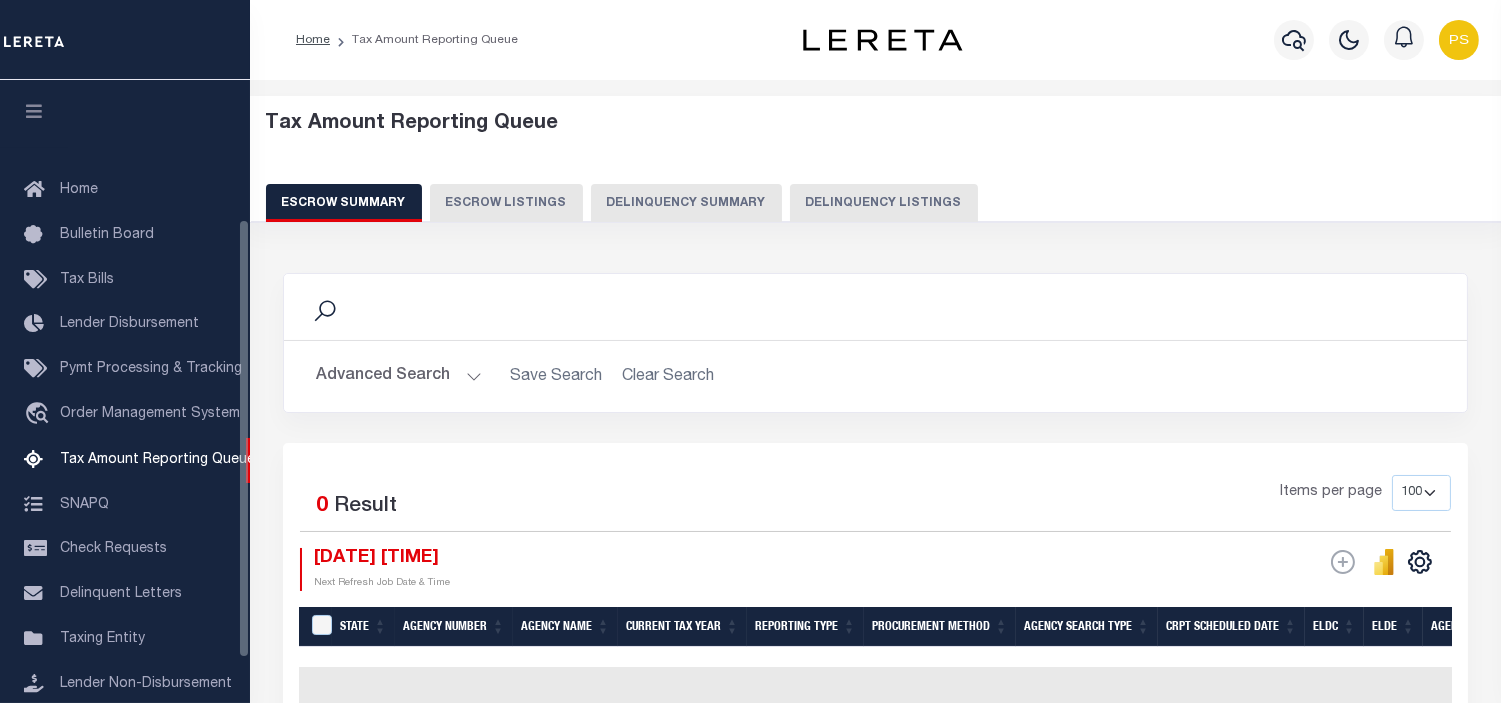 select on "100" 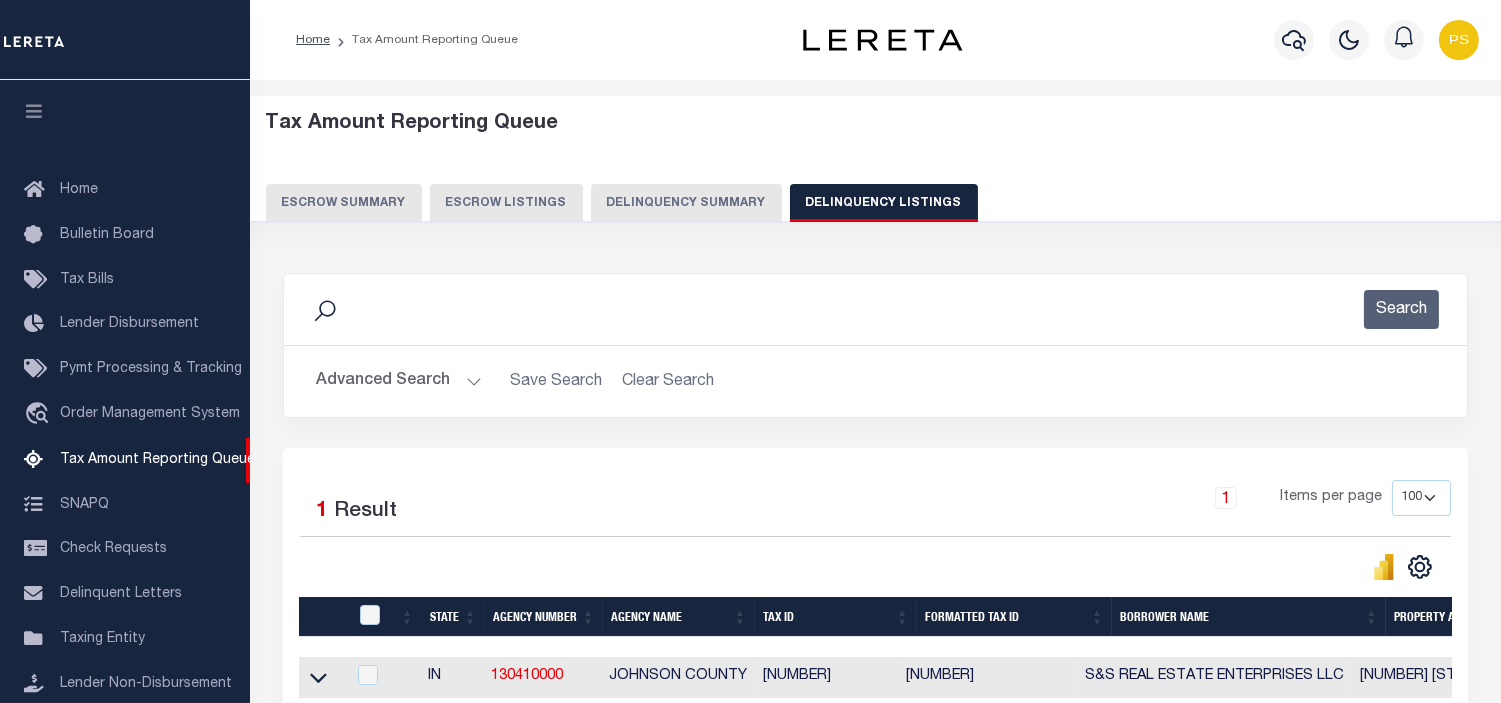 scroll, scrollTop: 198, scrollLeft: 0, axis: vertical 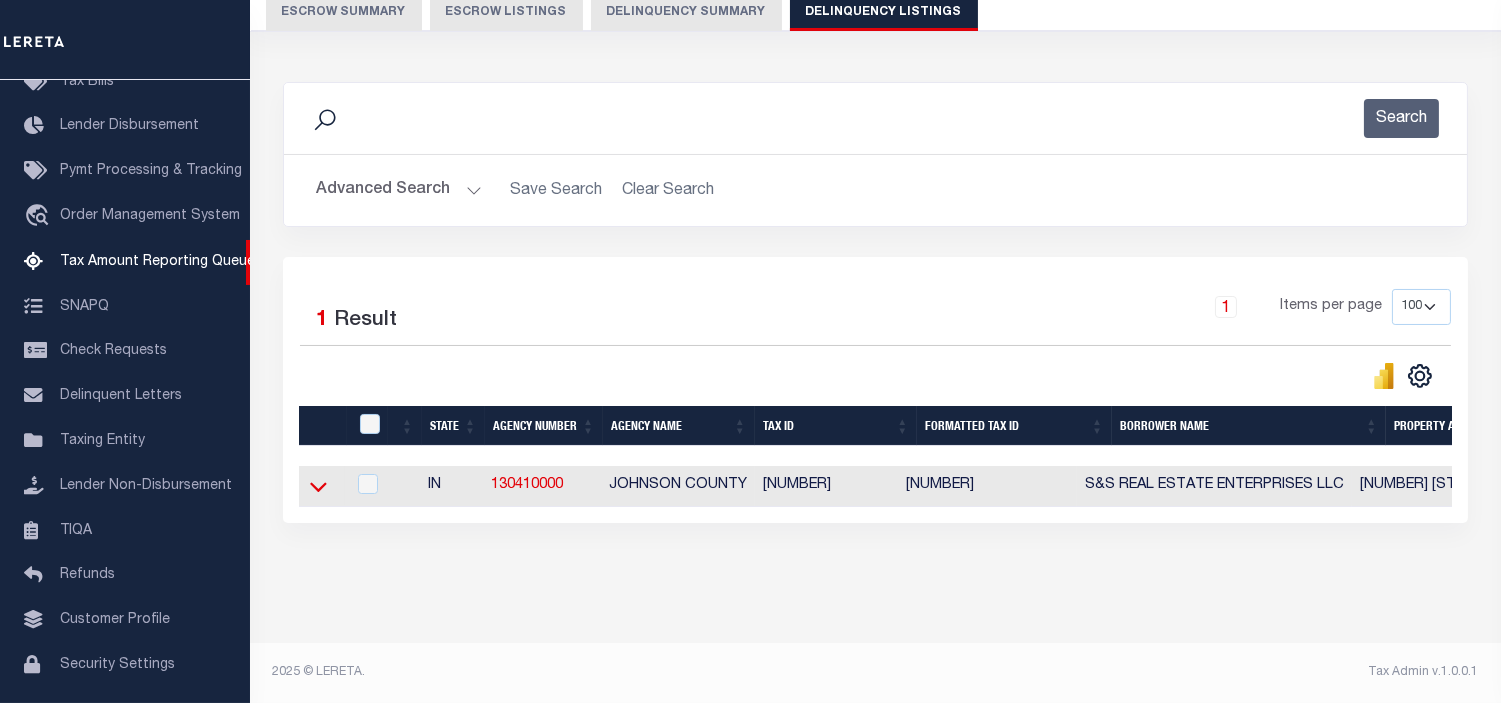 click 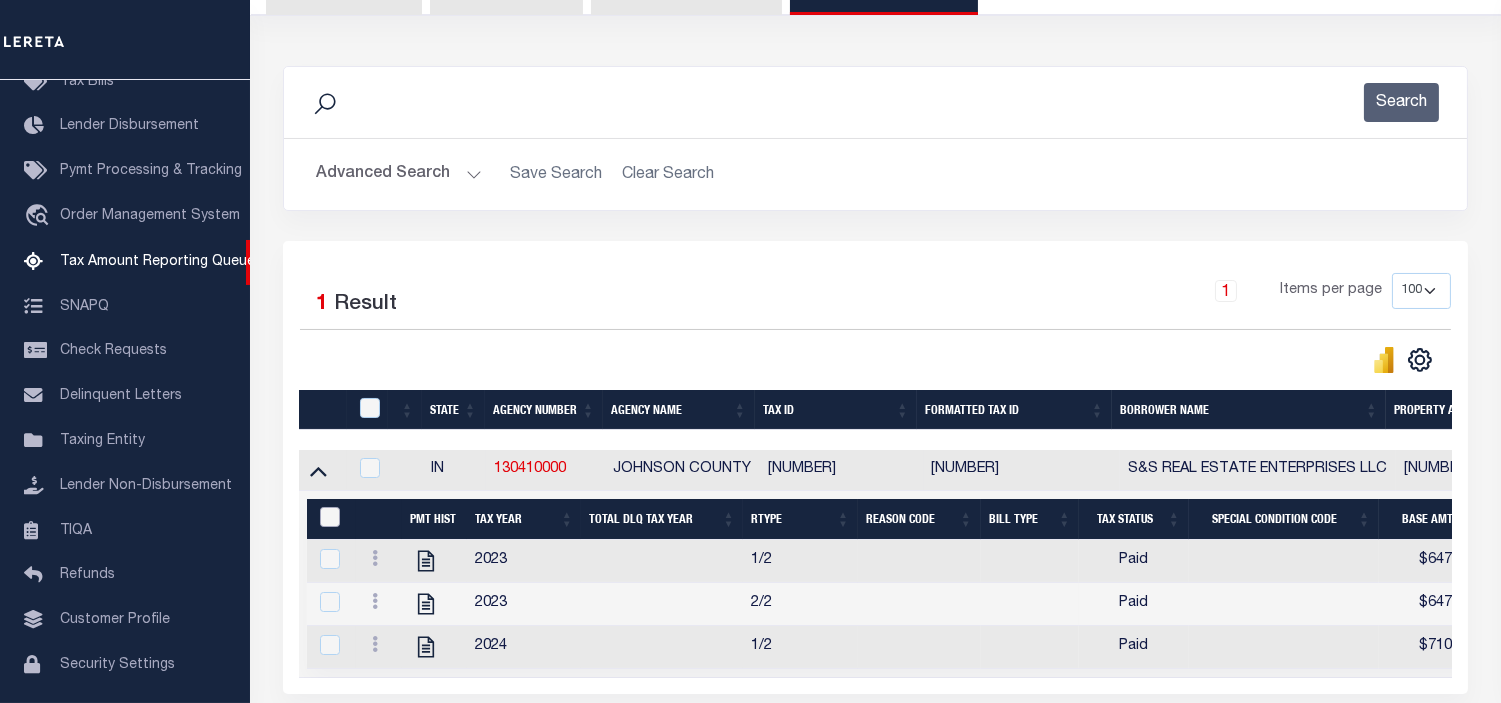 click at bounding box center (330, 517) 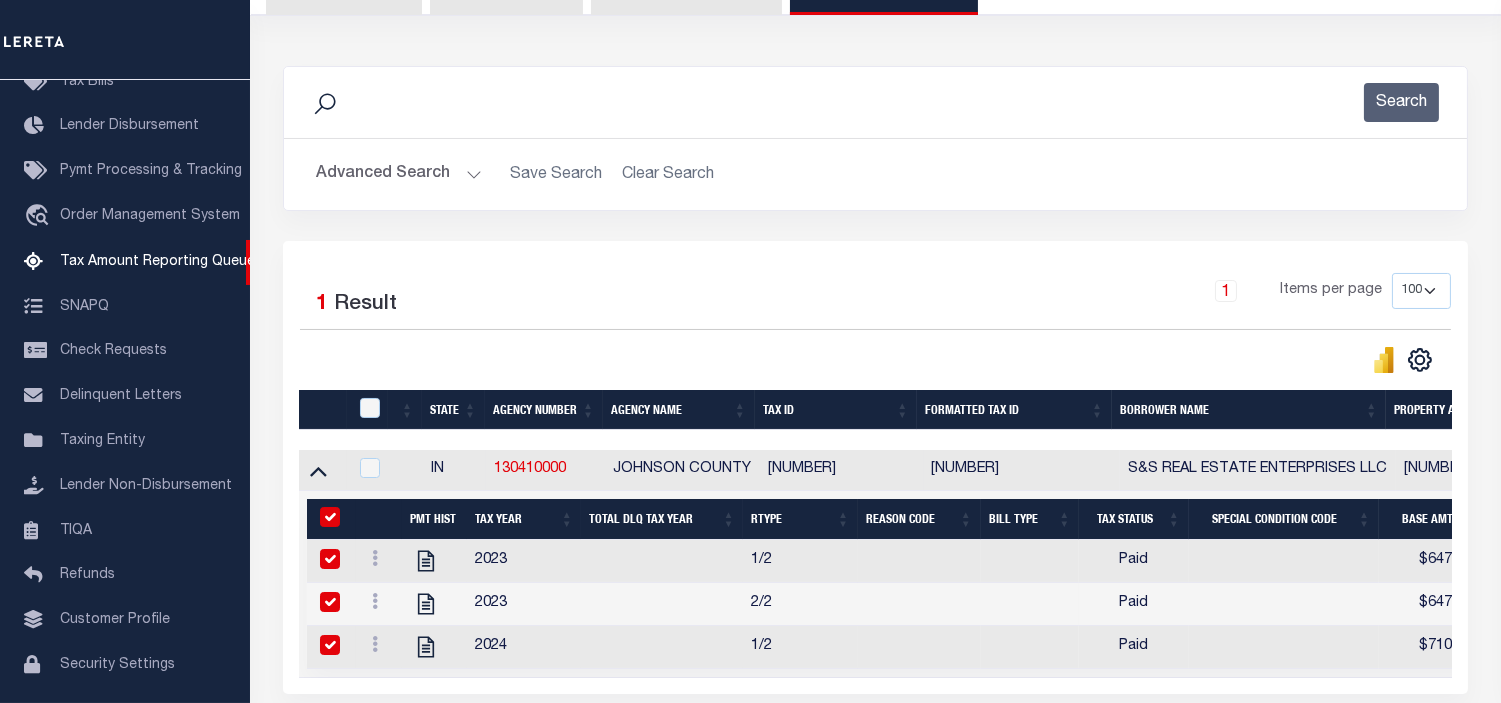 checkbox on "true" 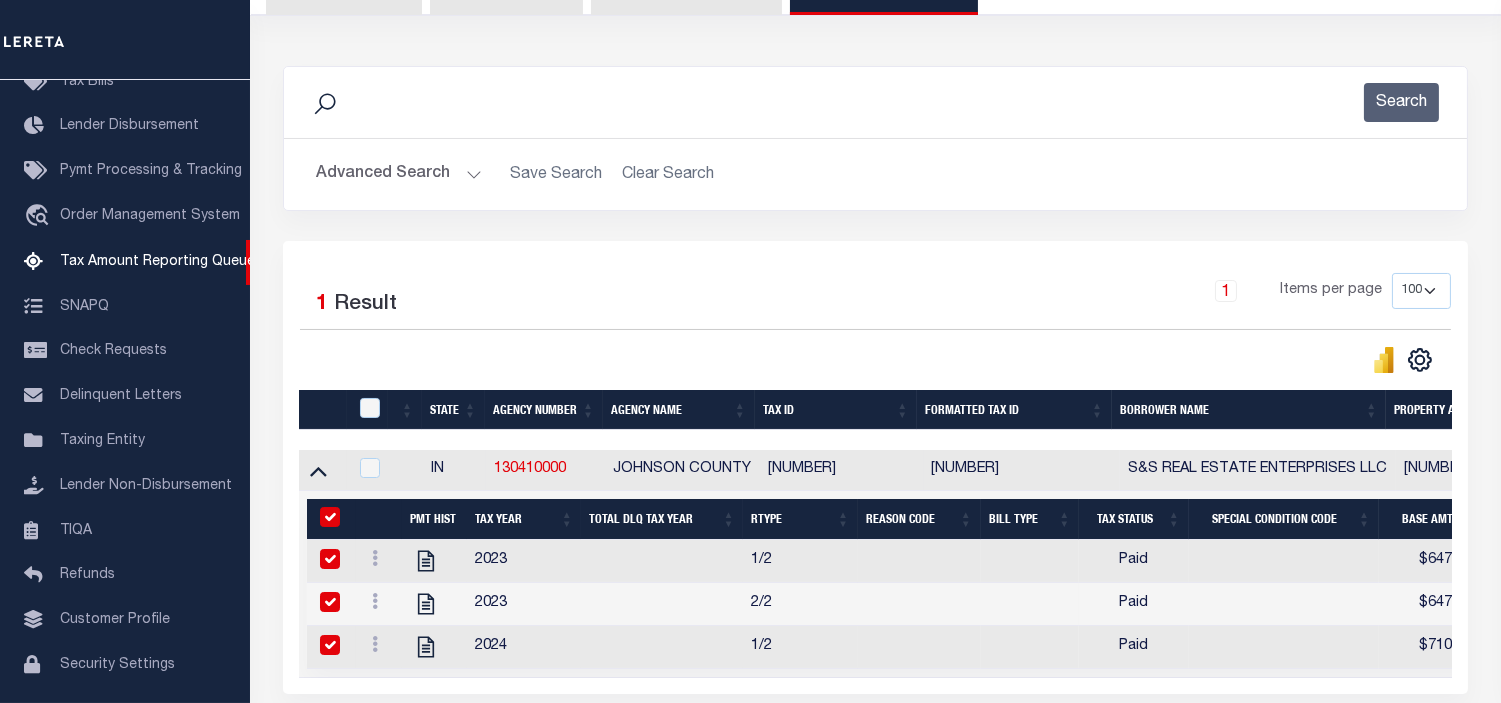 checkbox on "true" 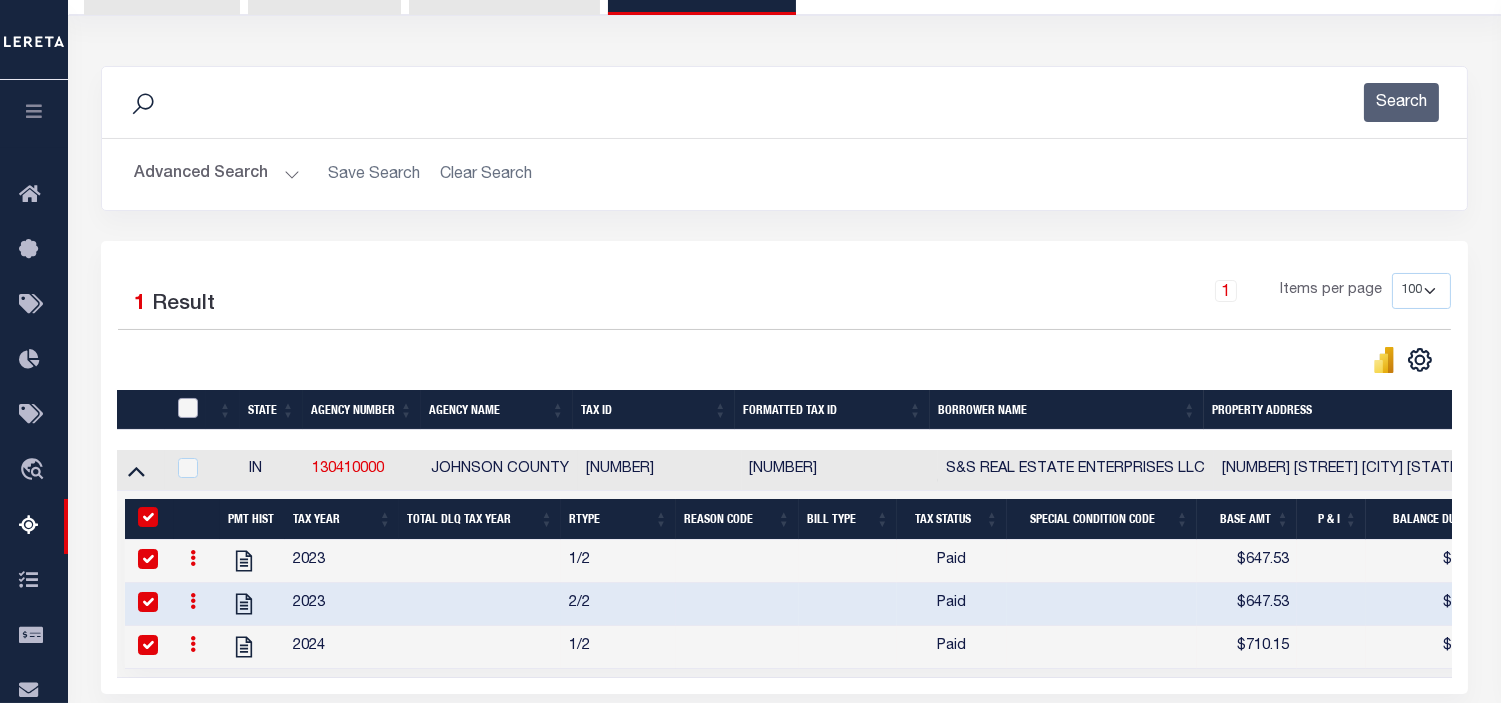 click at bounding box center (188, 408) 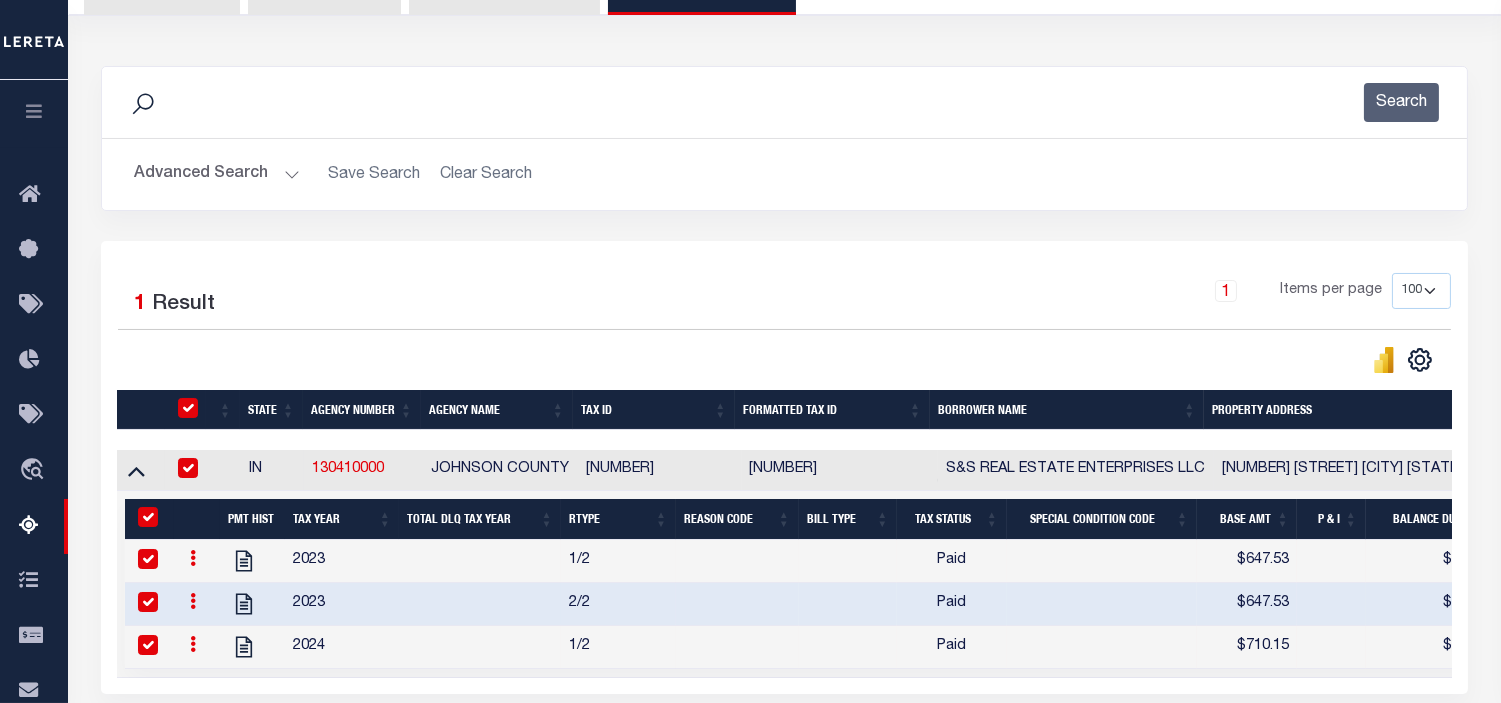 checkbox on "true" 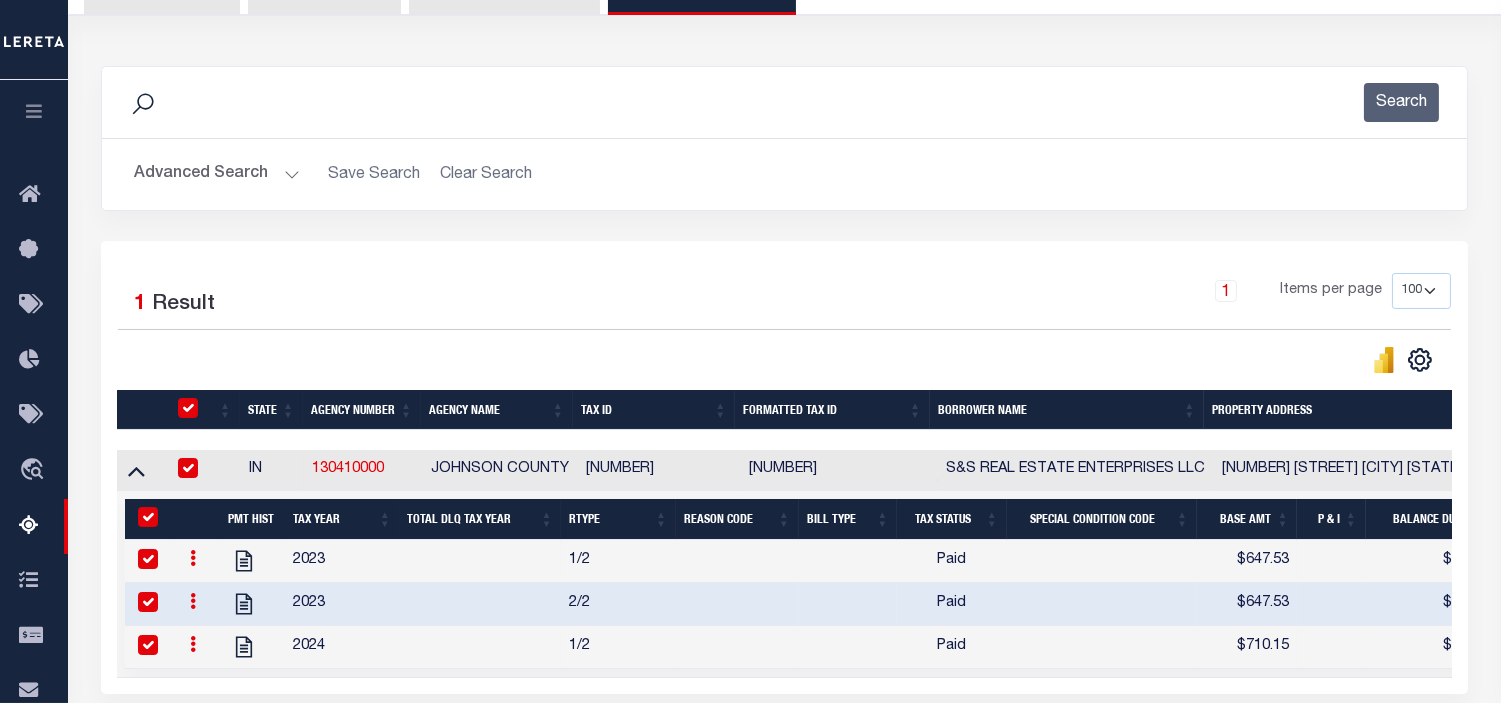 checkbox on "true" 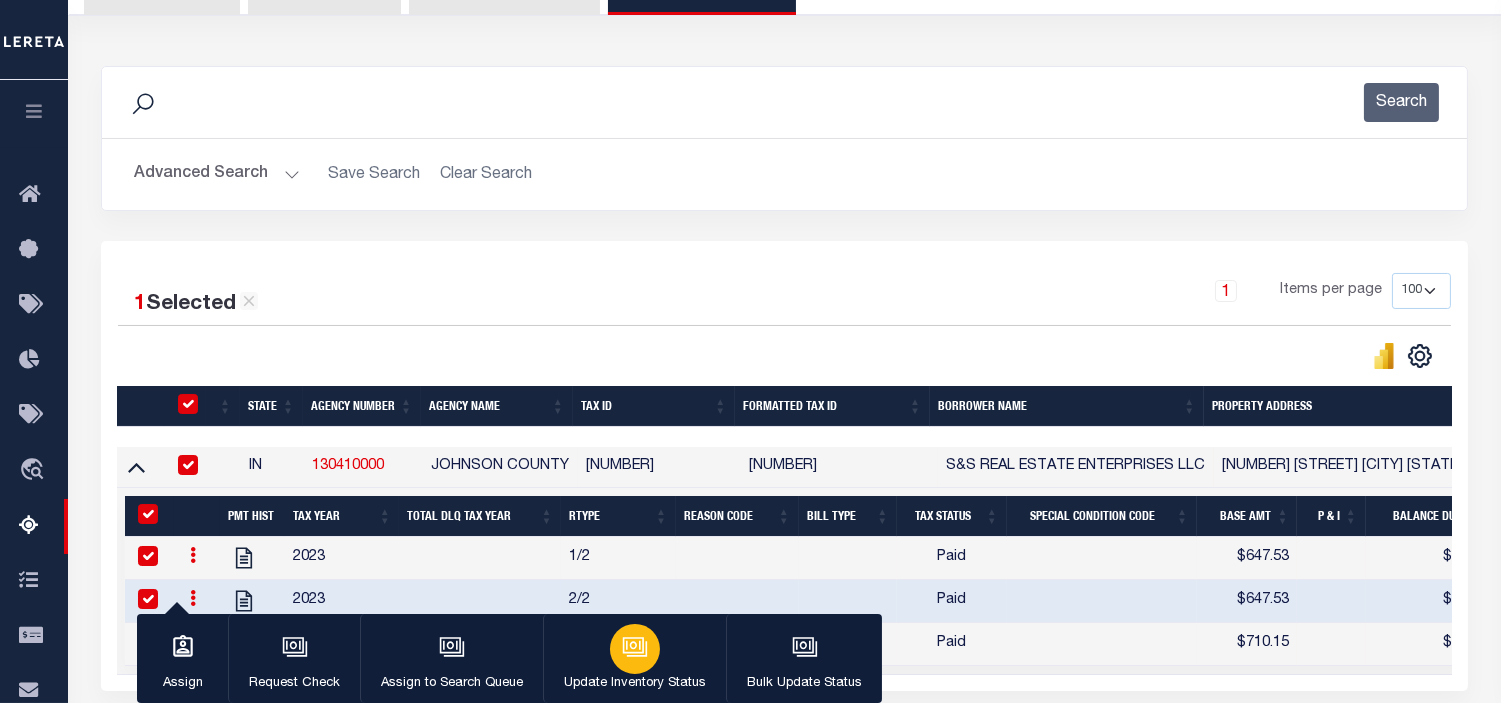 click at bounding box center [635, 649] 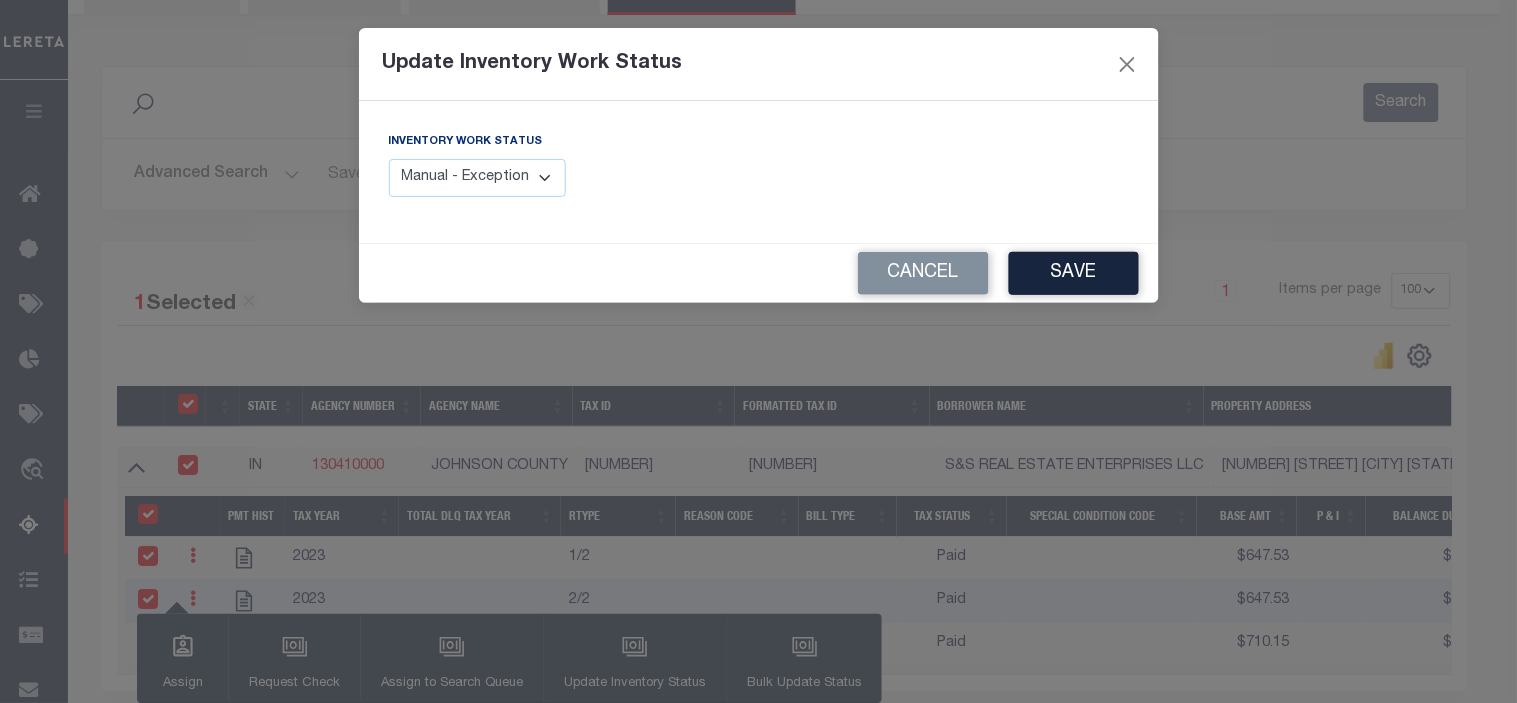 click on "Manual - Exception
Pended - Awaiting Search
Late Add Exception
Completed" at bounding box center (478, 178) 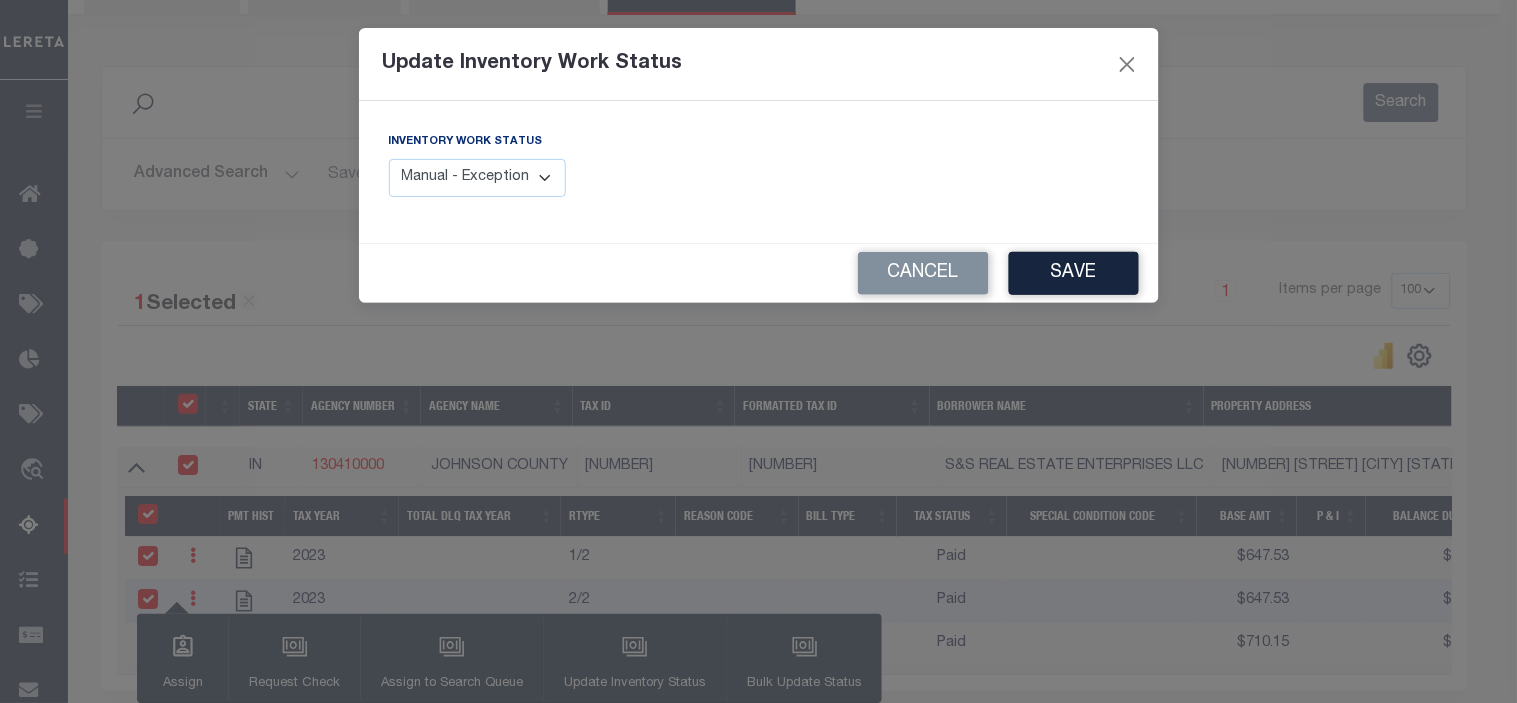 select on "4" 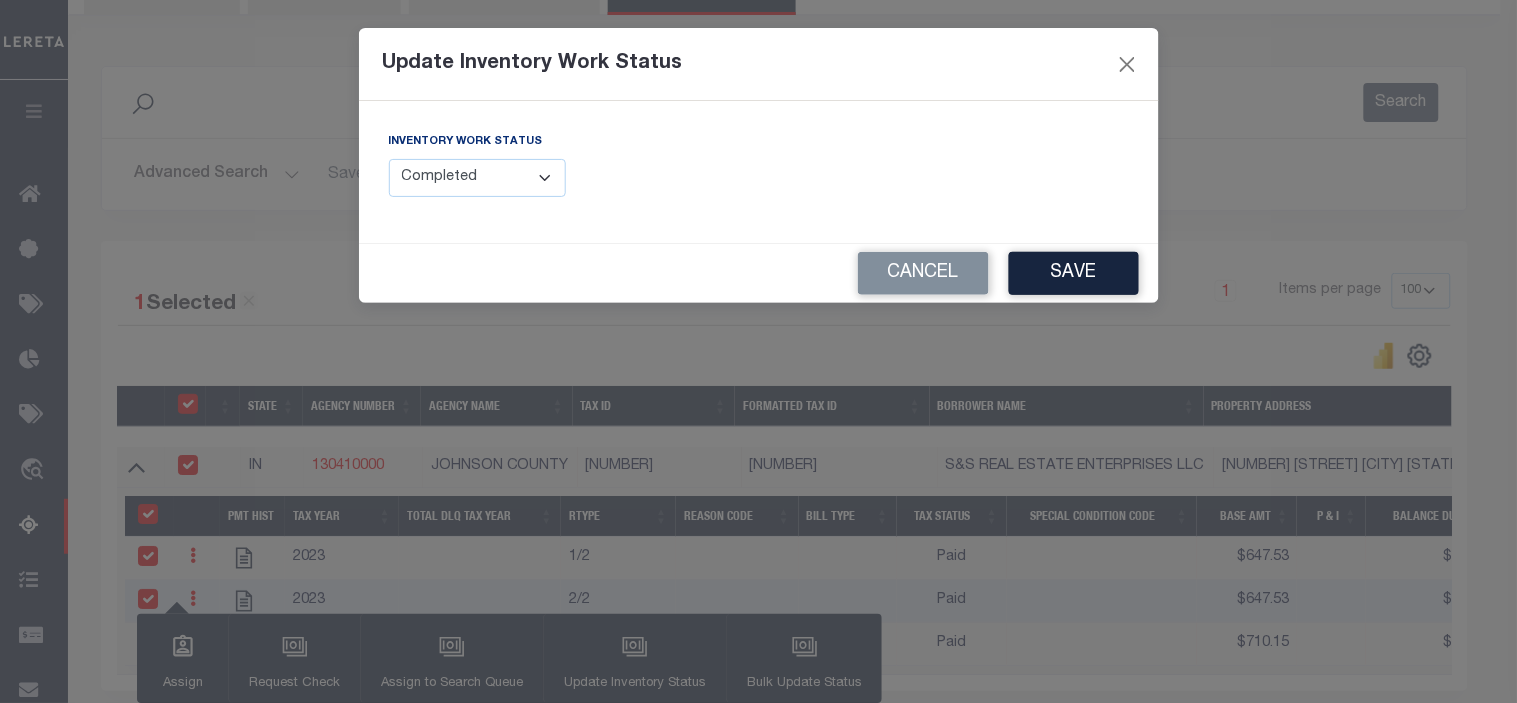 click on "Manual - Exception
Pended - Awaiting Search
Late Add Exception
Completed" at bounding box center [478, 178] 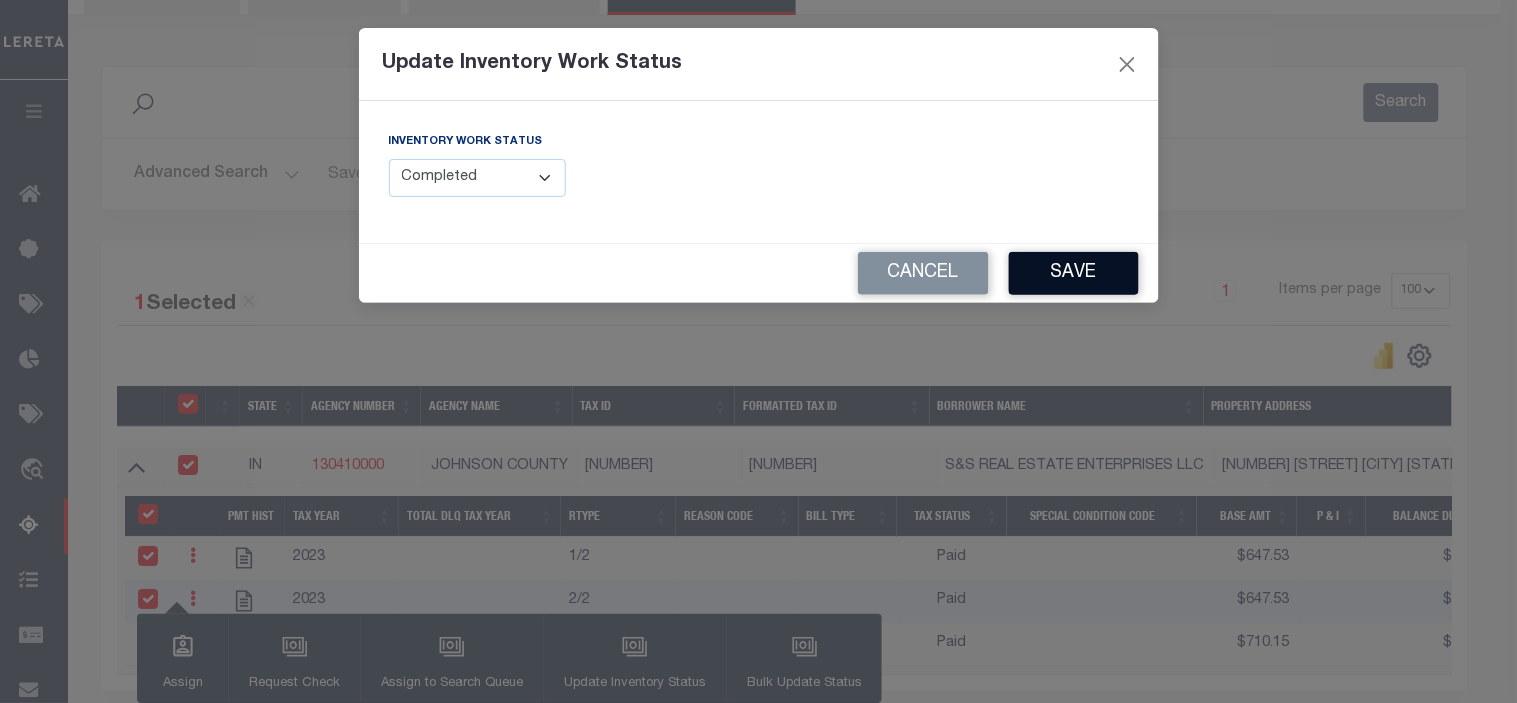 click on "Save" at bounding box center (1074, 273) 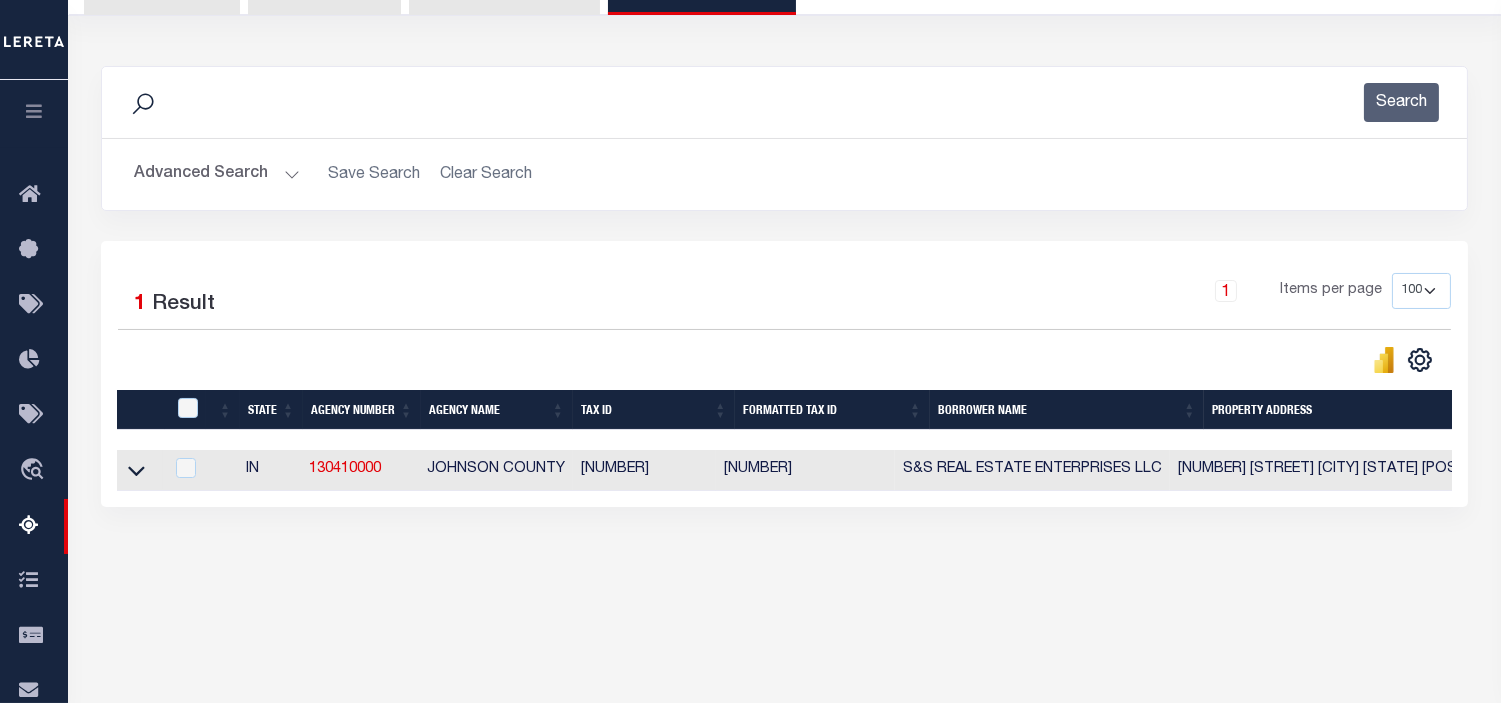 click on "Advanced Search" at bounding box center [217, 174] 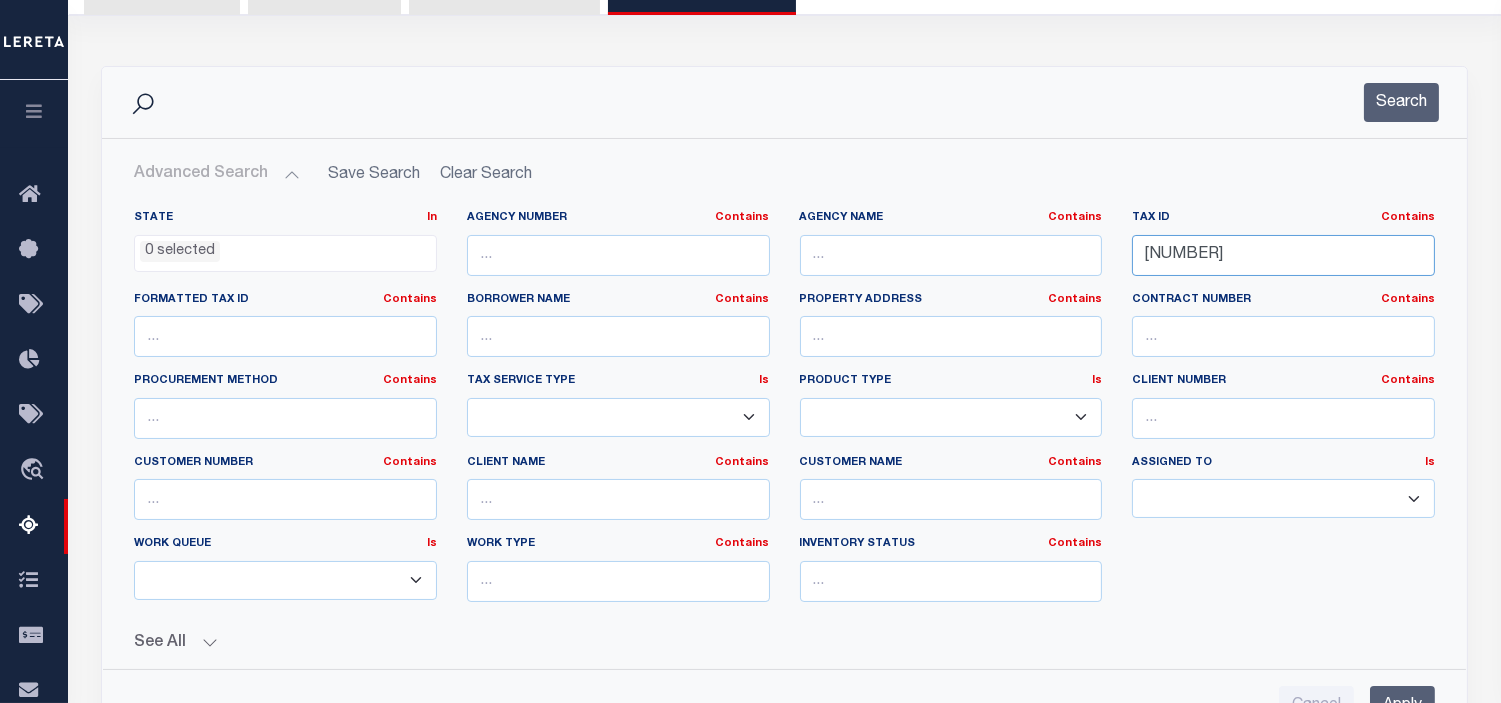 click on "410815044018017009" at bounding box center [1283, 255] 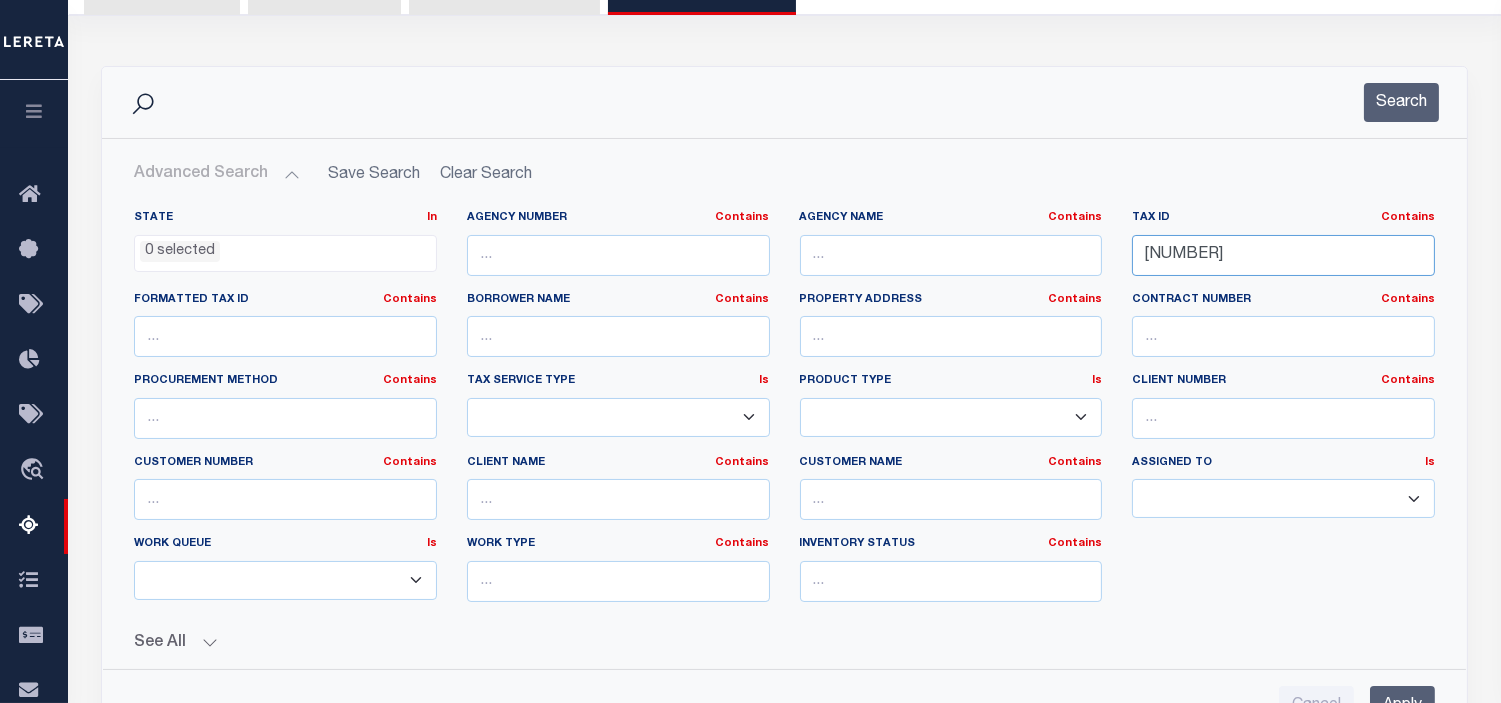 paste on "8" 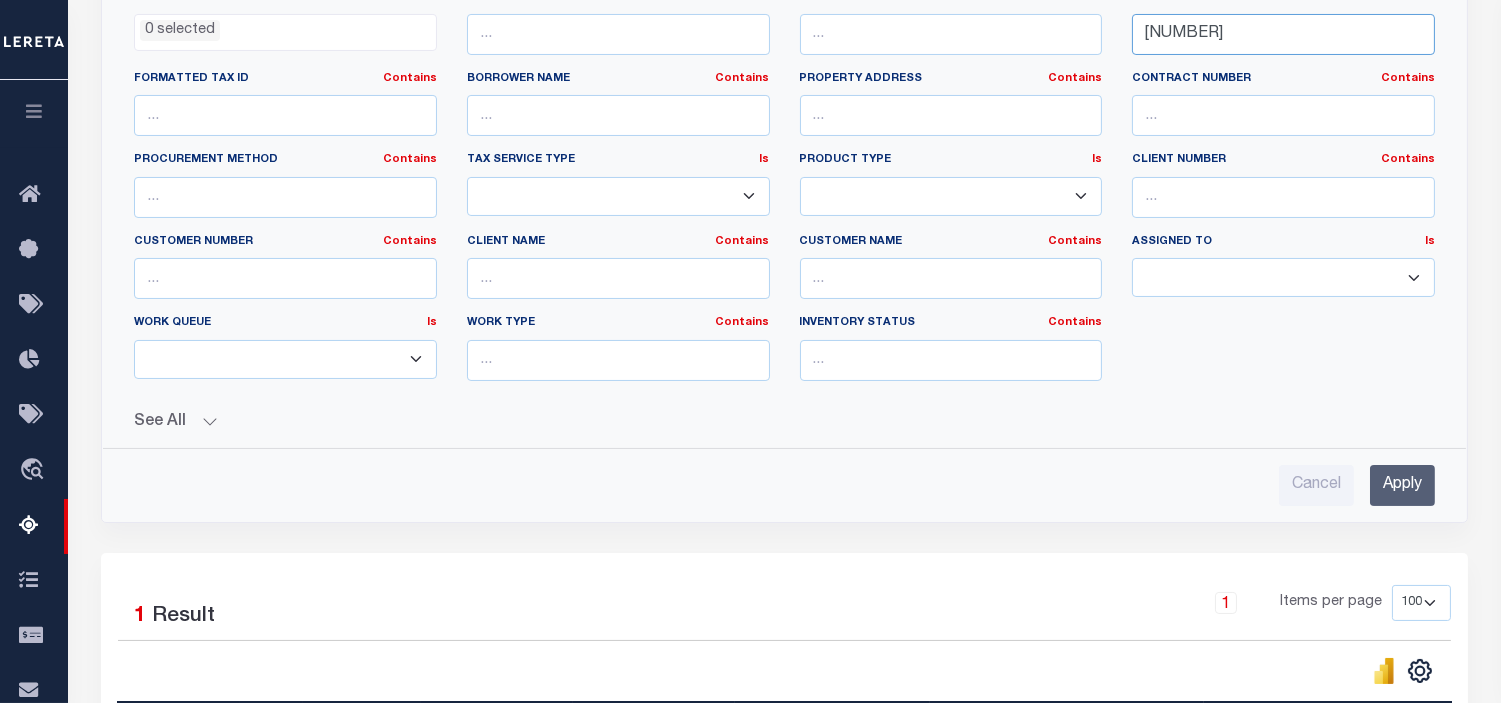 scroll, scrollTop: 430, scrollLeft: 0, axis: vertical 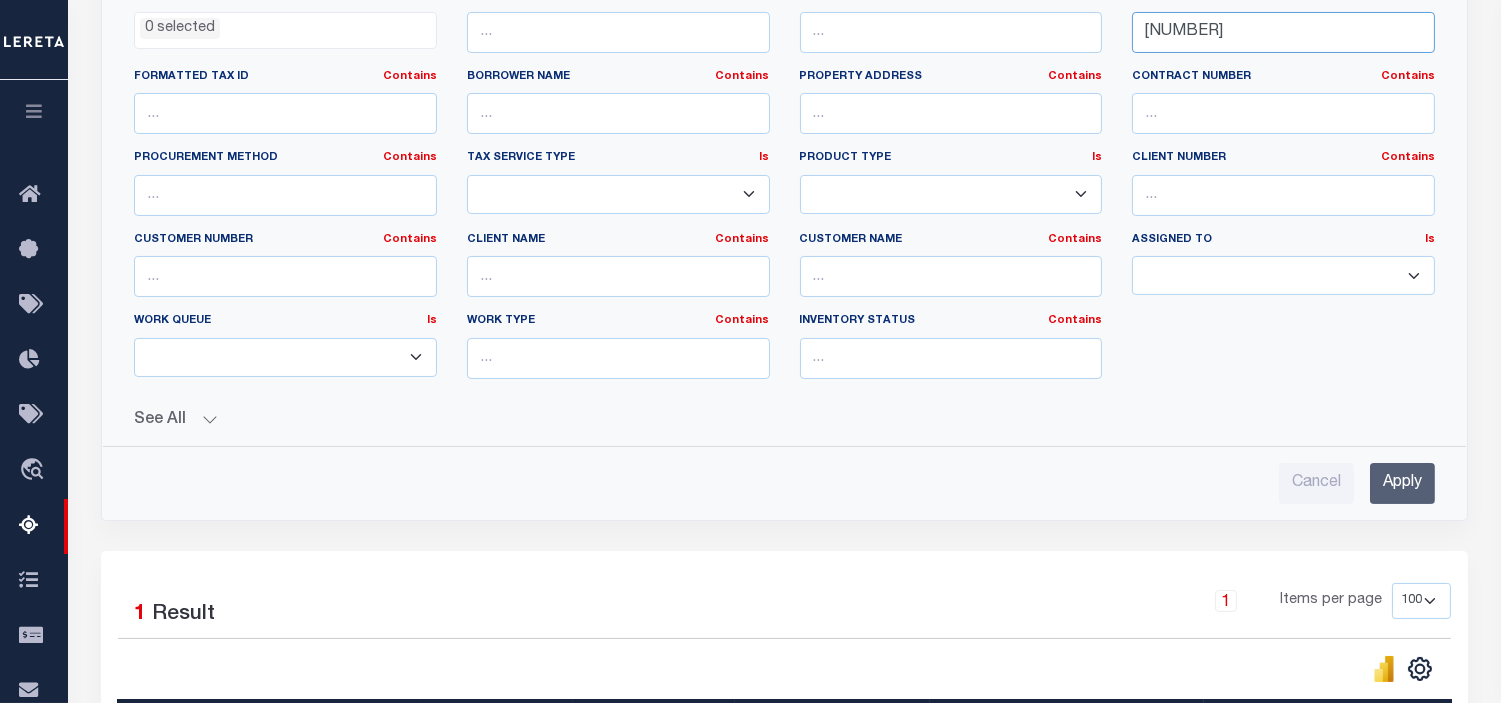 type on "410815044018018009" 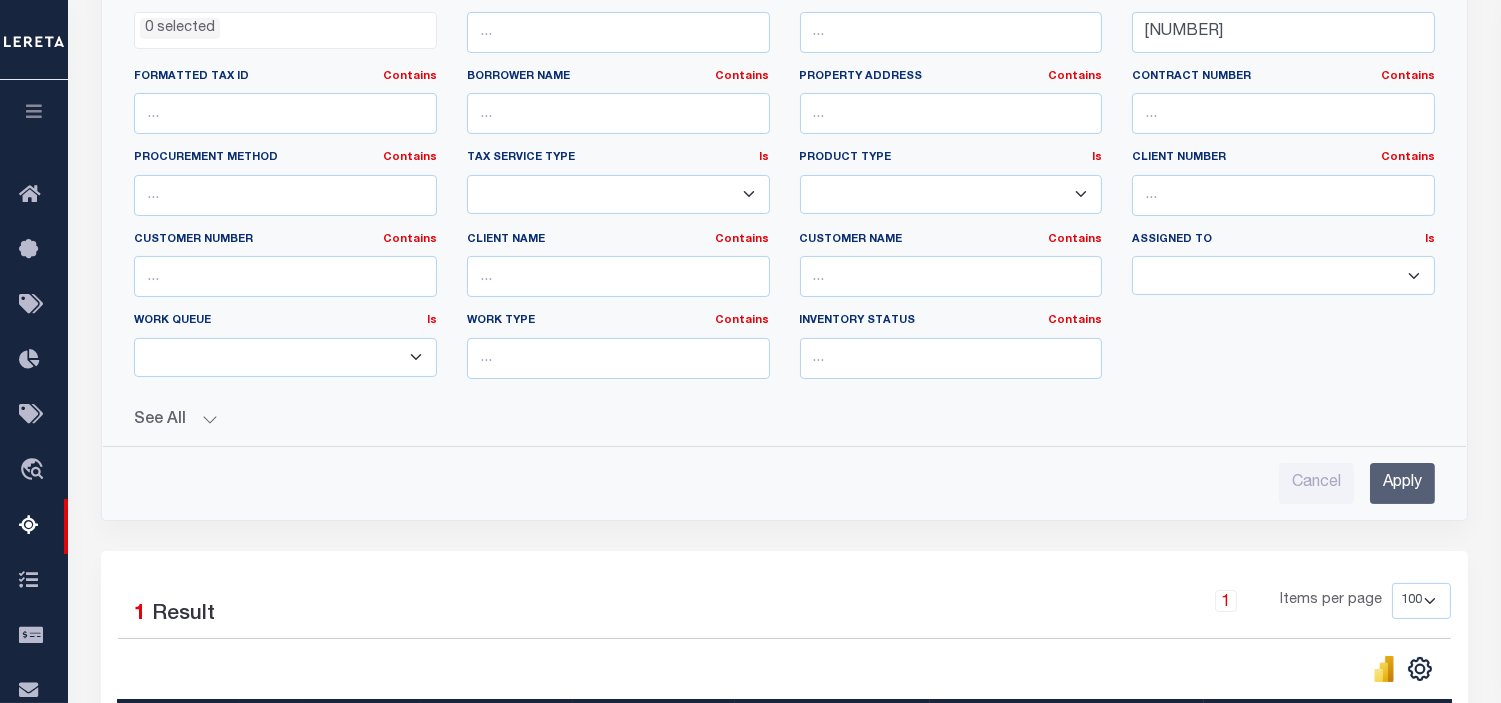 click on "Apply" at bounding box center [1402, 483] 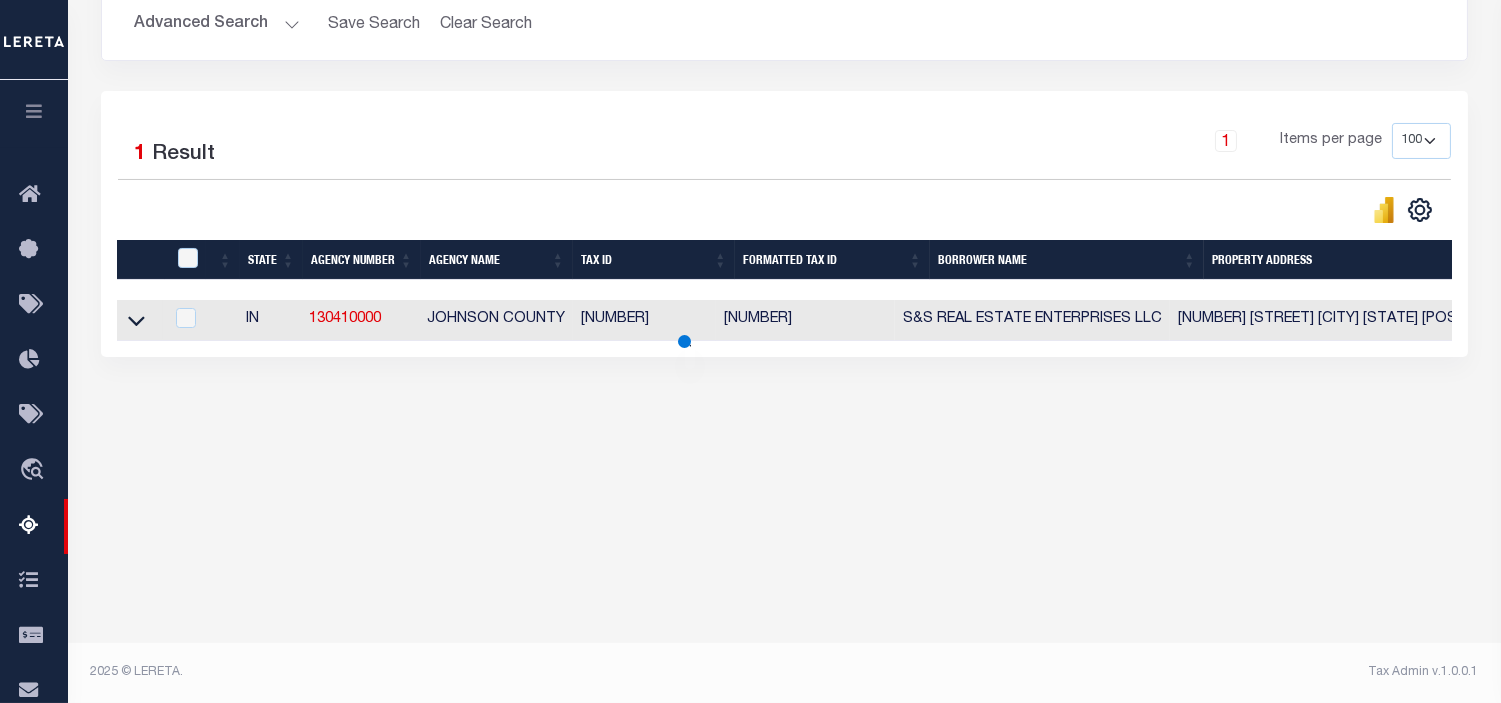 scroll, scrollTop: 356, scrollLeft: 0, axis: vertical 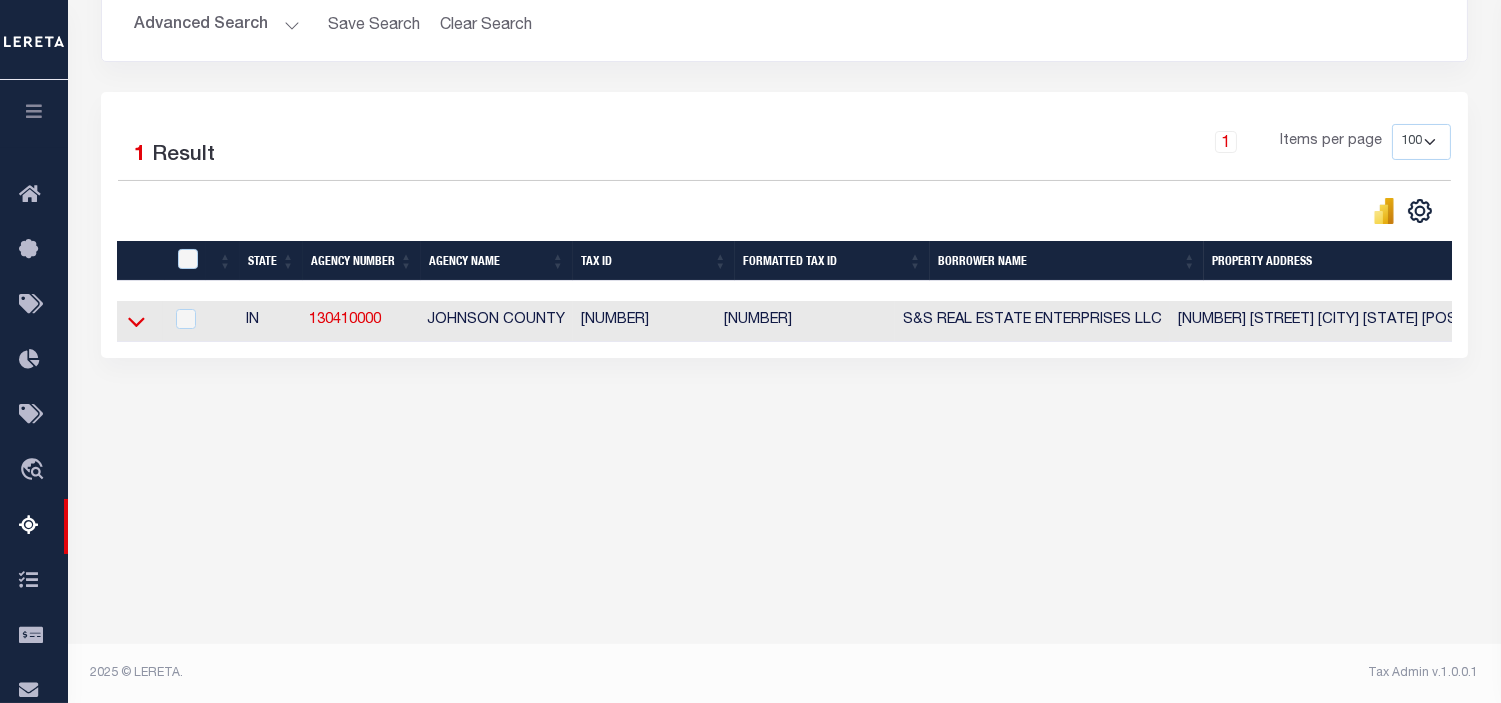 click 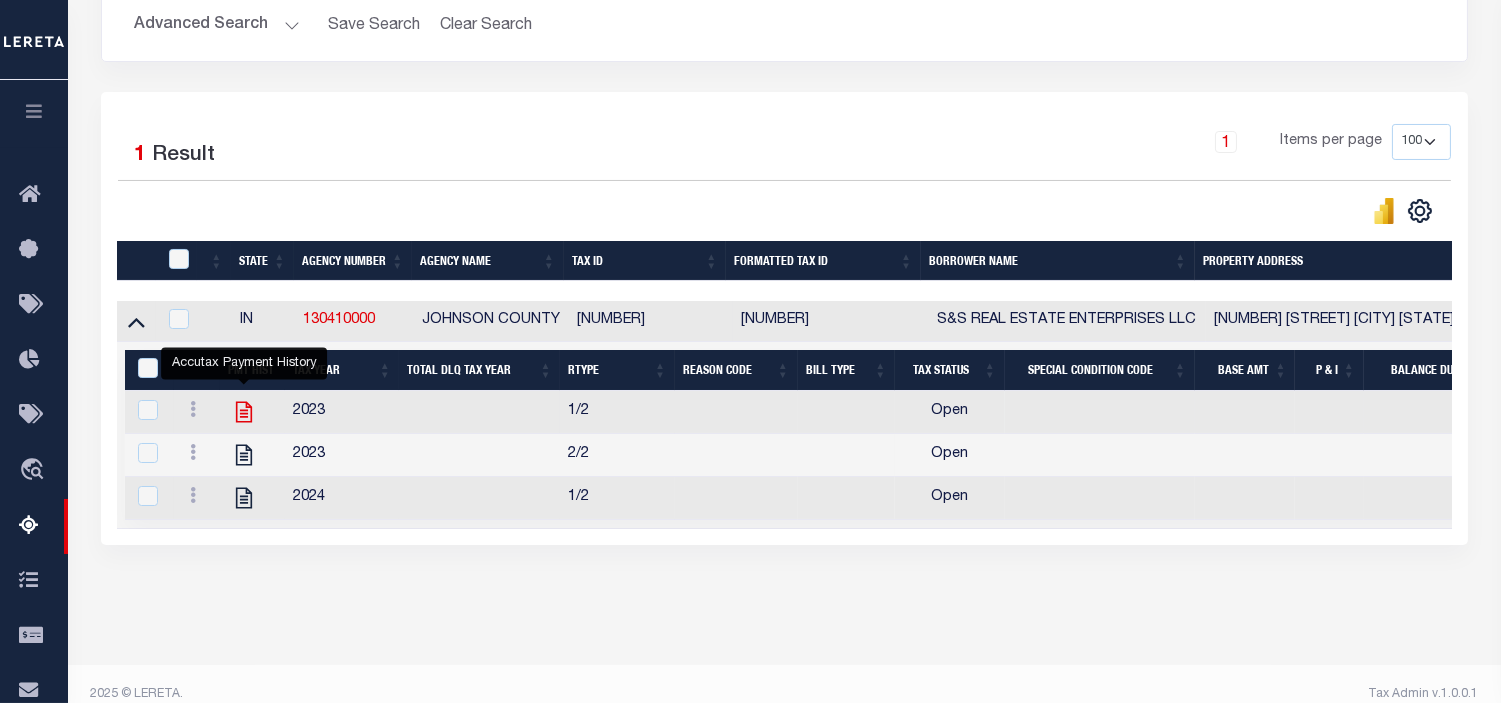 click 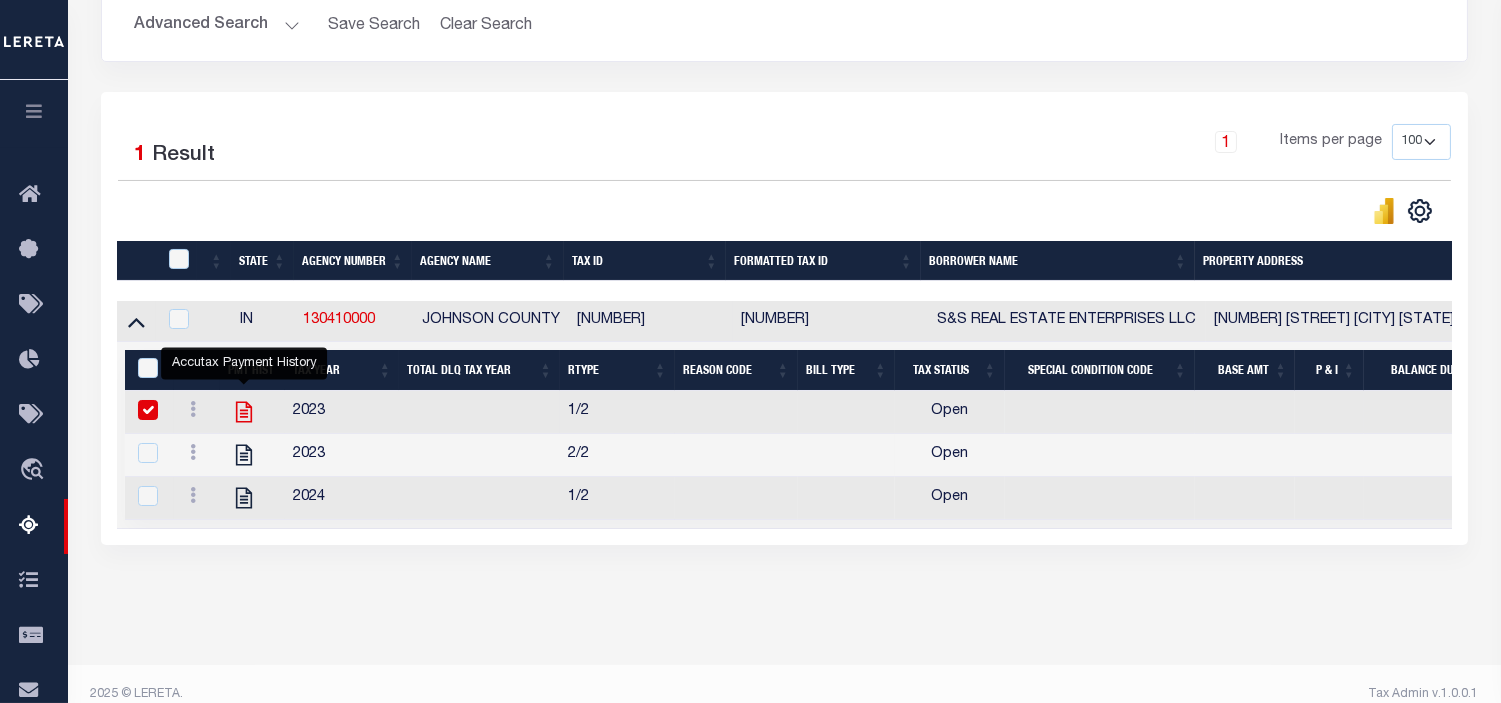 checkbox on "false" 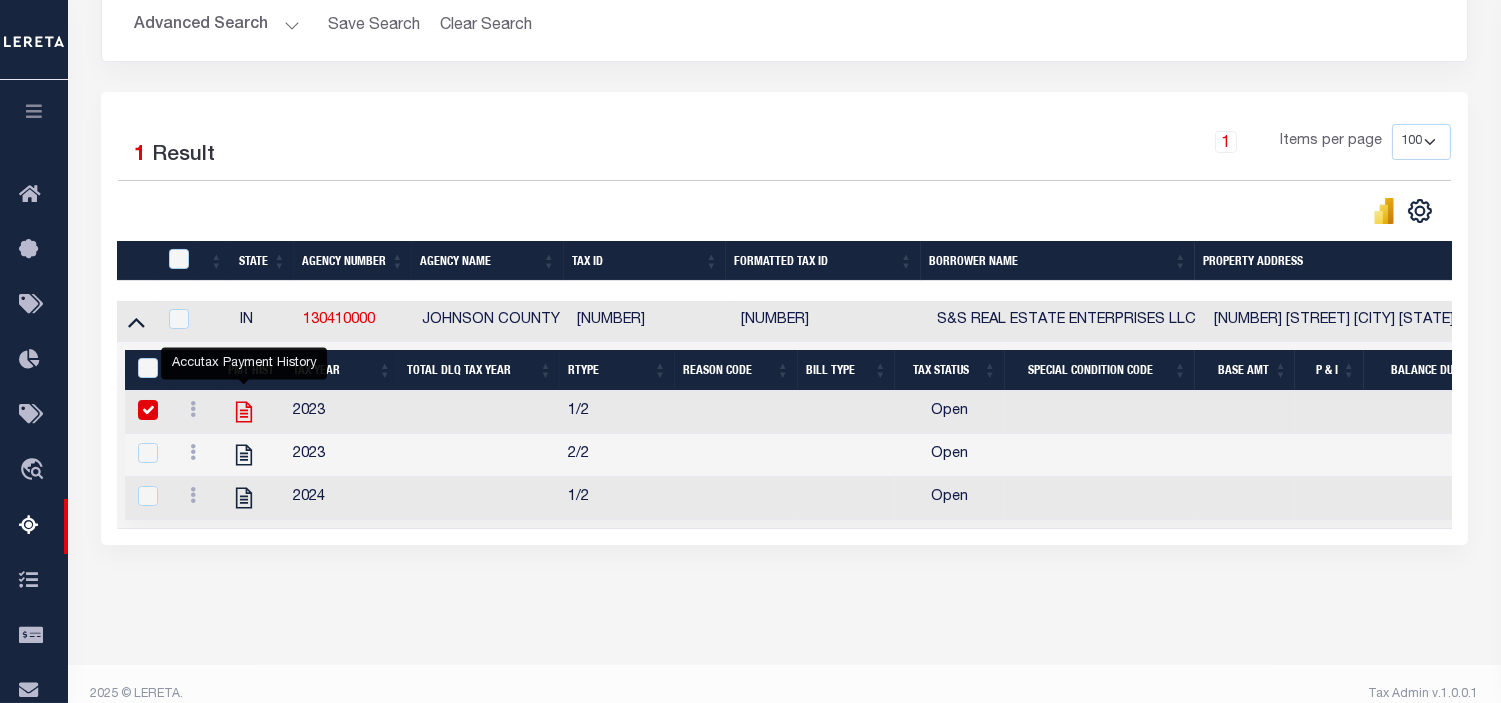checkbox on "true" 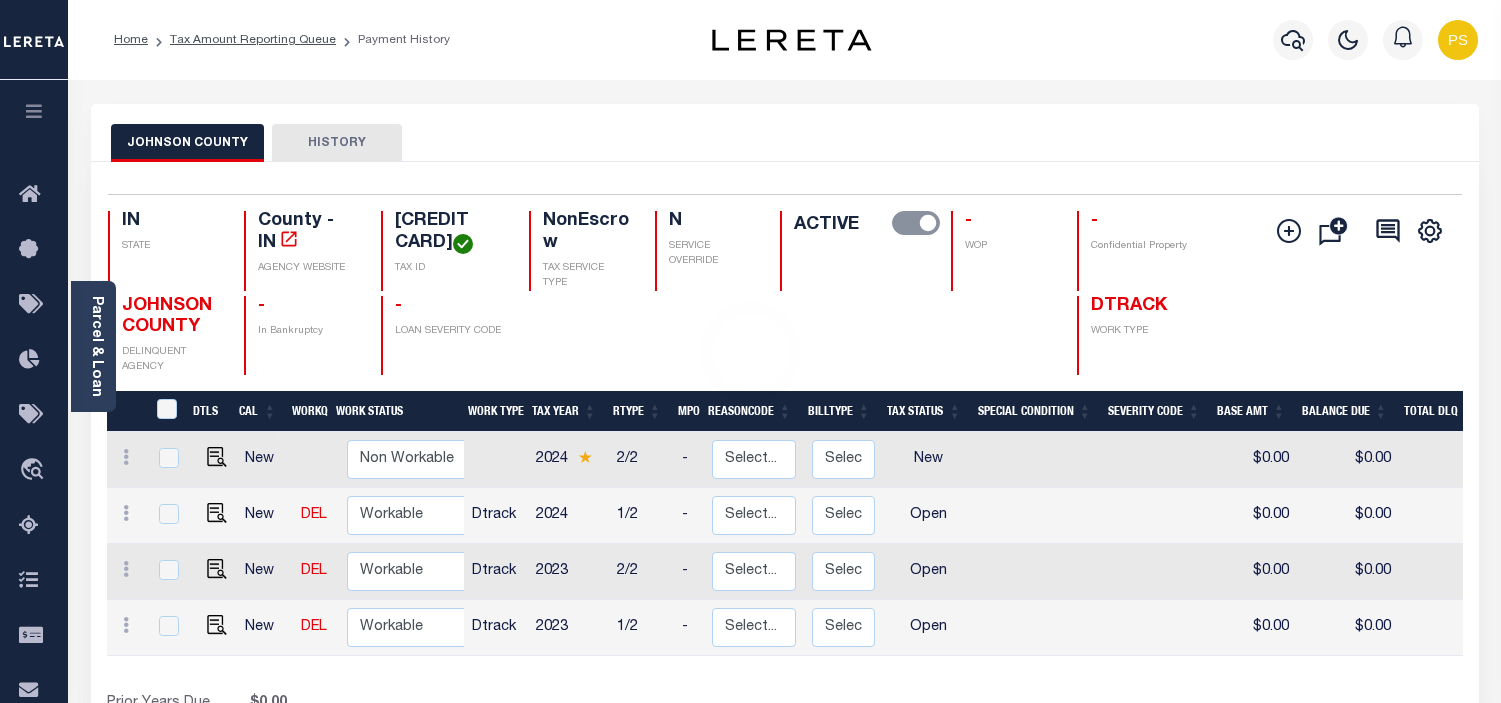 scroll, scrollTop: 0, scrollLeft: 0, axis: both 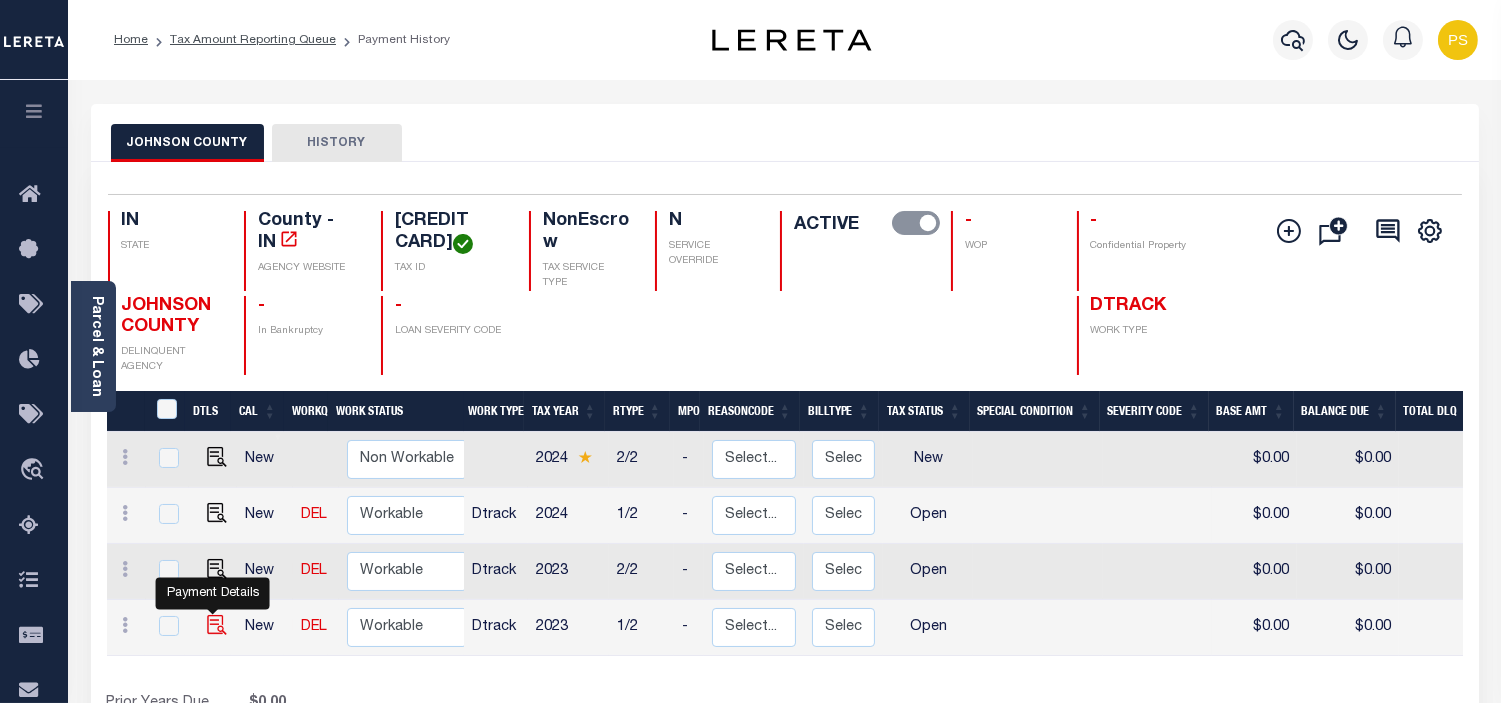 click at bounding box center (217, 625) 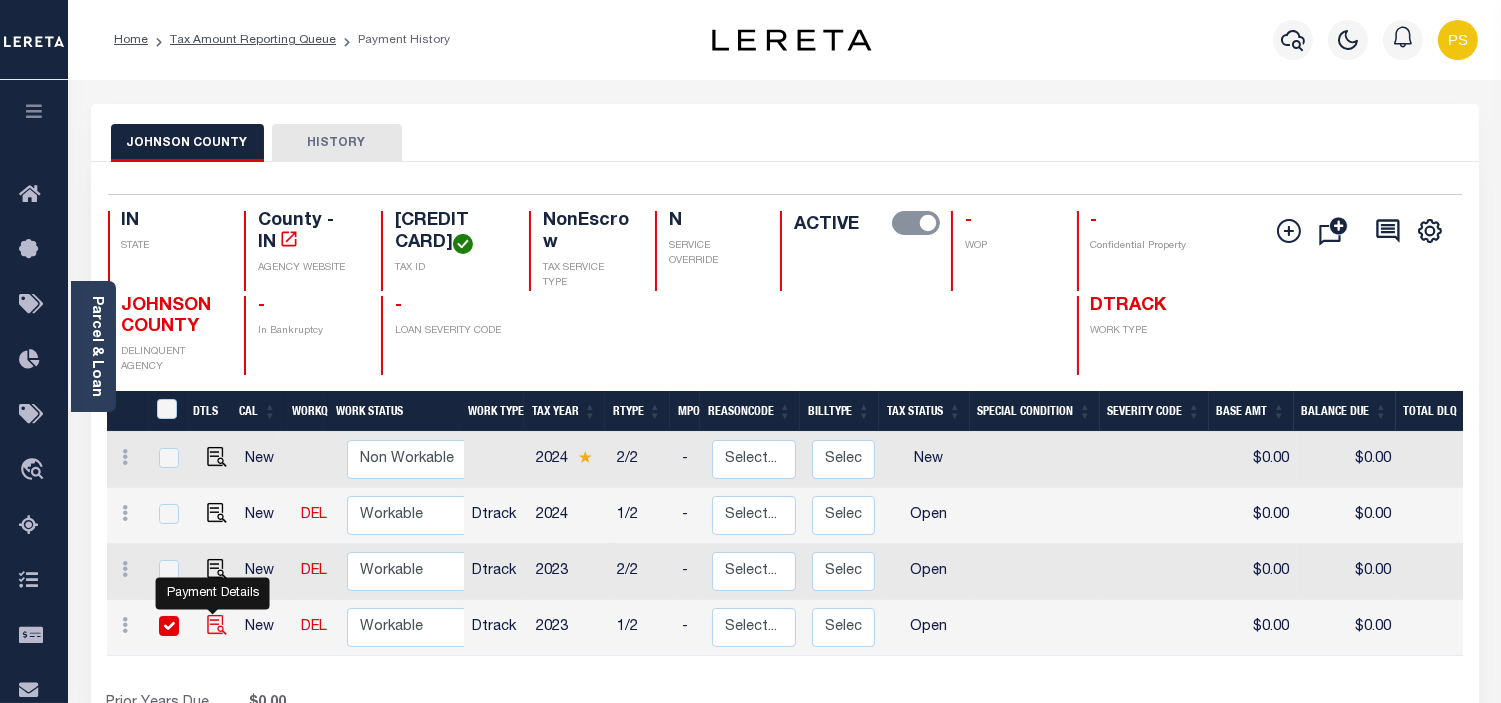checkbox on "true" 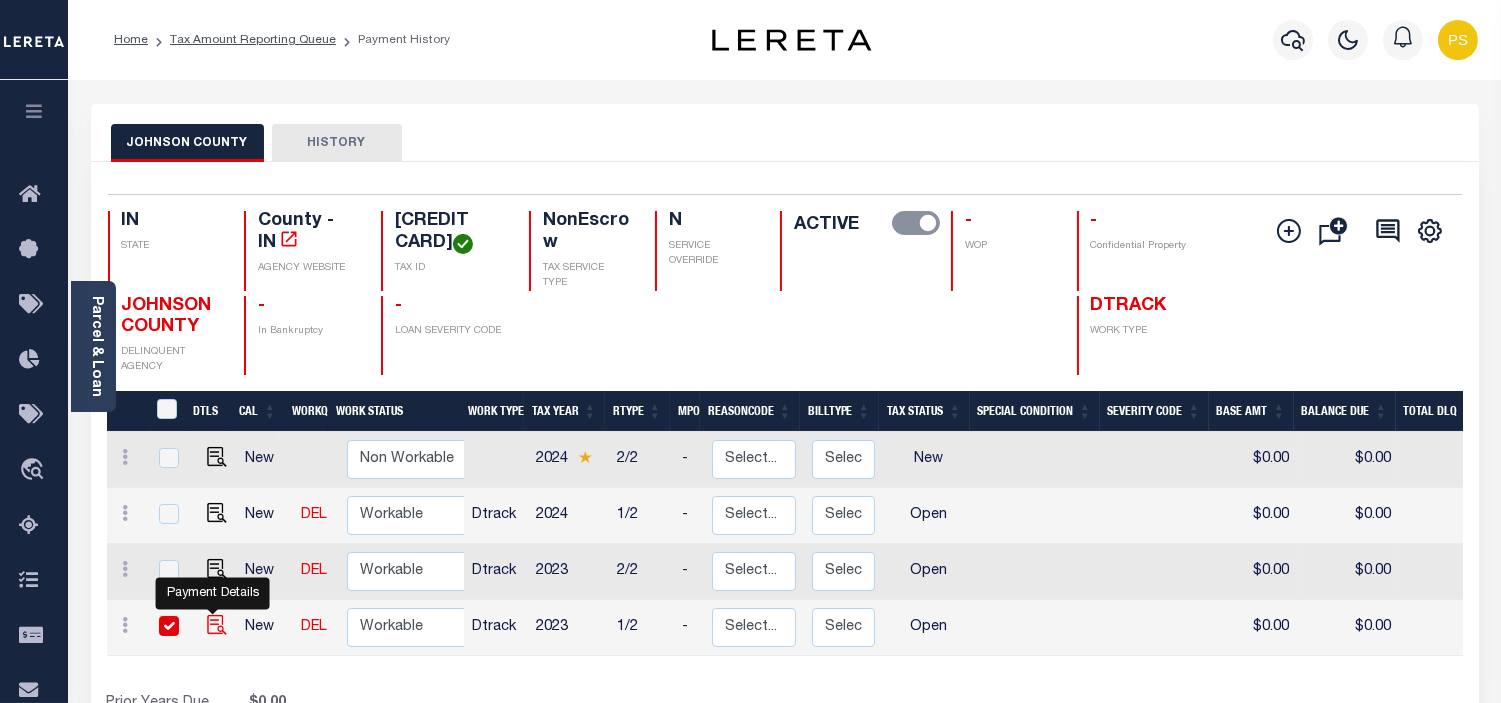 checkbox on "true" 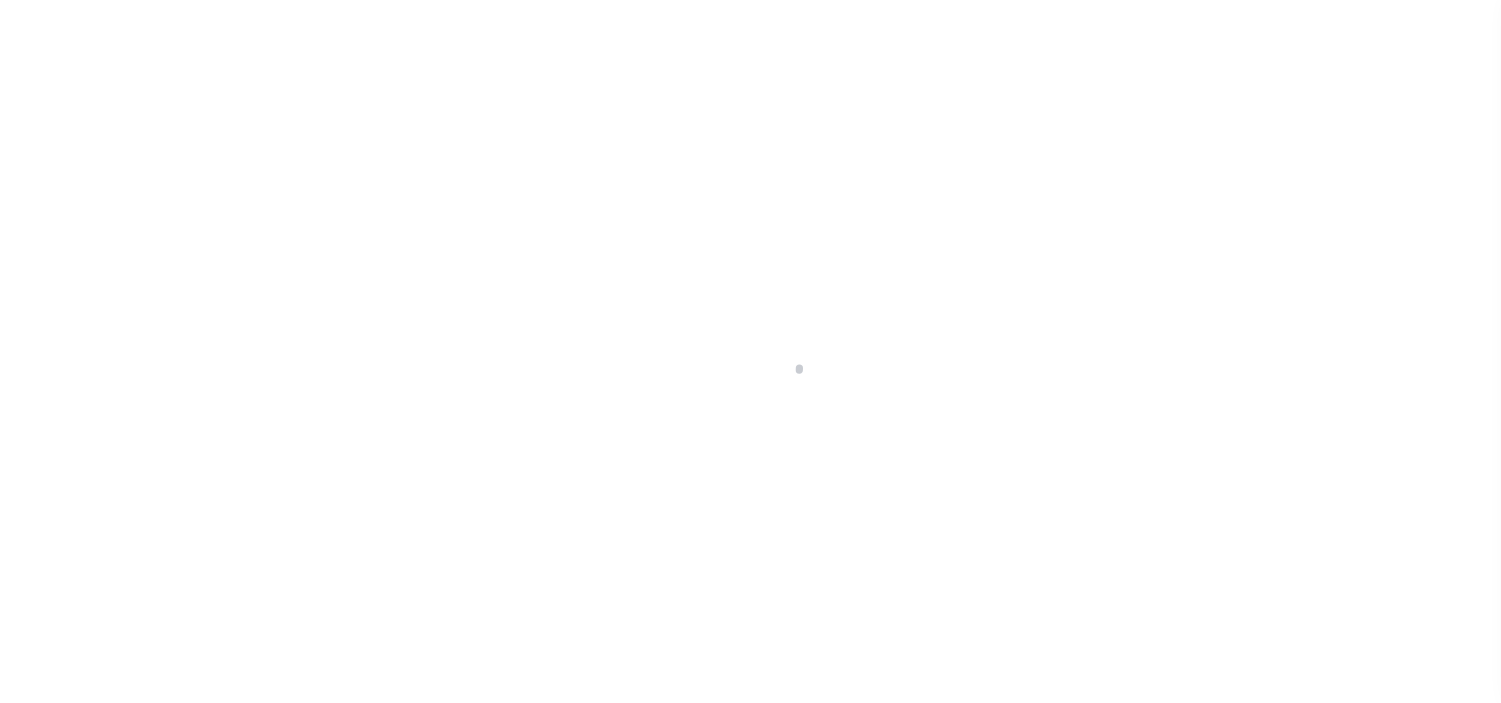 scroll, scrollTop: 0, scrollLeft: 0, axis: both 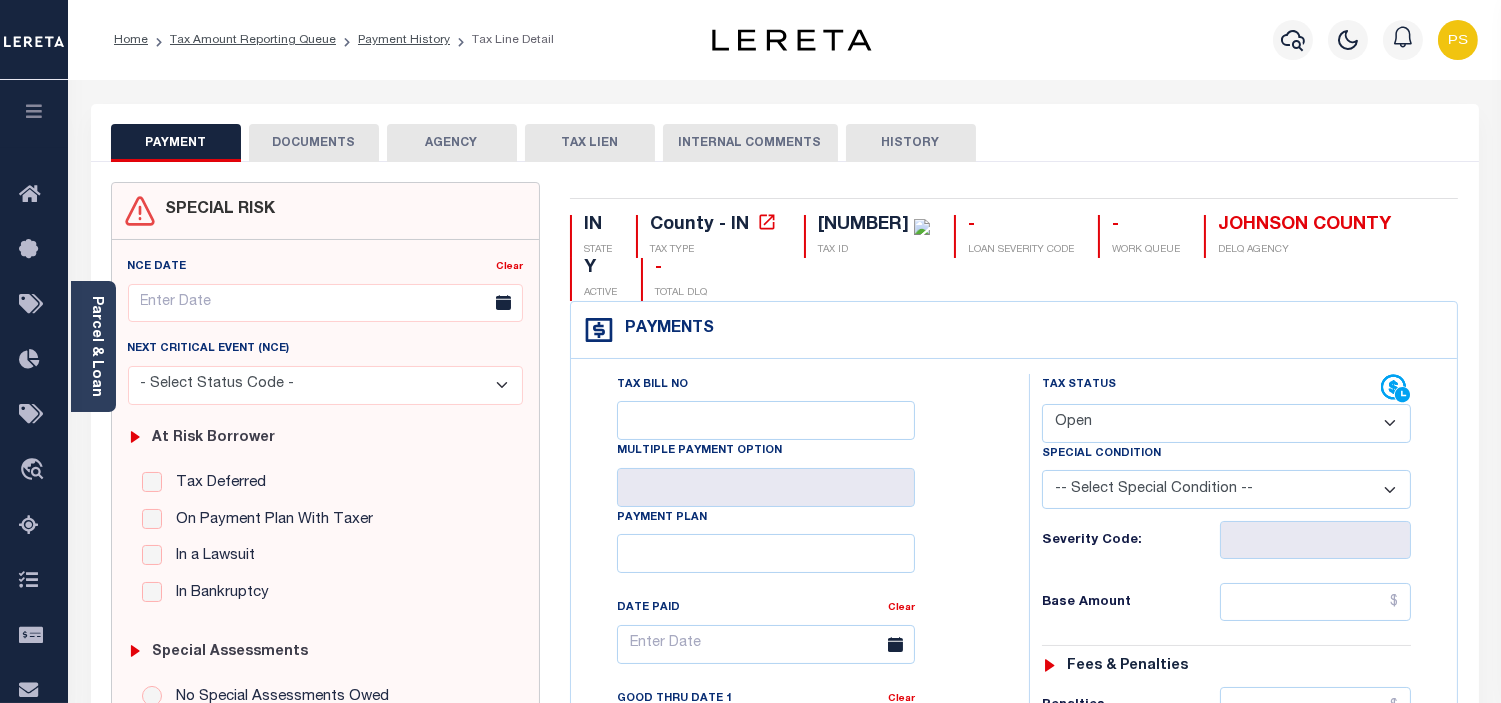 click on "- Select Status Code -
Open
Due/Unpaid
Paid
Incomplete
No Tax Due
Internal Refund Processed
New" at bounding box center [1226, 423] 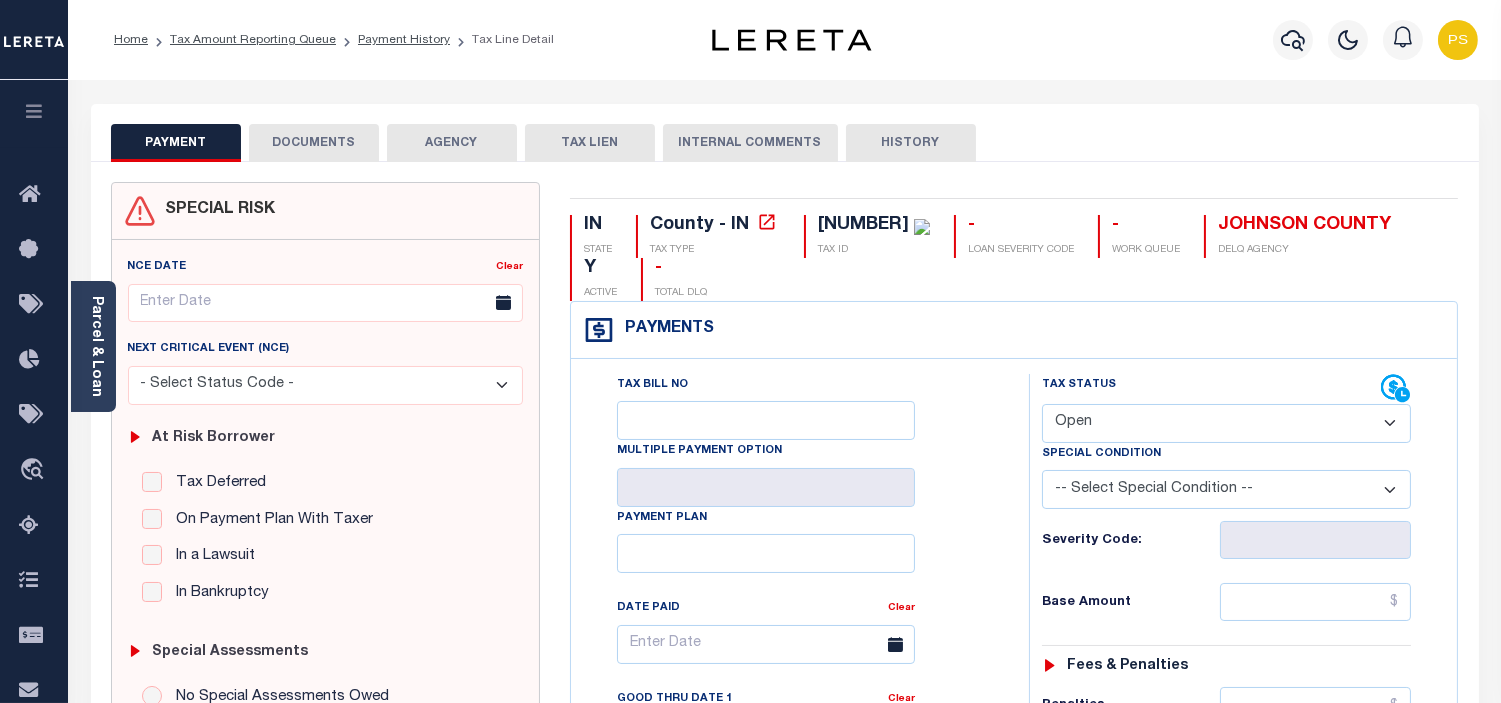 select on "PYD" 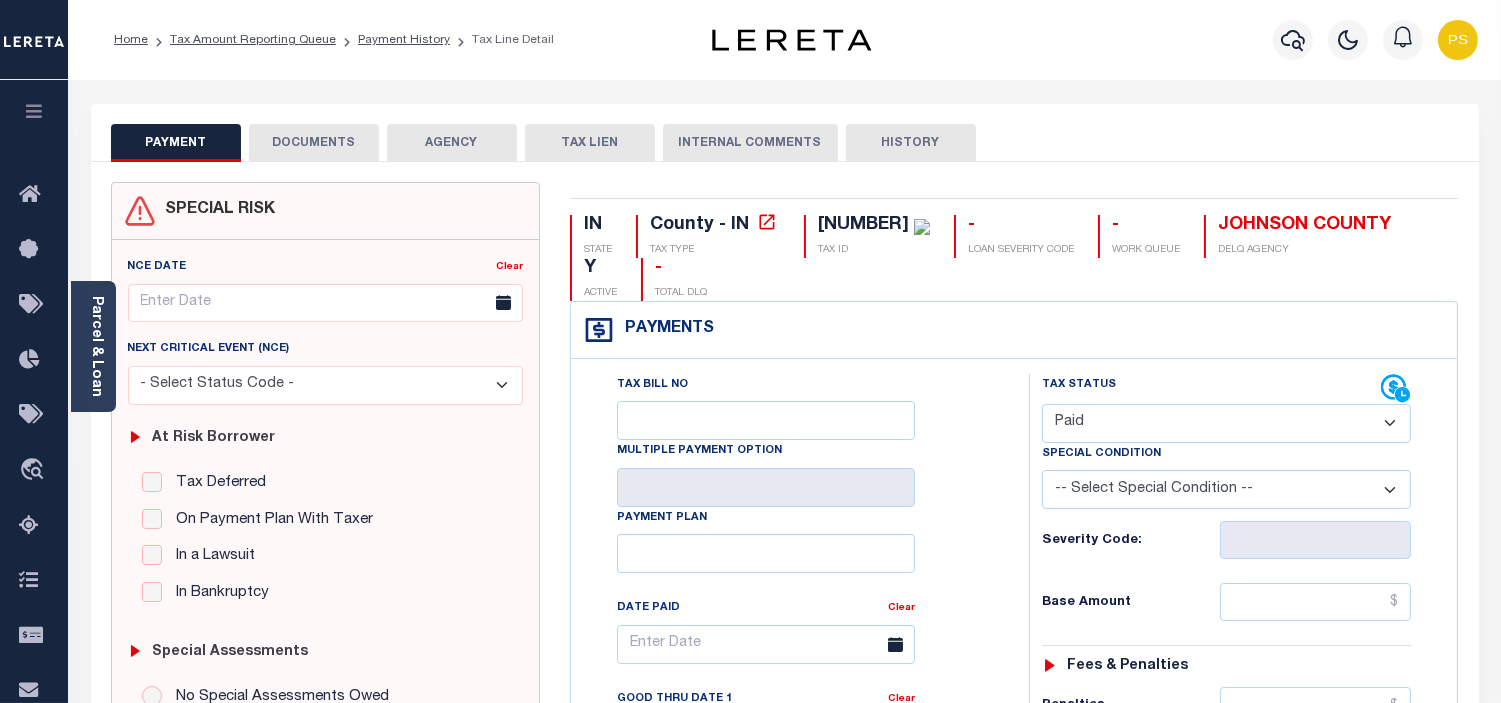 click on "- Select Status Code -
Open
Due/Unpaid
Paid
Incomplete
No Tax Due
Internal Refund Processed
New" at bounding box center (1226, 423) 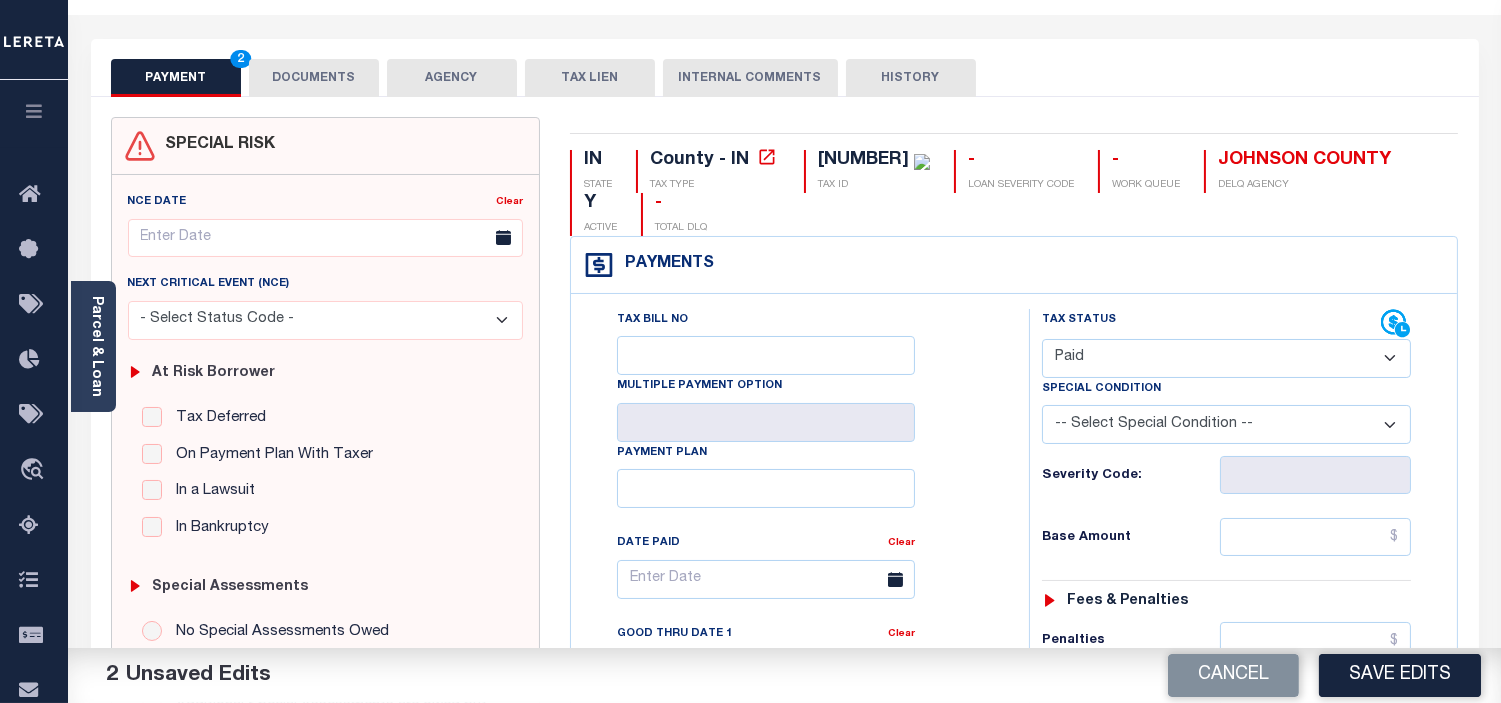 scroll, scrollTop: 111, scrollLeft: 0, axis: vertical 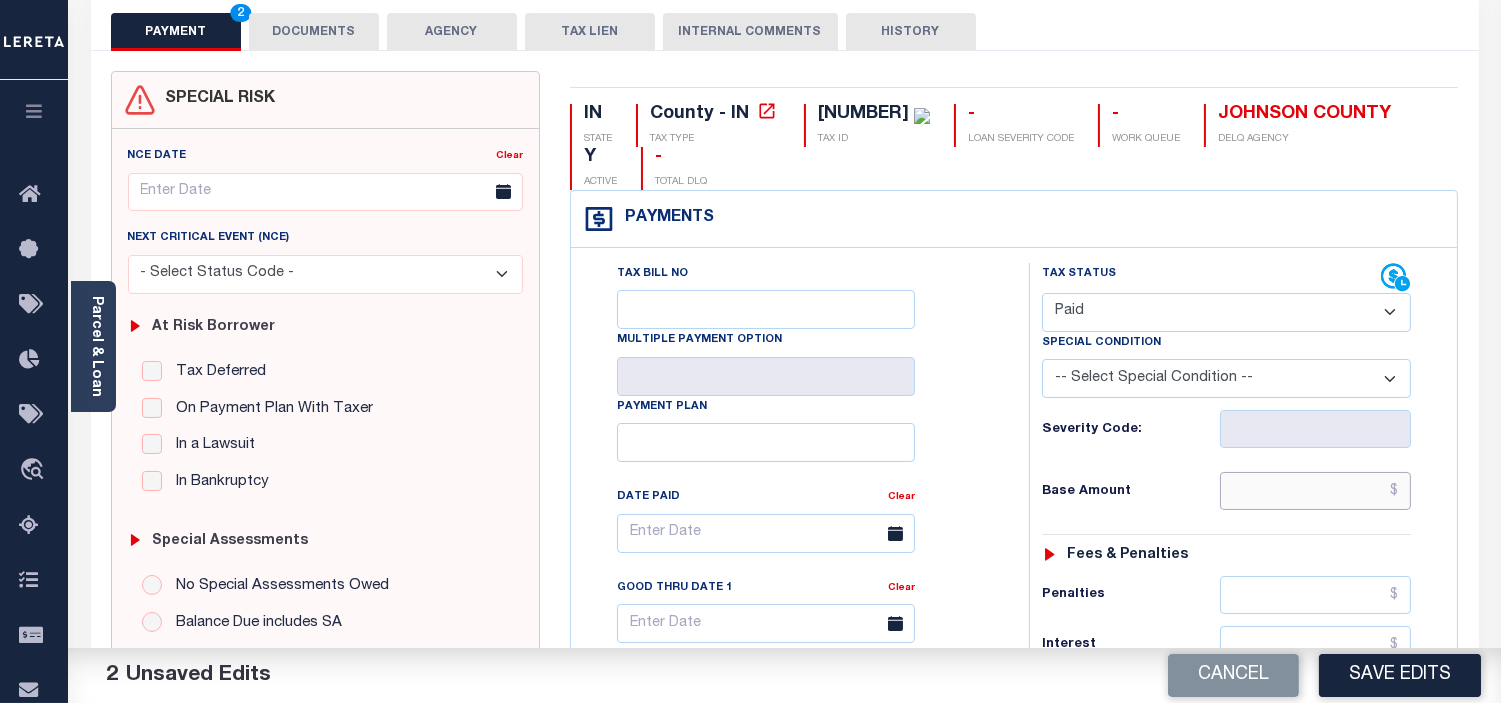 click at bounding box center (1315, 491) 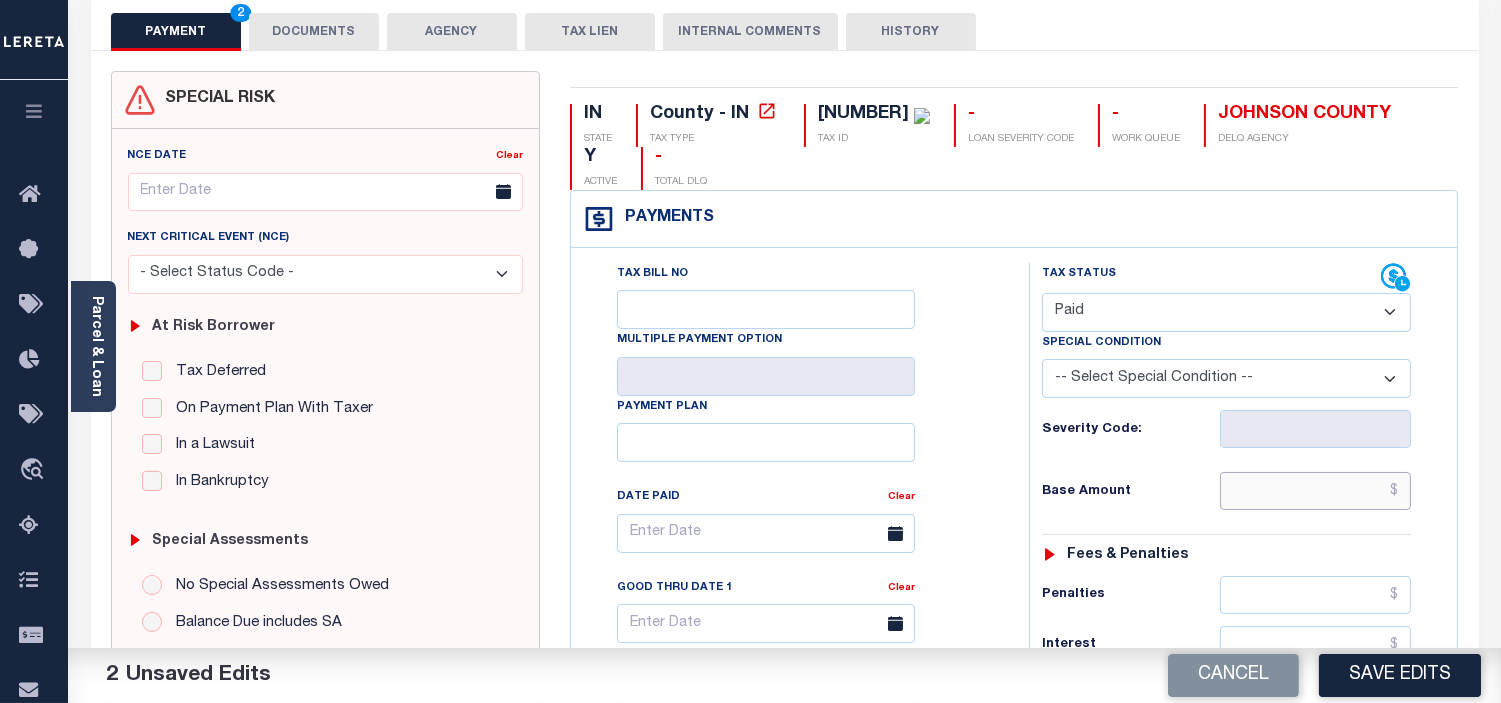 paste on "649.76" 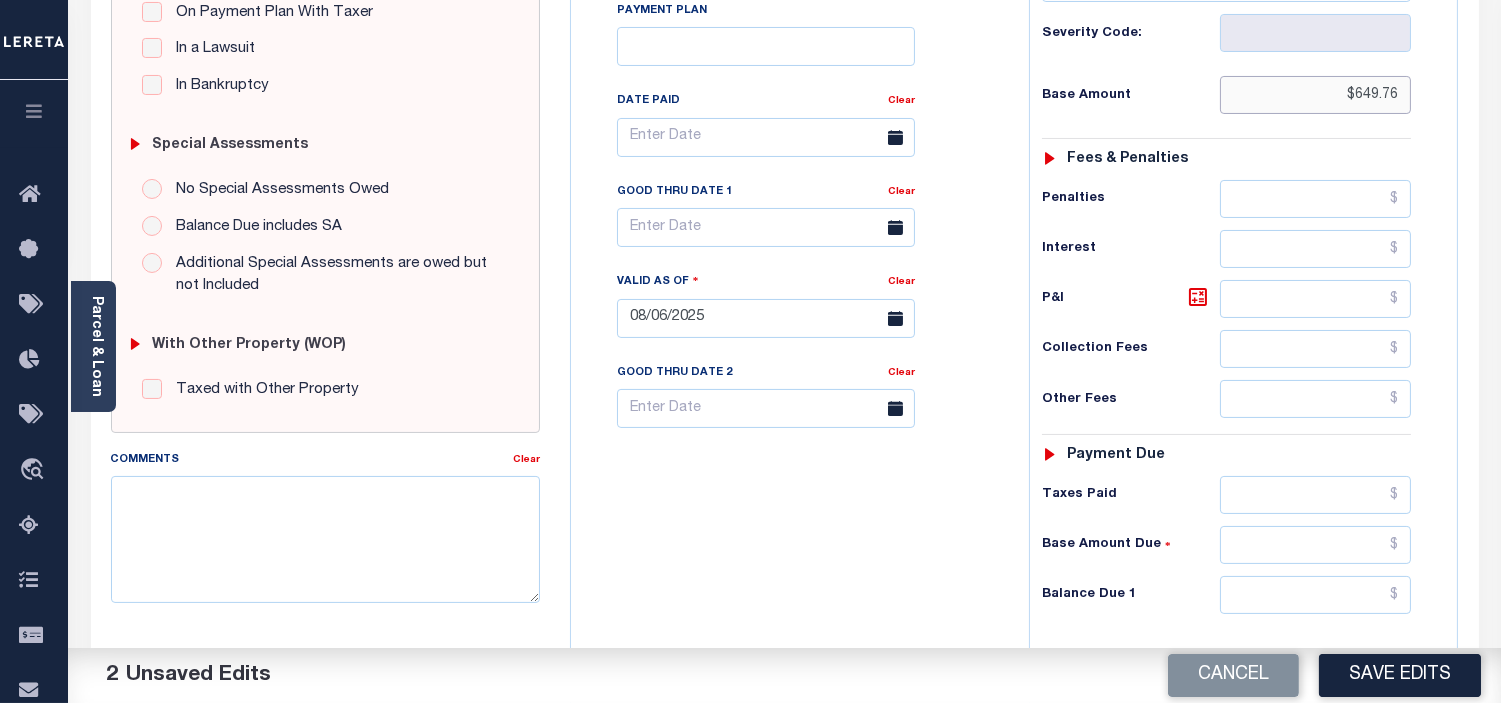 scroll, scrollTop: 555, scrollLeft: 0, axis: vertical 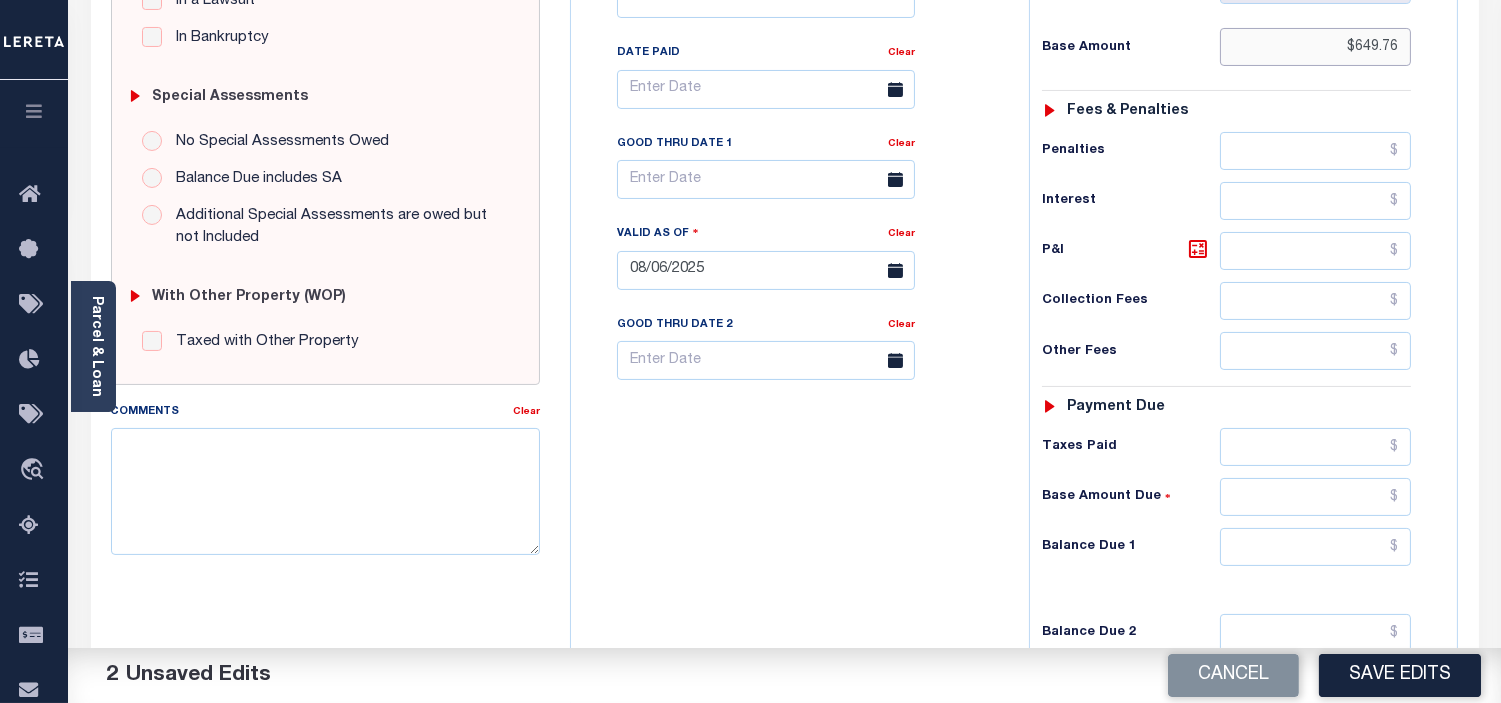 type on "$649.76" 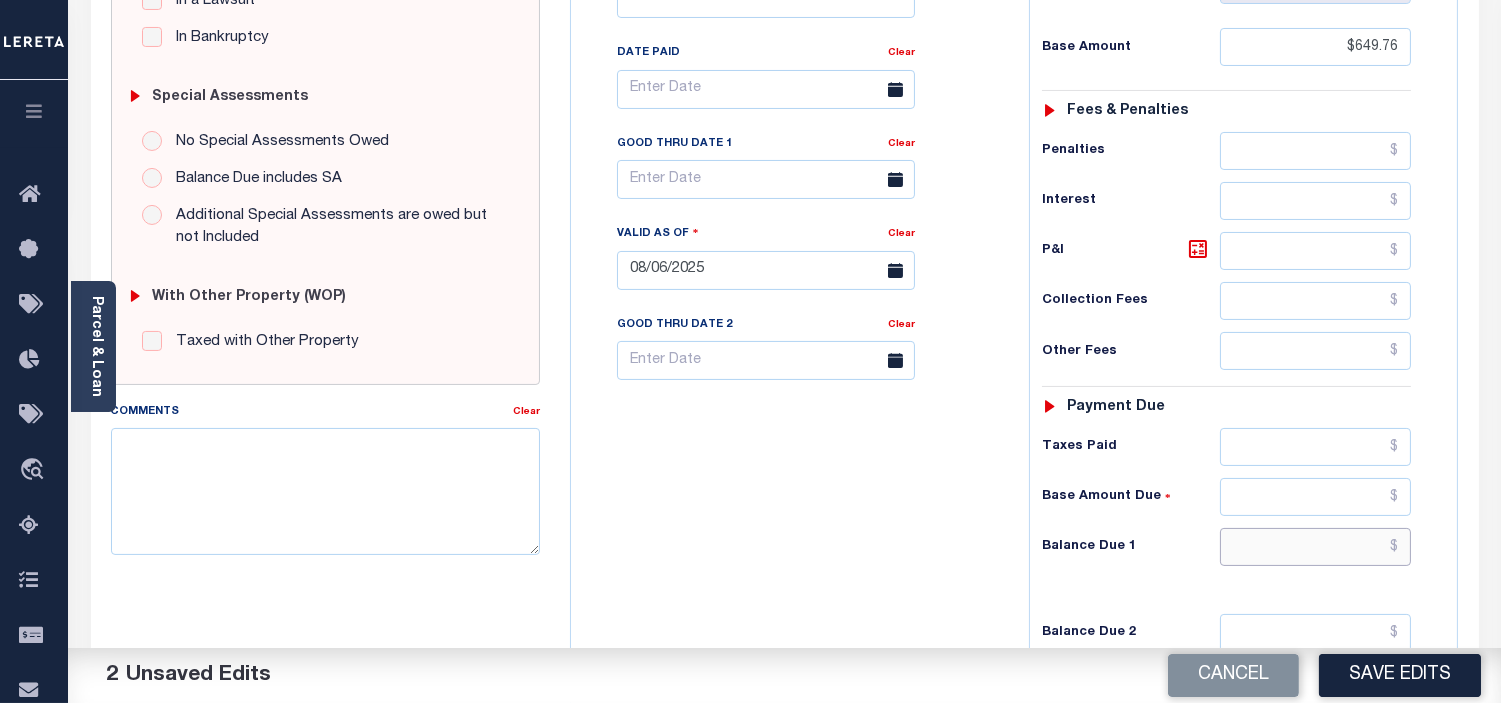 click at bounding box center (1315, 547) 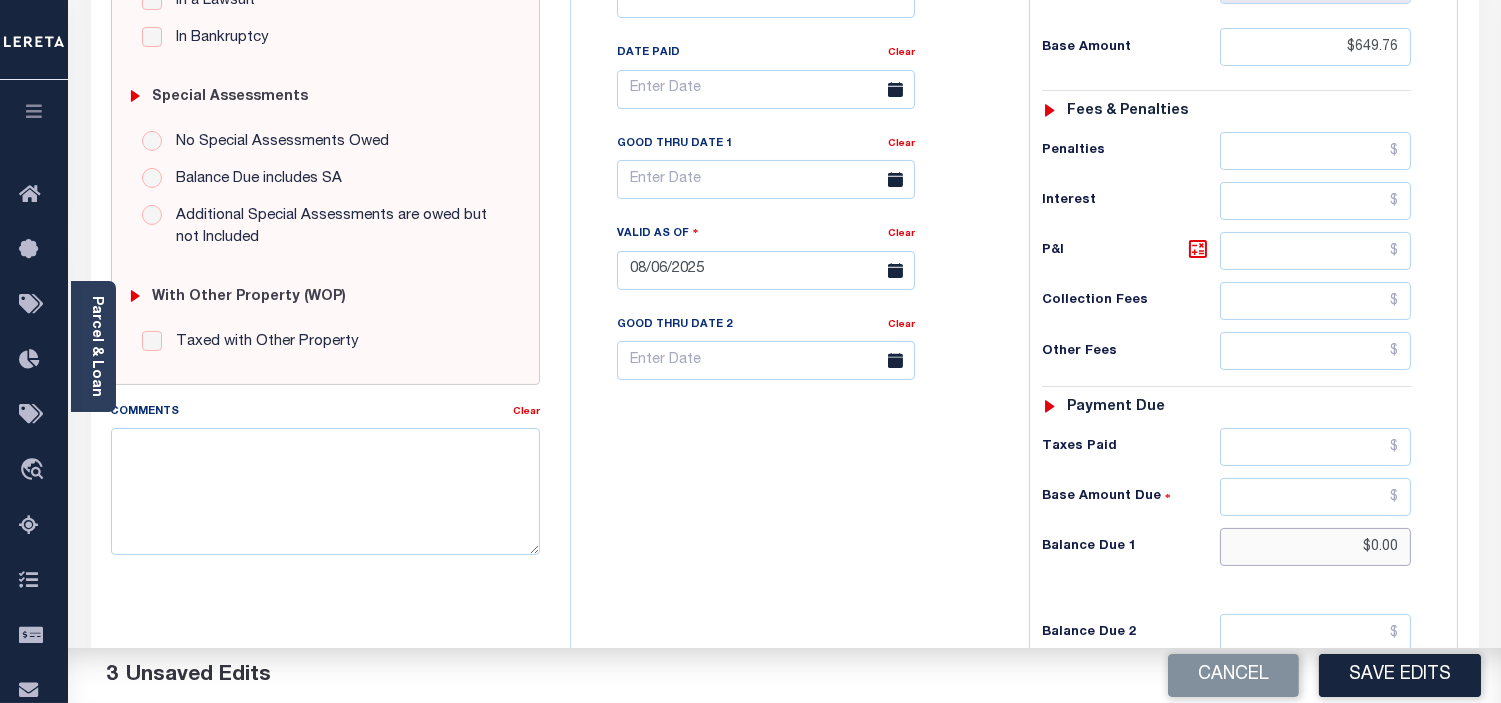 type on "$0.00" 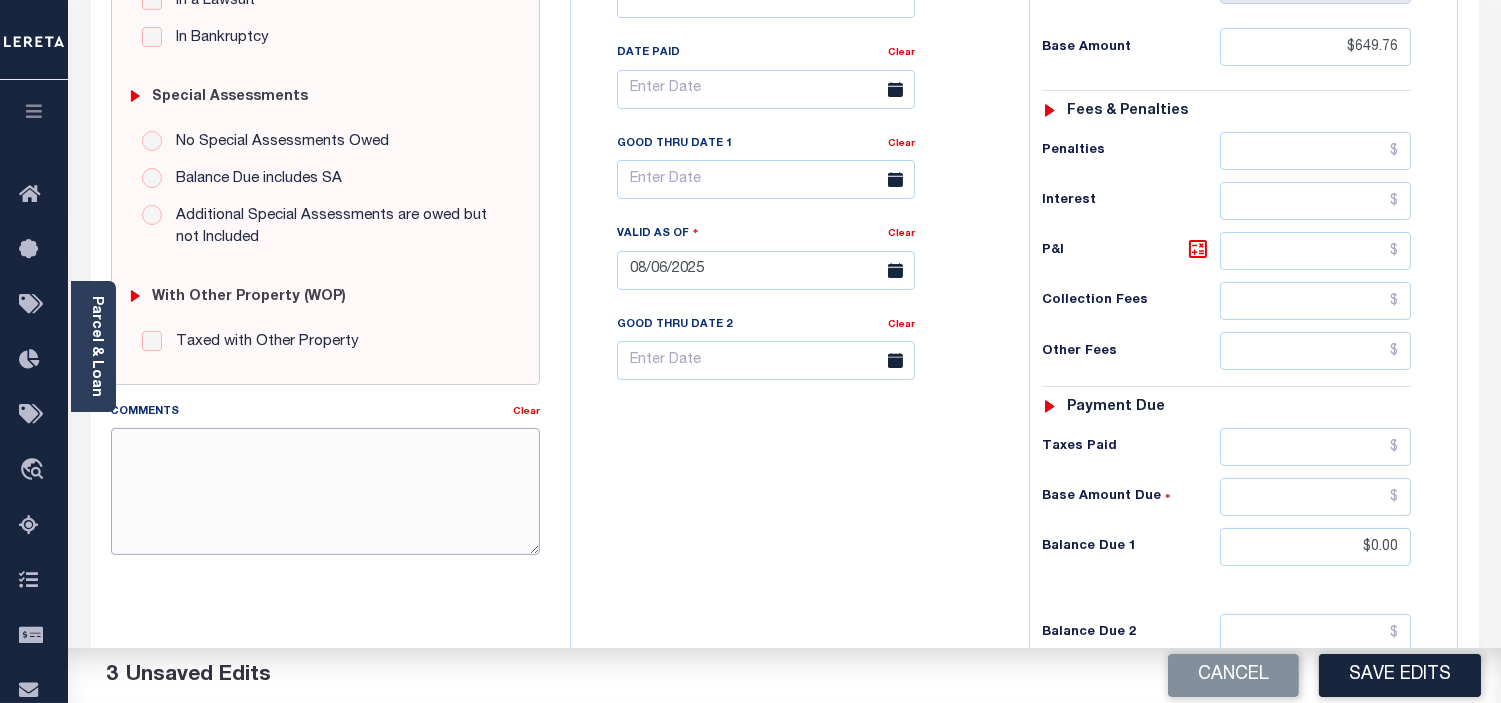 click on "Comments" at bounding box center [325, 491] 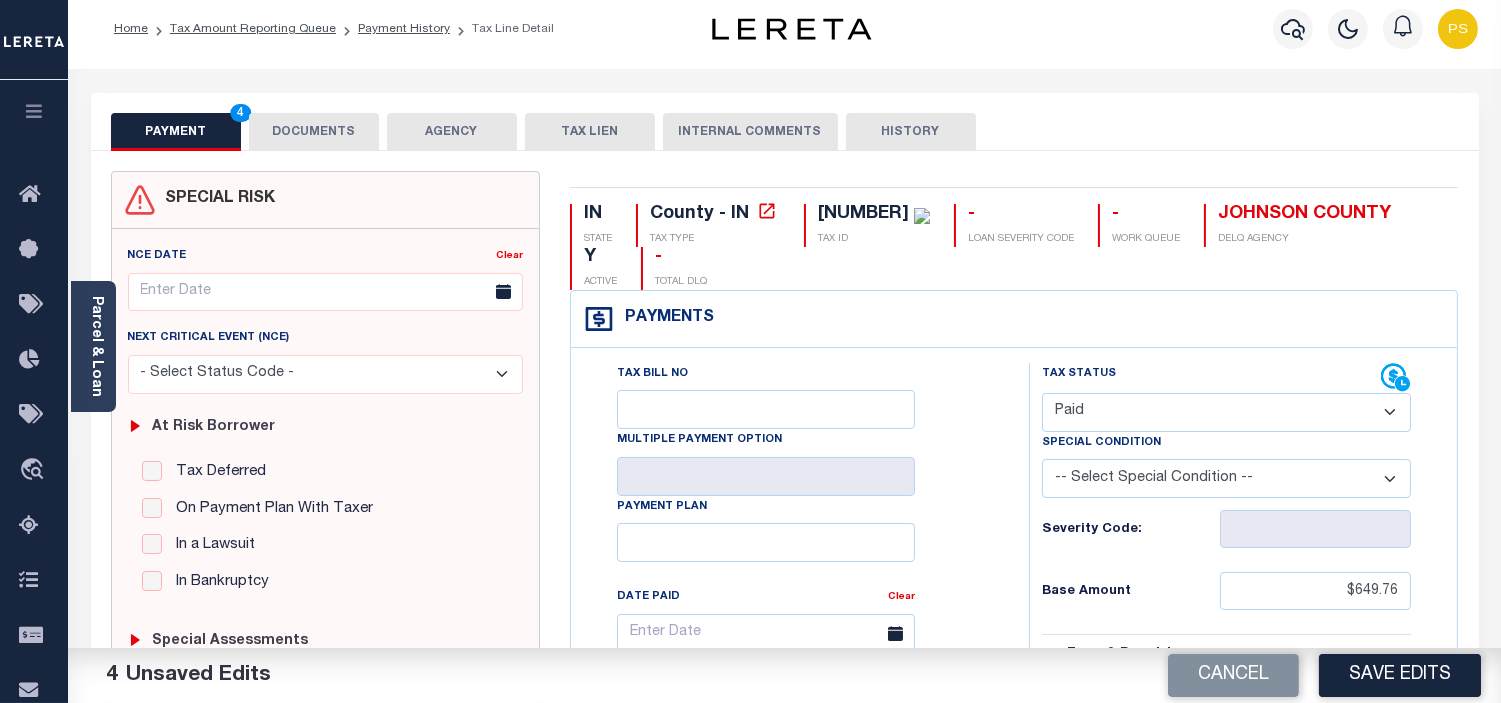 scroll, scrollTop: 0, scrollLeft: 0, axis: both 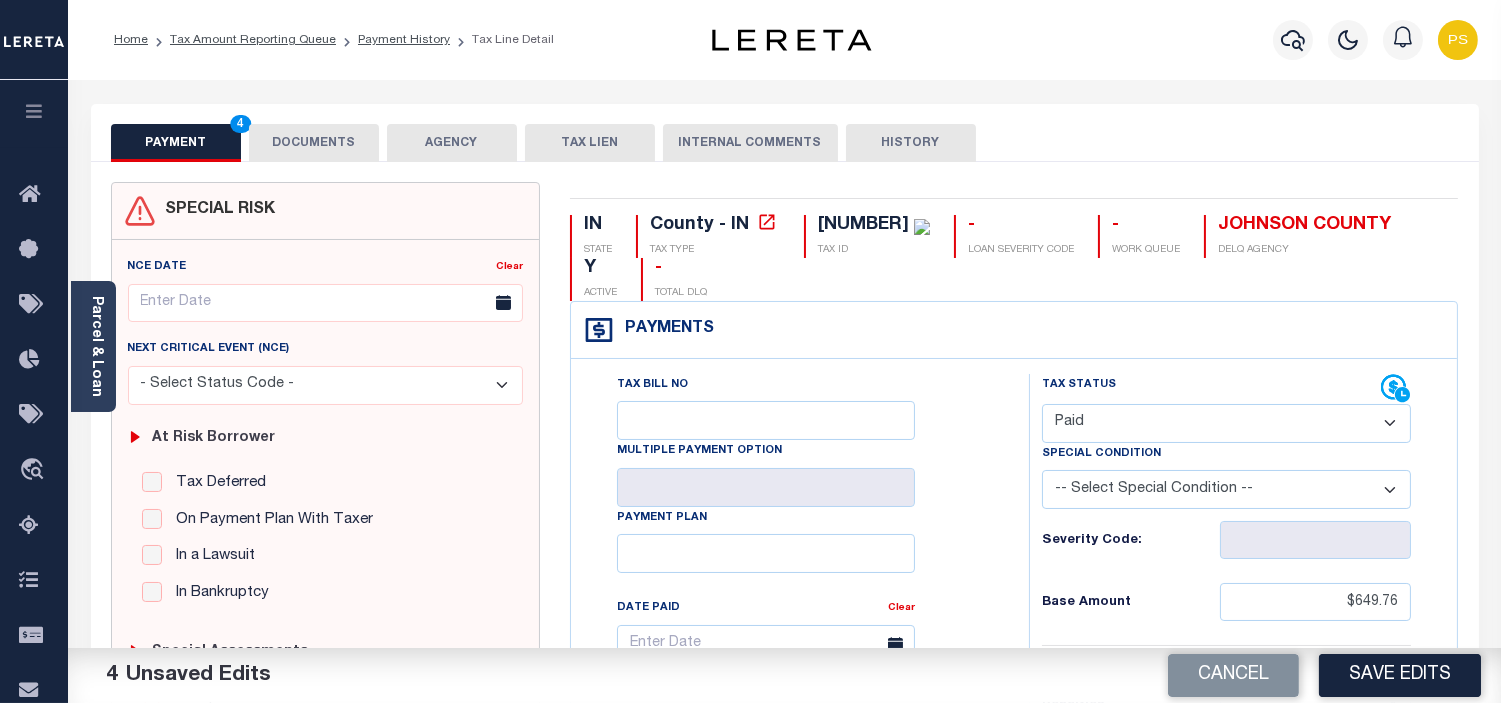 type on "SEE ATTACHED" 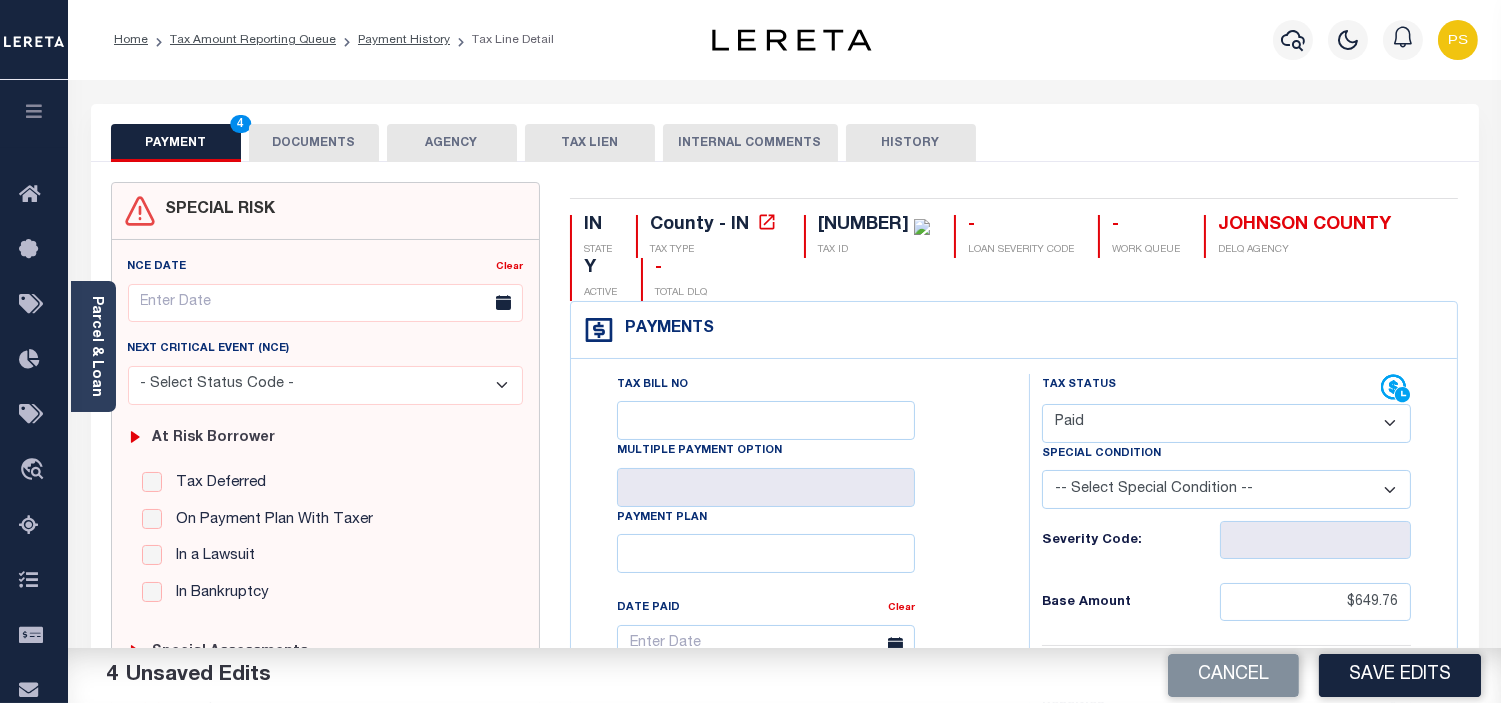 click on "DOCUMENTS" at bounding box center [314, 143] 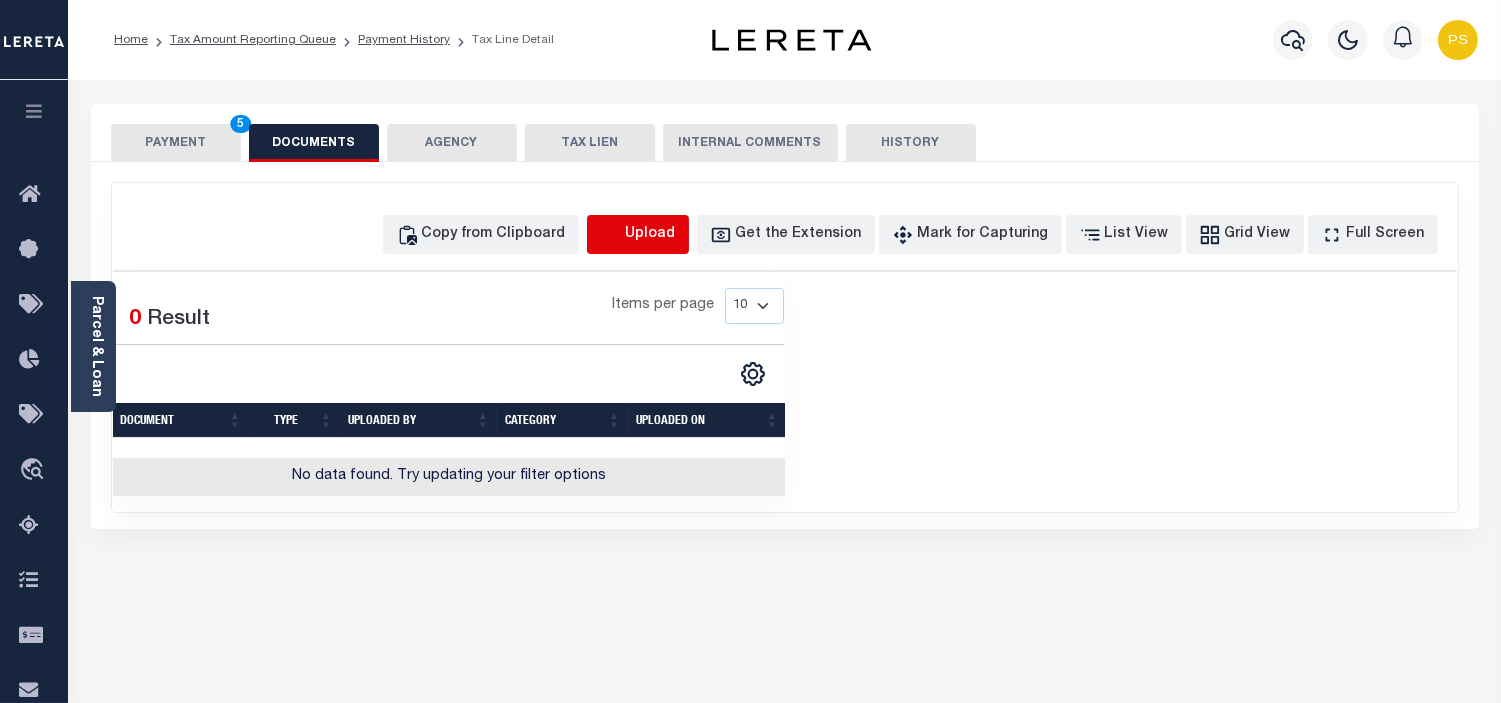 click 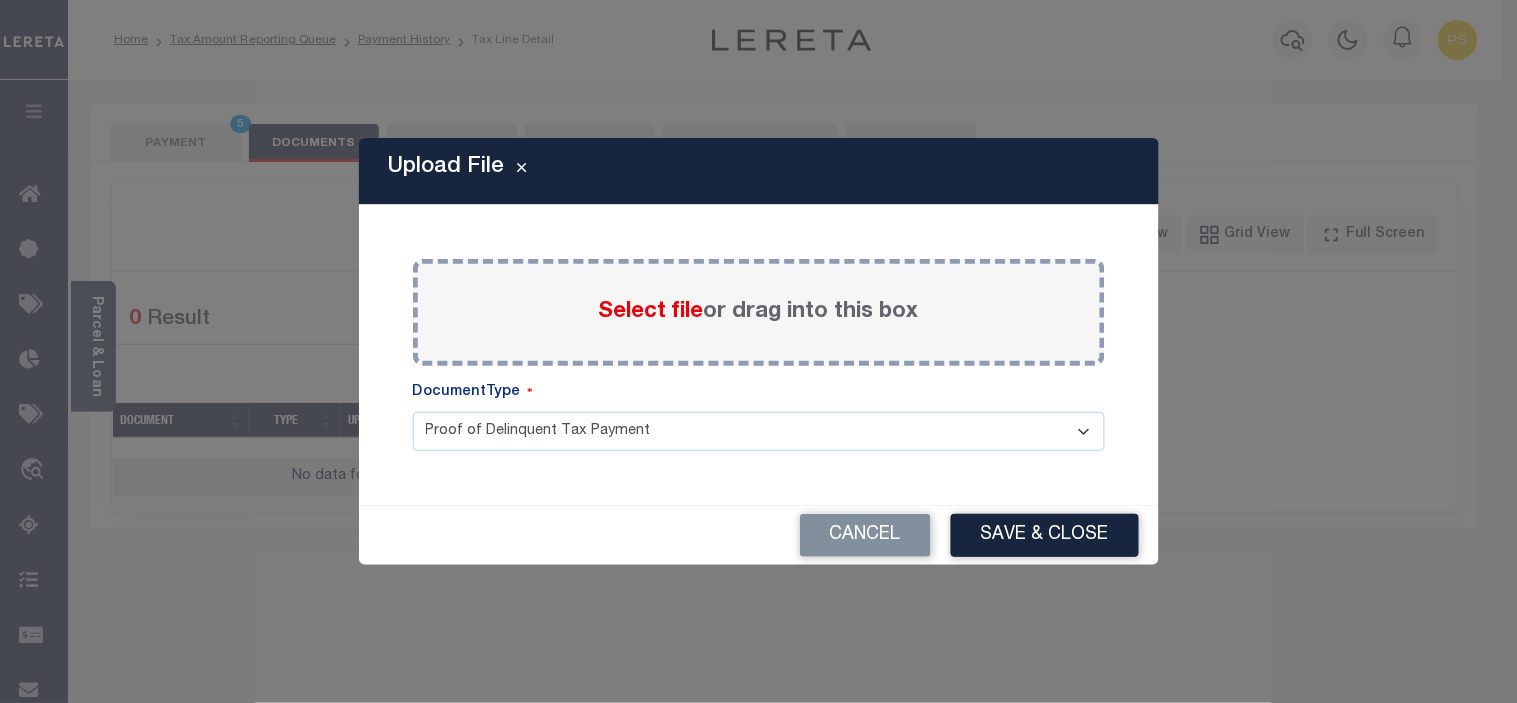 click on "Select file" at bounding box center (651, 312) 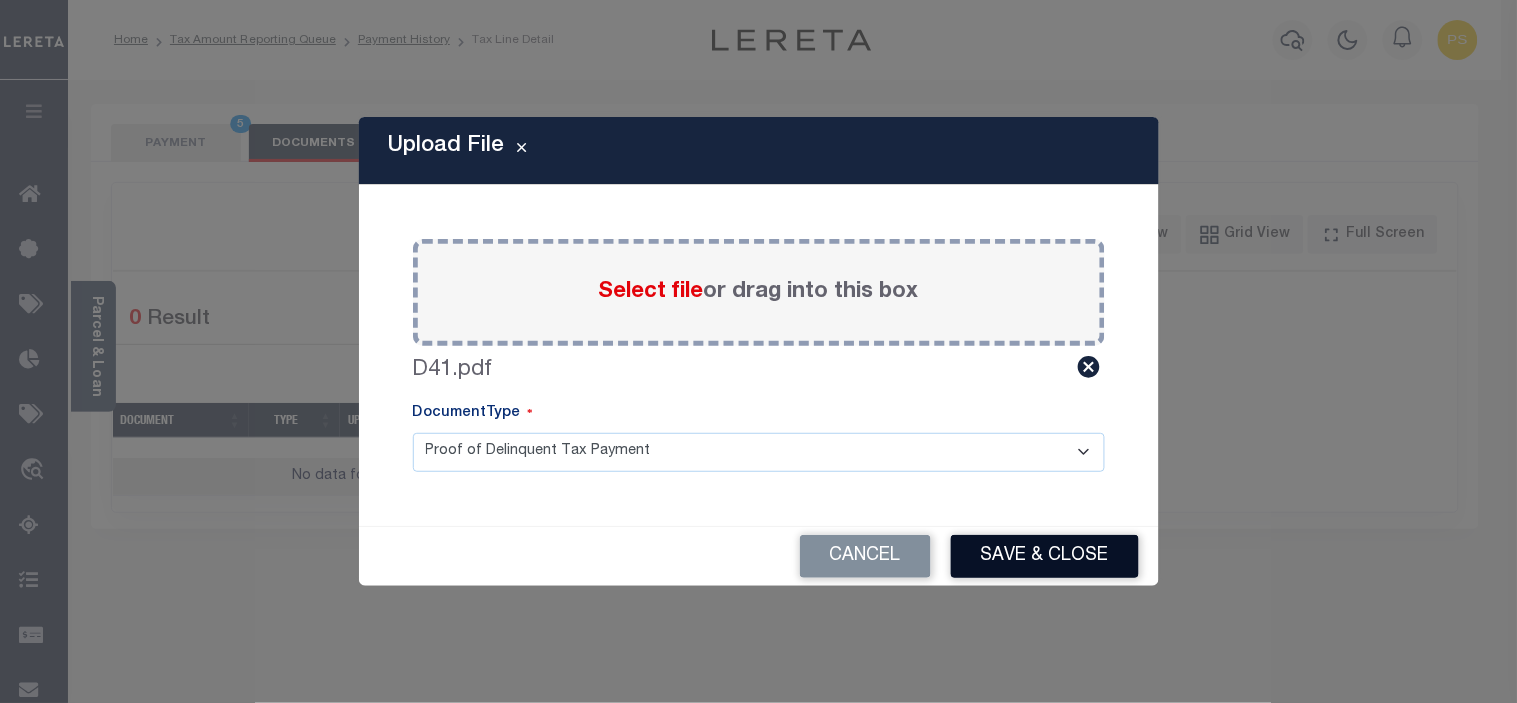 click on "Save & Close" at bounding box center (1045, 556) 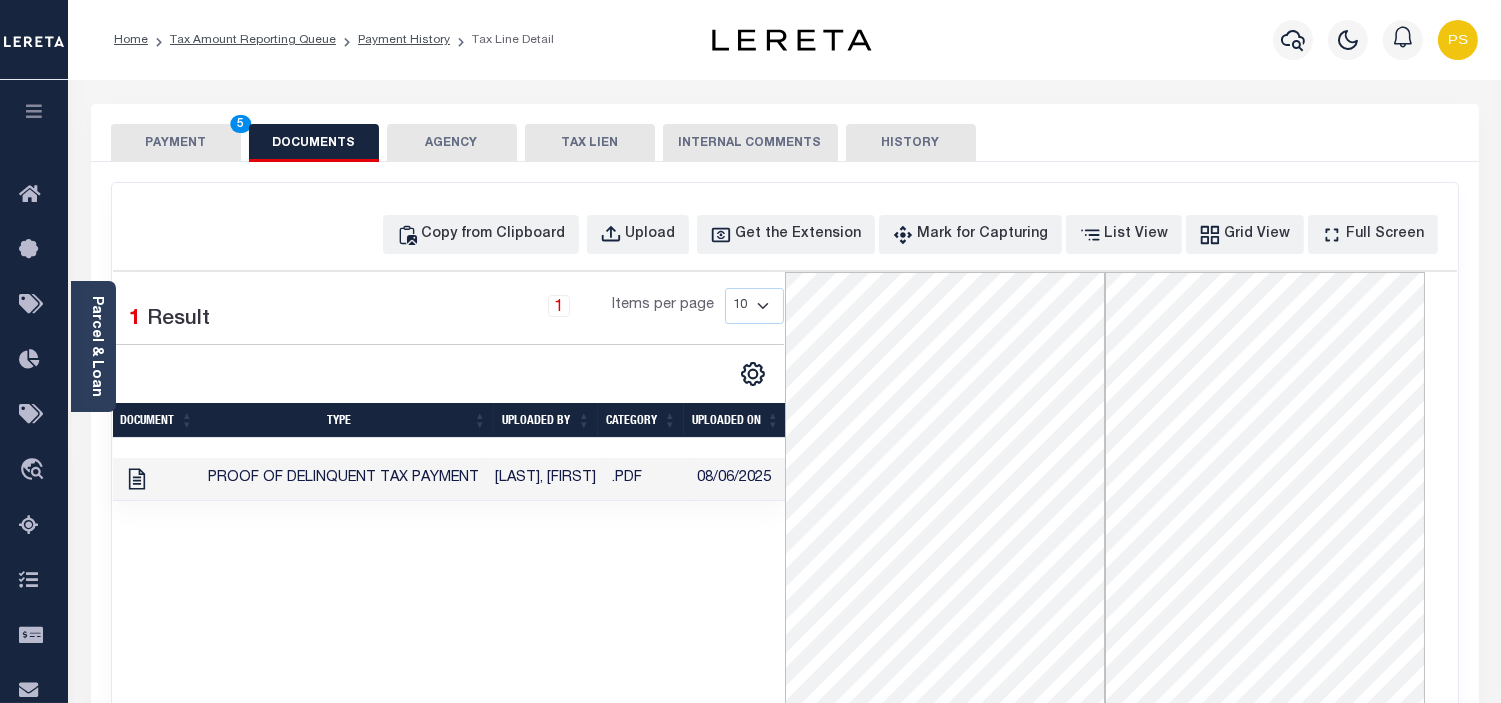 click on "PAYMENT
5" at bounding box center [176, 143] 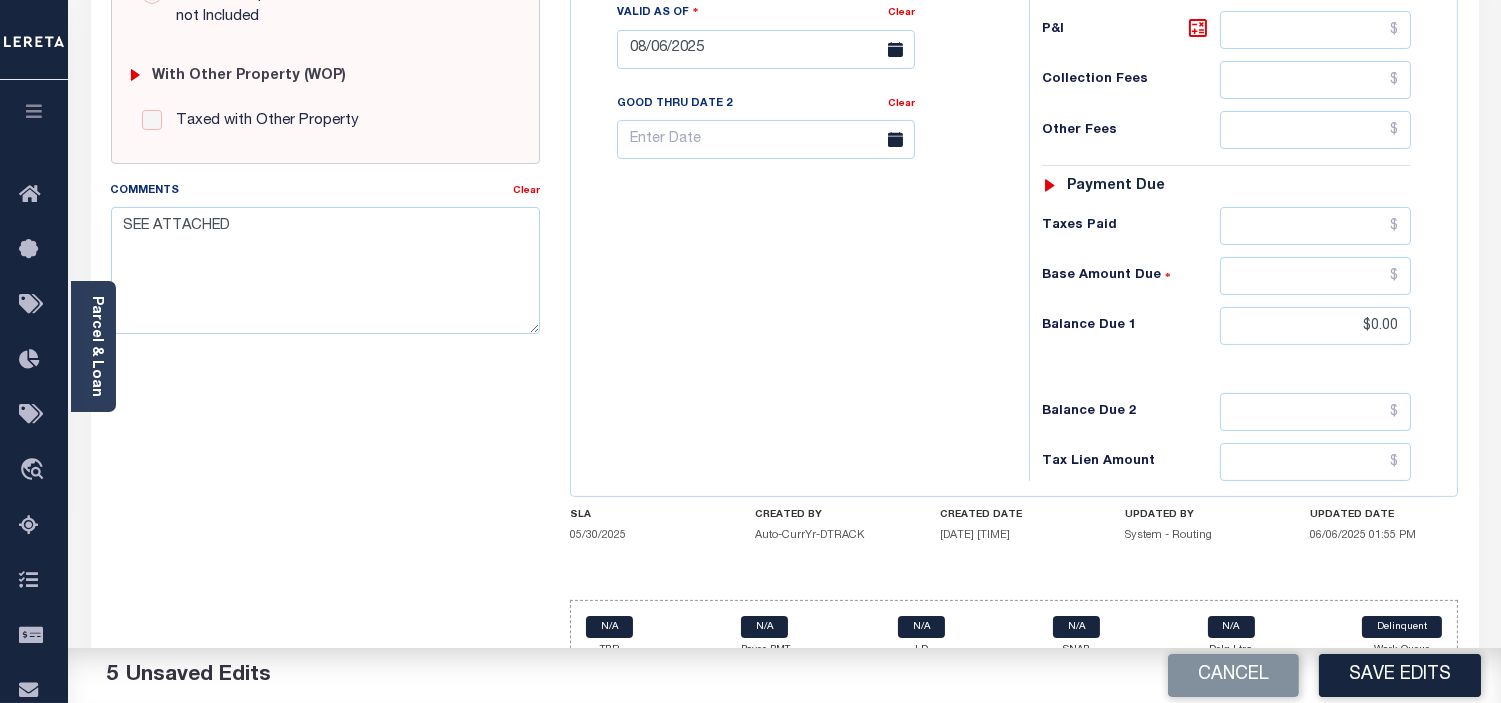 scroll, scrollTop: 808, scrollLeft: 0, axis: vertical 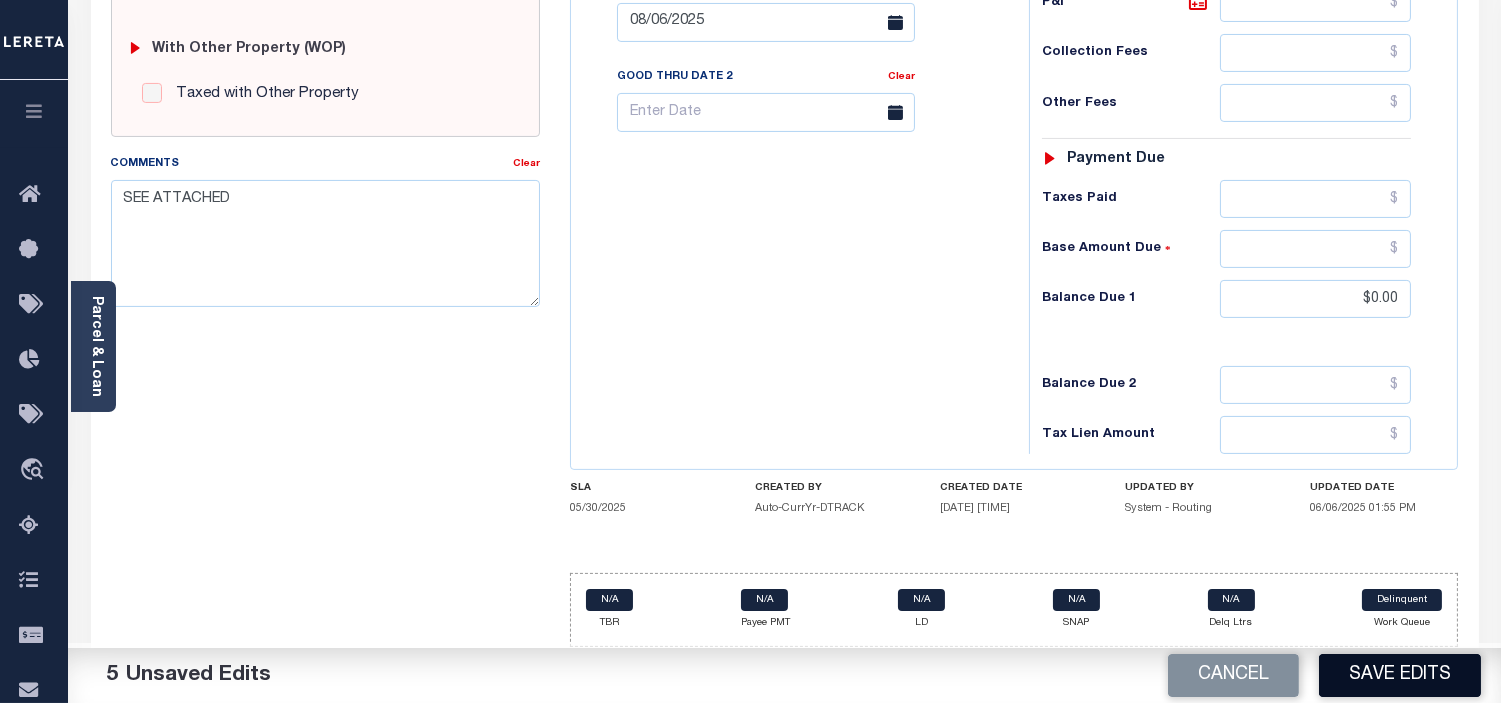 click on "Save Edits" at bounding box center [1400, 675] 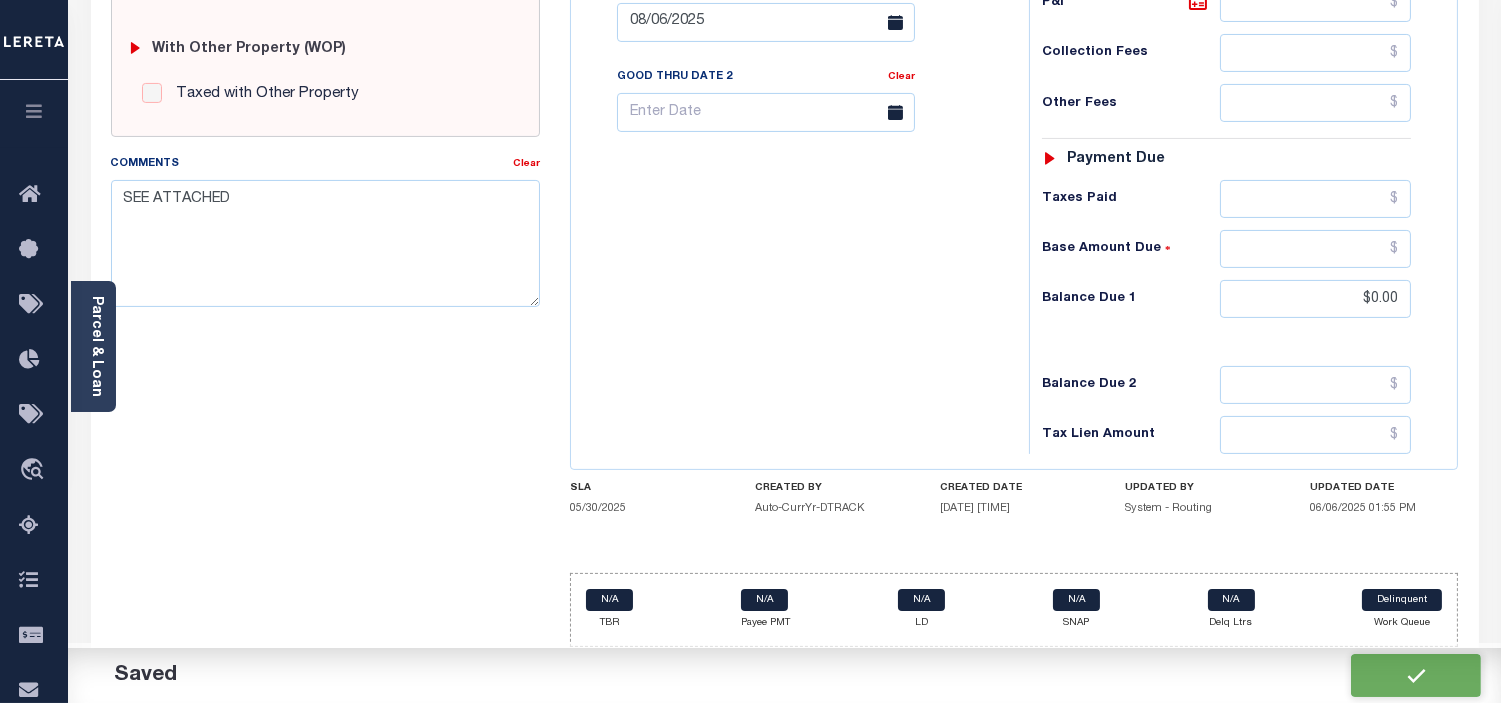 checkbox on "false" 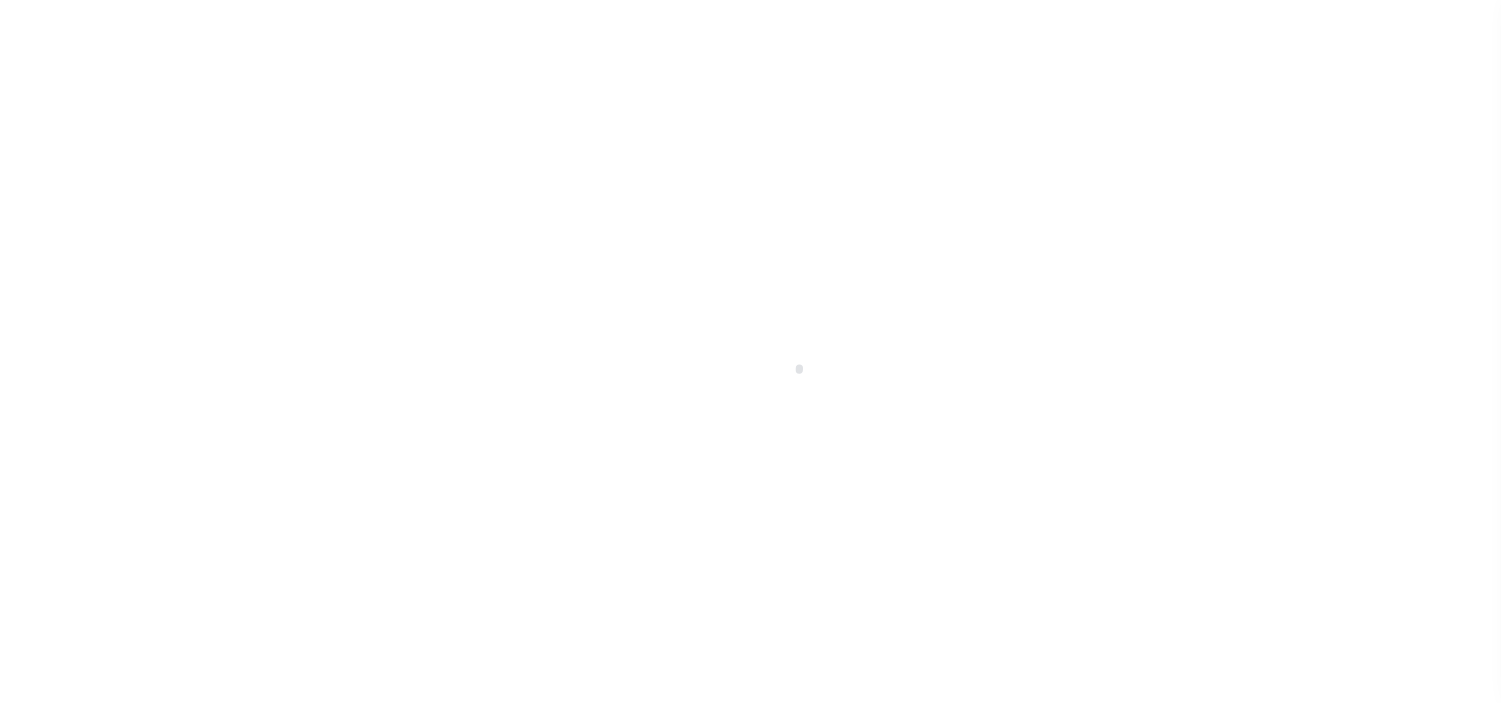 scroll, scrollTop: 0, scrollLeft: 0, axis: both 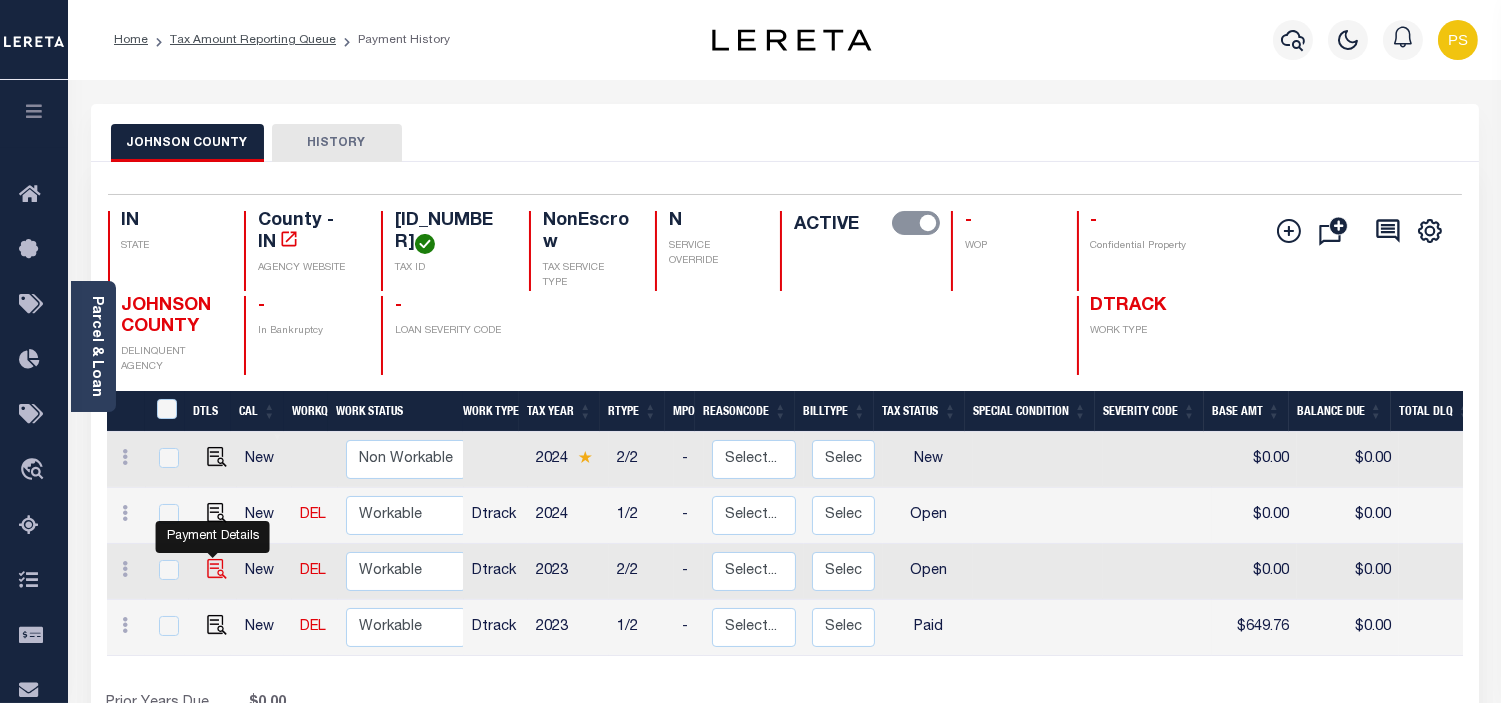 click at bounding box center [217, 569] 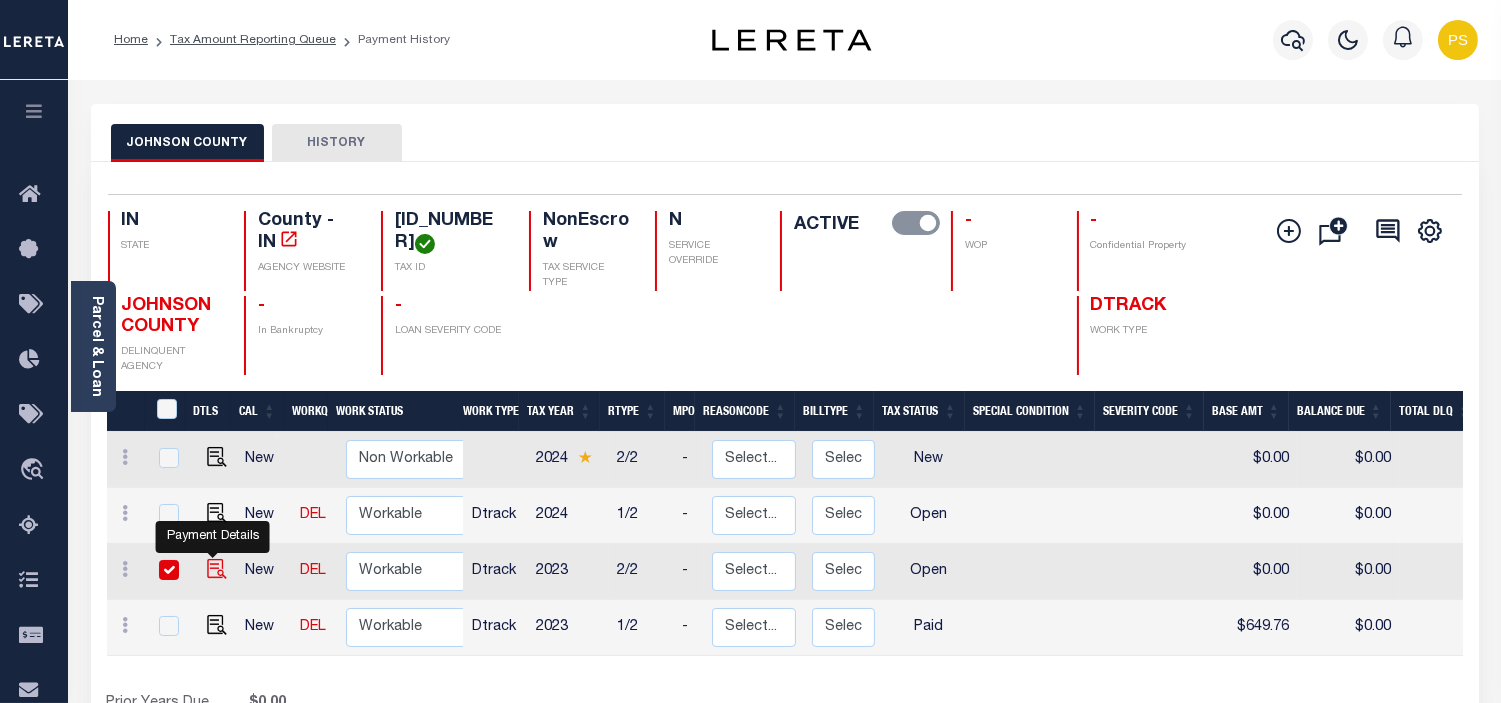 checkbox on "true" 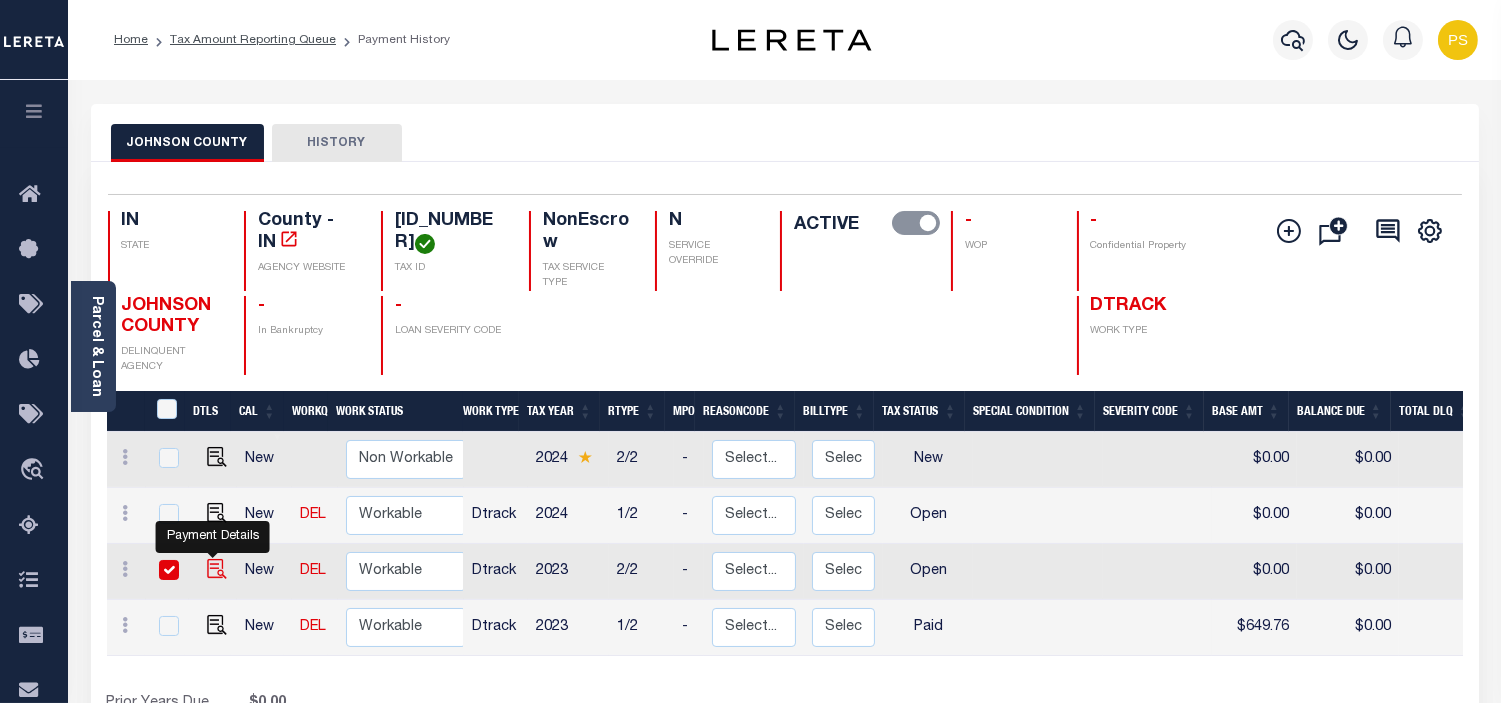 checkbox on "true" 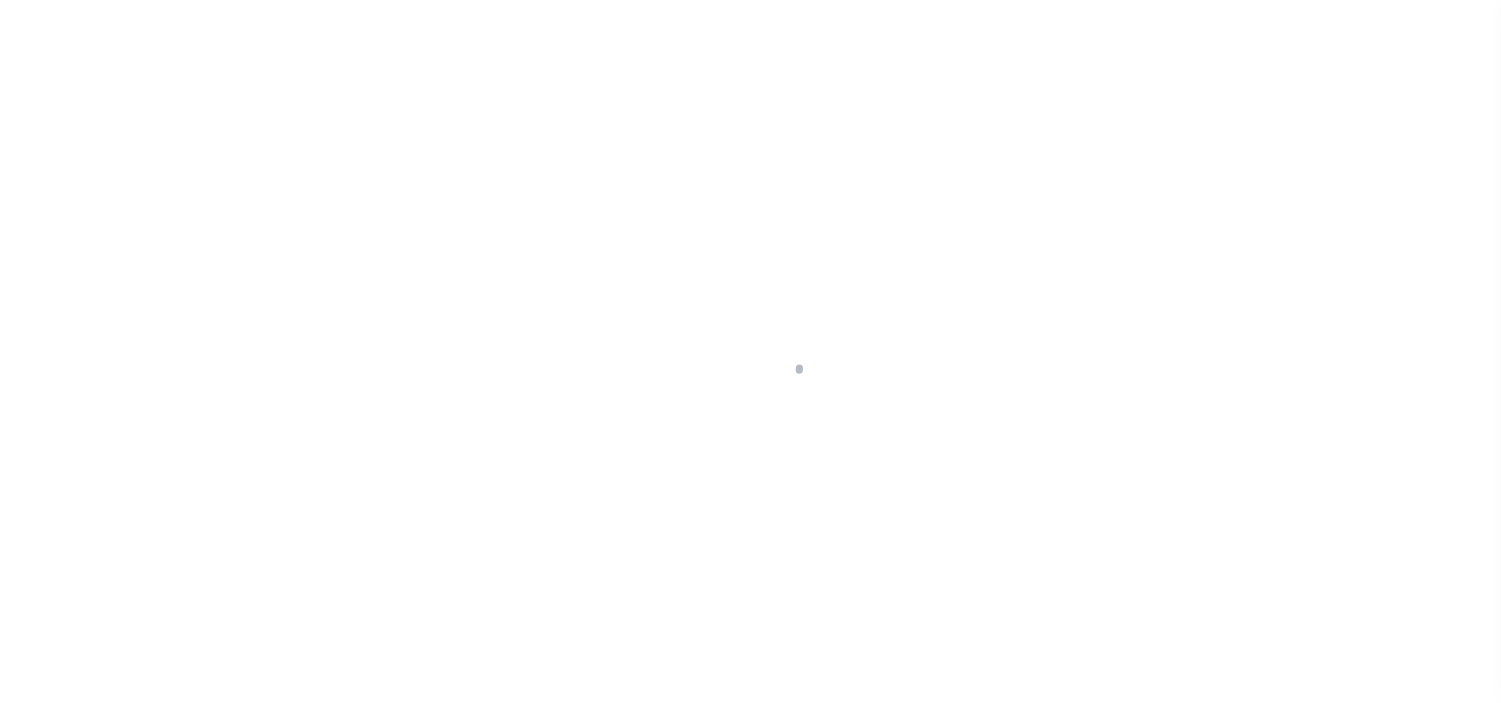 scroll, scrollTop: 0, scrollLeft: 0, axis: both 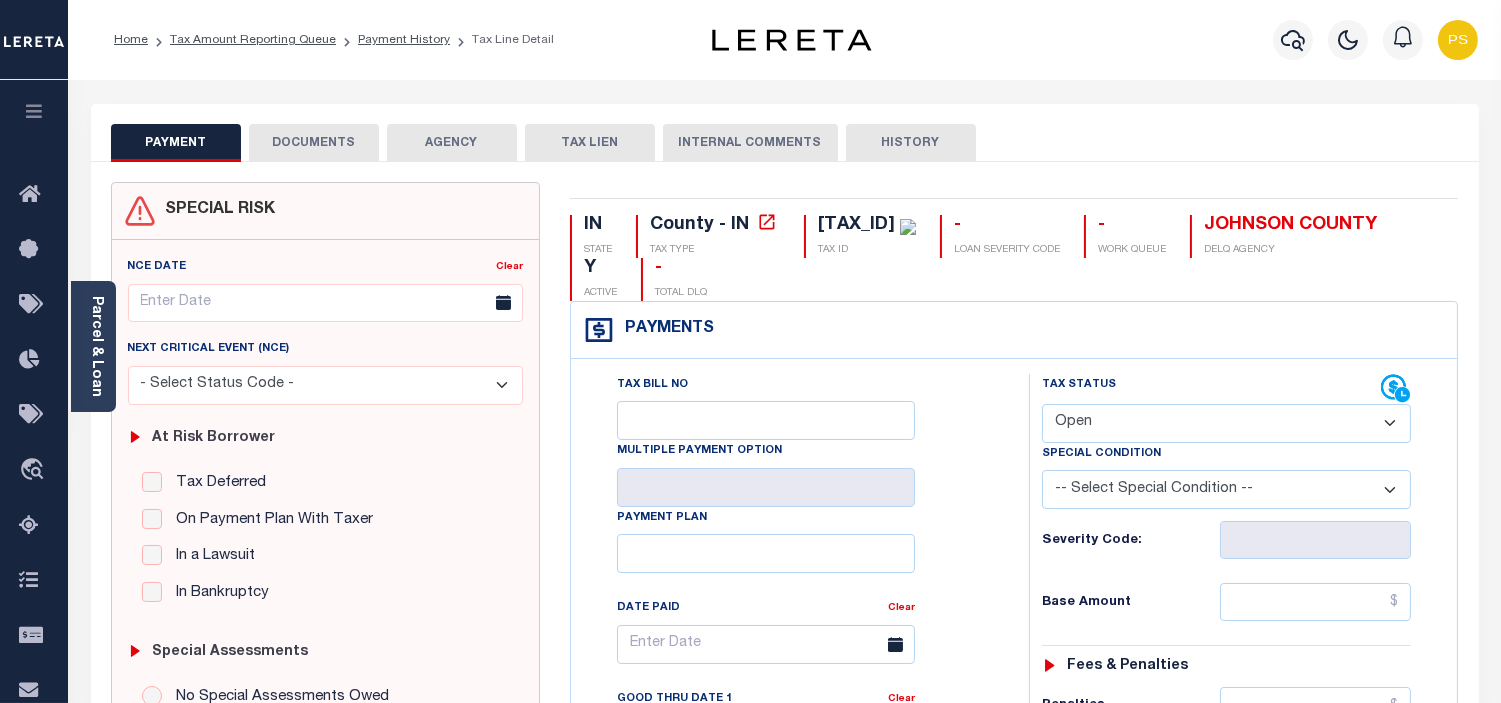 click on "- Select Status Code -
Open
Due/Unpaid
Paid
Incomplete
No Tax Due
Internal Refund Processed
New" at bounding box center [1226, 423] 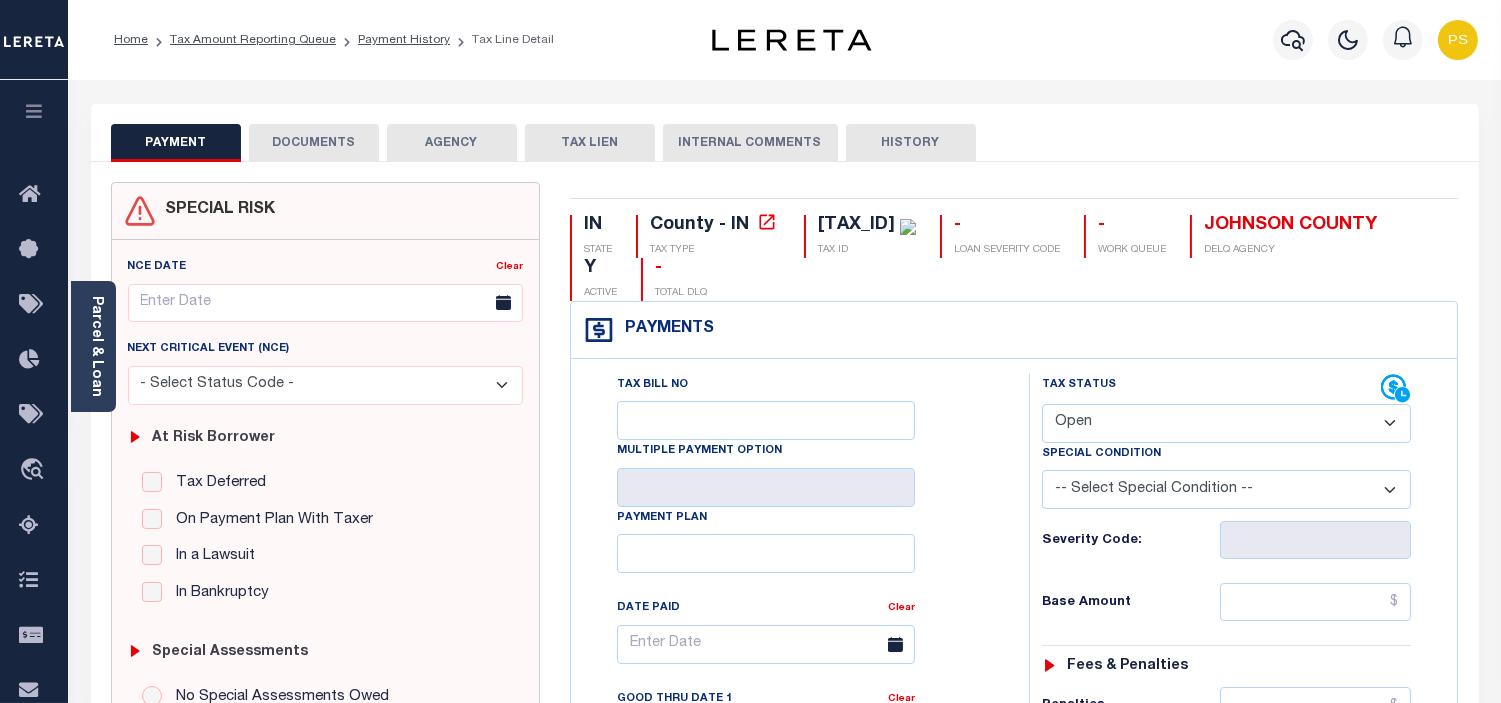 select on "PYD" 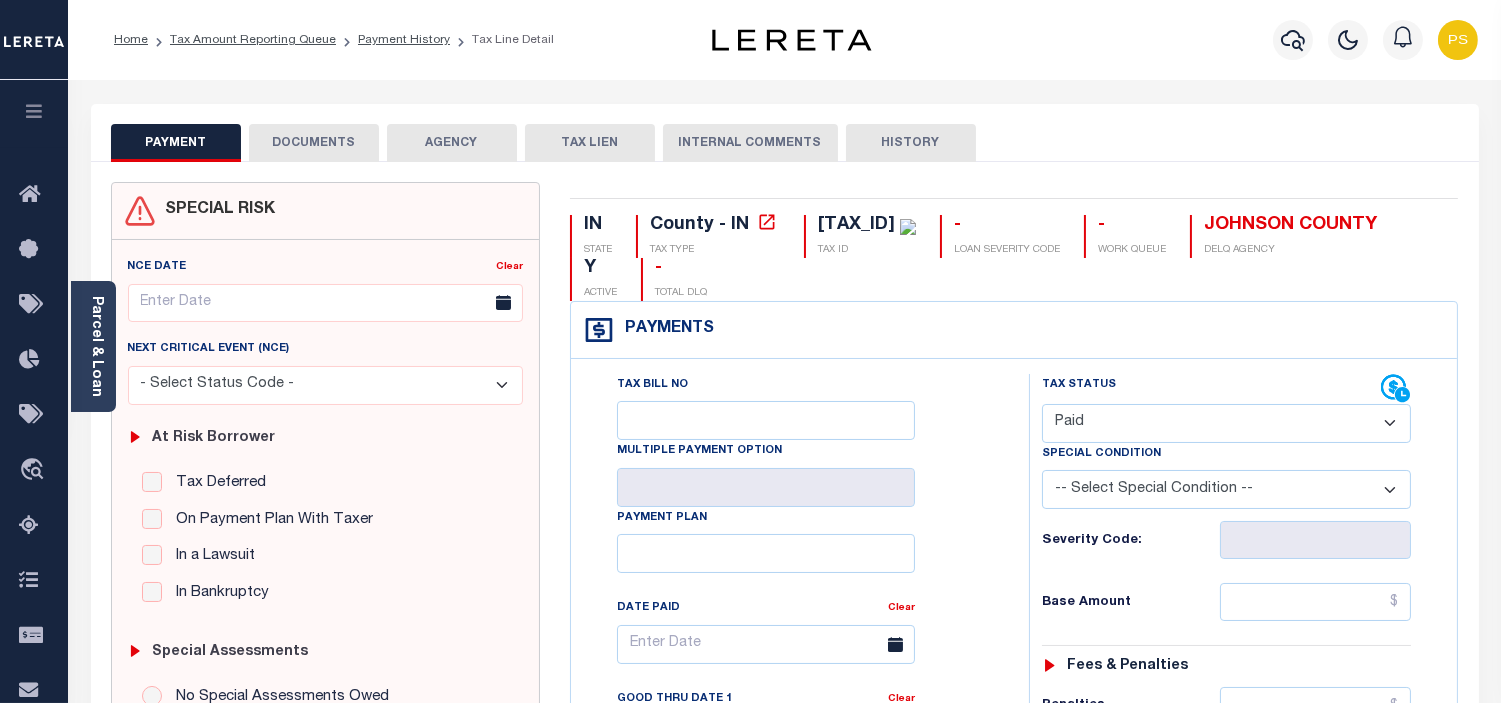 click on "- Select Status Code -
Open
Due/Unpaid
Paid
Incomplete
No Tax Due
Internal Refund Processed
New" at bounding box center (1226, 423) 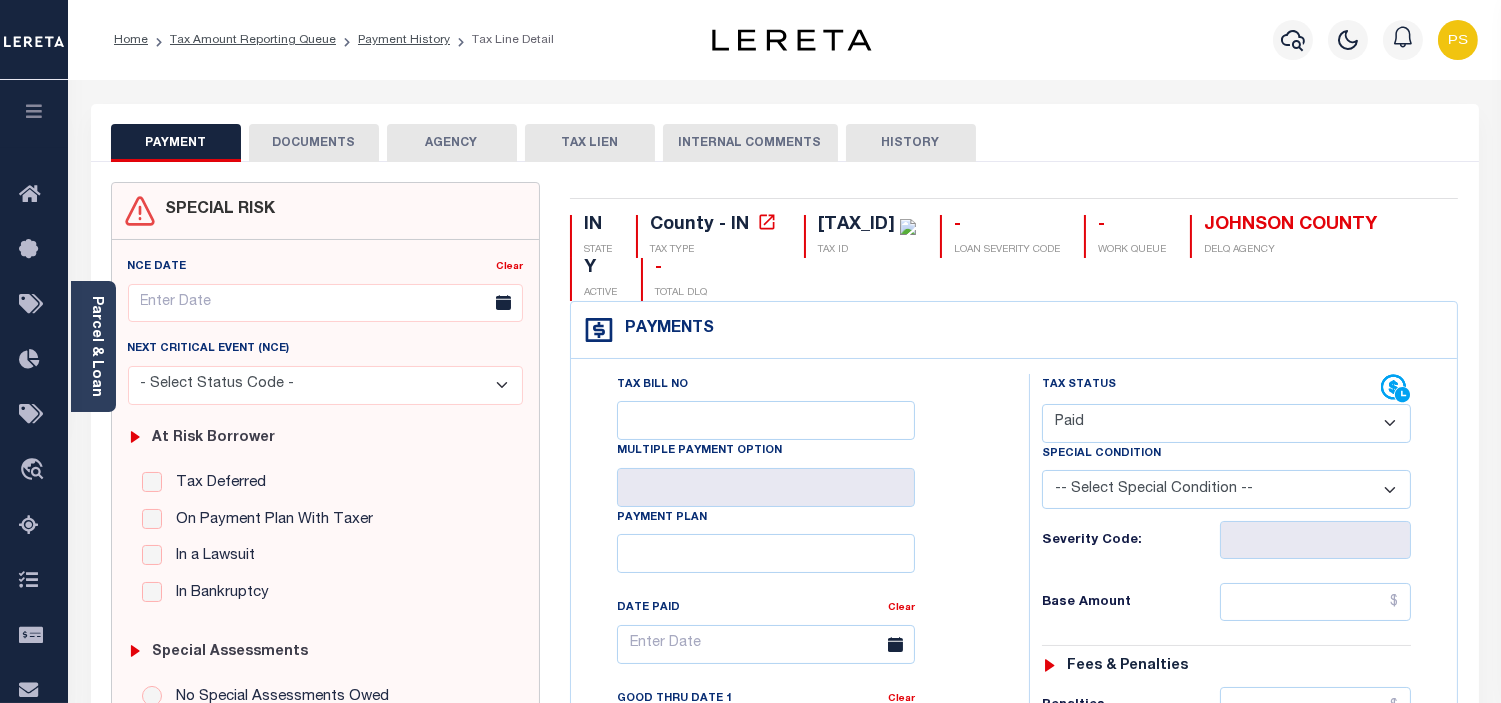 type on "08/06/2025" 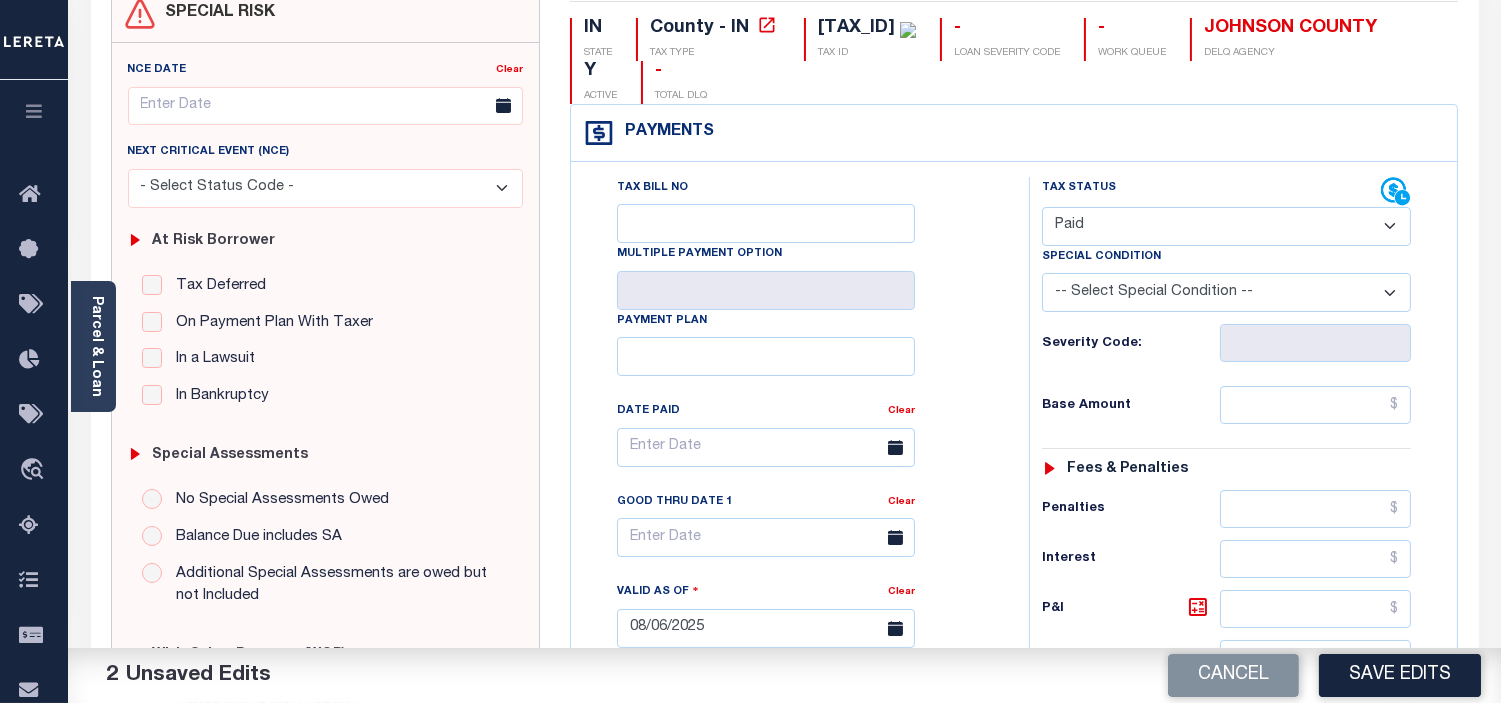 scroll, scrollTop: 222, scrollLeft: 0, axis: vertical 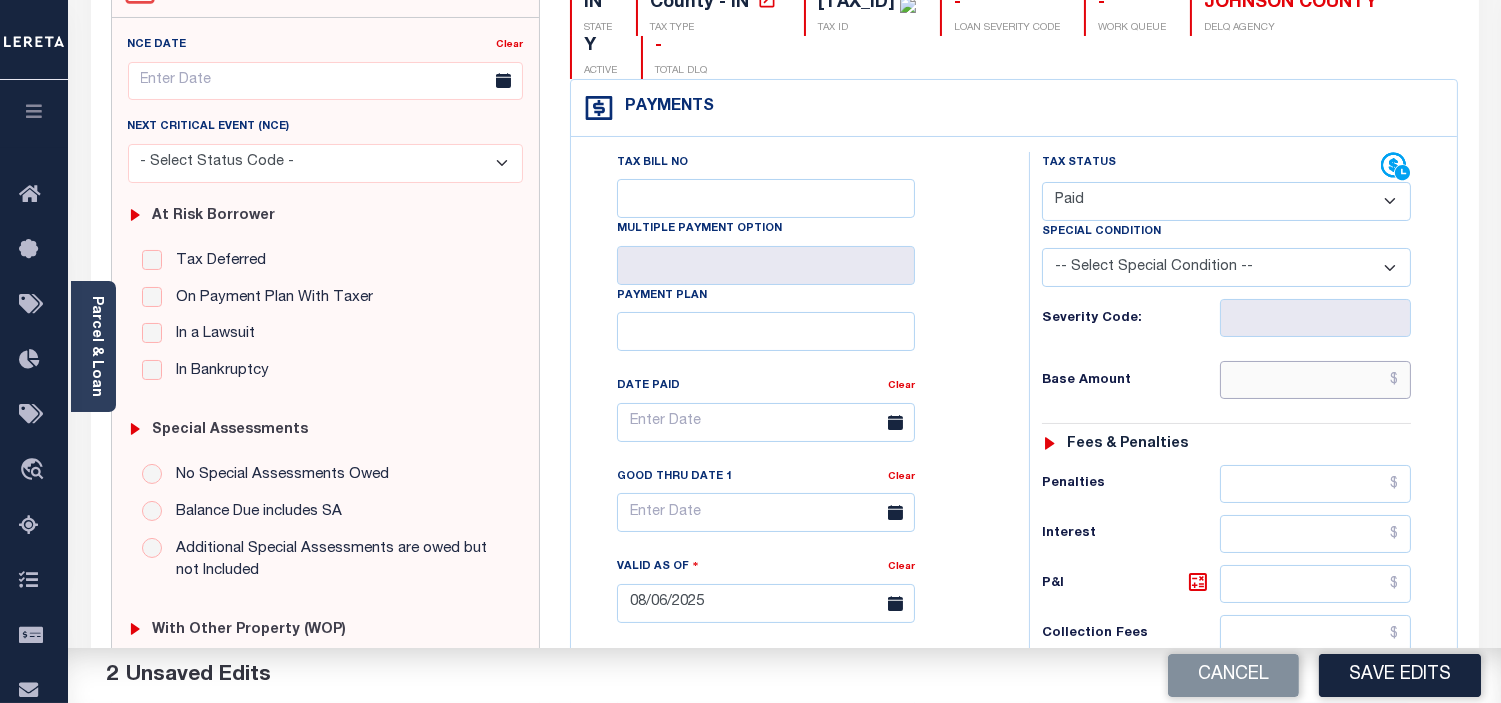 click at bounding box center (1315, 380) 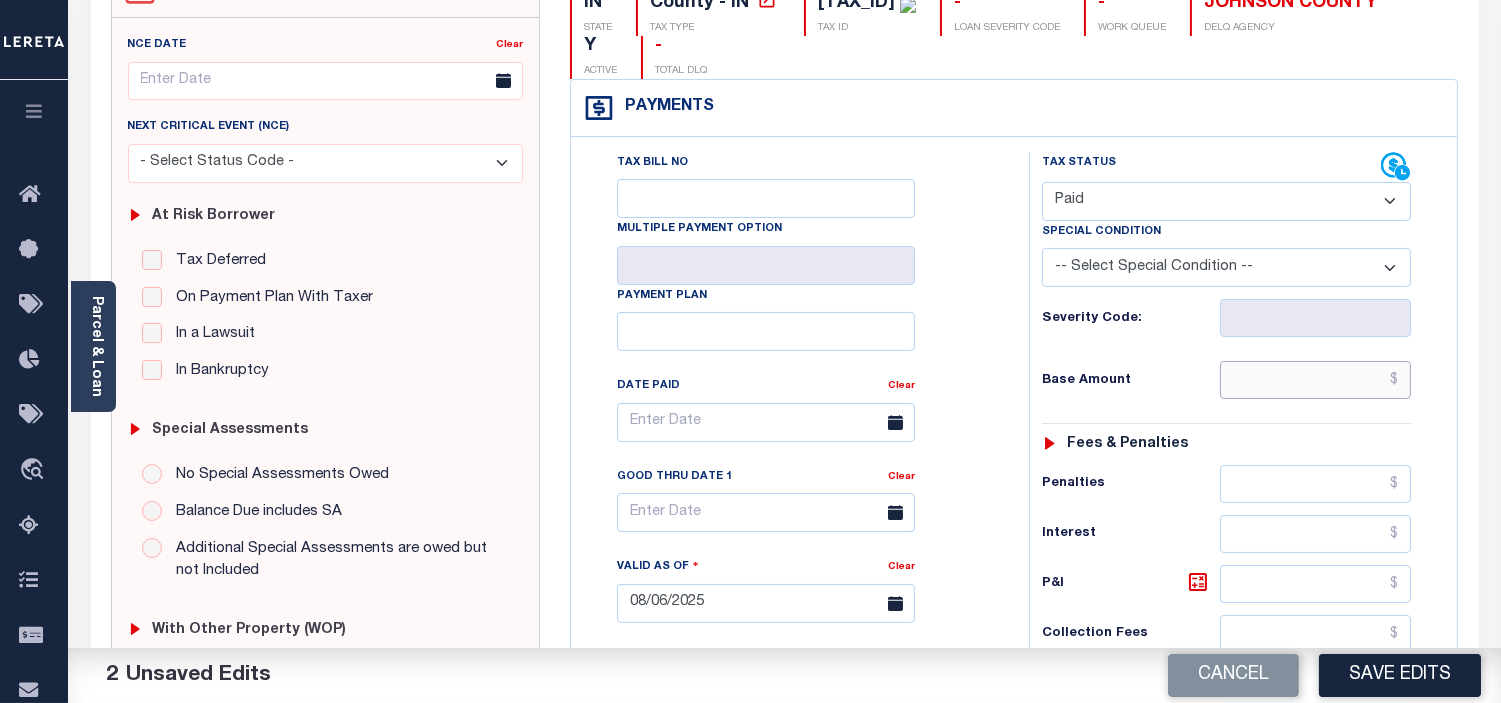 paste on "649.76" 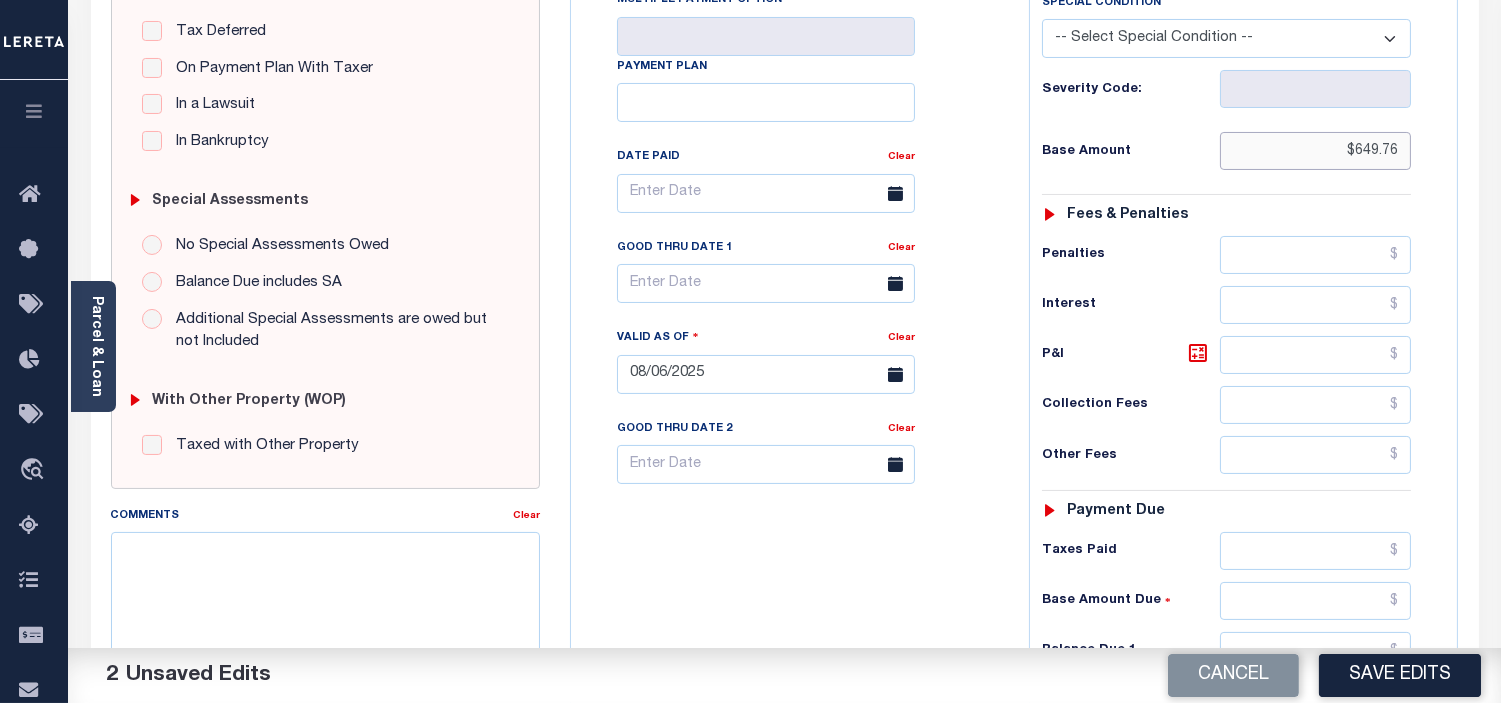 scroll, scrollTop: 555, scrollLeft: 0, axis: vertical 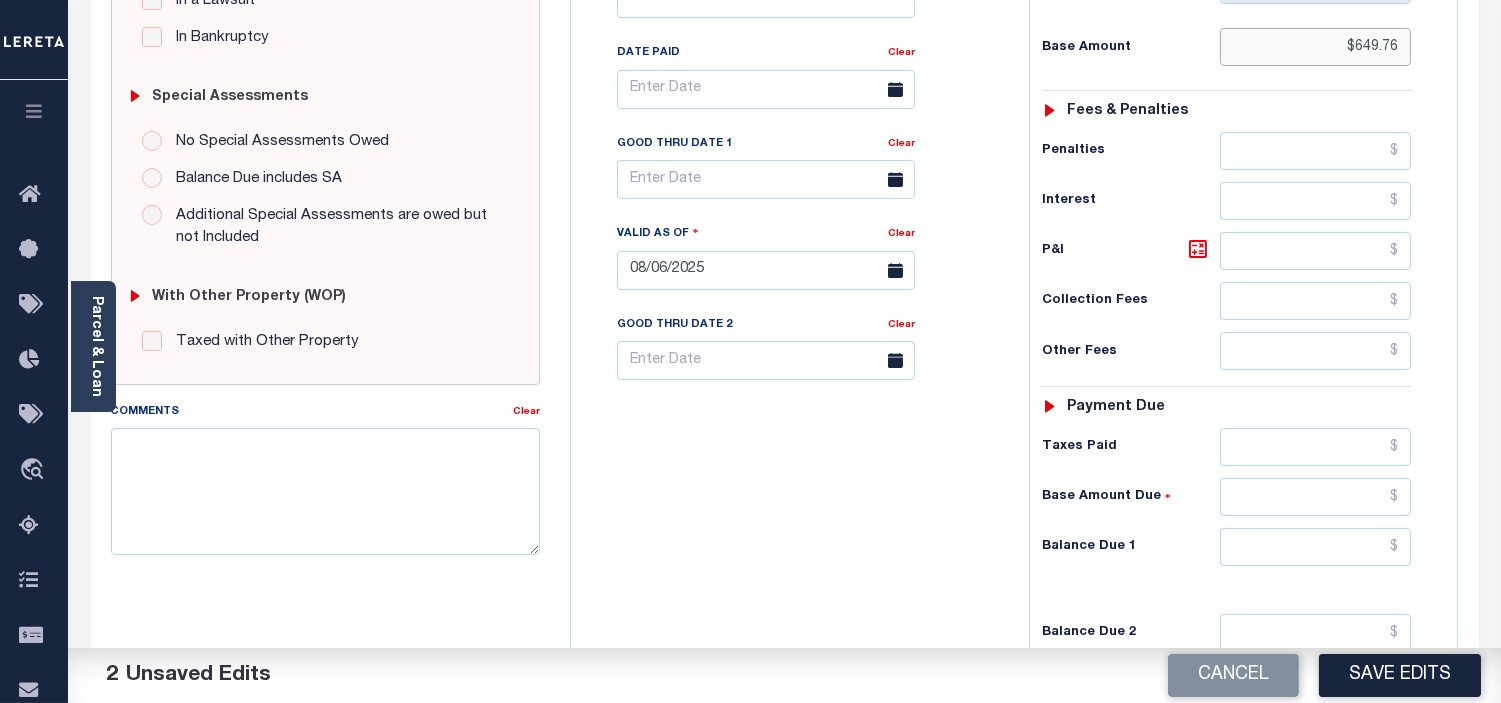 type on "$649.76" 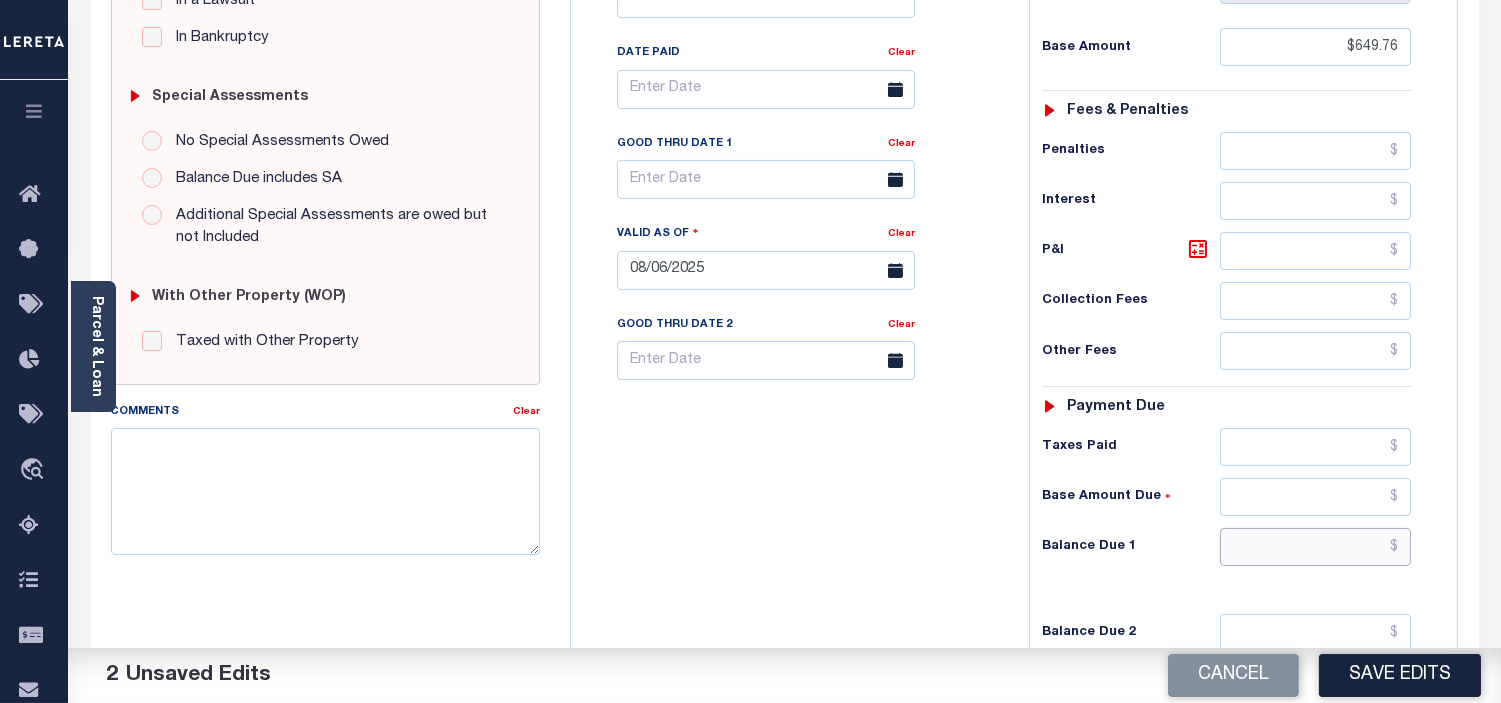 click at bounding box center (1315, 547) 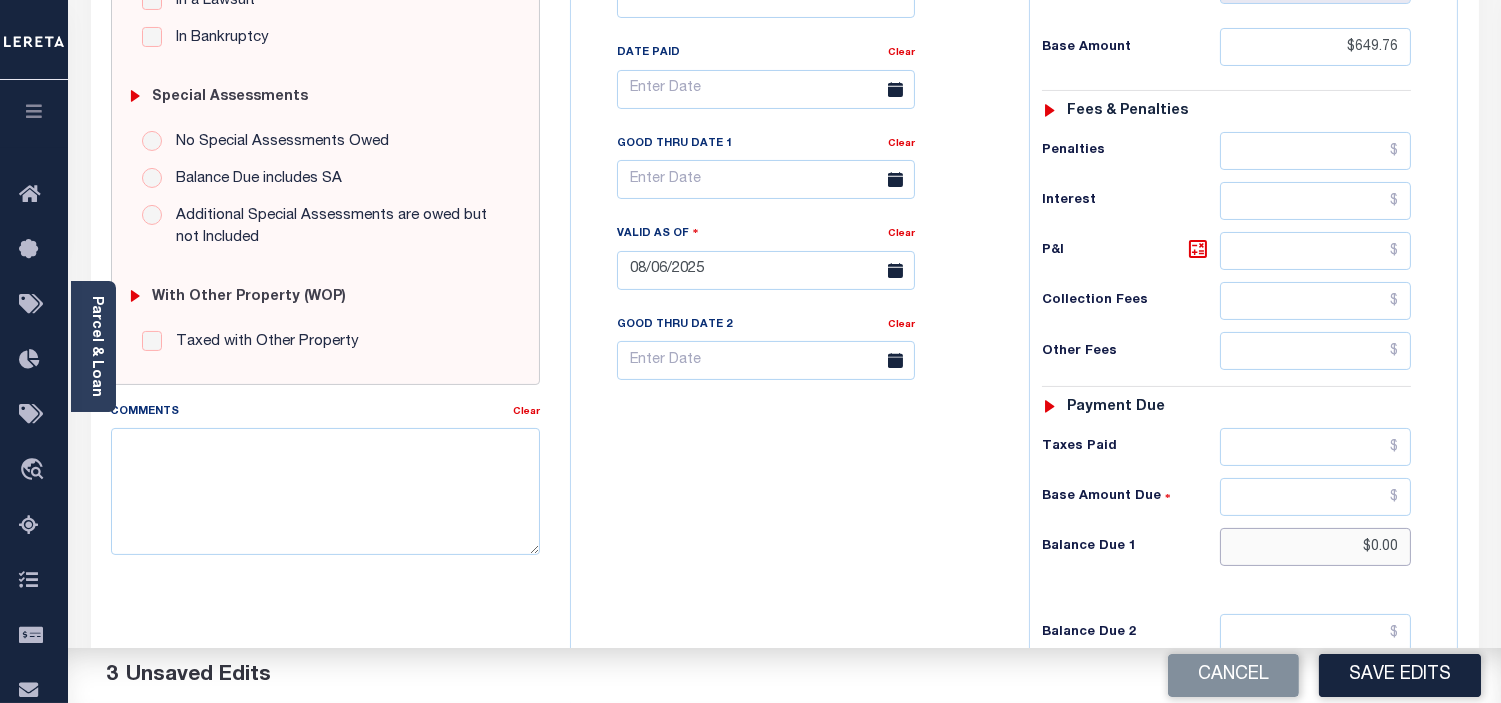 type on "$0.00" 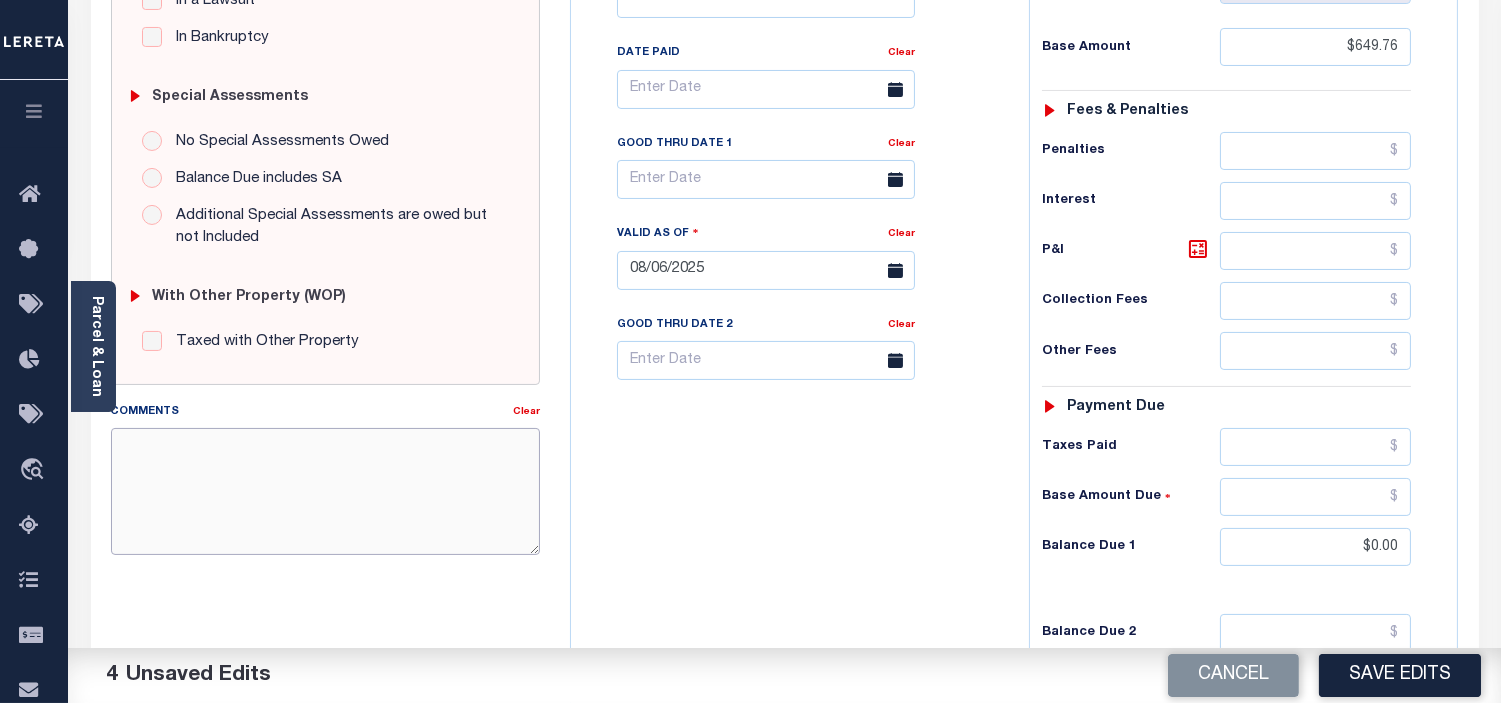 click on "Comments" at bounding box center [325, 491] 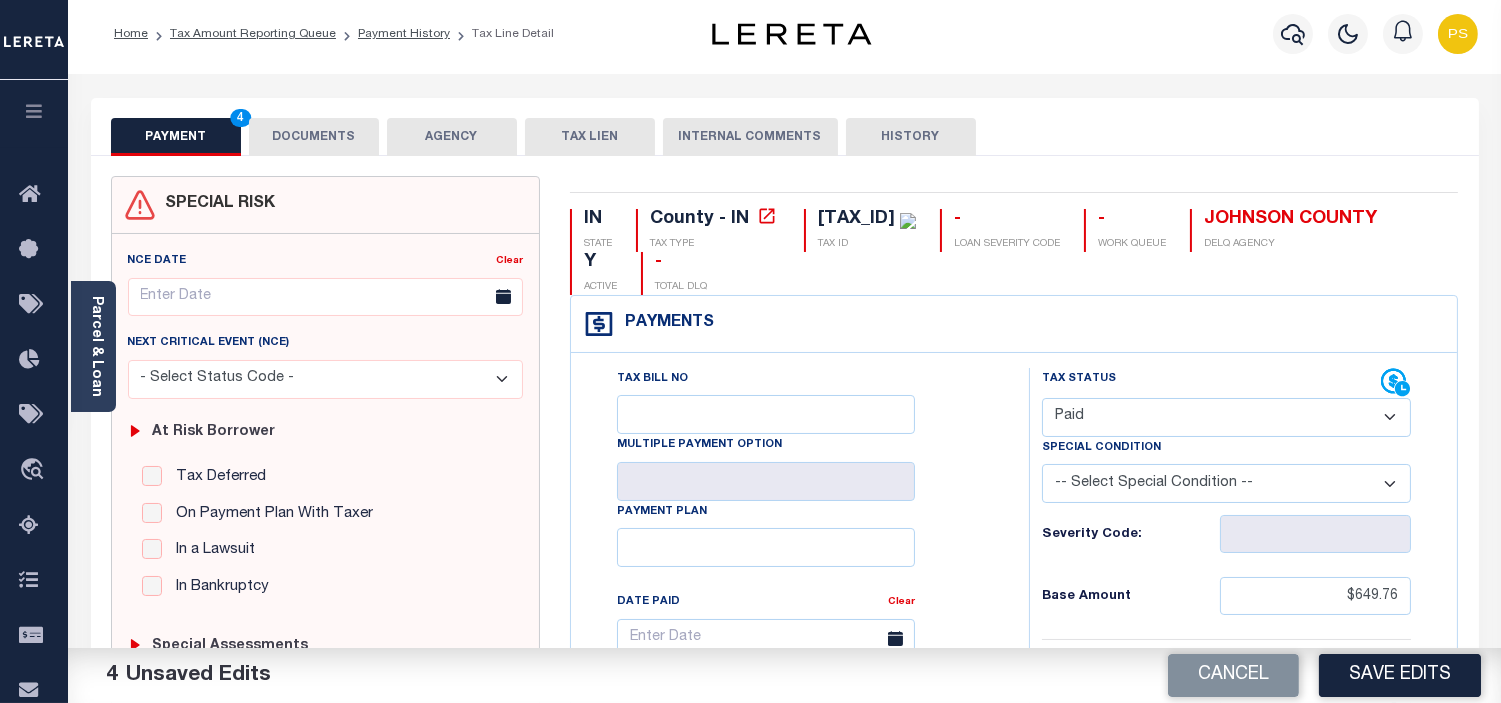 scroll, scrollTop: 0, scrollLeft: 0, axis: both 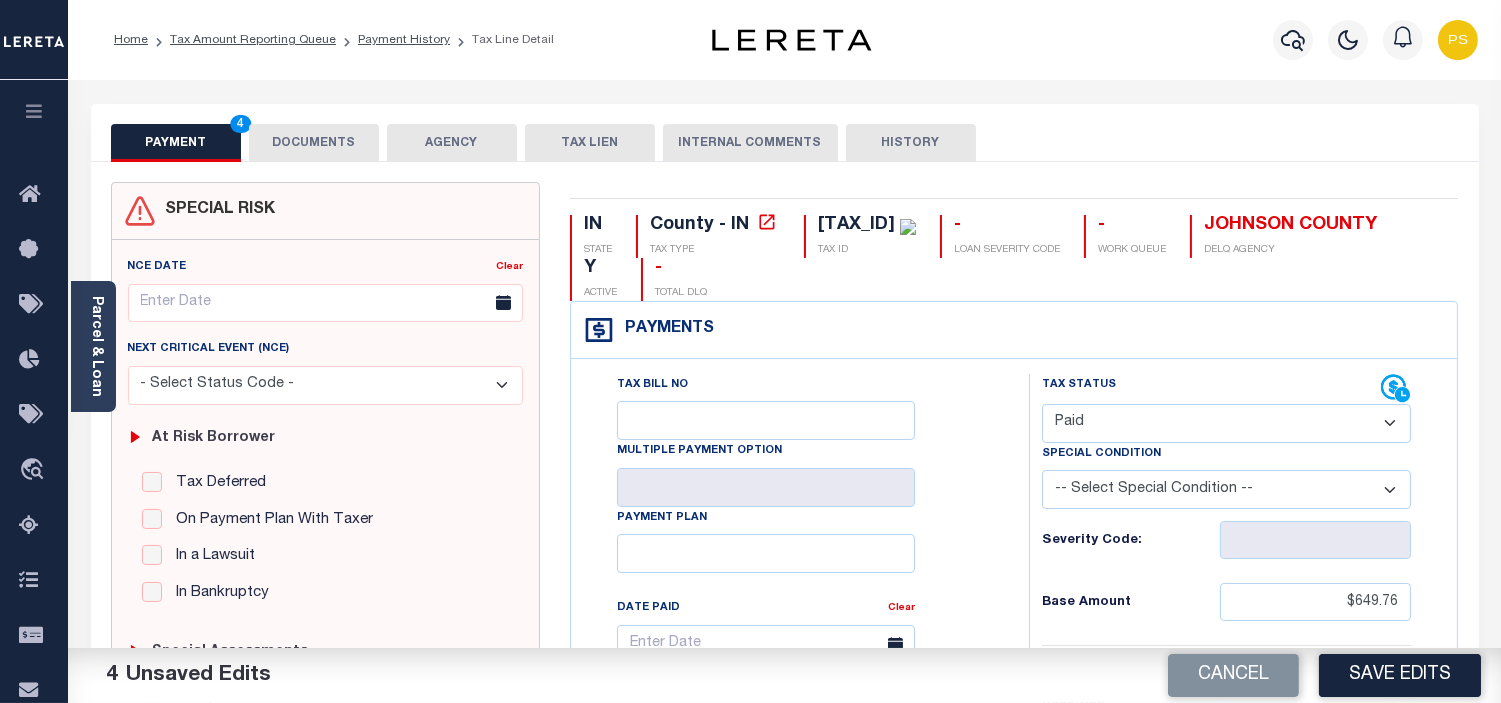 type on "SEE ATTACHED" 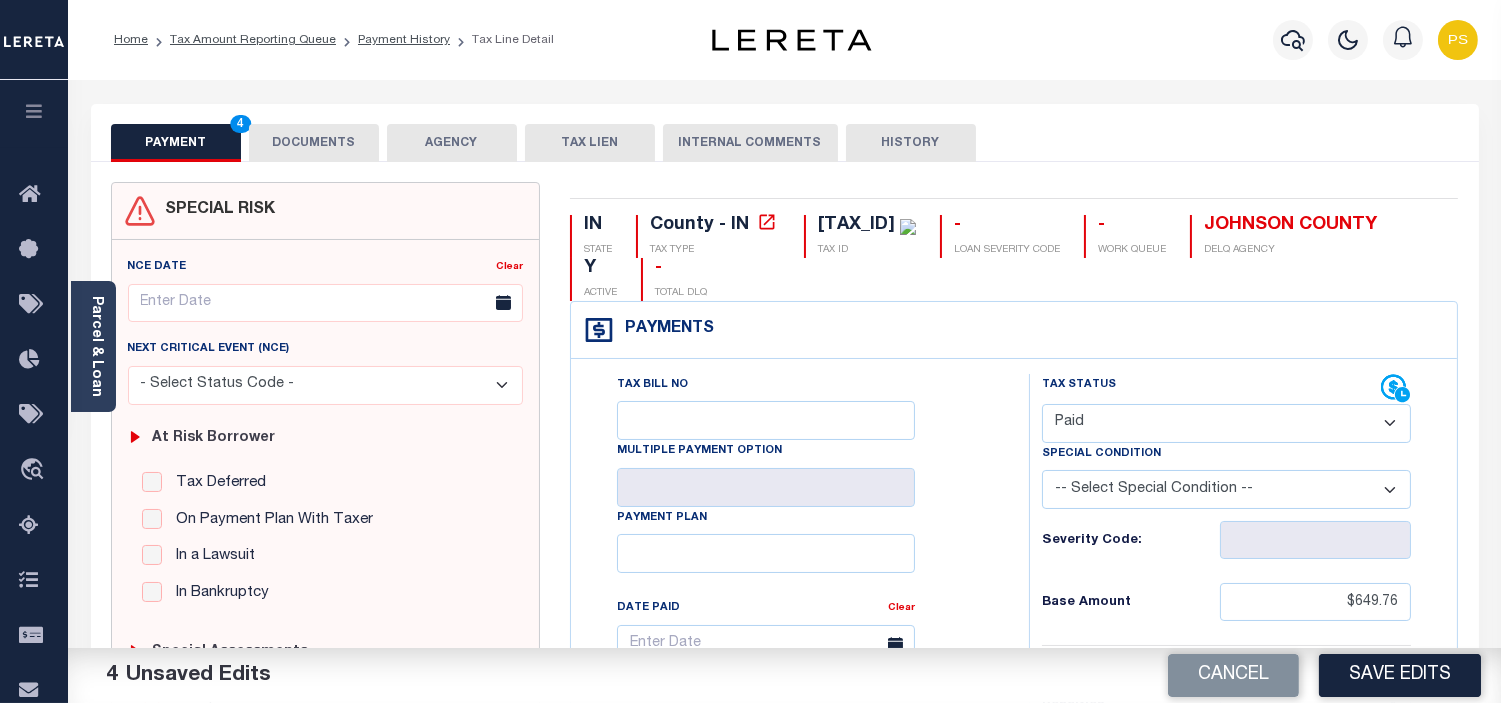 click on "DOCUMENTS" at bounding box center [314, 143] 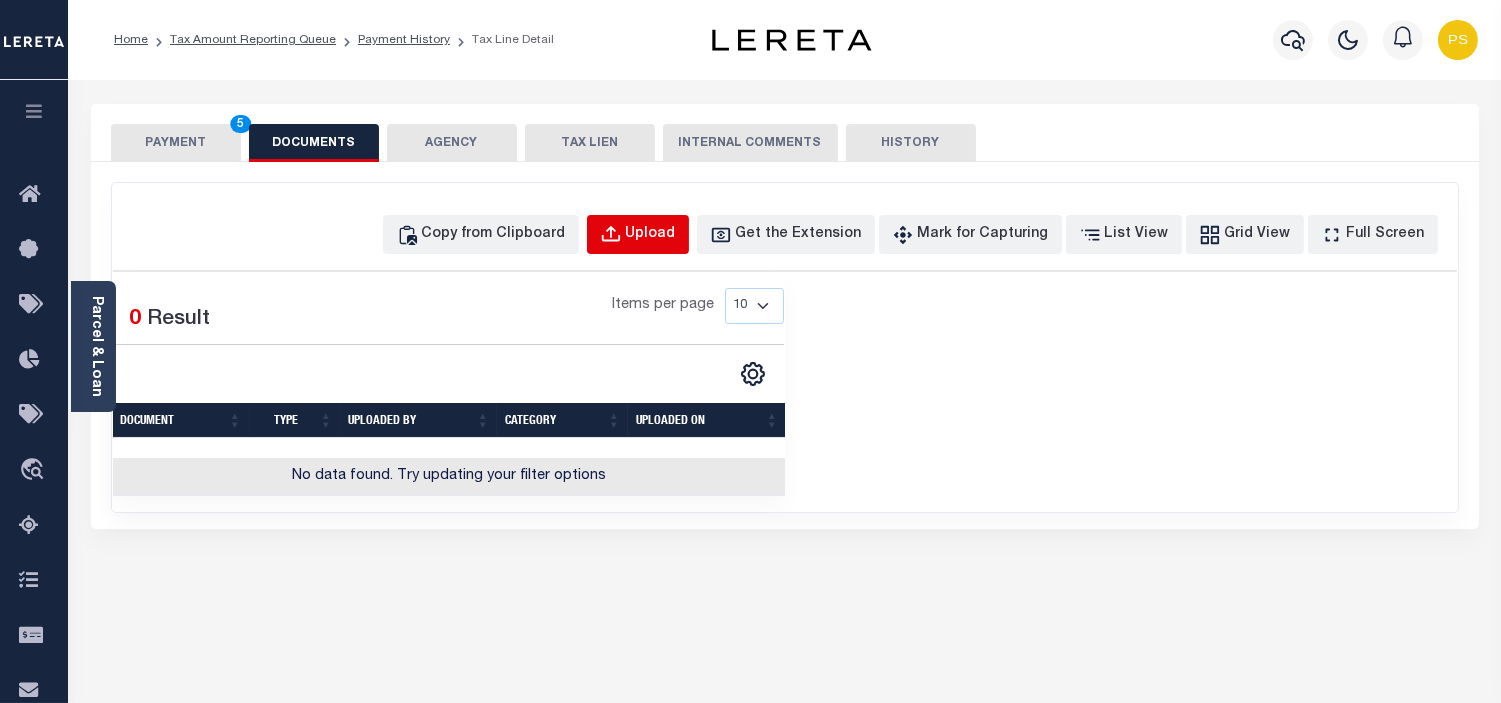 click on "Upload" at bounding box center (651, 235) 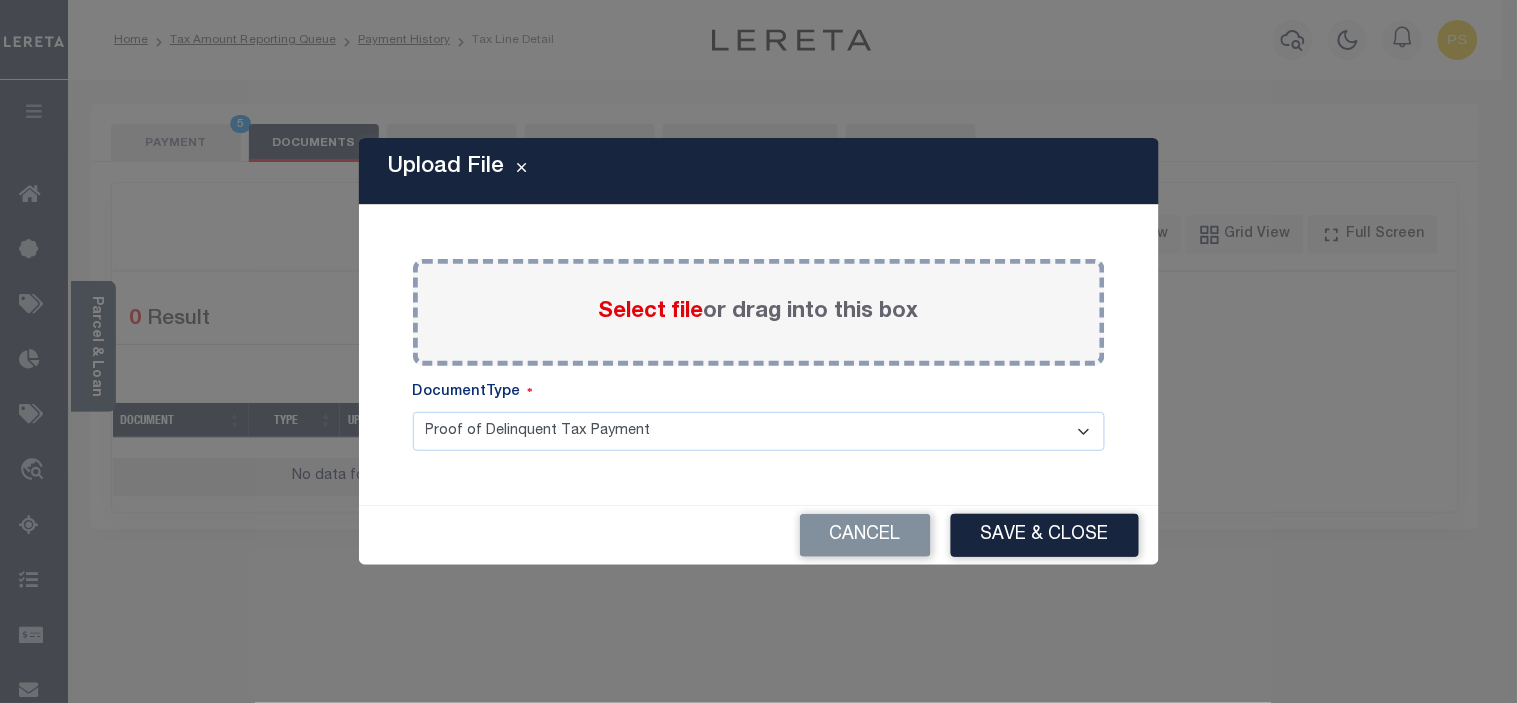 click on "Select file" at bounding box center [651, 312] 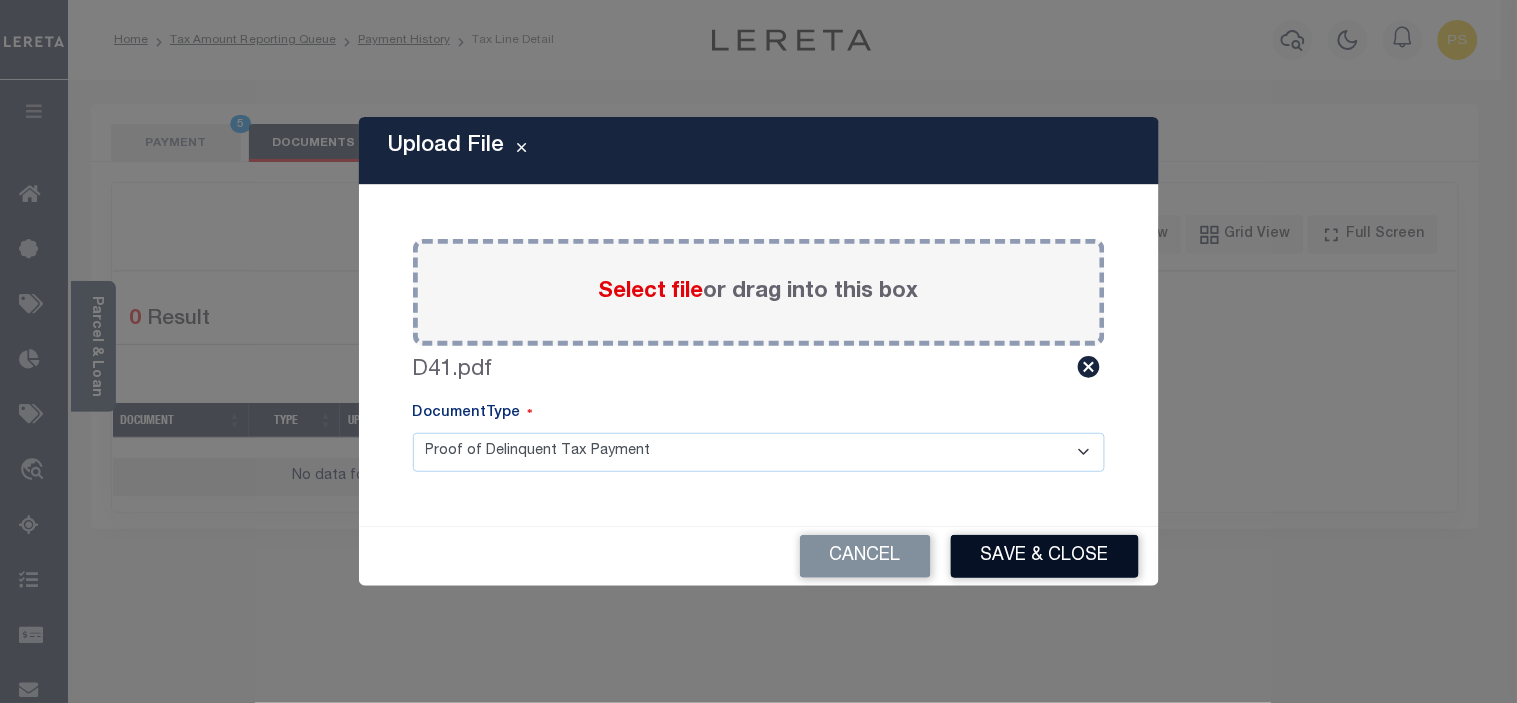 click on "Save & Close" at bounding box center [1045, 556] 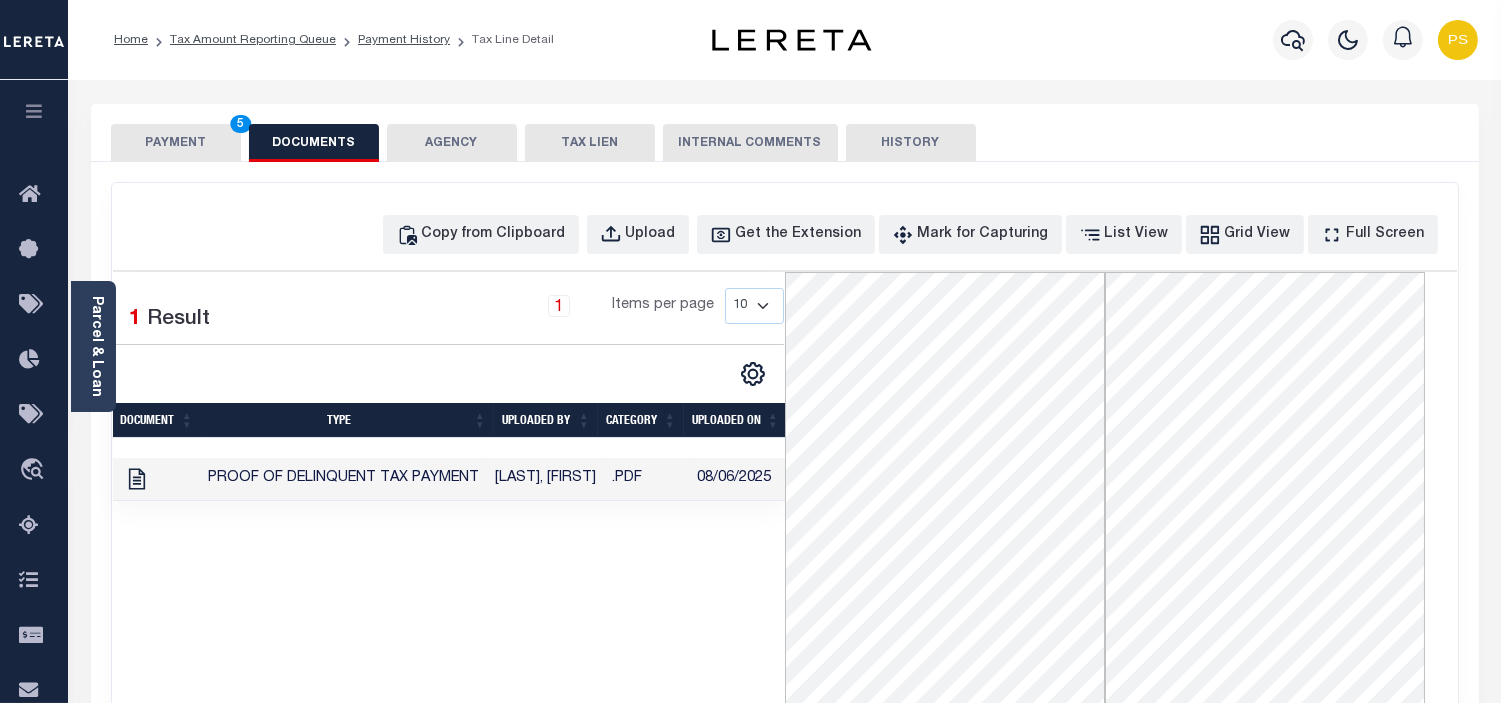 click on "PAYMENT
5" at bounding box center [176, 143] 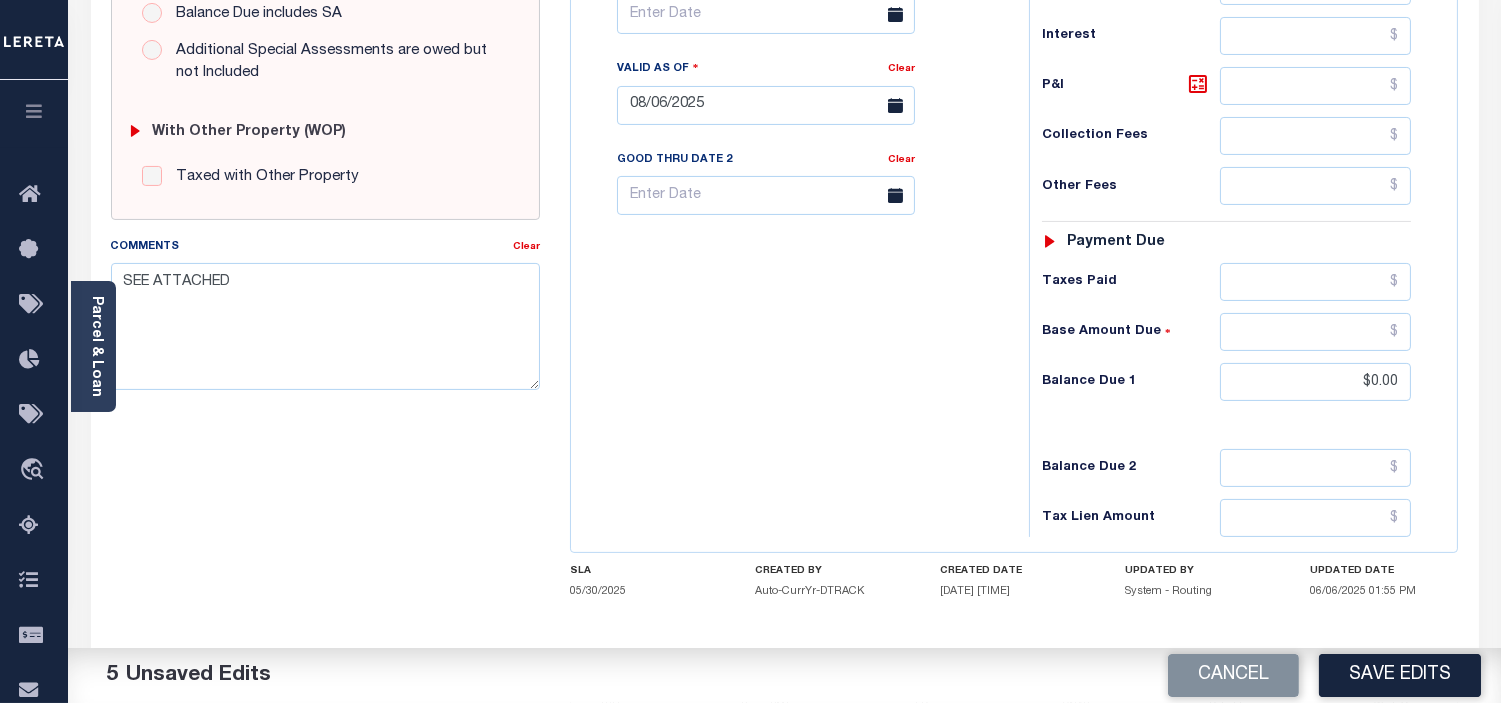 scroll, scrollTop: 808, scrollLeft: 0, axis: vertical 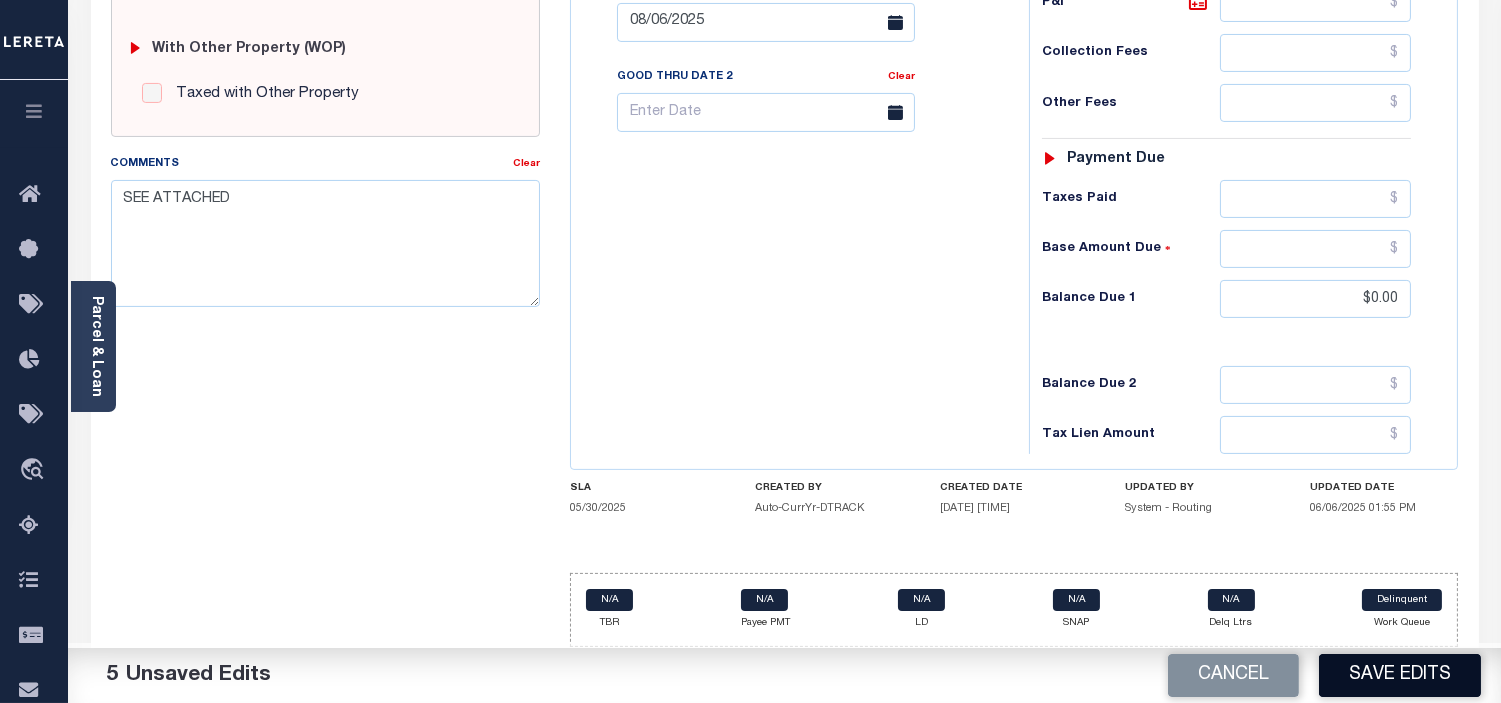 click on "Save Edits" at bounding box center [1400, 675] 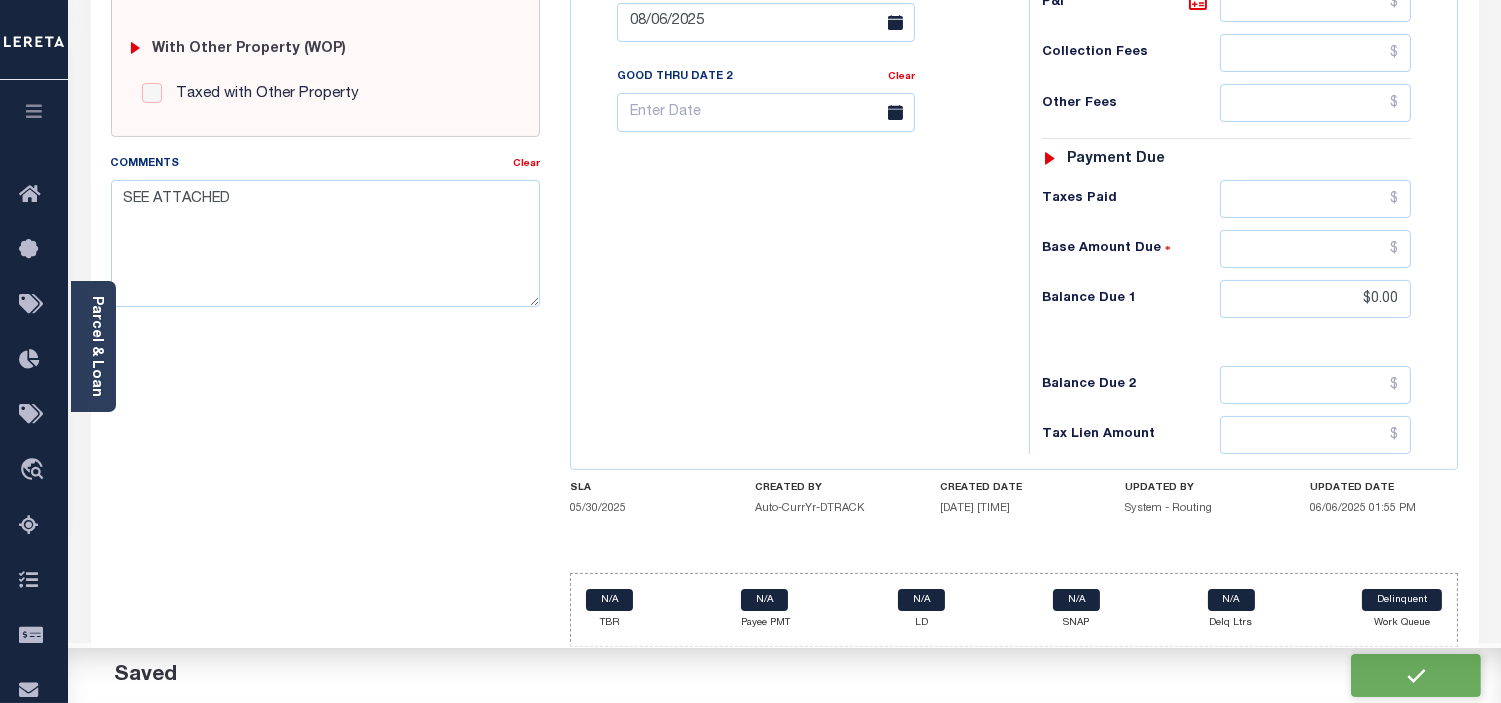 checkbox on "false" 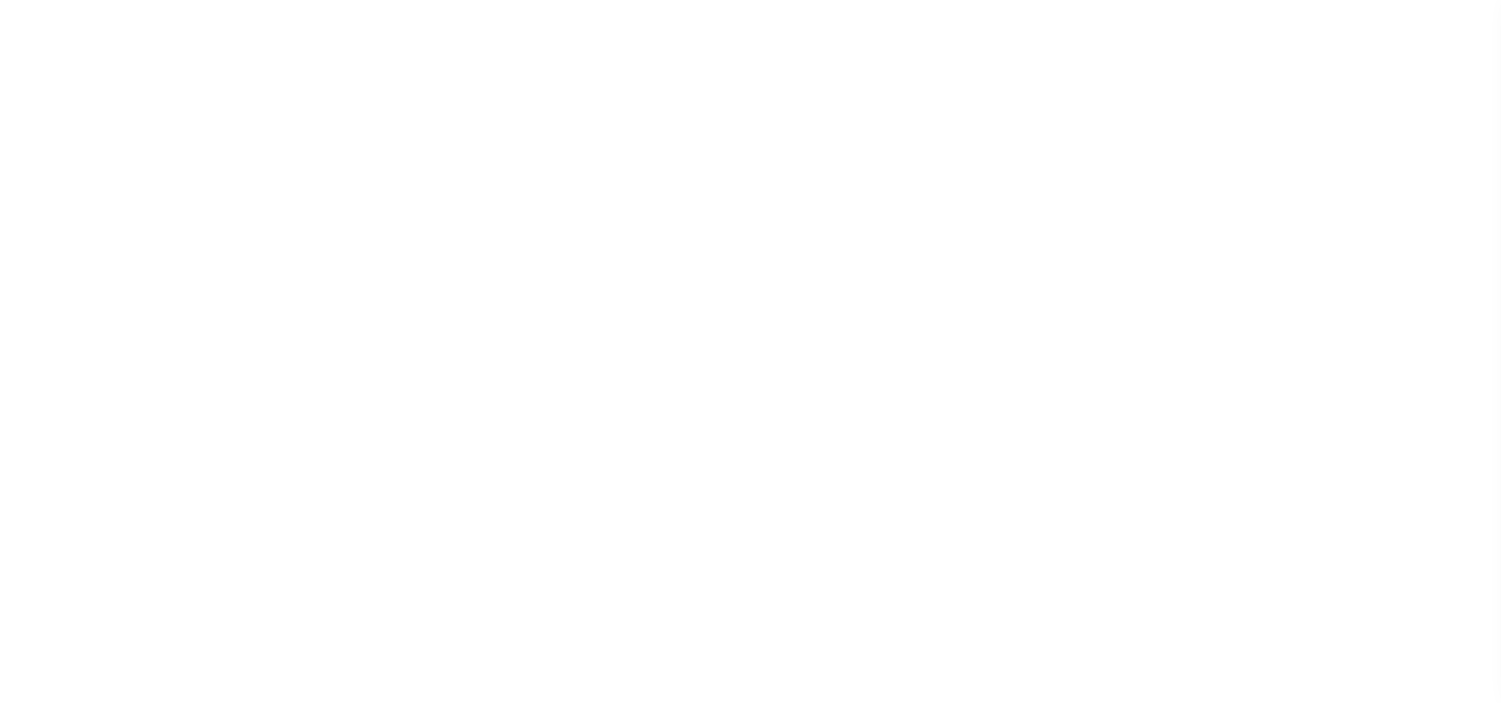 scroll, scrollTop: 0, scrollLeft: 0, axis: both 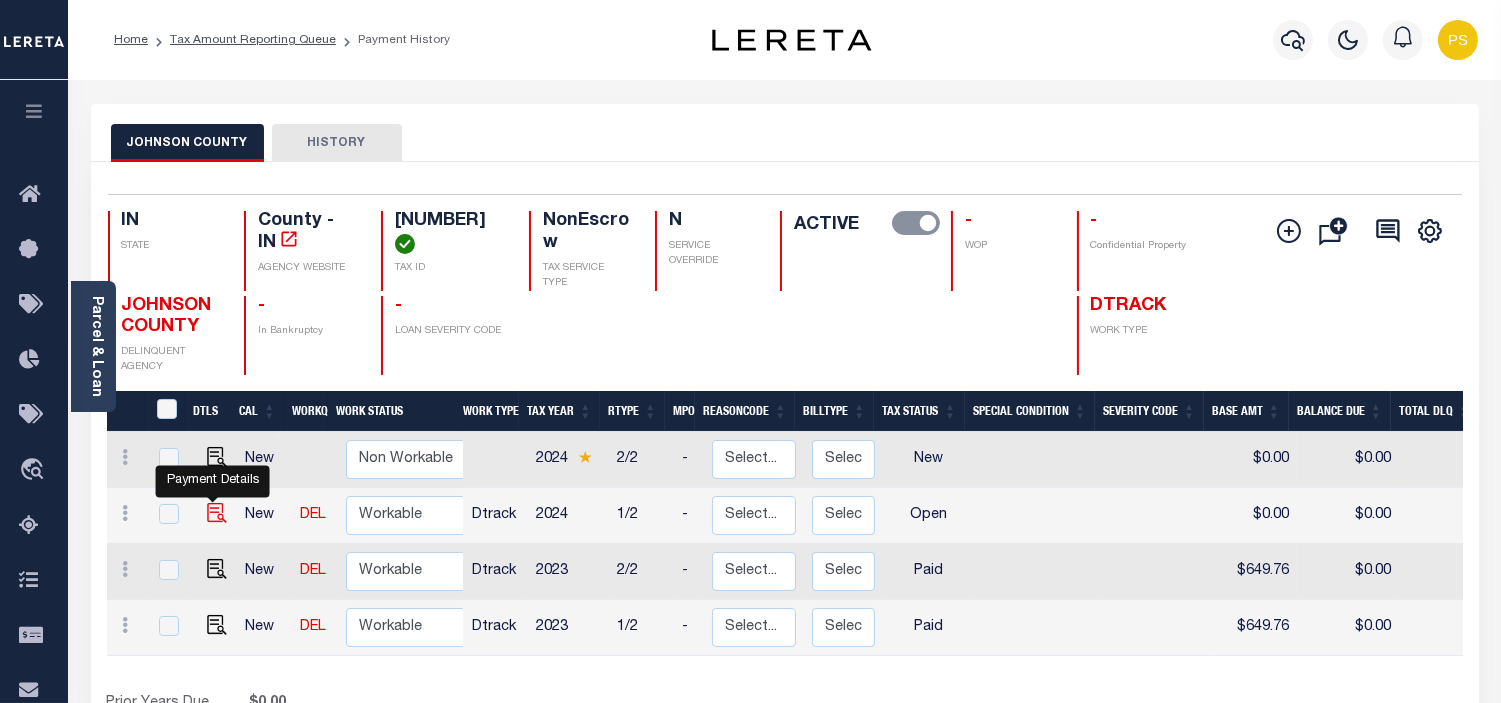 click at bounding box center (217, 513) 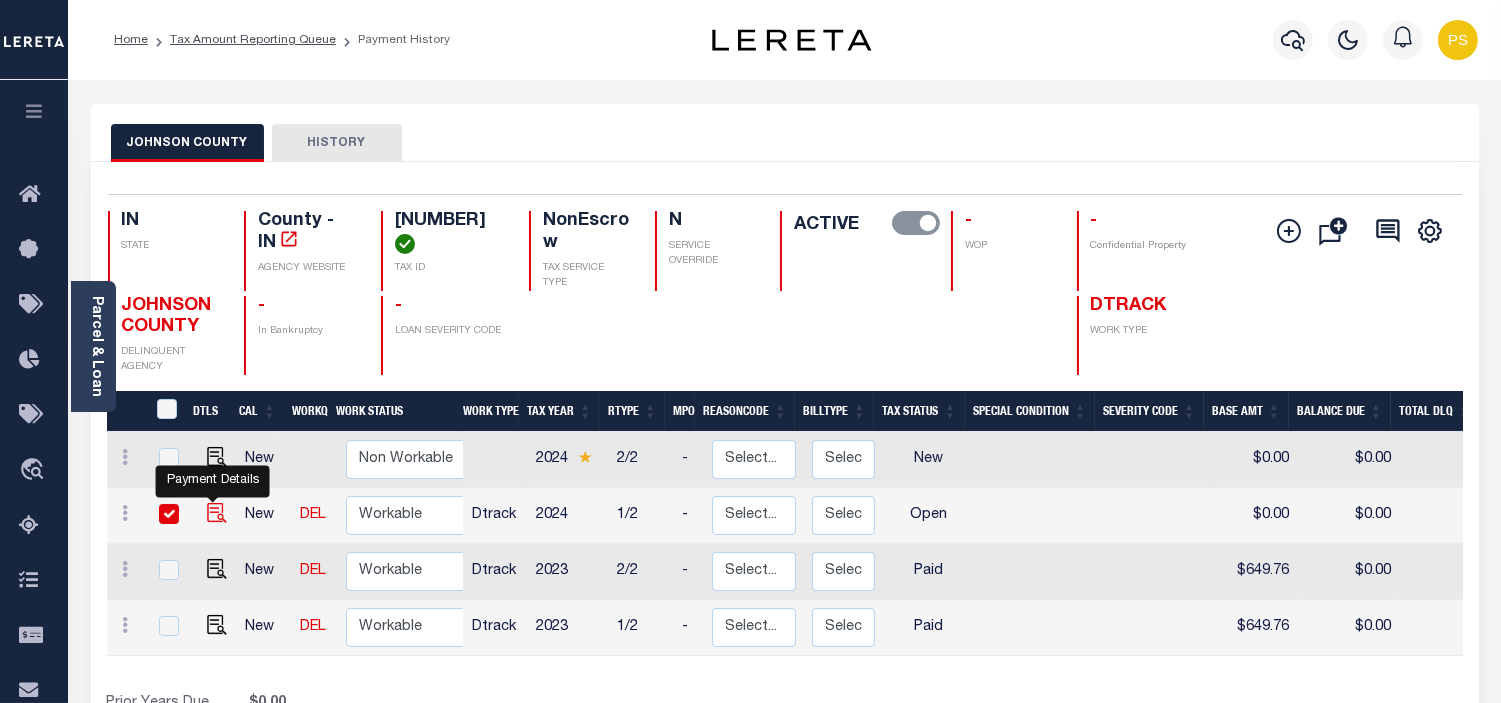 checkbox on "true" 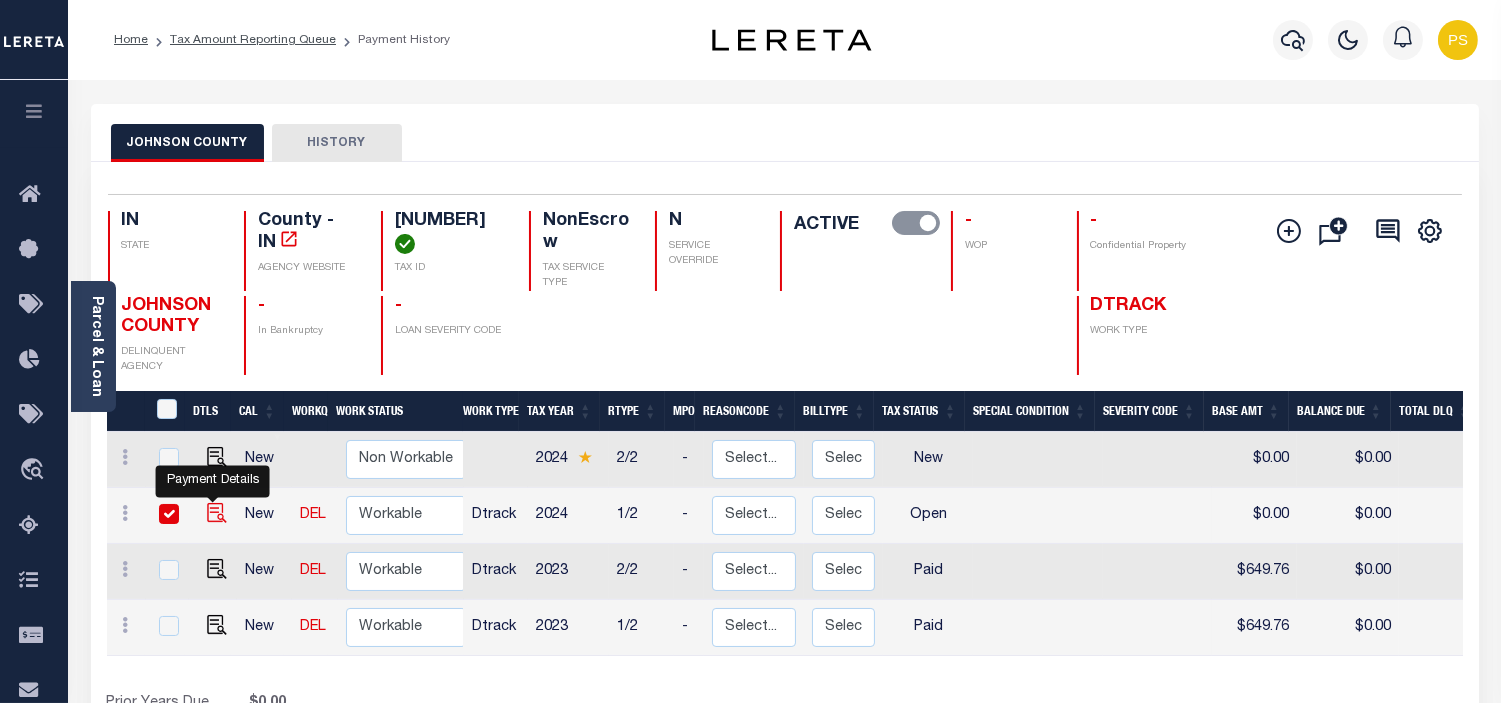 checkbox on "true" 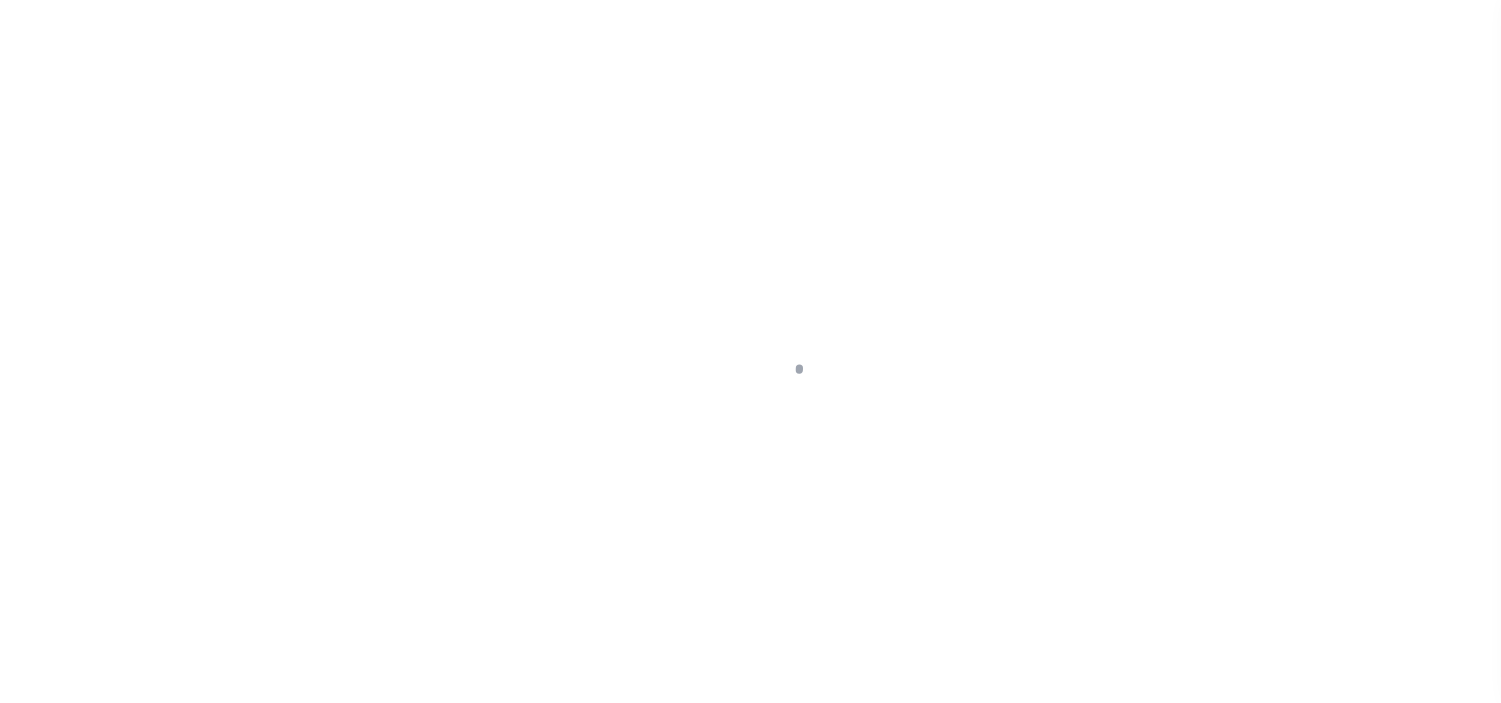 scroll, scrollTop: 0, scrollLeft: 0, axis: both 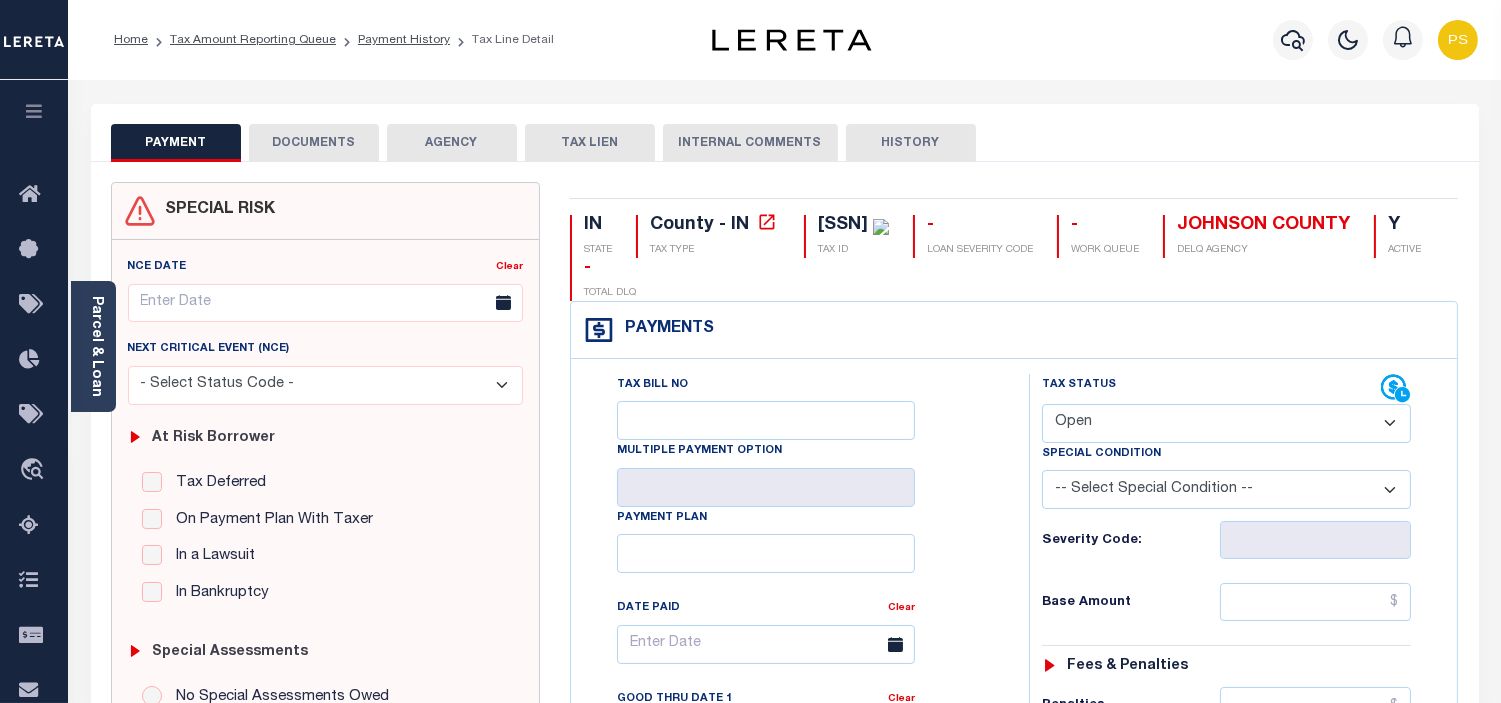 click on "- Select Status Code -
Open
Due/Unpaid
Paid
Incomplete
No Tax Due
Internal Refund Processed
New" at bounding box center [1226, 423] 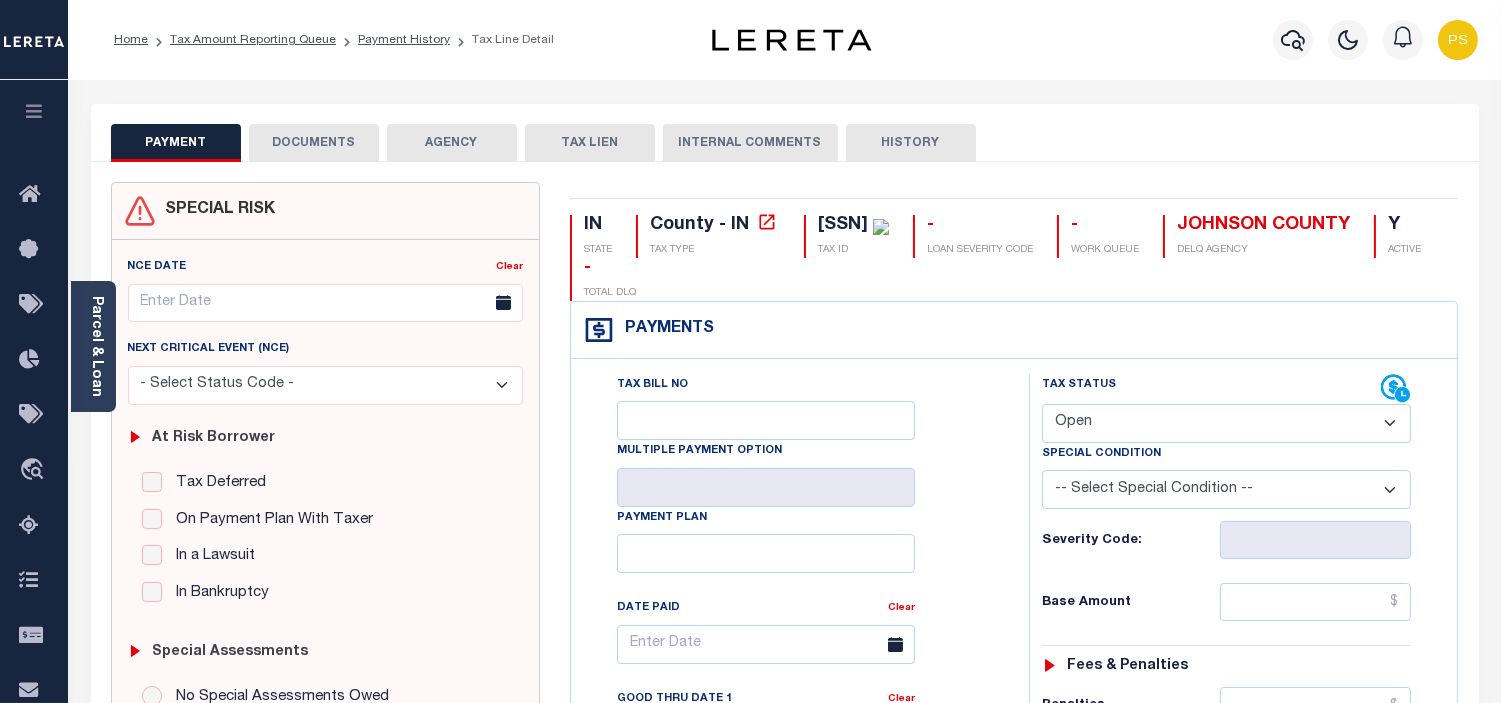 select on "PYD" 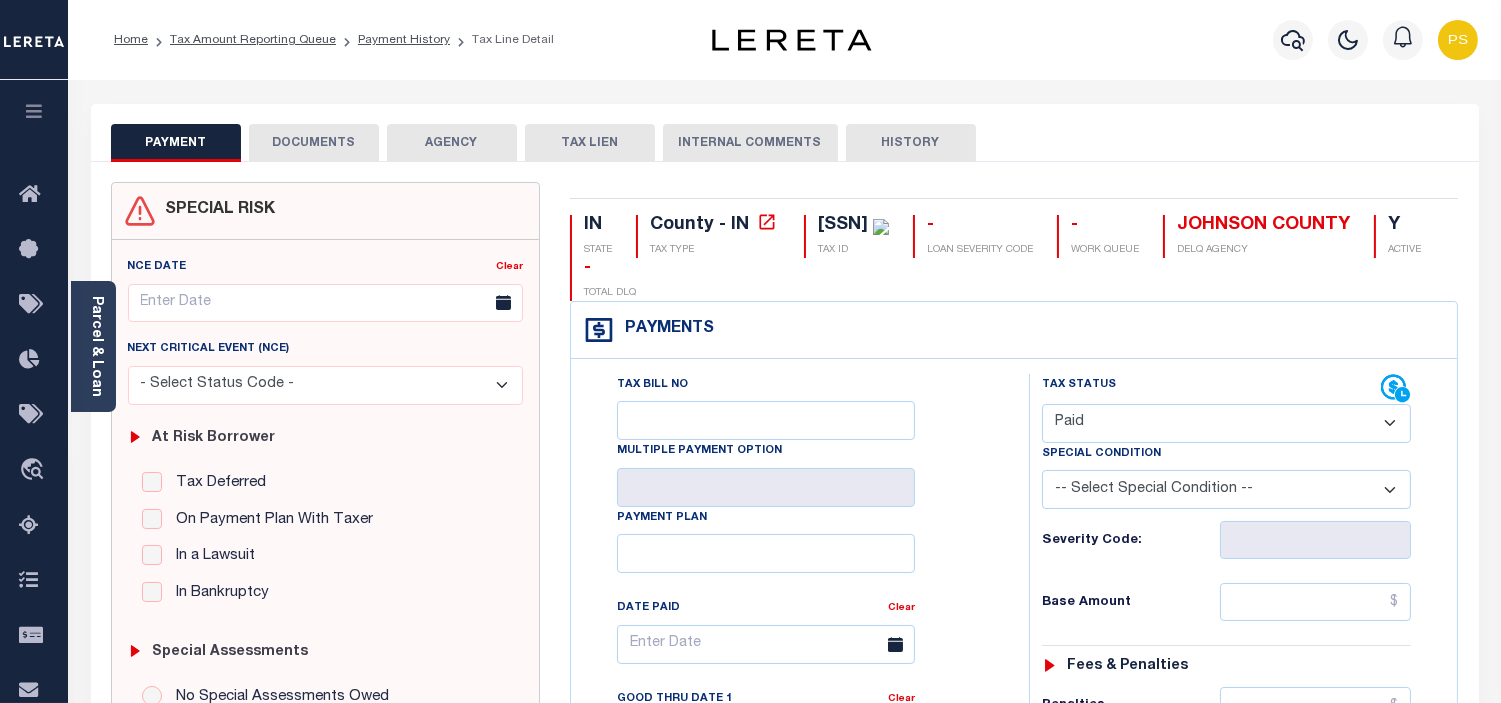 click on "- Select Status Code -
Open
Due/Unpaid
Paid
Incomplete
No Tax Due
Internal Refund Processed
New" at bounding box center [1226, 423] 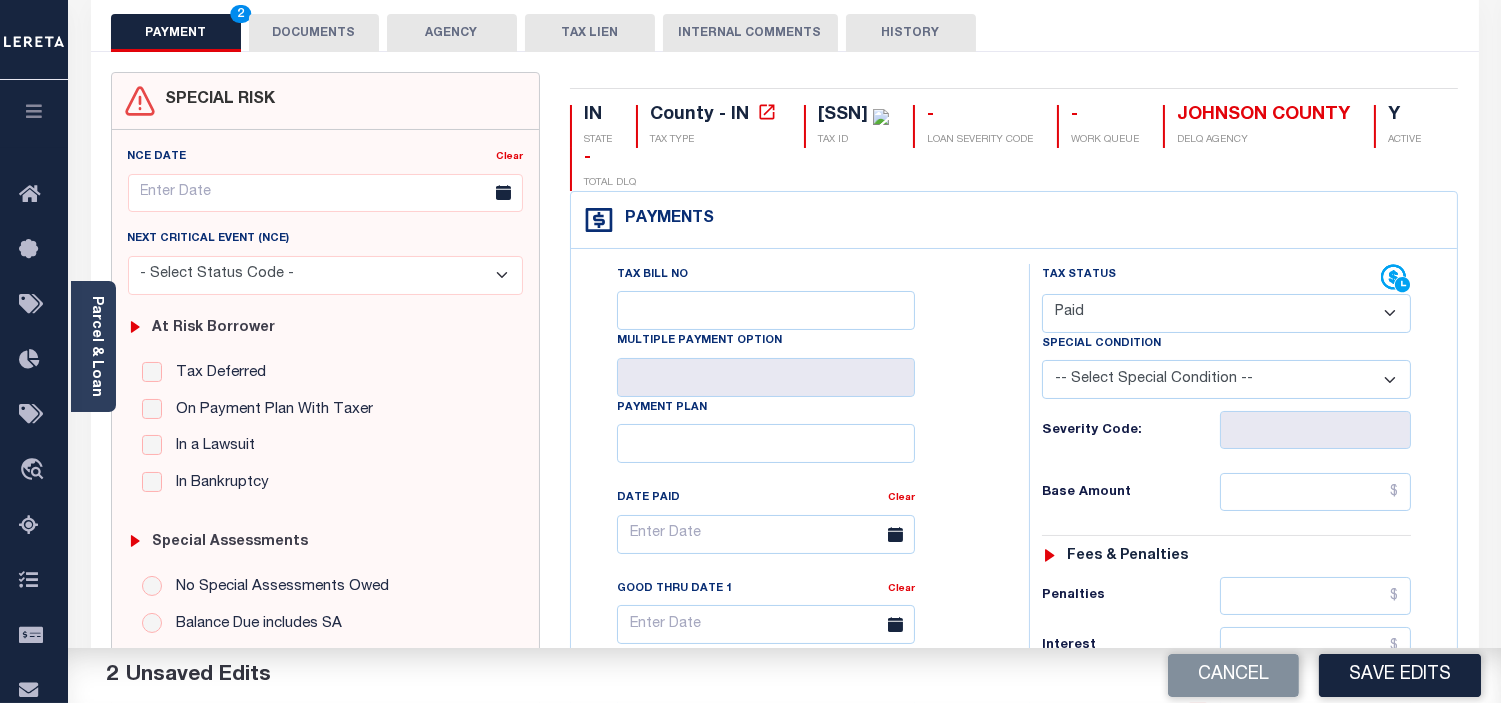 scroll, scrollTop: 111, scrollLeft: 0, axis: vertical 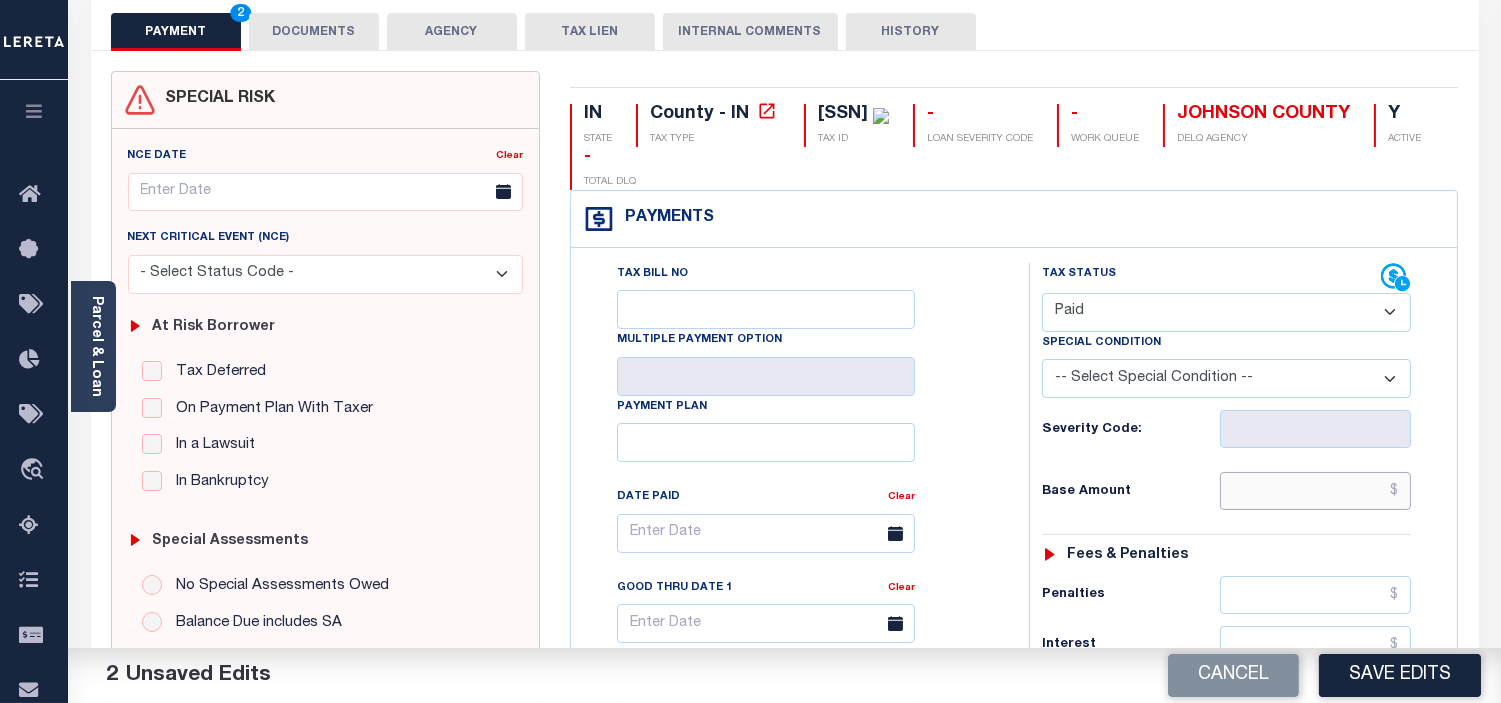 click at bounding box center [1315, 491] 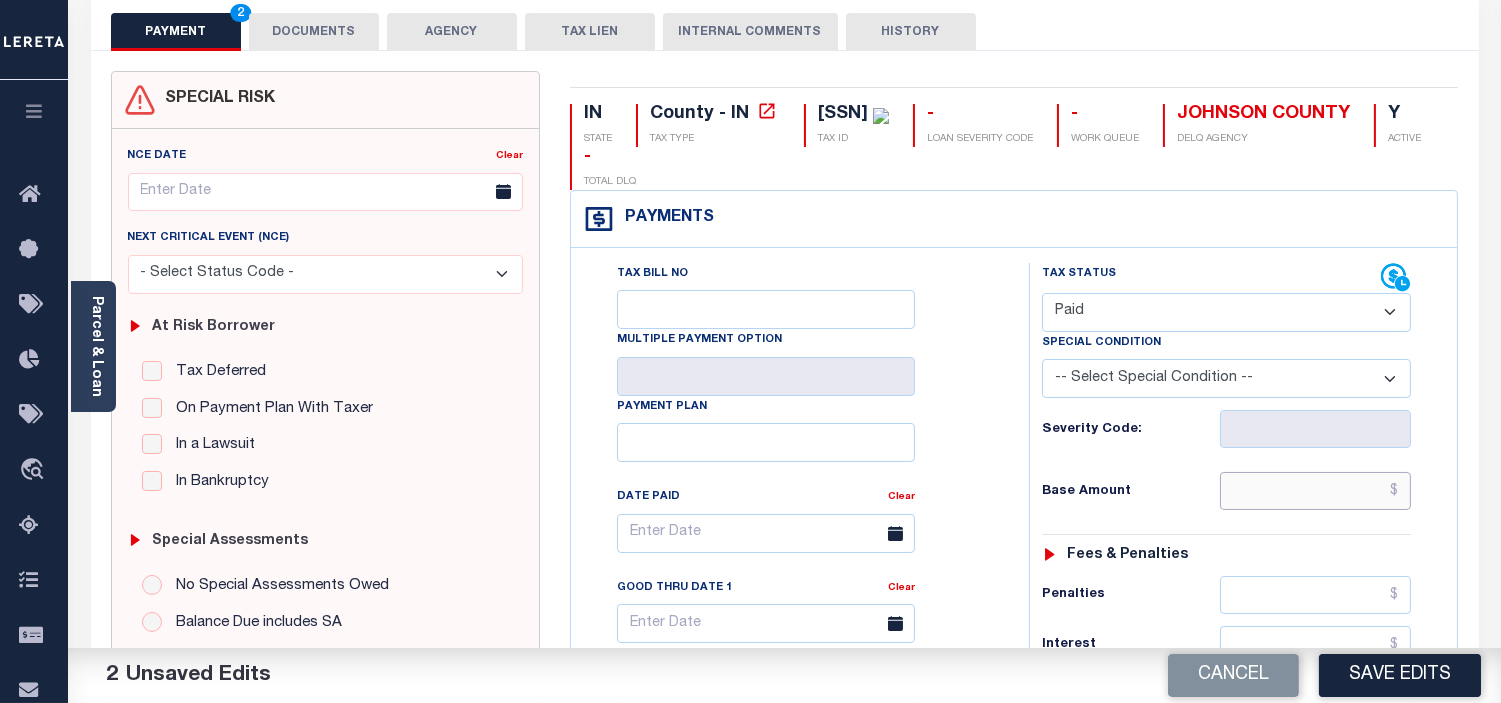 paste on "710.15" 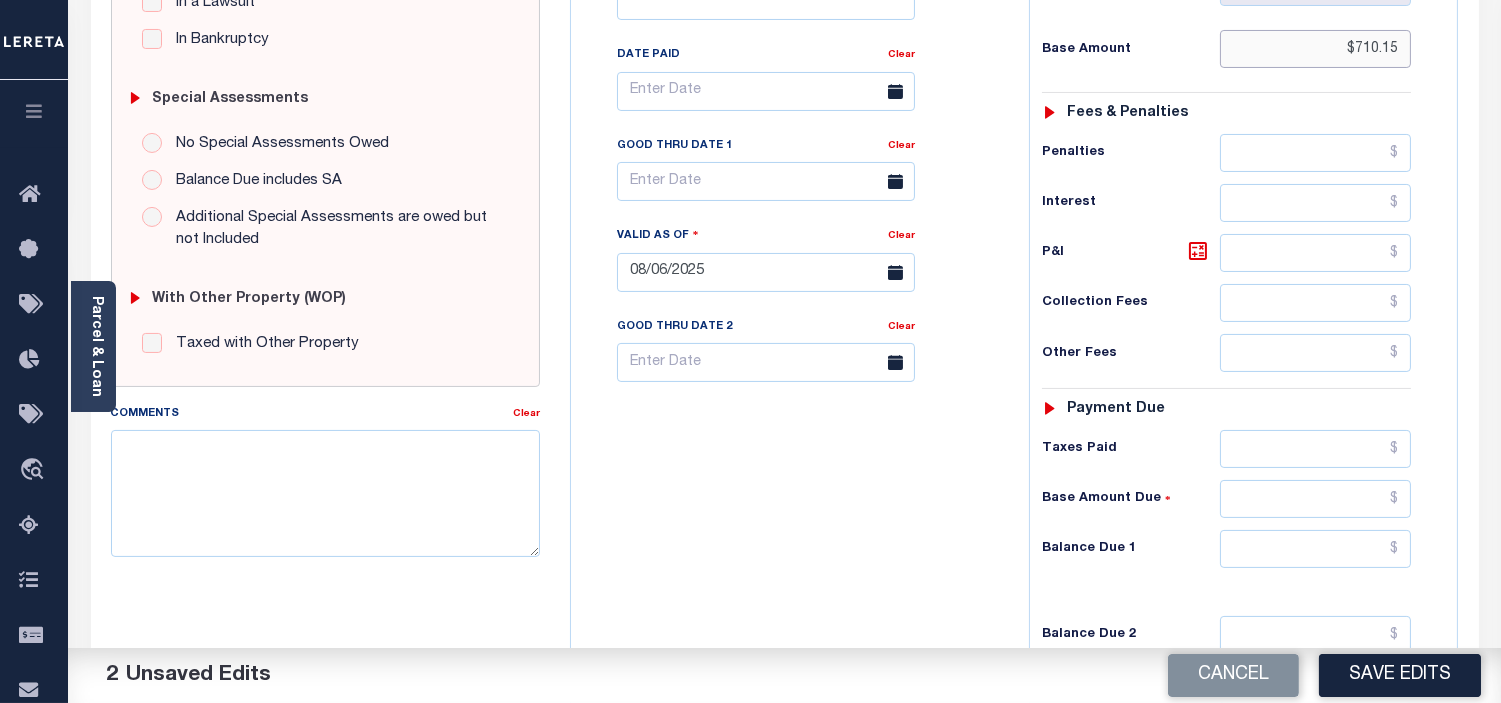 scroll, scrollTop: 555, scrollLeft: 0, axis: vertical 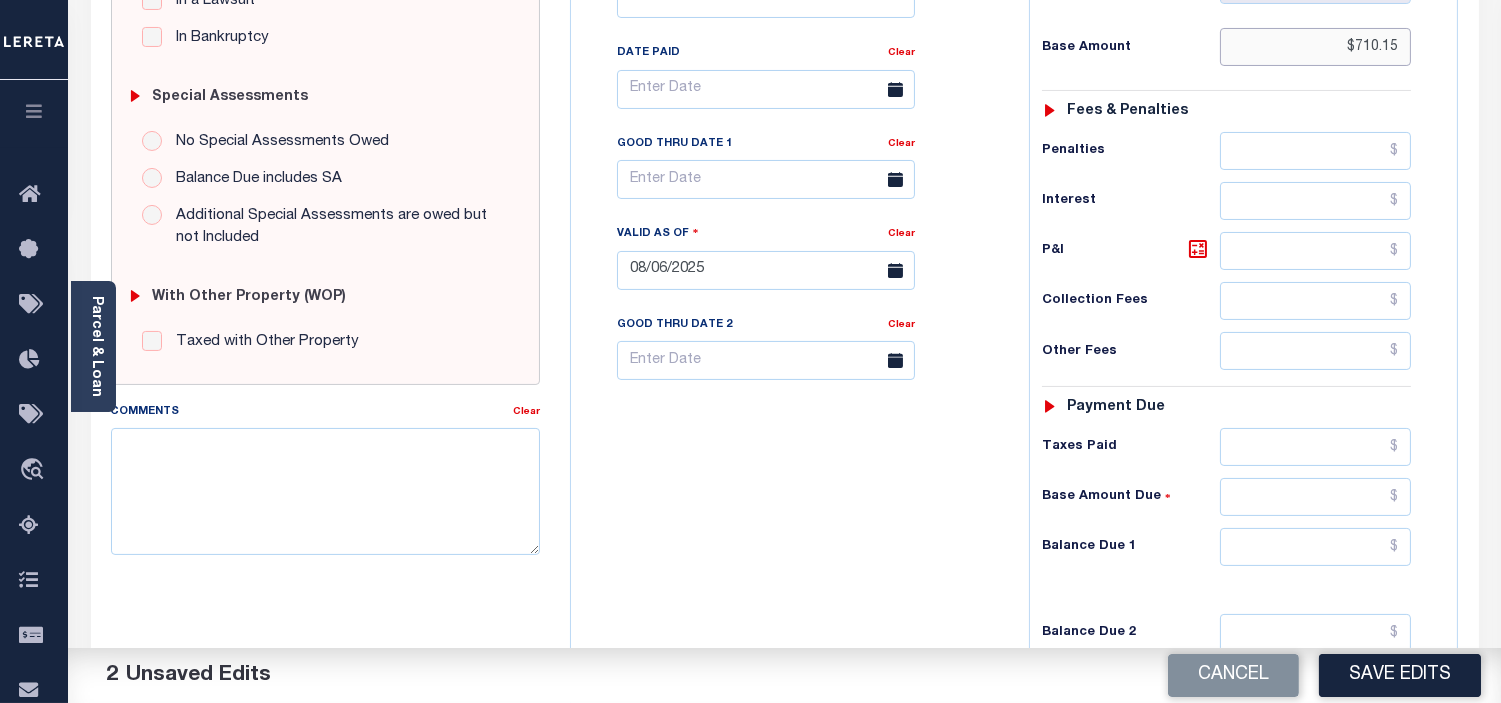 type on "$710.15" 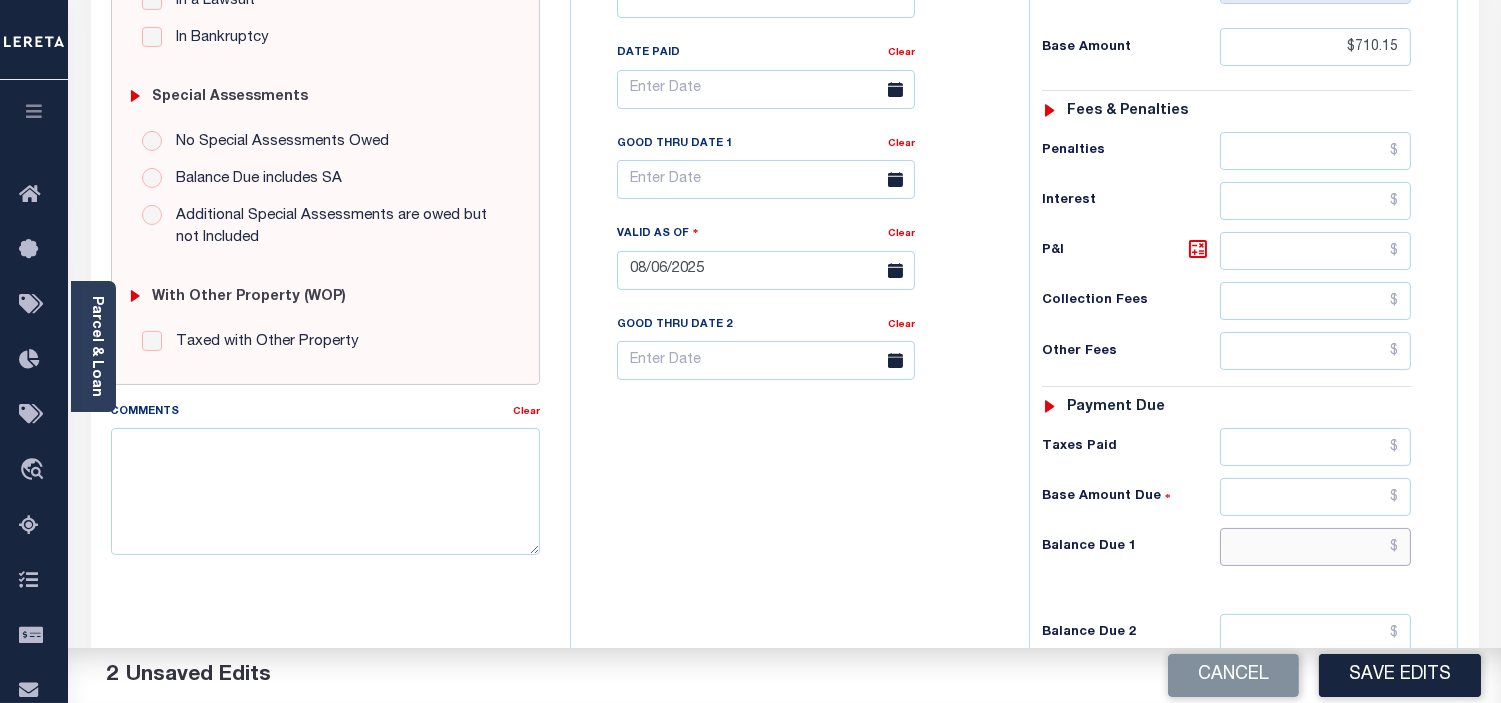click at bounding box center [1315, 547] 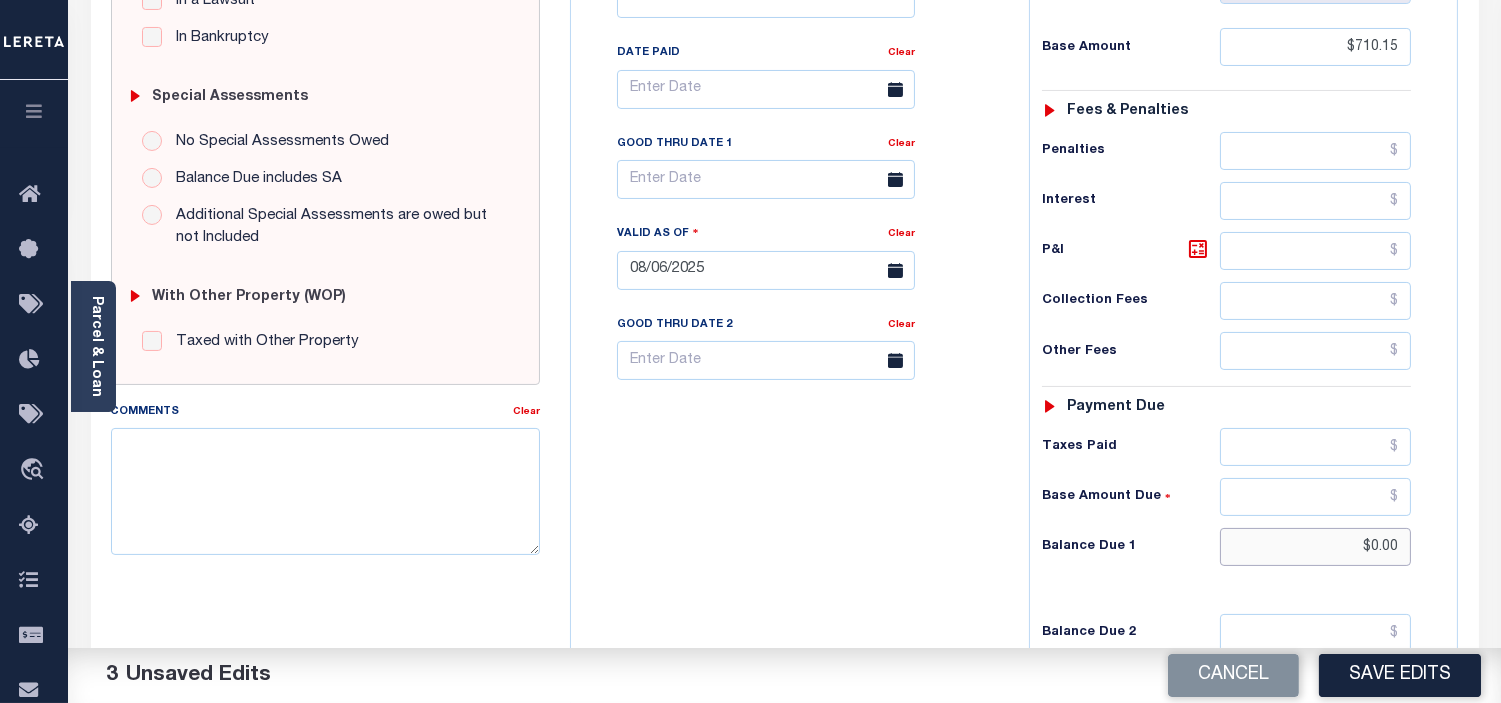type on "$0.00" 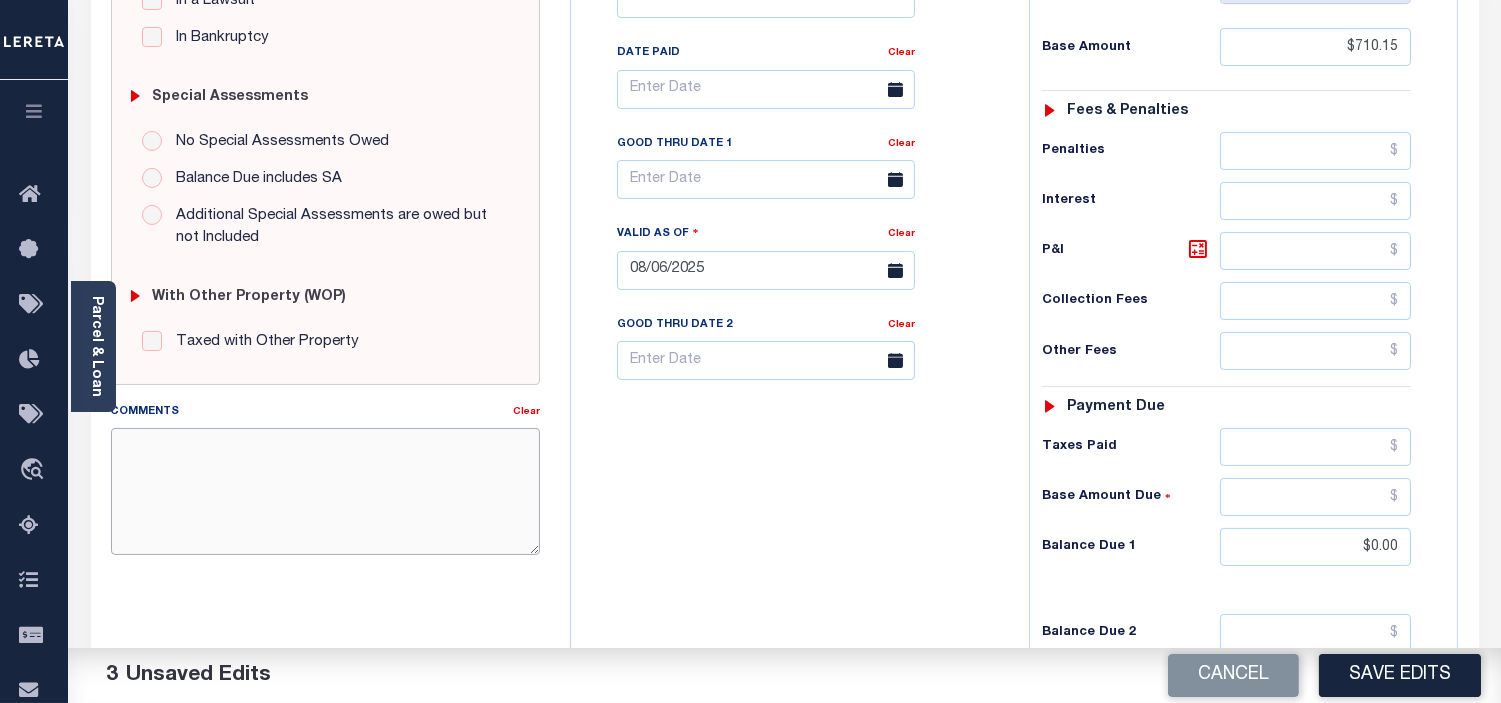 click on "Comments" at bounding box center [325, 491] 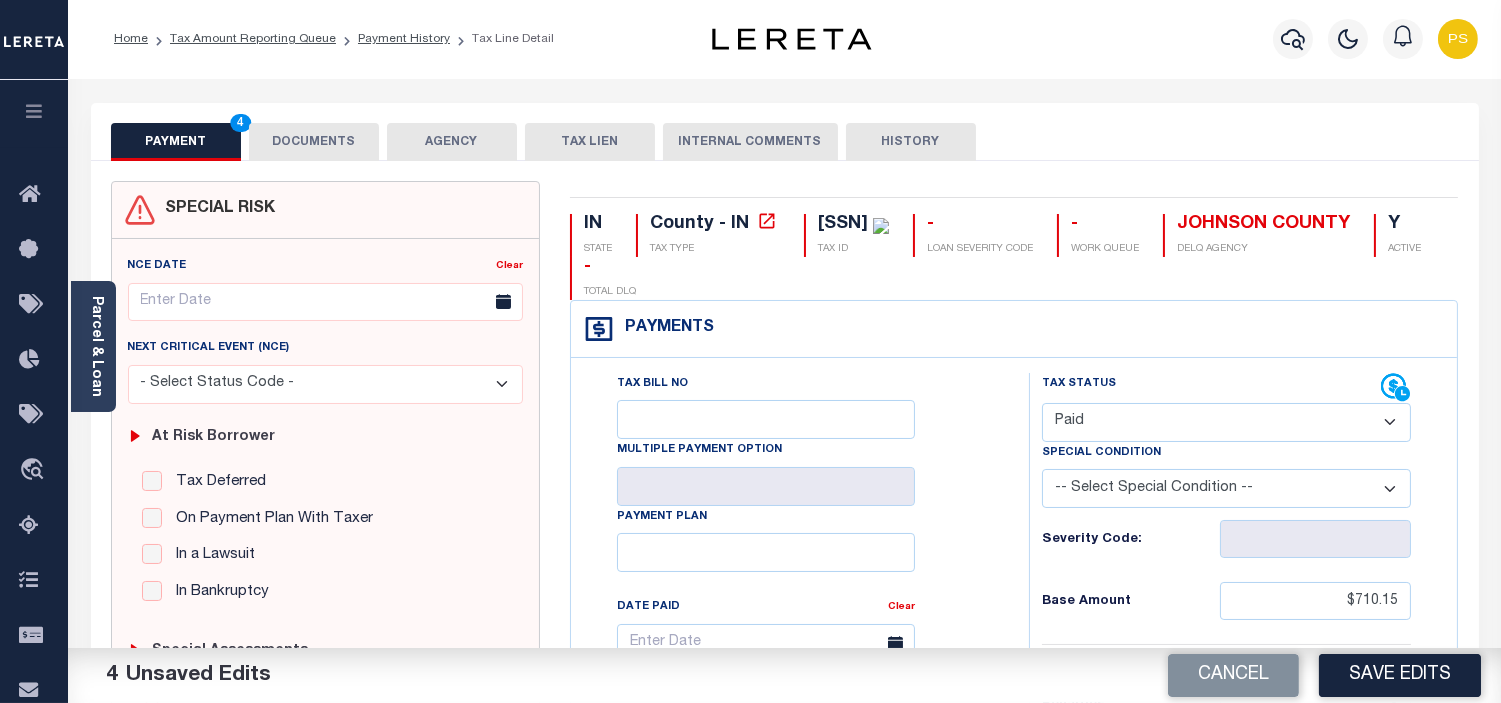 scroll, scrollTop: 0, scrollLeft: 0, axis: both 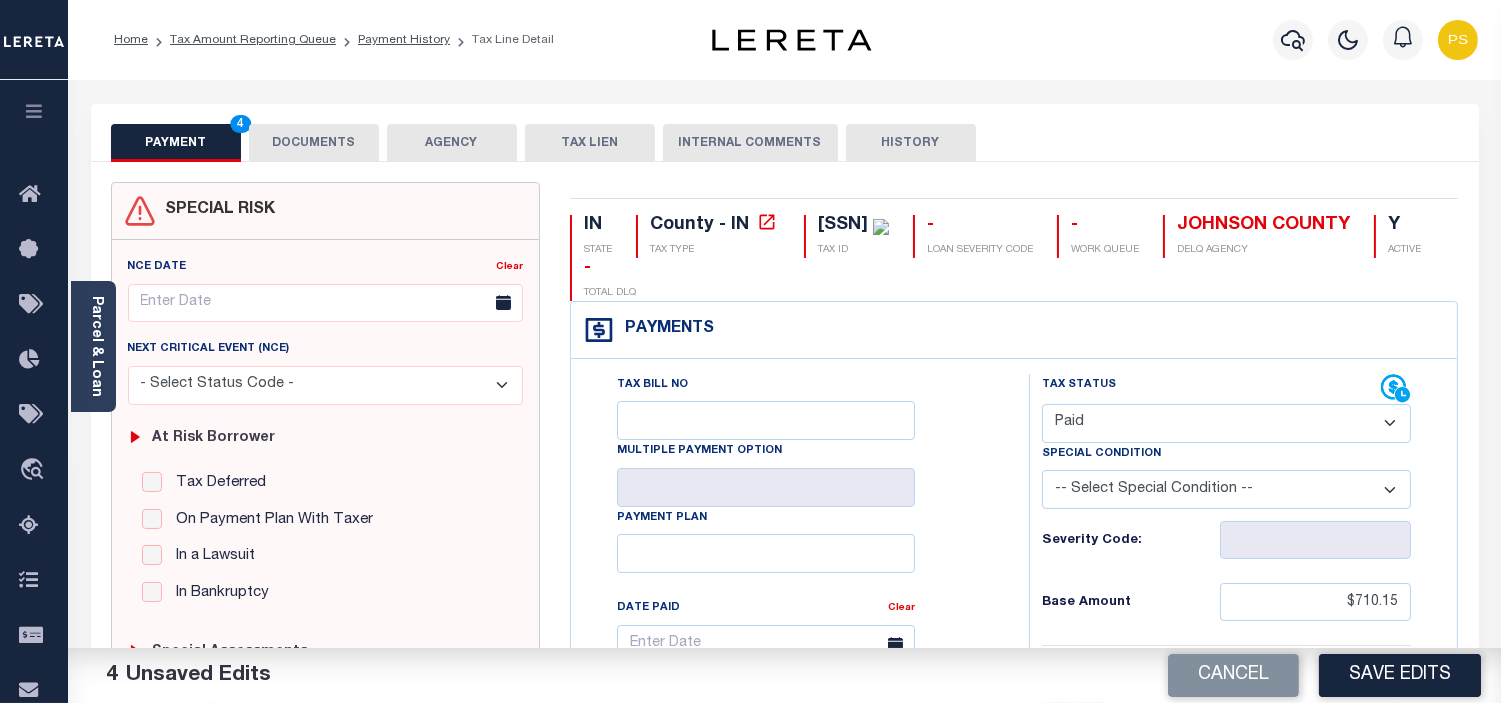 type on "SEE ATTACHED" 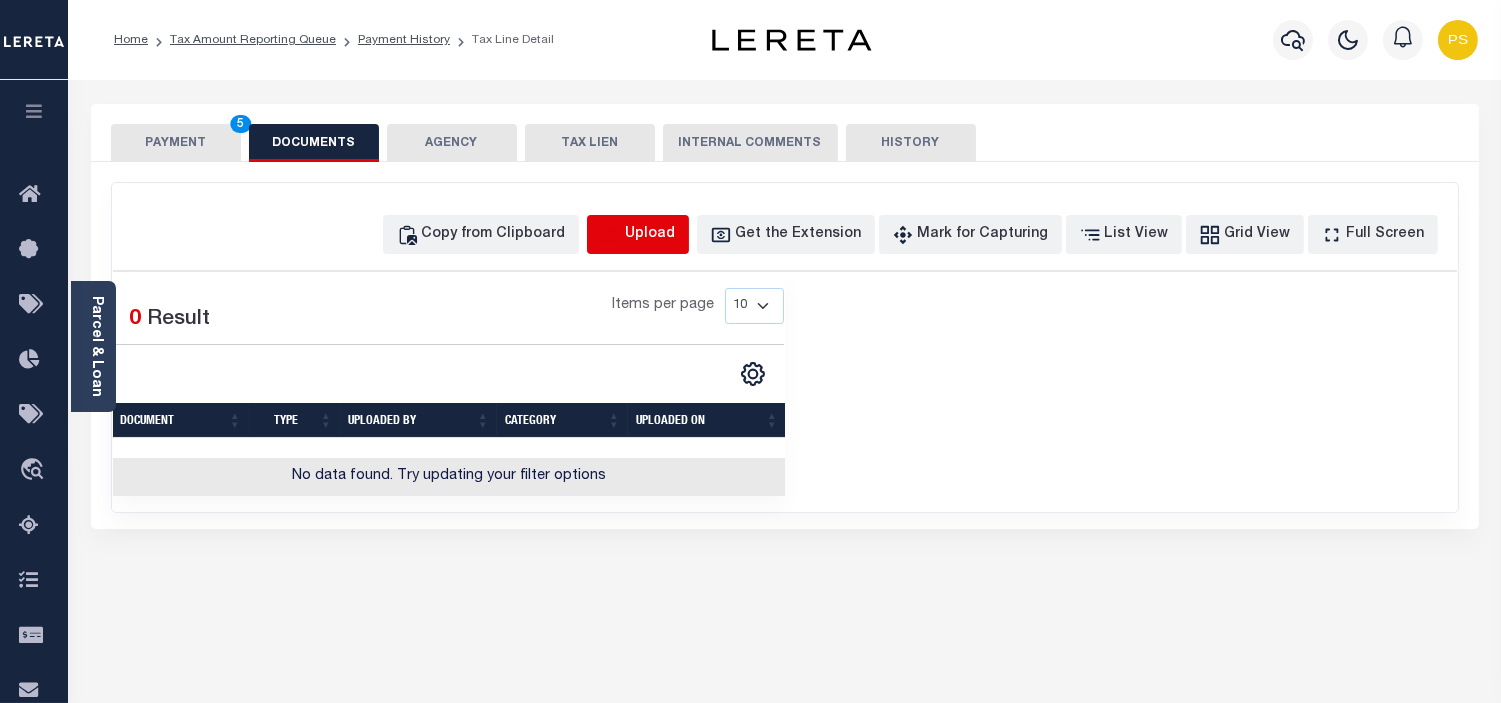 click 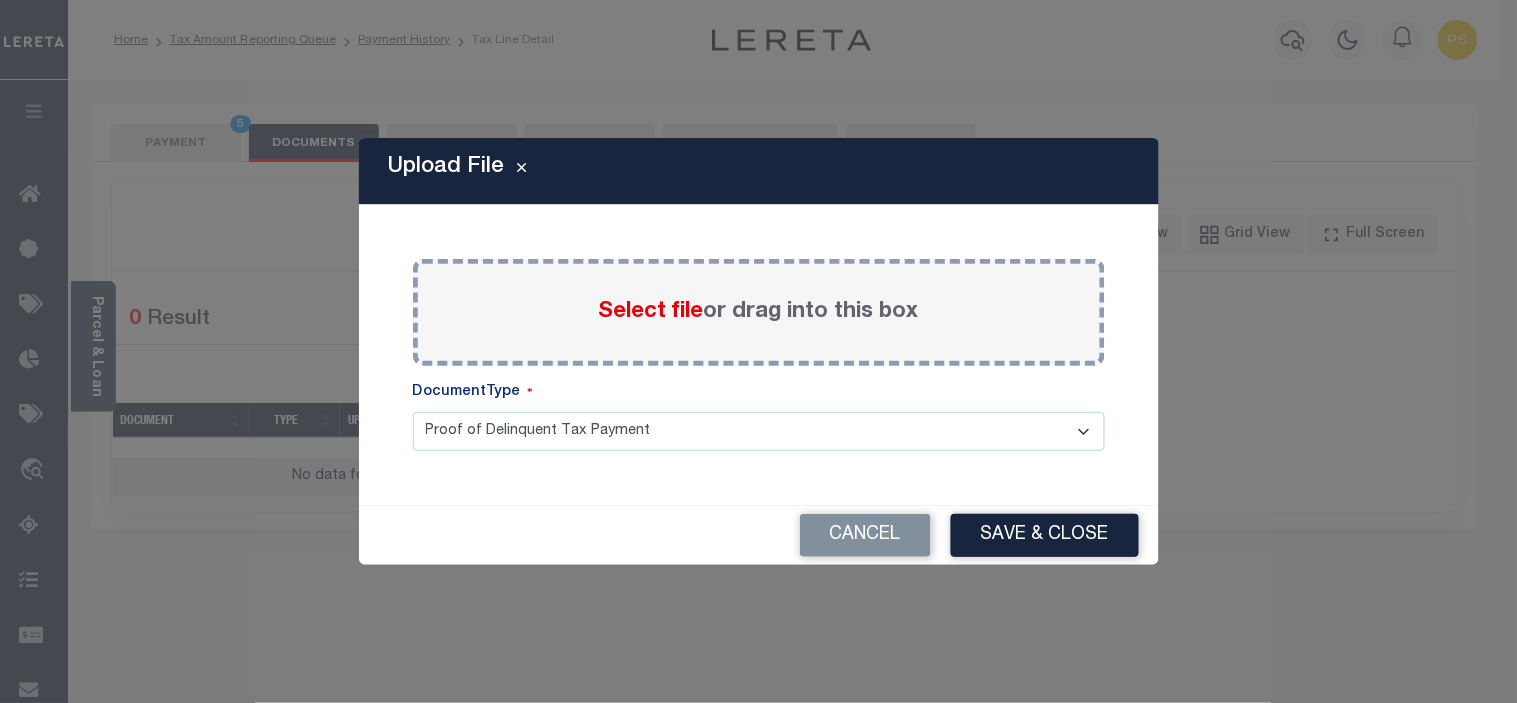 click on "Select file" at bounding box center (651, 312) 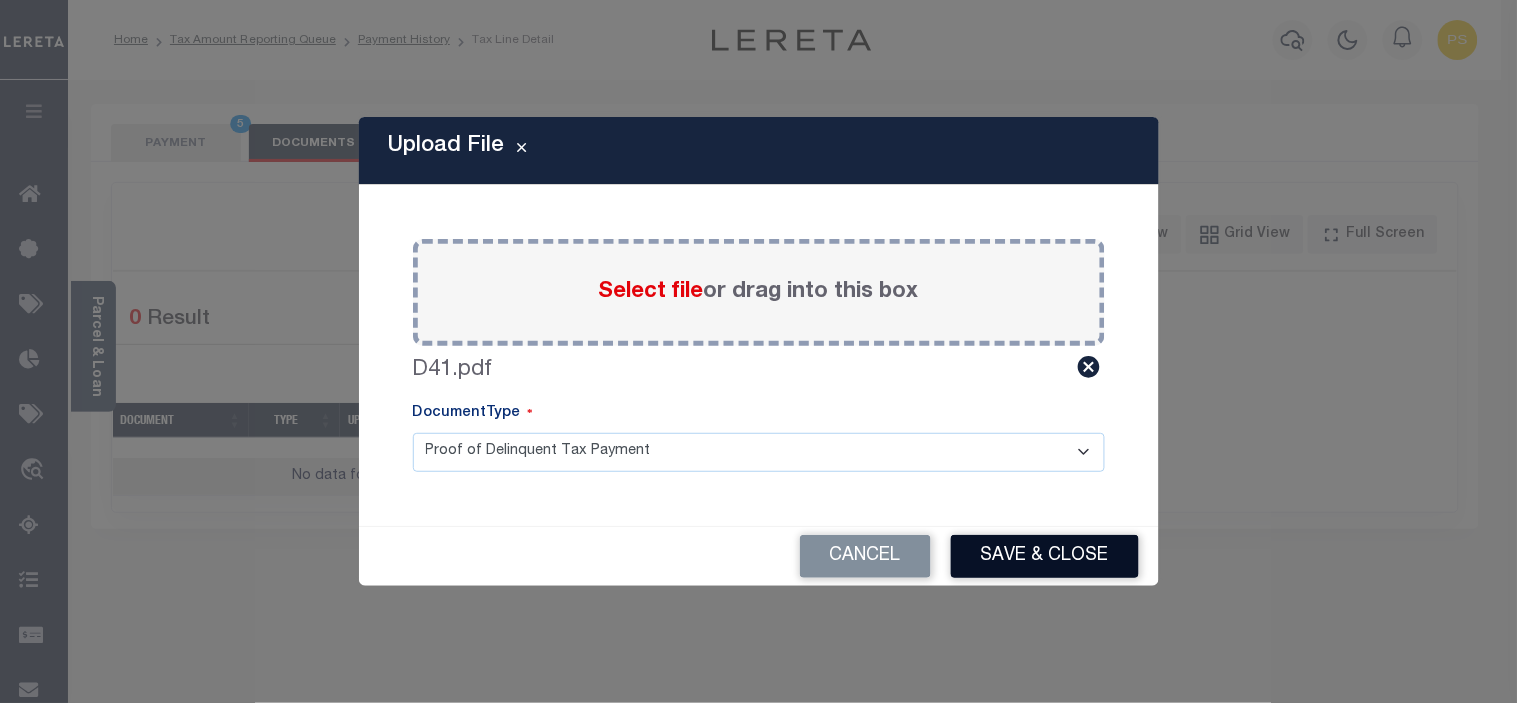 click on "Save & Close" at bounding box center (1045, 556) 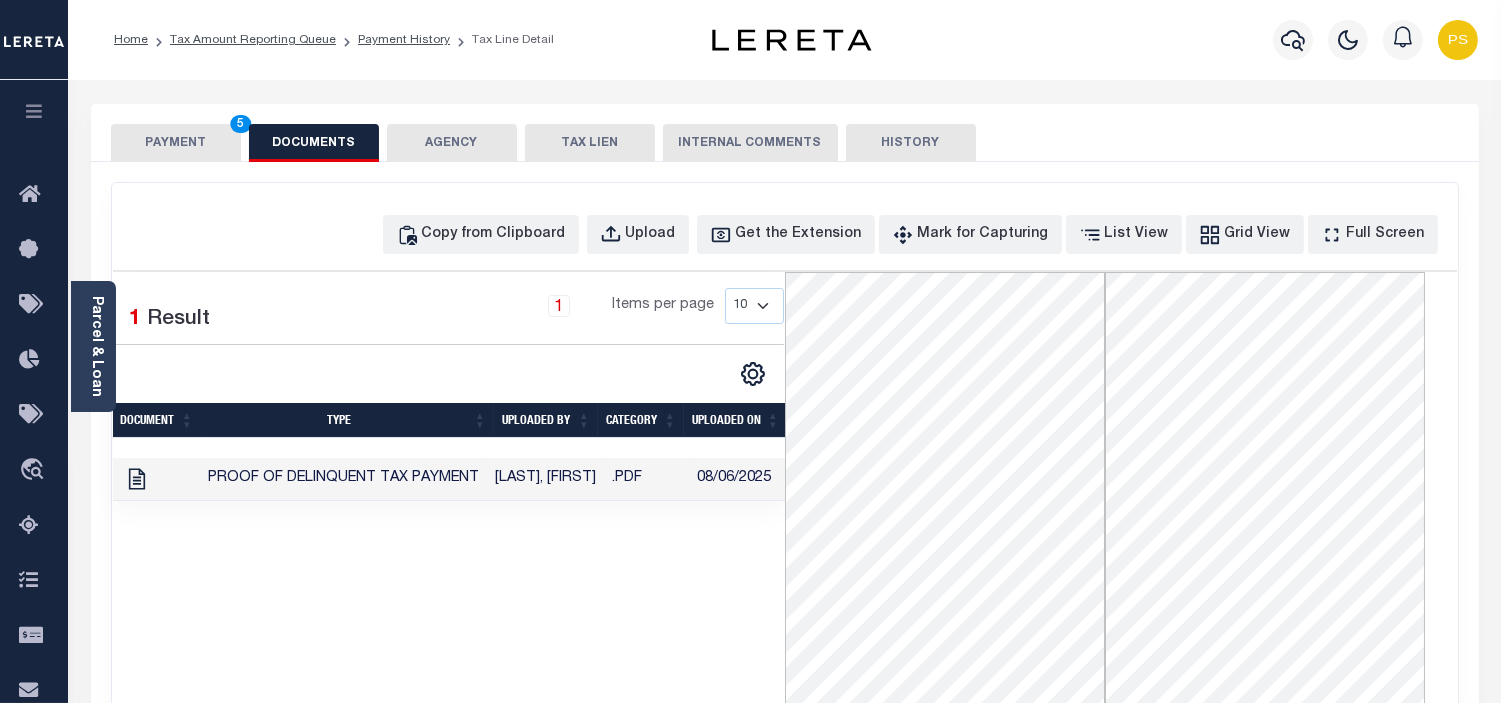 click on "PAYMENT
5" at bounding box center [176, 143] 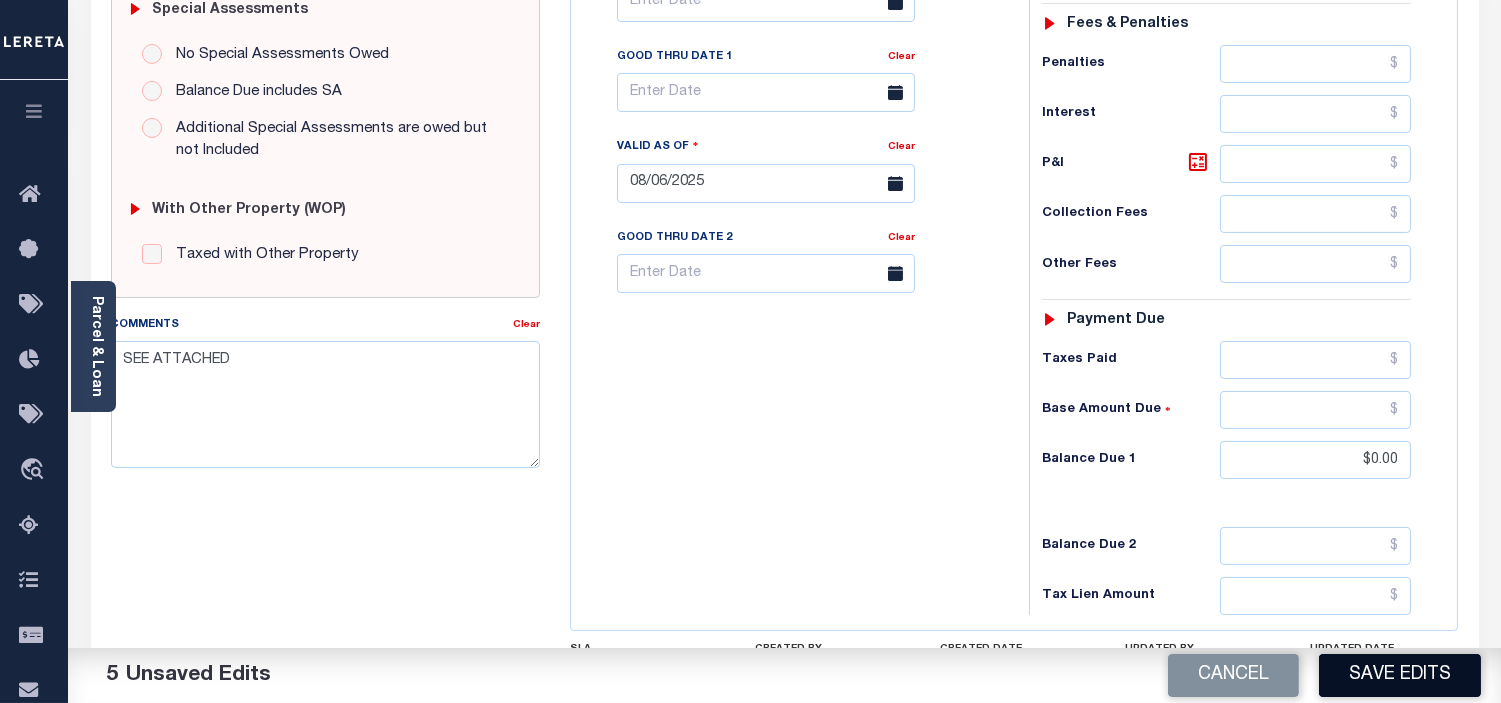 scroll, scrollTop: 666, scrollLeft: 0, axis: vertical 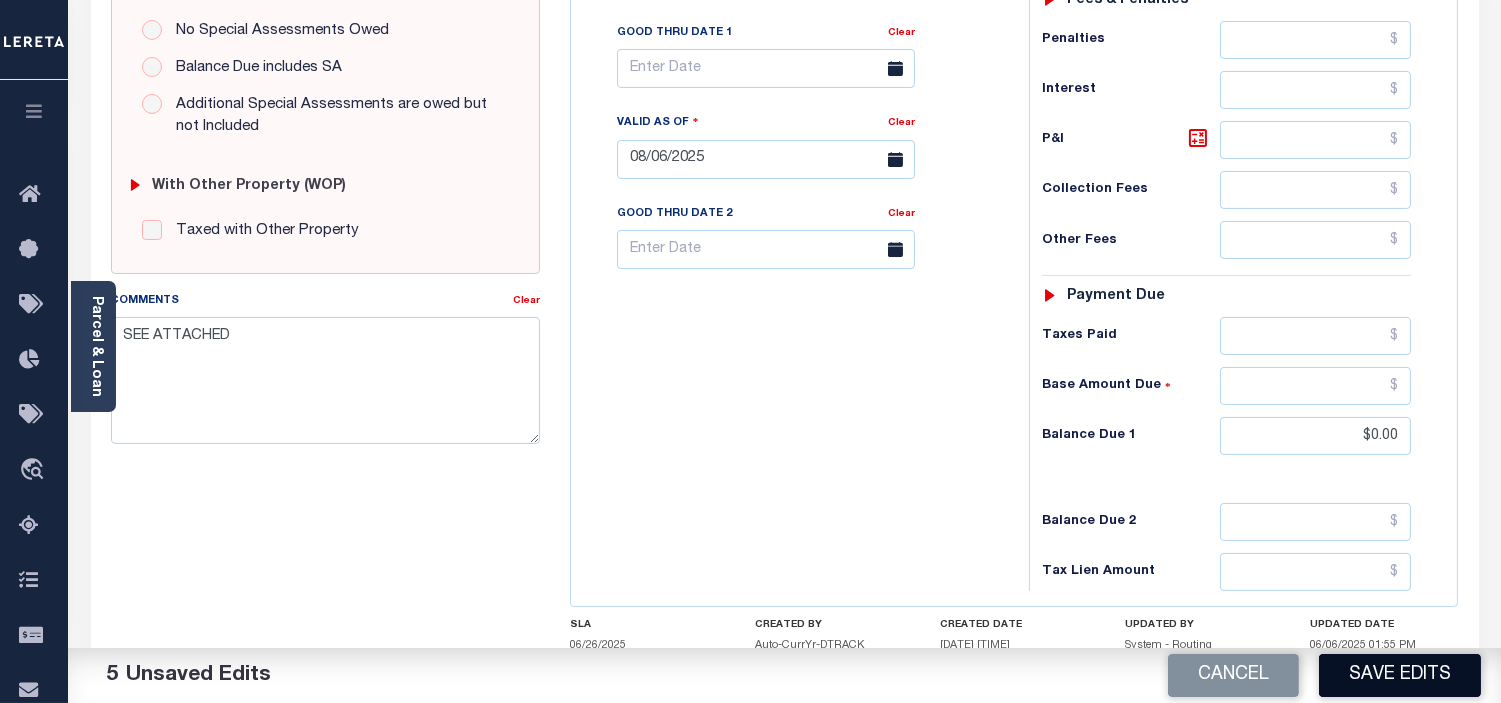 click on "Save Edits" at bounding box center [1400, 675] 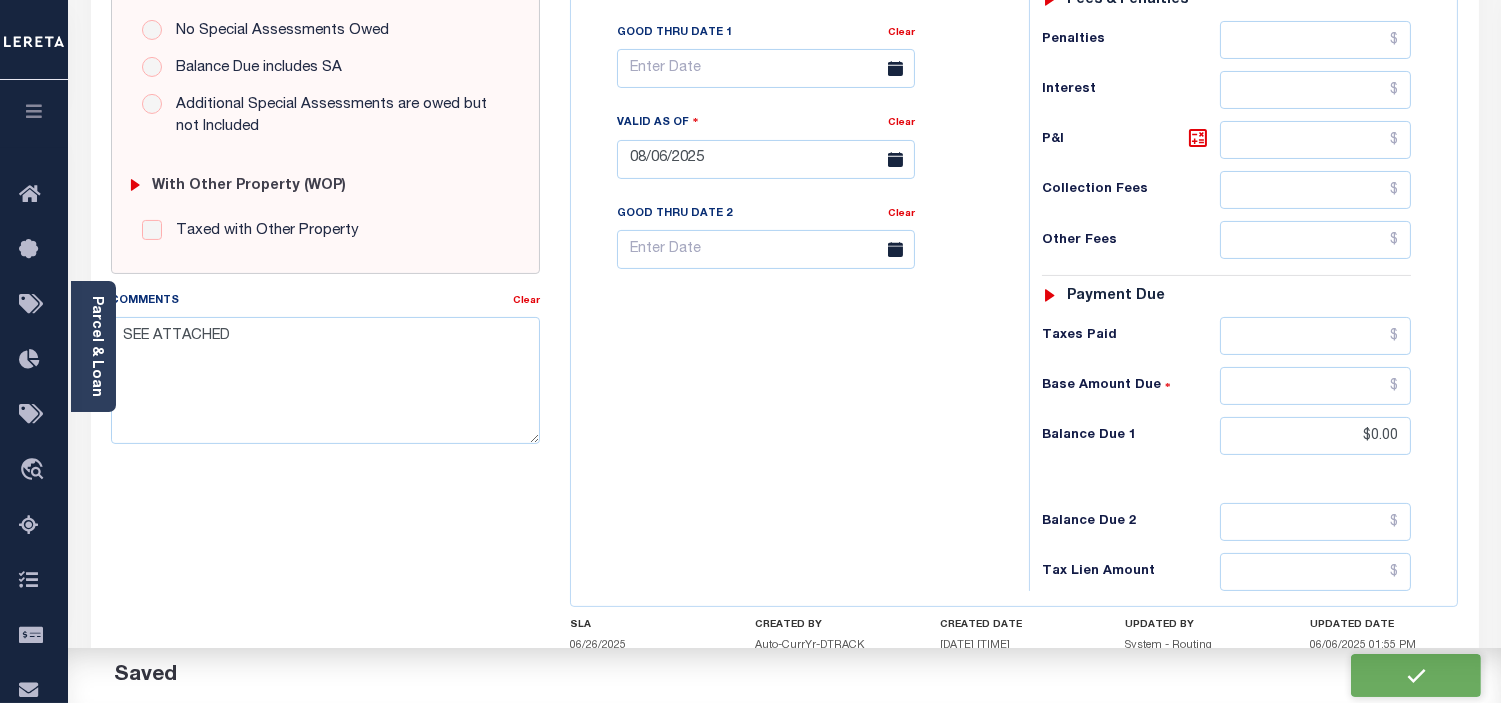 checkbox on "false" 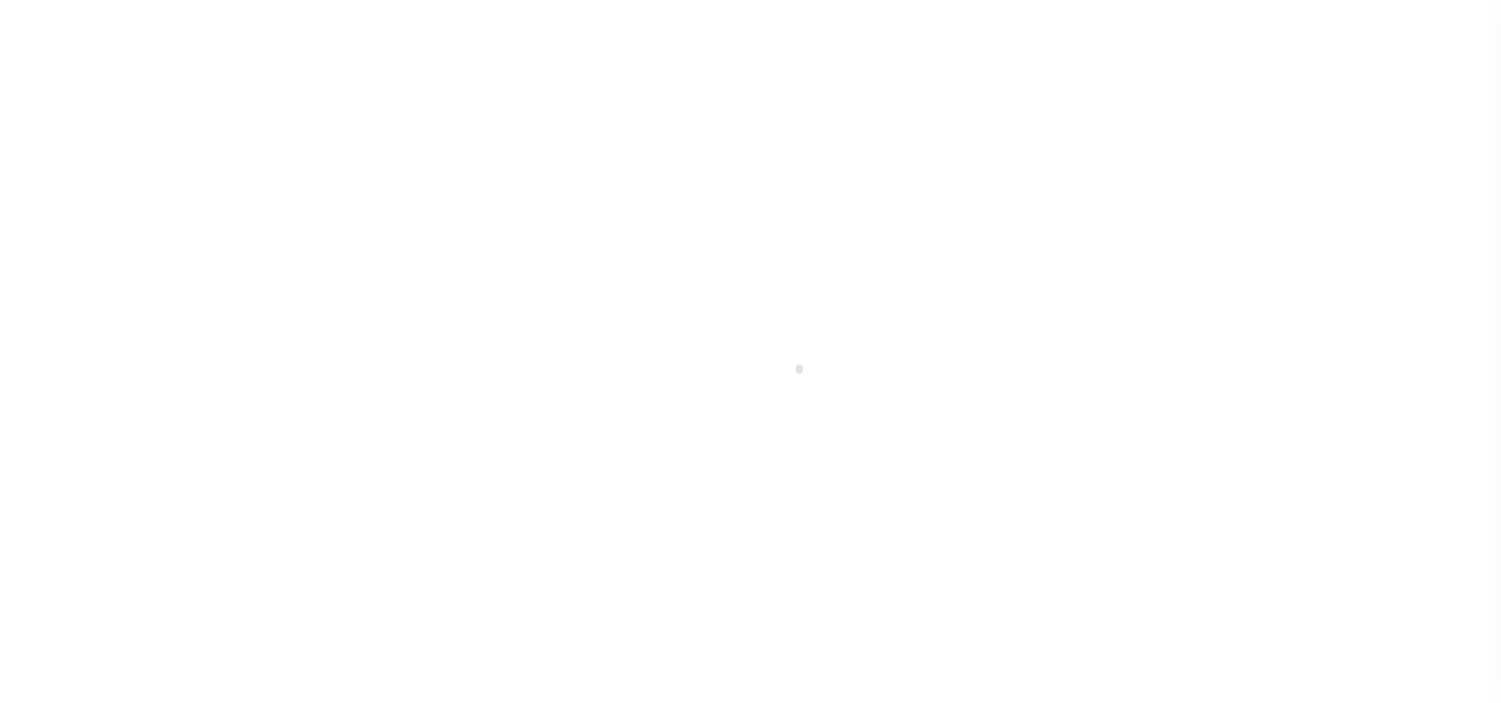 scroll, scrollTop: 0, scrollLeft: 0, axis: both 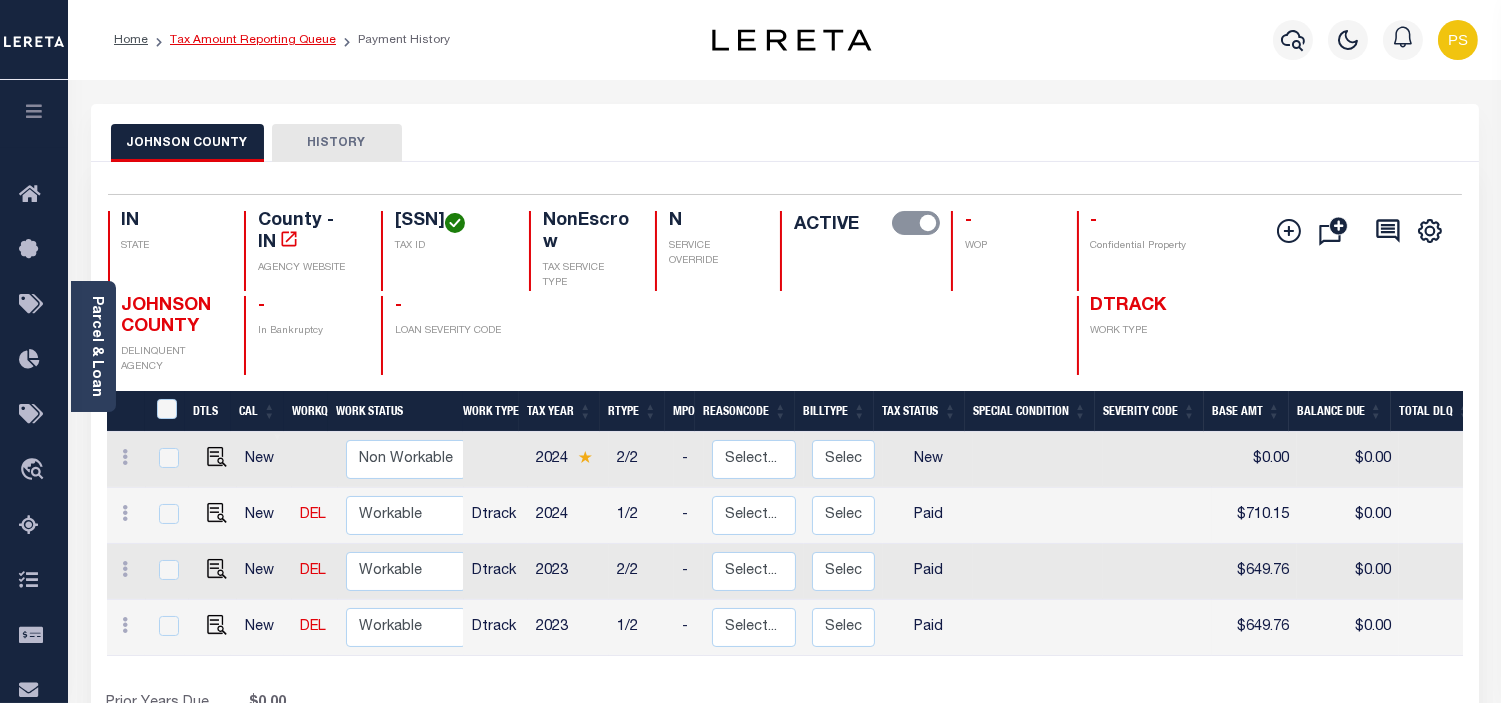 click on "Tax Amount Reporting Queue" at bounding box center (253, 40) 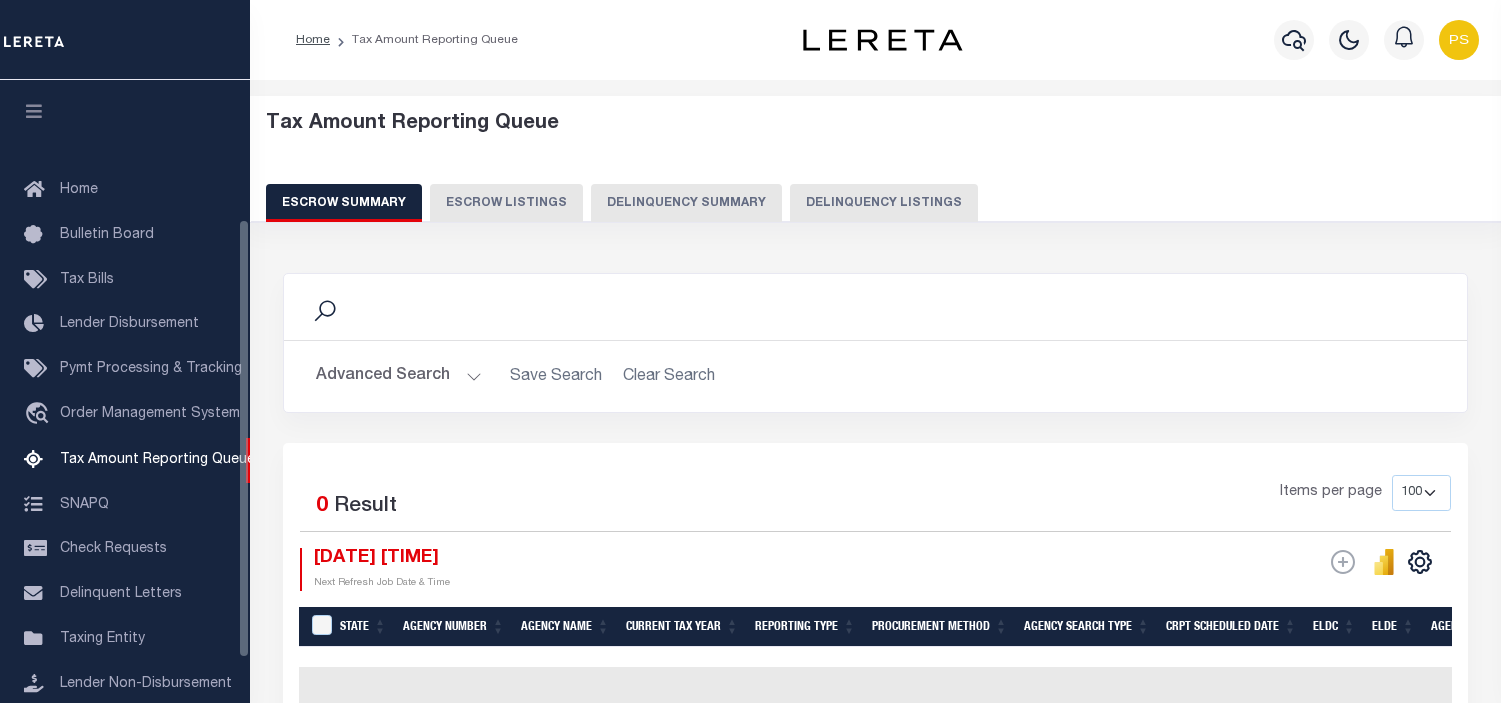 select on "100" 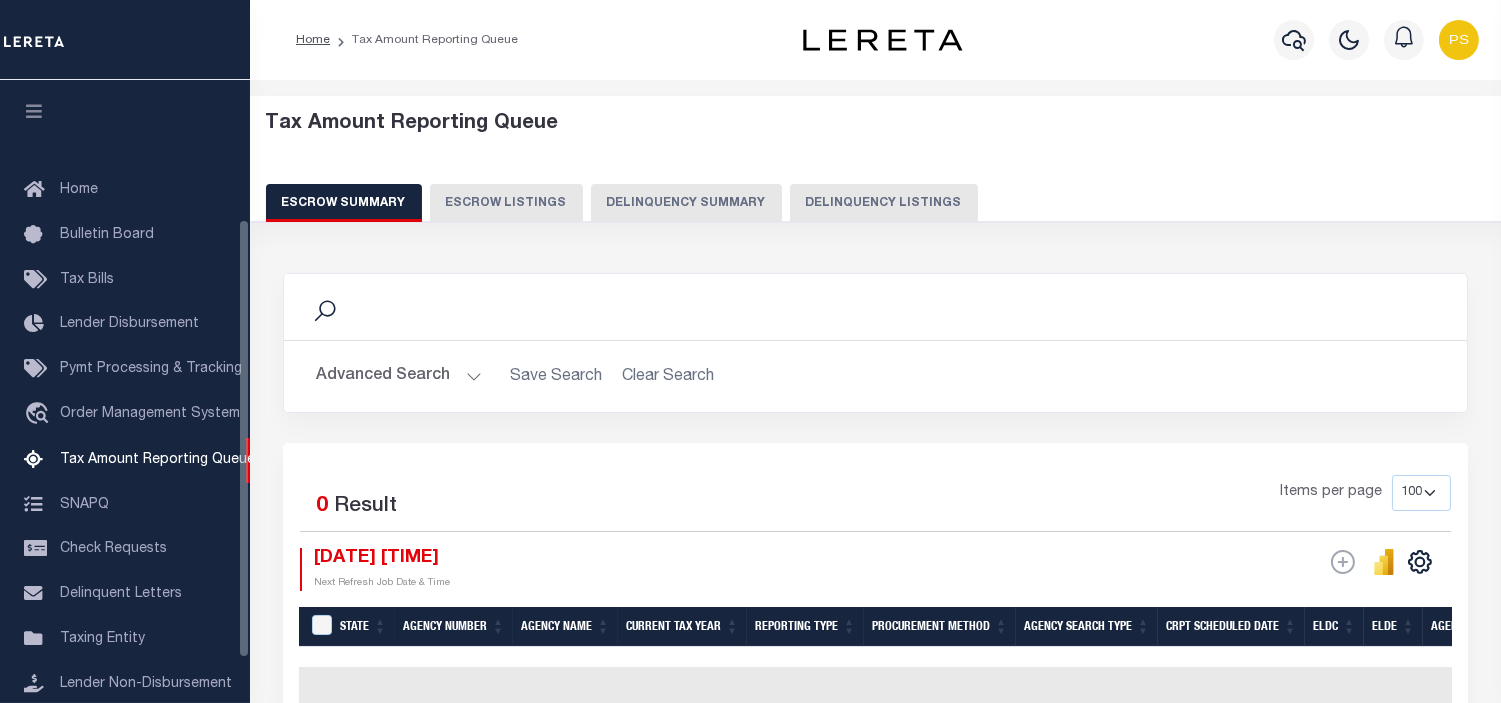 scroll, scrollTop: 198, scrollLeft: 0, axis: vertical 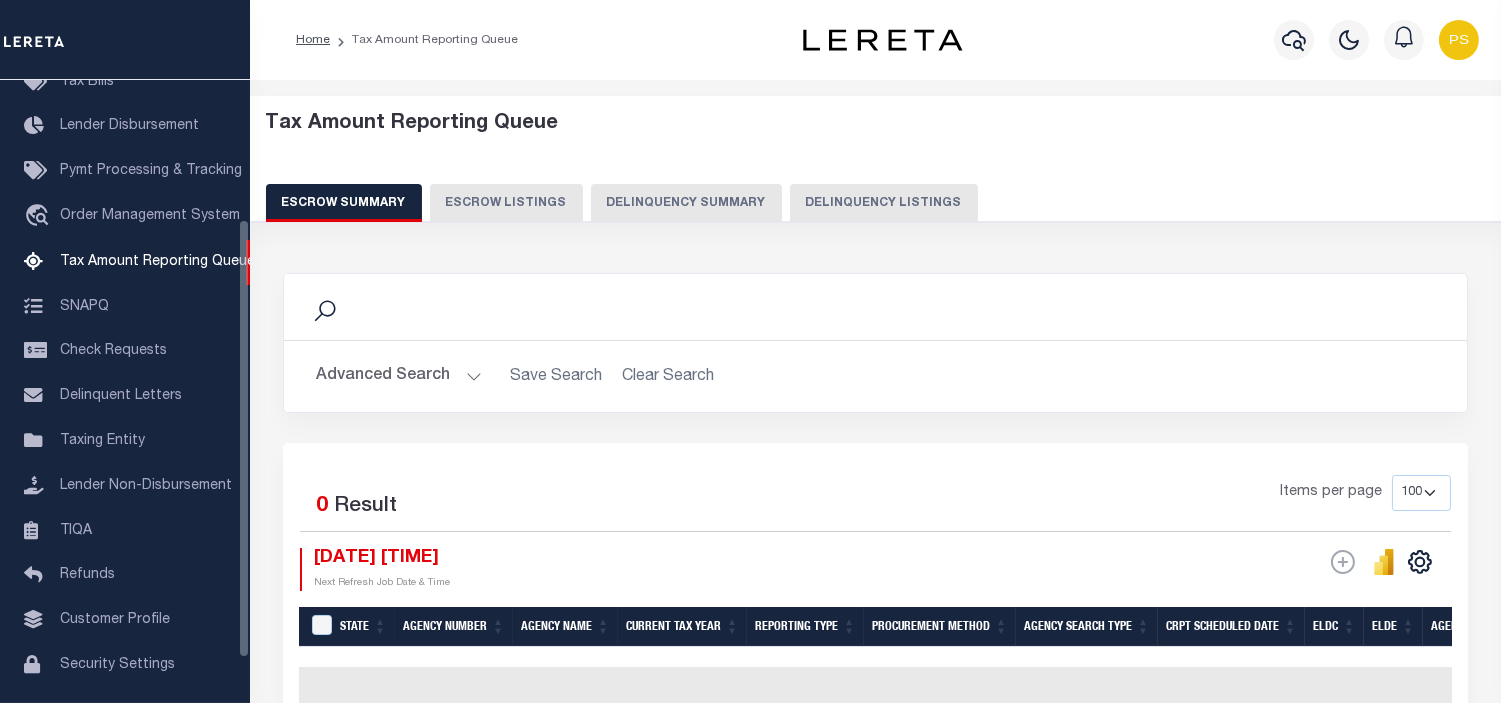 click on "Delinquency Listings" at bounding box center [884, 203] 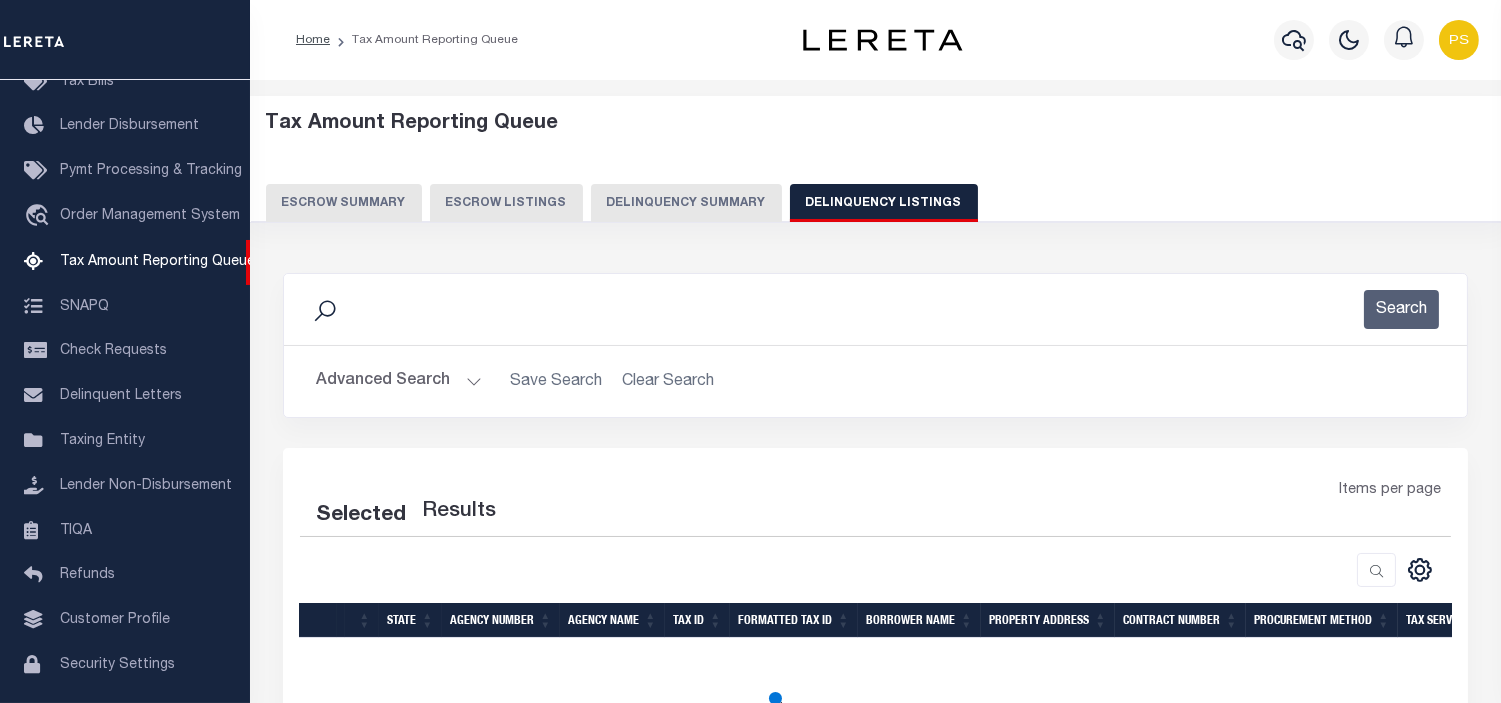 select on "100" 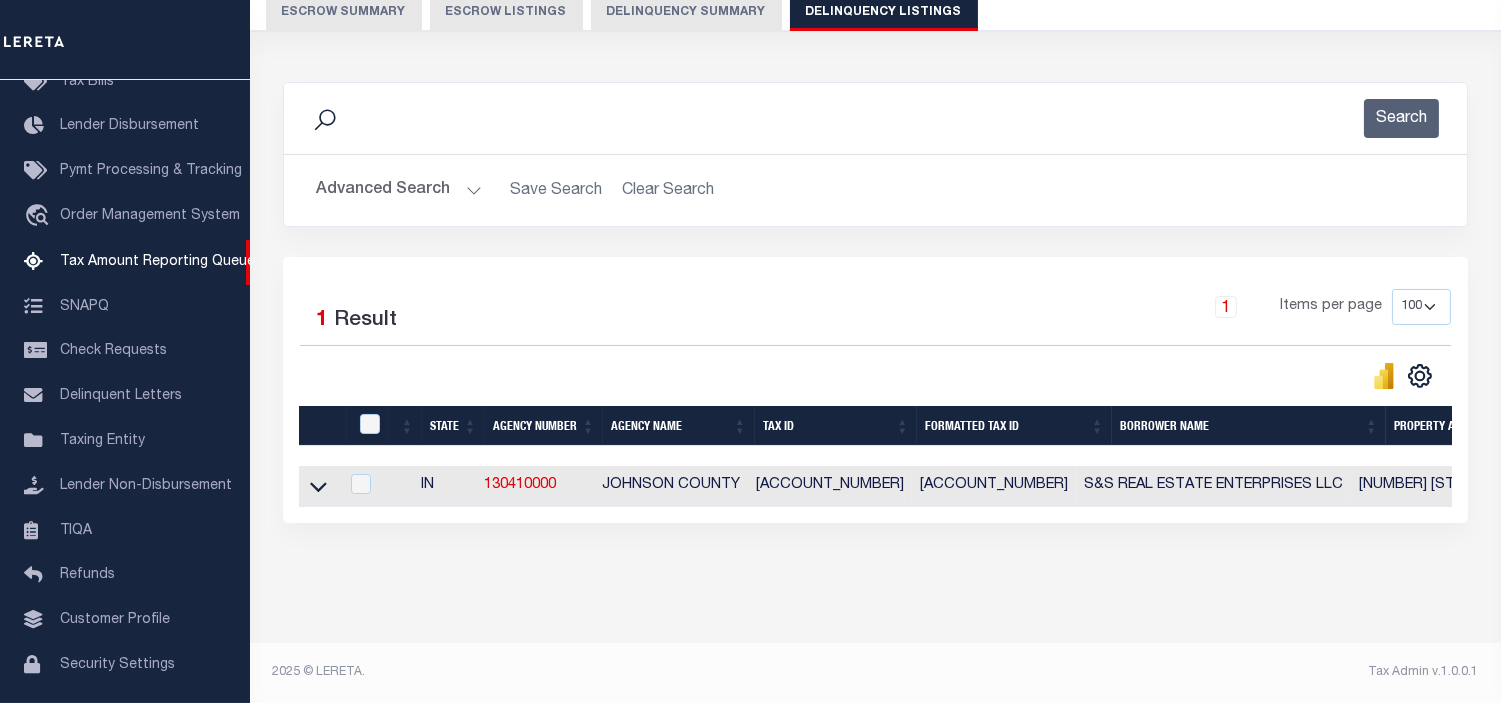 scroll, scrollTop: 207, scrollLeft: 0, axis: vertical 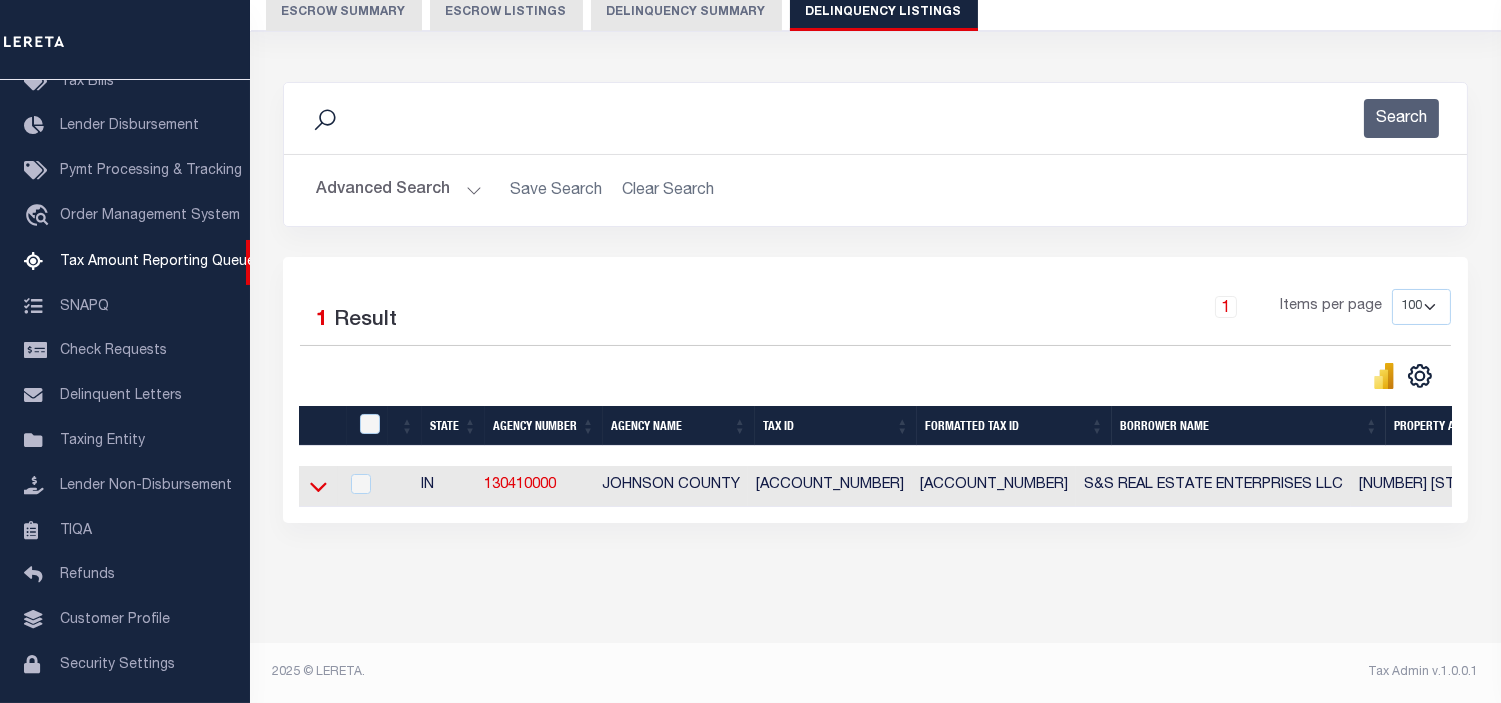 click 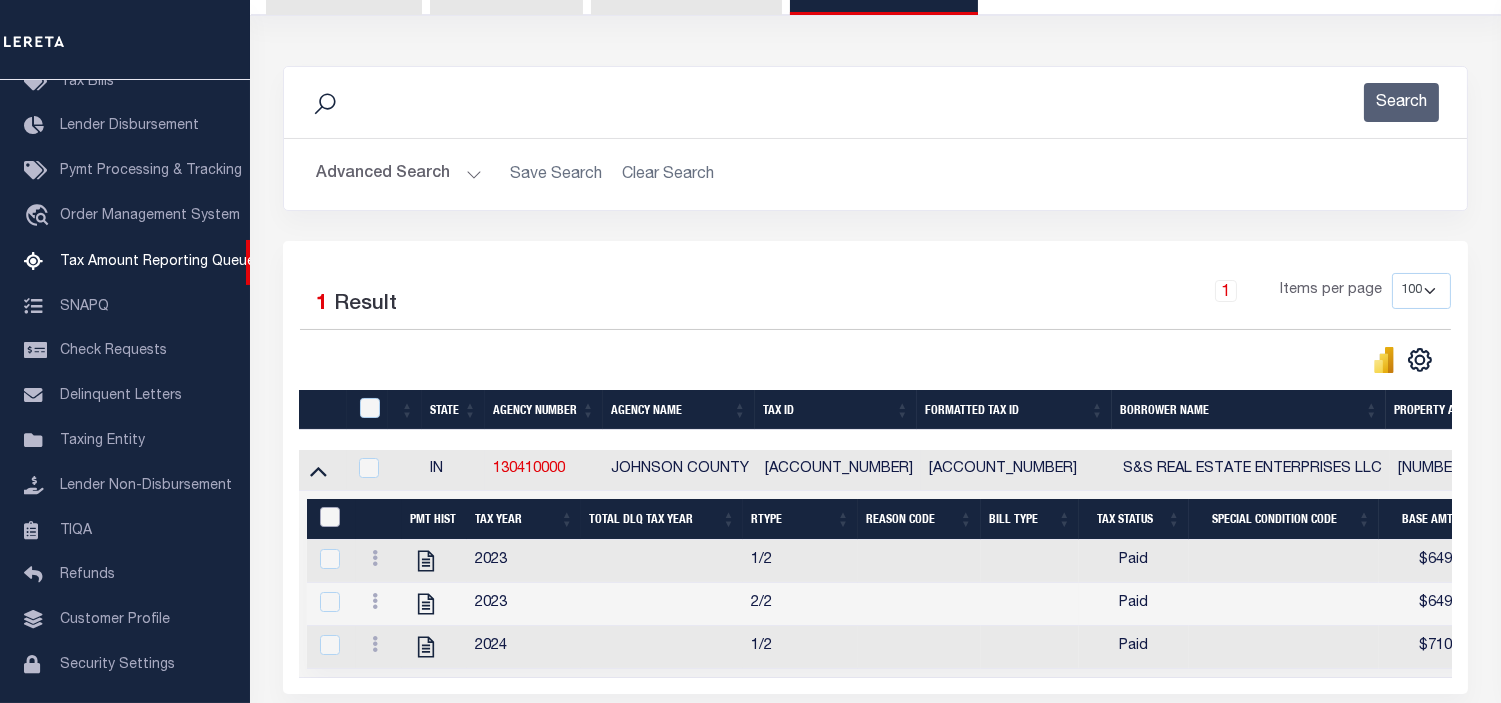 click at bounding box center [330, 517] 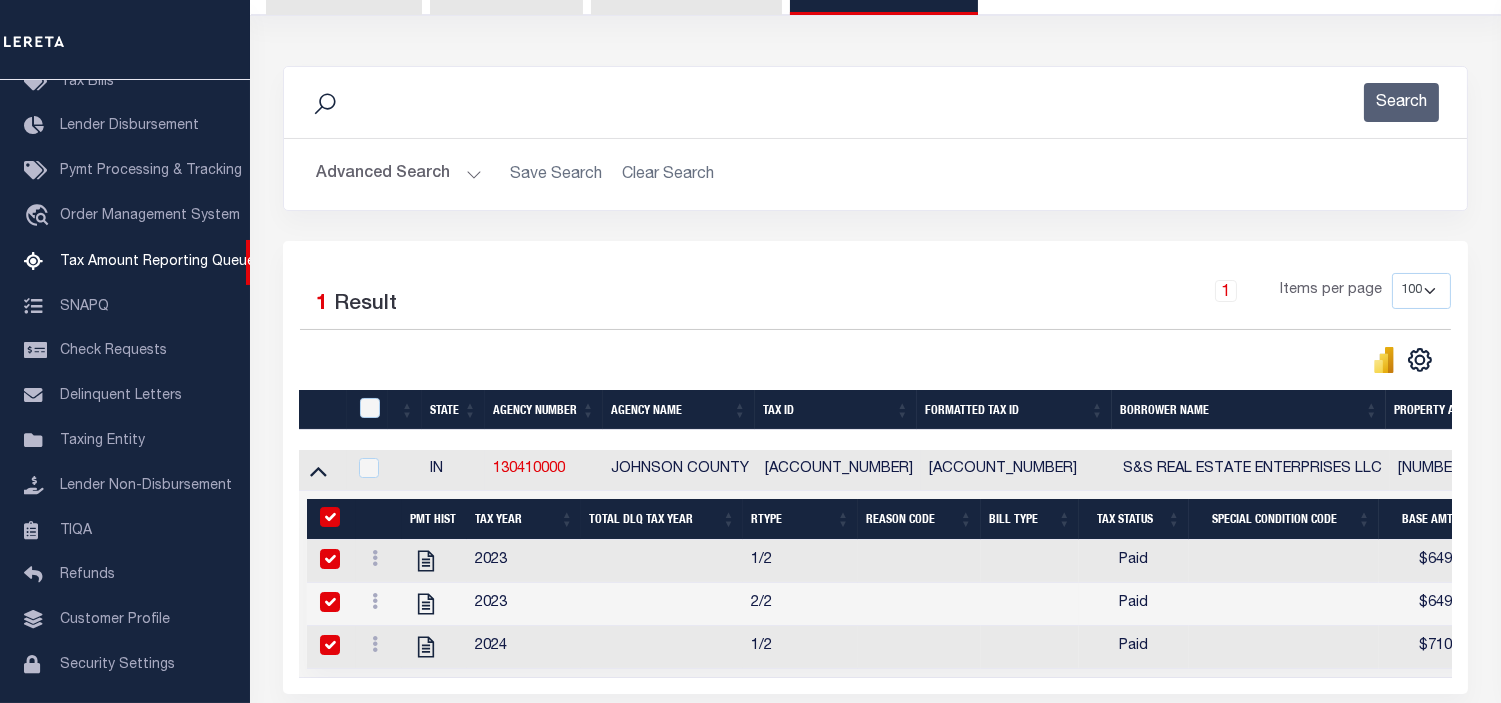 checkbox on "true" 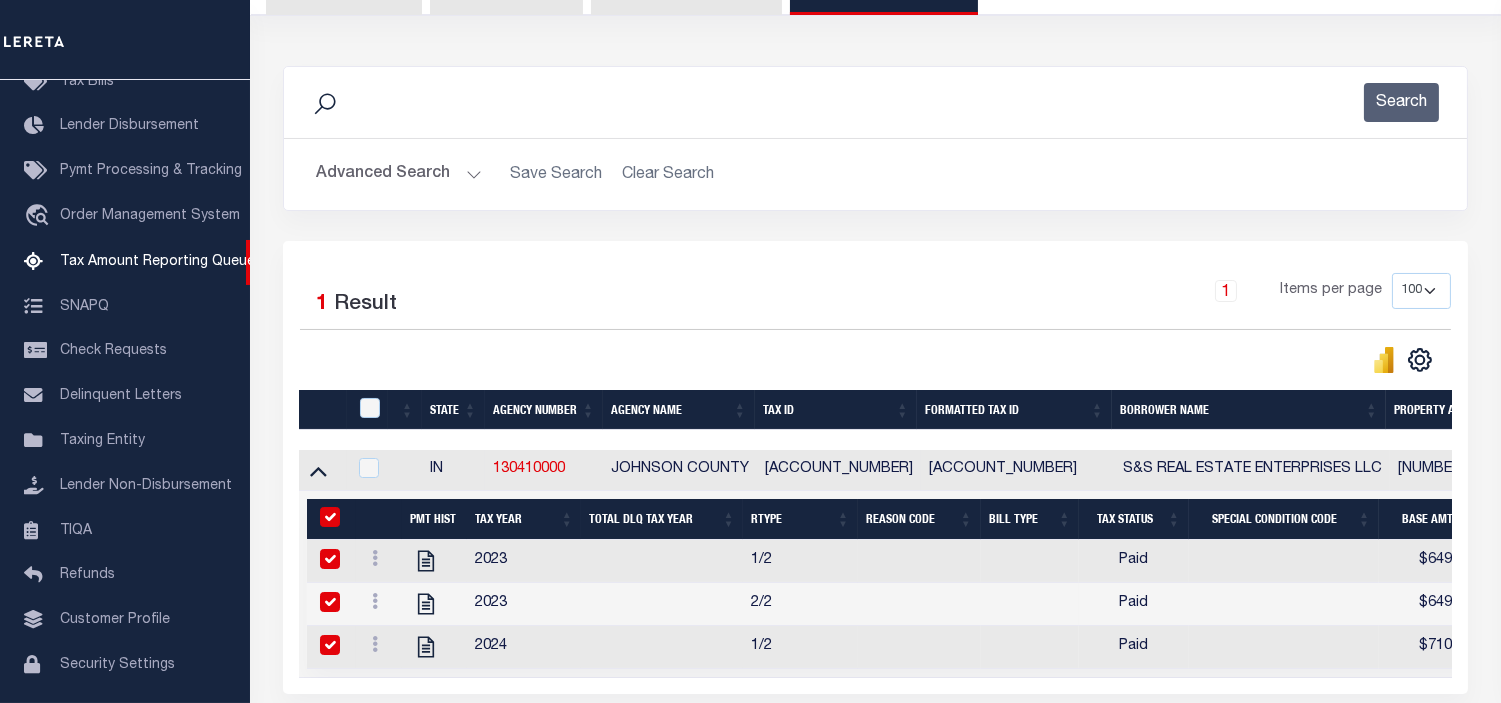 checkbox on "true" 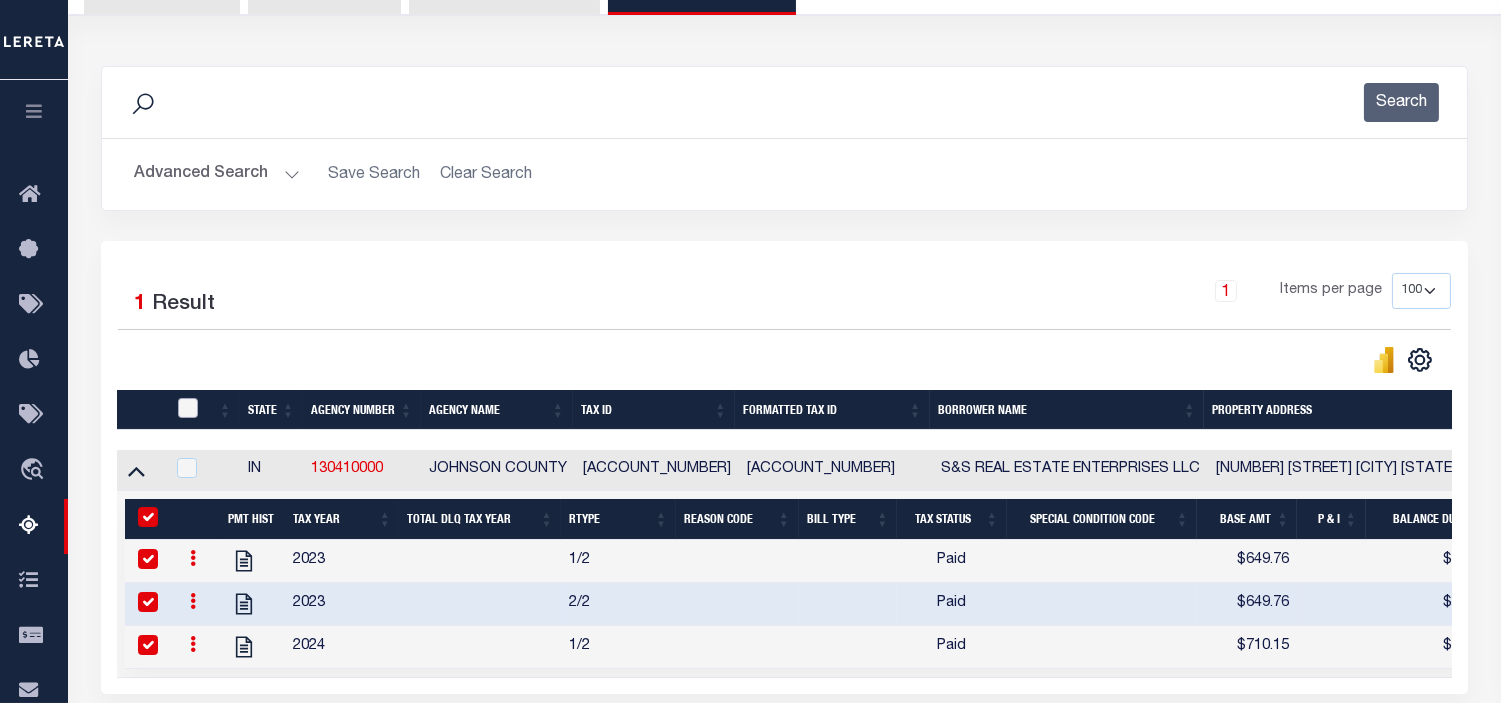 click at bounding box center [188, 408] 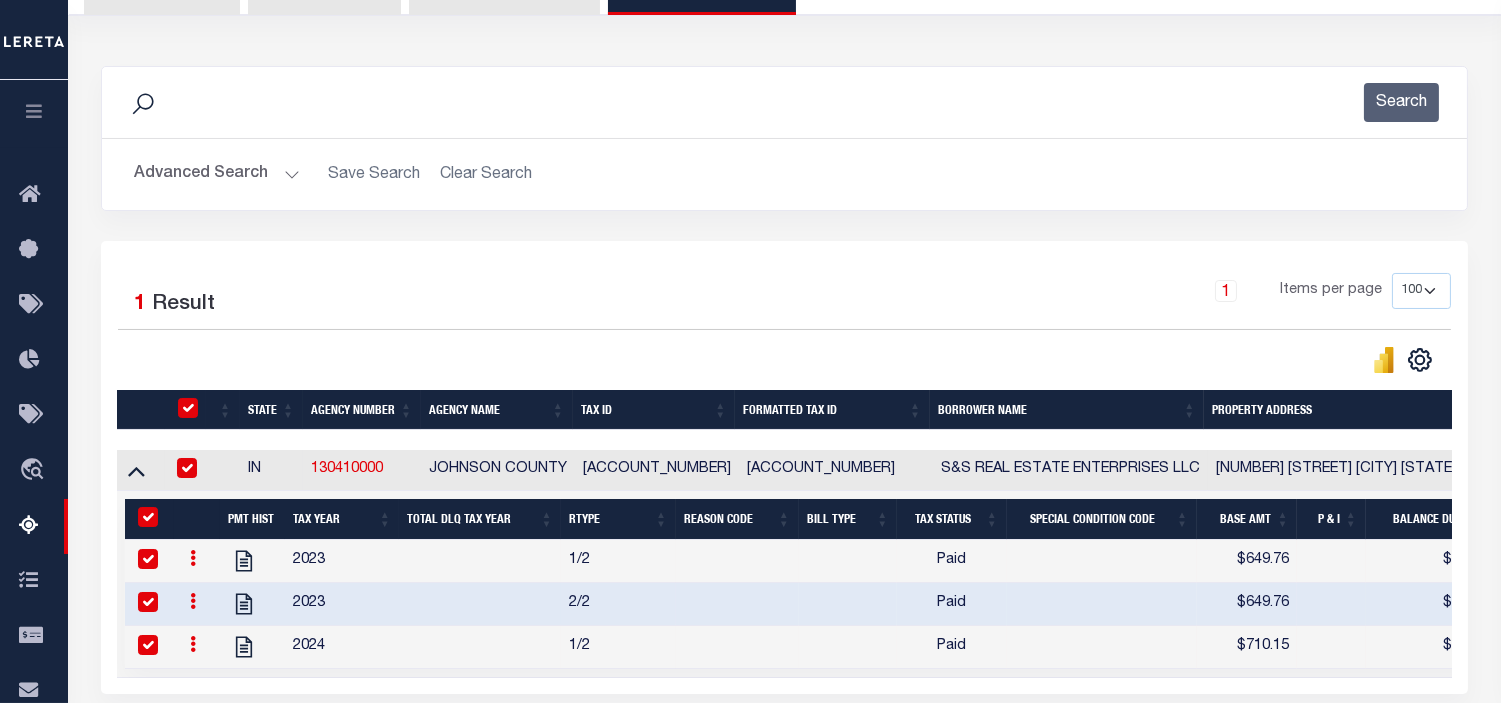 checkbox on "true" 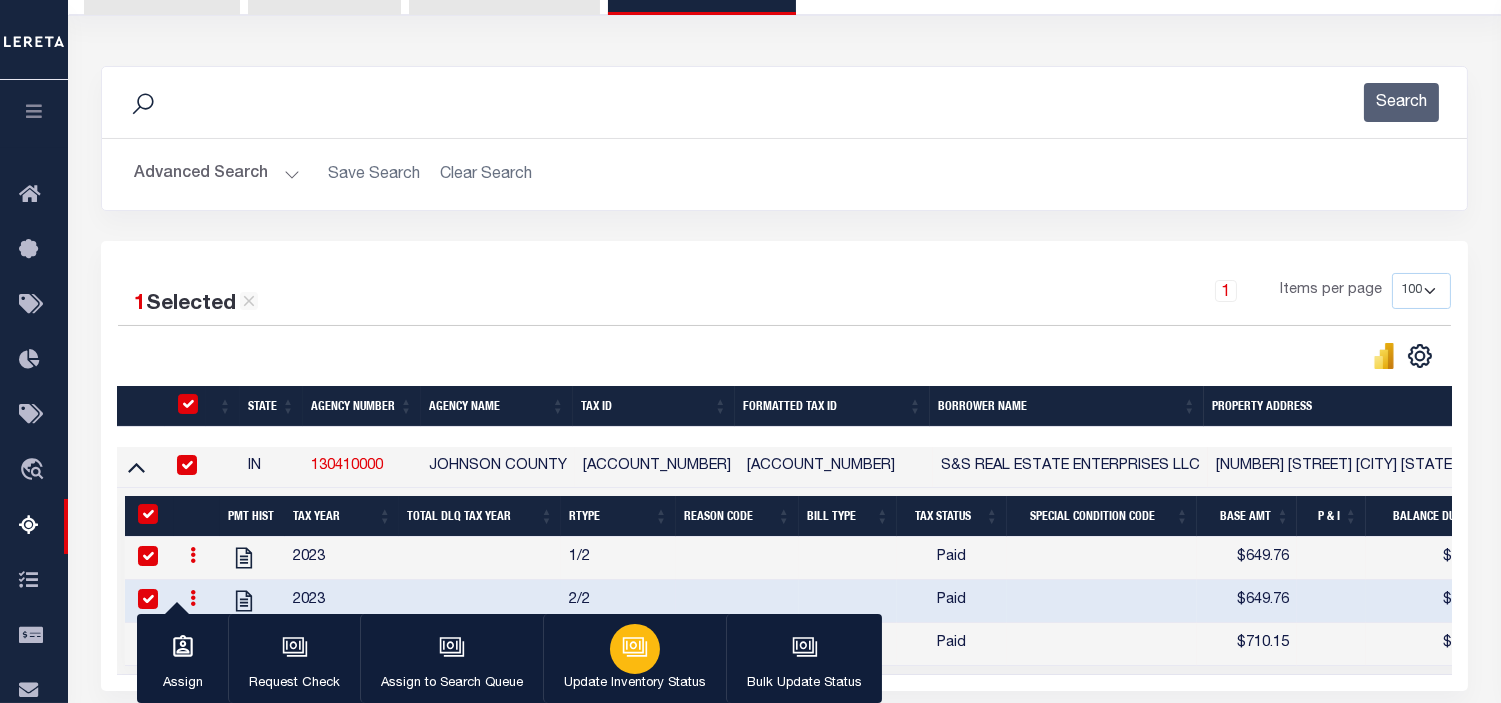 click at bounding box center (635, 649) 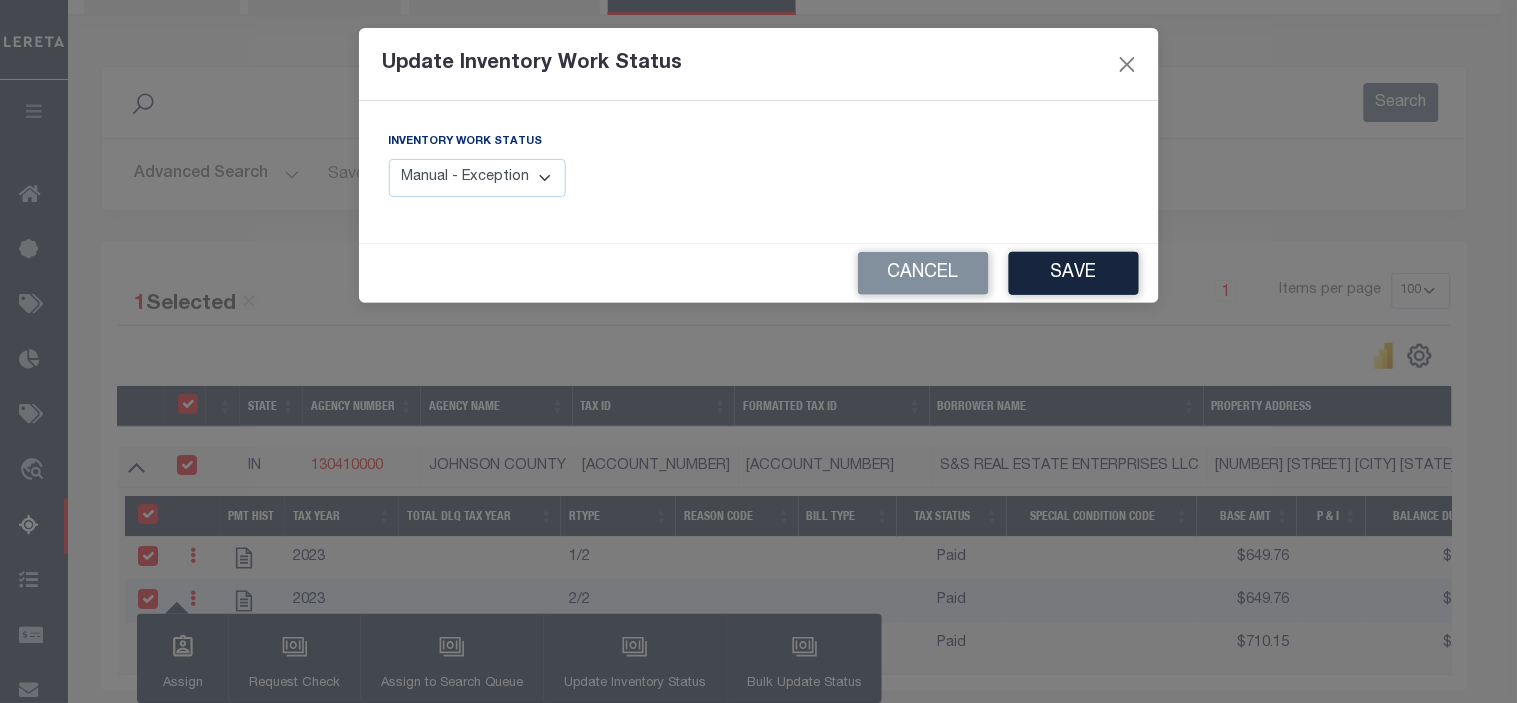 click on "Manual - Exception
Pended - Awaiting Search
Late Add Exception
Completed" at bounding box center (478, 178) 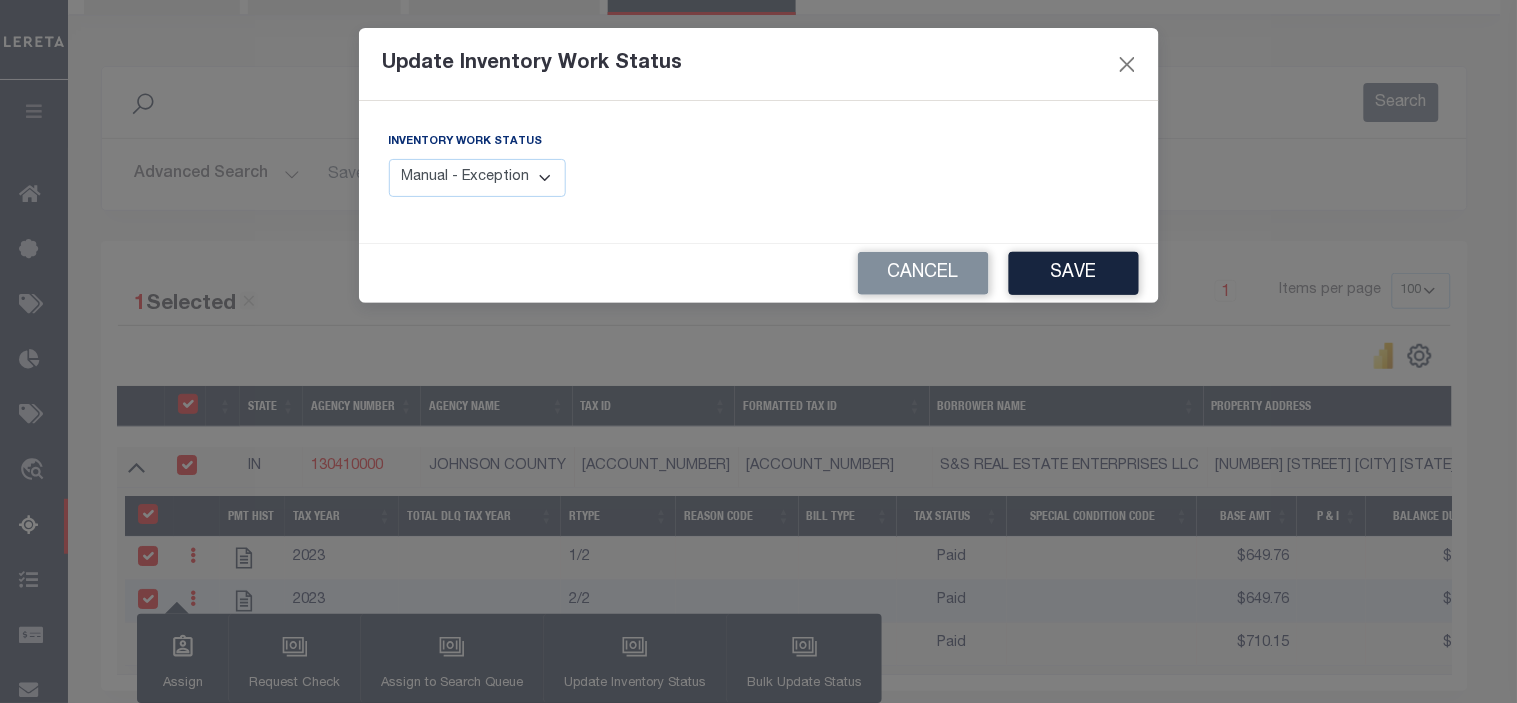 select on "4" 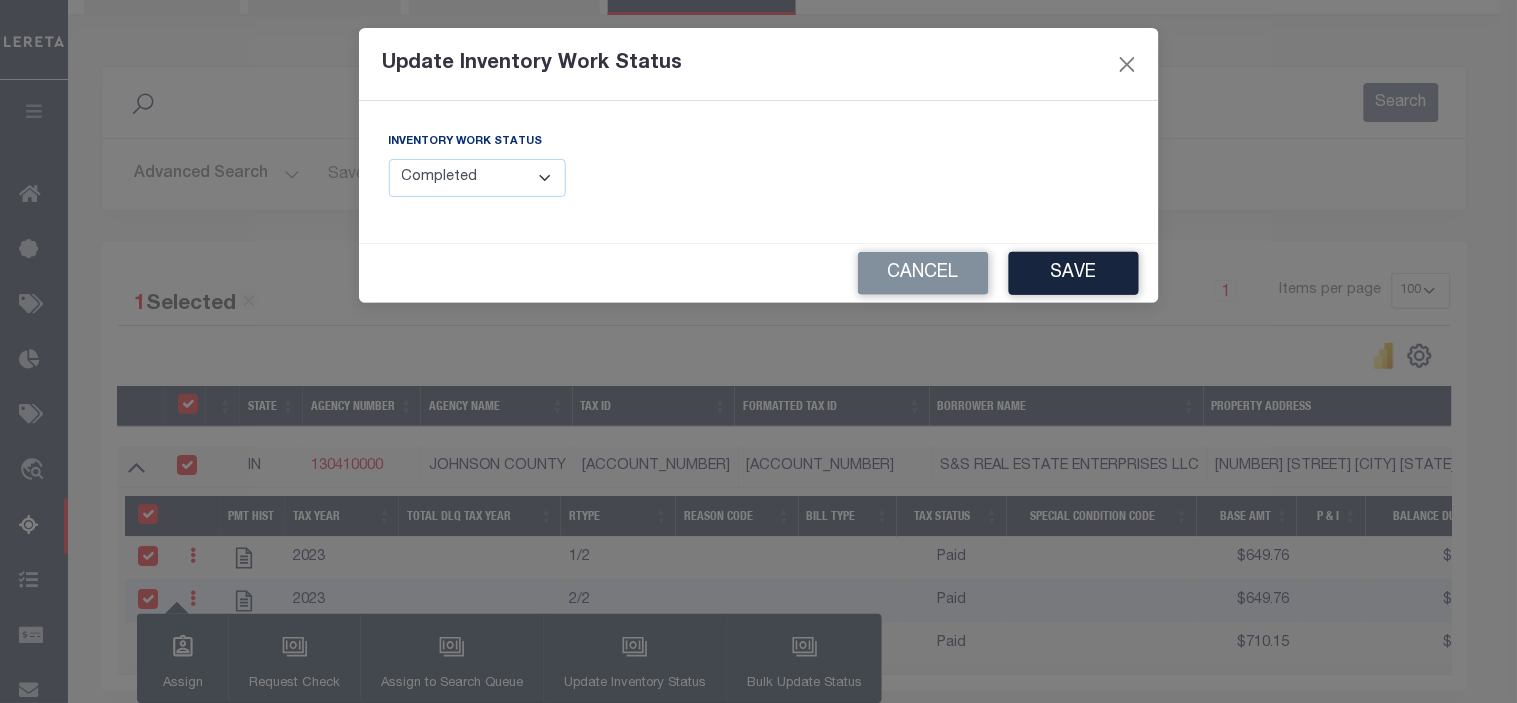 click on "Manual - Exception
Pended - Awaiting Search
Late Add Exception
Completed" at bounding box center (478, 178) 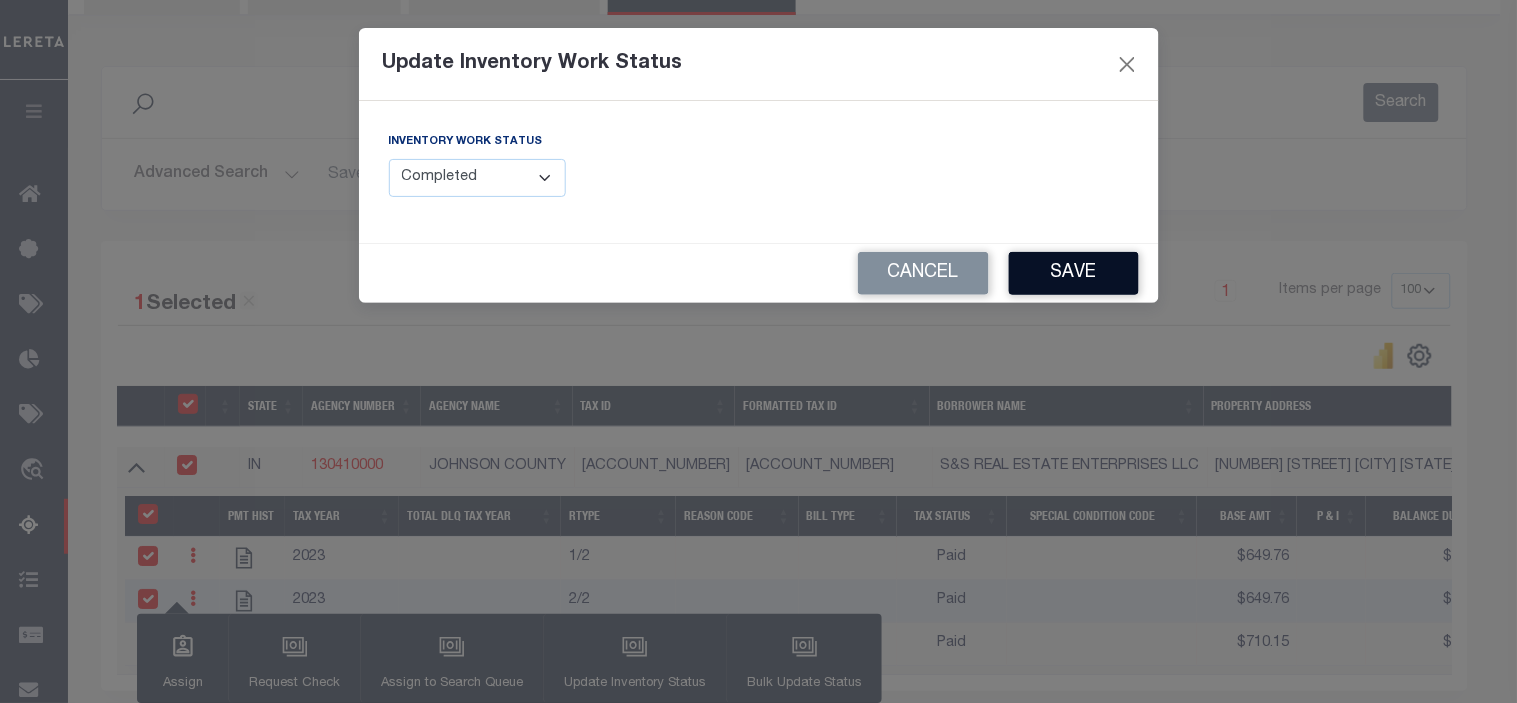 click on "Save" at bounding box center (1074, 273) 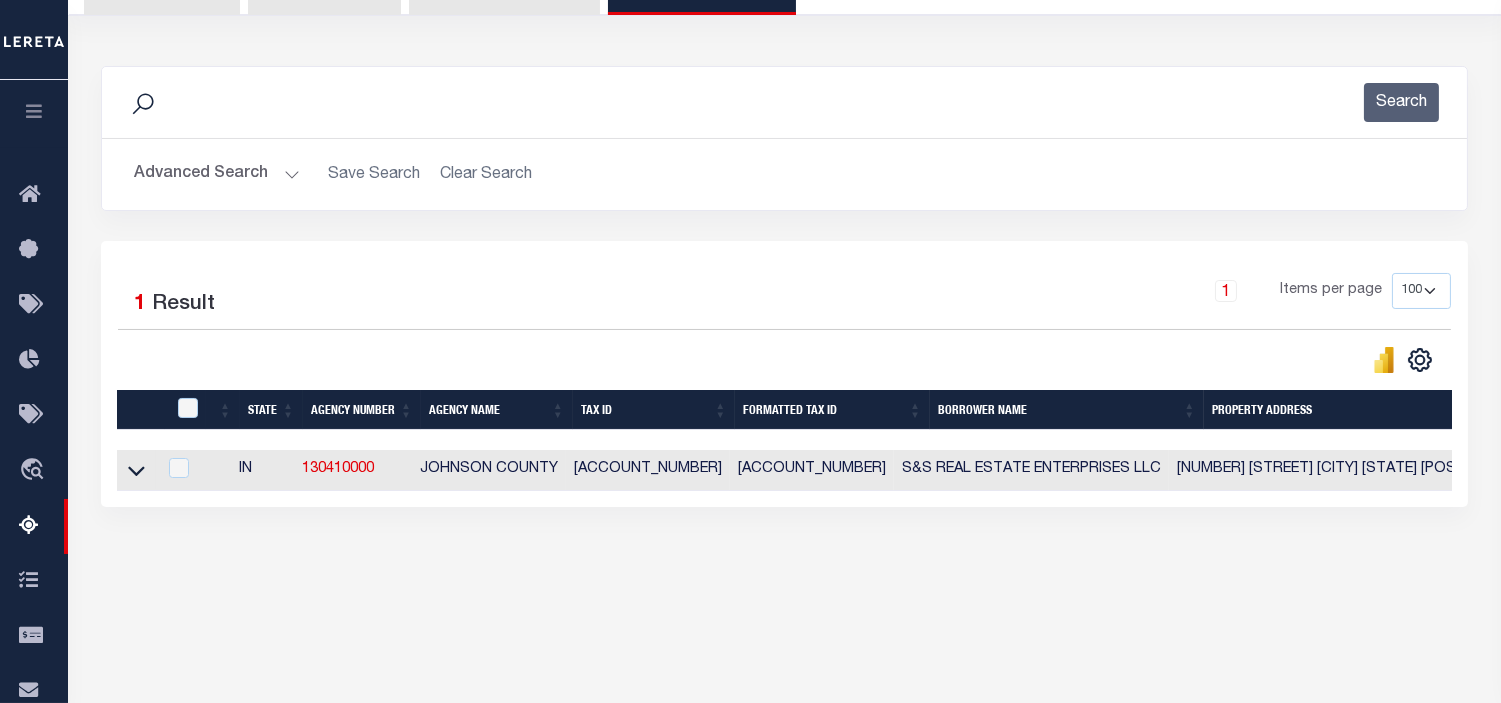 click on "Advanced Search" at bounding box center [217, 174] 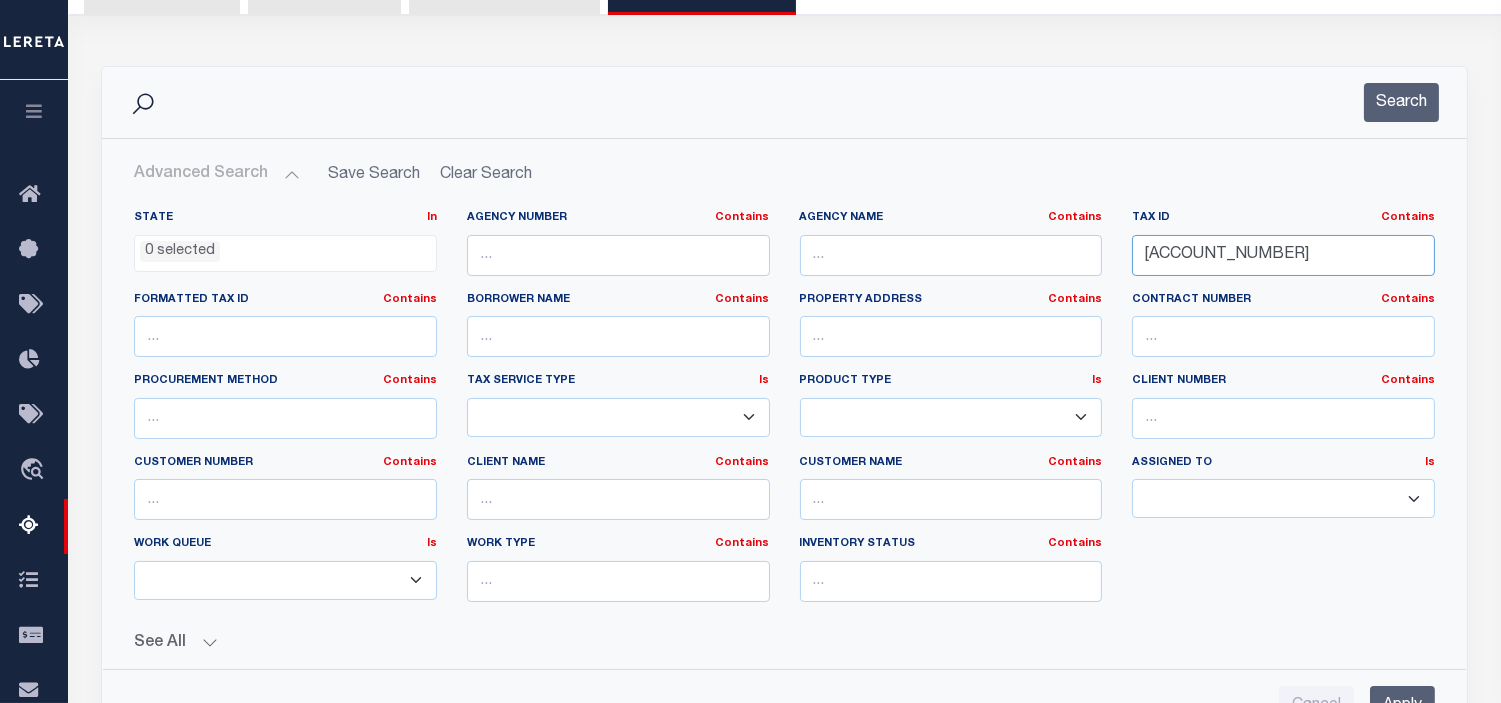 click on "410815044018018009" at bounding box center [1283, 255] 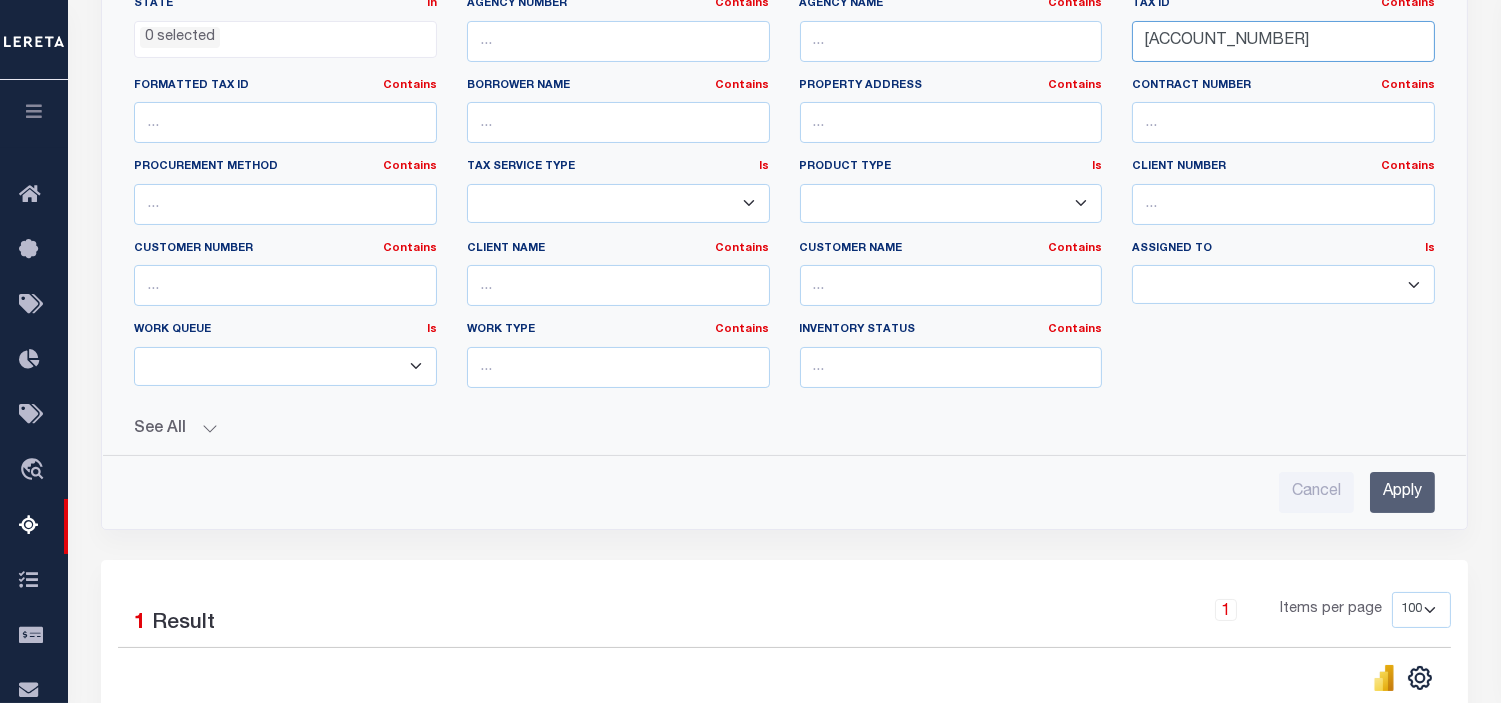 scroll, scrollTop: 430, scrollLeft: 0, axis: vertical 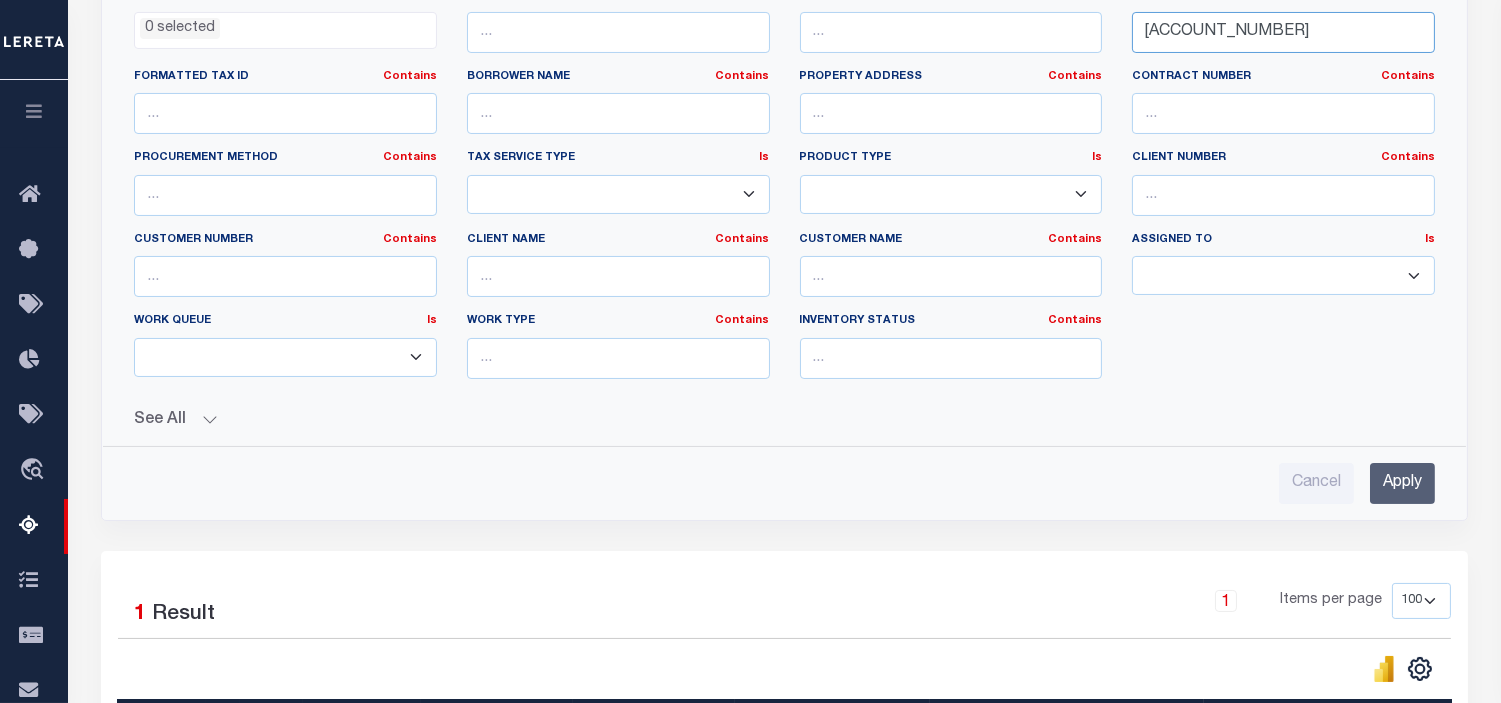 type on "410815044024000009" 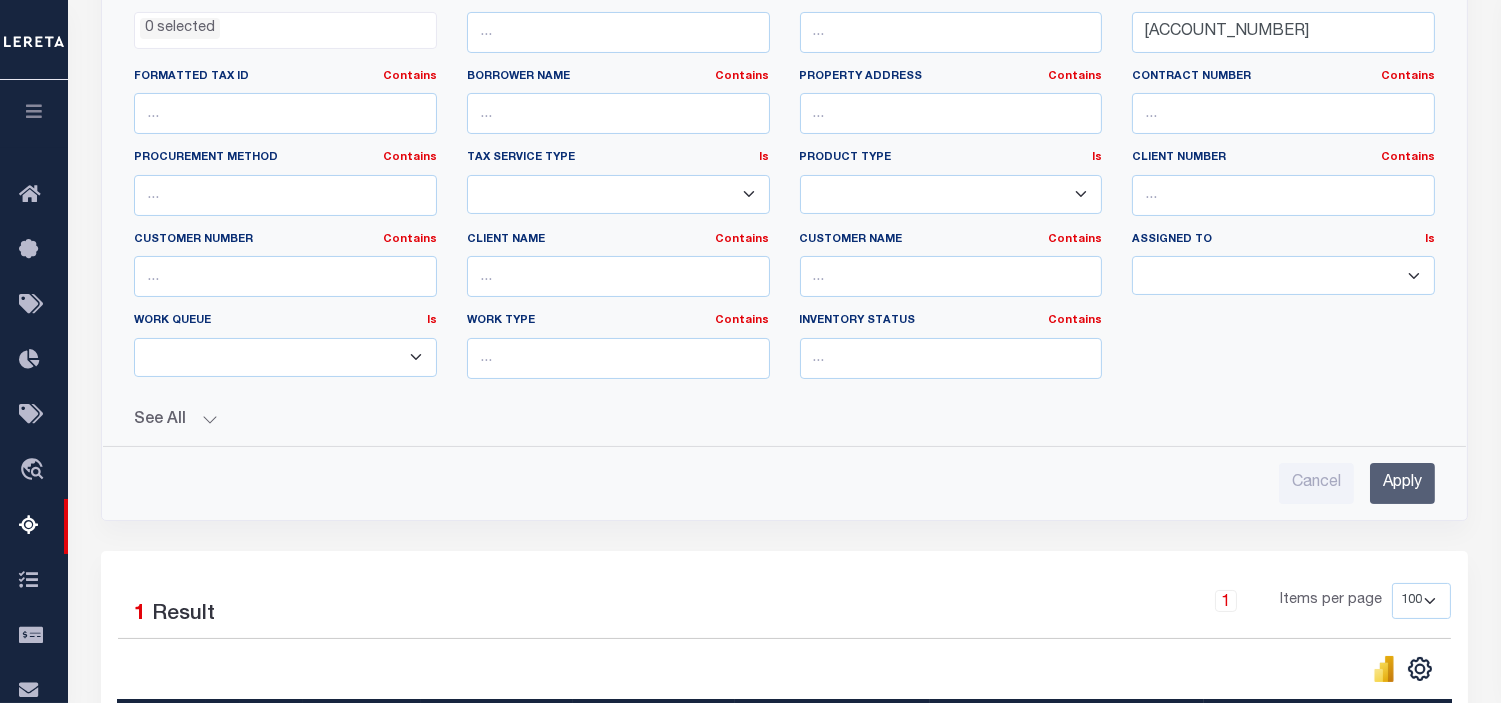 click on "Apply" at bounding box center [1402, 483] 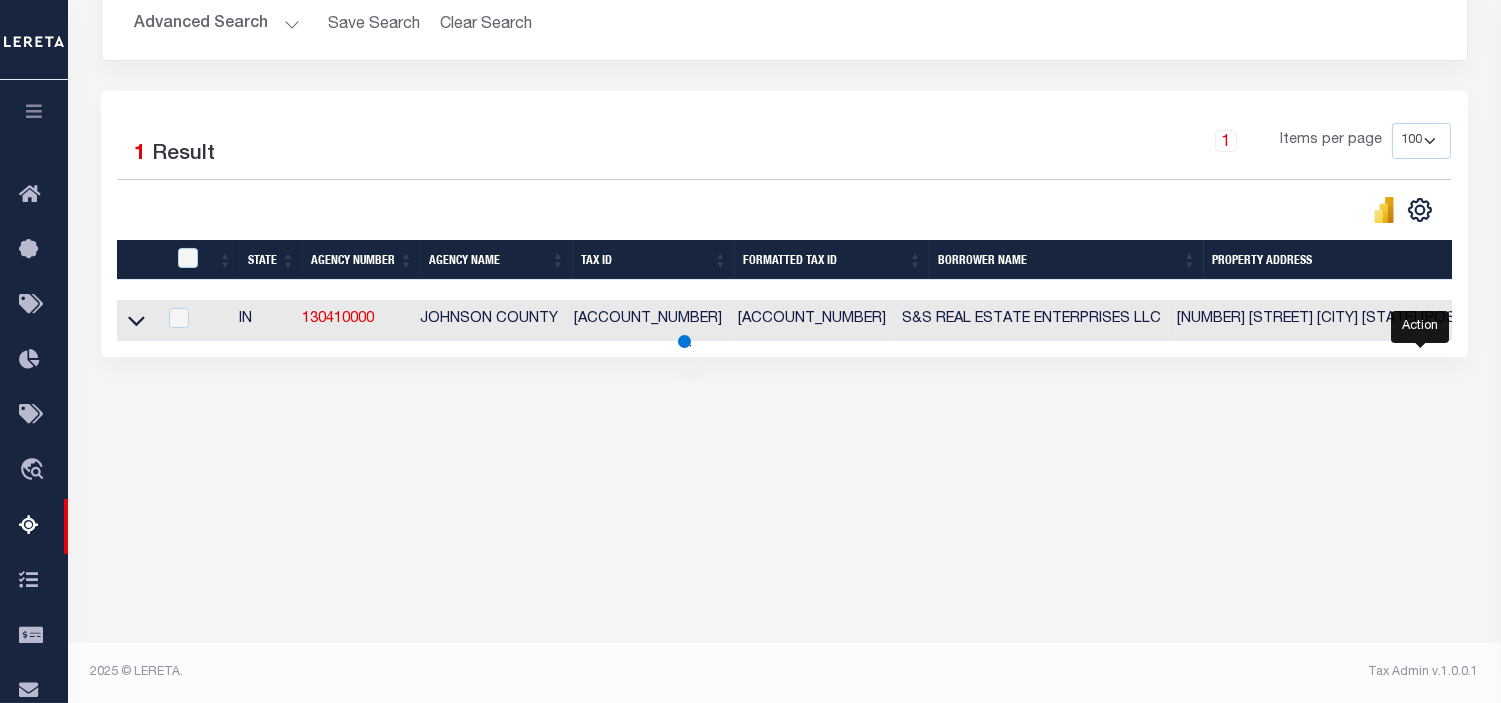 scroll, scrollTop: 356, scrollLeft: 0, axis: vertical 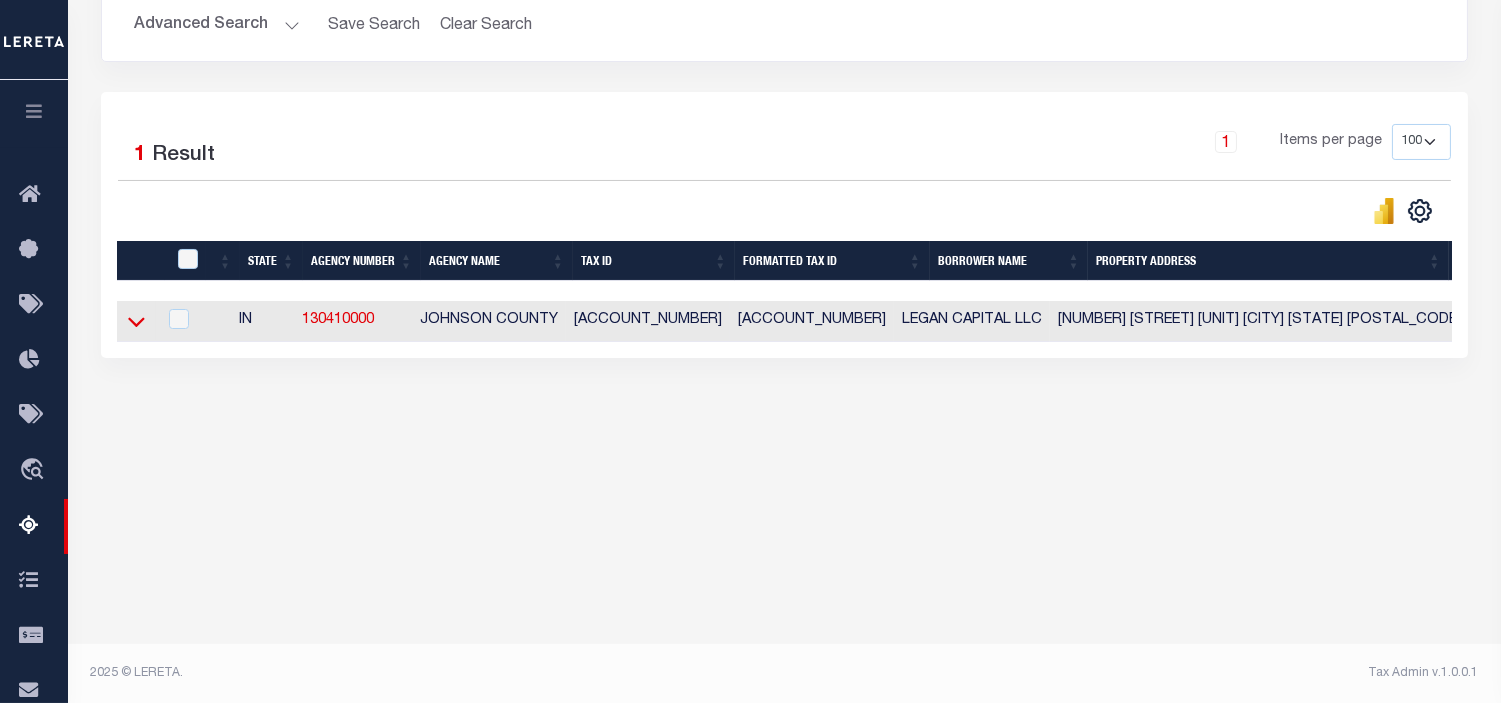 click 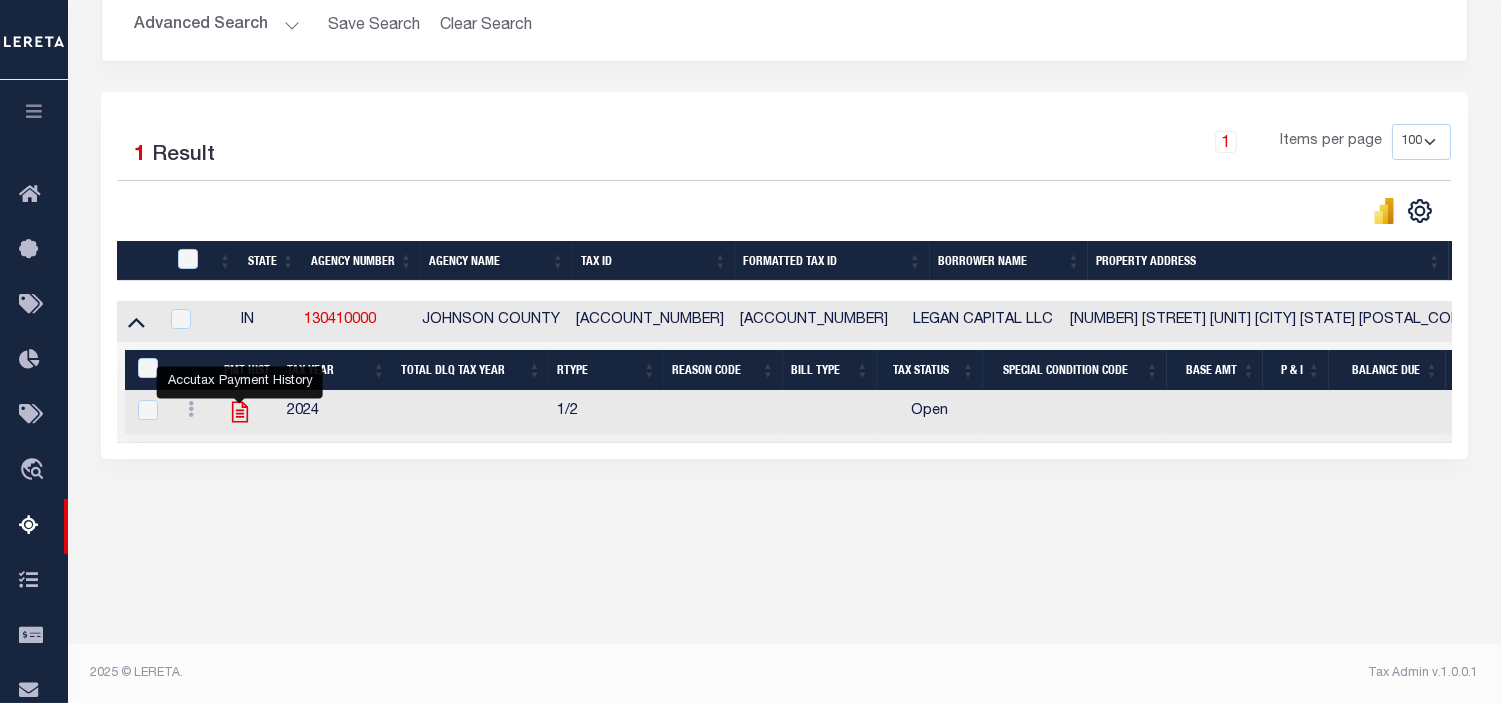 click 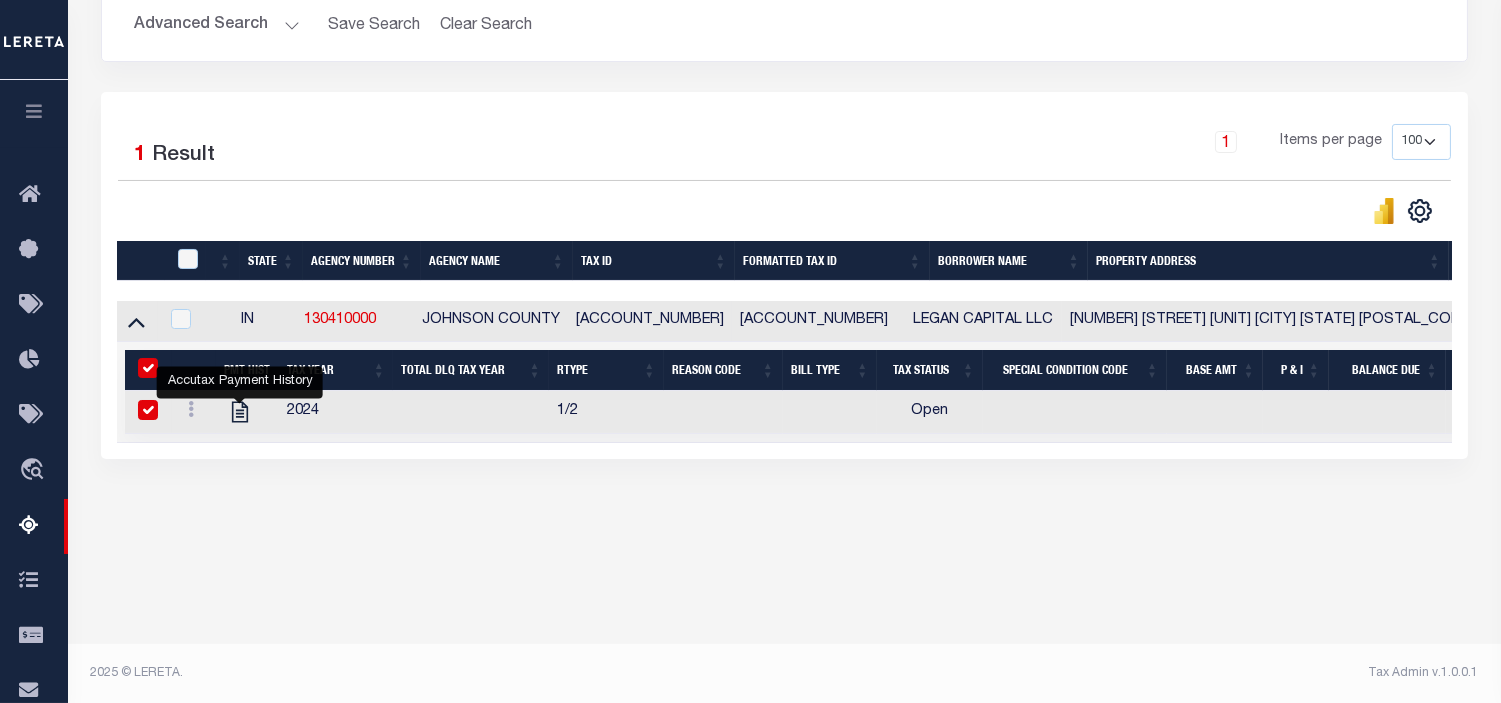 checkbox on "true" 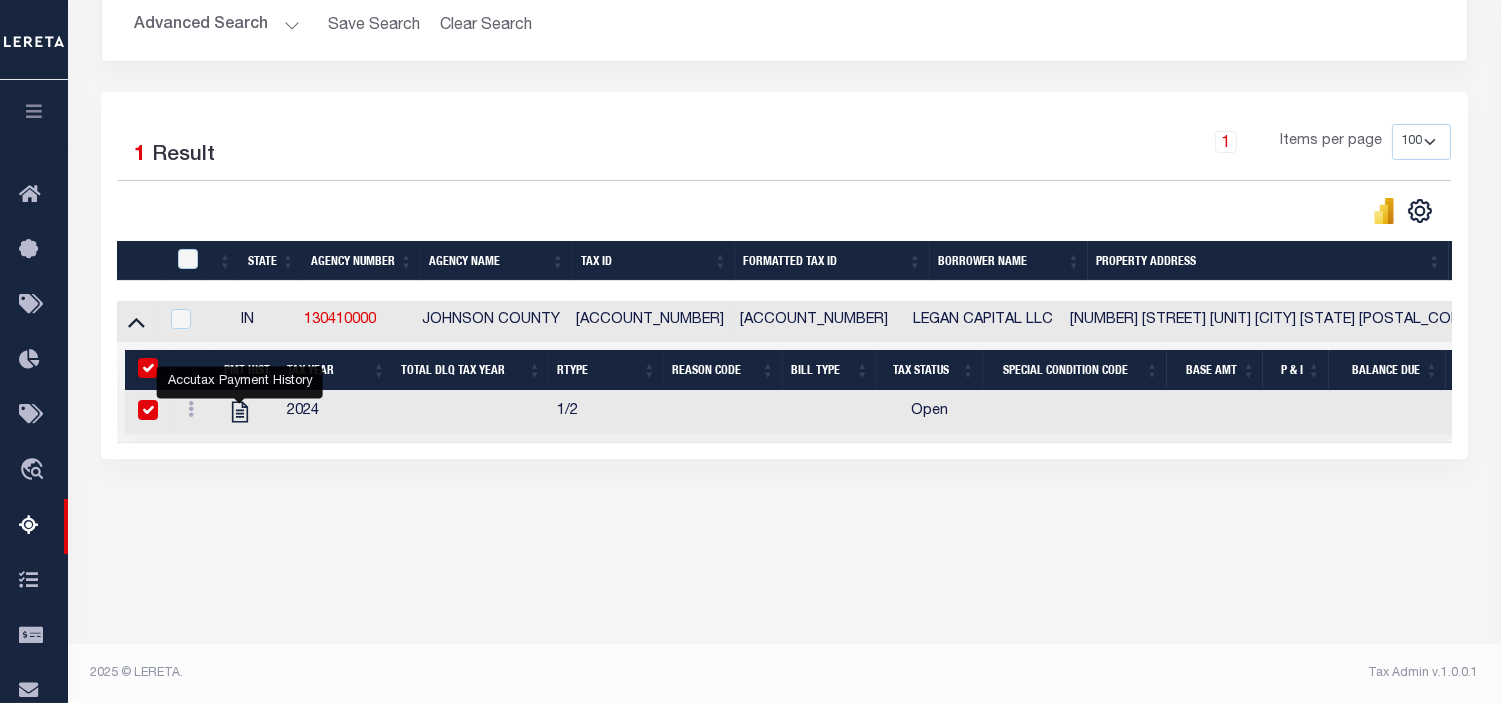 checkbox on "true" 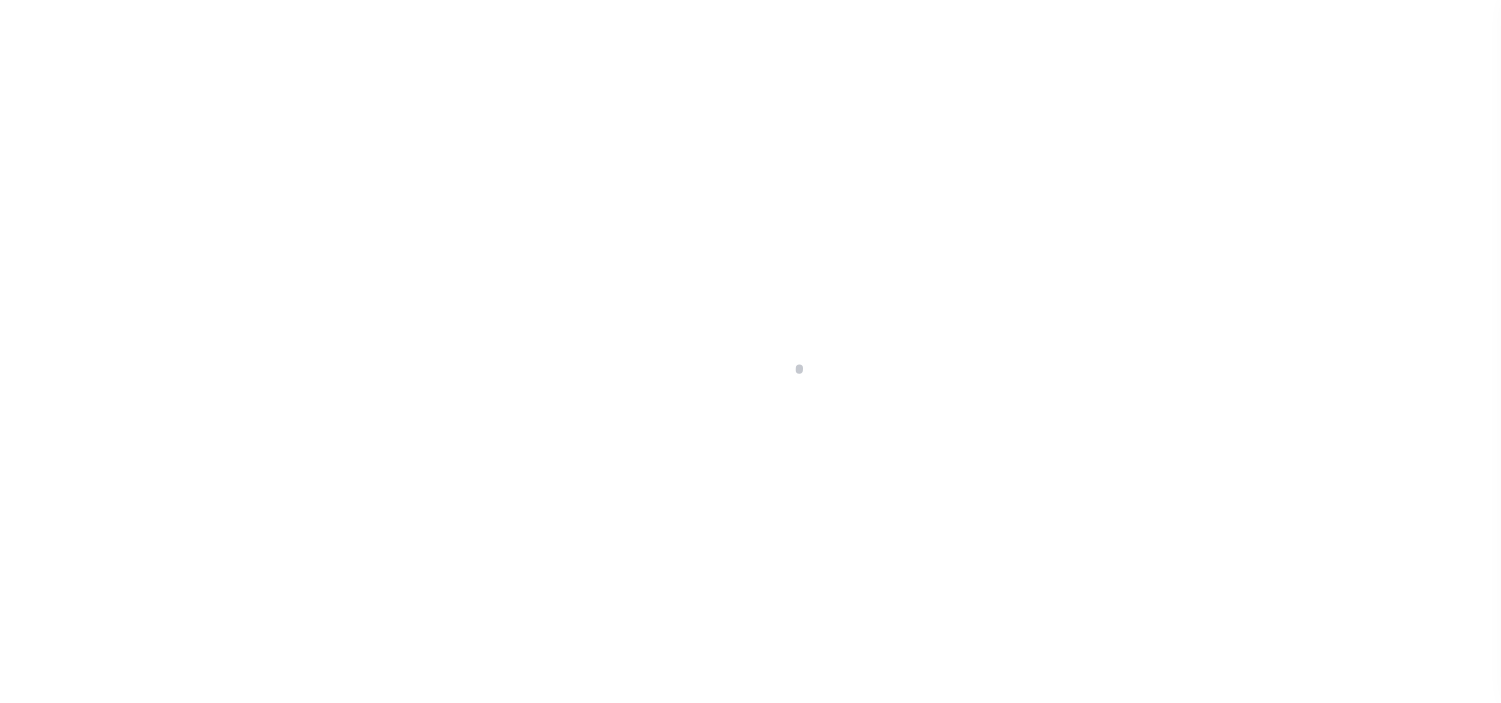 scroll, scrollTop: 0, scrollLeft: 0, axis: both 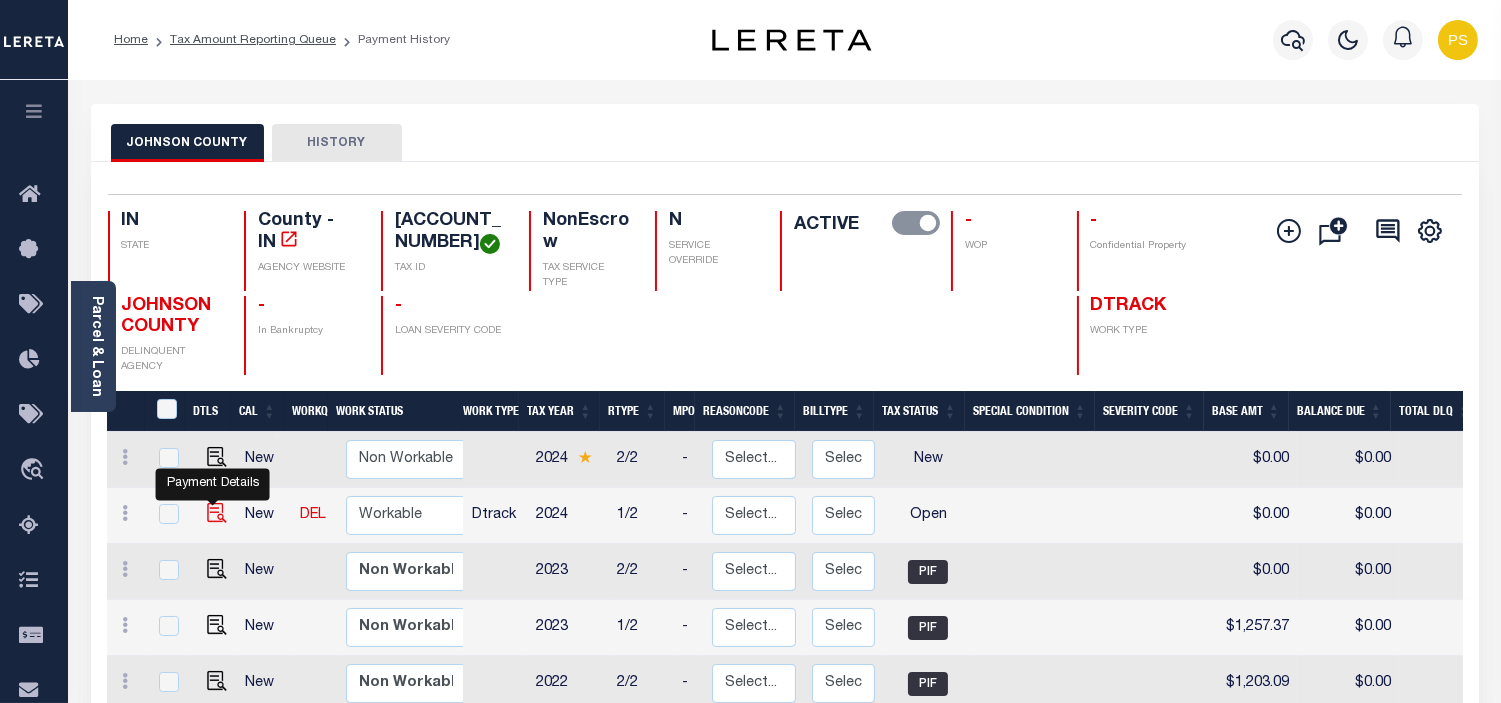click at bounding box center [217, 513] 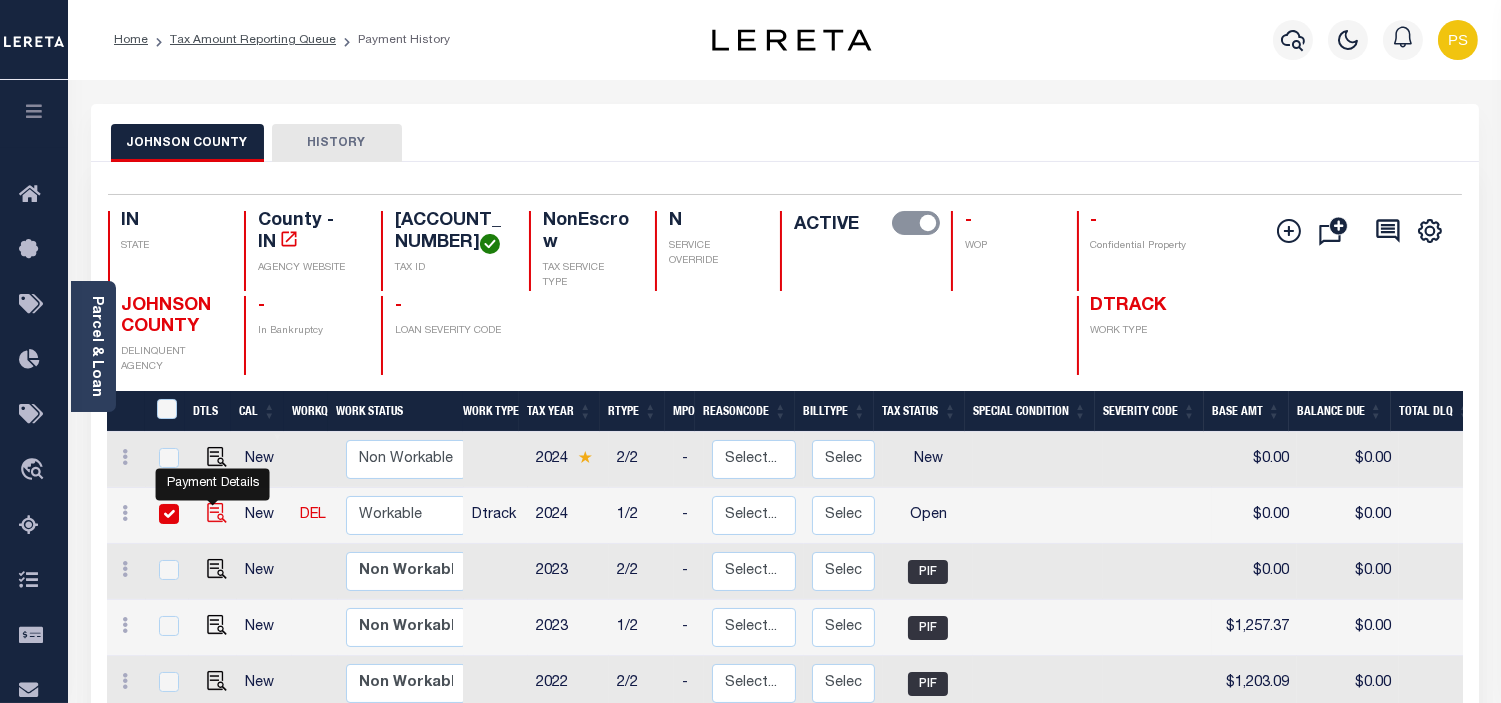 checkbox on "true" 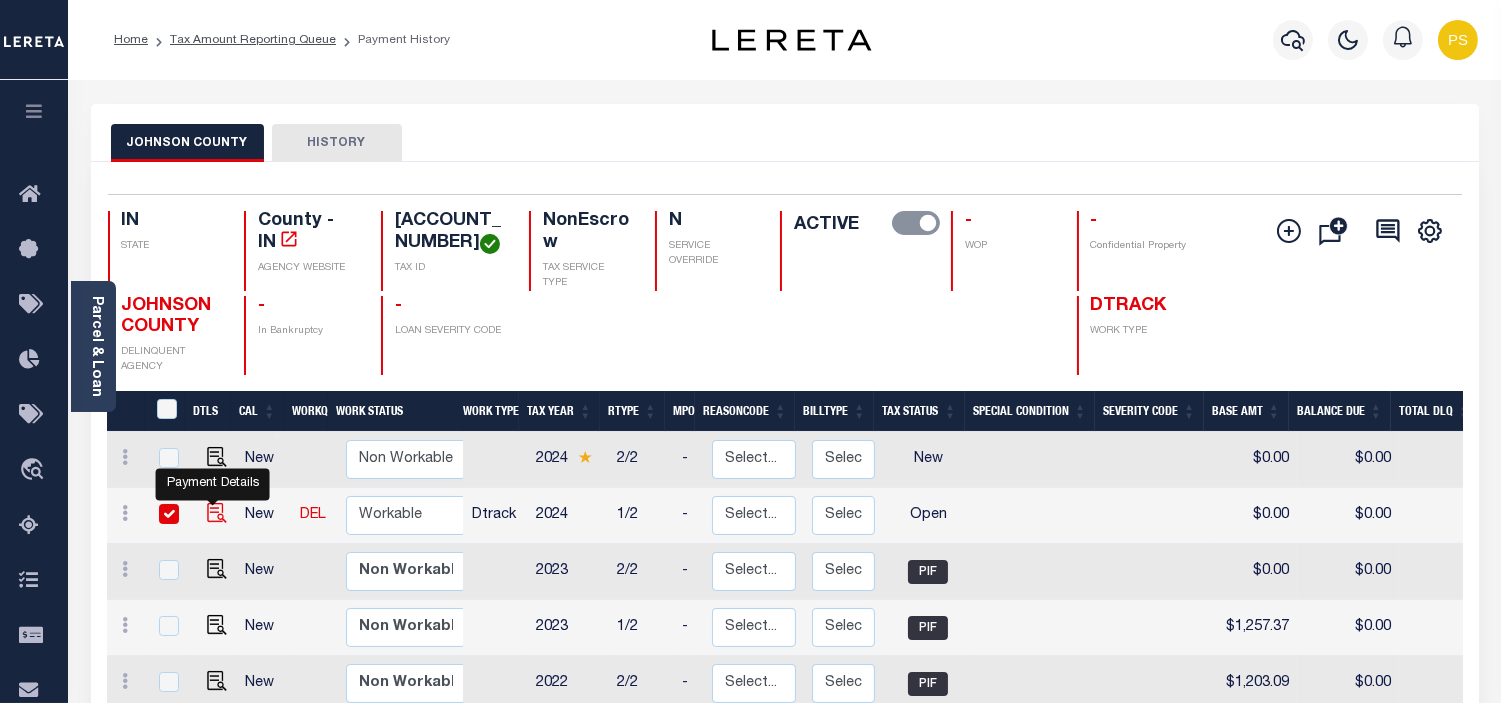 checkbox on "true" 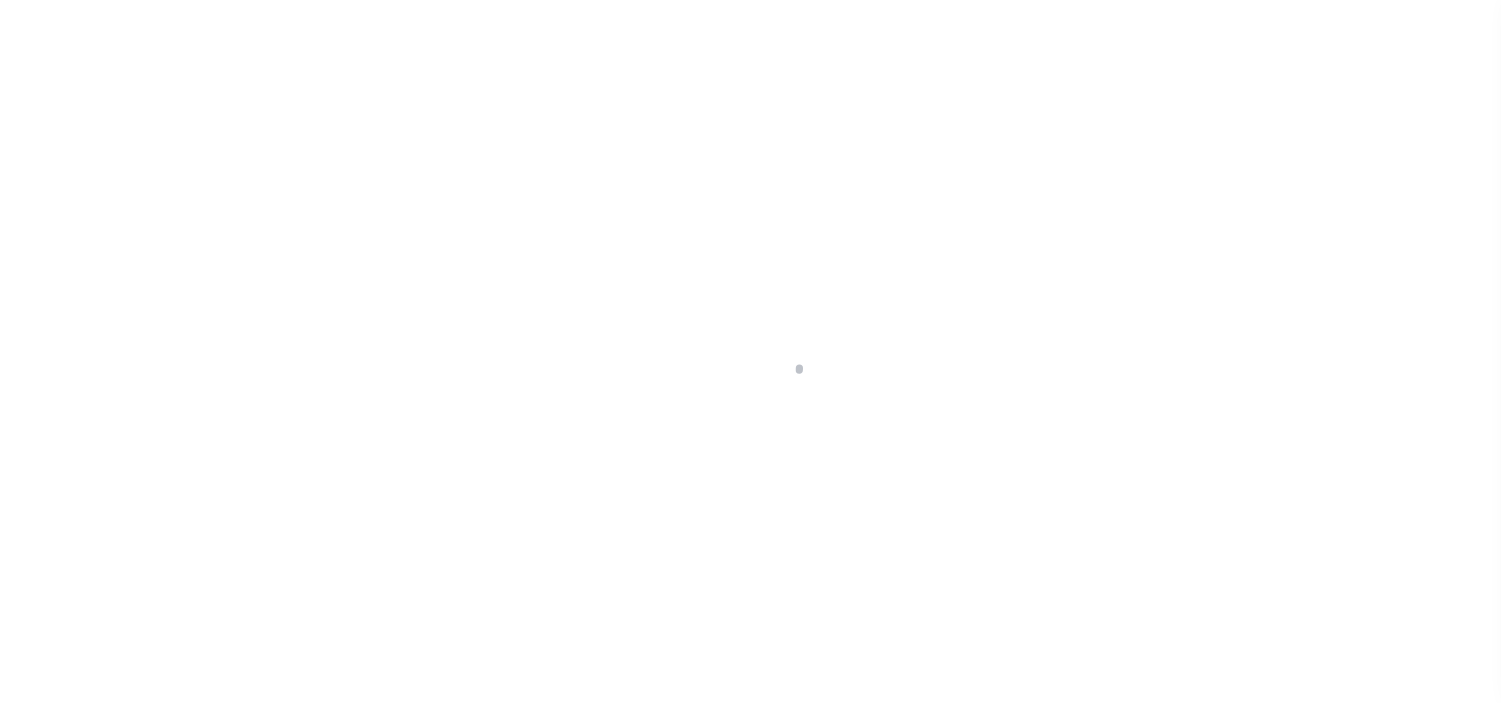 scroll, scrollTop: 0, scrollLeft: 0, axis: both 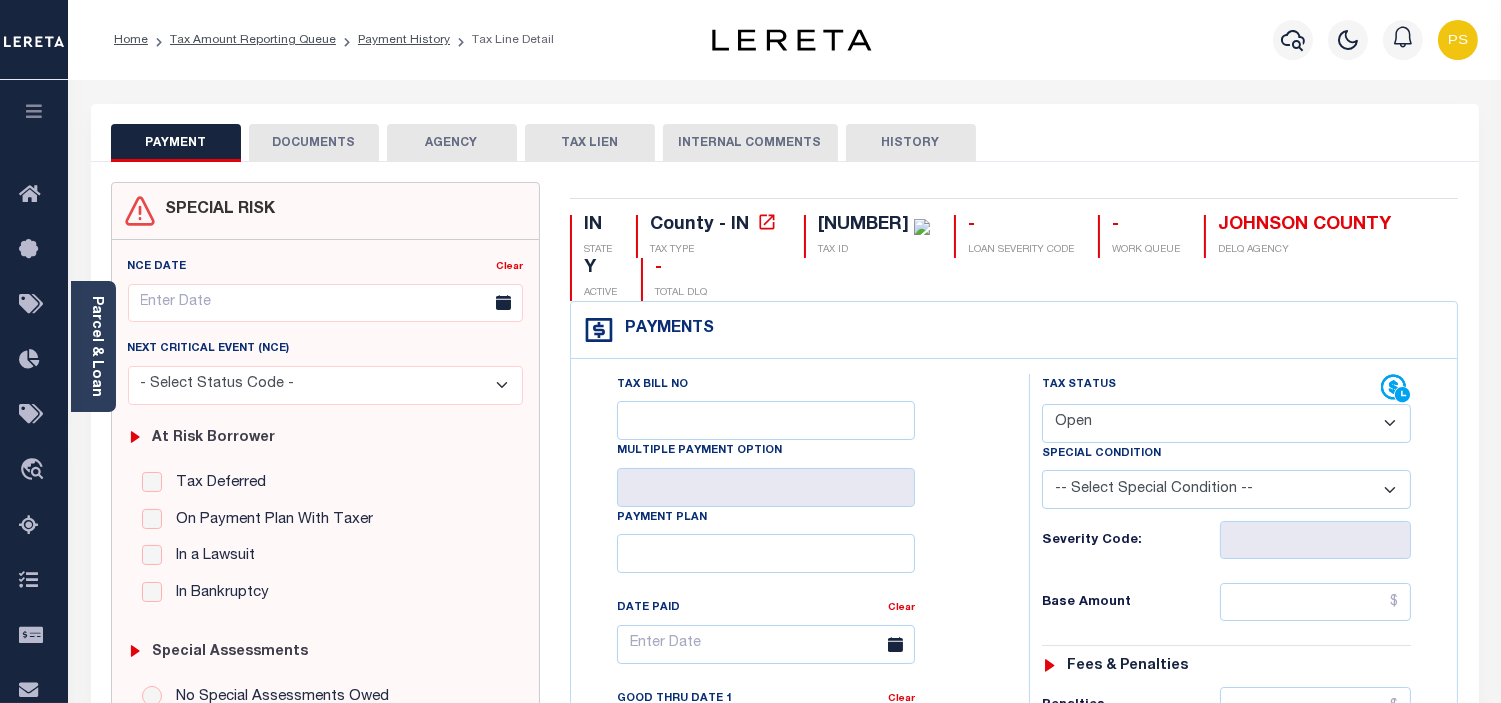 click on "- Select Status Code -
Open
Due/Unpaid
Paid
Incomplete
No Tax Due
Internal Refund Processed
New" at bounding box center (1226, 423) 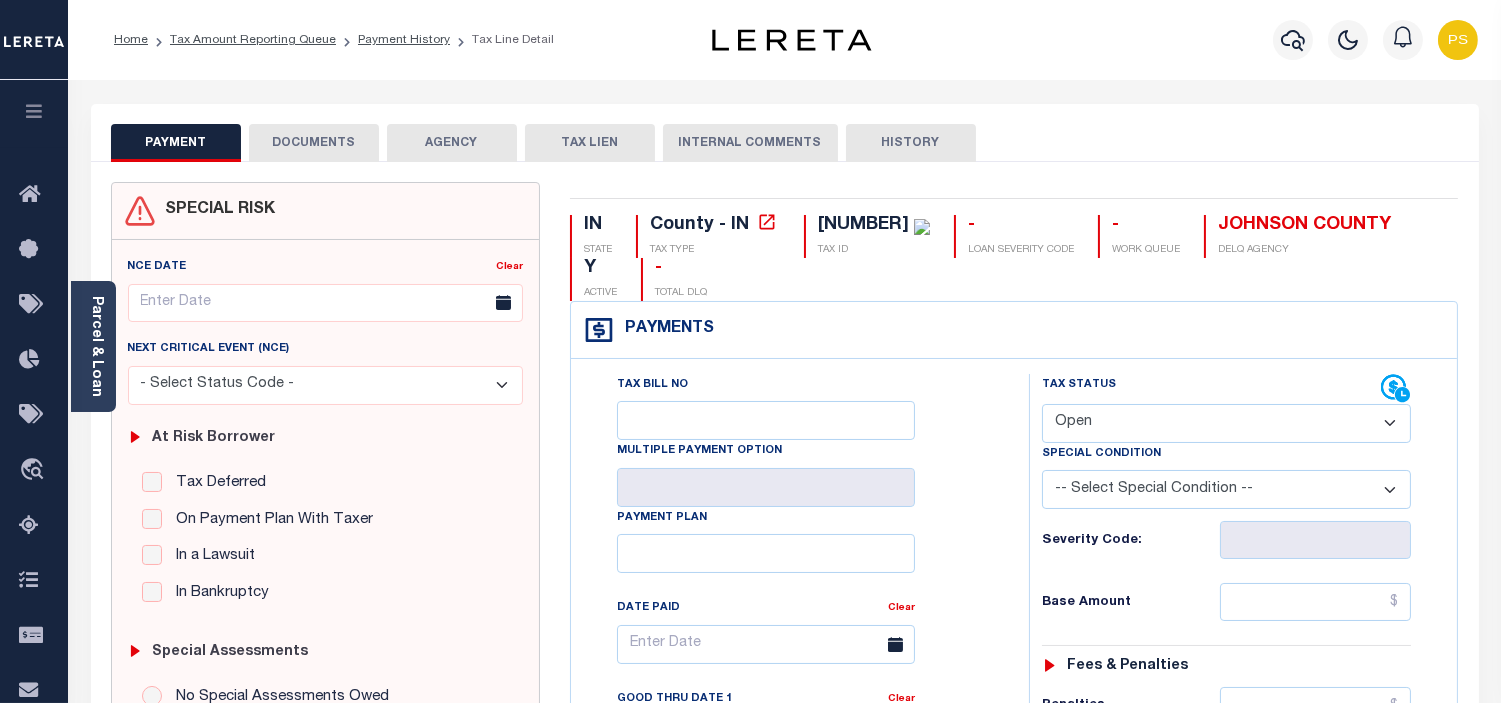select on "PYD" 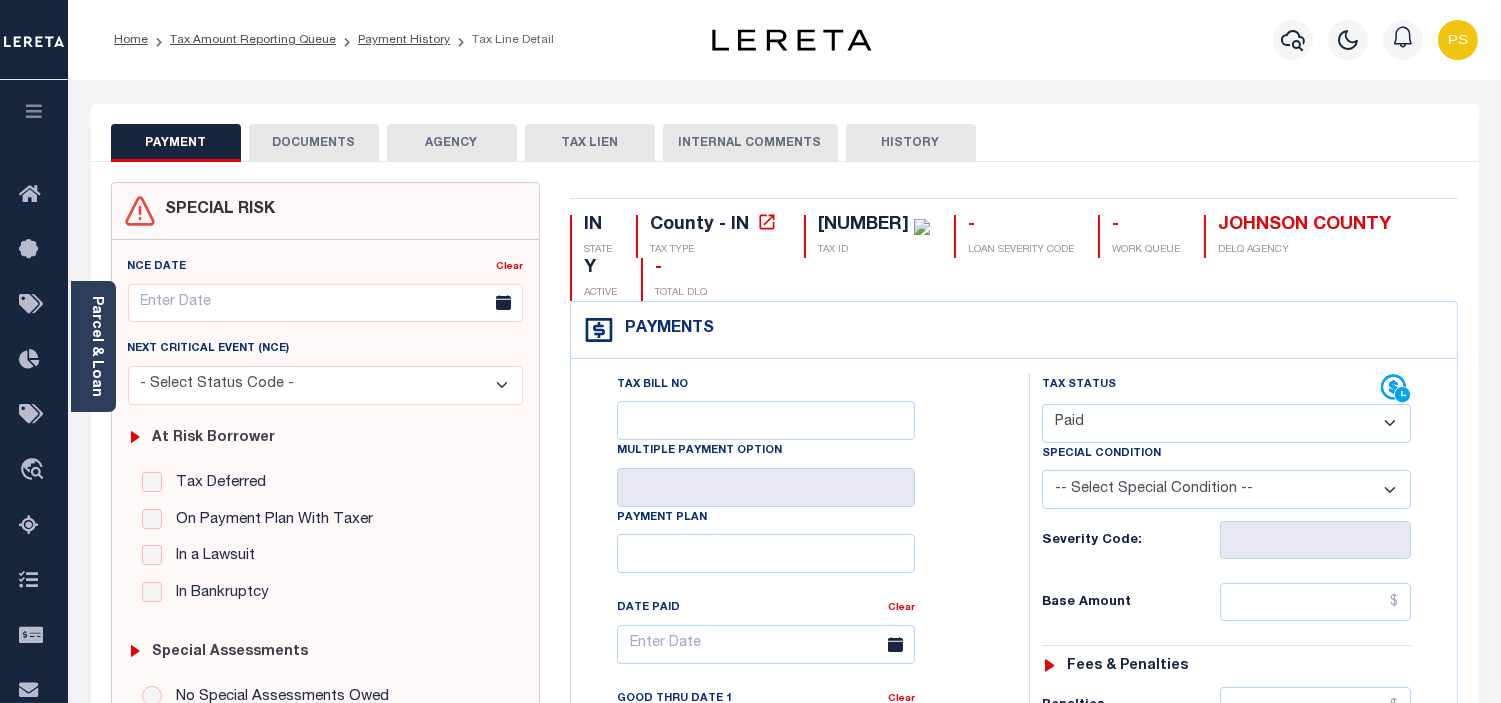 click on "- Select Status Code -
Open
Due/Unpaid
Paid
Incomplete
No Tax Due
Internal Refund Processed
New" at bounding box center (1226, 423) 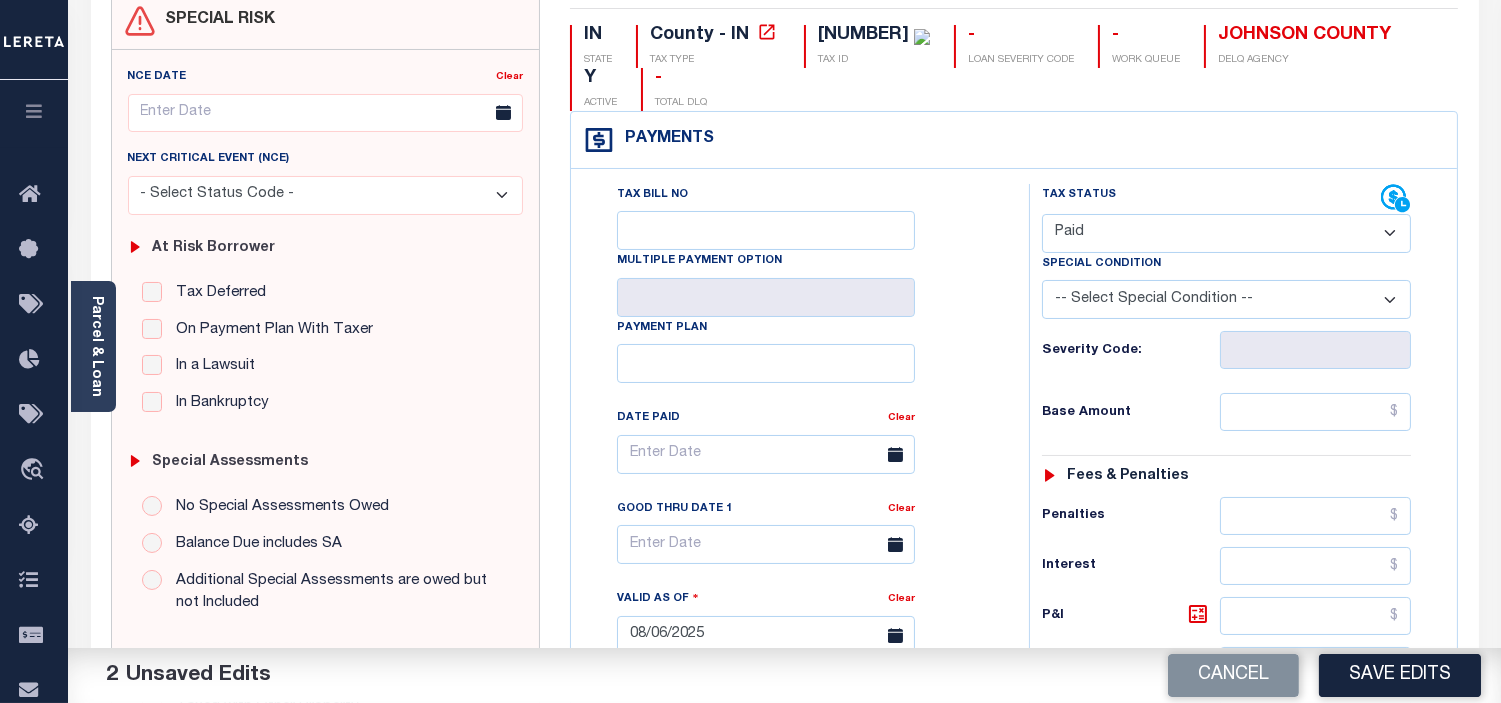 scroll, scrollTop: 222, scrollLeft: 0, axis: vertical 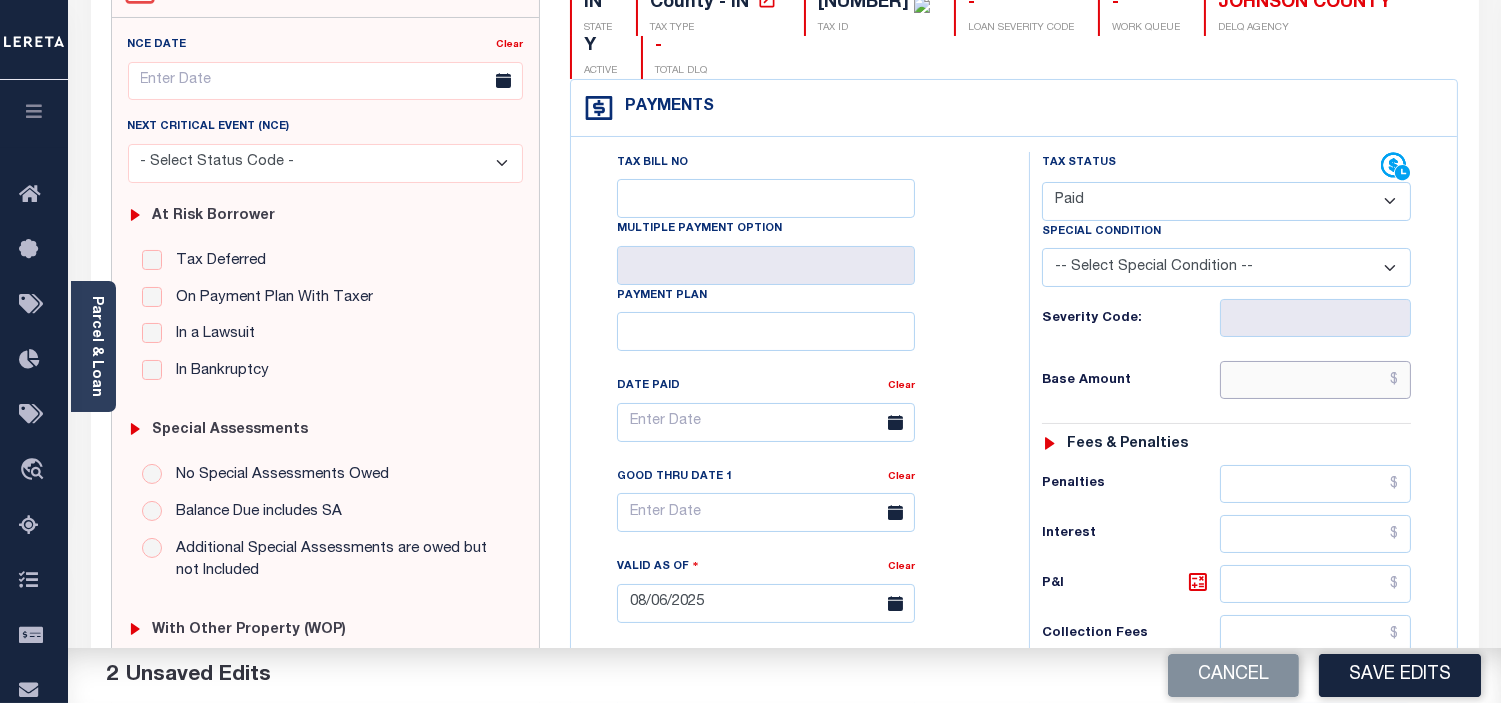click at bounding box center (1315, 380) 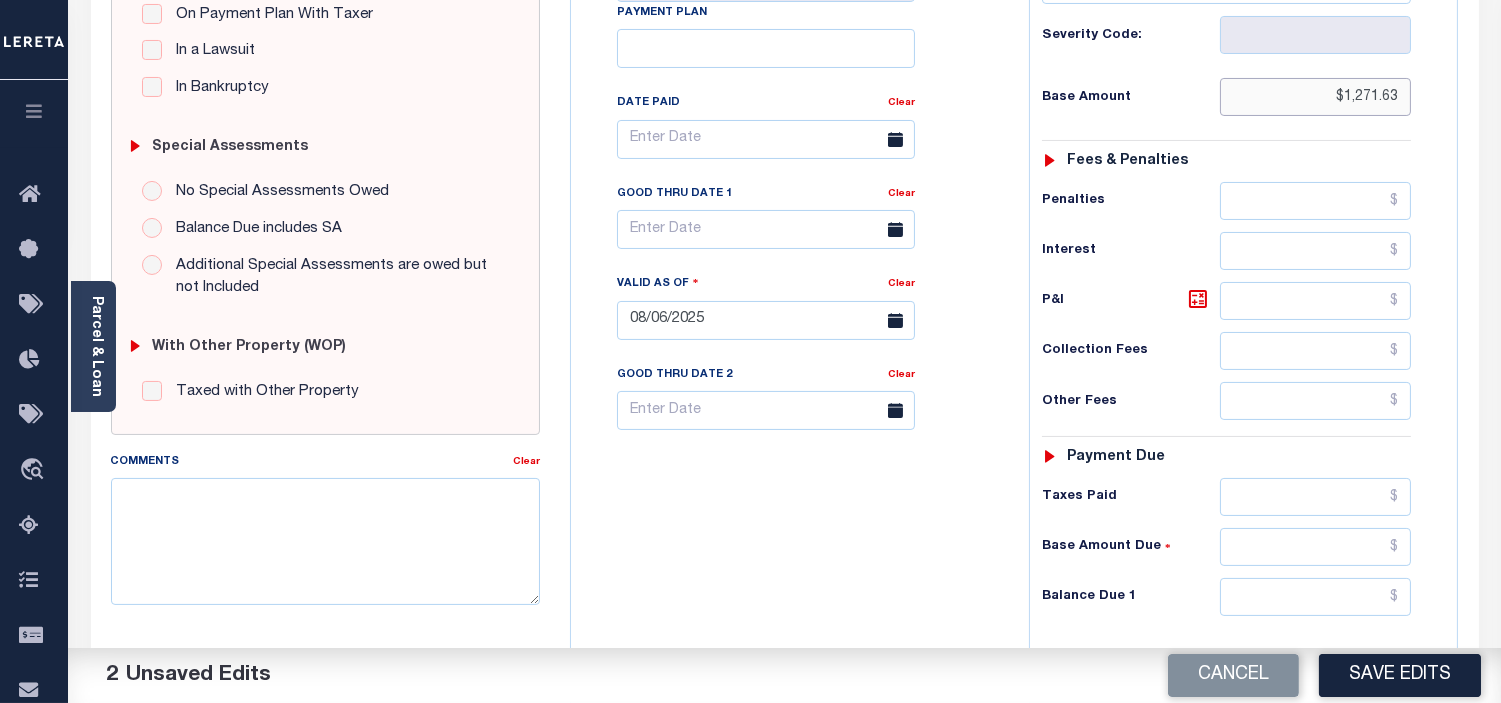 scroll, scrollTop: 555, scrollLeft: 0, axis: vertical 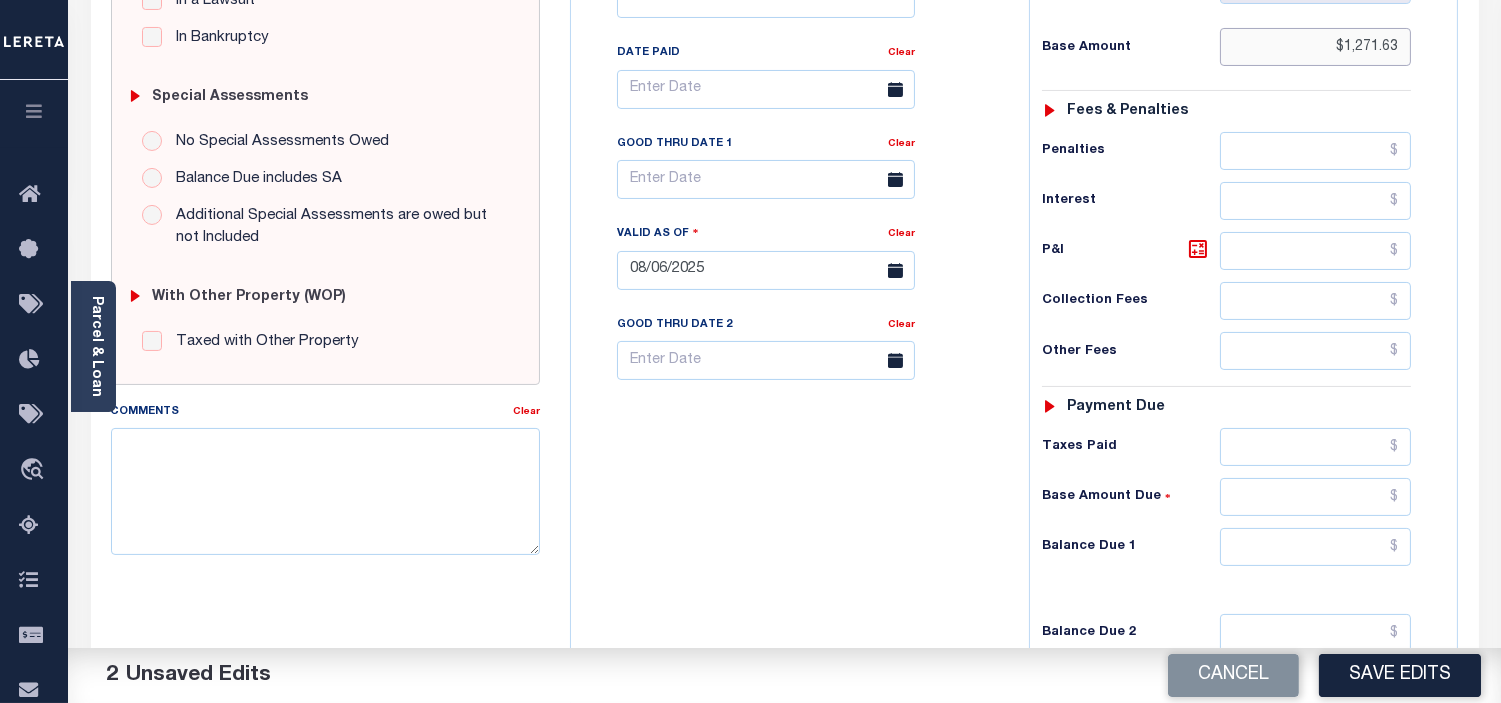 type on "$1,271.63" 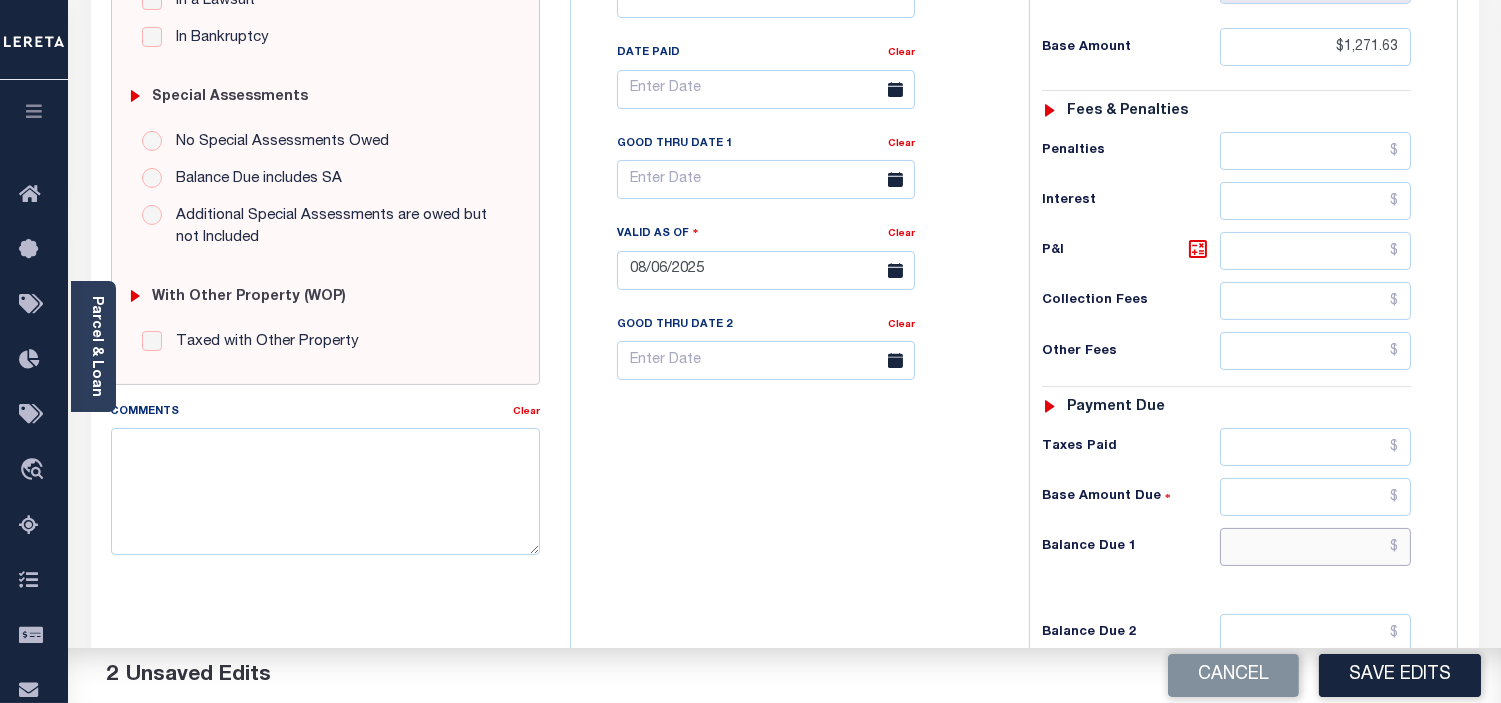 click at bounding box center (1315, 547) 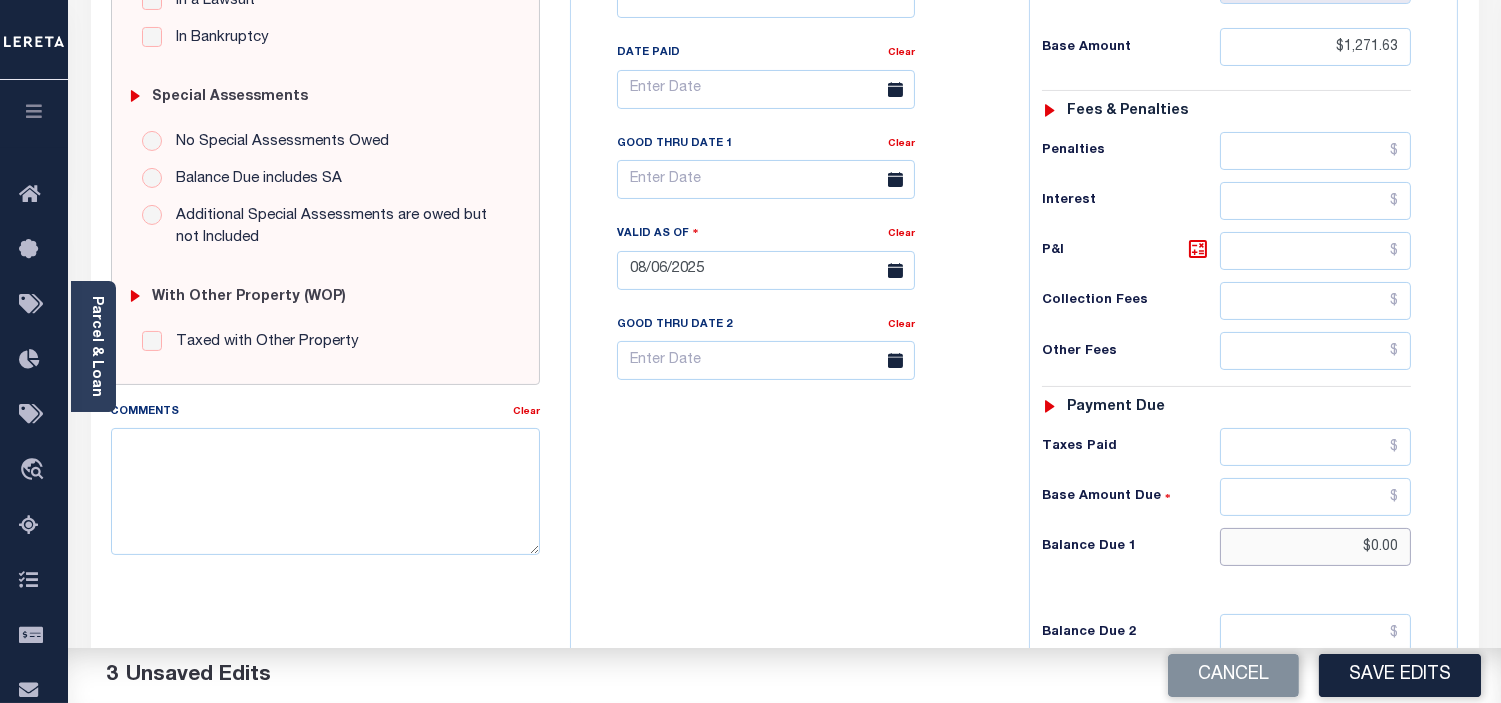 type on "$0.00" 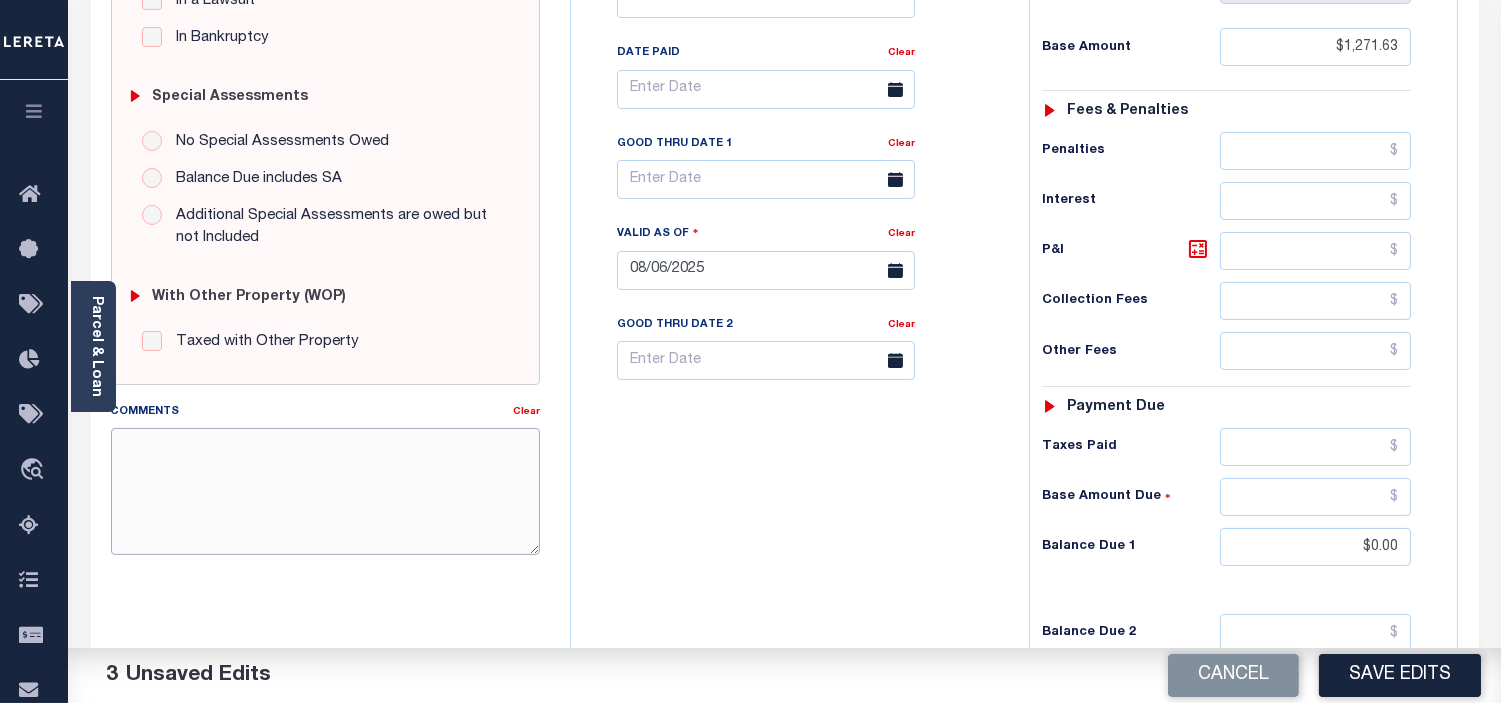 click on "Comments" at bounding box center [325, 491] 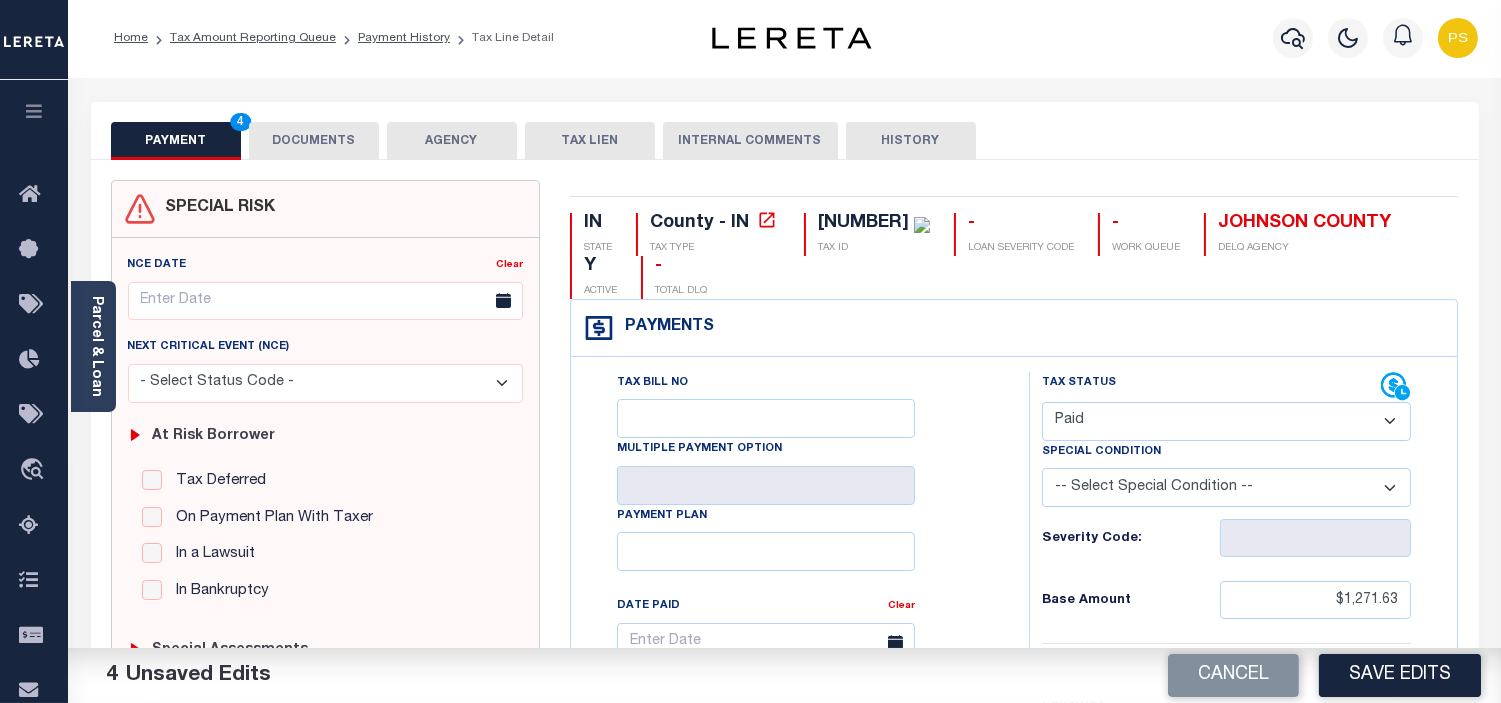 scroll, scrollTop: 0, scrollLeft: 0, axis: both 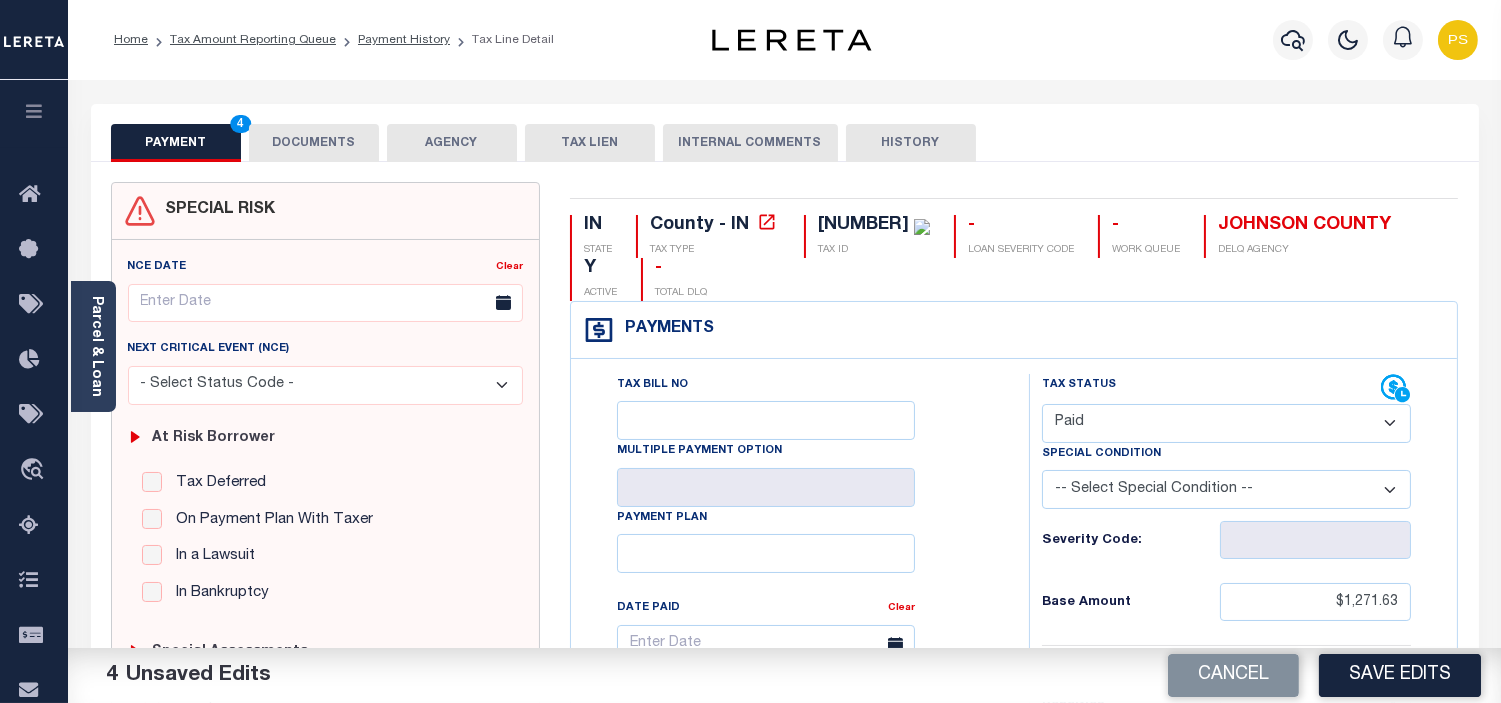 type on "SEE ATTACHED" 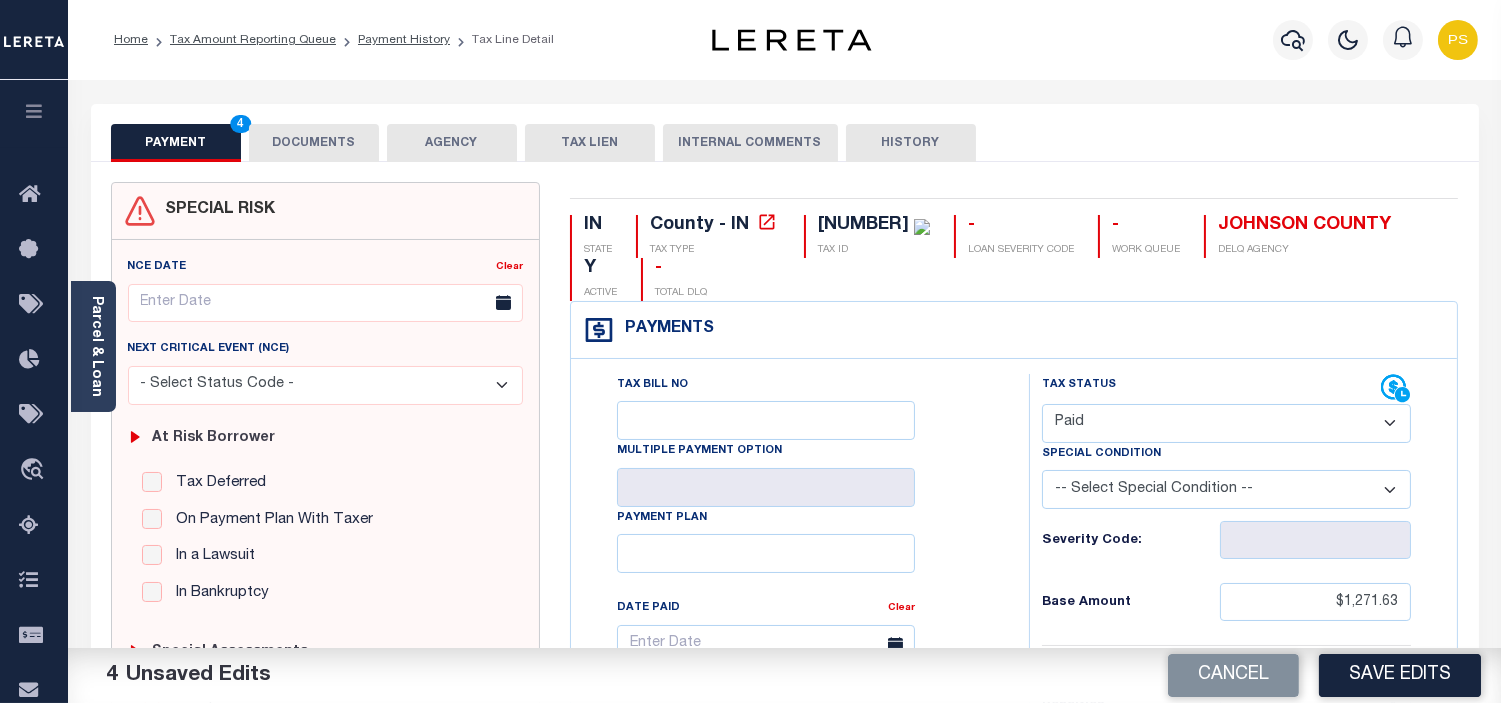 click on "DOCUMENTS" at bounding box center (314, 143) 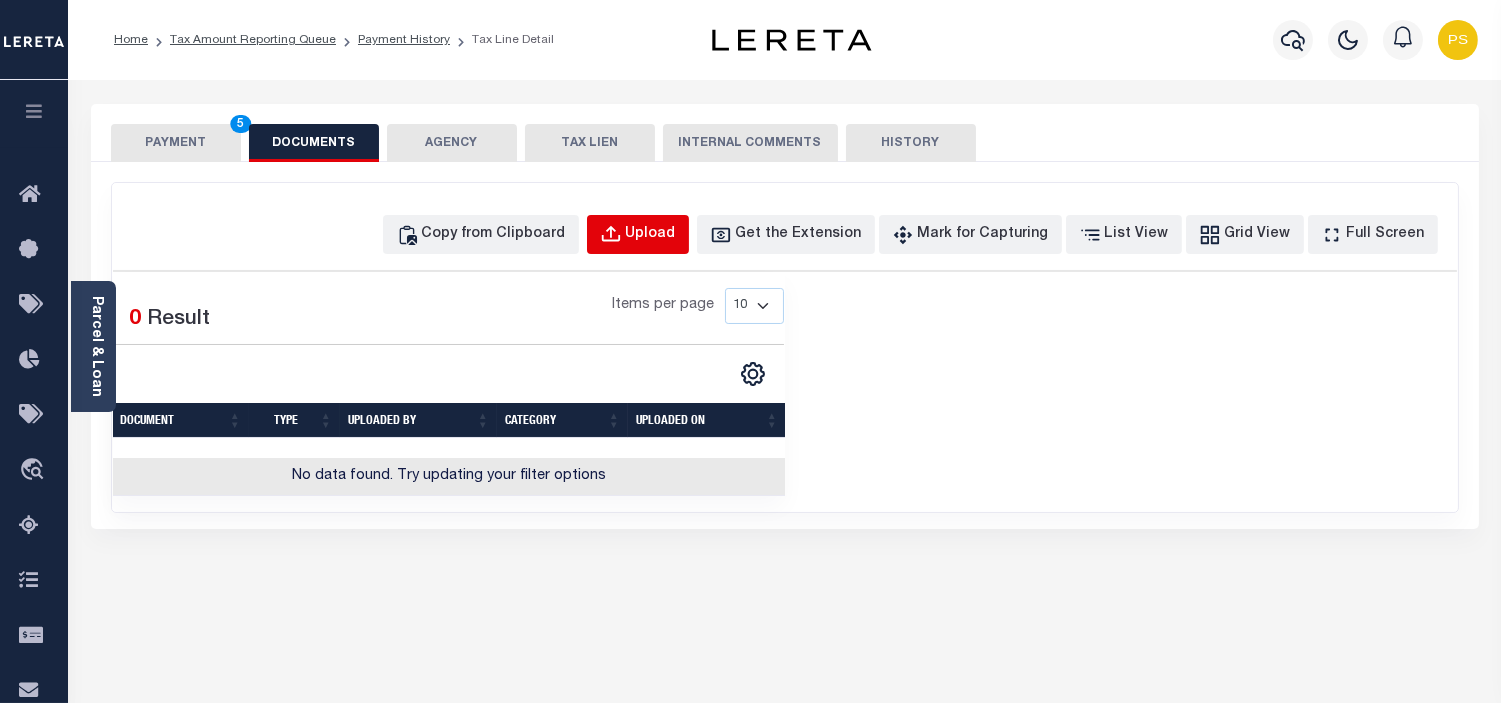 click on "Upload" at bounding box center (651, 235) 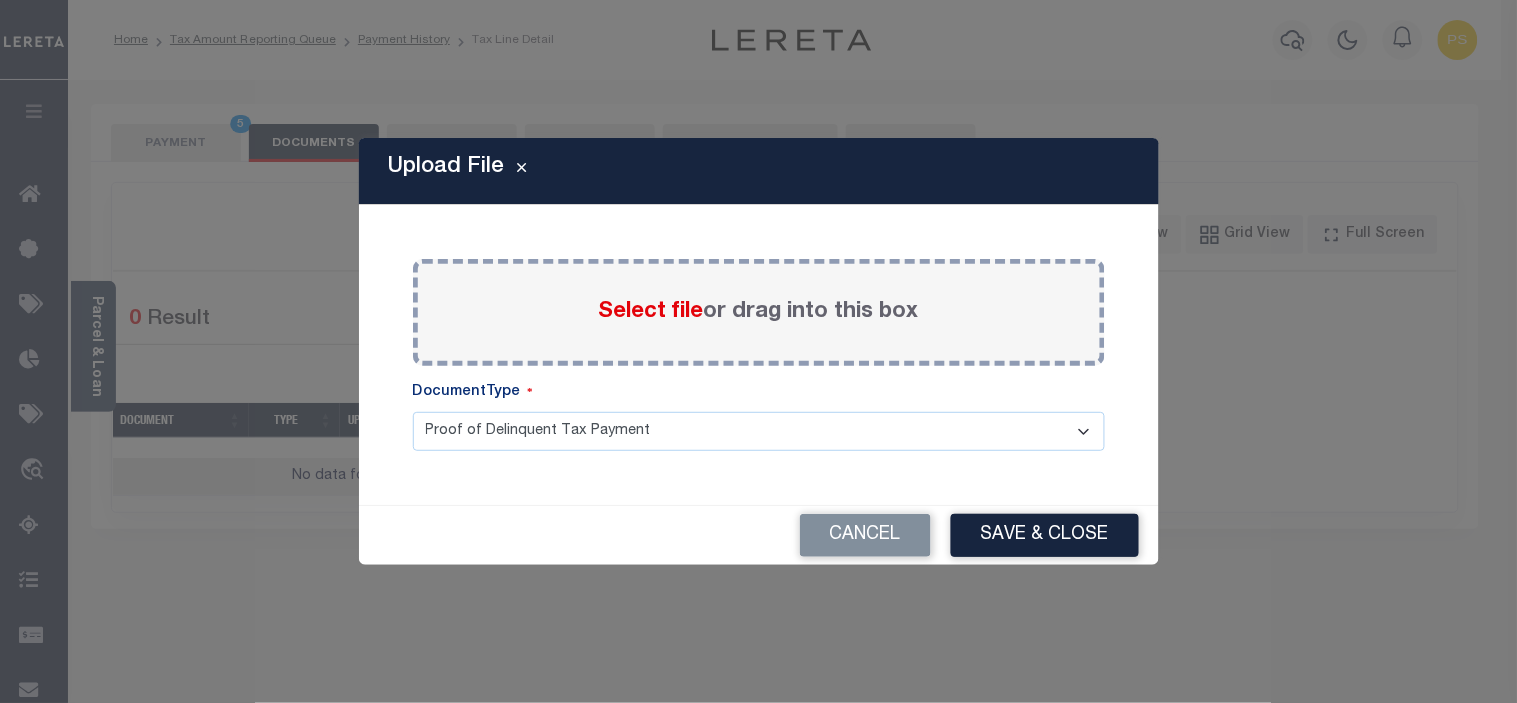 click on "Select file" at bounding box center (651, 312) 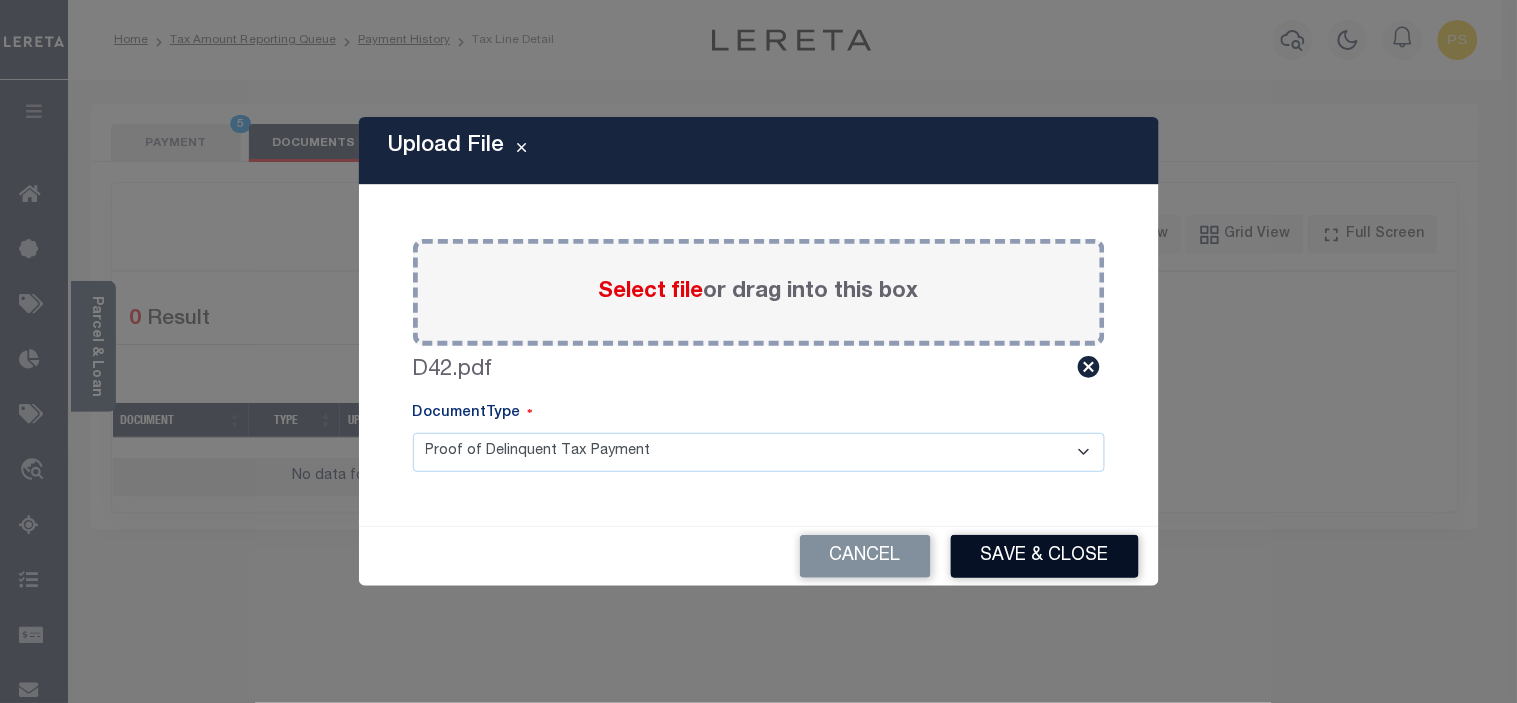 click on "Save & Close" at bounding box center (1045, 556) 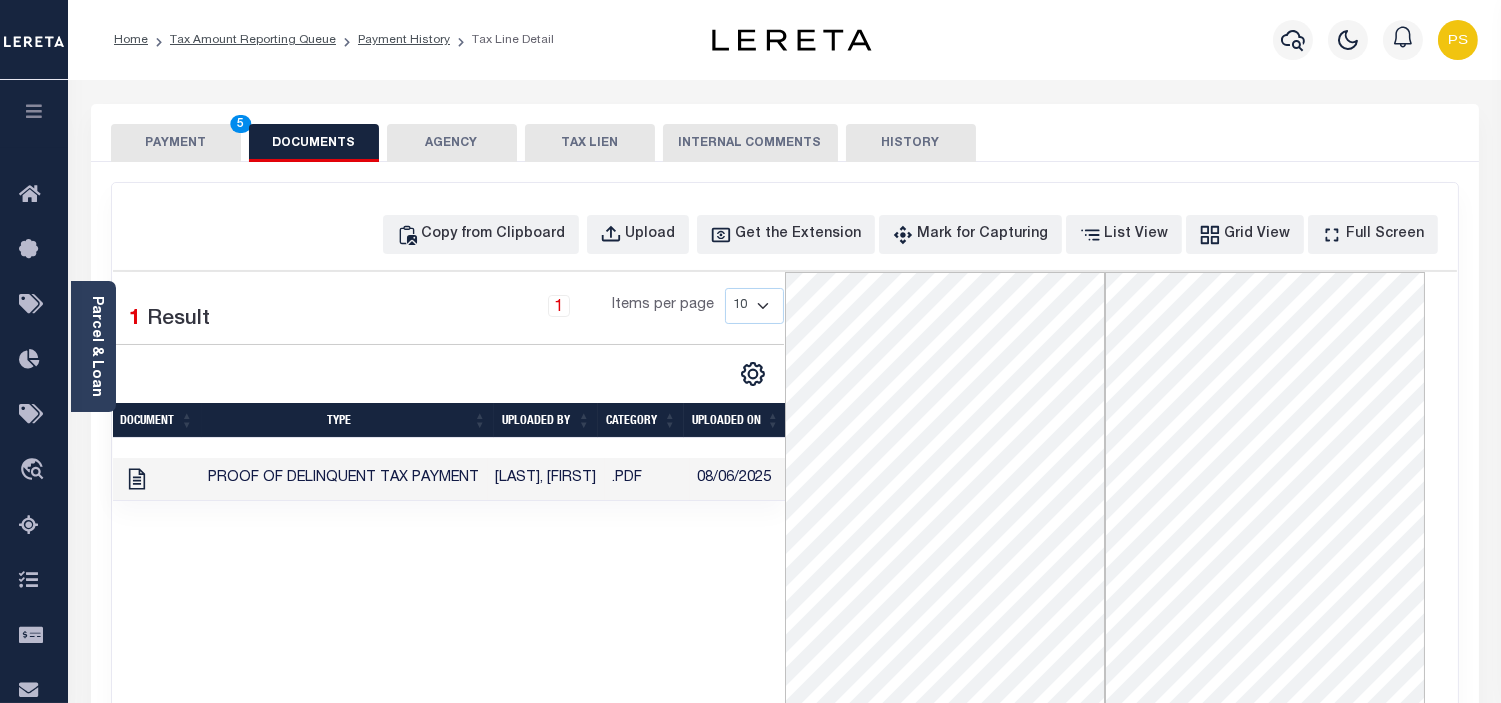 click on "PAYMENT
5" at bounding box center [176, 143] 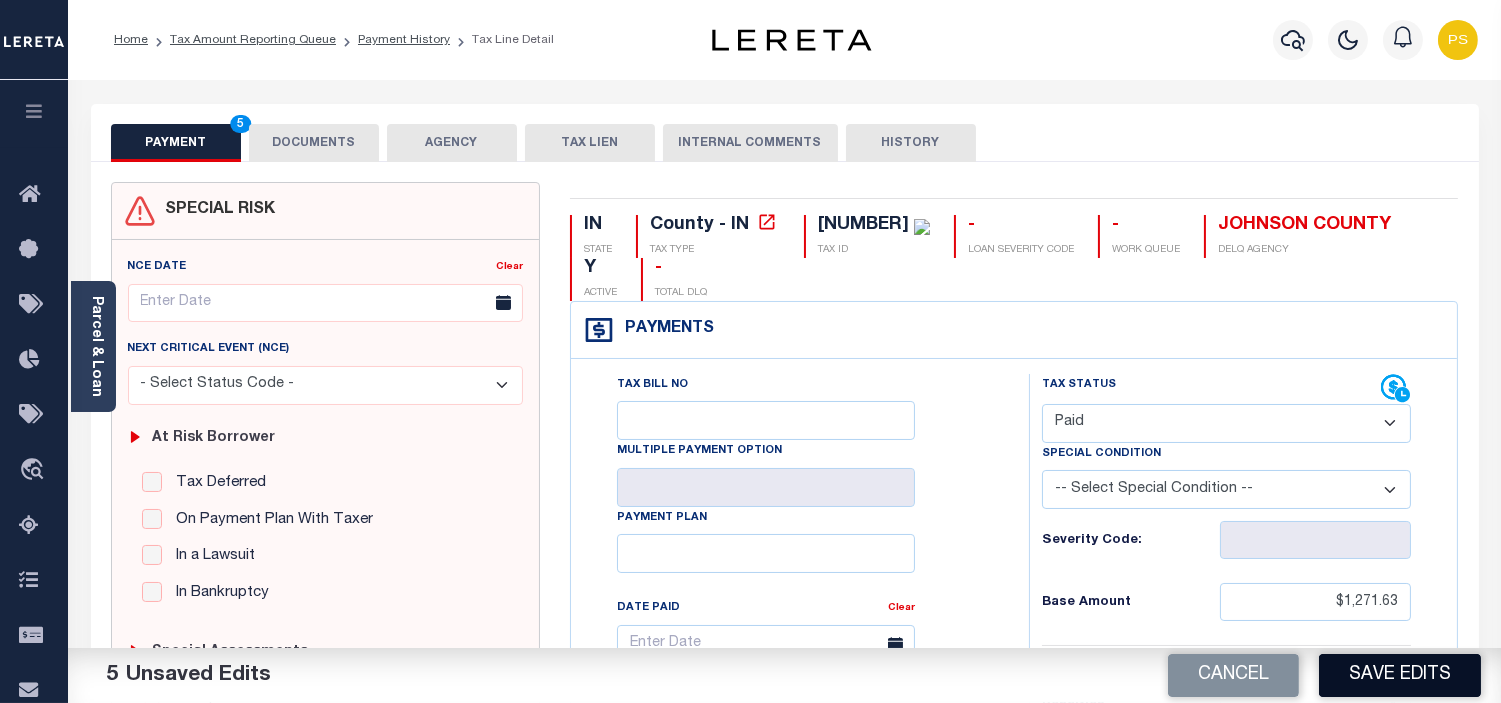 click on "Save Edits" at bounding box center (1400, 675) 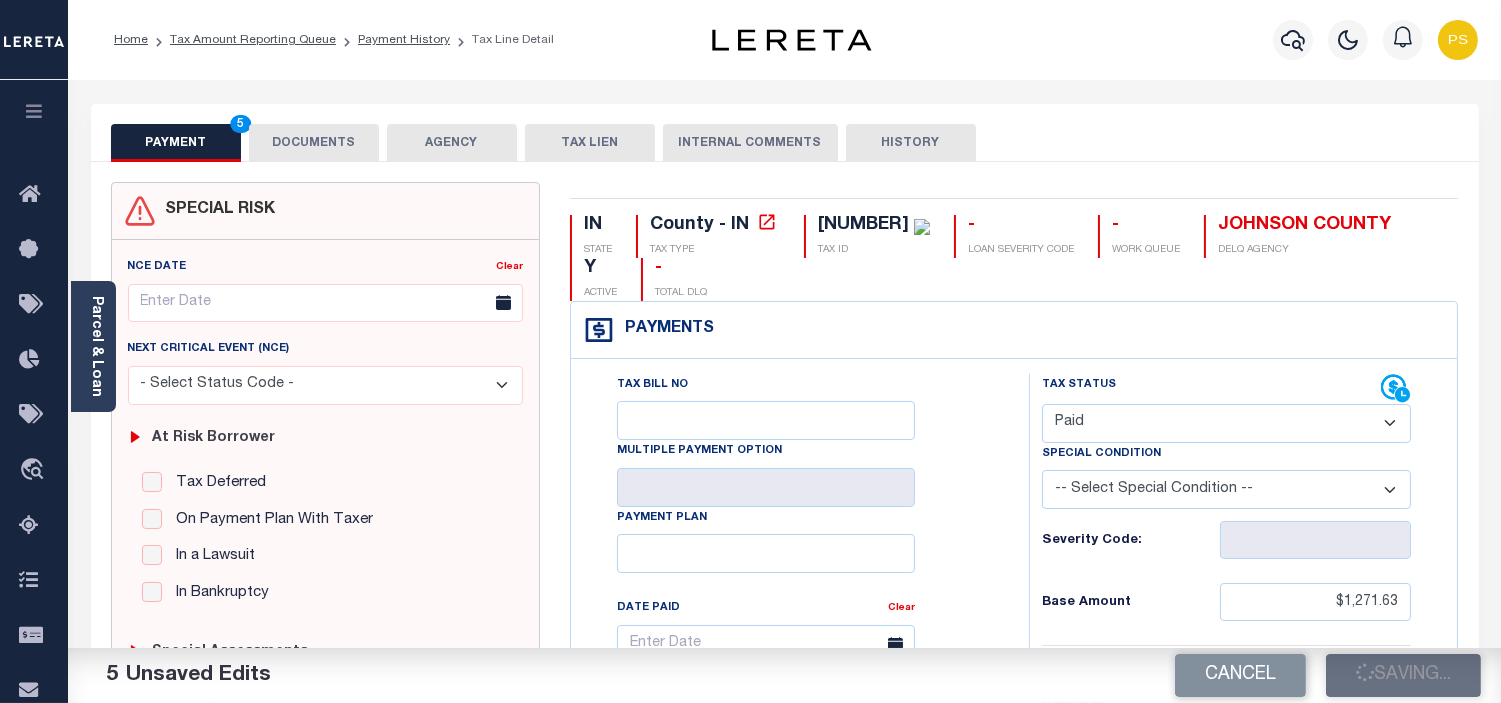 checkbox on "false" 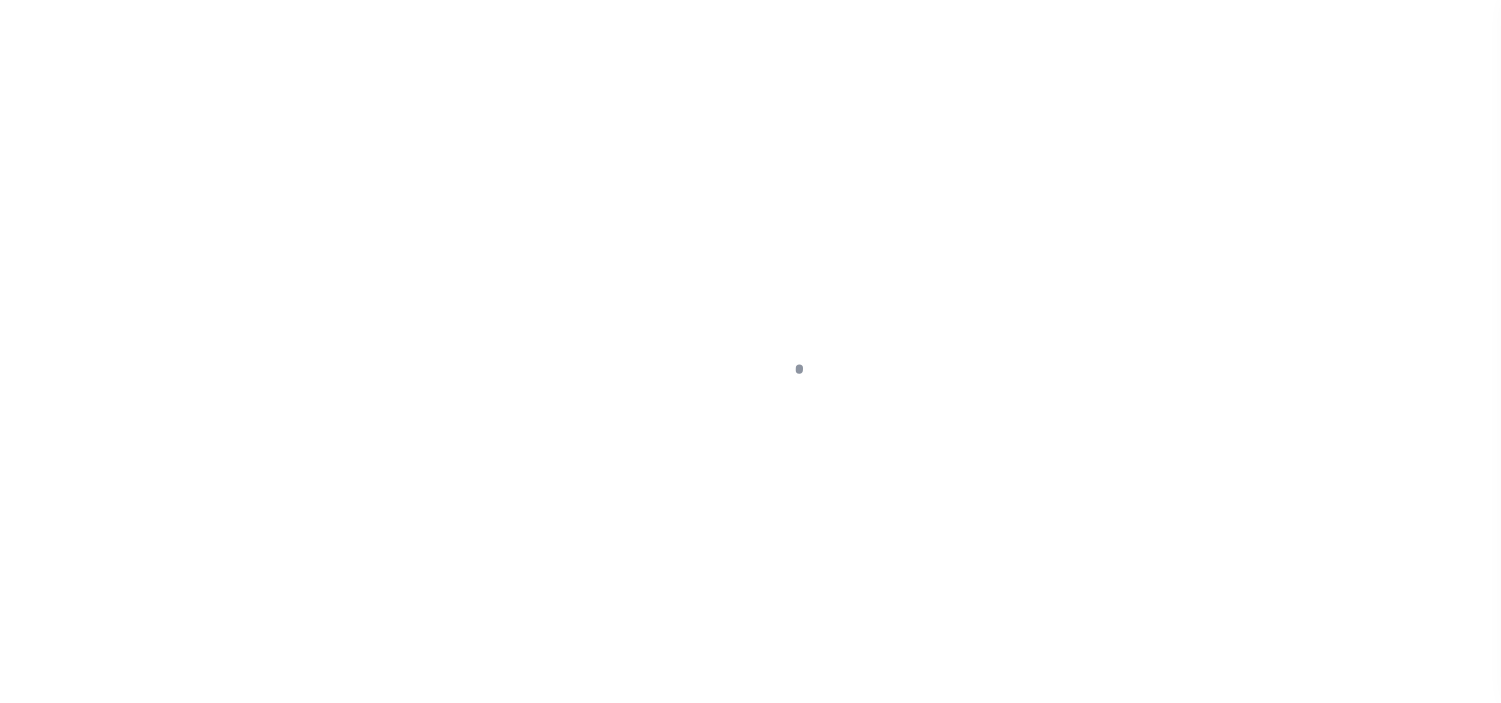 scroll, scrollTop: 0, scrollLeft: 0, axis: both 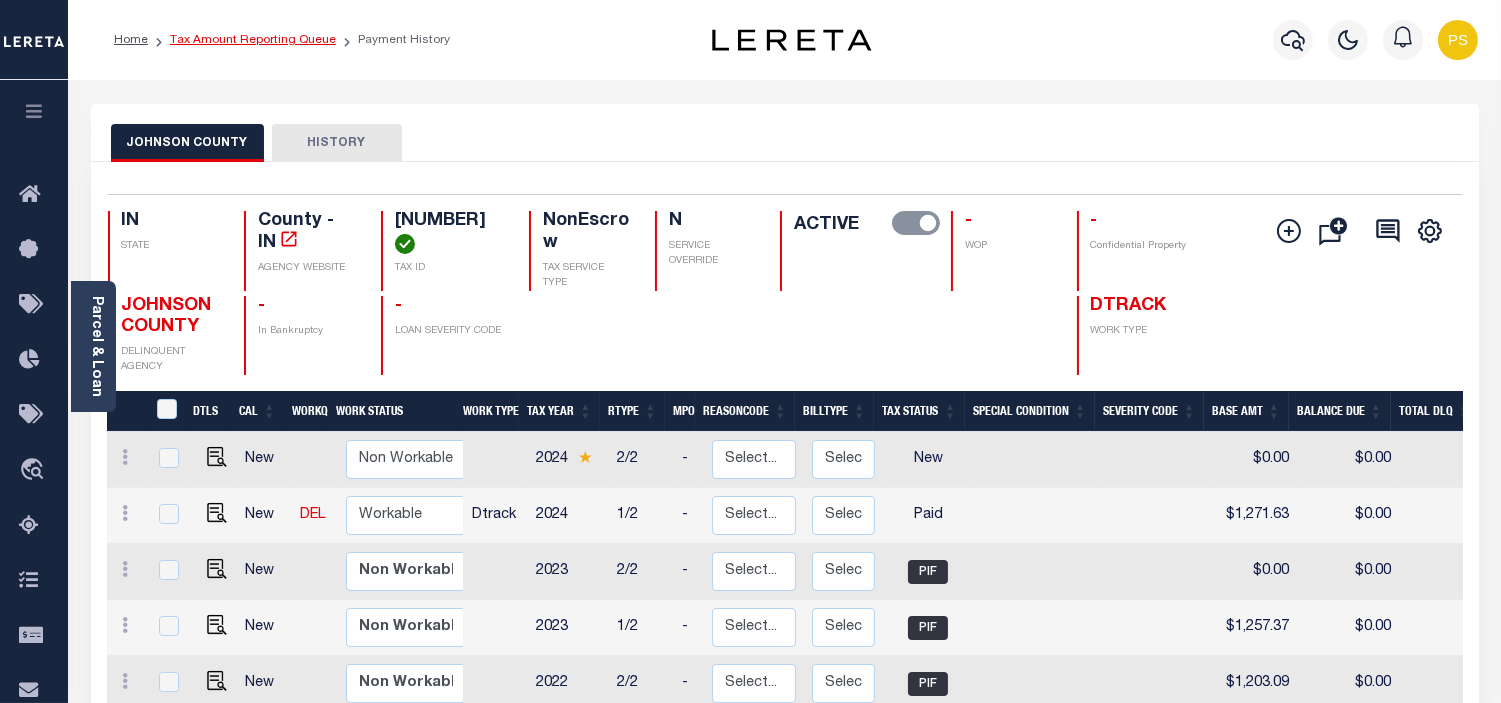 click on "Tax Amount Reporting Queue" at bounding box center [253, 40] 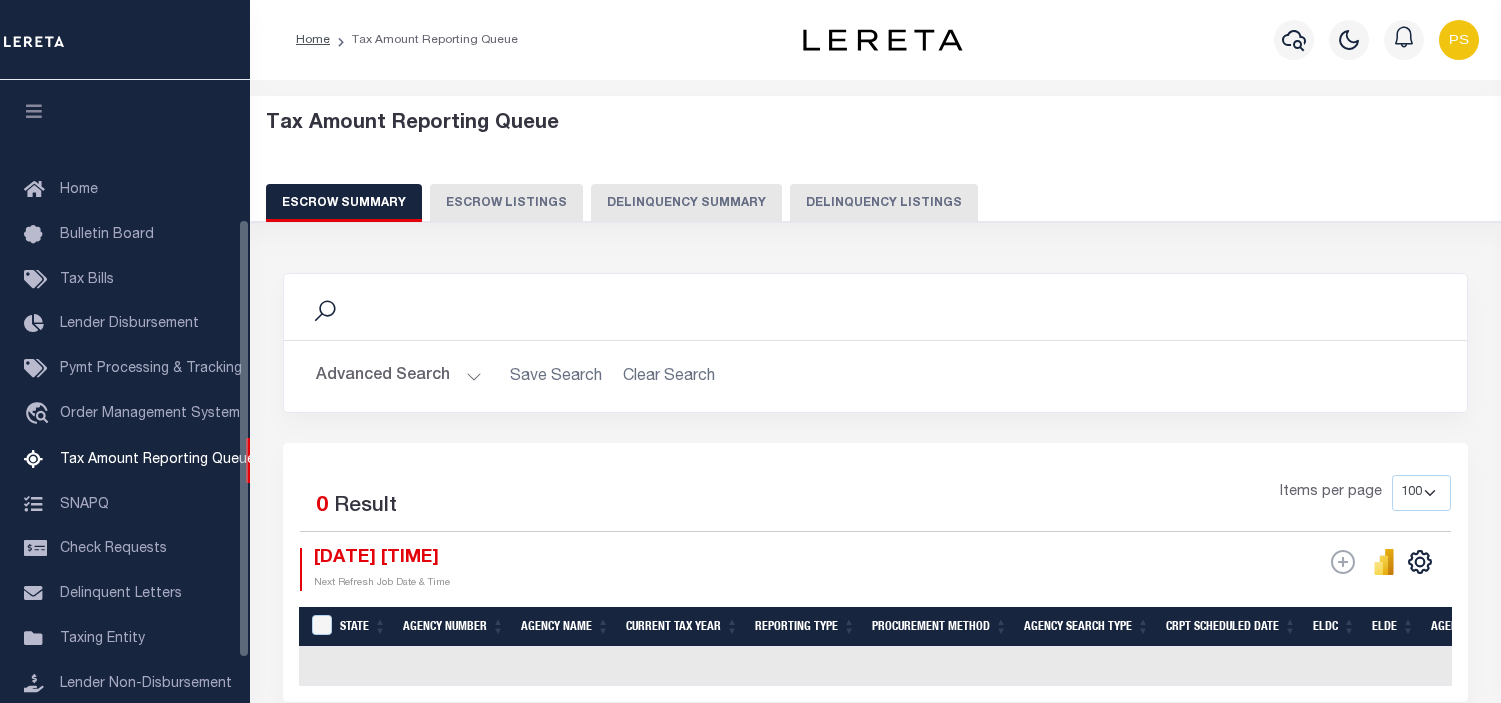 select on "100" 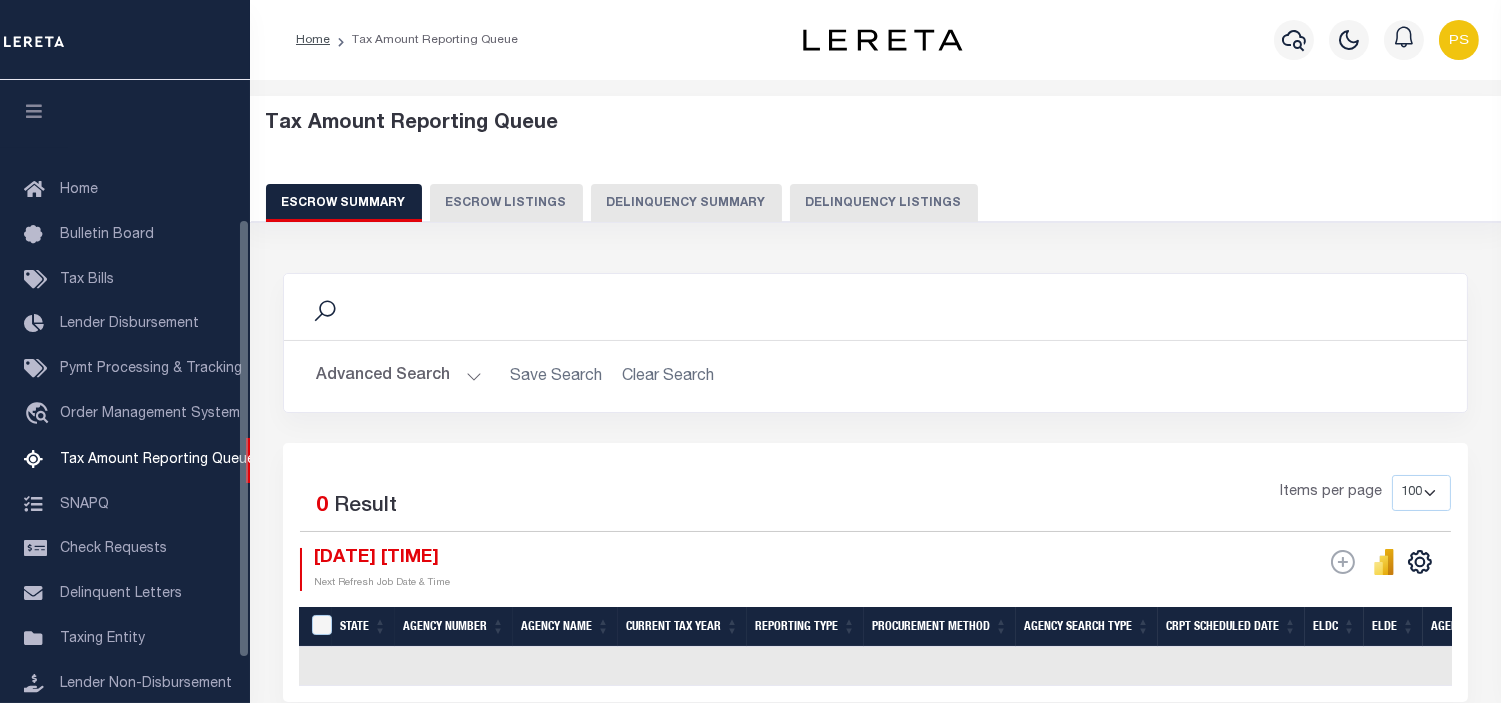 scroll, scrollTop: 198, scrollLeft: 0, axis: vertical 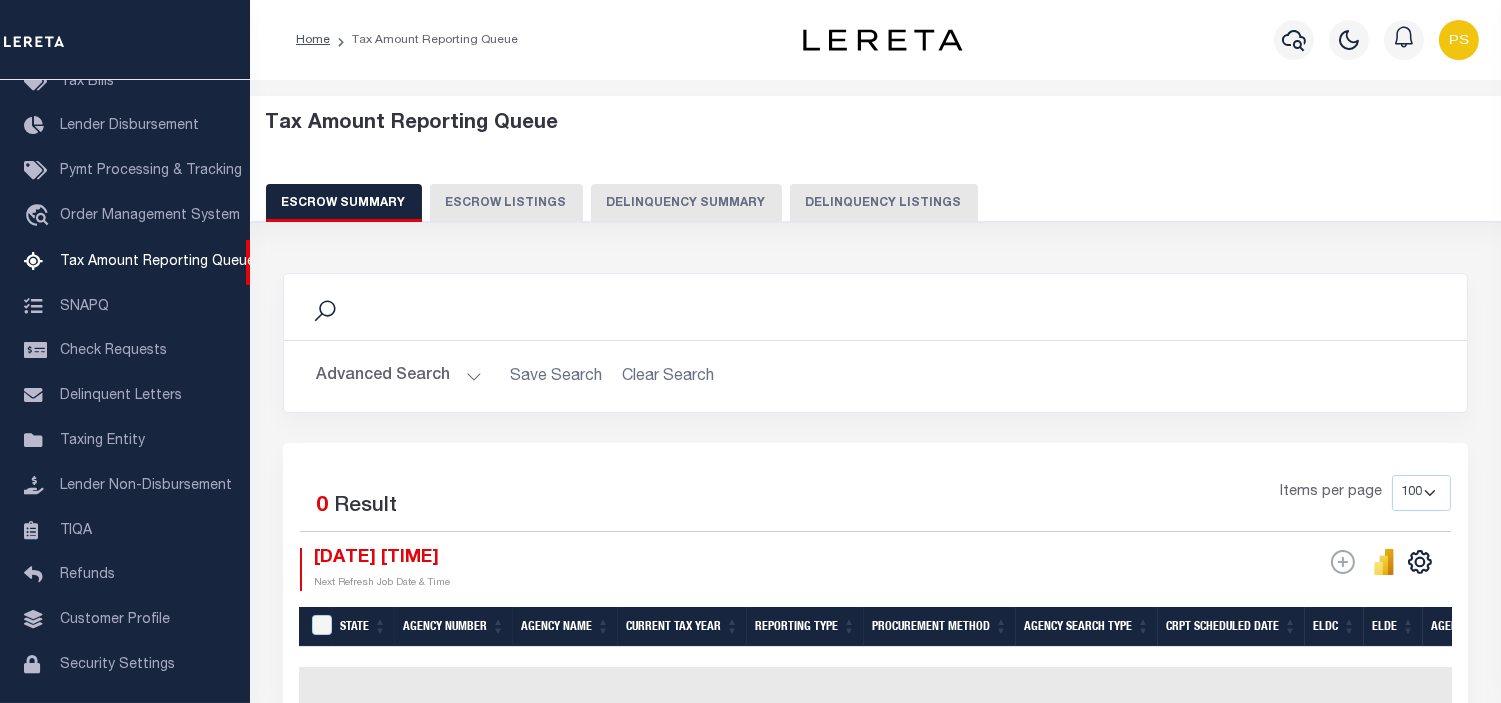 click on "Delinquency Listings" at bounding box center (884, 203) 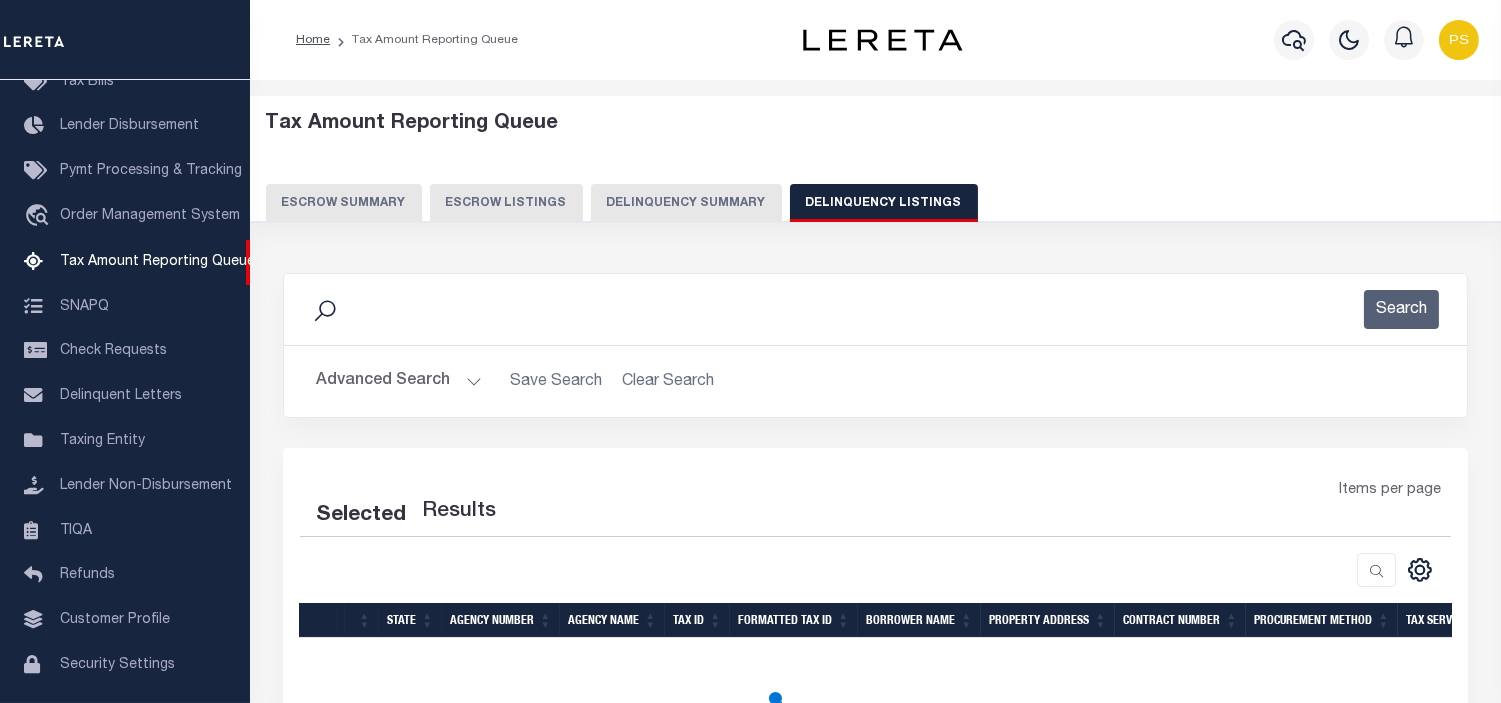 select on "100" 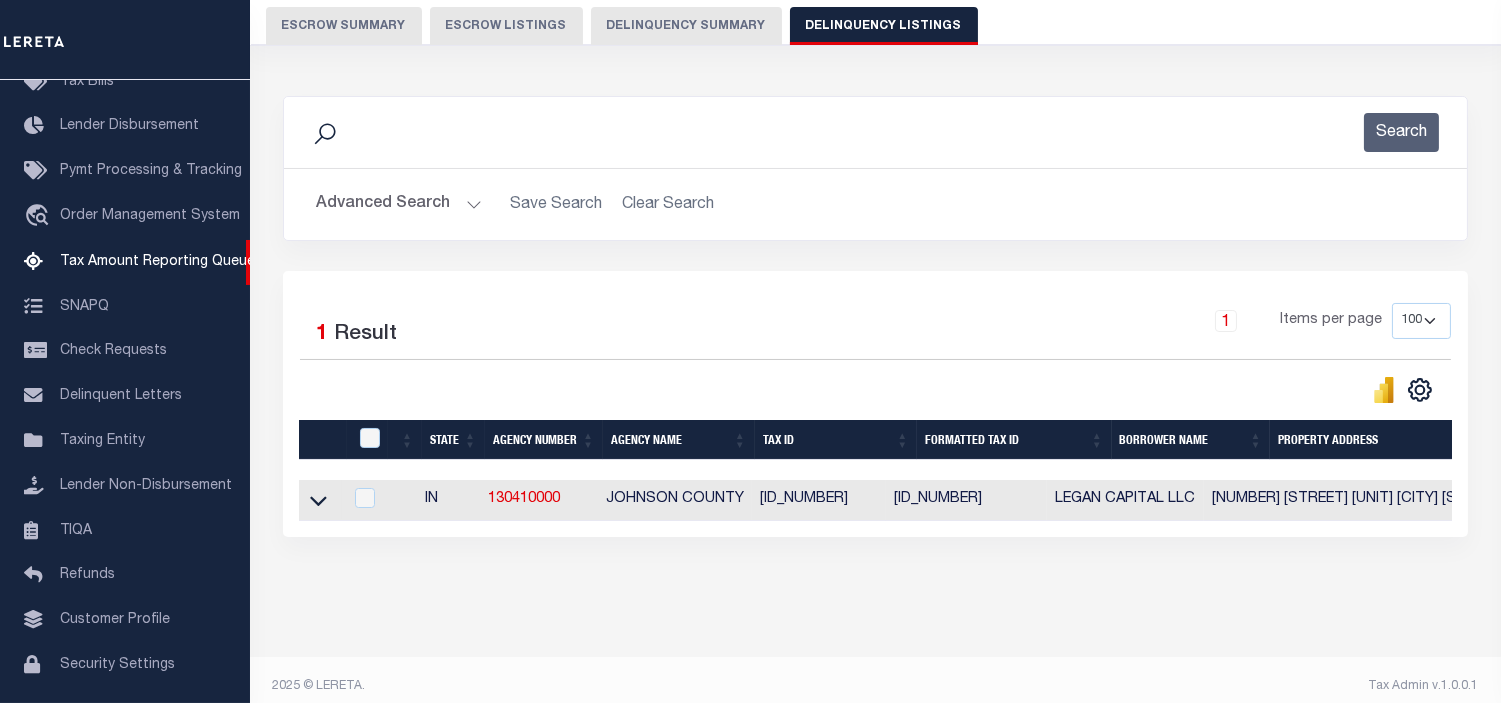 scroll, scrollTop: 207, scrollLeft: 0, axis: vertical 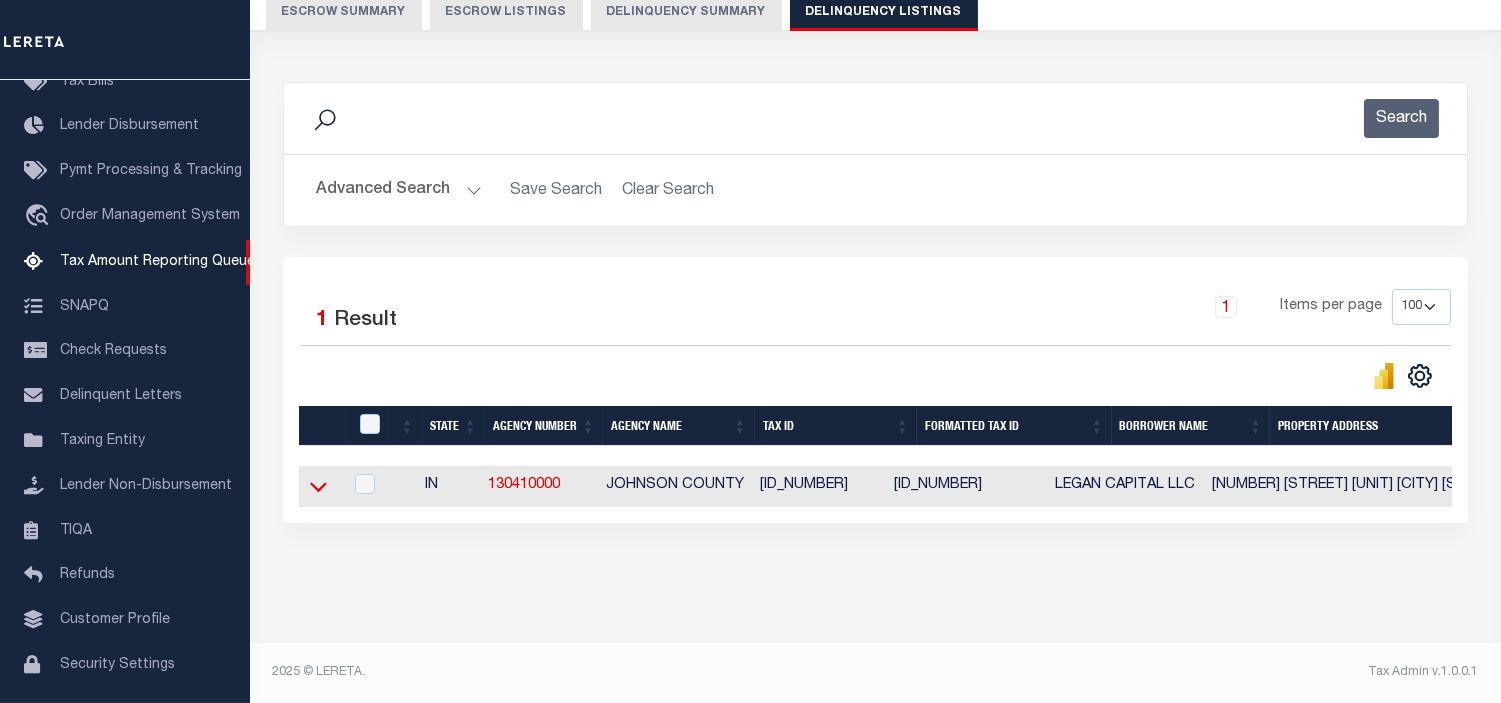 click 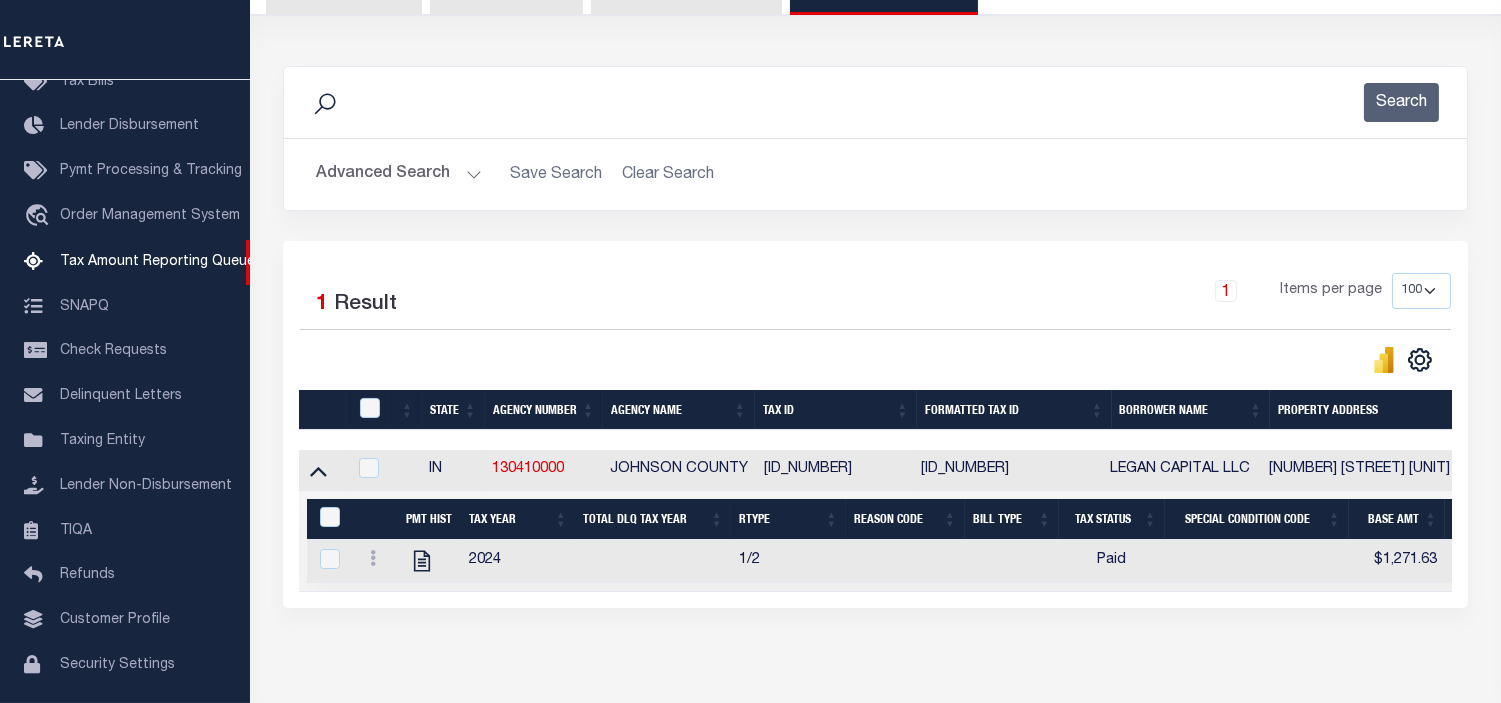 scroll, scrollTop: 308, scrollLeft: 0, axis: vertical 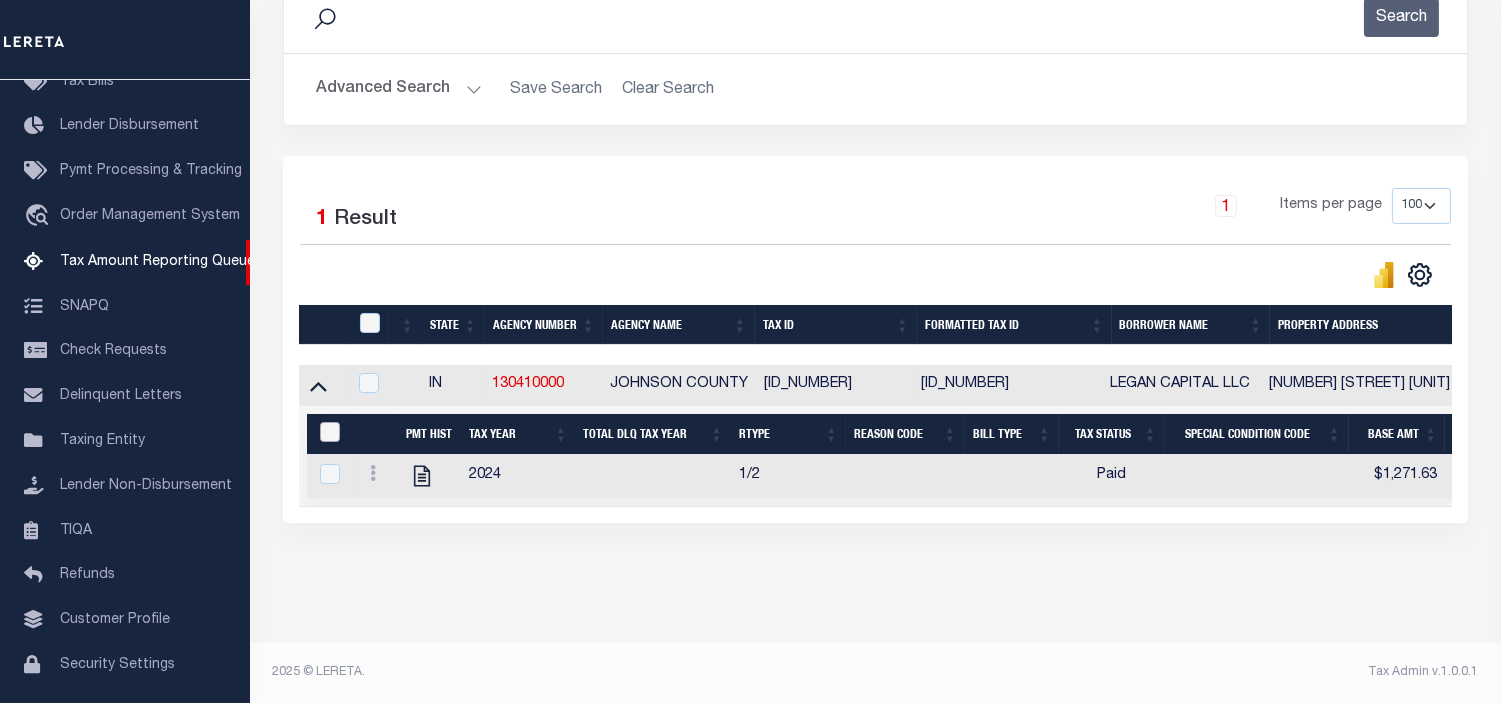click at bounding box center (330, 432) 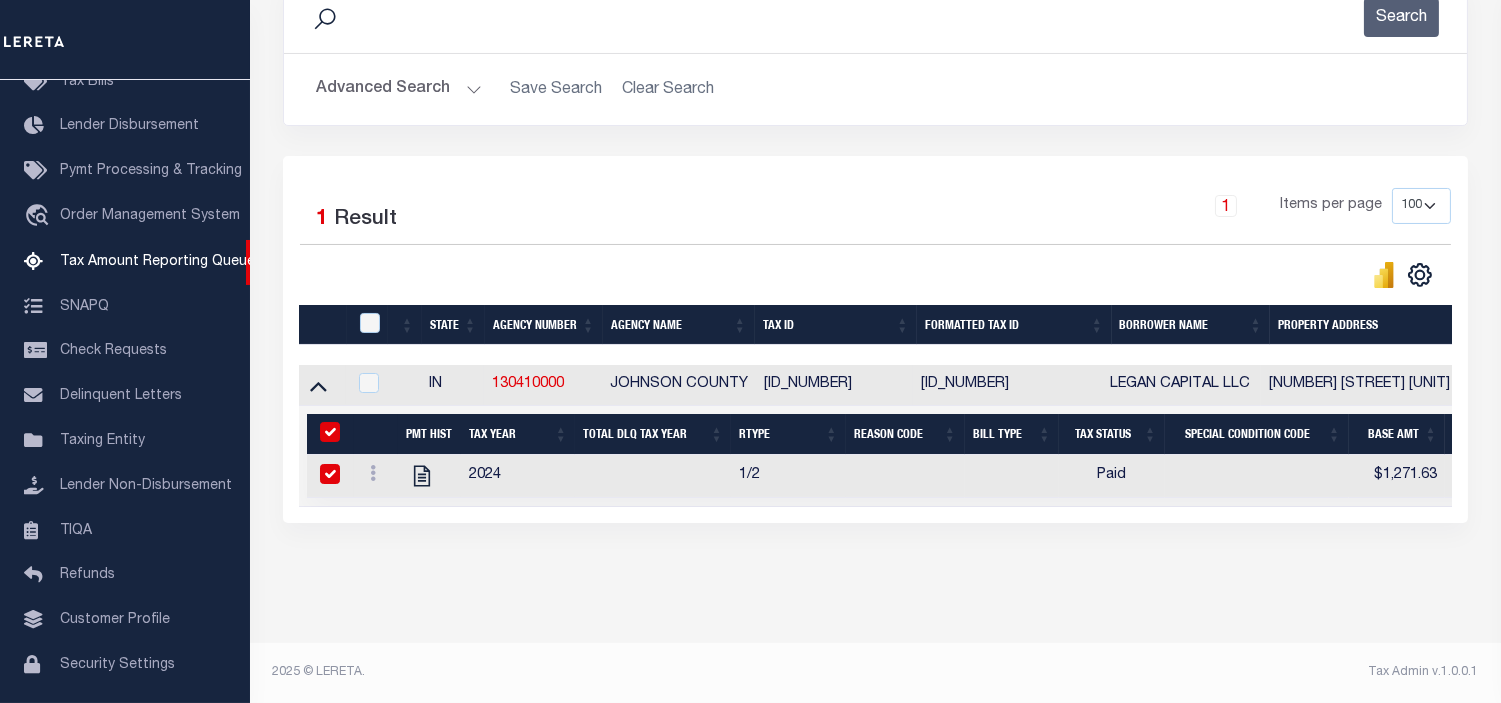 checkbox on "true" 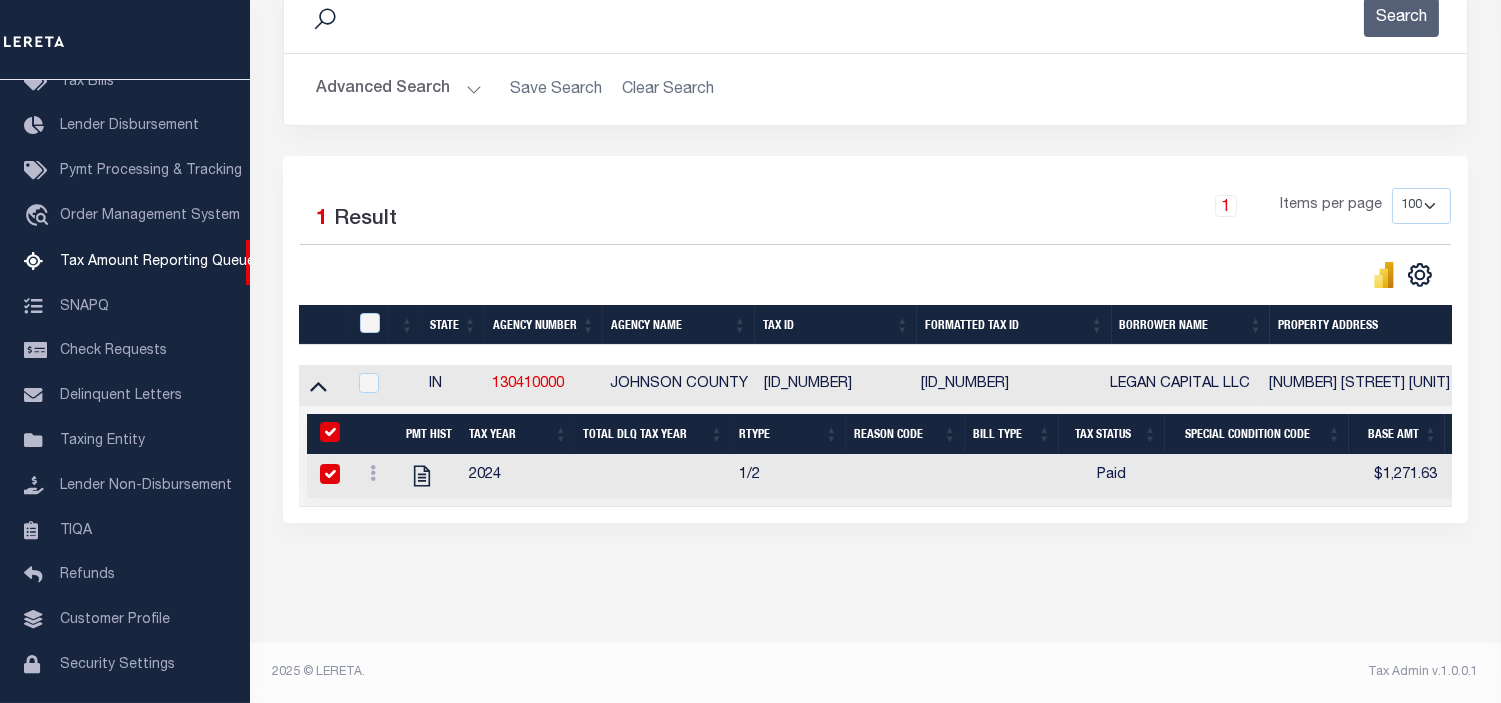checkbox on "true" 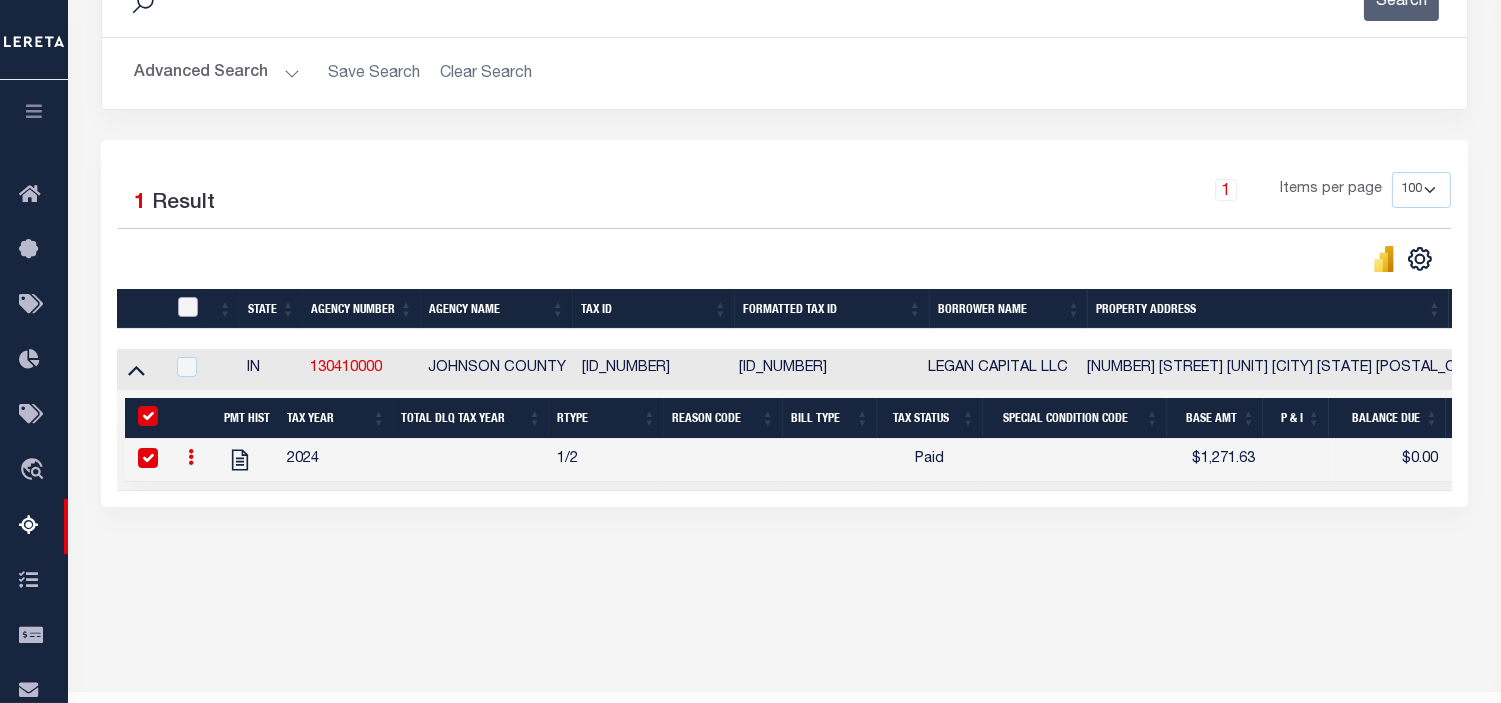click at bounding box center (188, 307) 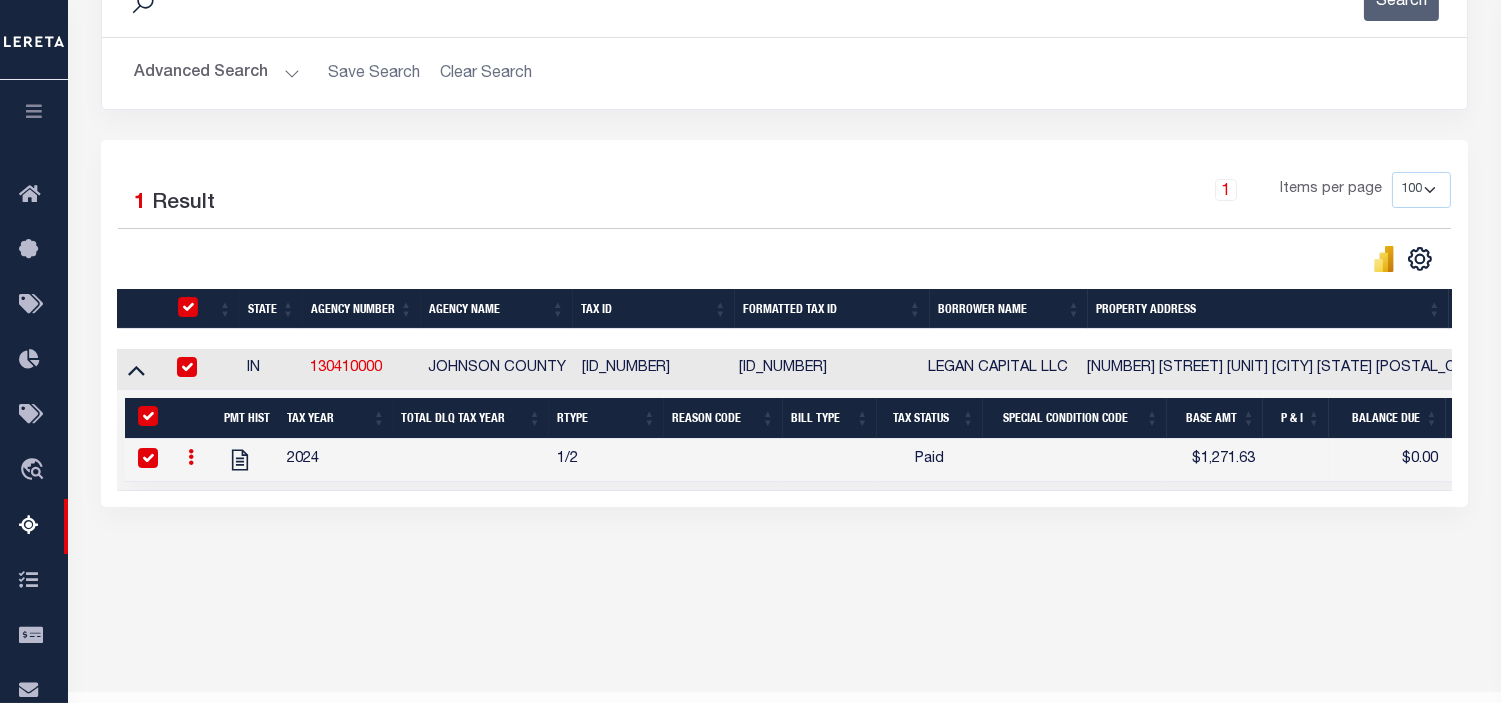 checkbox on "true" 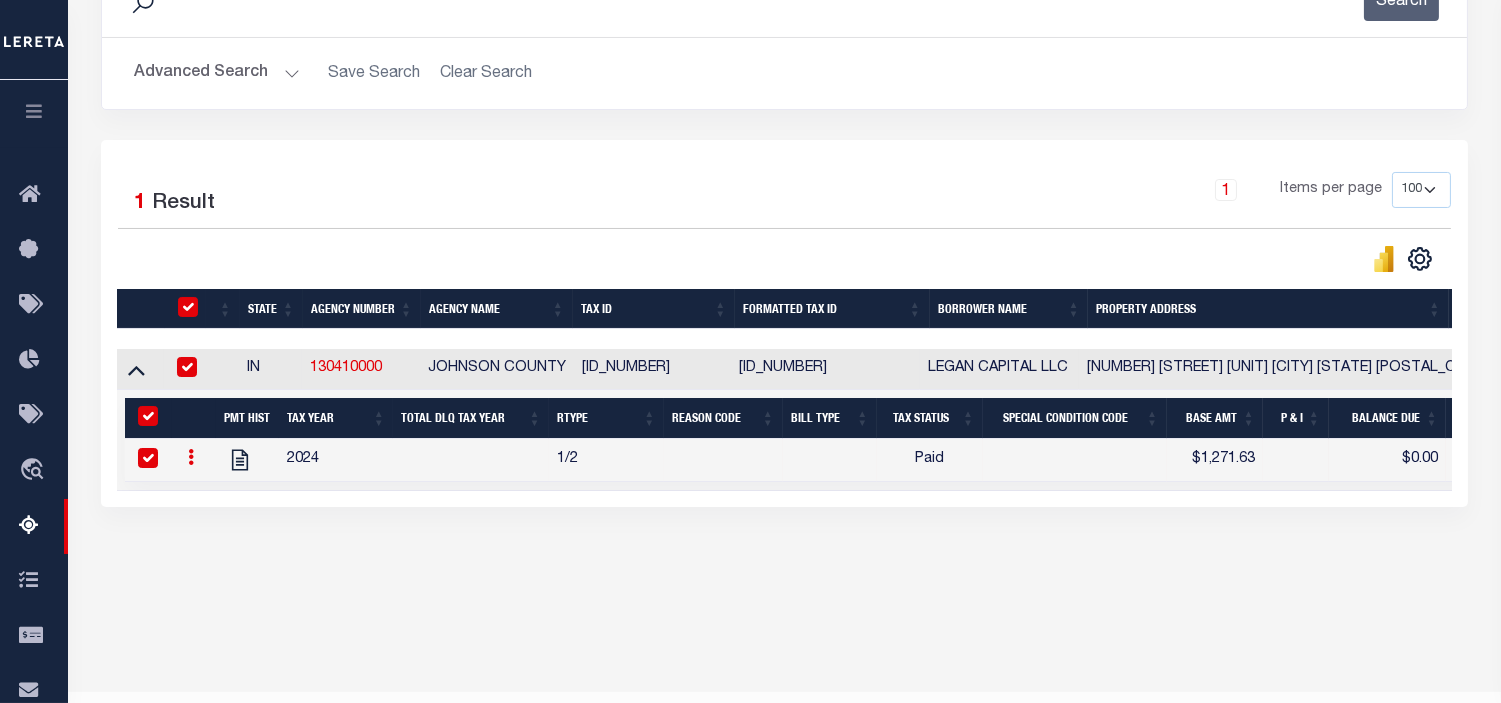 checkbox on "true" 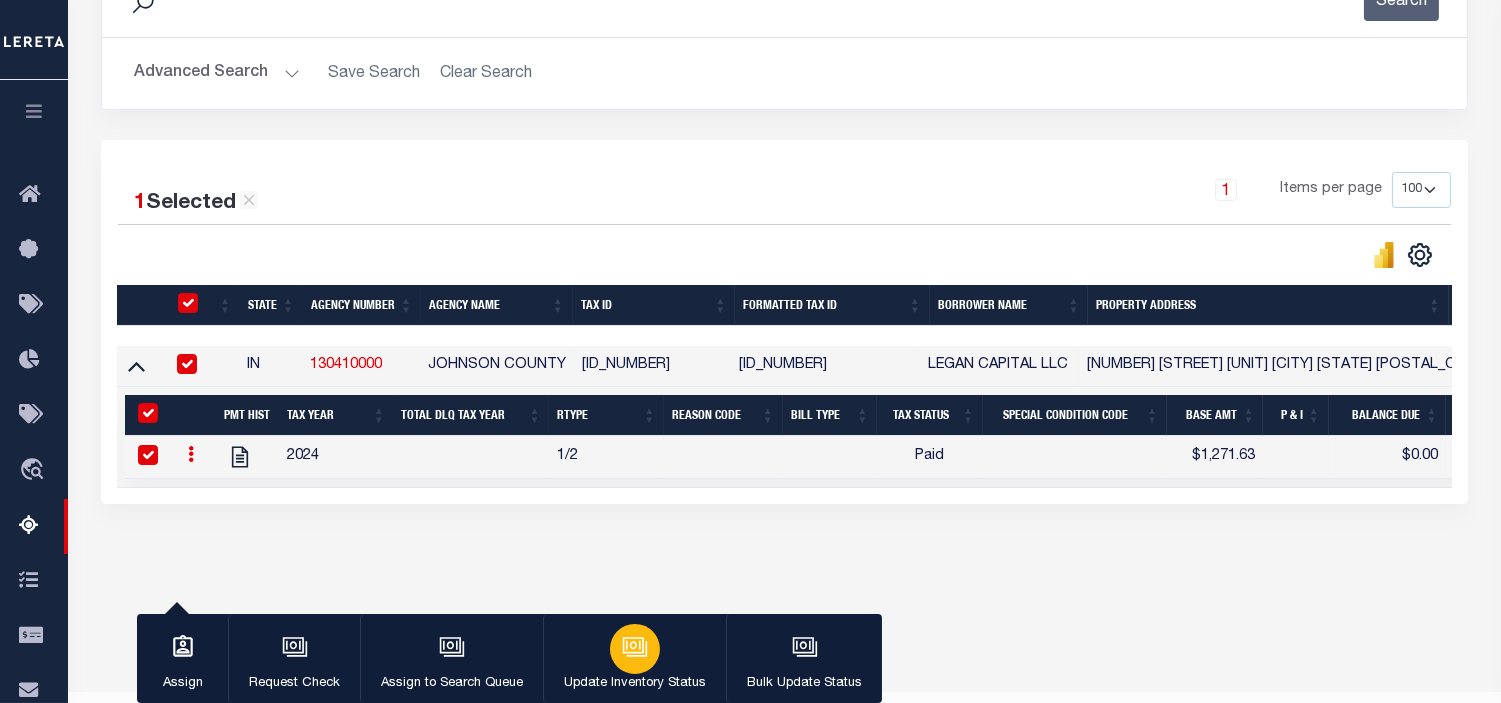 click 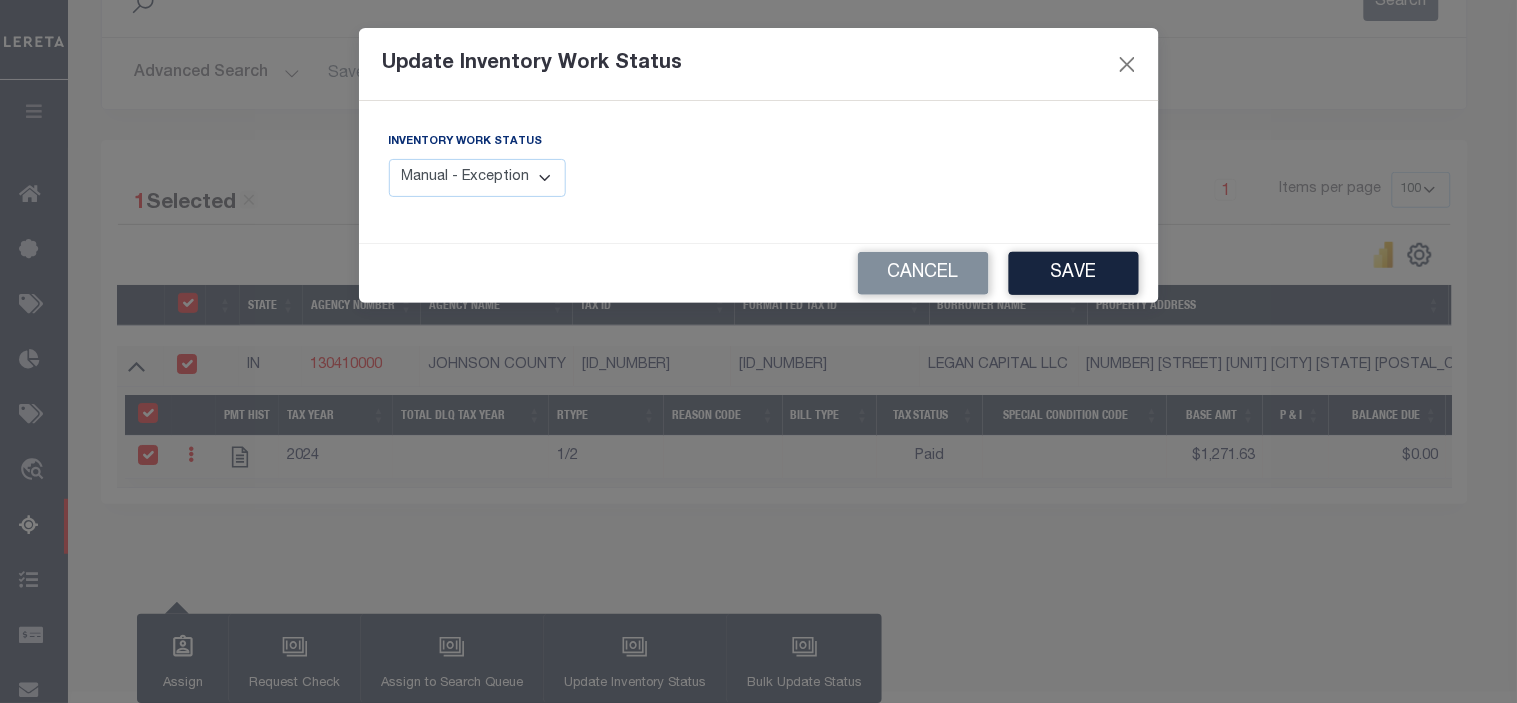 click on "Manual - Exception
Pended - Awaiting Search
Late Add Exception
Completed" at bounding box center (478, 178) 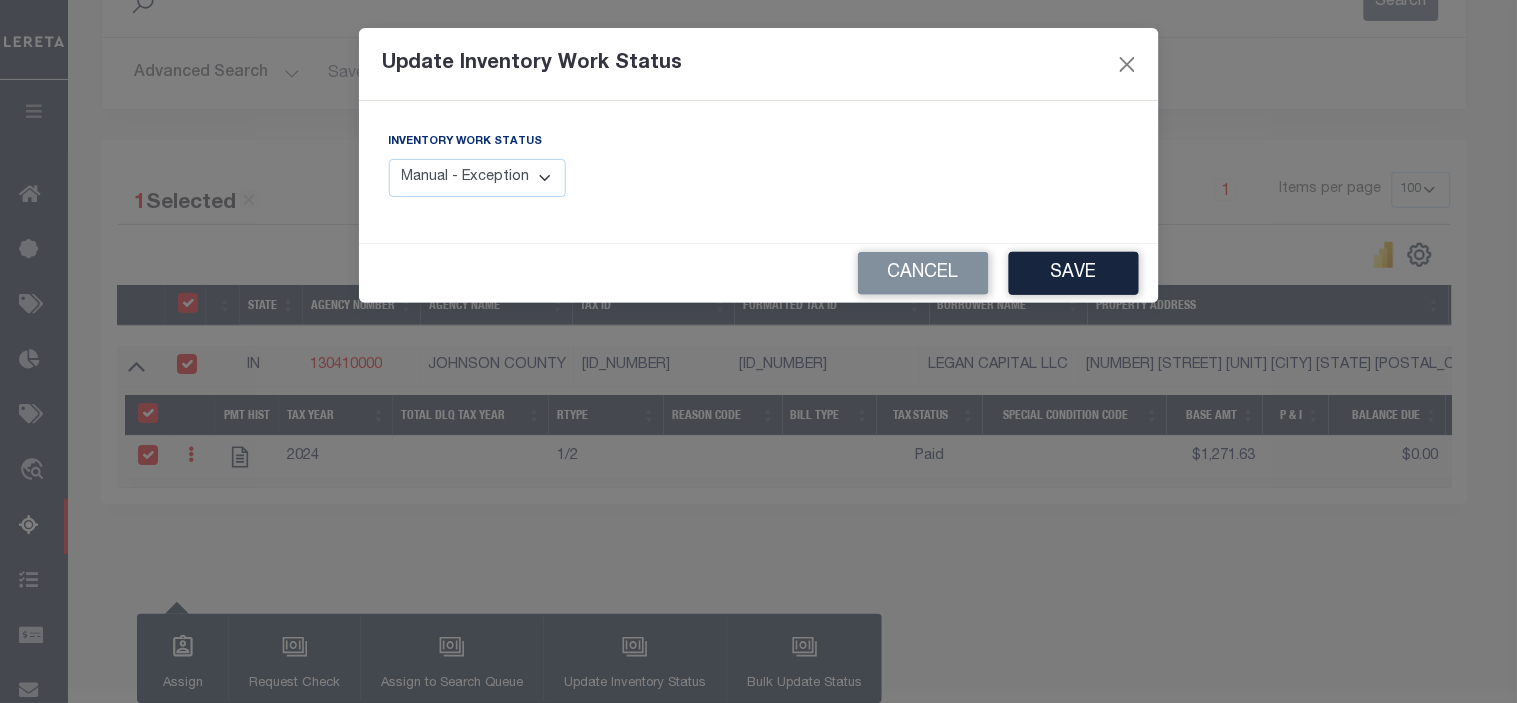 select on "4" 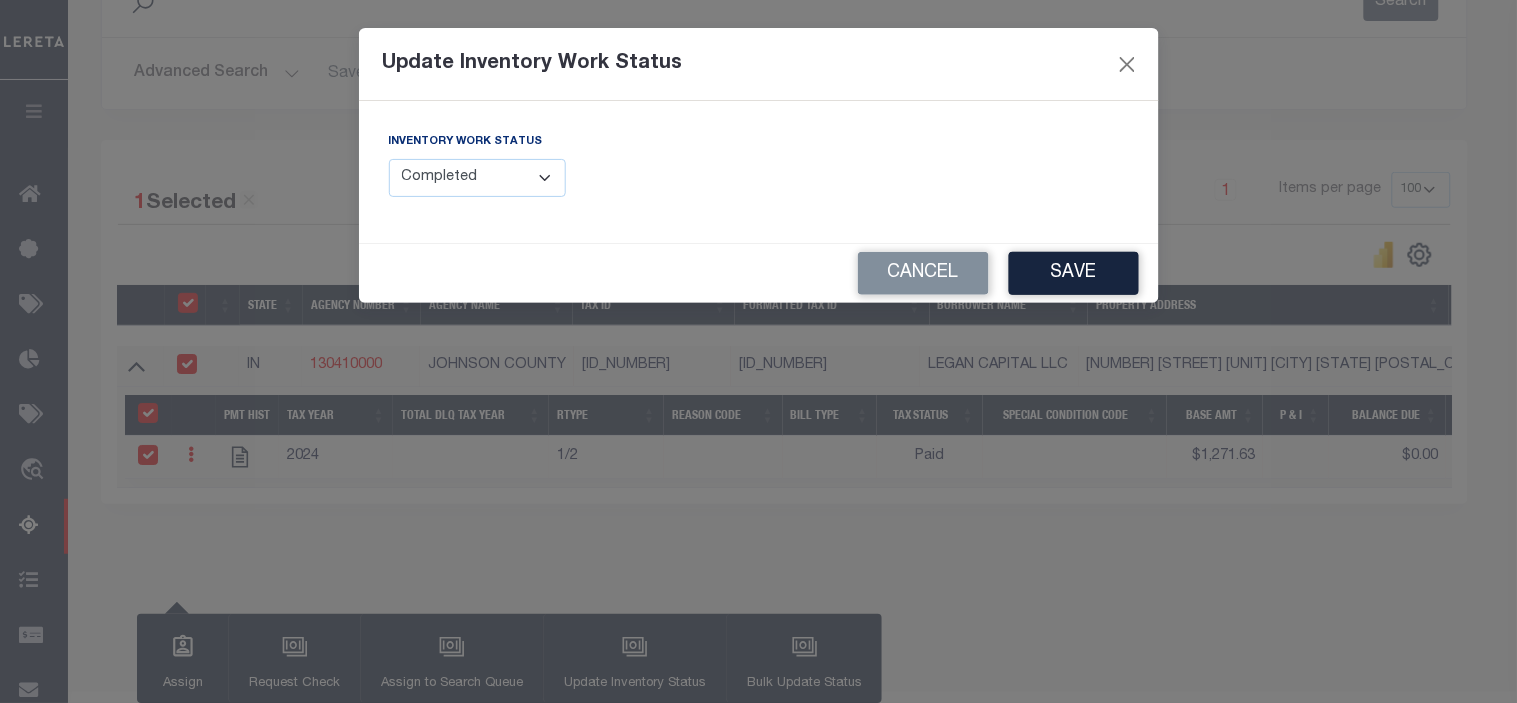 click on "Manual - Exception
Pended - Awaiting Search
Late Add Exception
Completed" at bounding box center [478, 178] 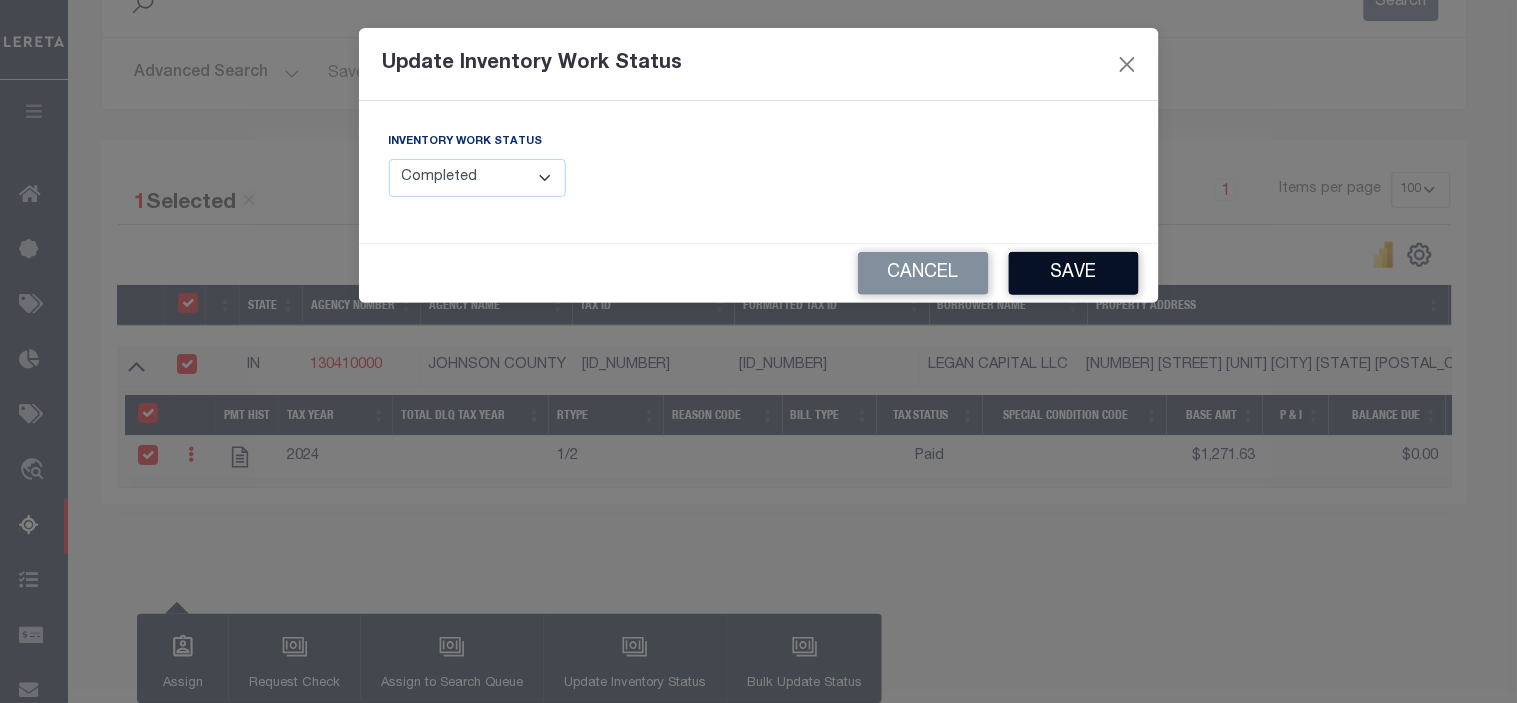 click on "Save" at bounding box center (1074, 273) 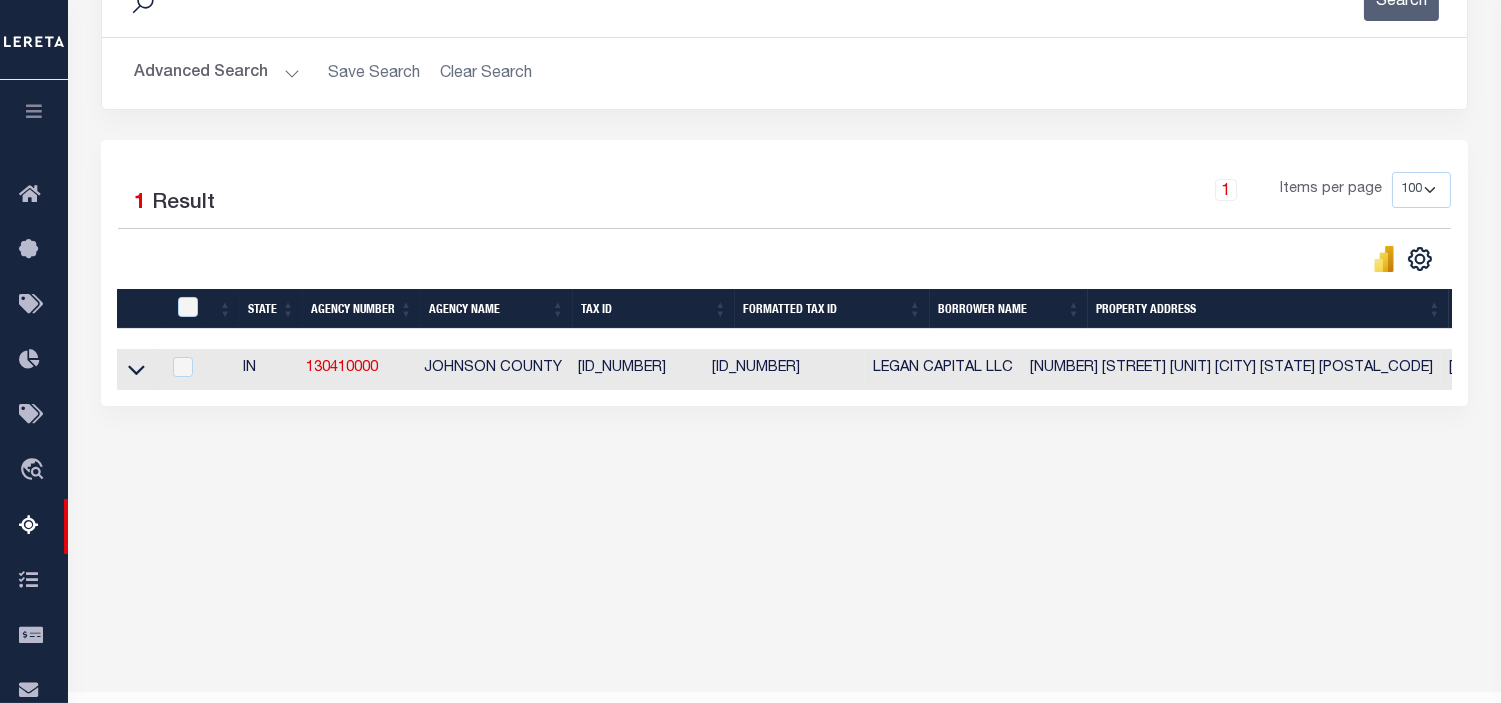 click on "Advanced Search" at bounding box center [217, 73] 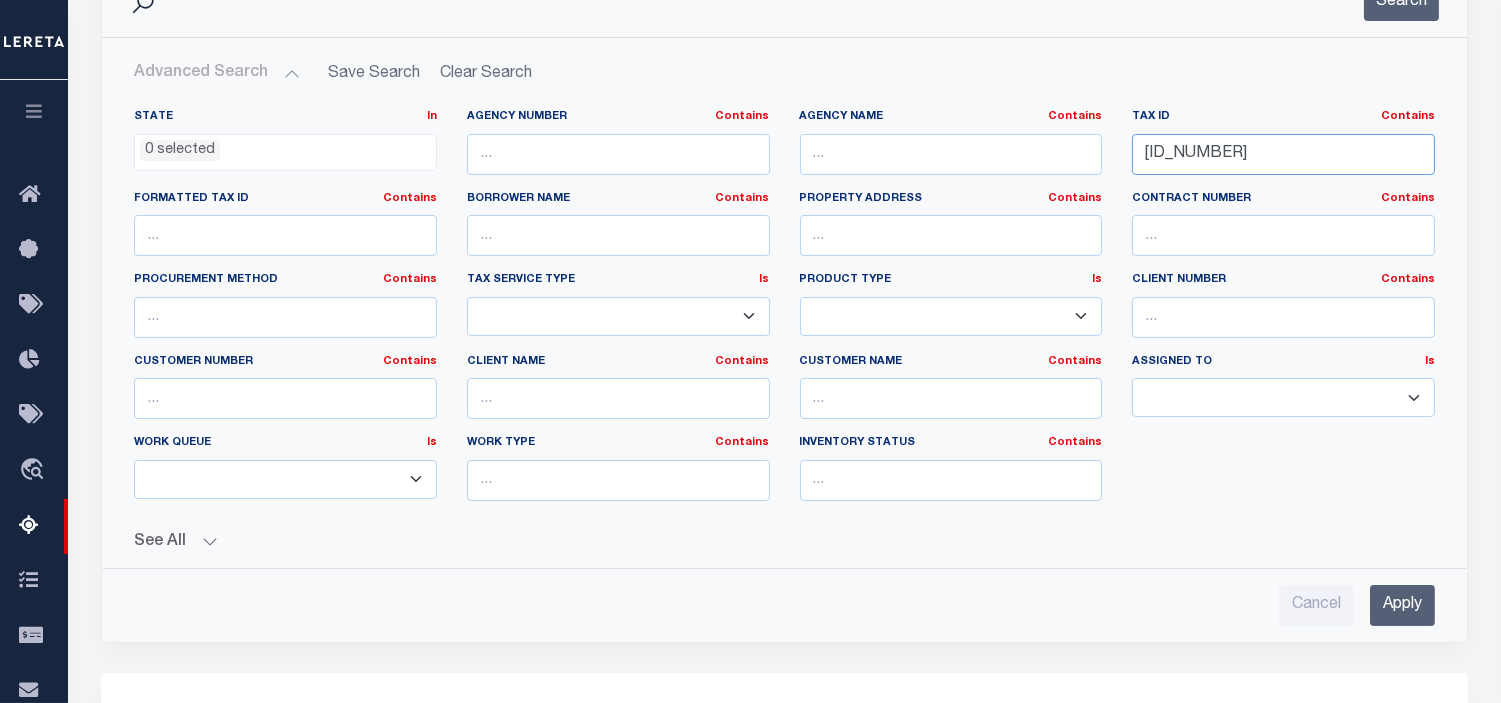 click on "410815044024000009" at bounding box center (1283, 154) 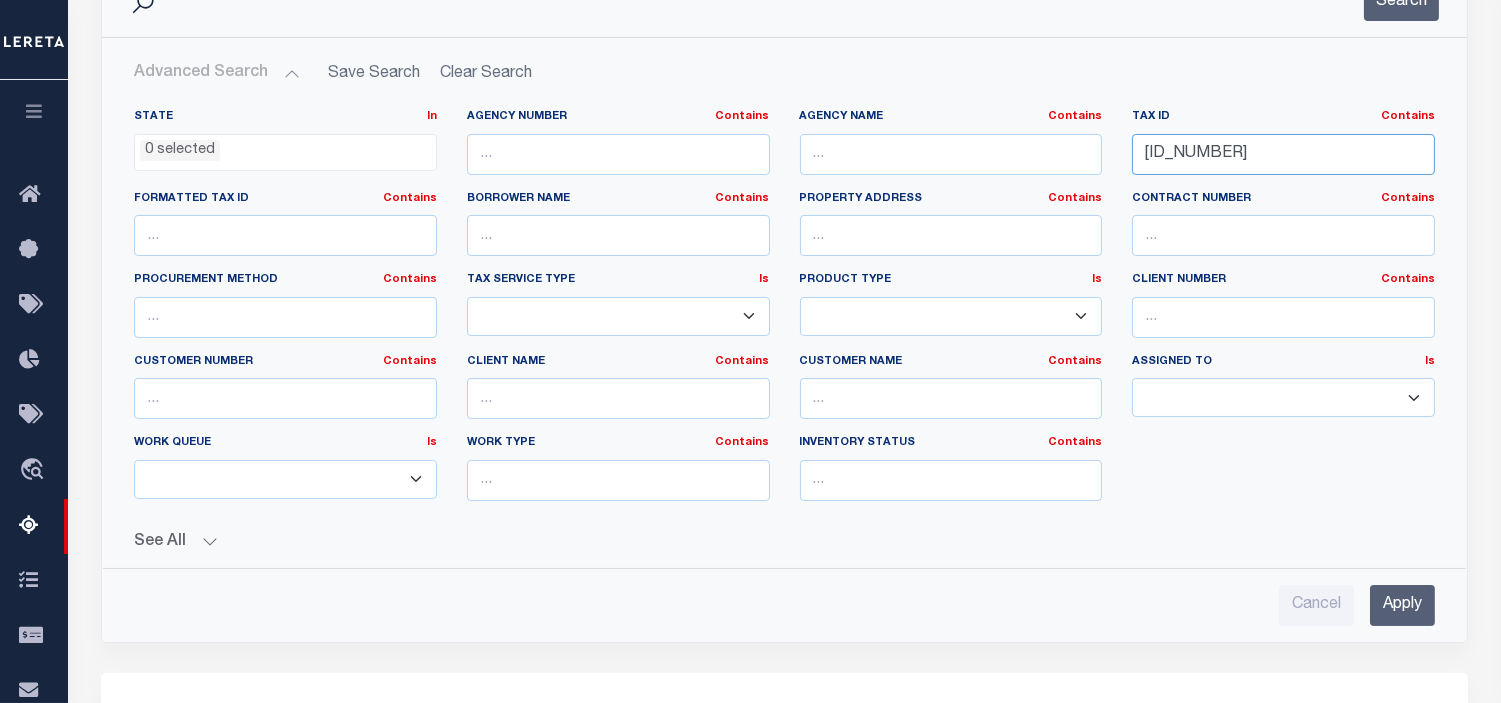 type on "410815044052000009" 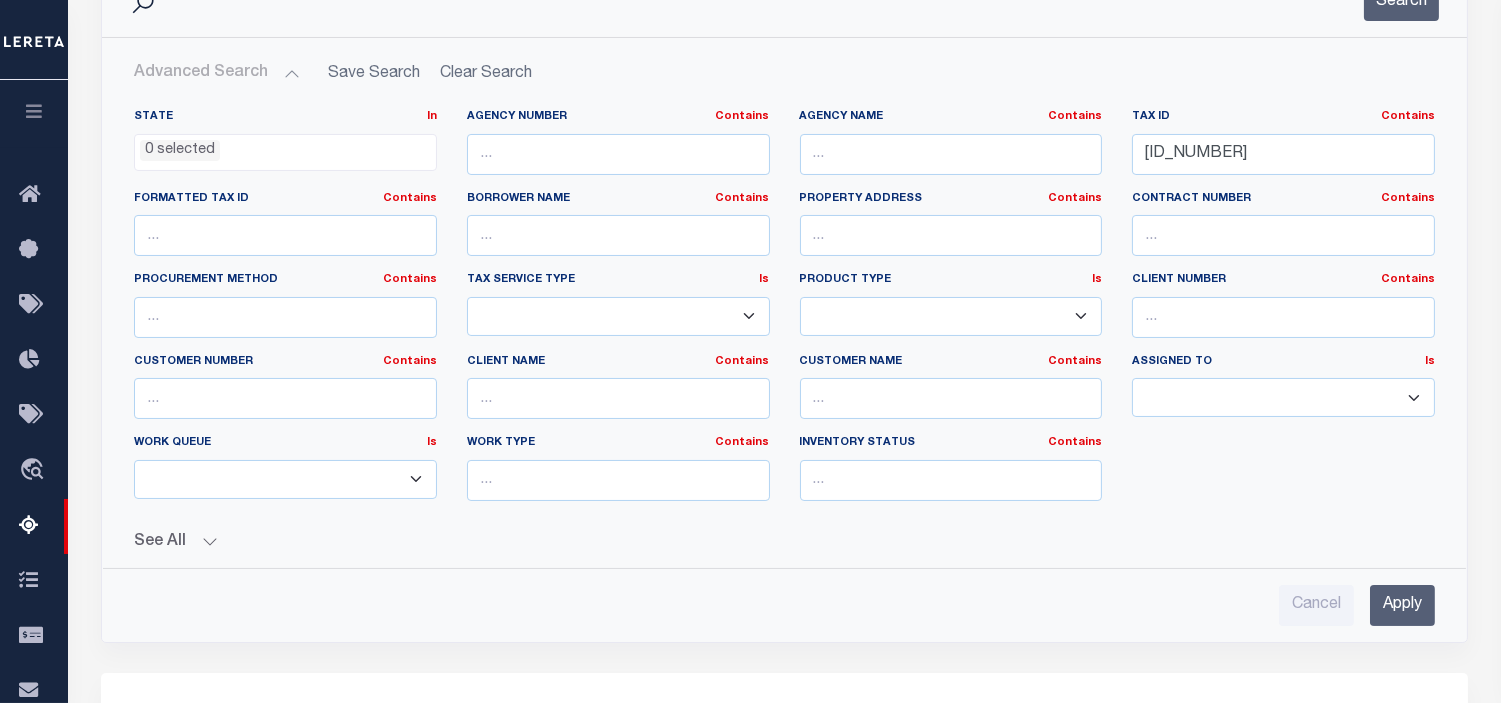 click on "Apply" at bounding box center (1402, 605) 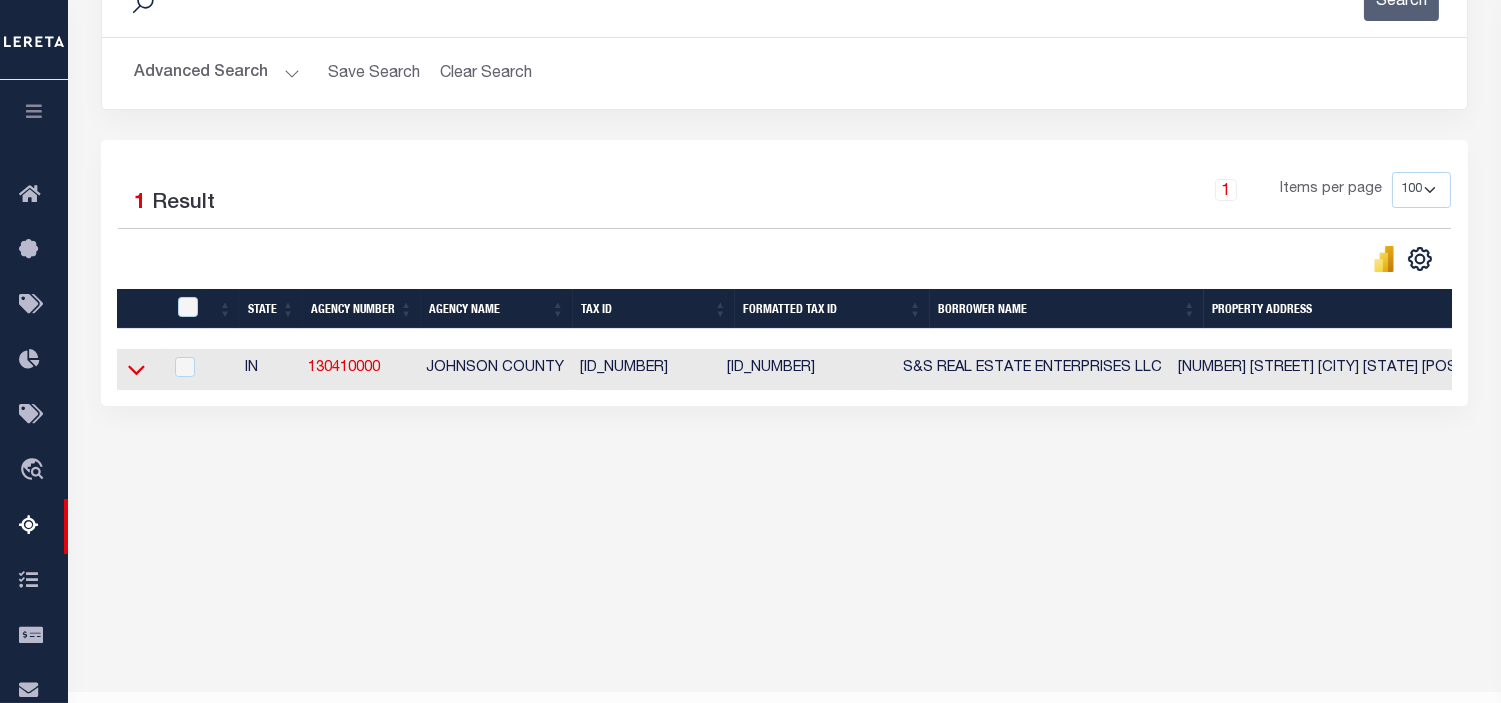 click 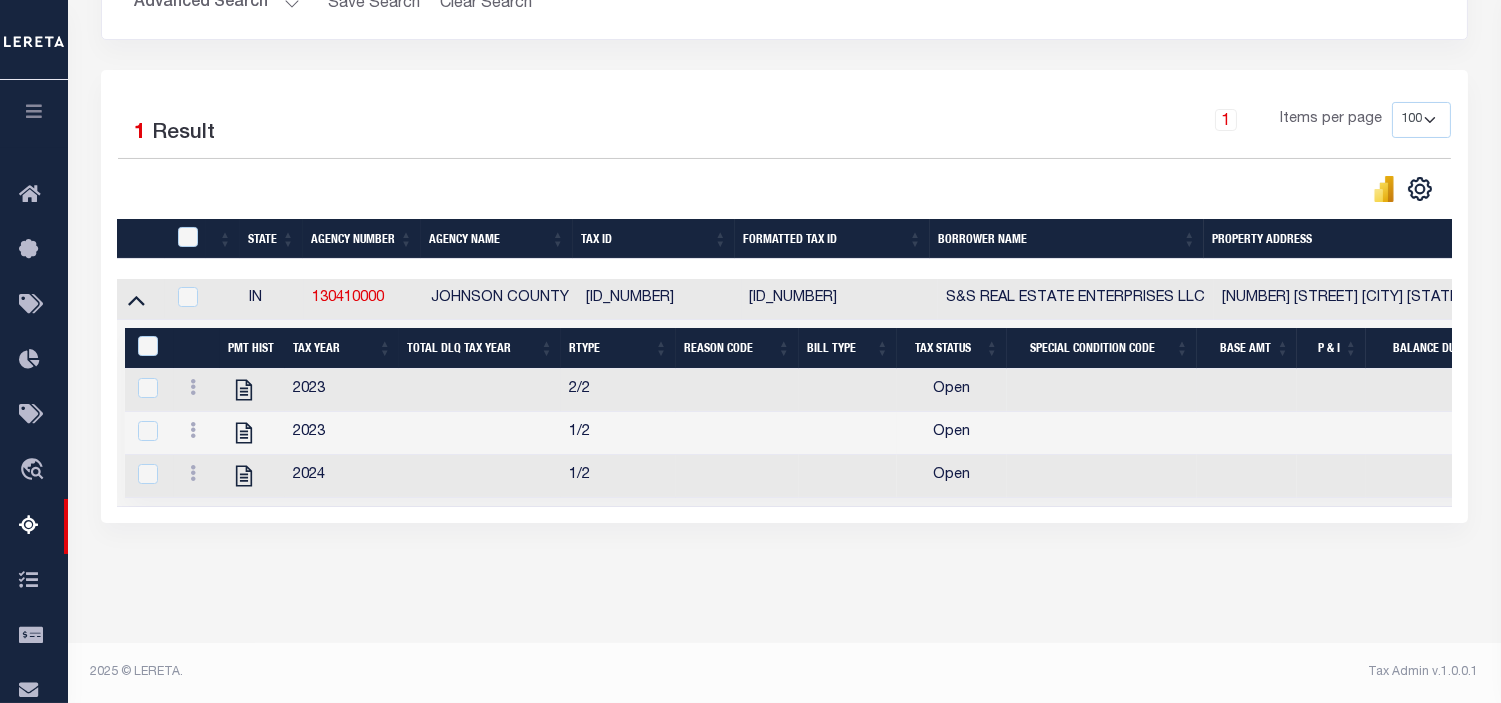 scroll, scrollTop: 396, scrollLeft: 0, axis: vertical 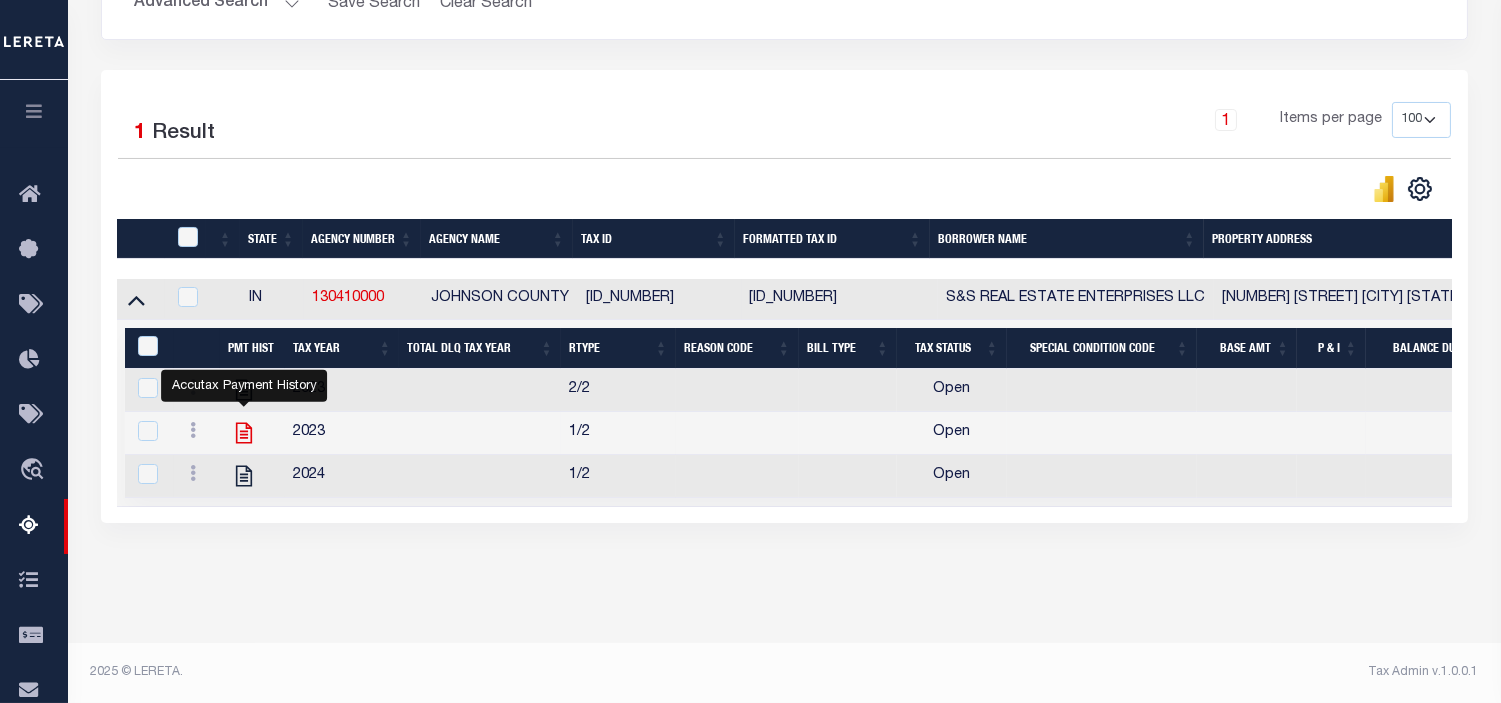 click 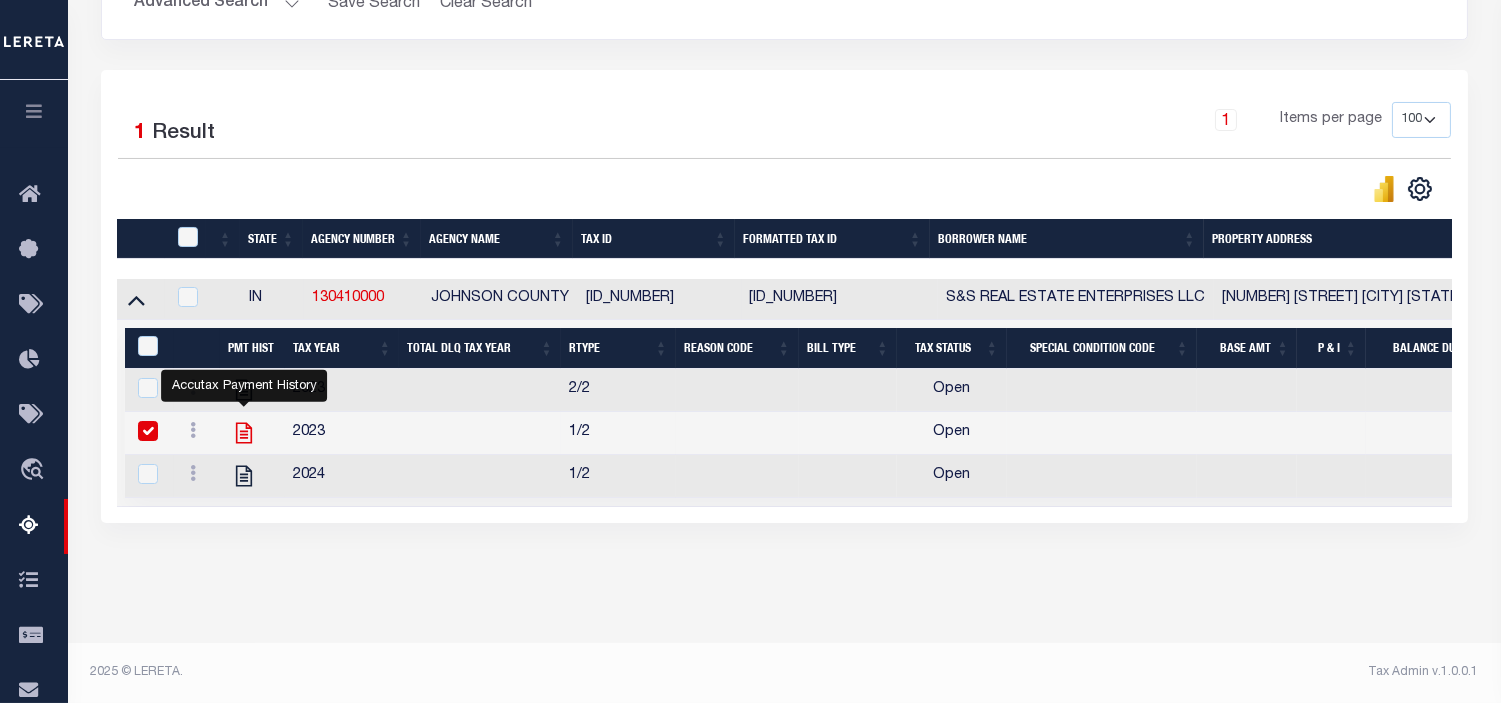 checkbox on "false" 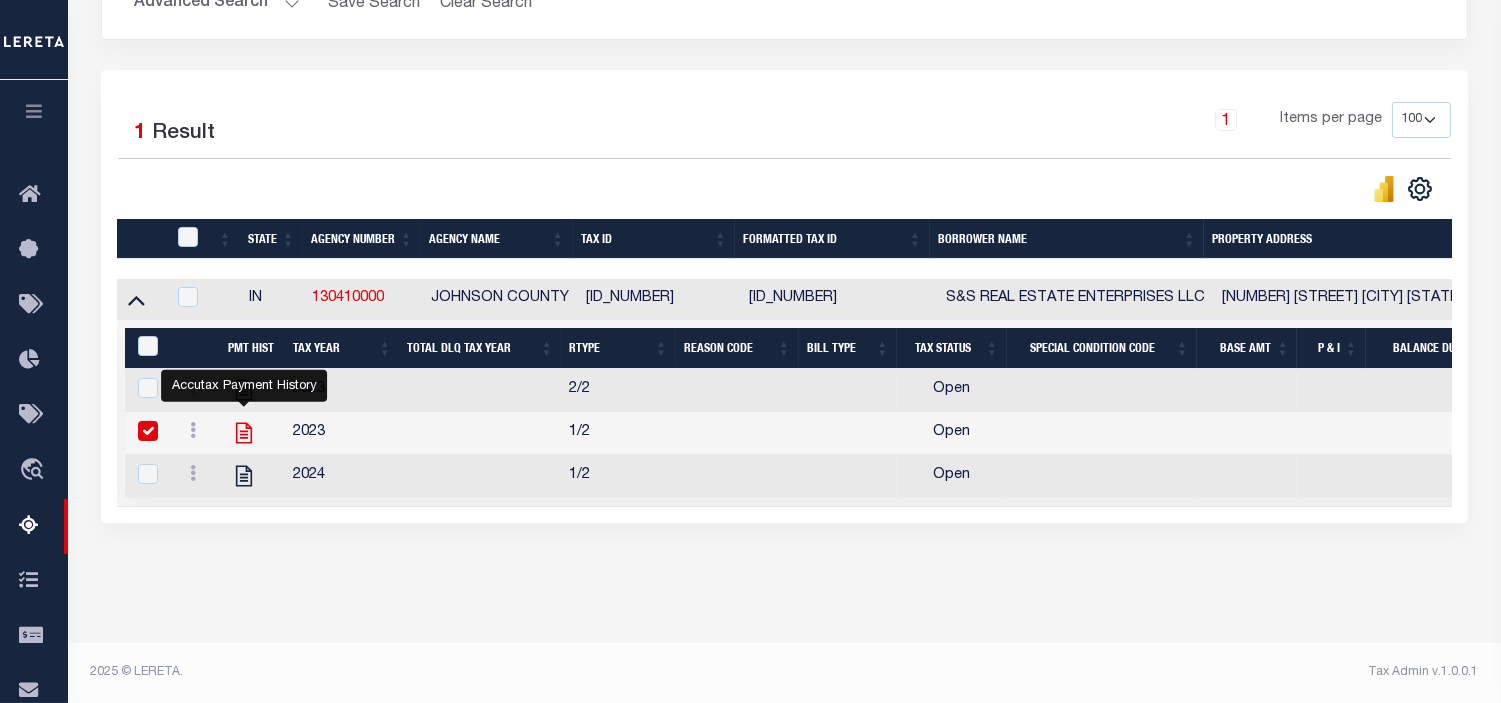 checkbox on "true" 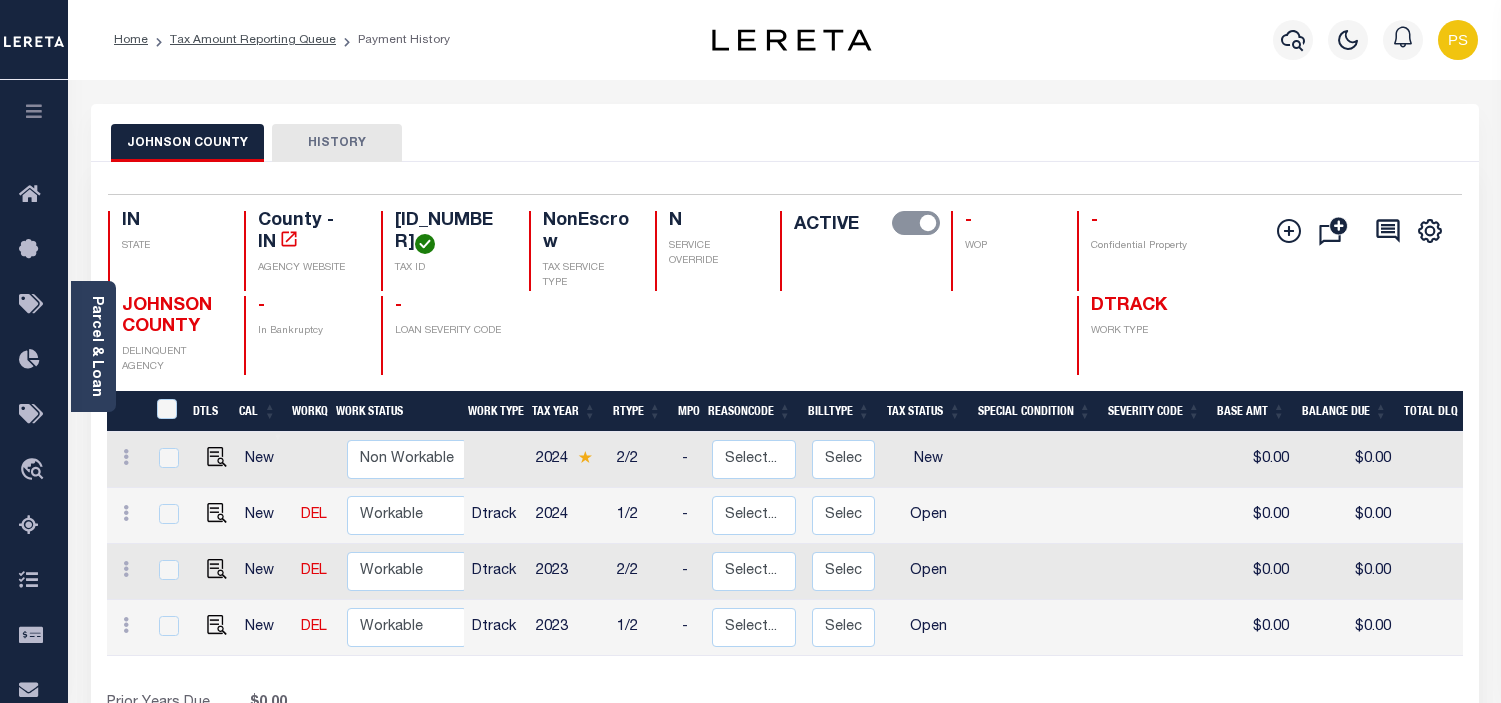 scroll, scrollTop: 0, scrollLeft: 0, axis: both 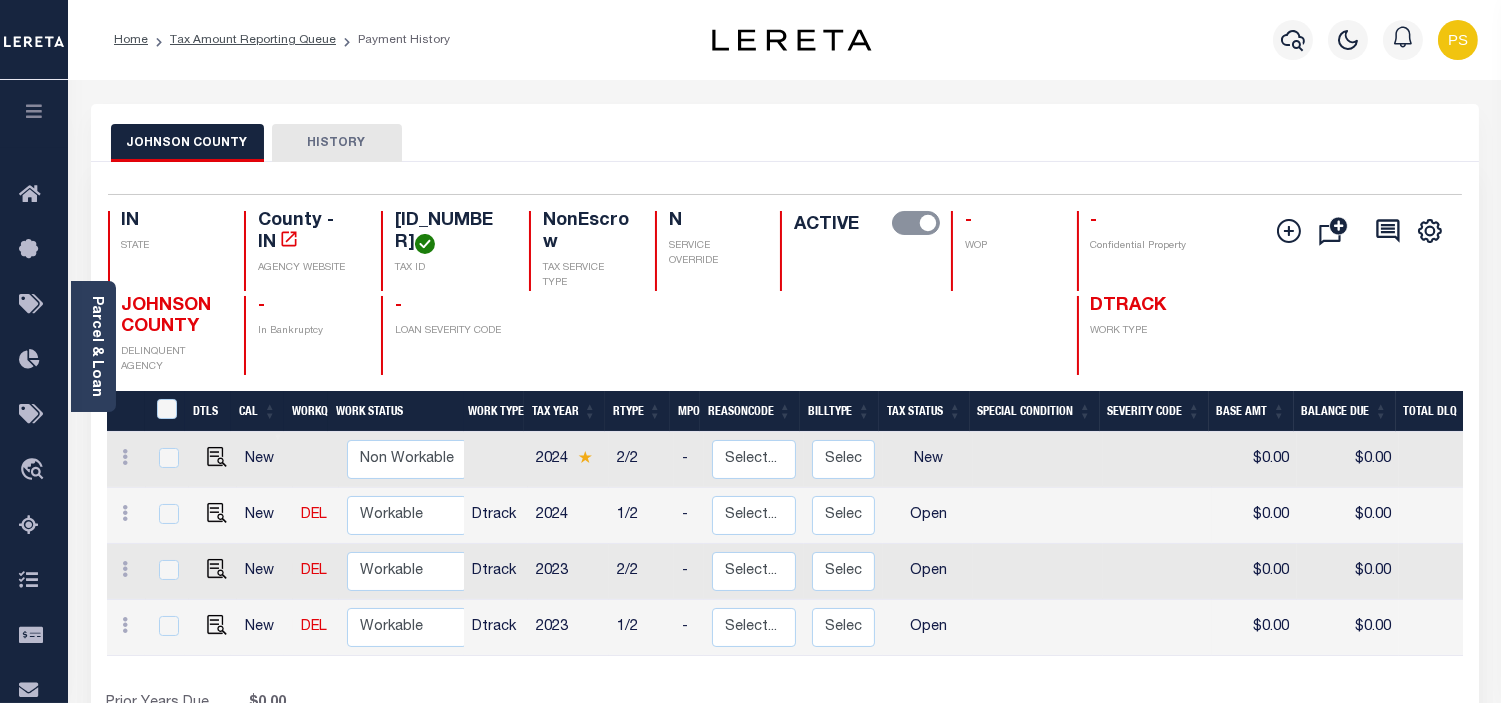 click at bounding box center [213, 628] 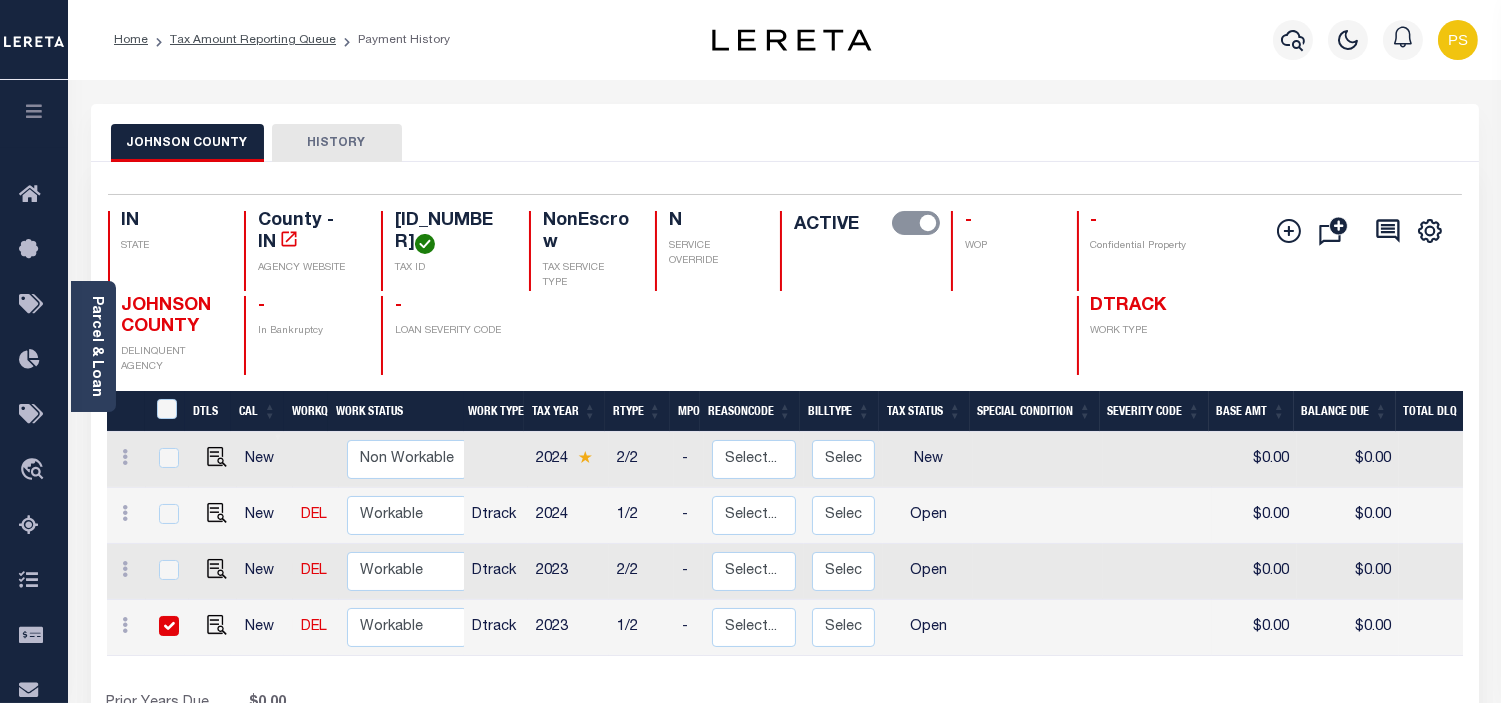 checkbox on "true" 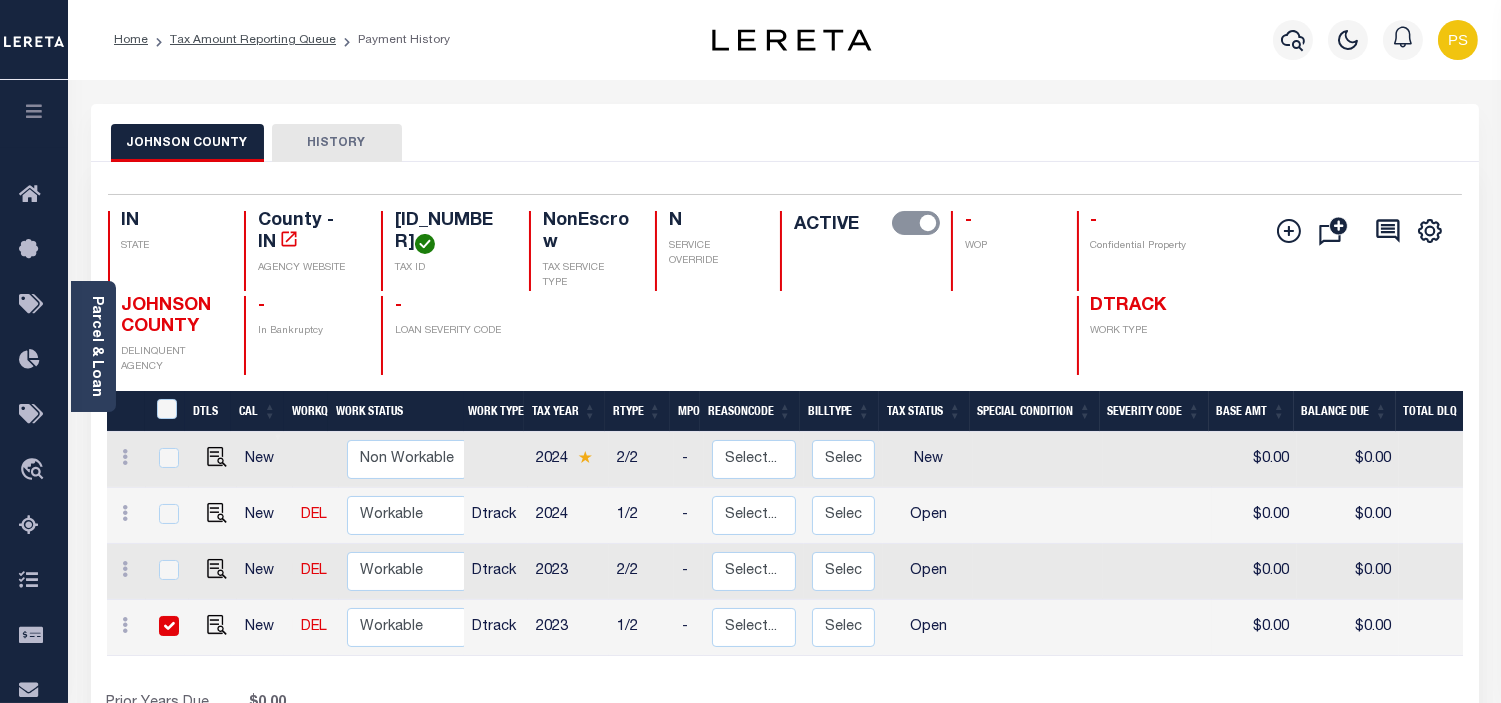 checkbox on "true" 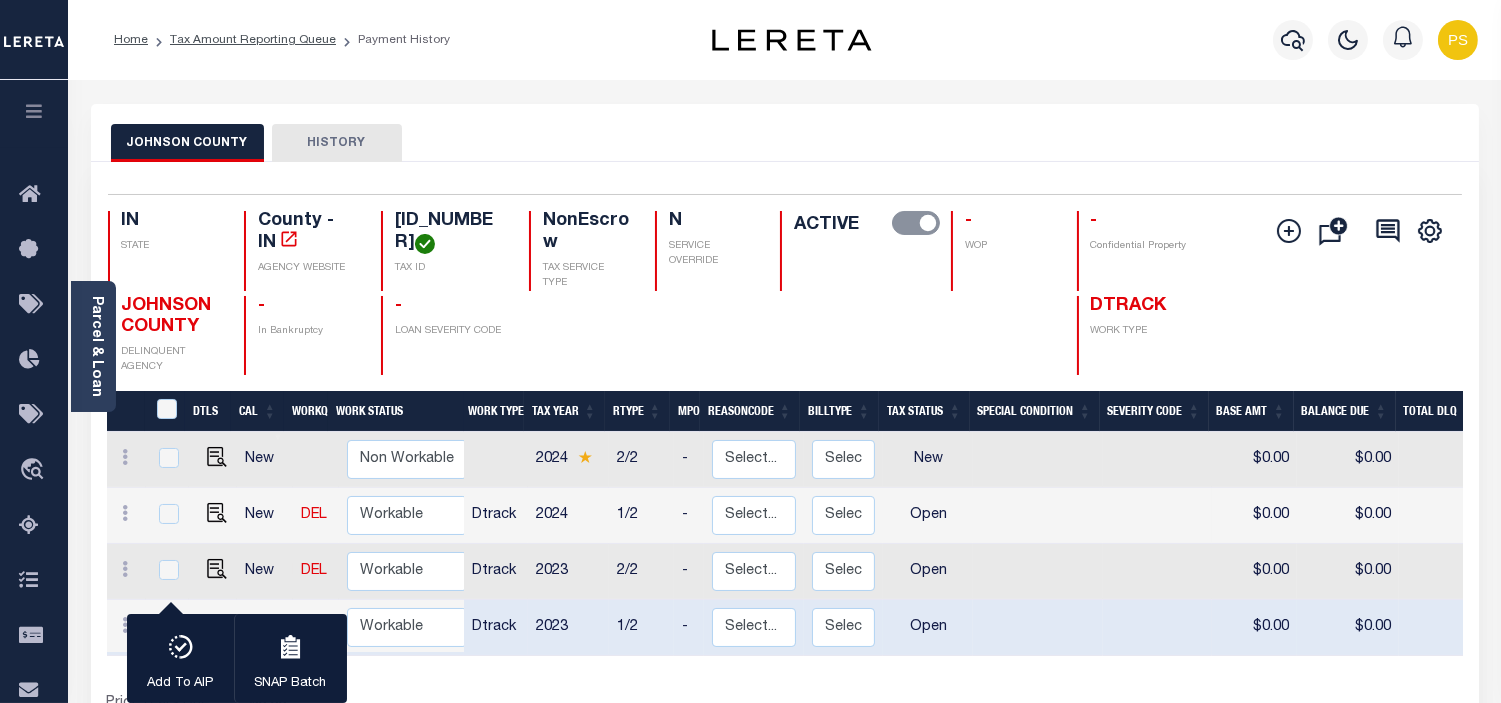 click on "DTLS CAL WorkQ Work Status Work Type Tax Year RType MPO ReasonCode BillType Tax Status Special Condition Severity Code Base Amt Balance Due Total DLQ As of Date Docs ELD PWOP Date LD Payment Batch Status SNAP            DTLS CAL WorkQ Work Status Work Type Tax Year RType MPO ReasonCode BillType Tax Status Special Condition Severity Code Base Amt Balance Due Total DLQ As of Date Docs ELD PWOP Date LD Payment Batch Status SNAP
New Non Workable" at bounding box center [785, 575] 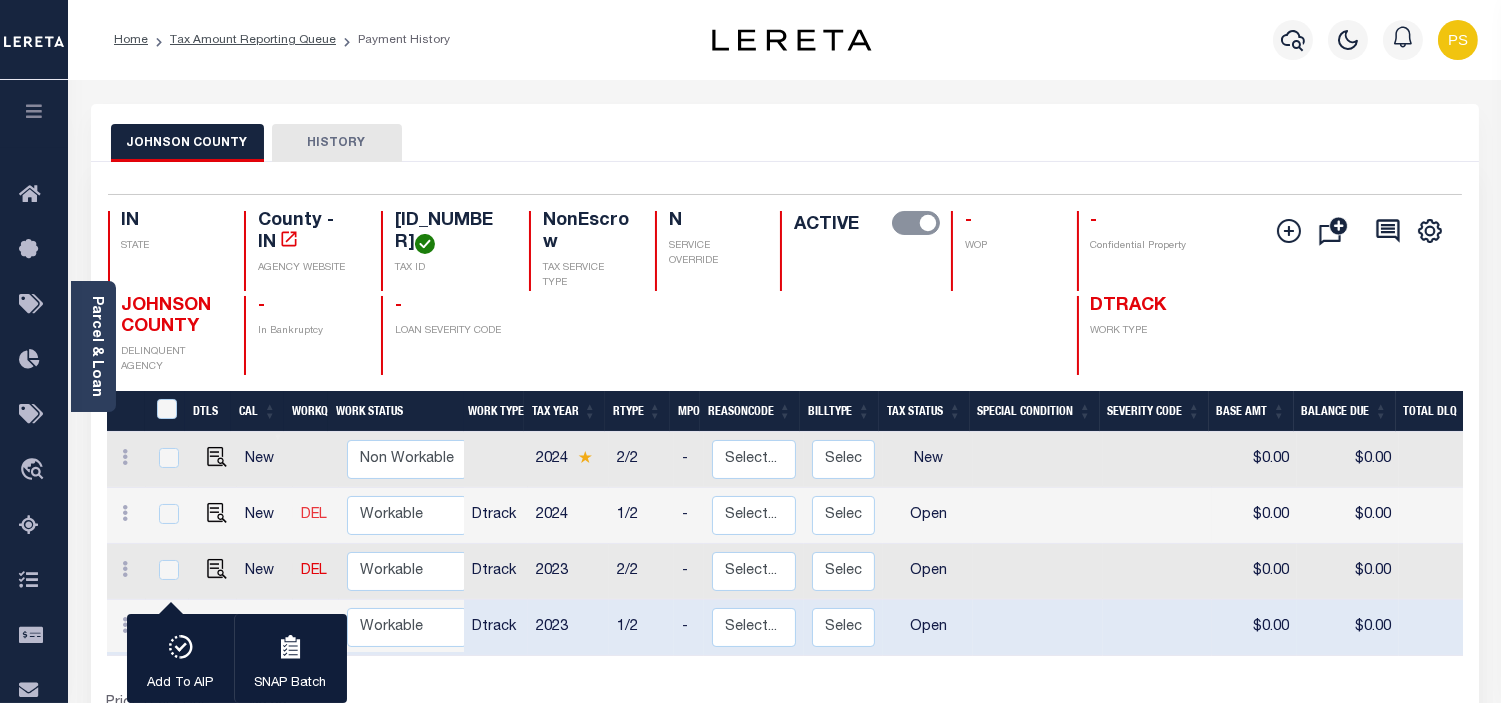scroll, scrollTop: 4, scrollLeft: 0, axis: vertical 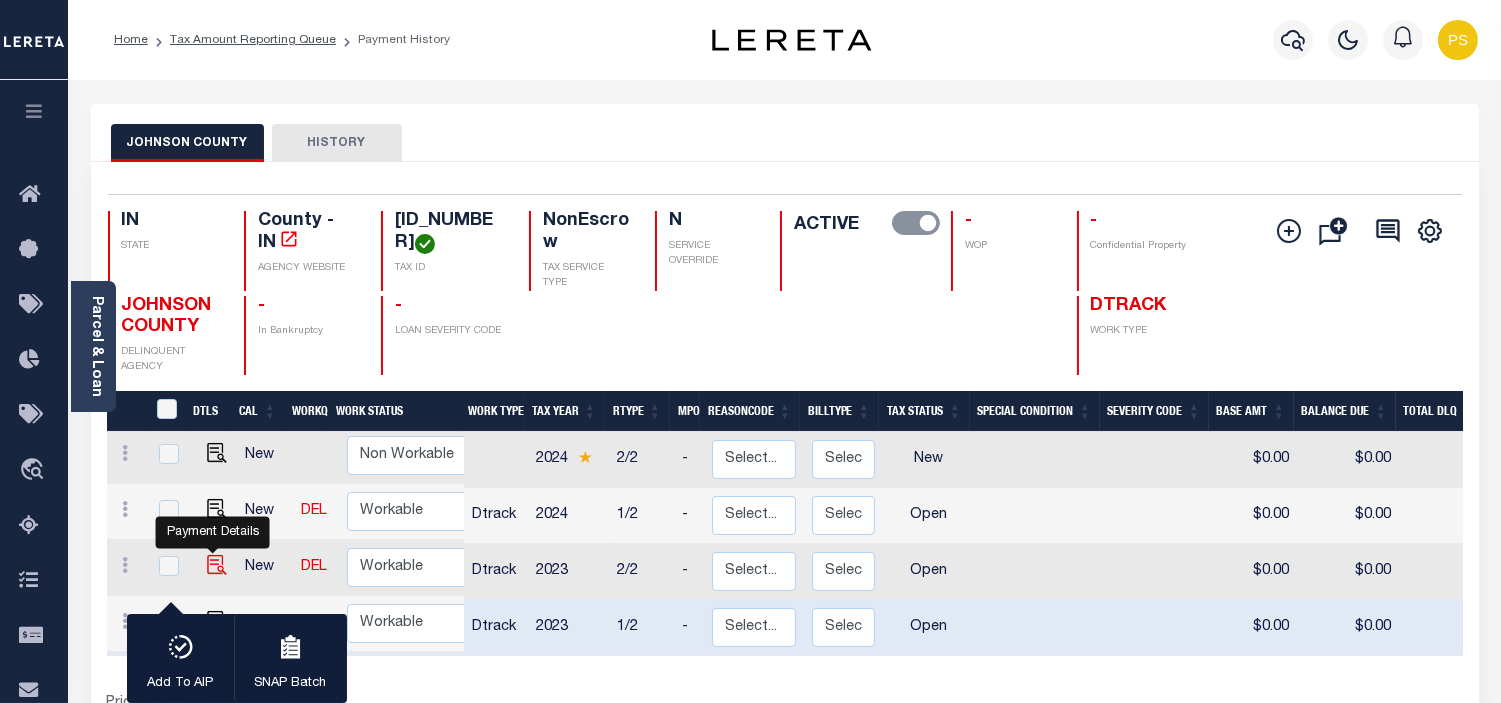 click at bounding box center (217, 565) 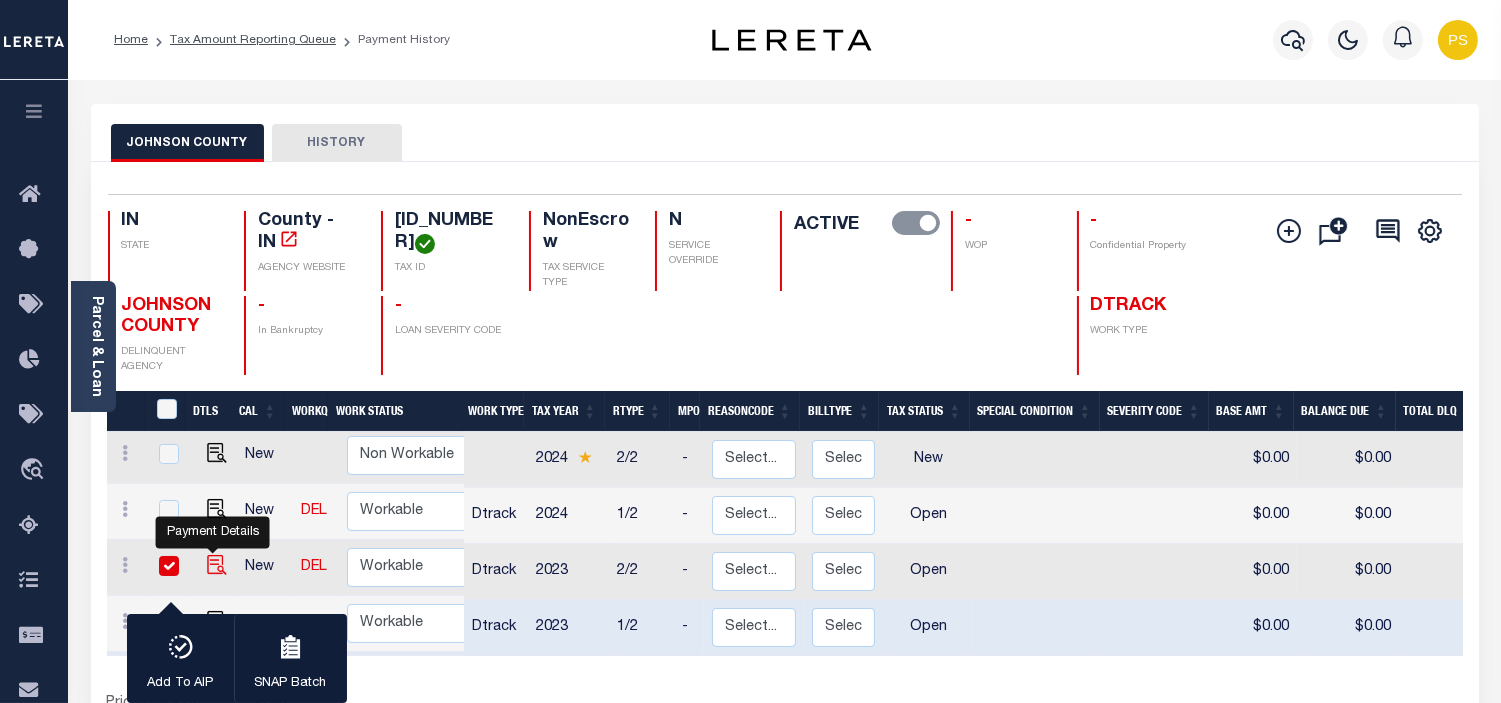 checkbox on "true" 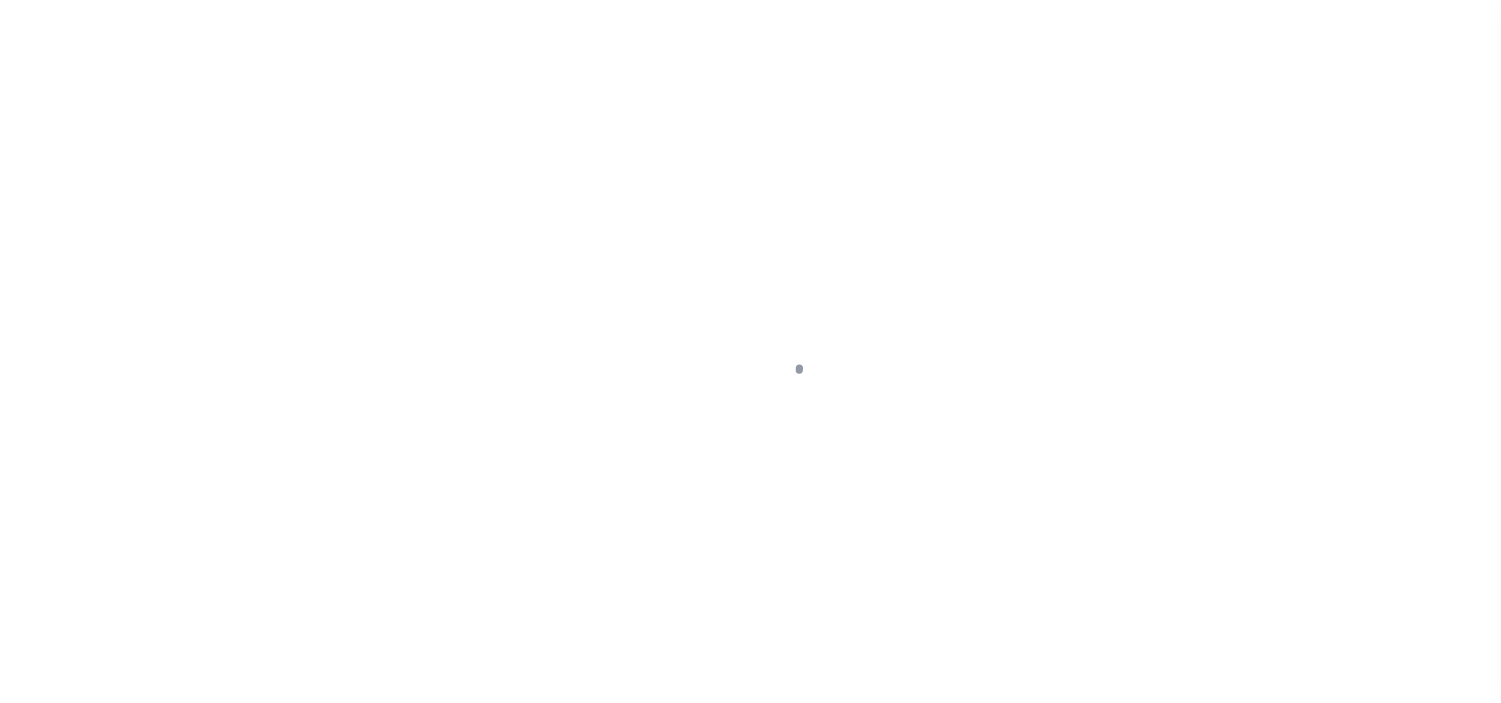 scroll, scrollTop: 0, scrollLeft: 0, axis: both 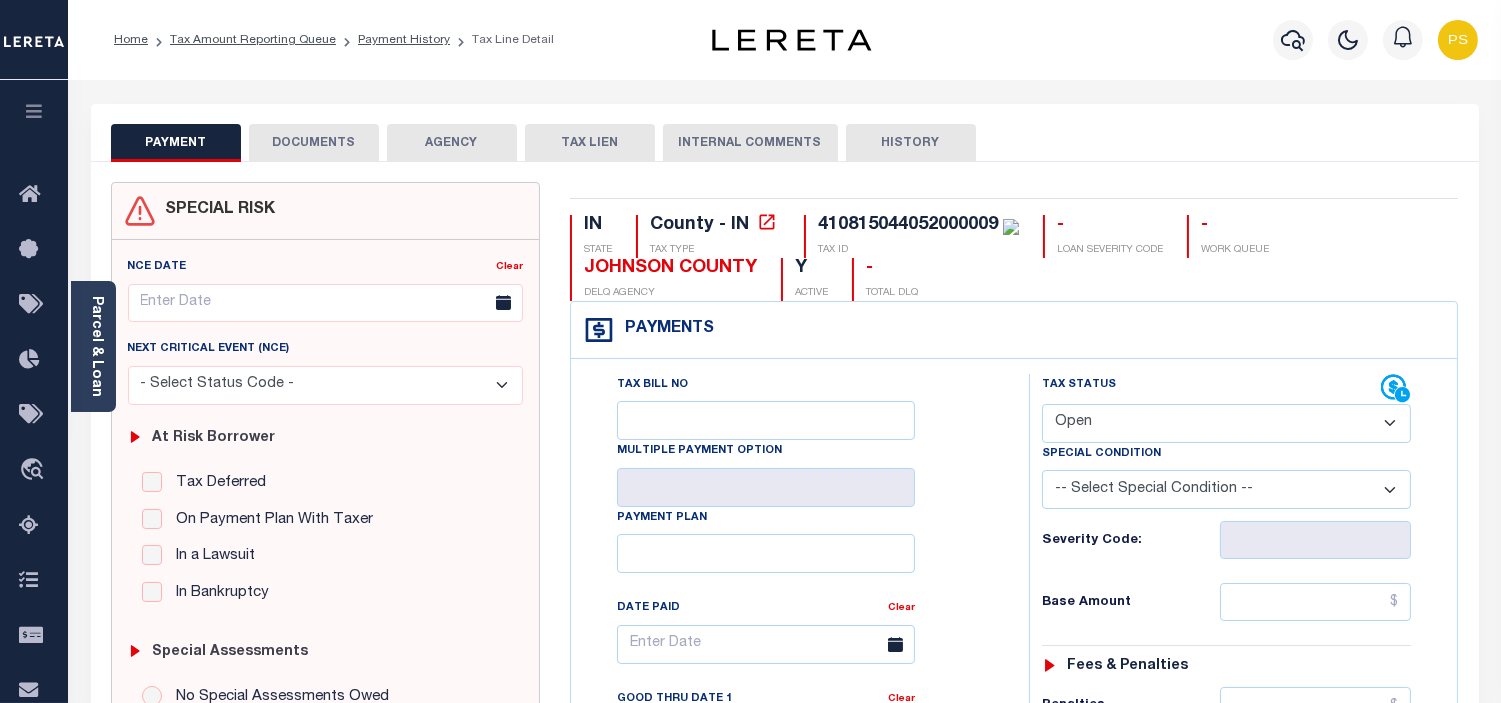 click on "- Select Status Code -
Open
Due/Unpaid
Paid
Incomplete
No Tax Due
Internal Refund Processed
New" at bounding box center (1226, 423) 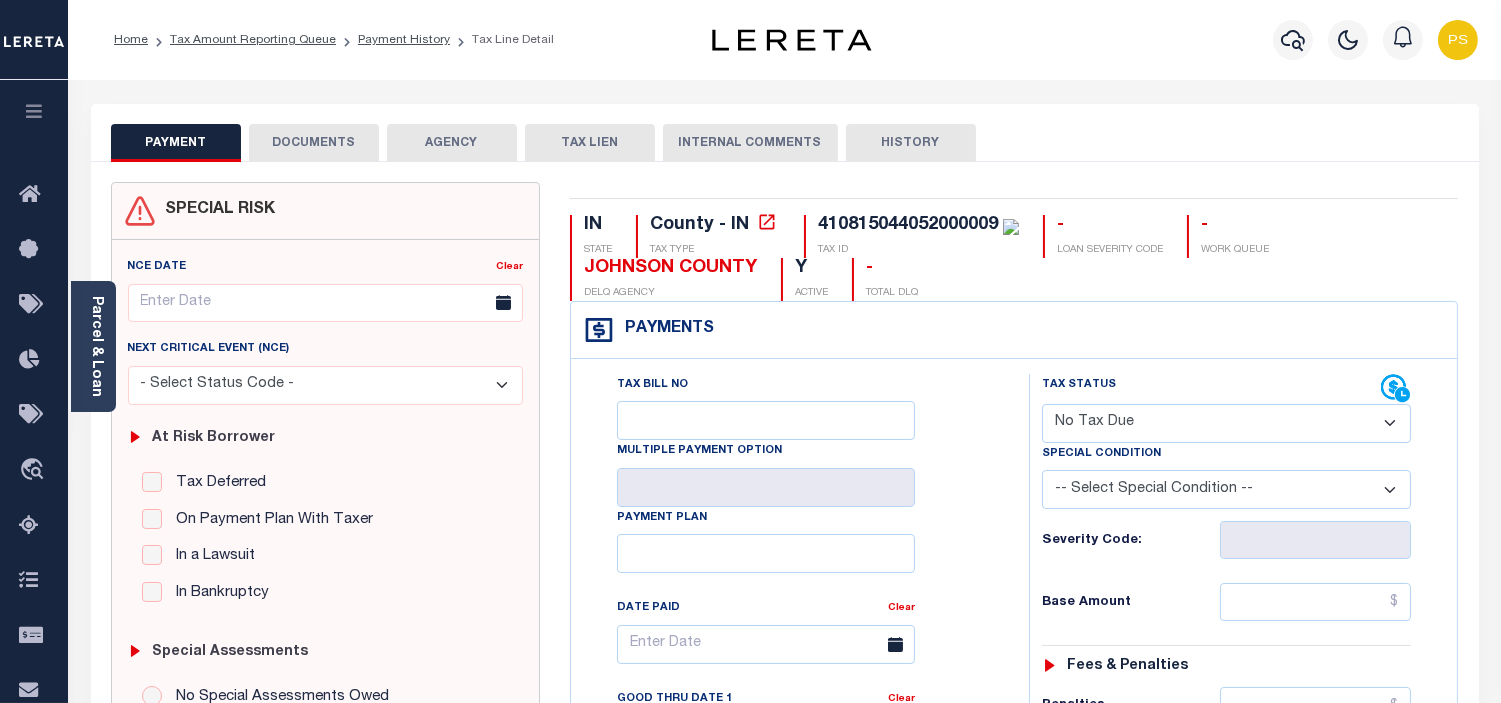 click on "- Select Status Code -
Open
Due/Unpaid
Paid
Incomplete
No Tax Due
Internal Refund Processed
New" at bounding box center (1226, 423) 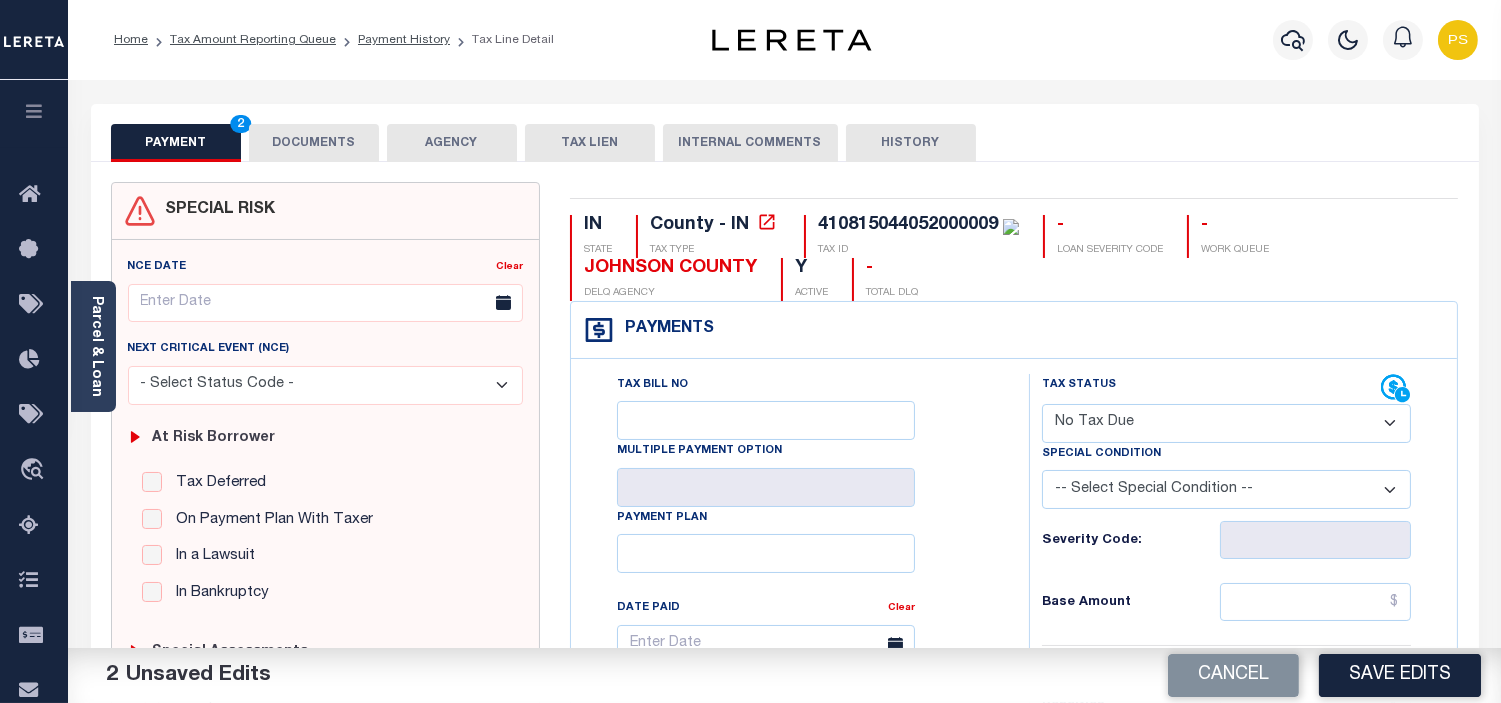 click on "-- Select Special Condition --
3RD PARTY TAX LIEN
AGENCY TAX LIEN (A.K.A Inside Lien)
BALANCE FORWARD
BANKRUPTCY
BILL W/ OTHER PARCEL
CONFIDENTIAL ACCOUNT
DEFERRED
DELAYED BILLING
DELQ CURRENT TAX YEAR INSTALLMENT(S) EXIST
DELQ PRIOR YEAR(S) EXIST
EXEMPT
HOMEOWNER AUTHORIZATION
IN DISPUTE/UNDER PROTEST
INCLUDES PRIOR UNPAID
INCLUDES RE-LEVIED TAX
INSTALLMENT PLAN
LITIGATION
LOST PROPERTY (FORECLOSED/DEEDED)
LOW ASSESSMENT
LOW TAX THRESHOLD
MULTIPLE TAXIDS
NEW PROPERTY
NOT ASSESSED
NOT CERTIFIED
OTHER FEES INVOLVED
OVERPAYMENT - POSSIBLE REFUND DUE
PARTIAL PAYMENT MAY EXIST
Pay Plan
RE-LEVIED TO ANOTHER AGENCY
REDEMP AMTS NOT AVAILABLE
REPORTED ON LEGACY RTYPE
SUBJECT TO FORECLOSURE
TAX LIEN RELEASED
TAX SALE-SUBJECT TO POWER TO SELL" at bounding box center (1226, 489) 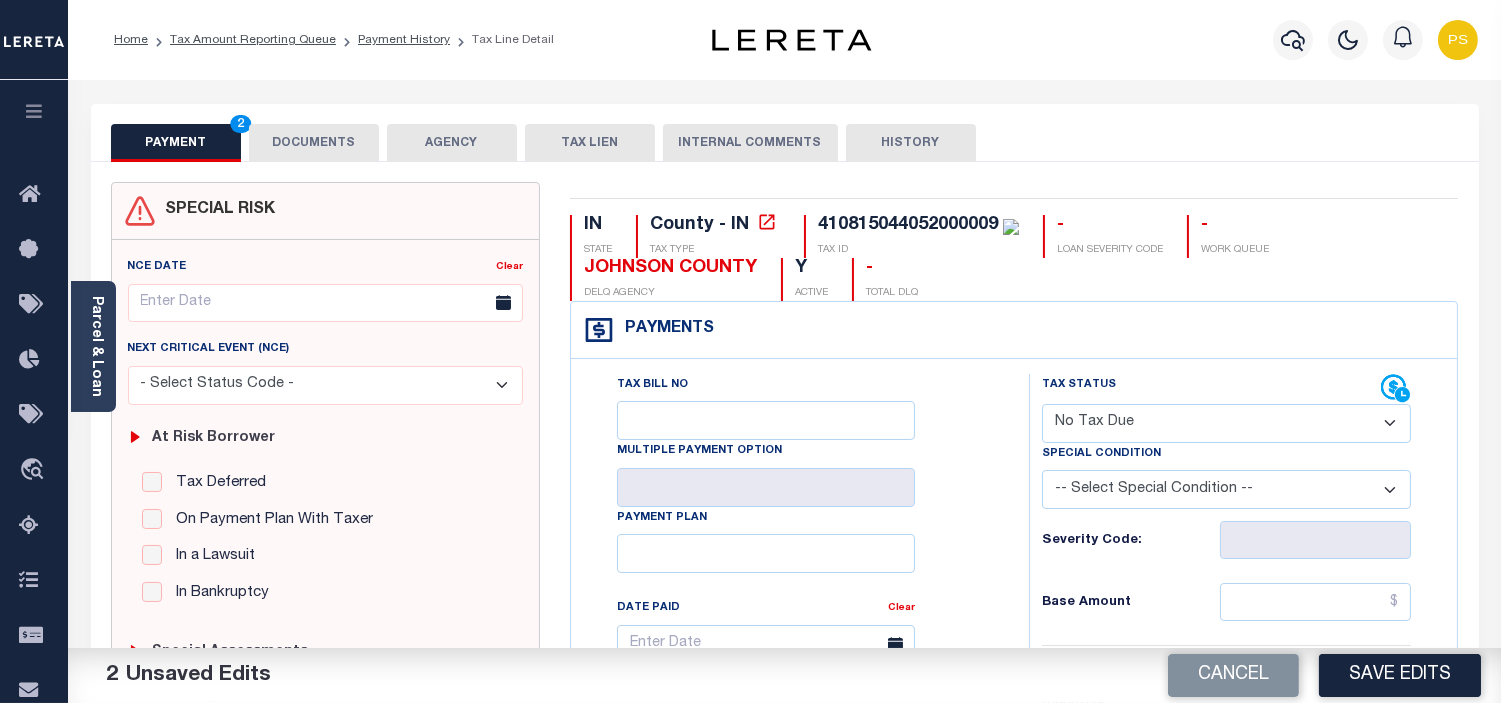select on "5" 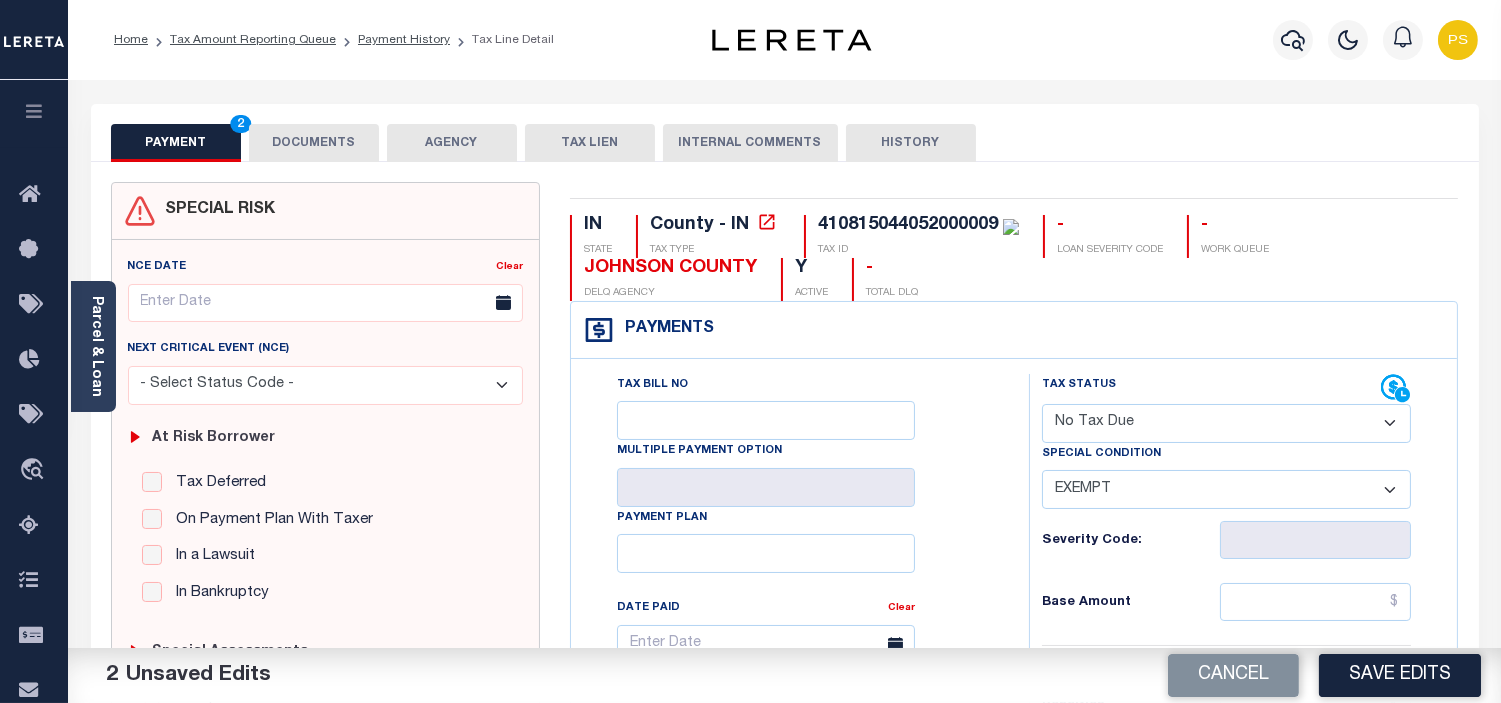 click on "-- Select Special Condition --
3RD PARTY TAX LIEN
AGENCY TAX LIEN (A.K.A Inside Lien)
BALANCE FORWARD
BANKRUPTCY
BILL W/ OTHER PARCEL
CONFIDENTIAL ACCOUNT
DEFERRED
DELAYED BILLING
DELQ CURRENT TAX YEAR INSTALLMENT(S) EXIST
DELQ PRIOR YEAR(S) EXIST
EXEMPT
HOMEOWNER AUTHORIZATION
IN DISPUTE/UNDER PROTEST
INCLUDES PRIOR UNPAID
INCLUDES RE-LEVIED TAX
INSTALLMENT PLAN
LITIGATION
LOST PROPERTY (FORECLOSED/DEEDED)
LOW ASSESSMENT
LOW TAX THRESHOLD
MULTIPLE TAXIDS
NEW PROPERTY
NOT ASSESSED
NOT CERTIFIED
OTHER FEES INVOLVED
OVERPAYMENT - POSSIBLE REFUND DUE
PARTIAL PAYMENT MAY EXIST
Pay Plan
RE-LEVIED TO ANOTHER AGENCY
REDEMP AMTS NOT AVAILABLE
REPORTED ON LEGACY RTYPE
SUBJECT TO FORECLOSURE
TAX LIEN RELEASED
TAX SALE-SUBJECT TO POWER TO SELL" at bounding box center [1226, 489] 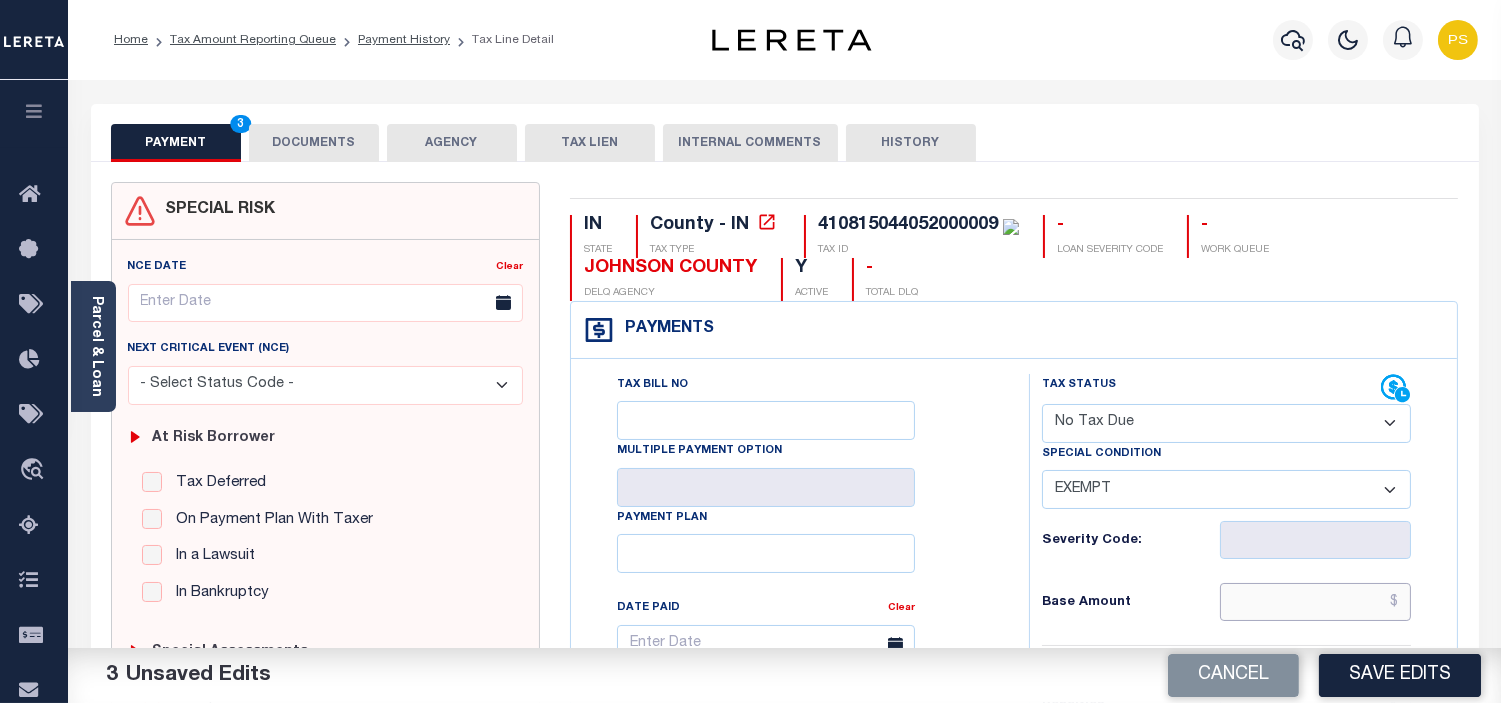 click at bounding box center (1315, 602) 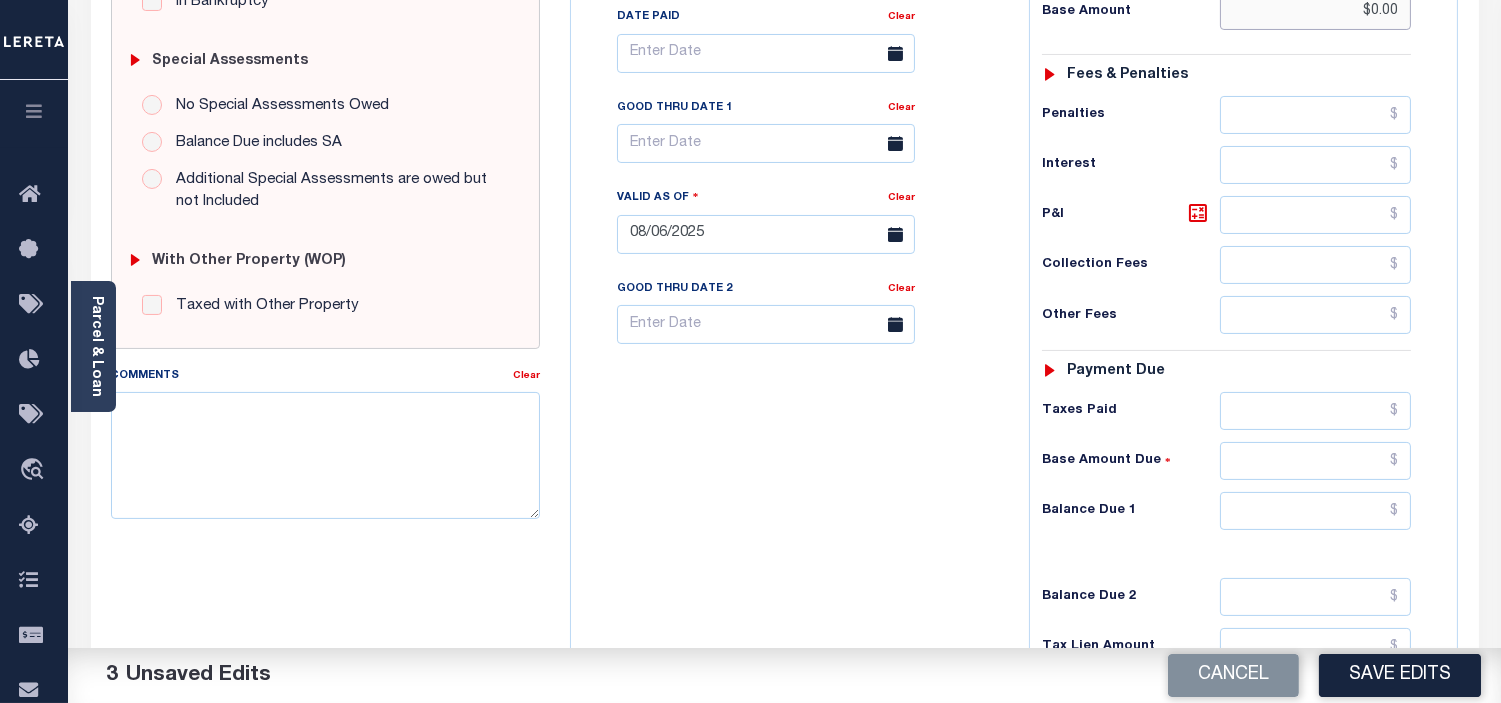 scroll, scrollTop: 666, scrollLeft: 0, axis: vertical 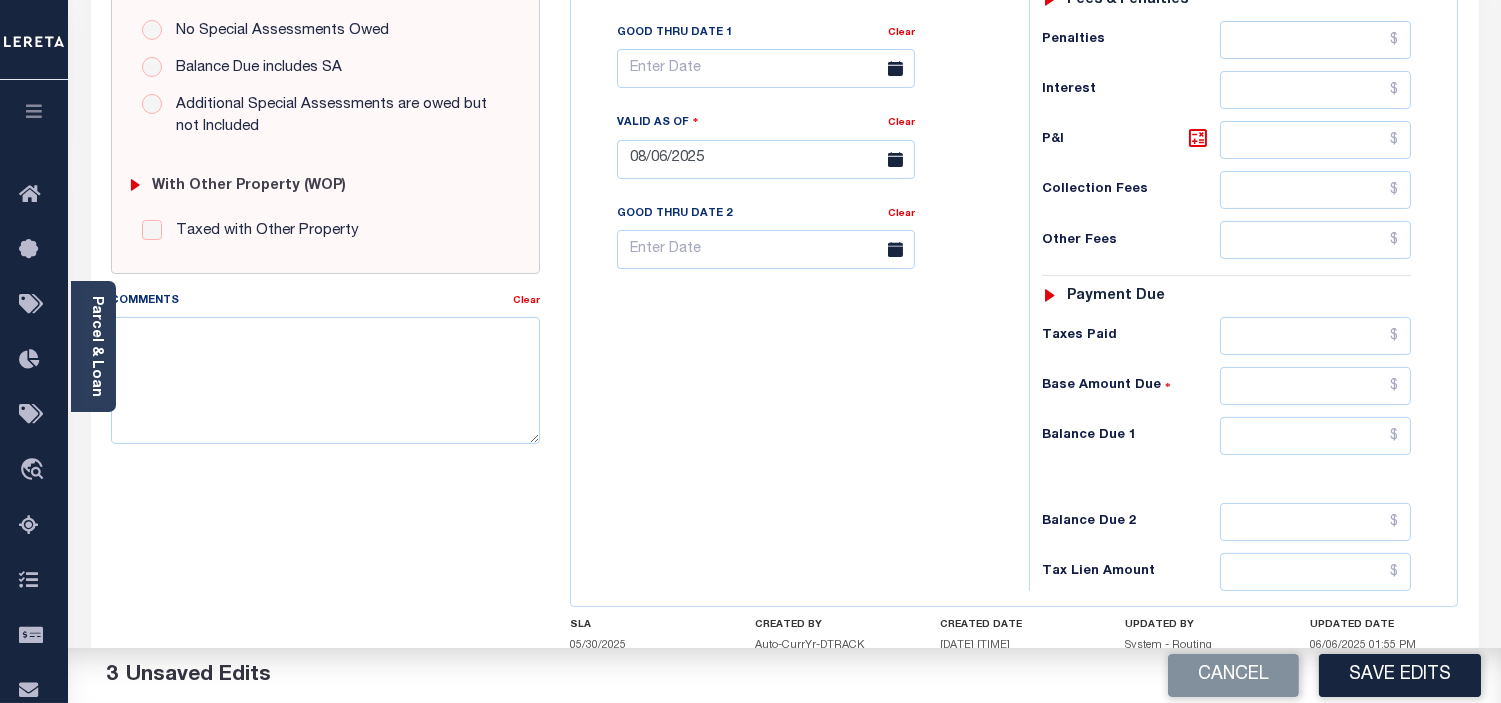 type on "$0.00" 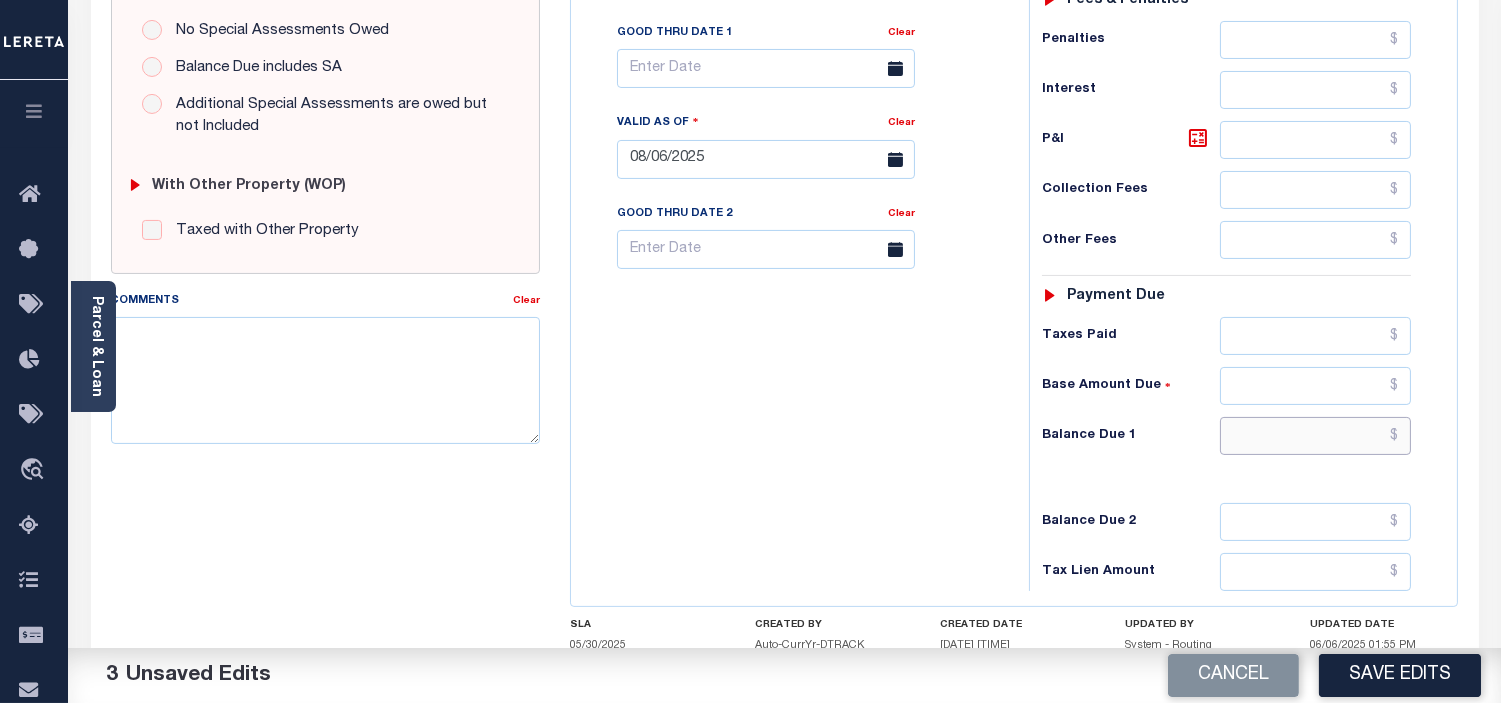 drag, startPoint x: 1397, startPoint y: 445, endPoint x: 1408, endPoint y: 465, distance: 22.825424 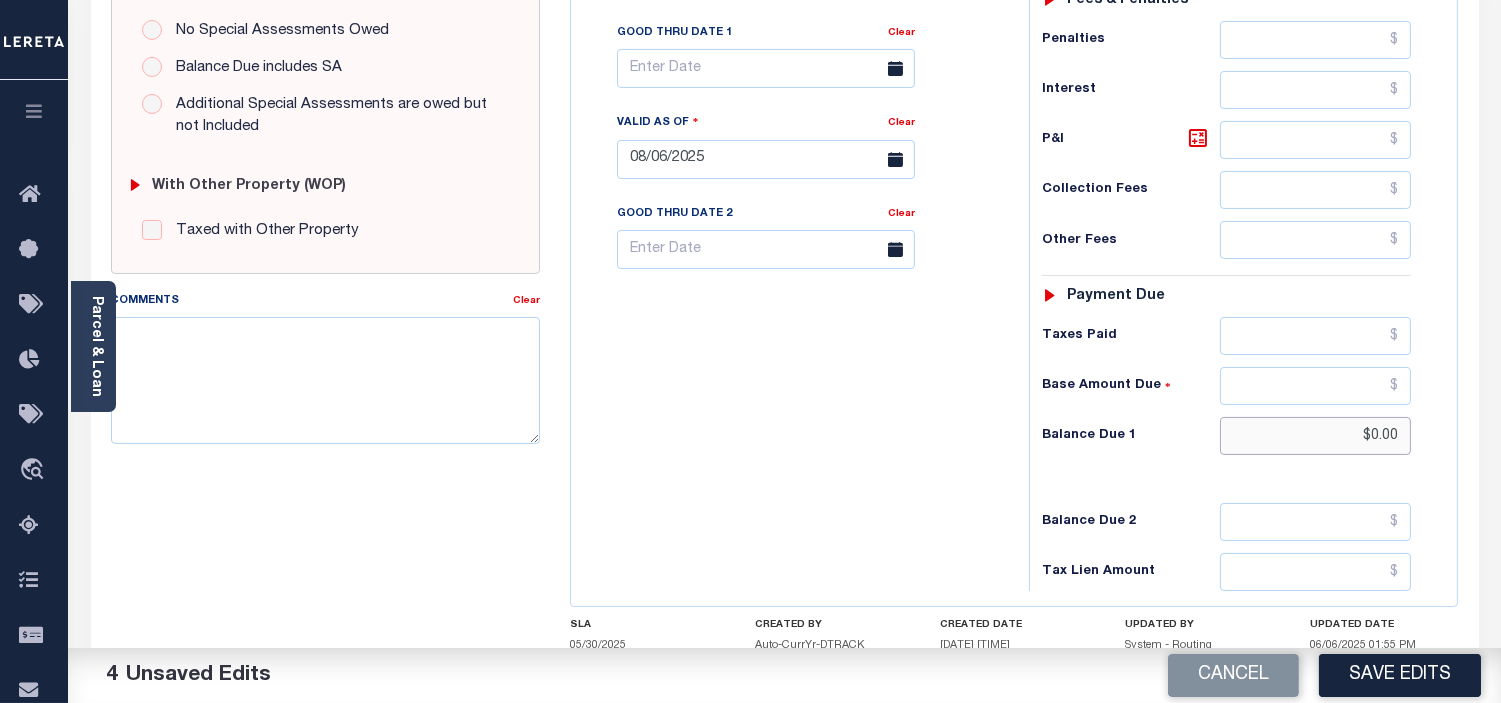 type on "$0.00" 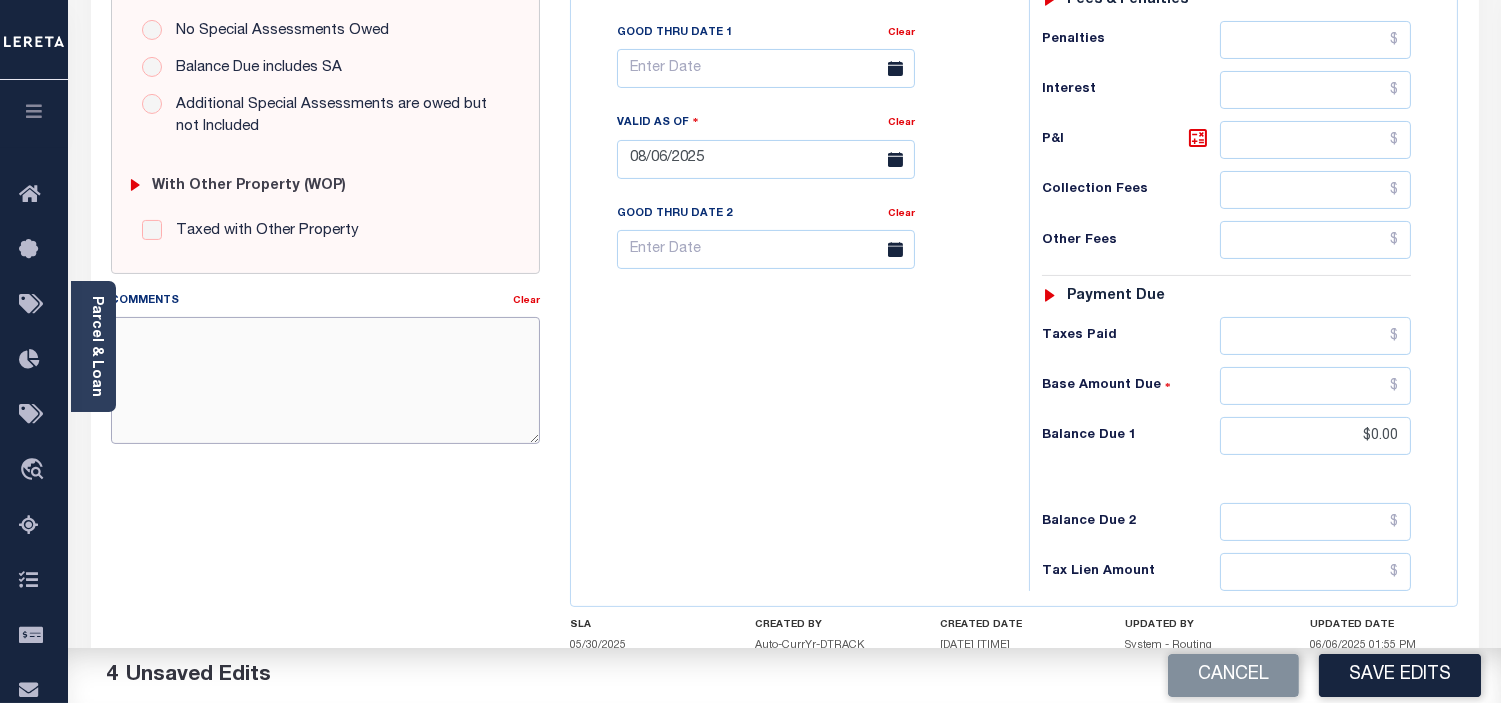 click on "Comments" at bounding box center (325, 380) 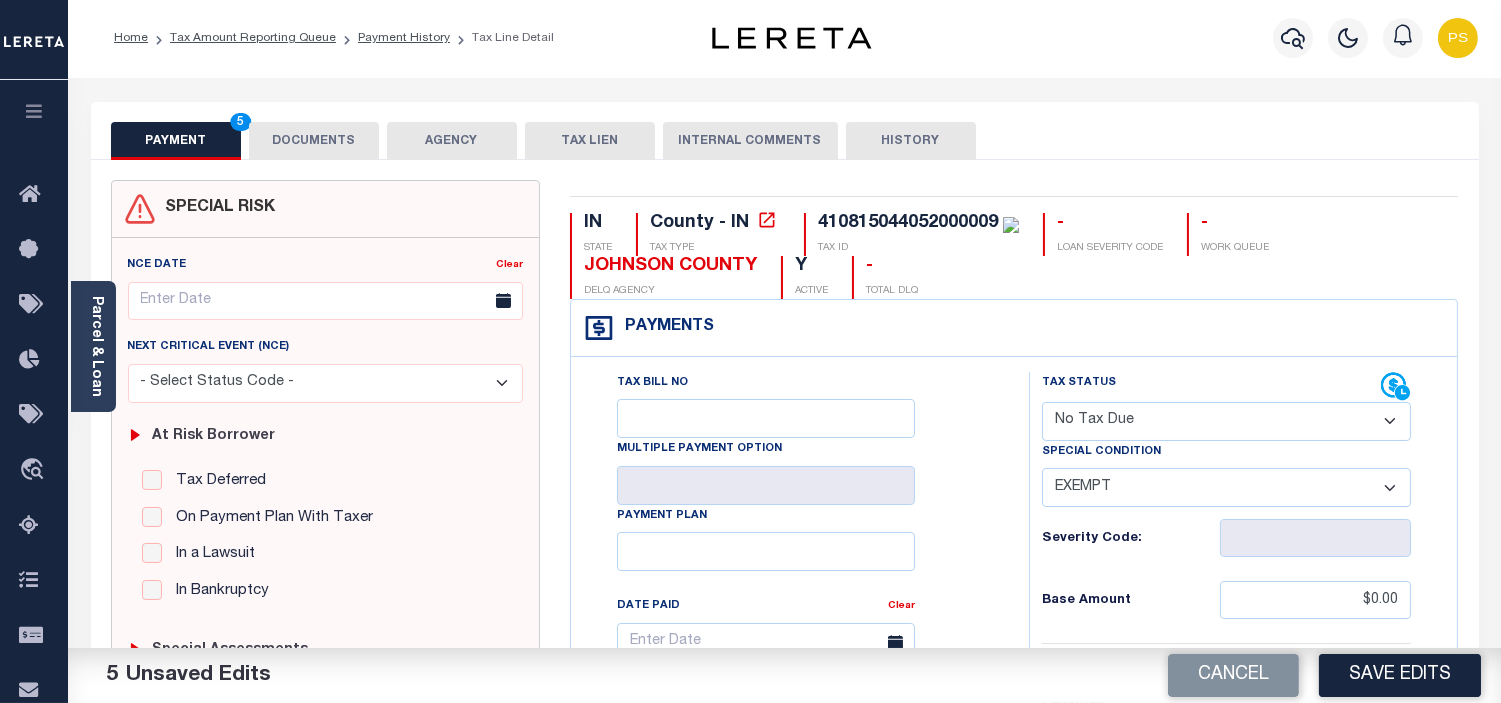 scroll, scrollTop: 0, scrollLeft: 0, axis: both 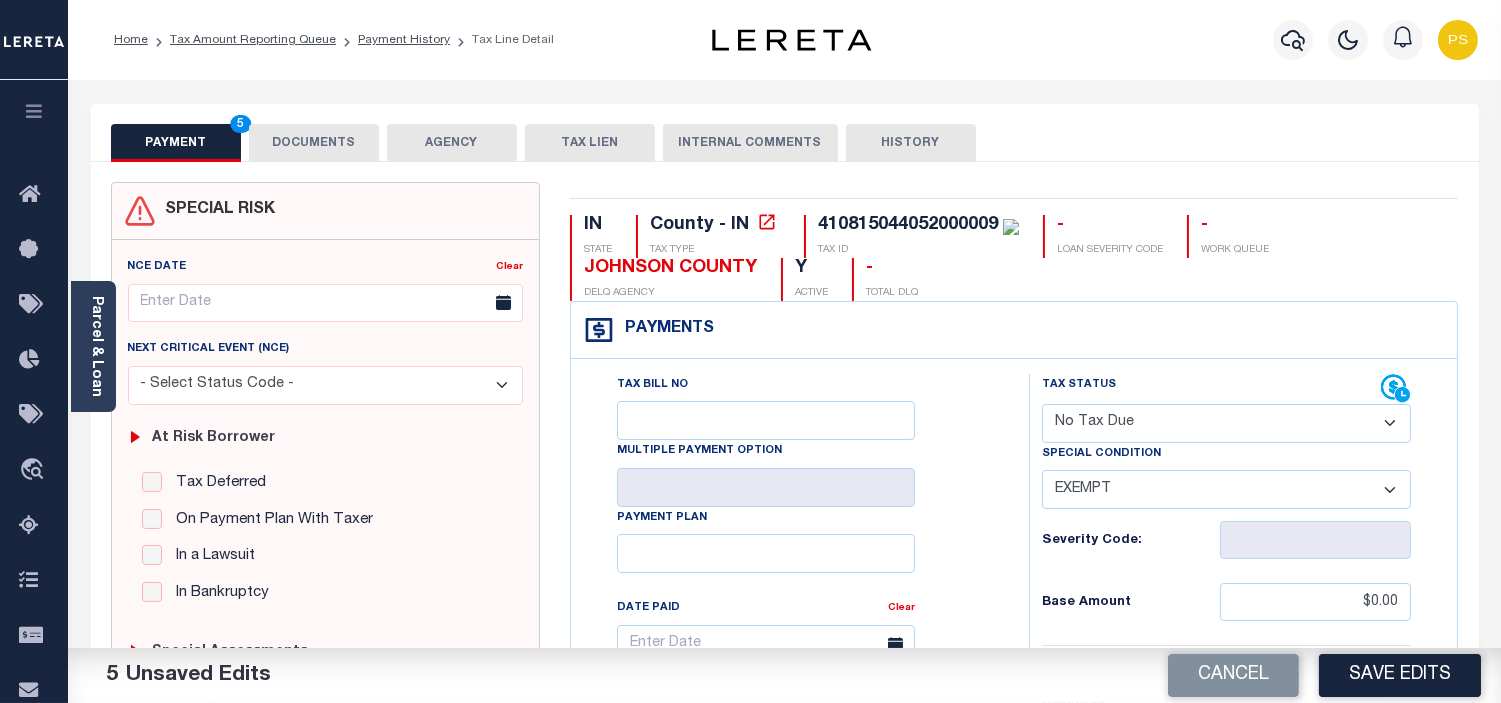 type on "SEE ATTACHED" 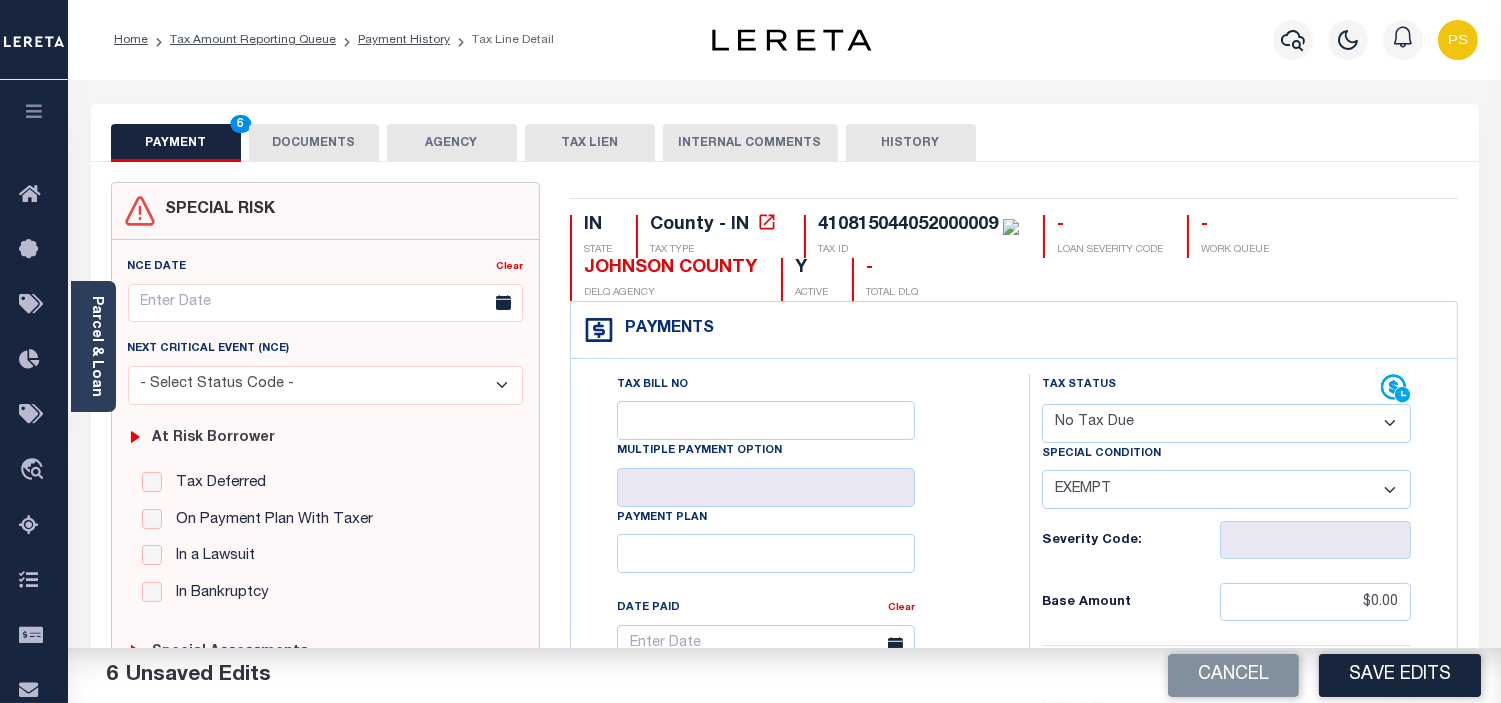 click on "DOCUMENTS" at bounding box center [314, 143] 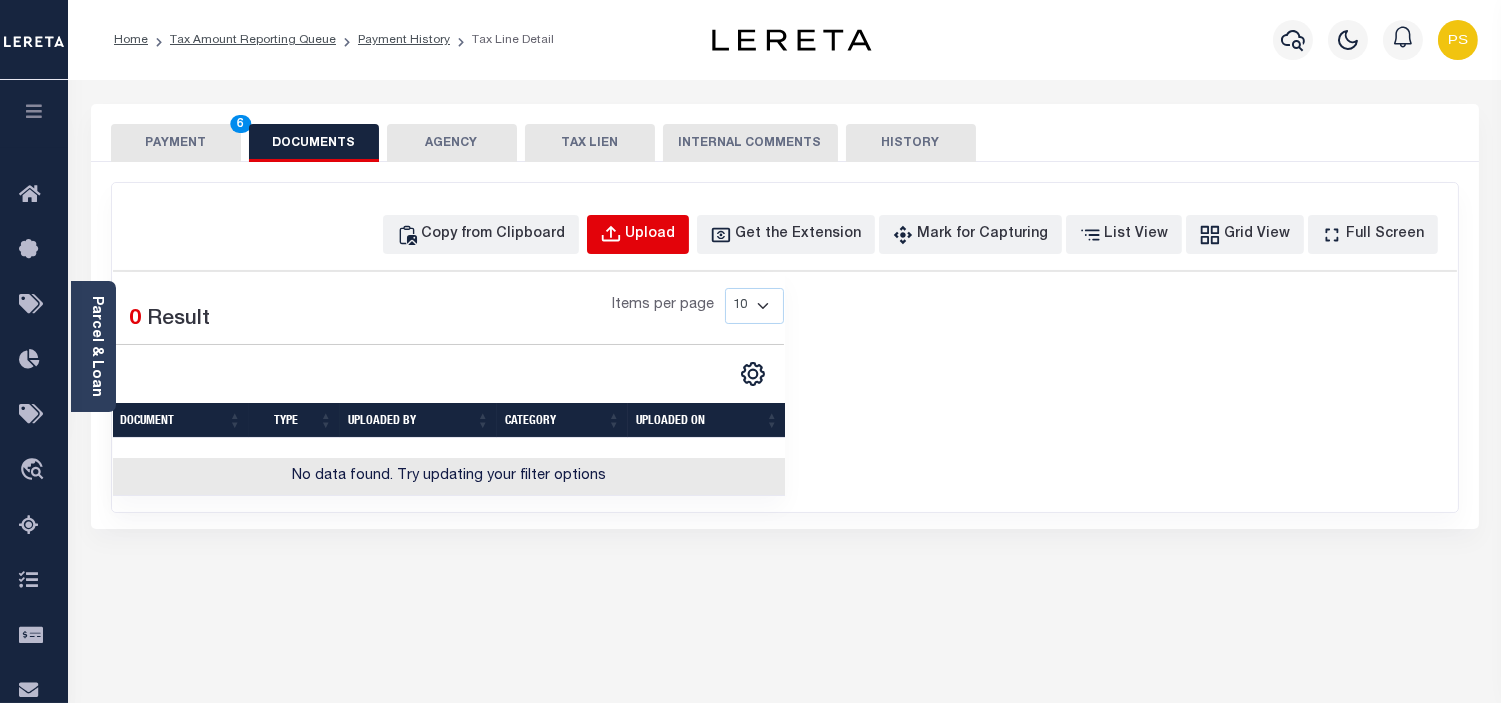 click on "Upload" at bounding box center [651, 235] 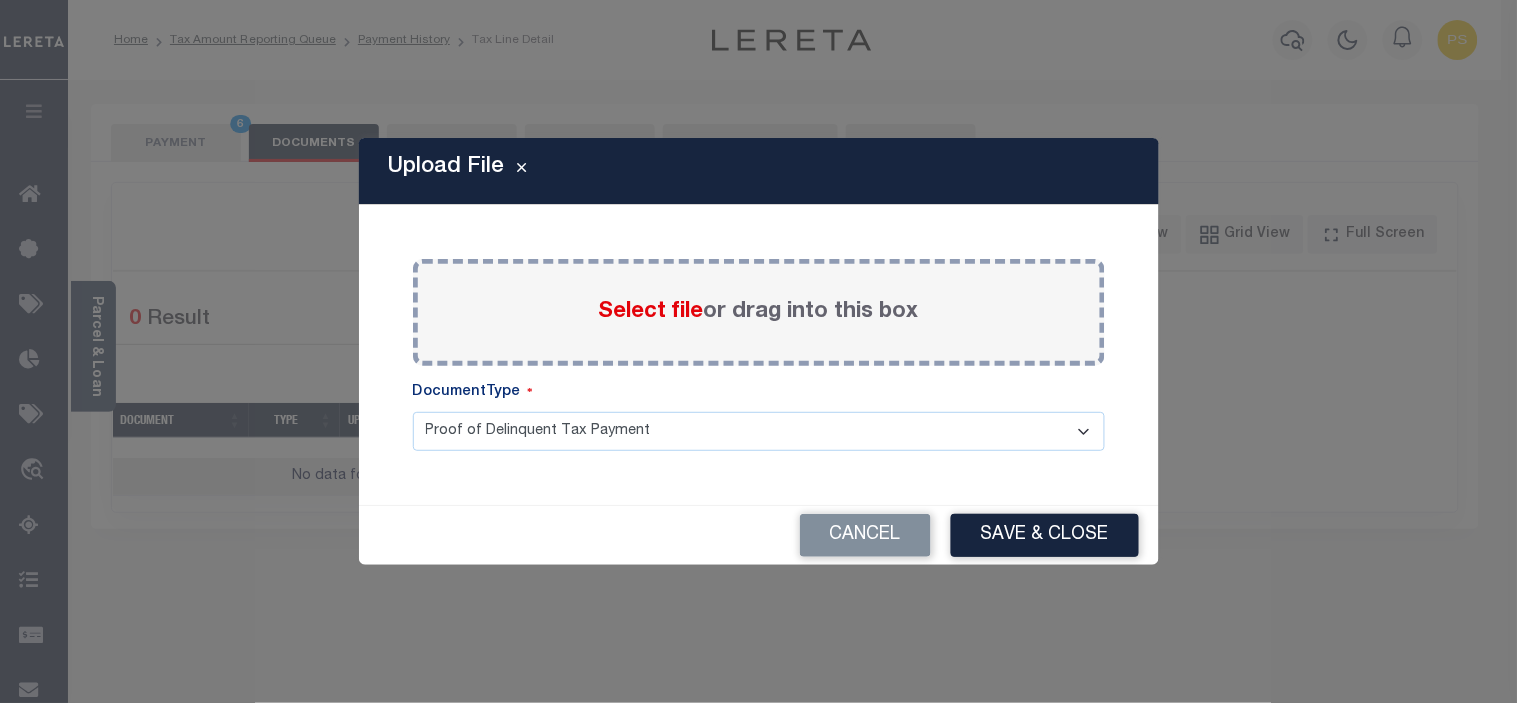 click on "Select file" at bounding box center [651, 312] 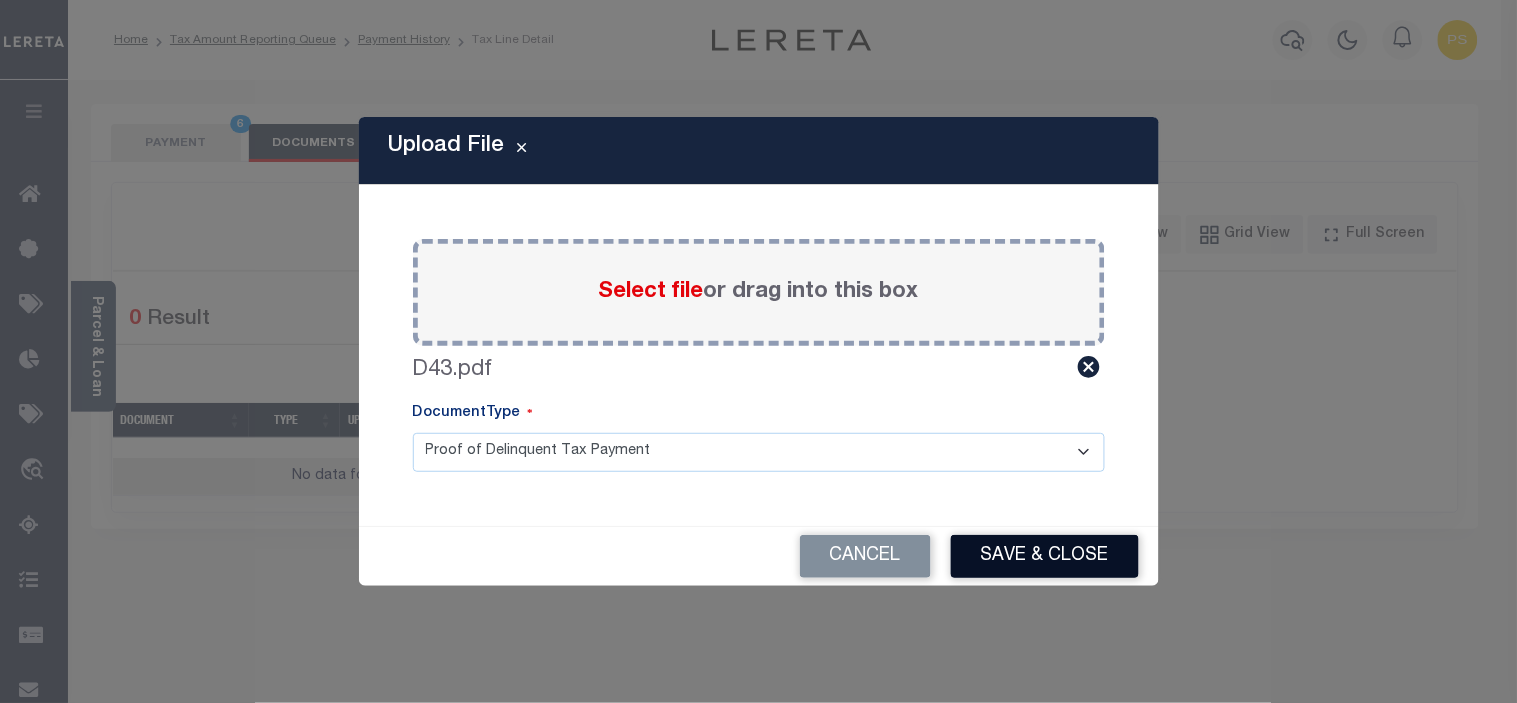click on "Save & Close" at bounding box center (1045, 556) 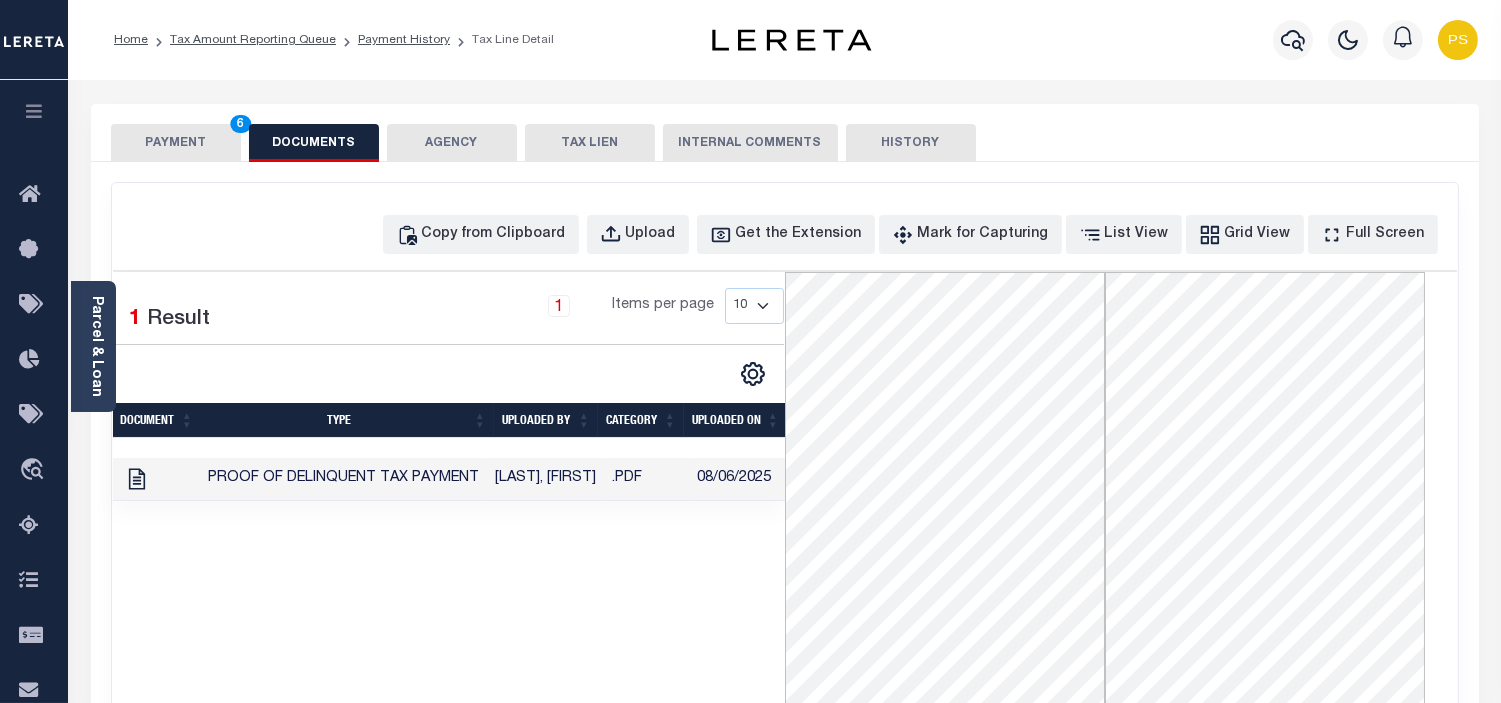 click on "PAYMENT
6" at bounding box center (176, 143) 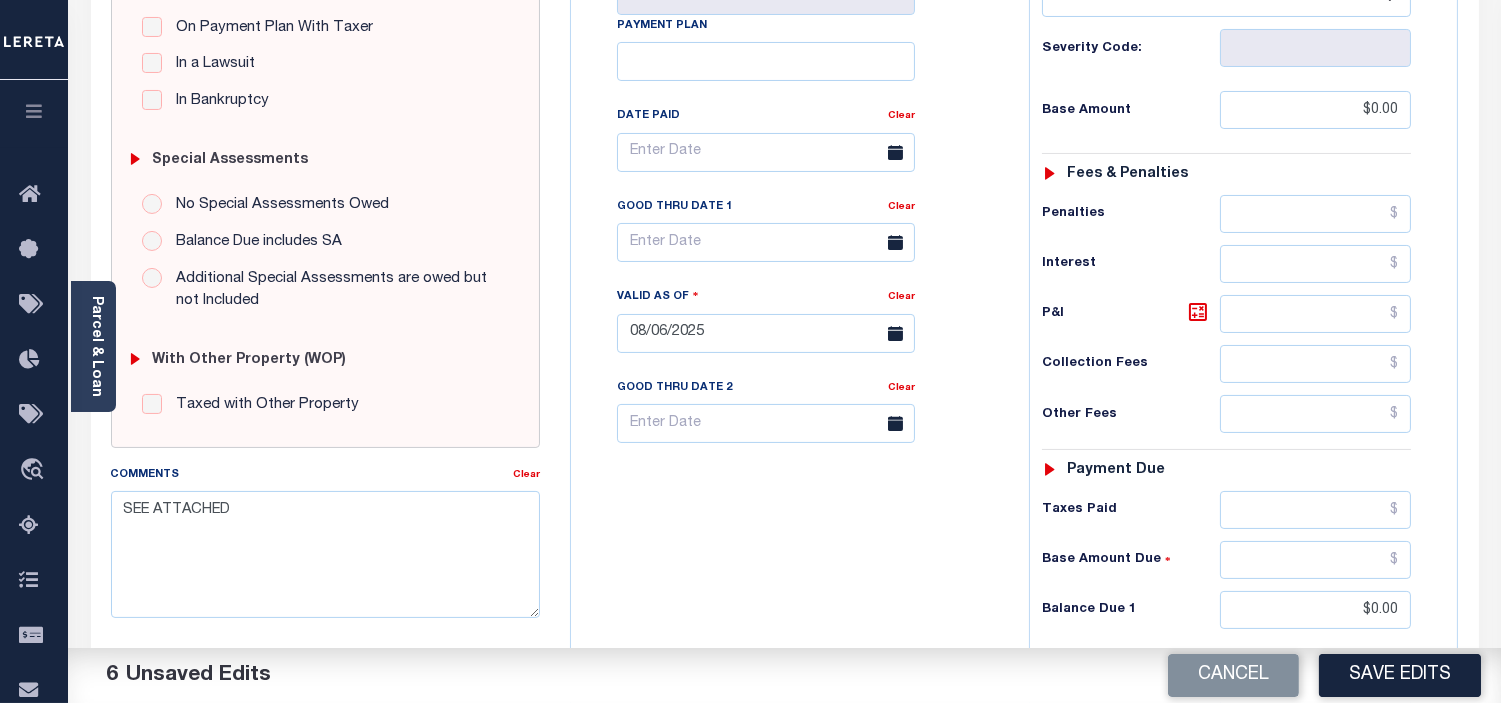 scroll, scrollTop: 555, scrollLeft: 0, axis: vertical 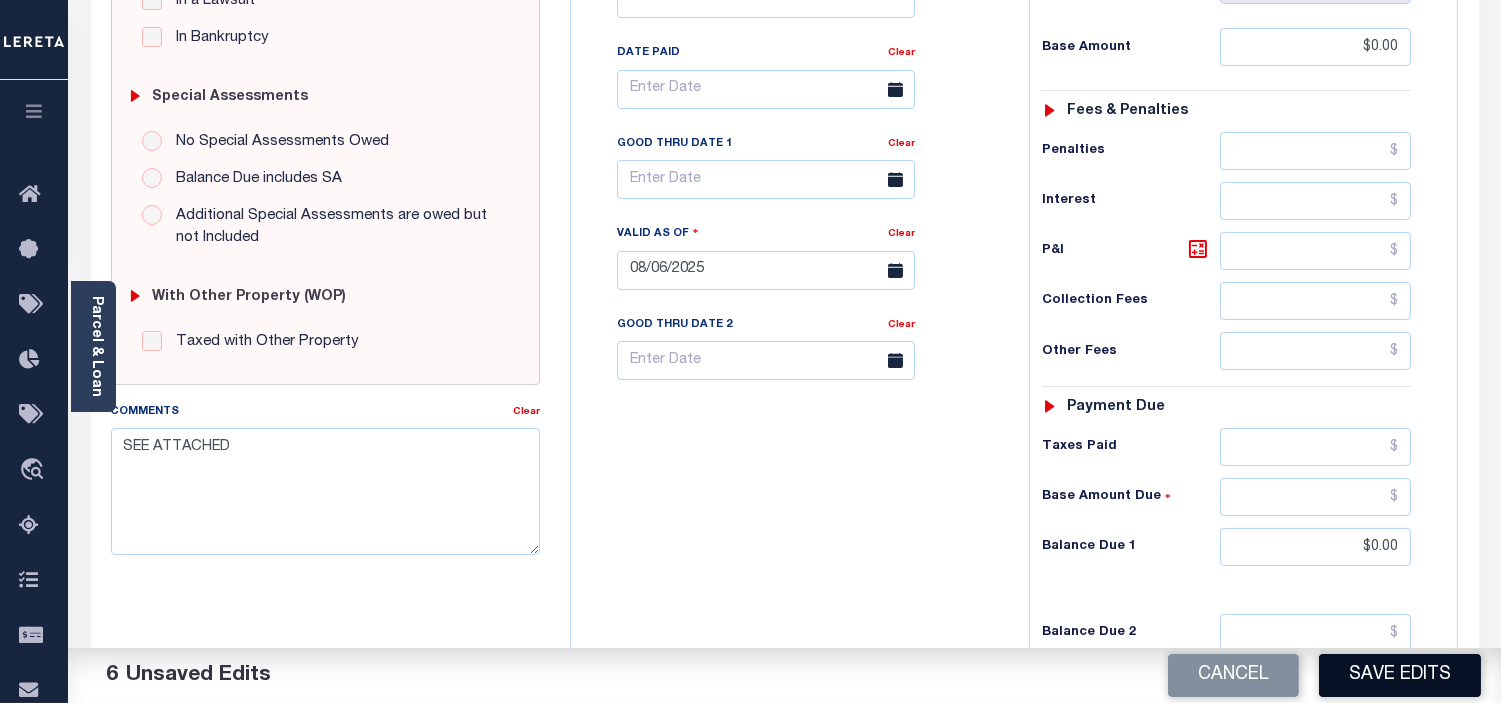 click on "Save Edits" at bounding box center [1400, 675] 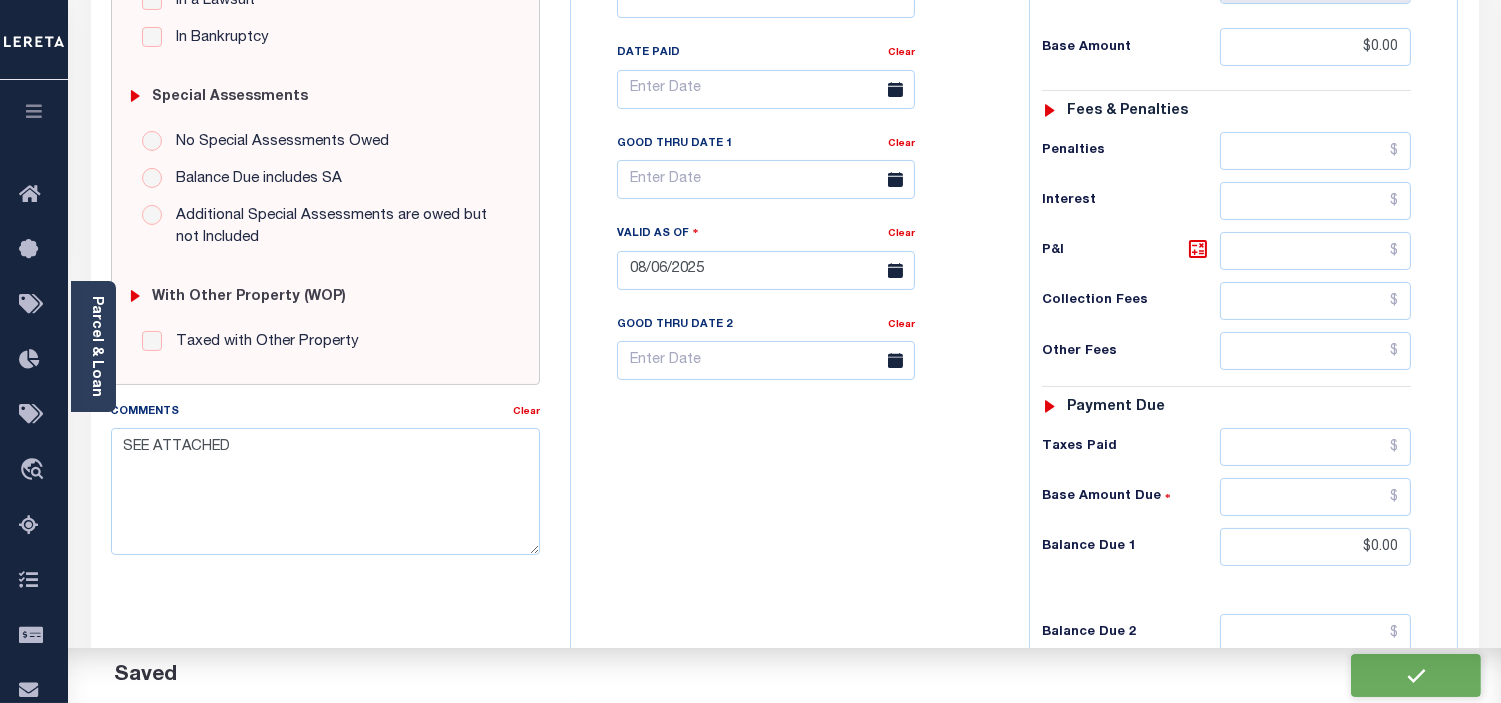 checkbox on "false" 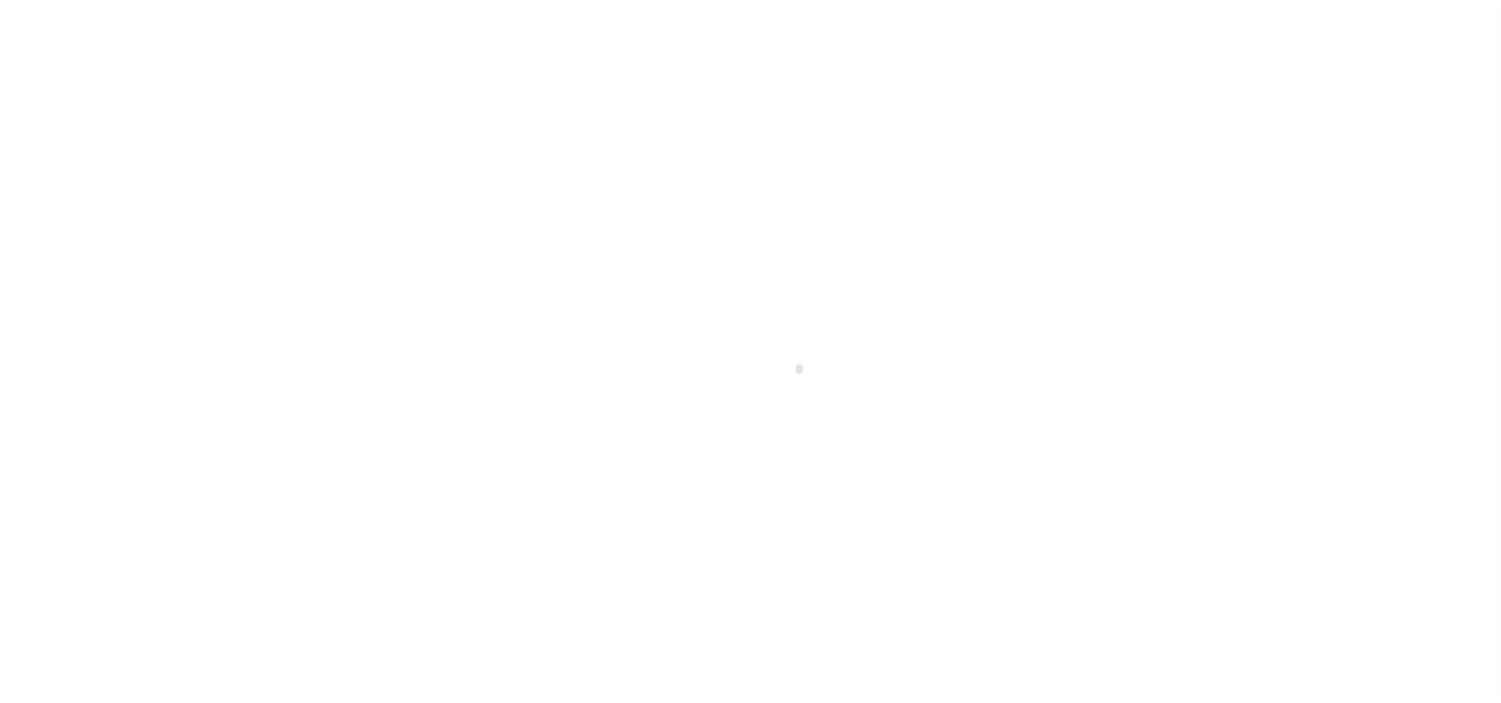 scroll, scrollTop: 0, scrollLeft: 0, axis: both 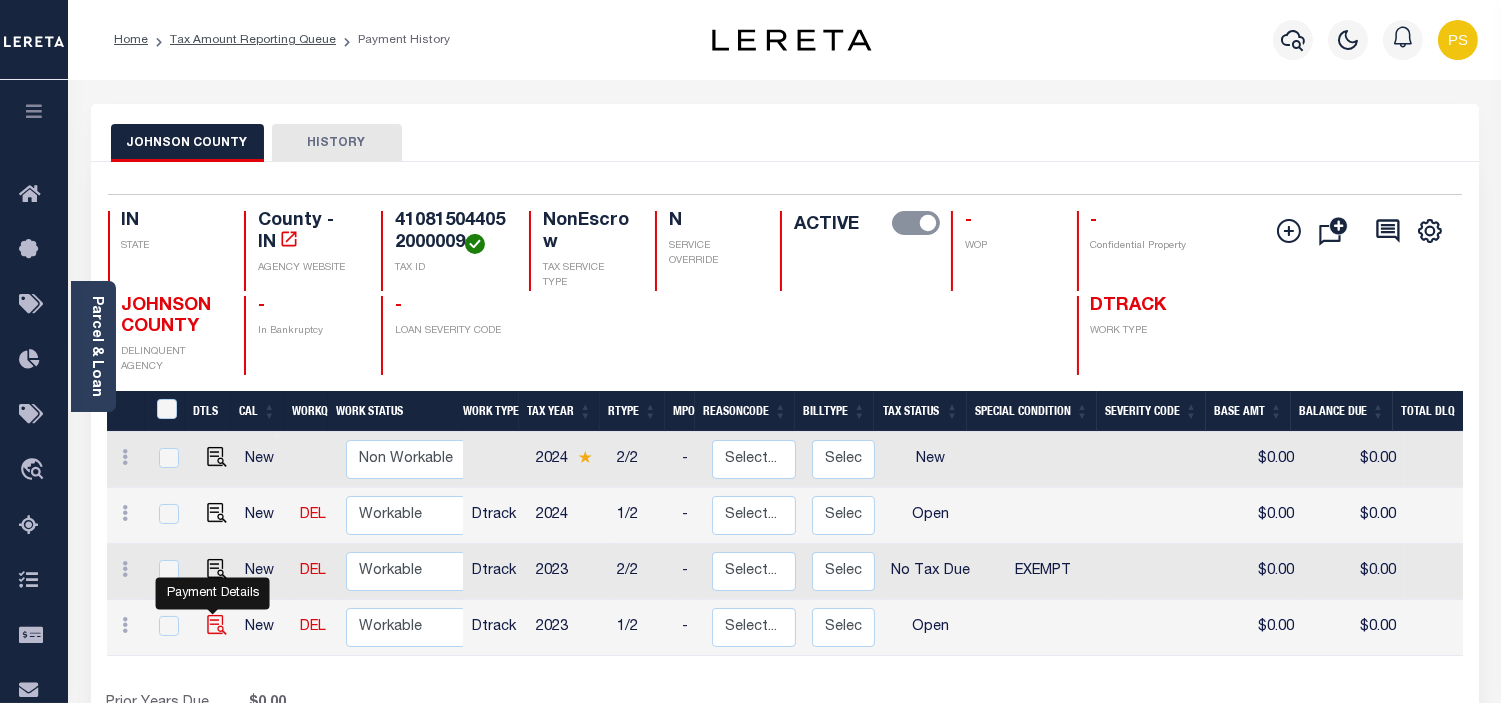 click at bounding box center [217, 625] 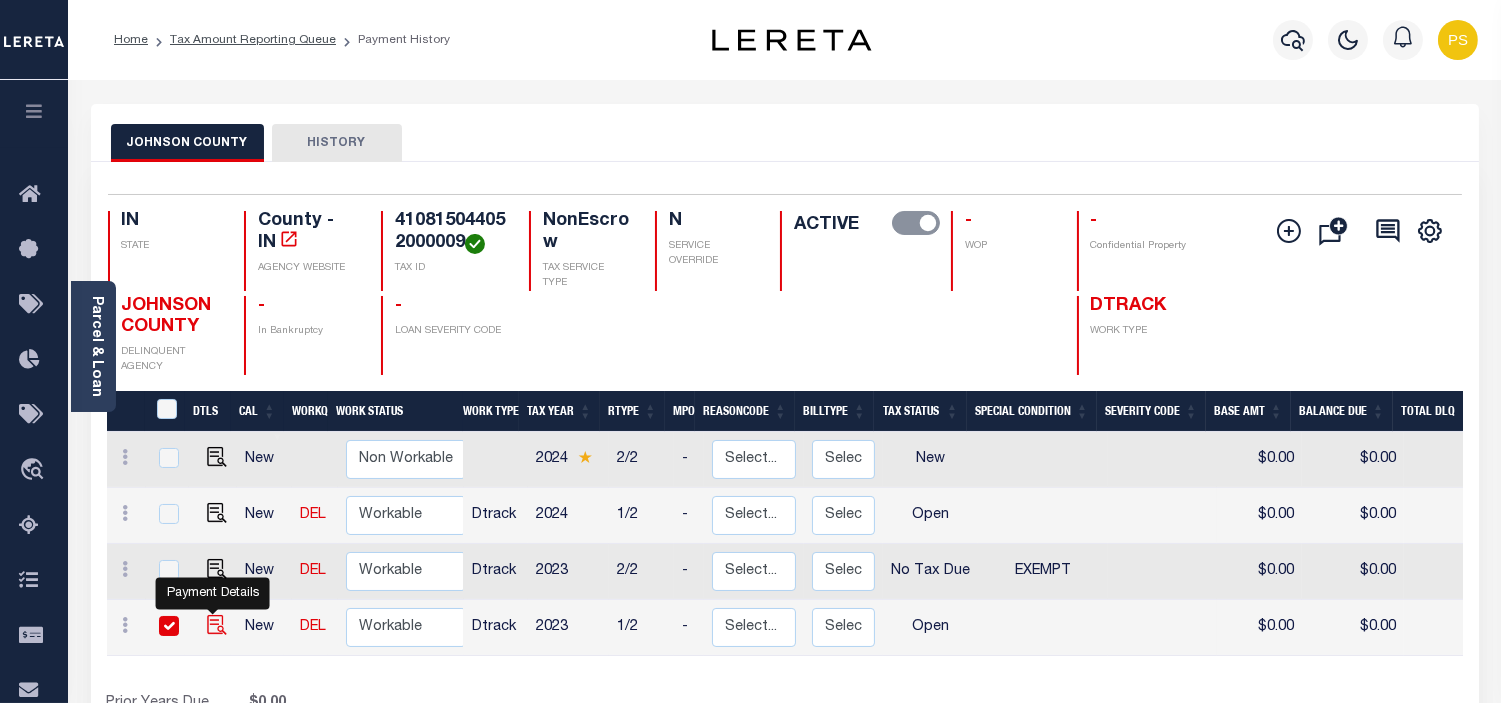 checkbox on "true" 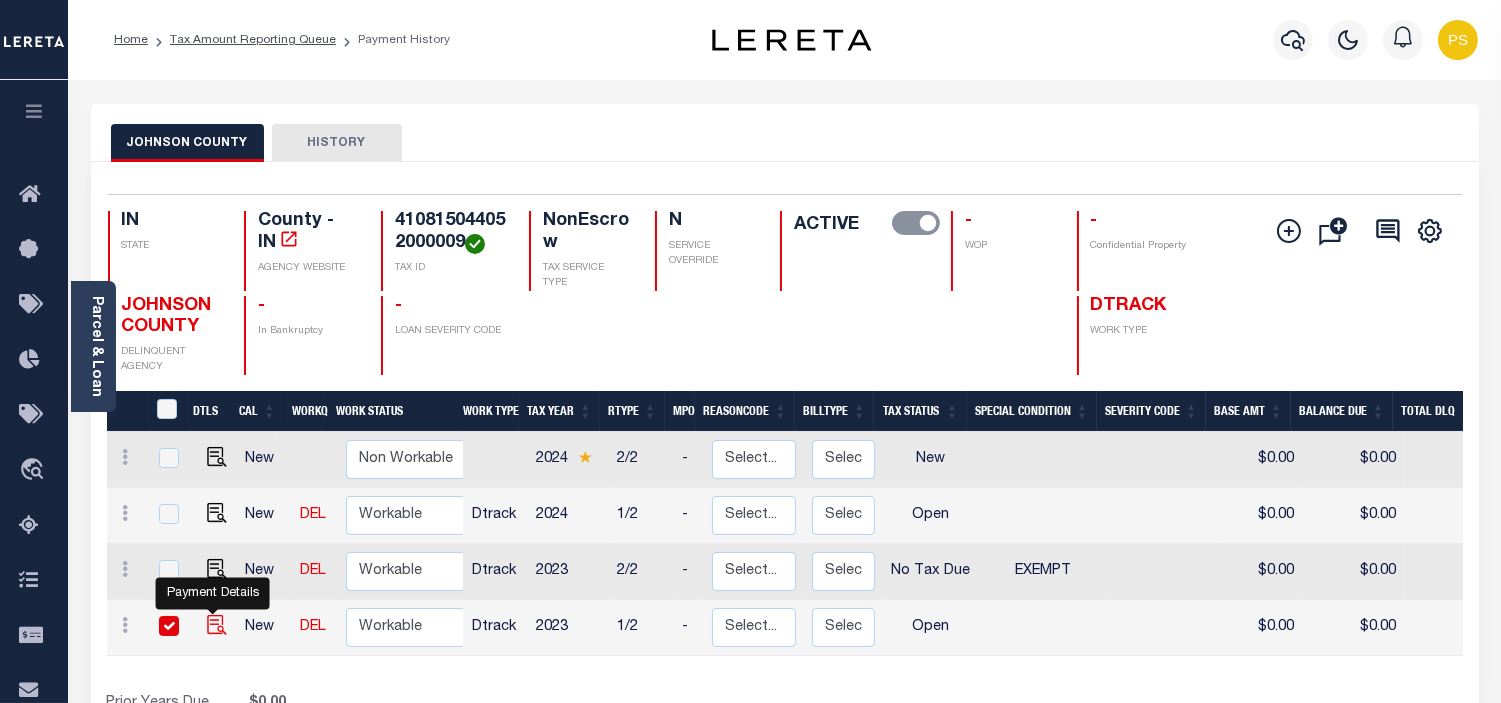 checkbox on "true" 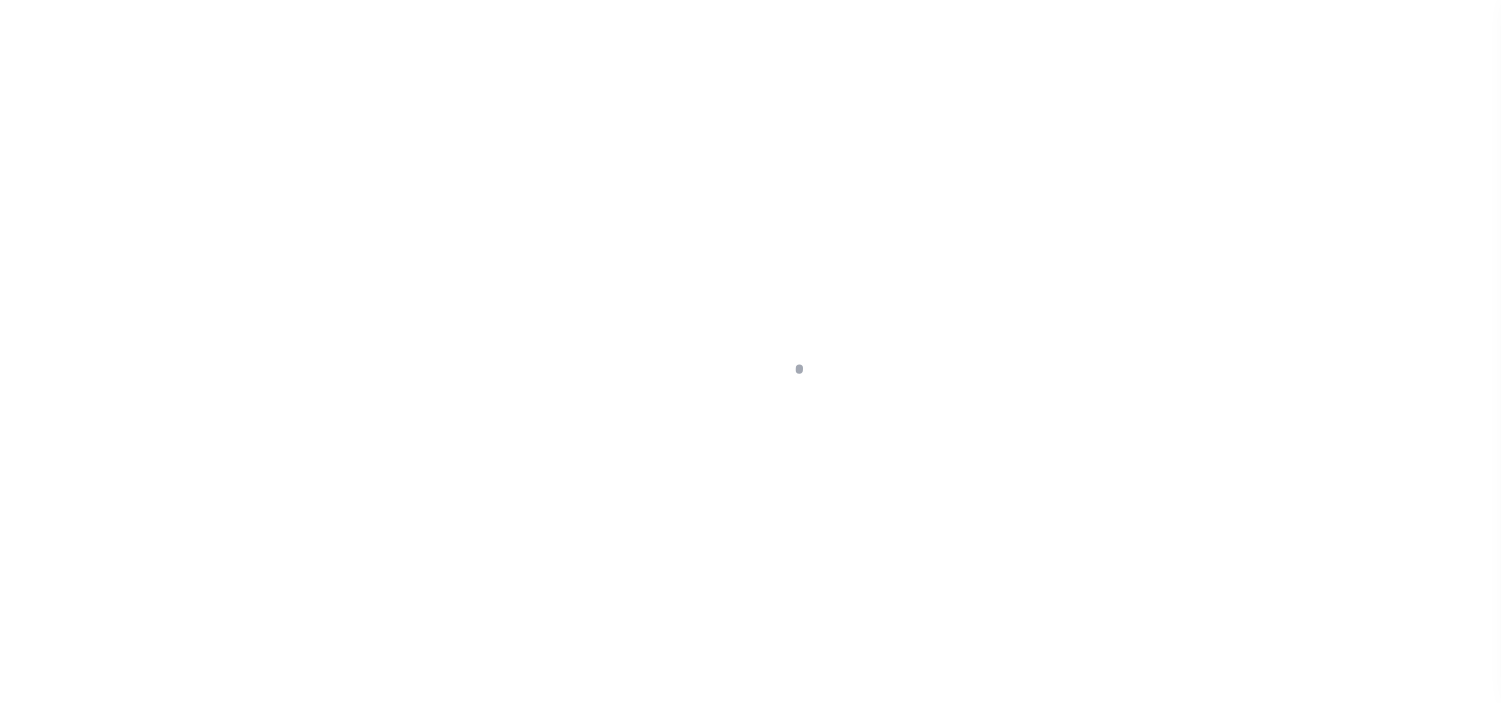 scroll, scrollTop: 0, scrollLeft: 0, axis: both 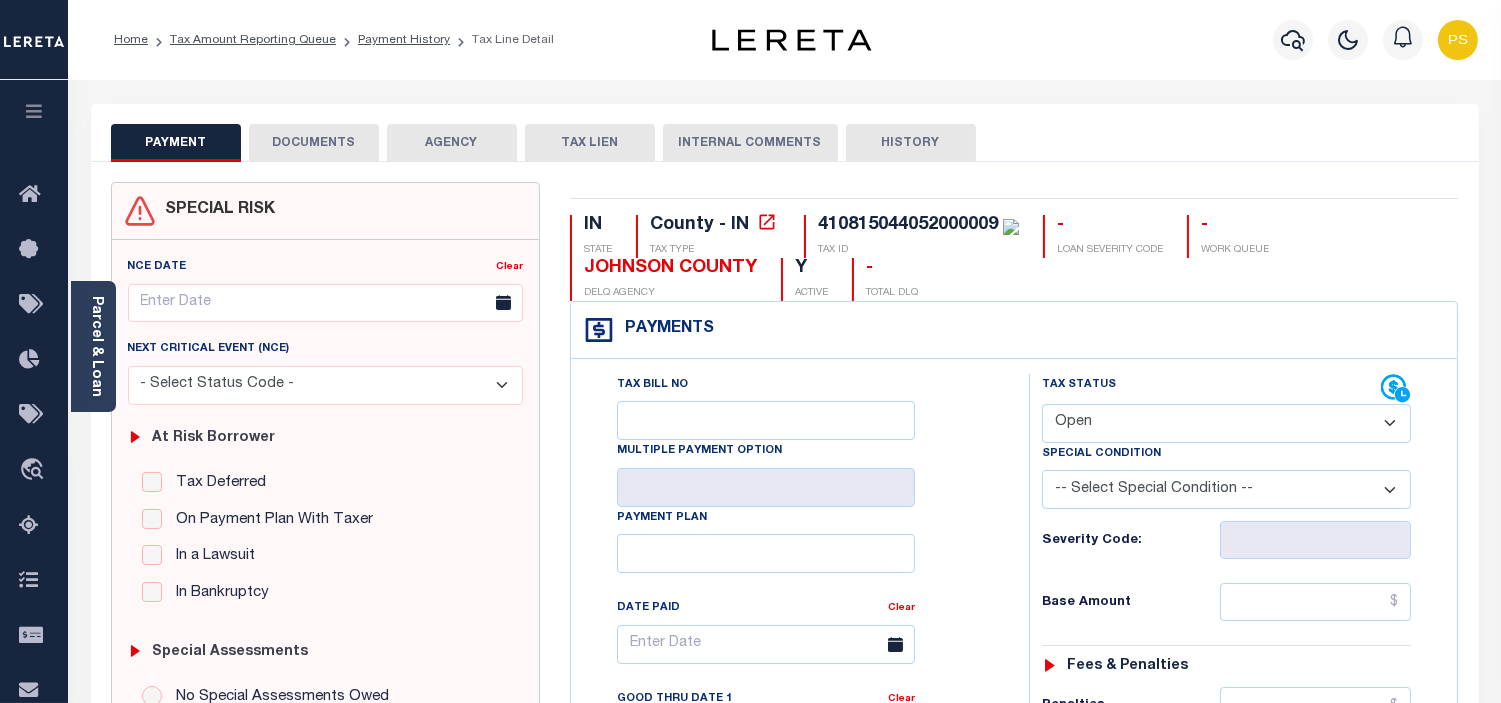 click on "- Select Status Code -
Open
Due/Unpaid
Paid
Incomplete
No Tax Due
Internal Refund Processed
New" at bounding box center [1226, 423] 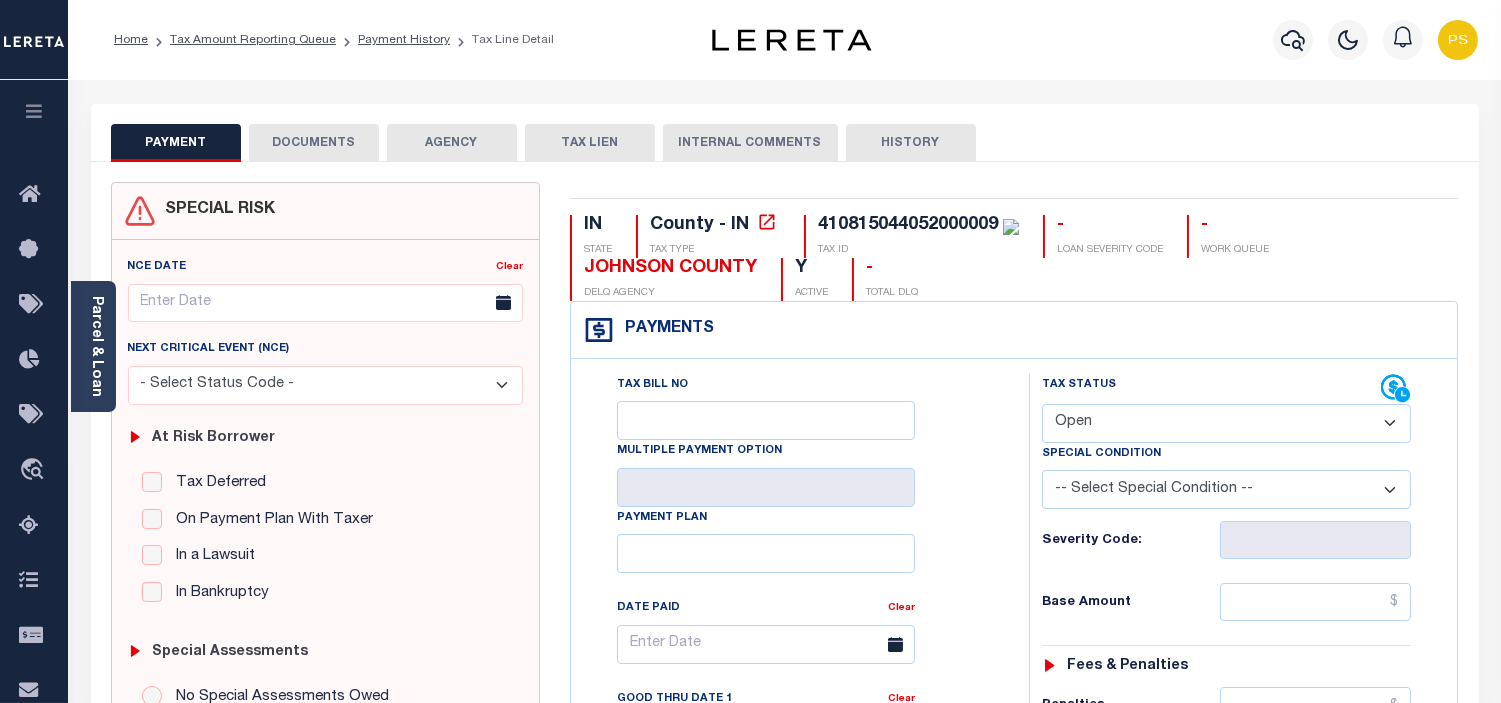 select on "NTX" 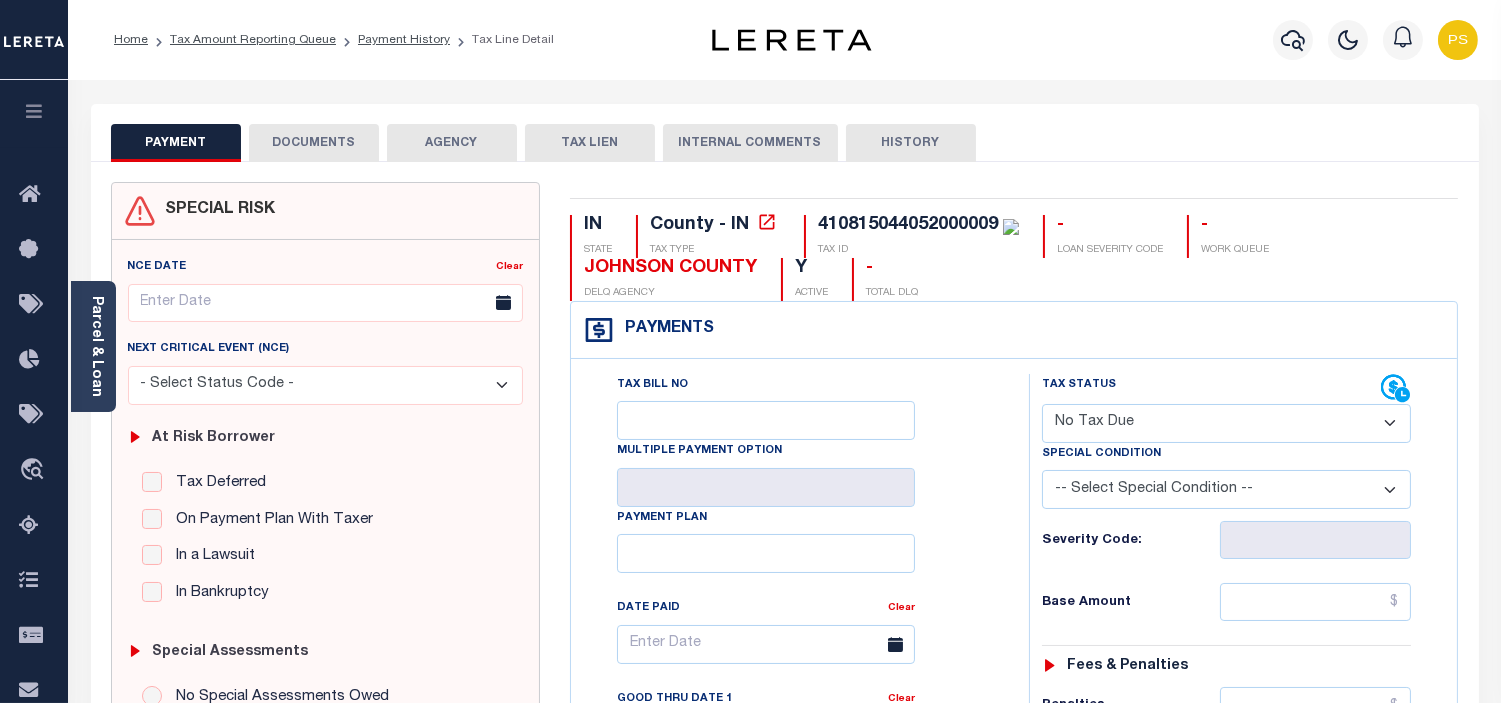 click on "- Select Status Code -
Open
Due/Unpaid
Paid
Incomplete
No Tax Due
Internal Refund Processed
New" at bounding box center [1226, 423] 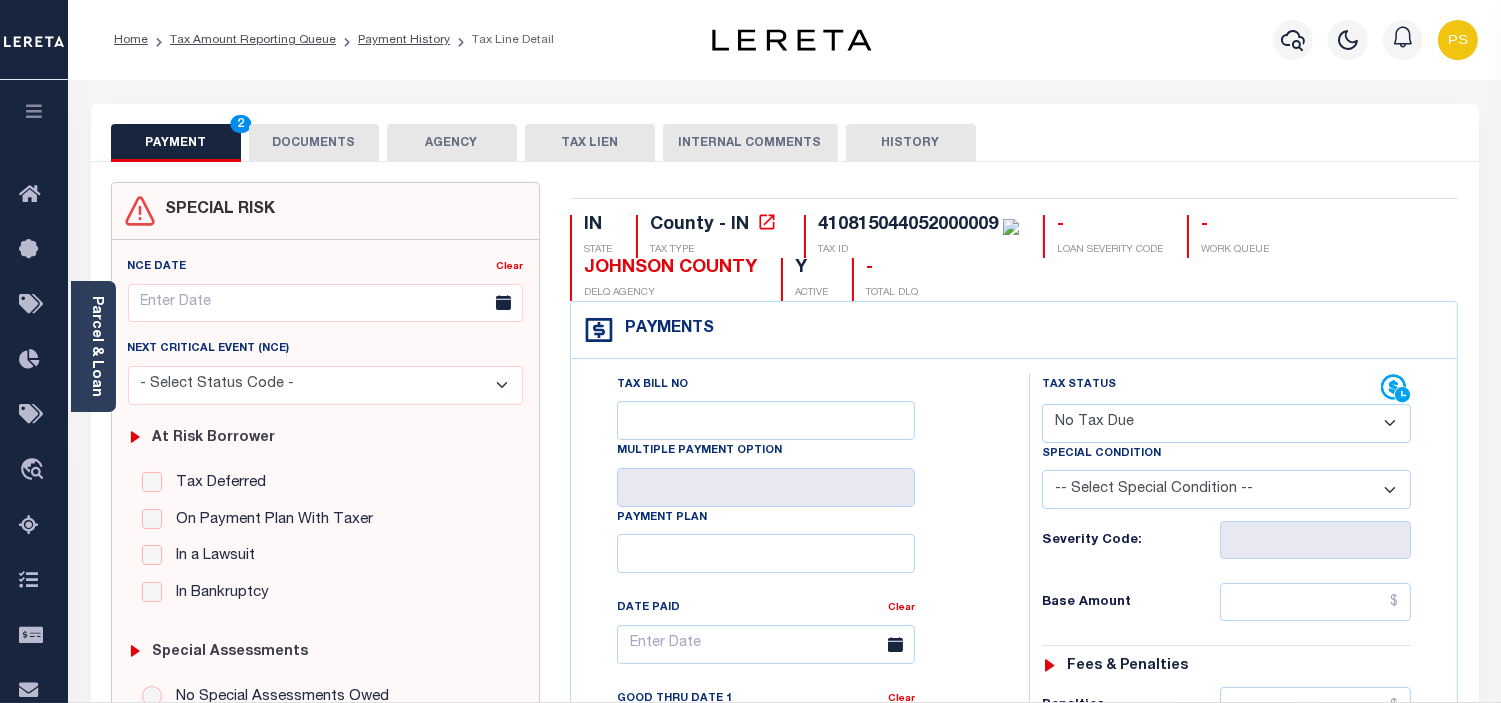 type on "08/06/2025" 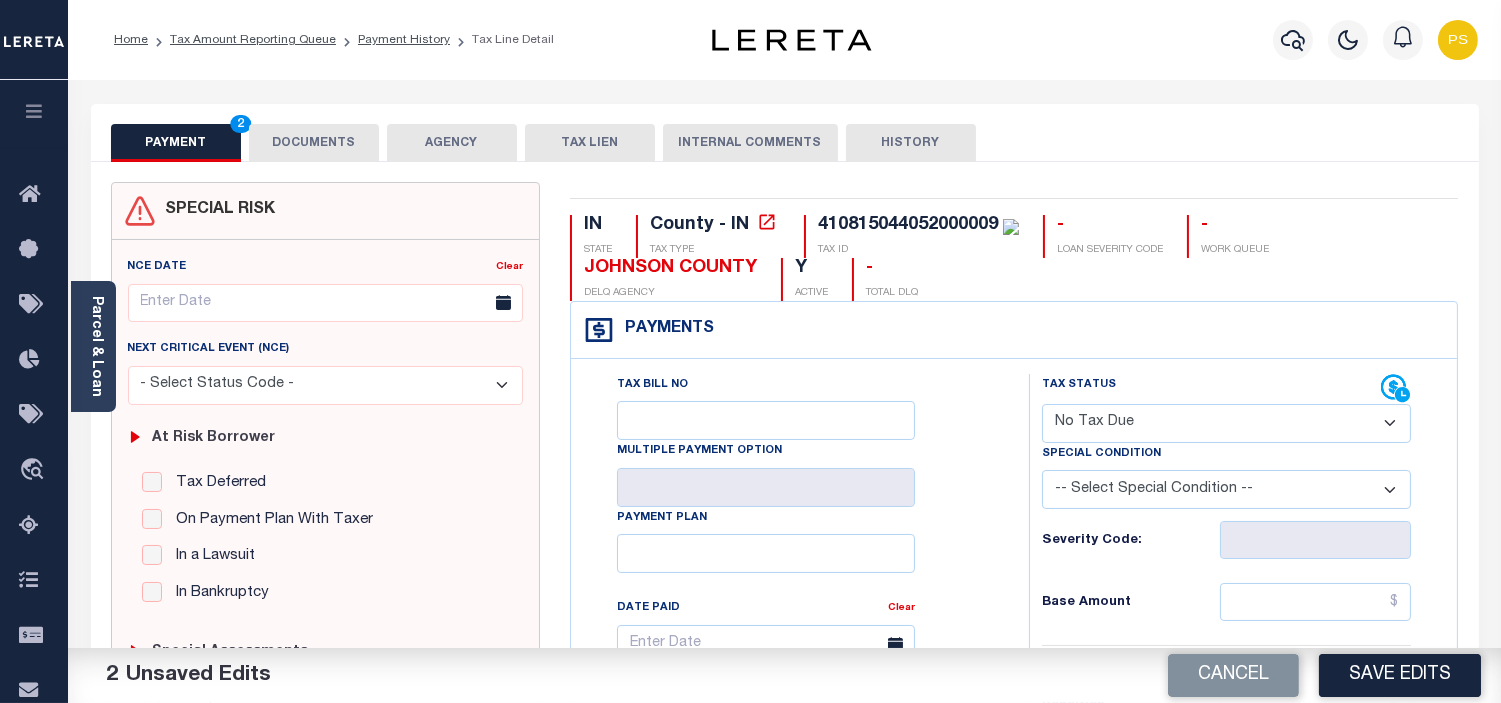 click on "-- Select Special Condition --
3RD PARTY TAX LIEN
AGENCY TAX LIEN (A.K.A Inside Lien)
BALANCE FORWARD
BANKRUPTCY
BILL W/ OTHER PARCEL
CONFIDENTIAL ACCOUNT
DEFERRED
DELAYED BILLING
DELQ CURRENT TAX YEAR INSTALLMENT(S) EXIST
DELQ PRIOR YEAR(S) EXIST
EXEMPT
HOMEOWNER AUTHORIZATION
IN DISPUTE/UNDER PROTEST
INCLUDES PRIOR UNPAID
INCLUDES RE-LEVIED TAX
INSTALLMENT PLAN
LITIGATION
LOST PROPERTY (FORECLOSED/DEEDED)
LOW ASSESSMENT
LOW TAX THRESHOLD
MULTIPLE TAXIDS
NEW PROPERTY
NOT ASSESSED
NOT CERTIFIED
OTHER FEES INVOLVED
OVERPAYMENT - POSSIBLE REFUND DUE
PARTIAL PAYMENT MAY EXIST
Pay Plan
RE-LEVIED TO ANOTHER AGENCY
REDEMP AMTS NOT AVAILABLE
REPORTED ON LEGACY RTYPE
SUBJECT TO FORECLOSURE
TAX LIEN RELEASED
TAX SALE-SUBJECT TO POWER TO SELL" at bounding box center (1226, 489) 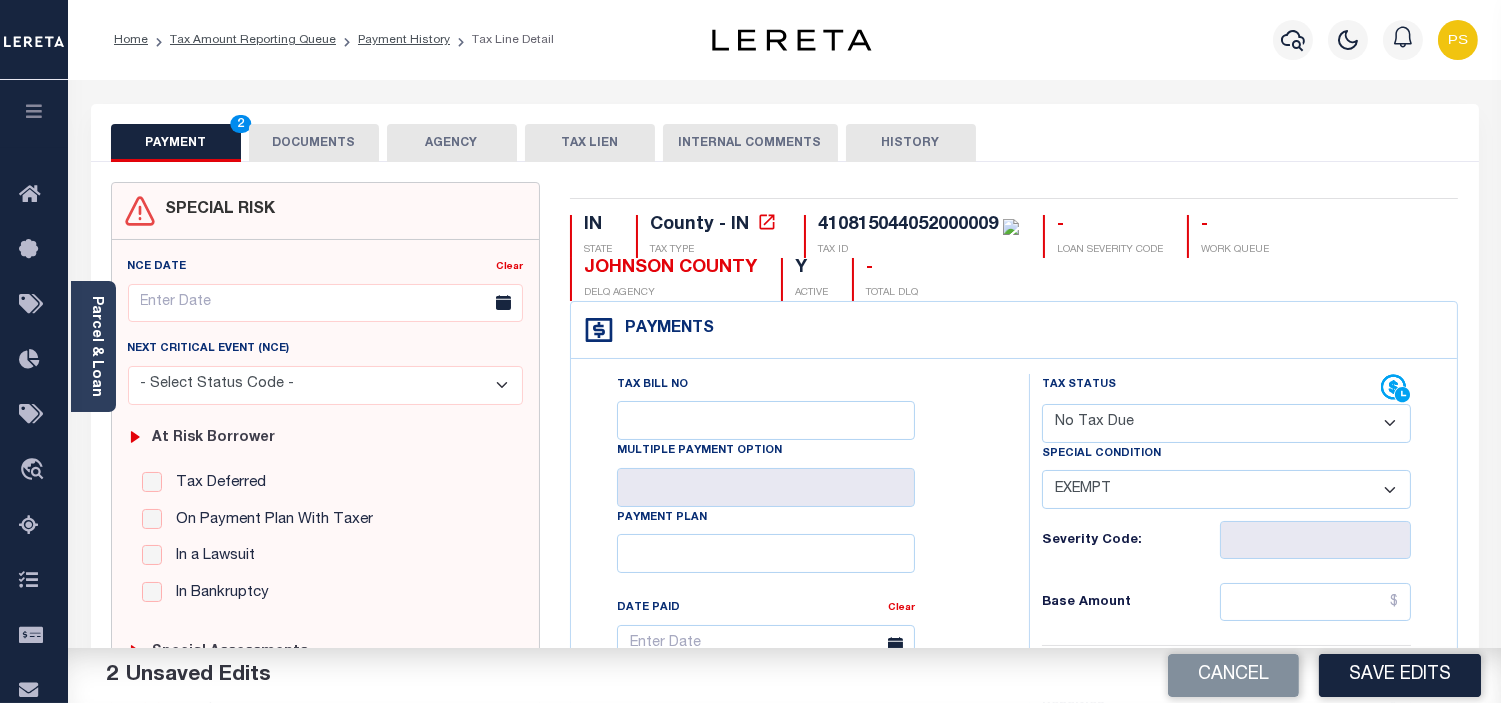 click on "-- Select Special Condition --
3RD PARTY TAX LIEN
AGENCY TAX LIEN (A.K.A Inside Lien)
BALANCE FORWARD
BANKRUPTCY
BILL W/ OTHER PARCEL
CONFIDENTIAL ACCOUNT
DEFERRED
DELAYED BILLING
DELQ CURRENT TAX YEAR INSTALLMENT(S) EXIST
DELQ PRIOR YEAR(S) EXIST
EXEMPT
HOMEOWNER AUTHORIZATION
IN DISPUTE/UNDER PROTEST
INCLUDES PRIOR UNPAID
INCLUDES RE-LEVIED TAX
INSTALLMENT PLAN
LITIGATION
LOST PROPERTY (FORECLOSED/DEEDED)
LOW ASSESSMENT
LOW TAX THRESHOLD
MULTIPLE TAXIDS
NEW PROPERTY
NOT ASSESSED
NOT CERTIFIED
OTHER FEES INVOLVED
OVERPAYMENT - POSSIBLE REFUND DUE
PARTIAL PAYMENT MAY EXIST
Pay Plan
RE-LEVIED TO ANOTHER AGENCY
REDEMP AMTS NOT AVAILABLE
REPORTED ON LEGACY RTYPE
SUBJECT TO FORECLOSURE
TAX LIEN RELEASED
TAX SALE-SUBJECT TO POWER TO SELL" at bounding box center (1226, 489) 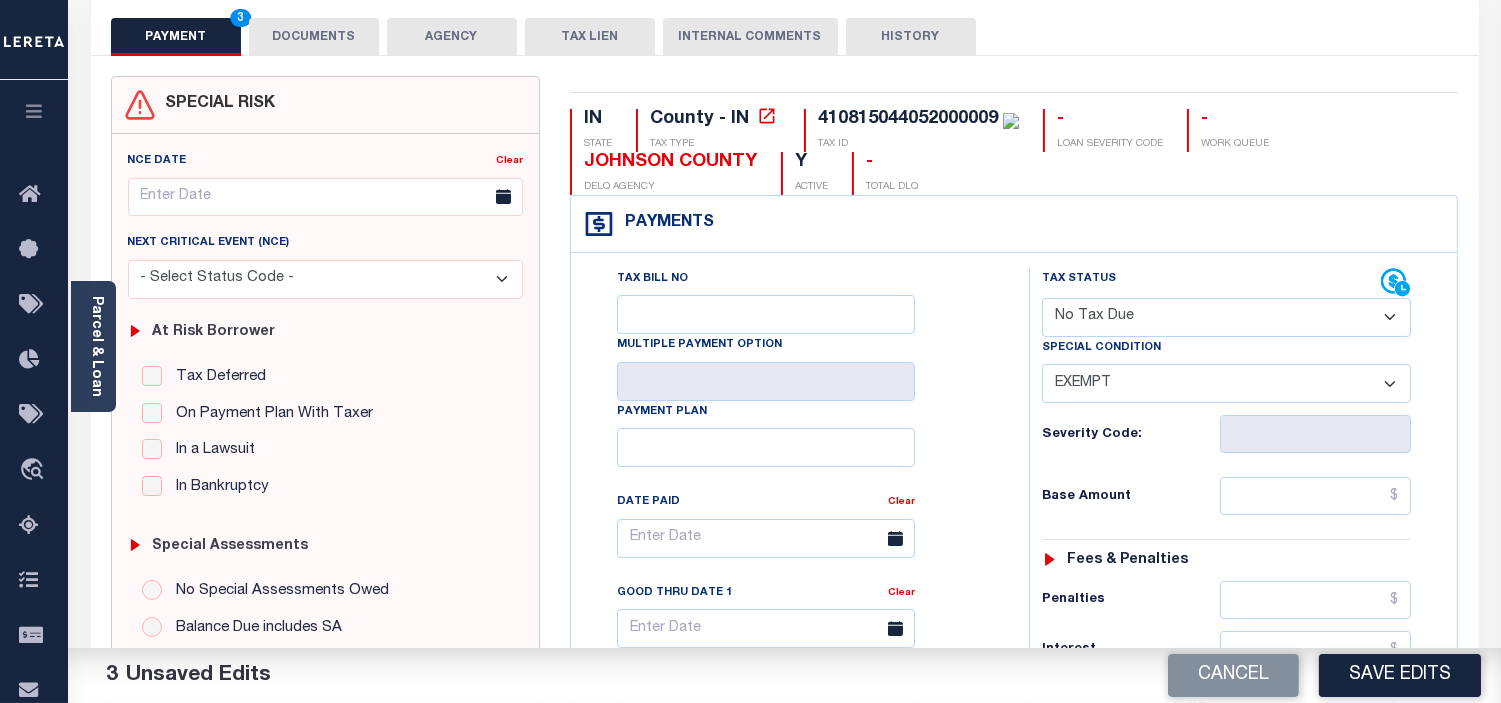 scroll, scrollTop: 222, scrollLeft: 0, axis: vertical 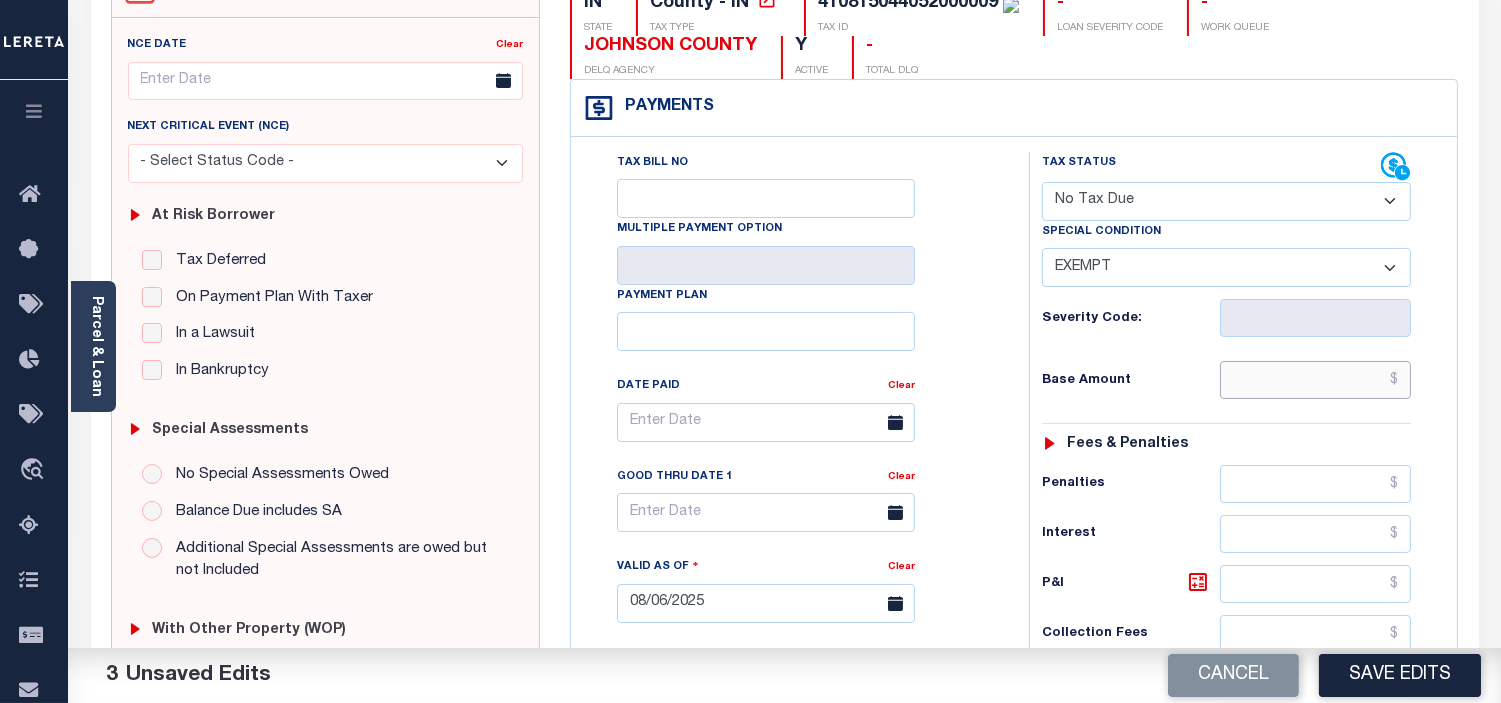 click at bounding box center [1315, 380] 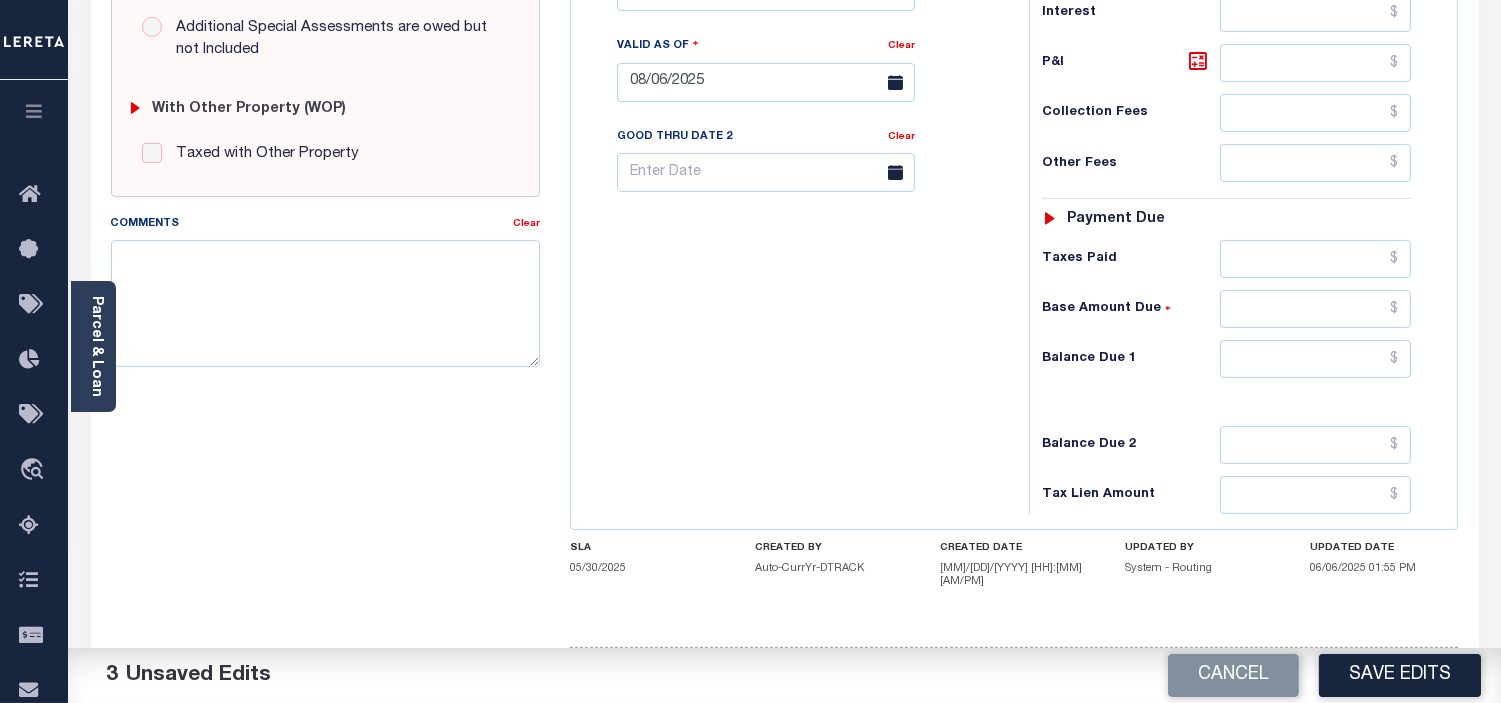 scroll, scrollTop: 777, scrollLeft: 0, axis: vertical 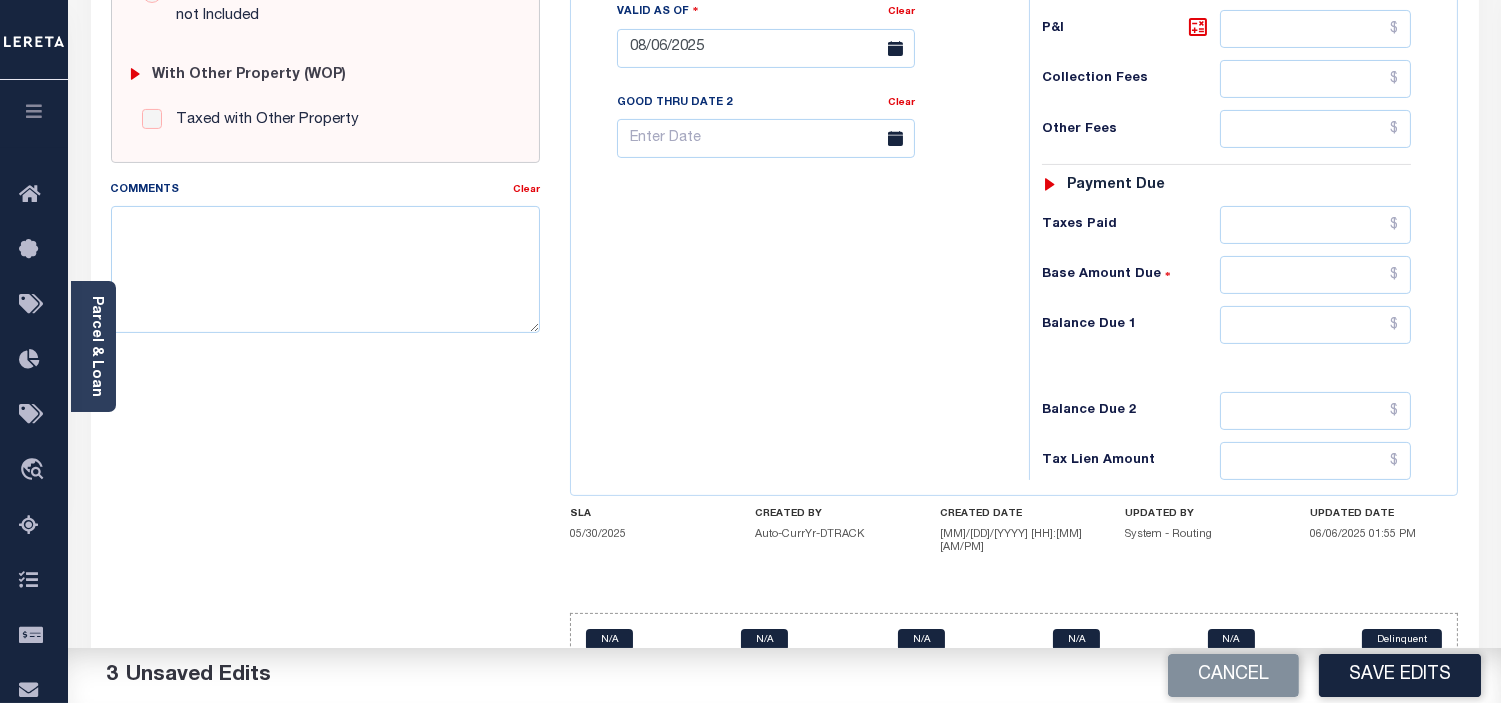 type on "$0.00" 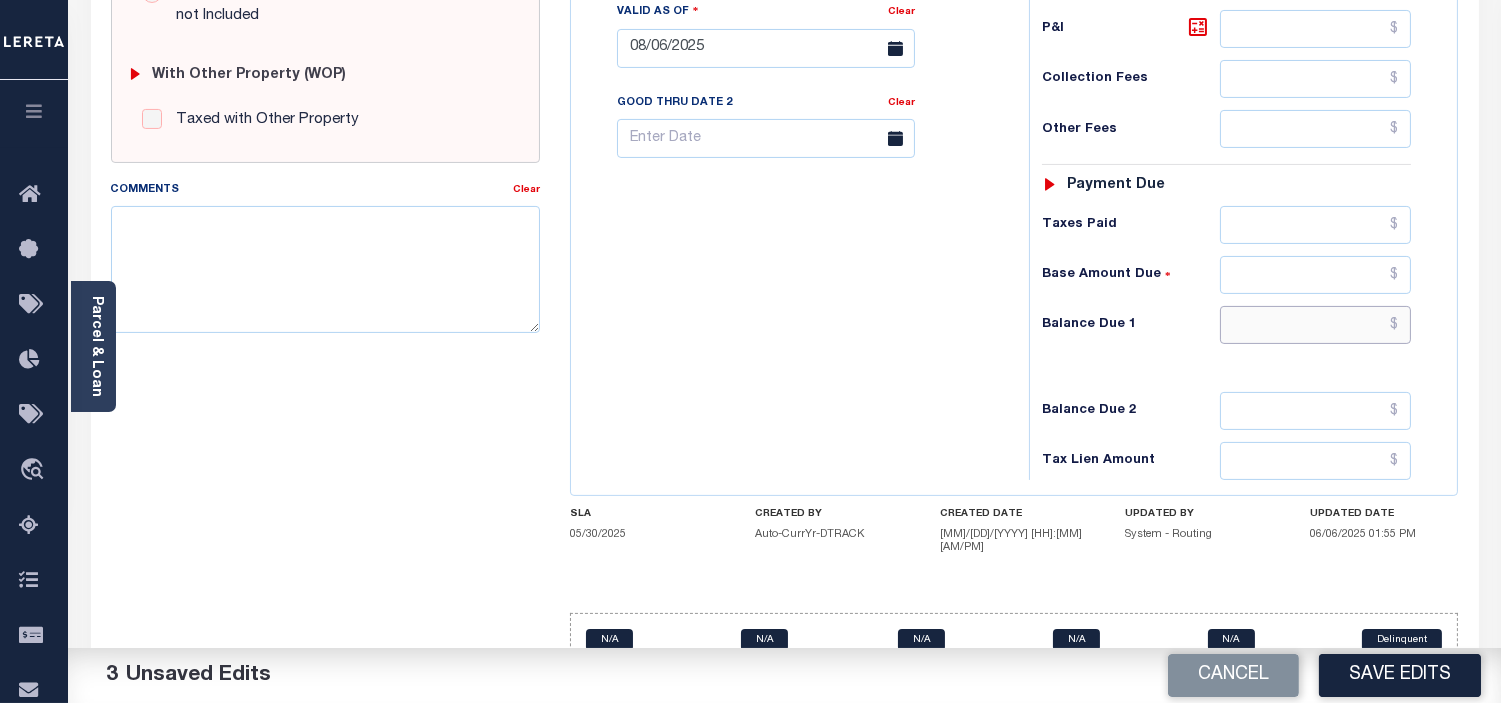 click at bounding box center [1315, 325] 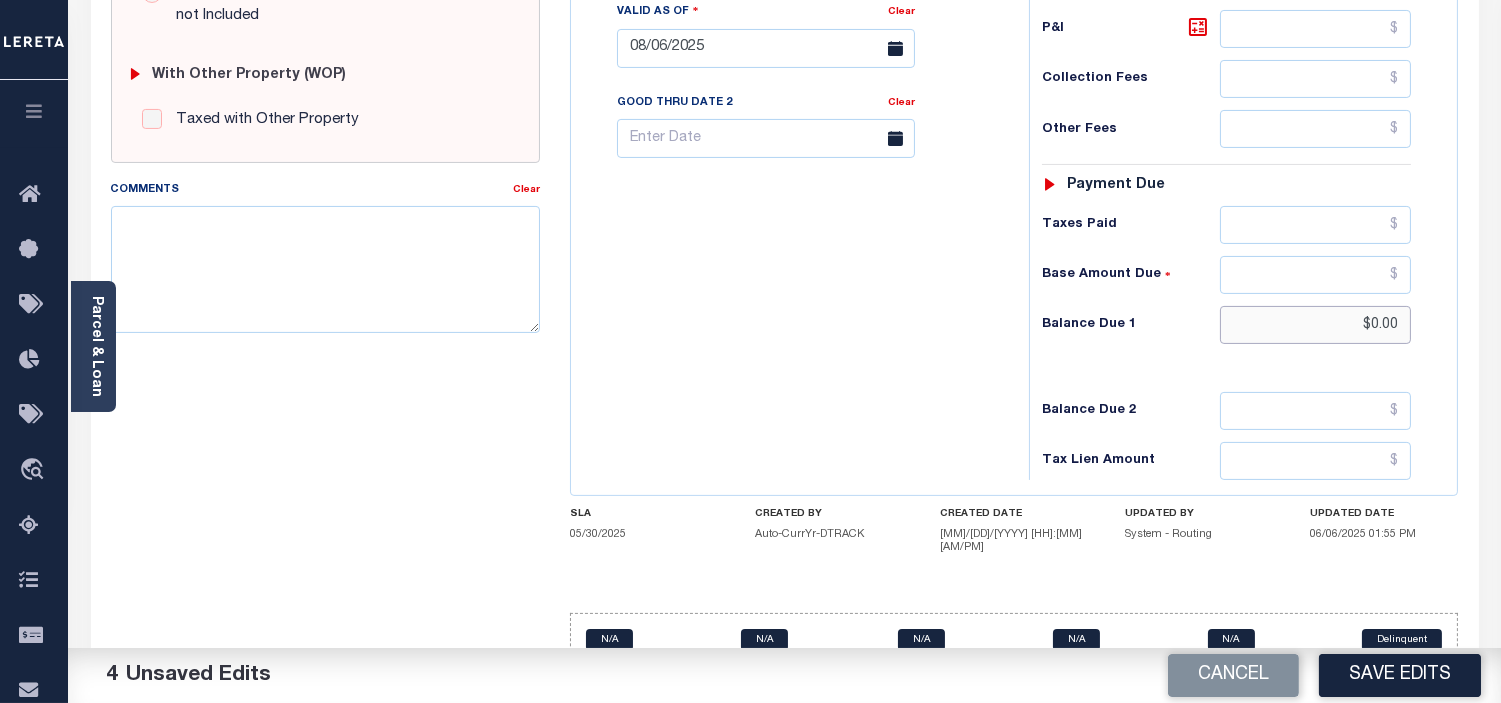 type on "$0.00" 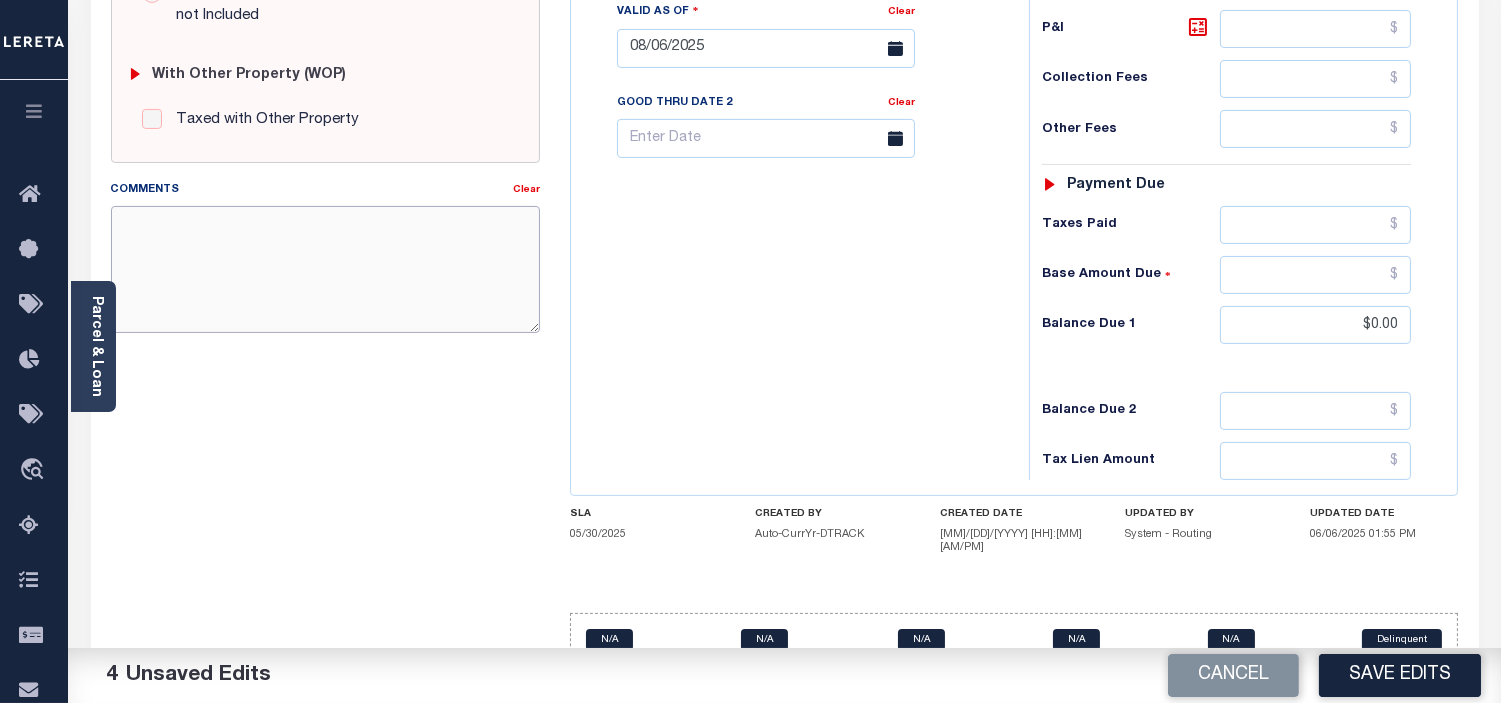 click on "Comments" at bounding box center [325, 269] 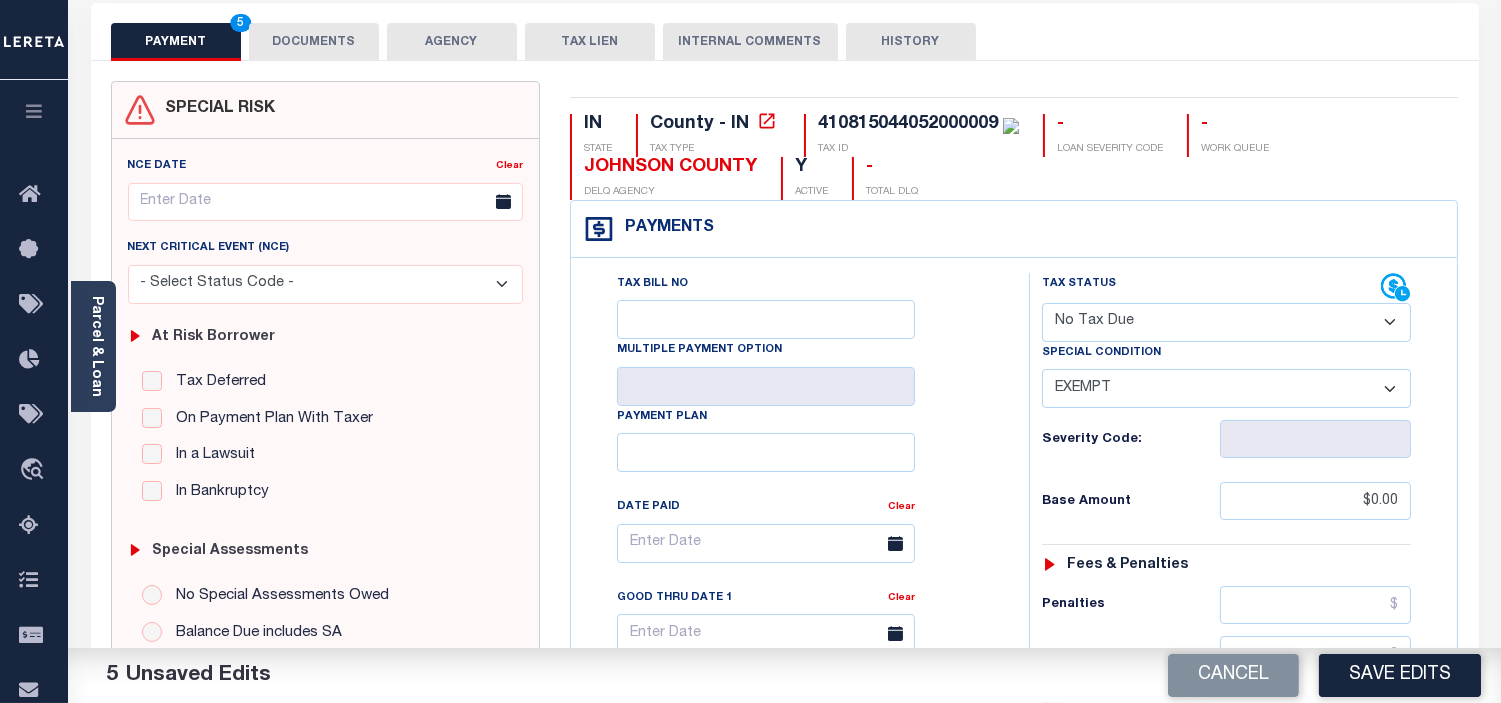 scroll, scrollTop: 0, scrollLeft: 0, axis: both 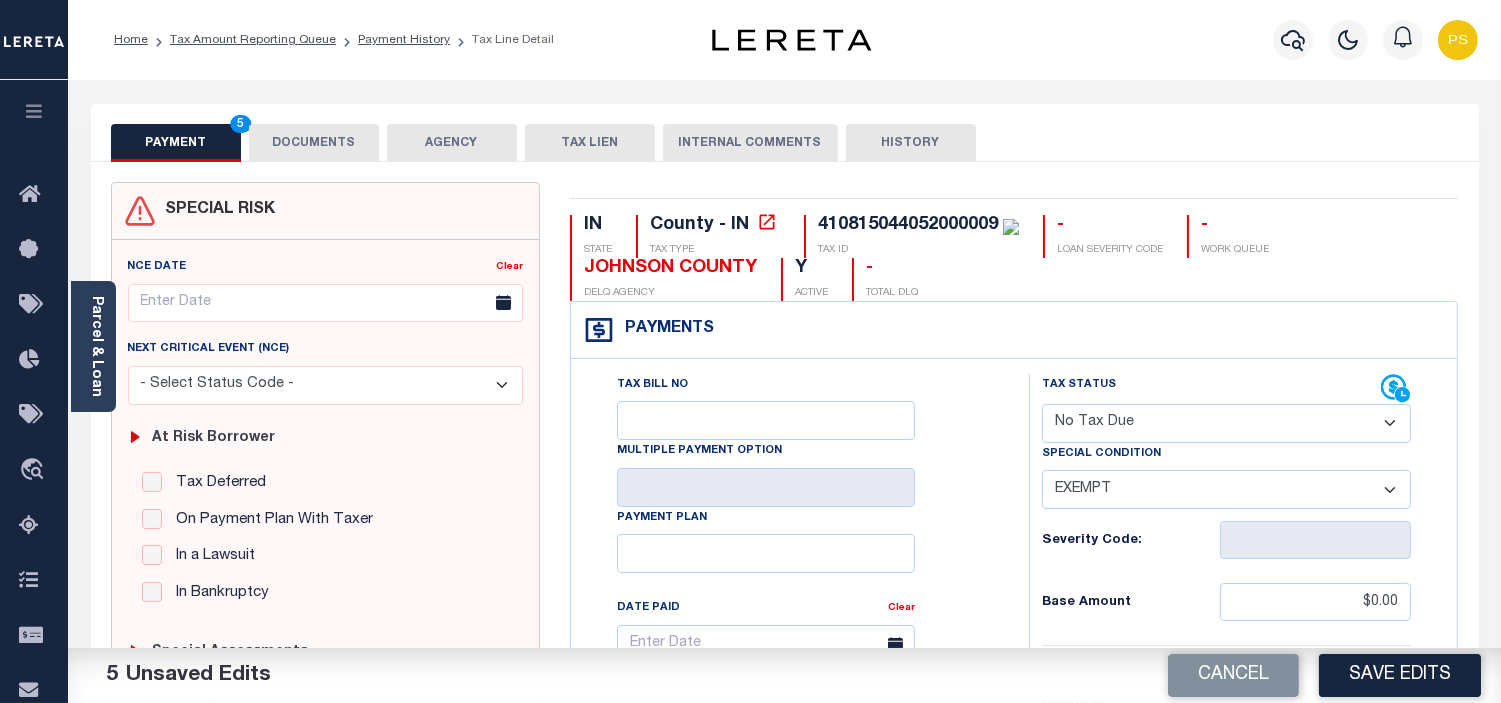 type on "SEEATTACHED" 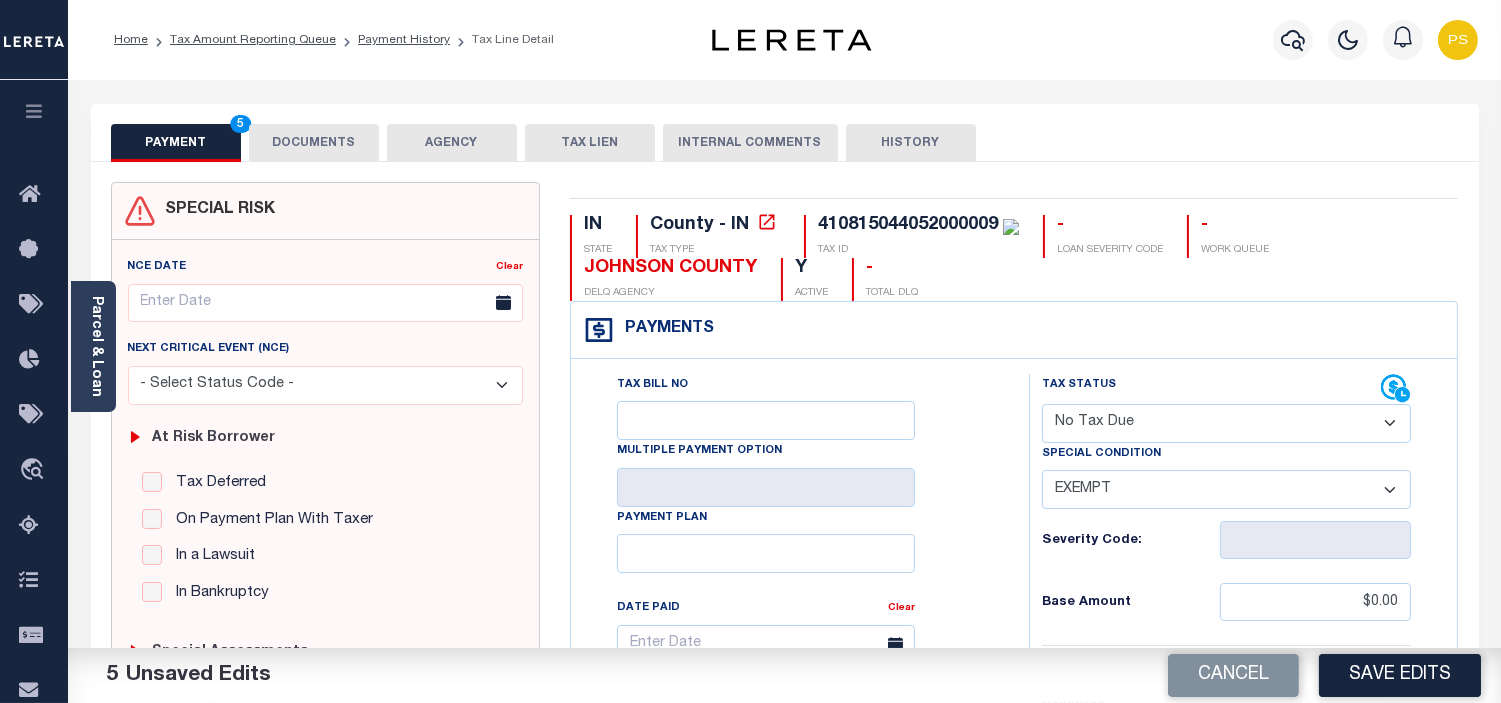 click on "DOCUMENTS" at bounding box center [314, 143] 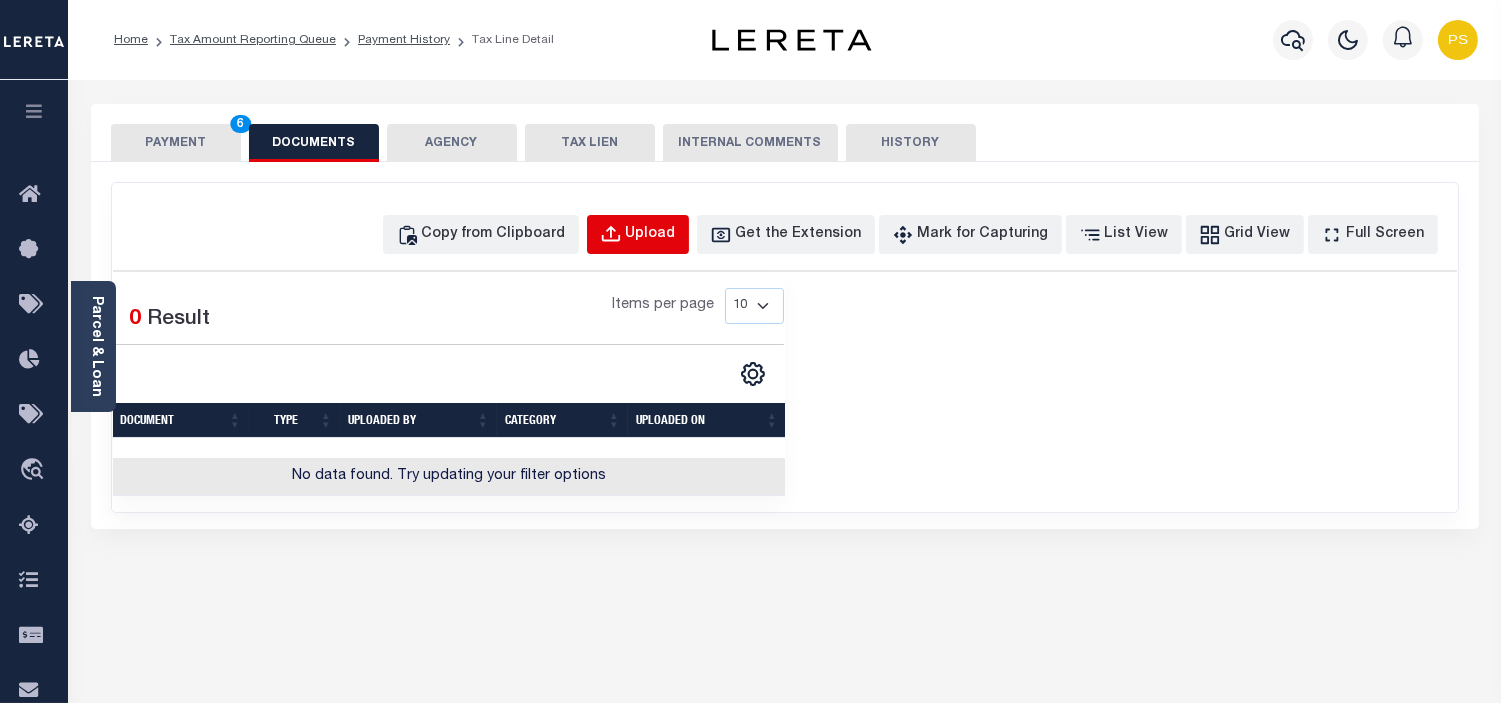 click on "Upload" at bounding box center [651, 235] 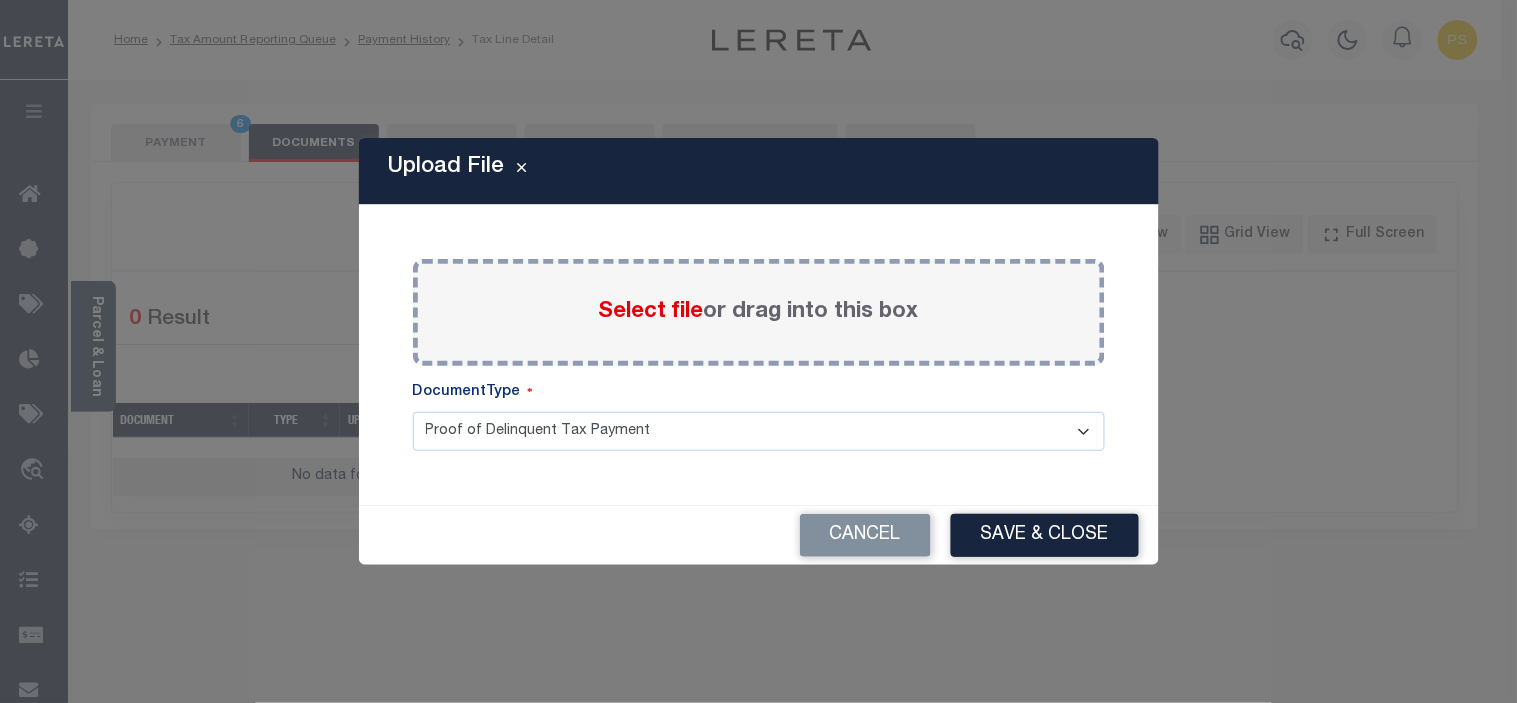 click on "Select file" at bounding box center [651, 312] 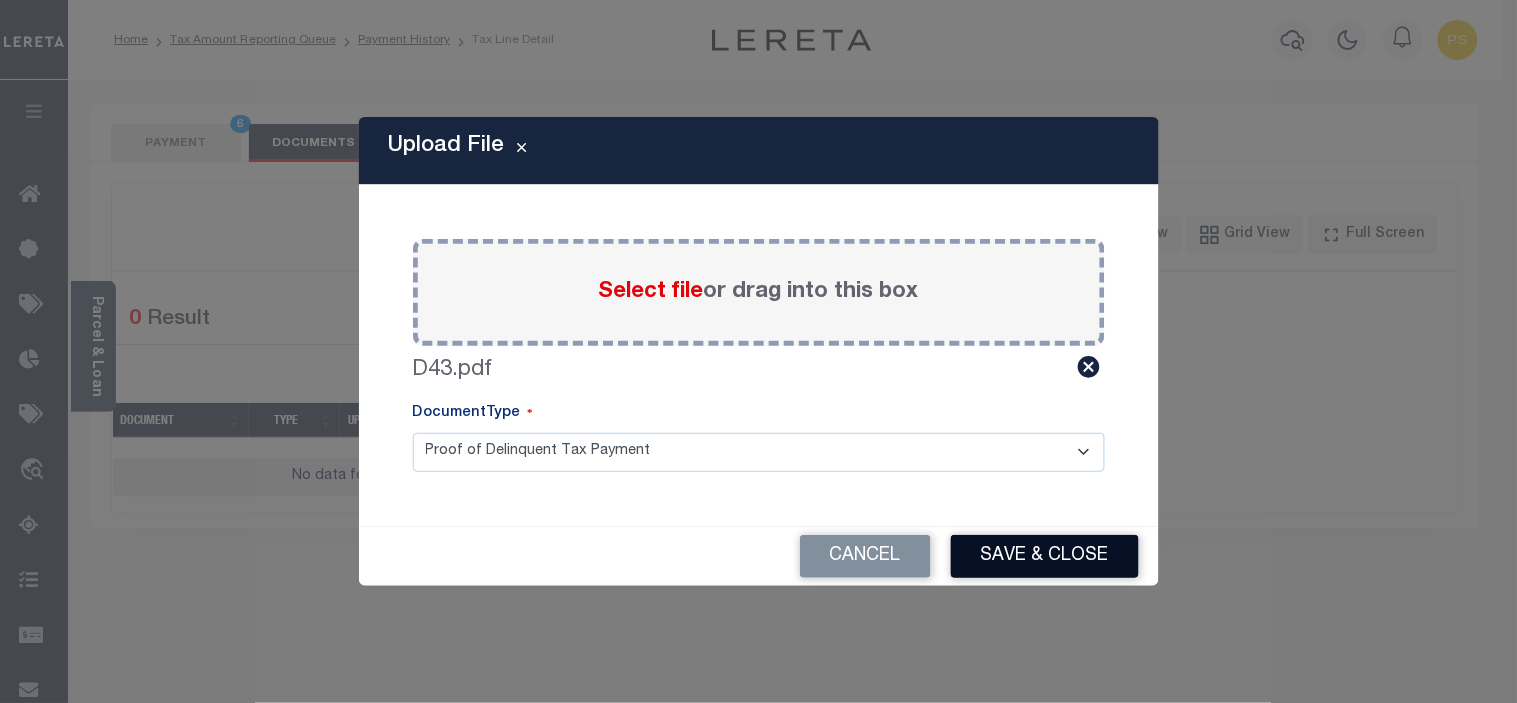 click on "Save & Close" at bounding box center [1045, 556] 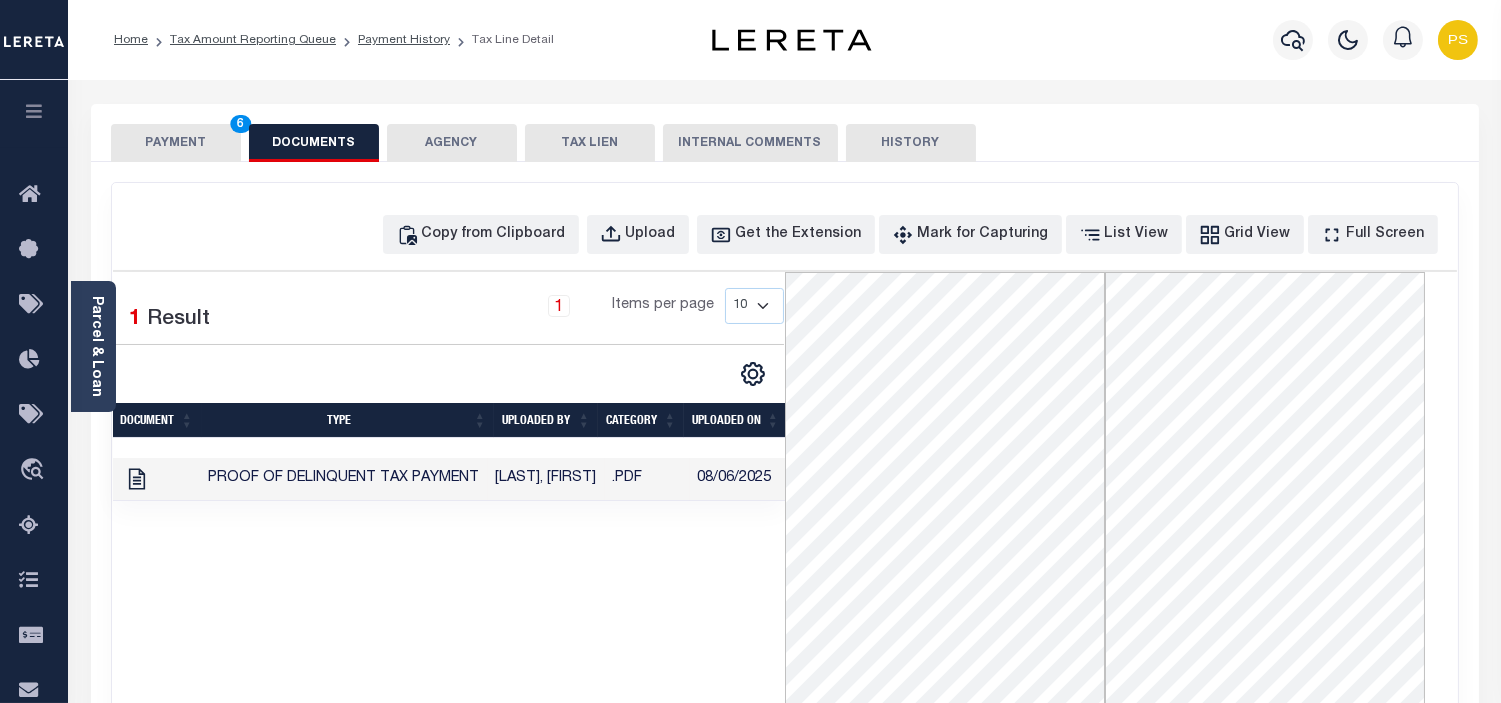 click on "PAYMENT
6" at bounding box center (176, 143) 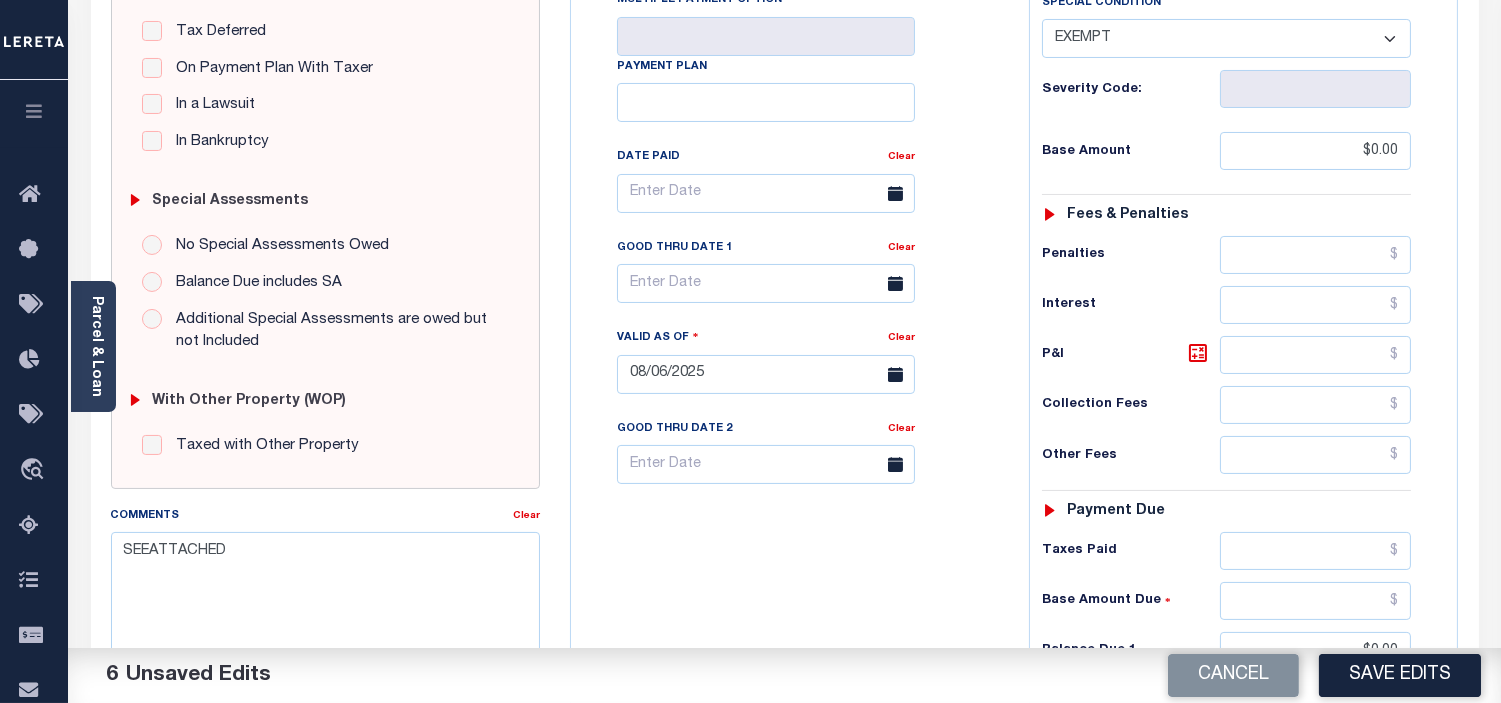 scroll, scrollTop: 555, scrollLeft: 0, axis: vertical 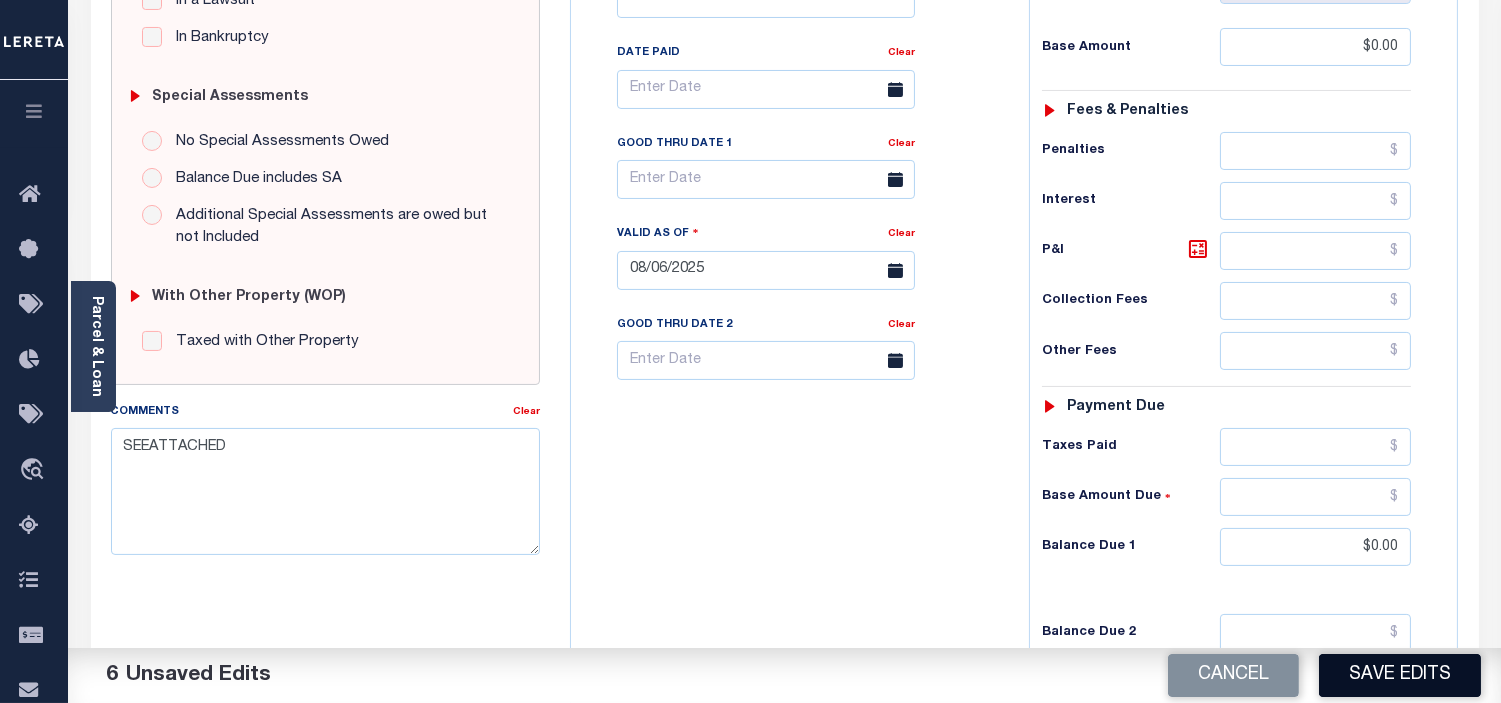 click on "Save Edits" at bounding box center (1400, 675) 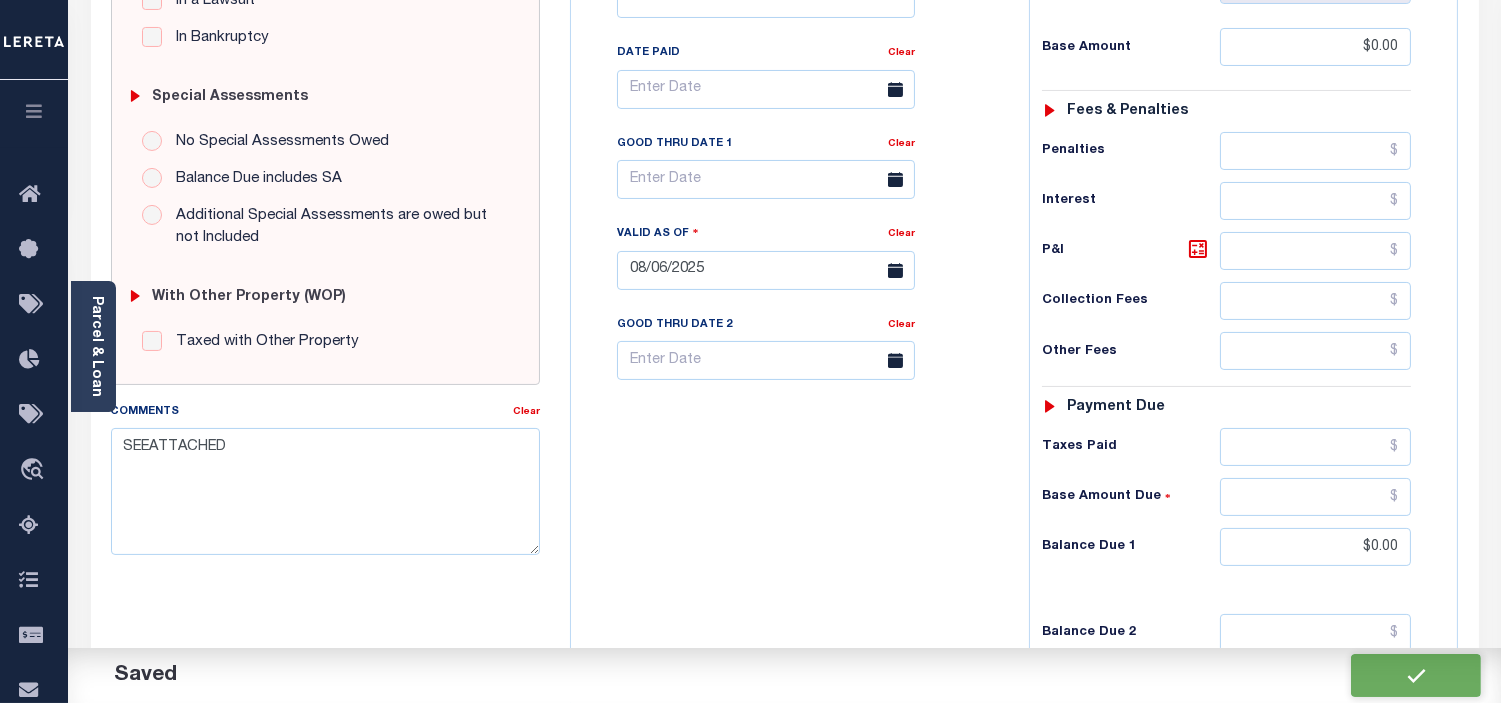 checkbox on "false" 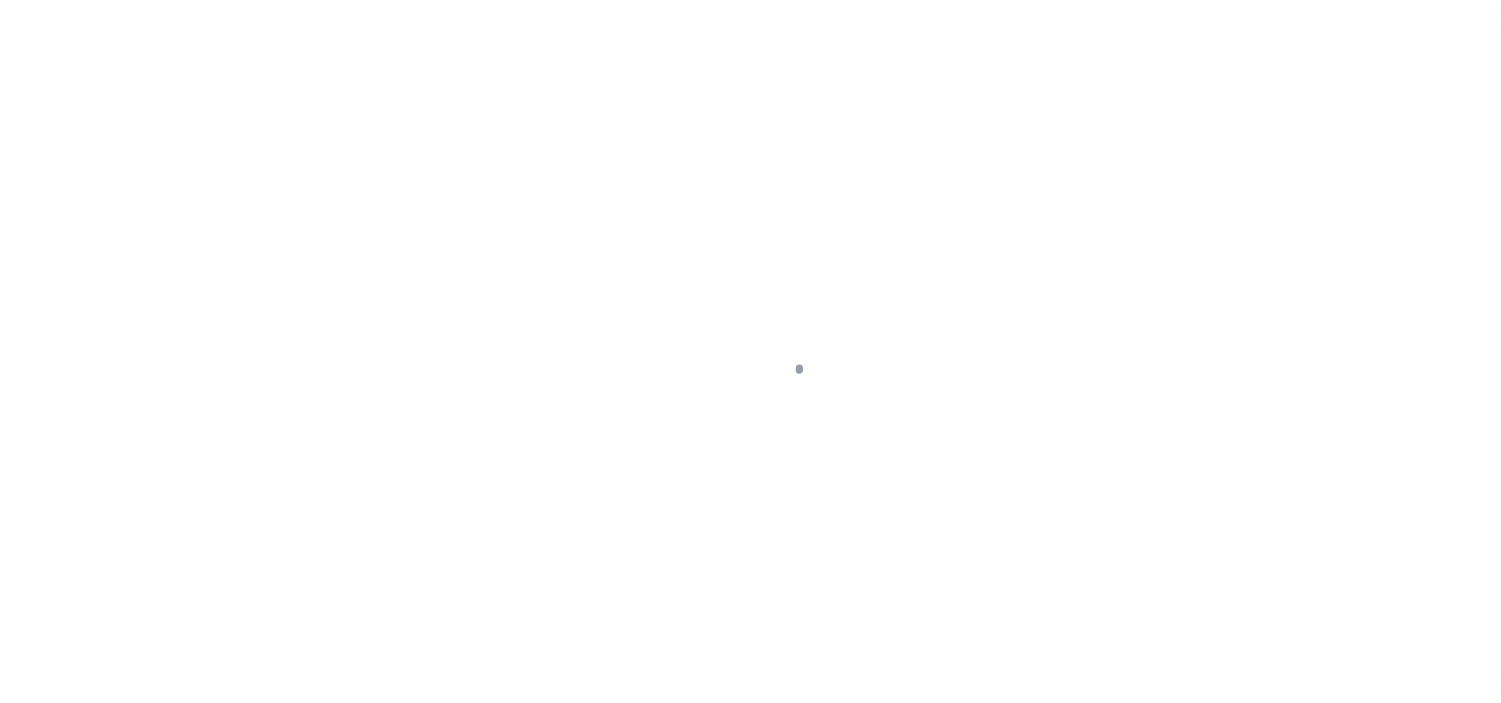 scroll, scrollTop: 0, scrollLeft: 0, axis: both 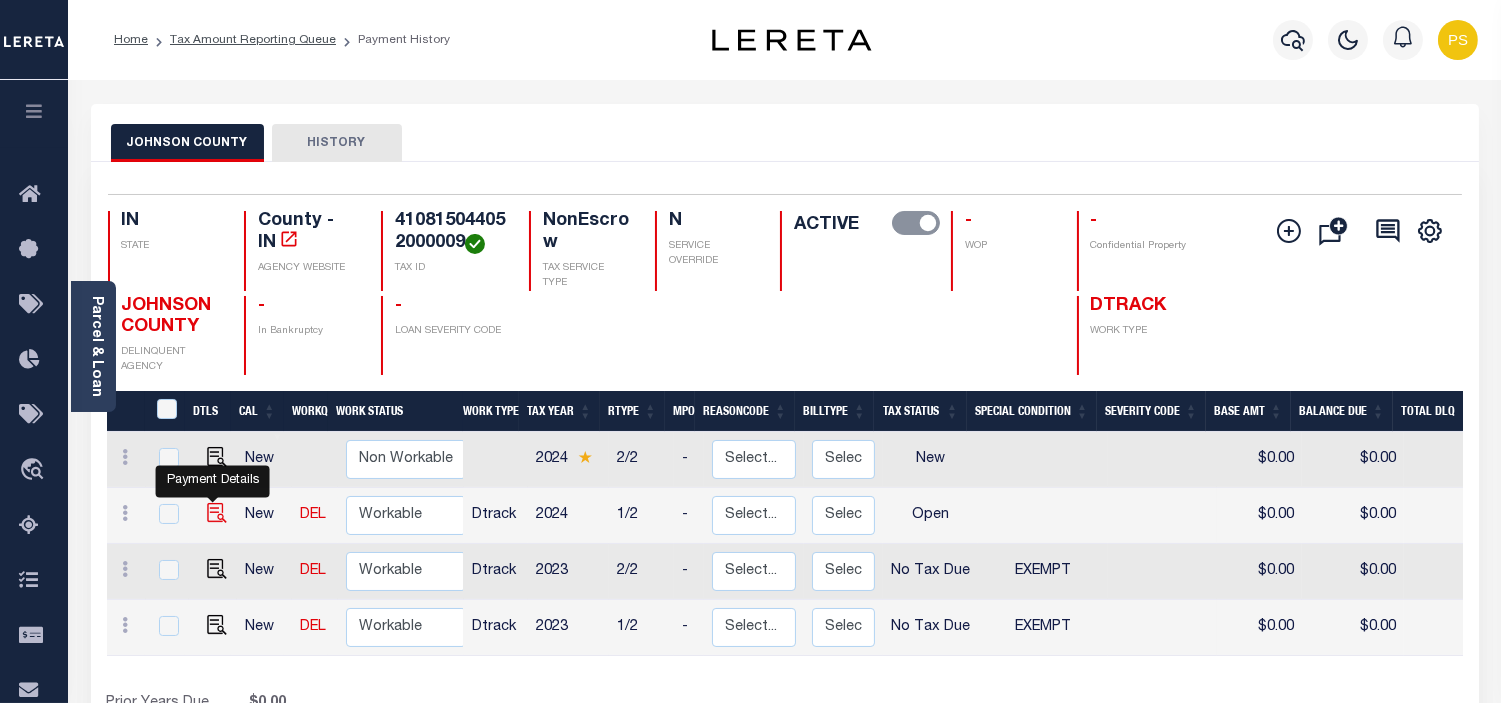 click at bounding box center (217, 513) 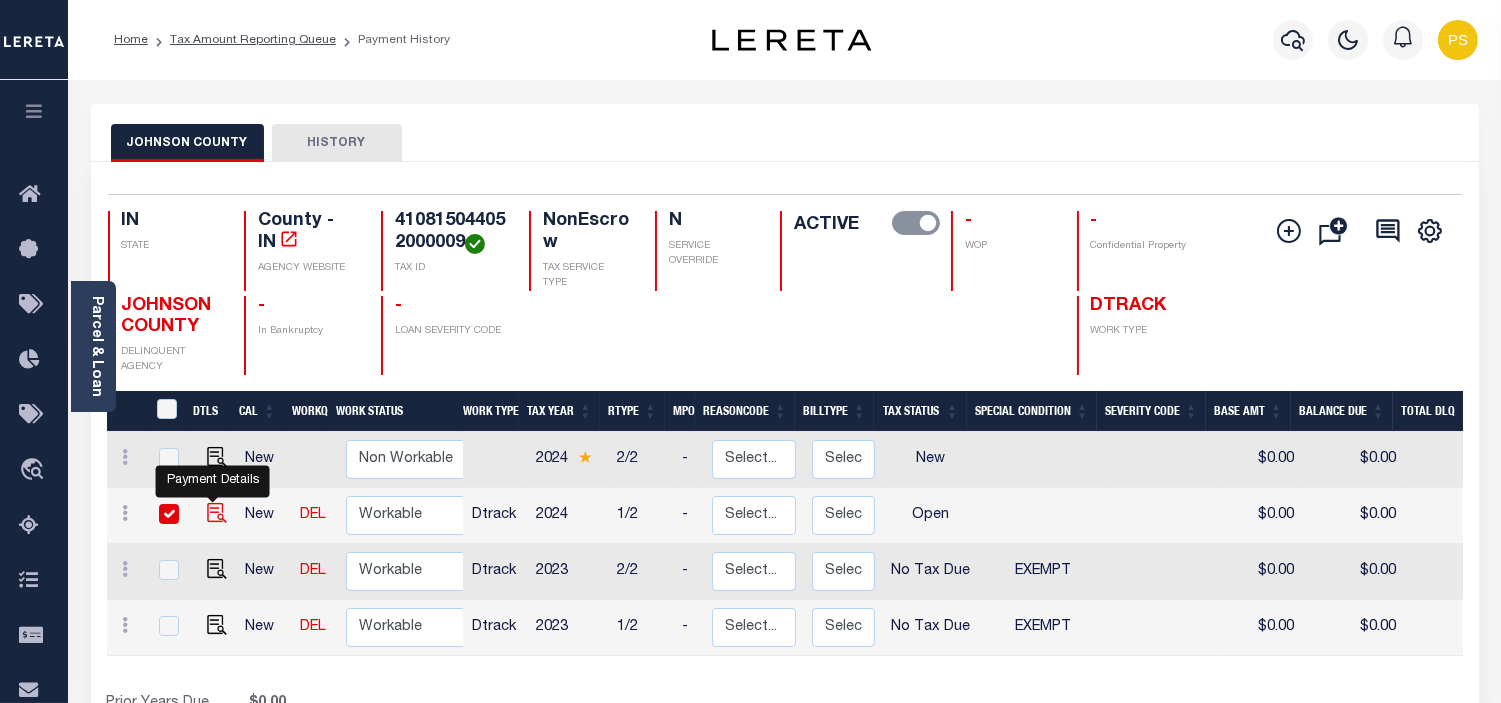 checkbox on "true" 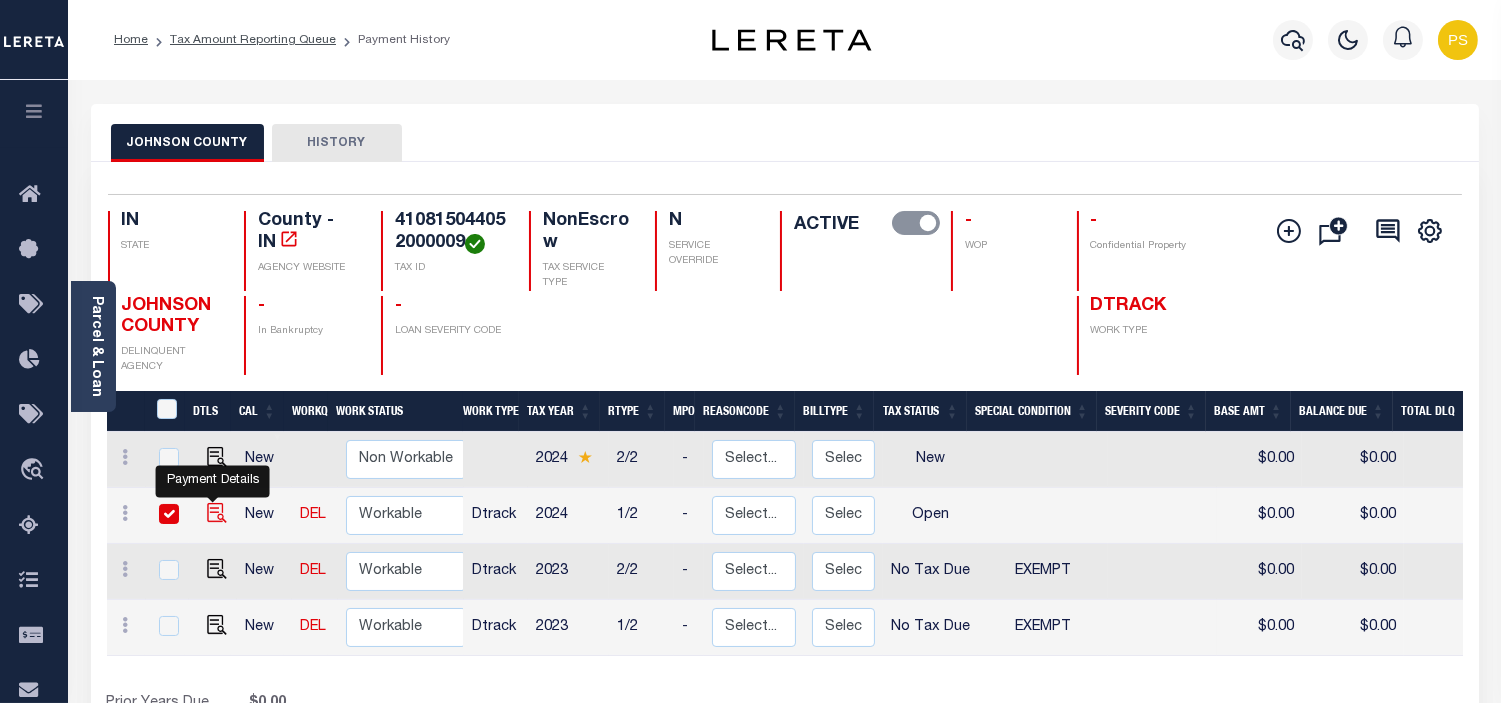 checkbox on "true" 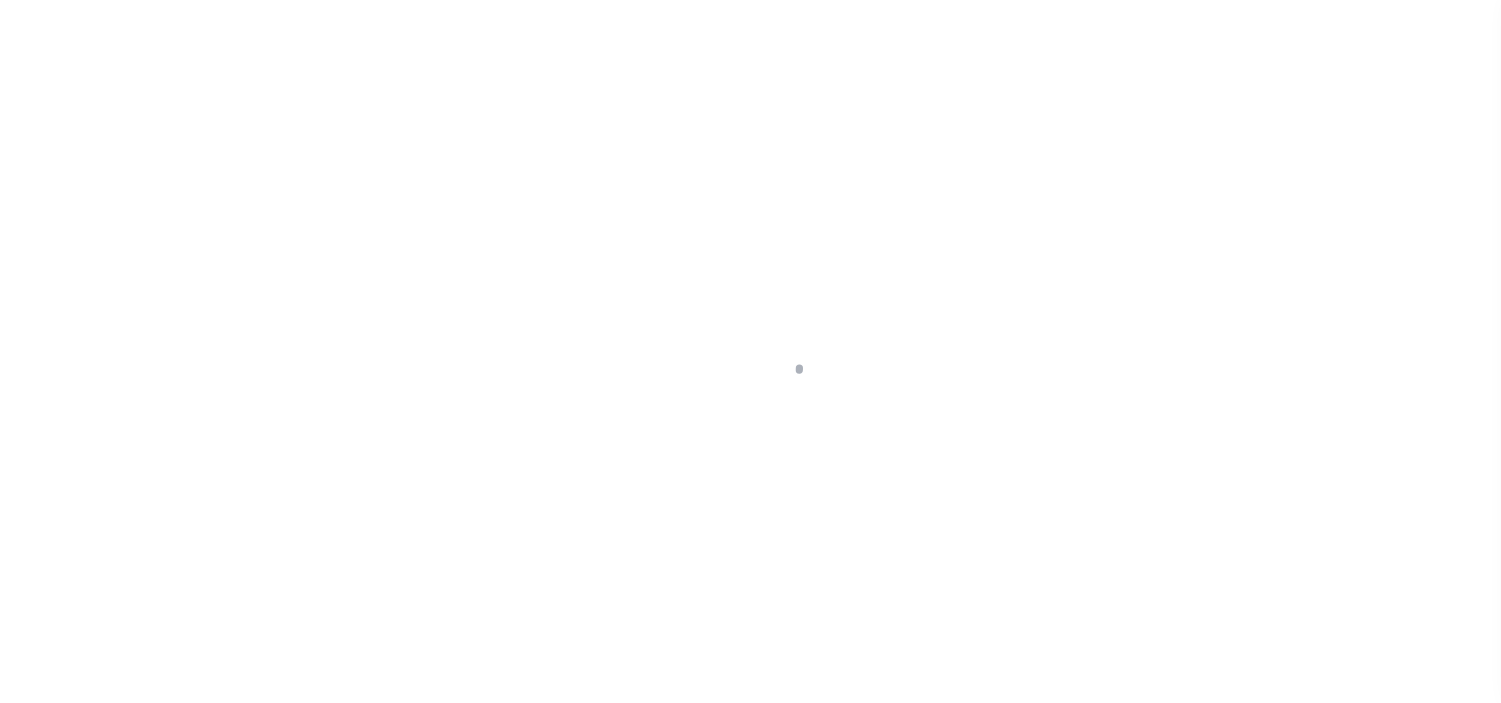 scroll, scrollTop: 0, scrollLeft: 0, axis: both 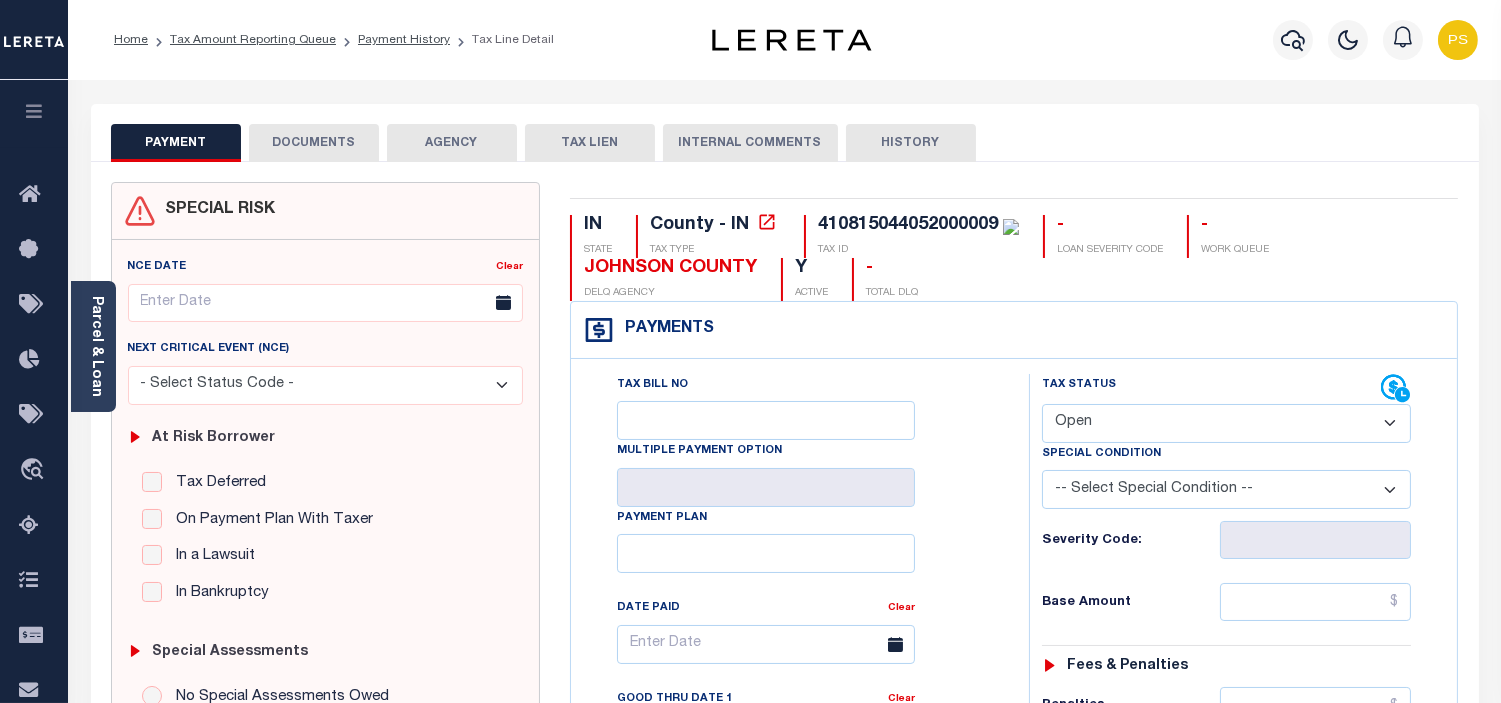 click on "- Select Status Code -
Open
Due/Unpaid
Paid
Incomplete
No Tax Due
Internal Refund Processed
New" at bounding box center (1226, 423) 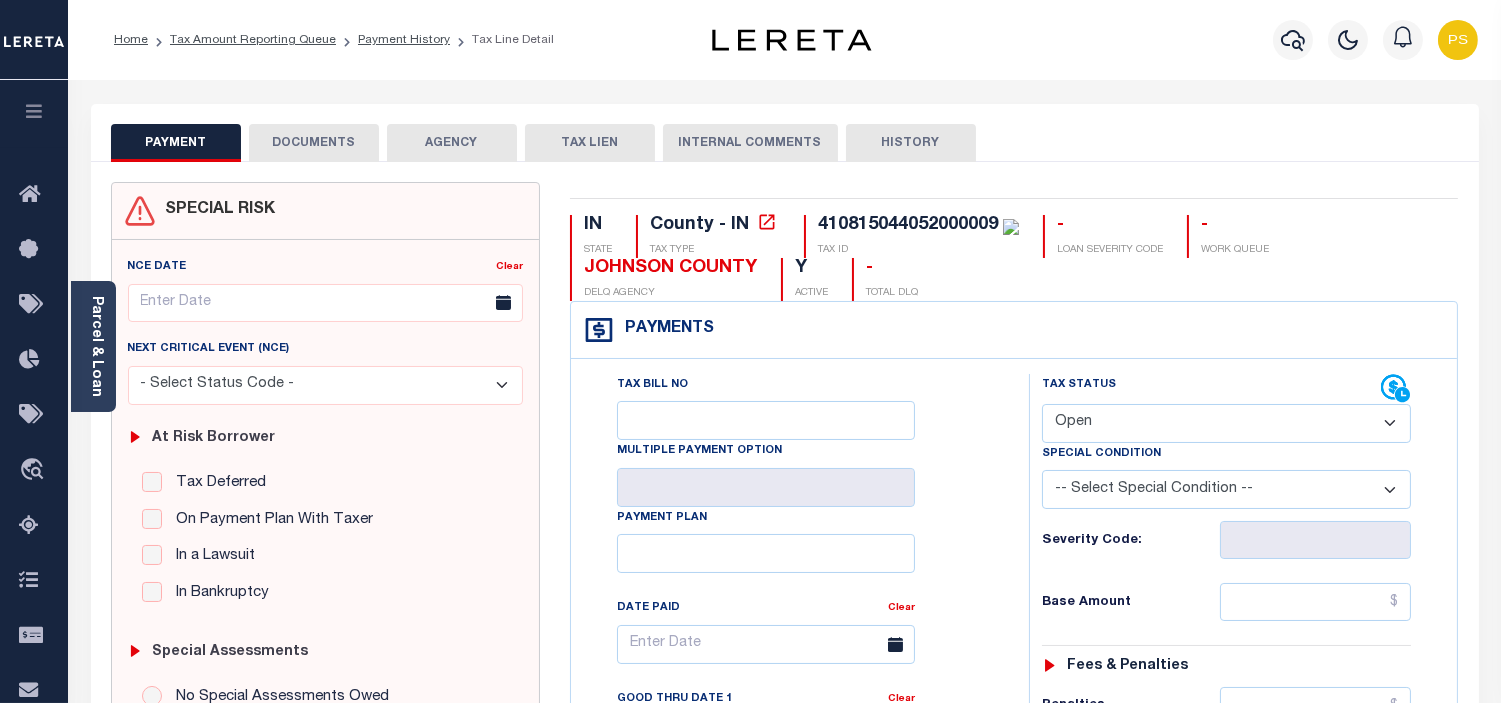 select on "NTX" 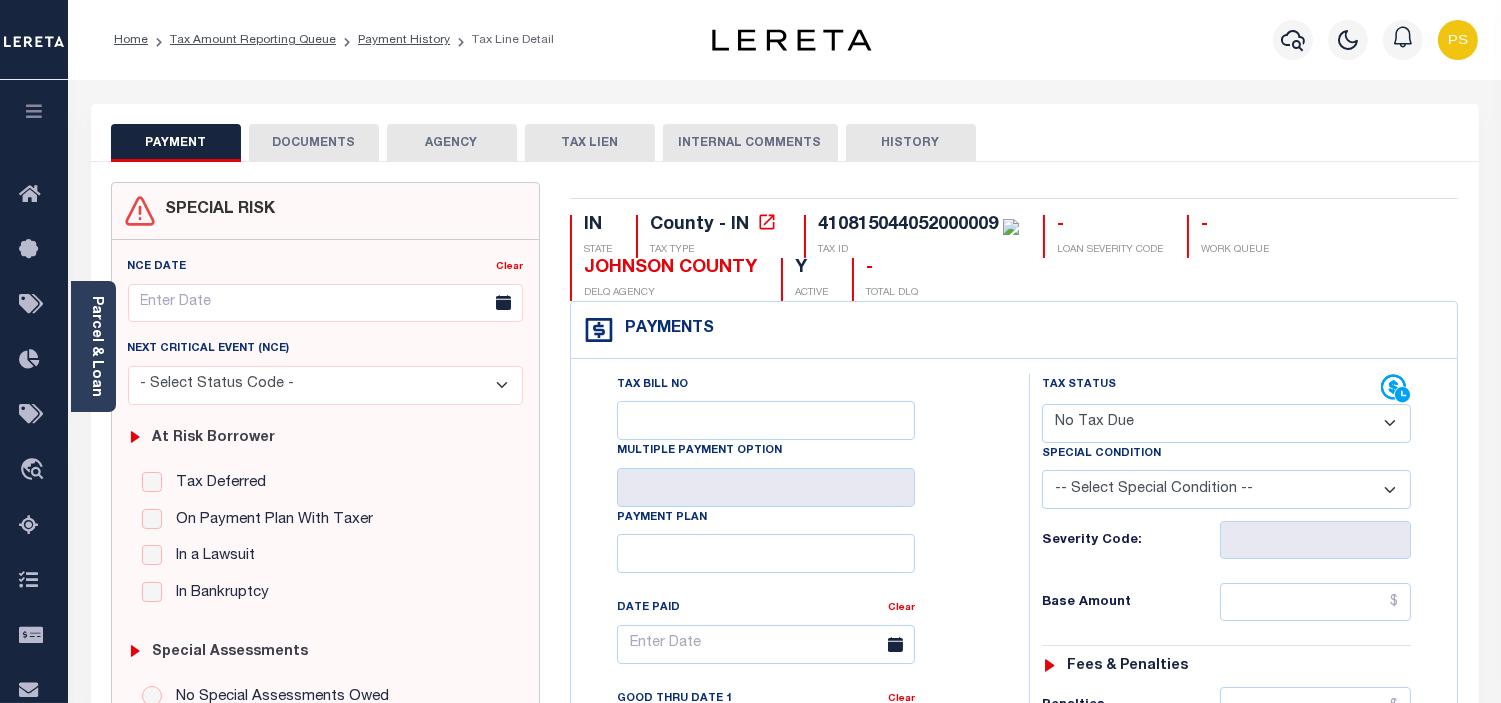 click on "- Select Status Code -
Open
Due/Unpaid
Paid
Incomplete
No Tax Due
Internal Refund Processed
New" at bounding box center [1226, 423] 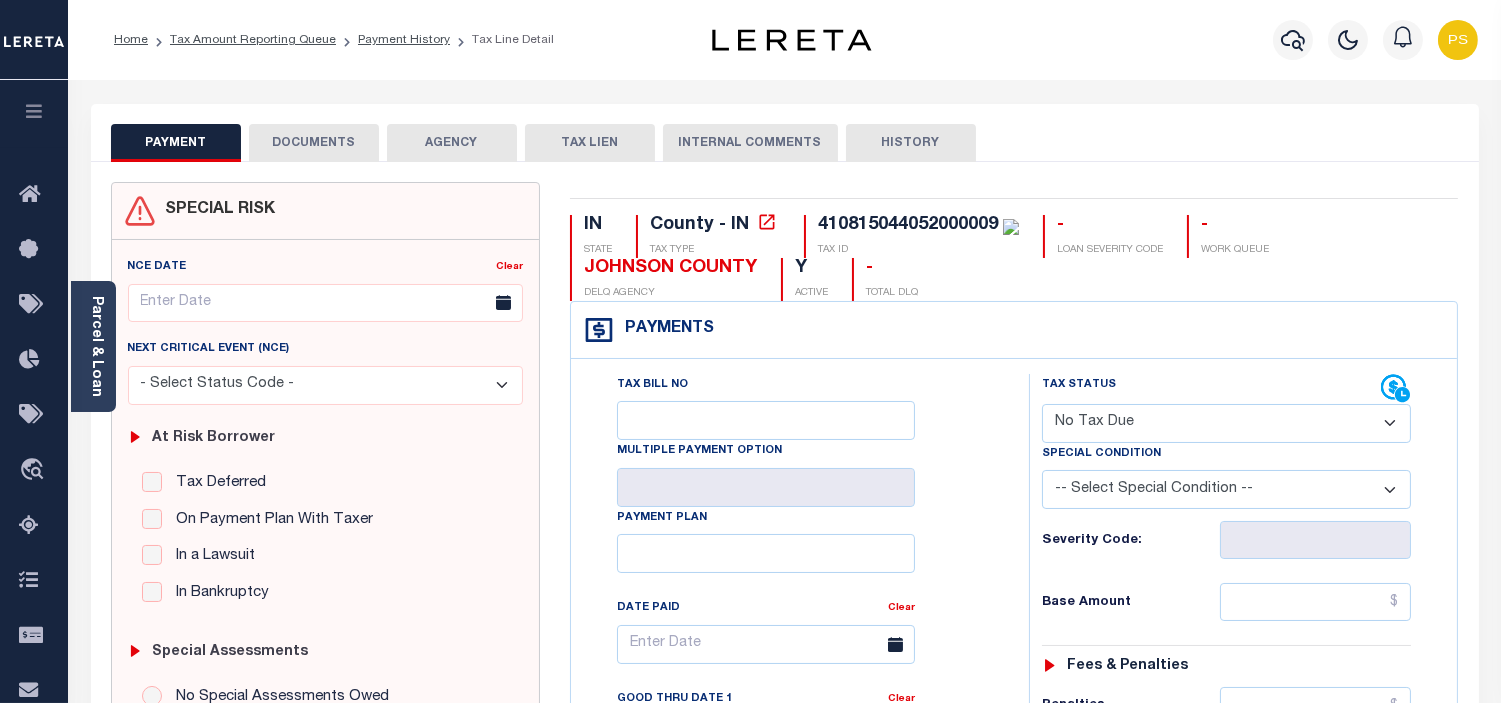 type on "08/06/2025" 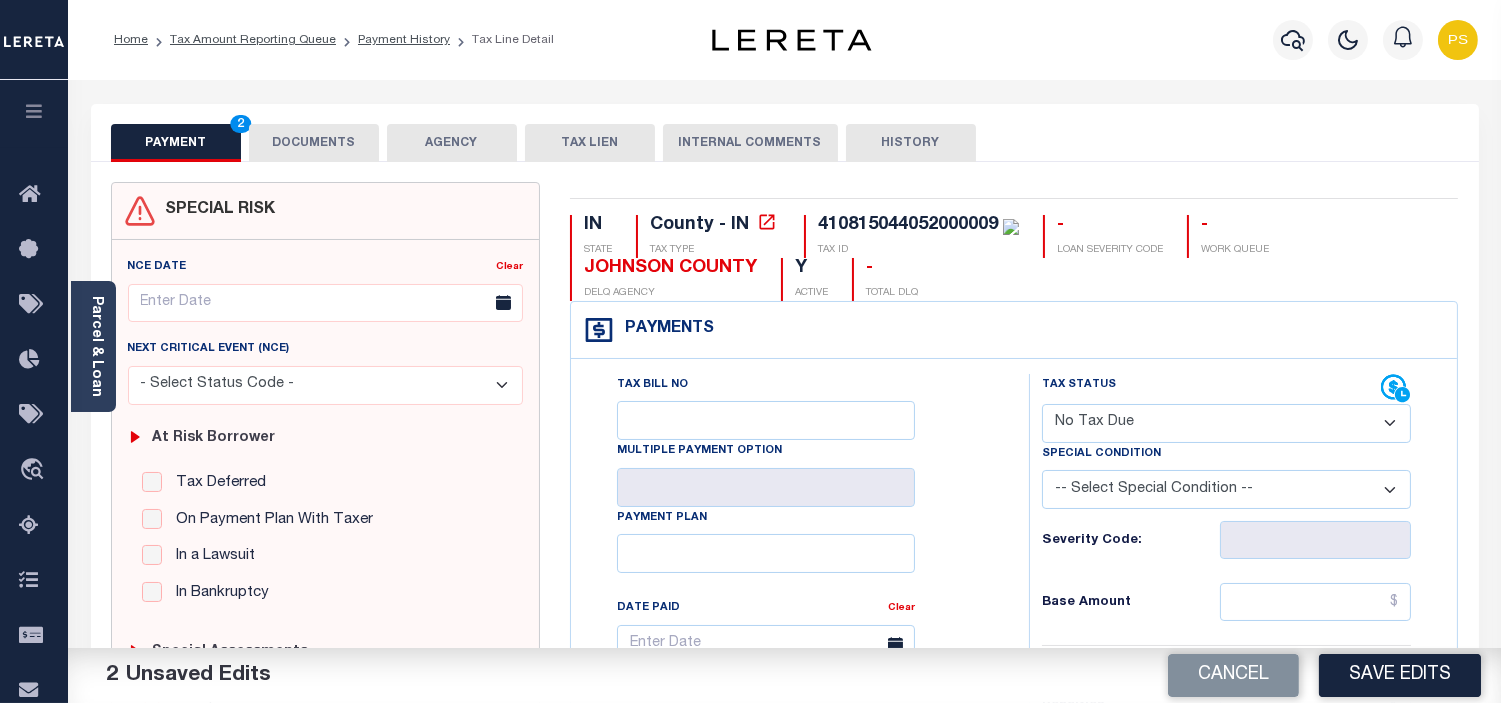 click on "-- Select Special Condition --
3RD PARTY TAX LIEN
AGENCY TAX LIEN (A.K.A Inside Lien)
BALANCE FORWARD
BANKRUPTCY
BILL W/ OTHER PARCEL
CONFIDENTIAL ACCOUNT
DEFERRED
DELAYED BILLING
DELQ CURRENT TAX YEAR INSTALLMENT(S) EXIST
DELQ PRIOR YEAR(S) EXIST
EXEMPT
HOMEOWNER AUTHORIZATION
IN DISPUTE/UNDER PROTEST
INCLUDES PRIOR UNPAID
INCLUDES RE-LEVIED TAX
INSTALLMENT PLAN
LITIGATION
LOST PROPERTY (FORECLOSED/DEEDED)
LOW ASSESSMENT
LOW TAX THRESHOLD
MULTIPLE TAXIDS
NEW PROPERTY
NOT ASSESSED
NOT CERTIFIED
OTHER FEES INVOLVED
OVERPAYMENT - POSSIBLE REFUND DUE
PARTIAL PAYMENT MAY EXIST
Pay Plan
RE-LEVIED TO ANOTHER AGENCY
REDEMP AMTS NOT AVAILABLE
REPORTED ON LEGACY RTYPE
SUBJECT TO FORECLOSURE
TAX LIEN RELEASED
TAX SALE-SUBJECT TO POWER TO SELL" at bounding box center (1226, 489) 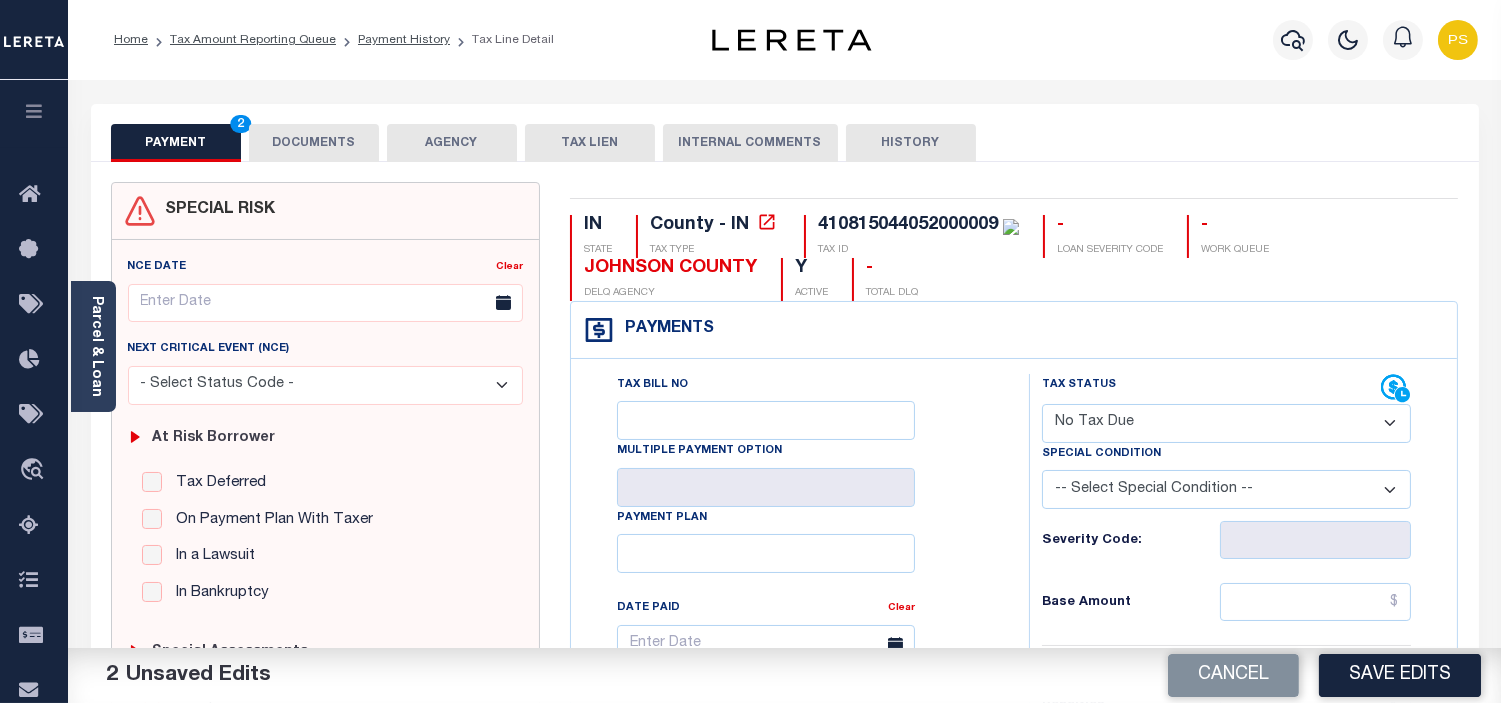 select on "5" 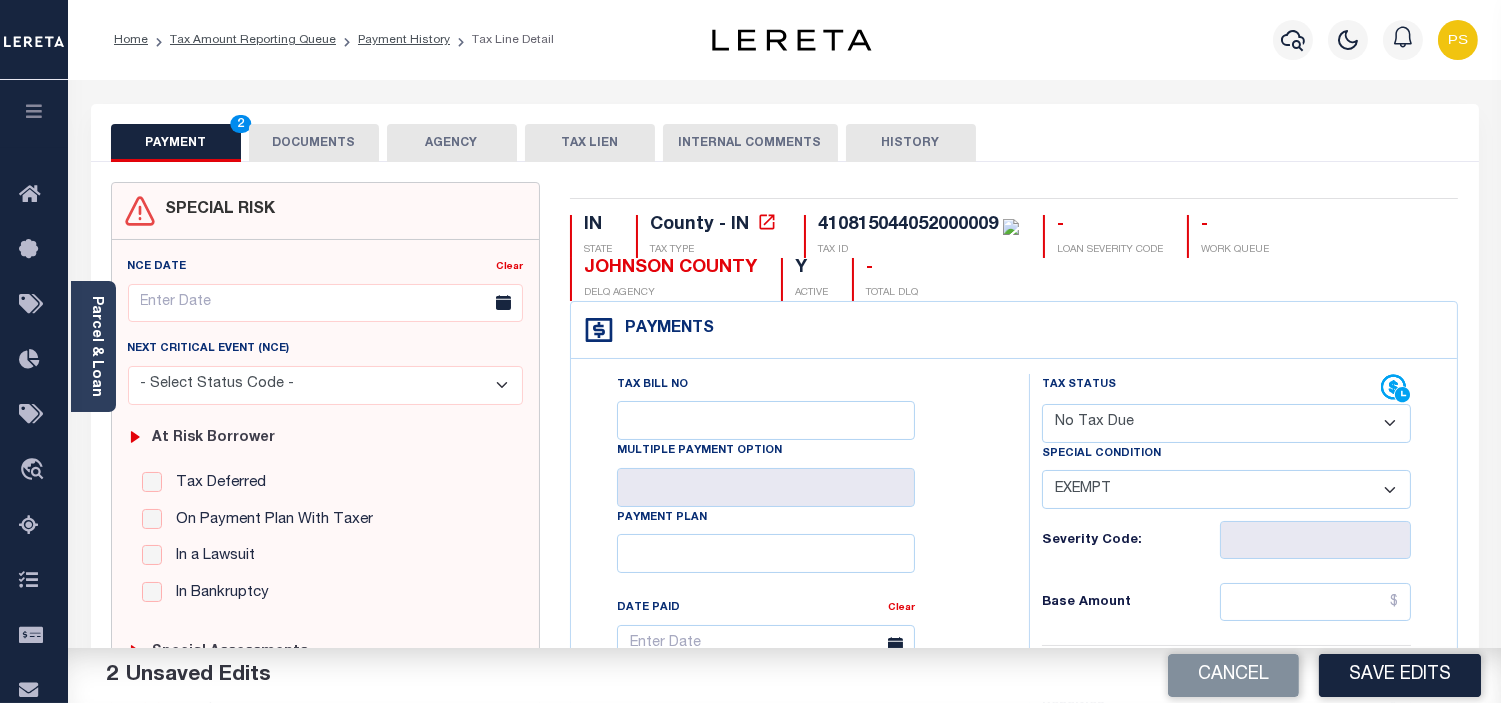 click on "-- Select Special Condition --
3RD PARTY TAX LIEN
AGENCY TAX LIEN (A.K.A Inside Lien)
BALANCE FORWARD
BANKRUPTCY
BILL W/ OTHER PARCEL
CONFIDENTIAL ACCOUNT
DEFERRED
DELAYED BILLING
DELQ CURRENT TAX YEAR INSTALLMENT(S) EXIST
DELQ PRIOR YEAR(S) EXIST
EXEMPT
HOMEOWNER AUTHORIZATION
IN DISPUTE/UNDER PROTEST
INCLUDES PRIOR UNPAID
INCLUDES RE-LEVIED TAX
INSTALLMENT PLAN
LITIGATION
LOST PROPERTY (FORECLOSED/DEEDED)
LOW ASSESSMENT
LOW TAX THRESHOLD
MULTIPLE TAXIDS
NEW PROPERTY
NOT ASSESSED
NOT CERTIFIED
OTHER FEES INVOLVED
OVERPAYMENT - POSSIBLE REFUND DUE
PARTIAL PAYMENT MAY EXIST
Pay Plan
RE-LEVIED TO ANOTHER AGENCY
REDEMP AMTS NOT AVAILABLE
REPORTED ON LEGACY RTYPE
SUBJECT TO FORECLOSURE
TAX LIEN RELEASED
TAX SALE-SUBJECT TO POWER TO SELL" at bounding box center (1226, 489) 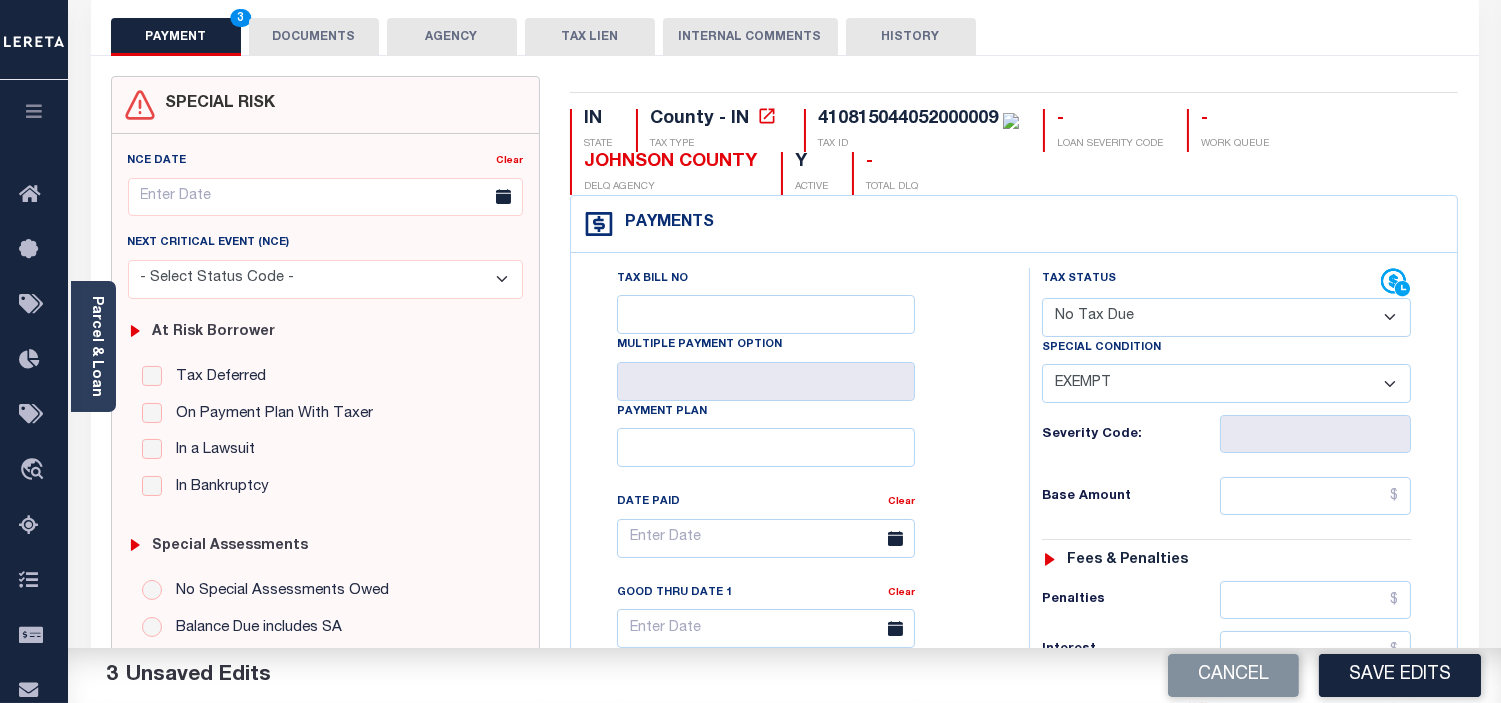 scroll, scrollTop: 111, scrollLeft: 0, axis: vertical 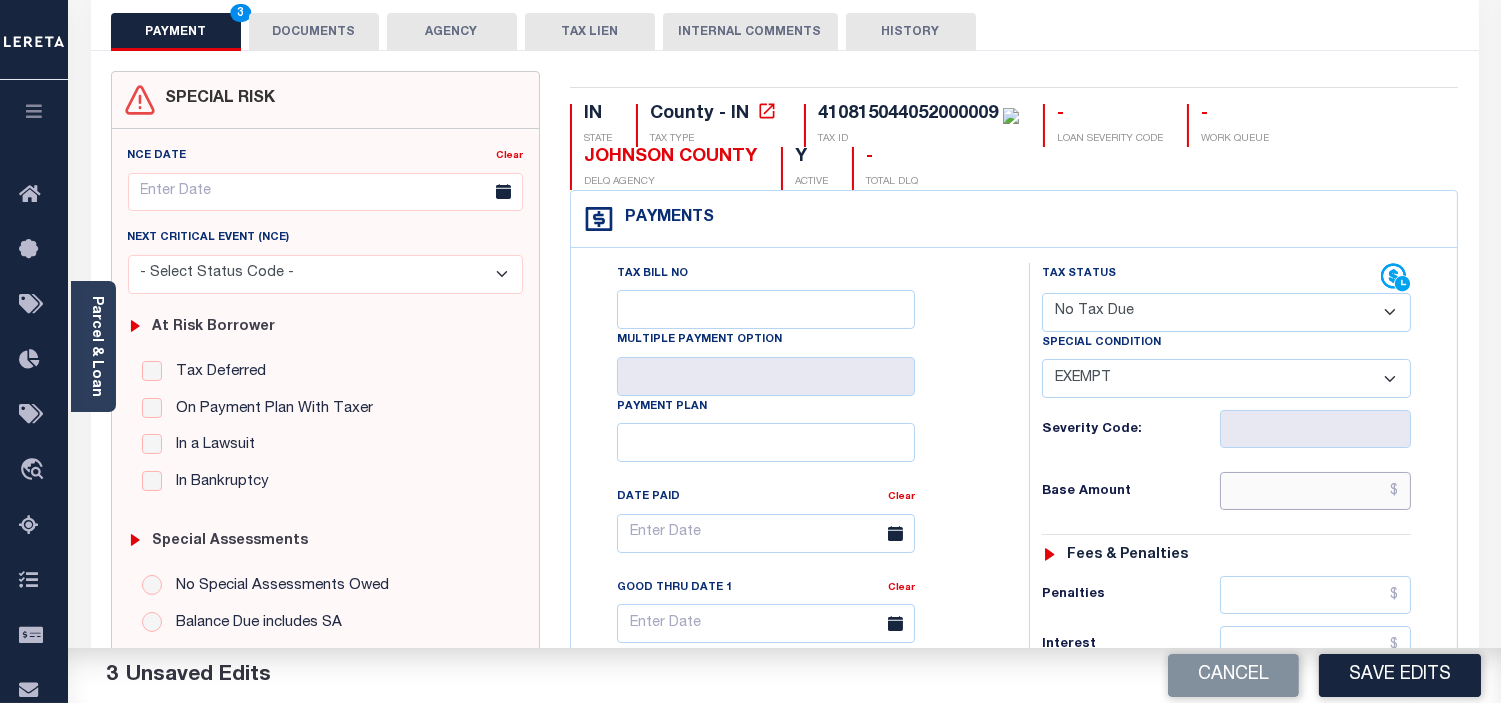 click at bounding box center [1315, 491] 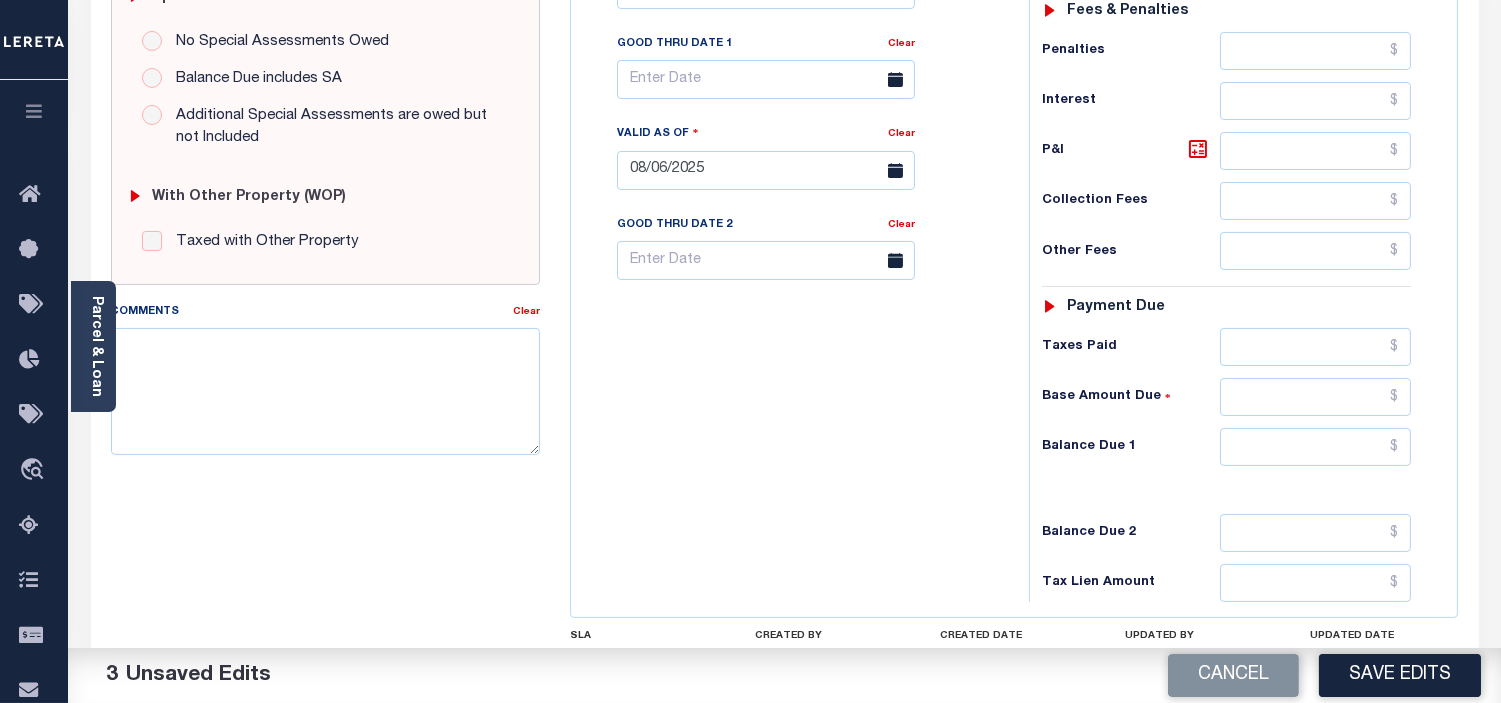 scroll, scrollTop: 666, scrollLeft: 0, axis: vertical 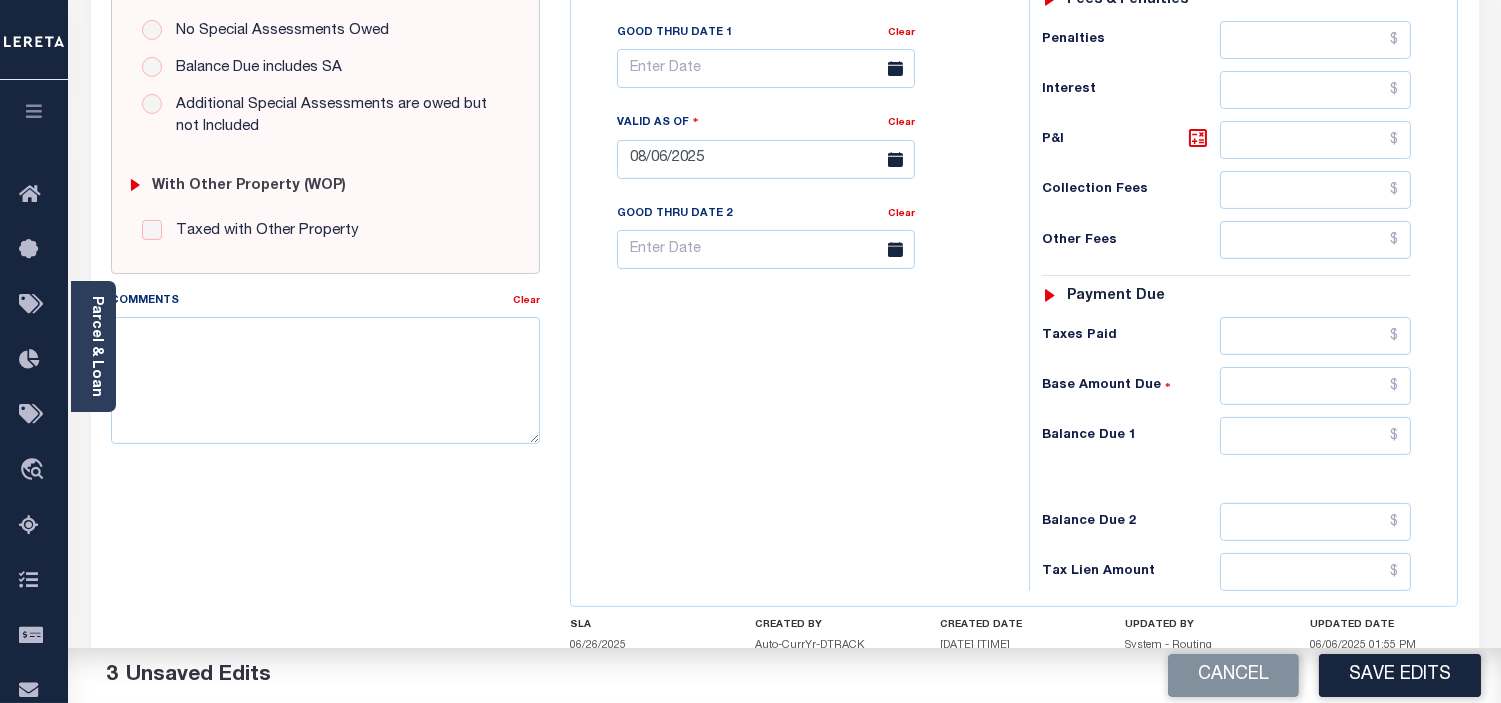 type on "$0.00" 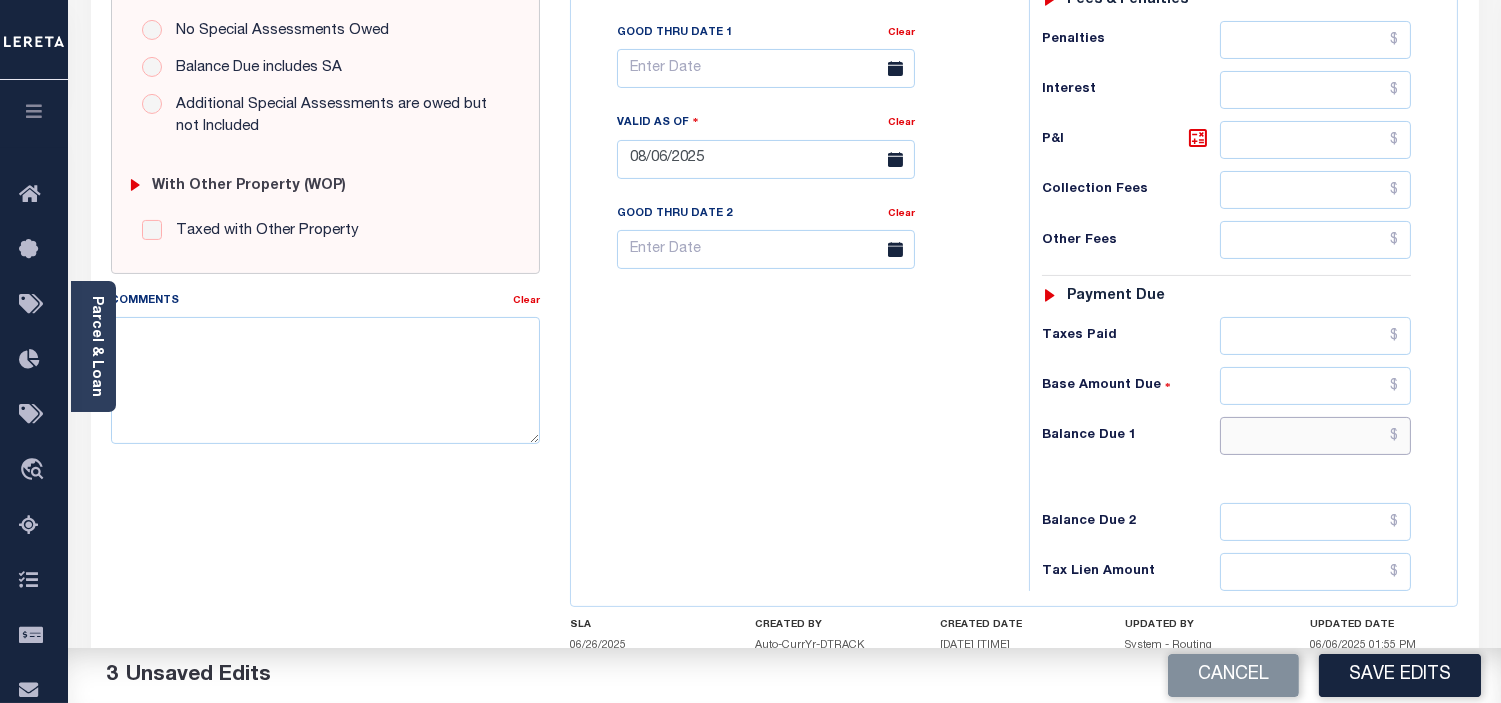 click at bounding box center (1315, 436) 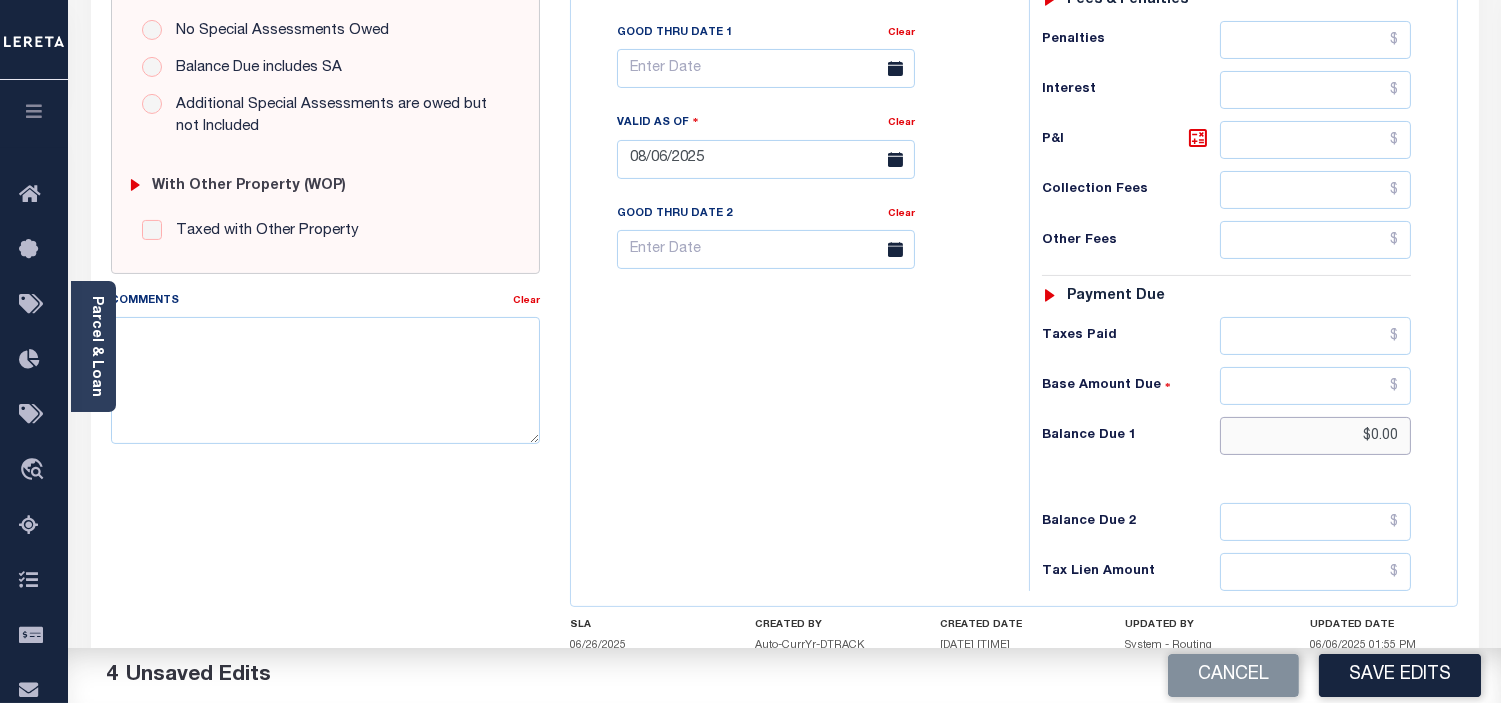 type on "$0.00" 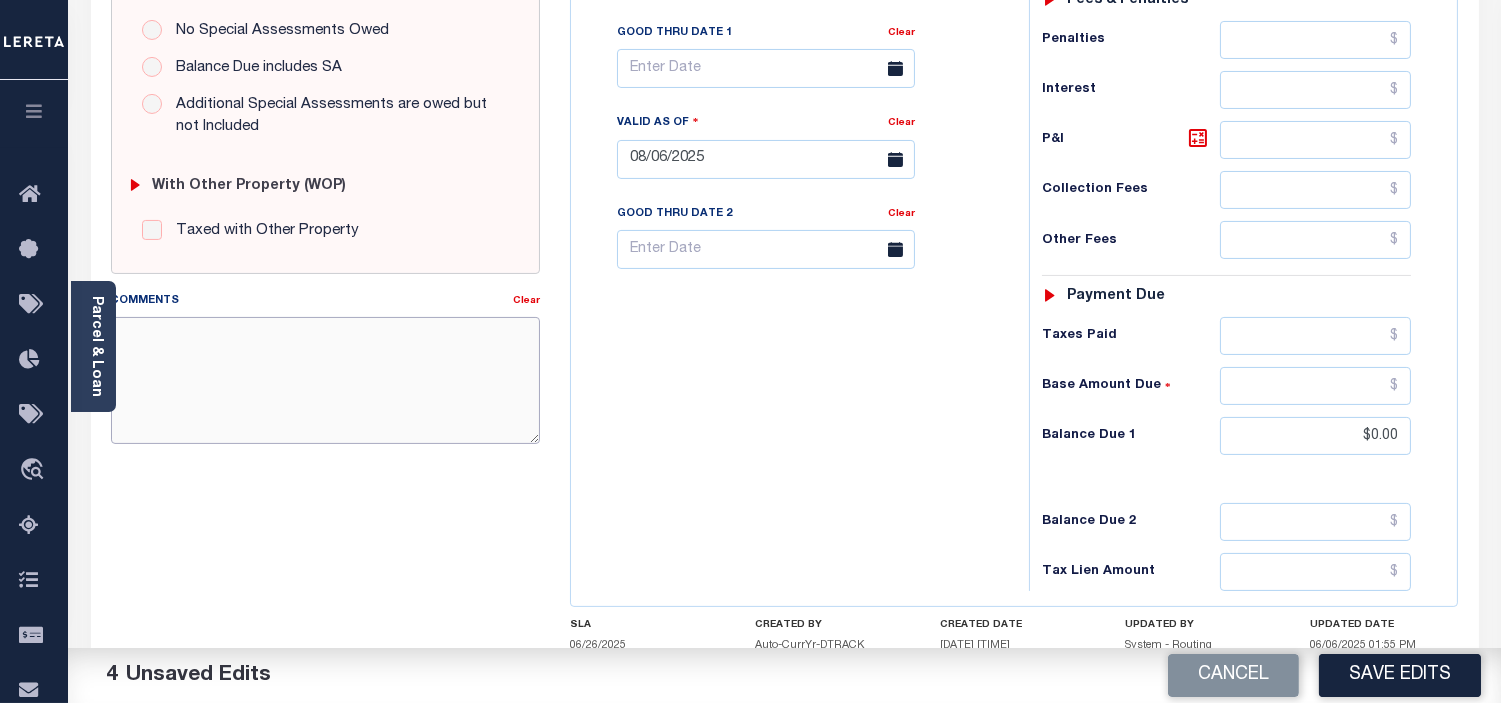 click on "Comments" at bounding box center [325, 380] 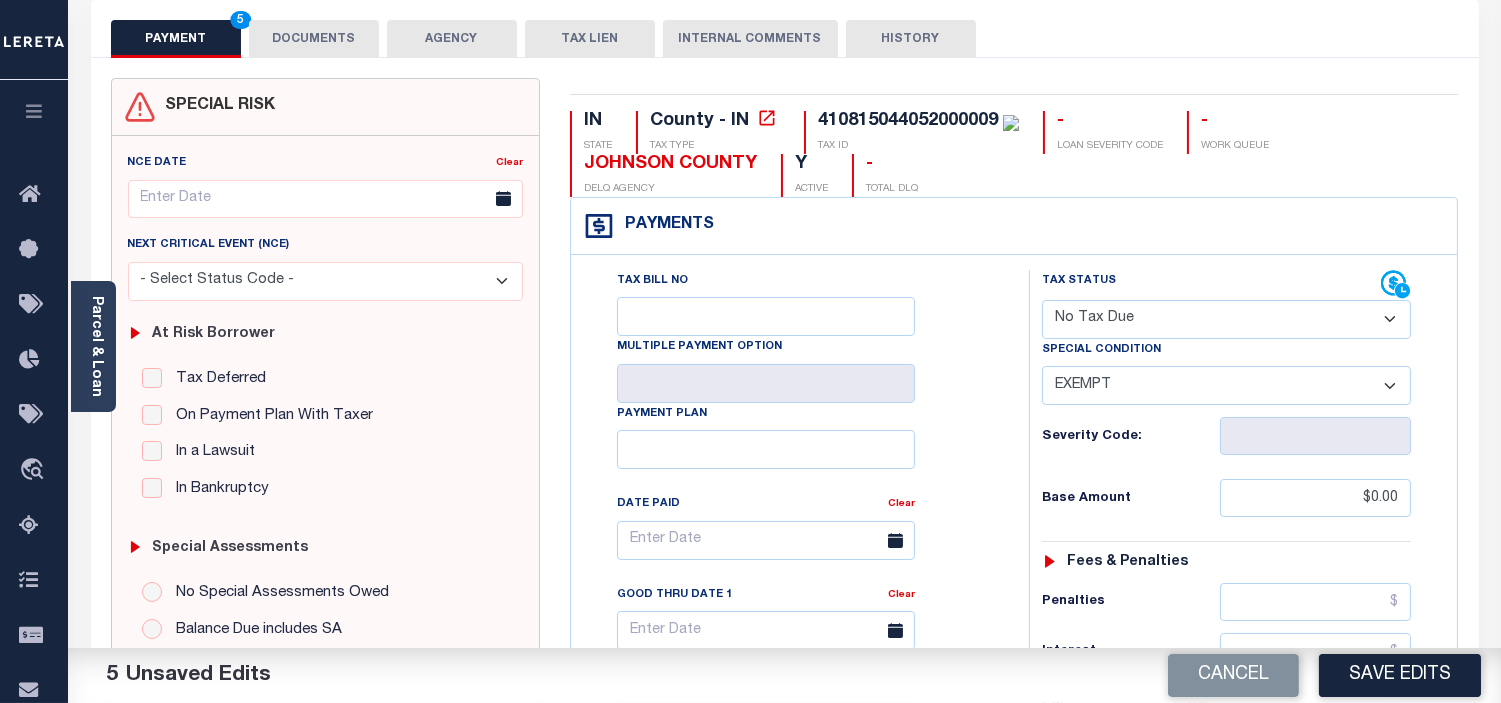 scroll, scrollTop: 0, scrollLeft: 0, axis: both 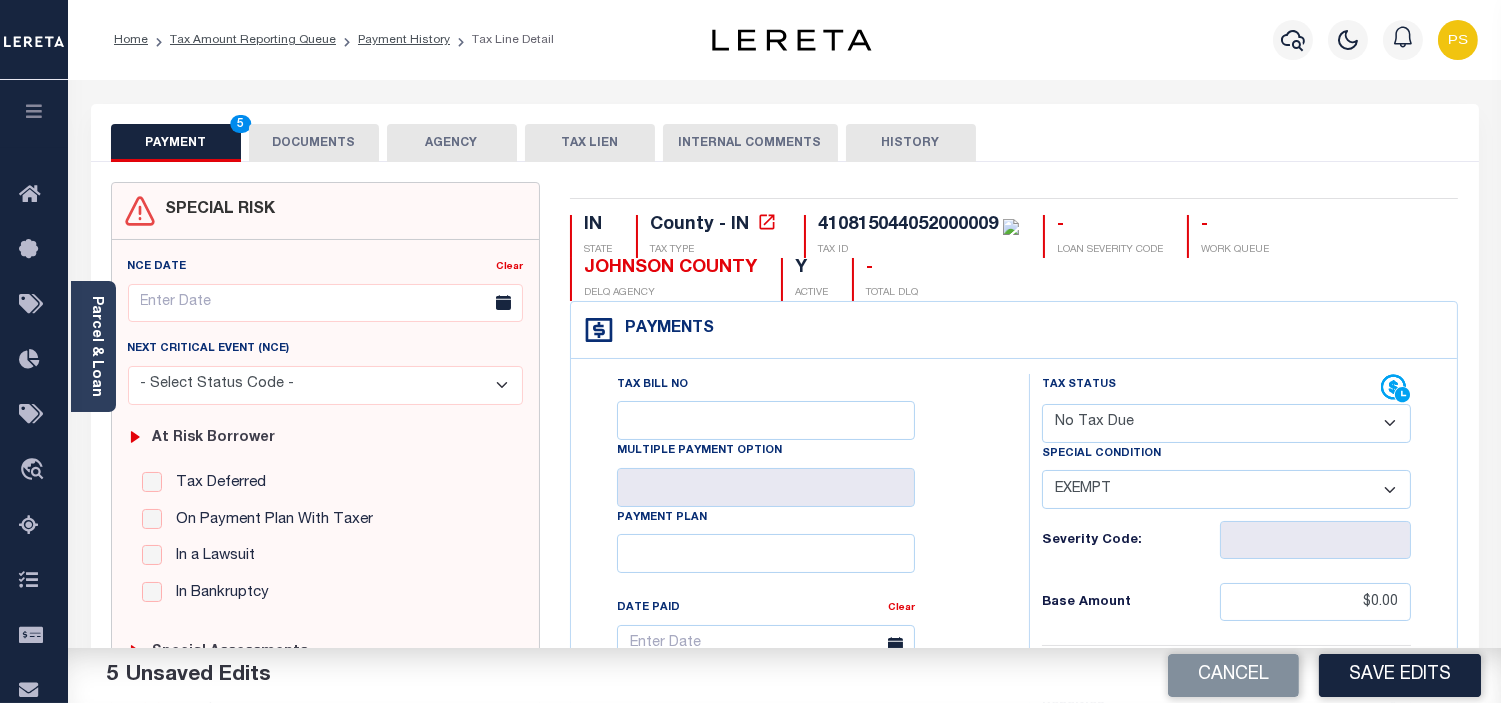 type on "SEE ATTACHED" 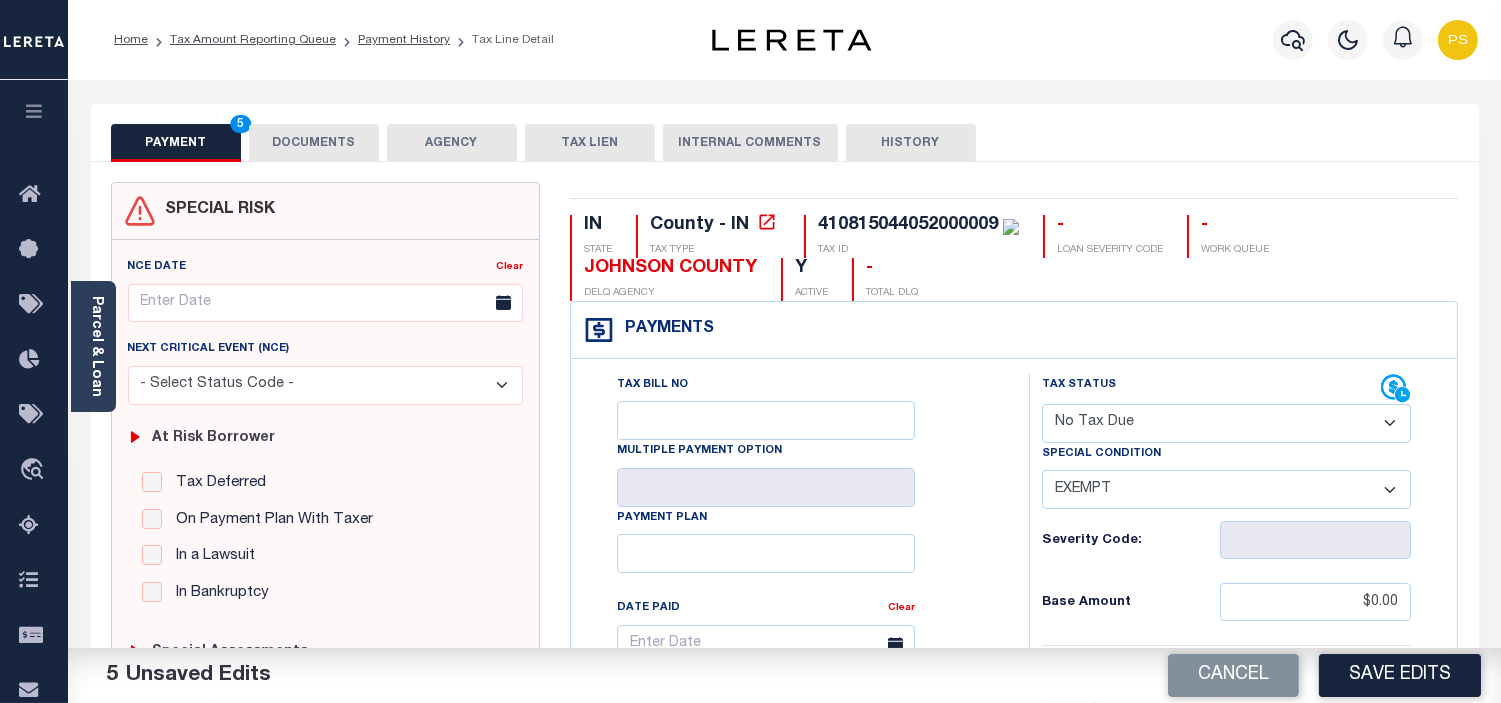 click on "DOCUMENTS" at bounding box center (314, 143) 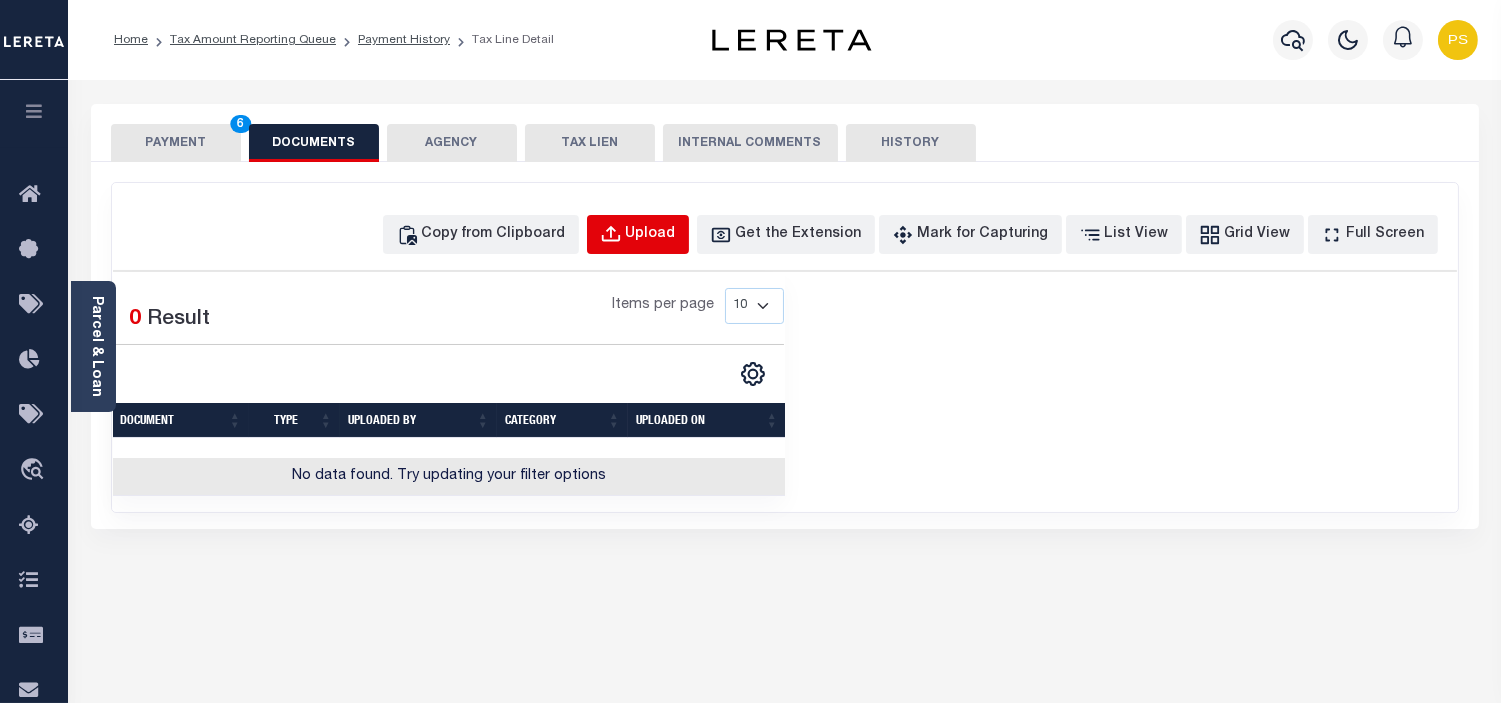 click on "Upload" at bounding box center (651, 235) 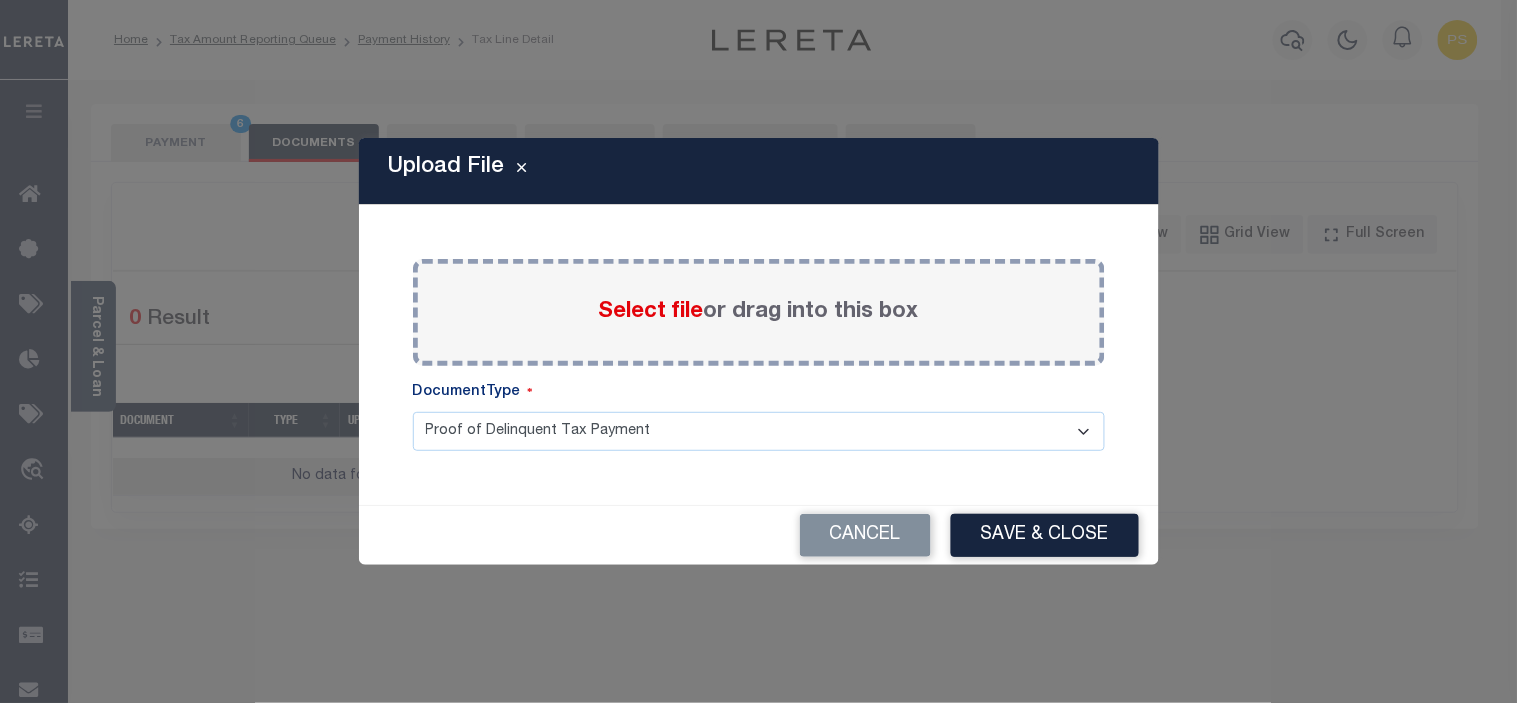 click on "Select file" at bounding box center (651, 312) 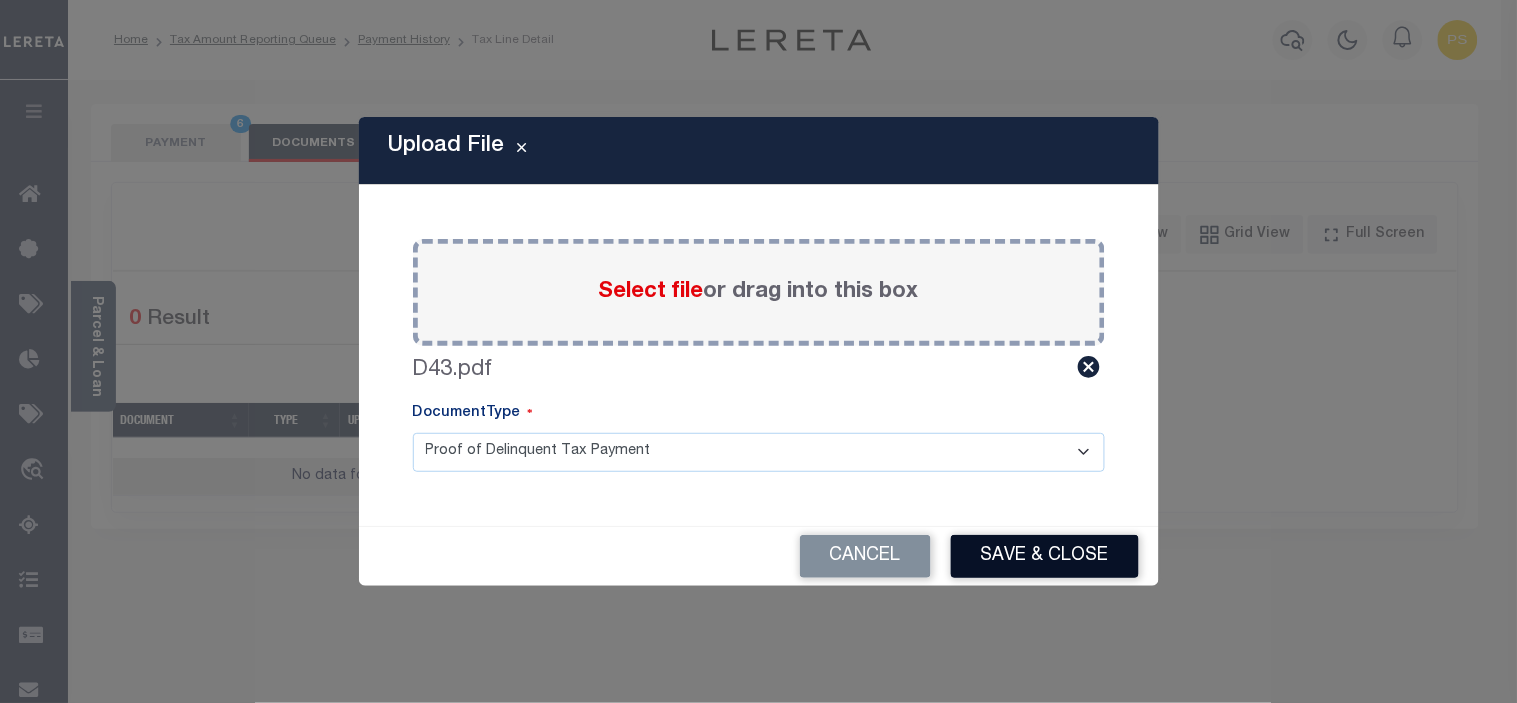 click on "Save & Close" at bounding box center [1045, 556] 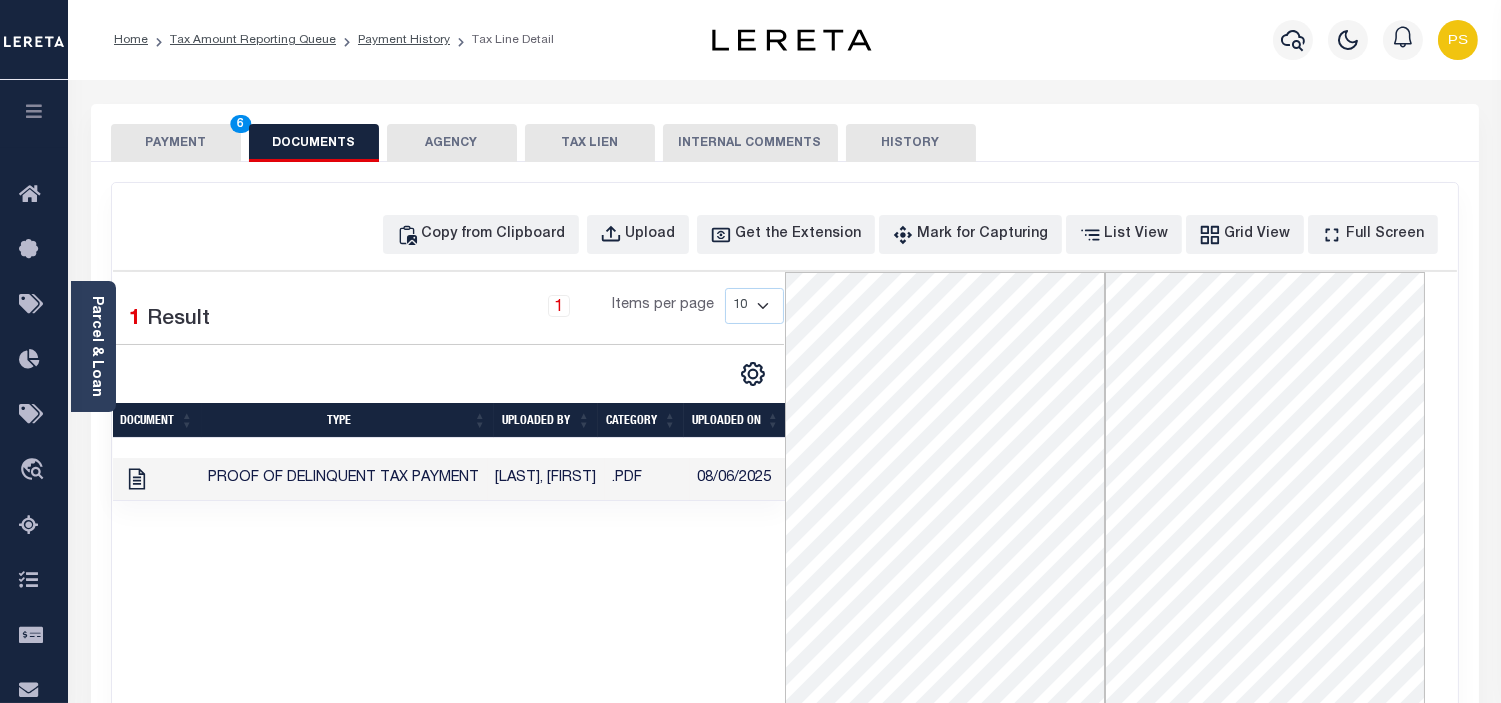 click on "PAYMENT
6" at bounding box center (176, 143) 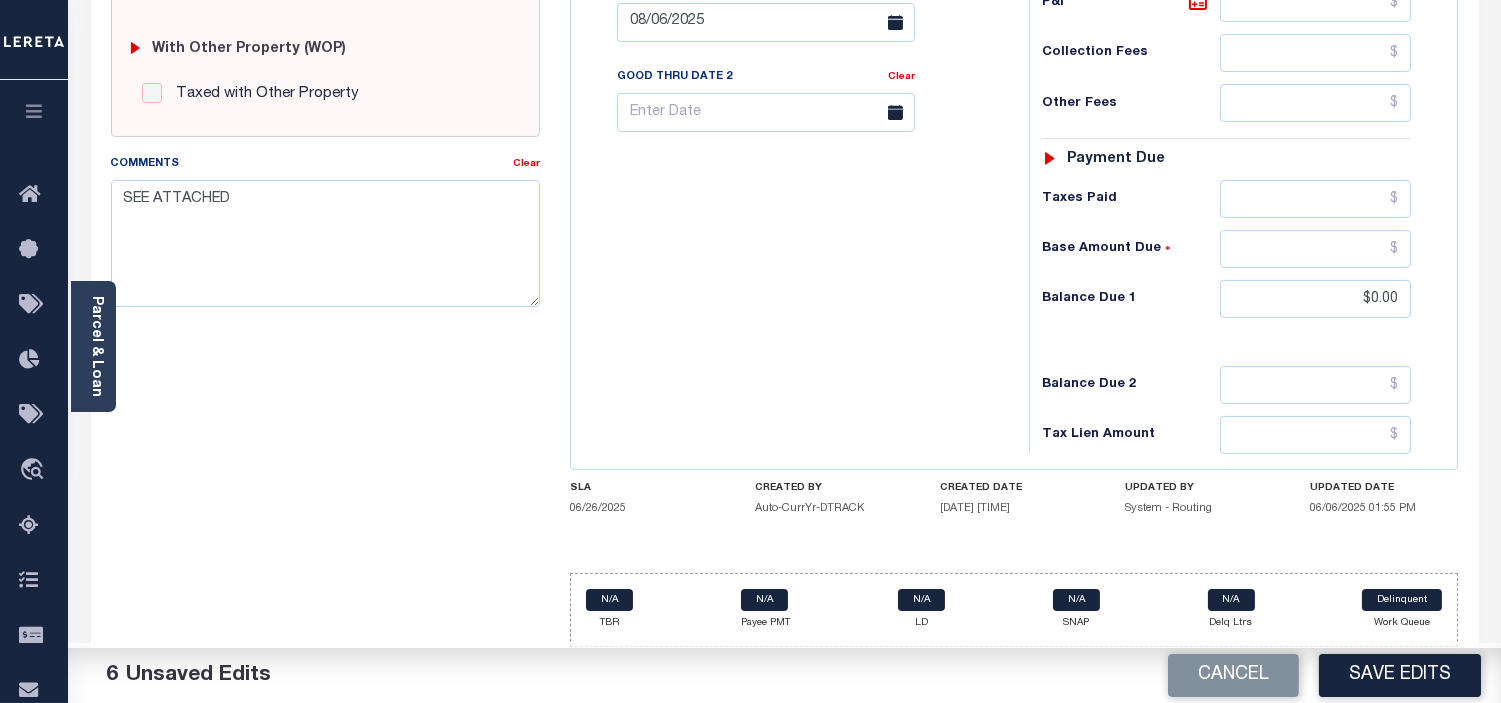 scroll, scrollTop: 808, scrollLeft: 0, axis: vertical 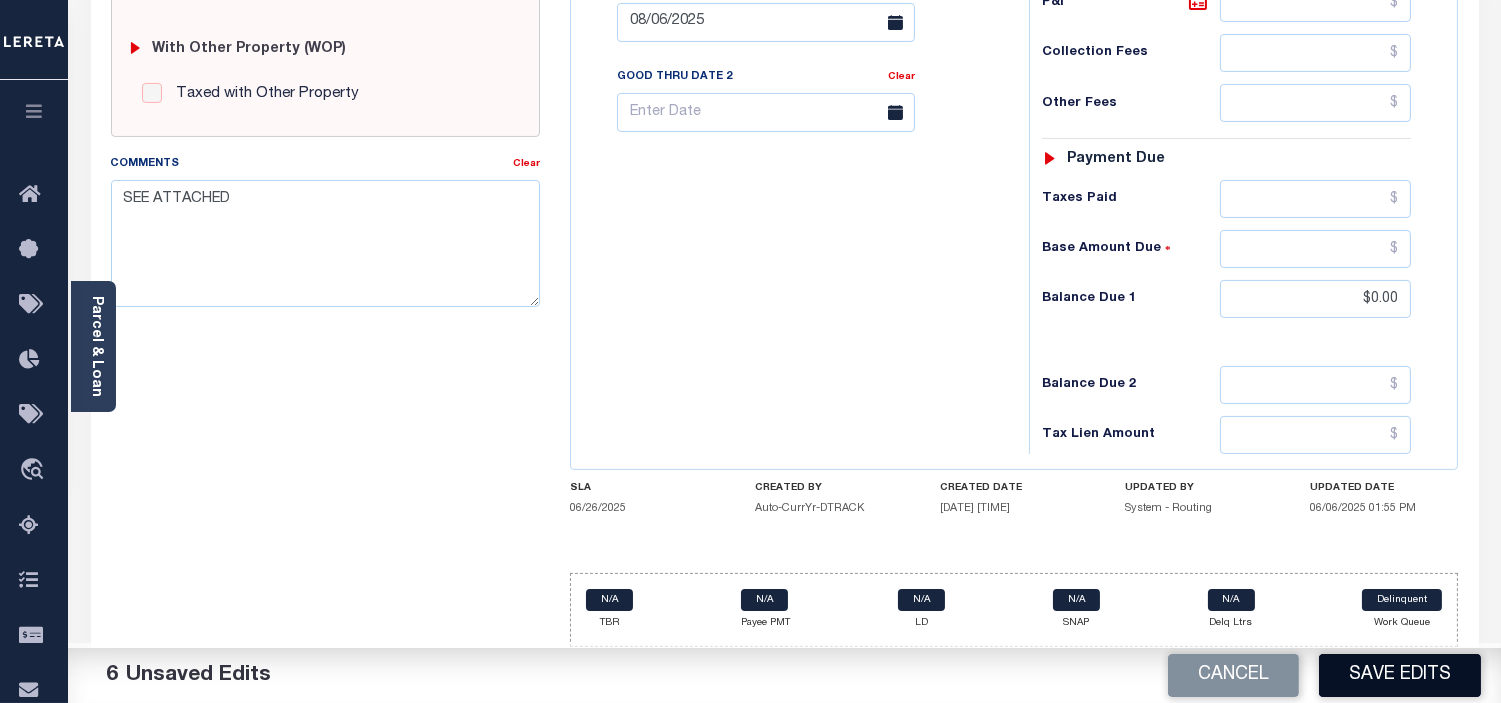 click on "Save Edits" at bounding box center (1400, 675) 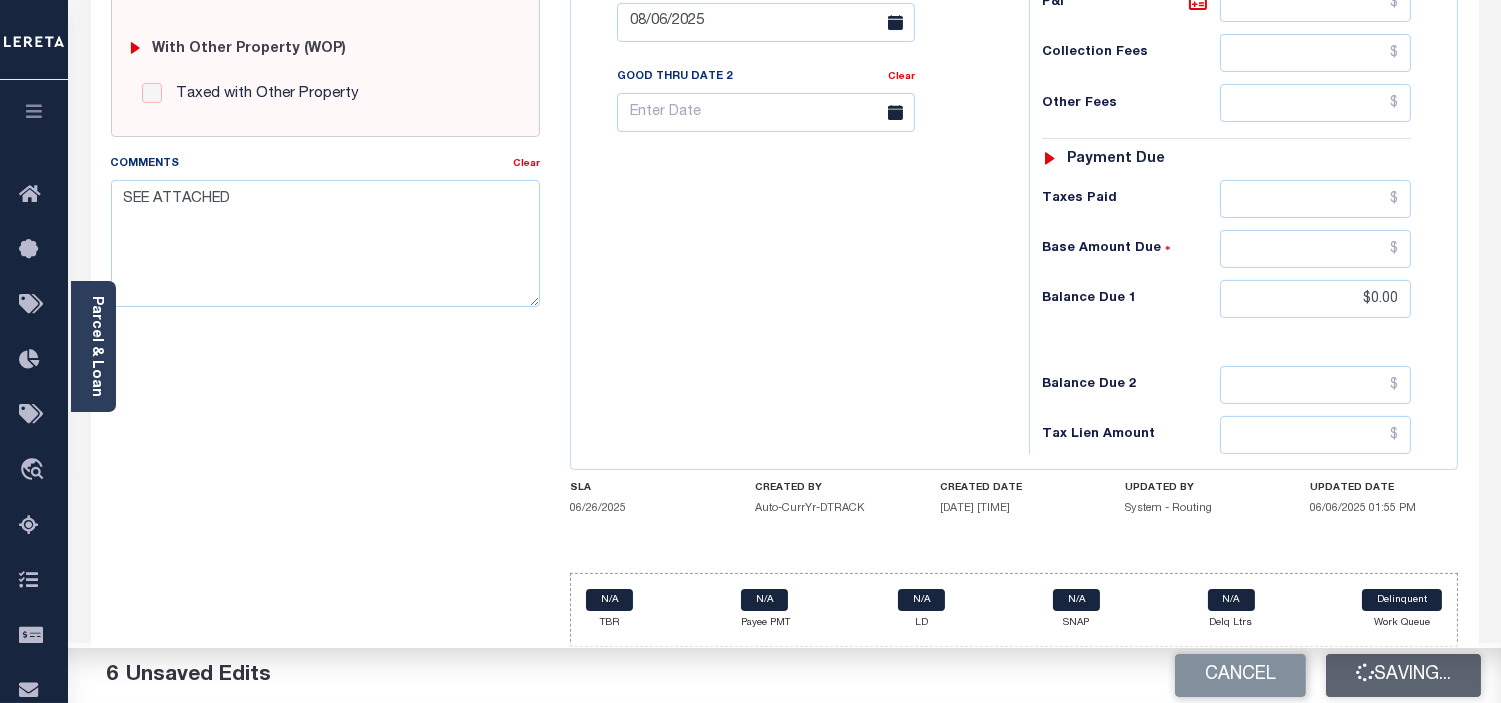 checkbox on "false" 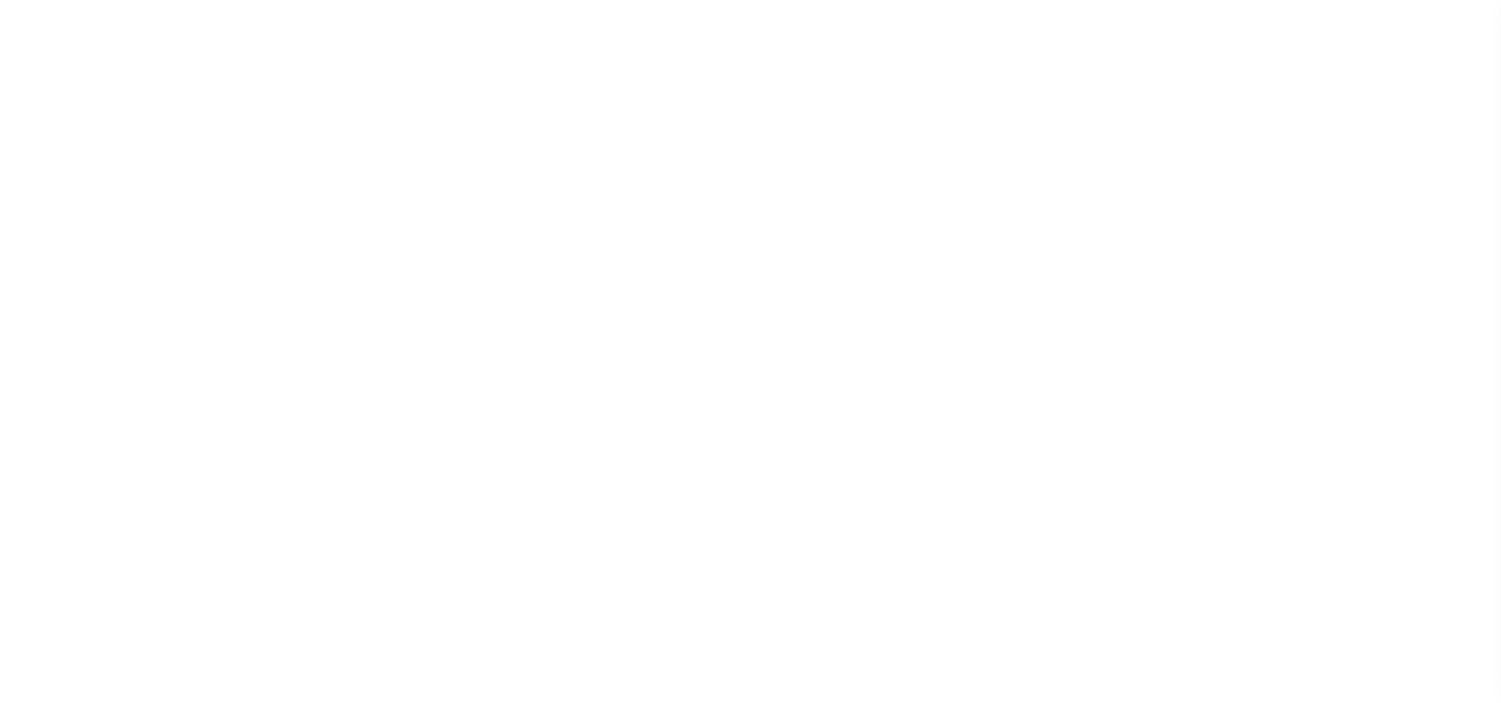 scroll, scrollTop: 0, scrollLeft: 0, axis: both 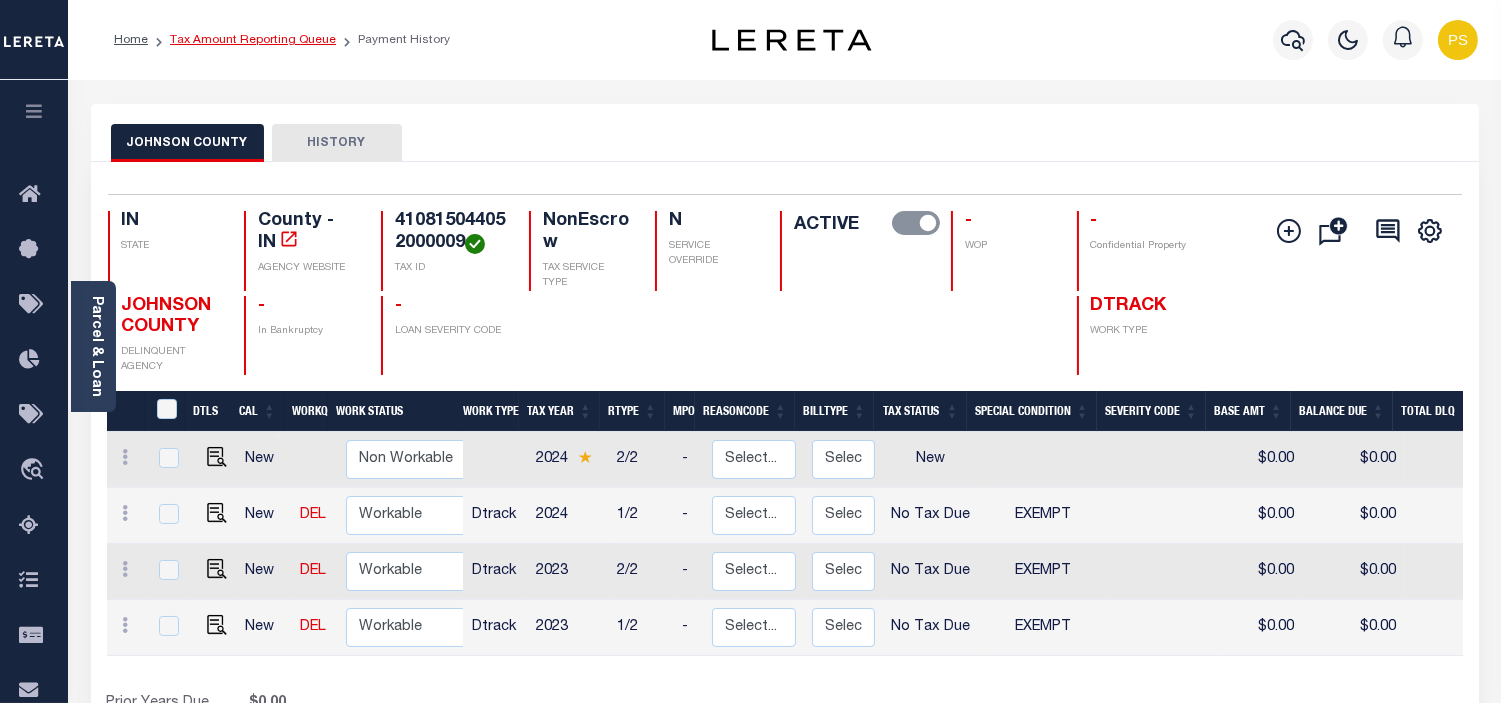 click on "Tax Amount Reporting Queue" at bounding box center (253, 40) 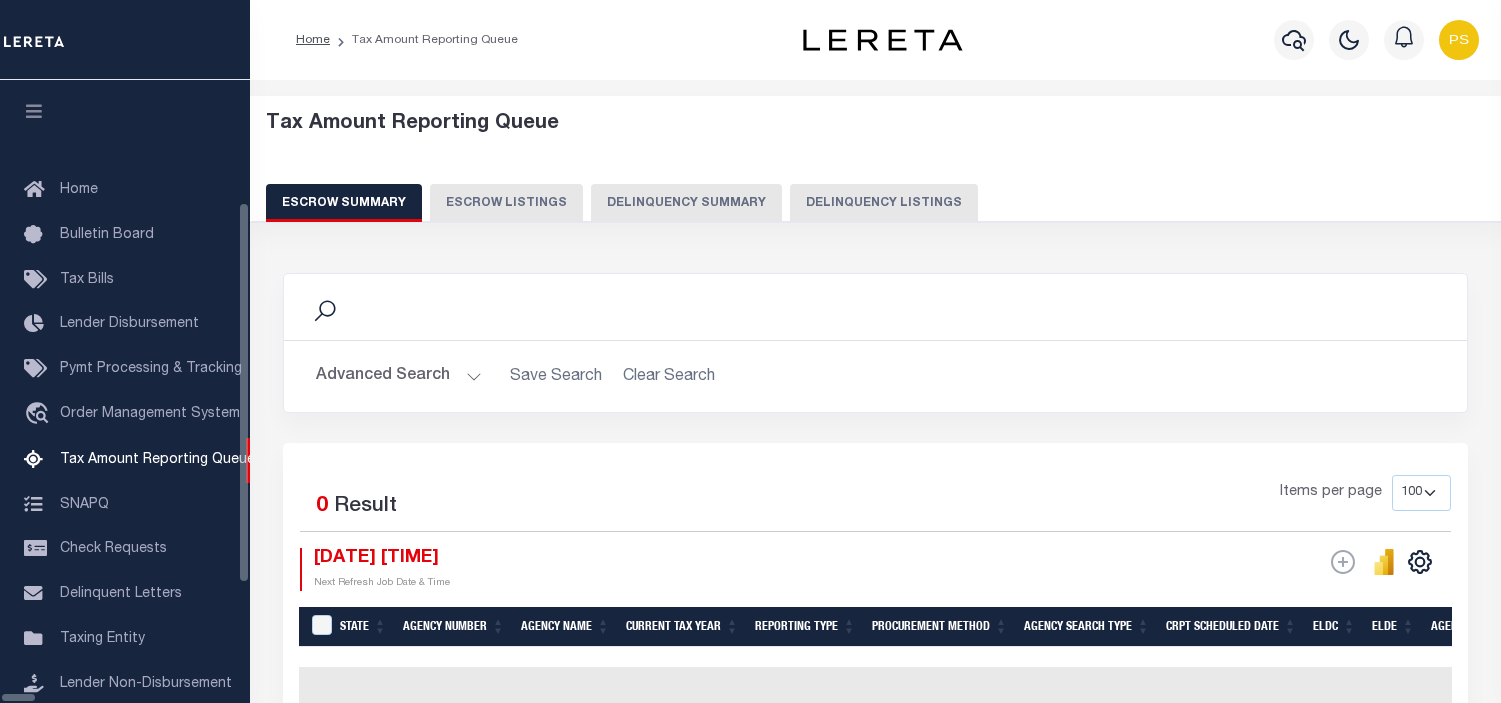 select on "100" 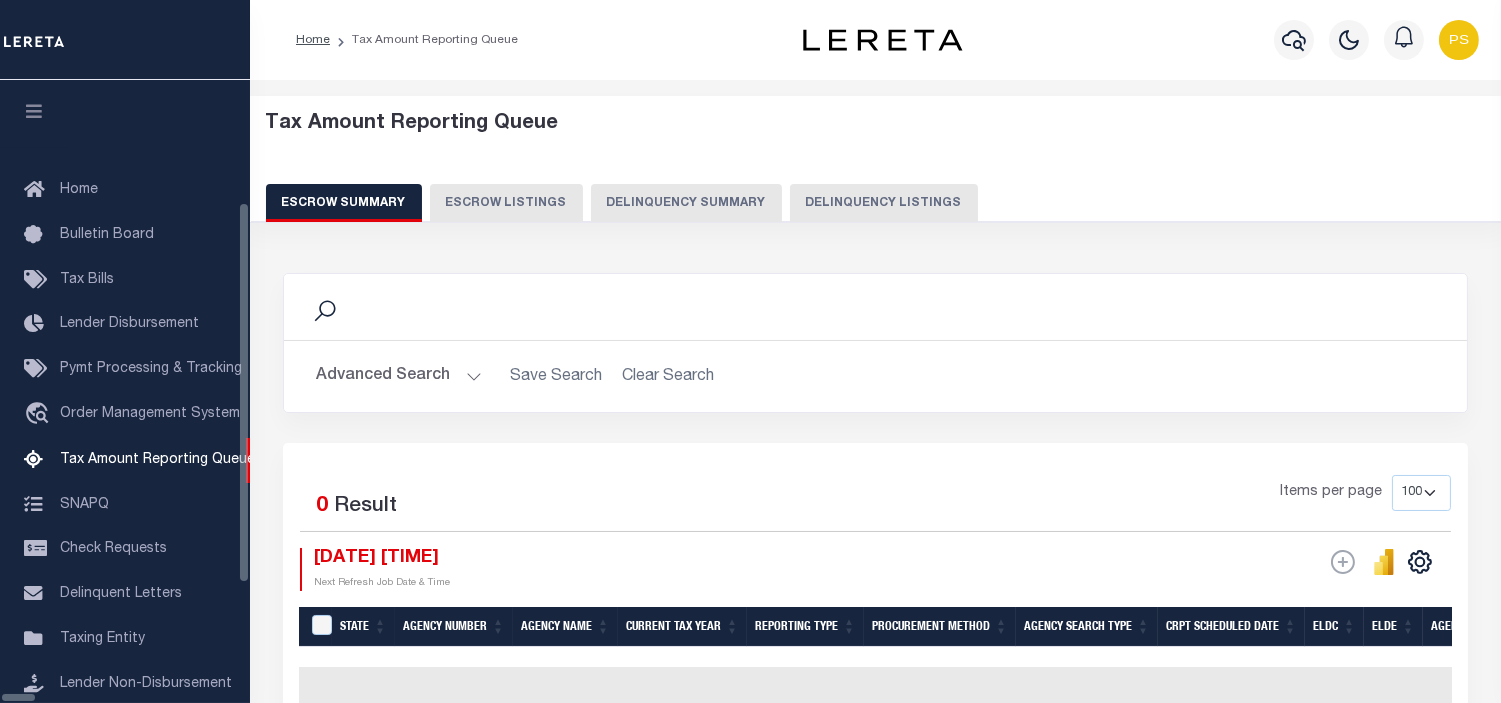 scroll, scrollTop: 198, scrollLeft: 0, axis: vertical 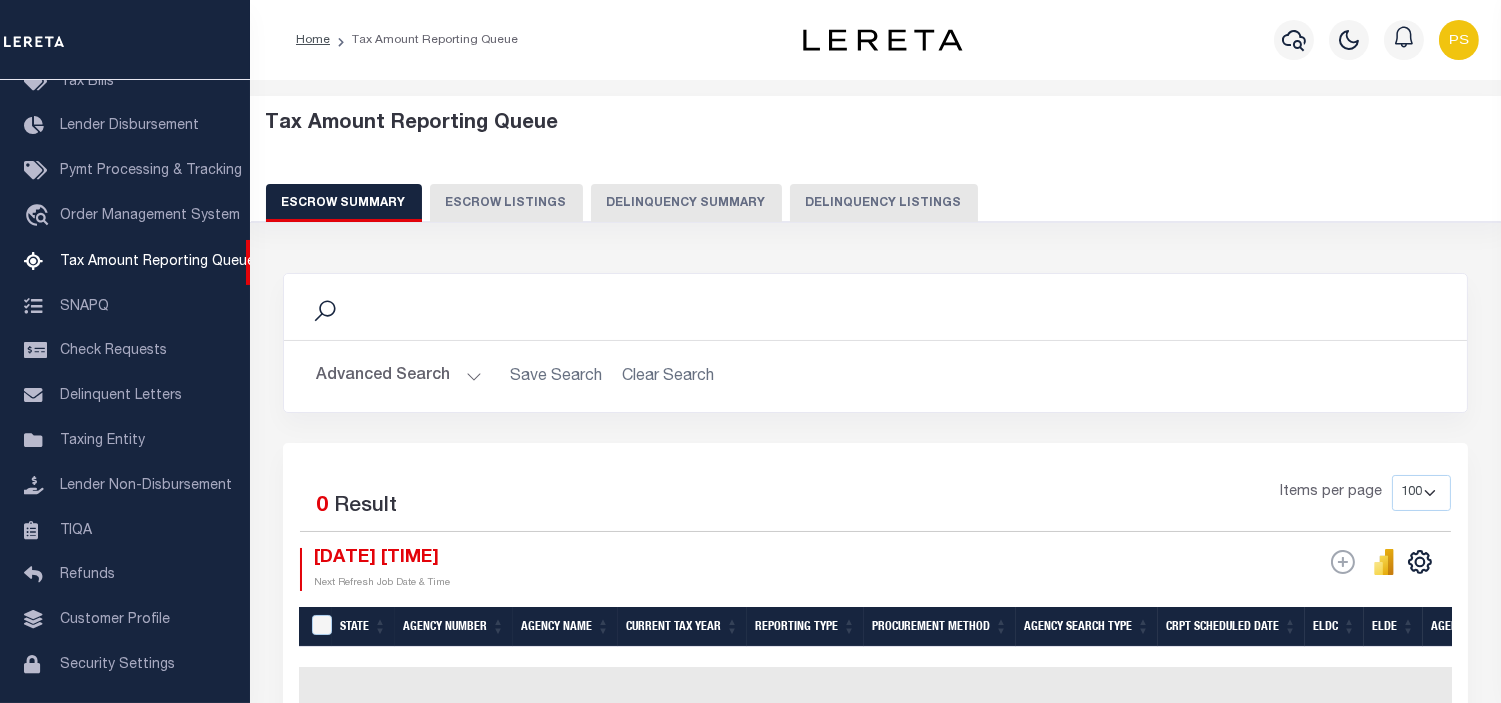 click on "Delinquency Listings" at bounding box center (884, 203) 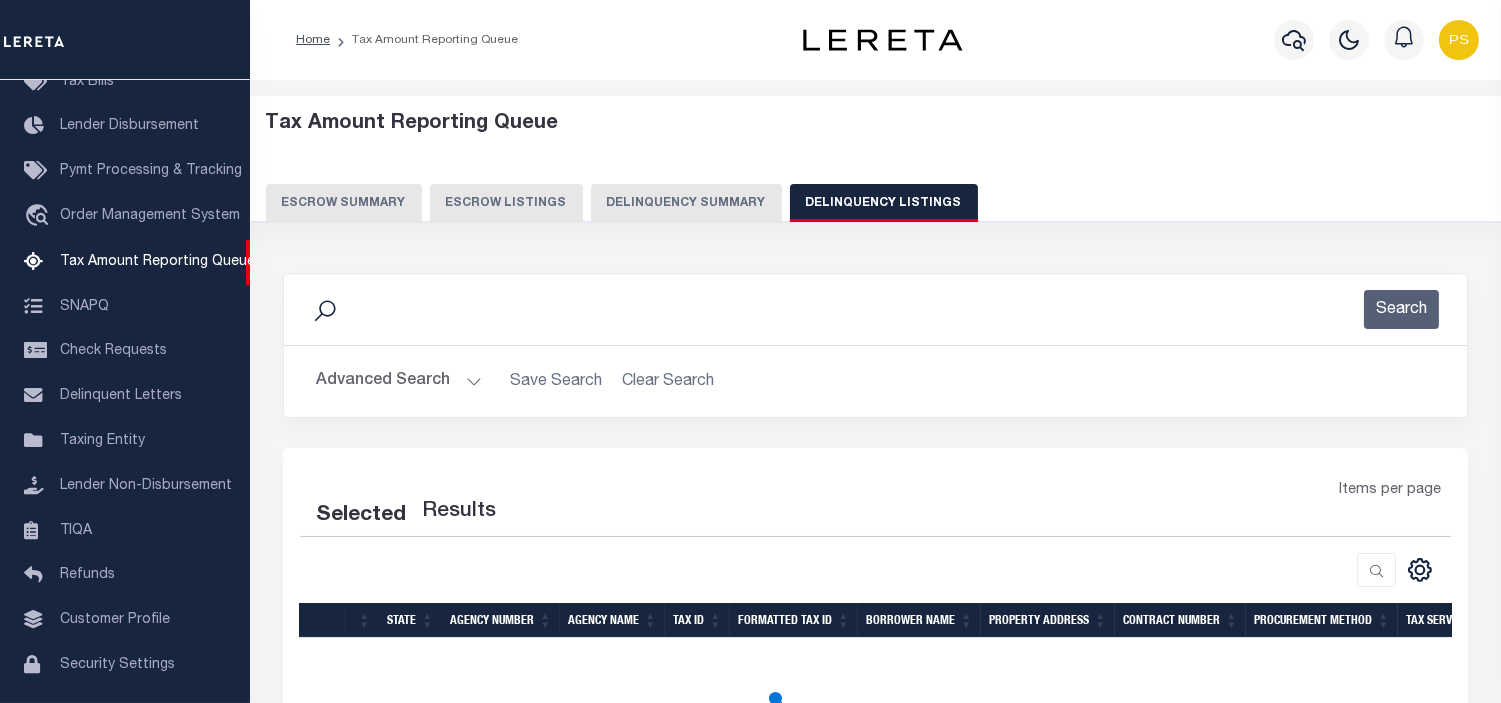 select on "100" 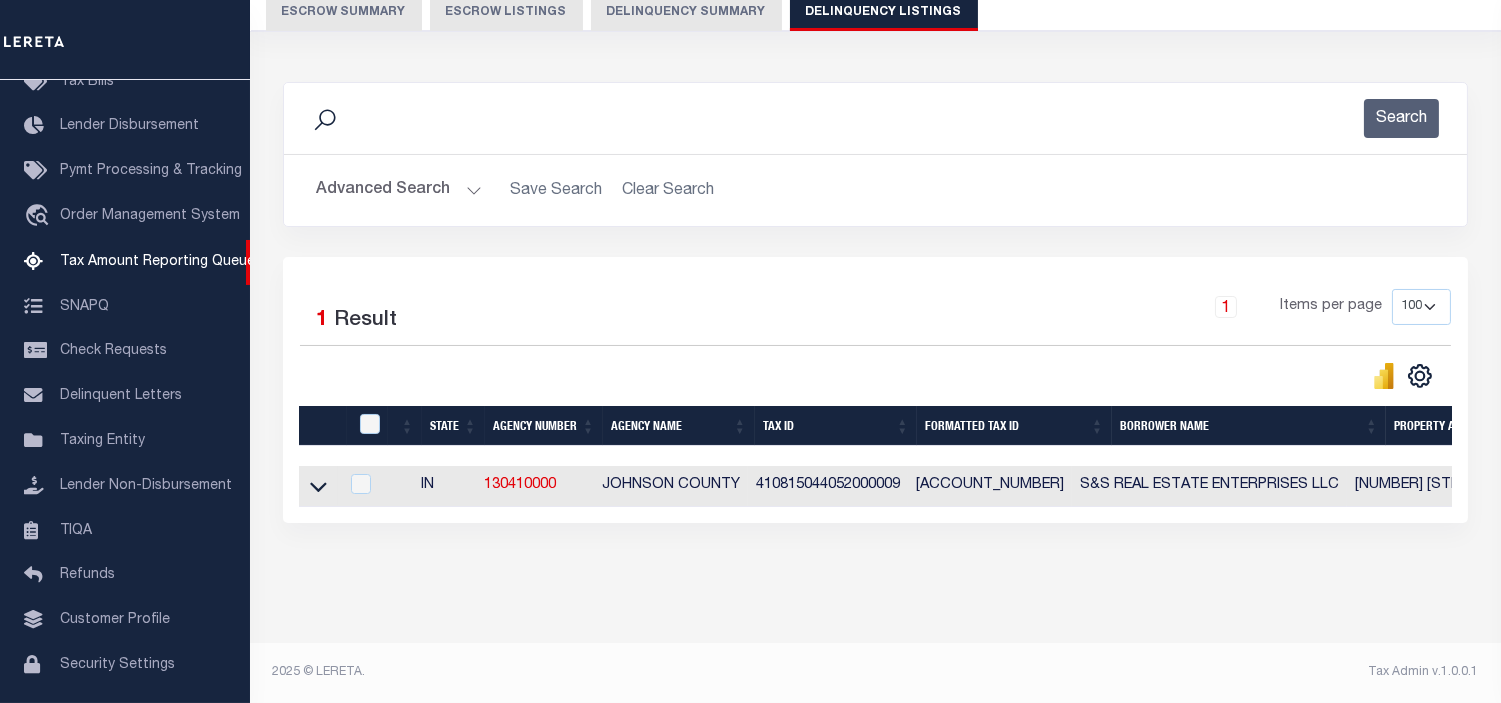 scroll, scrollTop: 207, scrollLeft: 0, axis: vertical 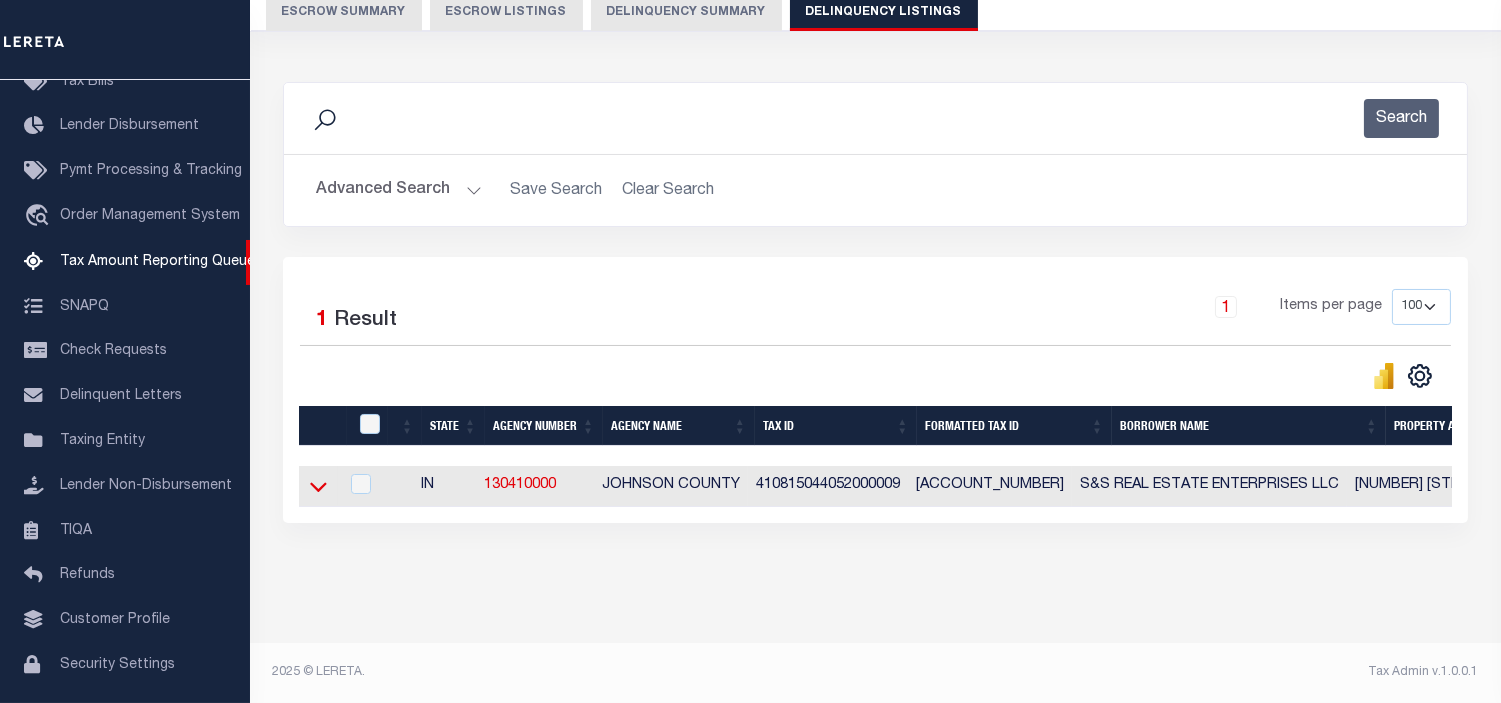 click 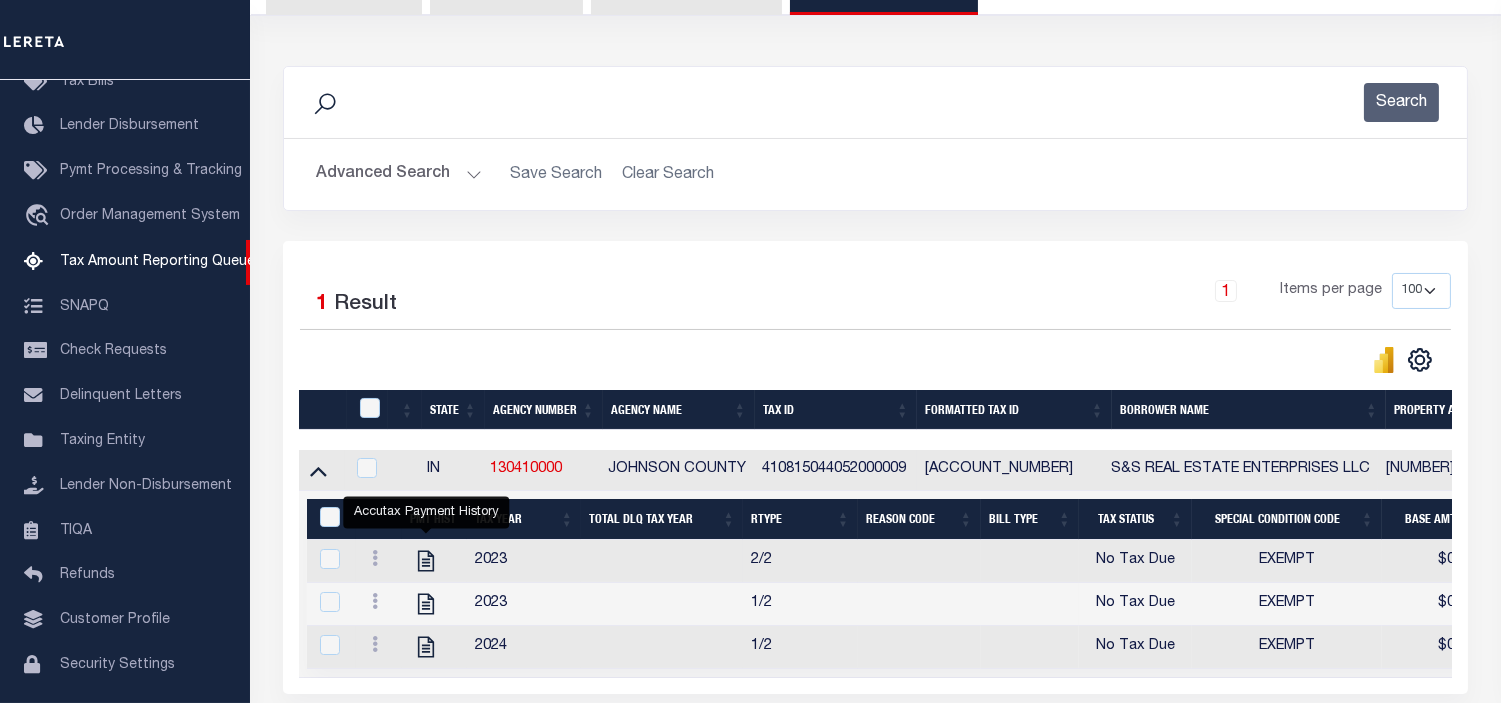 scroll, scrollTop: 318, scrollLeft: 0, axis: vertical 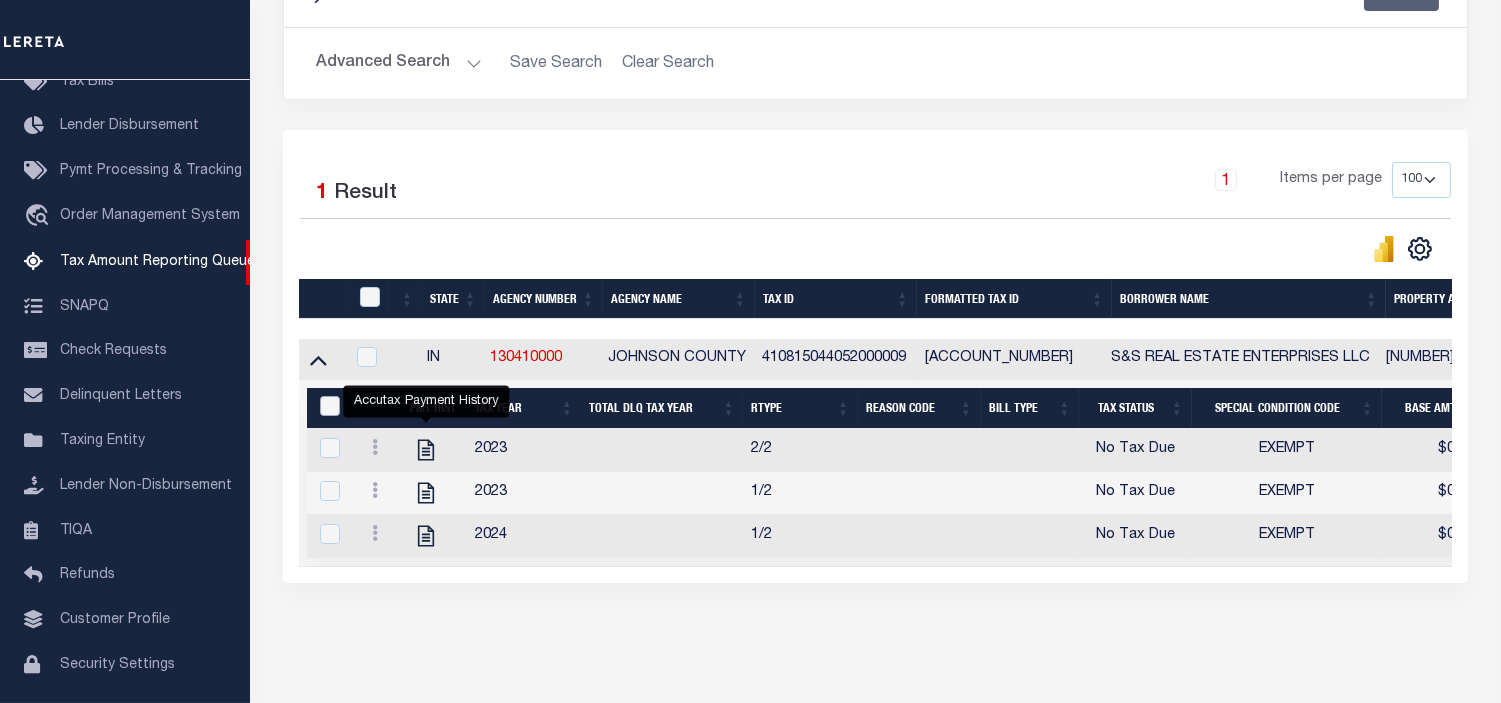 click at bounding box center (330, 406) 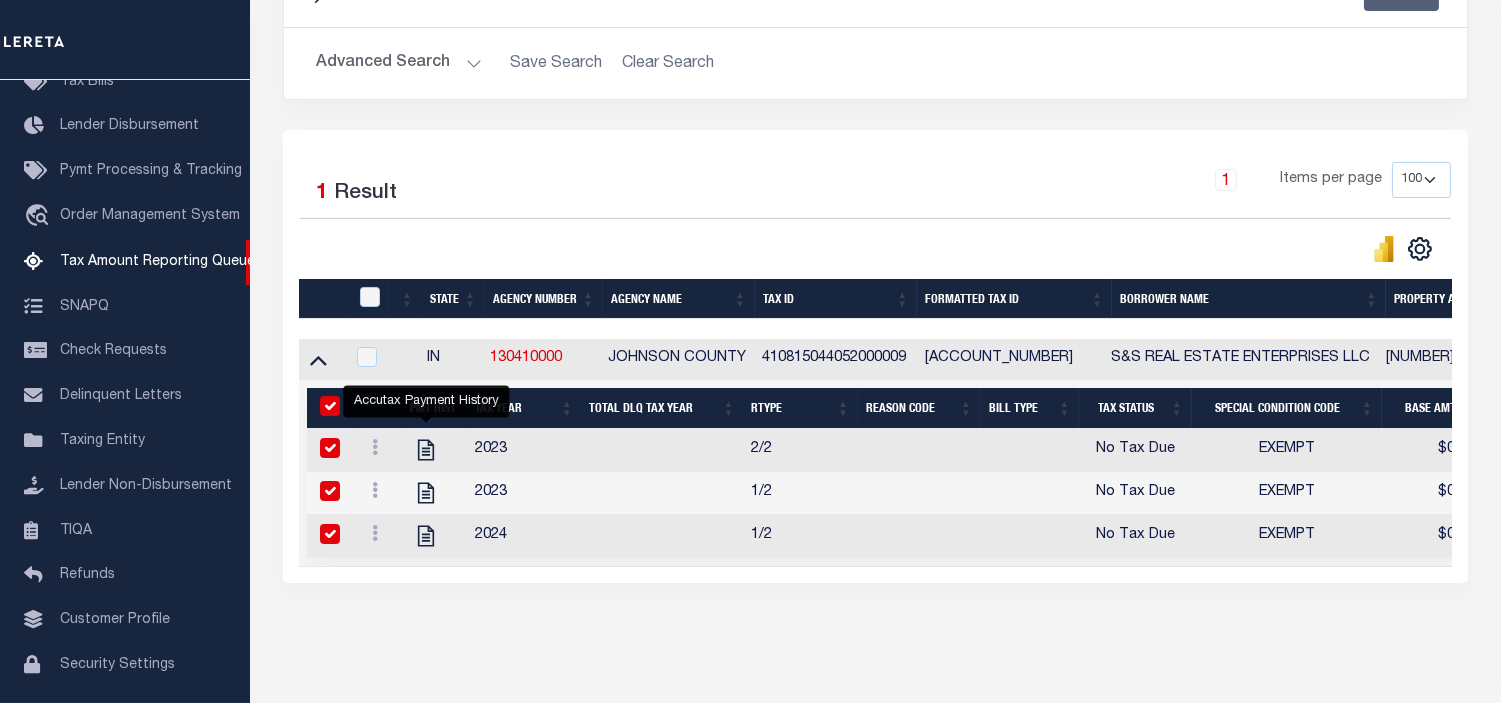 checkbox on "true" 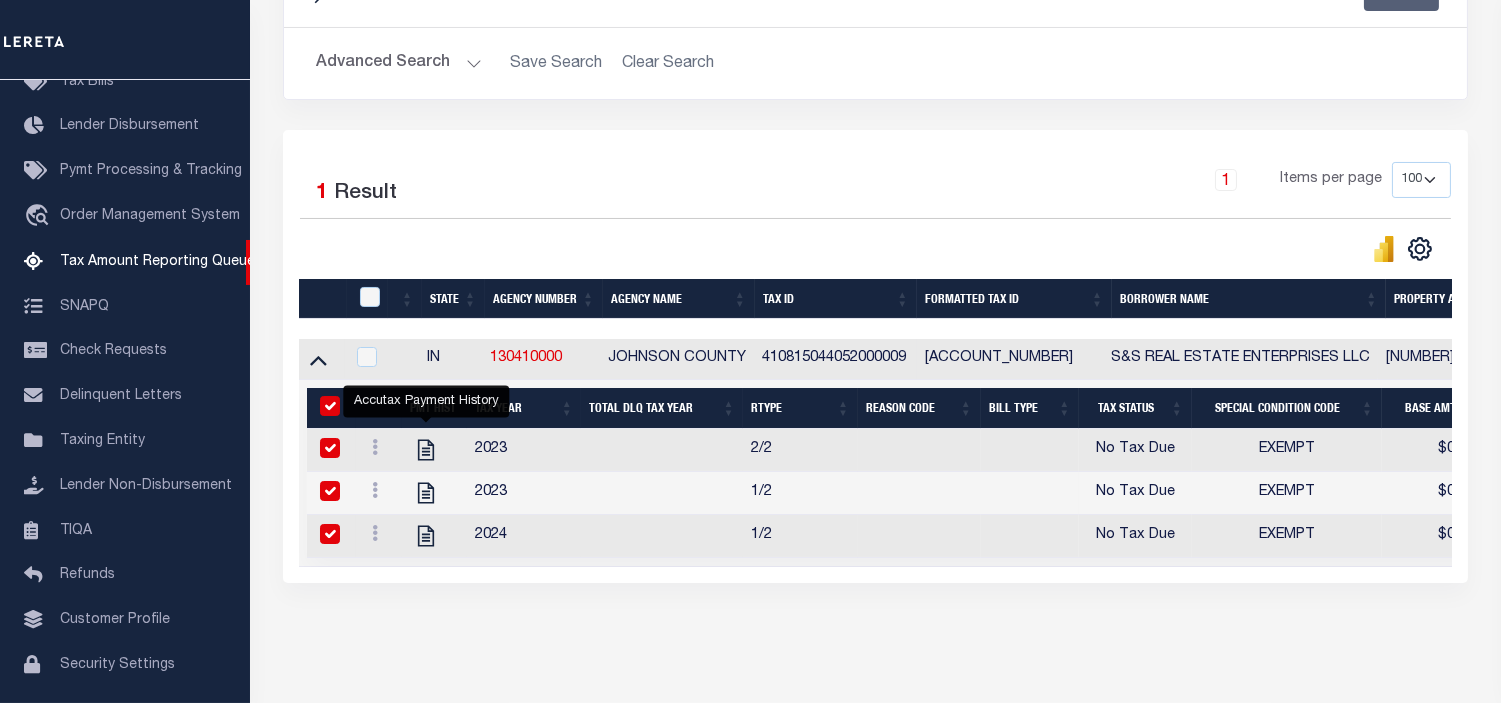 checkbox on "true" 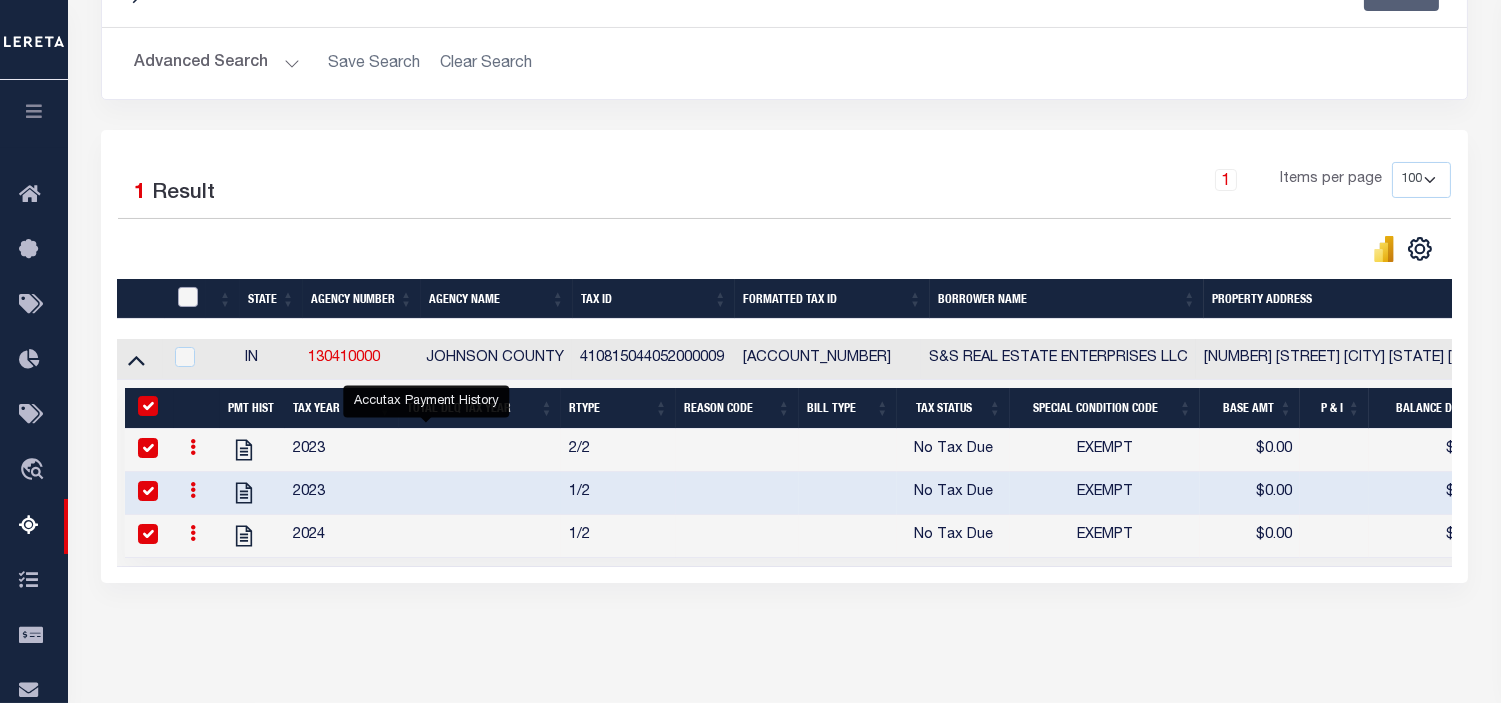 click at bounding box center (188, 297) 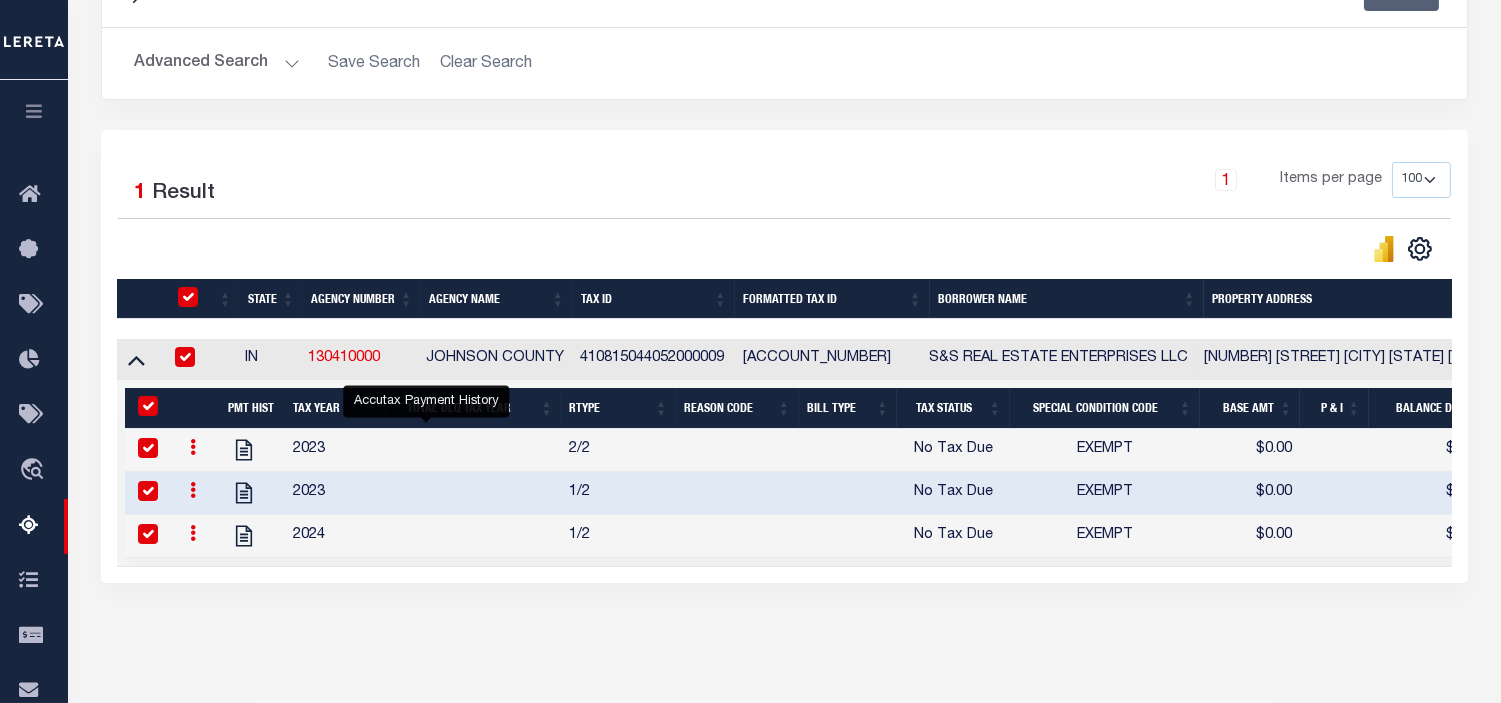 checkbox on "true" 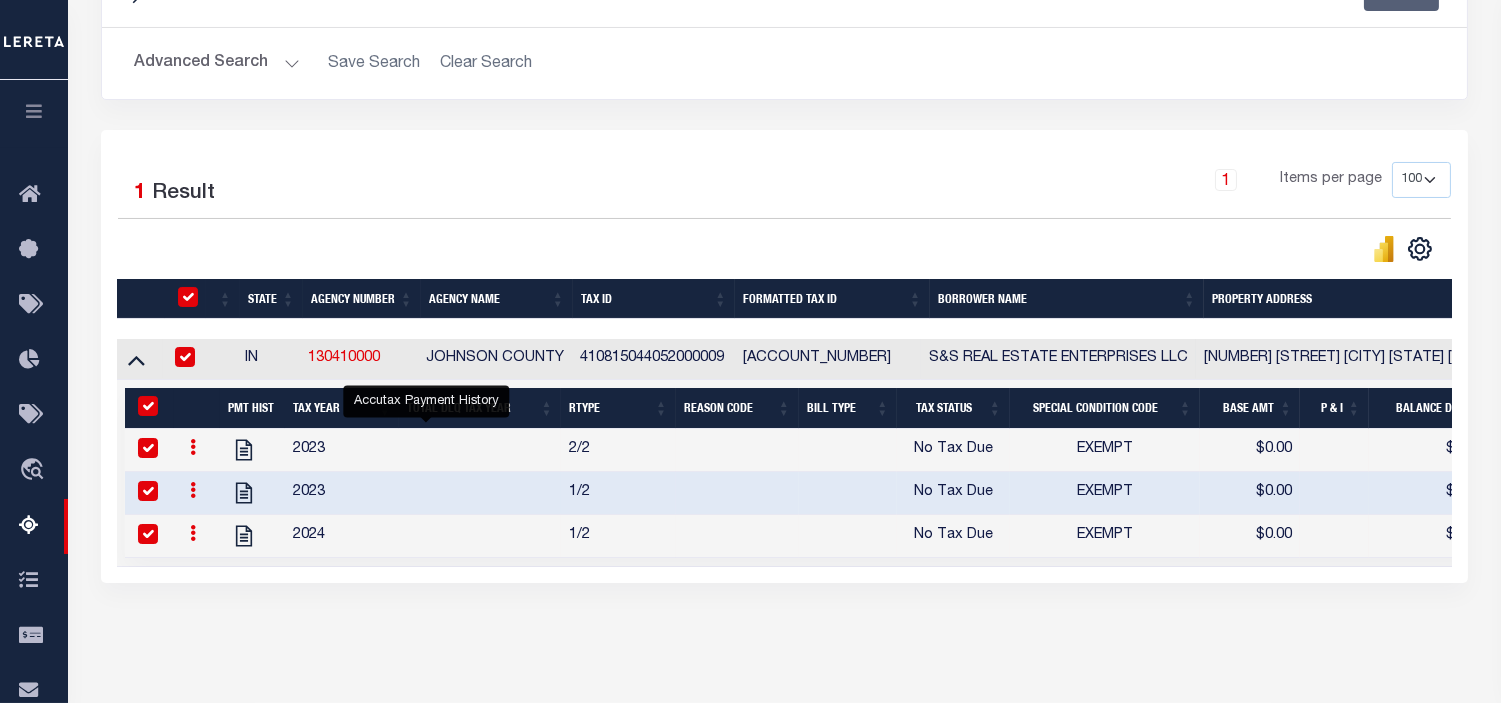 checkbox on "true" 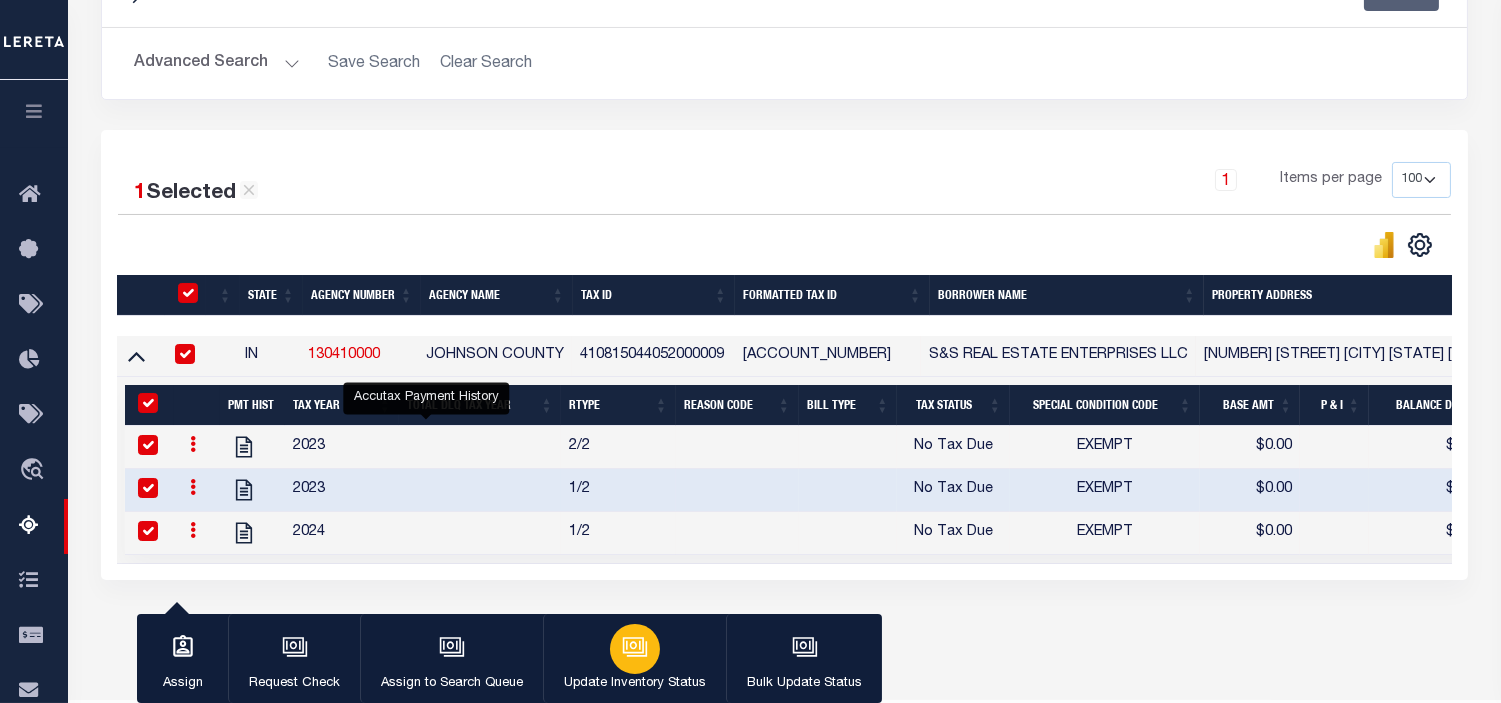click on "Update Inventory Status" at bounding box center [634, 659] 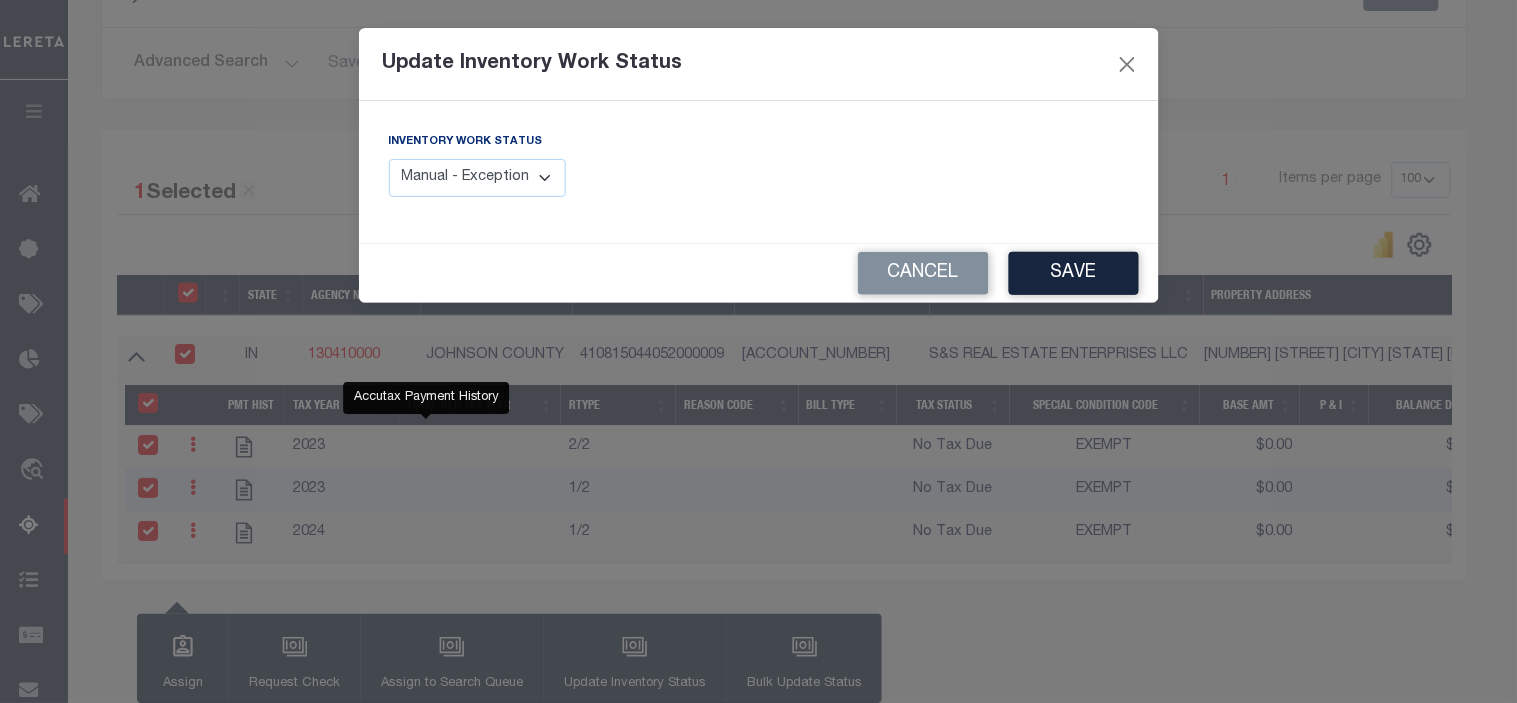 click on "Manual - Exception
Pended - Awaiting Search
Late Add Exception
Completed" at bounding box center [478, 178] 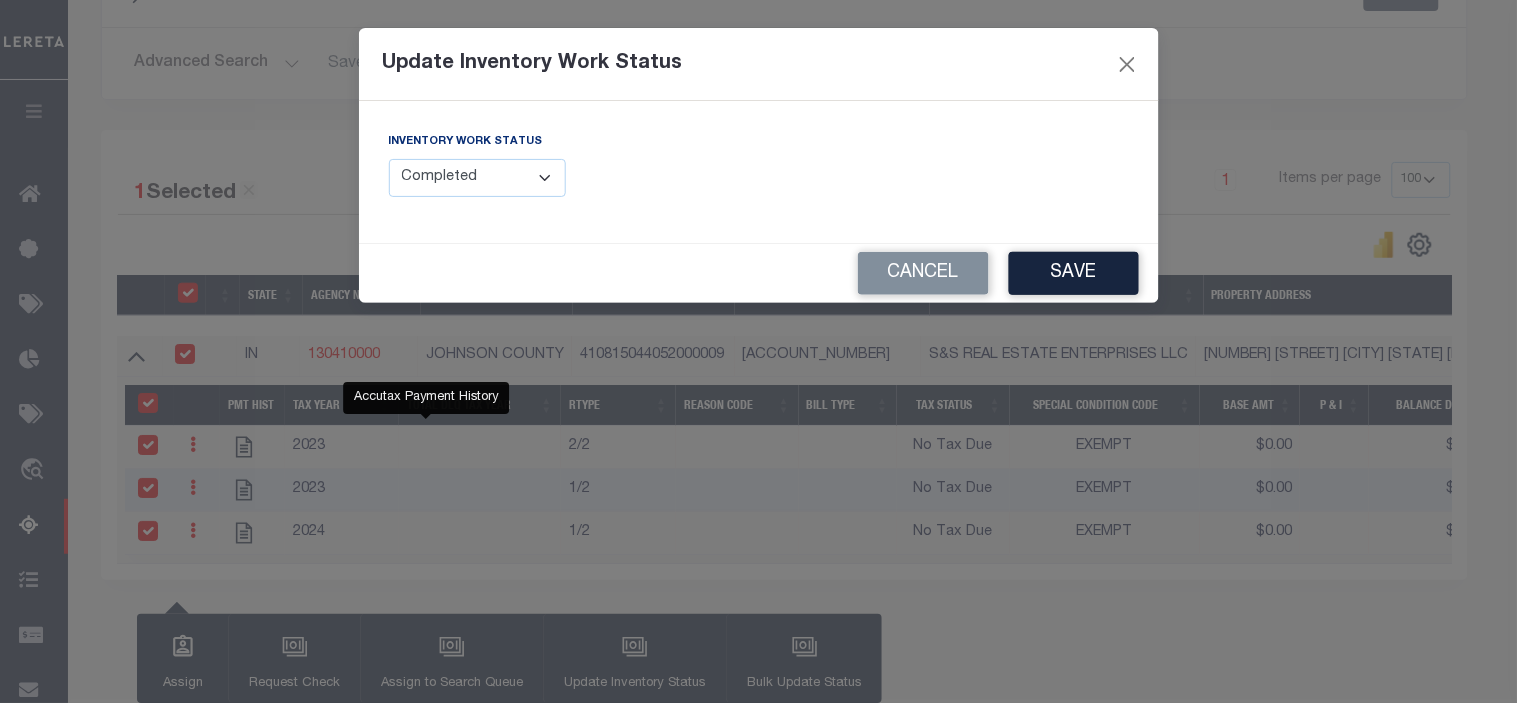 click on "Manual - Exception
Pended - Awaiting Search
Late Add Exception
Completed" at bounding box center (478, 178) 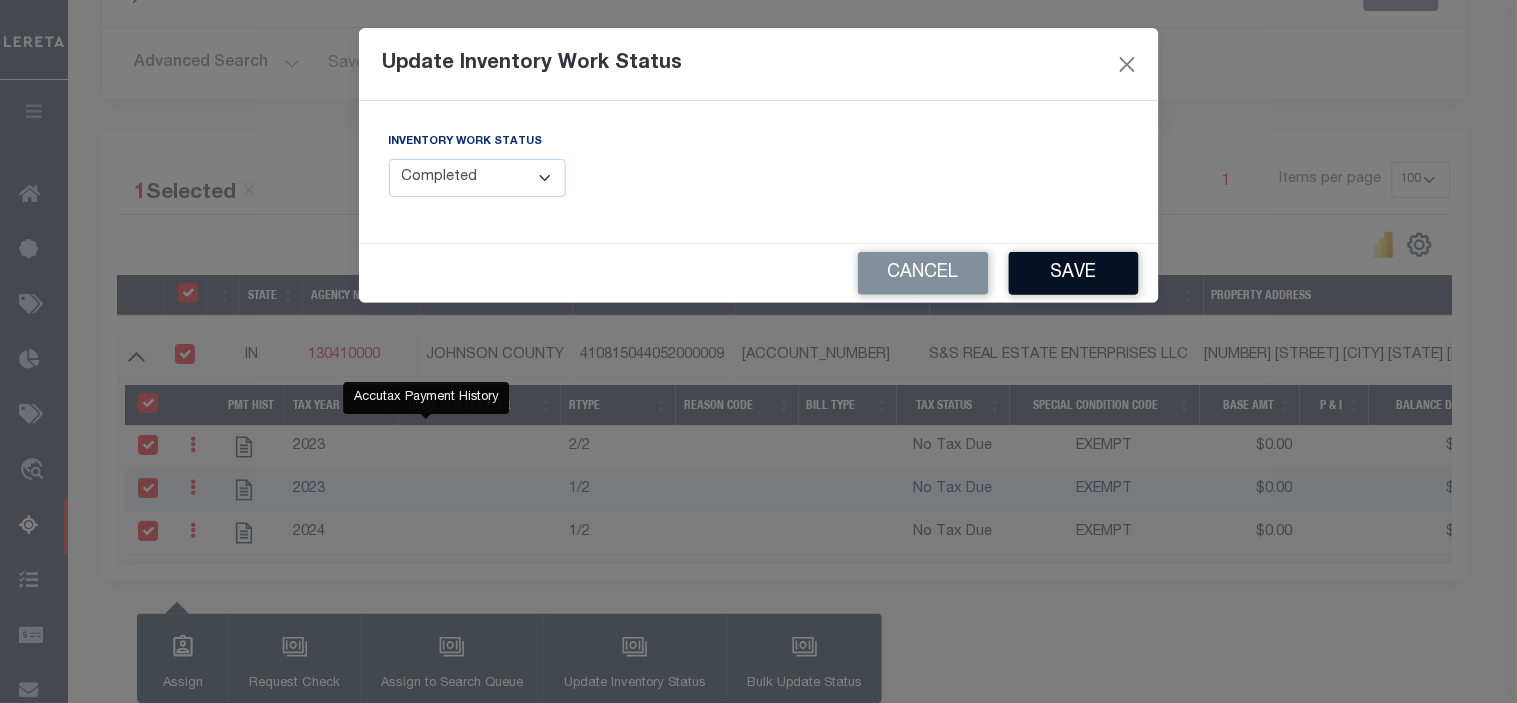click on "Save" at bounding box center (1074, 273) 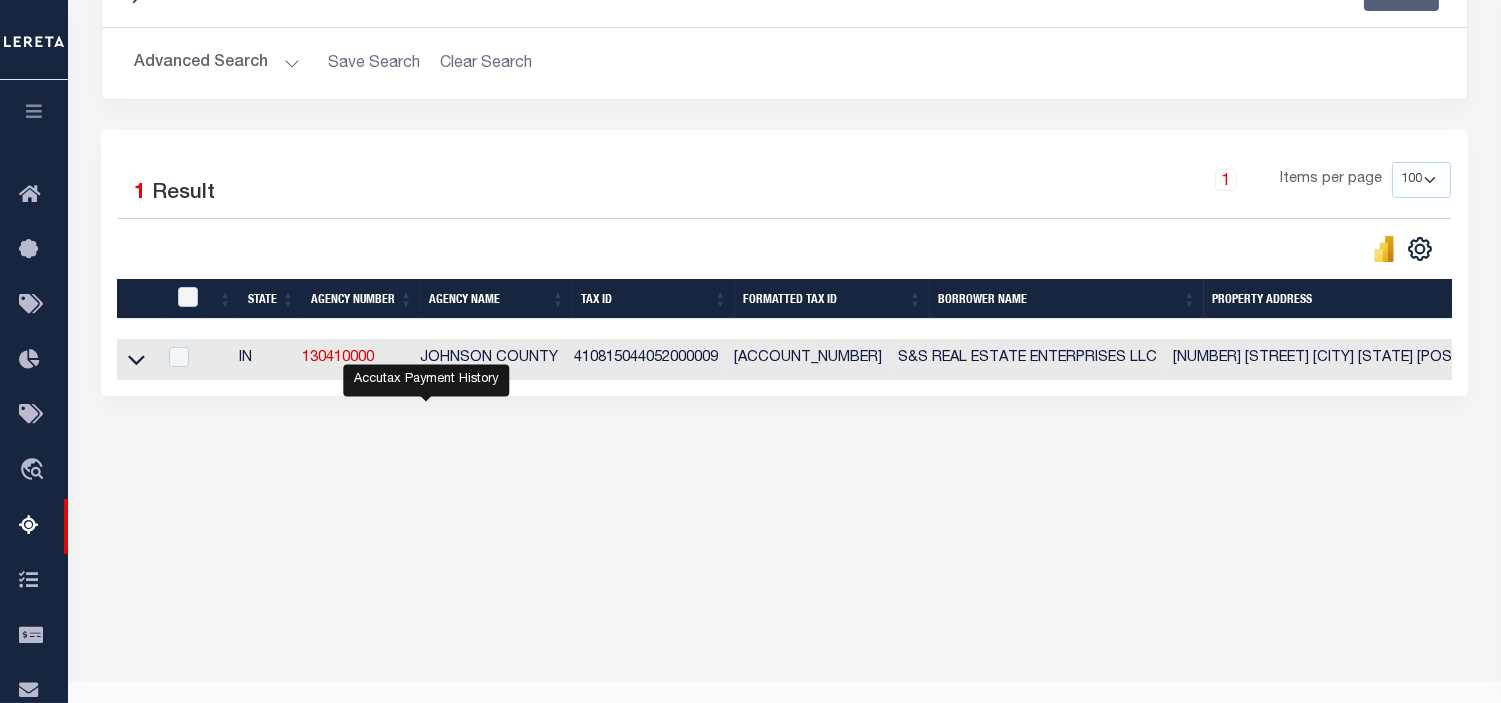 click on "Advanced Search" at bounding box center (217, 63) 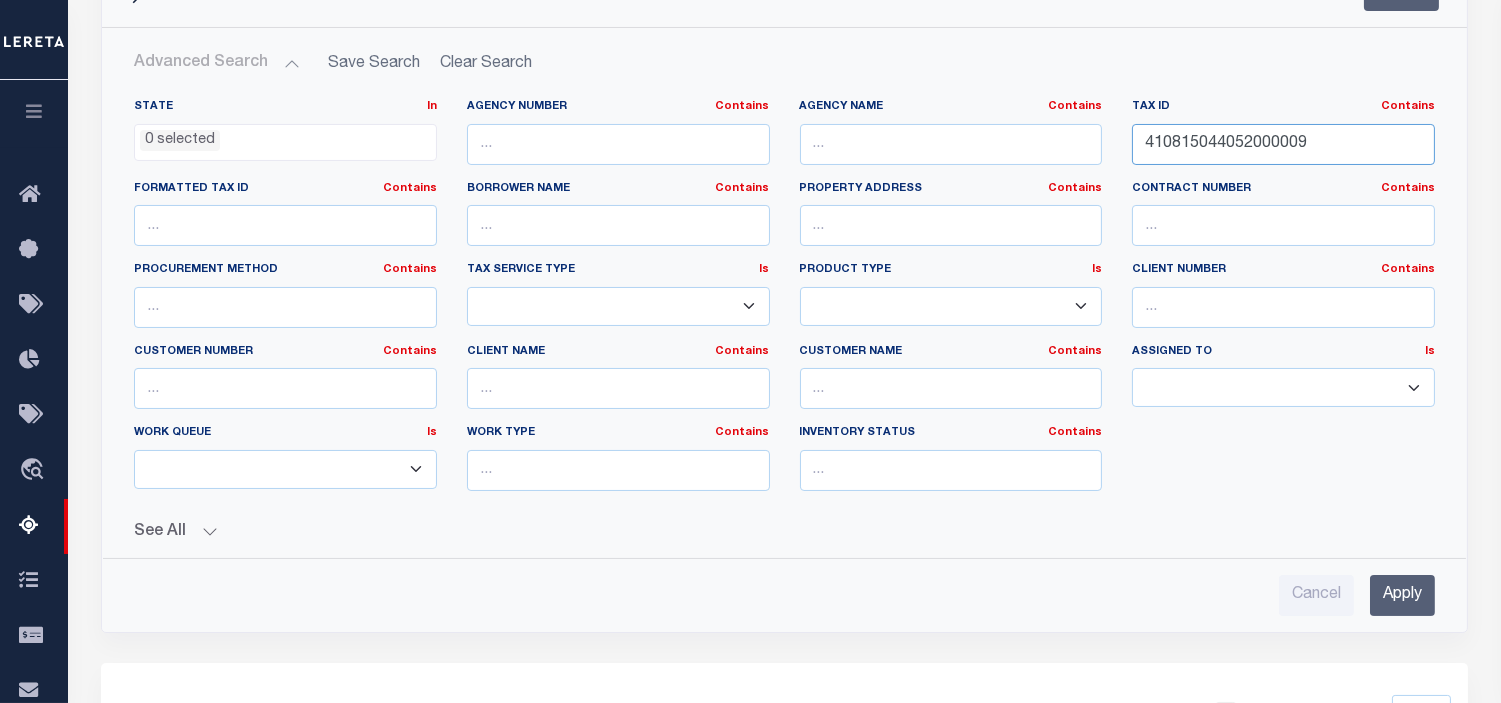 click on "410815044052000009" at bounding box center (1283, 144) 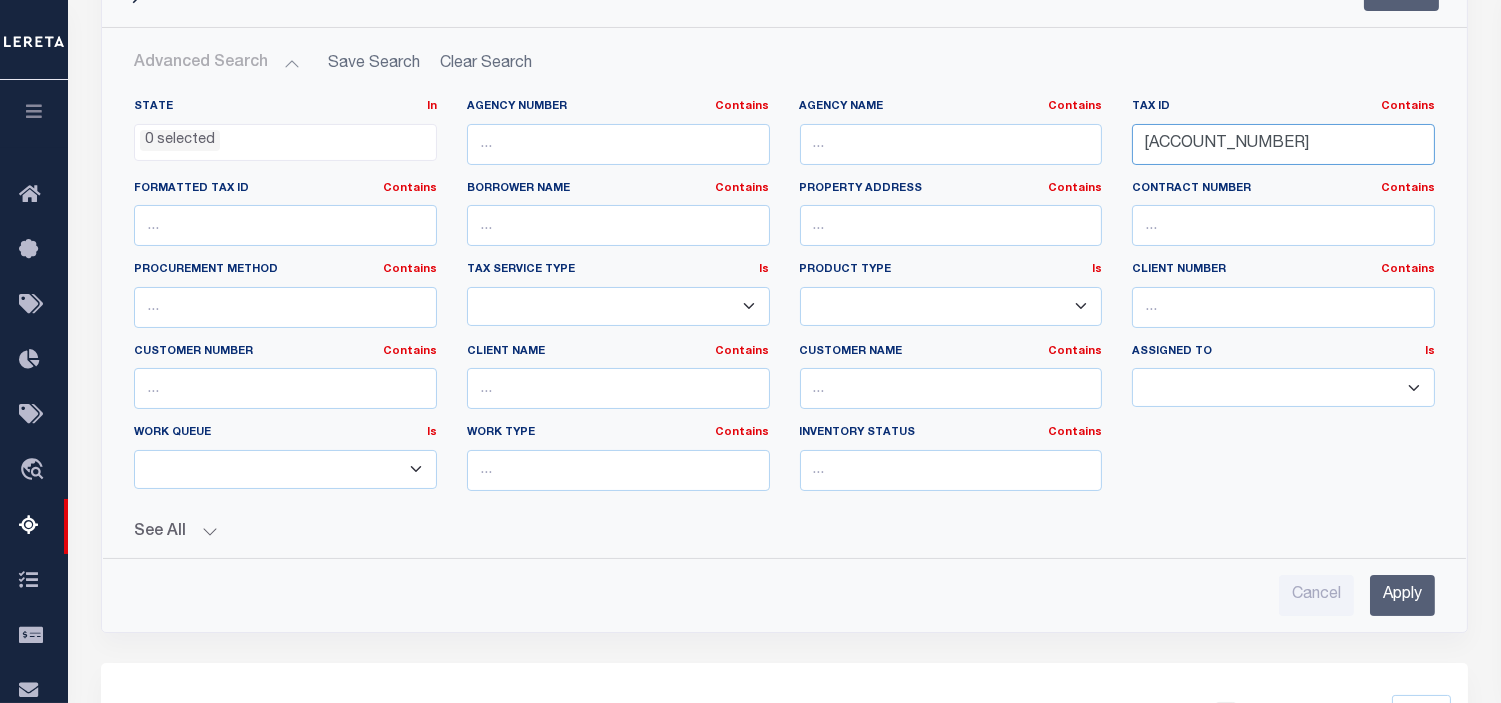 type on "410816031012000008" 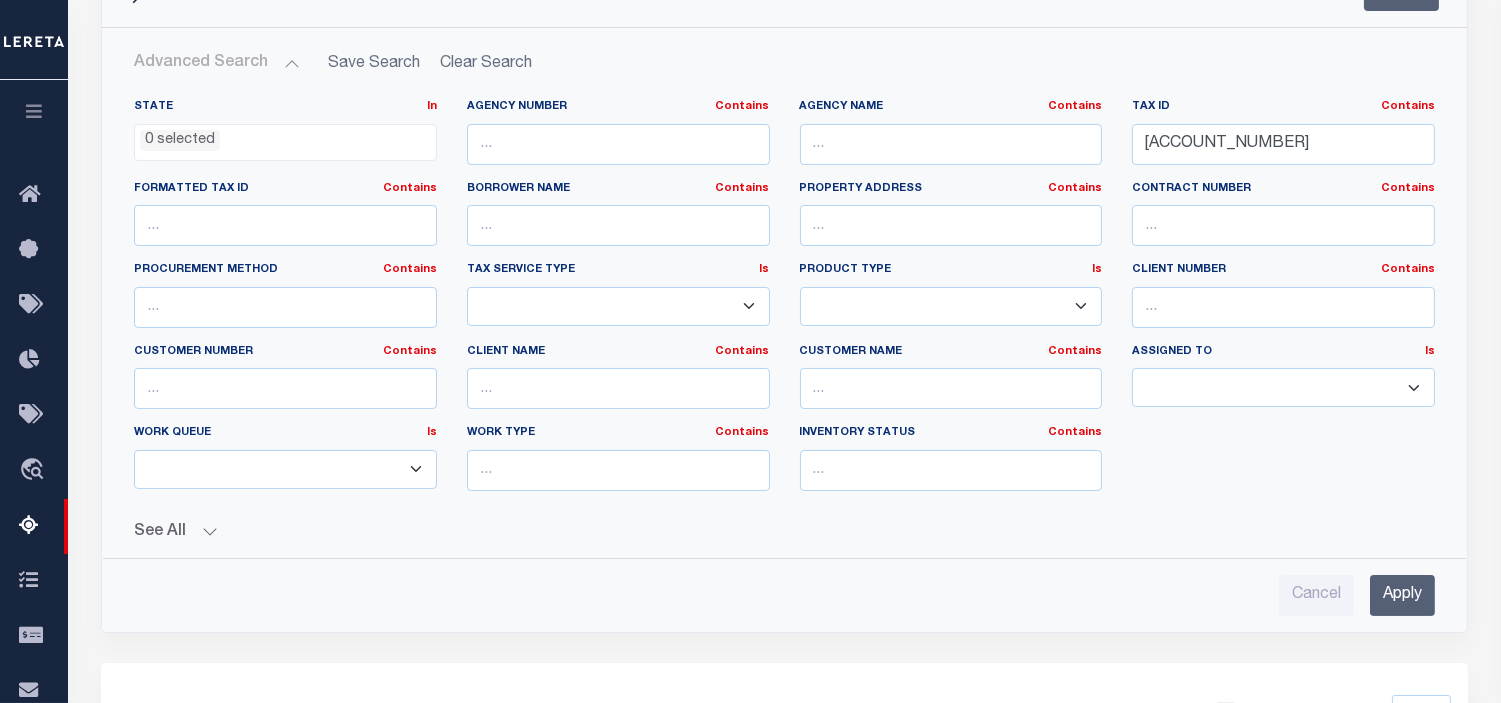 click on "Apply" at bounding box center (1402, 595) 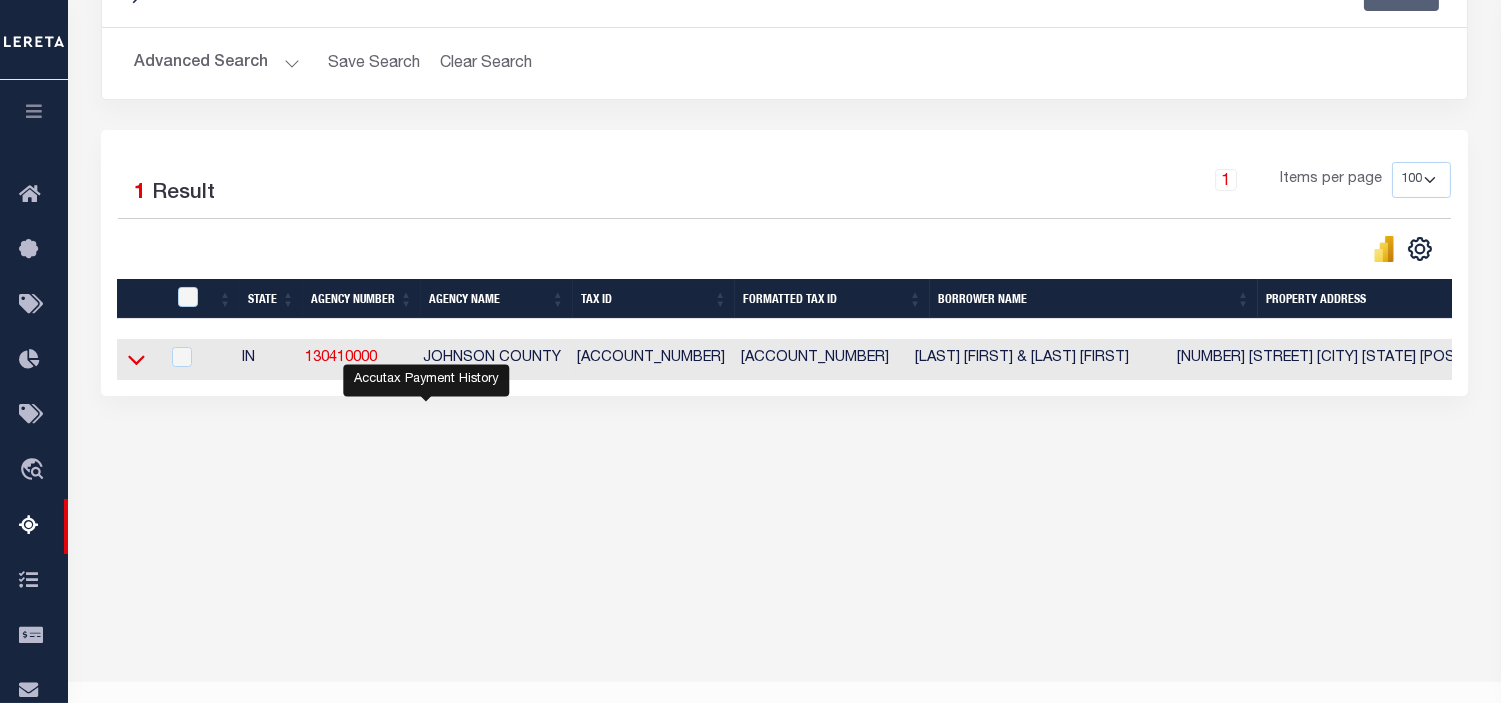 click 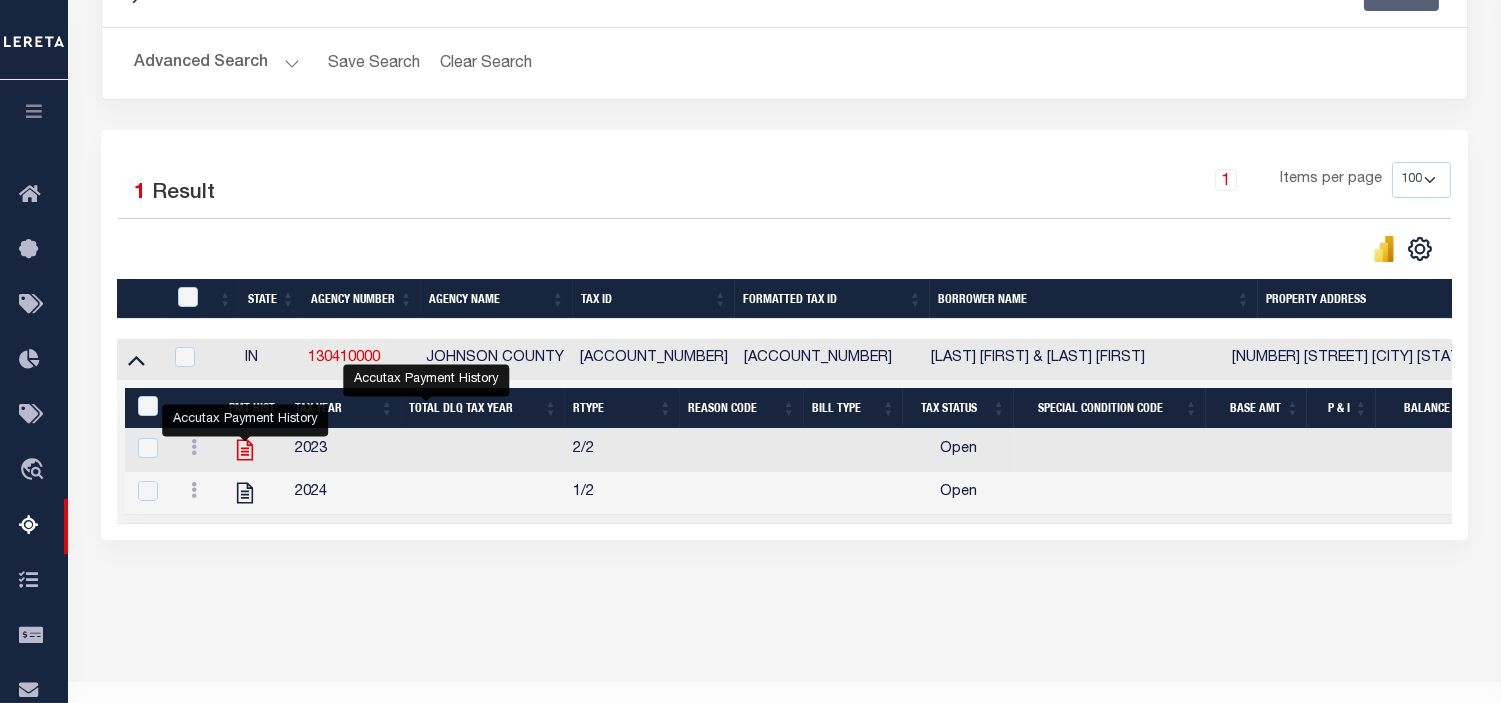 click 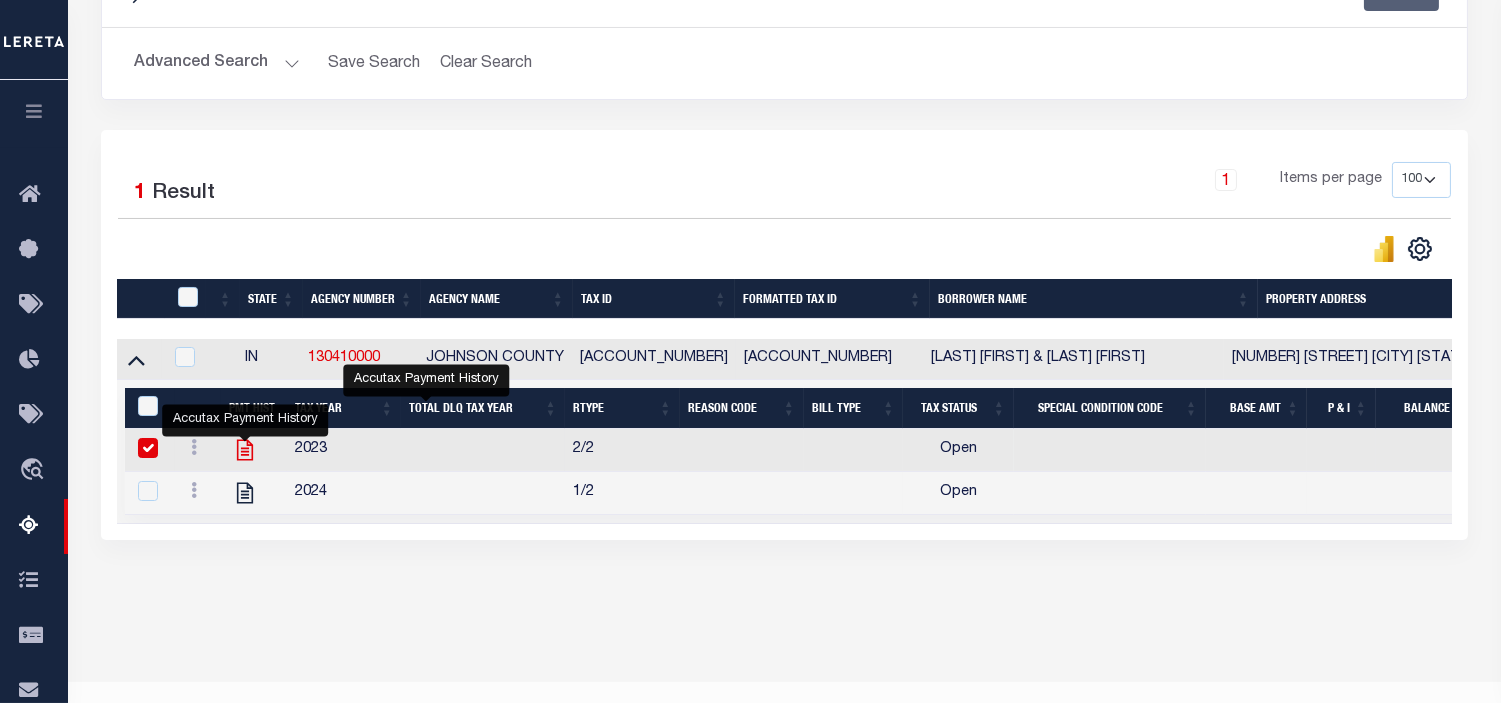 checkbox on "false" 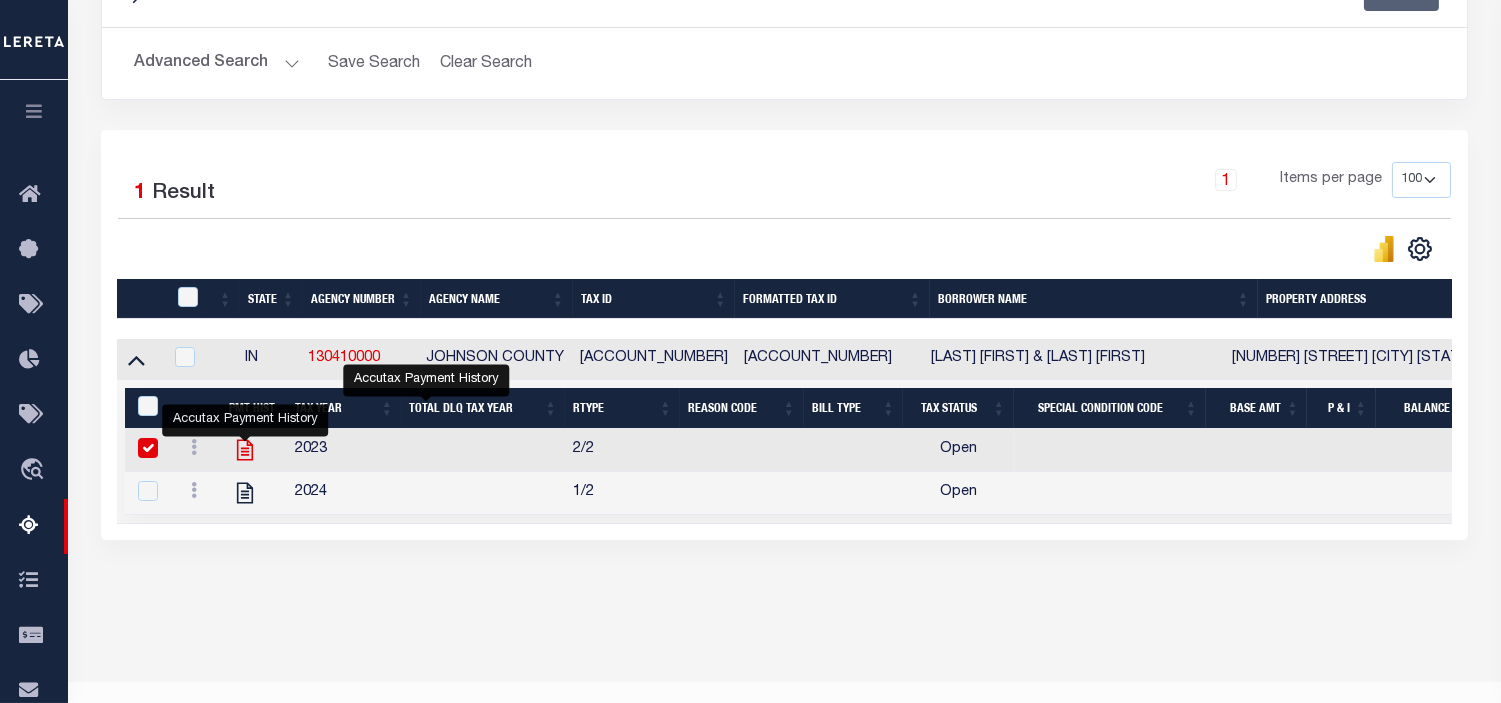 checkbox on "true" 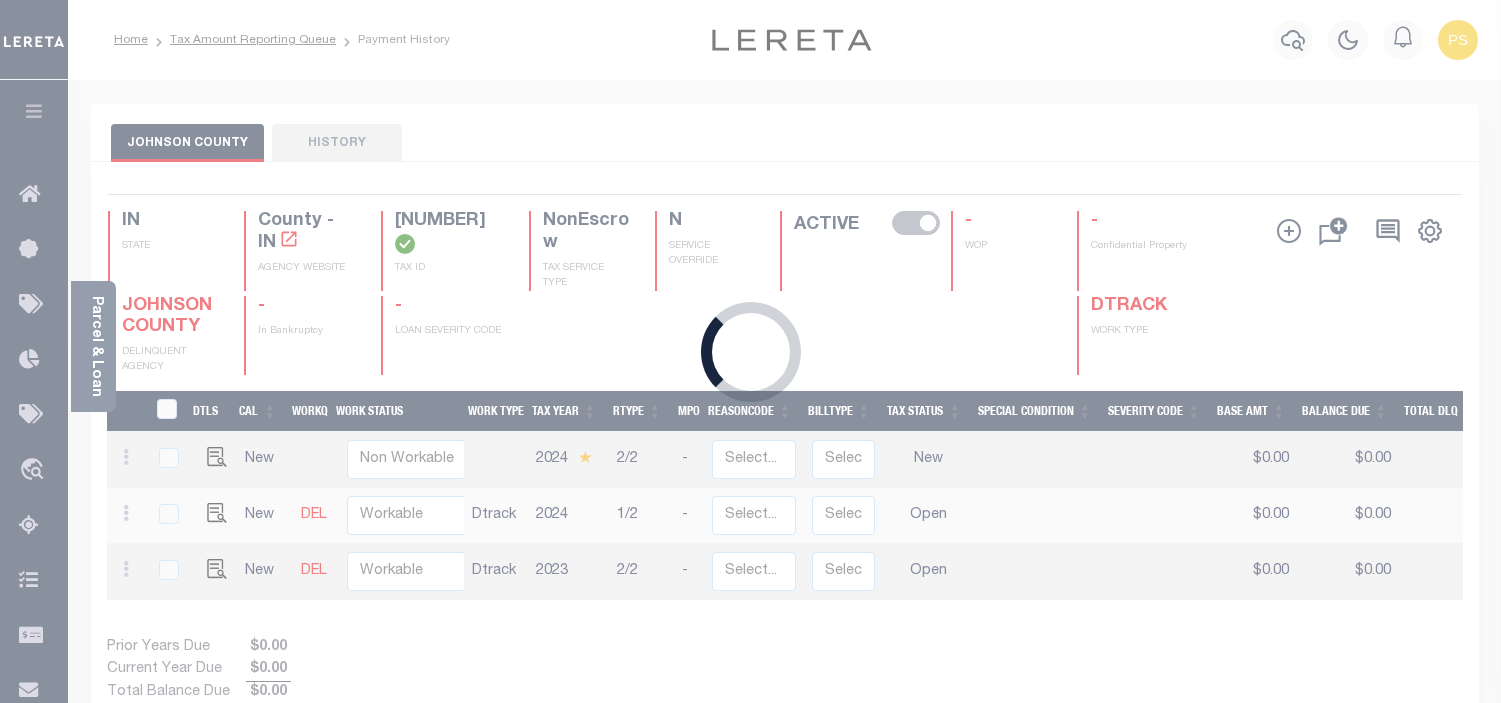 scroll, scrollTop: 0, scrollLeft: 0, axis: both 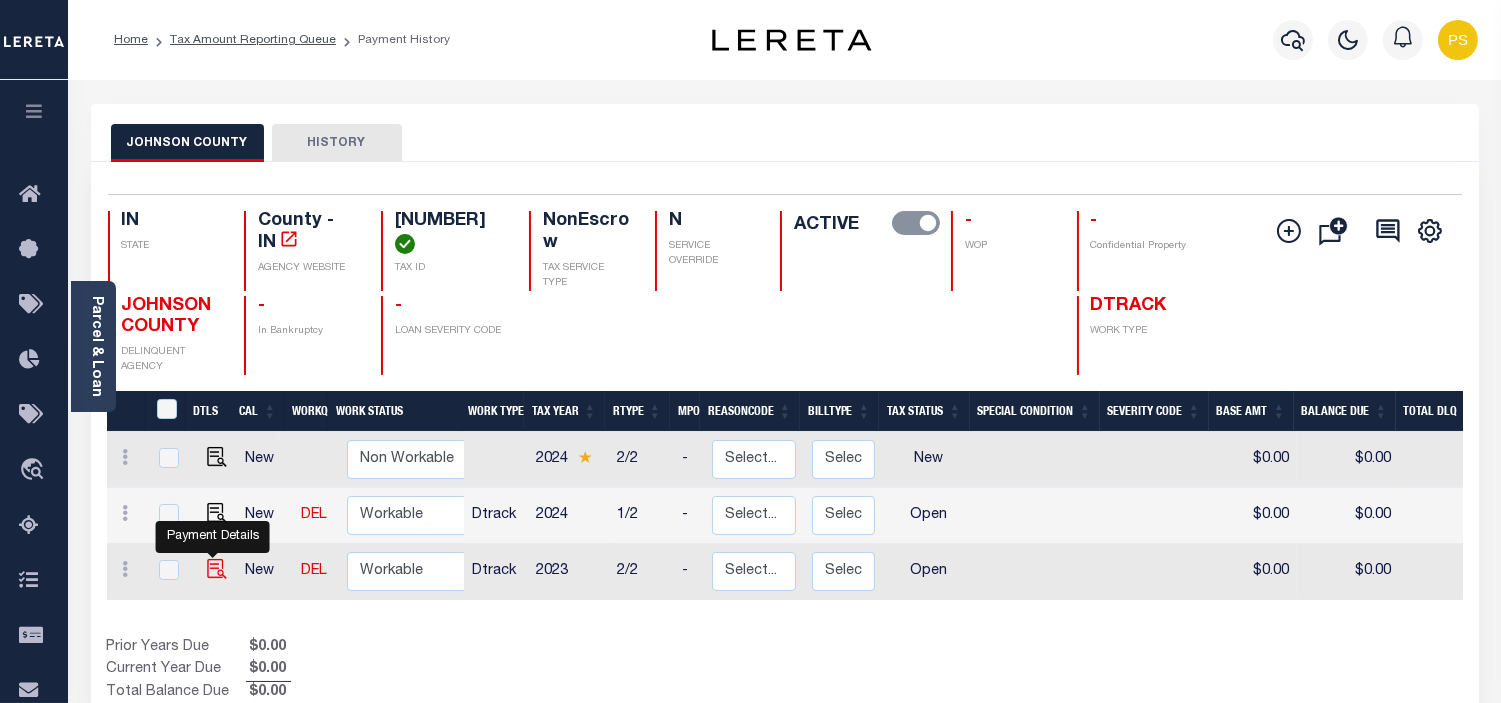 click at bounding box center (217, 569) 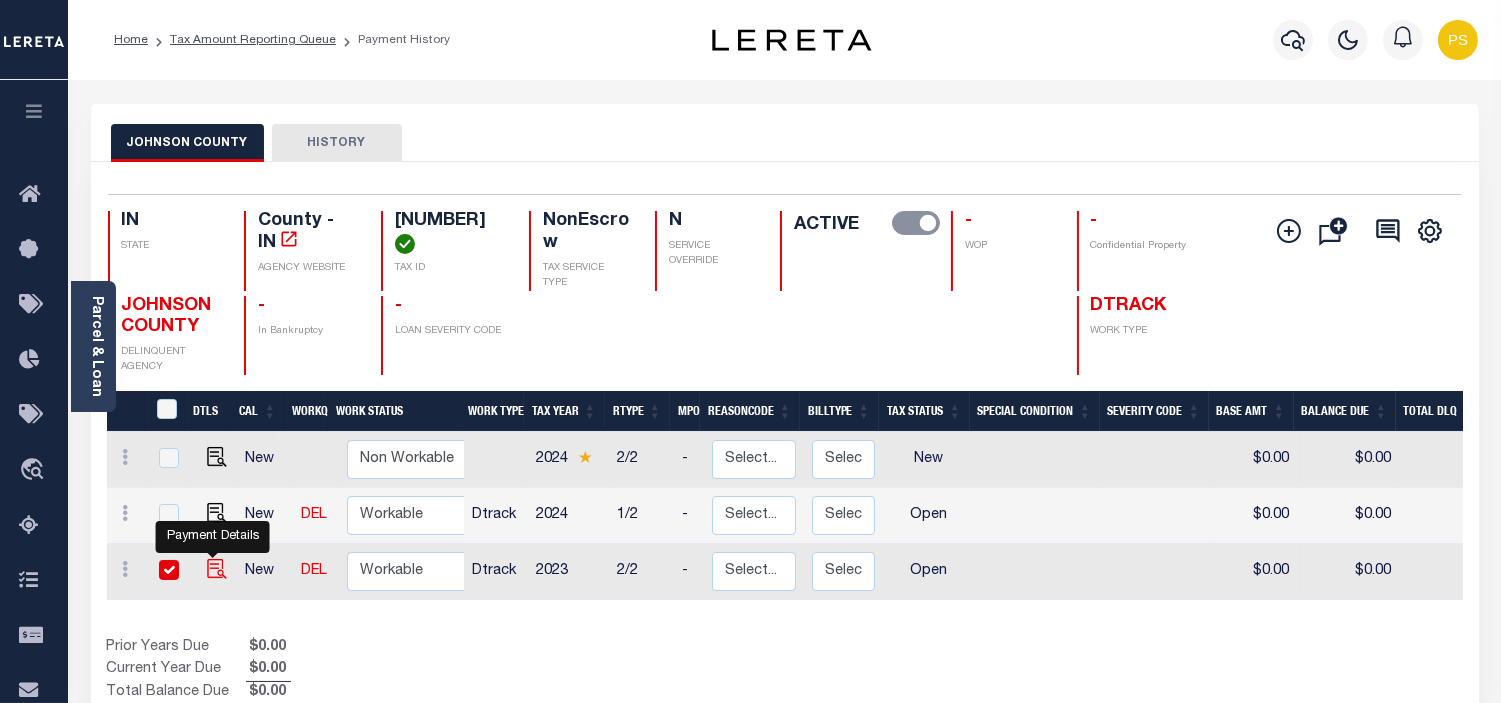 checkbox on "true" 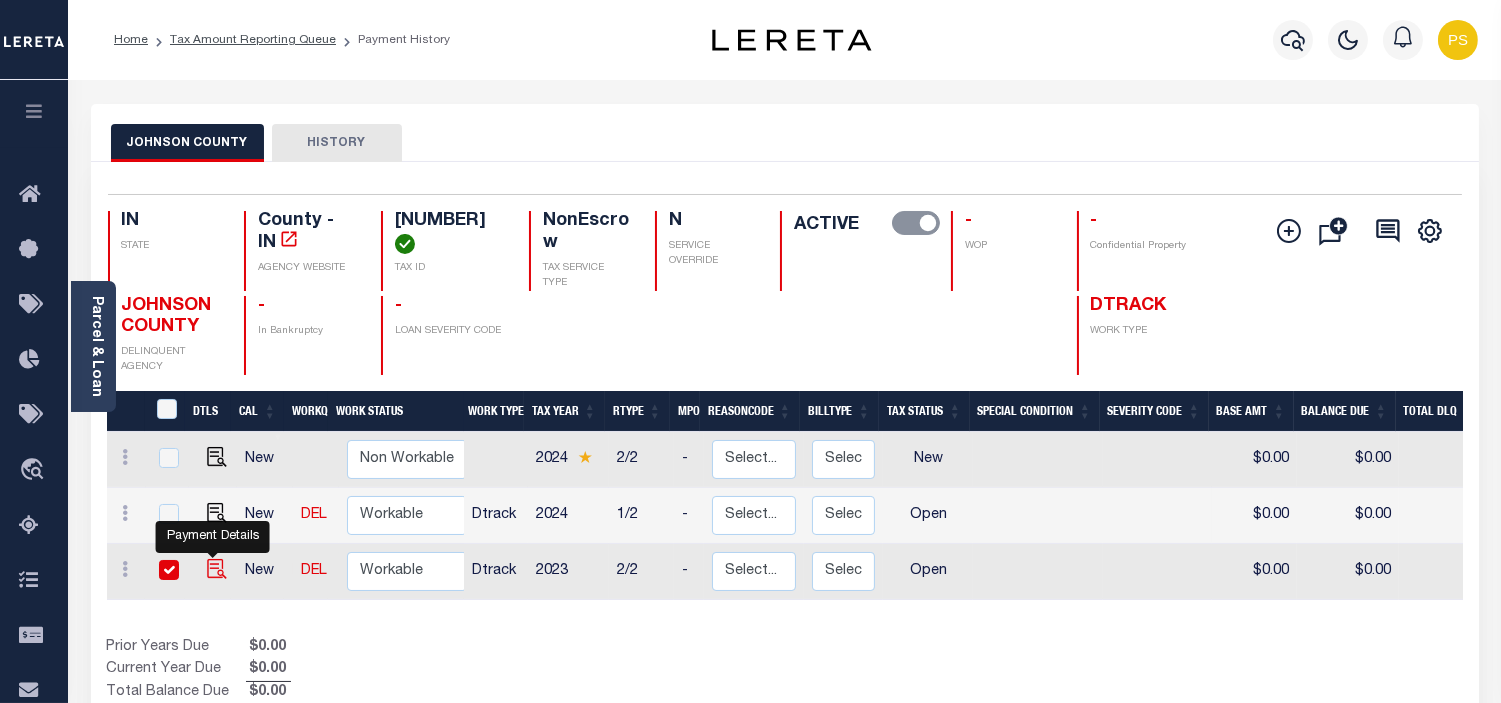 checkbox on "true" 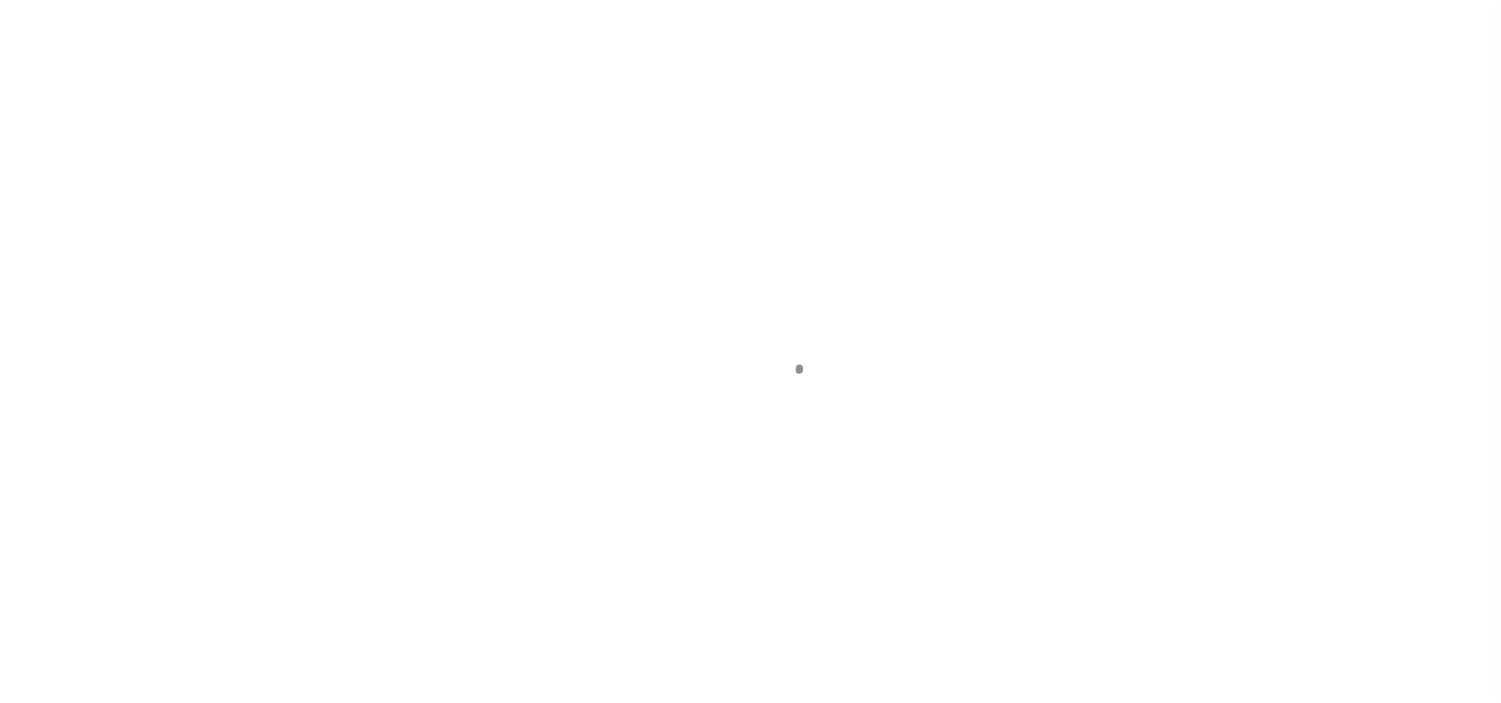 scroll, scrollTop: 0, scrollLeft: 0, axis: both 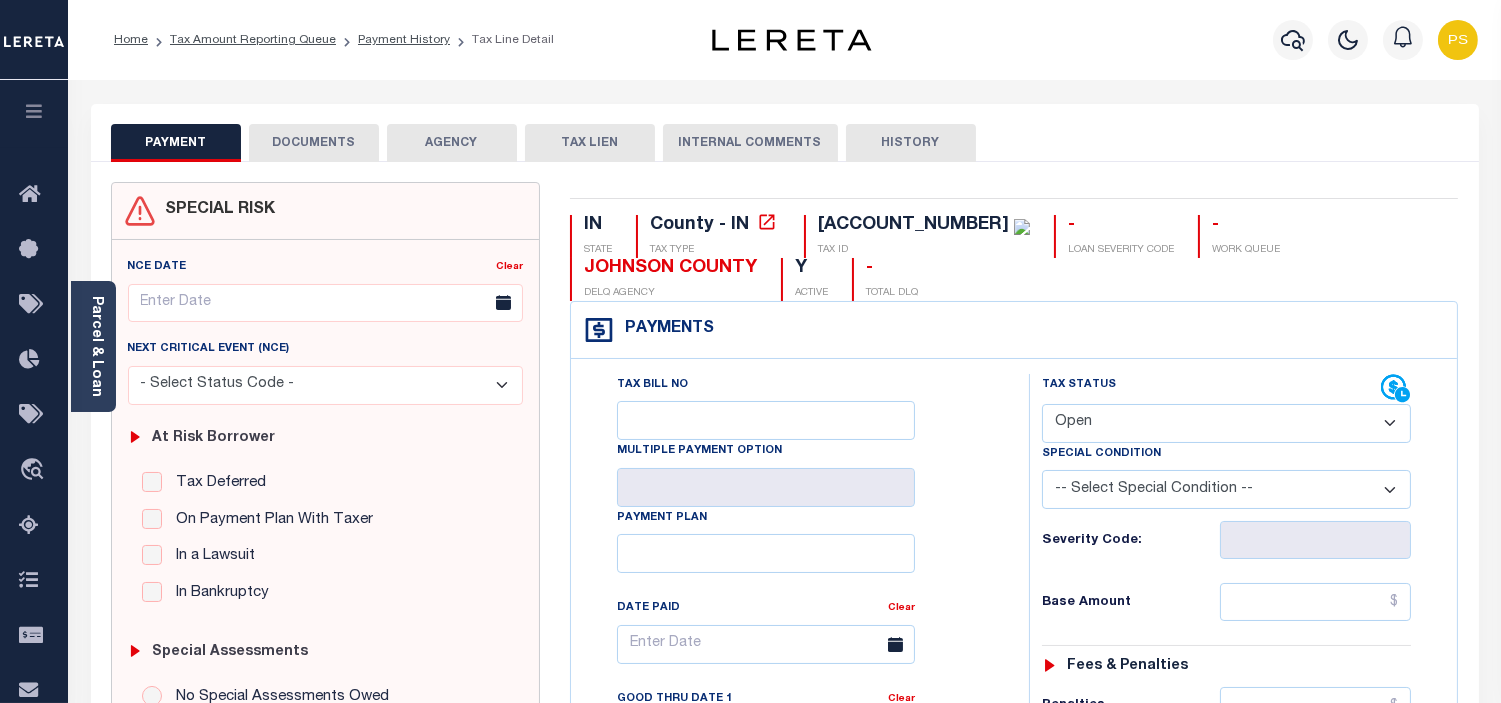 click on "- Select Status Code -
Open
Due/Unpaid
Paid
Incomplete
No Tax Due
Internal Refund Processed
New" at bounding box center [1226, 423] 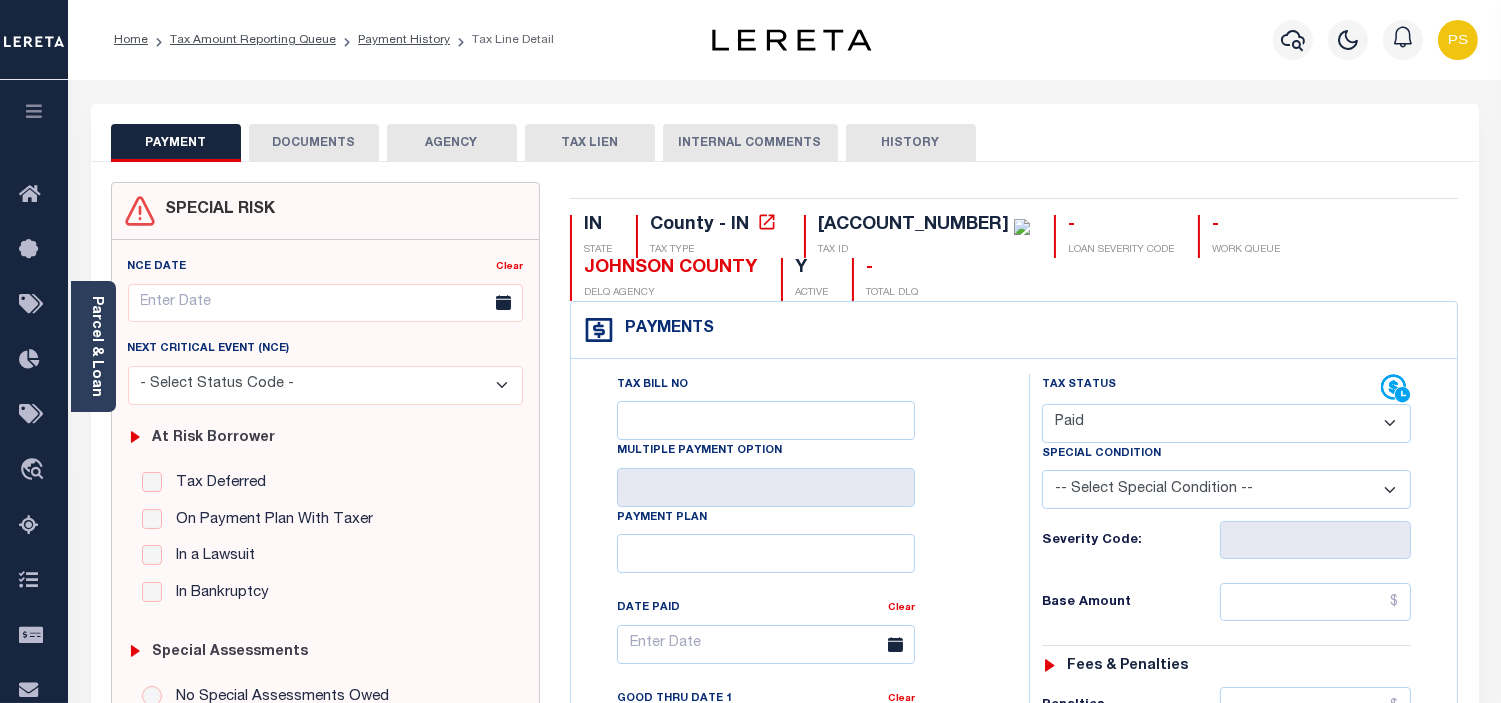 click on "- Select Status Code -
Open
Due/Unpaid
Paid
Incomplete
No Tax Due
Internal Refund Processed
New" at bounding box center (1226, 423) 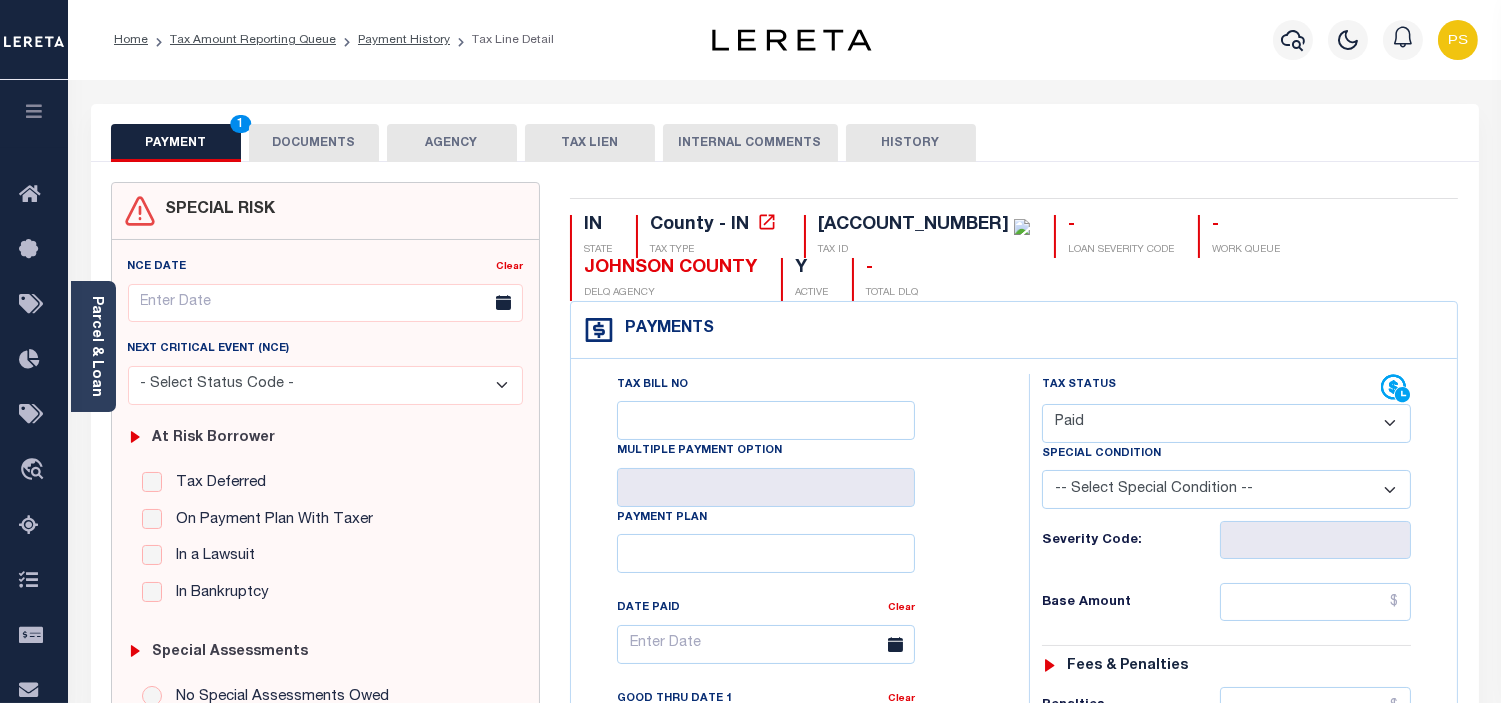 type on "08/06/2025" 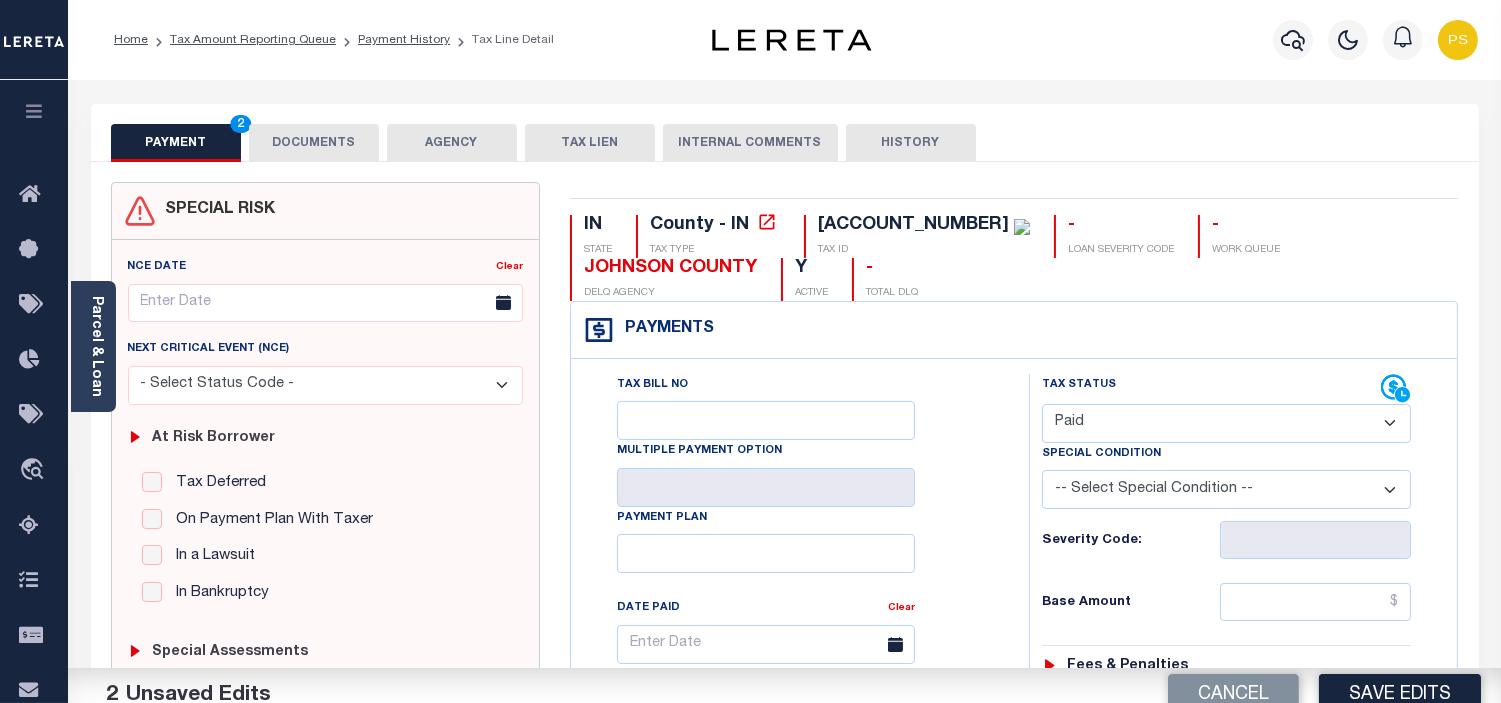 scroll, scrollTop: 111, scrollLeft: 0, axis: vertical 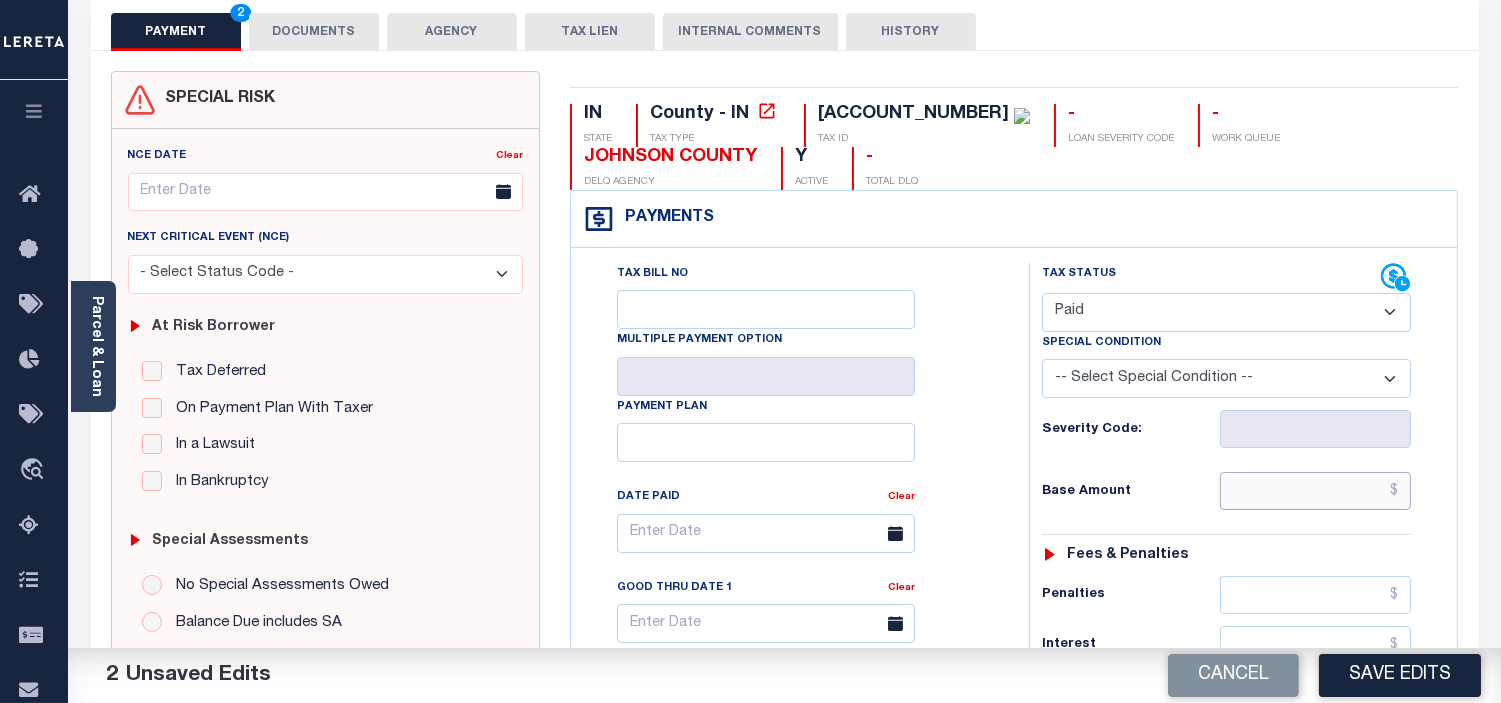click at bounding box center [1315, 491] 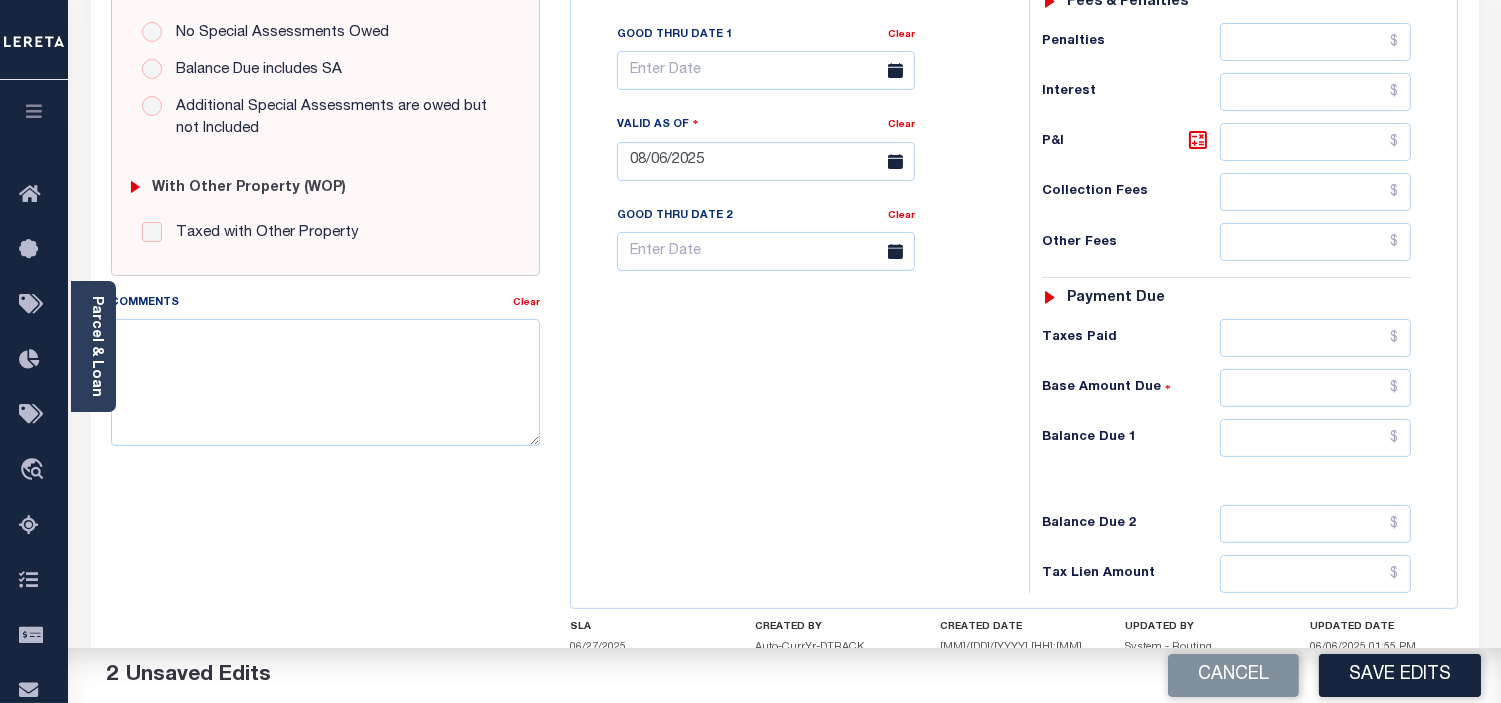 scroll, scrollTop: 666, scrollLeft: 0, axis: vertical 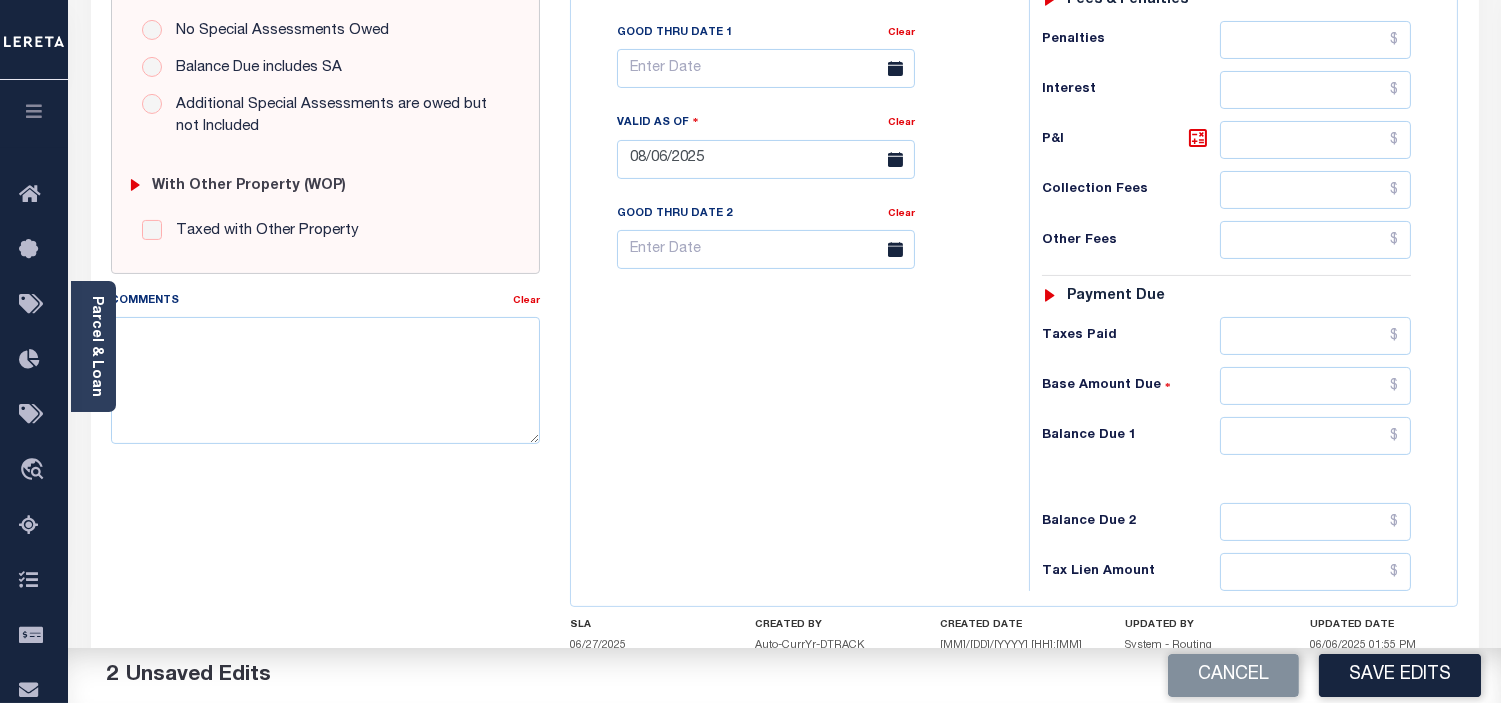 type on "$829.25" 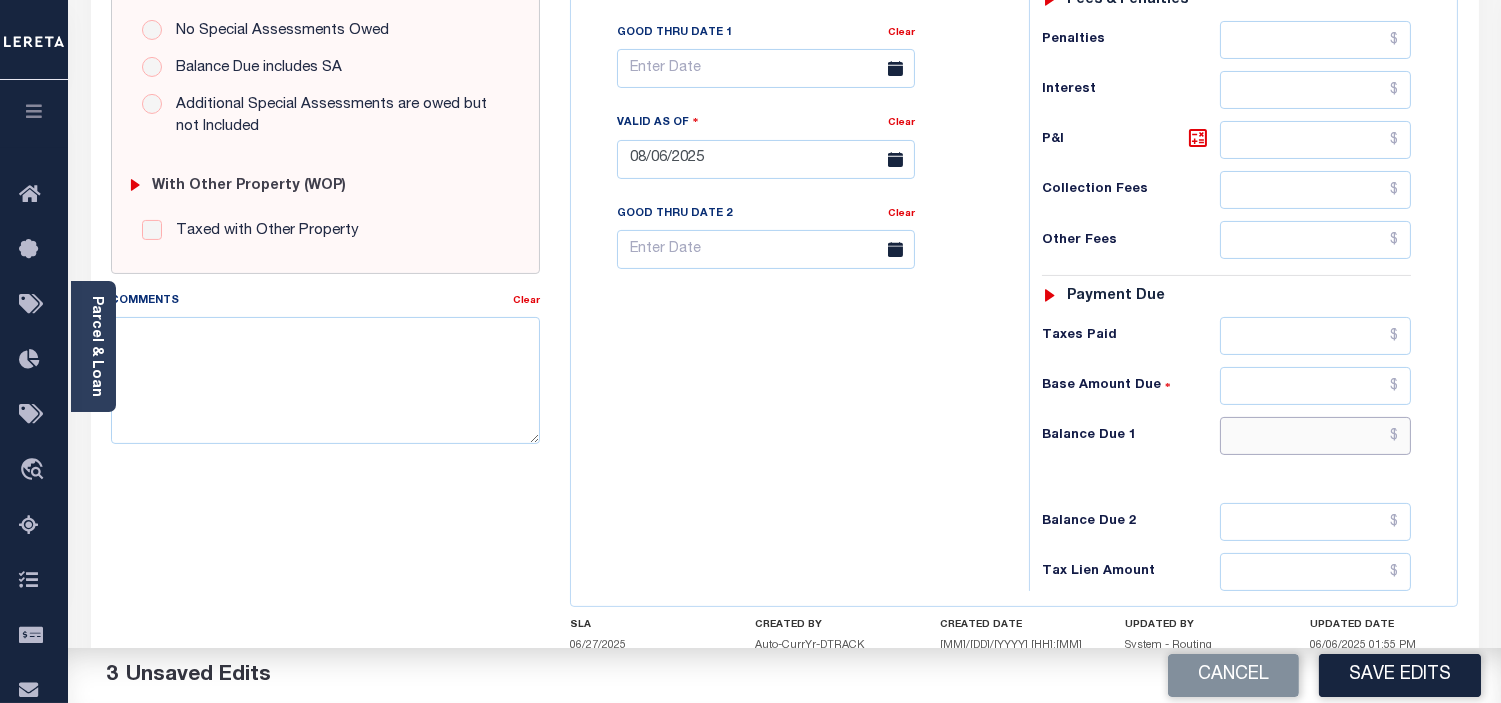 drag, startPoint x: 1401, startPoint y: 434, endPoint x: 1452, endPoint y: 495, distance: 79.51101 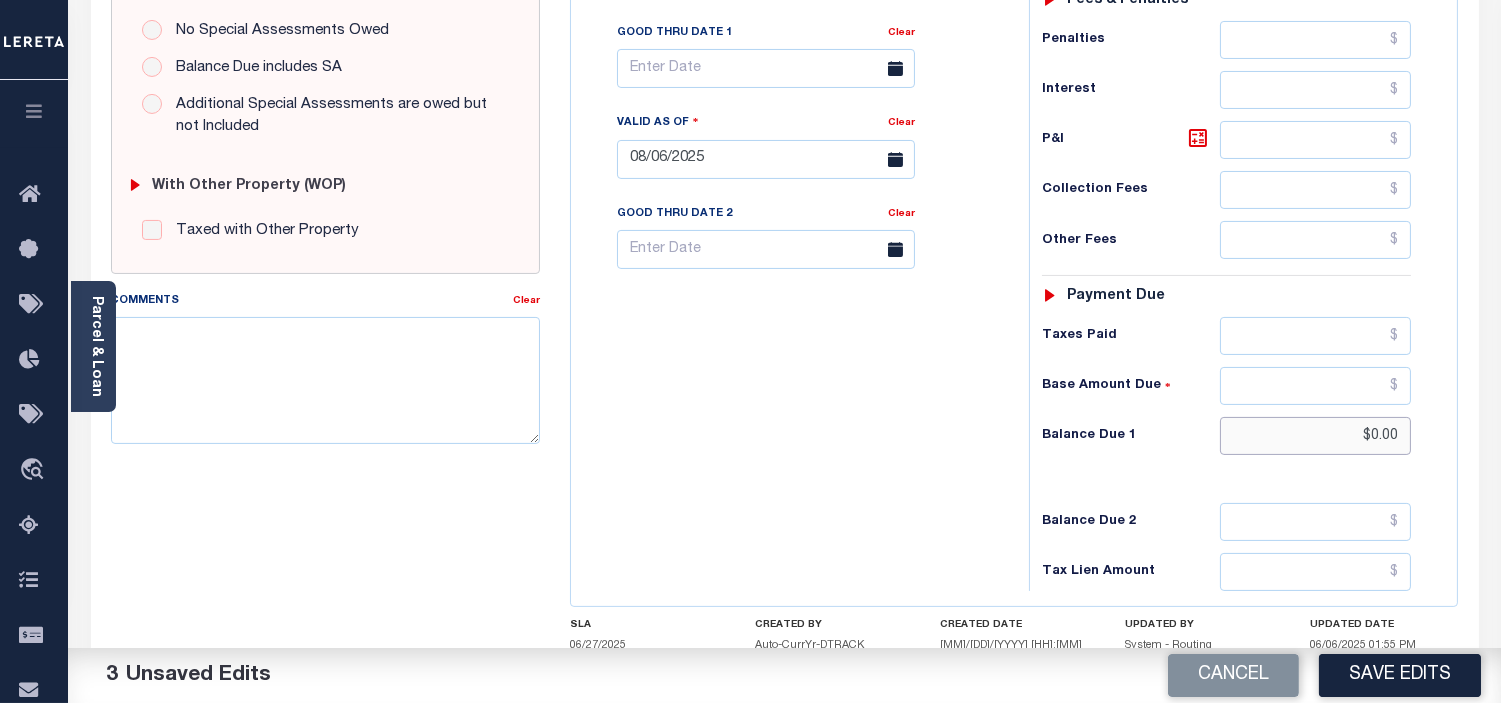 type on "$0.00" 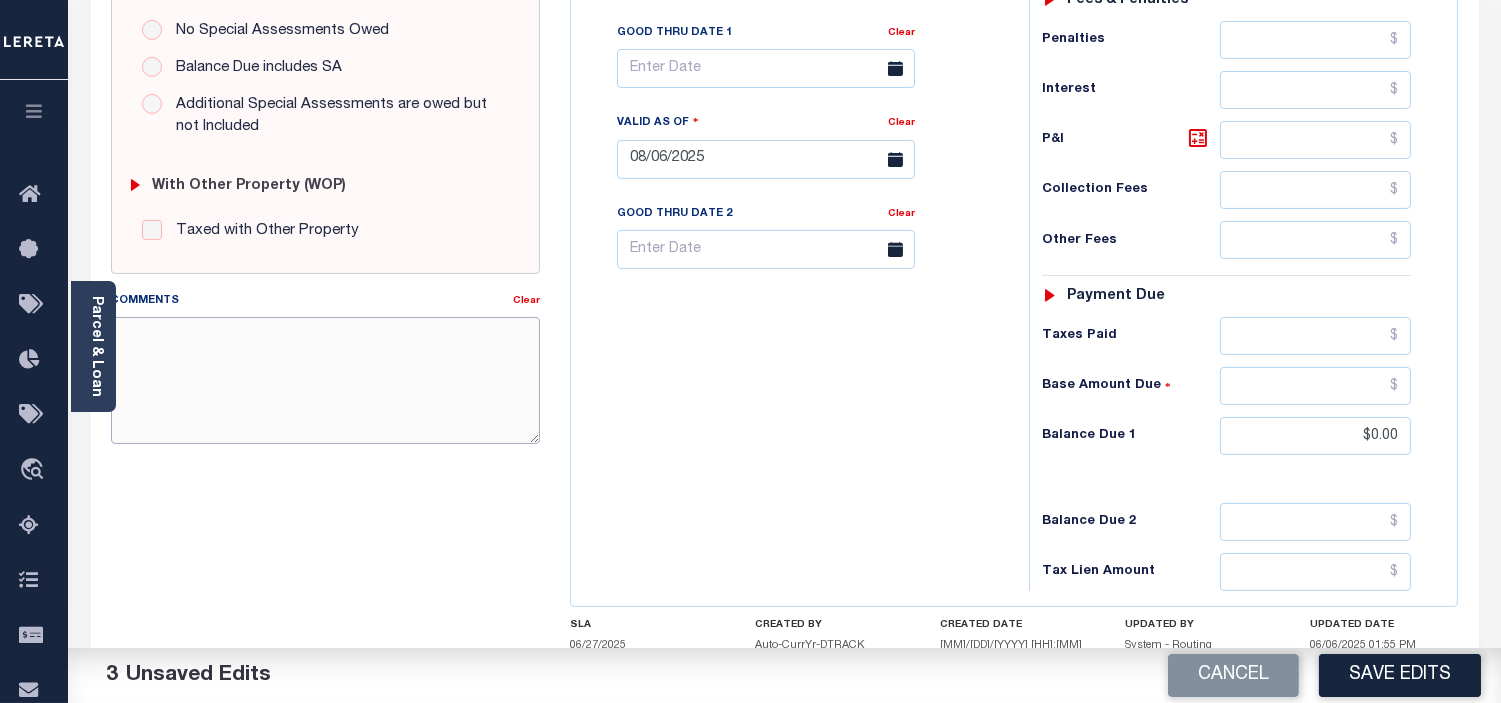 click on "Comments" at bounding box center [325, 380] 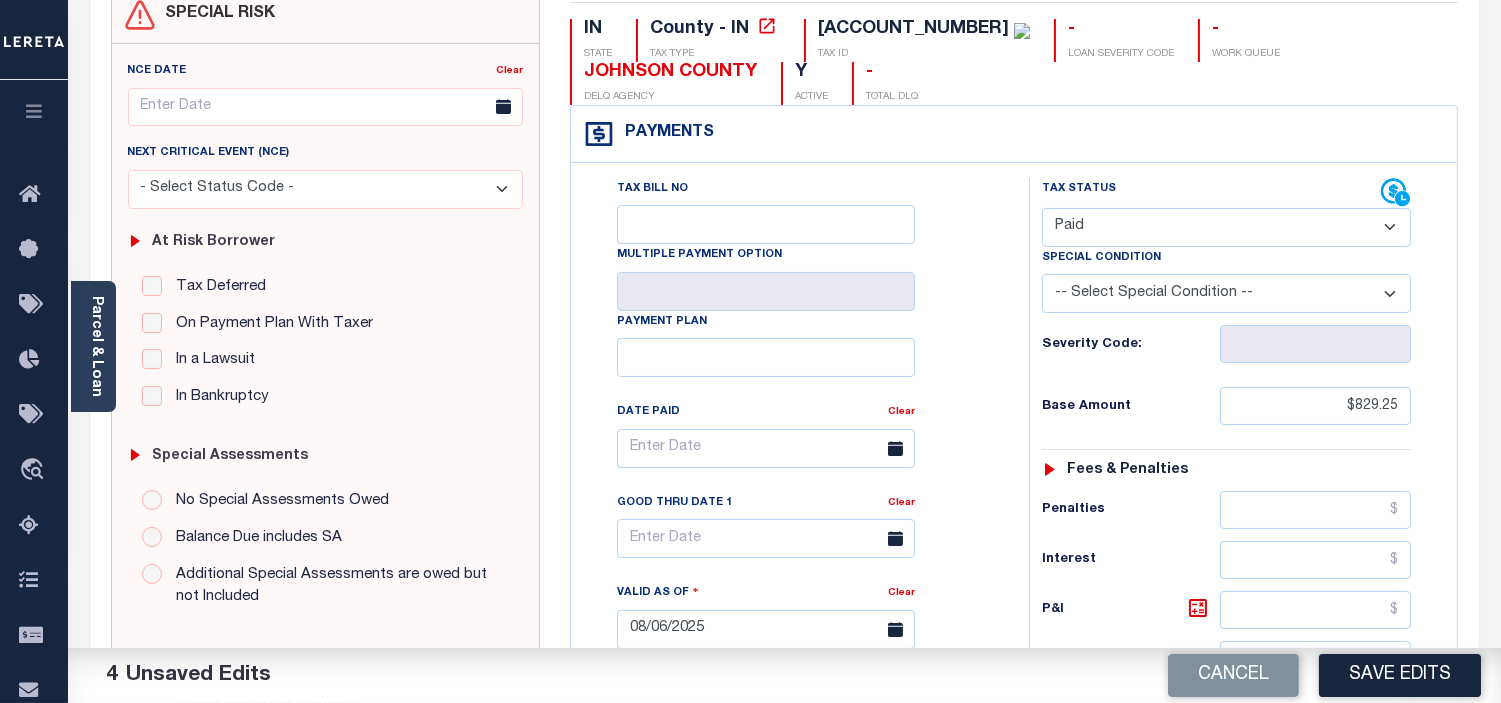 scroll, scrollTop: 0, scrollLeft: 0, axis: both 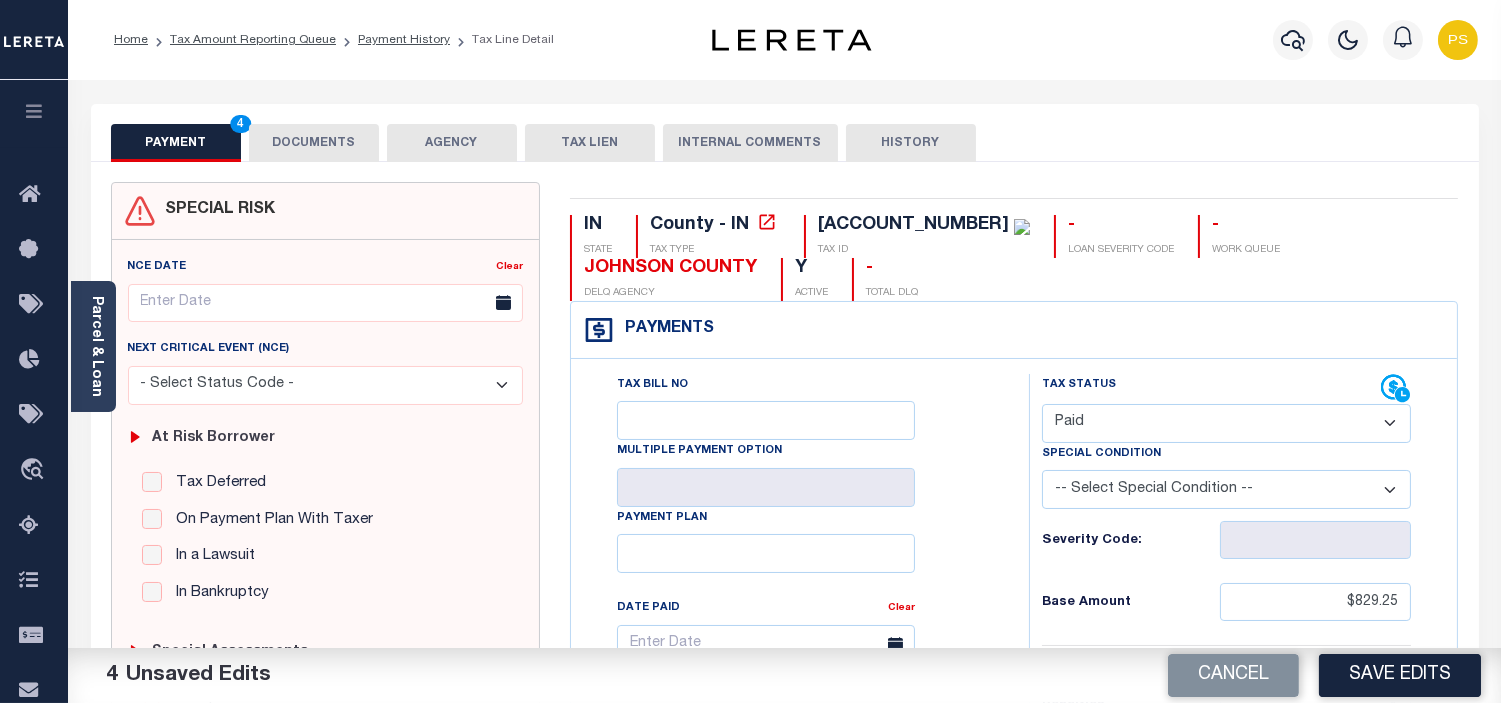 type on "SEE ATTACHED" 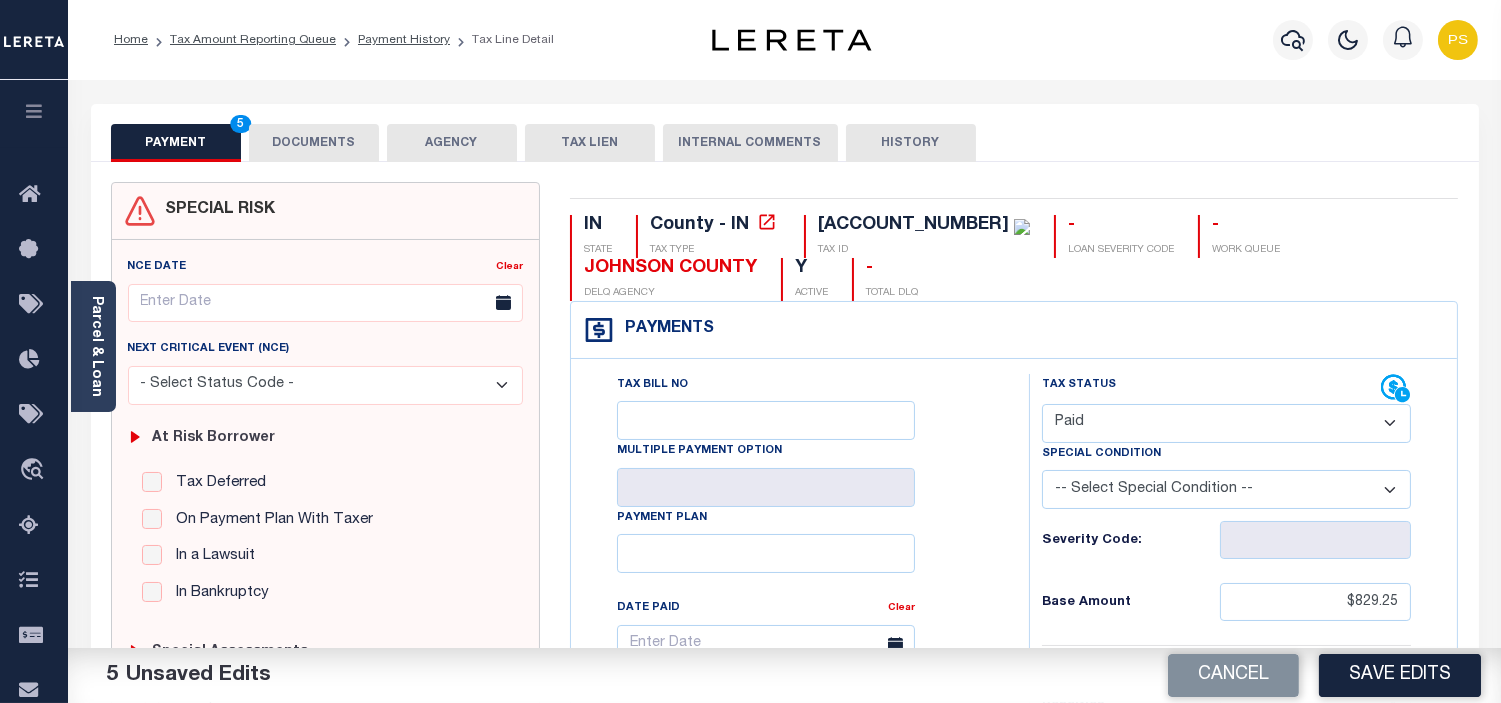 click on "DOCUMENTS" at bounding box center [314, 143] 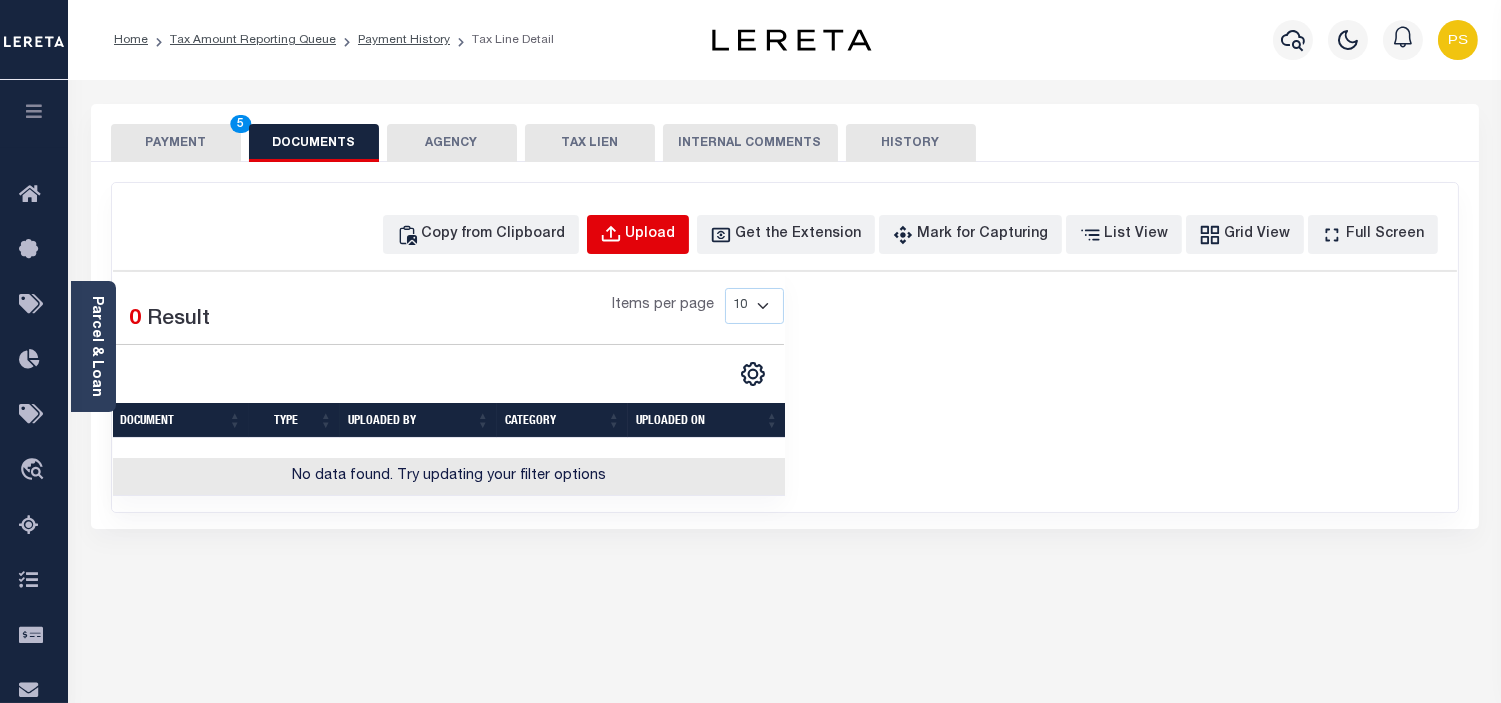 click on "Upload" at bounding box center [651, 235] 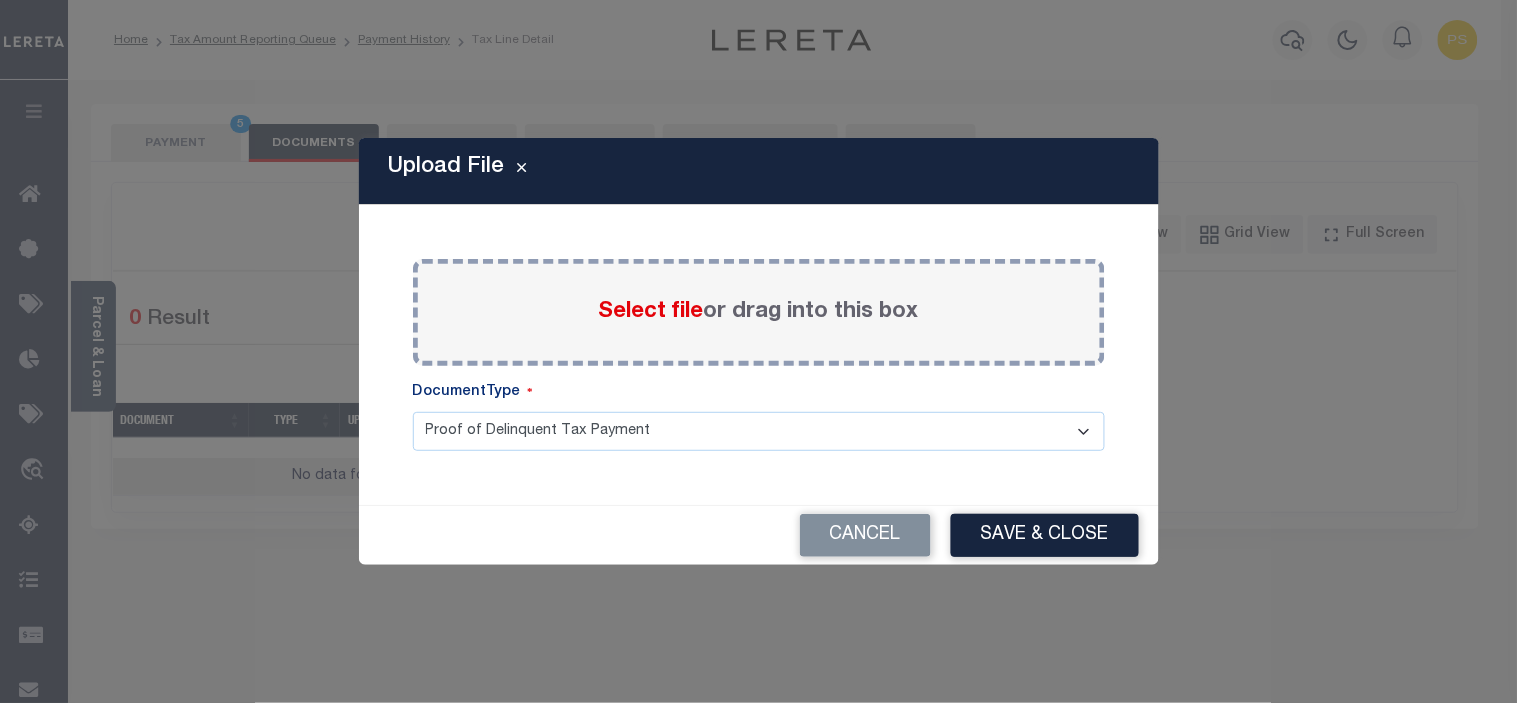click on "Select file" at bounding box center [651, 312] 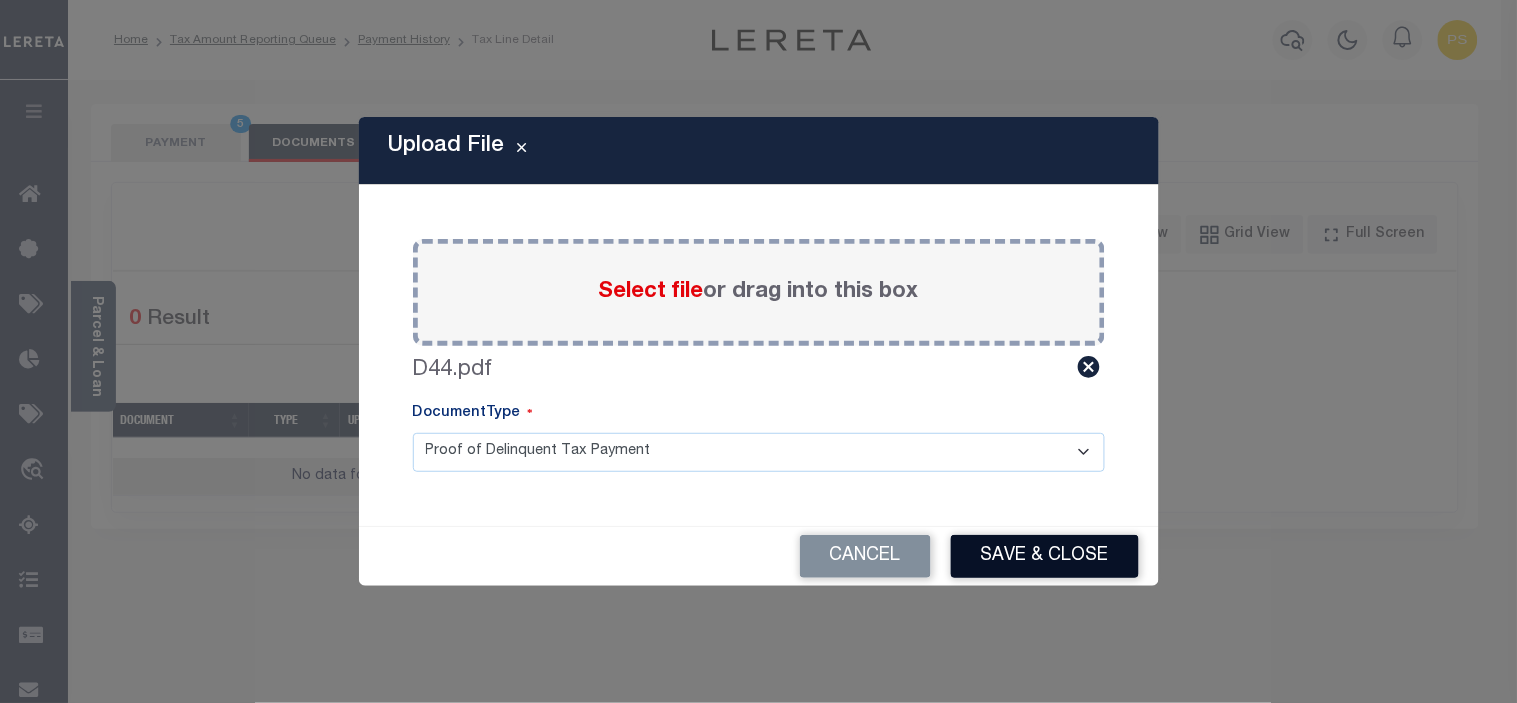 click on "Save & Close" at bounding box center (1045, 556) 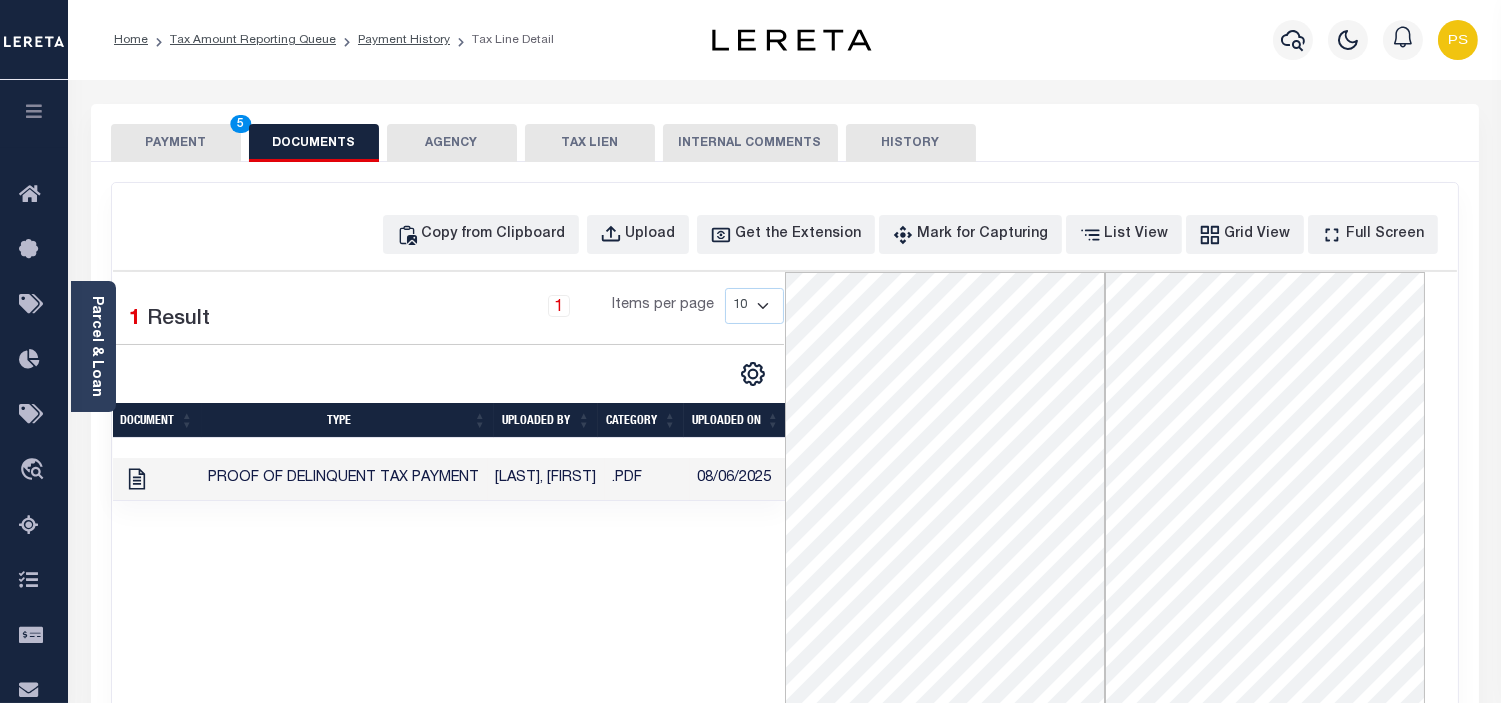 click on "PAYMENT
5" at bounding box center (176, 143) 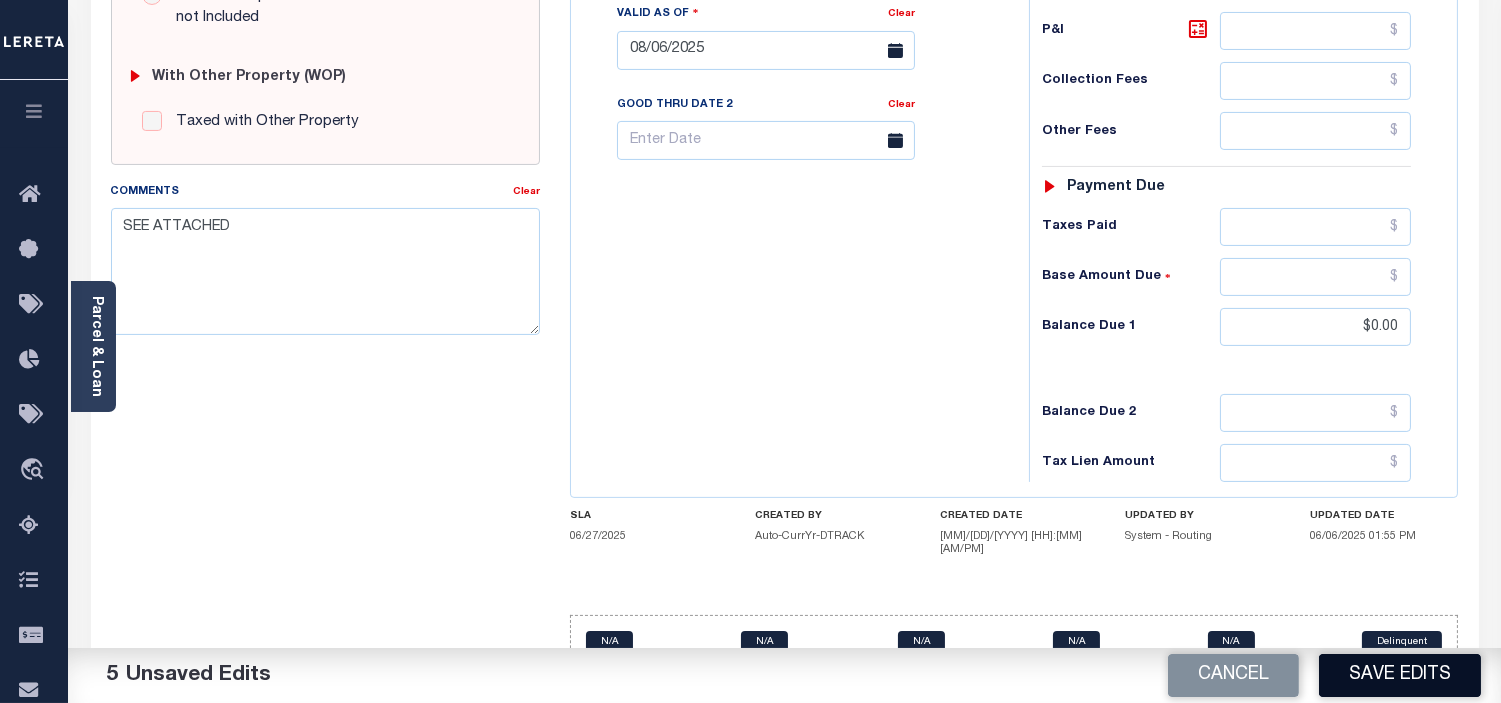 scroll, scrollTop: 777, scrollLeft: 0, axis: vertical 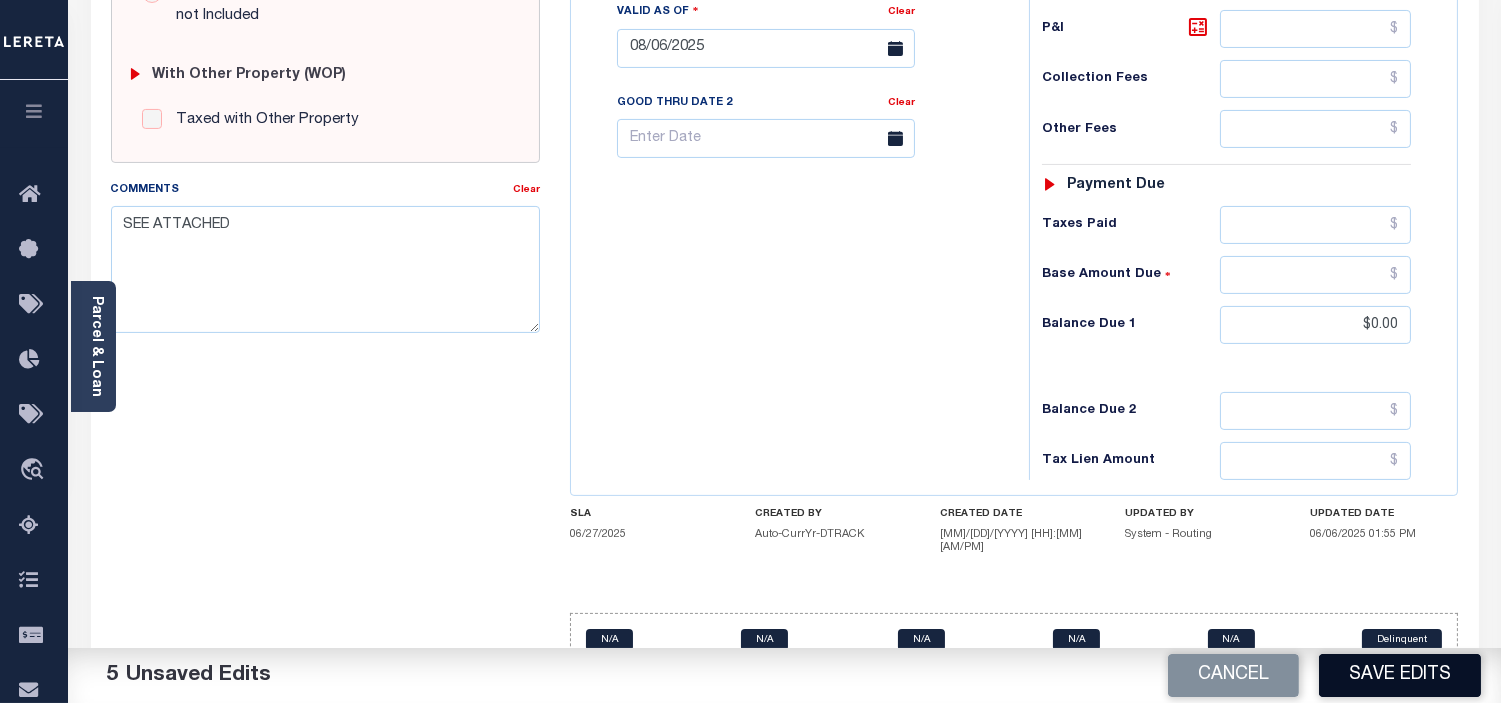 click on "Save Edits" at bounding box center (1400, 675) 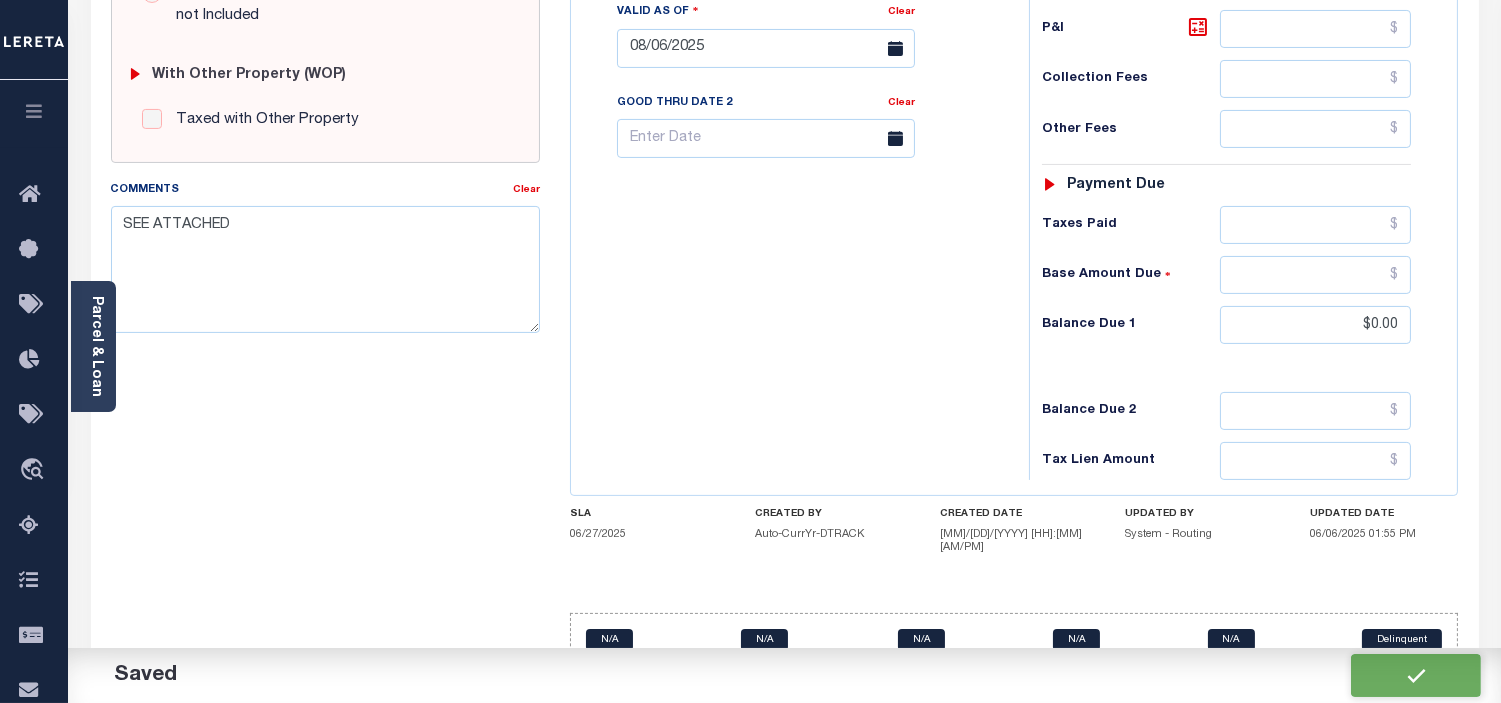 checkbox on "false" 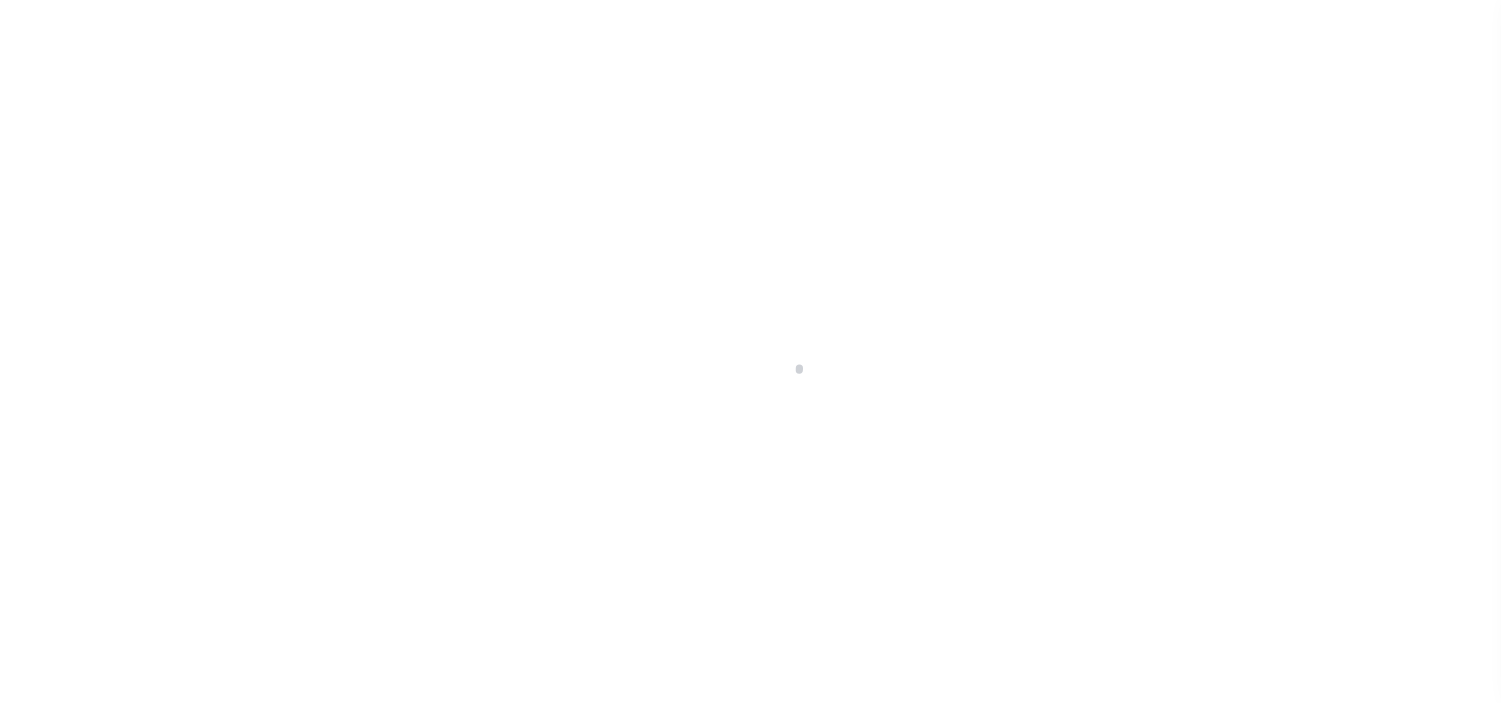 scroll, scrollTop: 0, scrollLeft: 0, axis: both 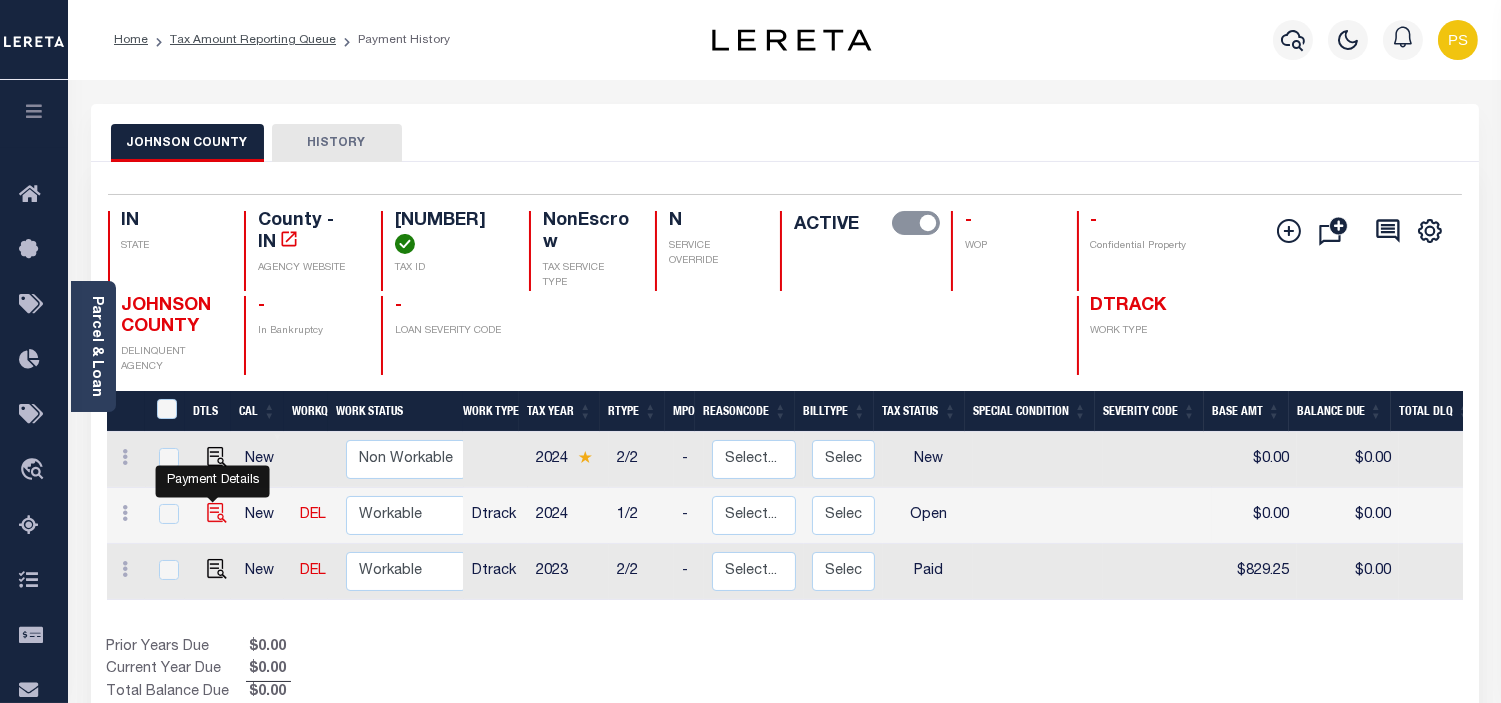 click at bounding box center (217, 513) 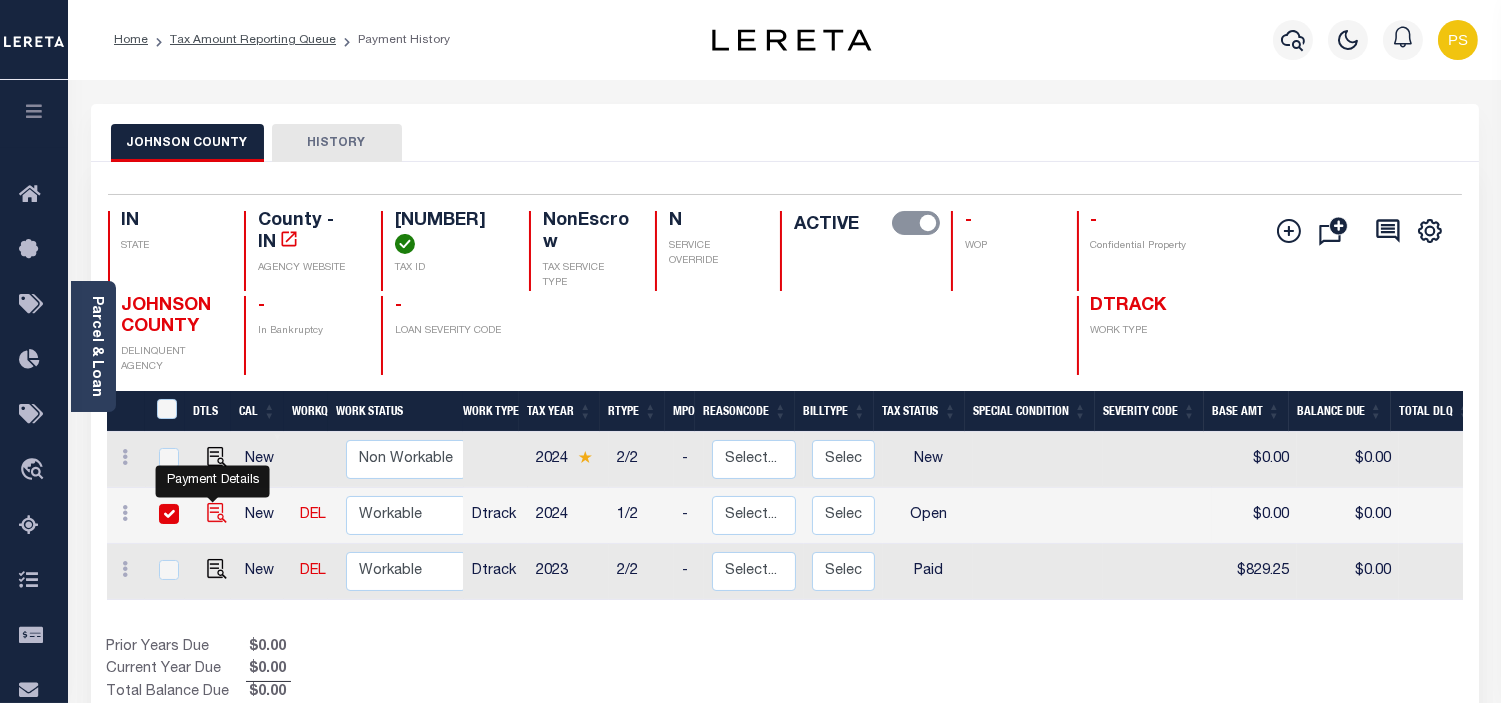 checkbox on "true" 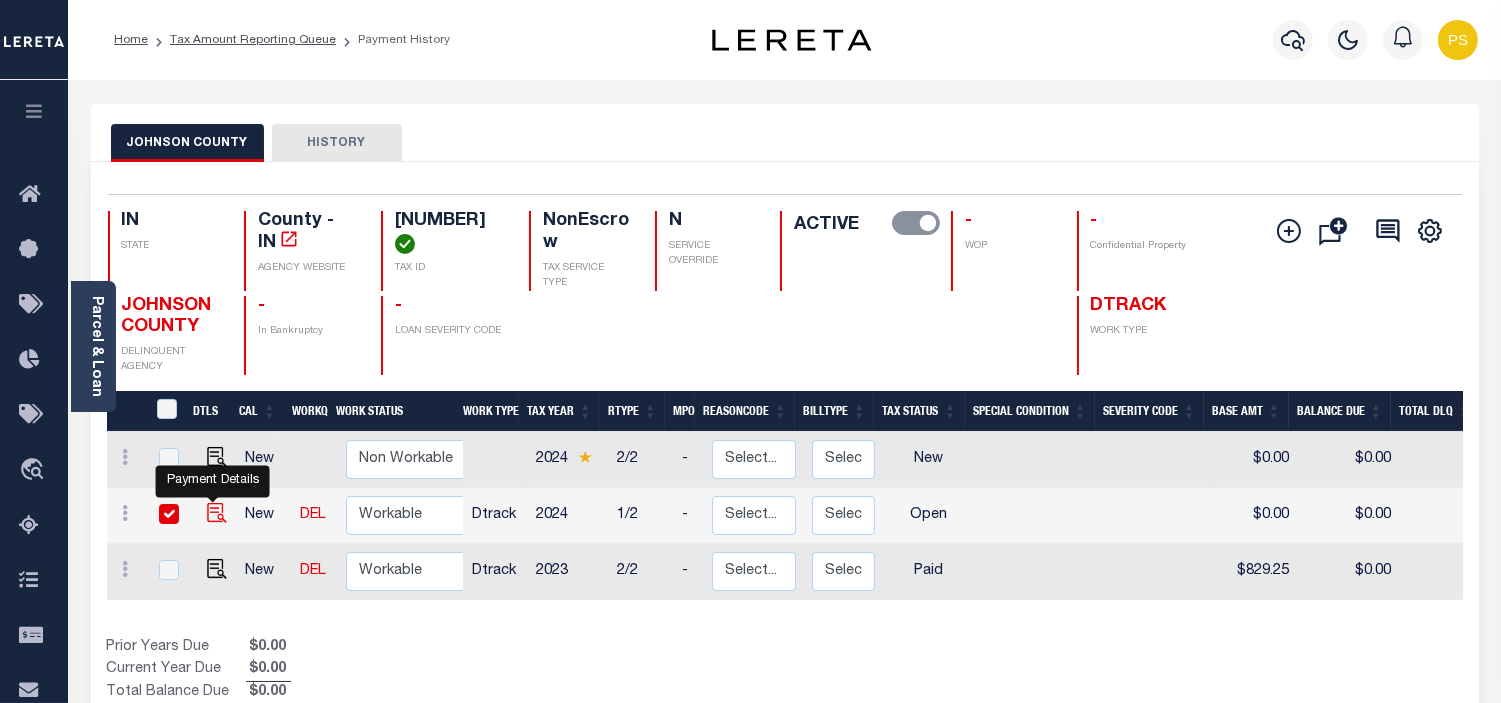 checkbox on "true" 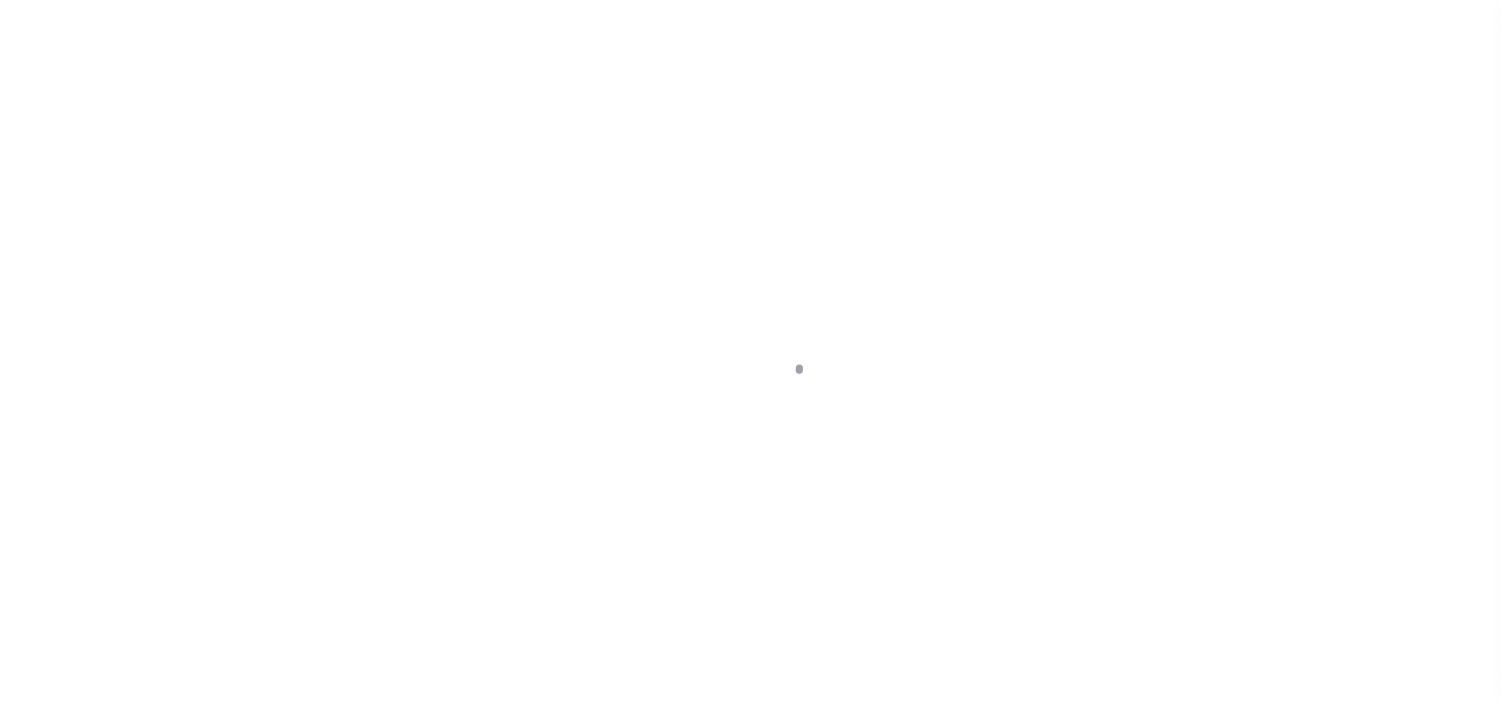 scroll, scrollTop: 0, scrollLeft: 0, axis: both 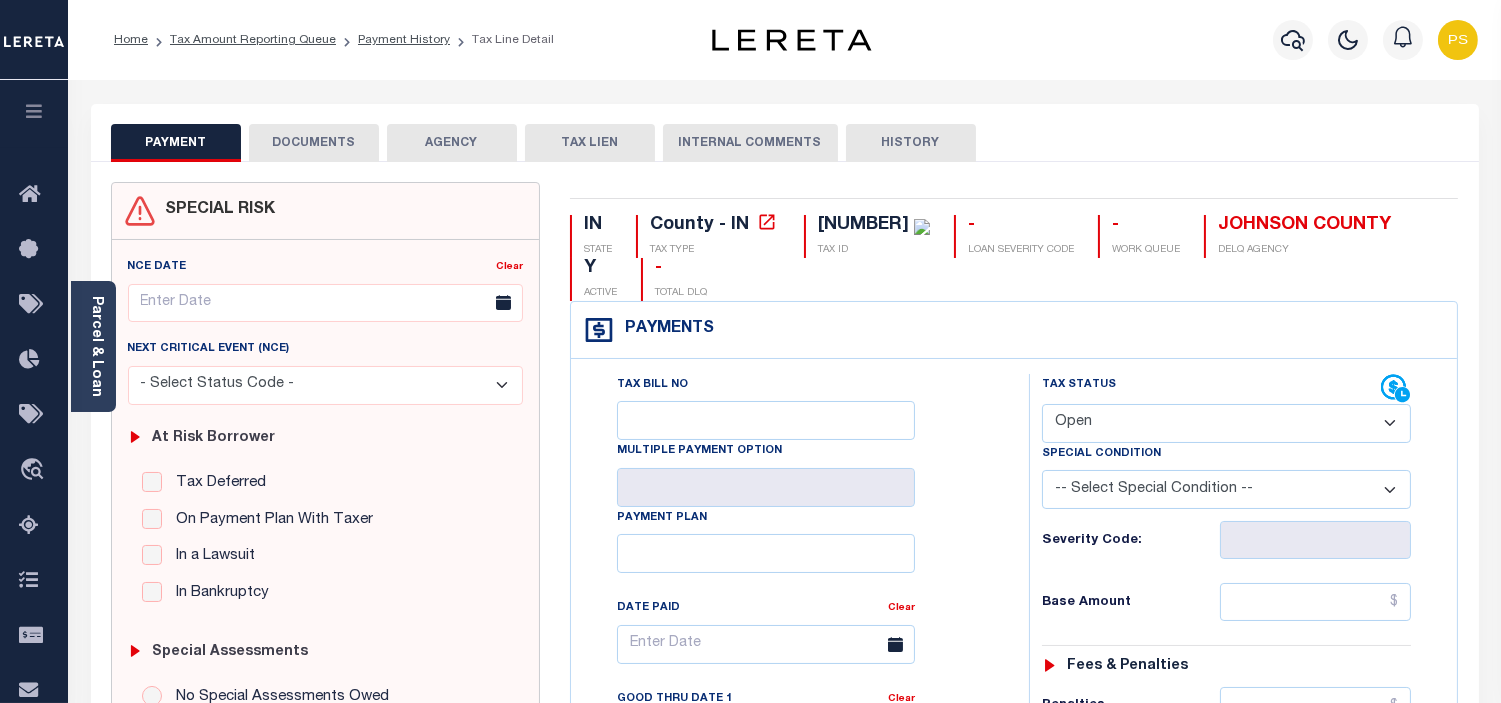click on "- Select Status Code -
Open
Due/Unpaid
Paid
Incomplete
No Tax Due
Internal Refund Processed
New" at bounding box center [1226, 423] 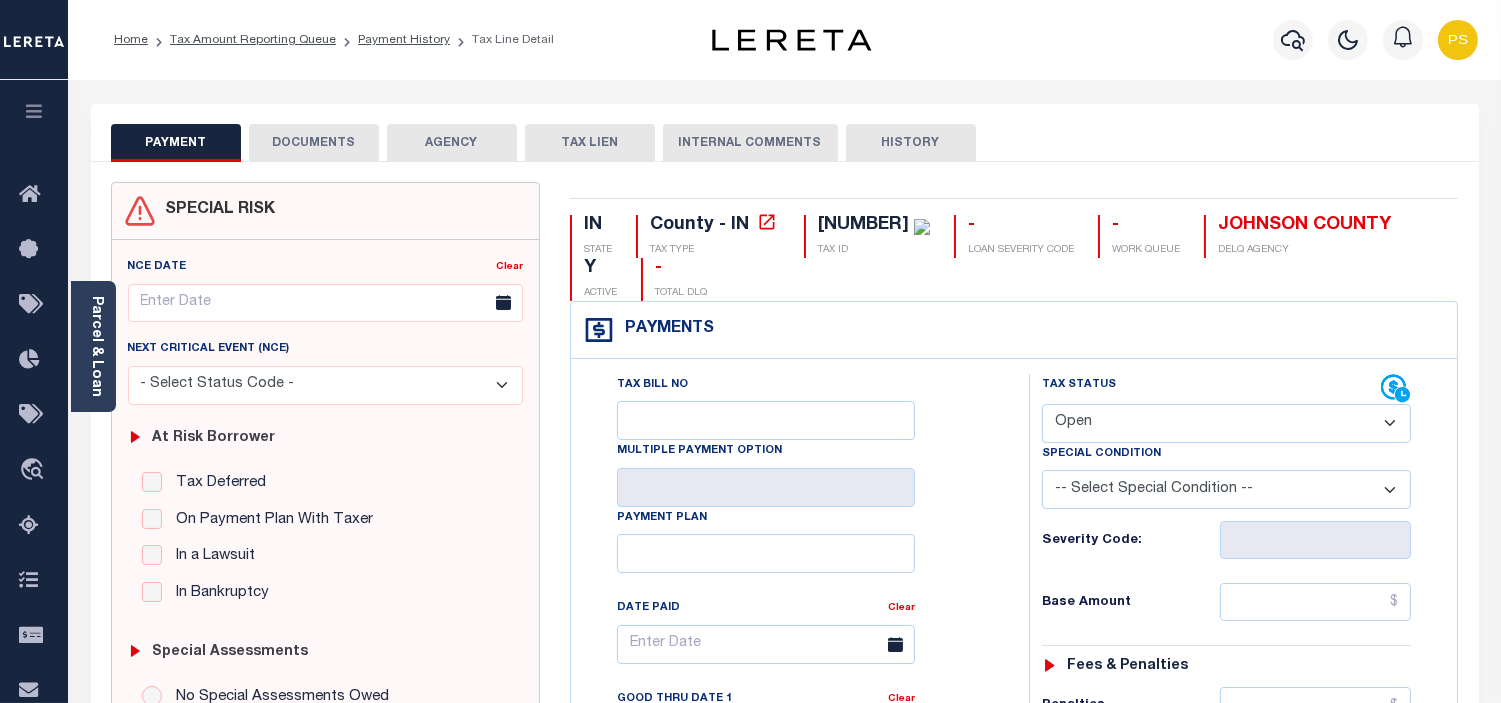 select on "PYD" 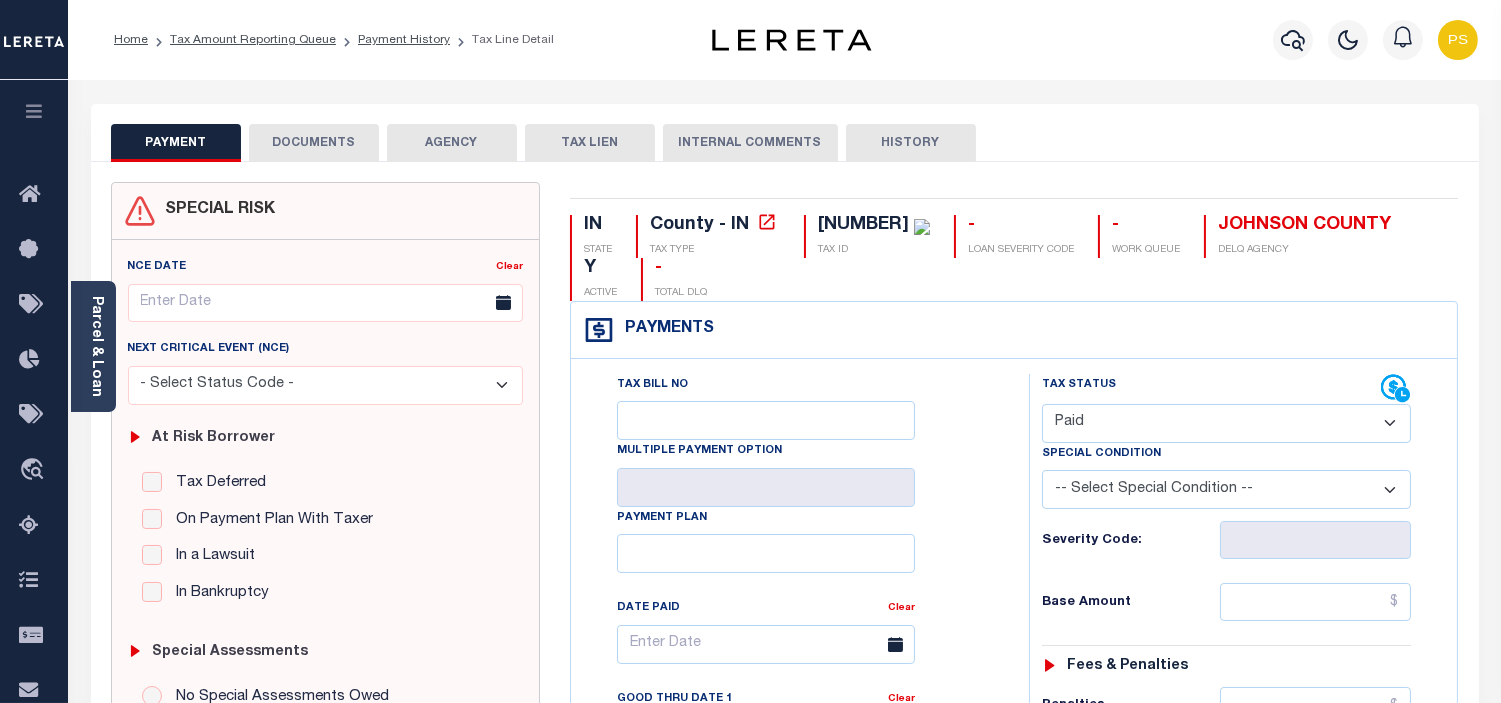 click on "- Select Status Code -
Open
Due/Unpaid
Paid
Incomplete
No Tax Due
Internal Refund Processed
New" at bounding box center [1226, 423] 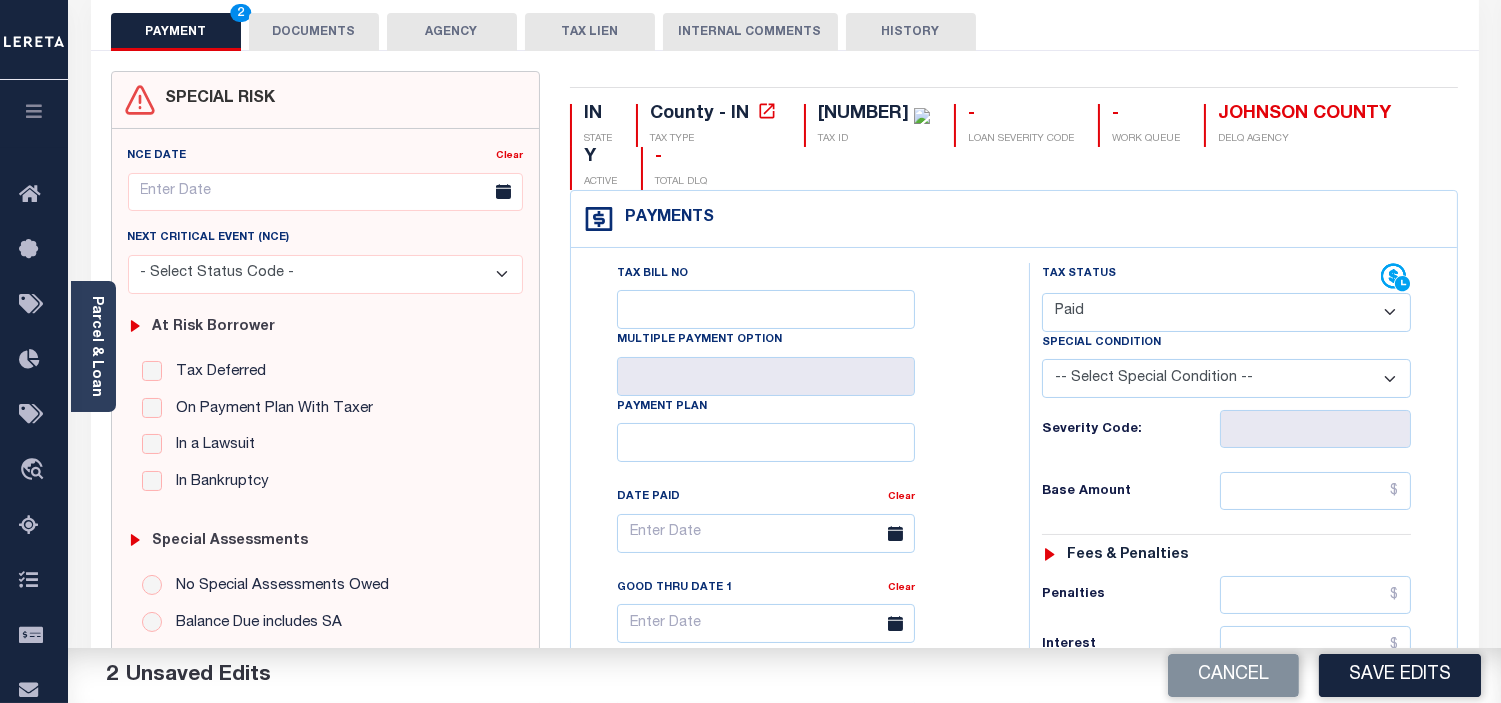 scroll, scrollTop: 222, scrollLeft: 0, axis: vertical 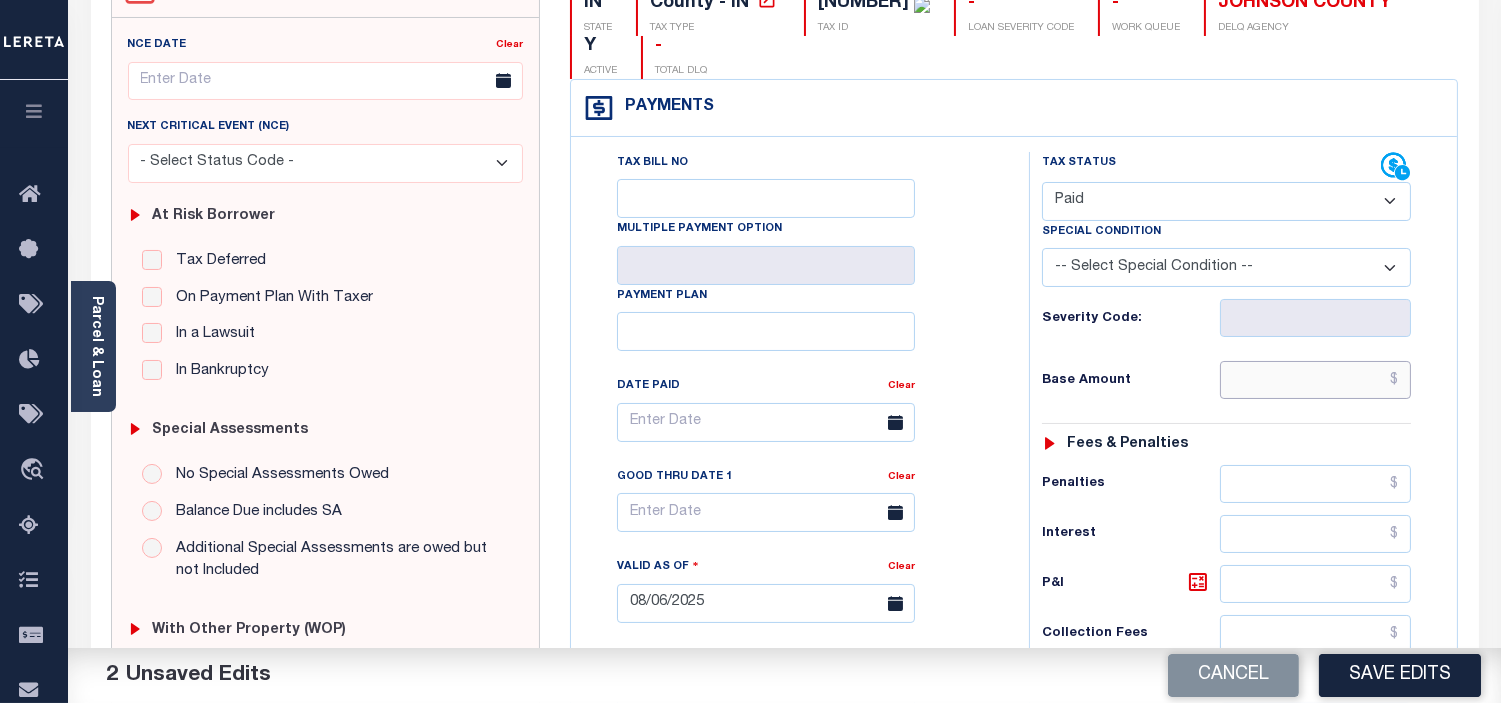 click at bounding box center (1315, 380) 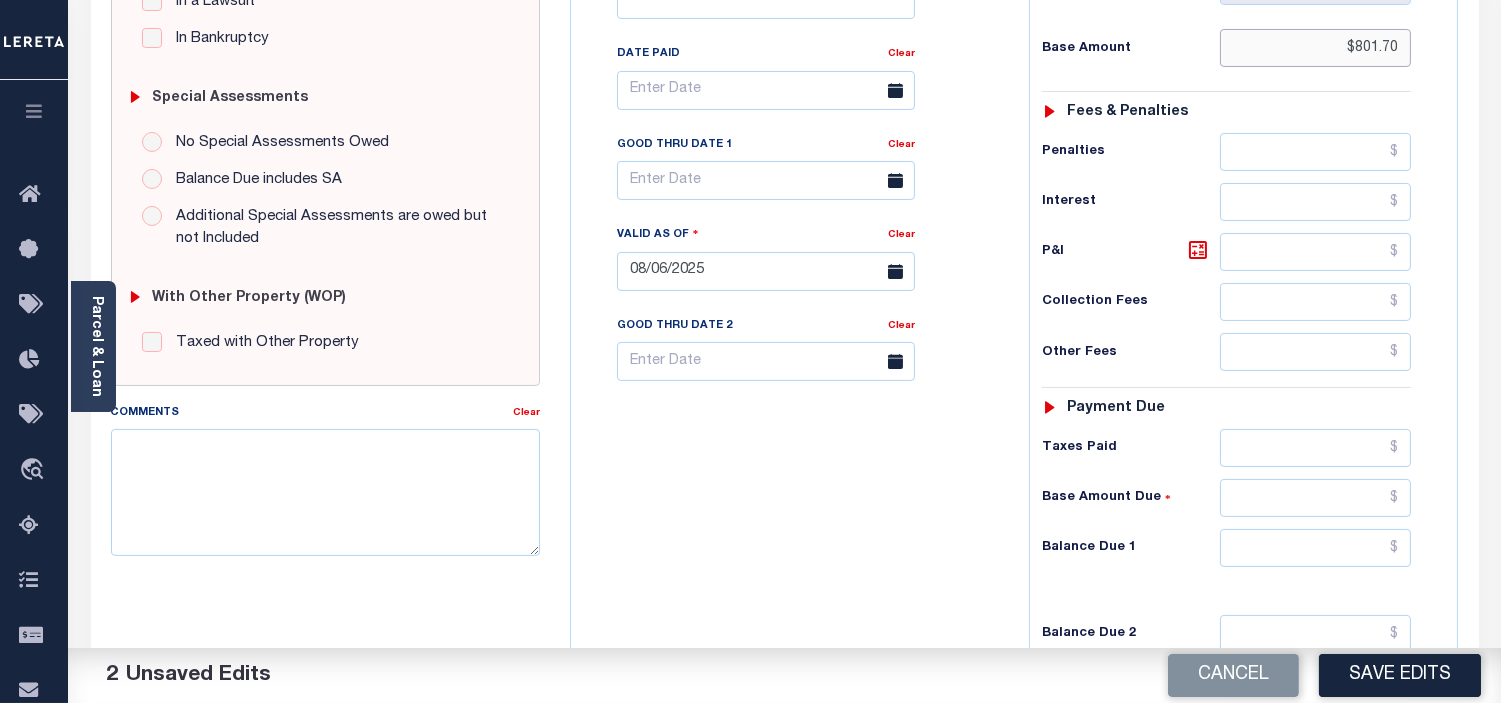 scroll, scrollTop: 555, scrollLeft: 0, axis: vertical 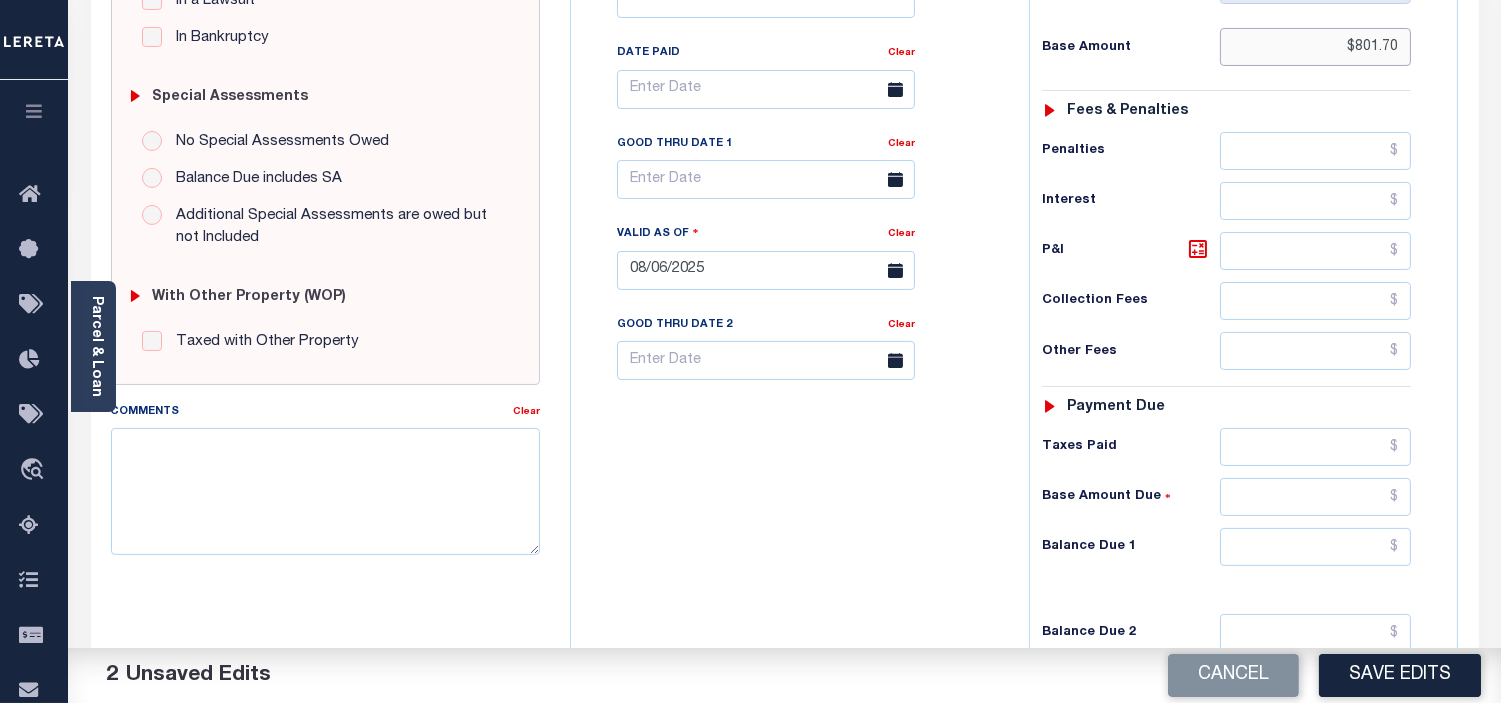type on "$801.70" 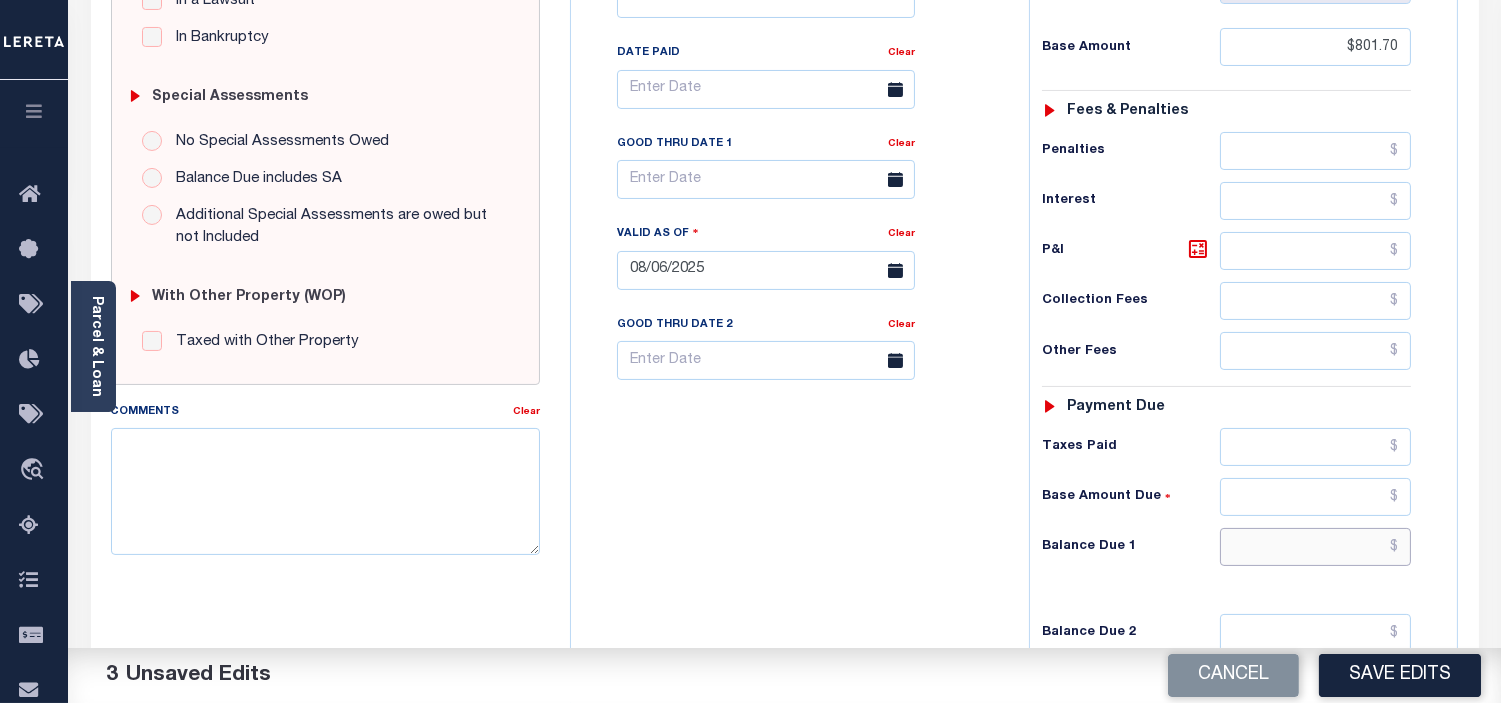 click at bounding box center (1315, 547) 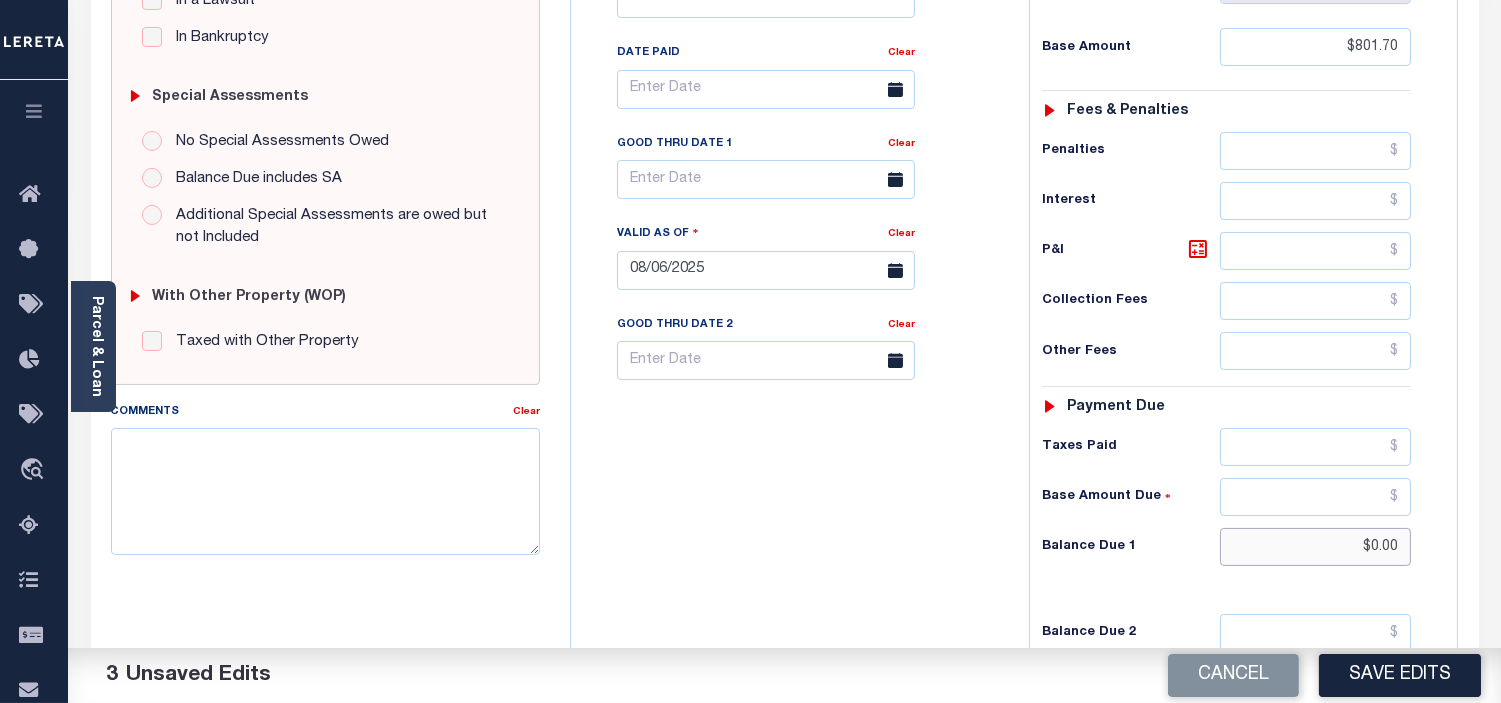 type on "$0.00" 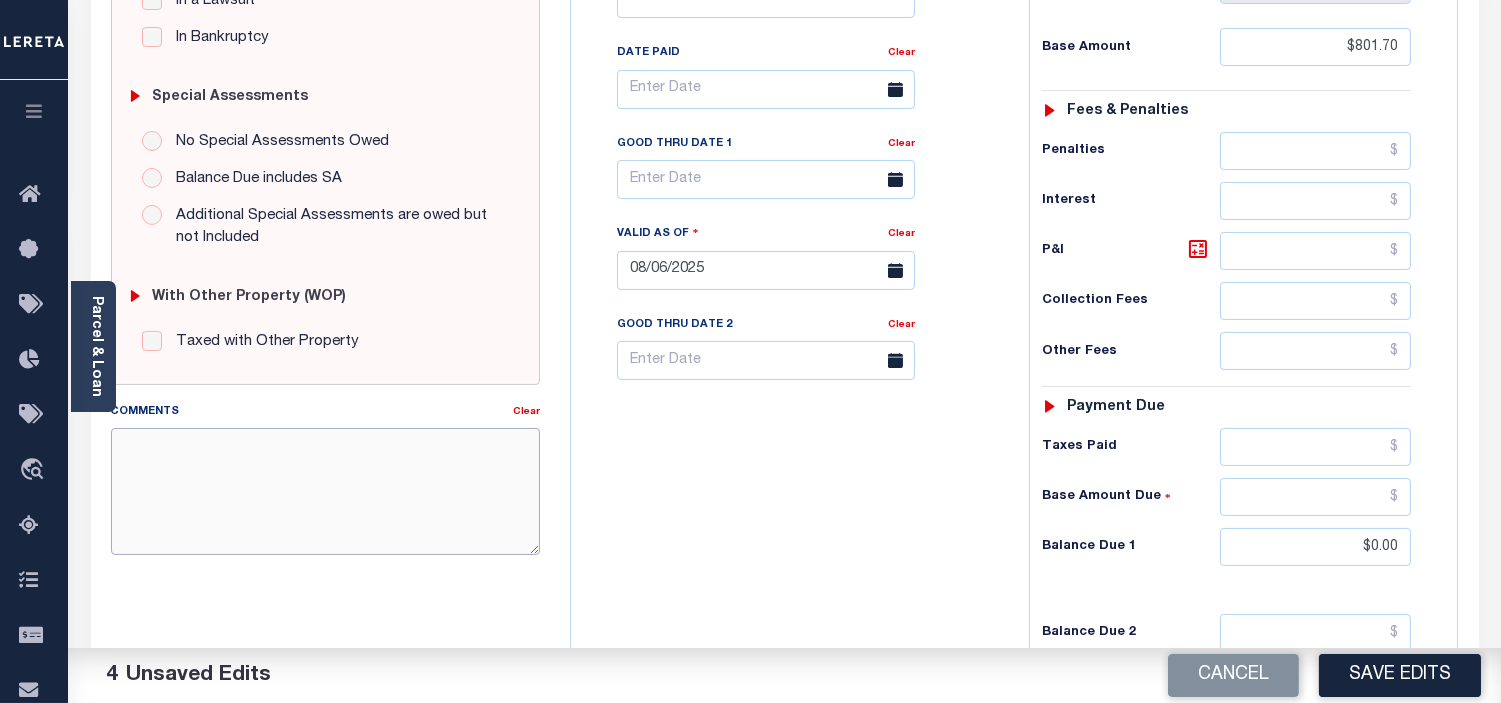 click on "Comments" at bounding box center (325, 491) 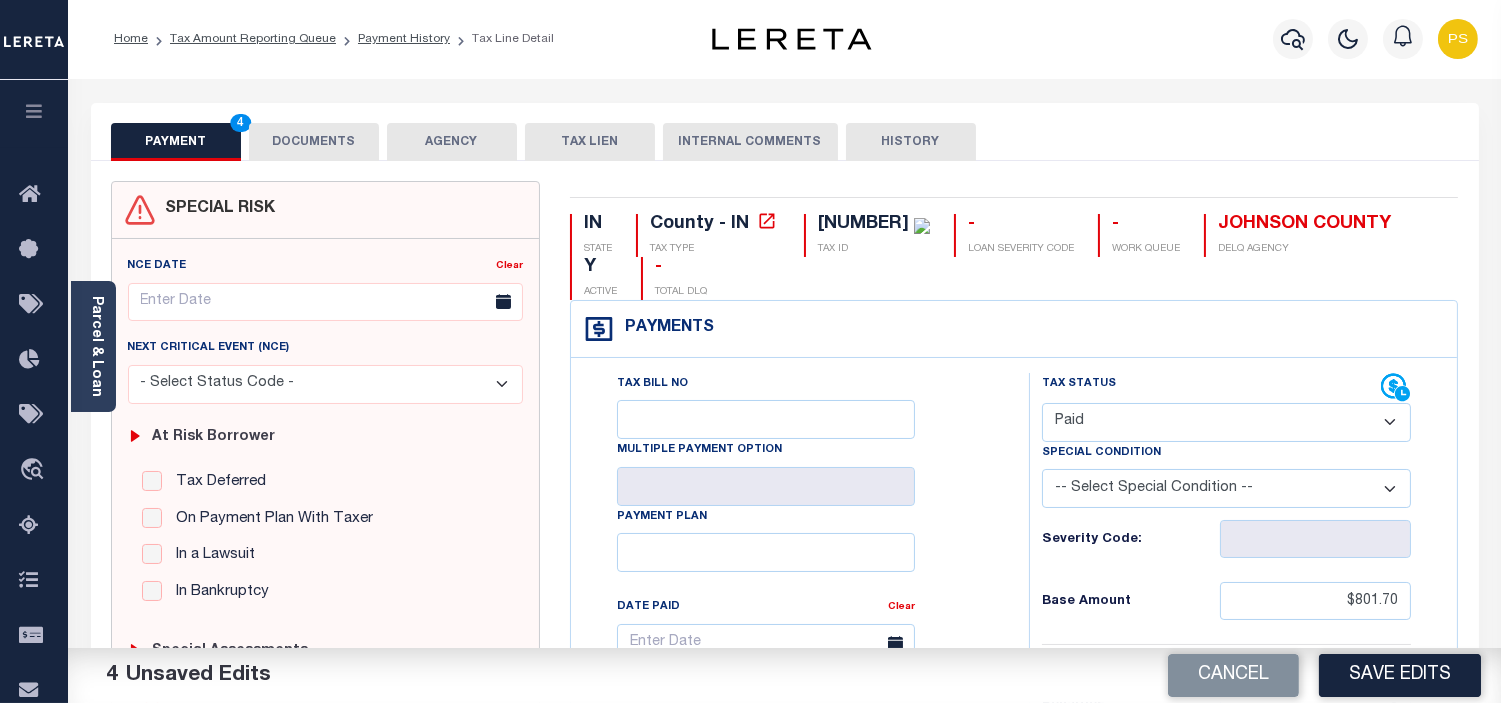 scroll, scrollTop: 0, scrollLeft: 0, axis: both 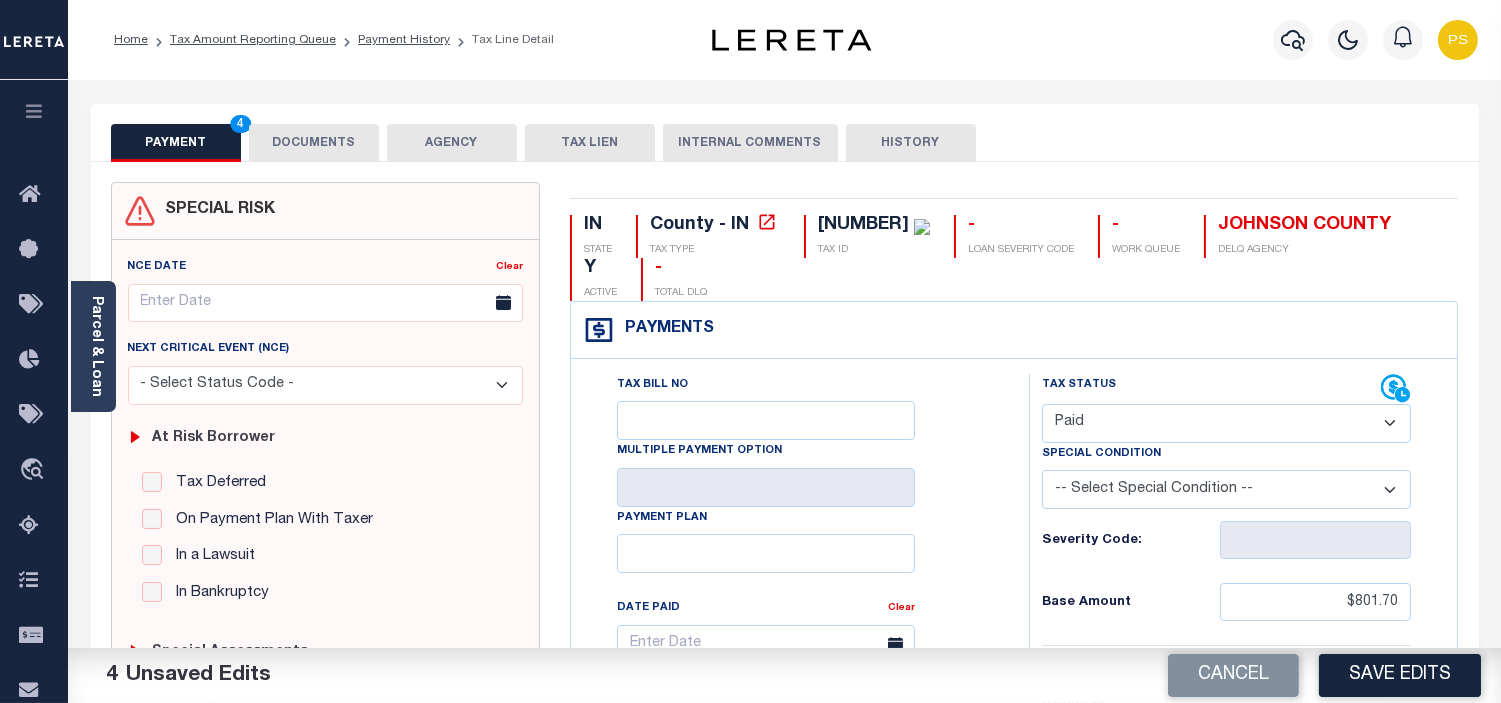 type on "SEE ATTACHED" 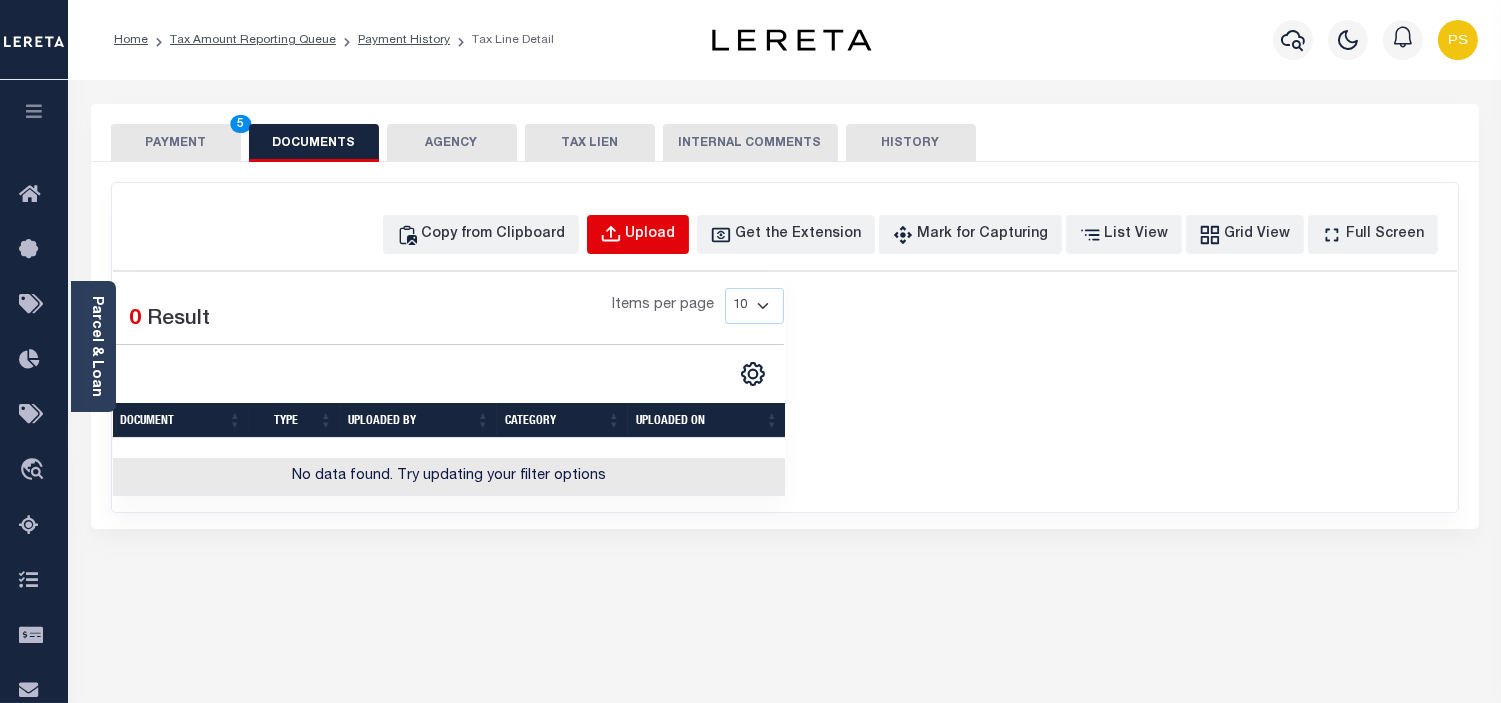 click on "Upload" at bounding box center (651, 235) 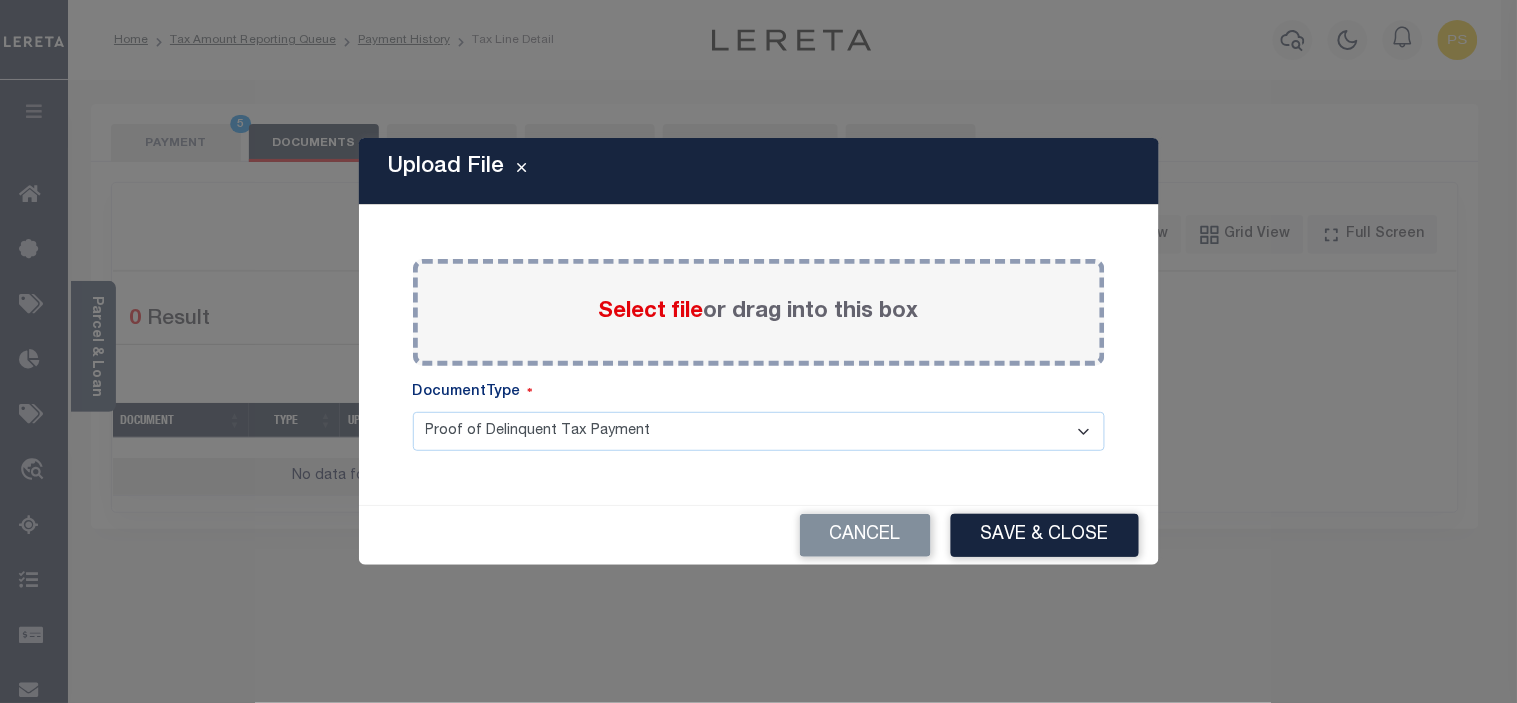 click on "Select file" at bounding box center (651, 312) 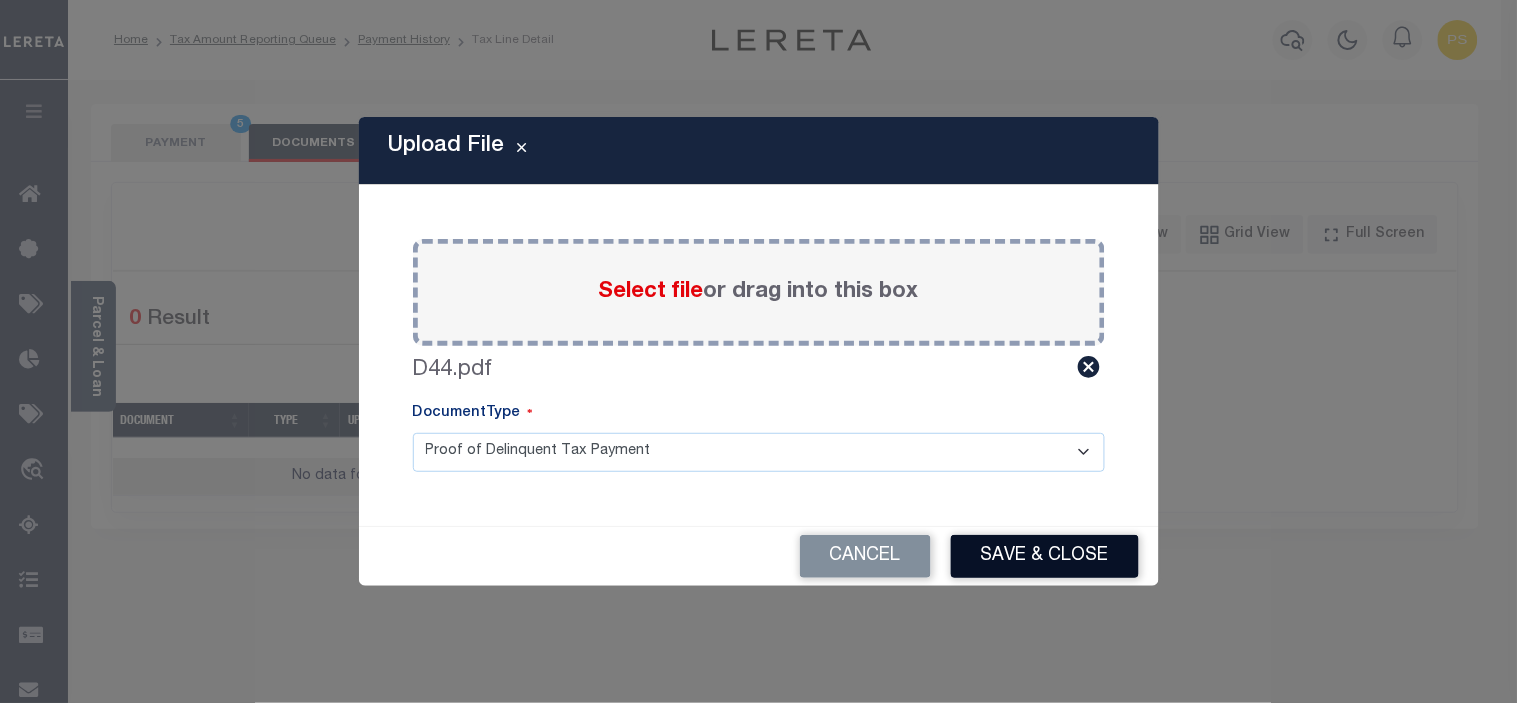 click on "Save & Close" at bounding box center [1045, 556] 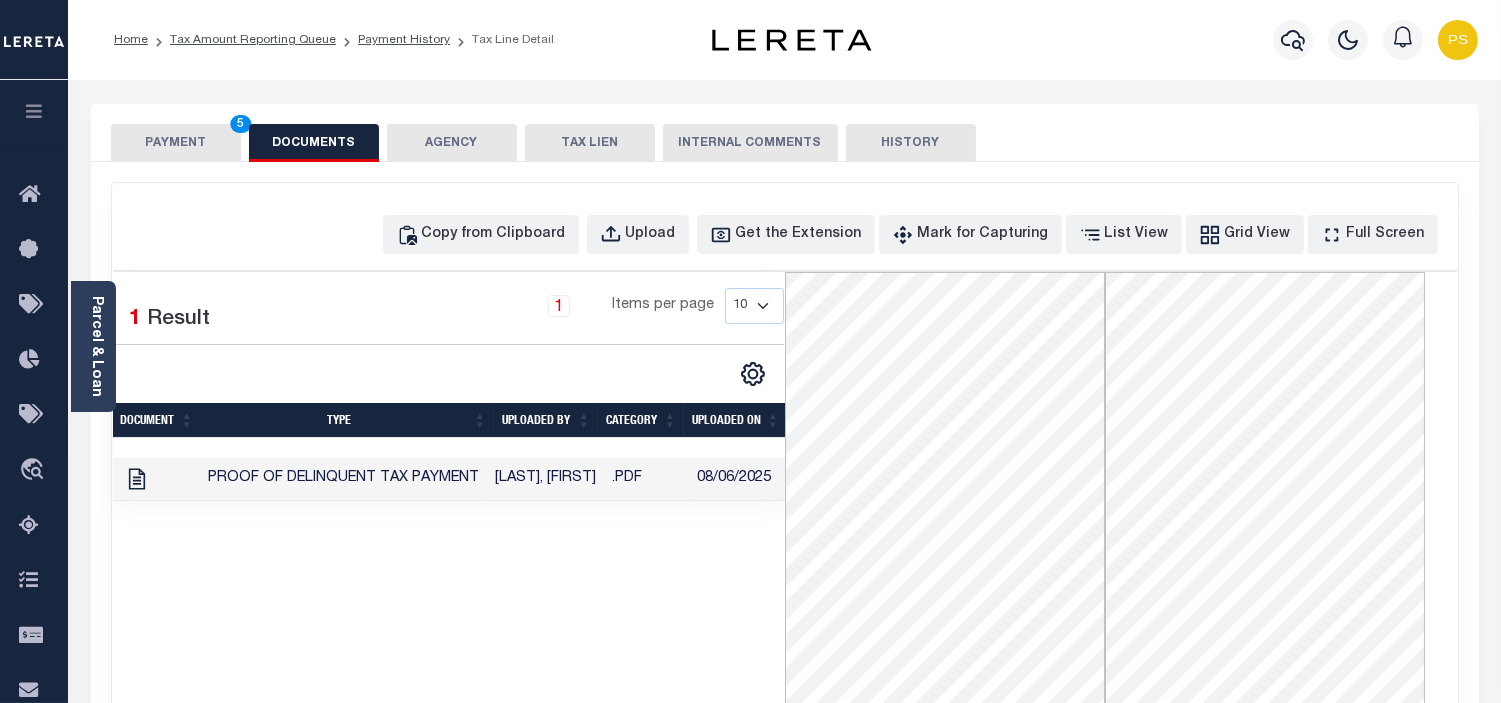 click on "PAYMENT
5" at bounding box center (176, 143) 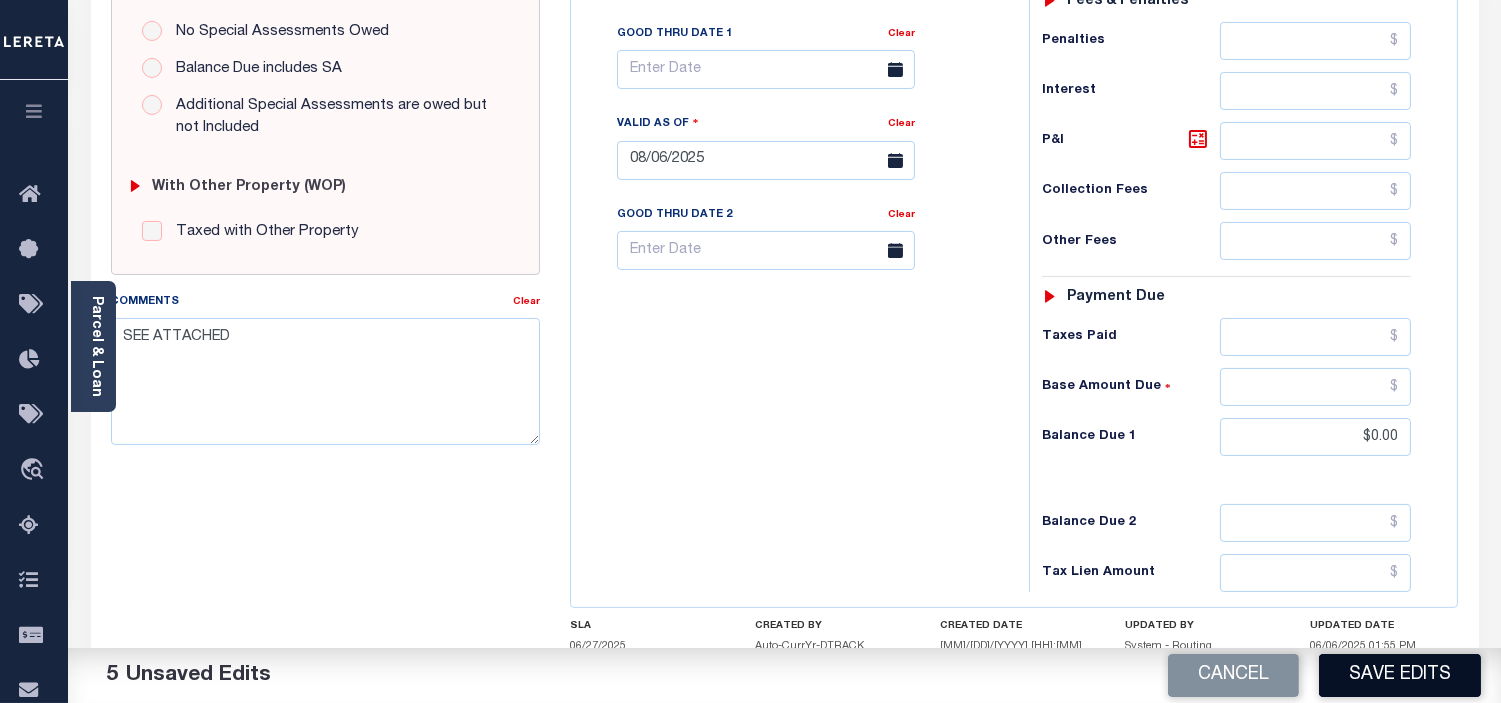 scroll, scrollTop: 666, scrollLeft: 0, axis: vertical 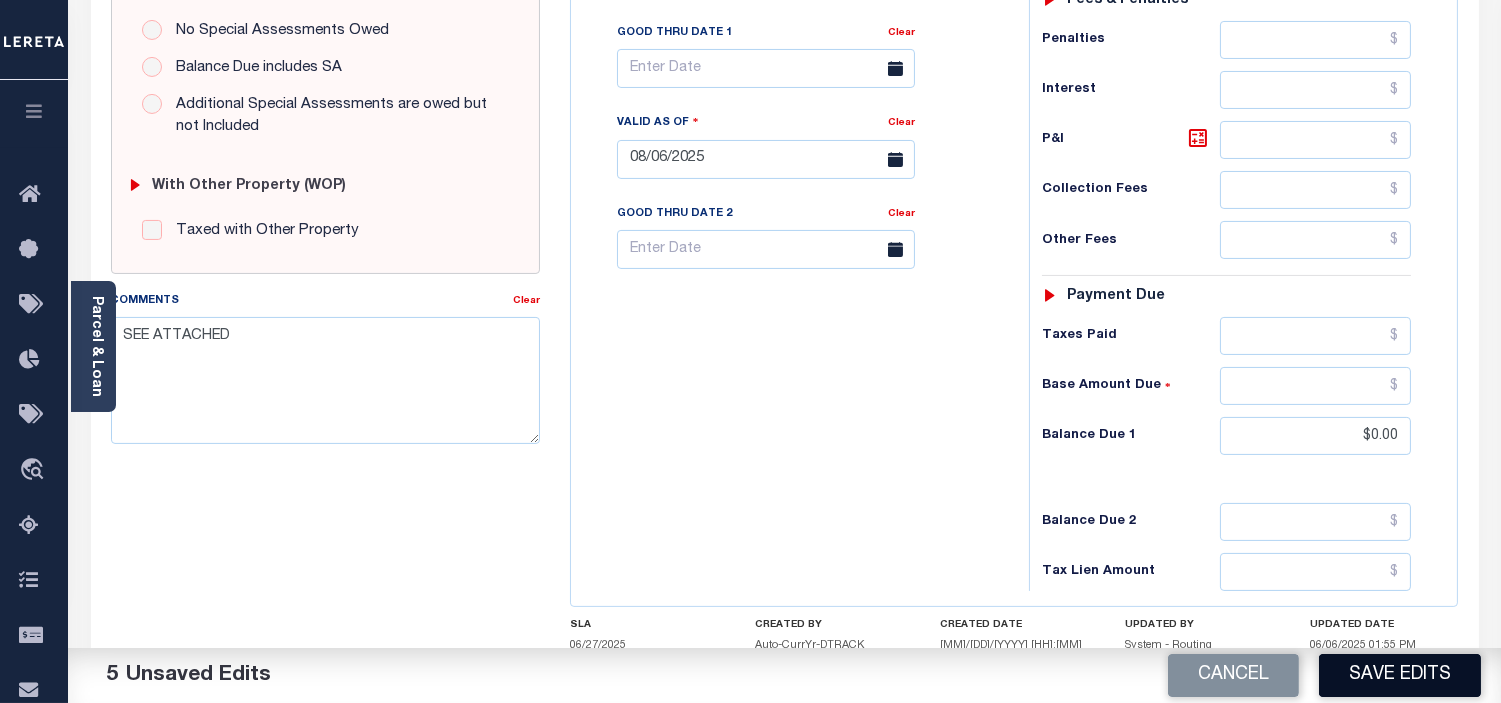 click on "Save Edits" at bounding box center (1400, 675) 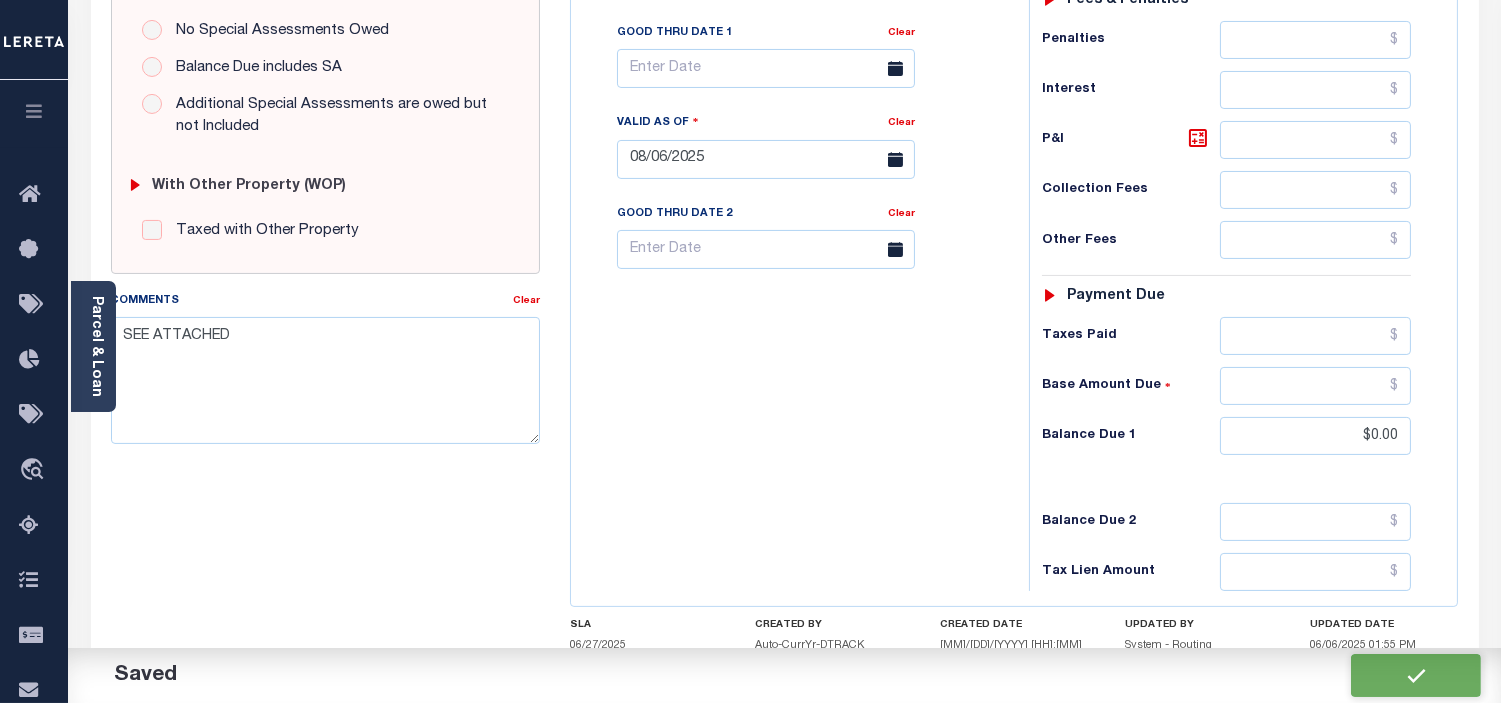 checkbox on "false" 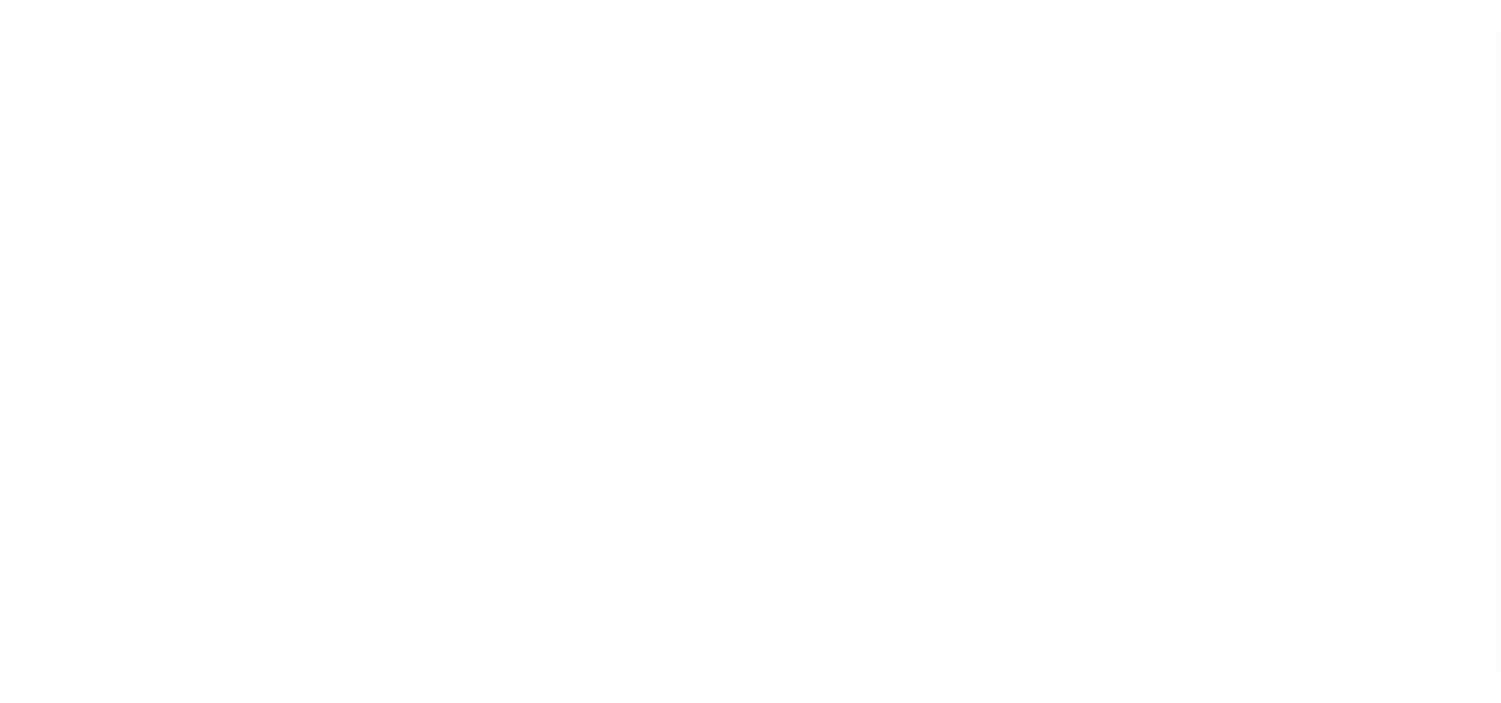 scroll, scrollTop: 0, scrollLeft: 0, axis: both 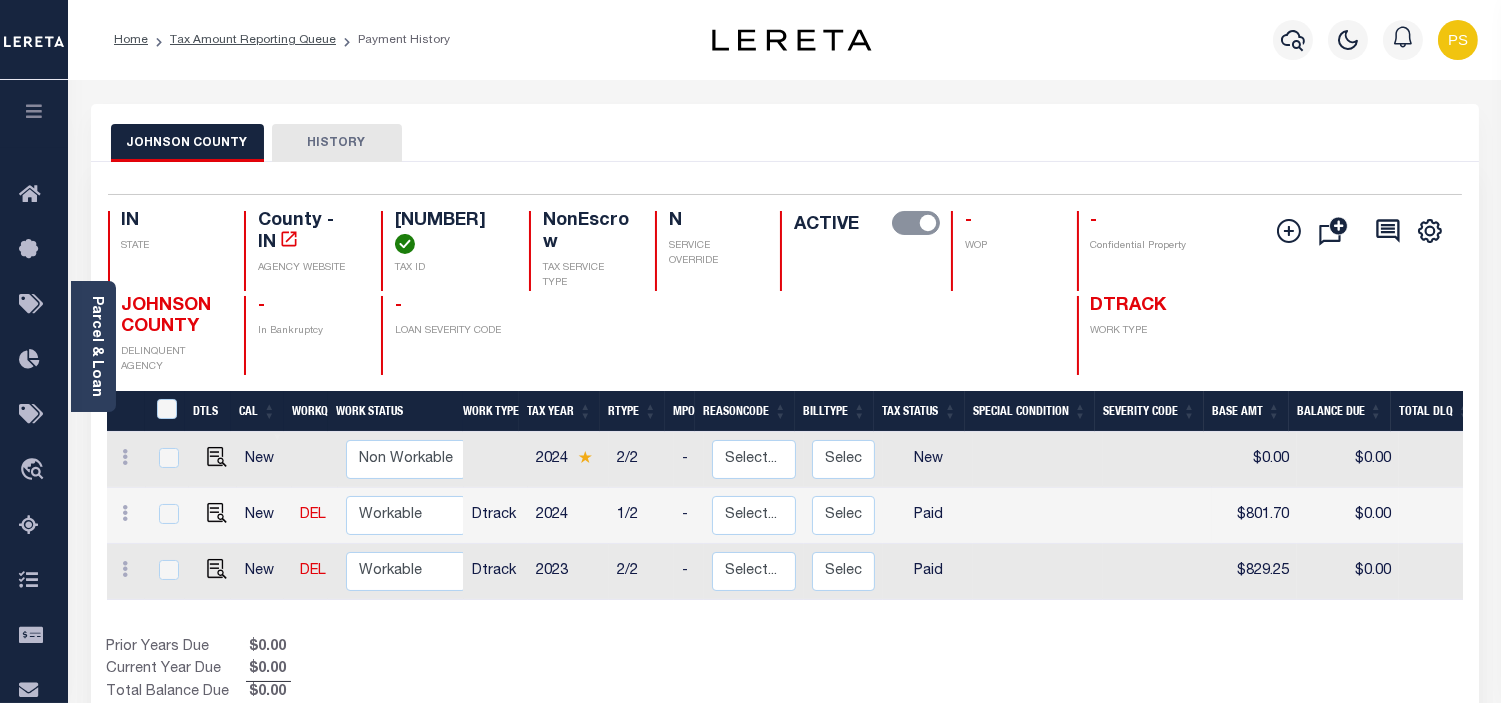 click on "Tax Amount Reporting Queue" at bounding box center (242, 40) 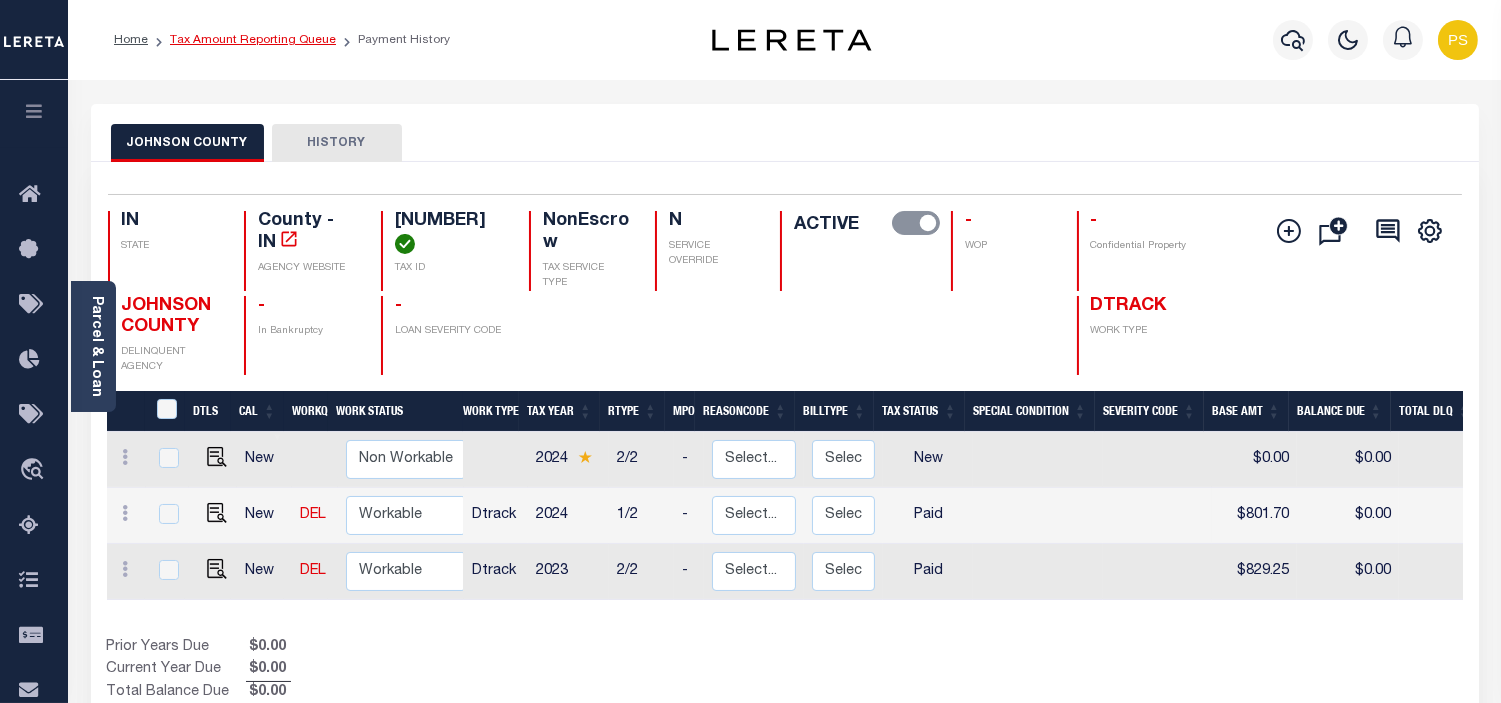 click on "Tax Amount Reporting Queue" at bounding box center (253, 40) 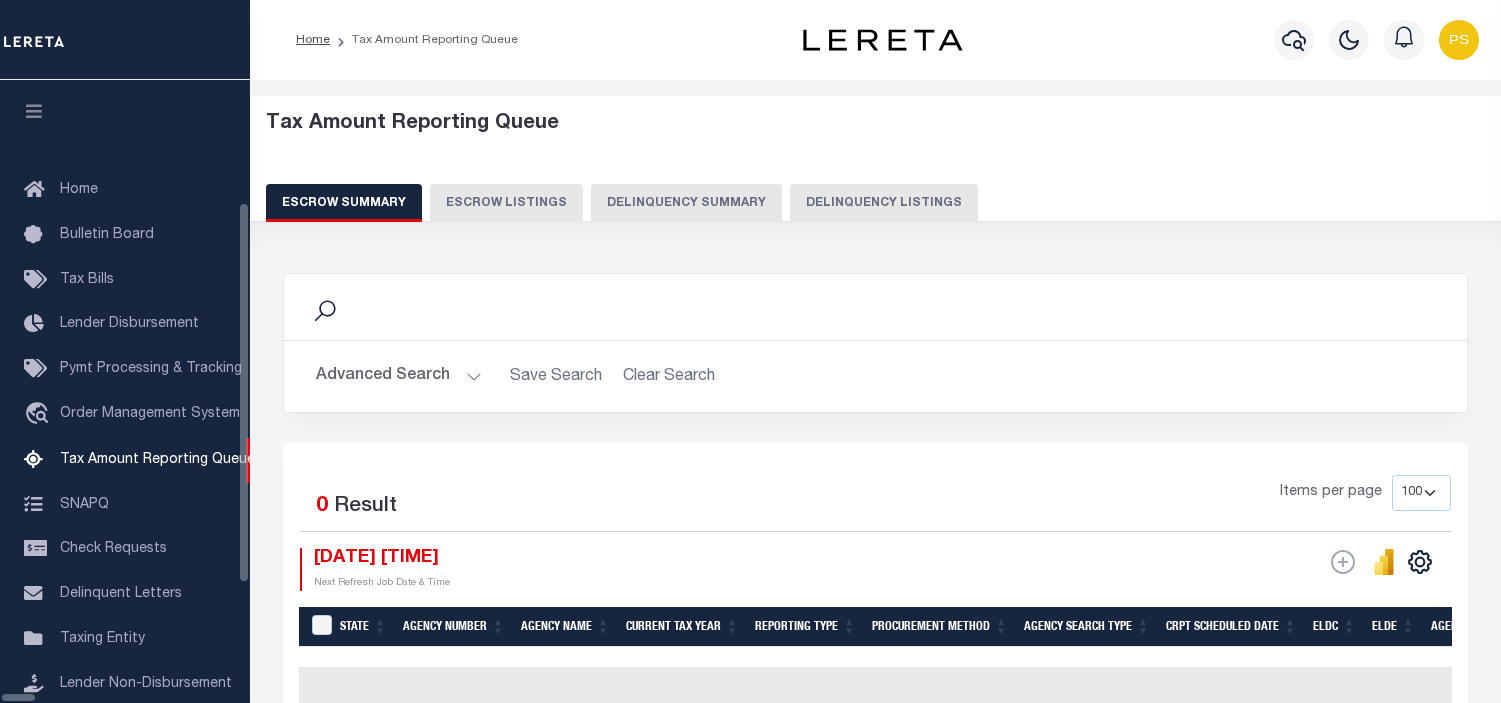select on "100" 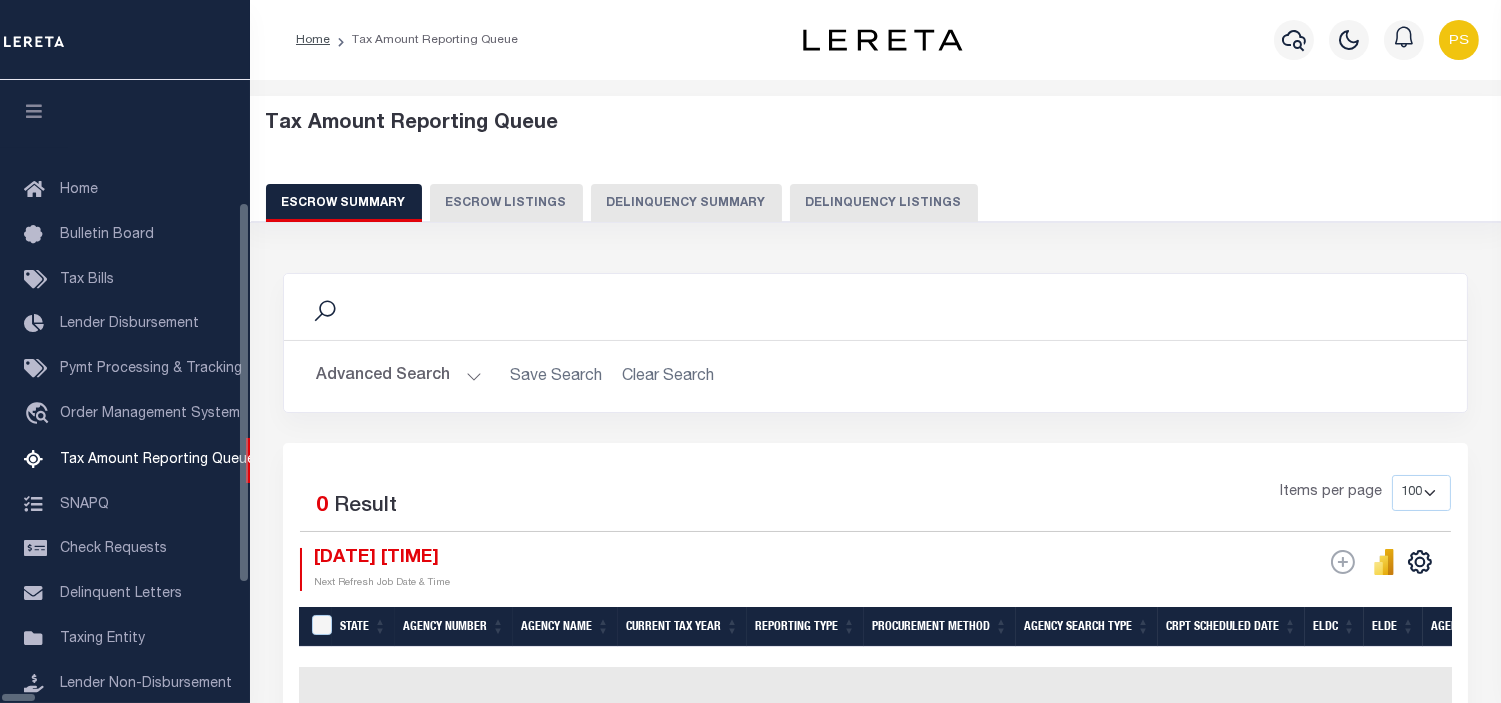 scroll, scrollTop: 198, scrollLeft: 0, axis: vertical 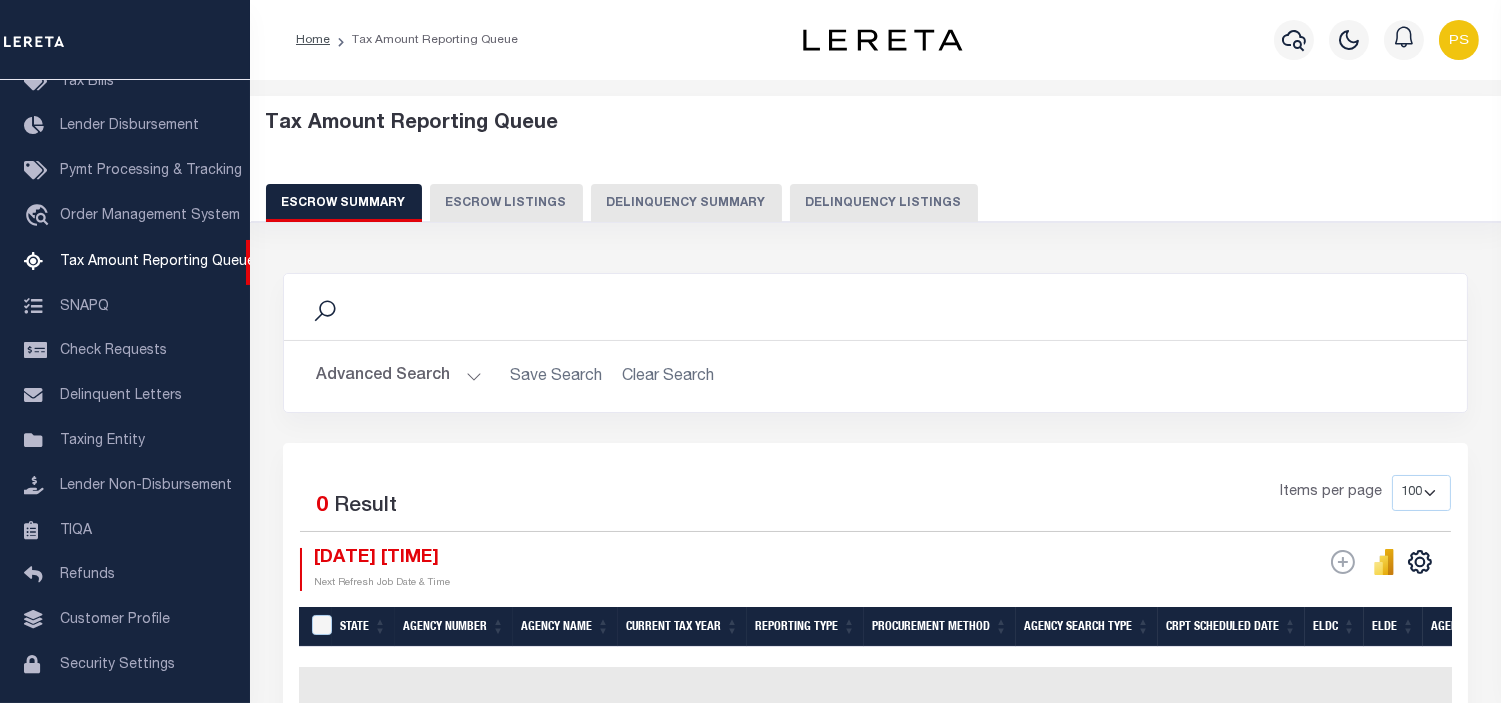 click on "Delinquency Listings" at bounding box center (884, 203) 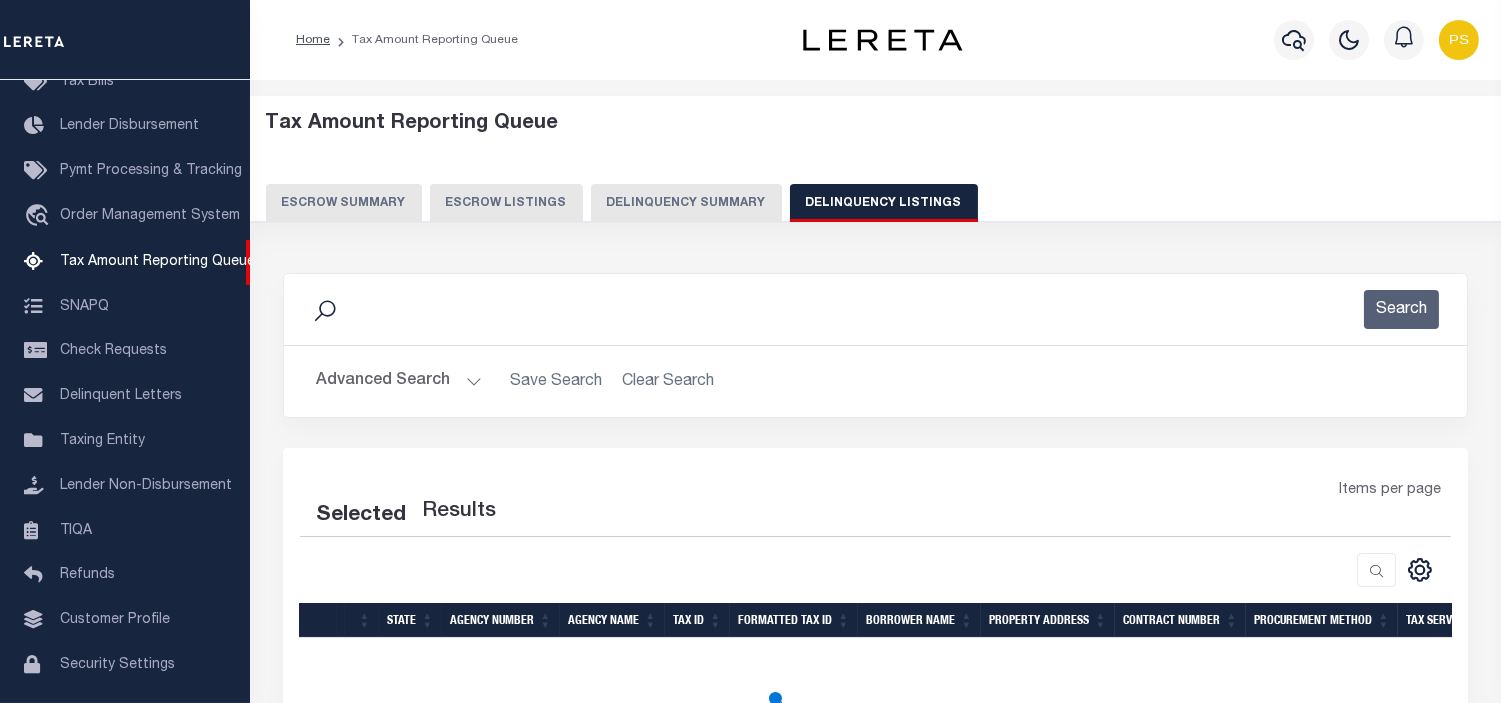 select on "100" 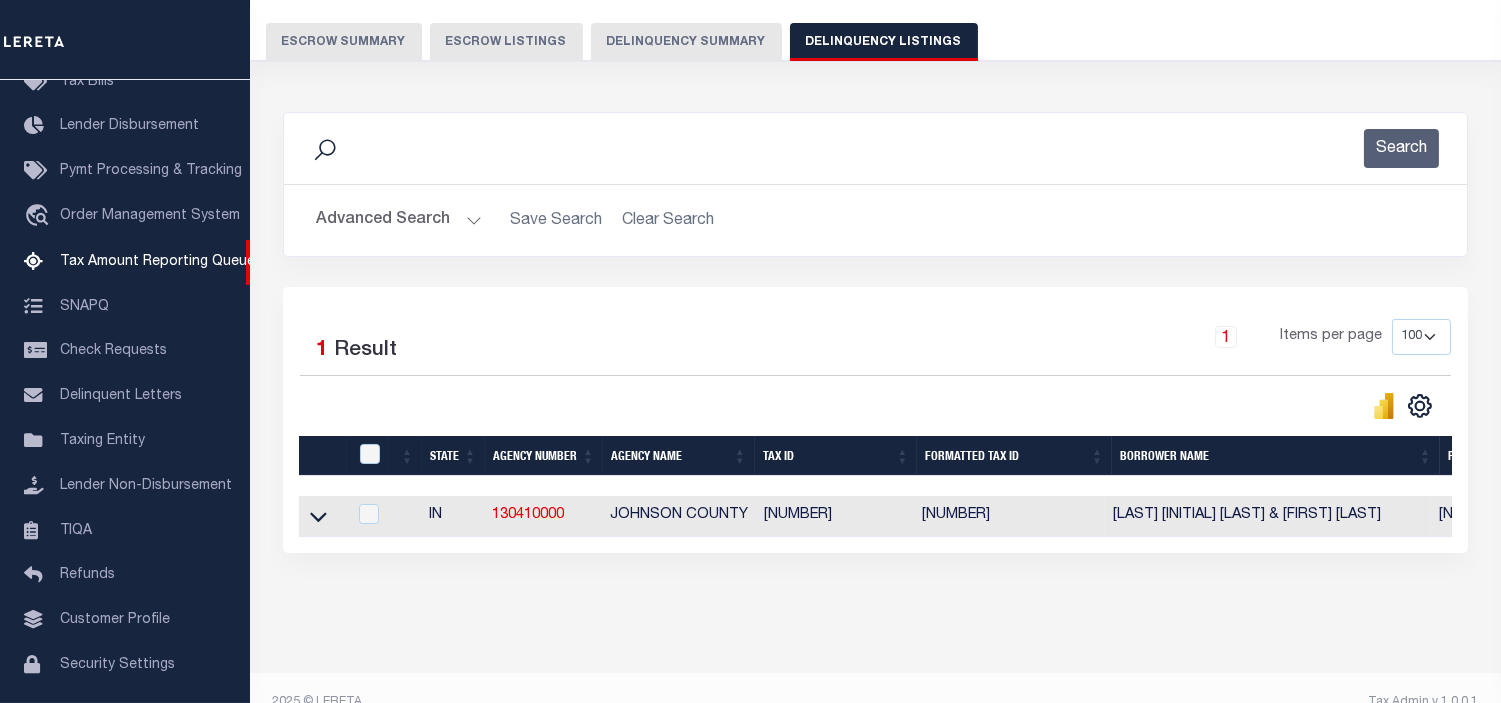 scroll, scrollTop: 207, scrollLeft: 0, axis: vertical 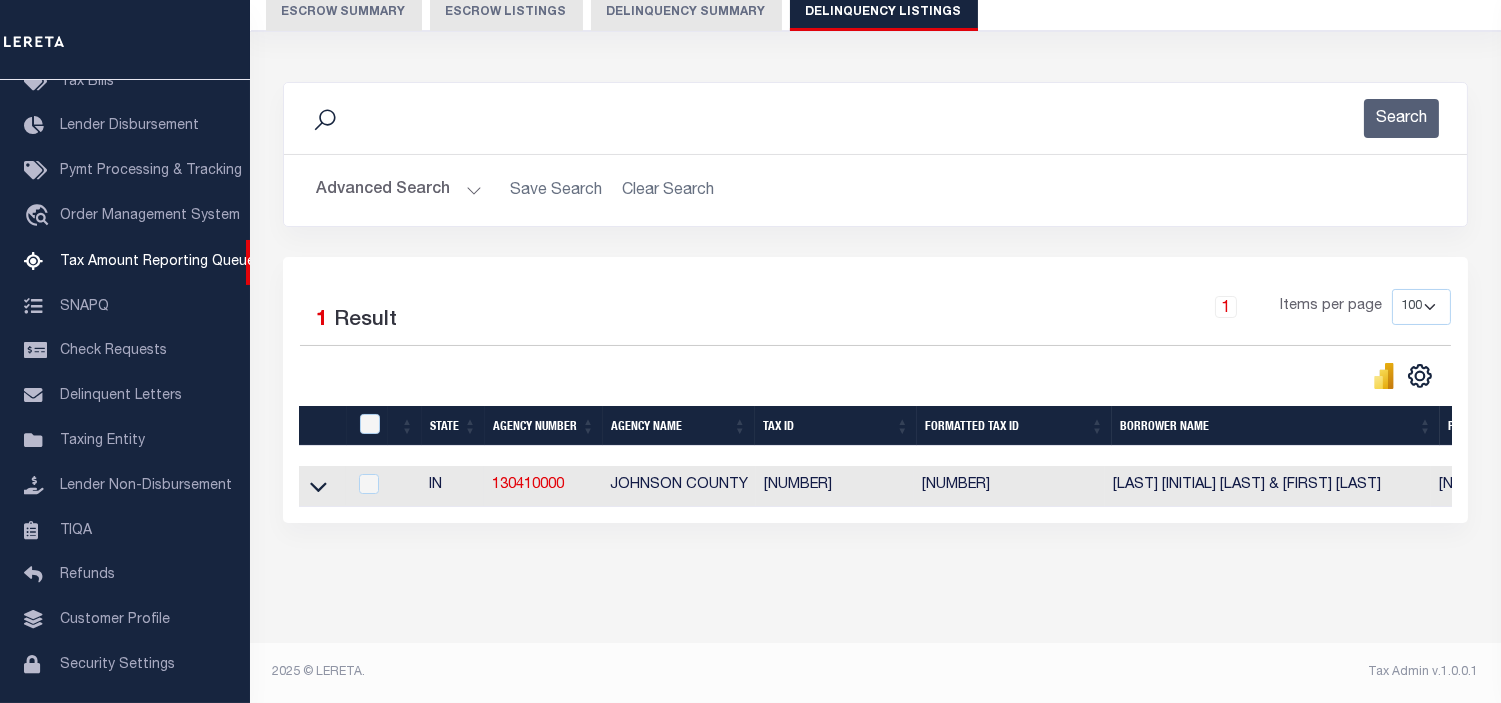 click at bounding box center [322, 486] 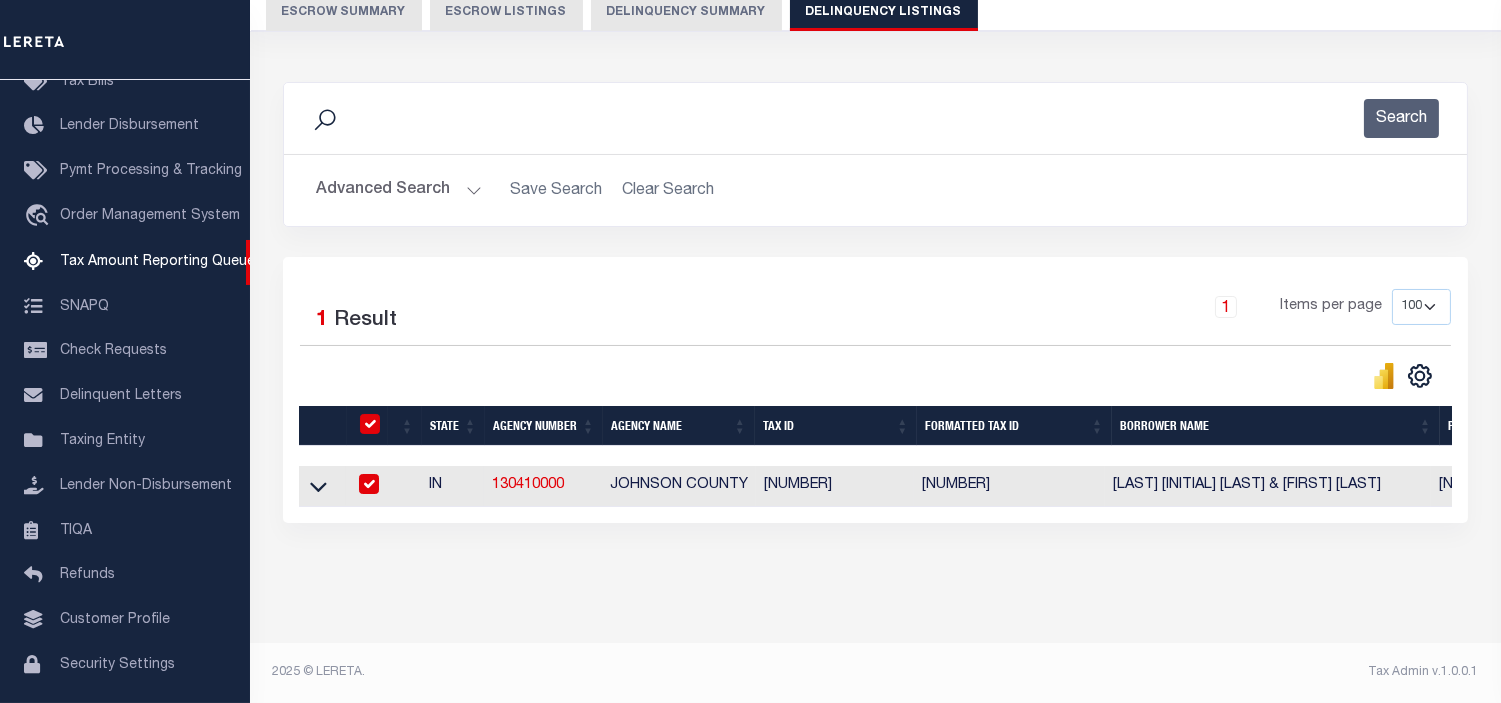 checkbox on "true" 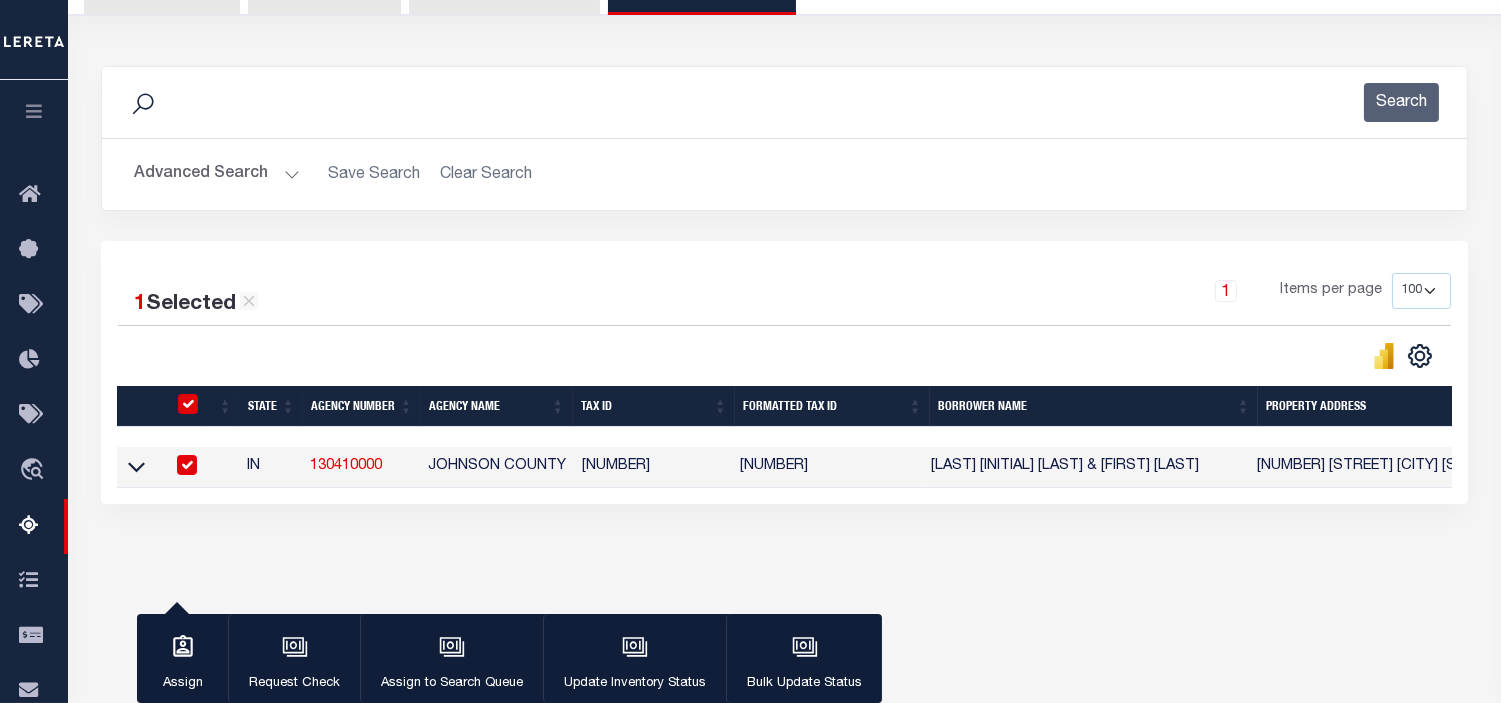 scroll, scrollTop: 203, scrollLeft: 0, axis: vertical 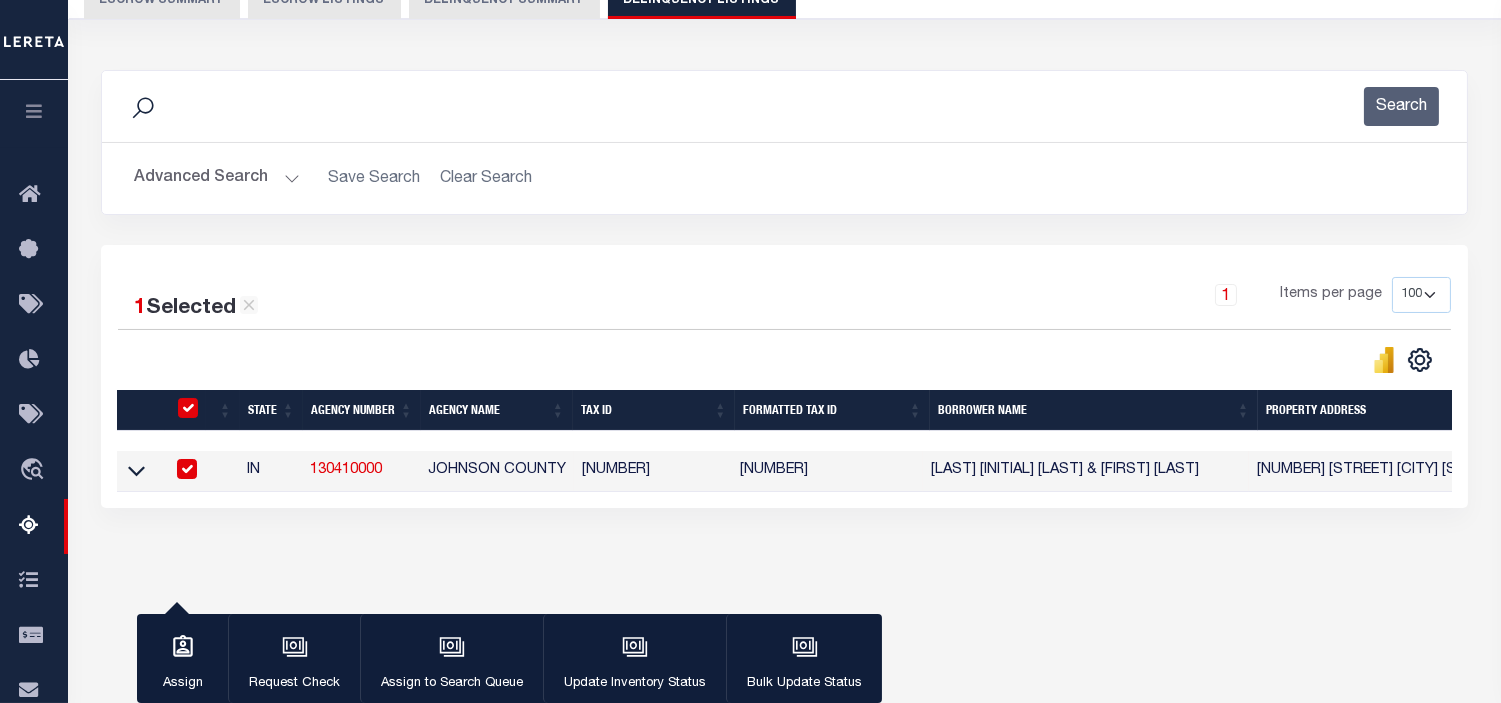 click at bounding box center [187, 469] 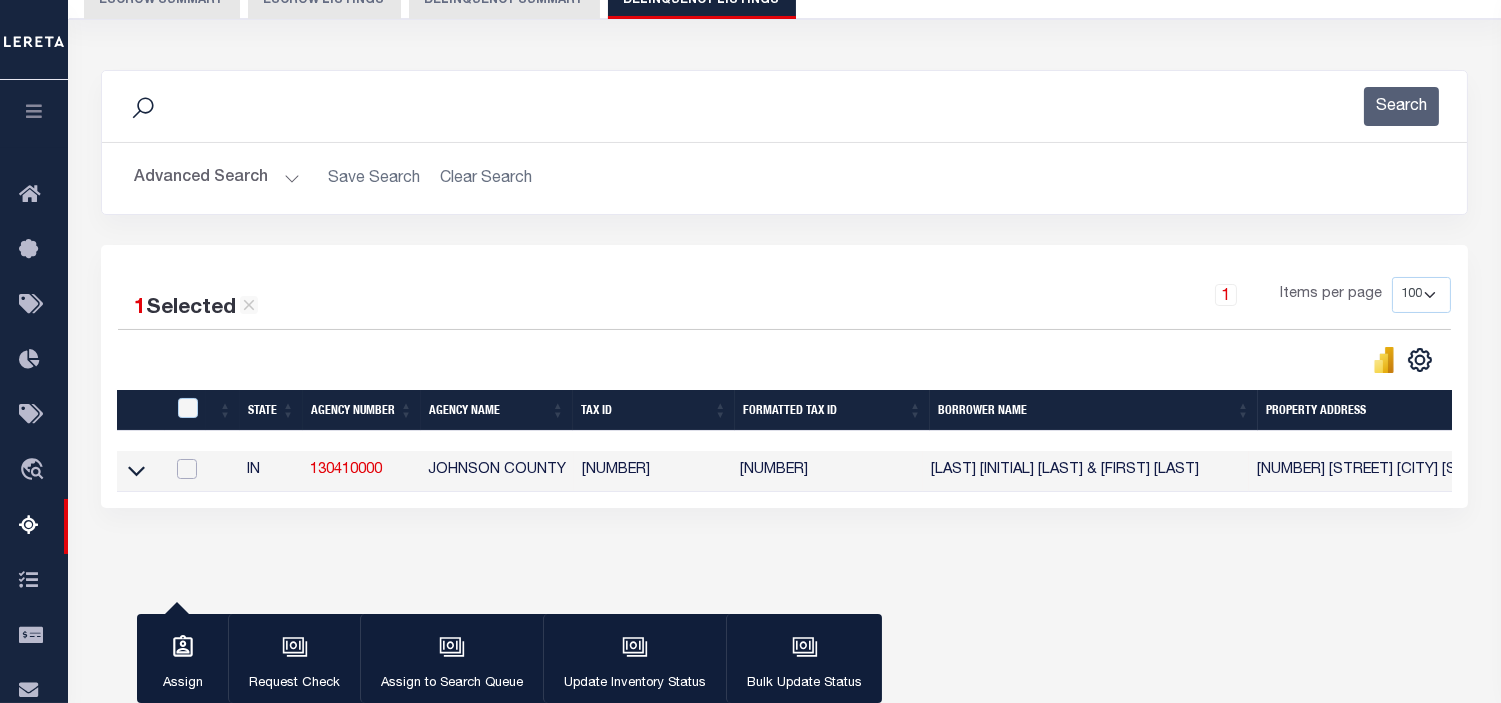 checkbox on "false" 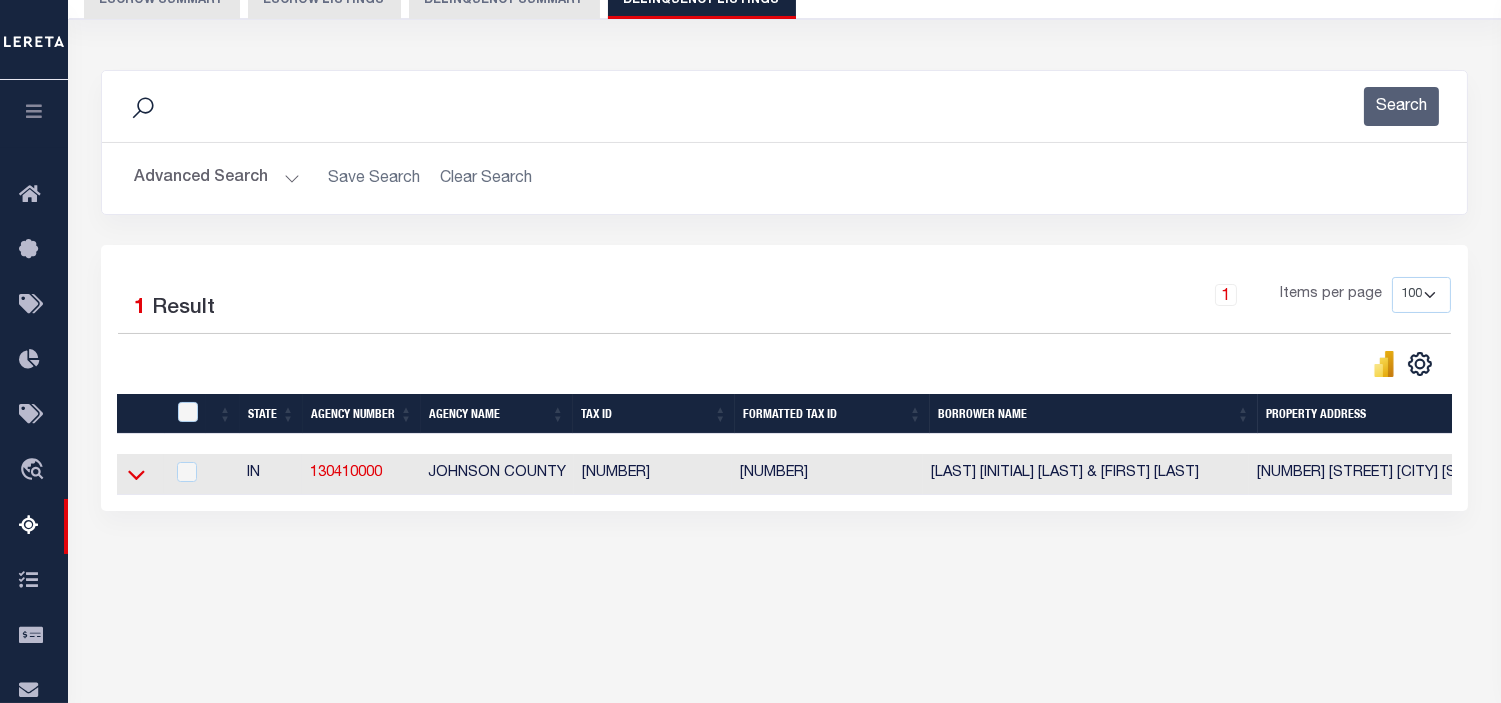 click 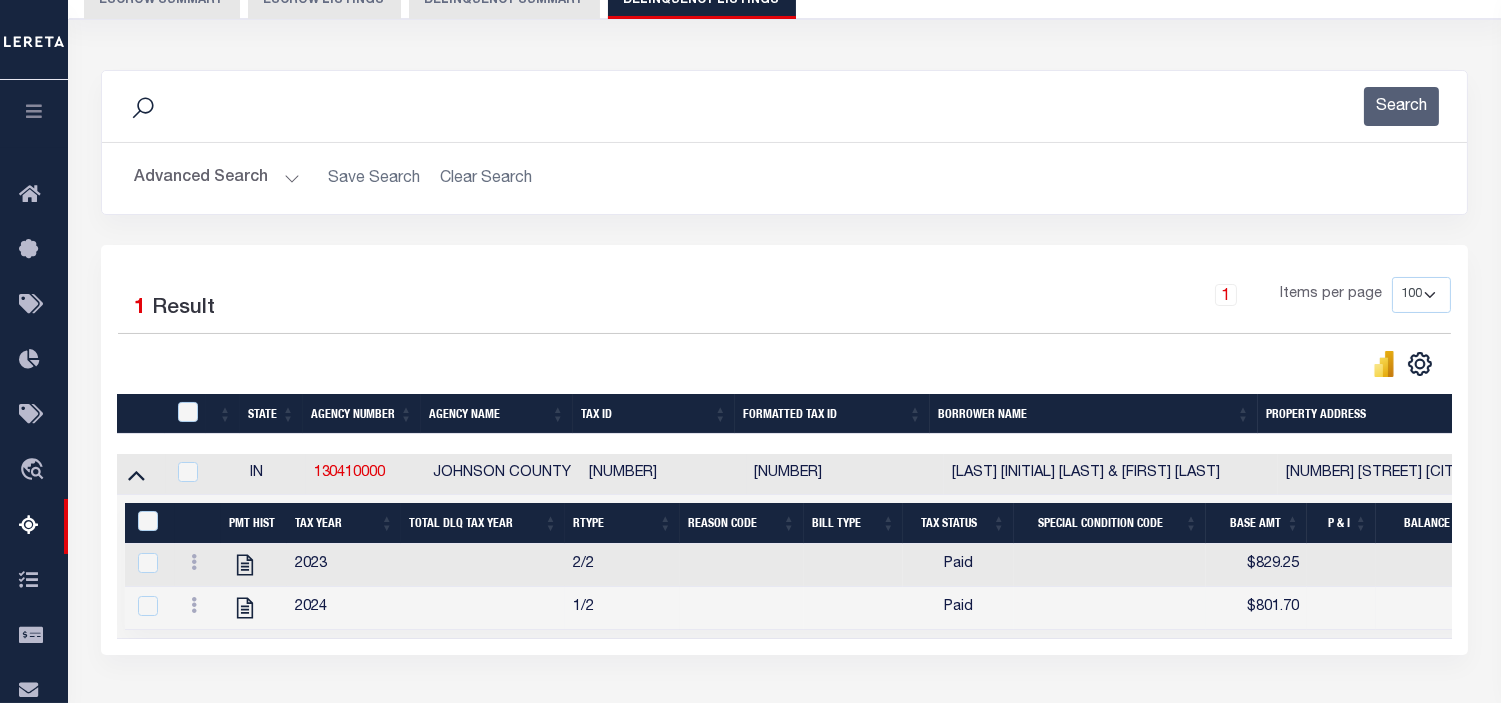 scroll, scrollTop: 314, scrollLeft: 0, axis: vertical 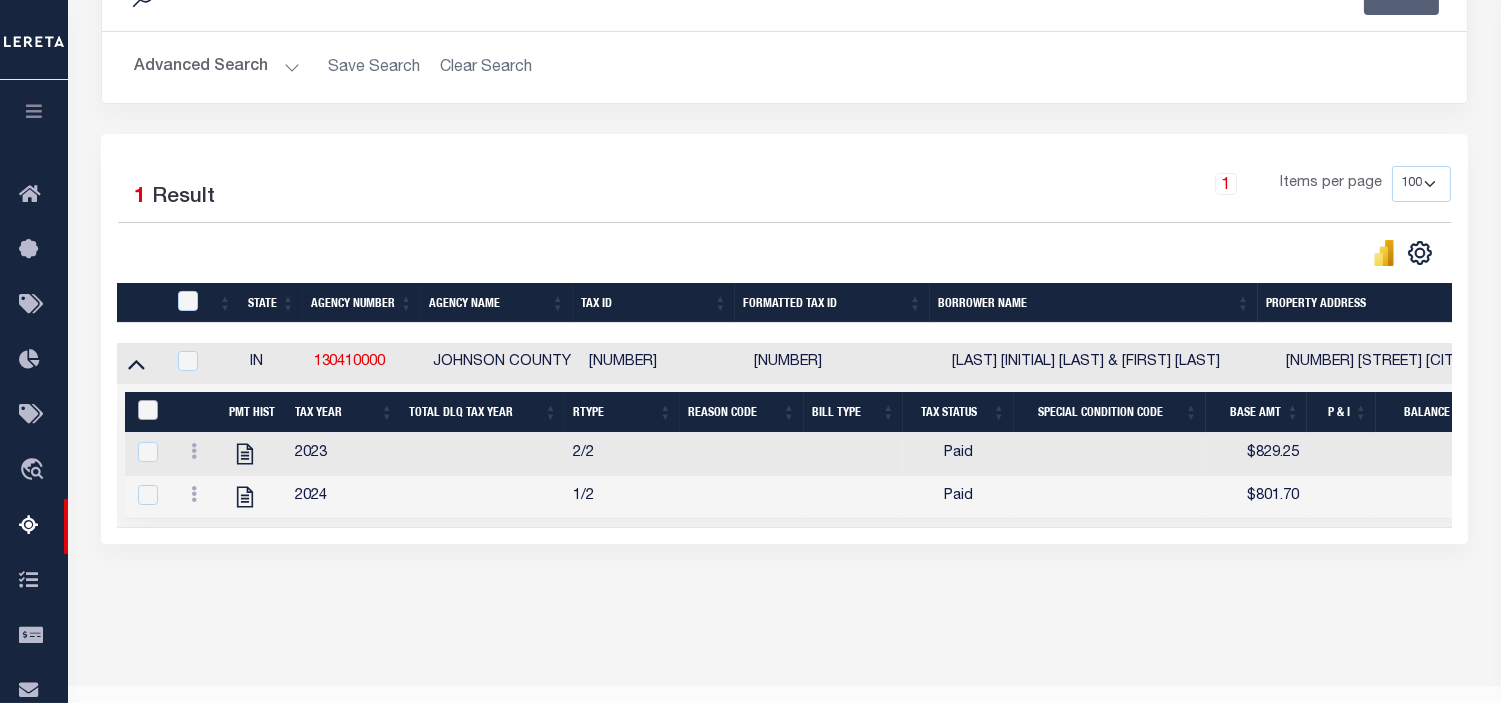 click at bounding box center [148, 410] 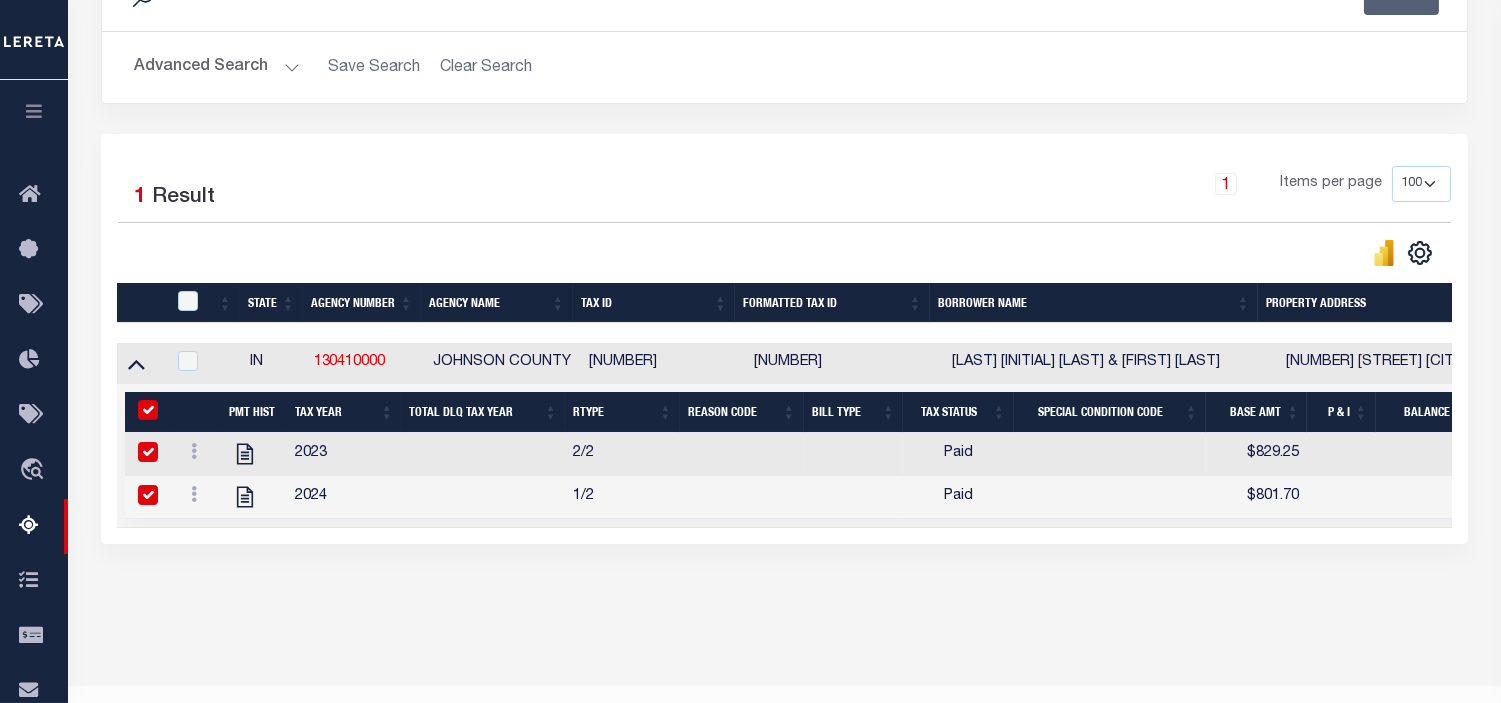 checkbox on "true" 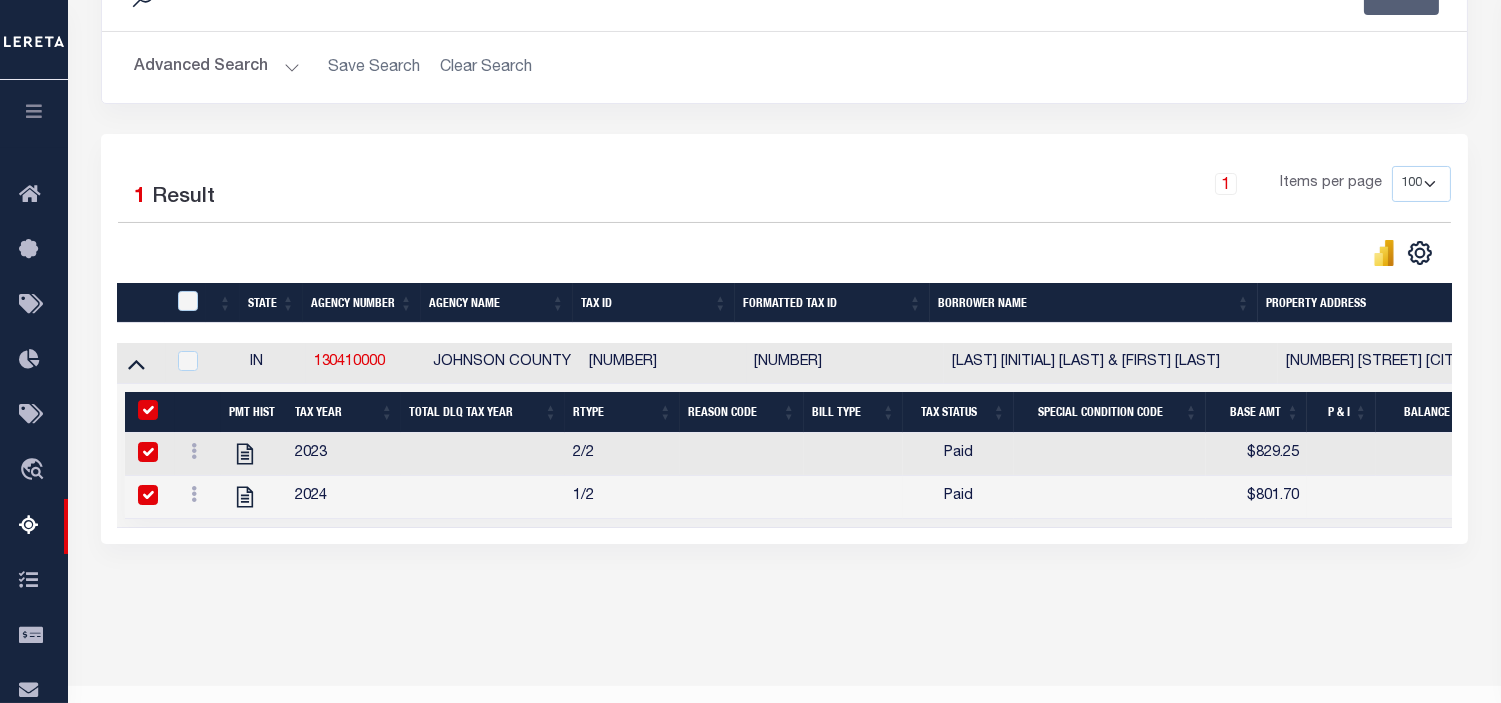 checkbox on "true" 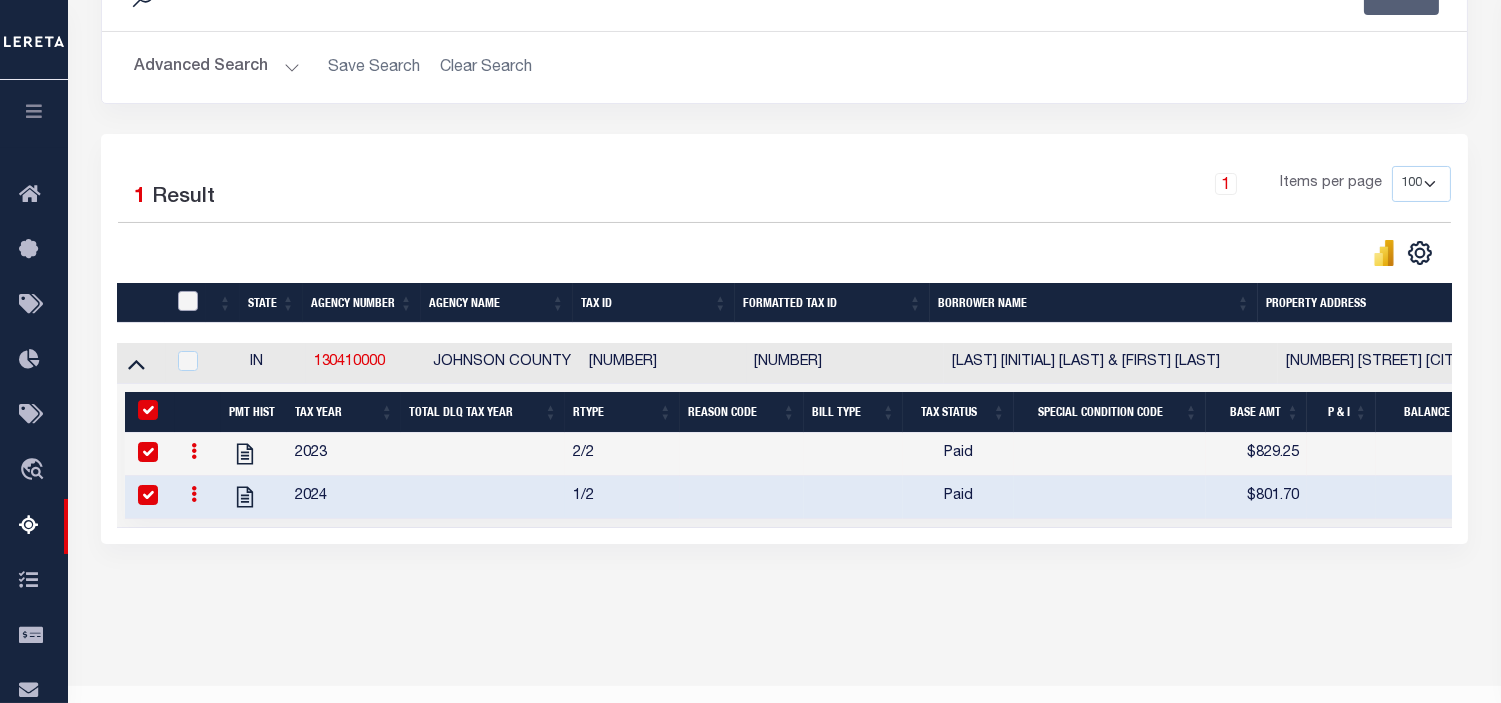 click at bounding box center (188, 301) 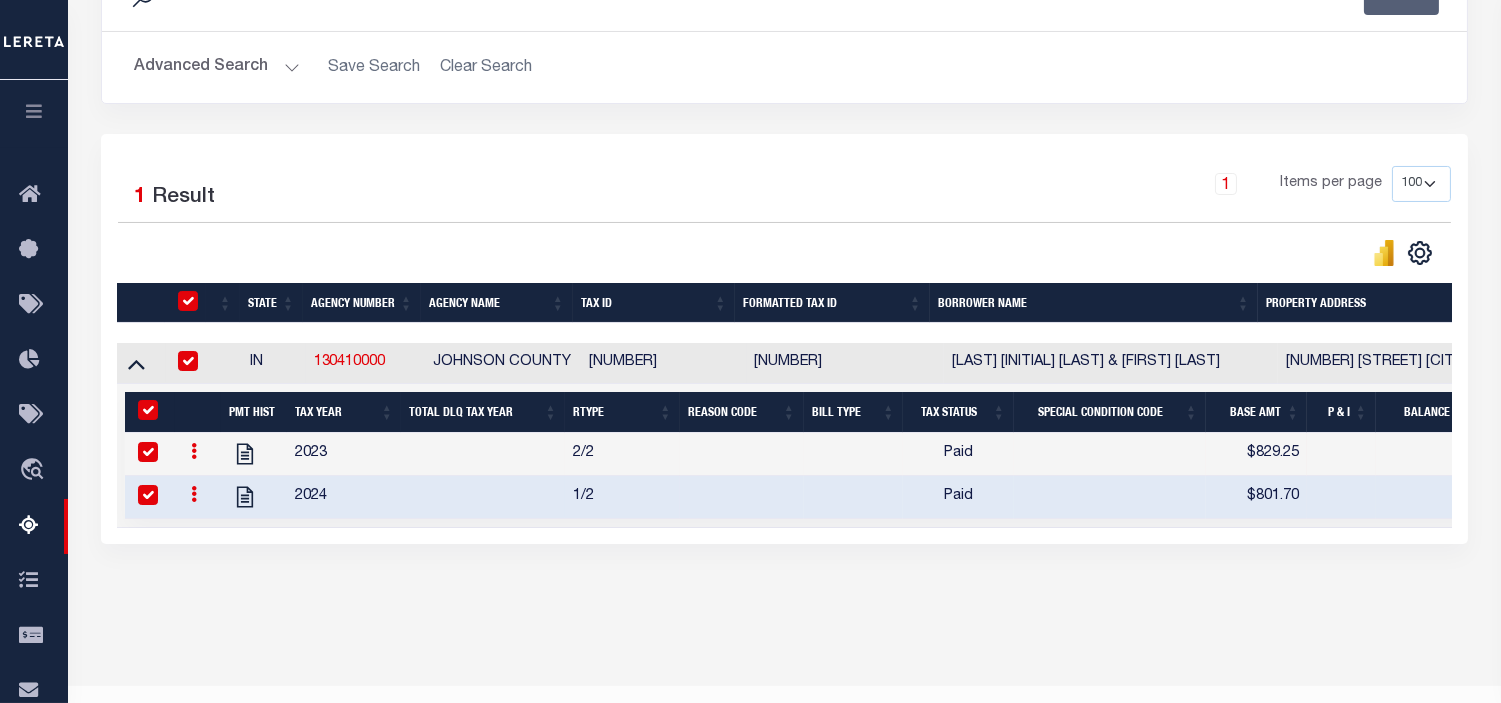 checkbox on "true" 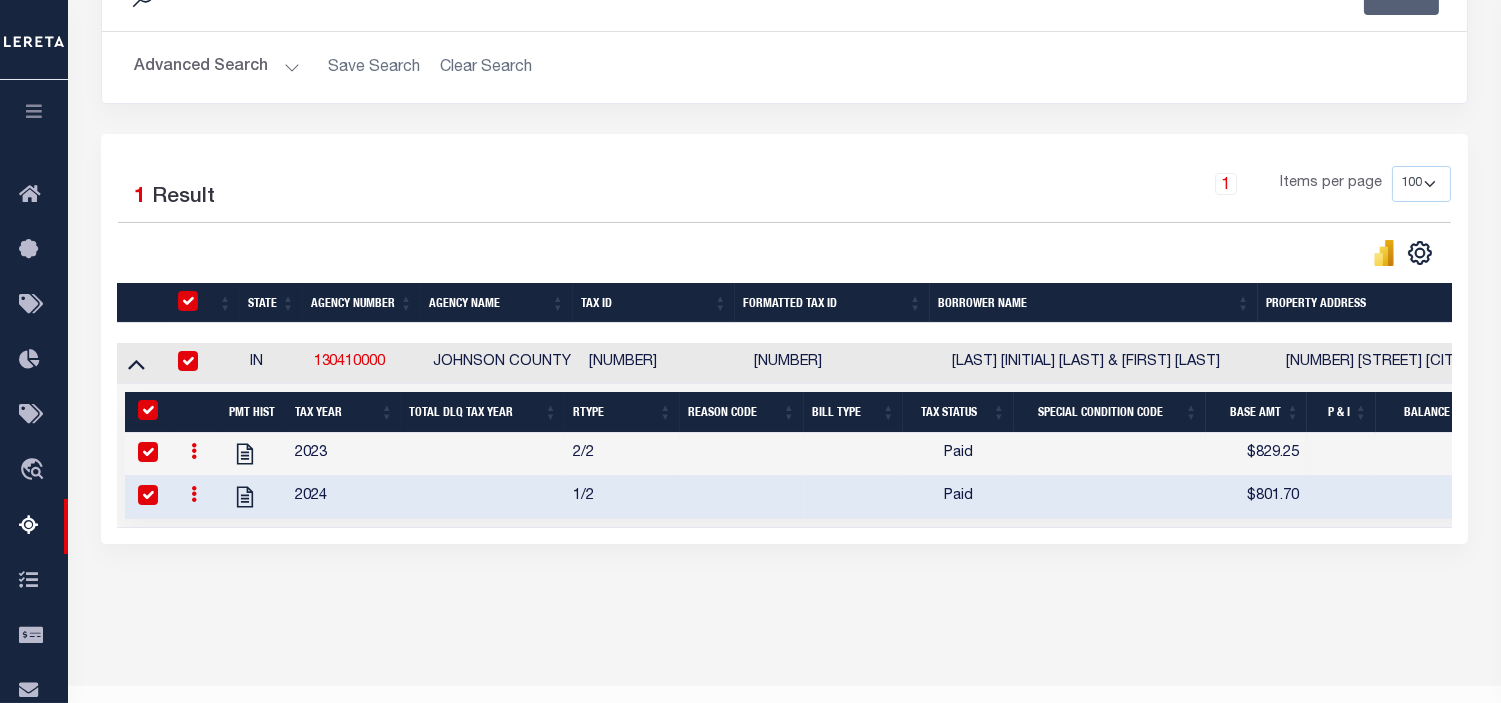 checkbox on "true" 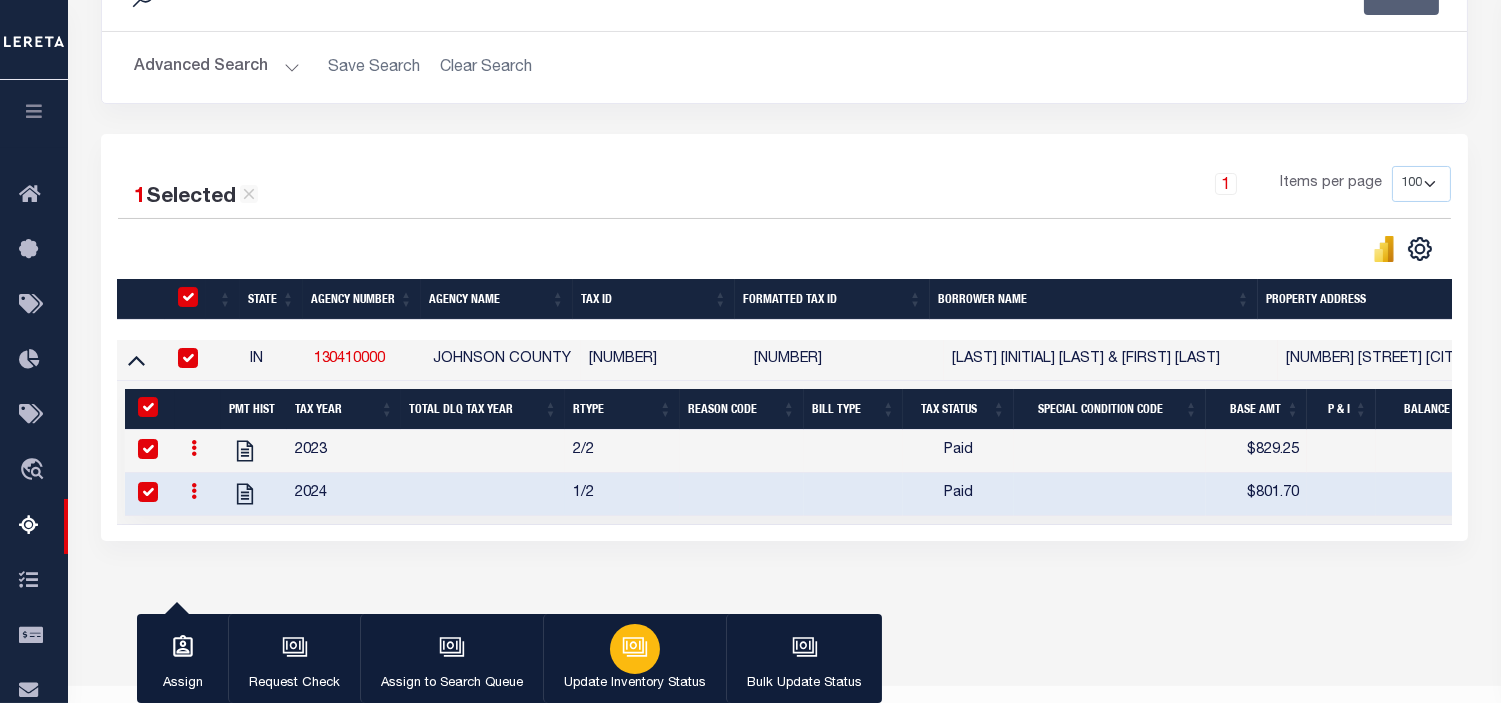 click 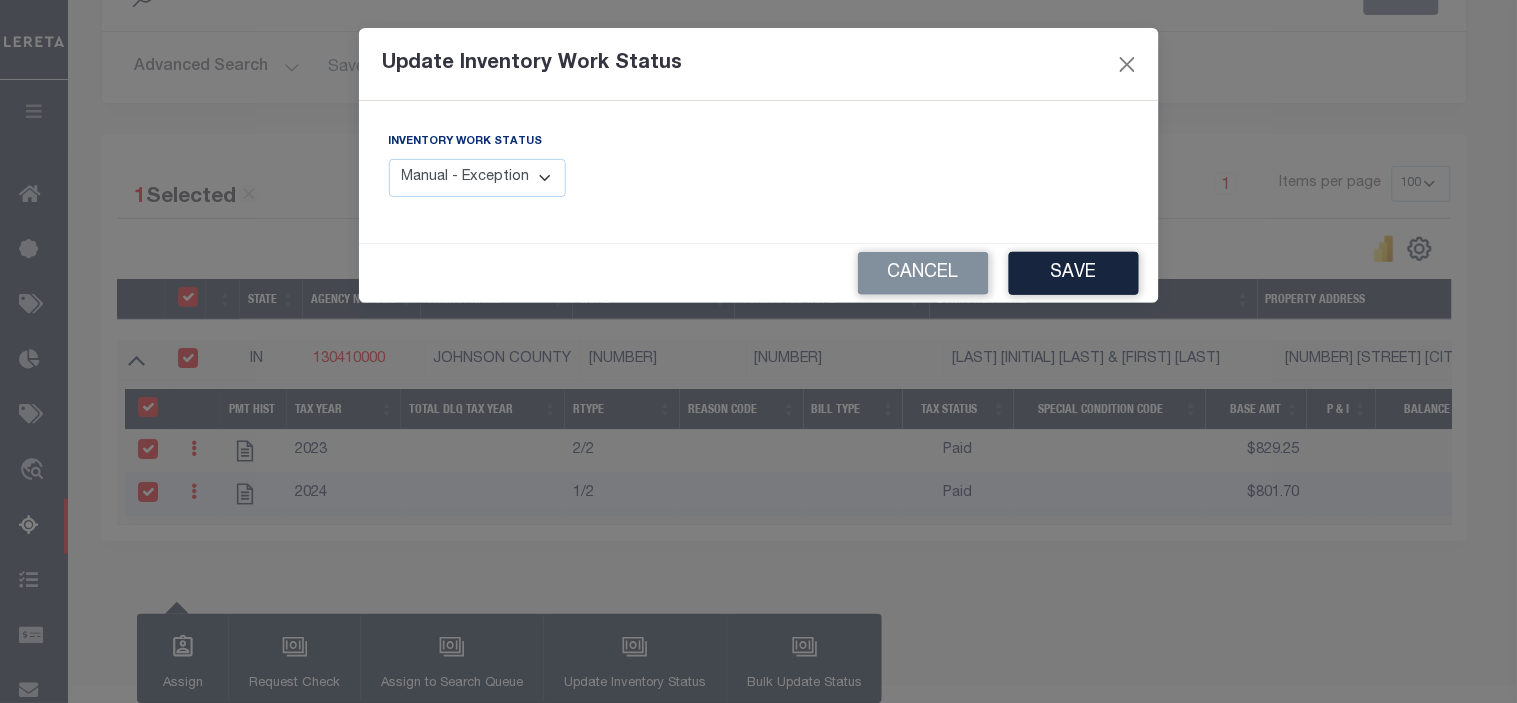 click on "Manual - Exception
Pended - Awaiting Search
Late Add Exception
Completed" at bounding box center (478, 178) 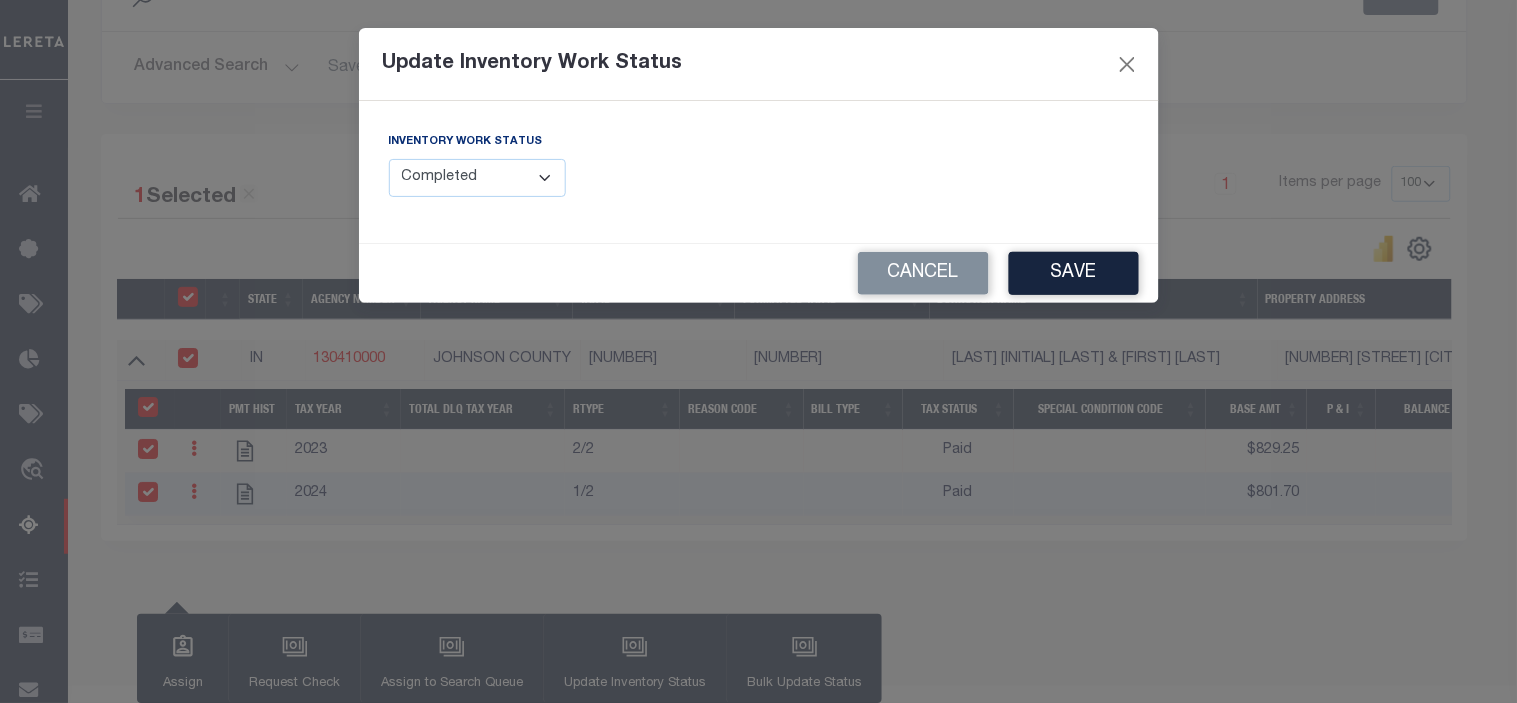 click on "Manual - Exception
Pended - Awaiting Search
Late Add Exception
Completed" at bounding box center (478, 178) 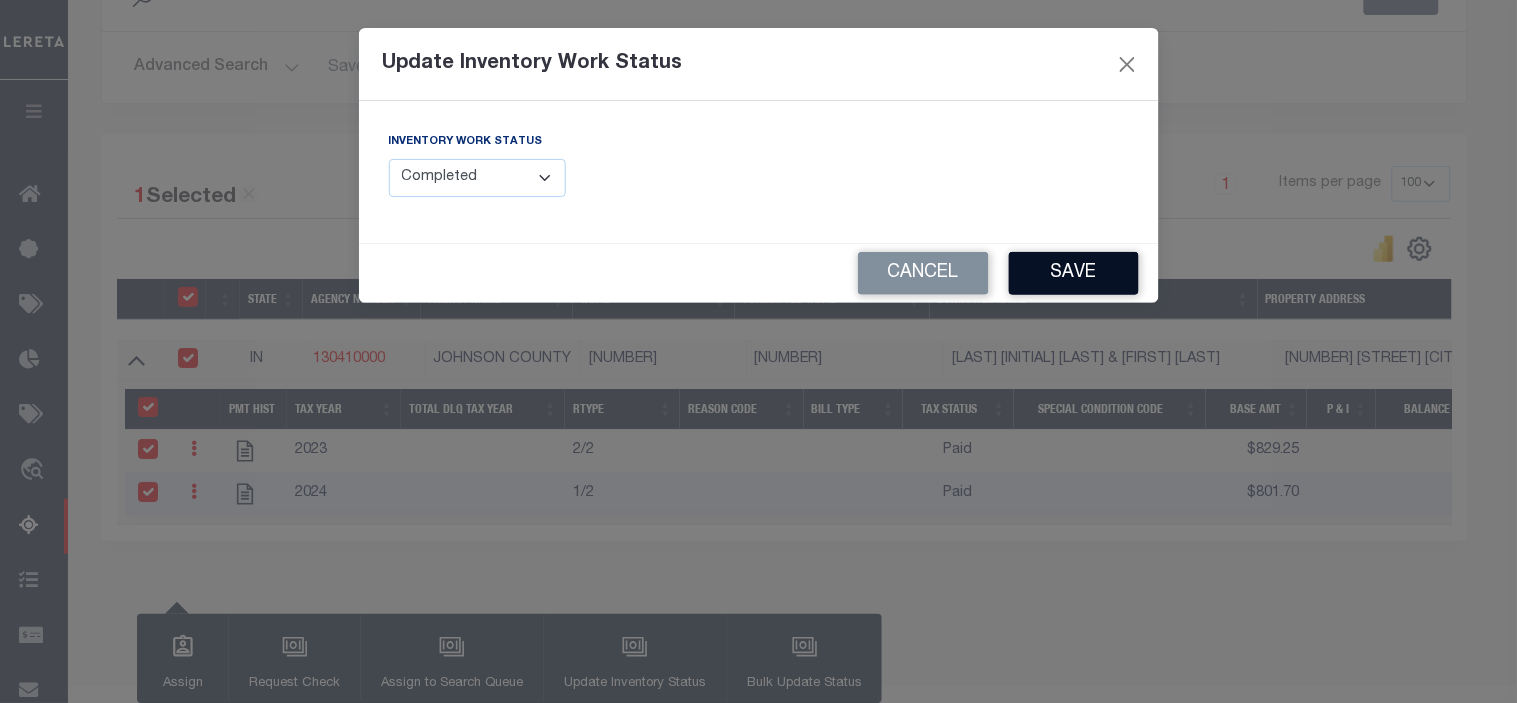 click on "Save" at bounding box center (1074, 273) 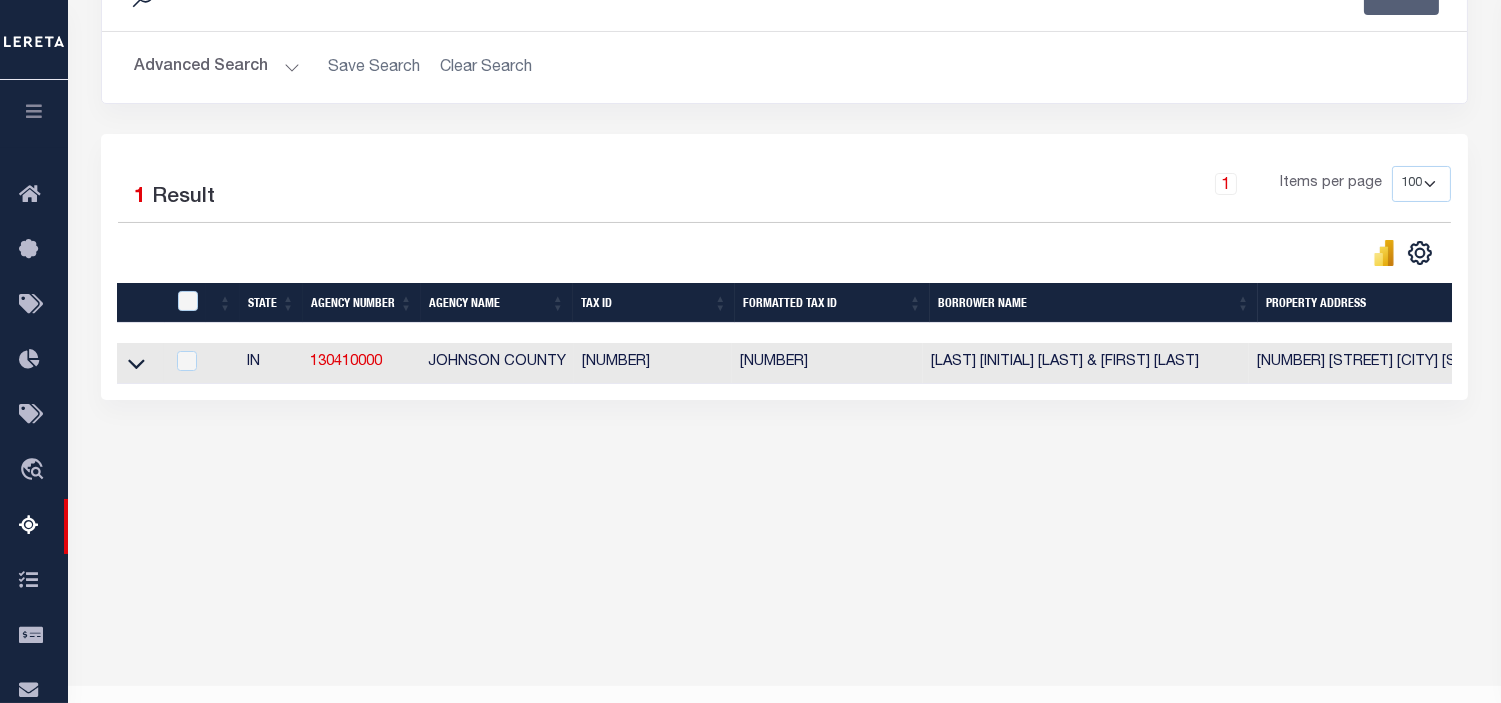 click on "Advanced Search" at bounding box center [217, 67] 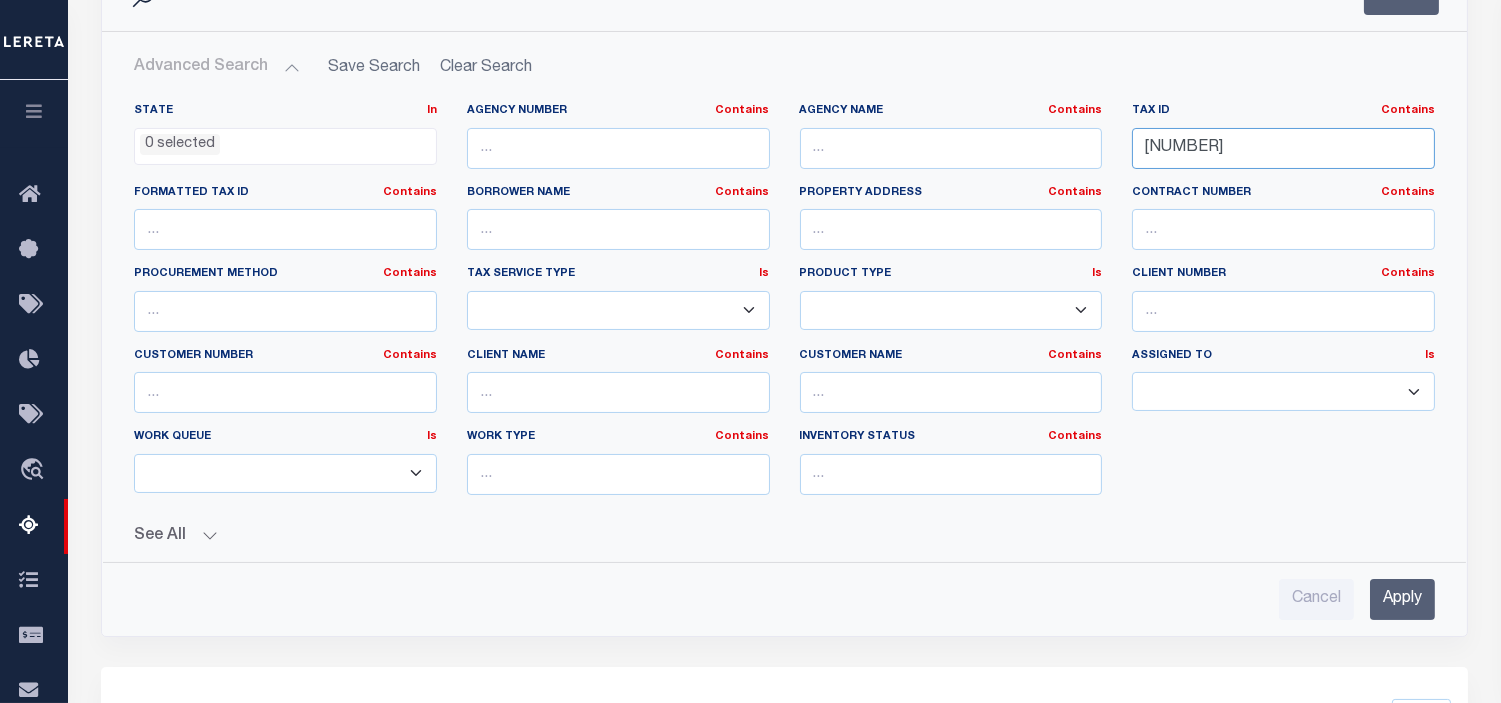 click on "410816031012000008" at bounding box center [1283, 148] 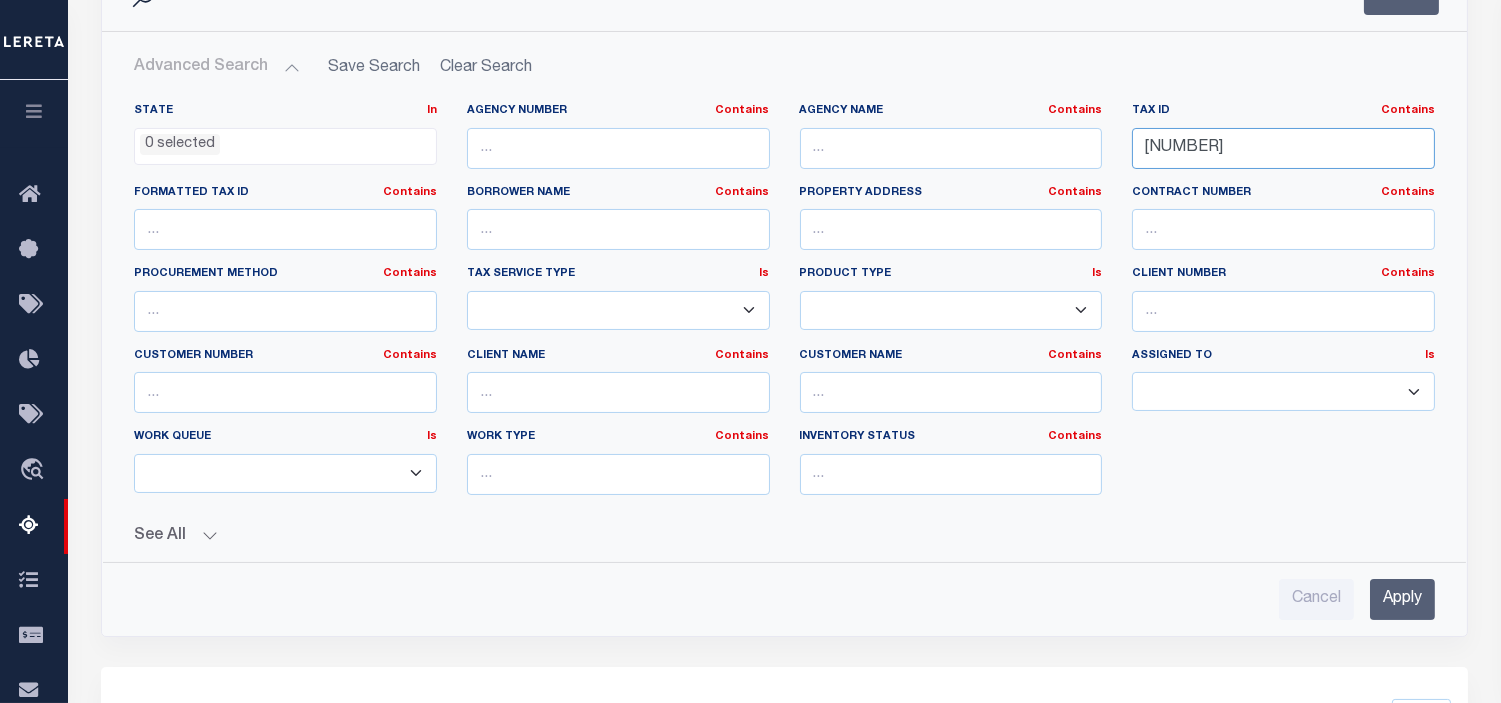 type on "410816032003000008" 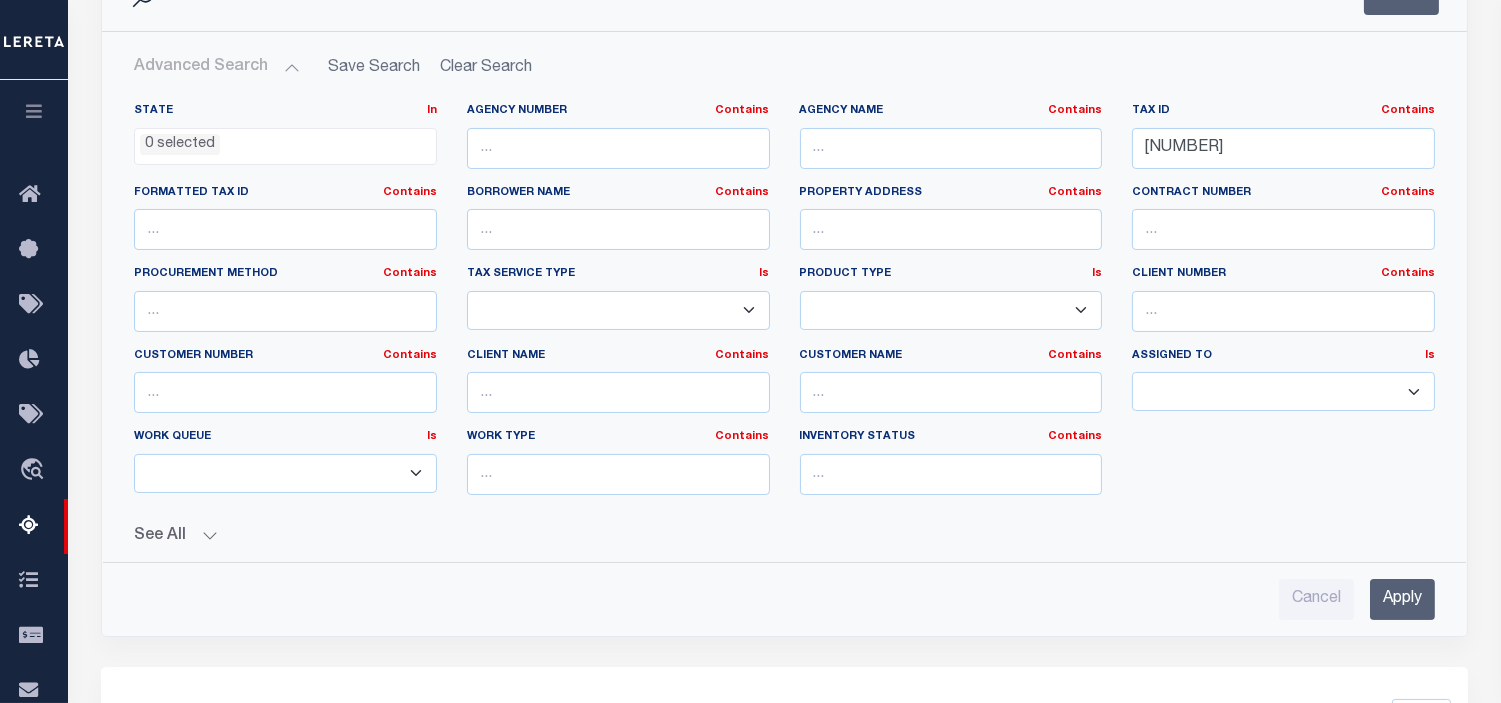 click on "Apply" at bounding box center [1402, 599] 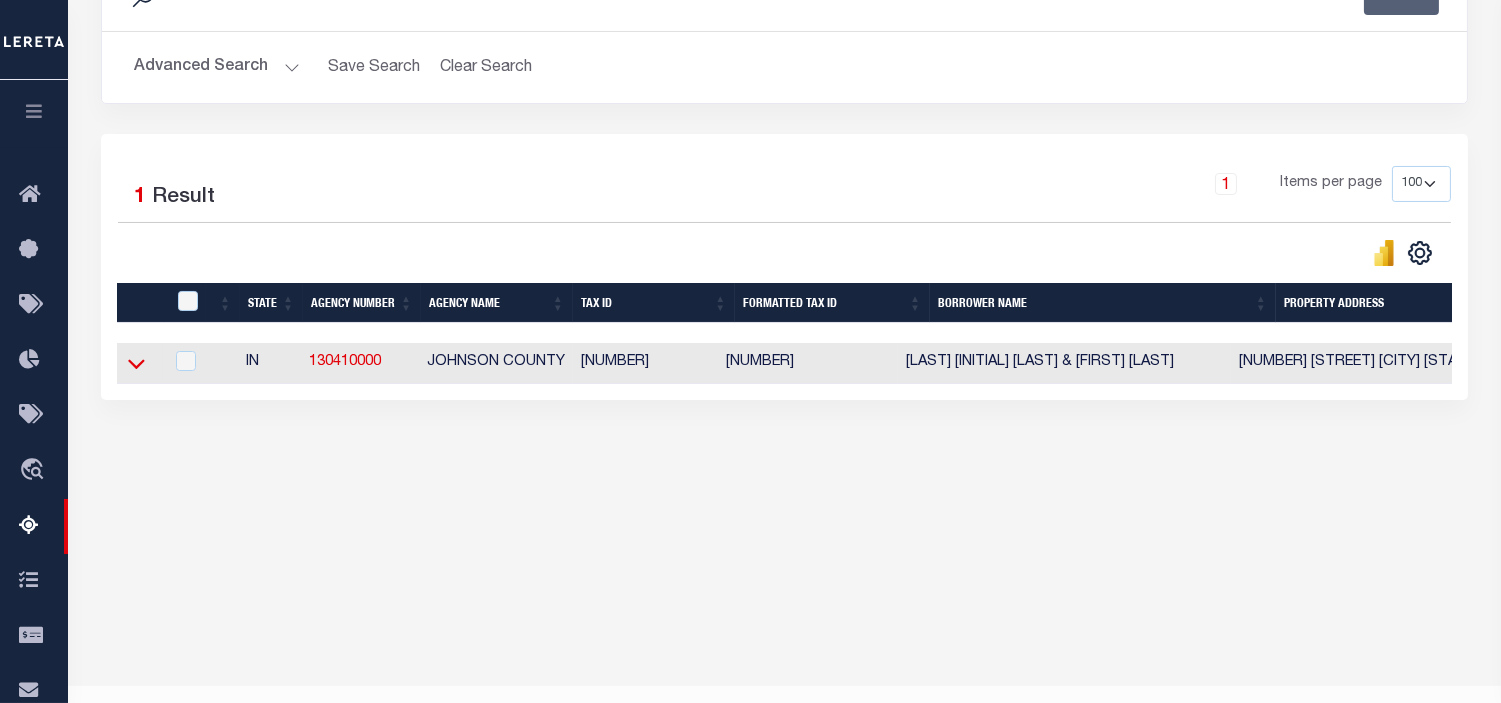 click 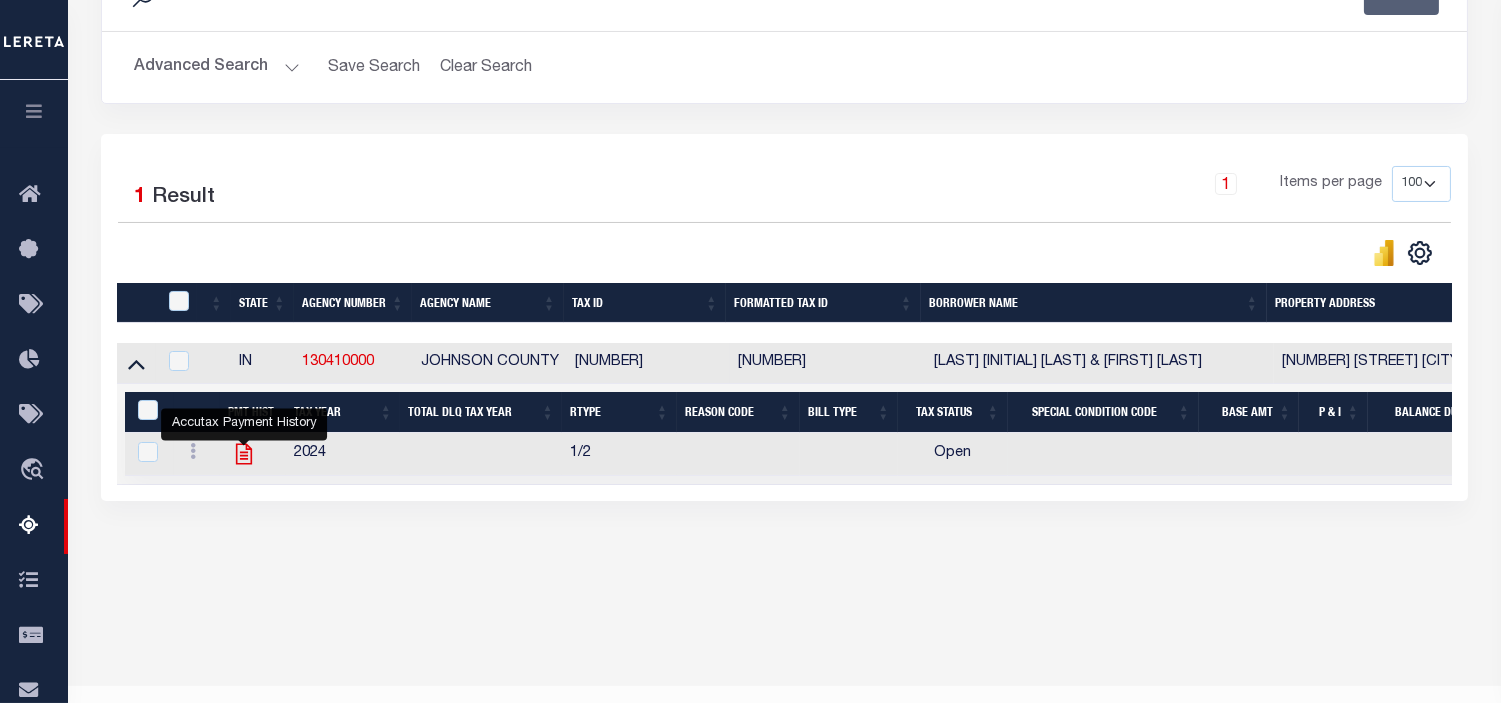 click 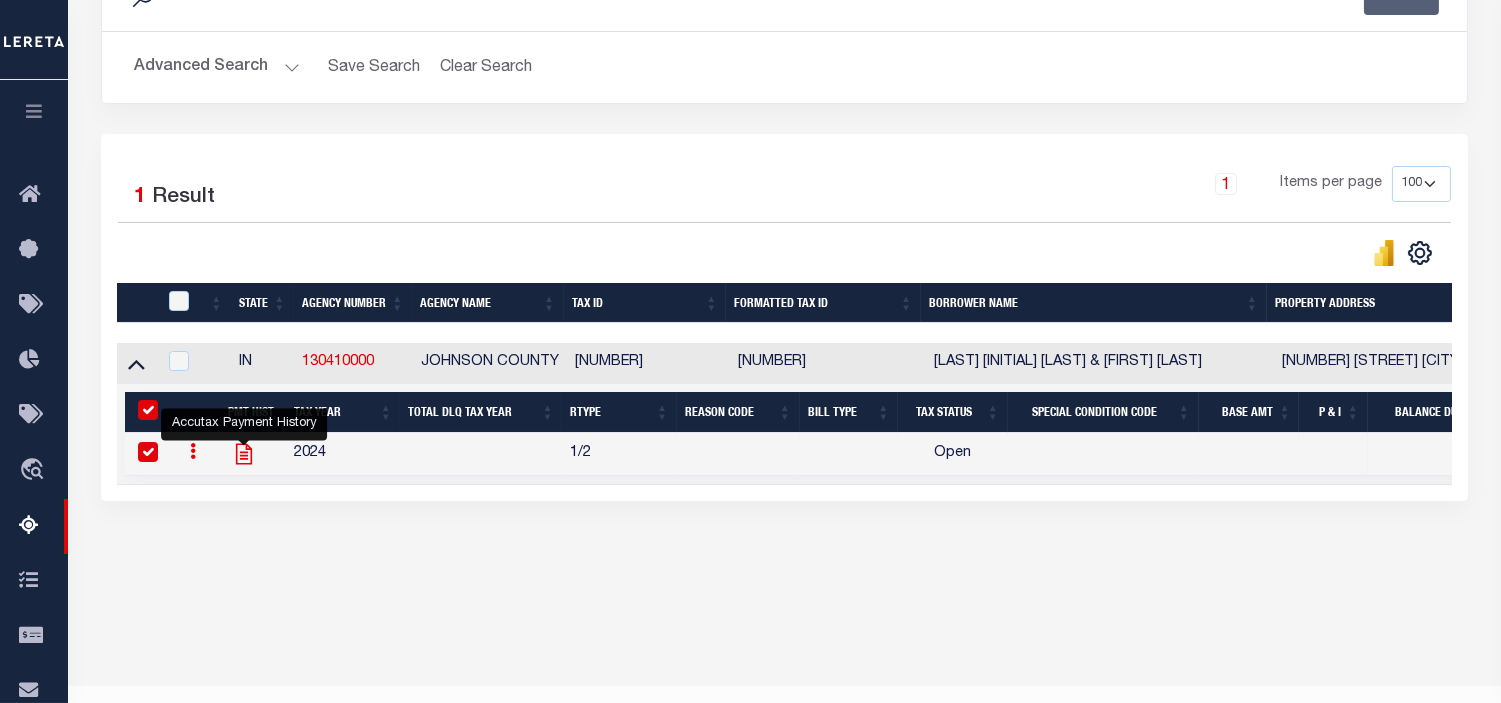 checkbox on "true" 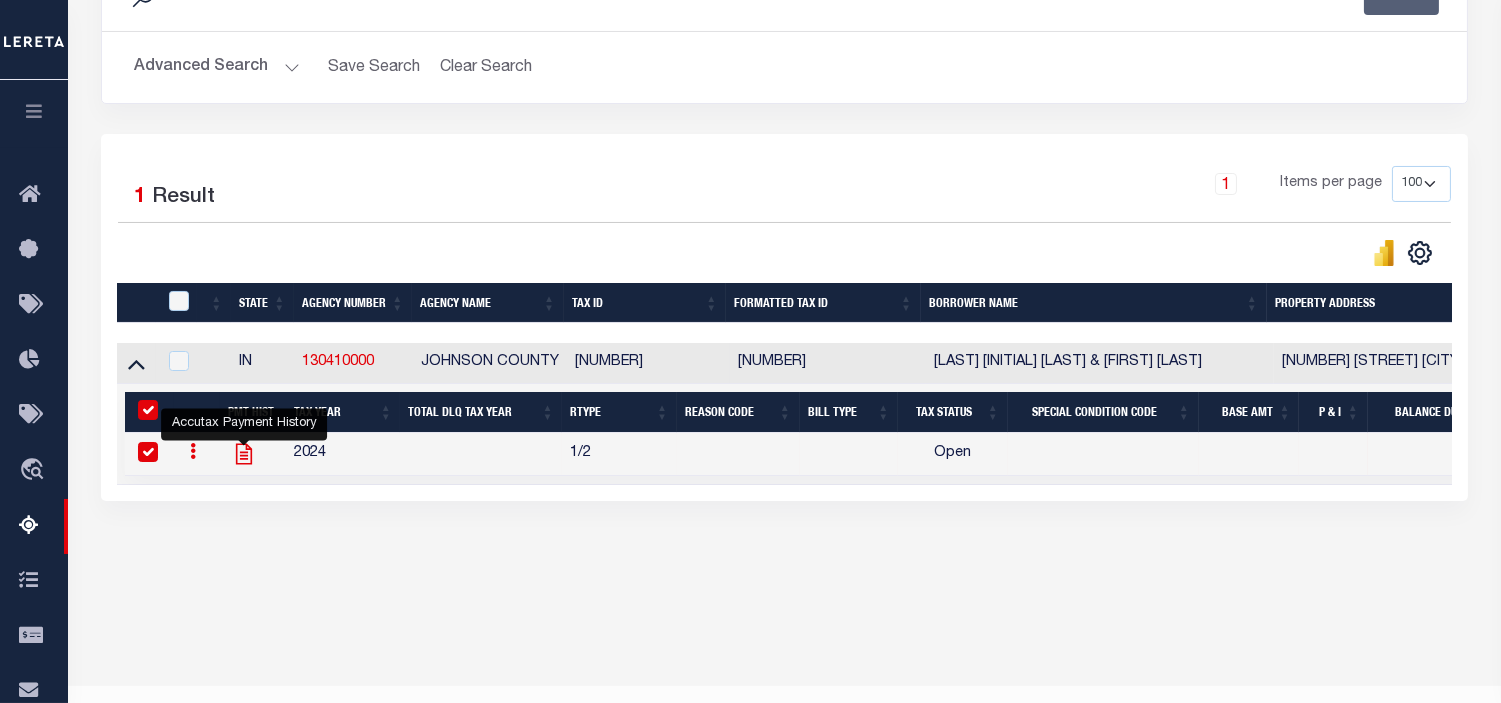 checkbox on "true" 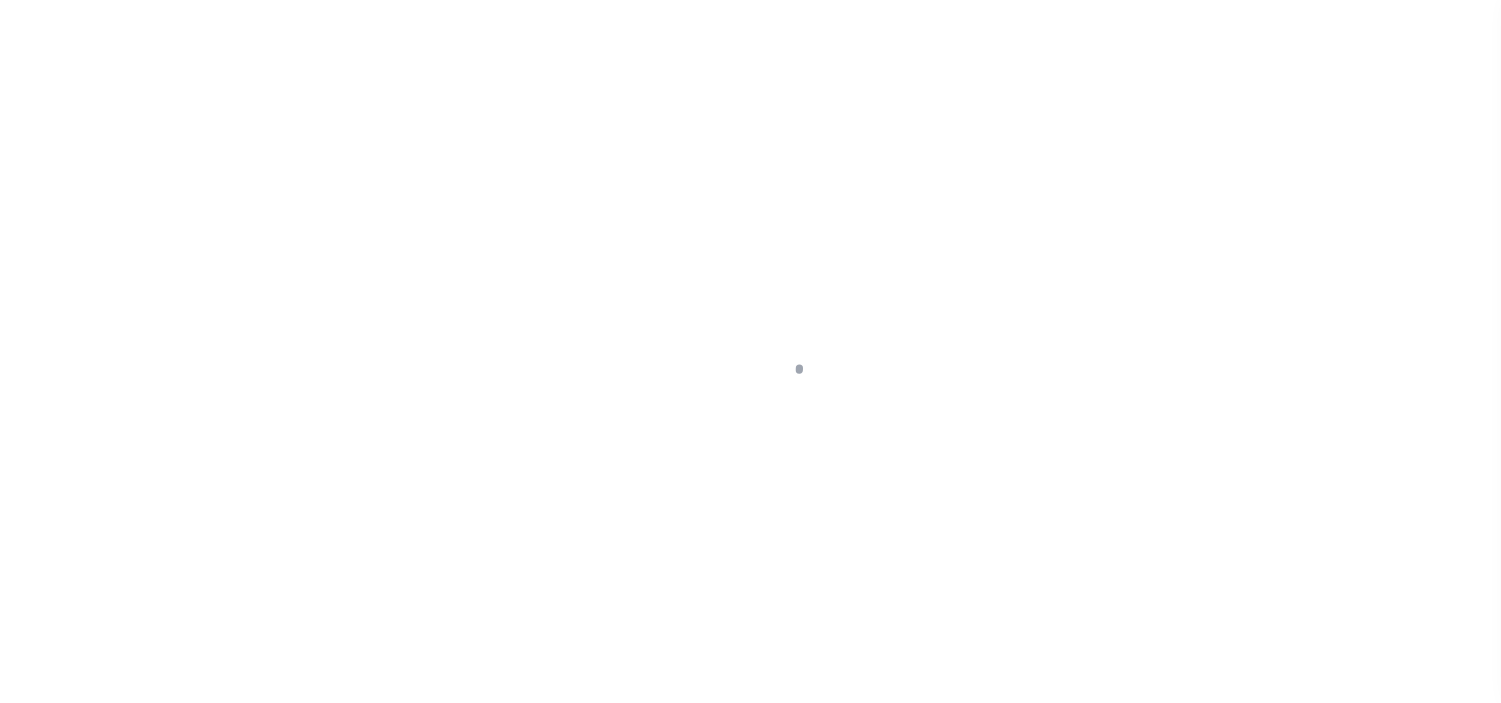 scroll, scrollTop: 0, scrollLeft: 0, axis: both 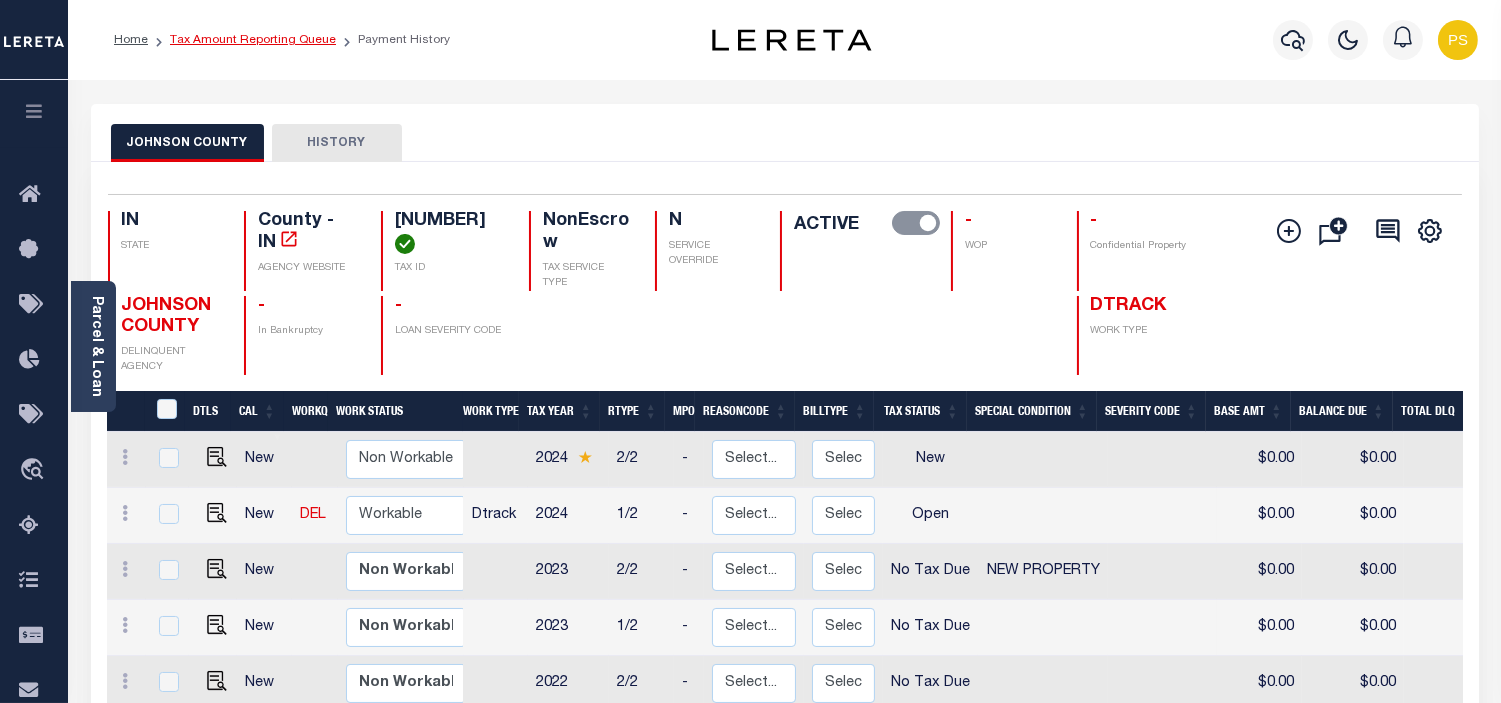 click on "Tax Amount Reporting Queue" at bounding box center (253, 40) 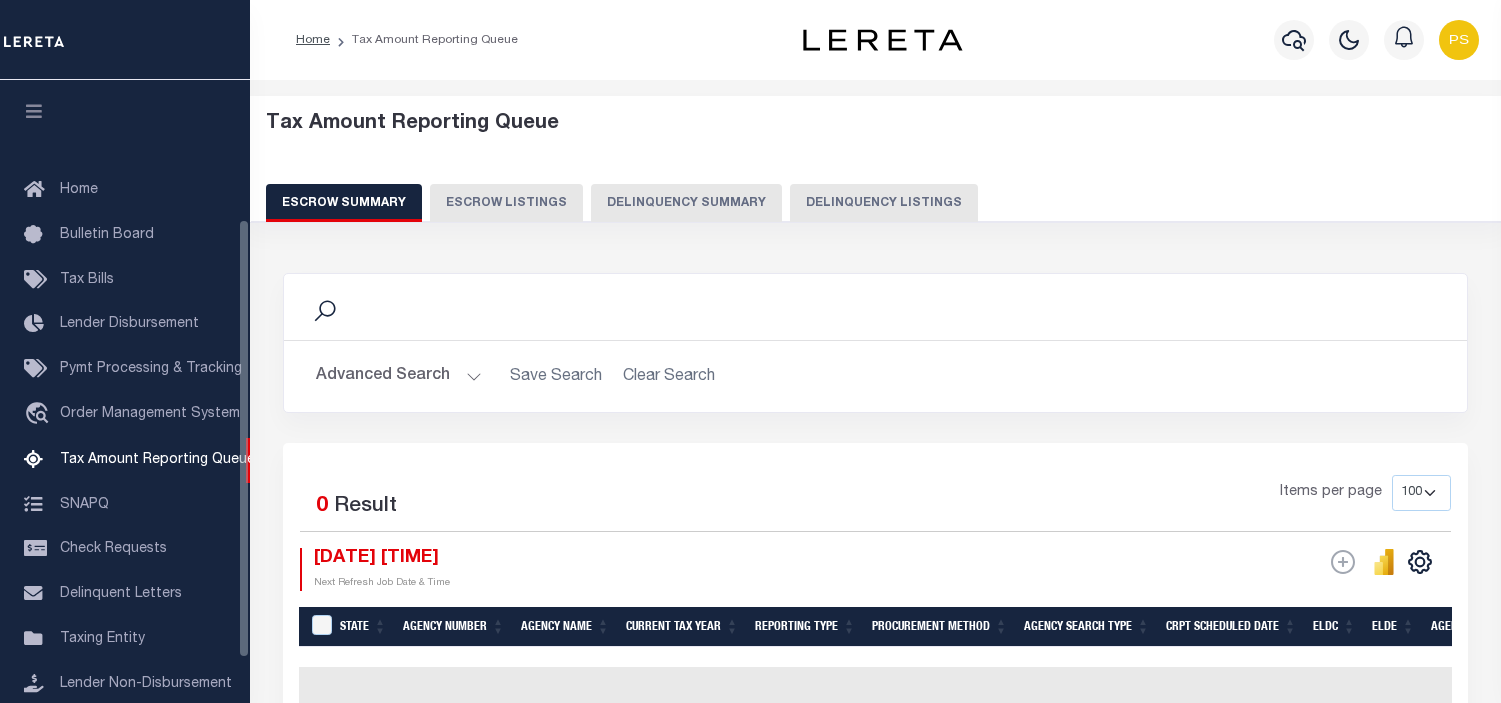 select on "100" 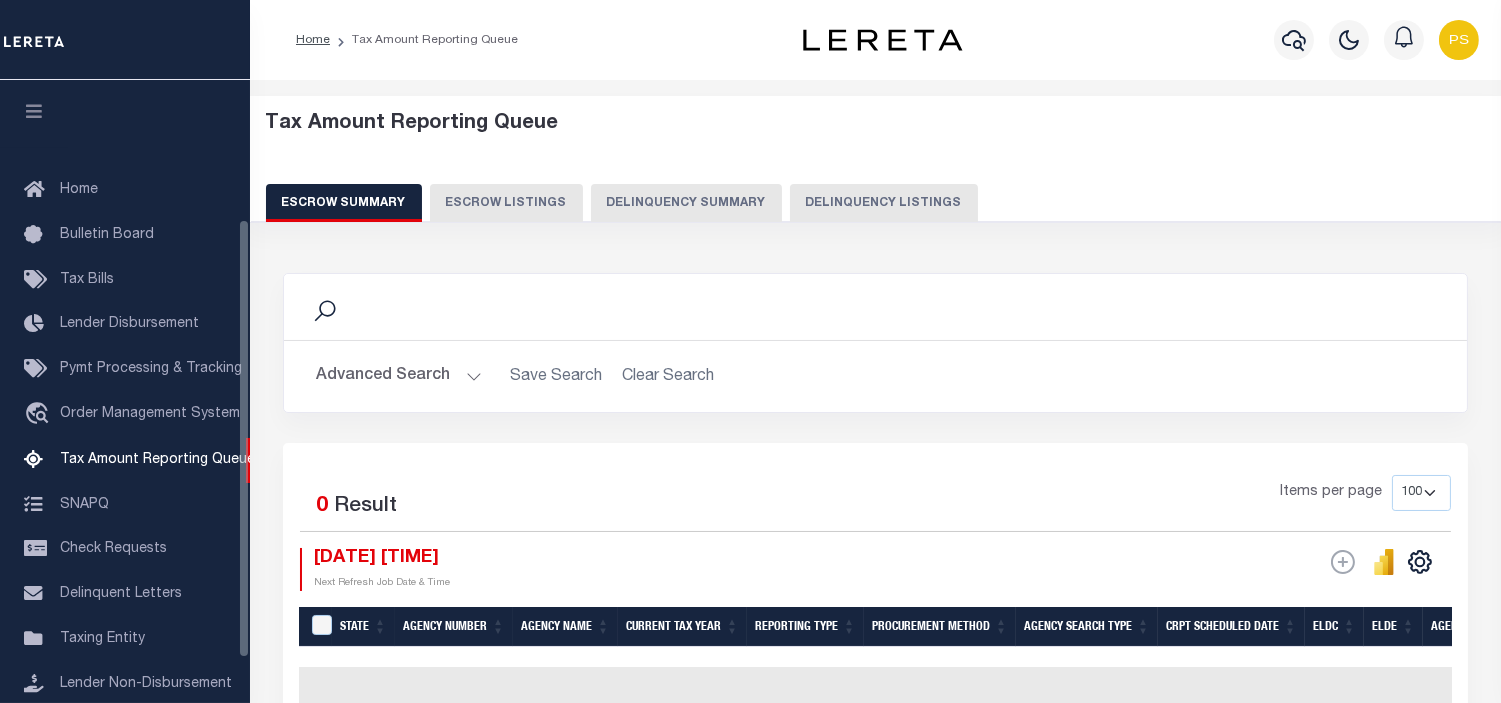 scroll, scrollTop: 198, scrollLeft: 0, axis: vertical 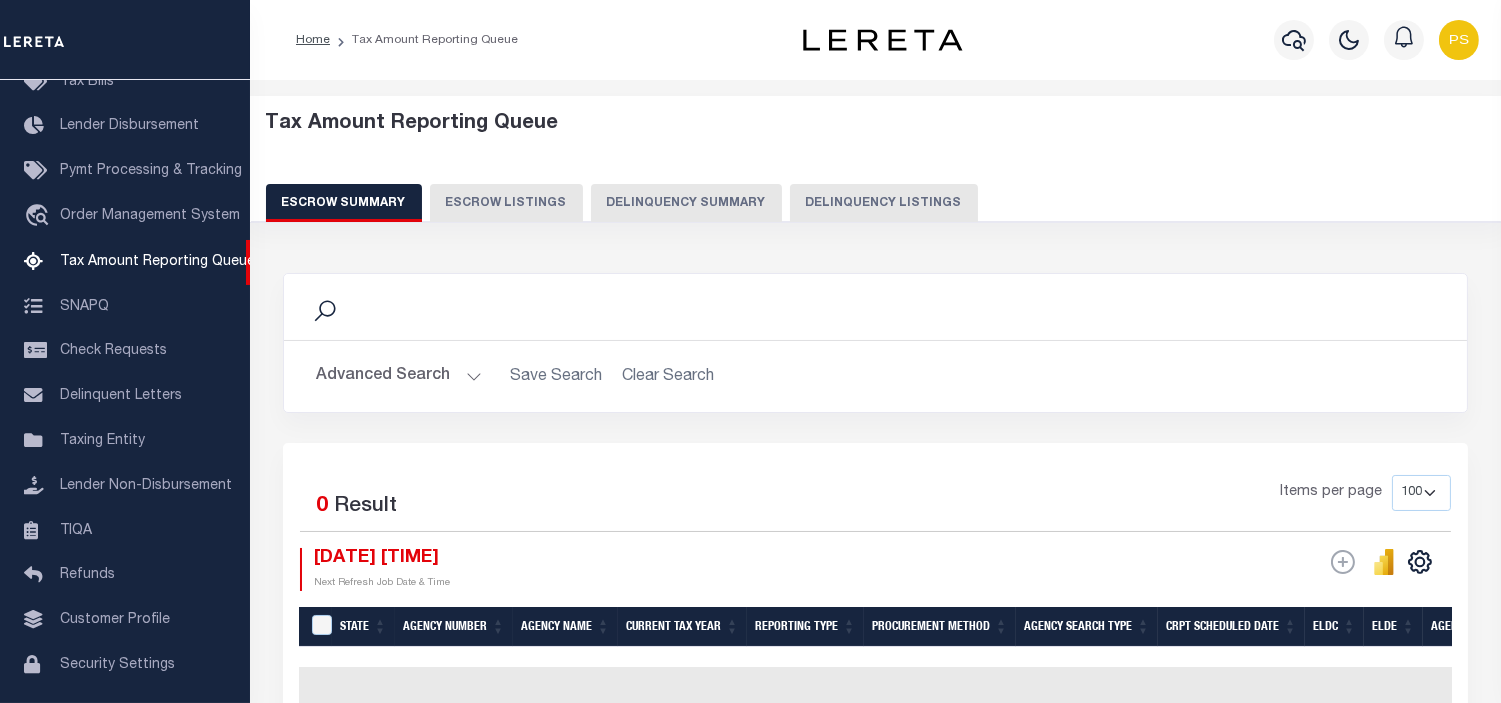 click on "Delinquency Listings" at bounding box center [884, 203] 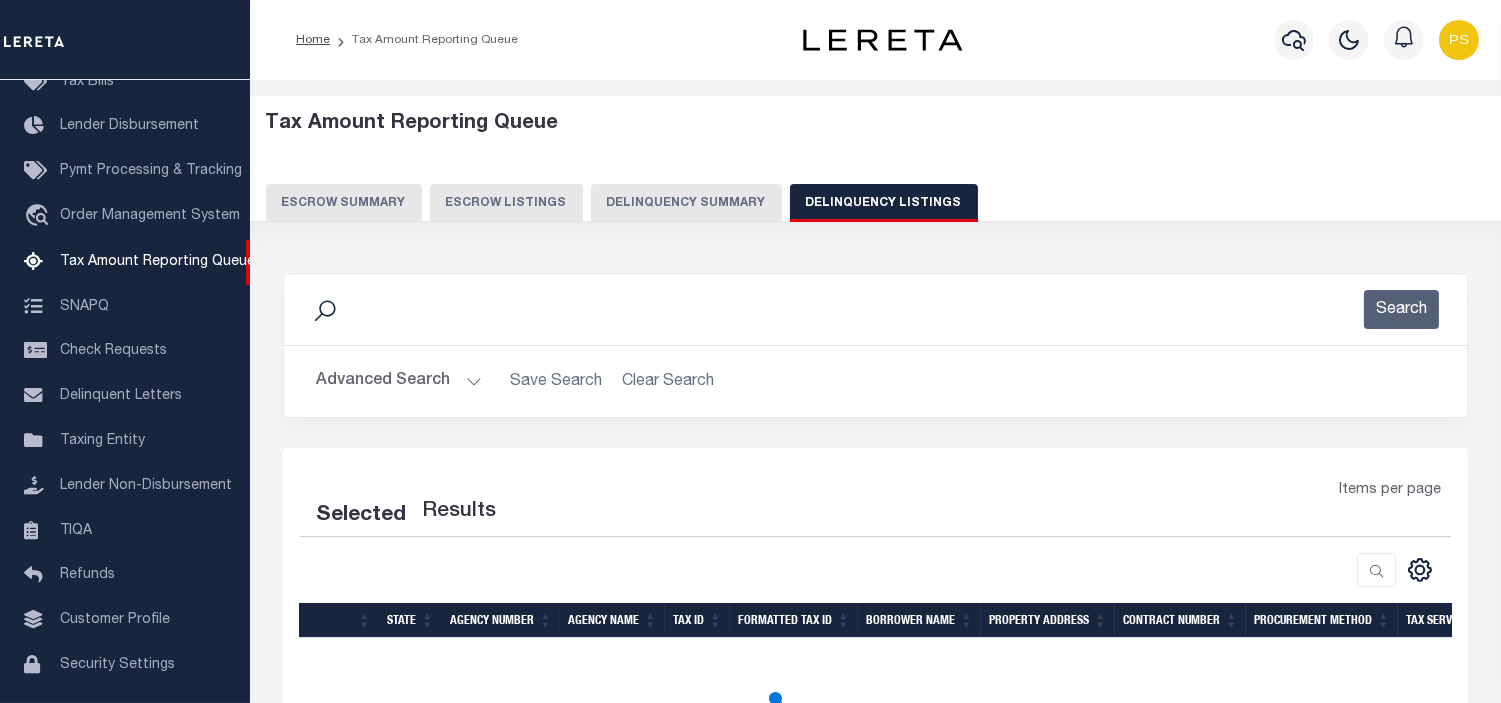 select on "100" 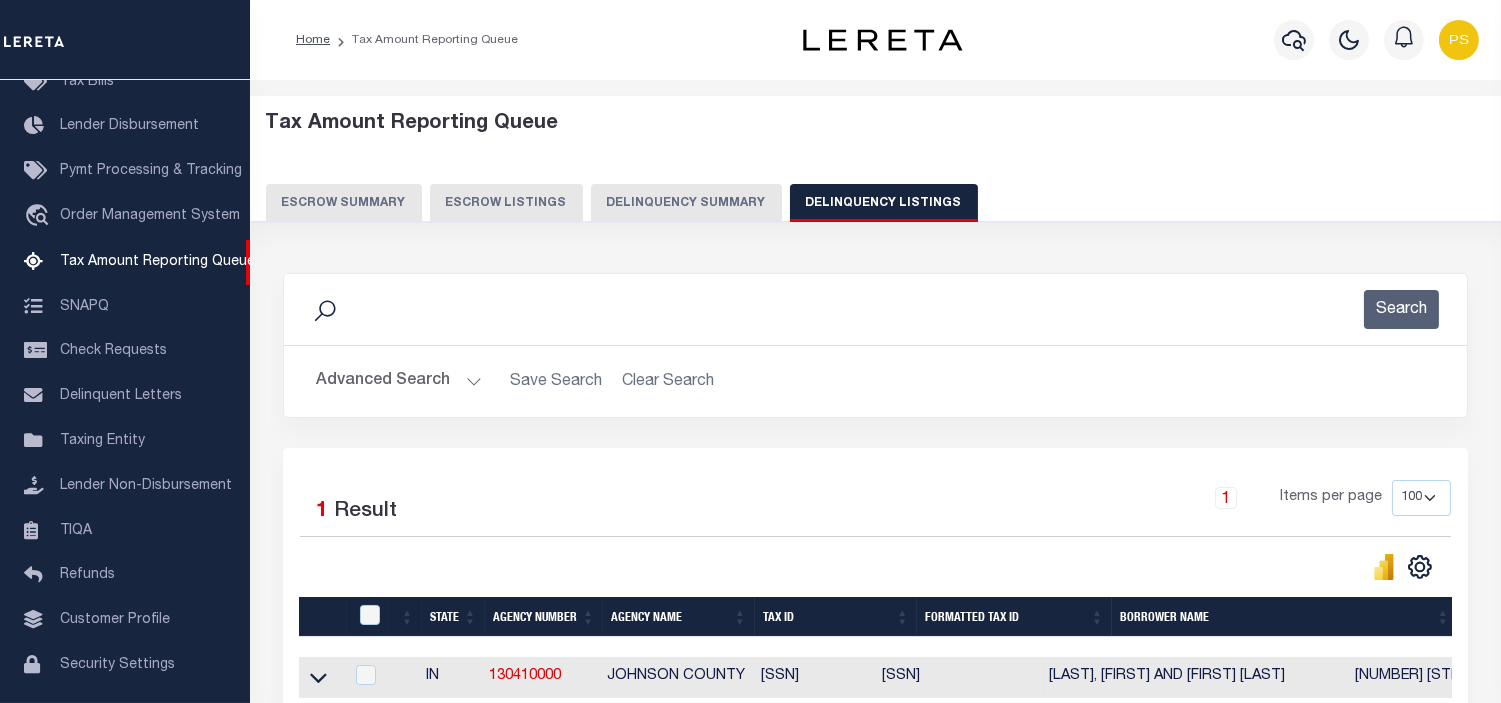 click on "Advanced Search" at bounding box center [399, 381] 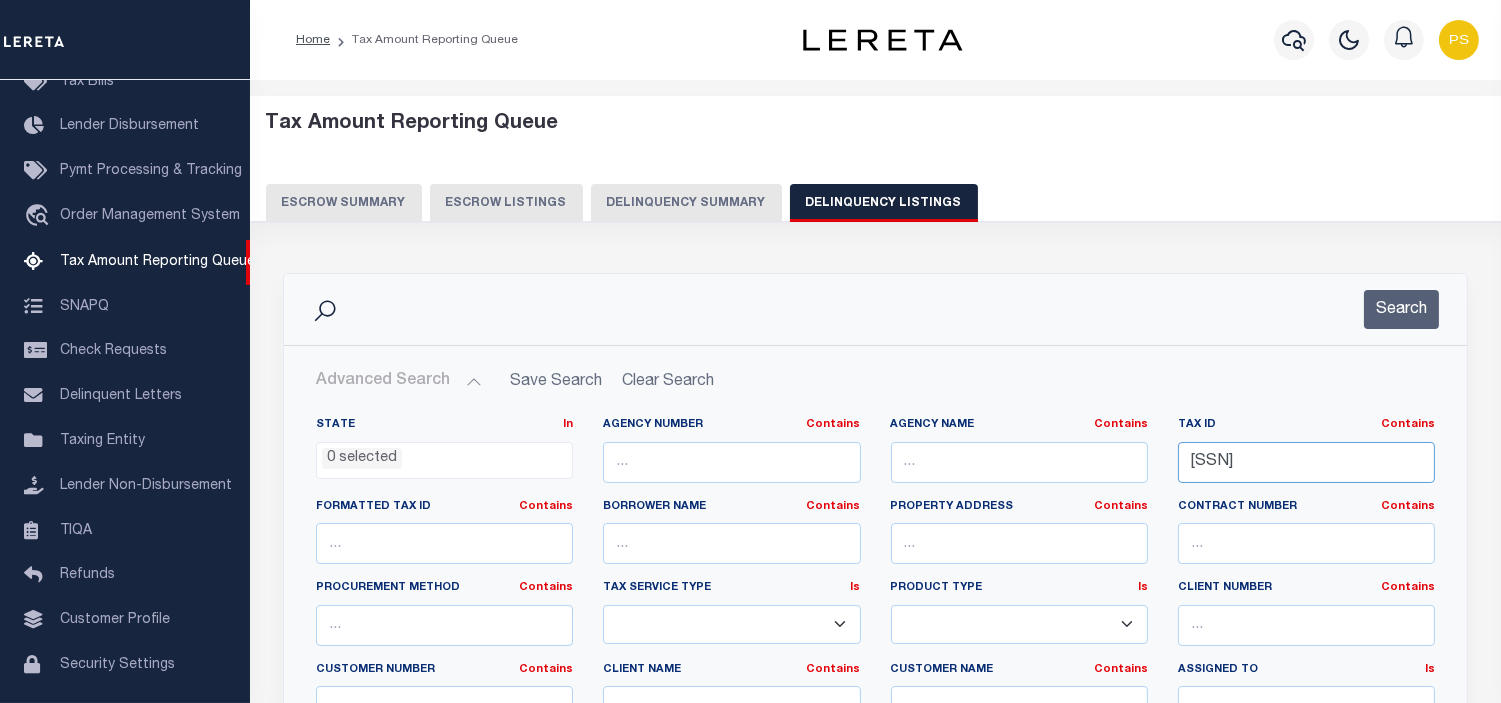 click on "[SSN]" at bounding box center [1306, 462] 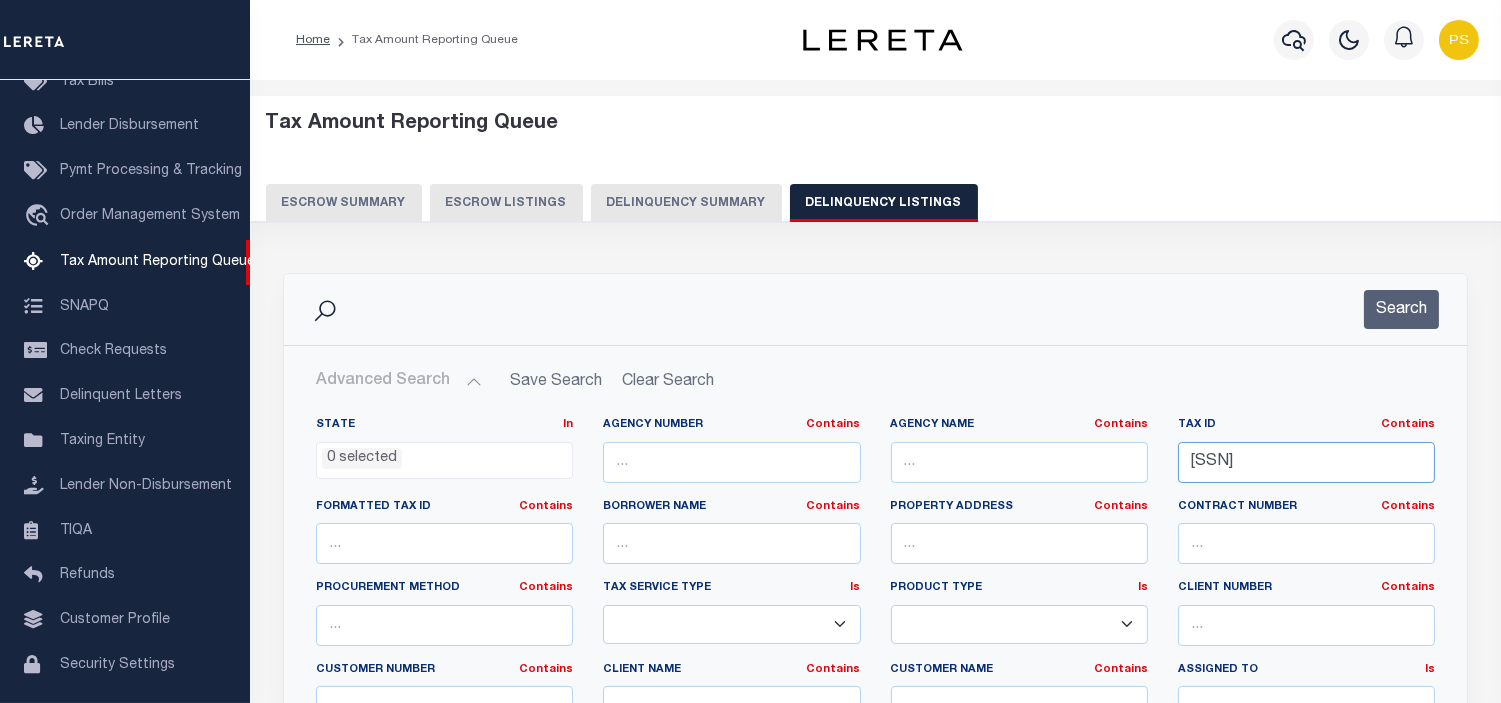 paste on "[SSN]" 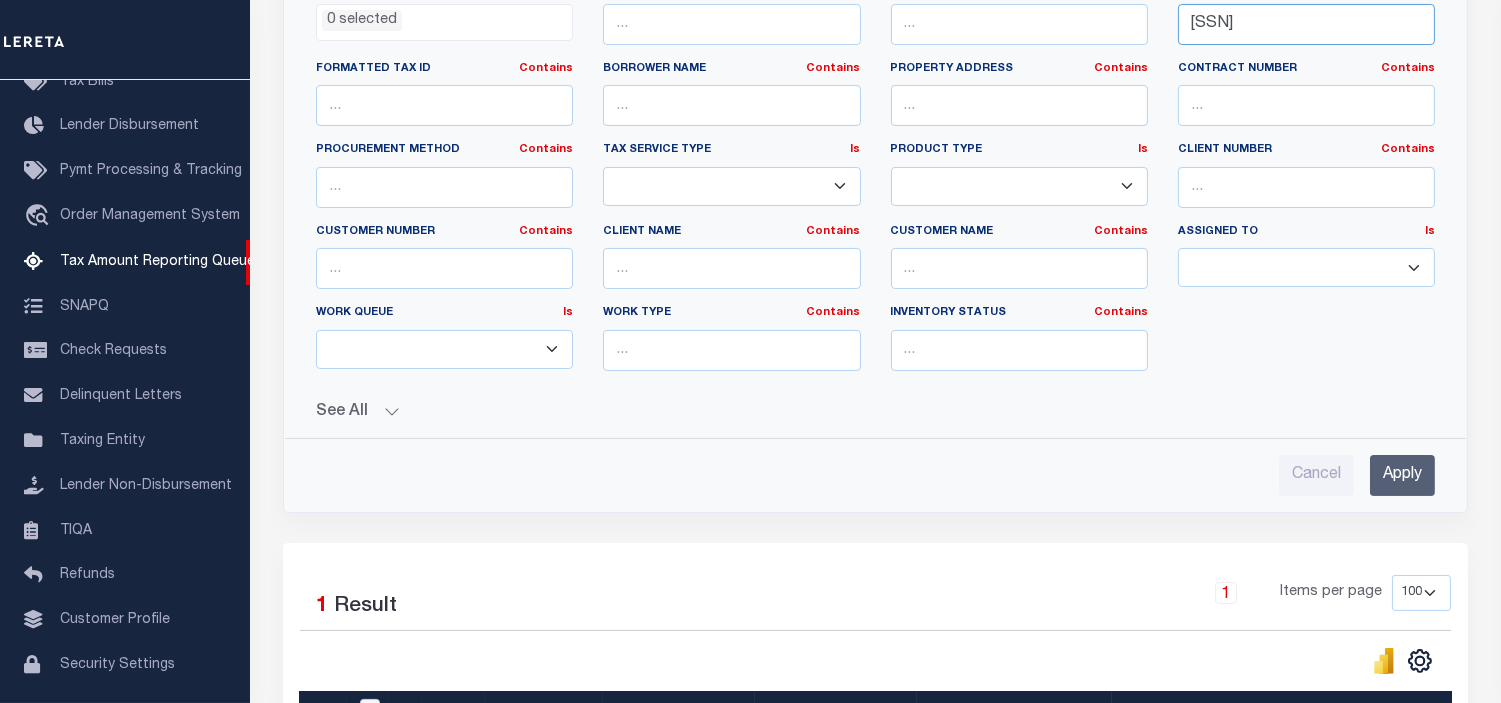 scroll, scrollTop: 444, scrollLeft: 0, axis: vertical 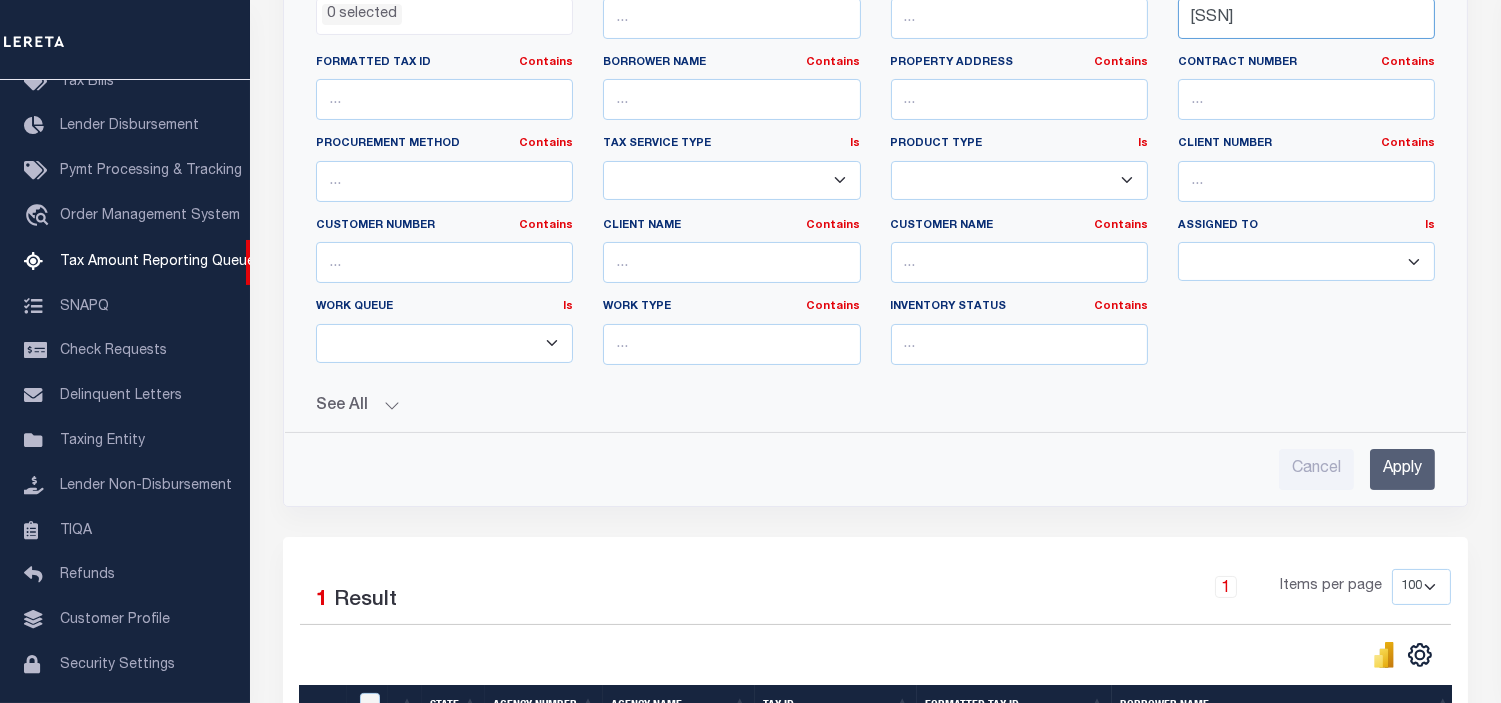type on "[SSN]" 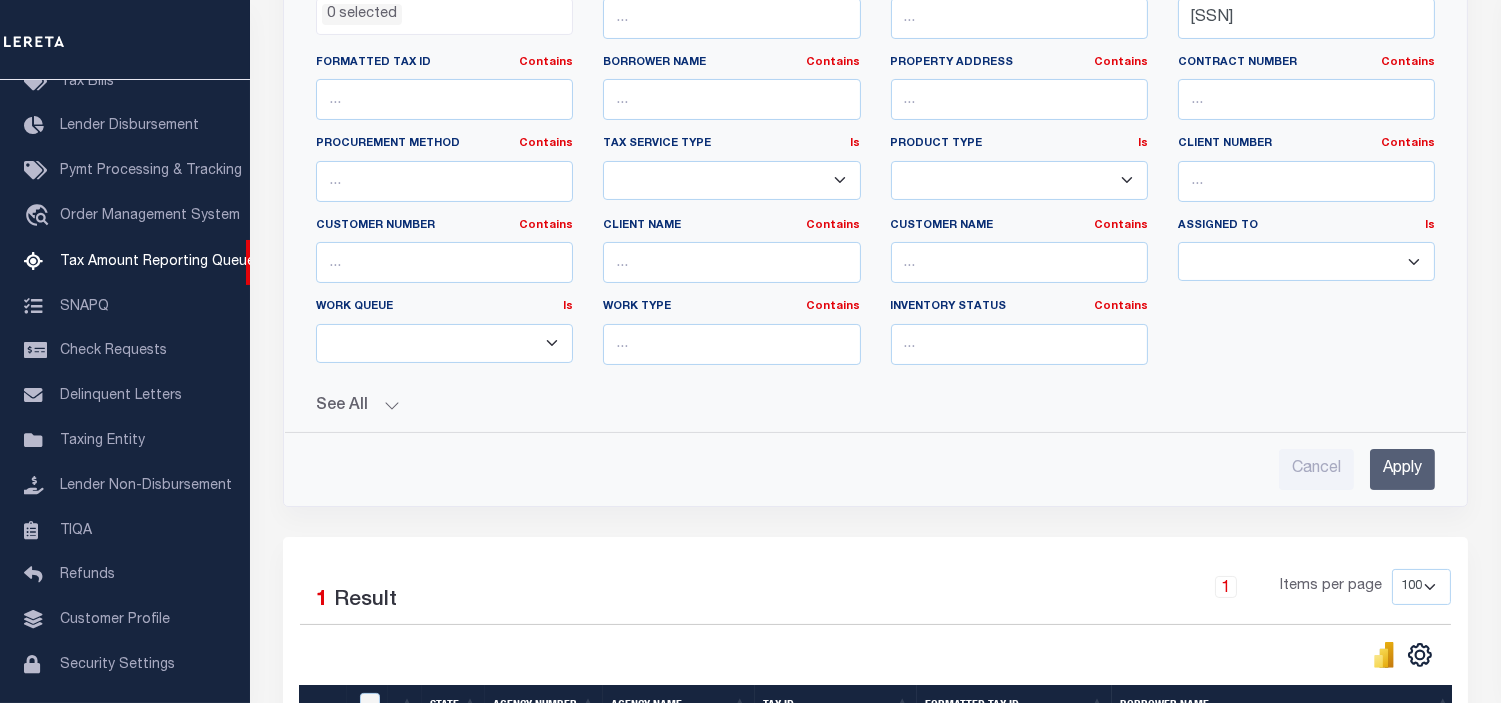 click on "Apply" at bounding box center [1402, 469] 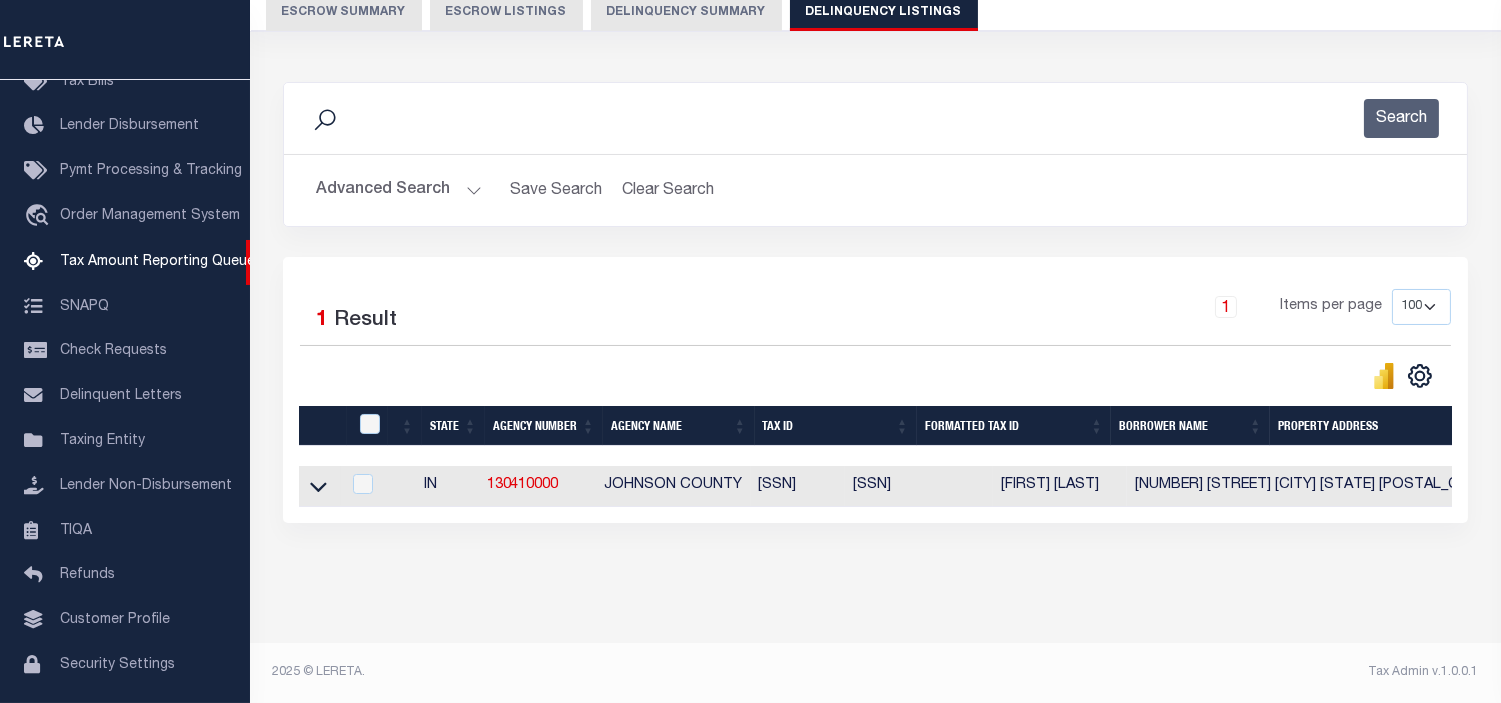 scroll, scrollTop: 207, scrollLeft: 0, axis: vertical 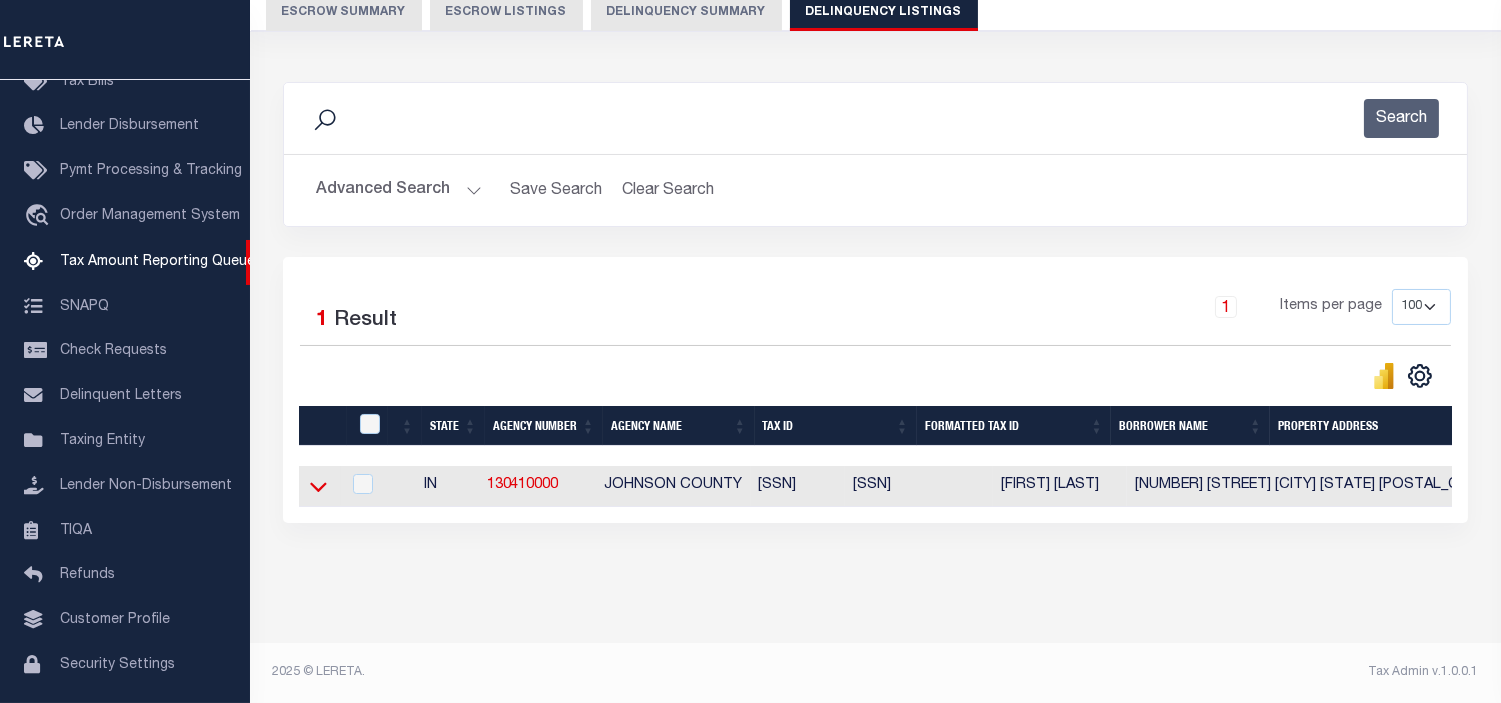 click 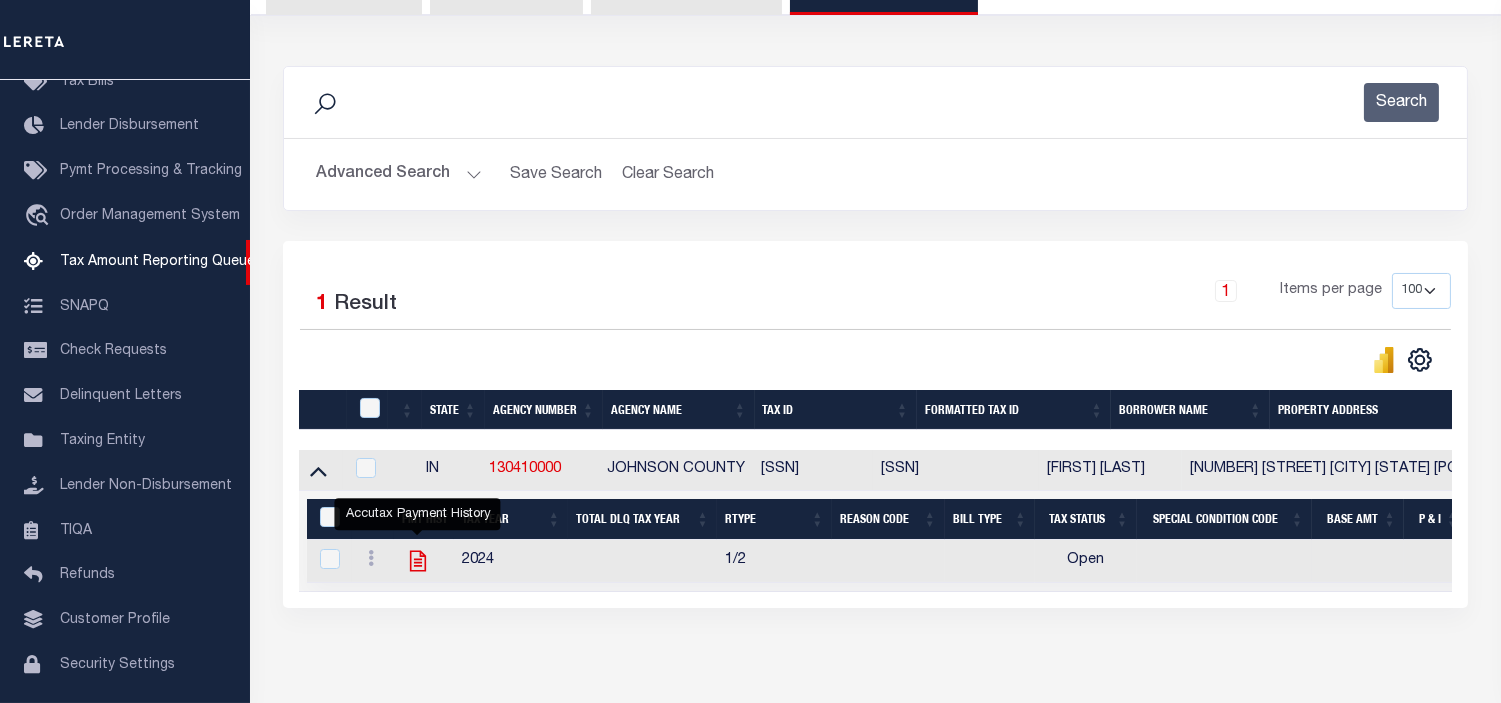 click 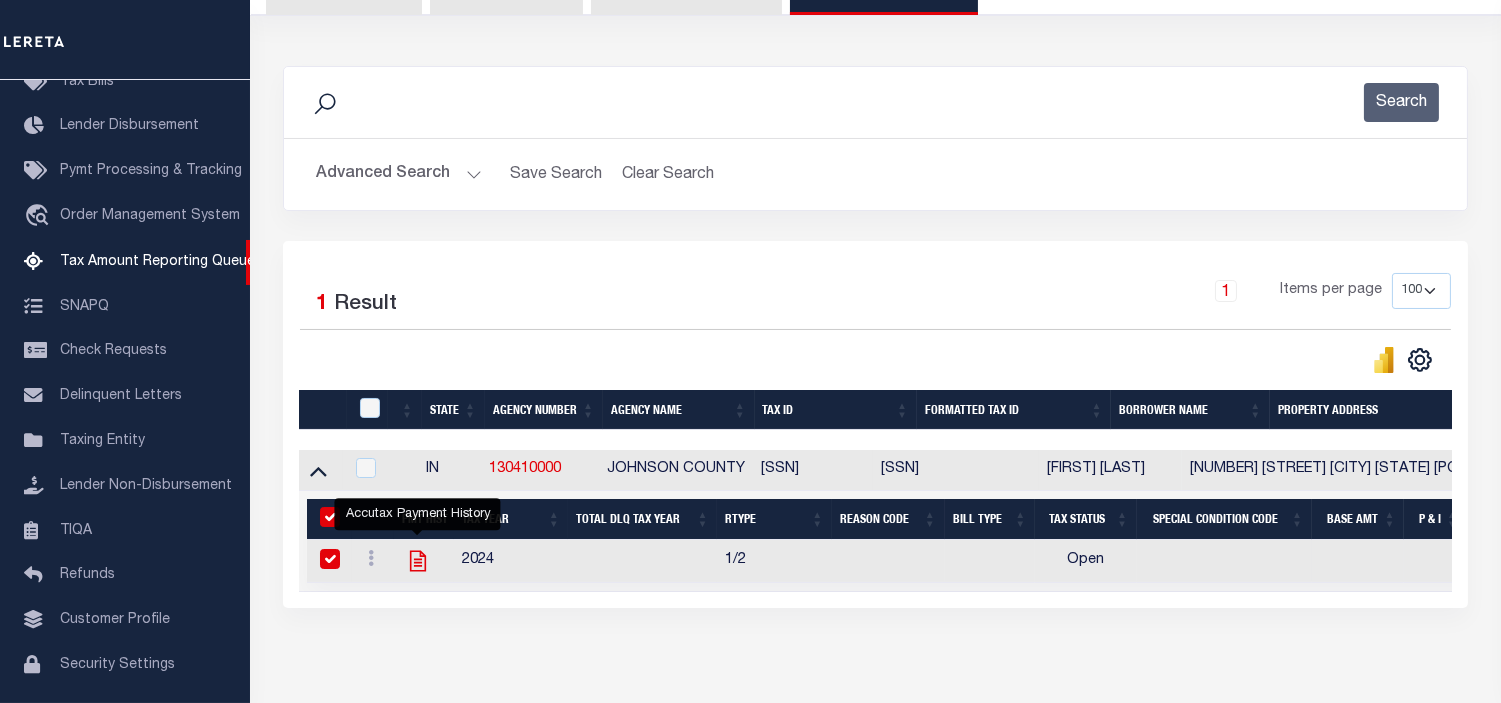 checkbox on "true" 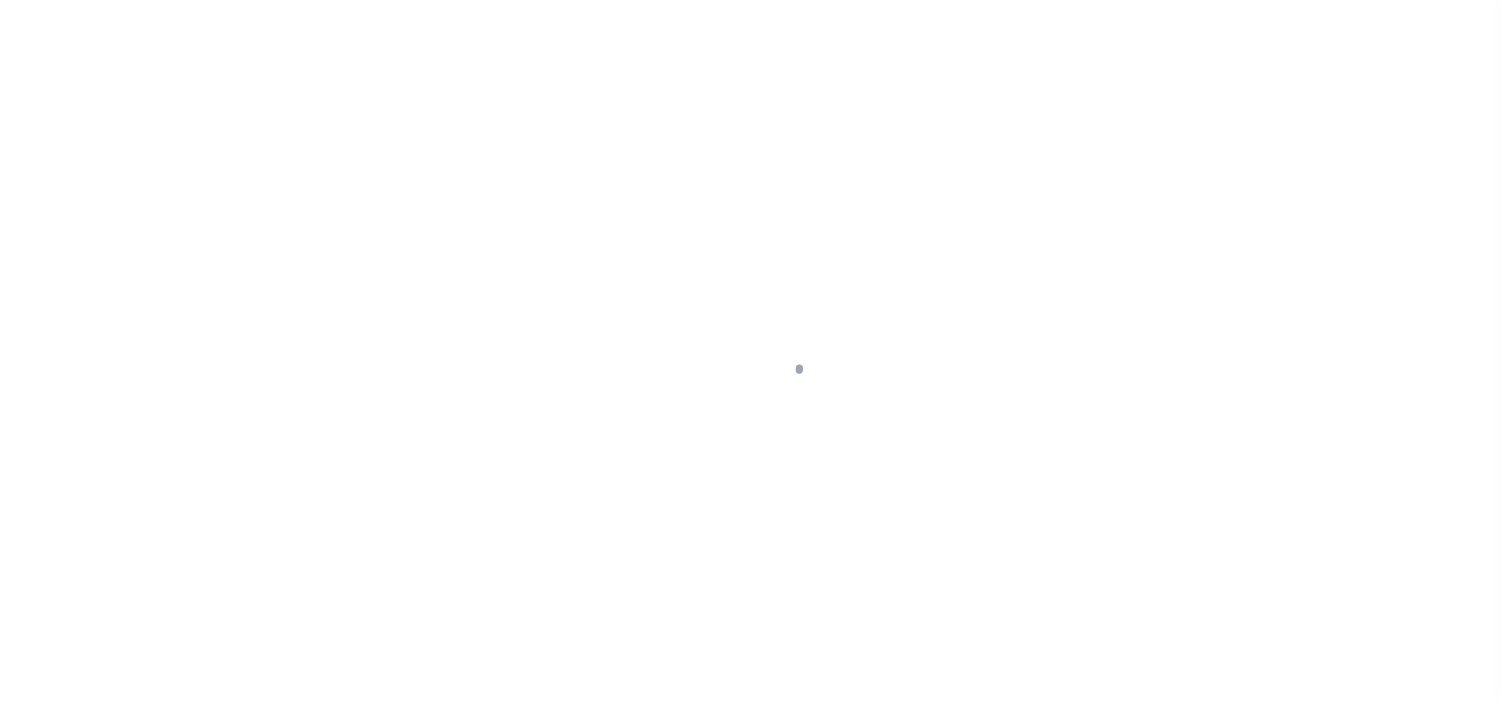 scroll, scrollTop: 0, scrollLeft: 0, axis: both 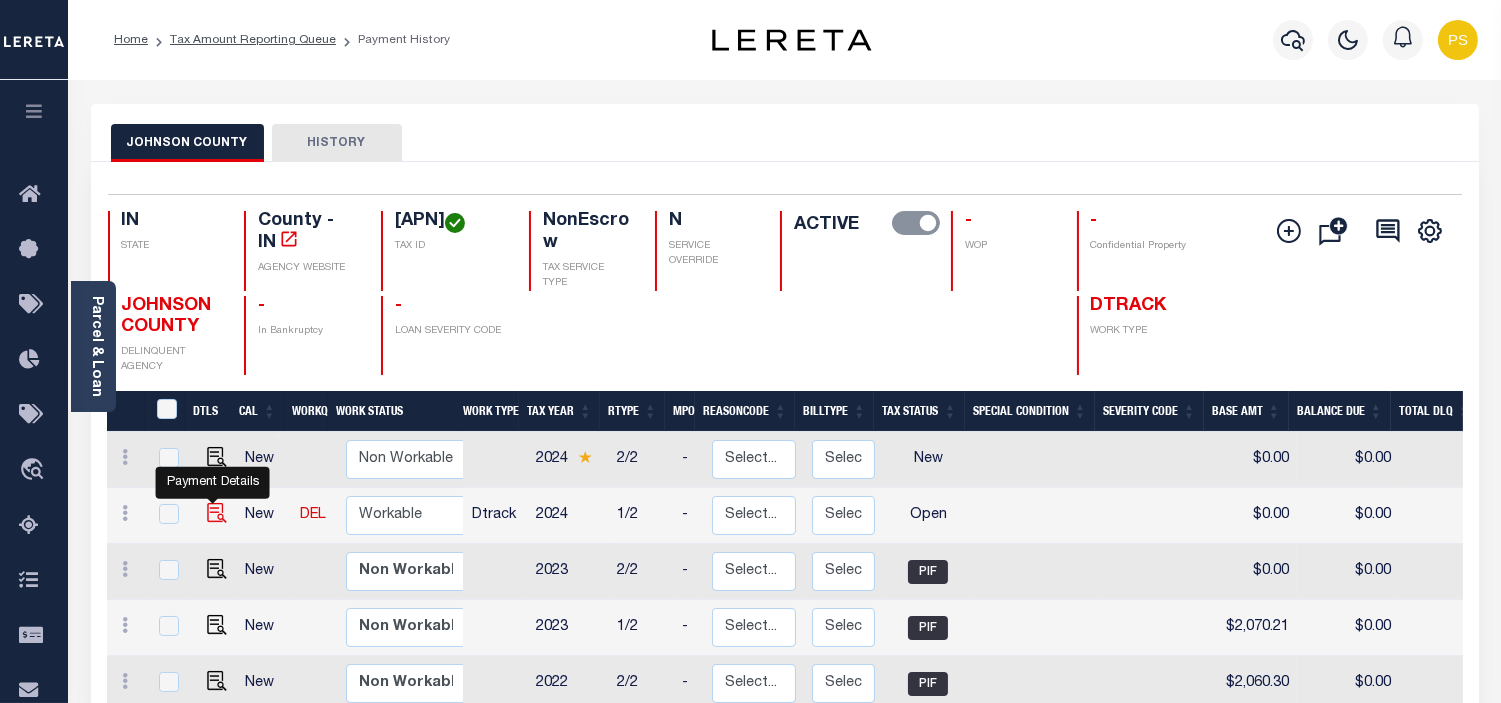 click at bounding box center (217, 513) 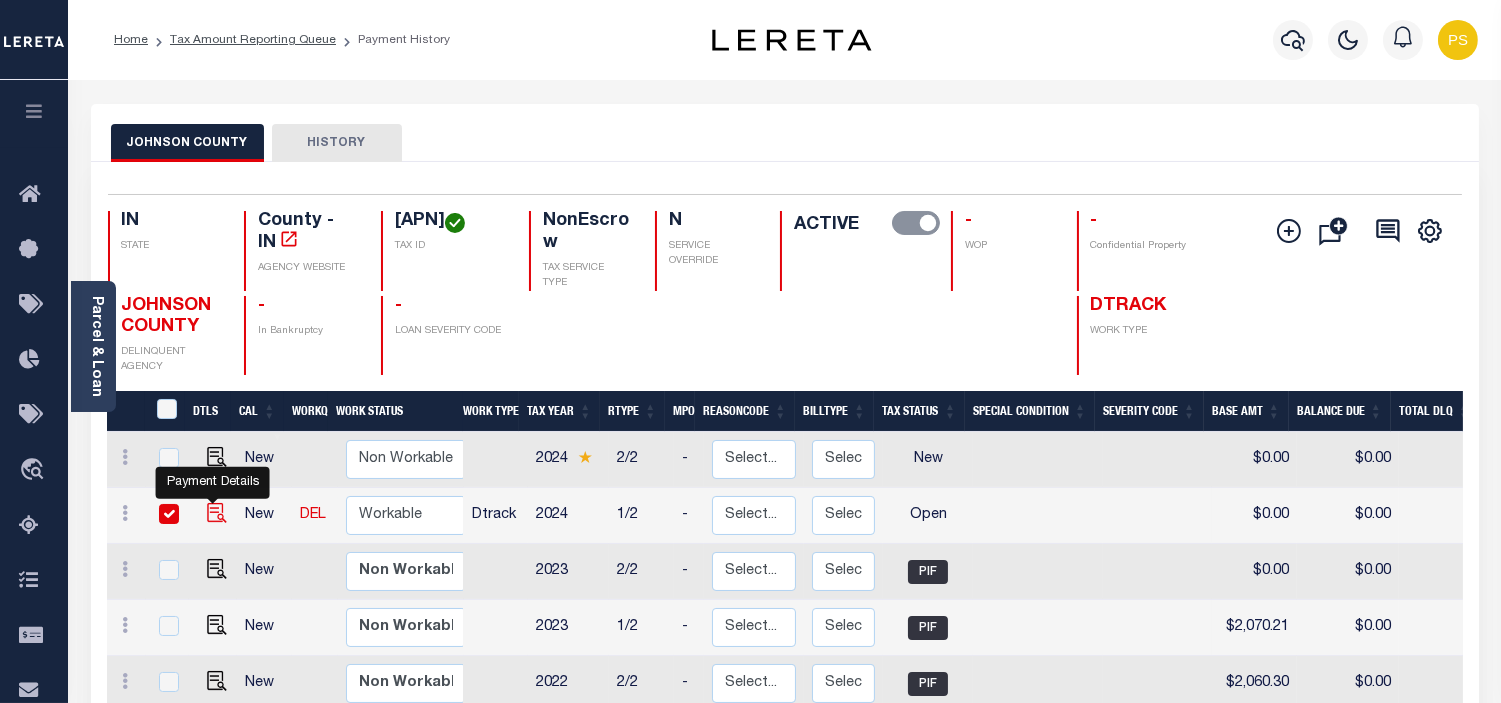 checkbox on "true" 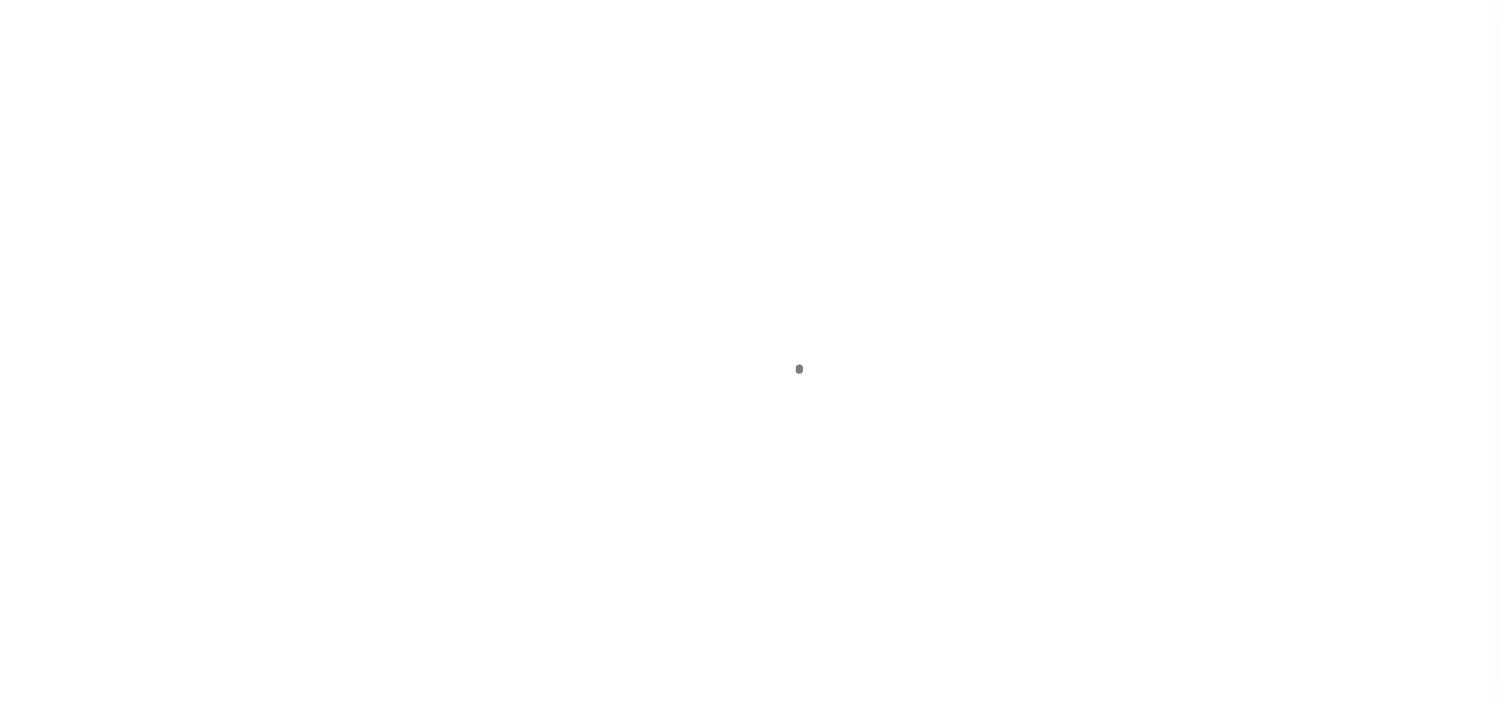 scroll, scrollTop: 0, scrollLeft: 0, axis: both 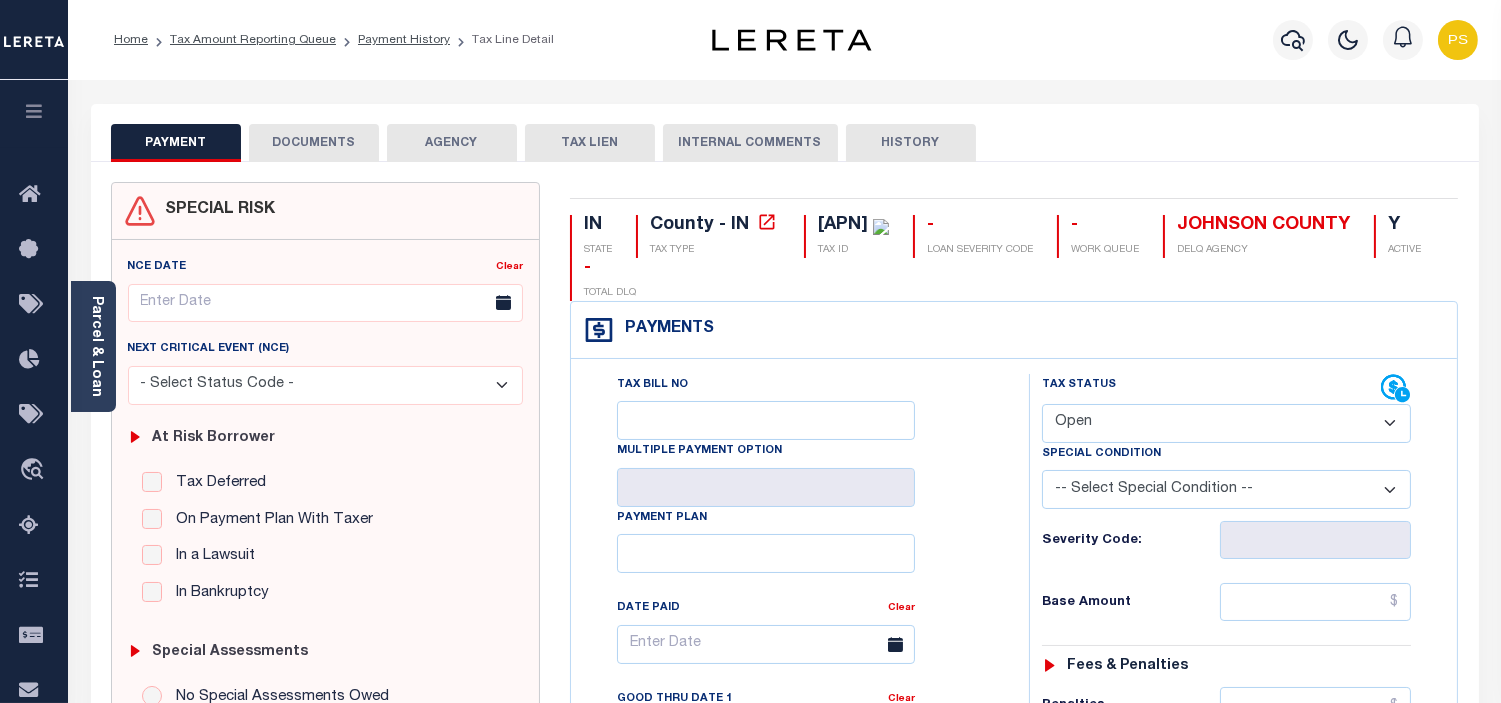 click on "- Select Status Code -
Open
Due/Unpaid
Paid
Incomplete
No Tax Due
Internal Refund Processed
New" at bounding box center (1226, 423) 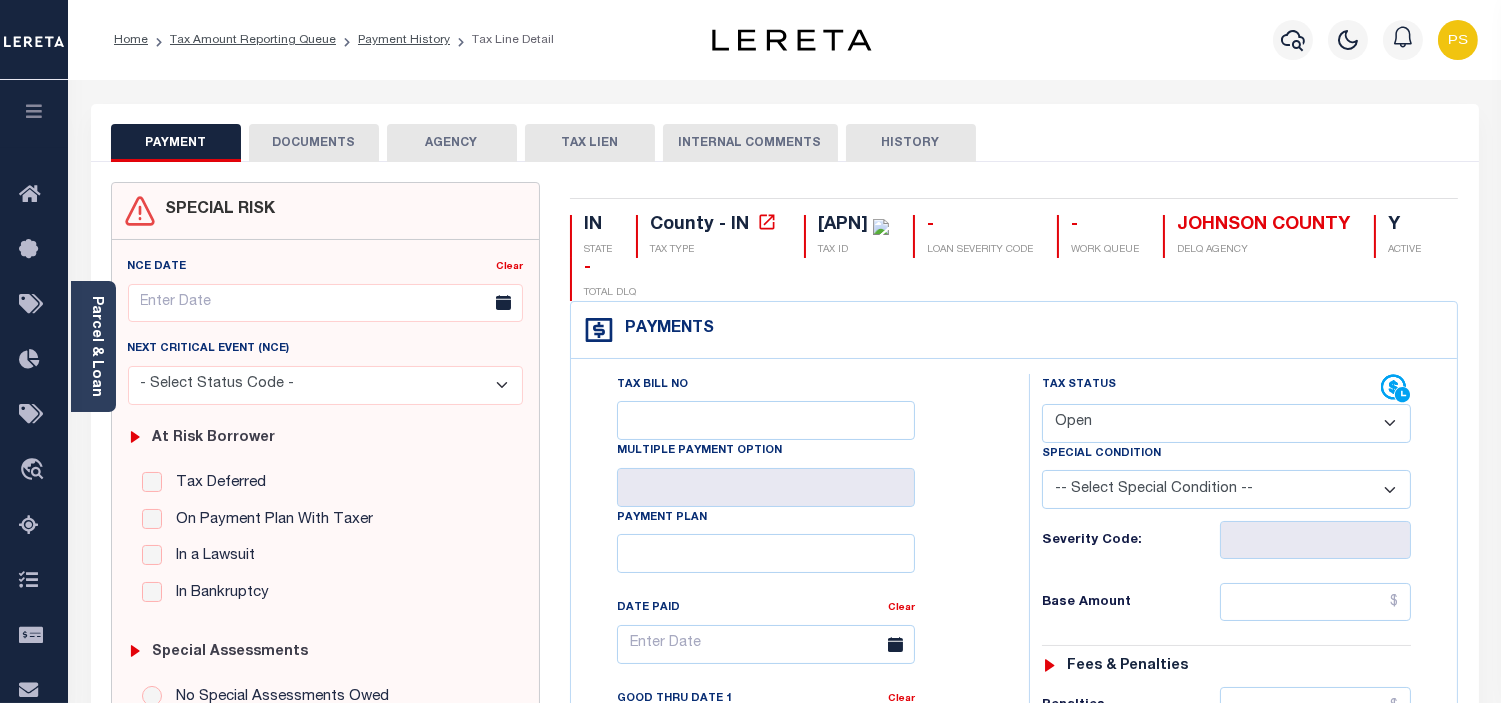 select on "PYD" 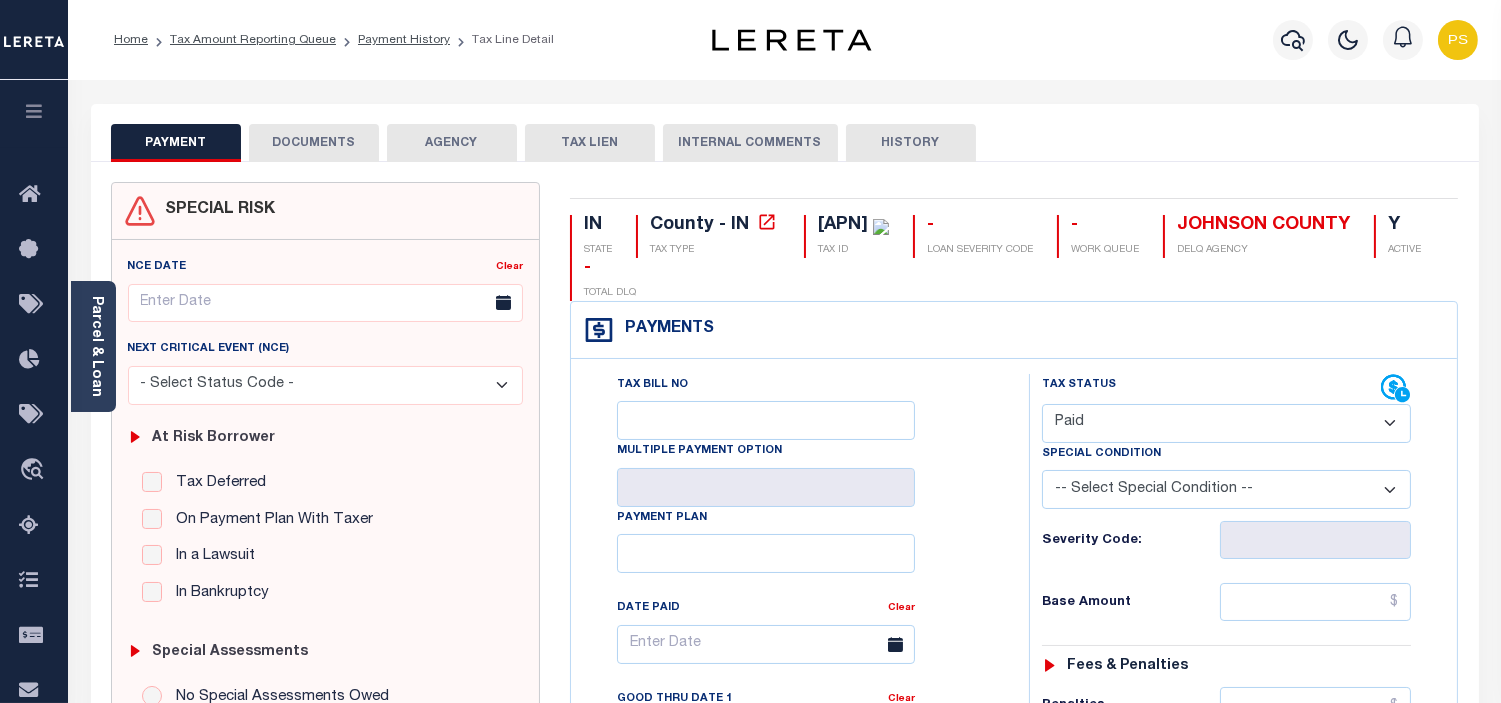 click on "- Select Status Code -
Open
Due/Unpaid
Paid
Incomplete
No Tax Due
Internal Refund Processed
New" at bounding box center [1226, 423] 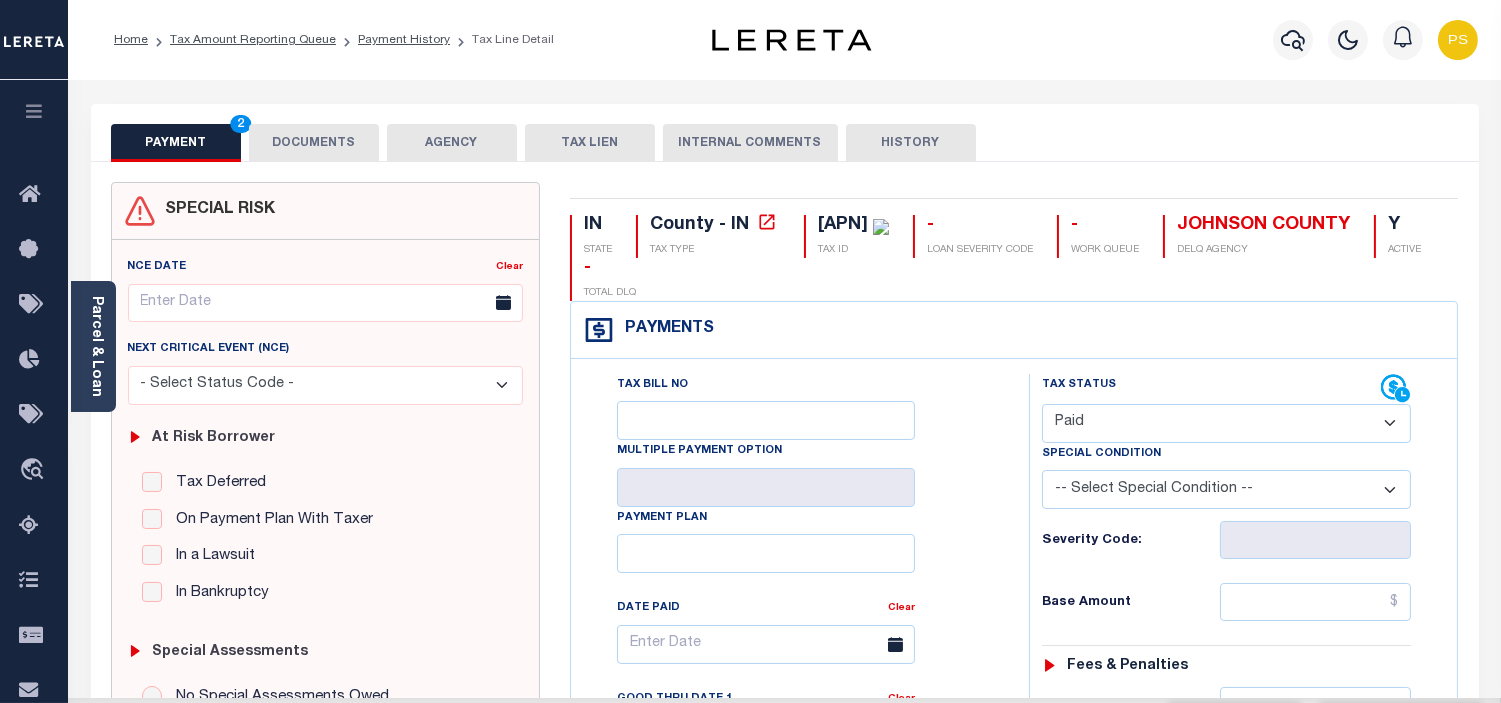 type on "08/06/2025" 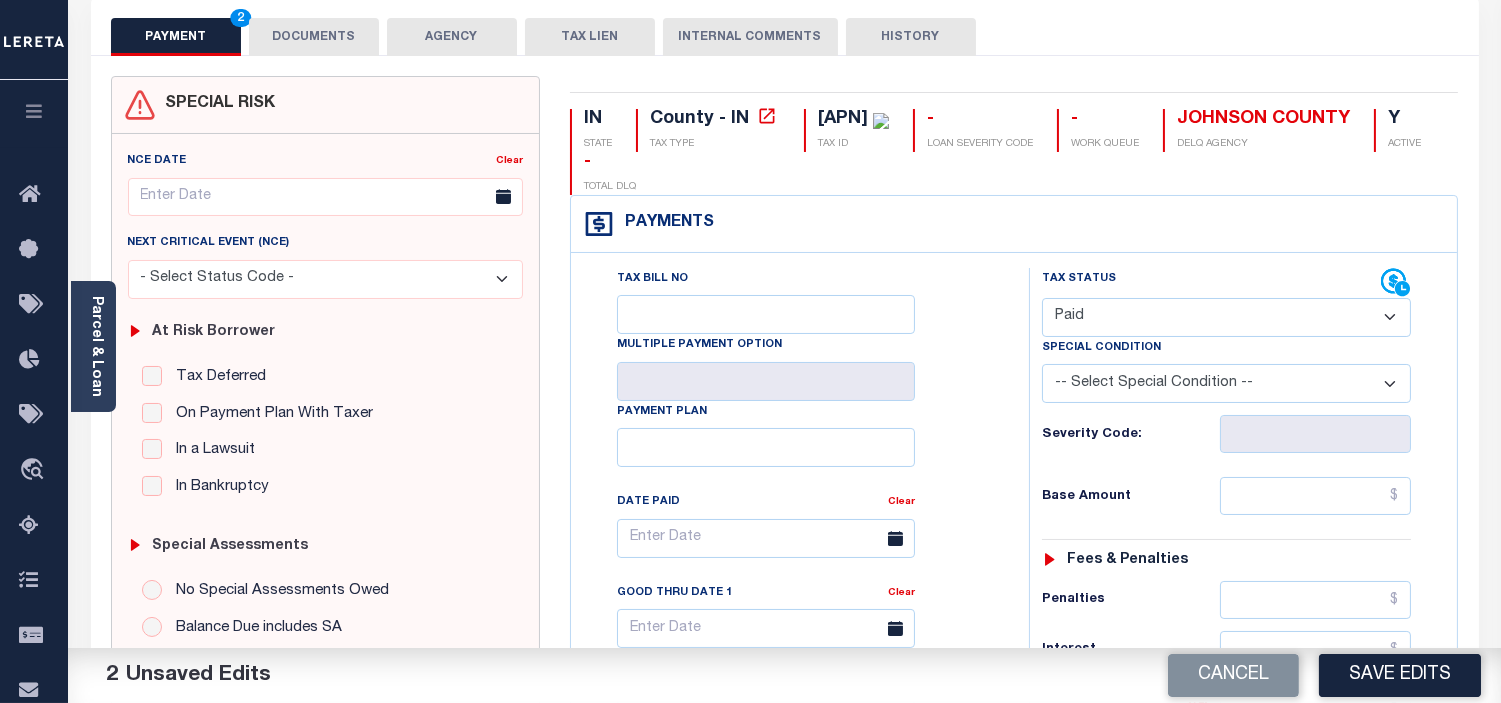 scroll, scrollTop: 222, scrollLeft: 0, axis: vertical 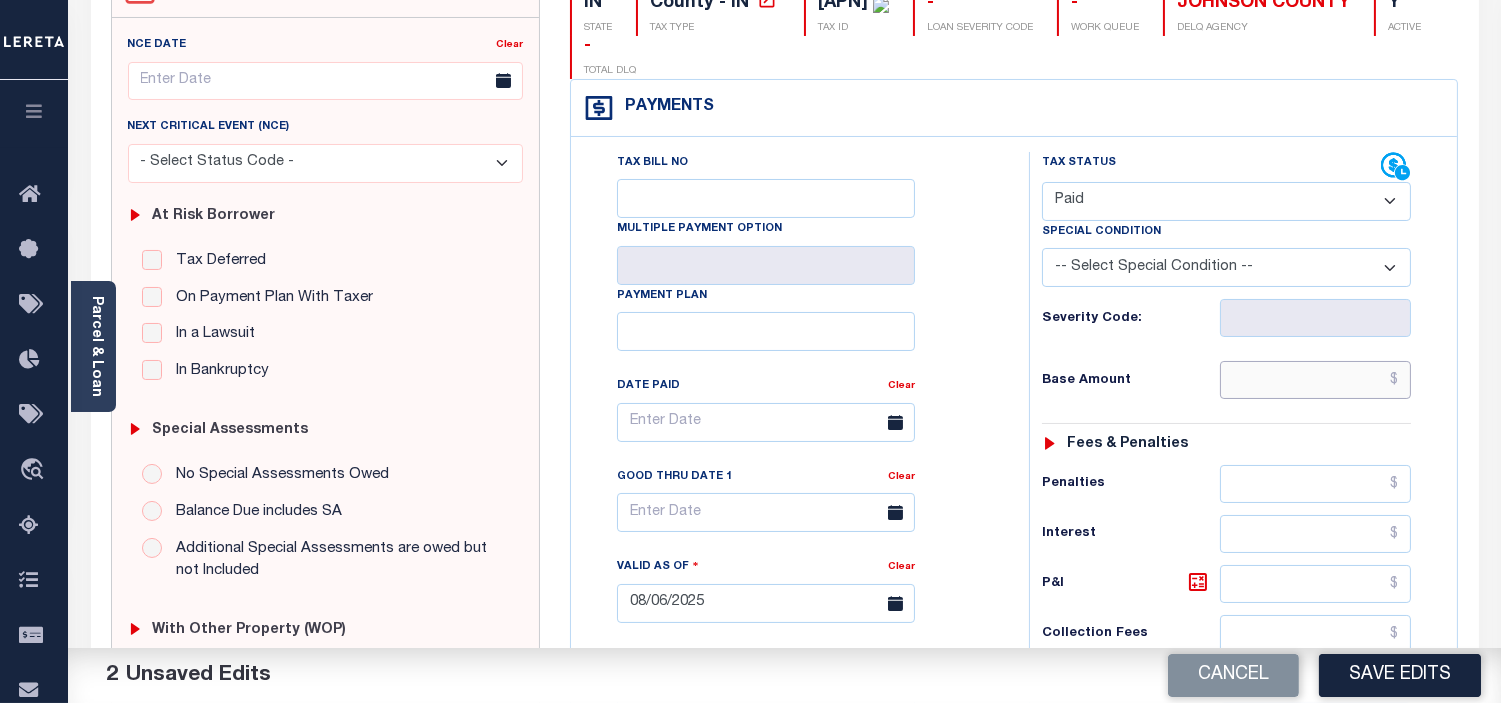click at bounding box center [1315, 380] 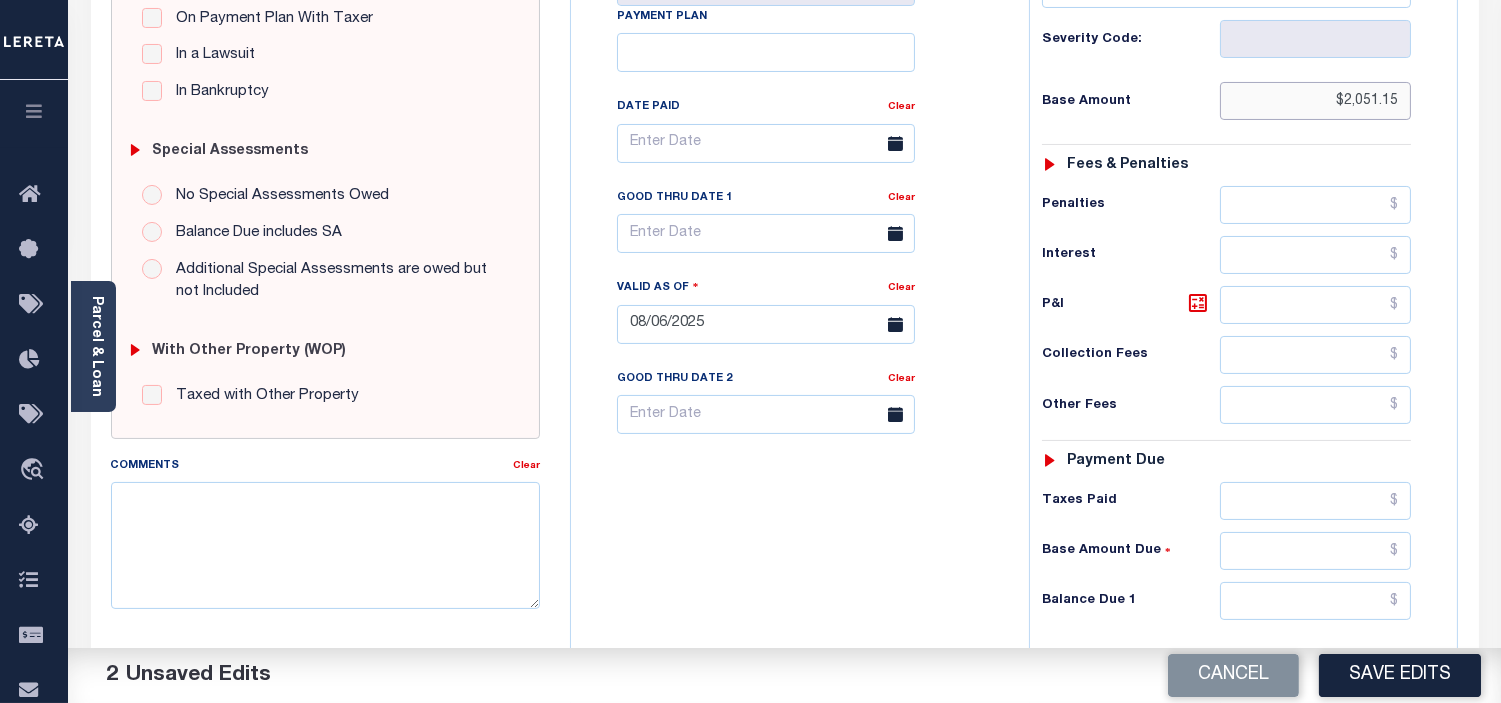 scroll, scrollTop: 555, scrollLeft: 0, axis: vertical 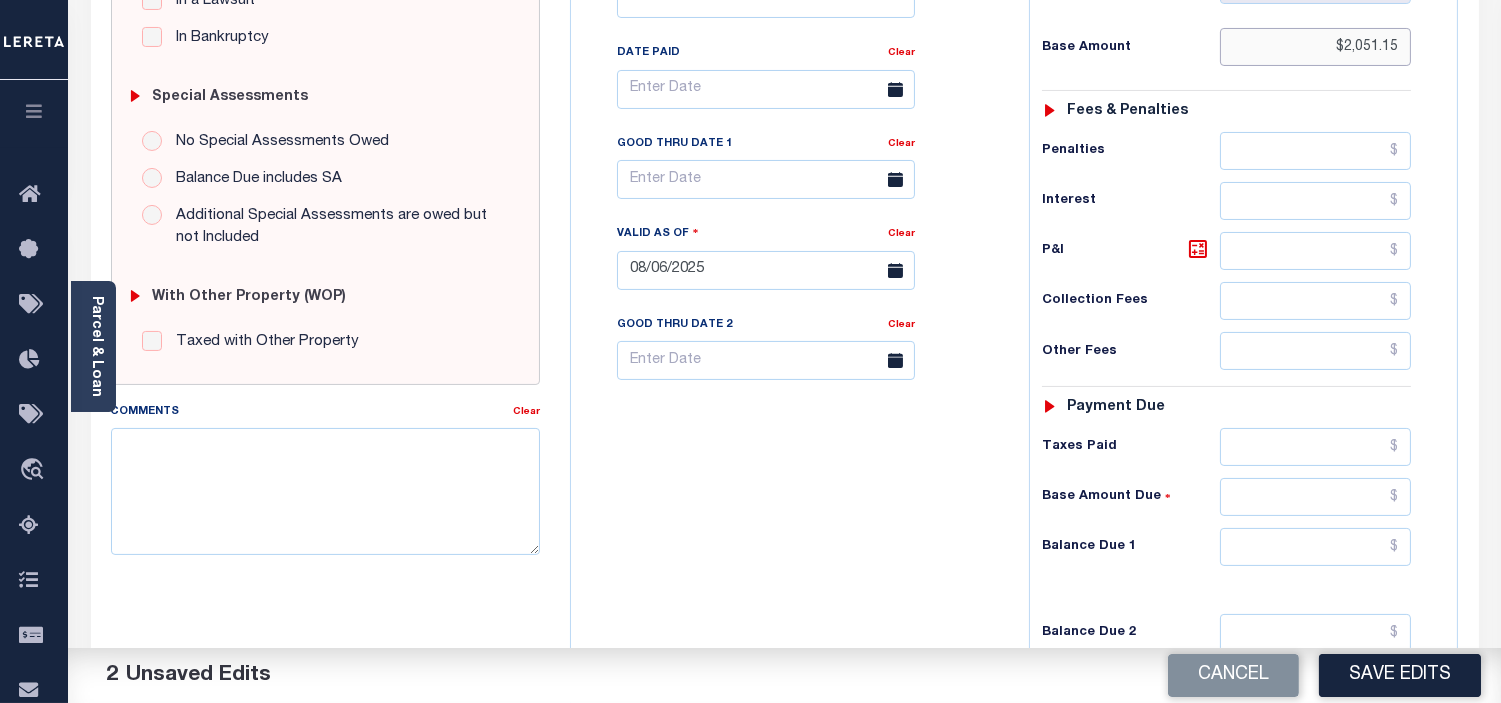 type on "$2,051.15" 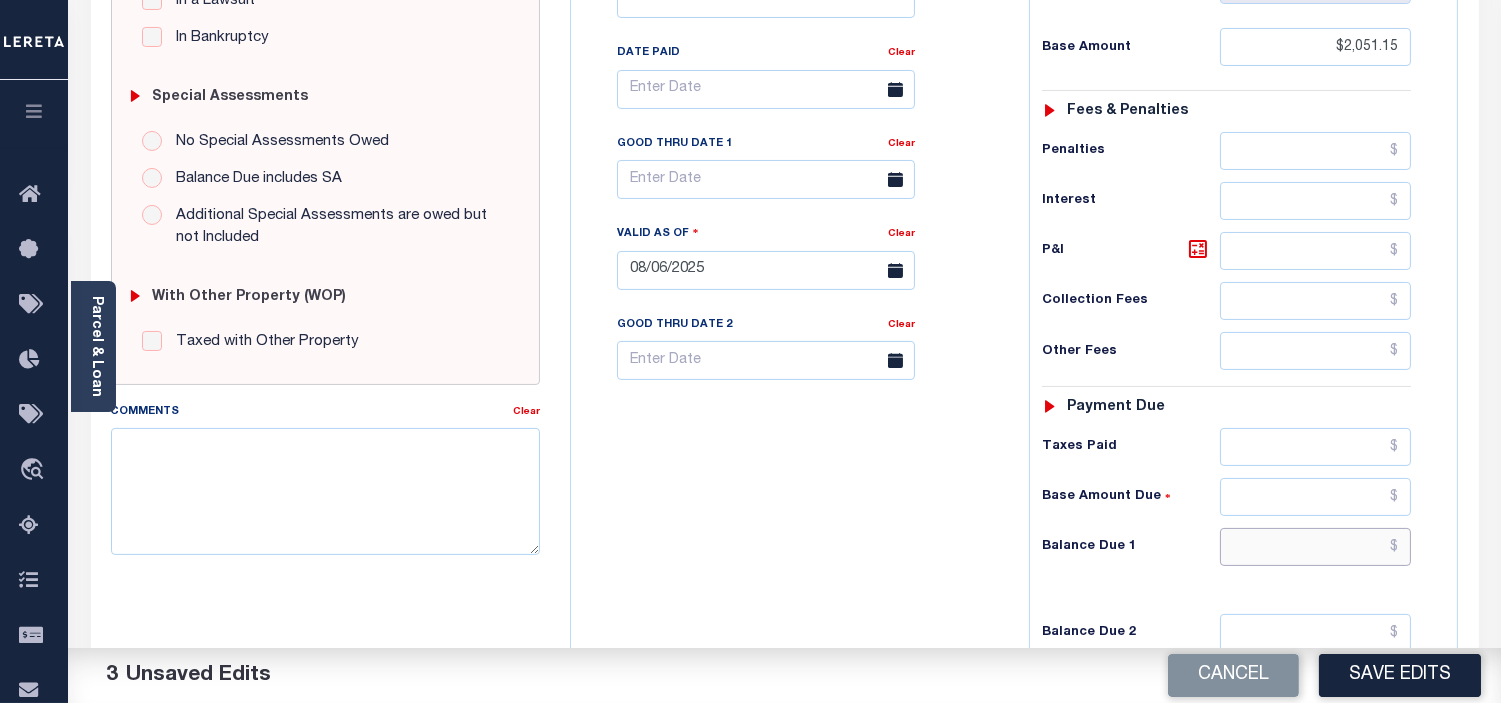 click at bounding box center (1315, 547) 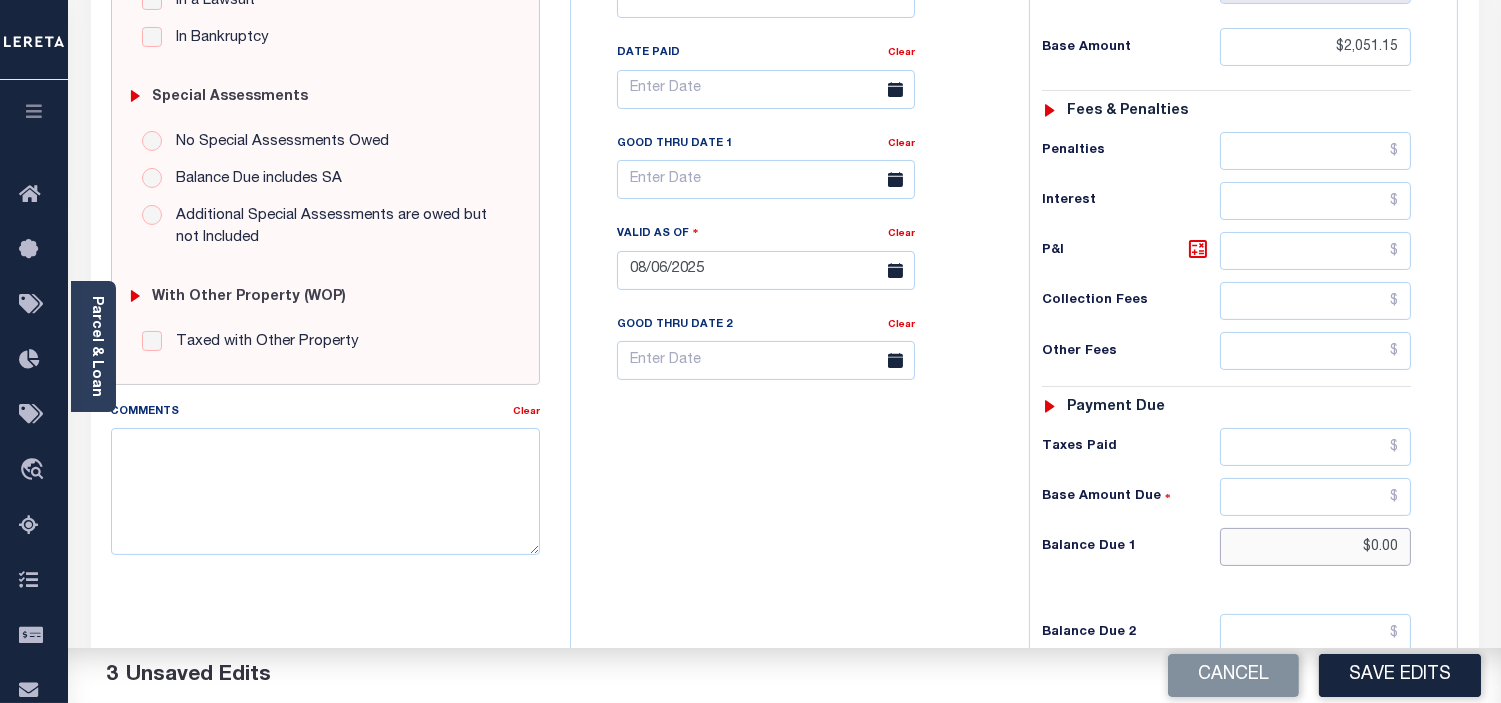 type on "$0.00" 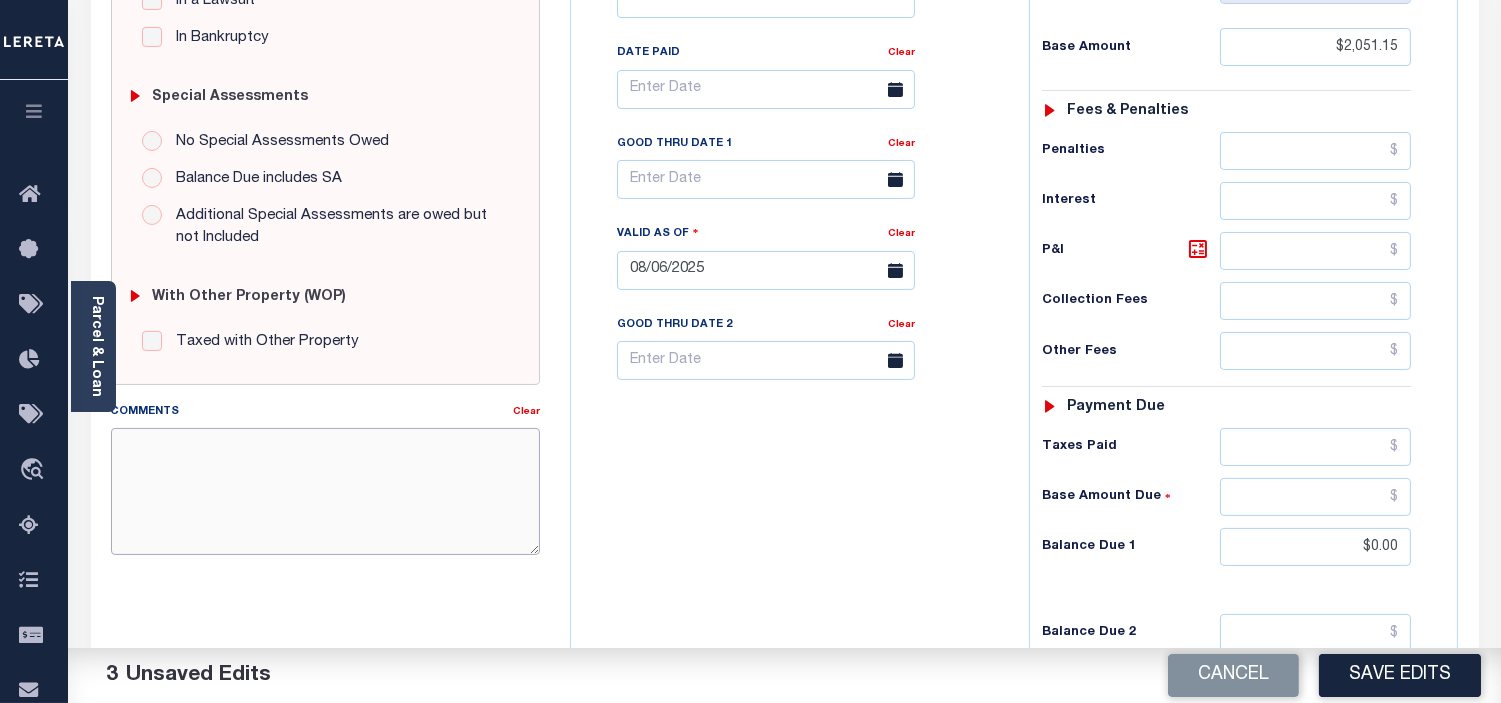 click on "Comments" at bounding box center [325, 491] 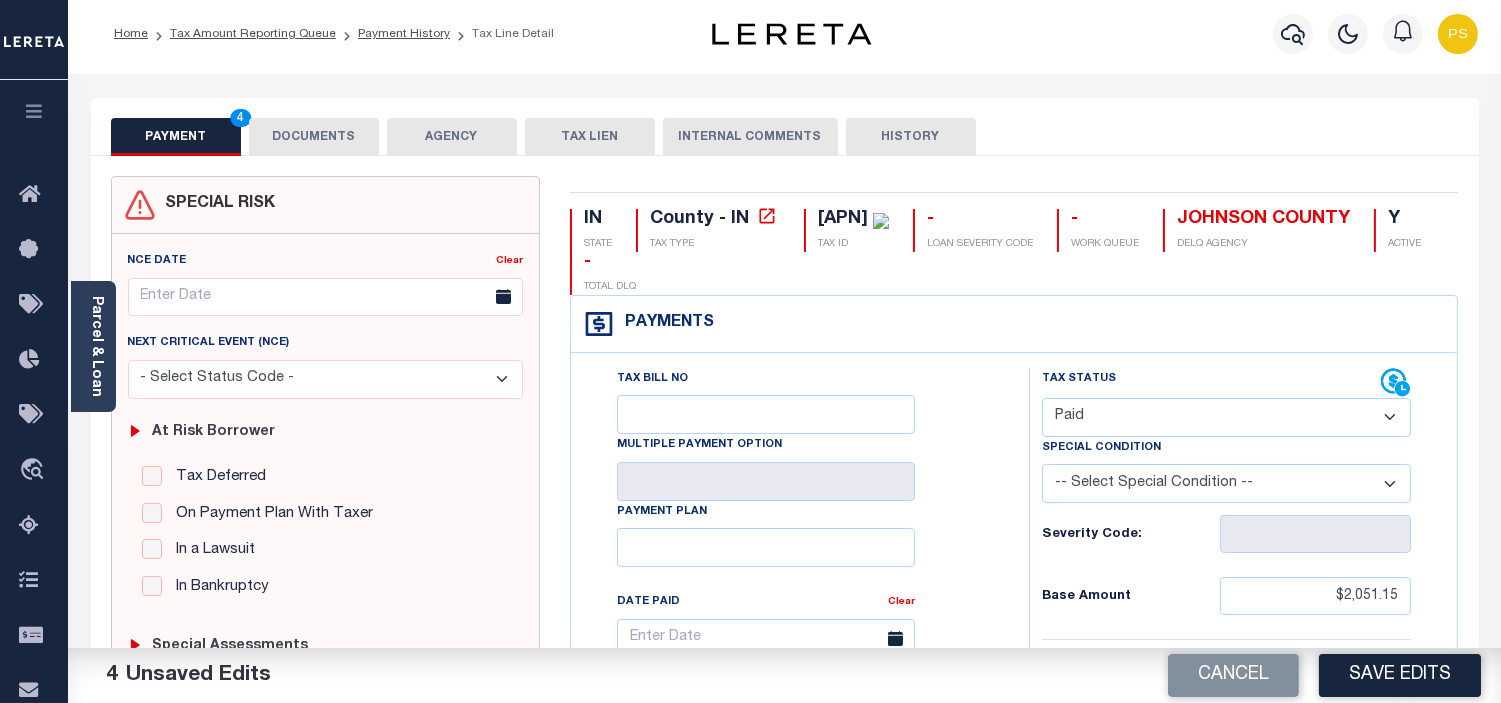 scroll, scrollTop: 0, scrollLeft: 0, axis: both 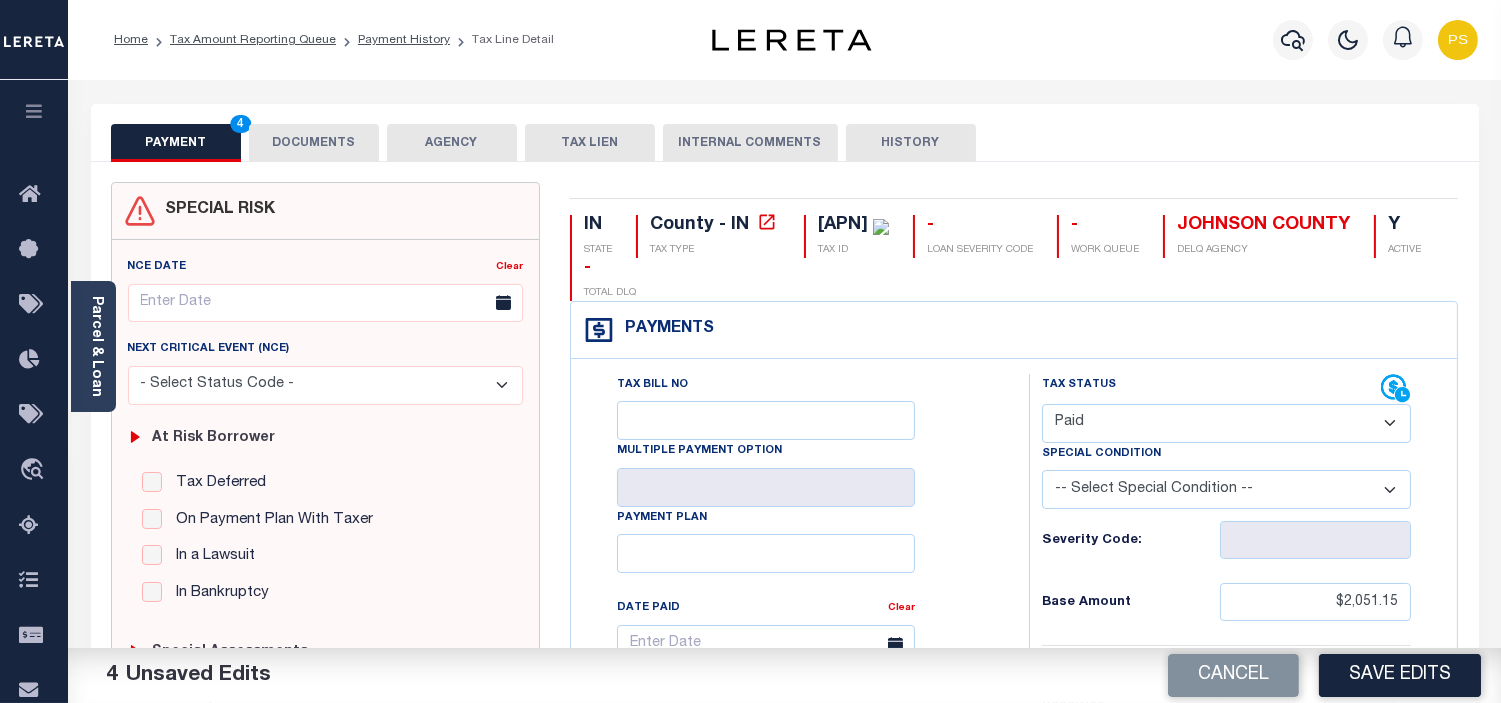 type on "SEE ATTACHED" 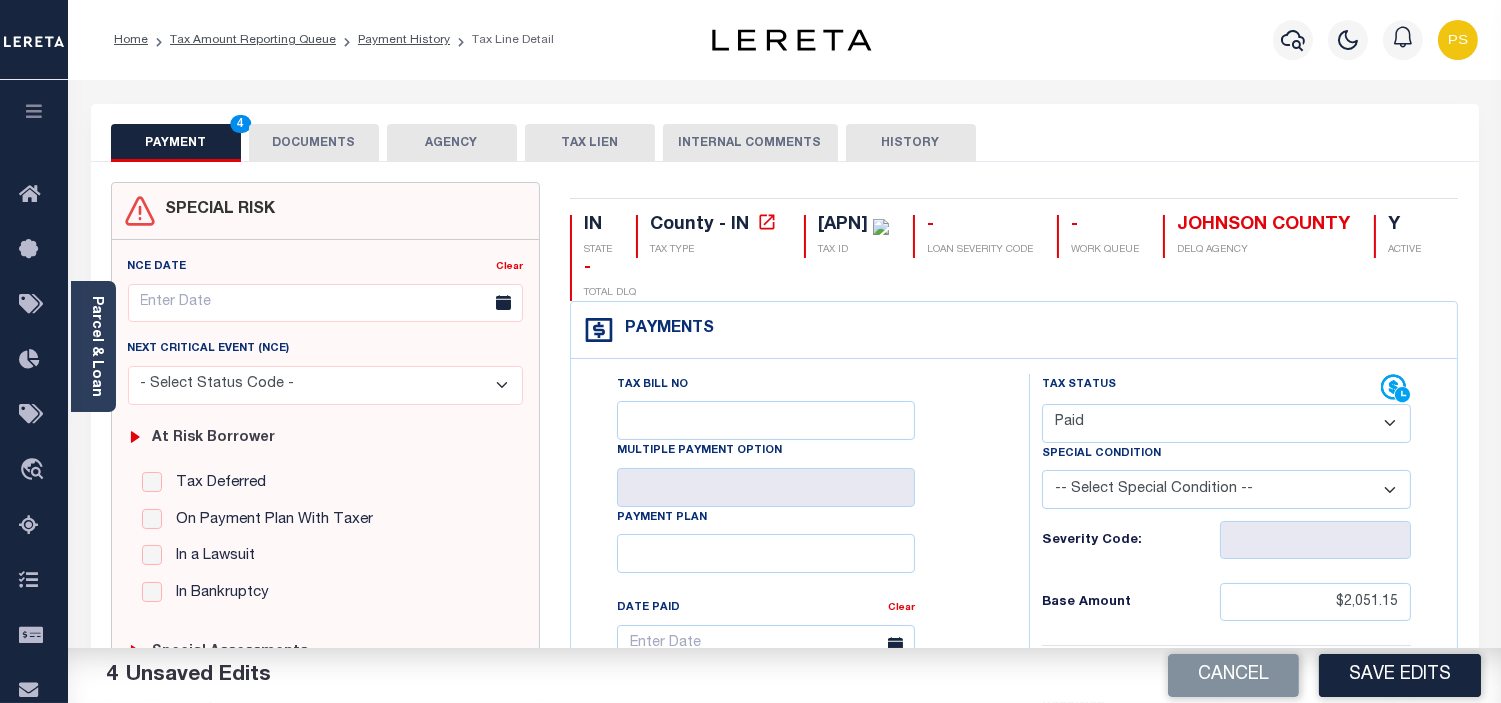 click on "DOCUMENTS" at bounding box center [314, 143] 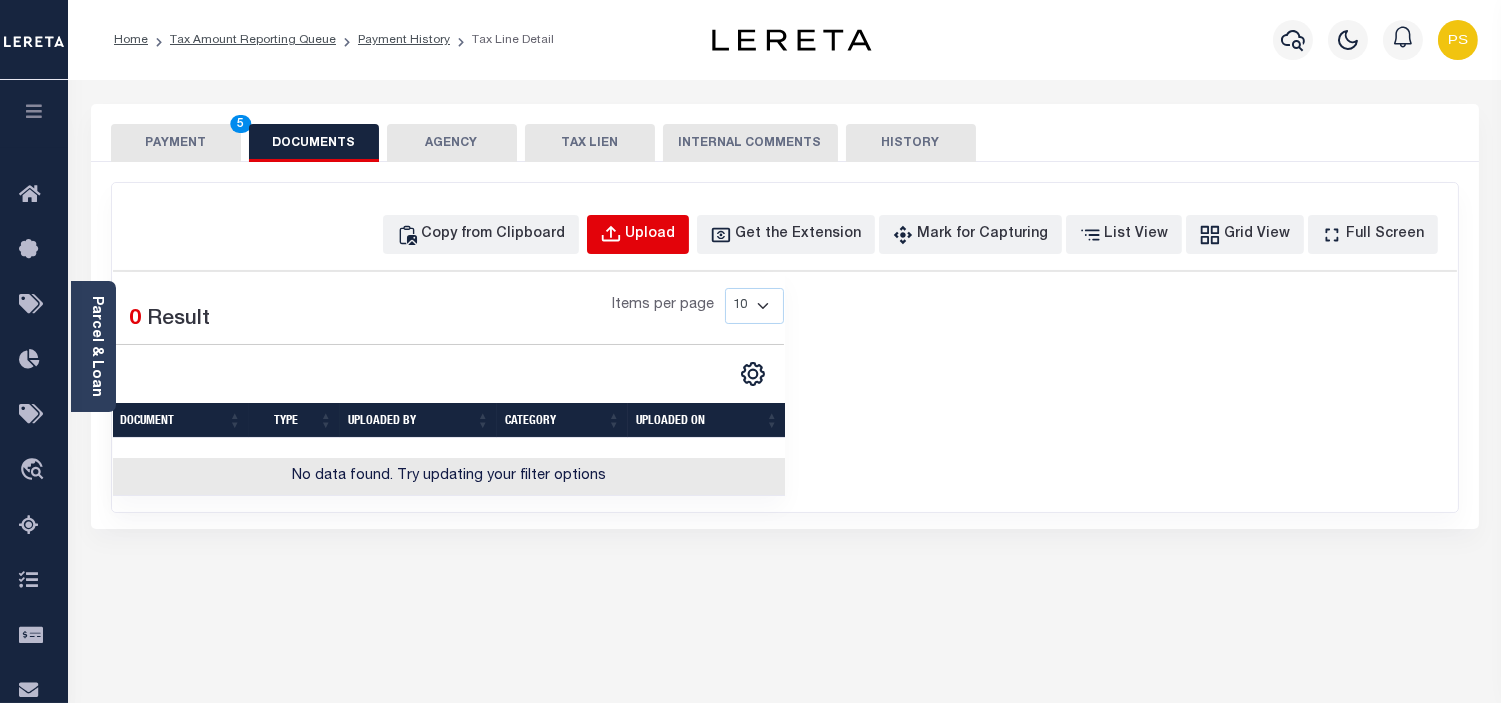 click on "Upload" at bounding box center (651, 235) 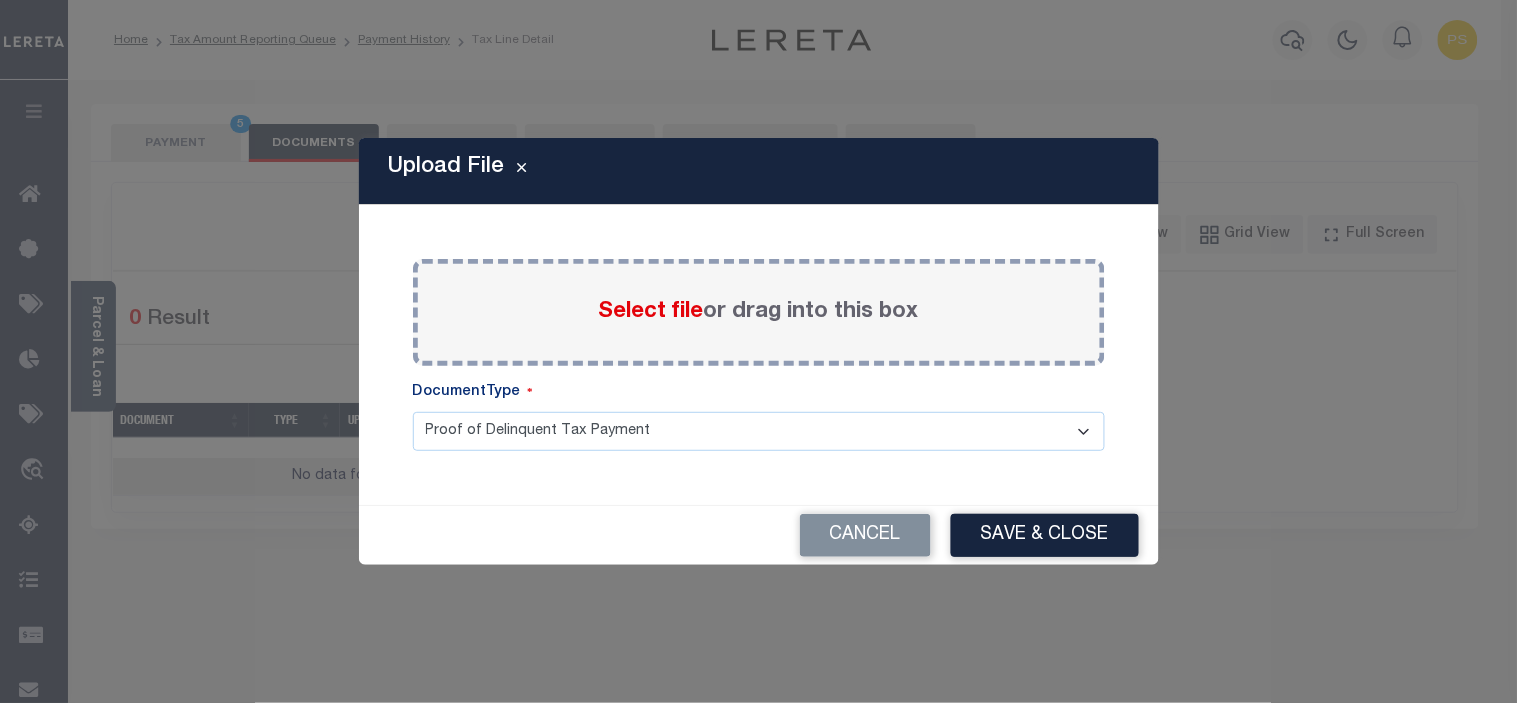 click on "Select file" at bounding box center [651, 312] 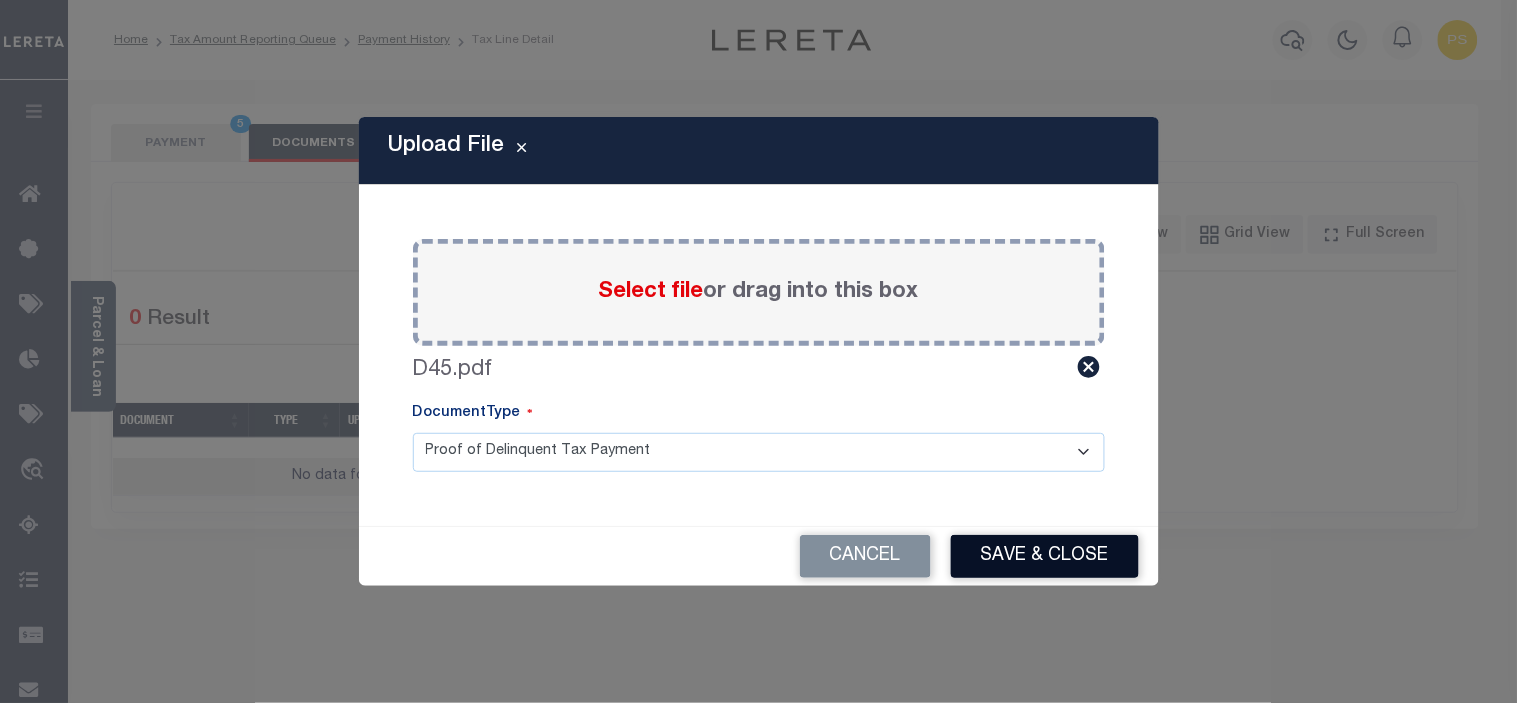 click on "Save & Close" at bounding box center [1045, 556] 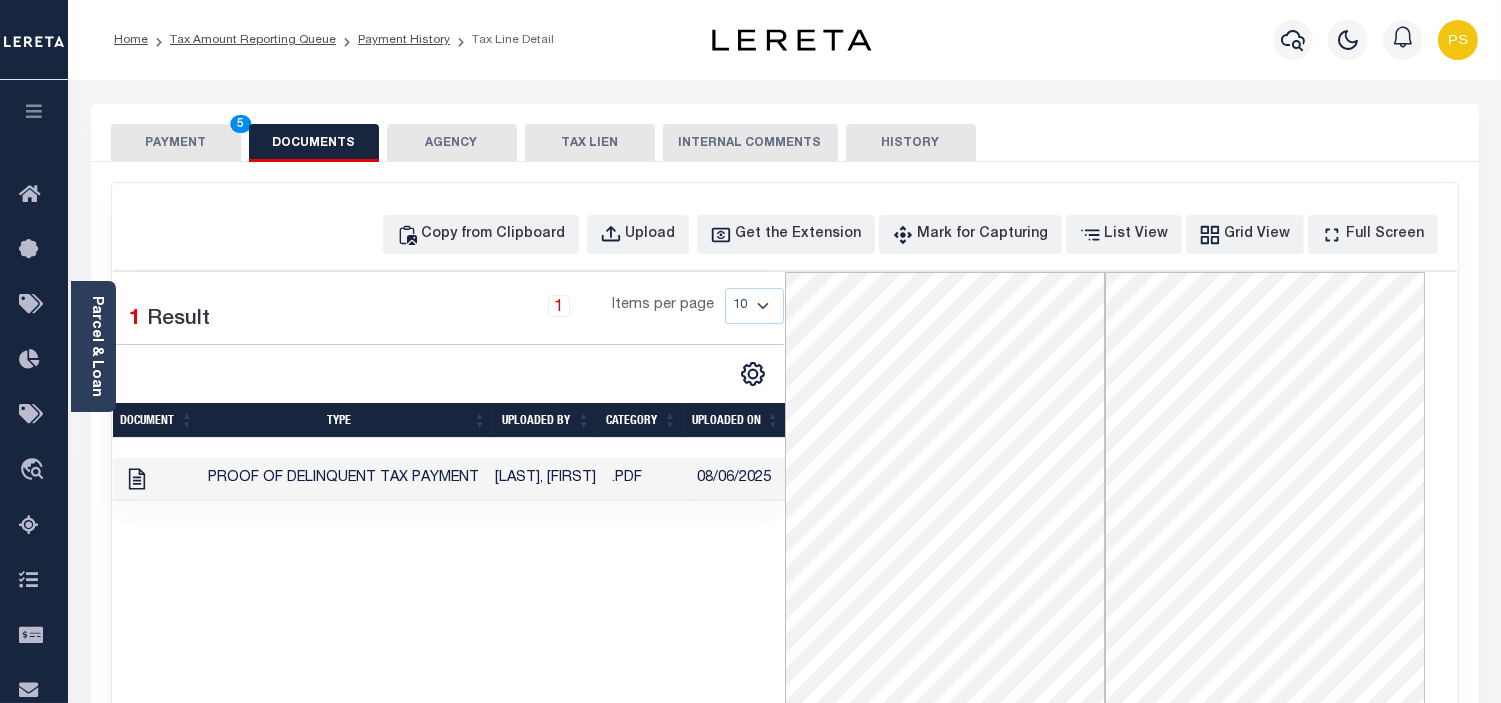 click on "PAYMENT
5" at bounding box center [176, 143] 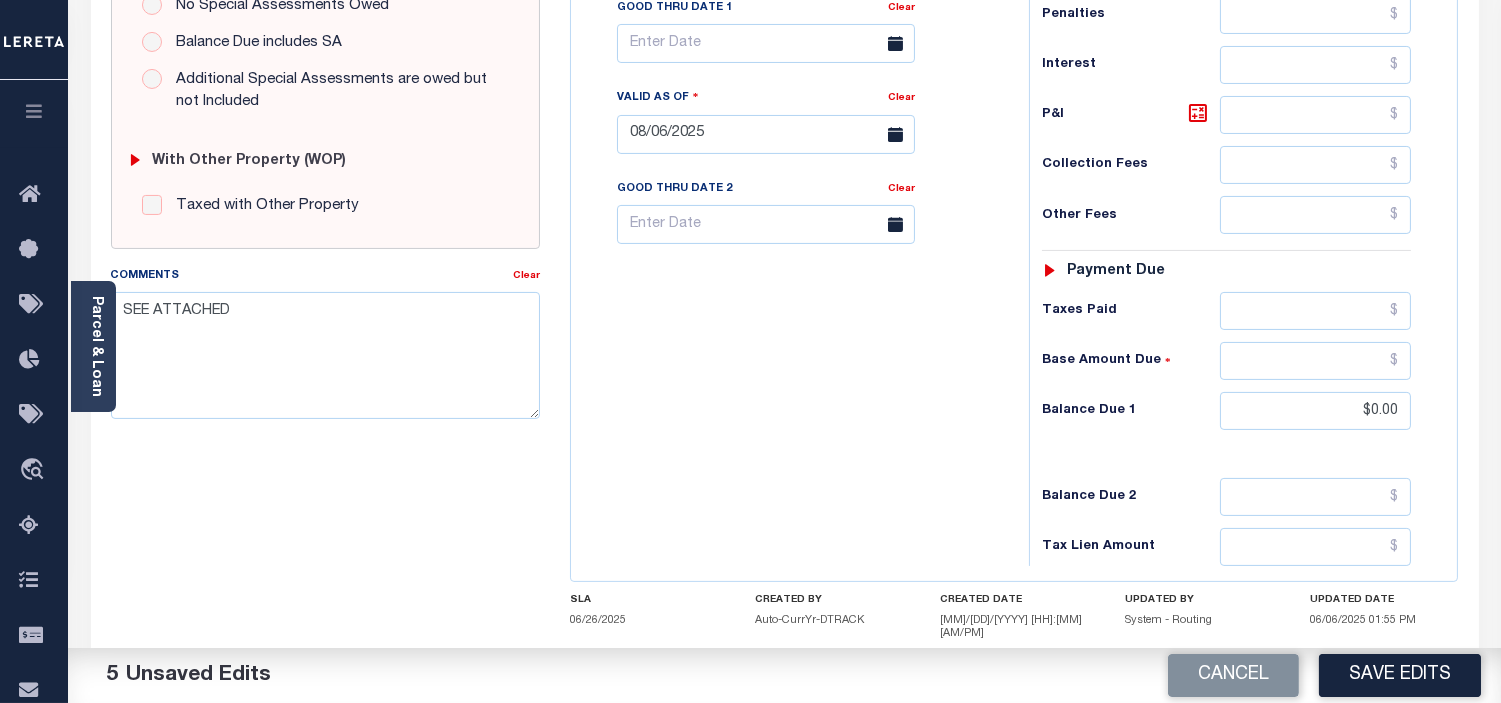 scroll, scrollTop: 808, scrollLeft: 0, axis: vertical 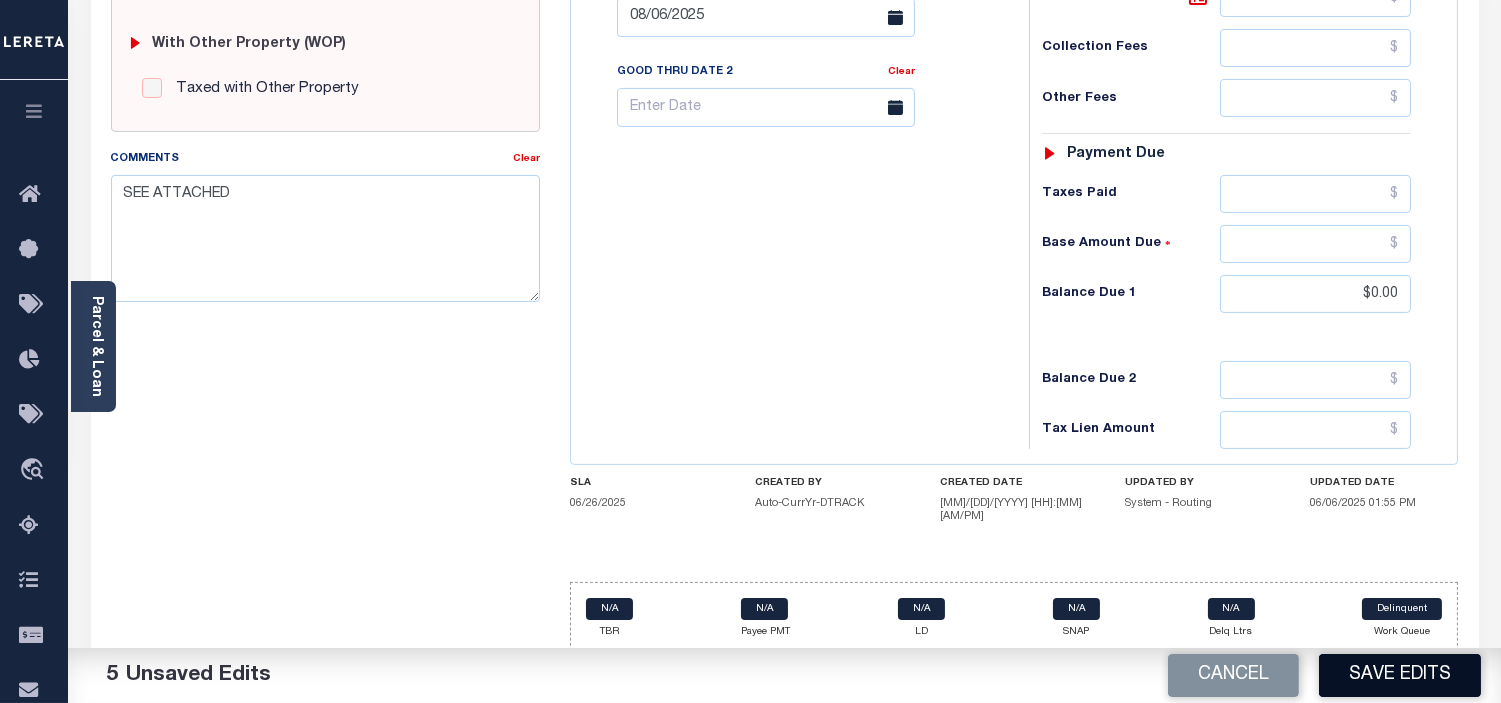 click on "Save Edits" at bounding box center (1400, 675) 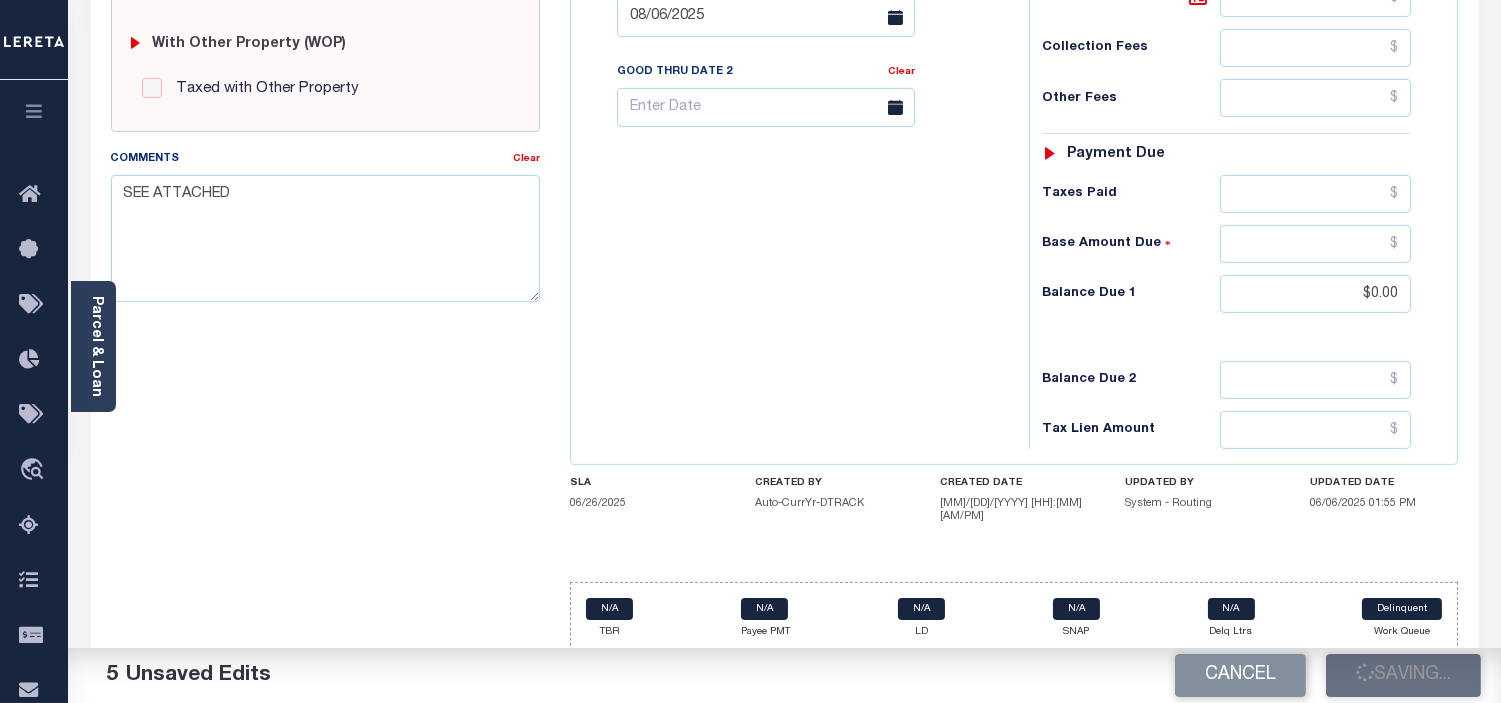 checkbox on "false" 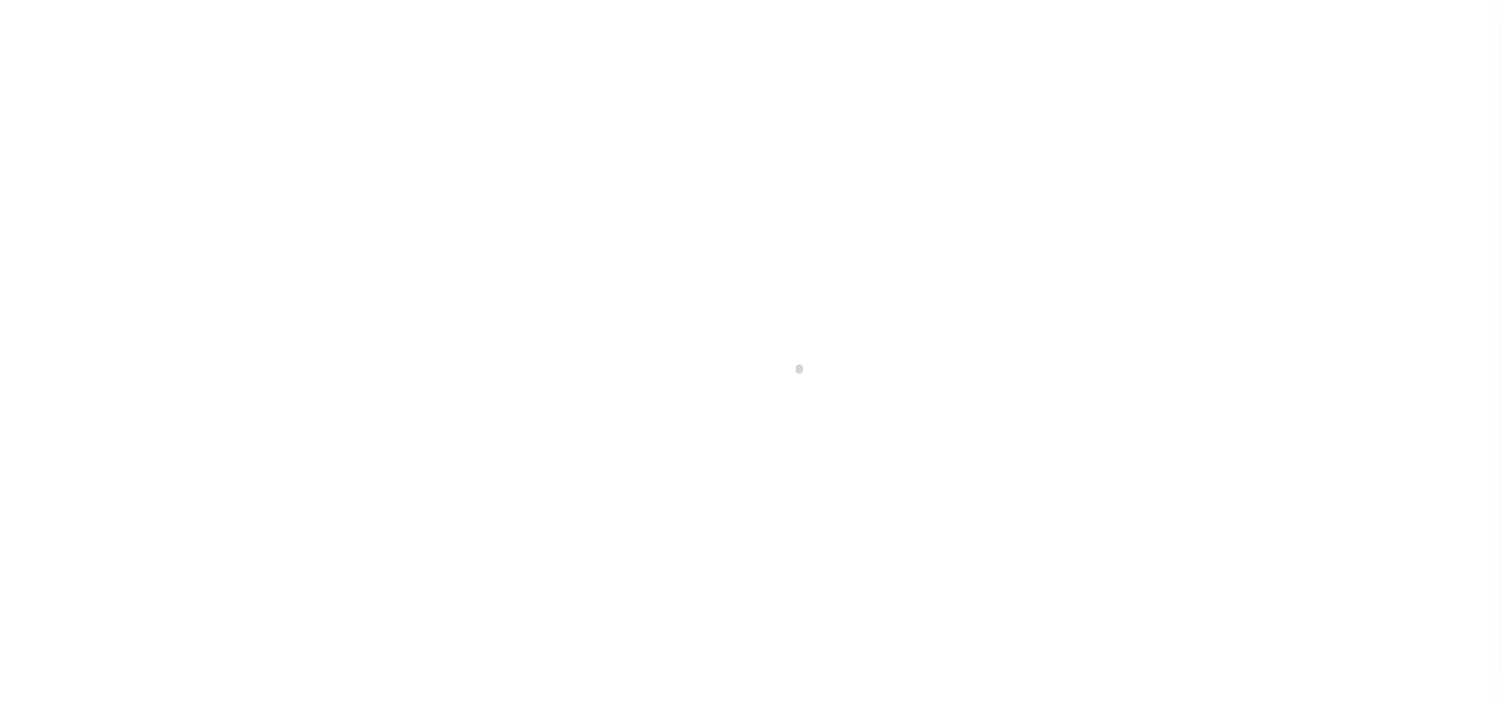 scroll, scrollTop: 0, scrollLeft: 0, axis: both 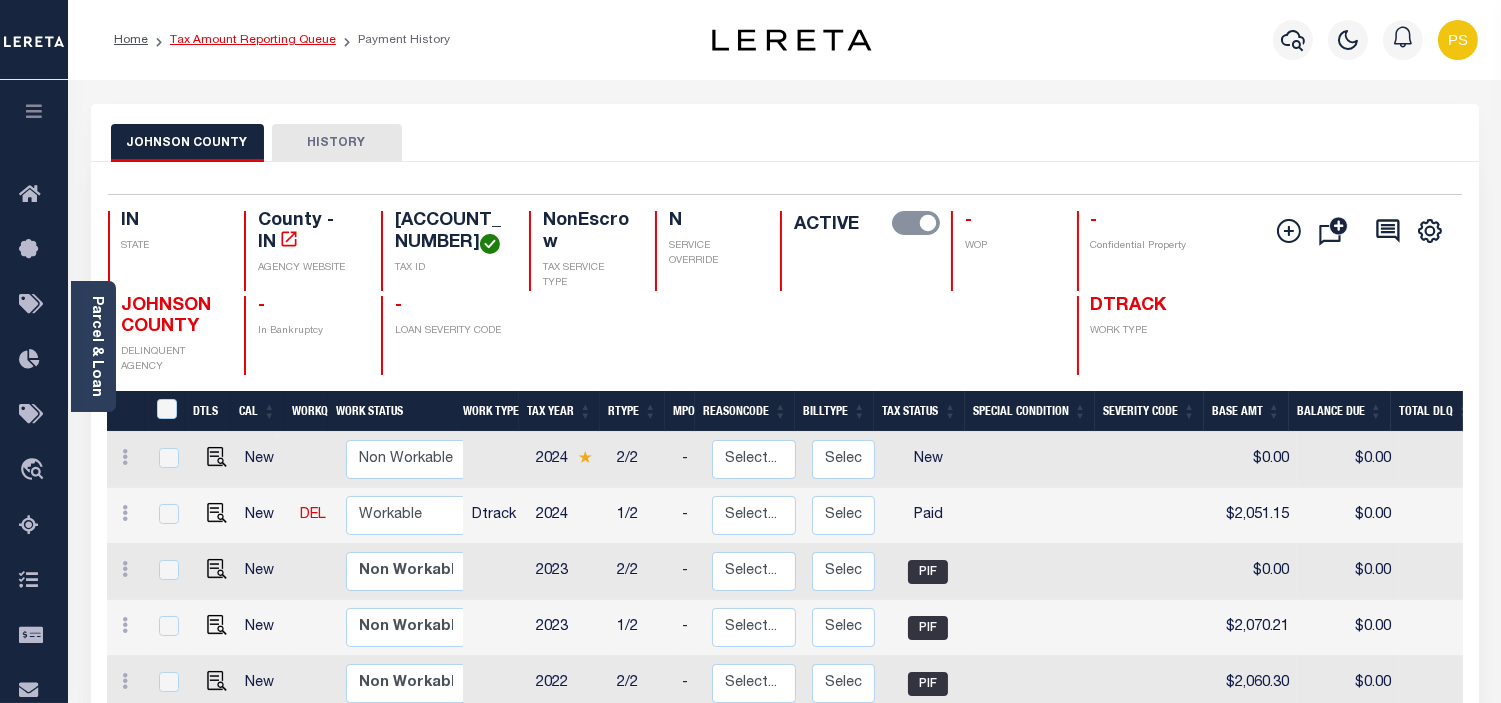 click on "Tax Amount Reporting Queue" at bounding box center (253, 40) 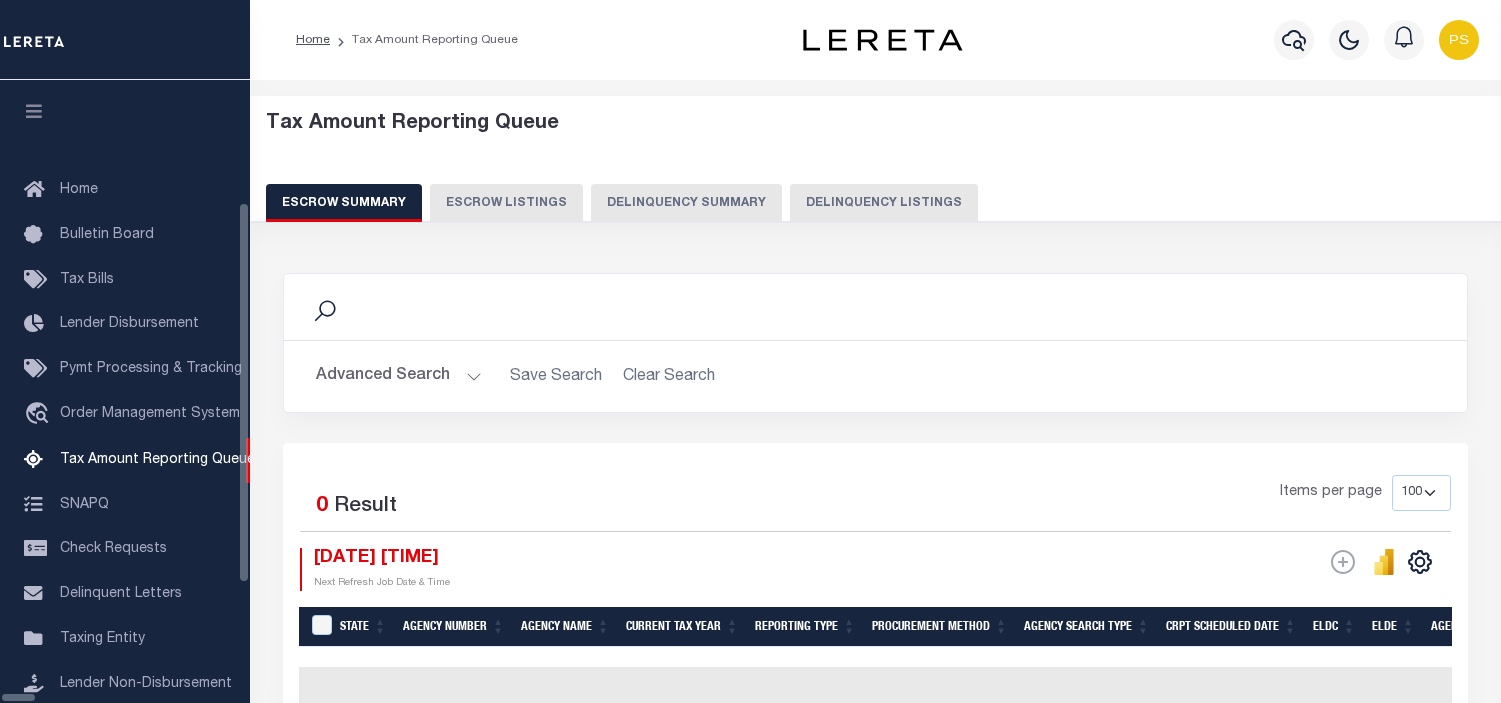 select on "100" 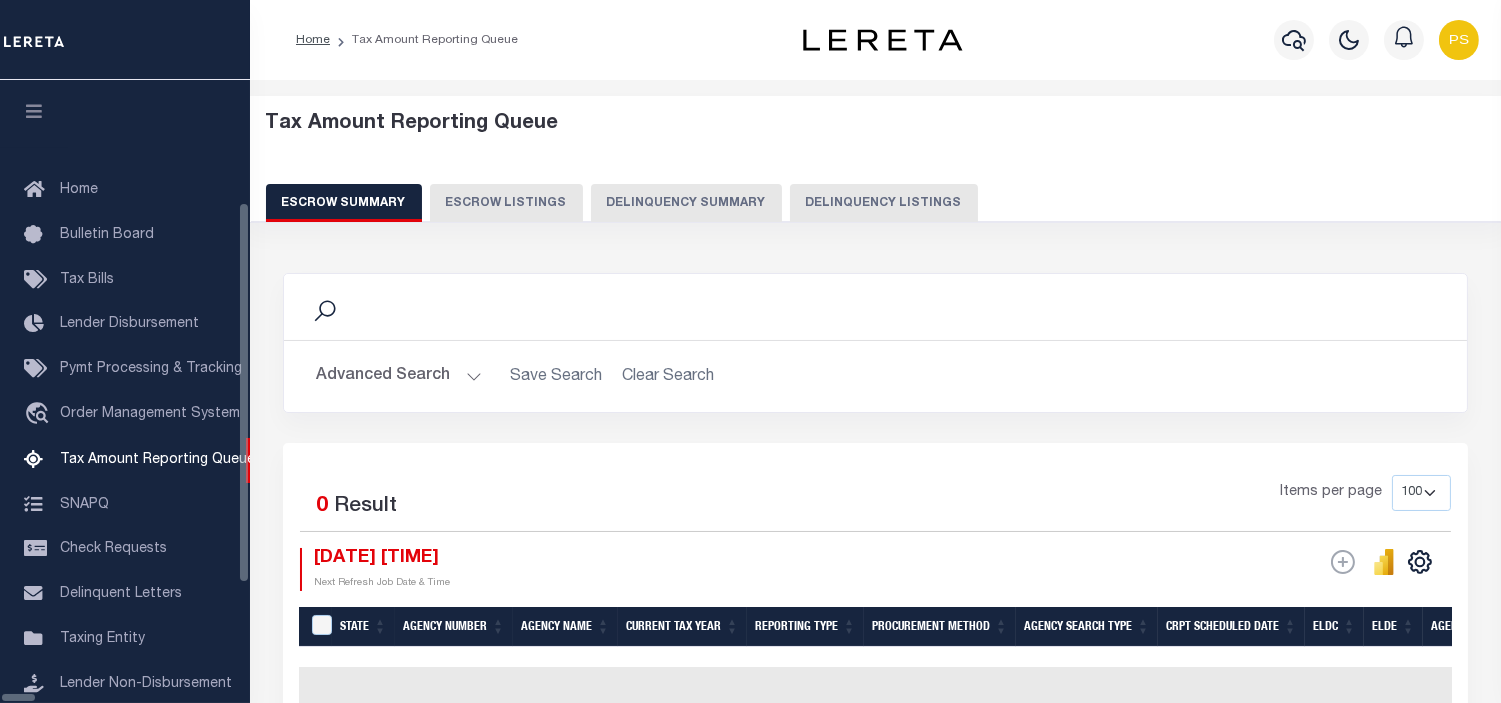 scroll, scrollTop: 198, scrollLeft: 0, axis: vertical 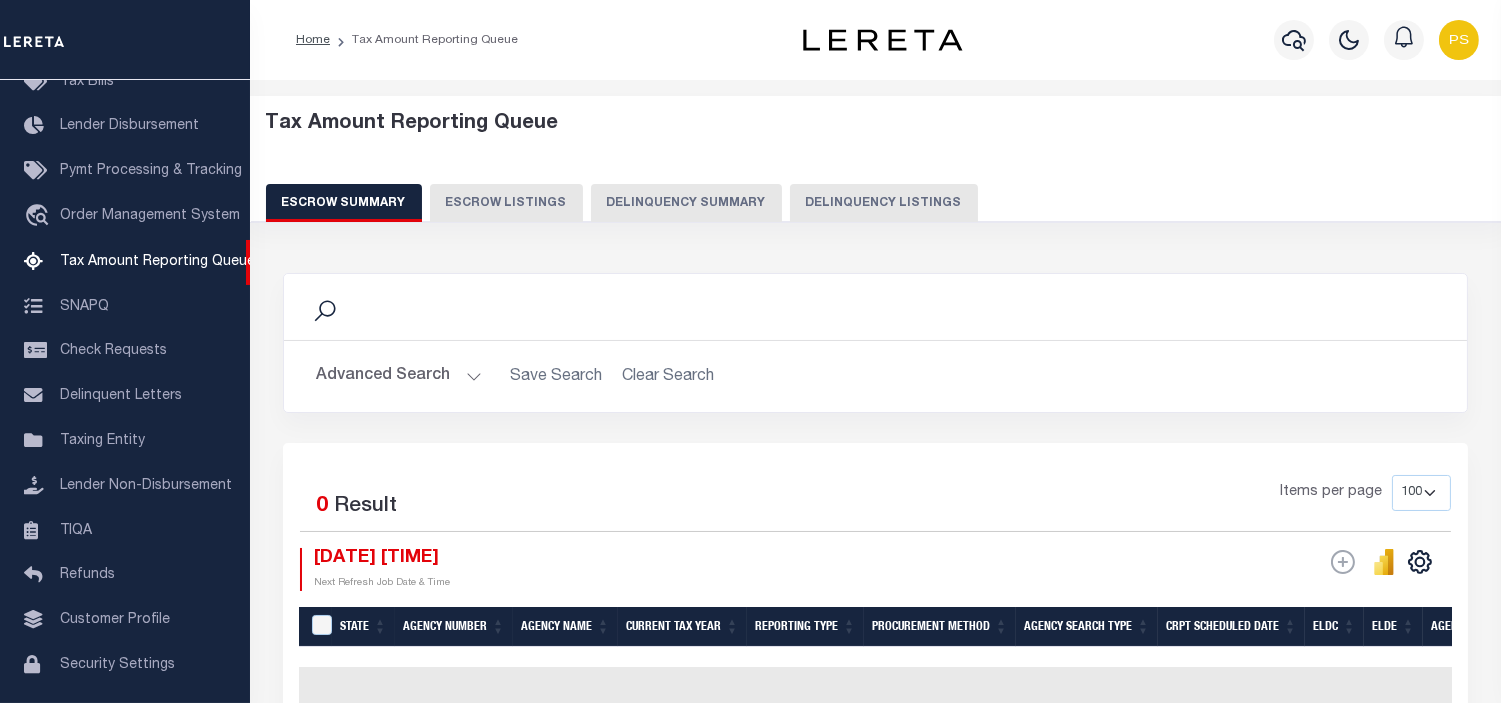 click on "Delinquency Listings" at bounding box center (884, 203) 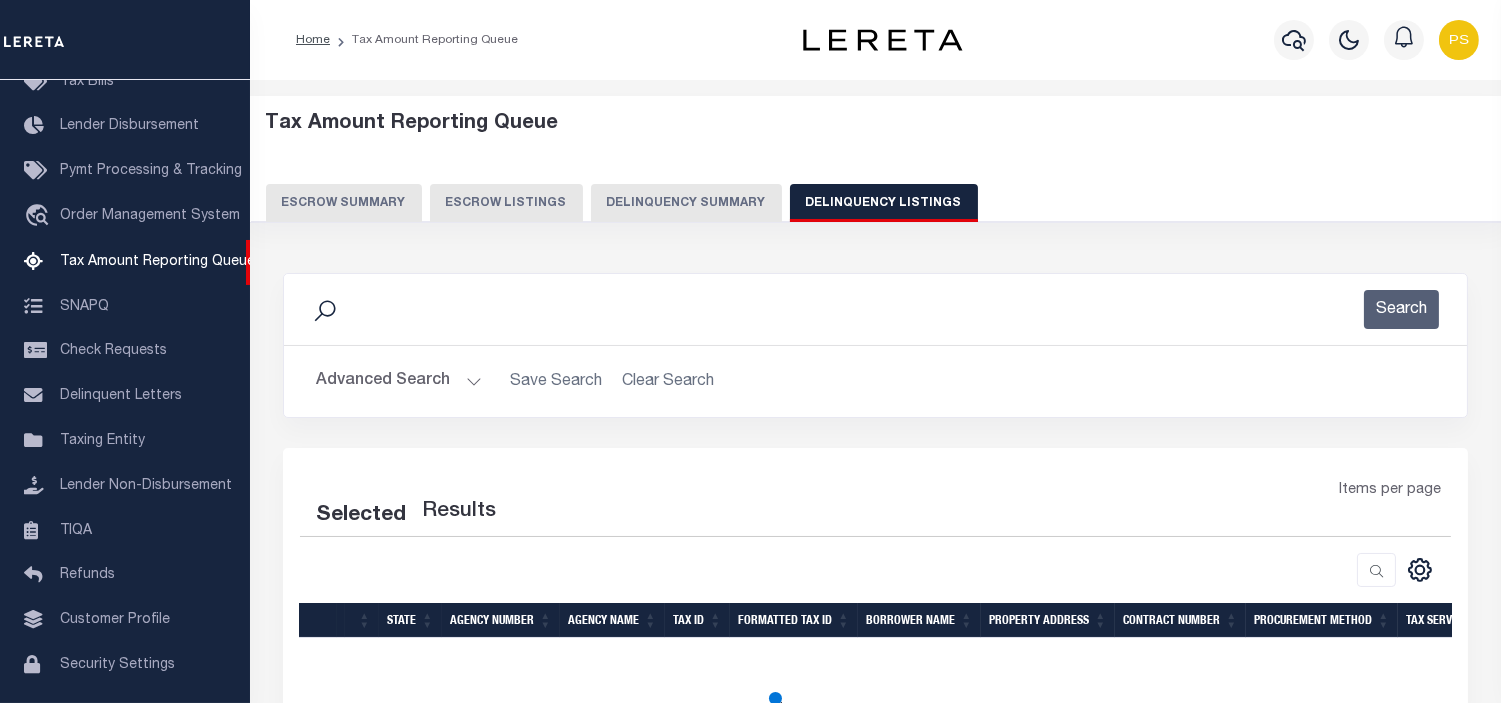 select on "100" 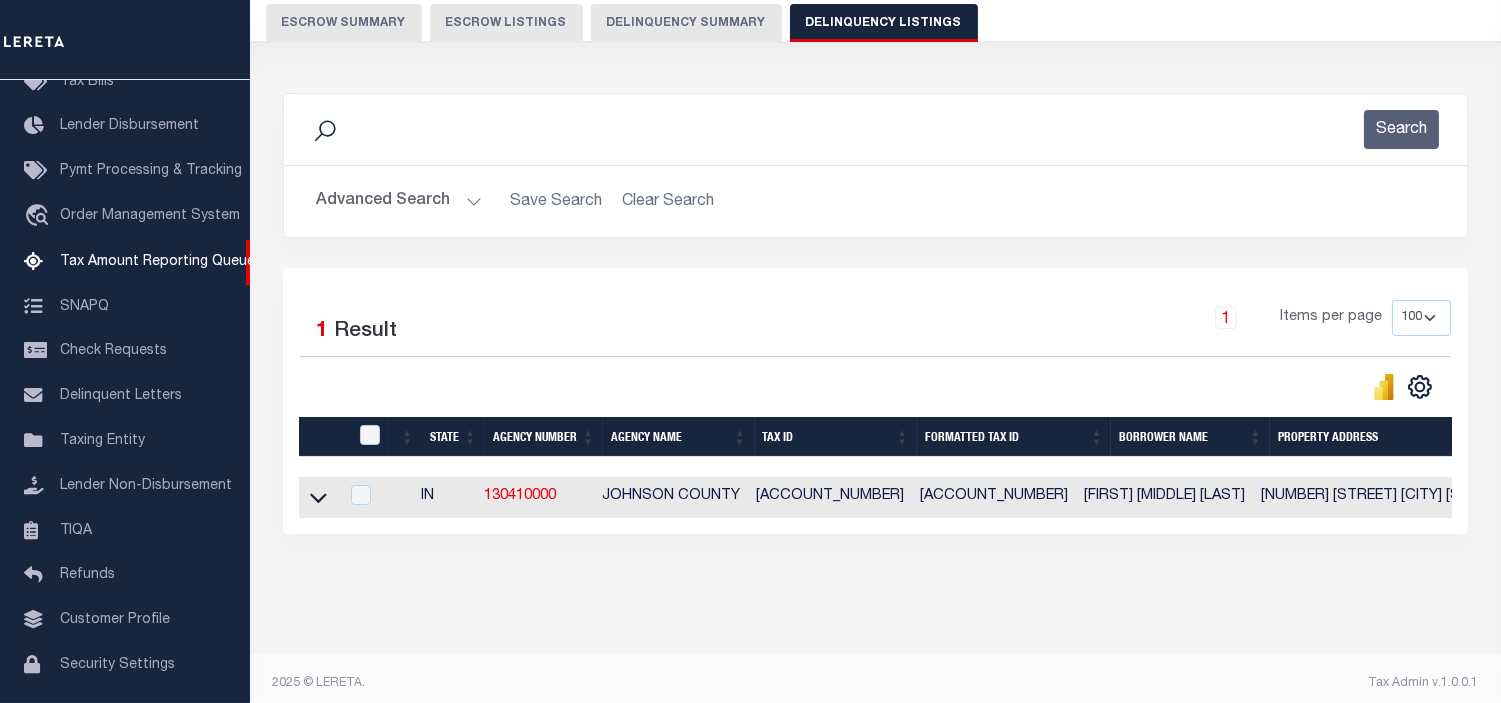 scroll, scrollTop: 207, scrollLeft: 0, axis: vertical 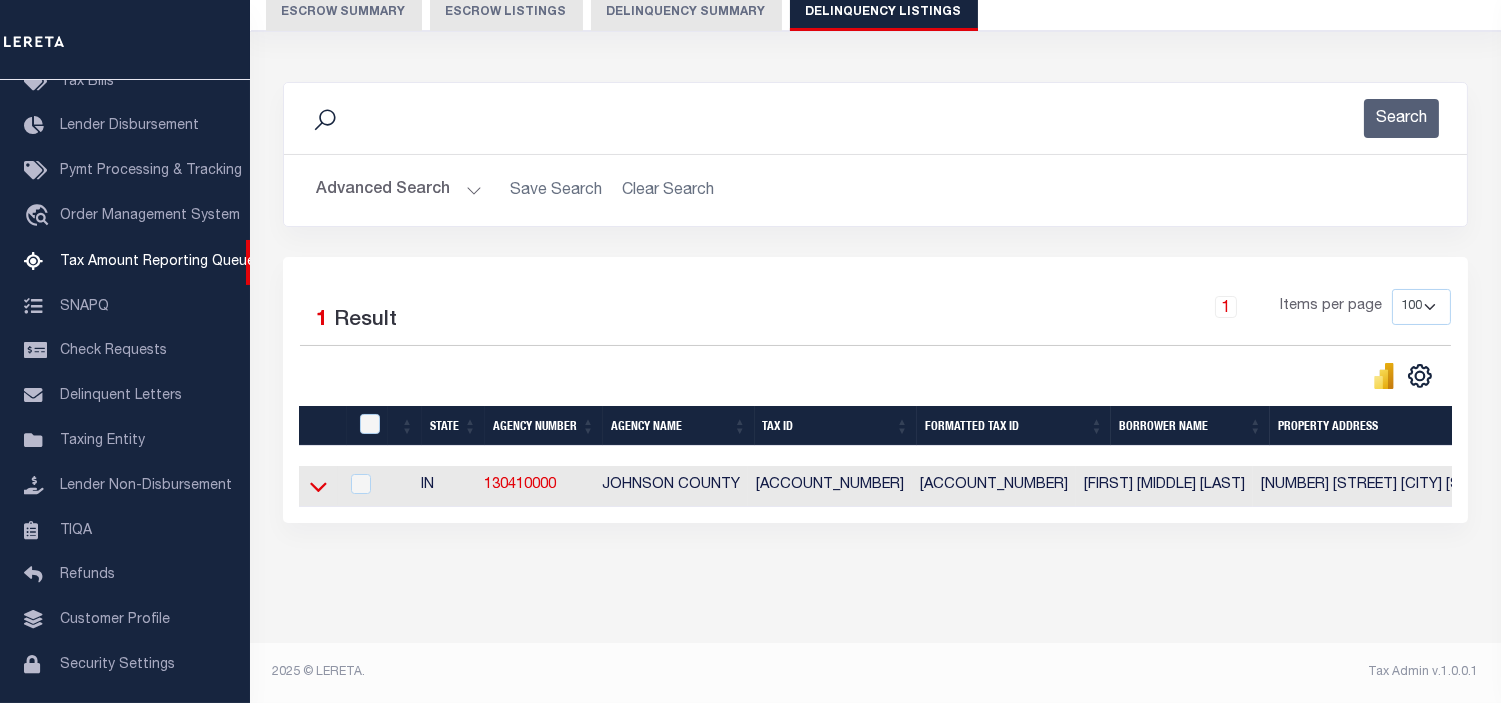 click 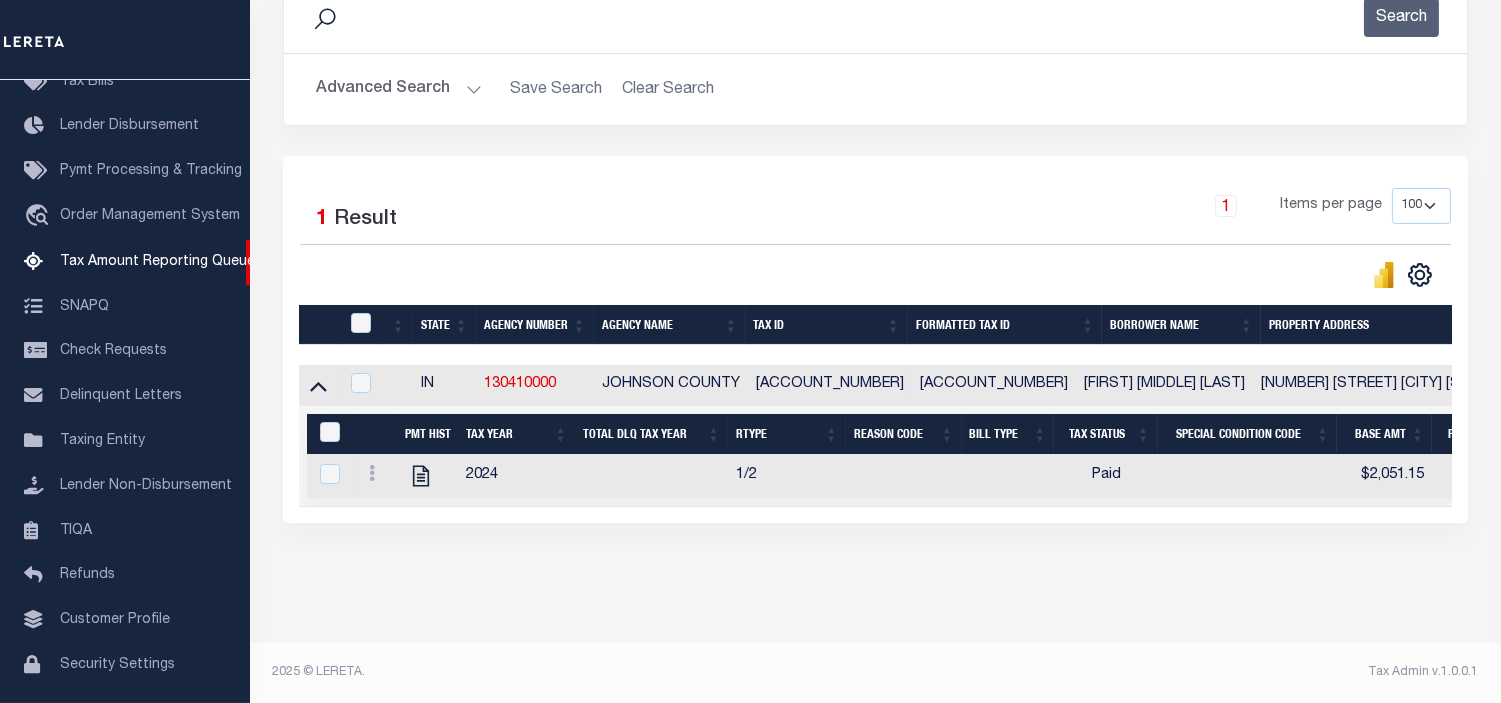 scroll, scrollTop: 308, scrollLeft: 0, axis: vertical 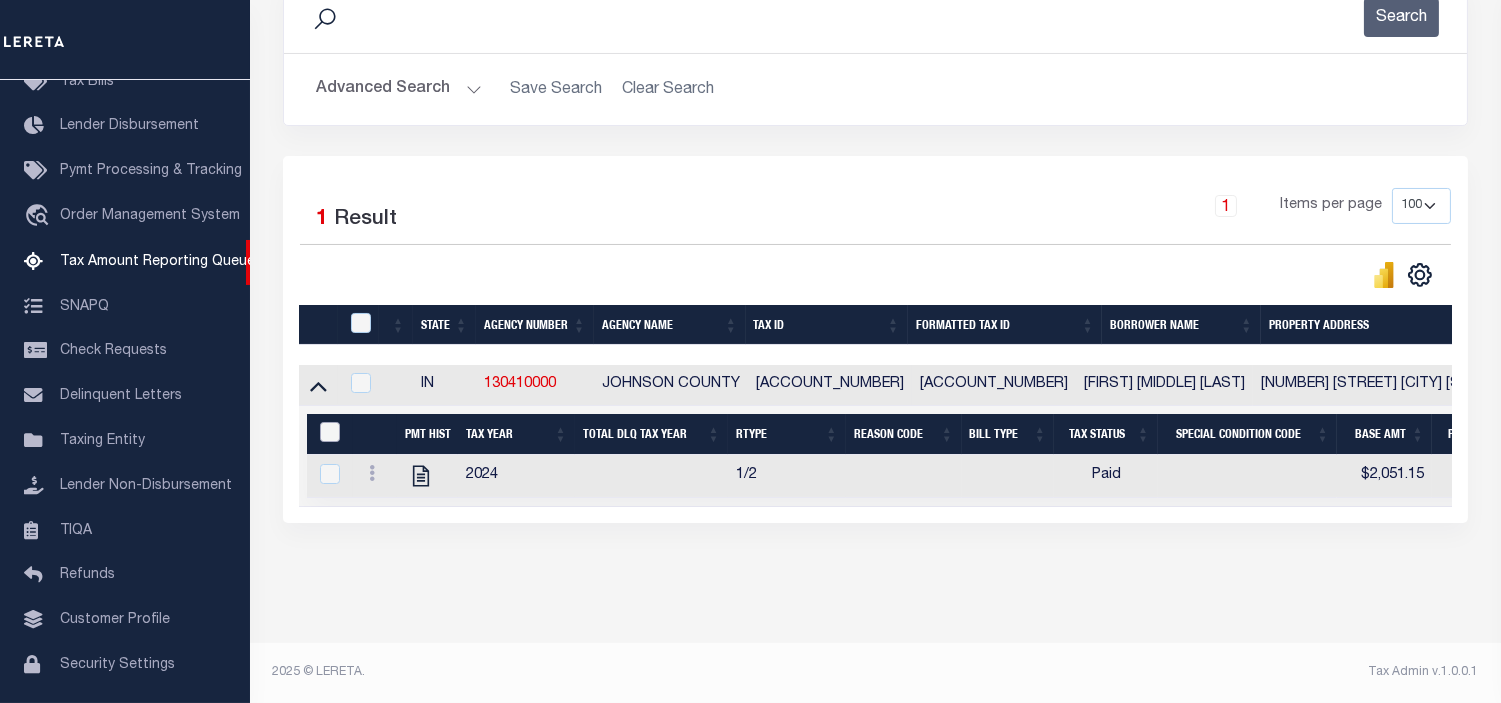 click at bounding box center (330, 432) 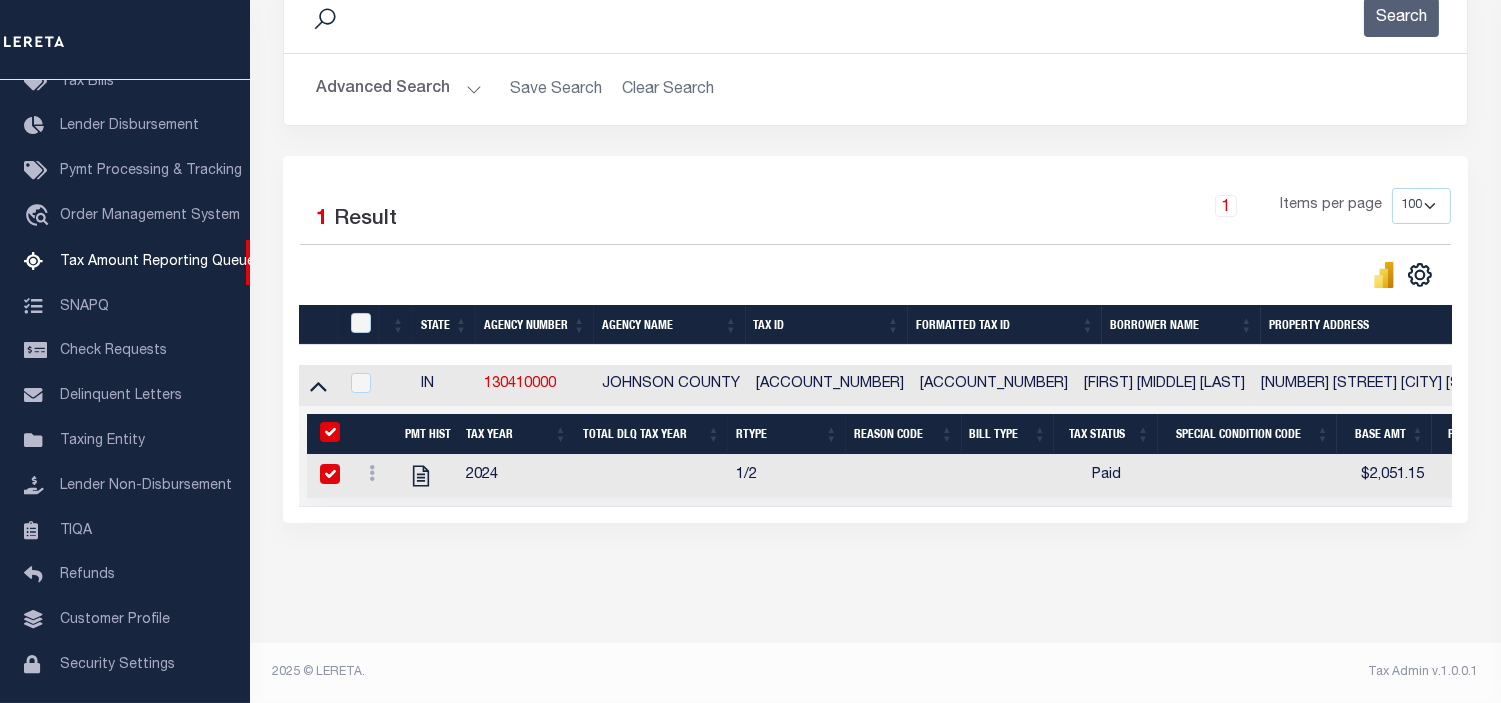 checkbox on "true" 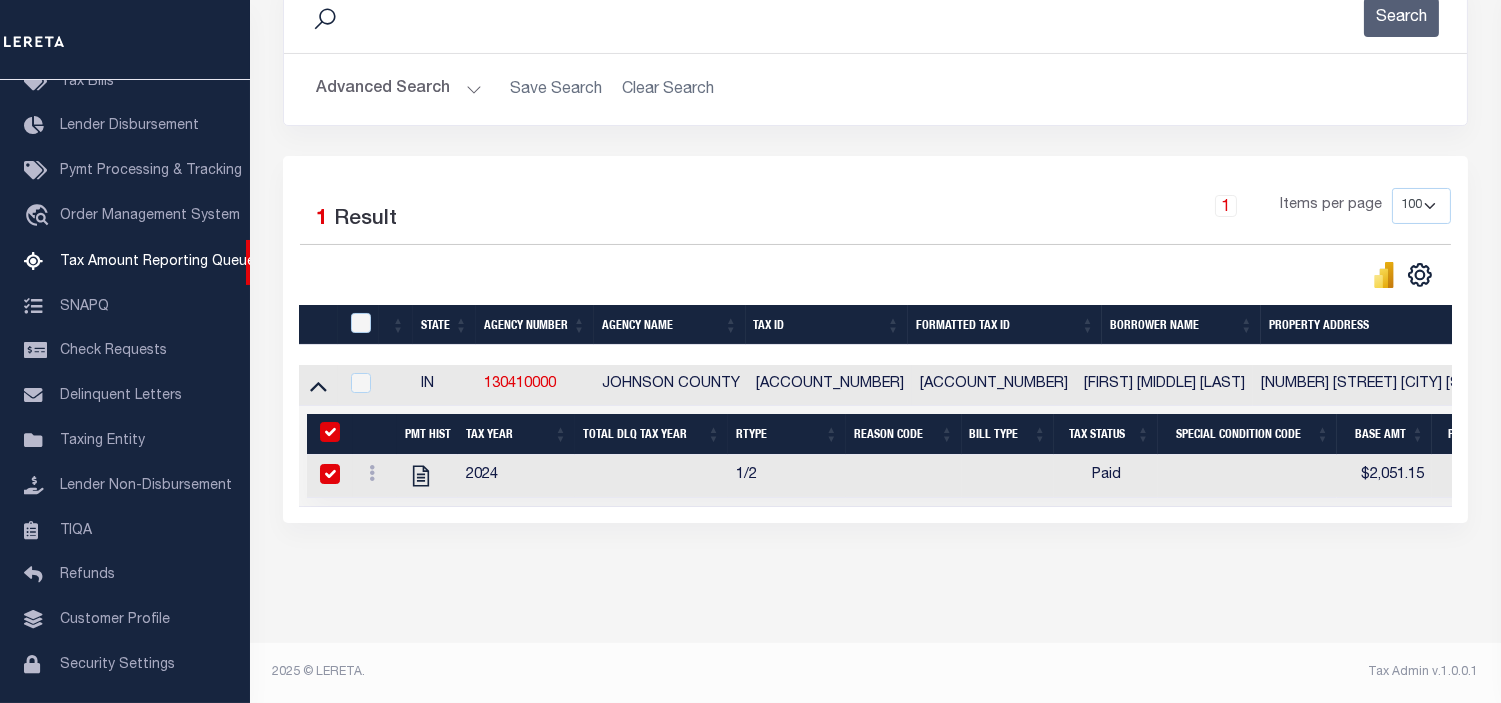 checkbox on "true" 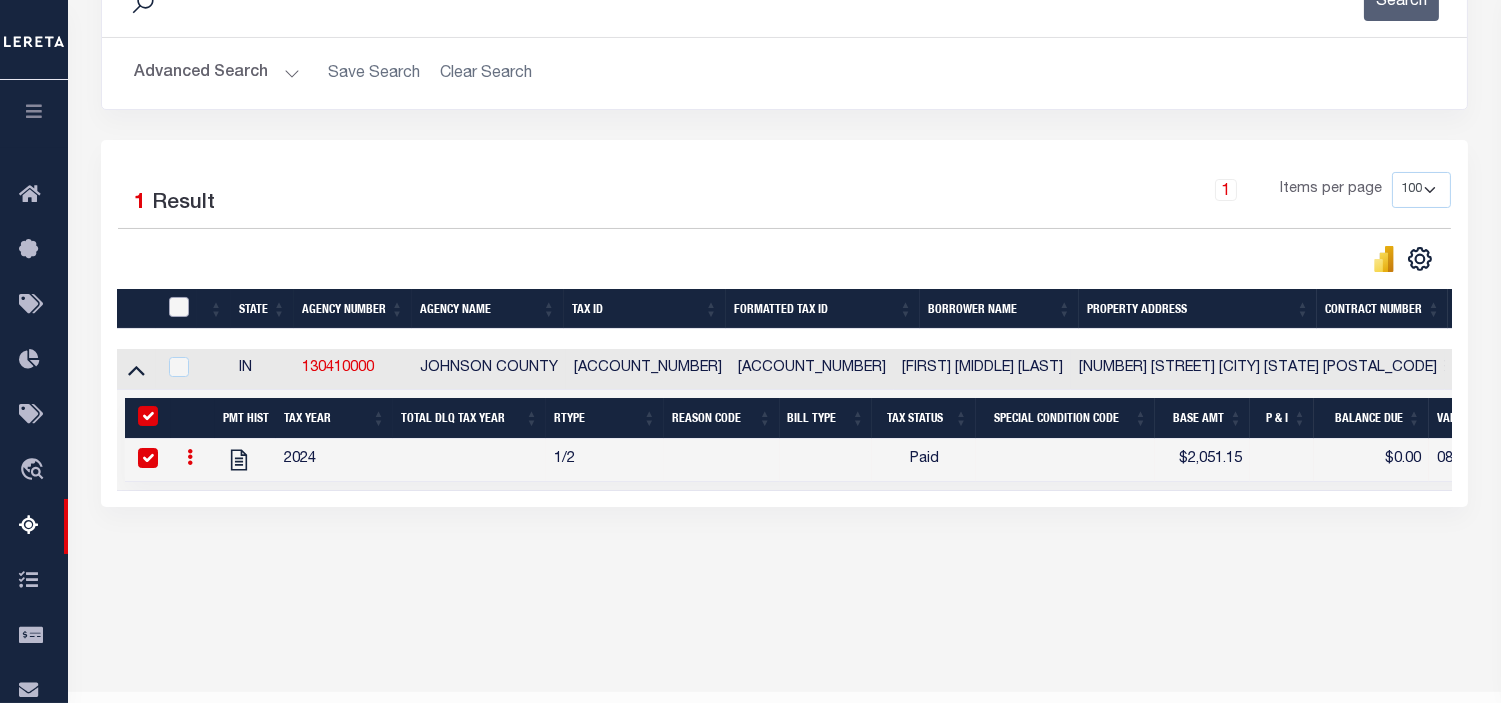 click at bounding box center [179, 307] 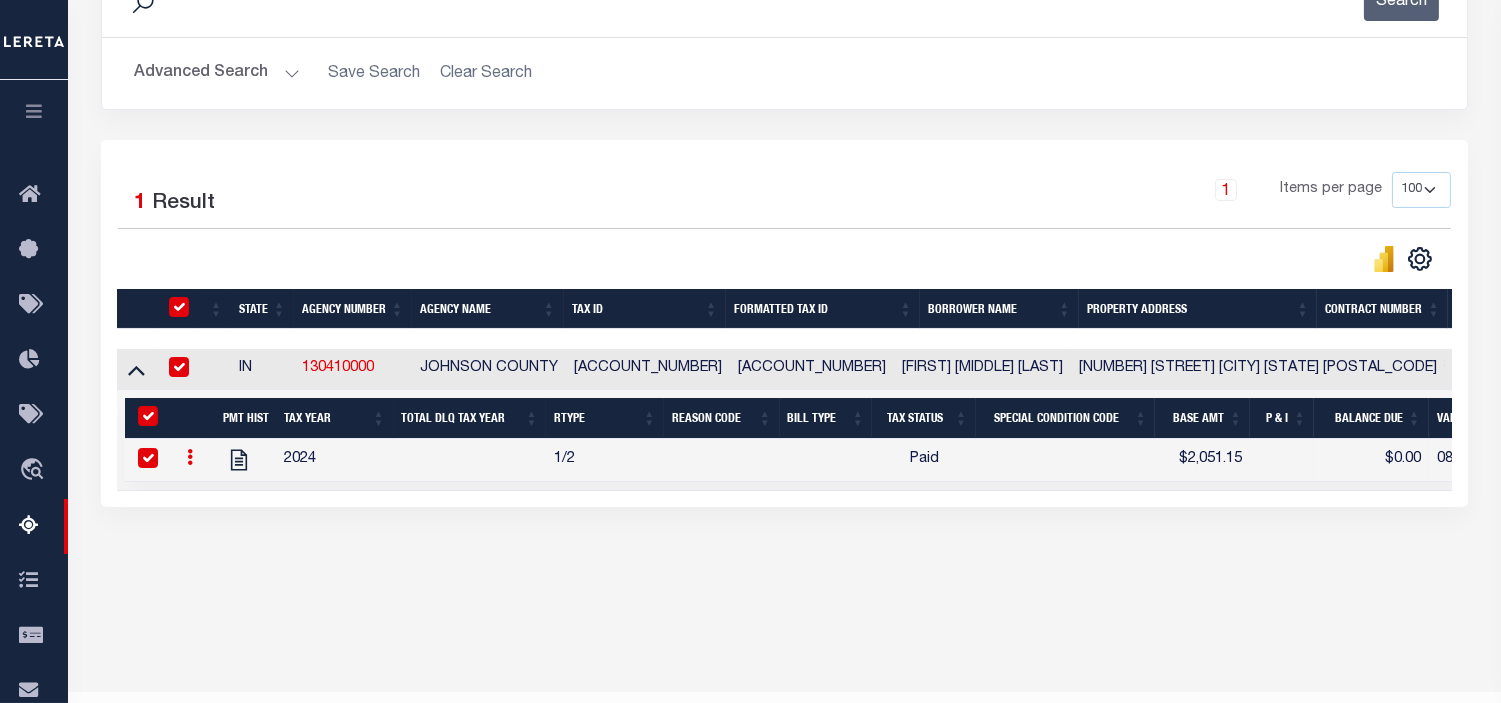 checkbox on "true" 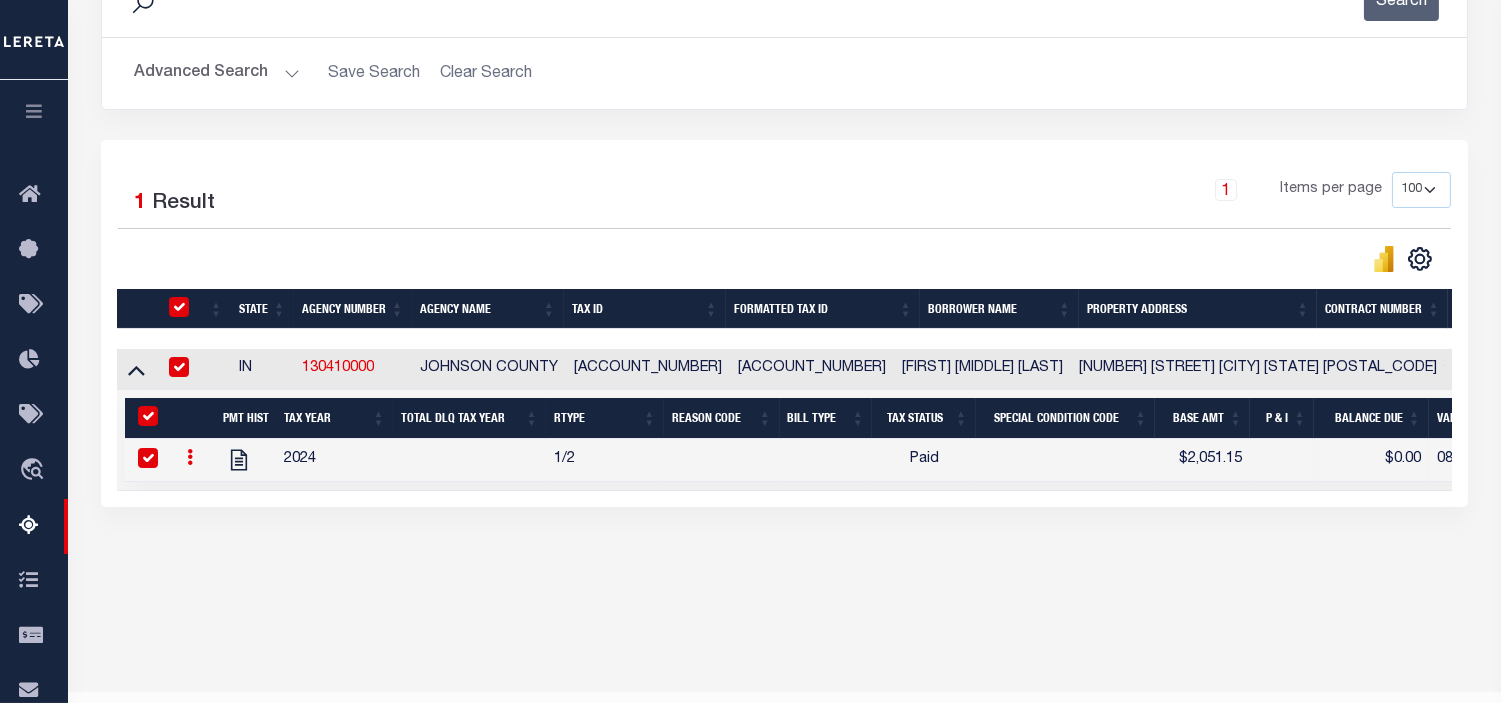 checkbox on "true" 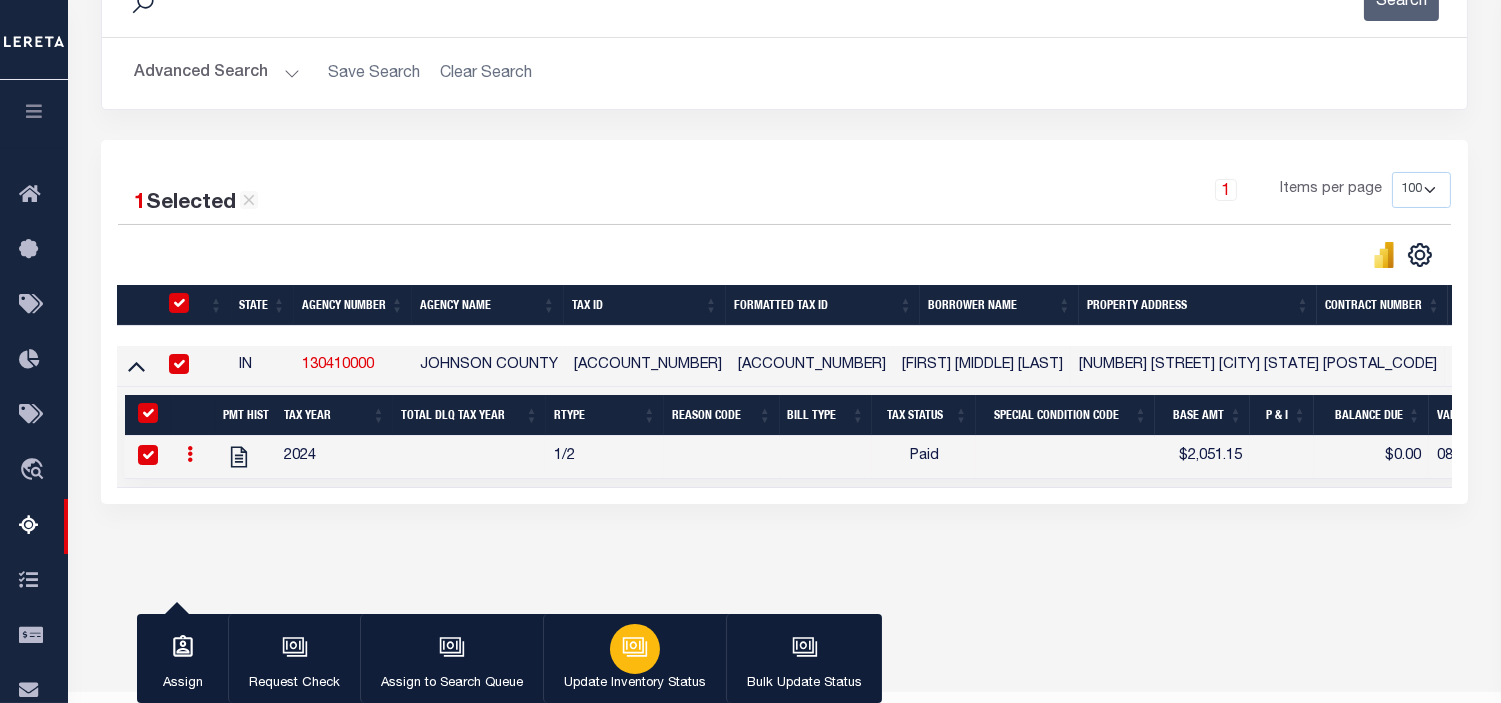 click 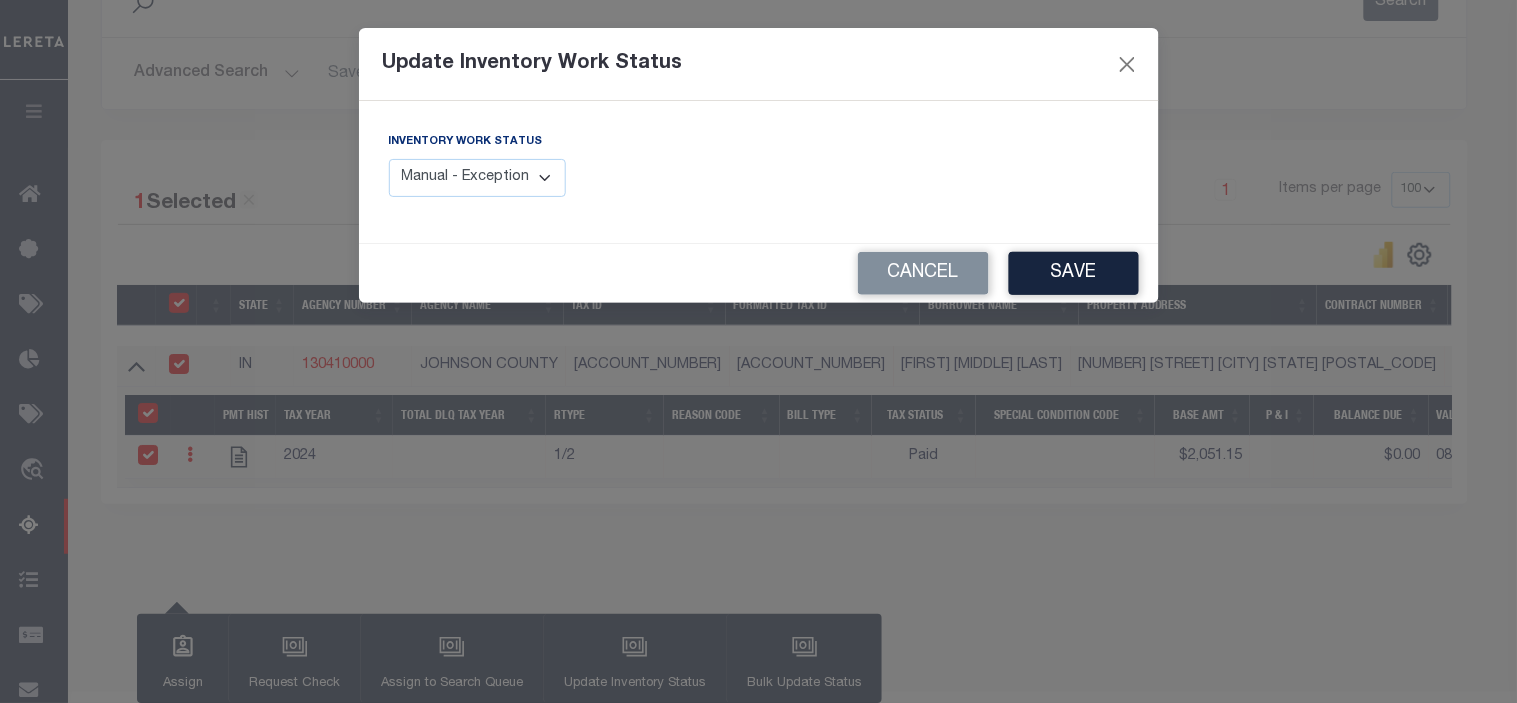click on "Manual - Exception
Pended - Awaiting Search
Late Add Exception
Completed" at bounding box center (478, 178) 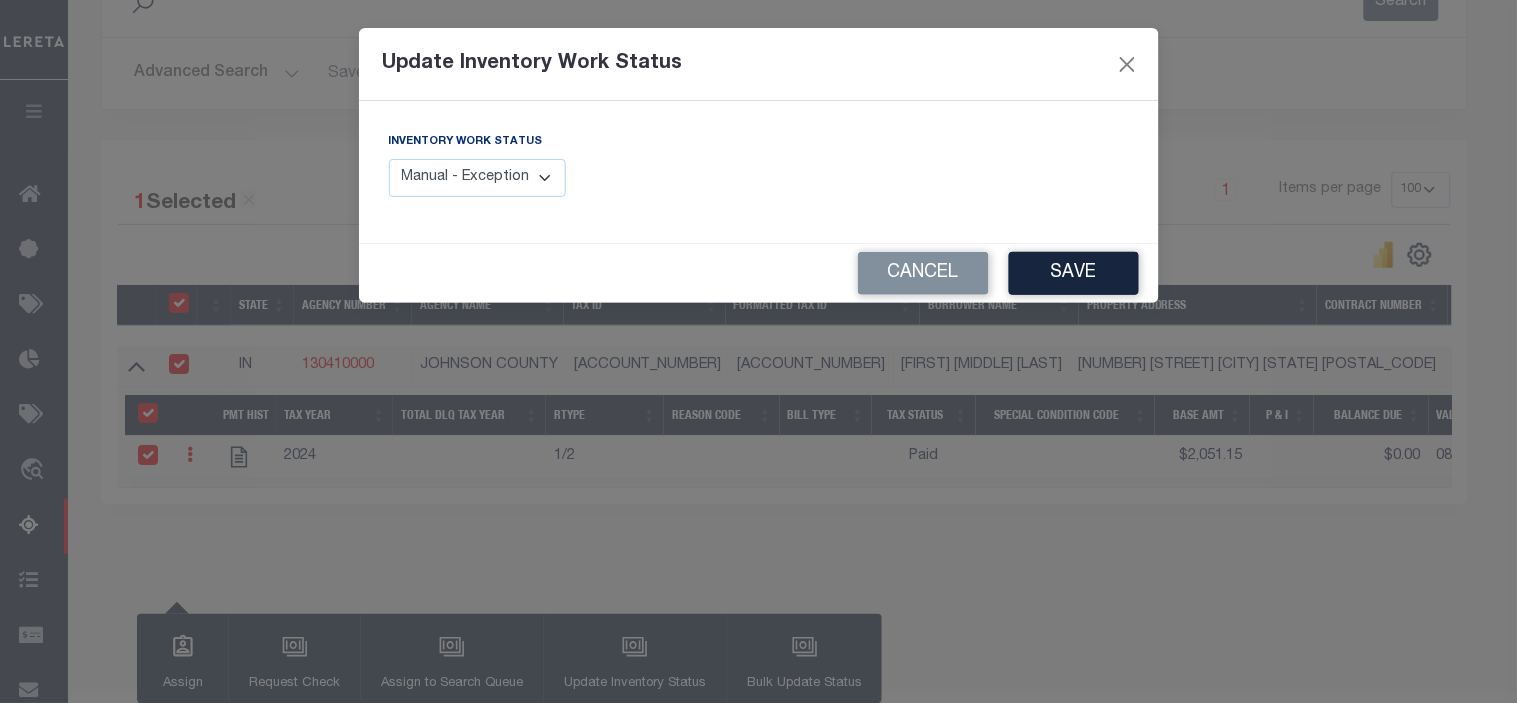 select on "4" 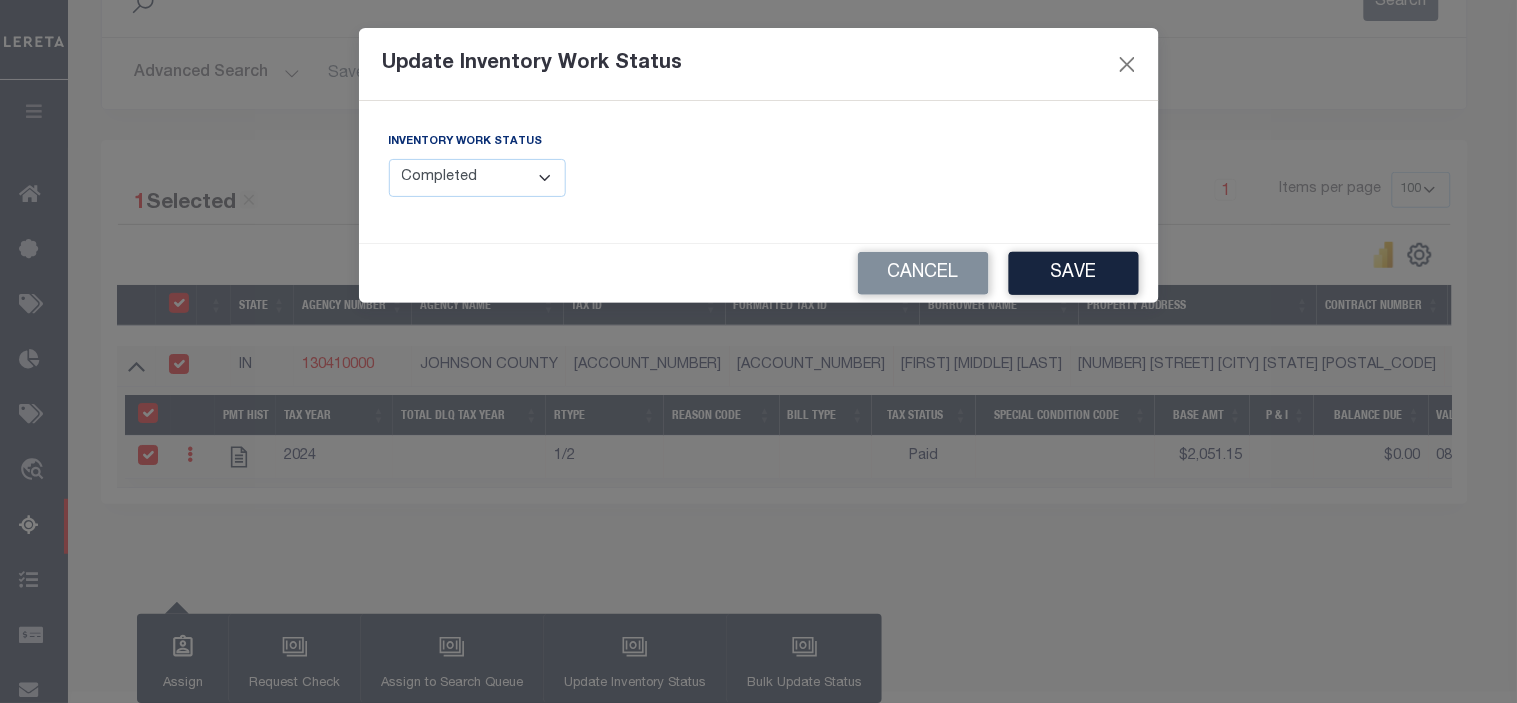 click on "Manual - Exception
Pended - Awaiting Search
Late Add Exception
Completed" at bounding box center [478, 178] 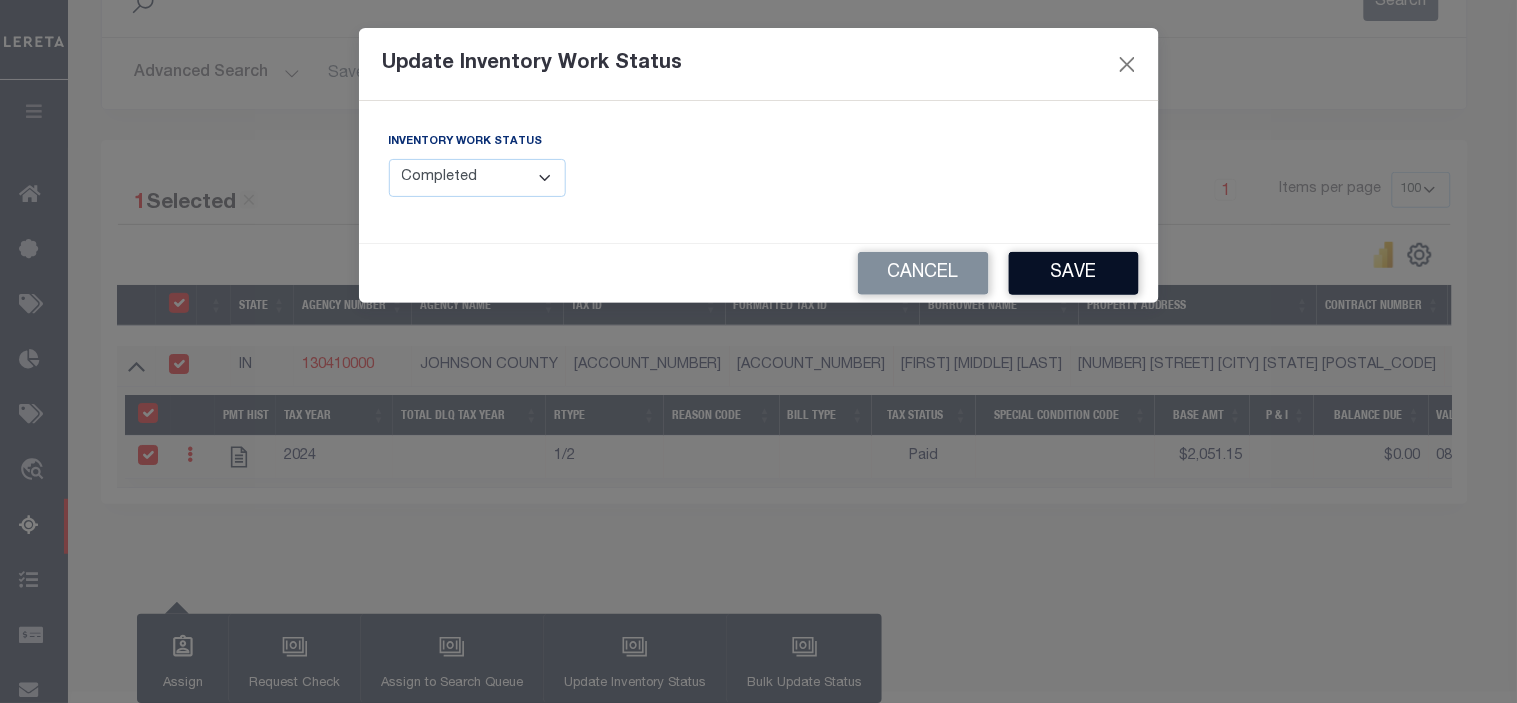 click on "Save" at bounding box center (1074, 273) 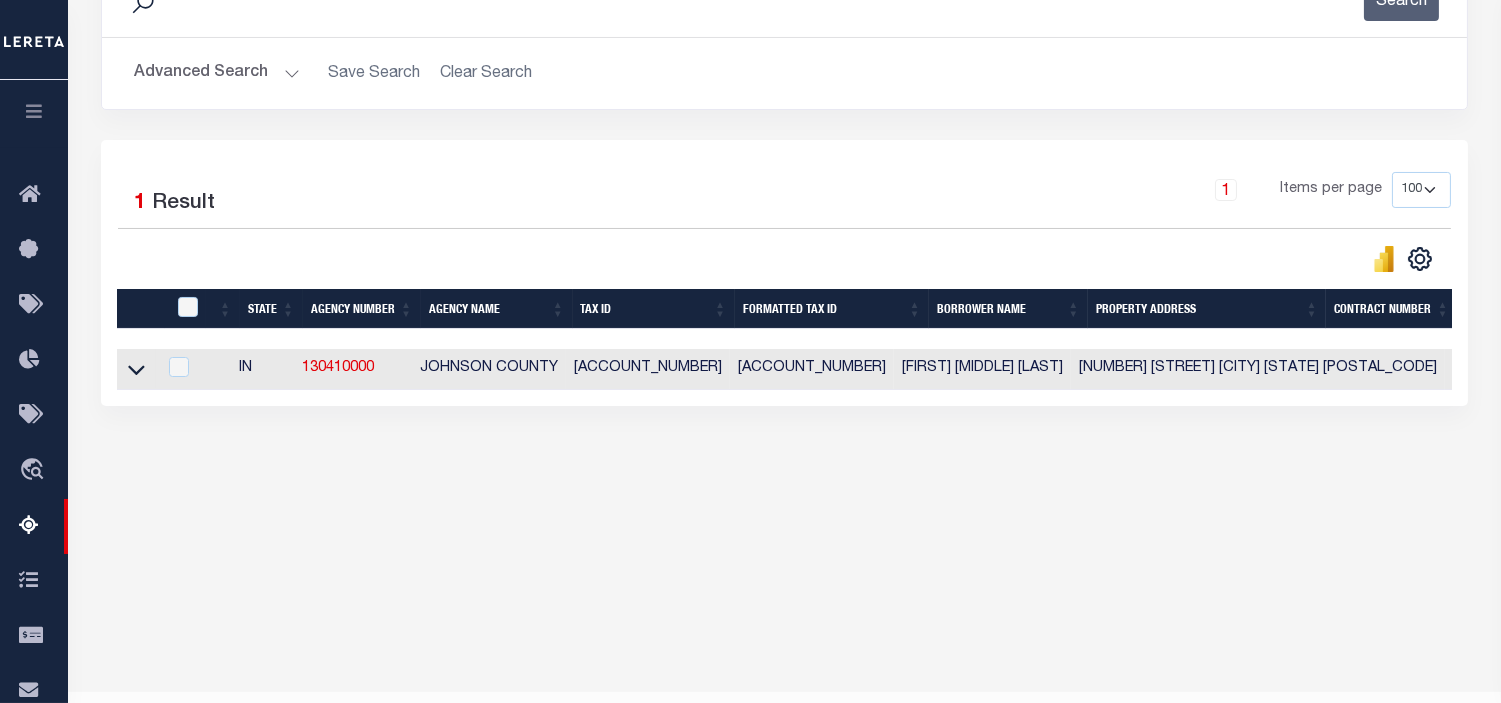 click on "Advanced Search" at bounding box center (217, 73) 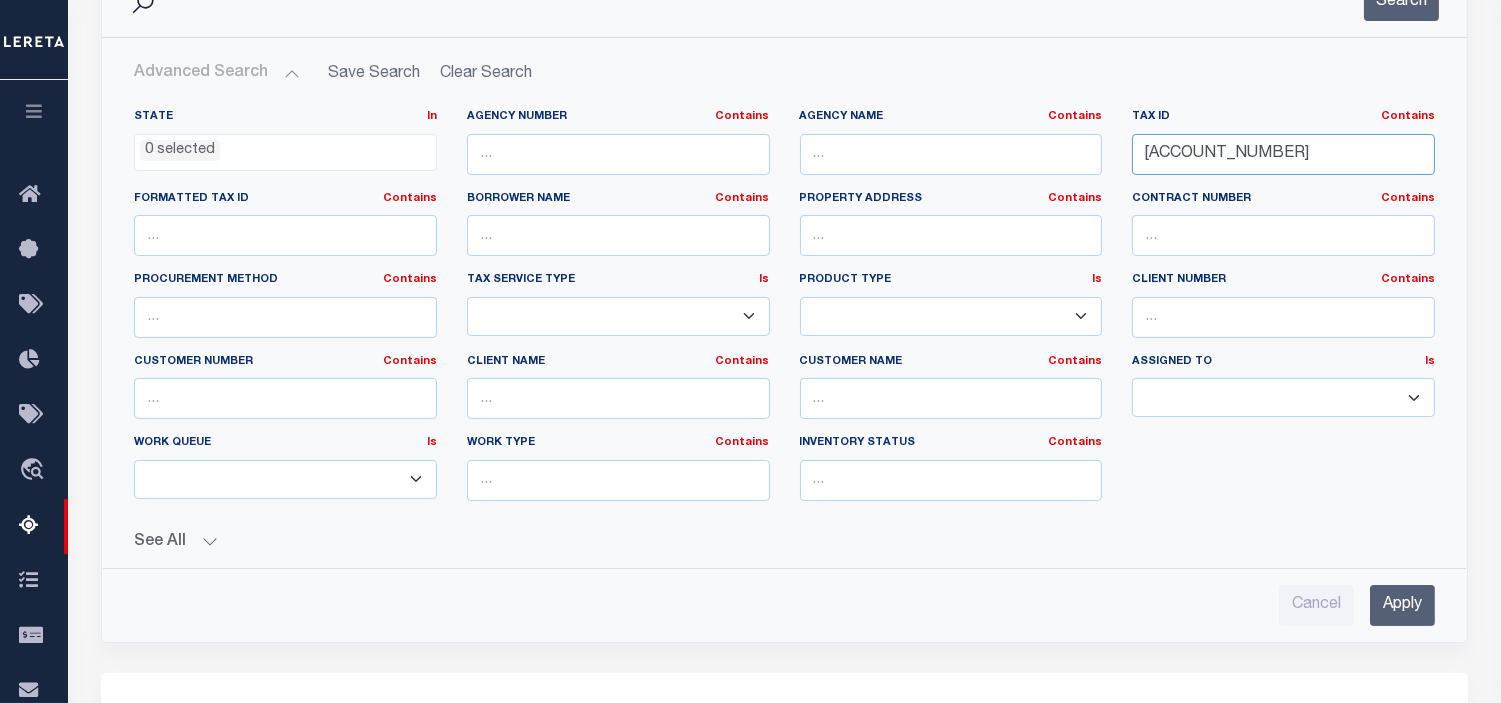 click on "410817022014007013" at bounding box center (1283, 154) 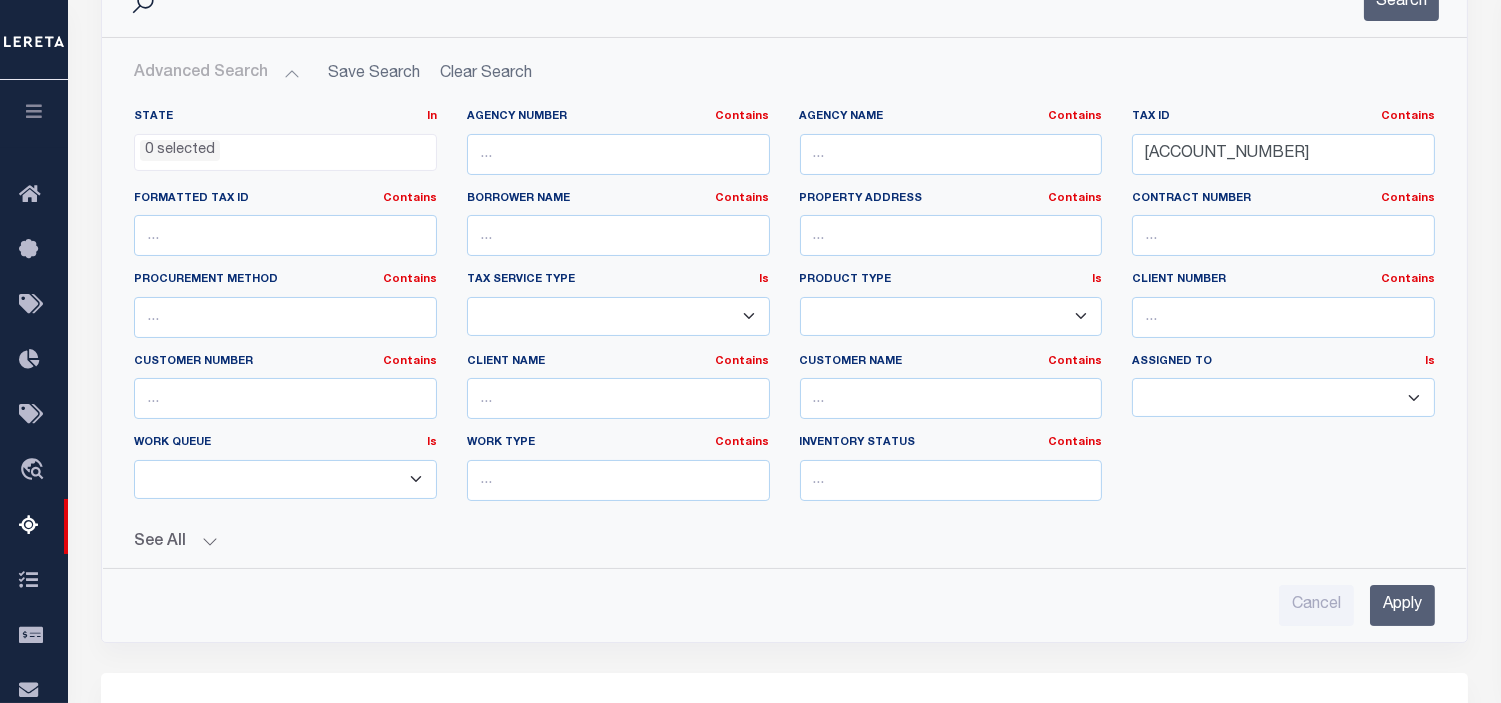 click on "Apply" at bounding box center (1402, 605) 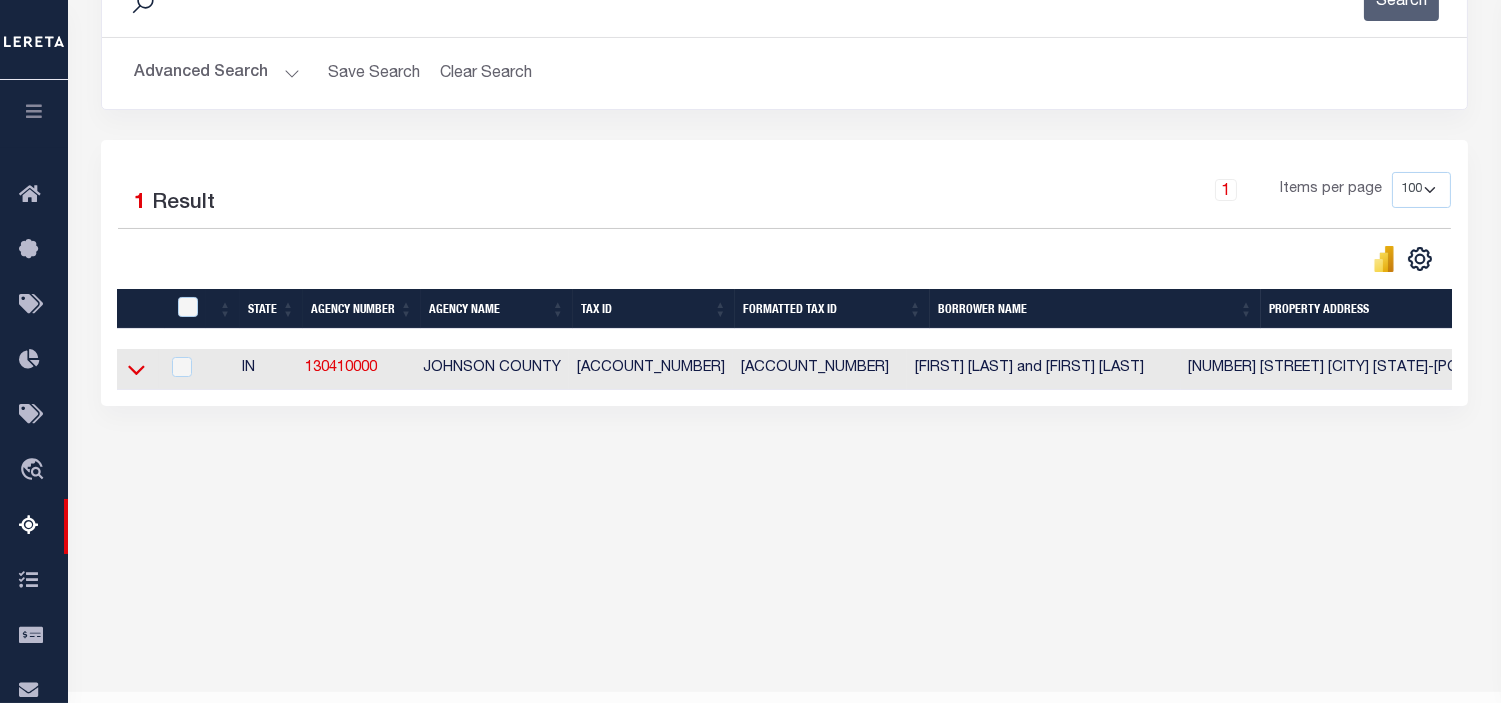 click 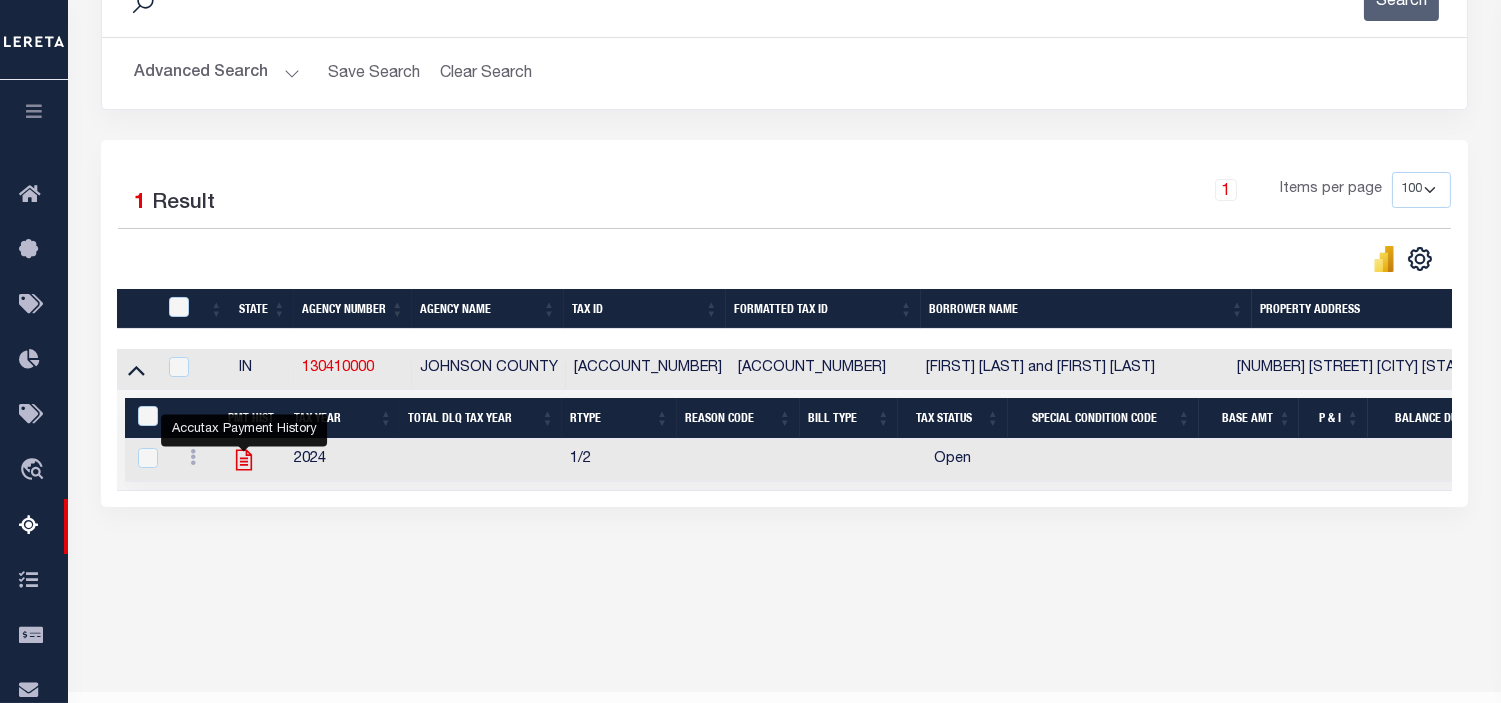 click 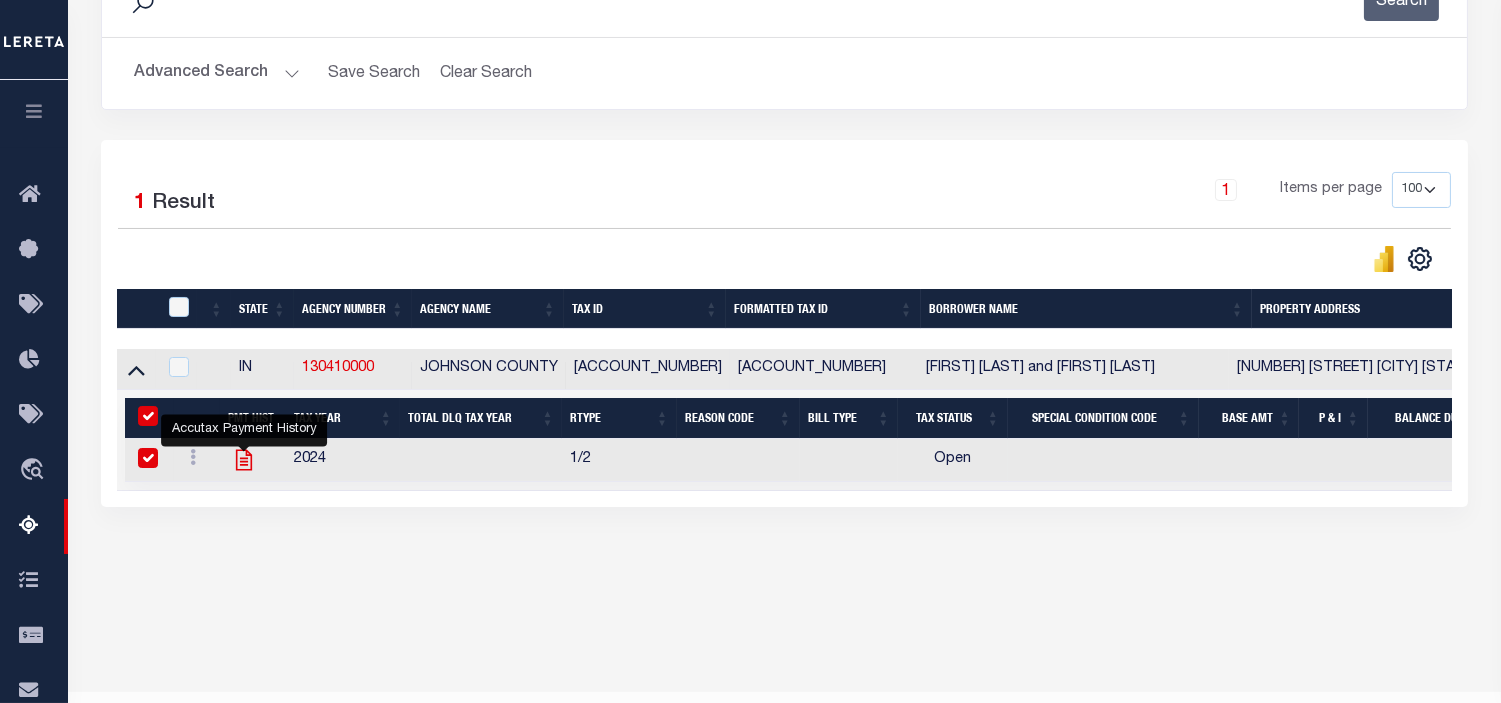 checkbox on "true" 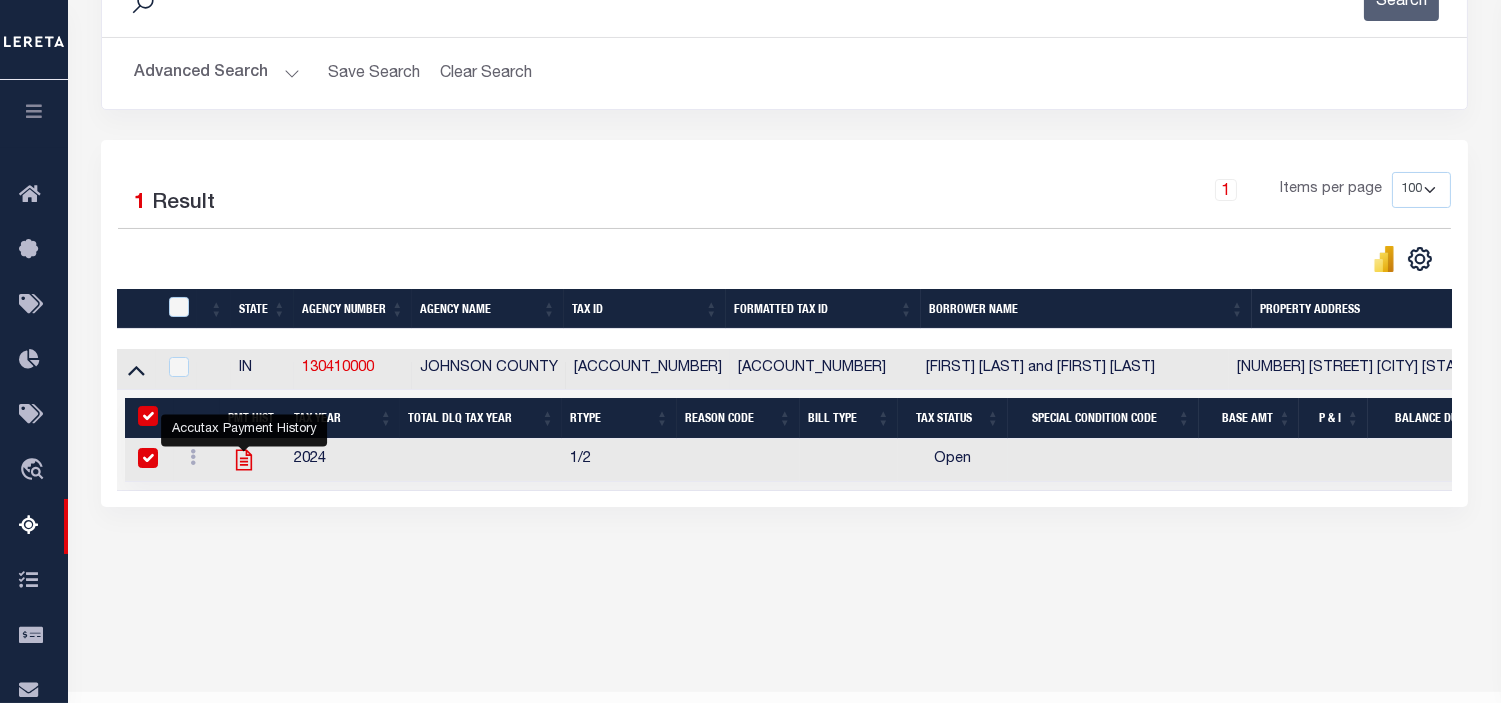checkbox on "true" 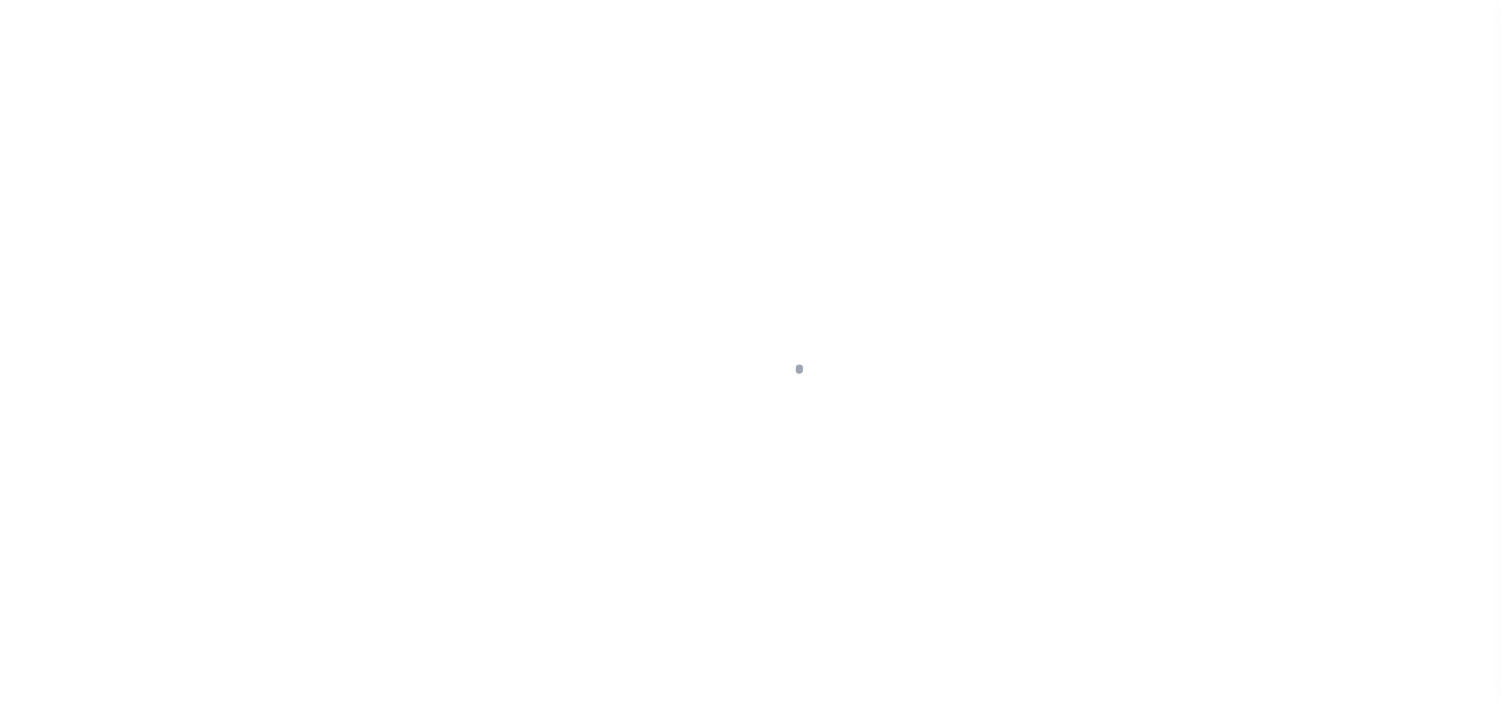 scroll, scrollTop: 0, scrollLeft: 0, axis: both 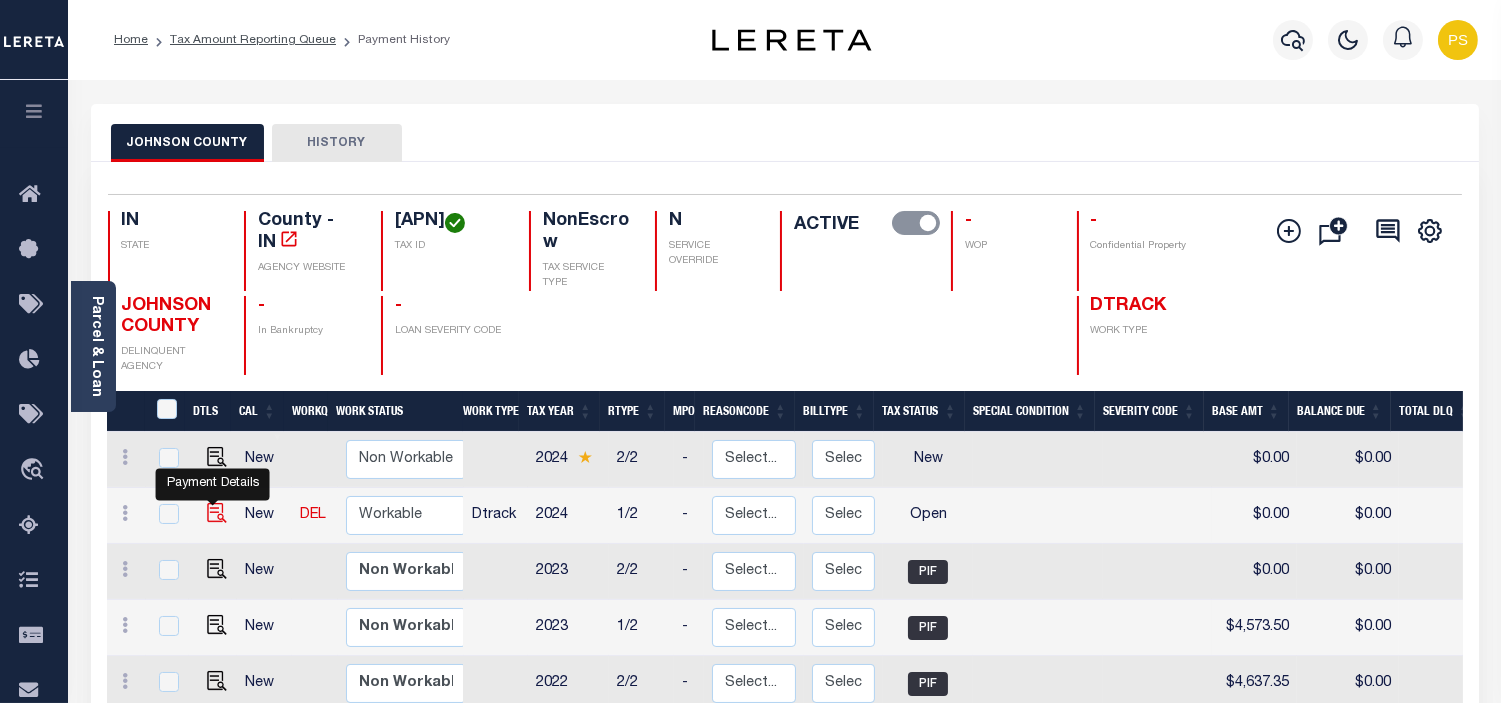 click at bounding box center [217, 513] 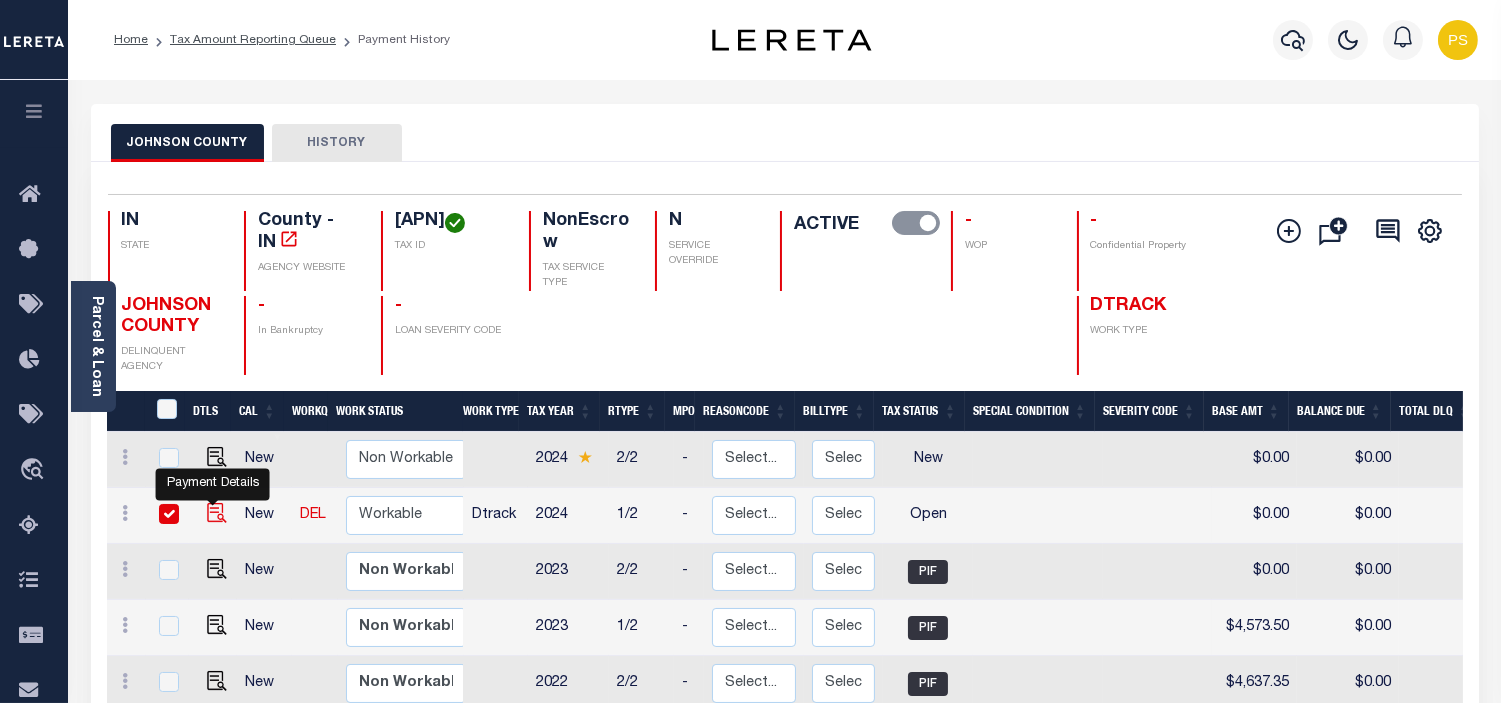 checkbox on "true" 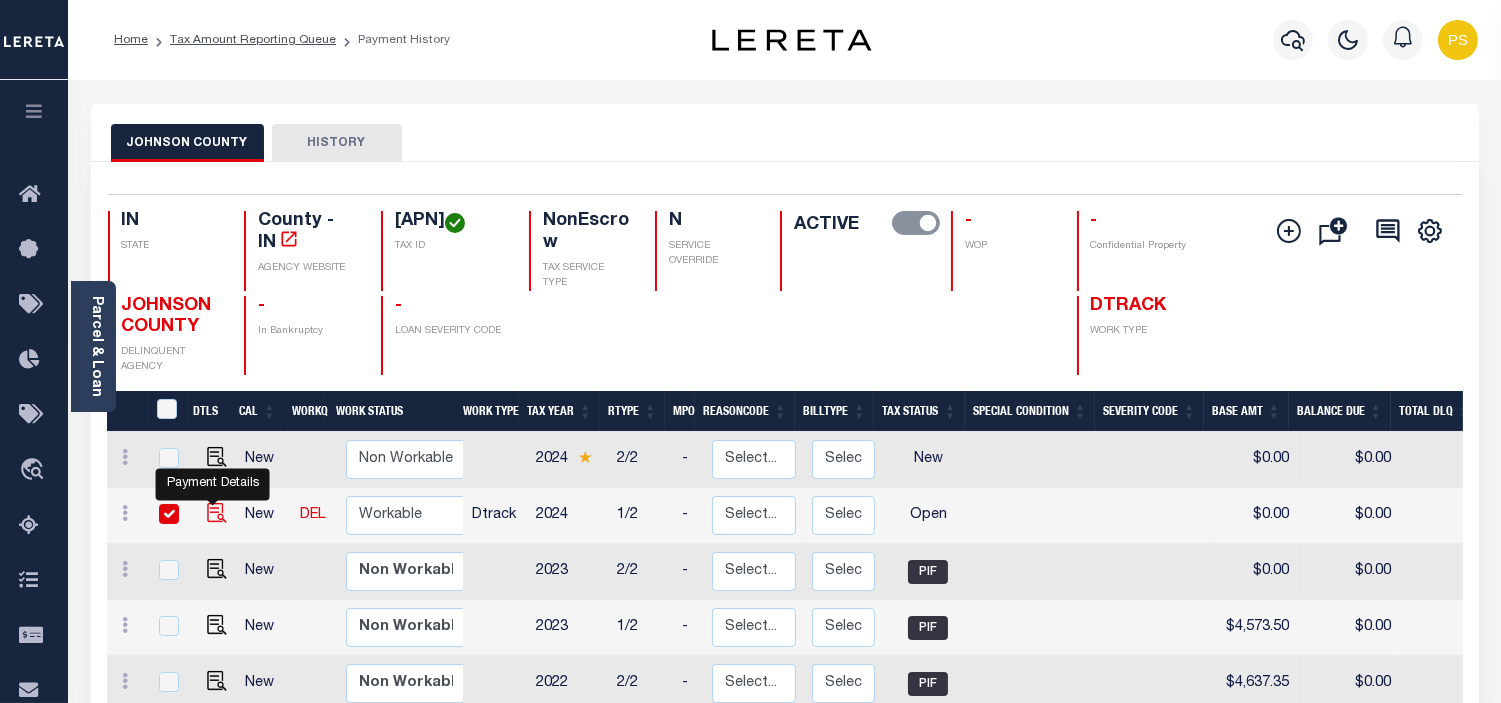 checkbox on "true" 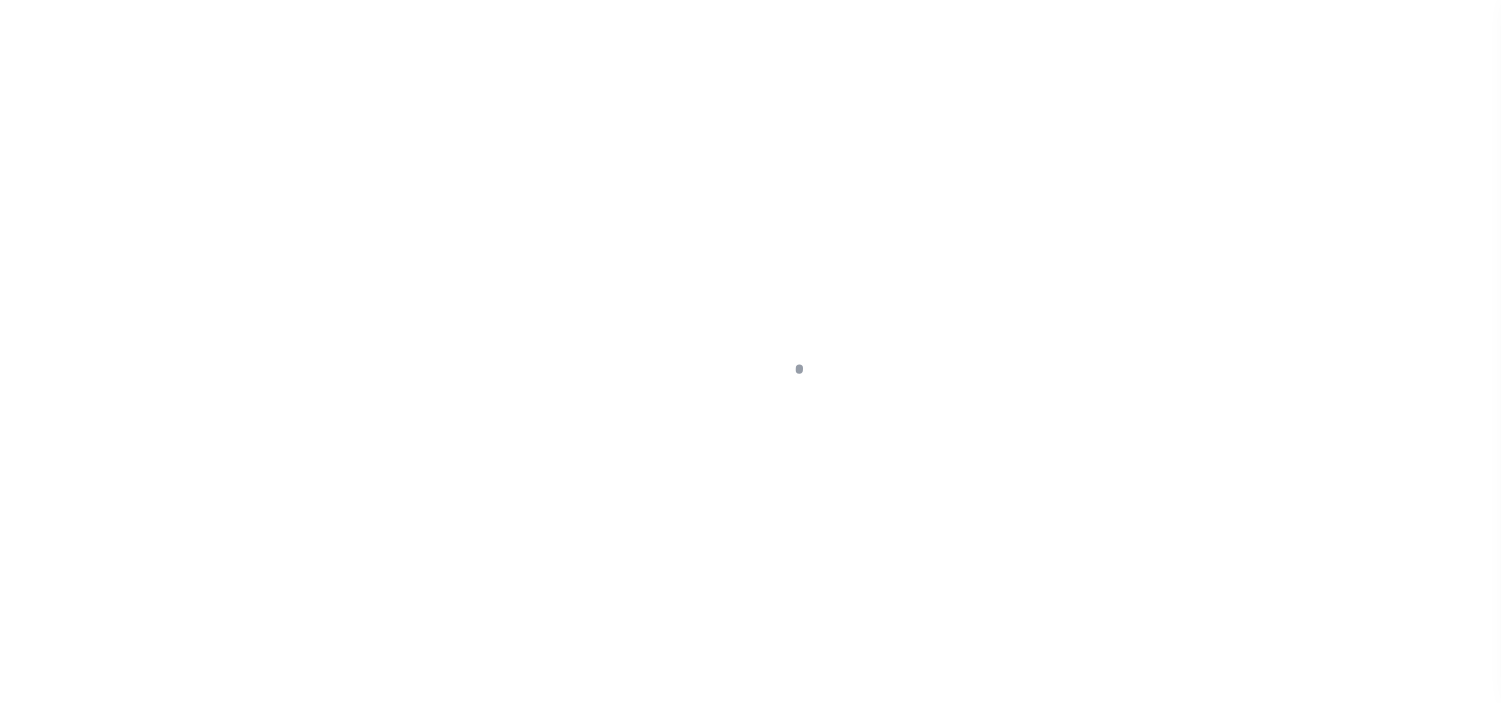scroll, scrollTop: 0, scrollLeft: 0, axis: both 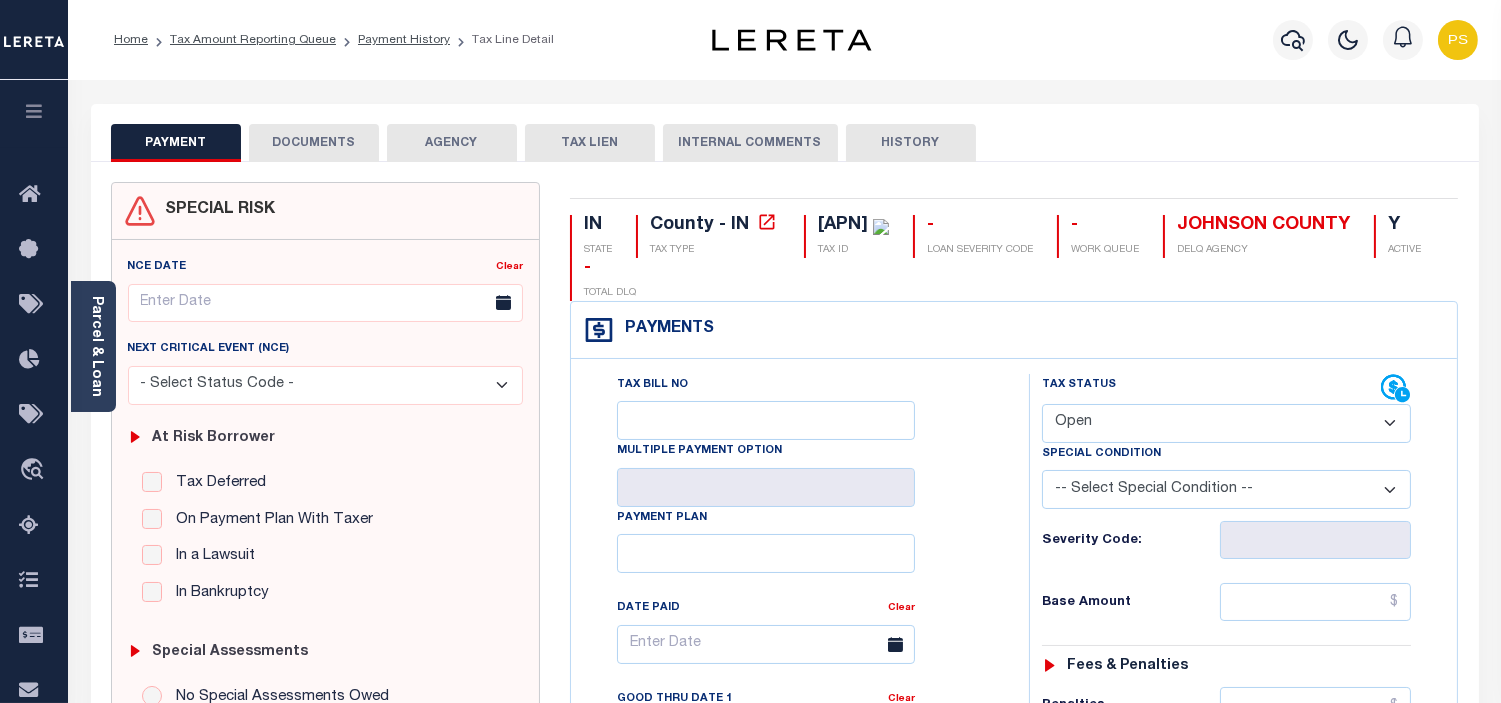 click on "- Select Status Code -
Open
Due/Unpaid
Paid
Incomplete
No Tax Due
Internal Refund Processed
New" at bounding box center (1226, 423) 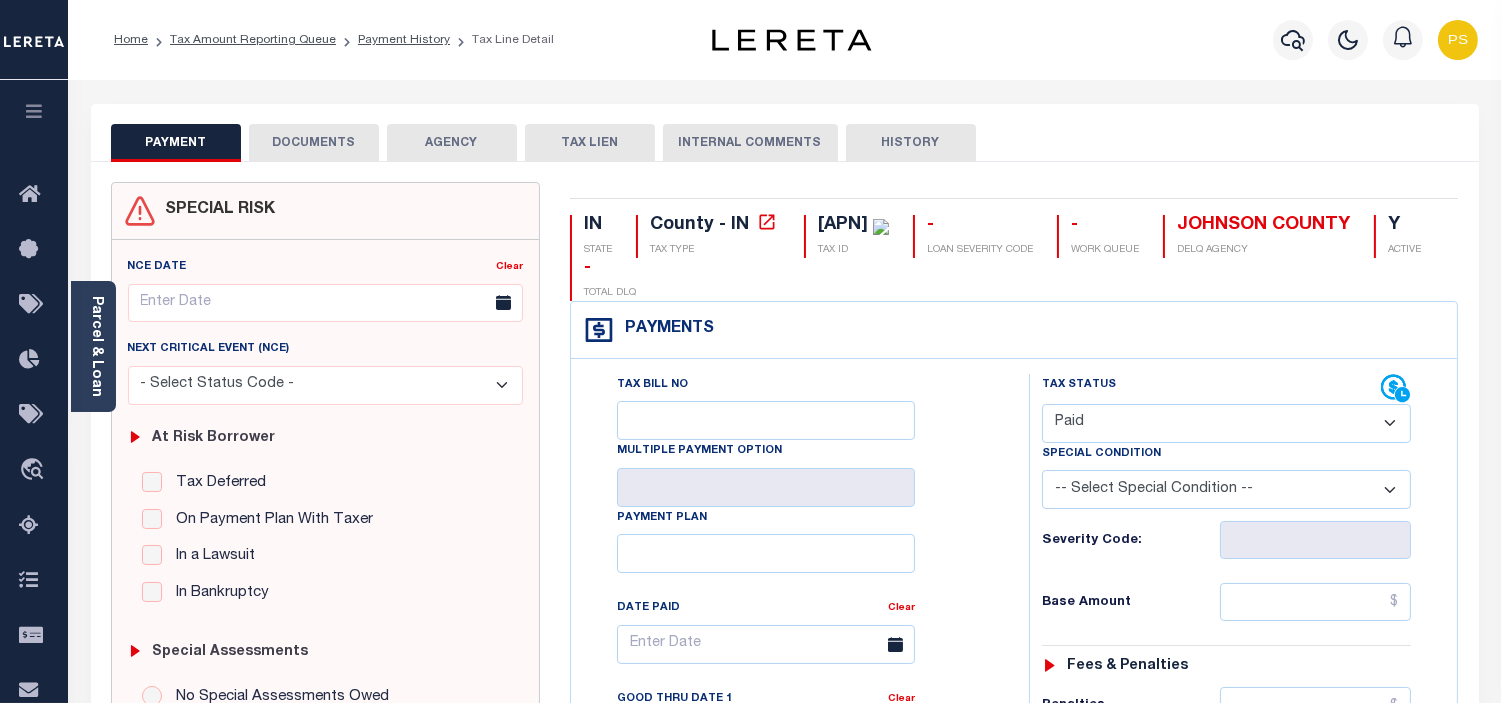 click on "- Select Status Code -
Open
Due/Unpaid
Paid
Incomplete
No Tax Due
Internal Refund Processed
New" at bounding box center [1226, 423] 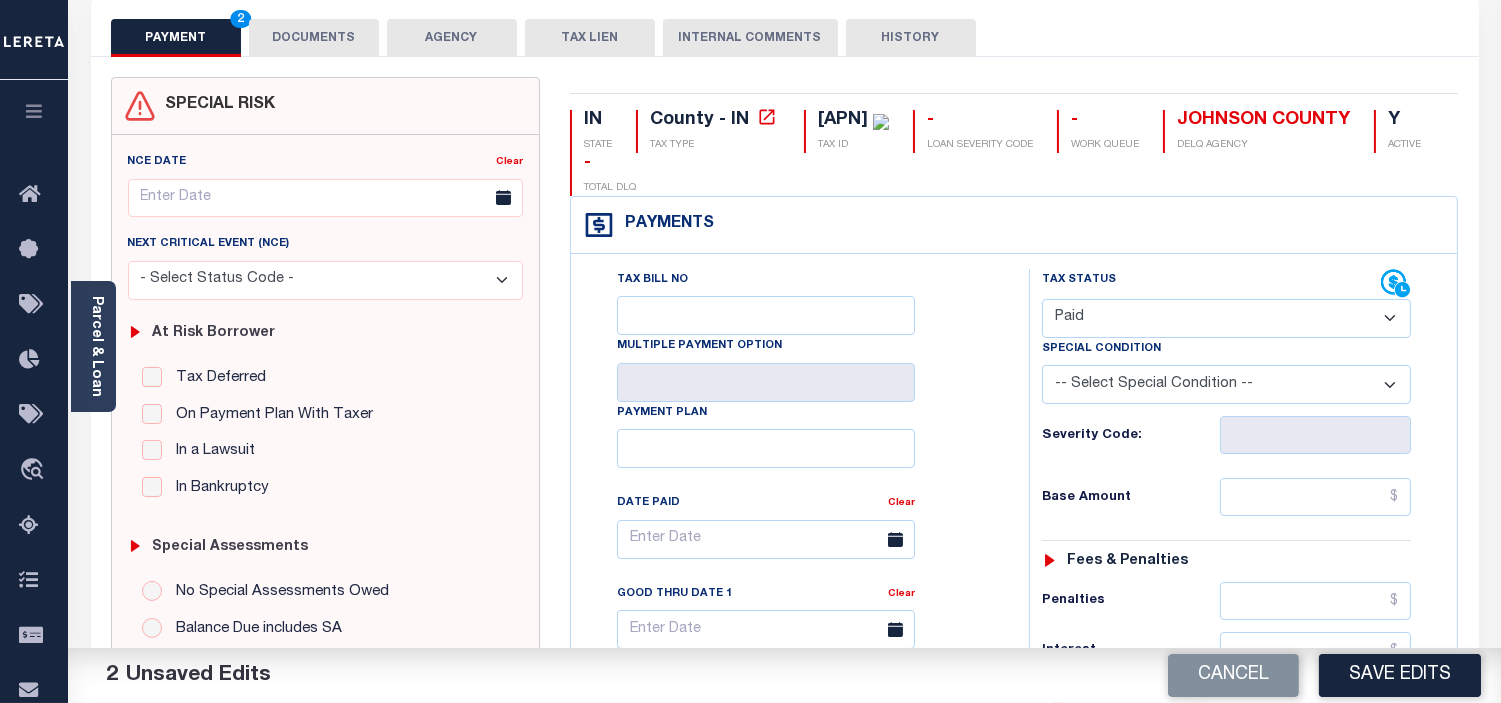 scroll, scrollTop: 111, scrollLeft: 0, axis: vertical 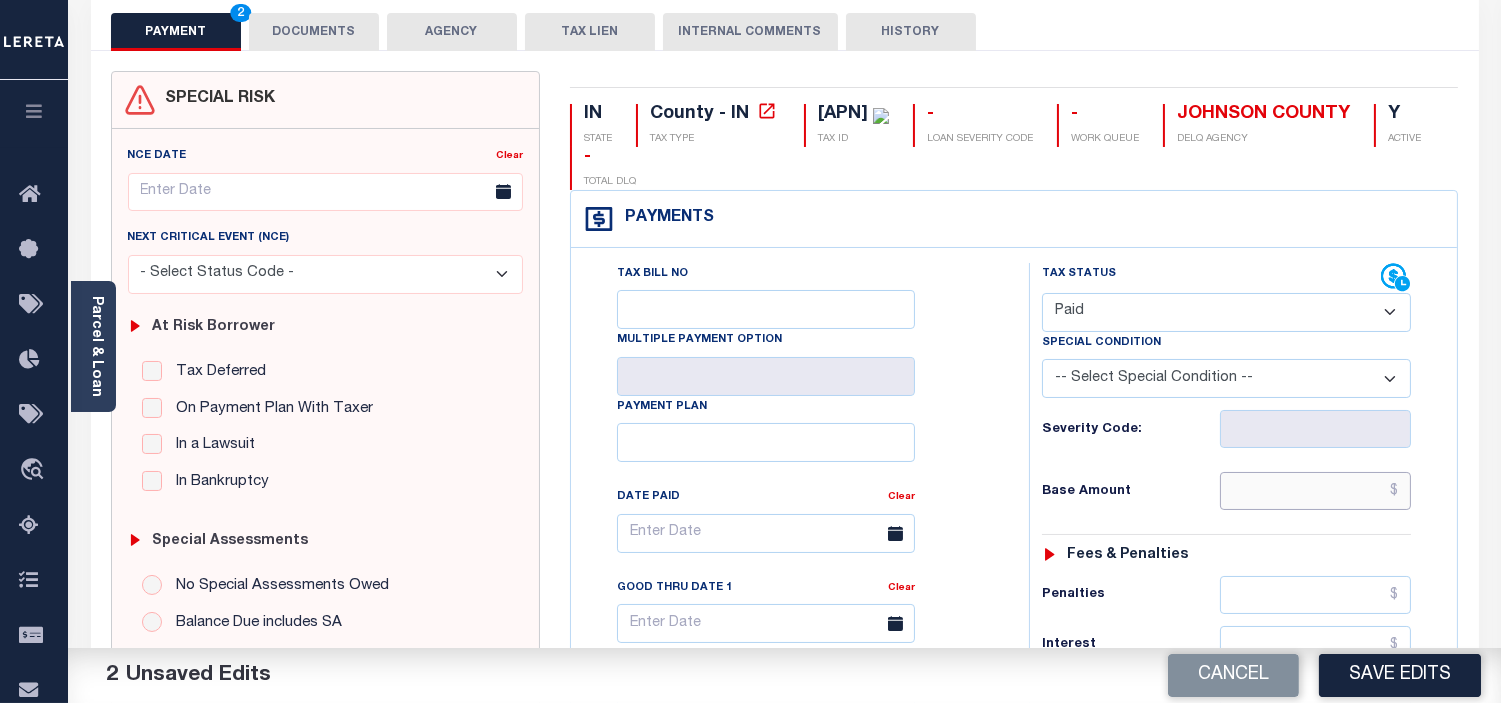 click at bounding box center (1315, 491) 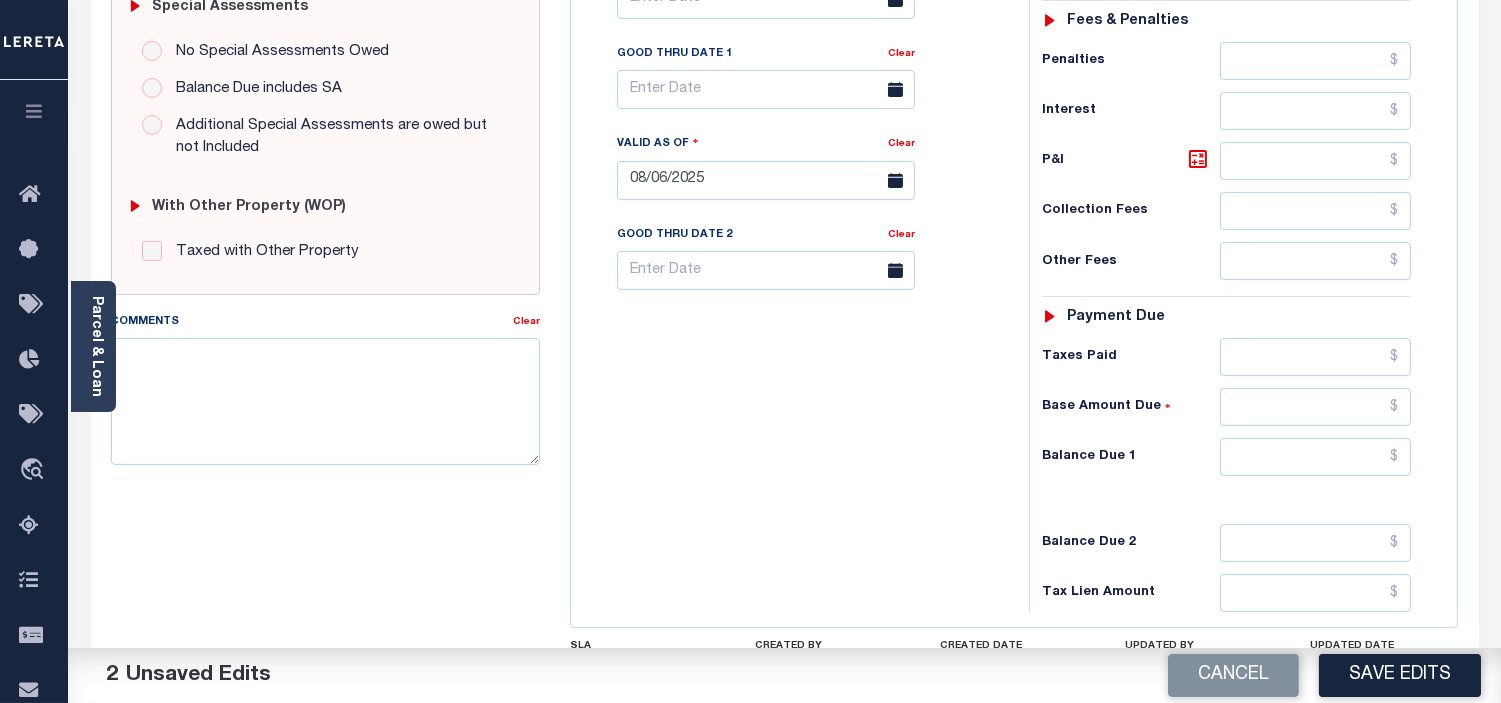scroll, scrollTop: 666, scrollLeft: 0, axis: vertical 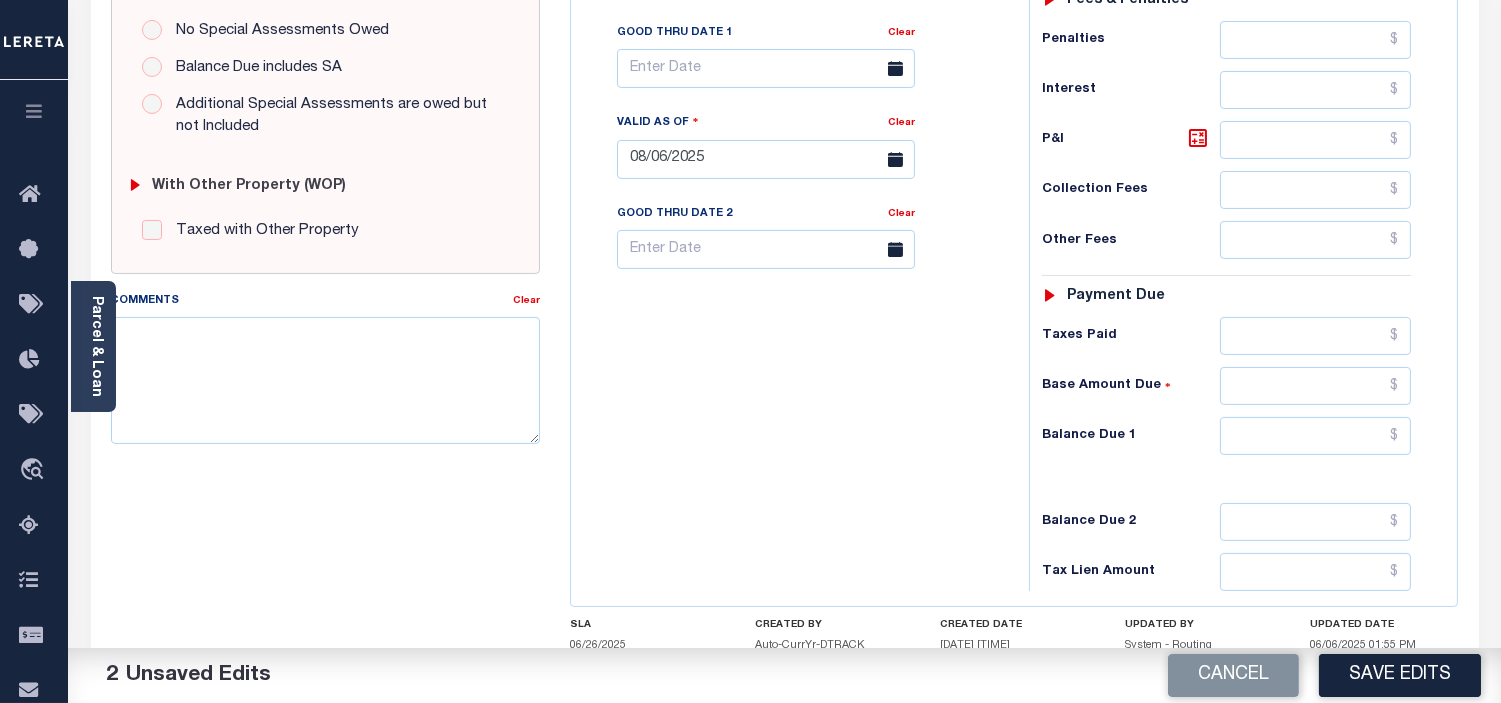 type on "$4,529.61" 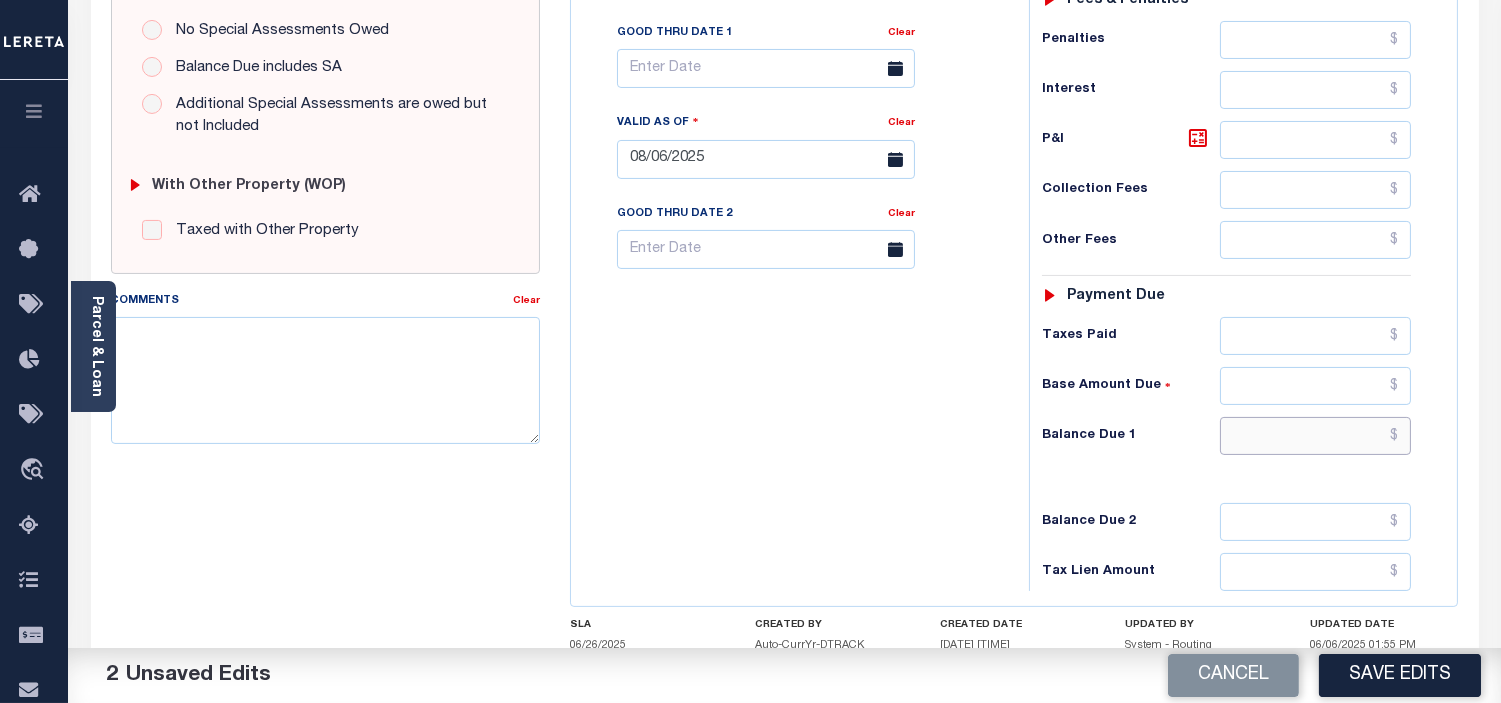 click at bounding box center (1315, 436) 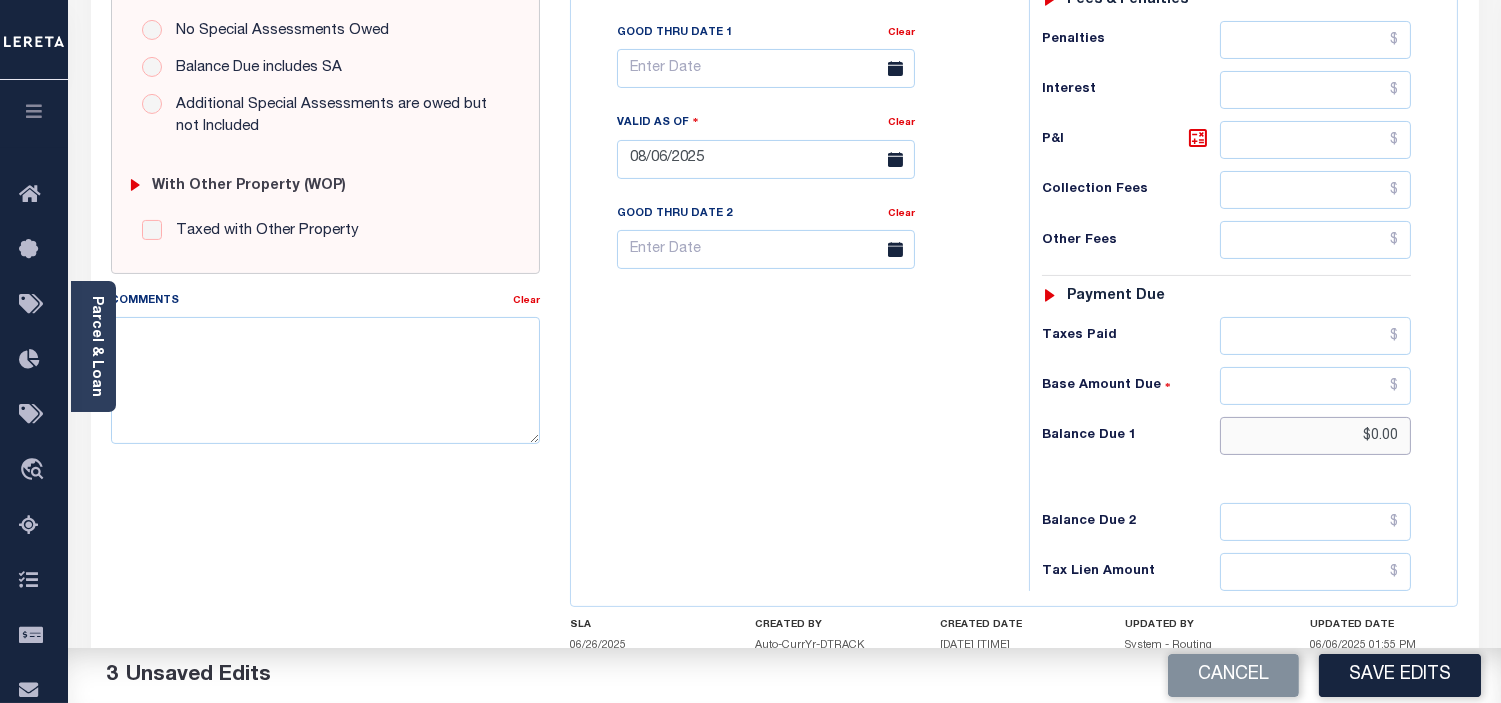 type on "$0.00" 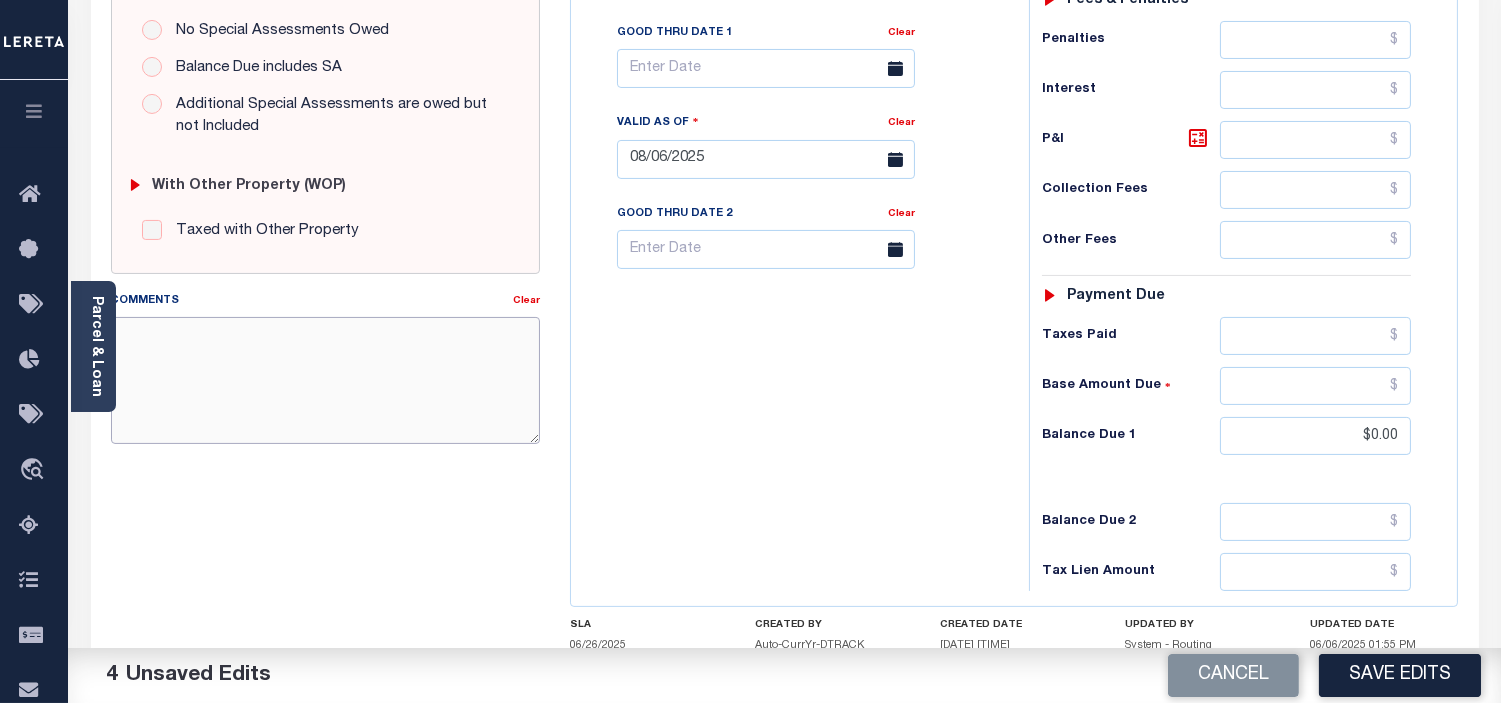 click on "Comments" at bounding box center (325, 380) 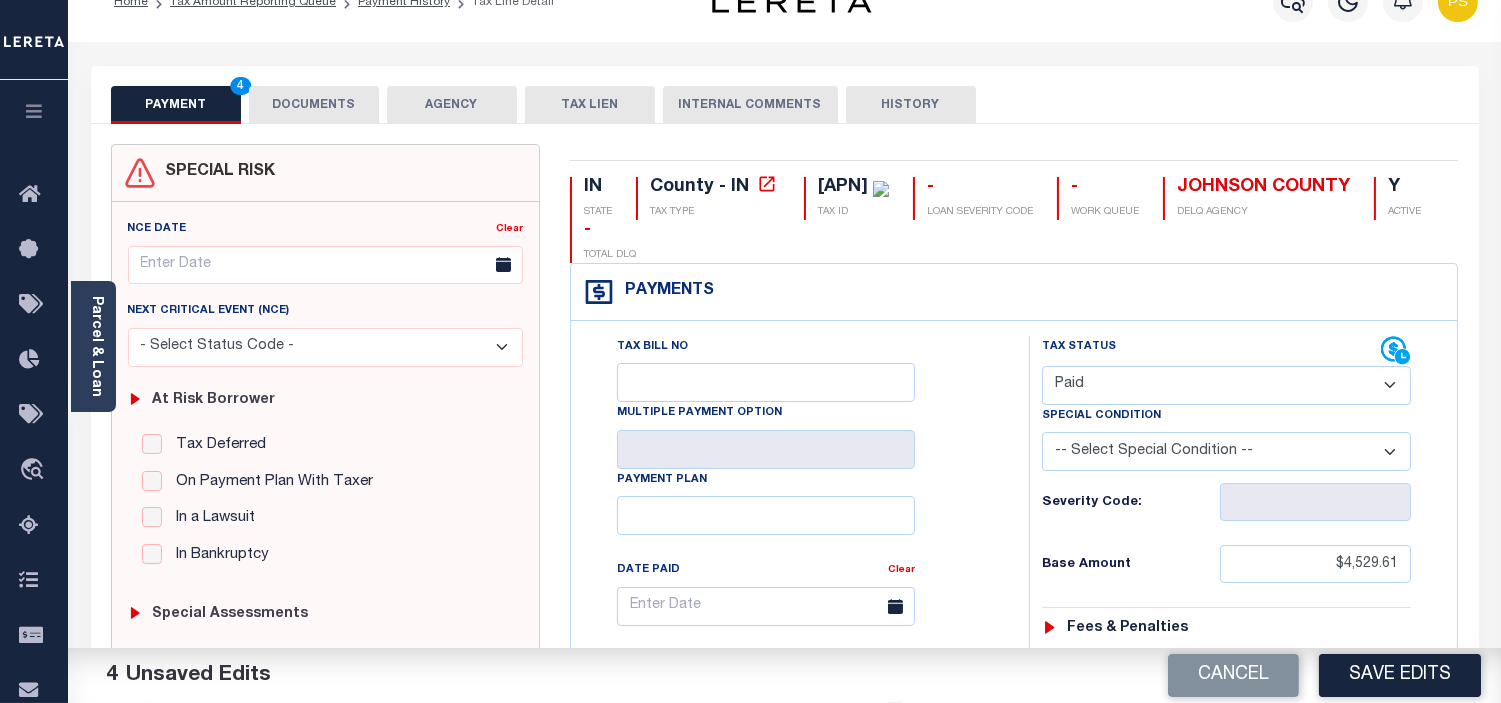 scroll, scrollTop: 0, scrollLeft: 0, axis: both 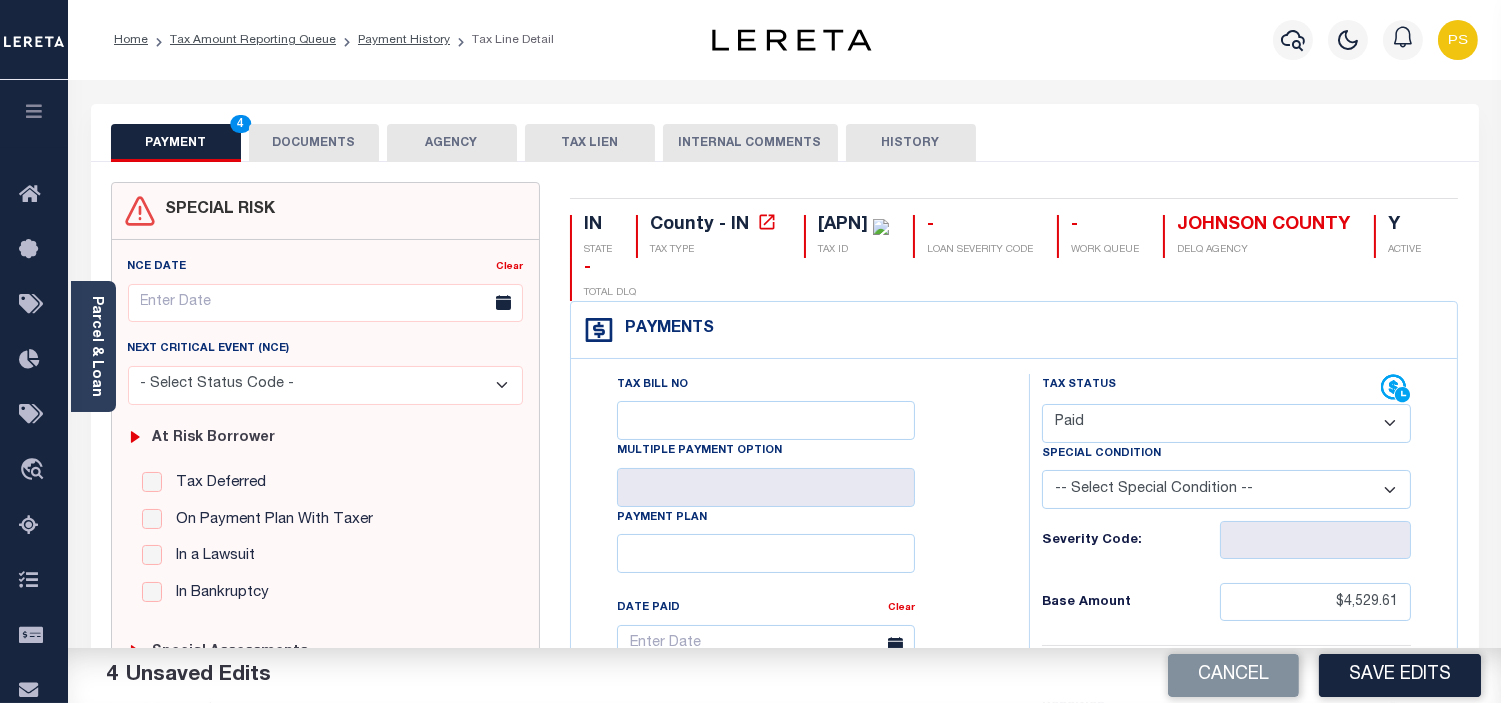 type on "SEE ATTACHED" 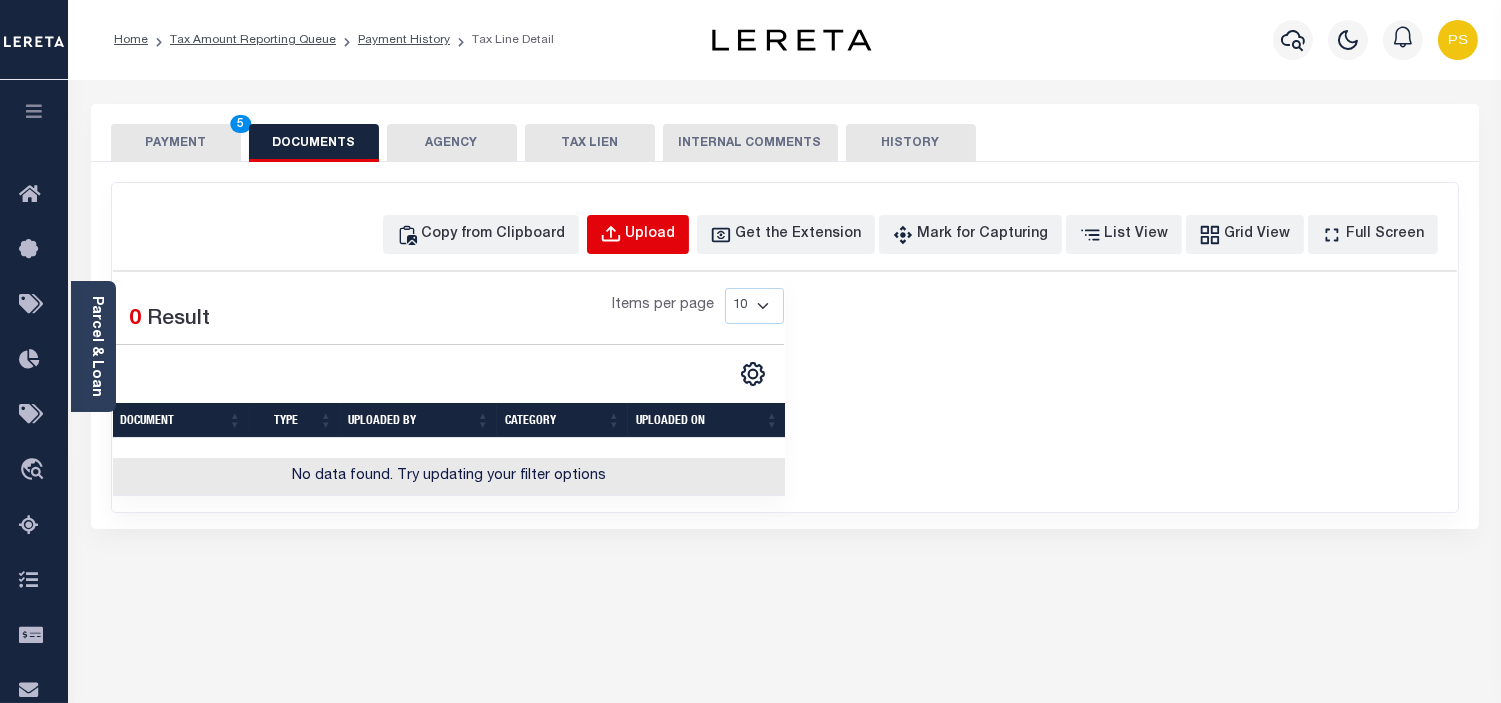 click on "Upload" at bounding box center (651, 235) 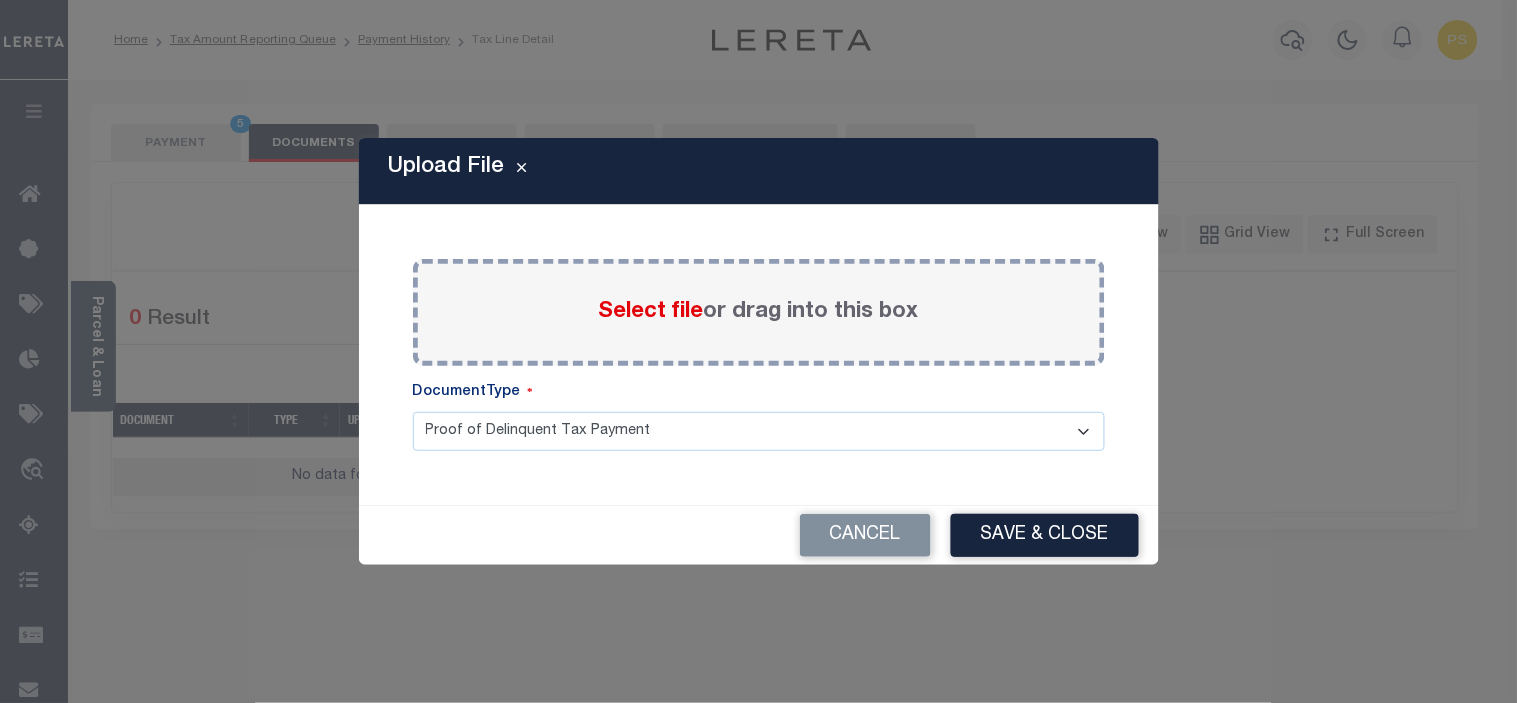 click on "Select file" at bounding box center [651, 312] 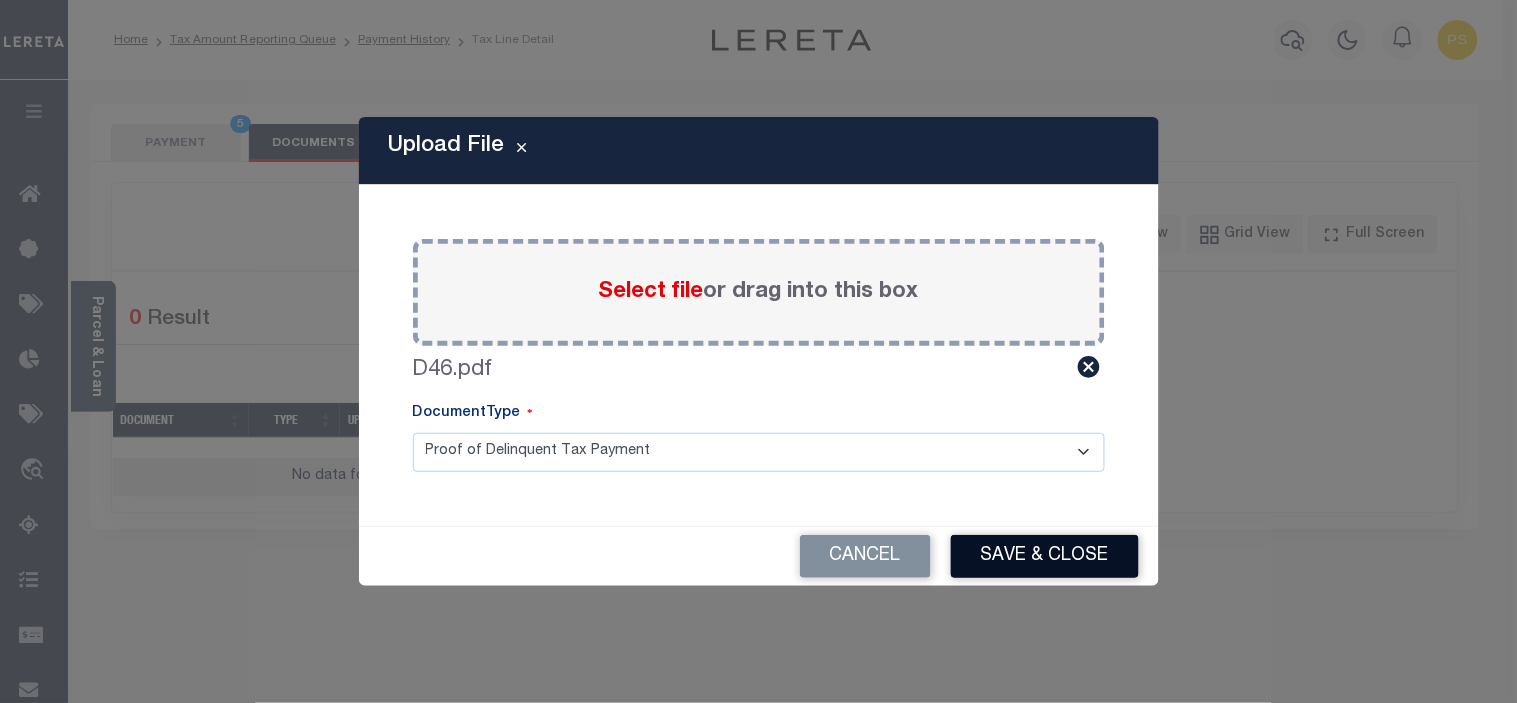 click on "Save & Close" at bounding box center (1045, 556) 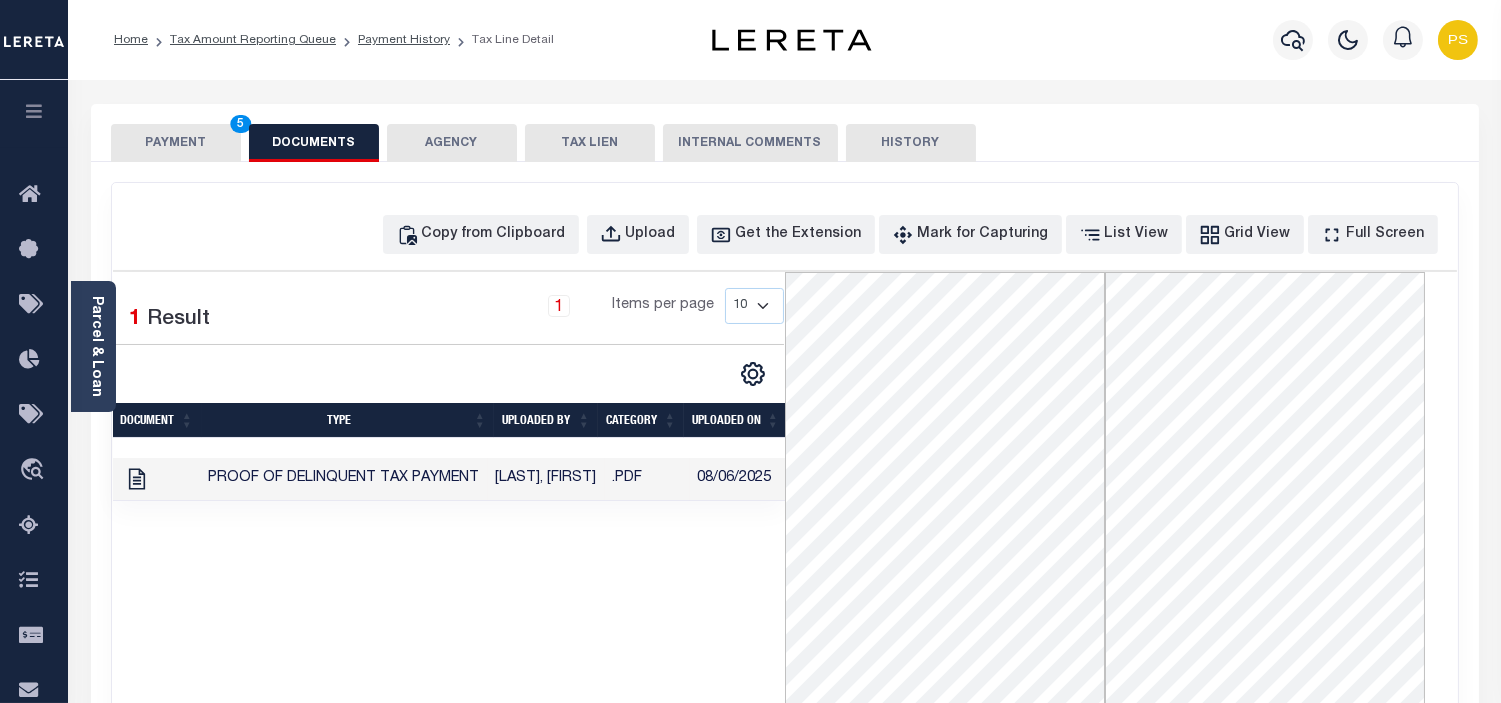 click on "PAYMENT
5" at bounding box center [176, 143] 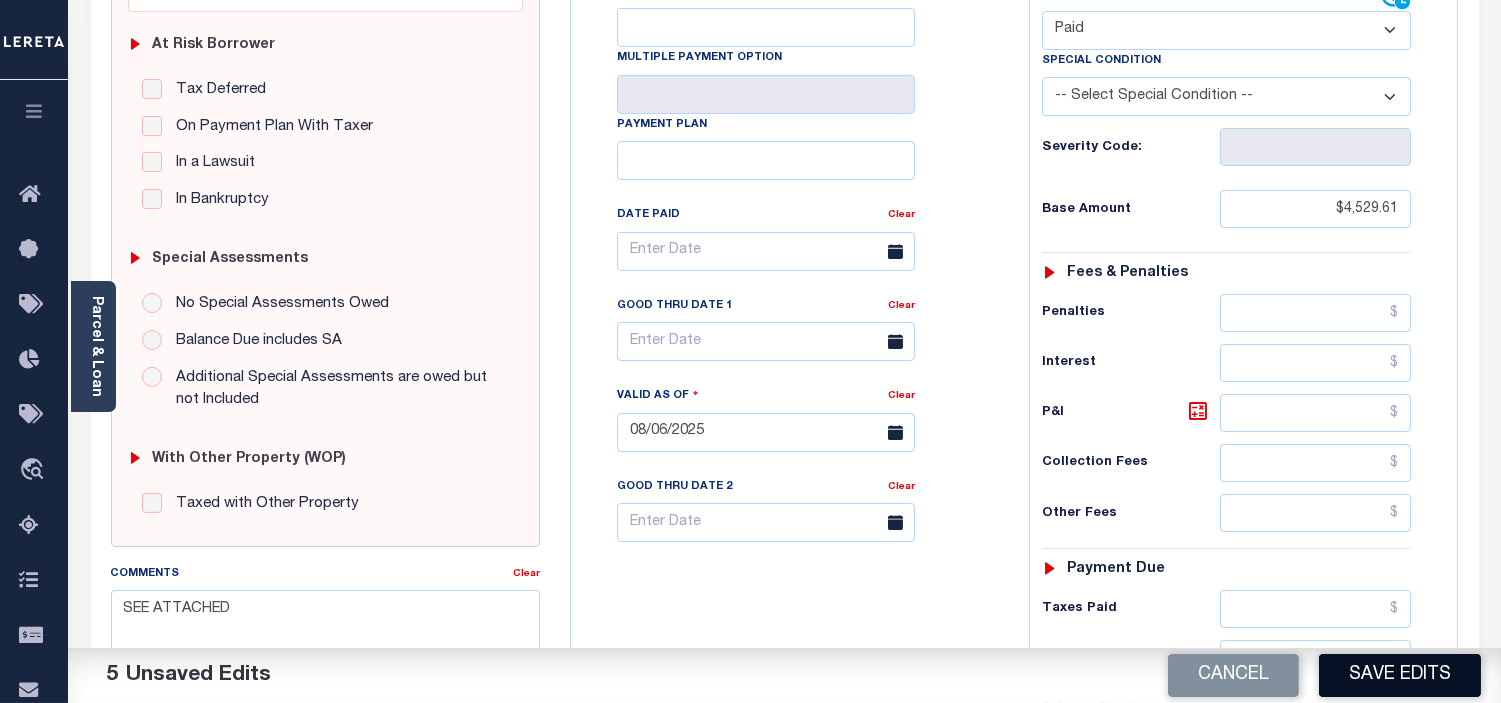 scroll, scrollTop: 555, scrollLeft: 0, axis: vertical 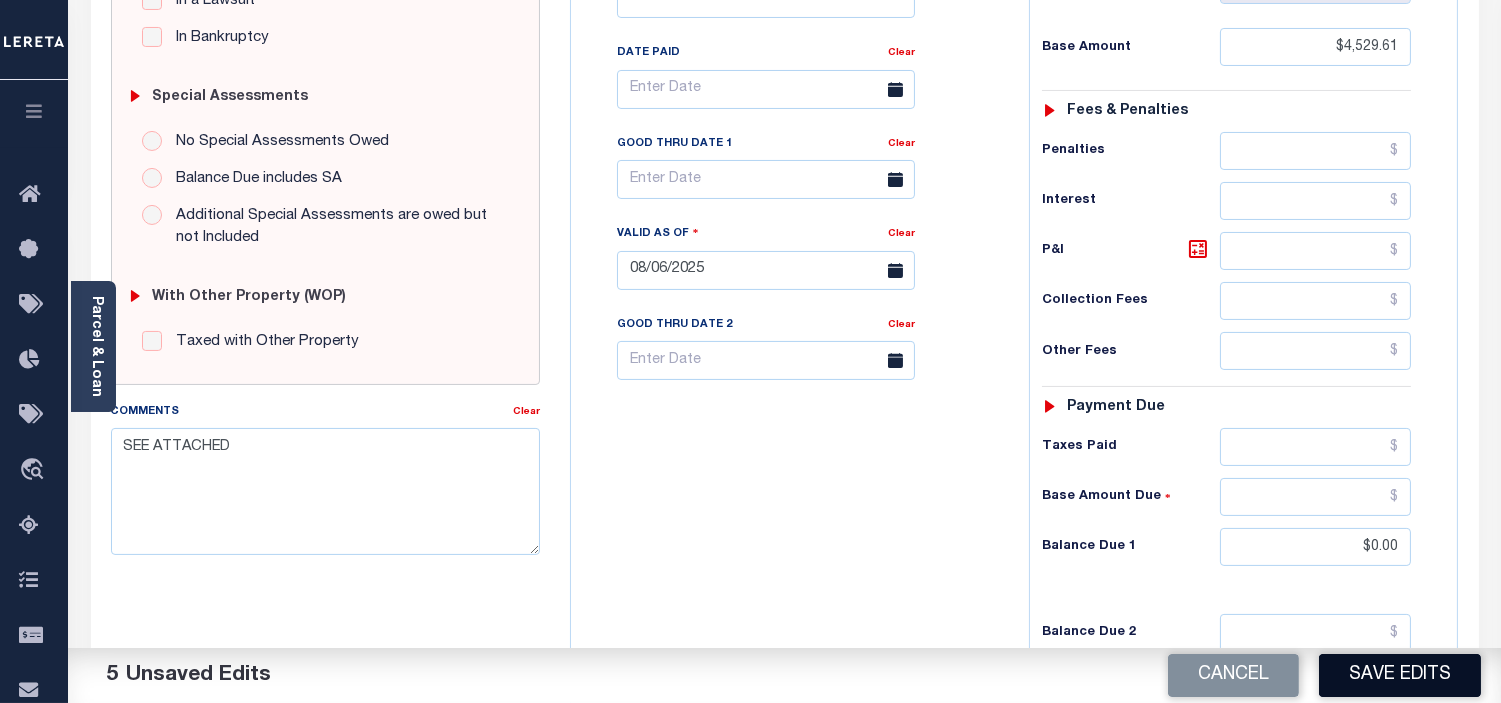 click on "Save Edits" at bounding box center [1400, 675] 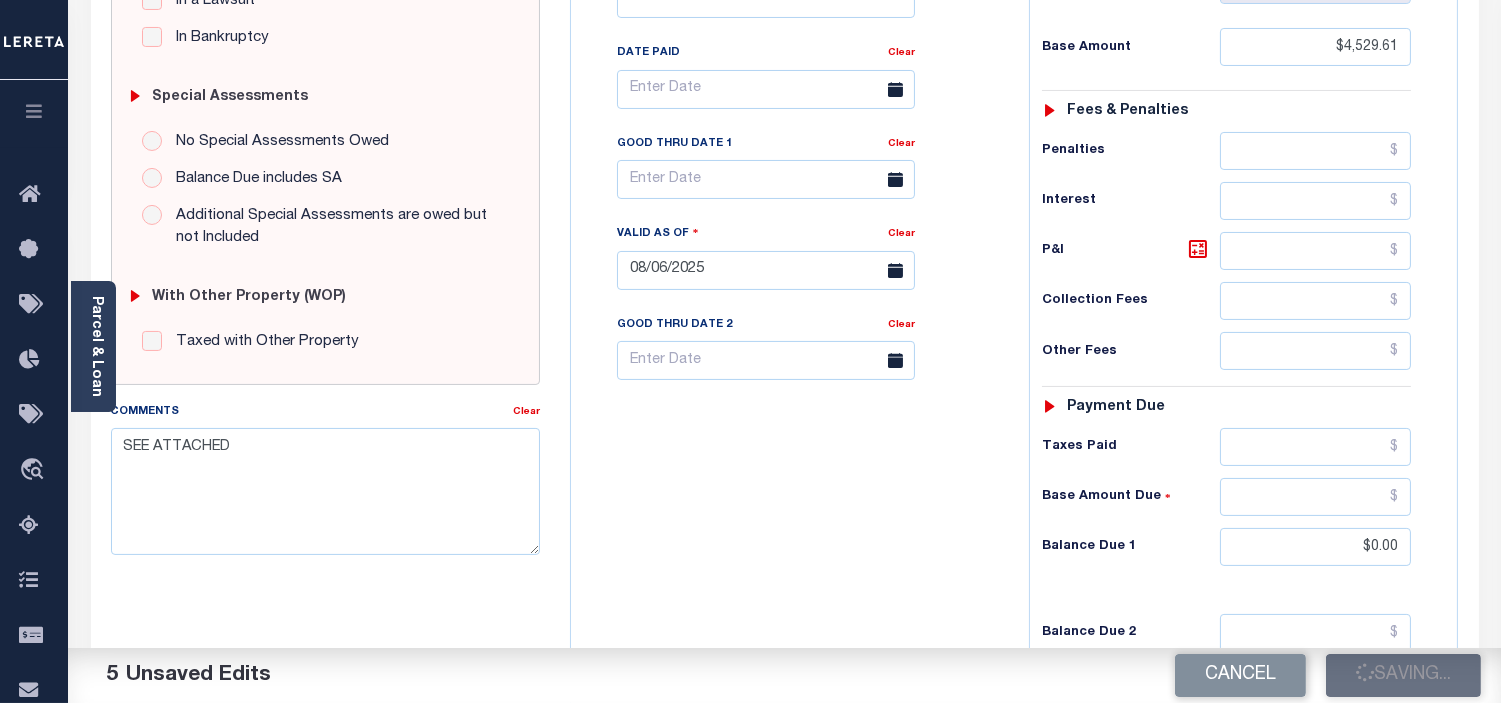 checkbox on "false" 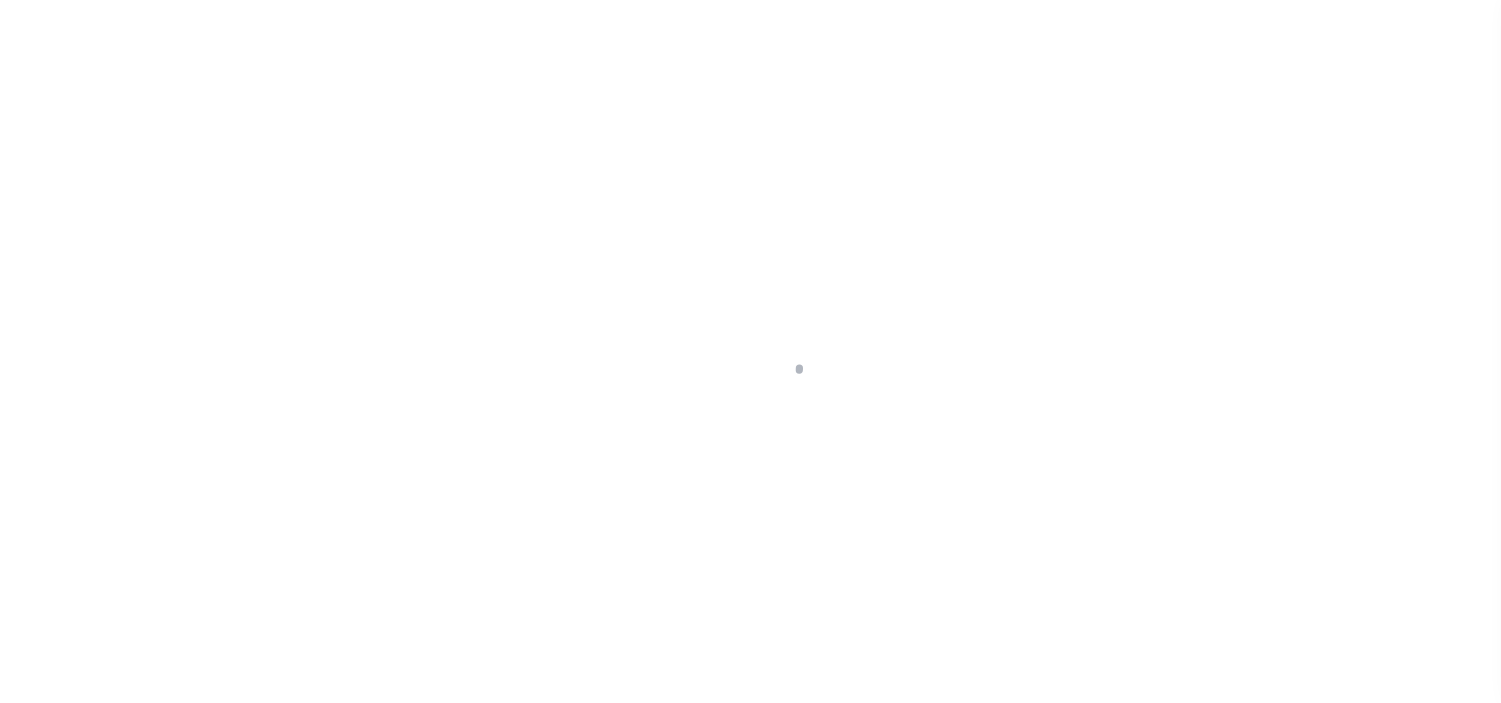 scroll, scrollTop: 0, scrollLeft: 0, axis: both 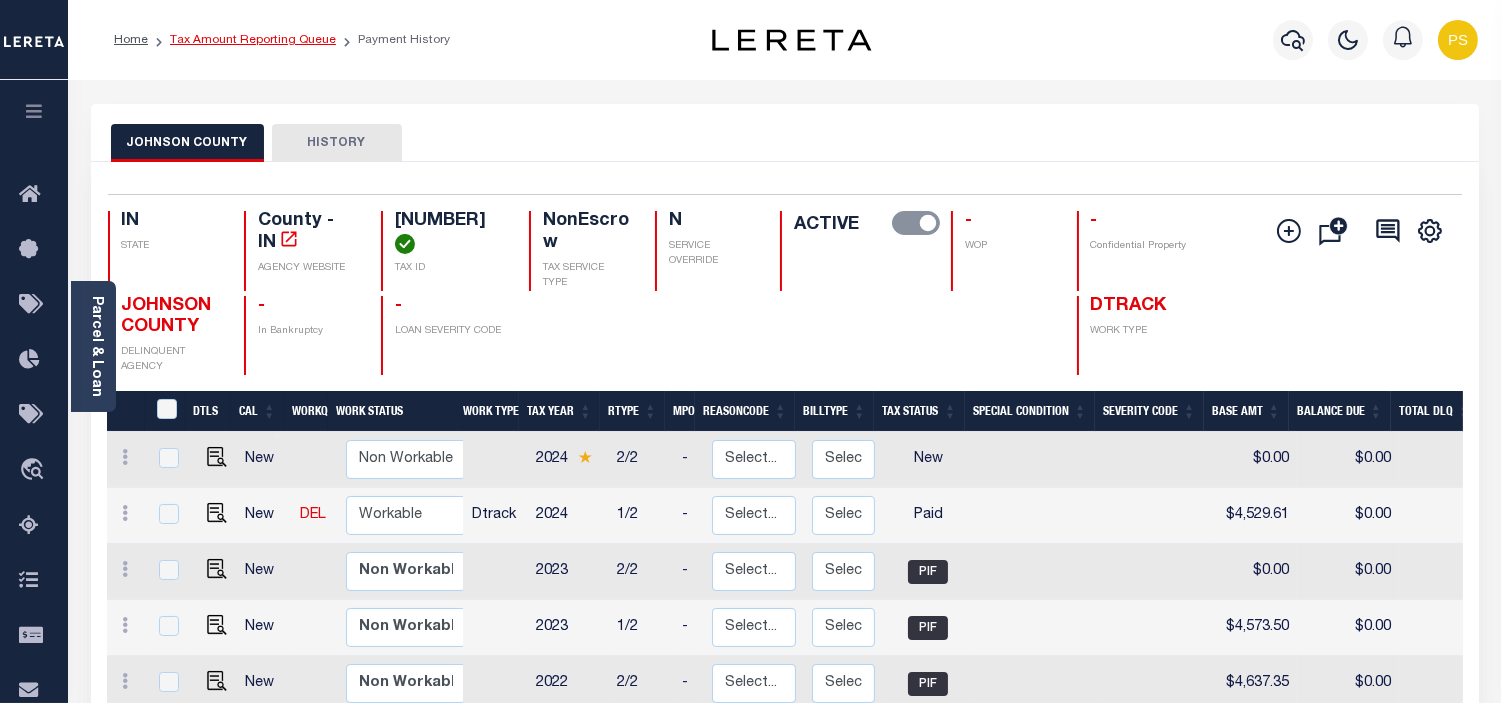 click on "Tax Amount Reporting Queue" at bounding box center (253, 40) 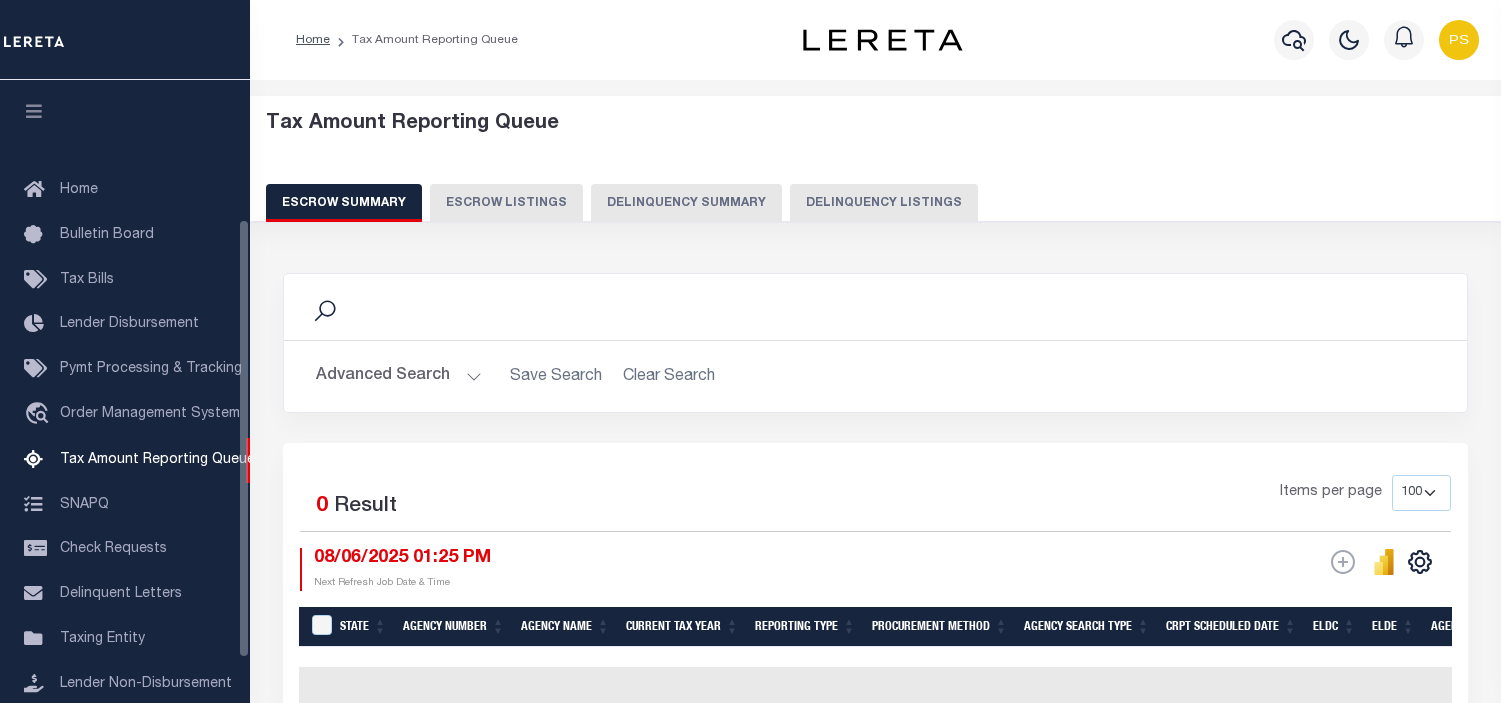 select on "100" 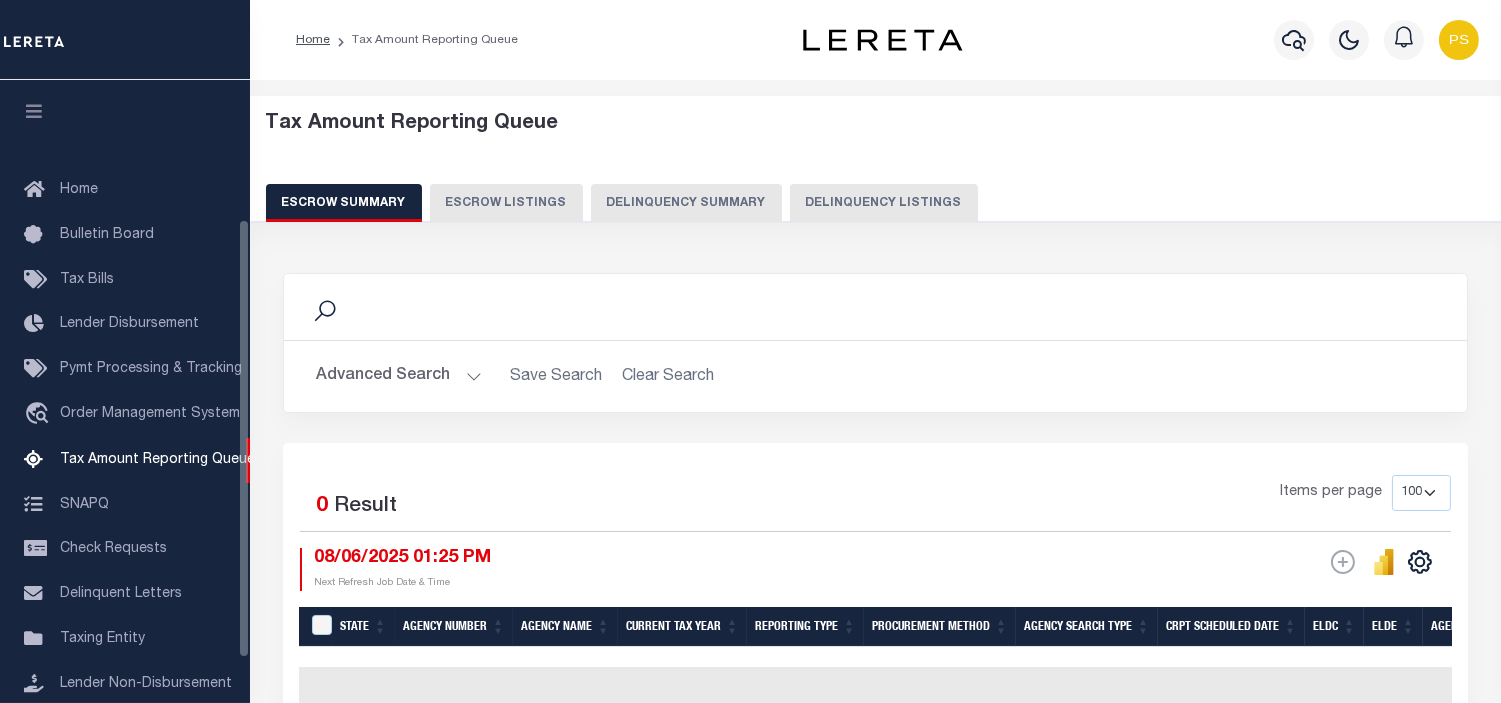click on "Delinquency Listings" at bounding box center [884, 203] 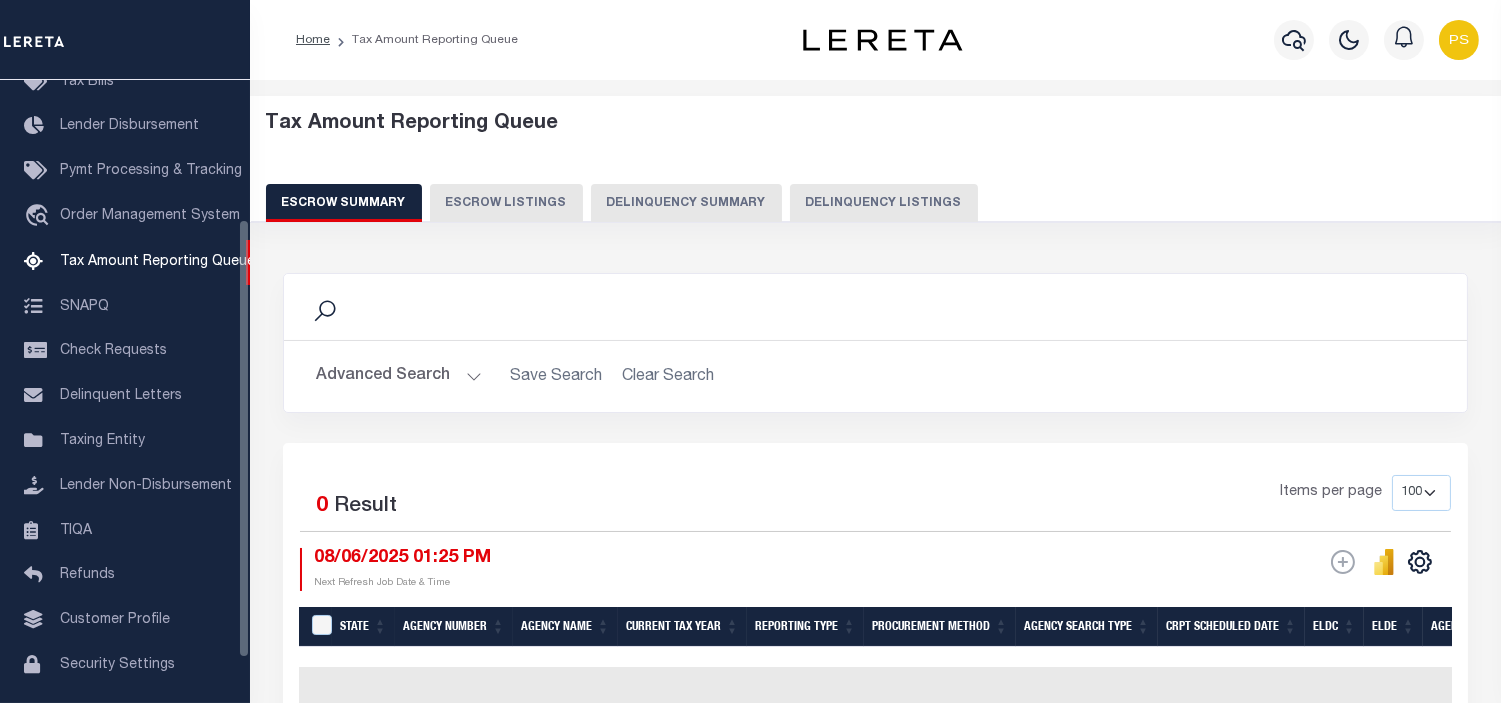 select on "100" 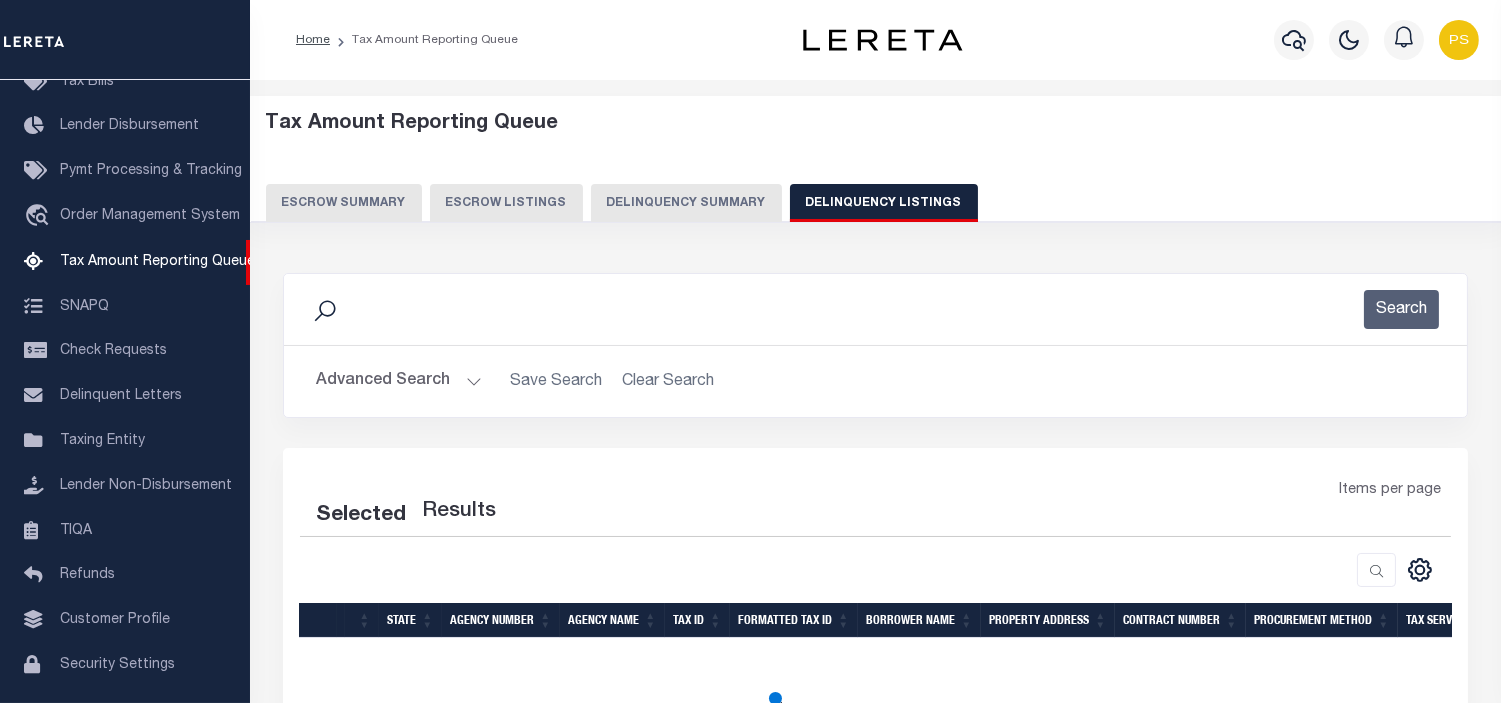 select on "100" 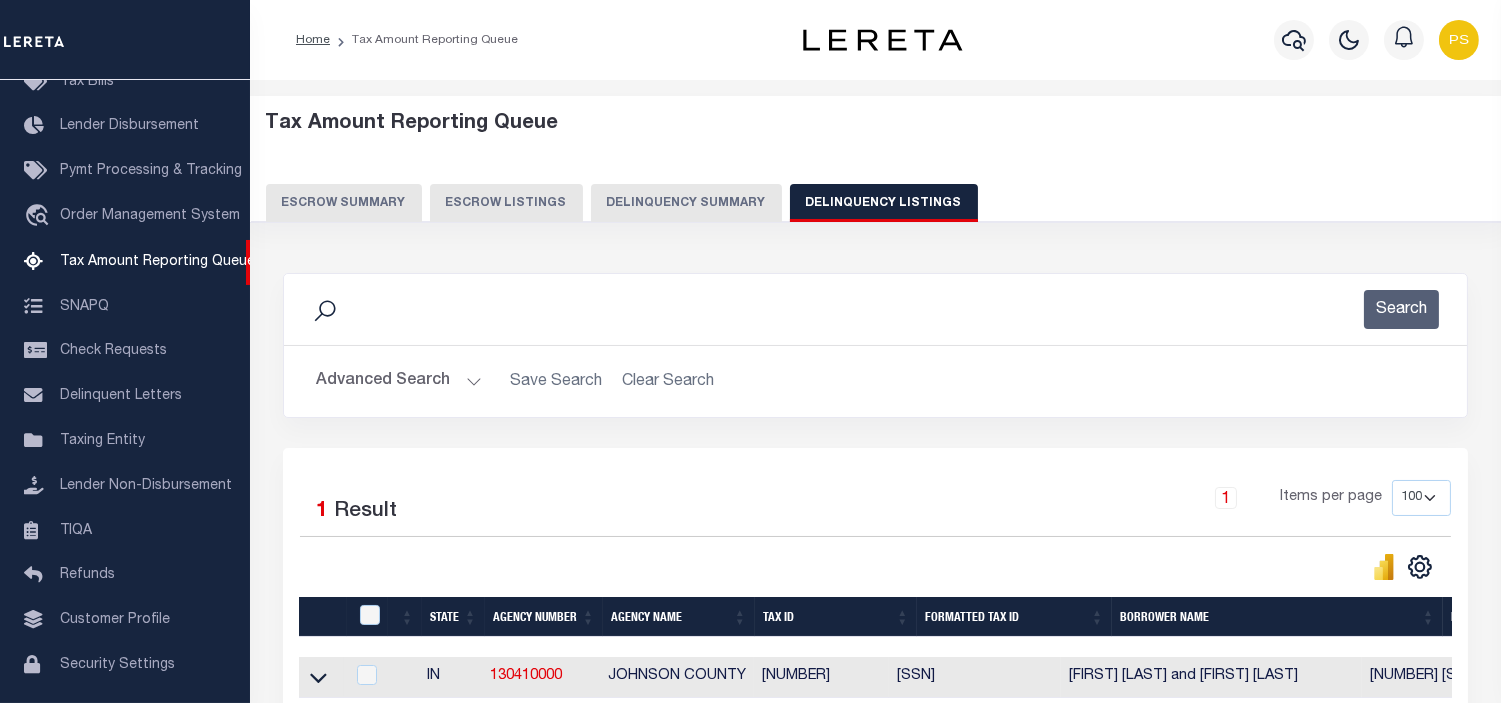 scroll, scrollTop: 202, scrollLeft: 0, axis: vertical 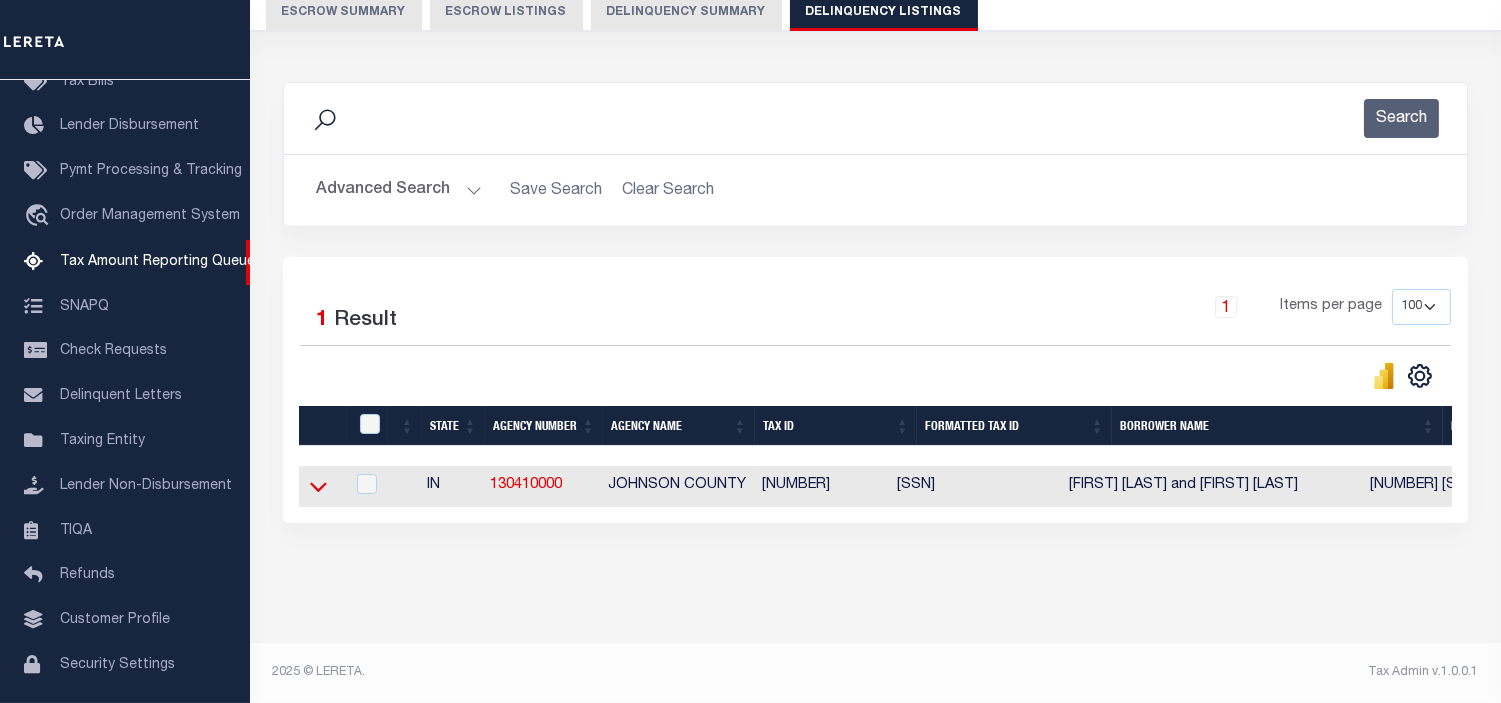 click 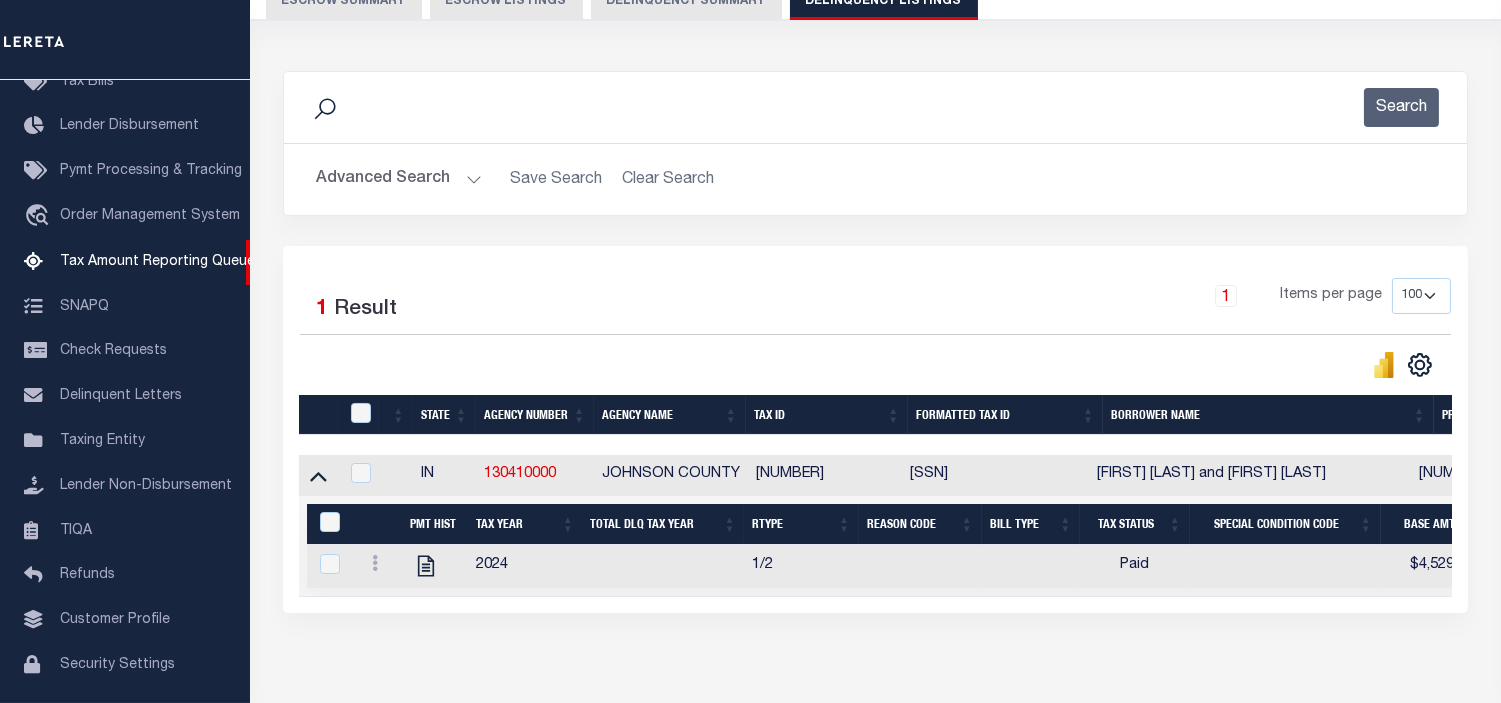 scroll, scrollTop: 308, scrollLeft: 0, axis: vertical 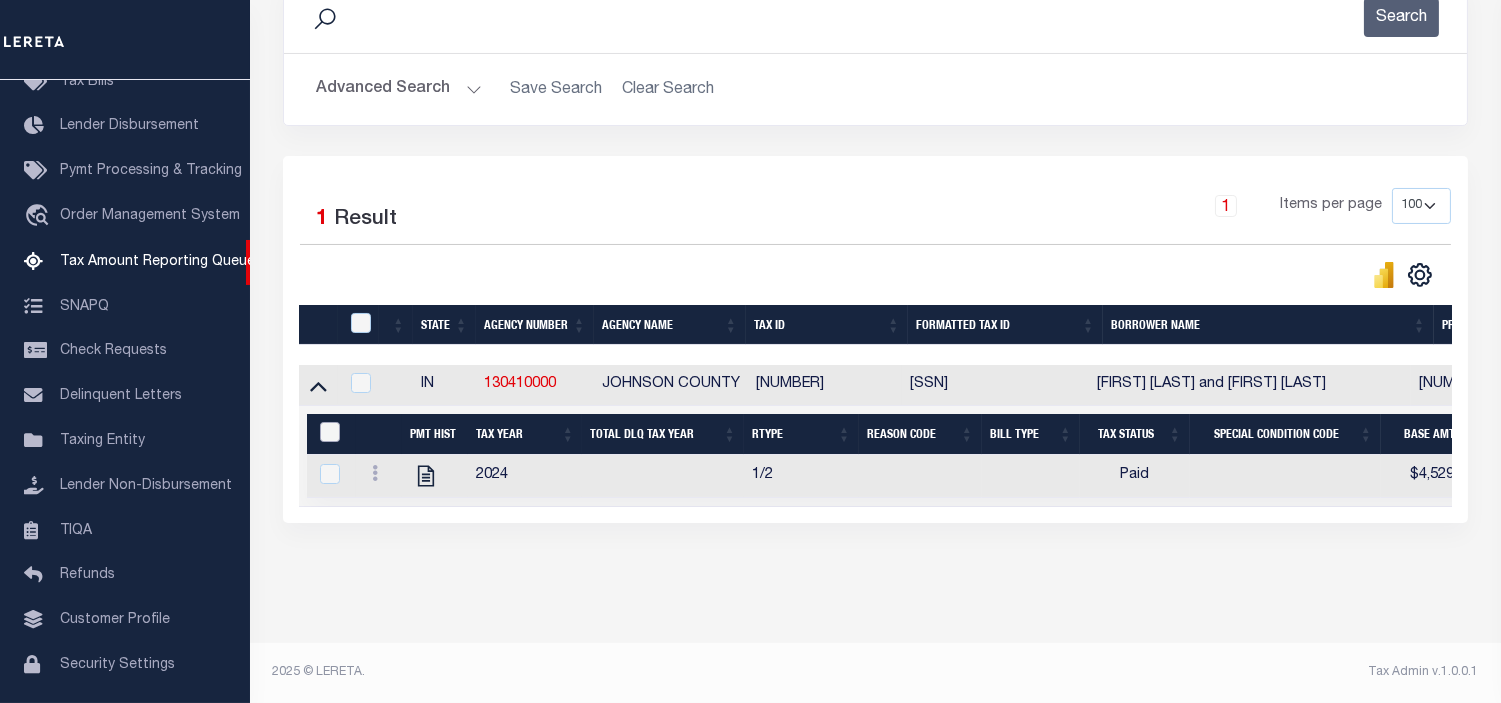 click at bounding box center (330, 432) 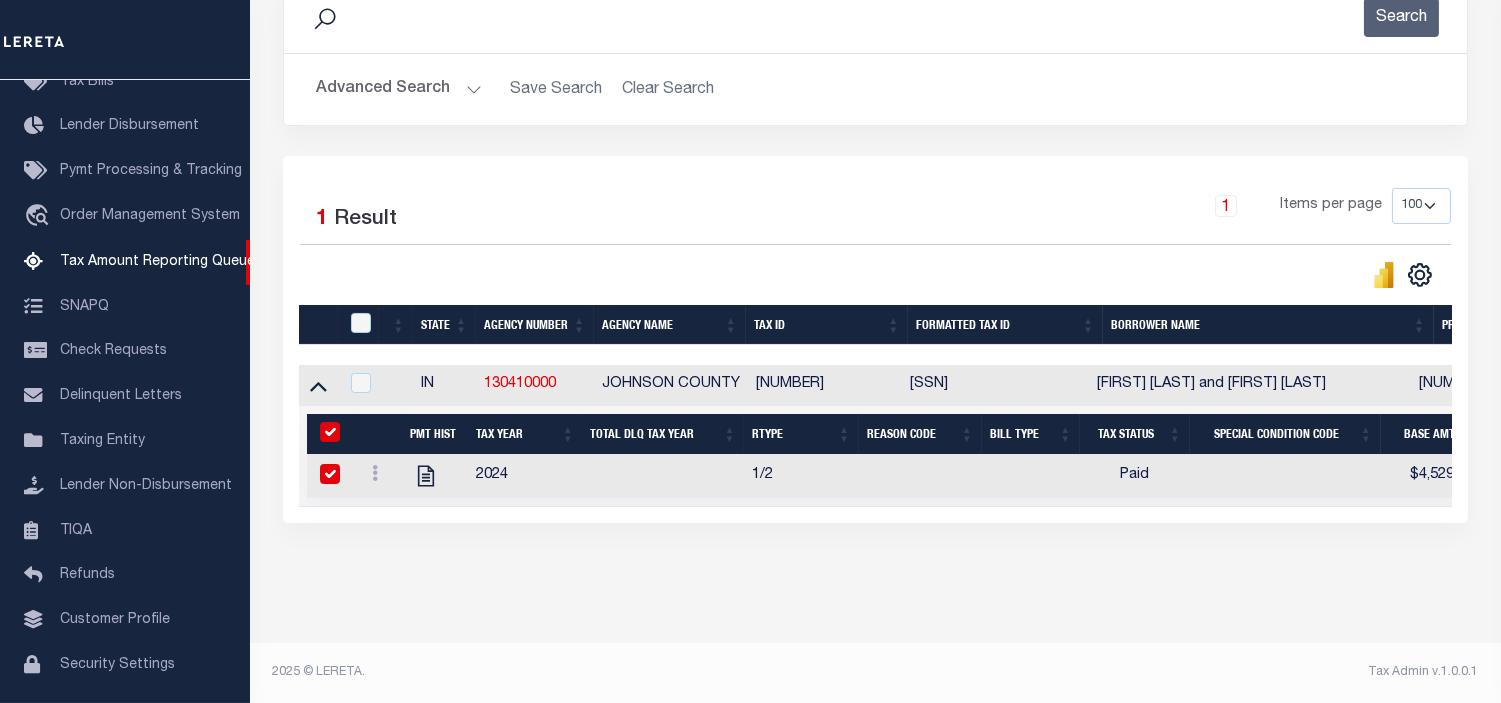 checkbox on "true" 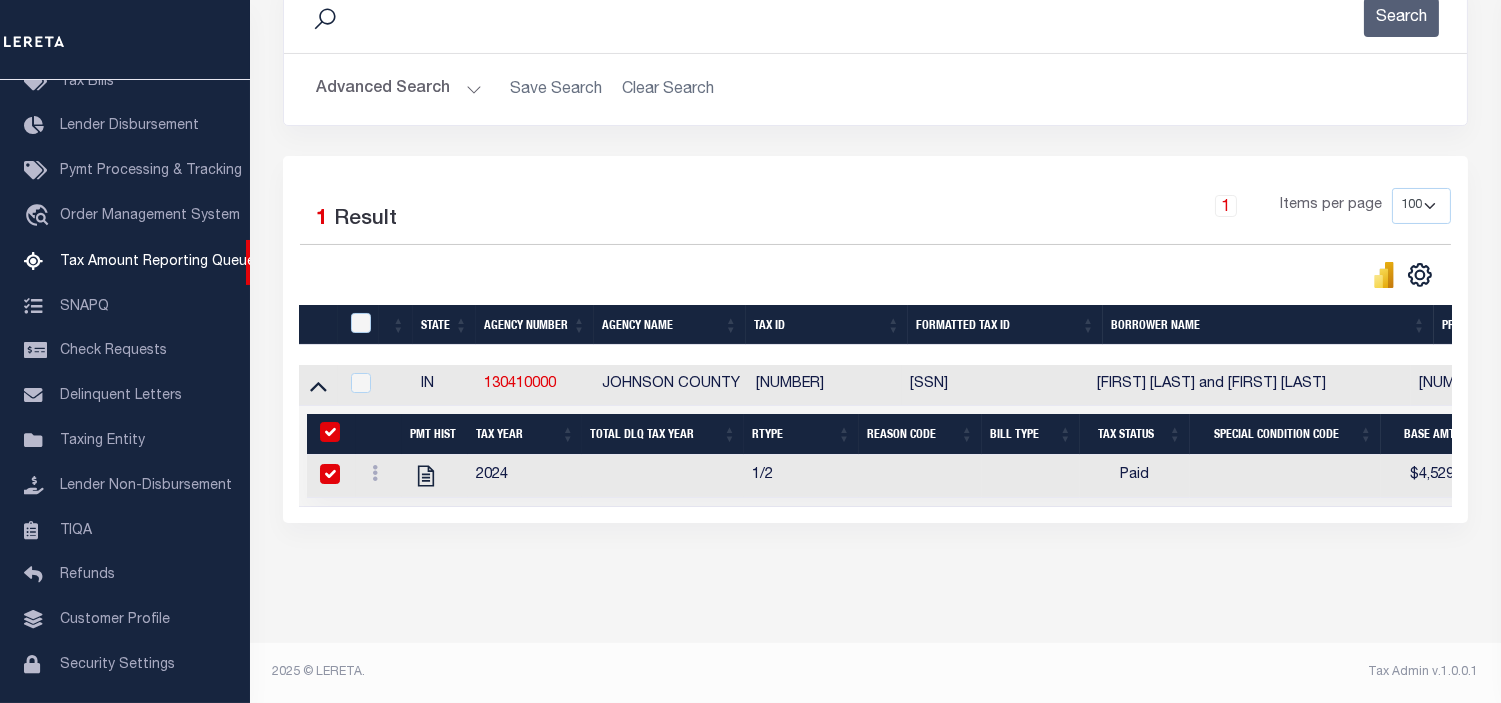 checkbox on "true" 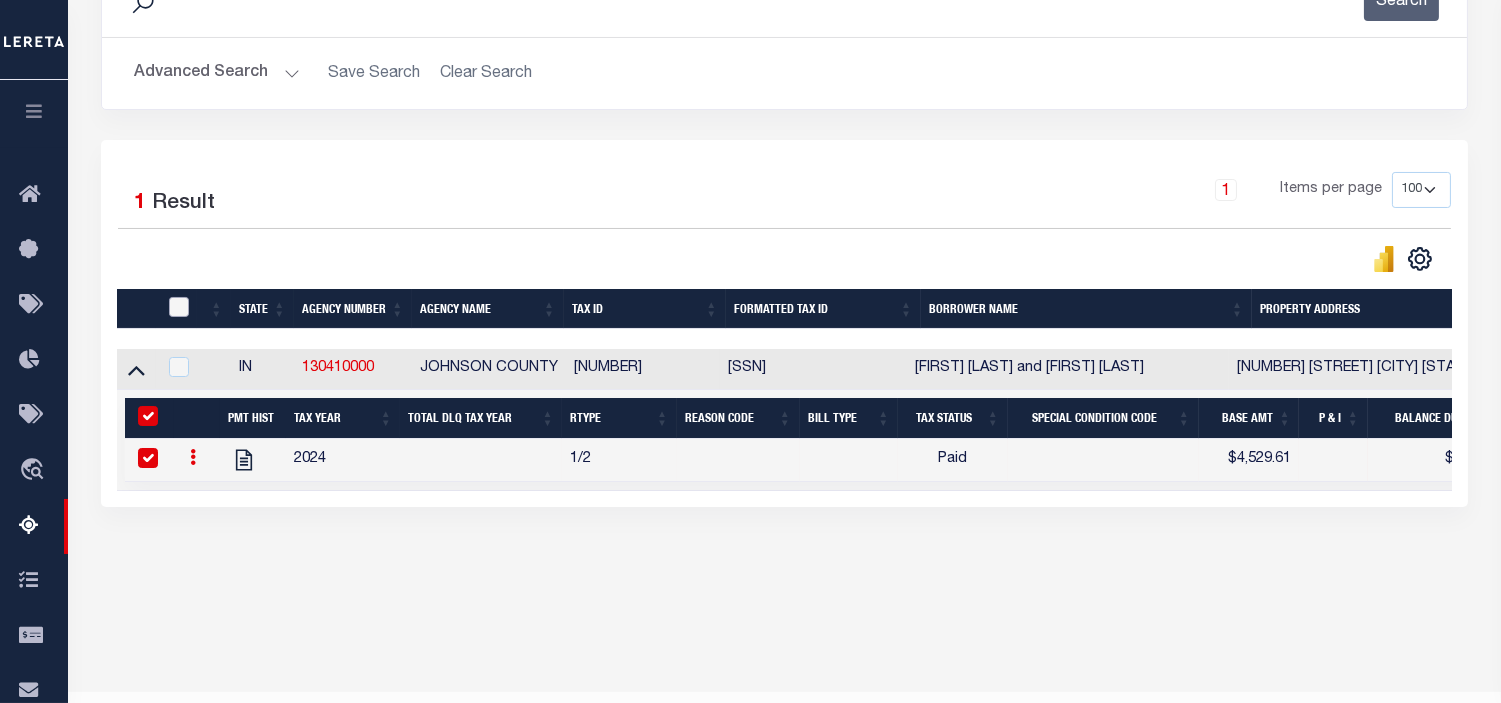 click at bounding box center (179, 307) 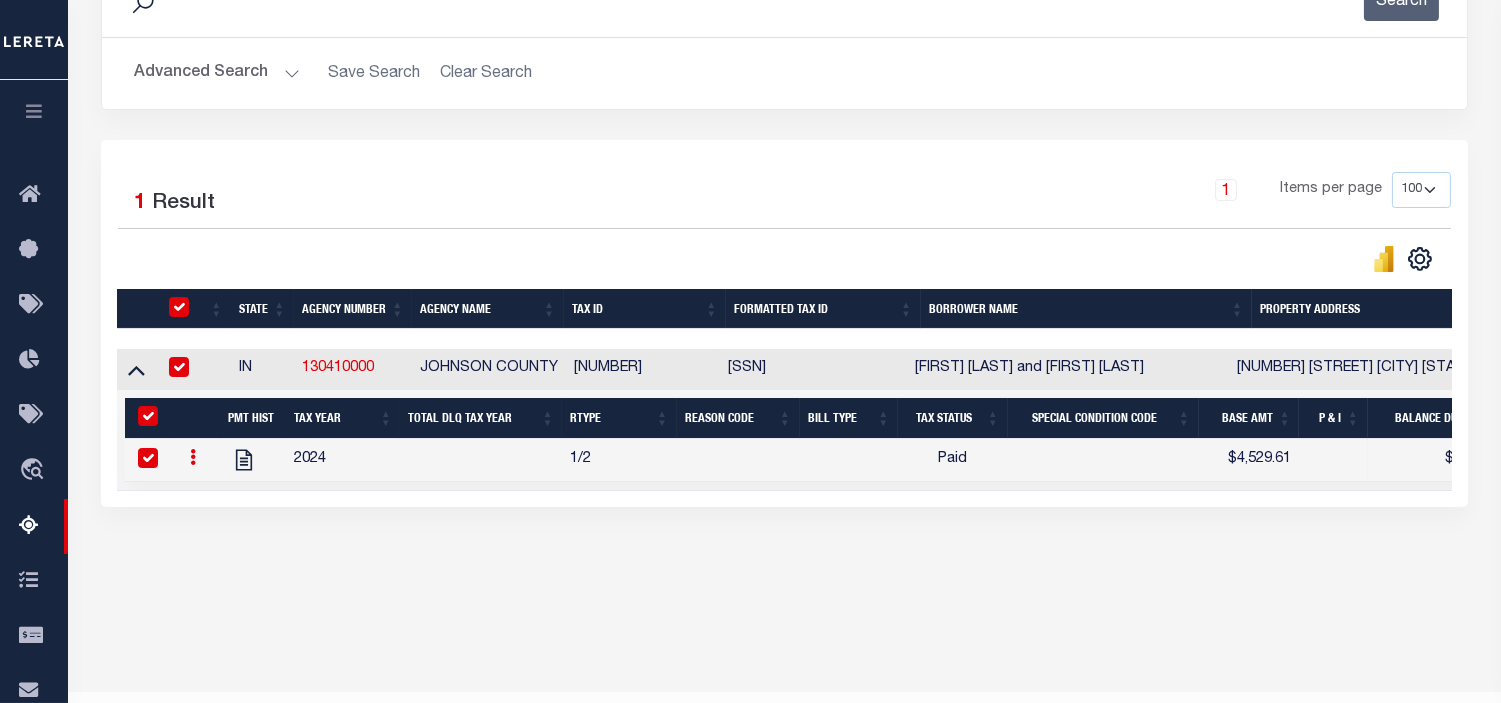 checkbox on "true" 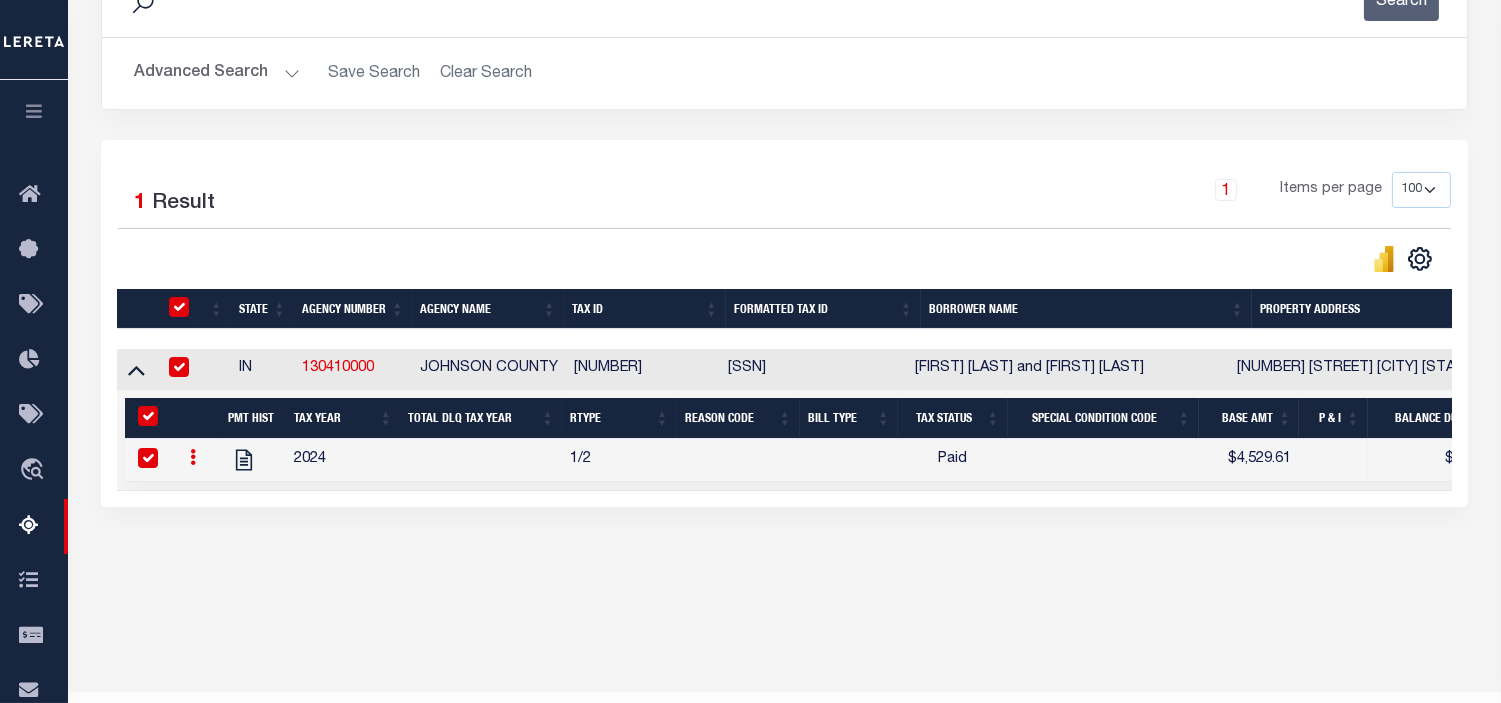 checkbox on "true" 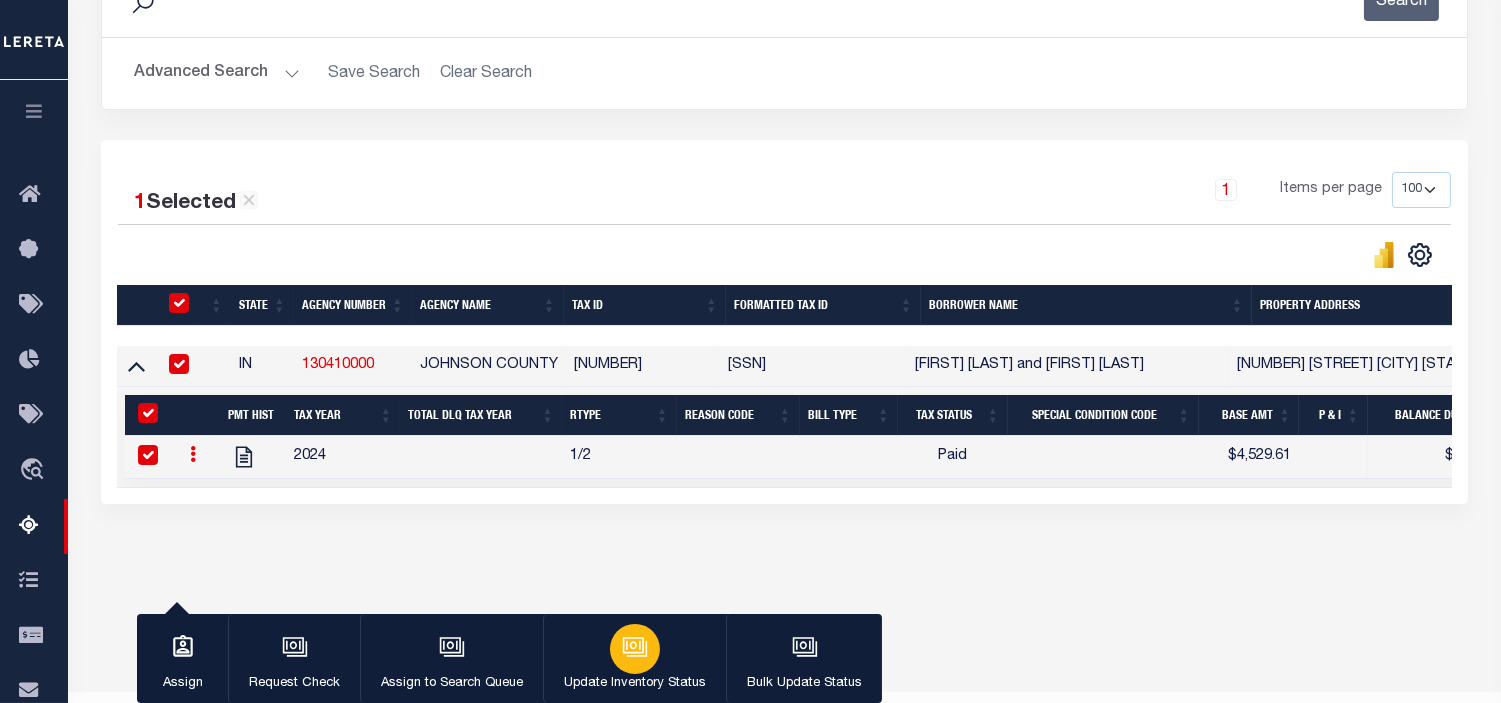 click 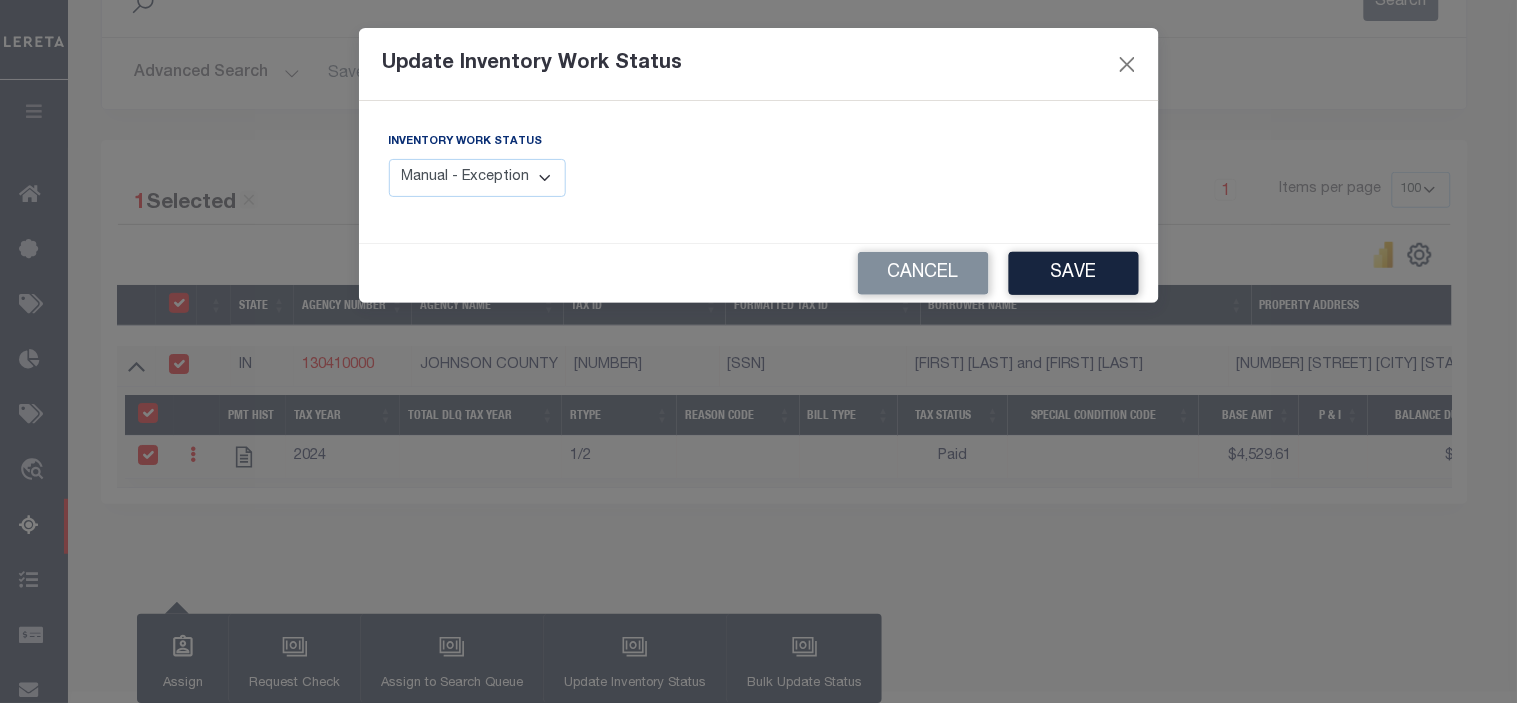 click on "Manual - Exception
Pended - Awaiting Search
Late Add Exception
Completed" at bounding box center [478, 178] 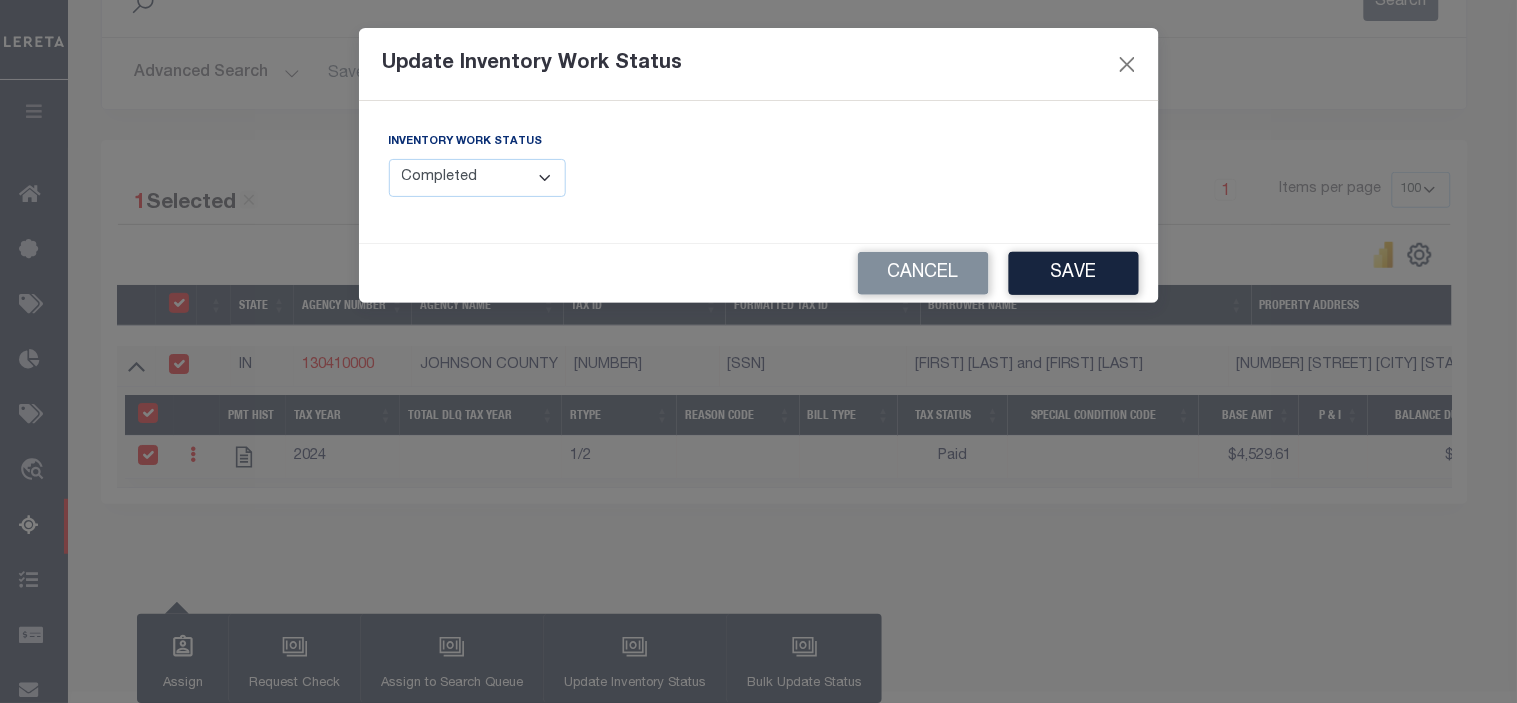 click on "Manual - Exception
Pended - Awaiting Search
Late Add Exception
Completed" at bounding box center [478, 178] 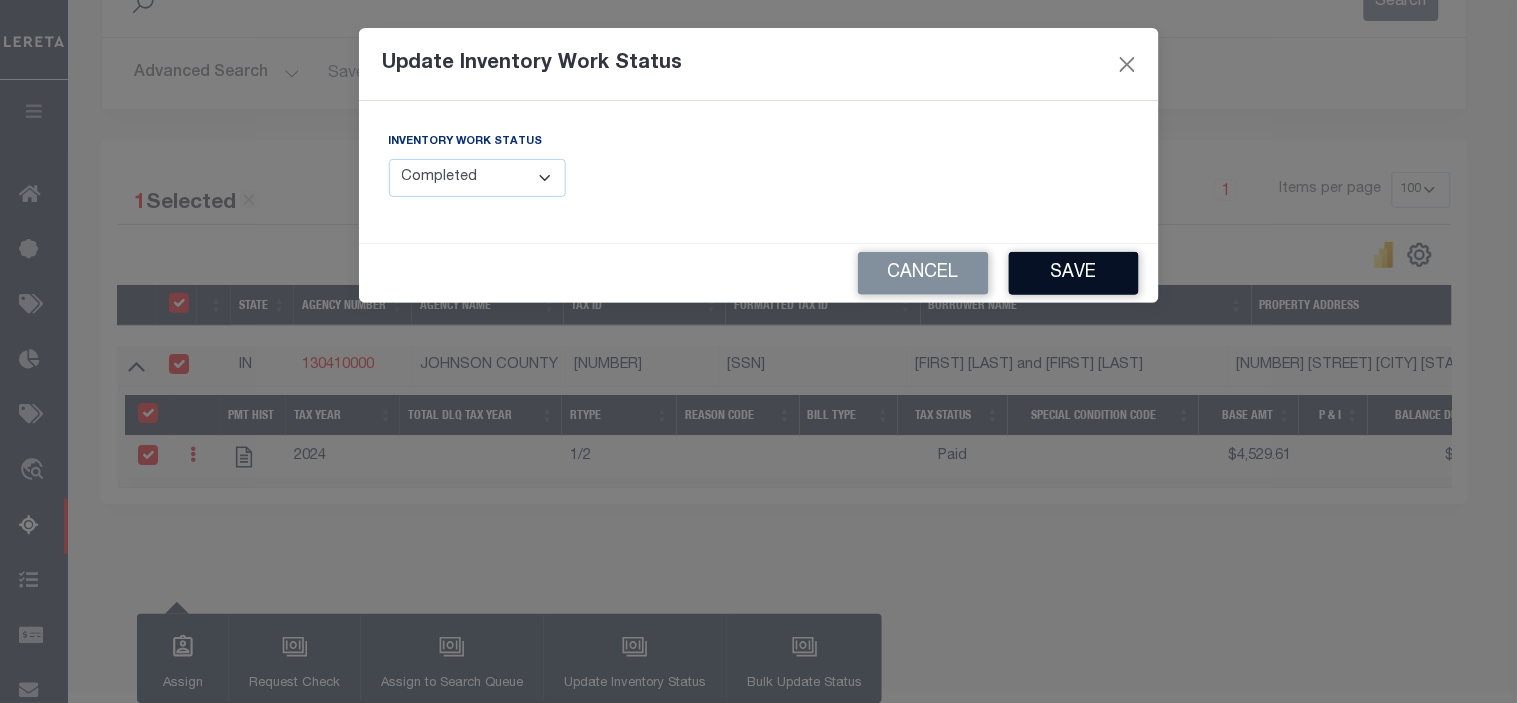 click on "Save" at bounding box center (1074, 273) 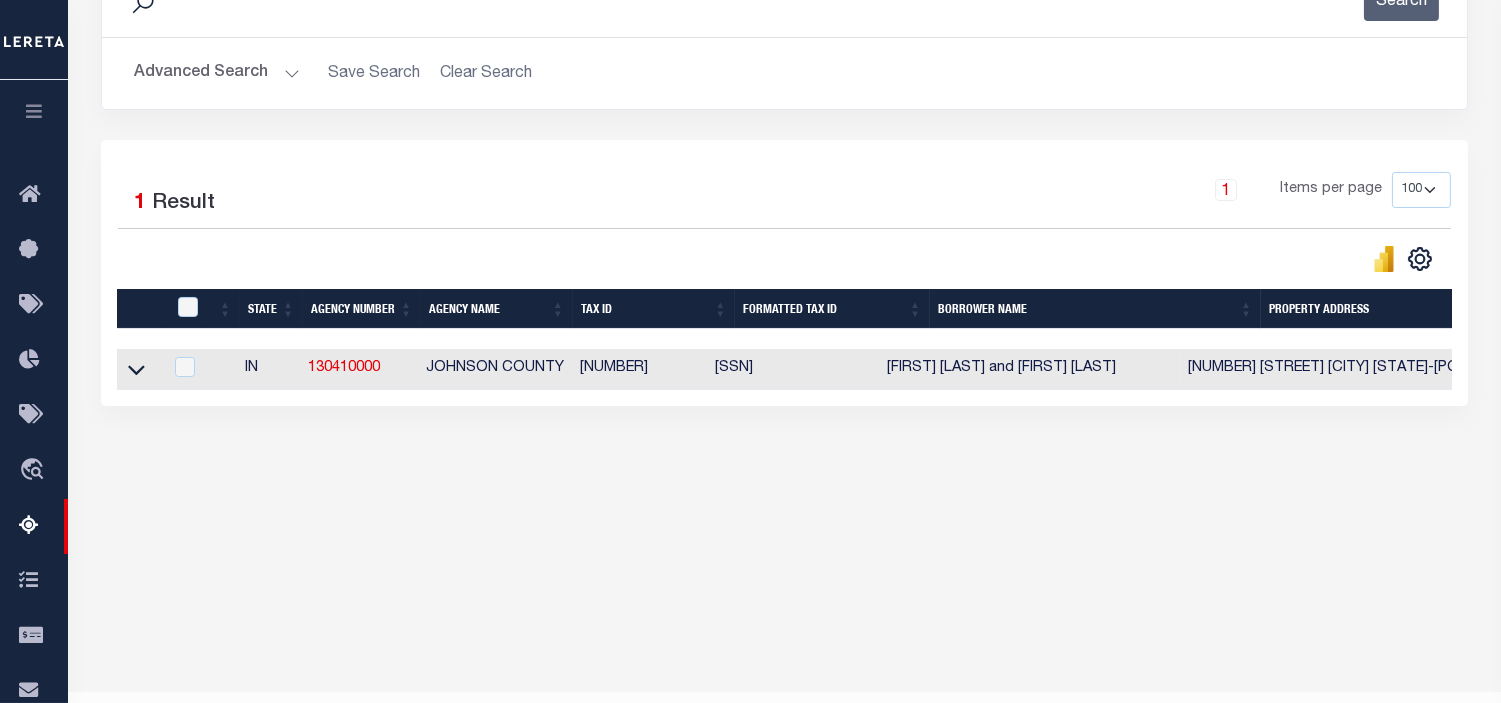 click on "Advanced Search" at bounding box center [217, 73] 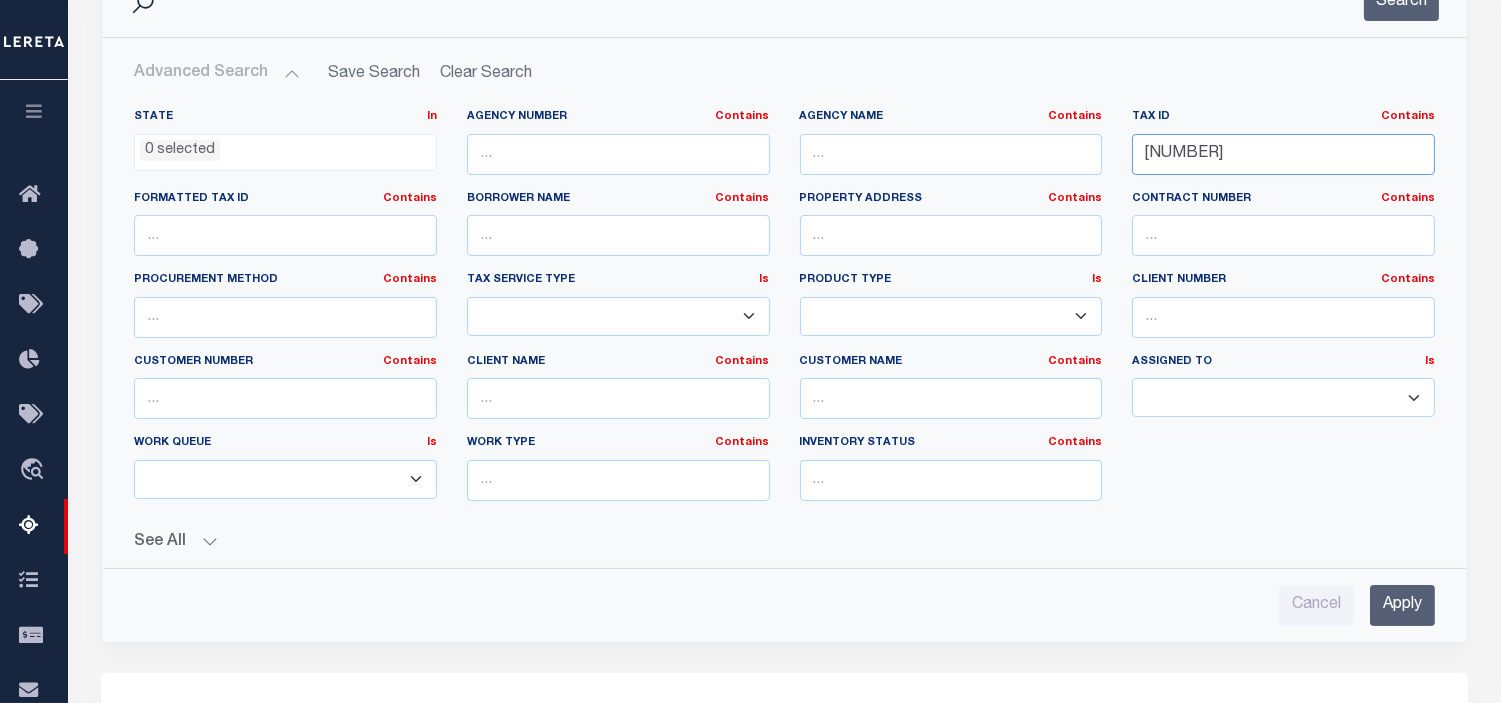 click on "410818014001005013" at bounding box center [1283, 154] 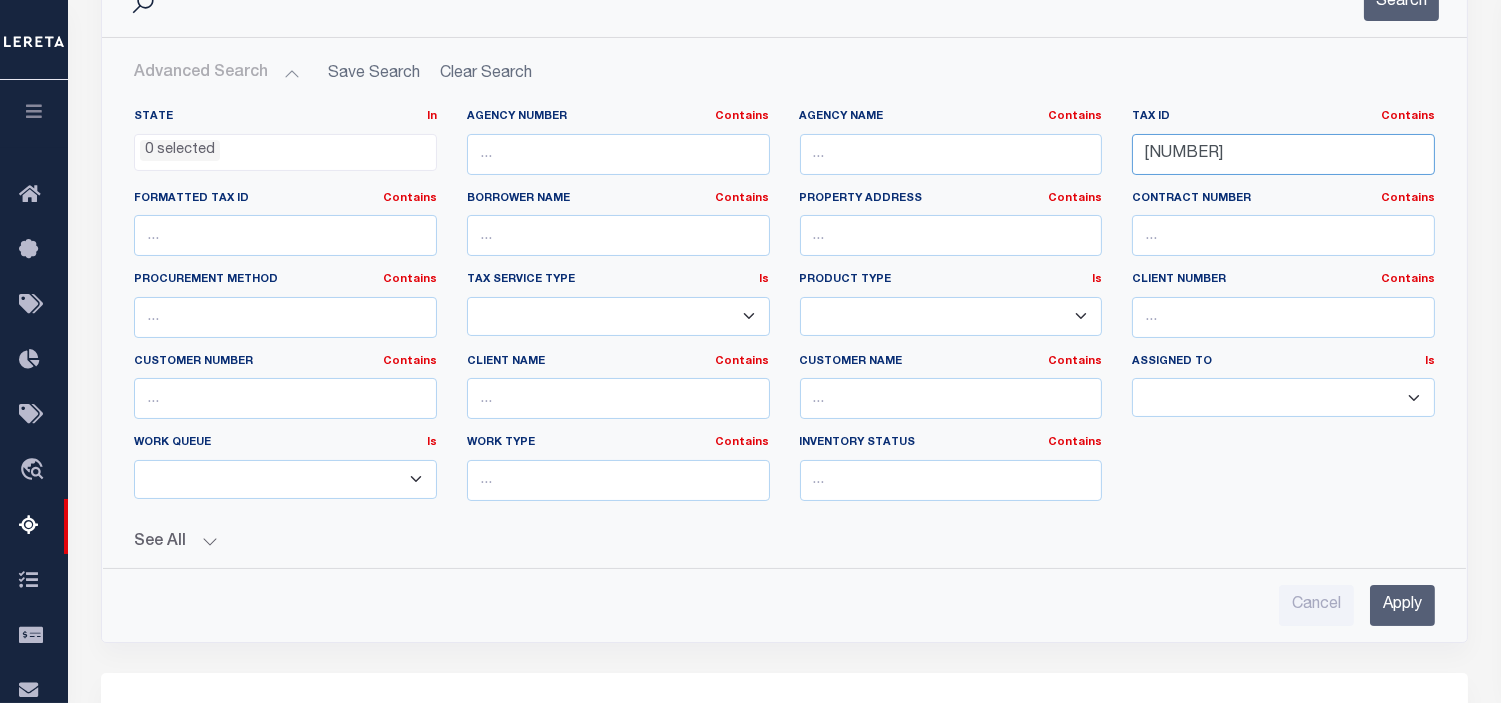 paste on "23013050000009" 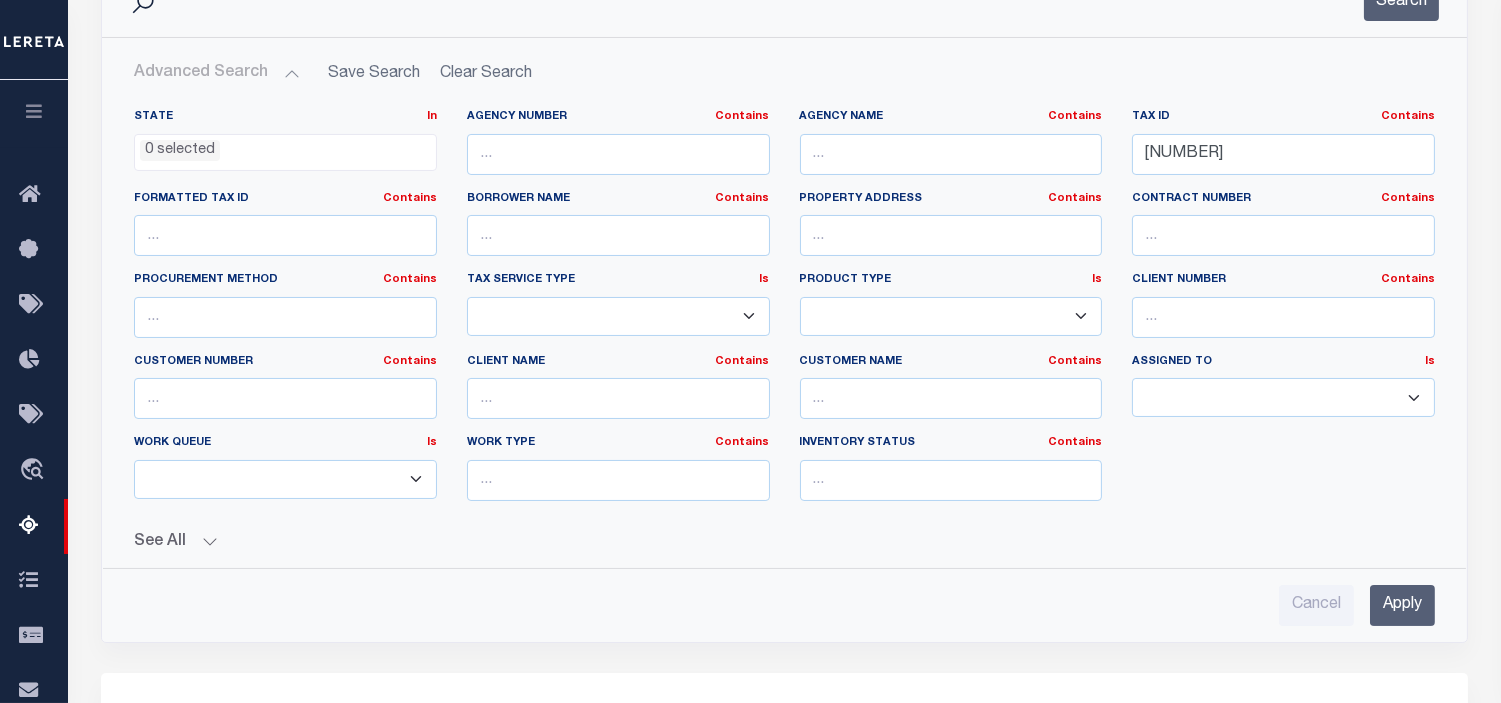 click on "Apply" at bounding box center [1402, 605] 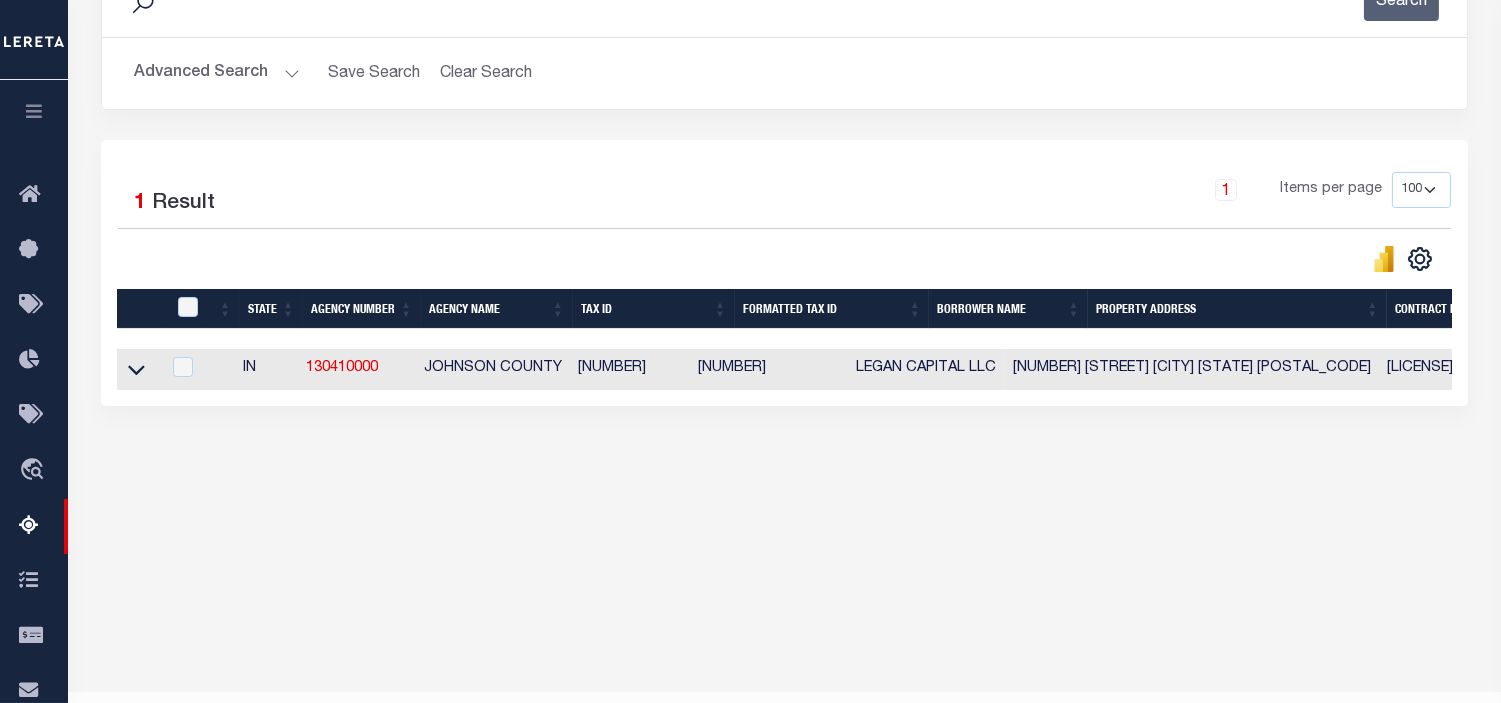 click at bounding box center (138, 369) 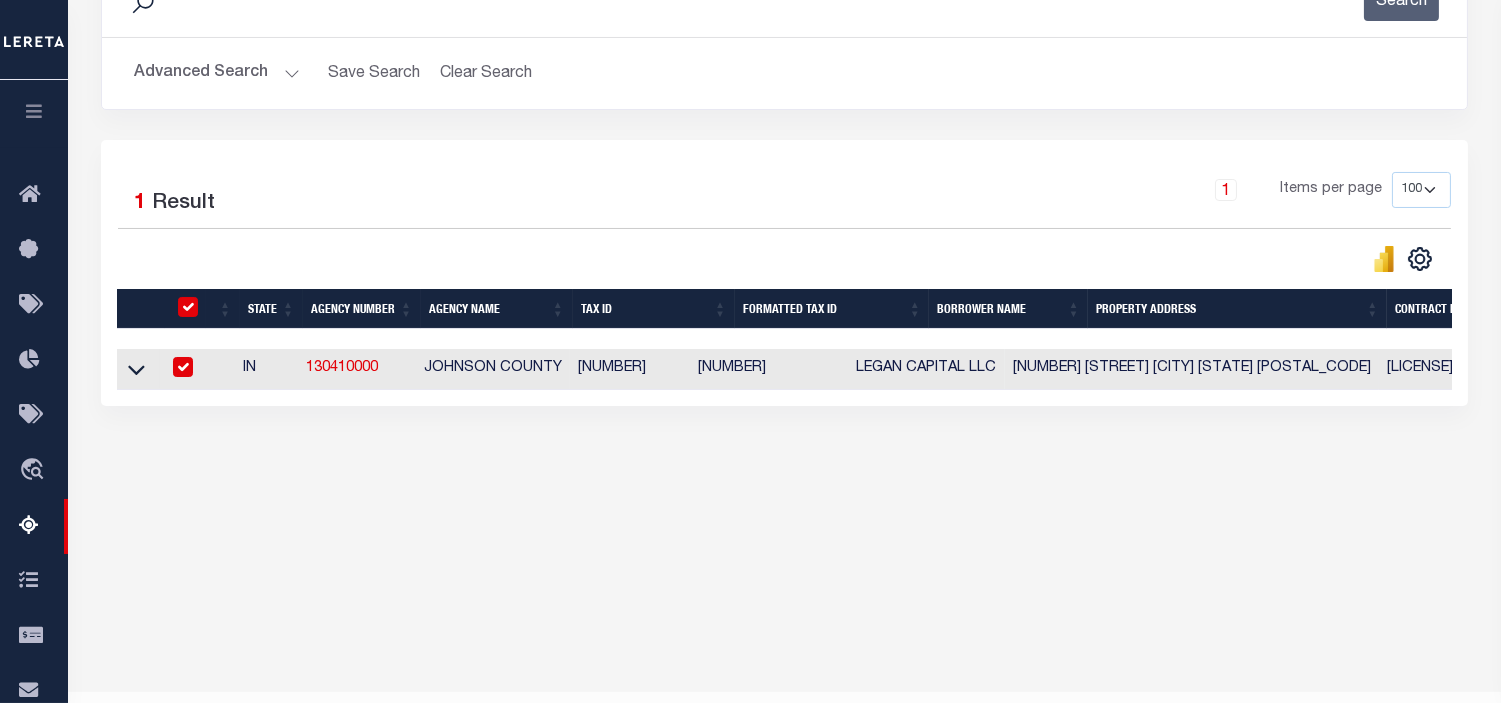 checkbox on "true" 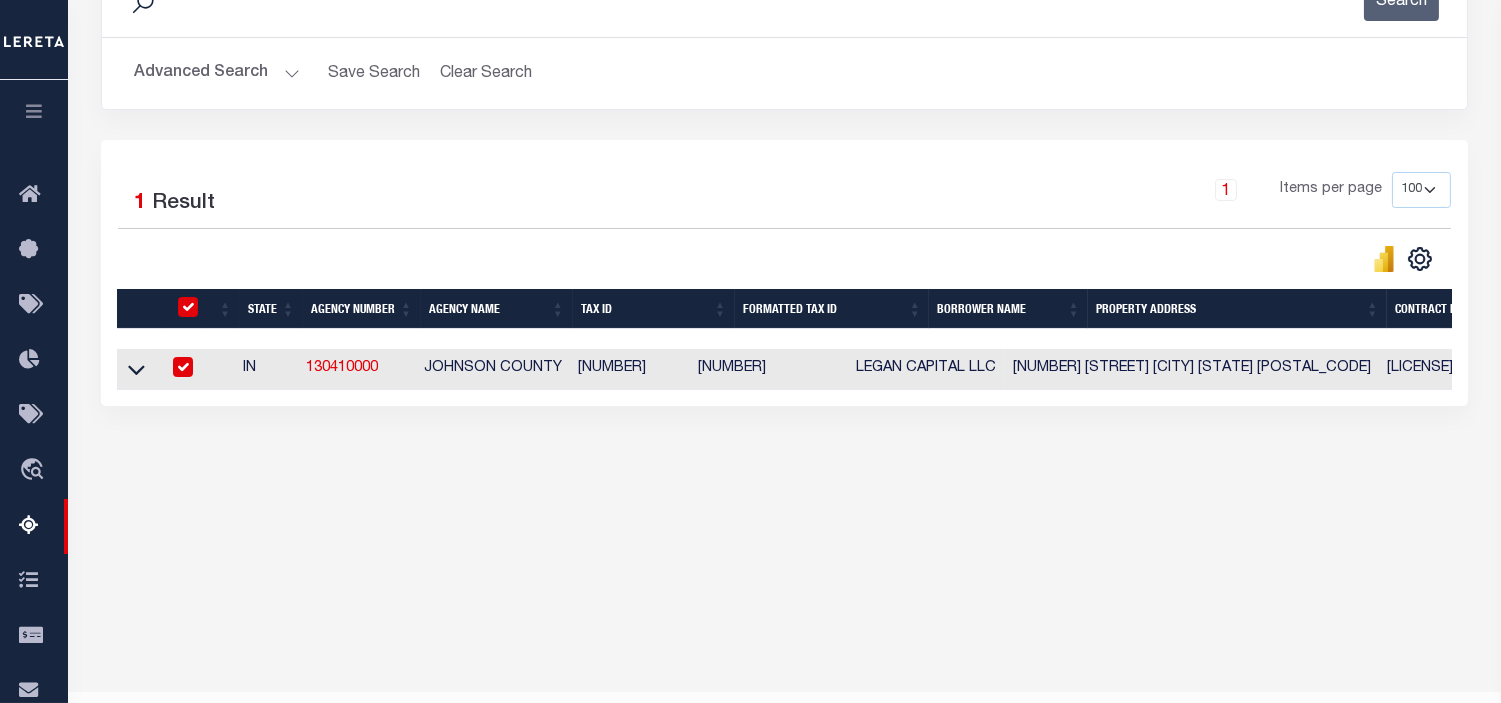checkbox on "true" 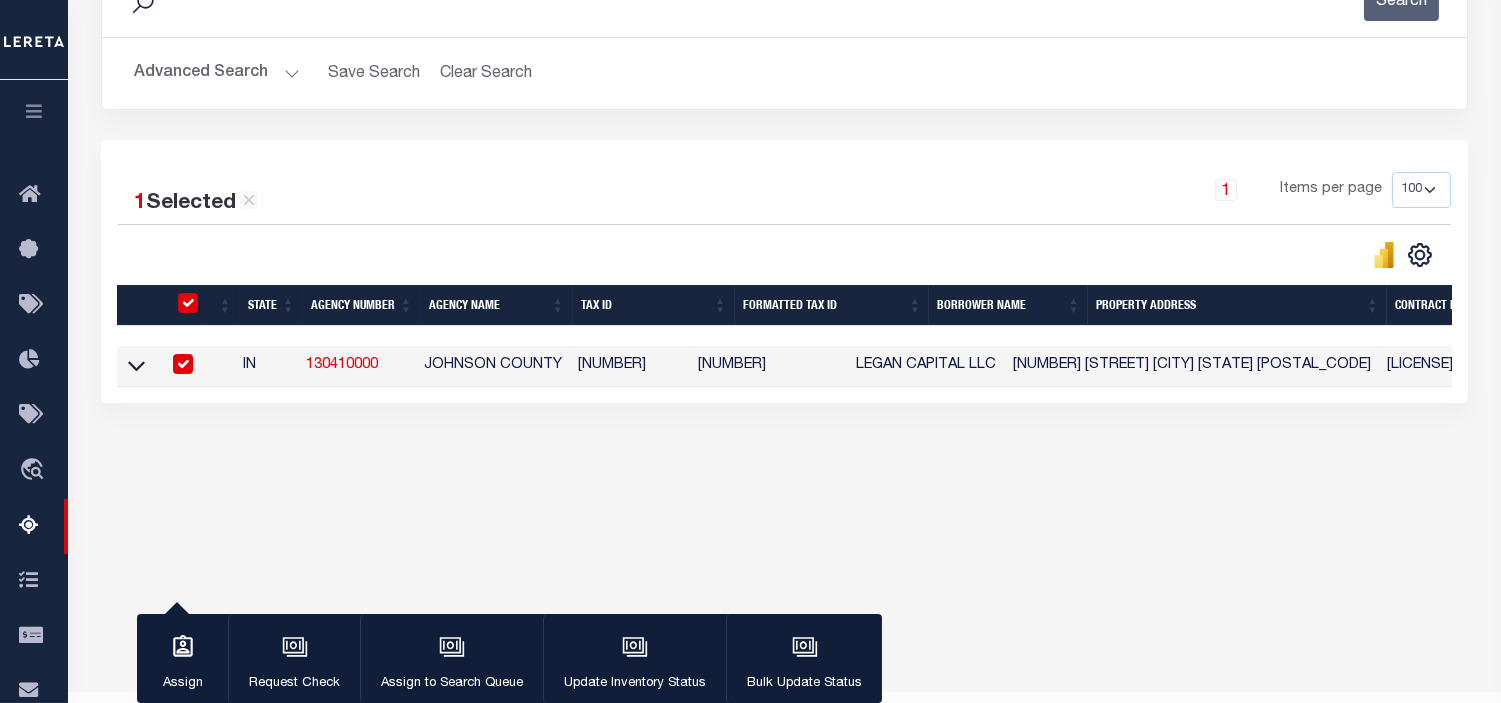 click at bounding box center [188, 303] 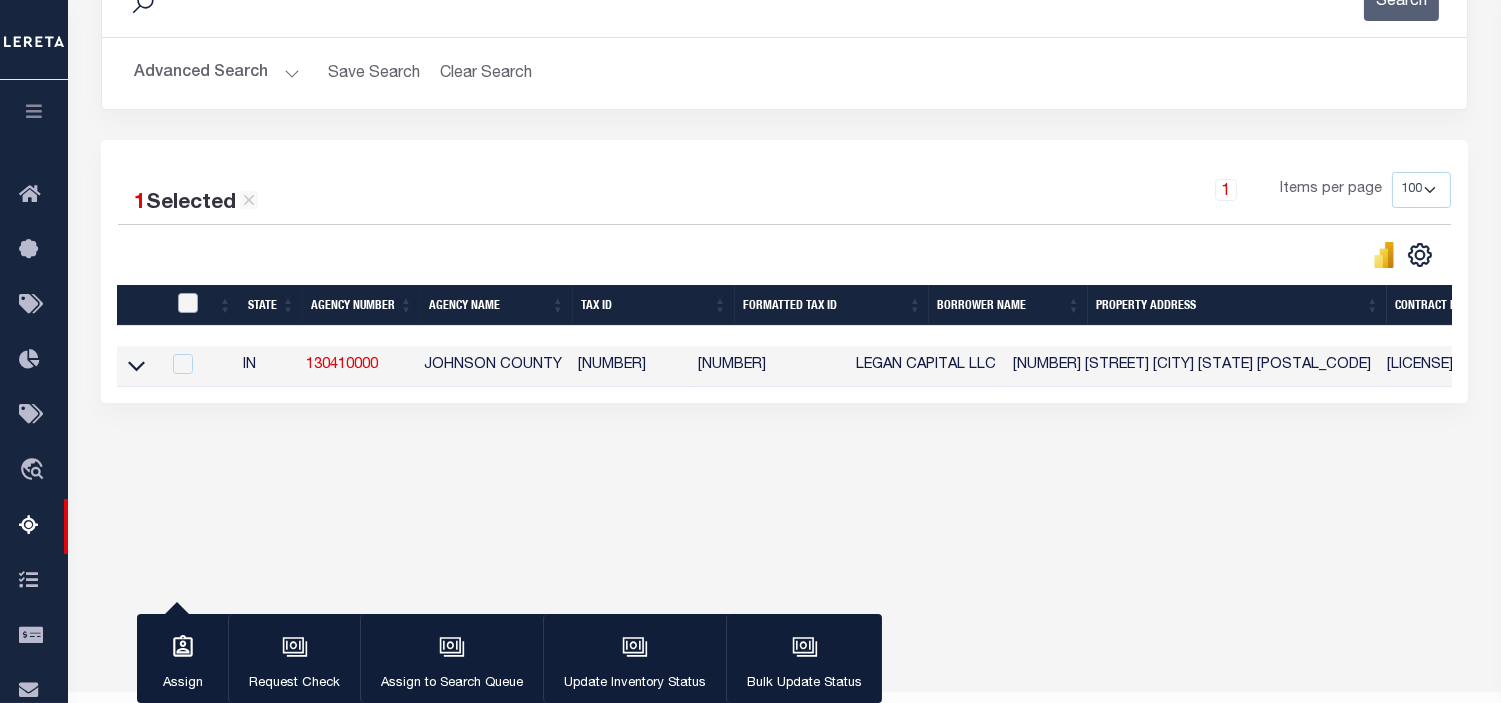 checkbox on "false" 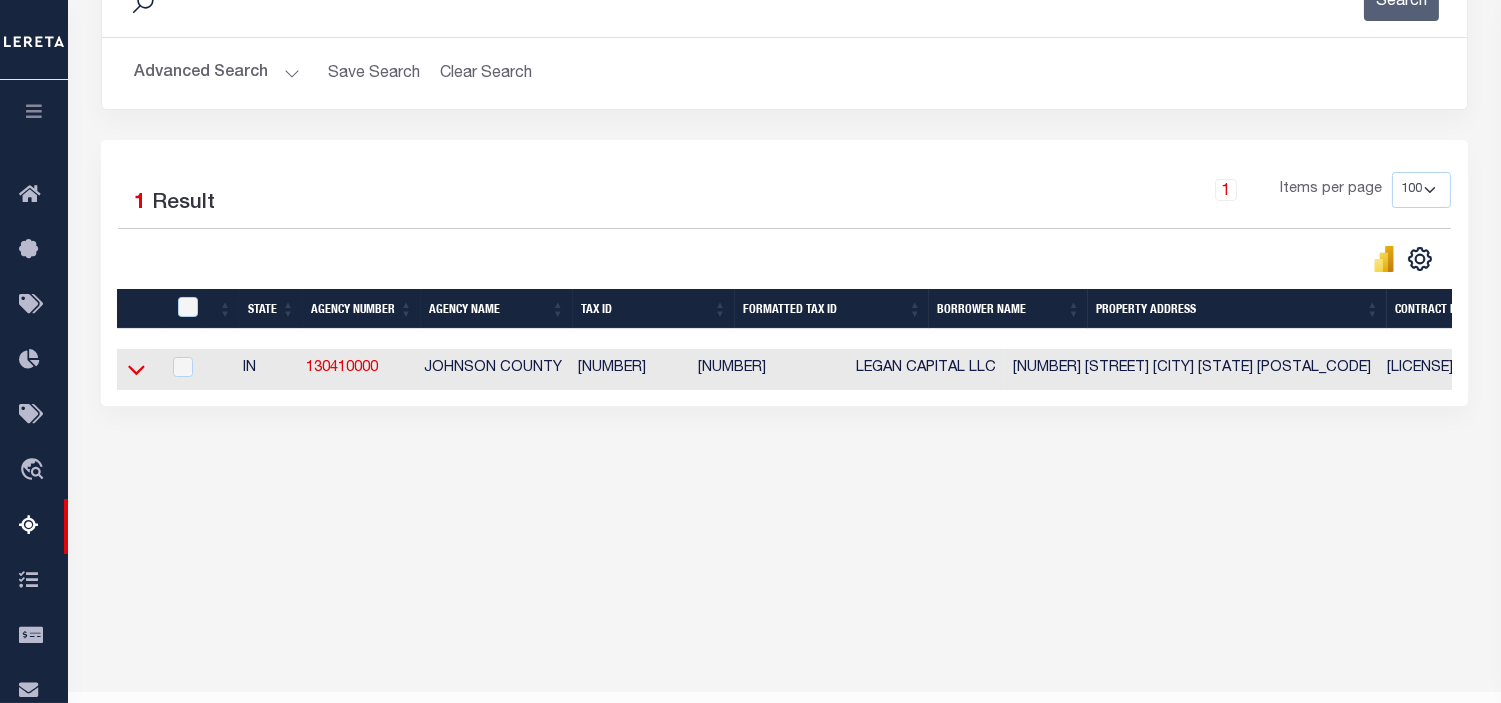 click 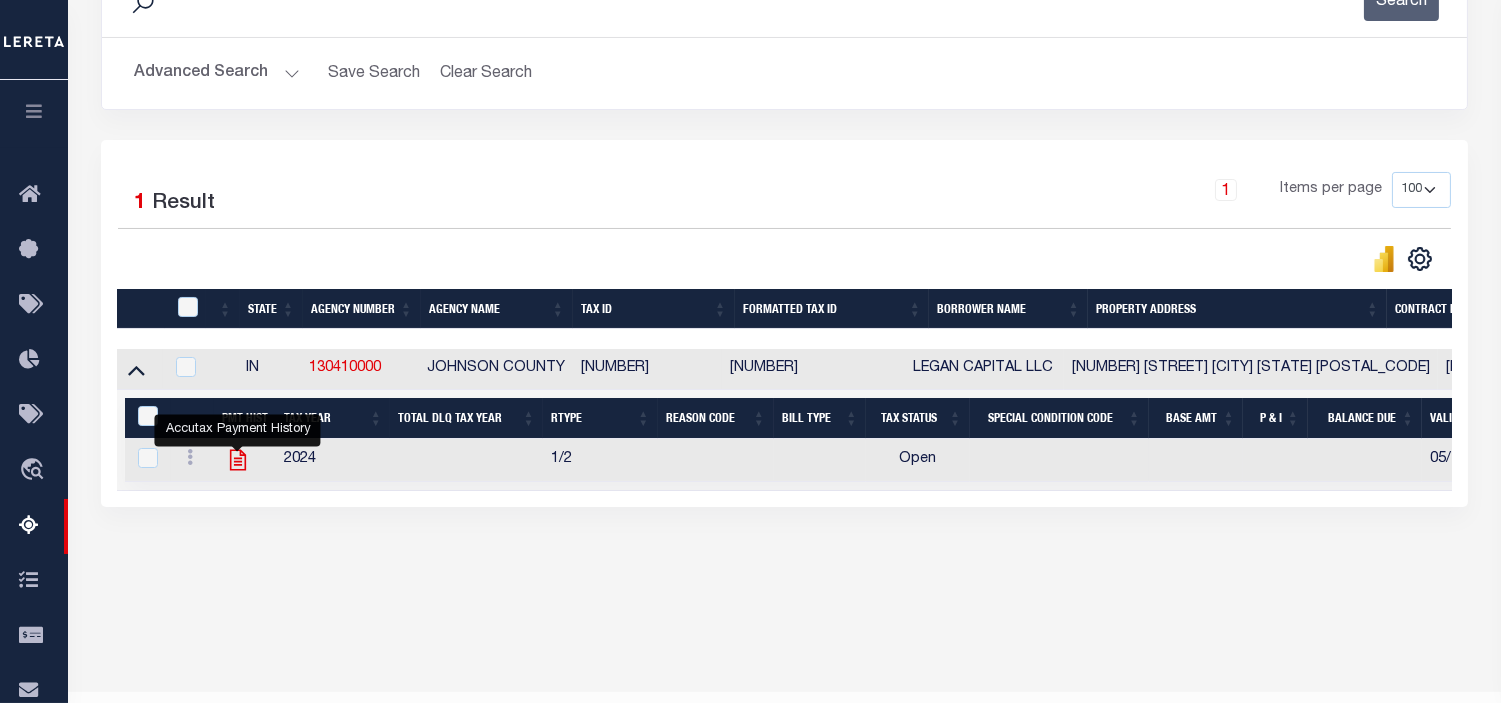 click 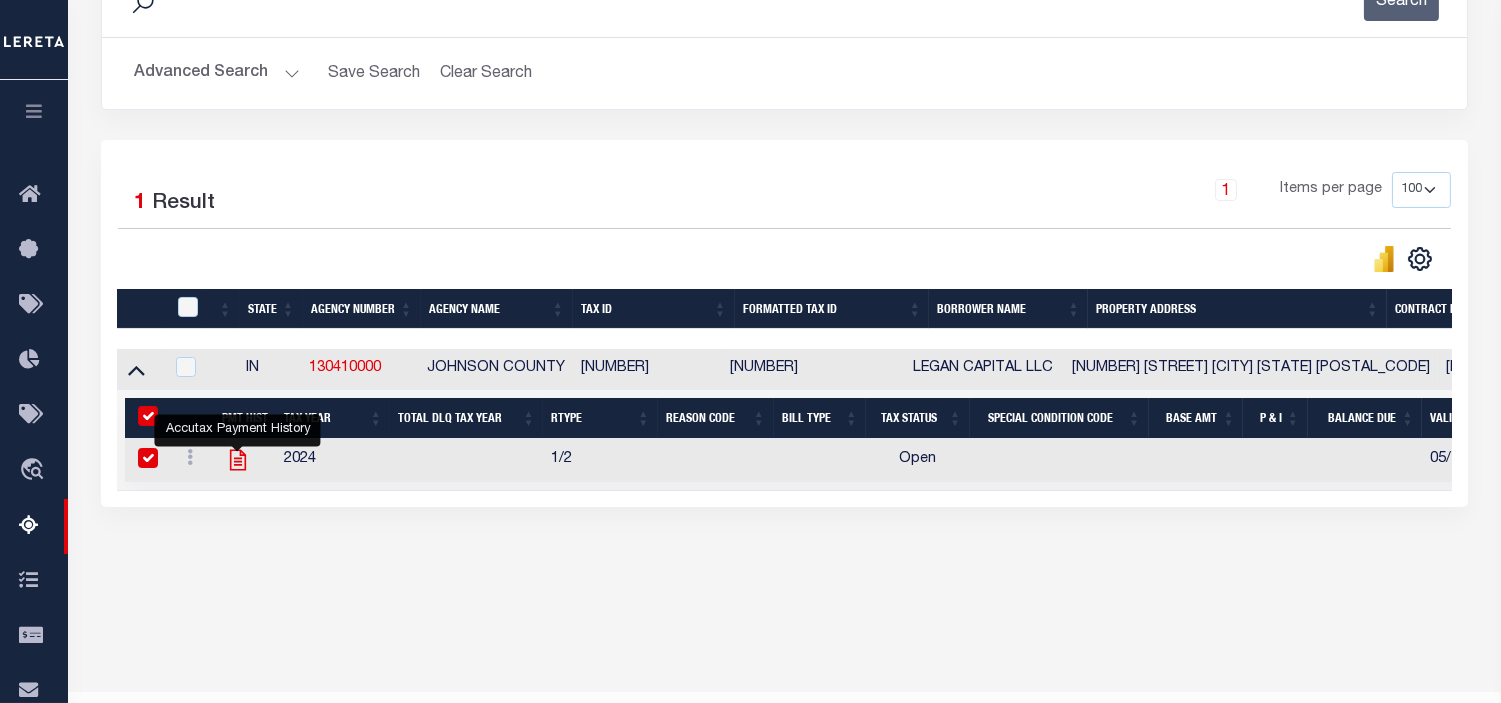 checkbox on "true" 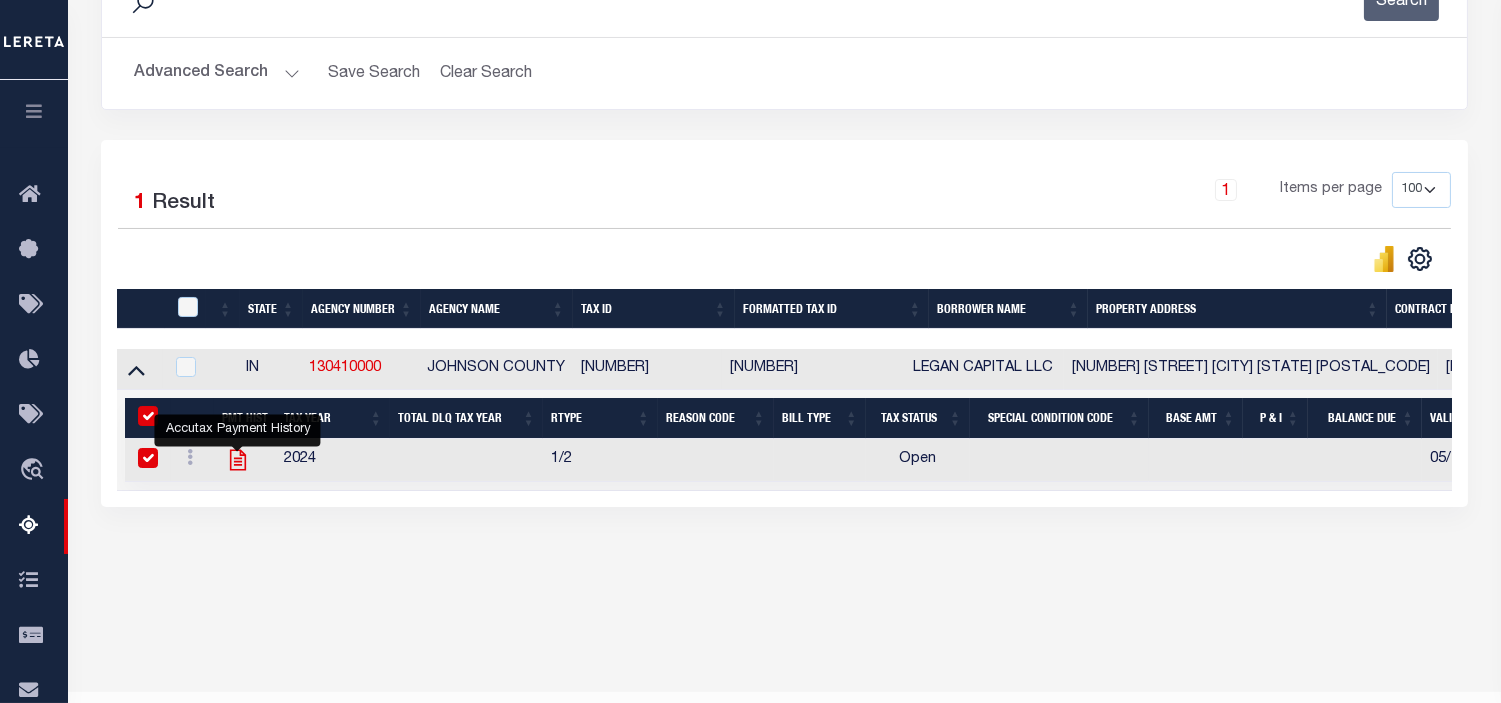 checkbox on "true" 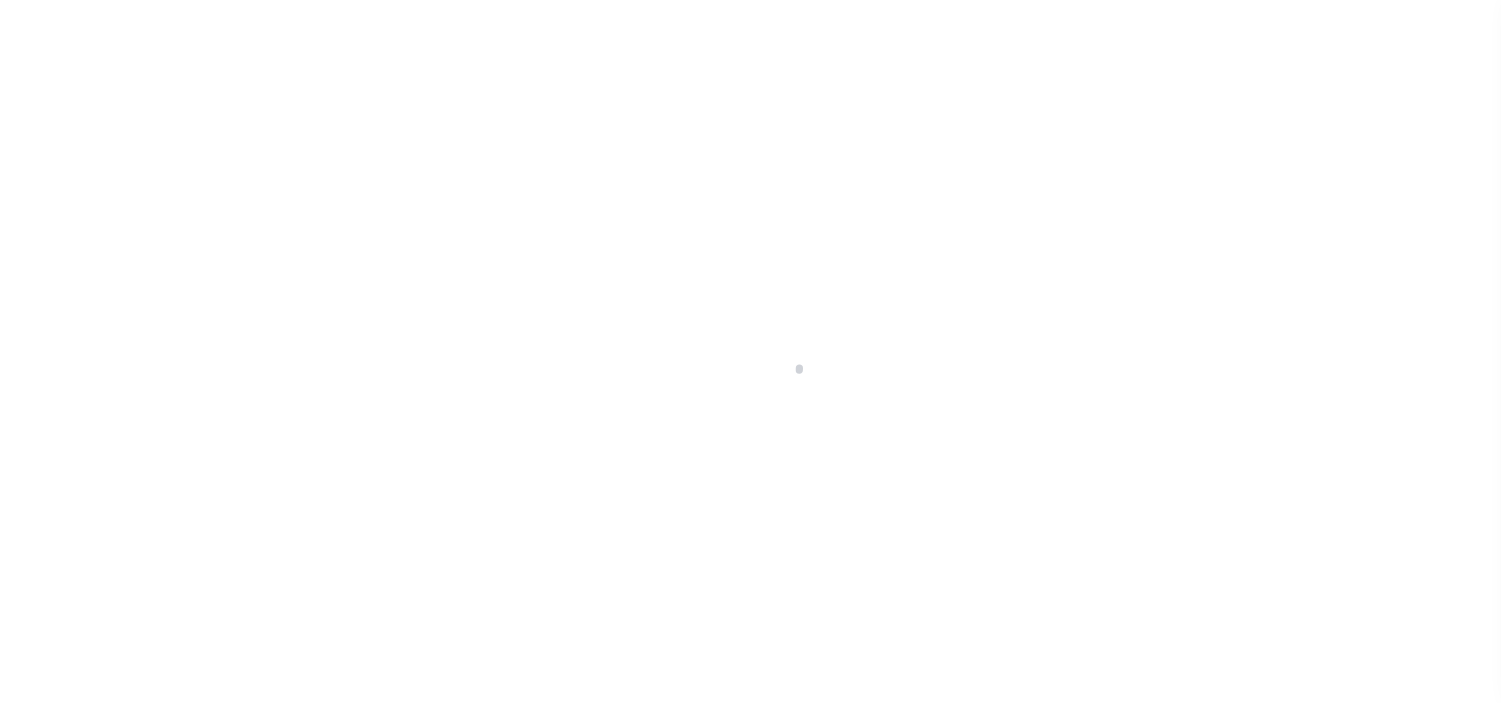 scroll, scrollTop: 0, scrollLeft: 0, axis: both 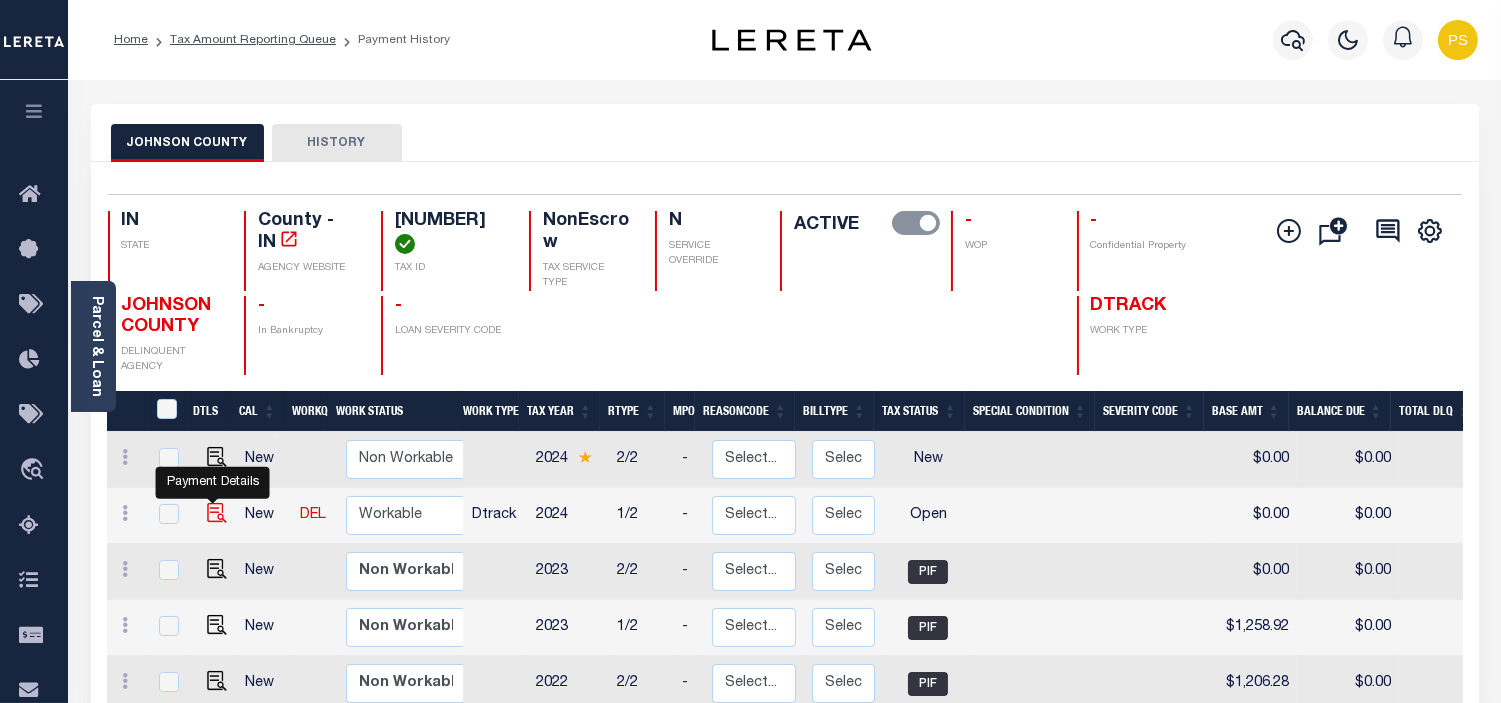 click at bounding box center (217, 513) 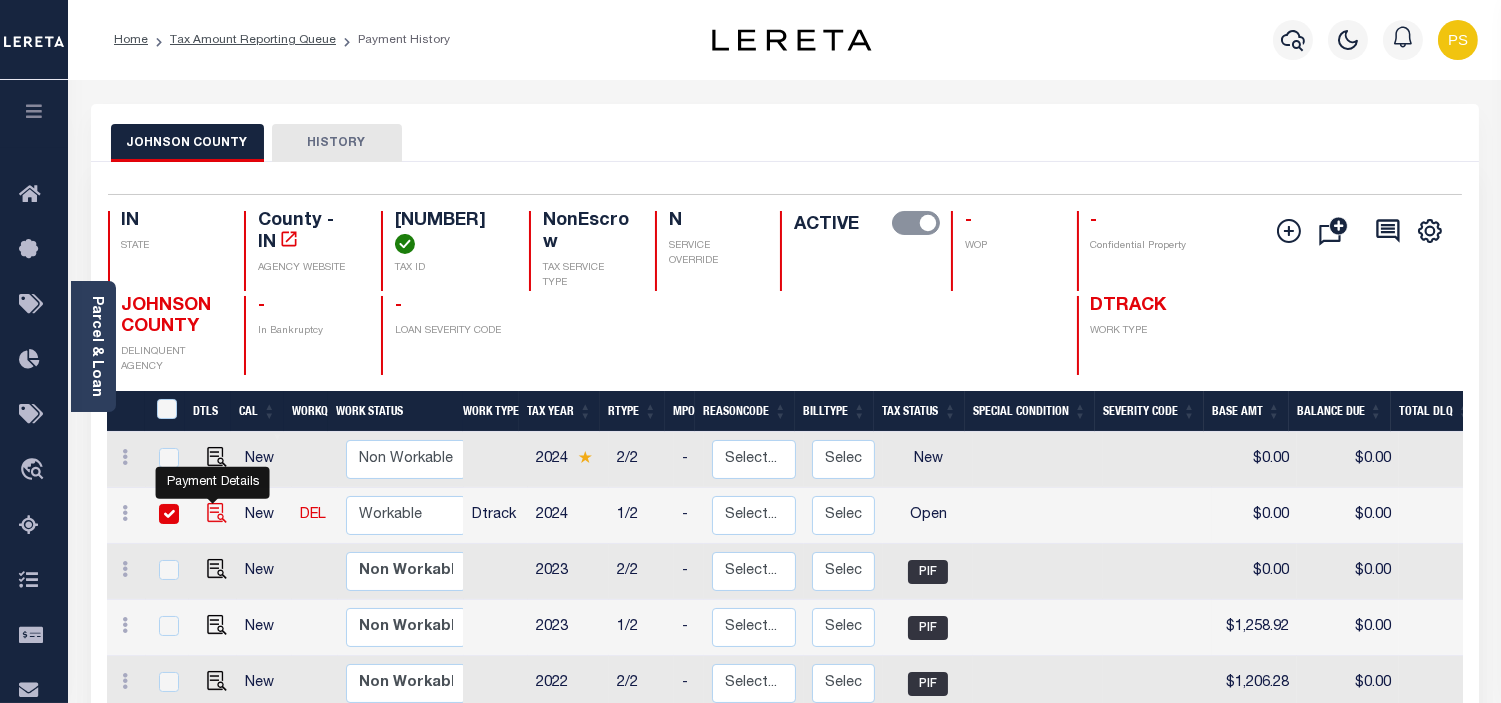 checkbox on "true" 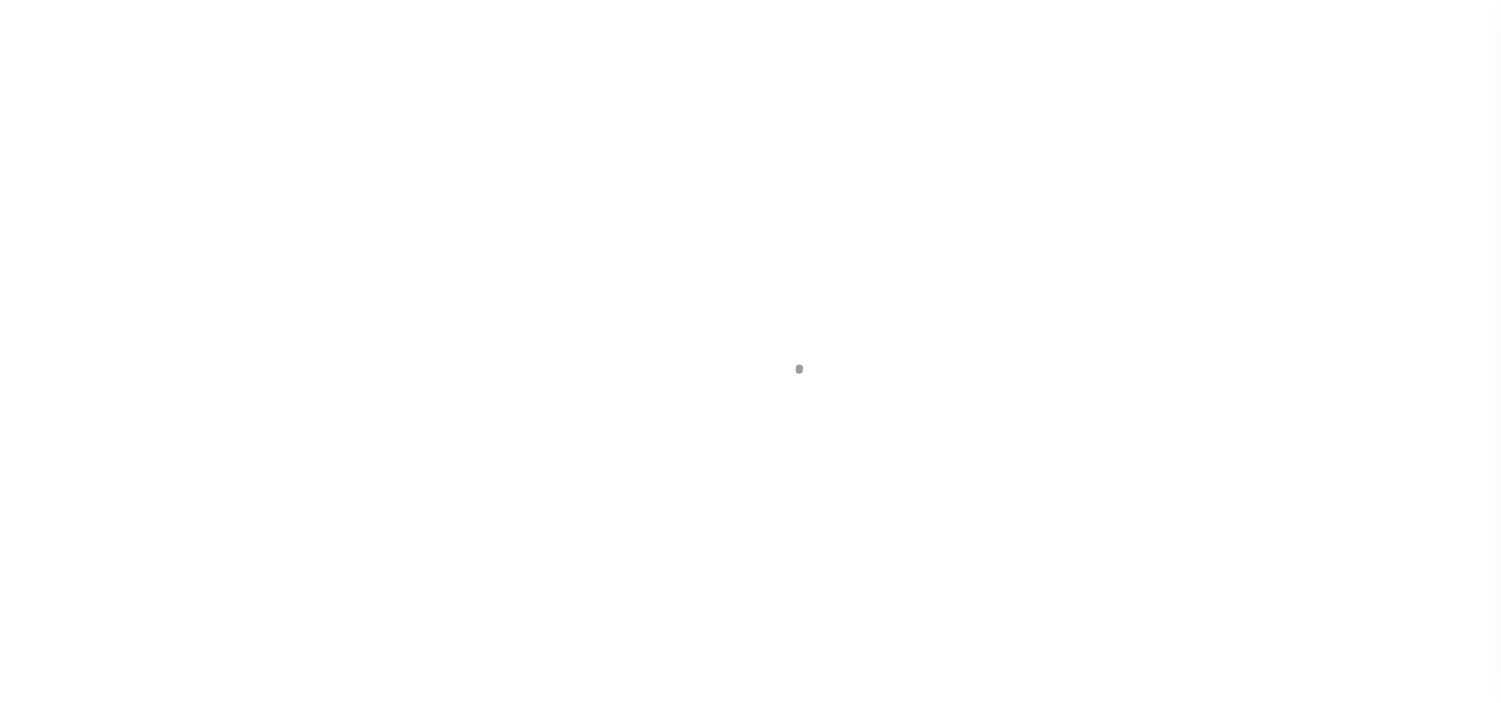 scroll, scrollTop: 0, scrollLeft: 0, axis: both 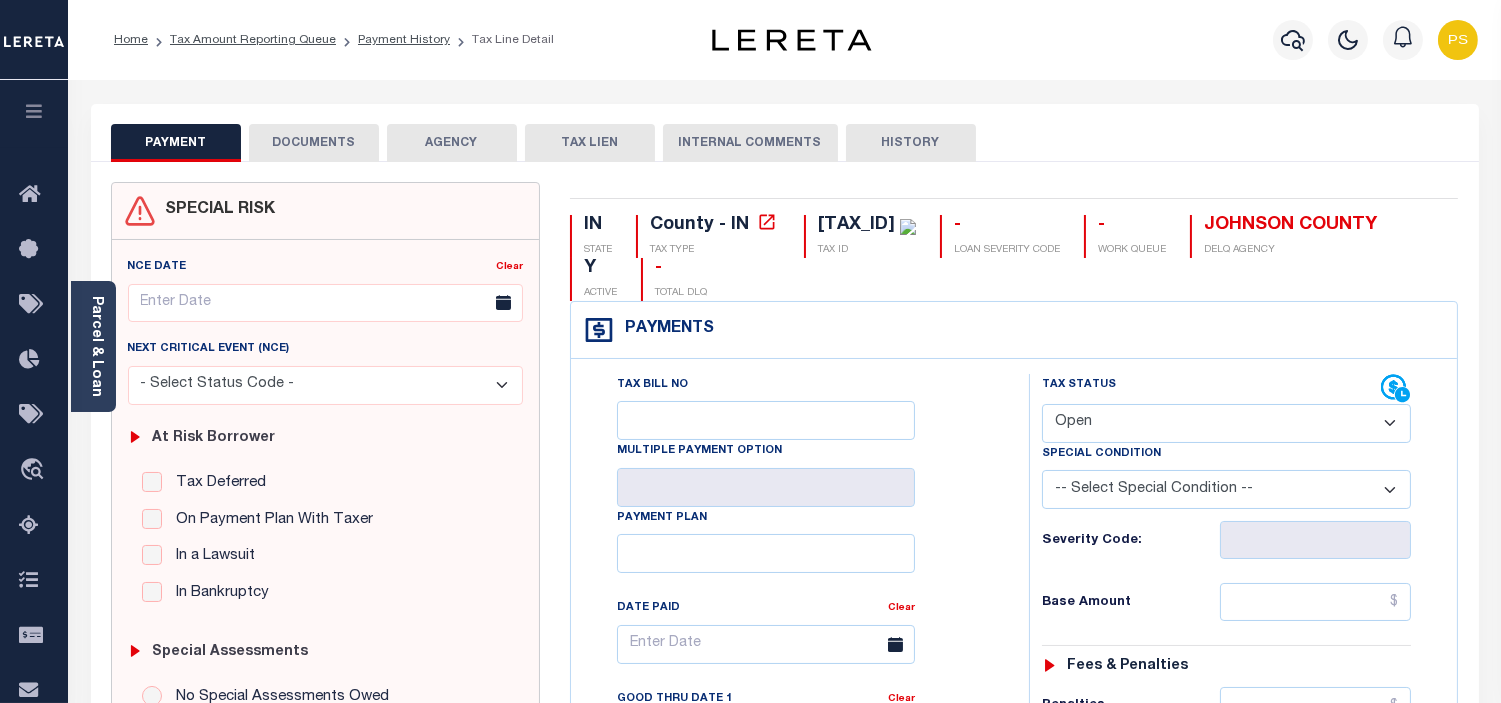 click on "- Select Status Code -
Open
Due/Unpaid
Paid
Incomplete
No Tax Due
Internal Refund Processed
New" at bounding box center (1226, 423) 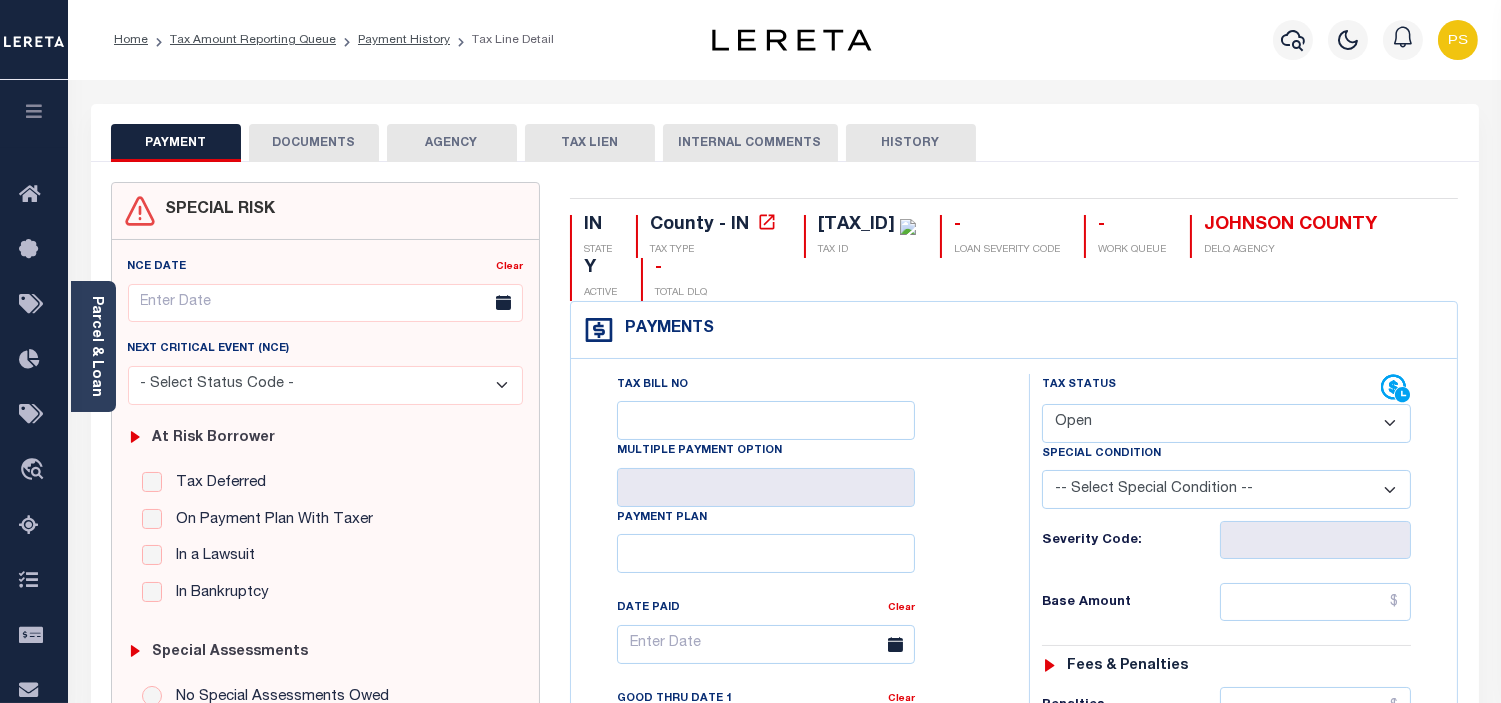 select on "PYD" 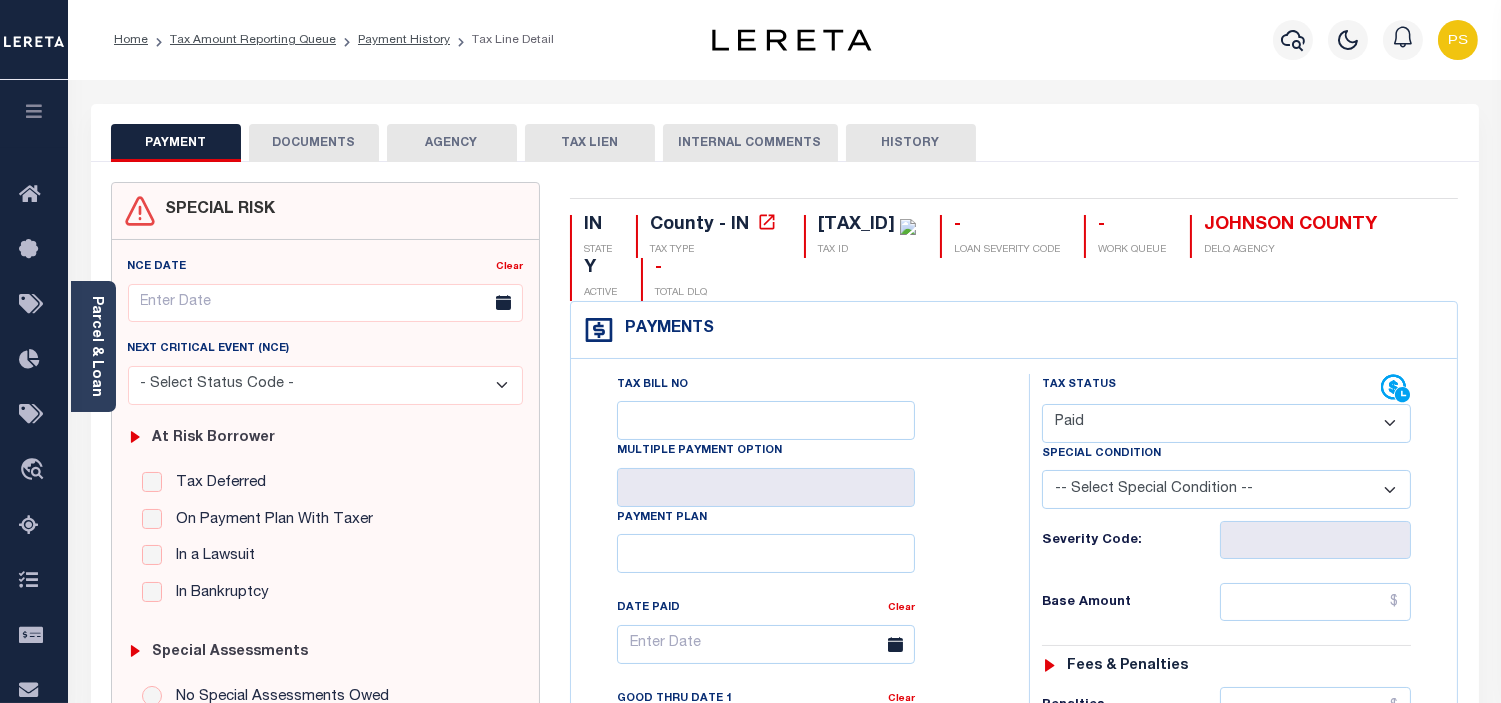 click on "- Select Status Code -
Open
Due/Unpaid
Paid
Incomplete
No Tax Due
Internal Refund Processed
New" at bounding box center [1226, 423] 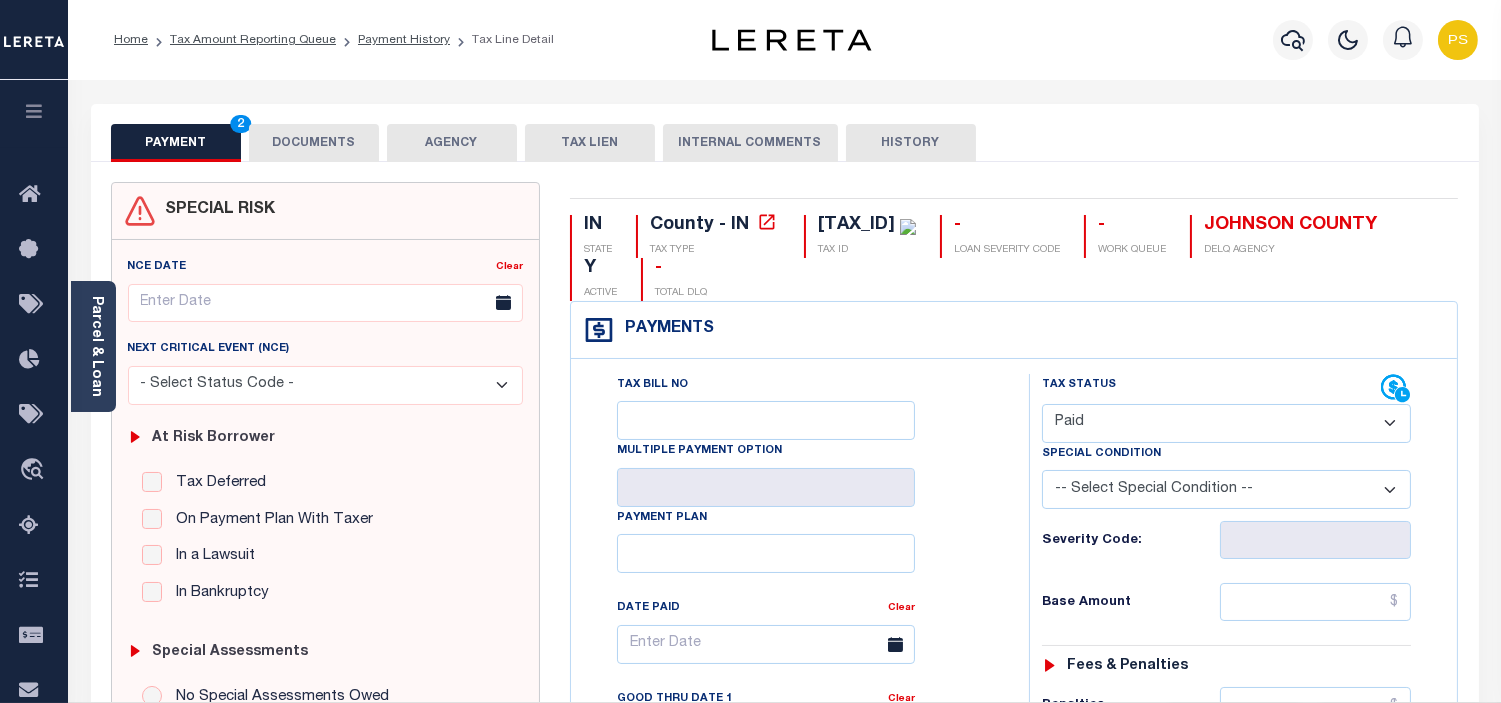 type on "08/06/2025" 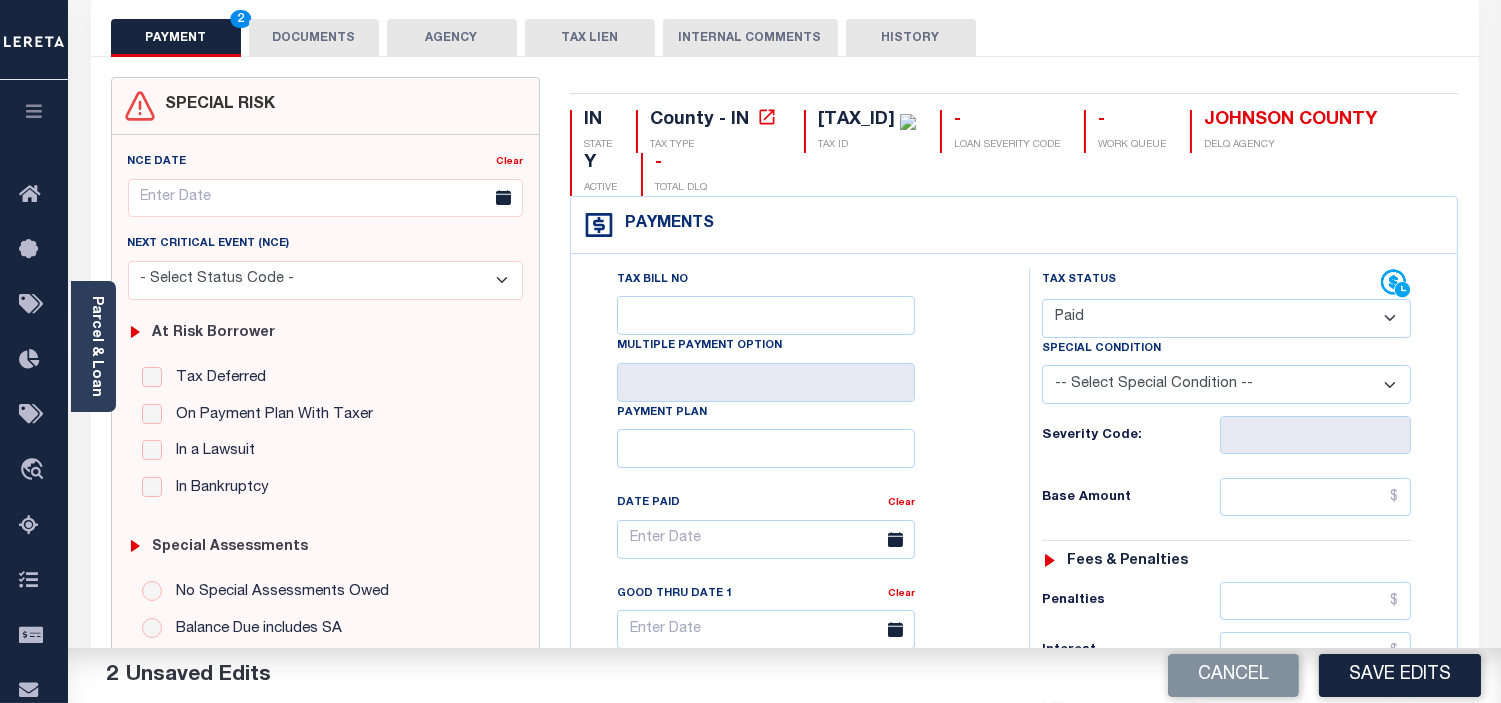 scroll, scrollTop: 111, scrollLeft: 0, axis: vertical 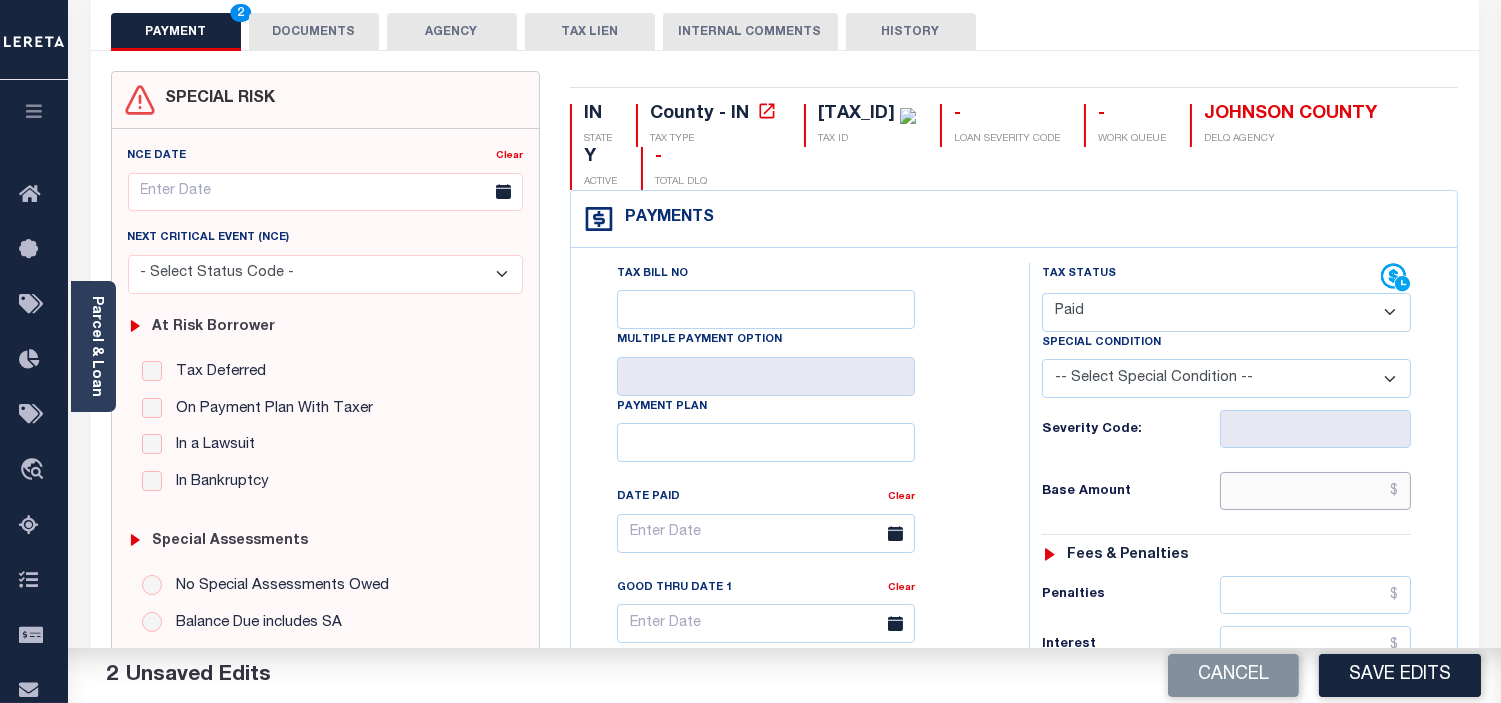 click at bounding box center [1315, 491] 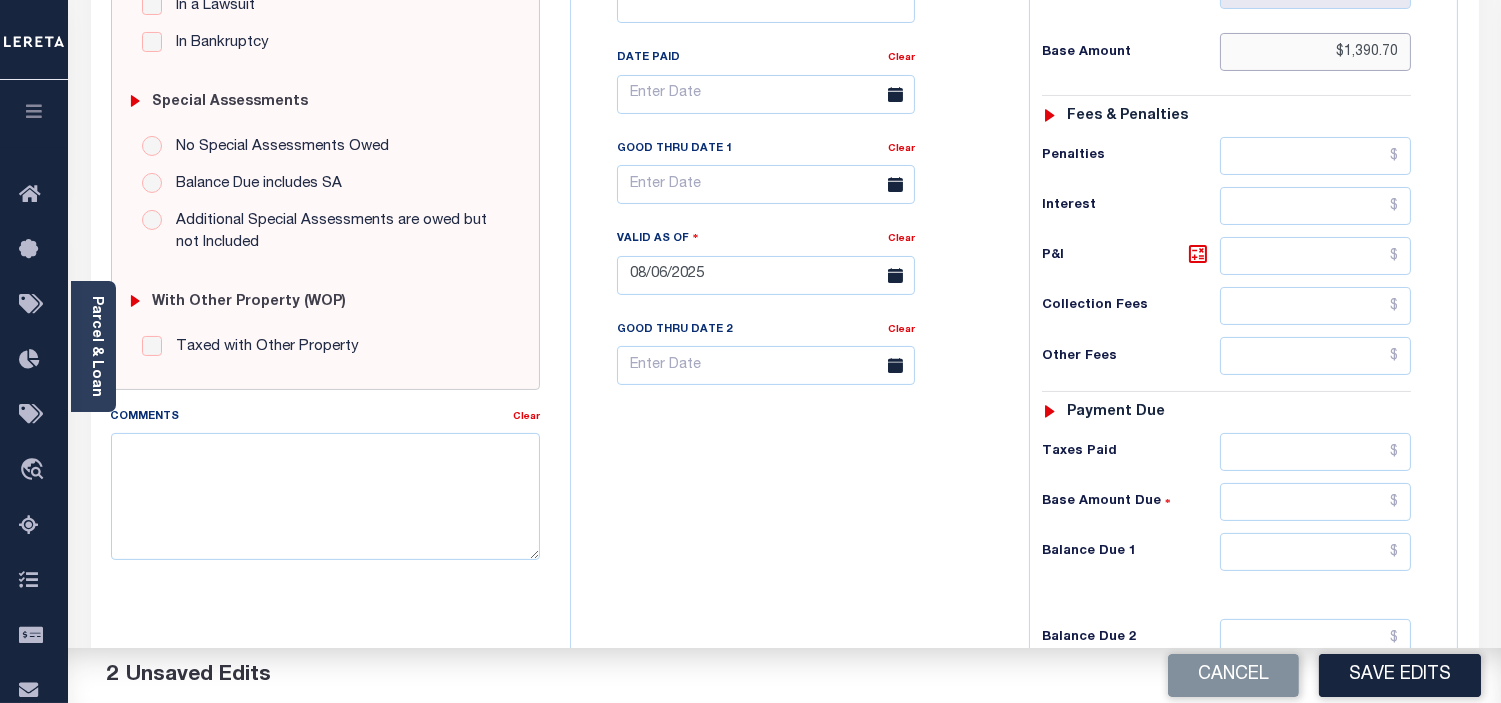 scroll, scrollTop: 555, scrollLeft: 0, axis: vertical 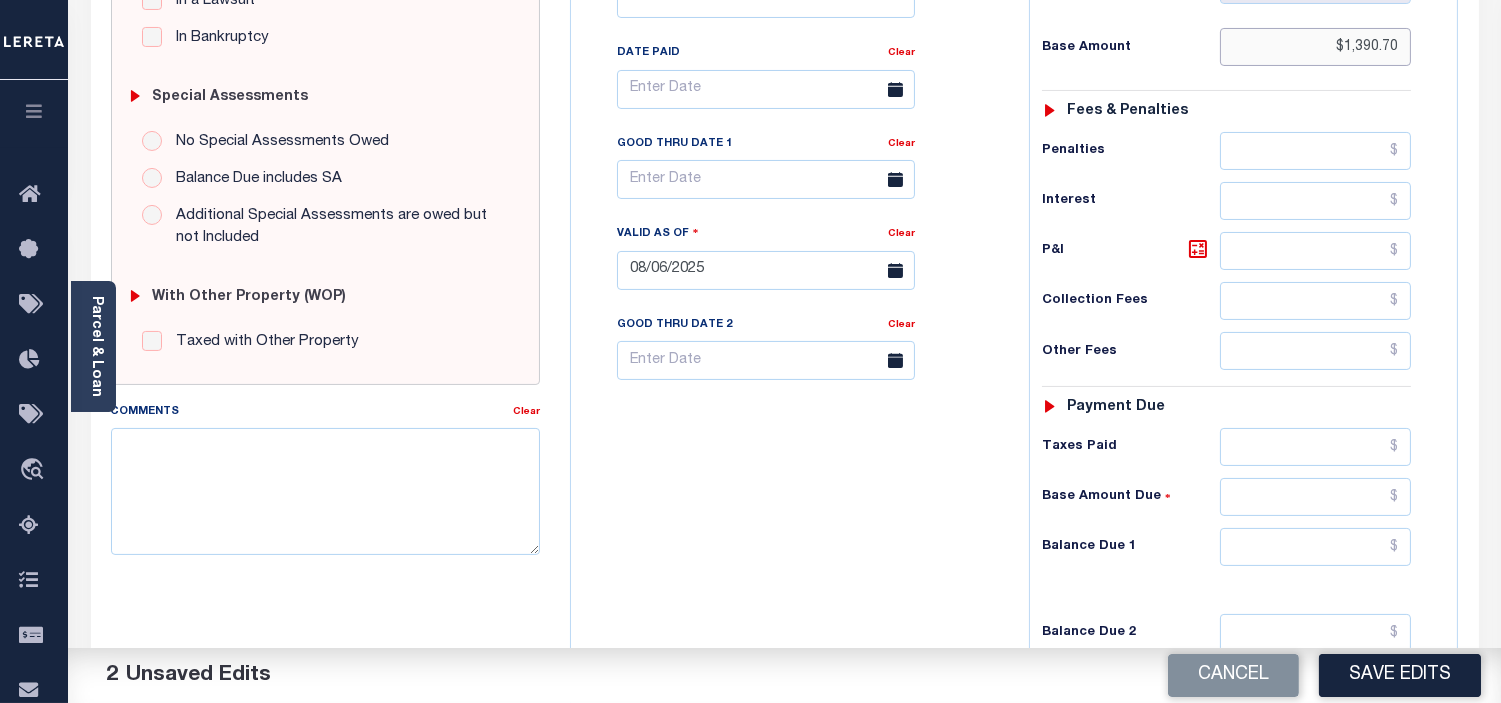 type on "$1,390.70" 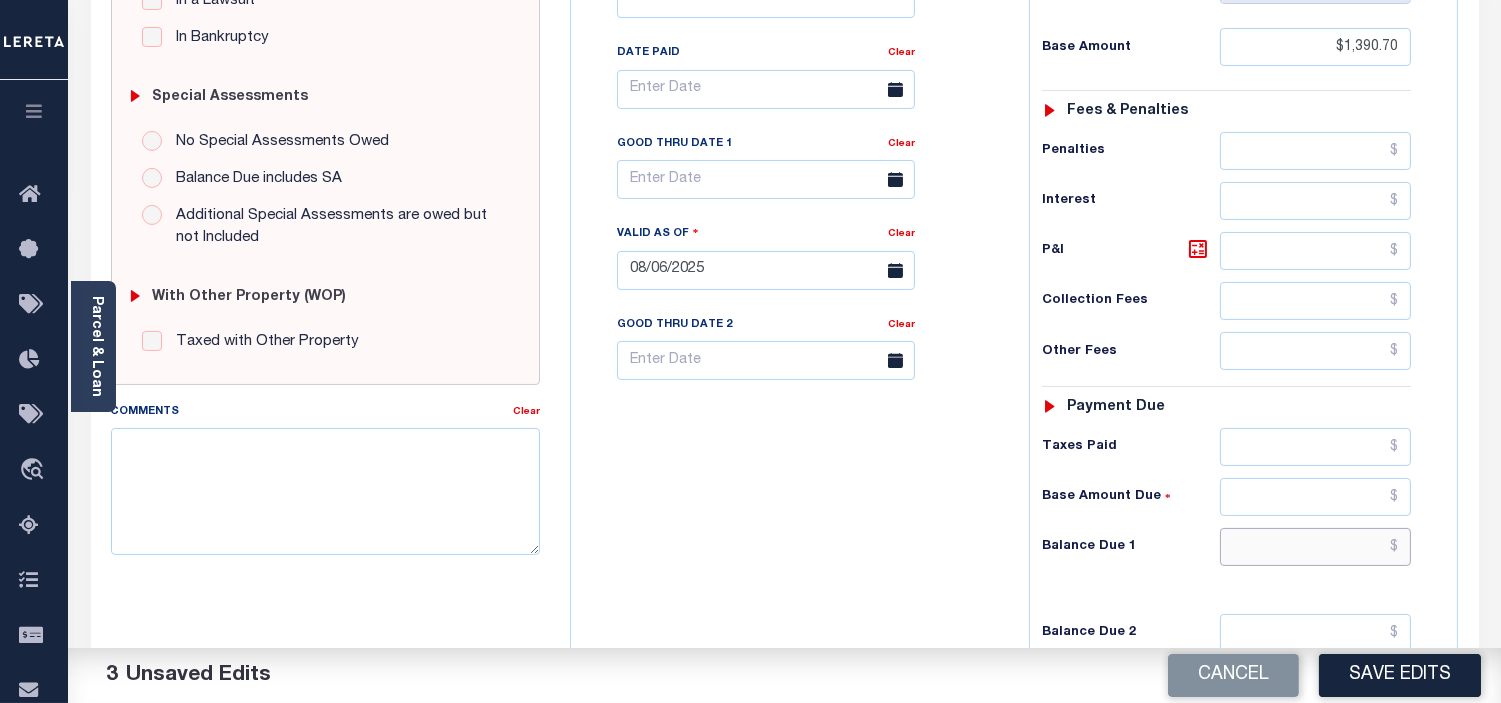 drag, startPoint x: 1397, startPoint y: 551, endPoint x: 1415, endPoint y: 574, distance: 29.206163 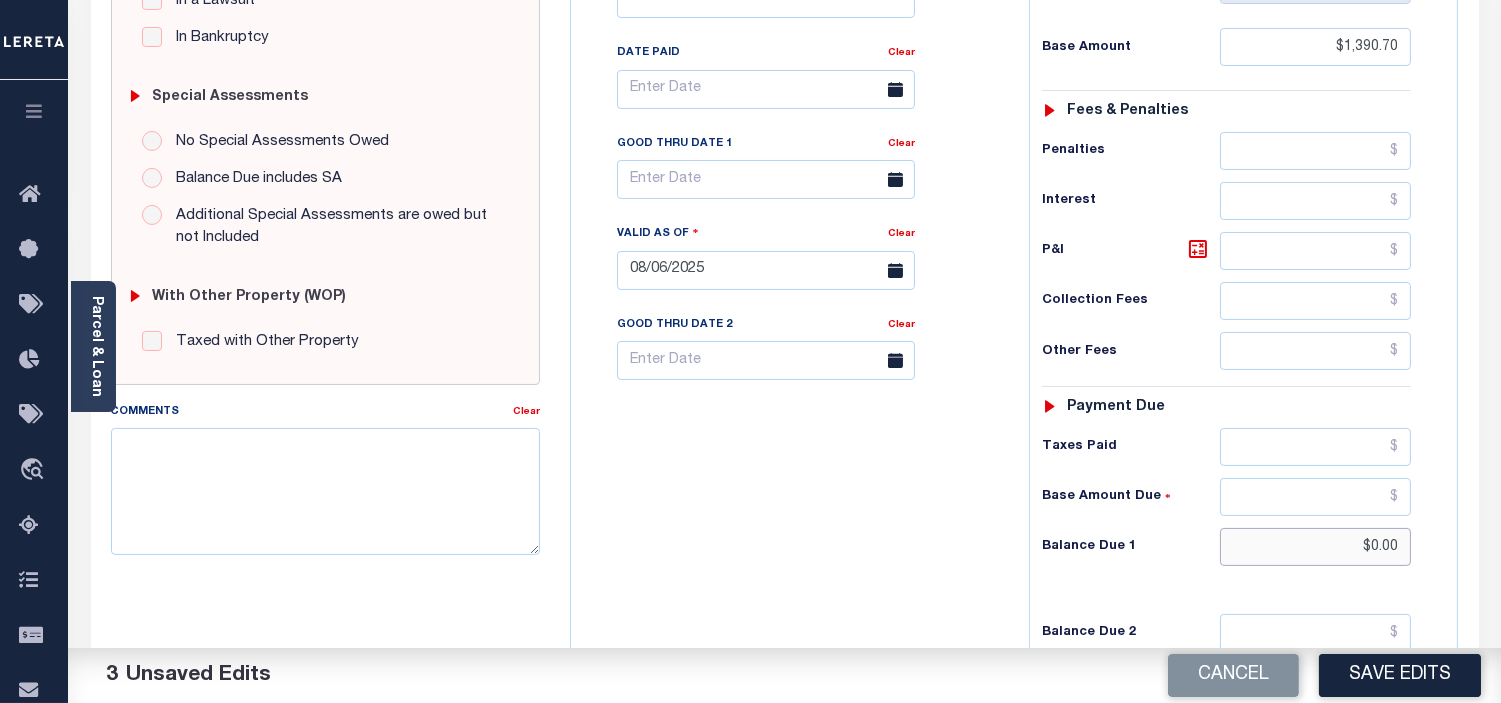 type on "$0.00" 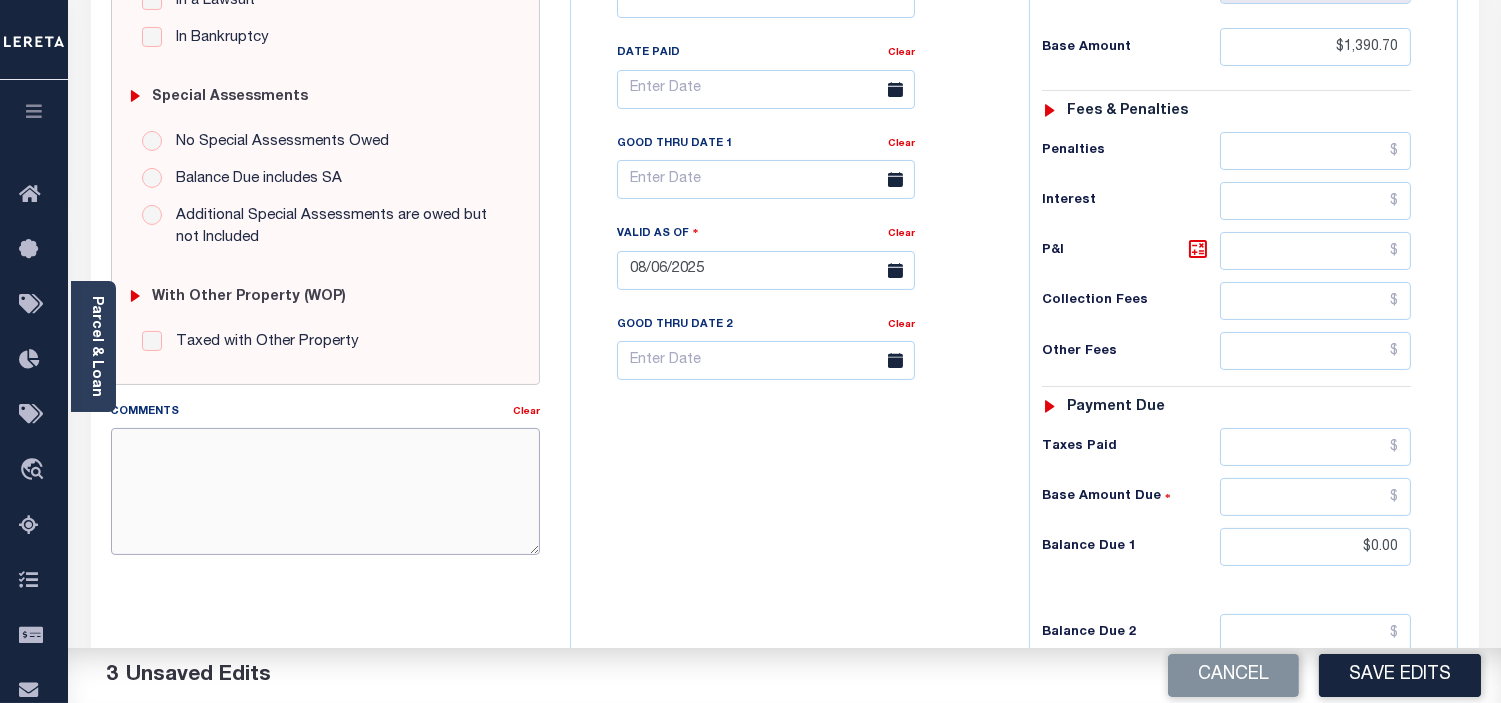 click on "Comments" at bounding box center (325, 491) 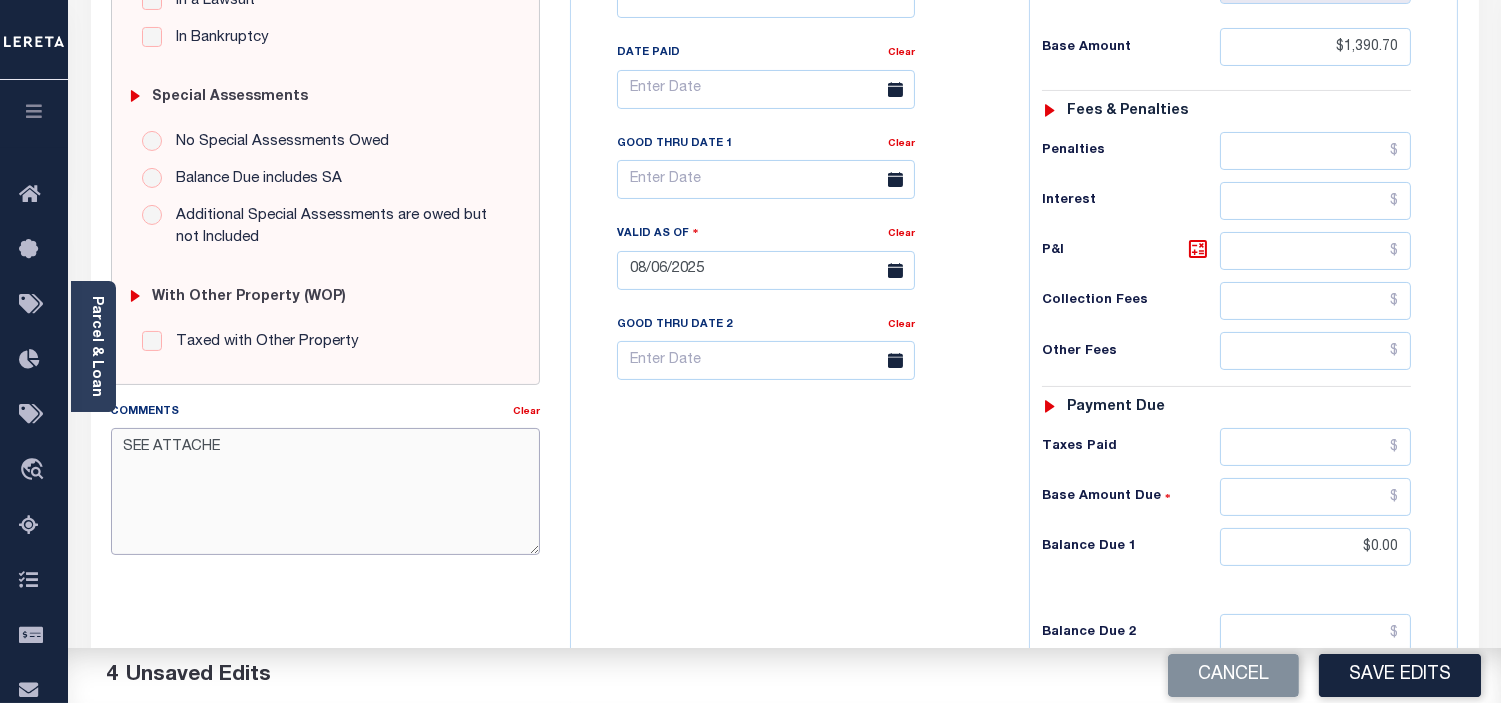 type on "SEE ATTACHED" 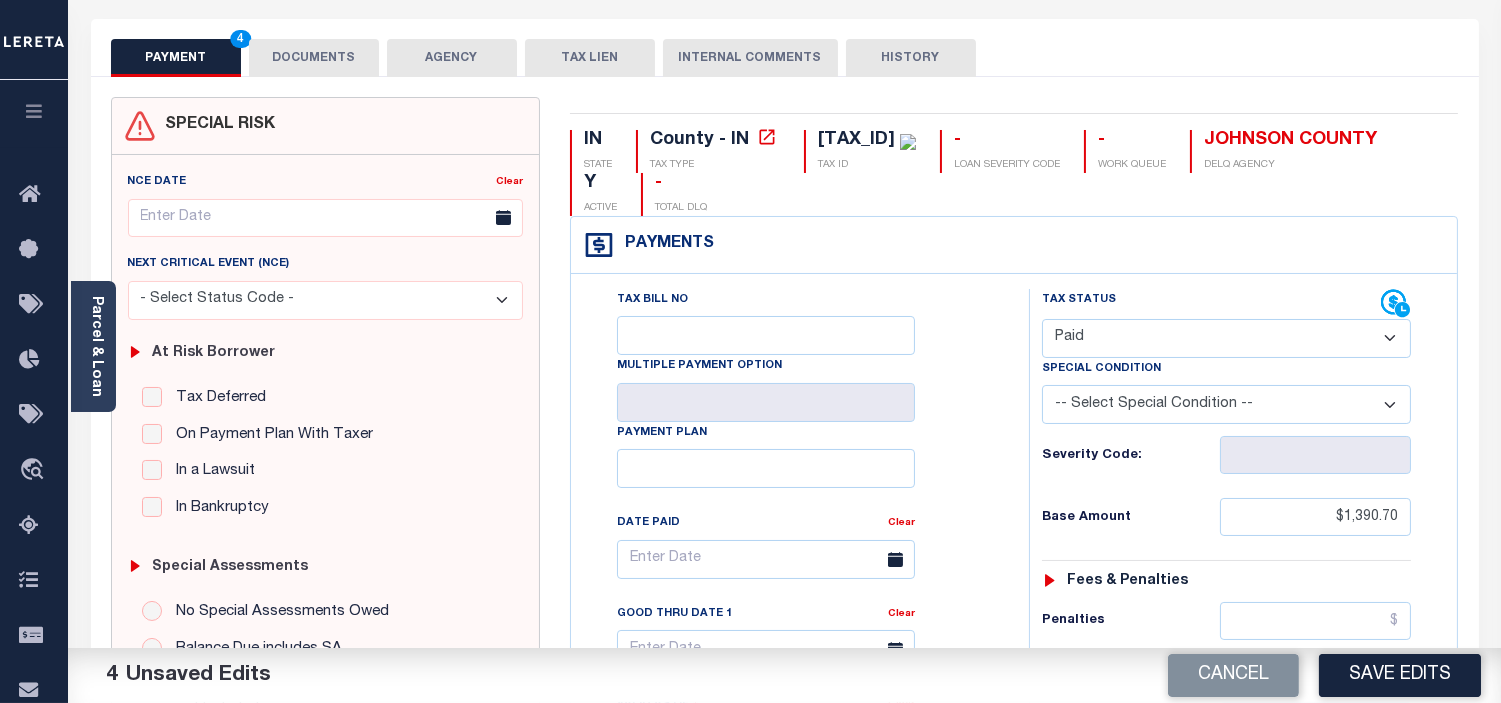 scroll, scrollTop: 0, scrollLeft: 0, axis: both 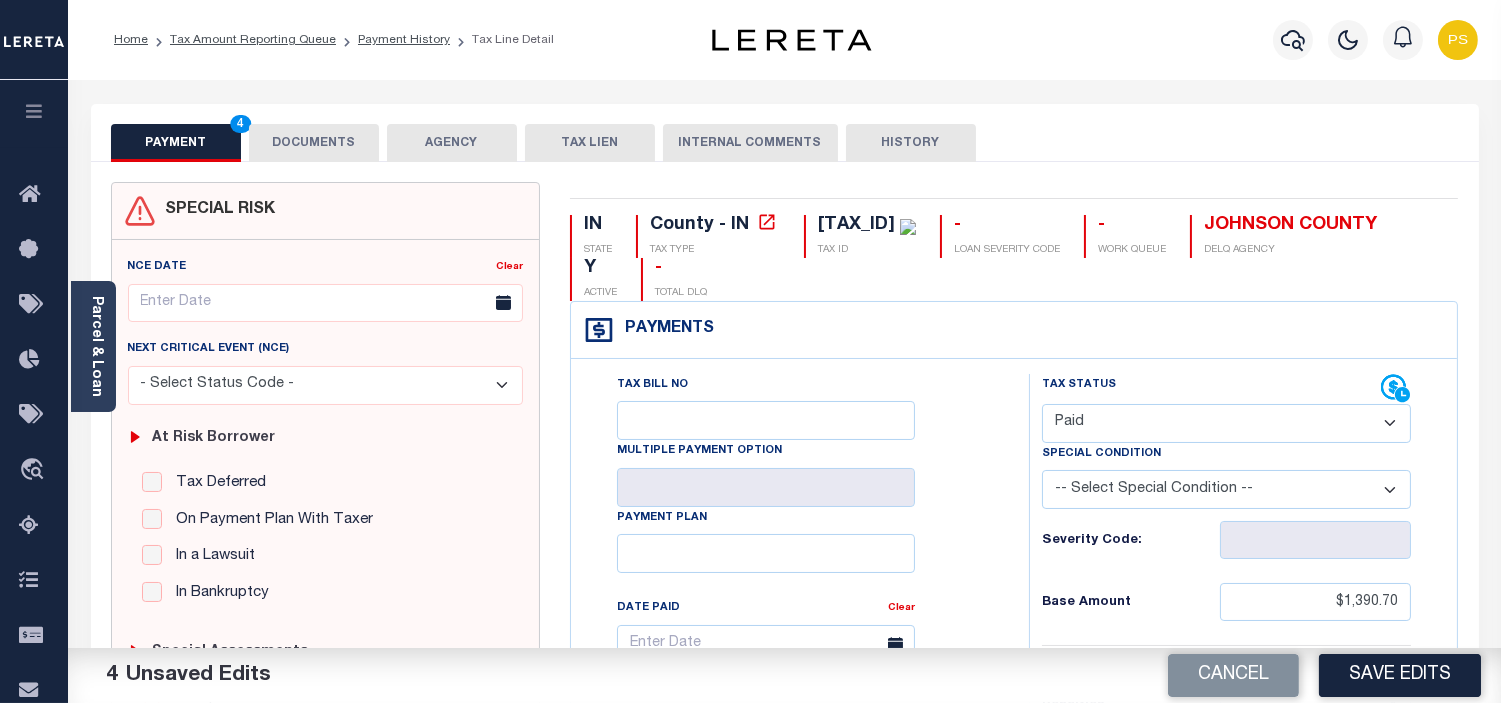 click on "DOCUMENTS" at bounding box center [314, 143] 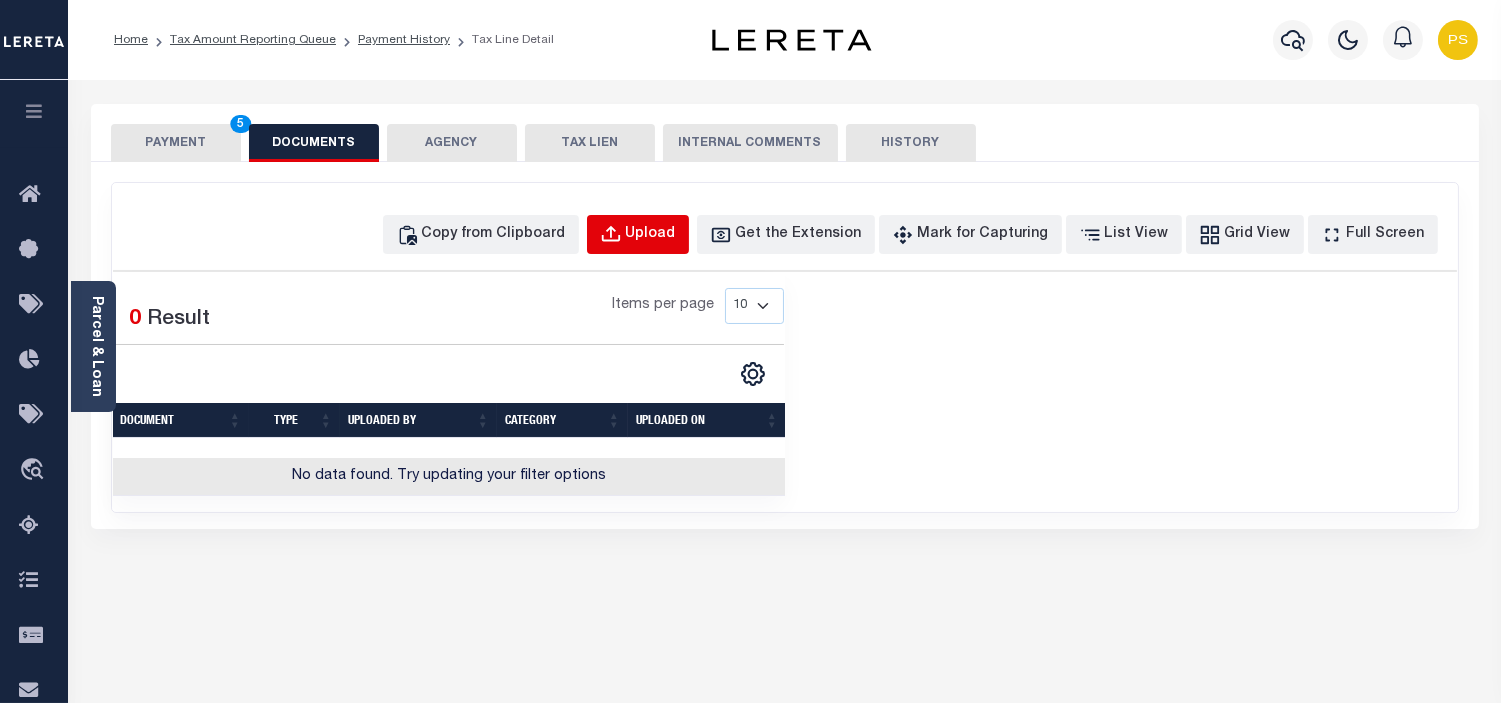 click on "Upload" at bounding box center (651, 235) 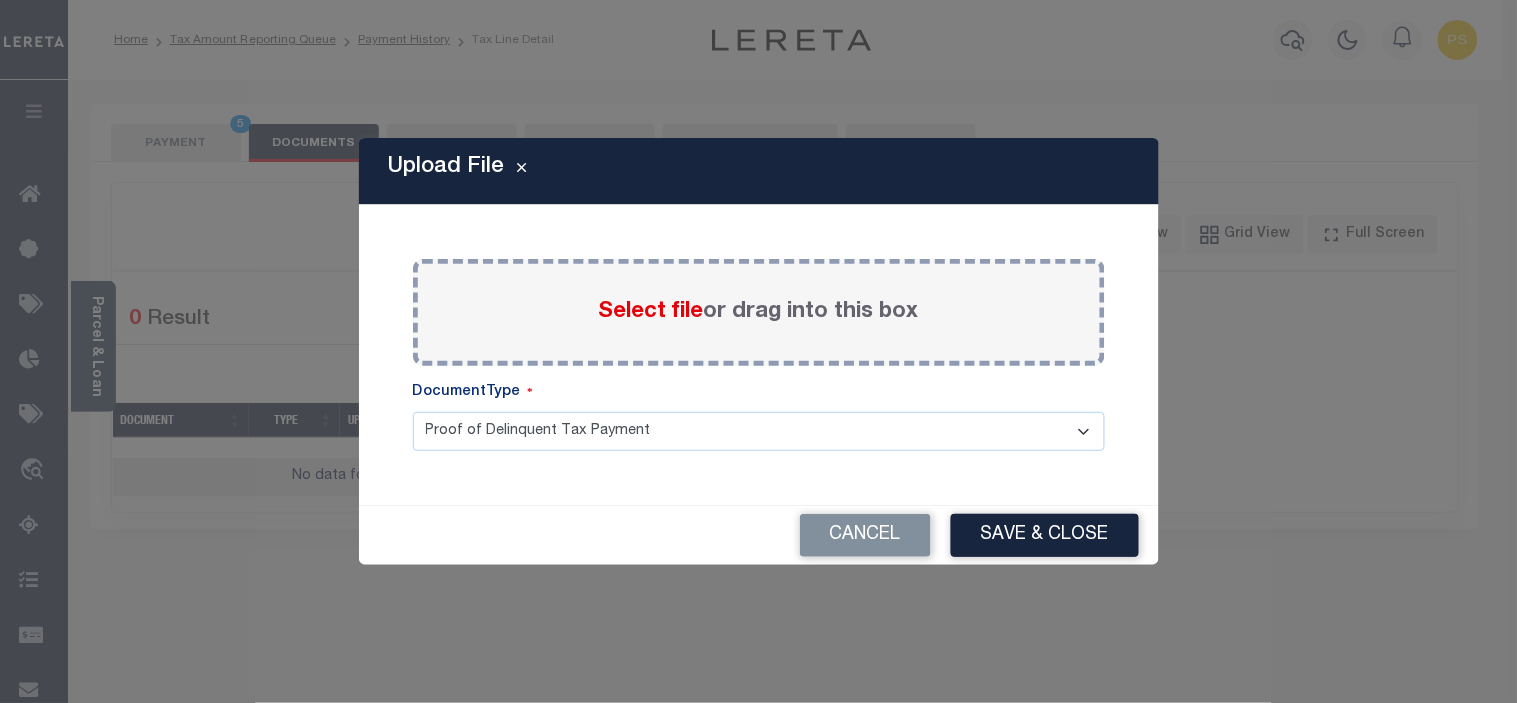 click on "Select file" at bounding box center [651, 312] 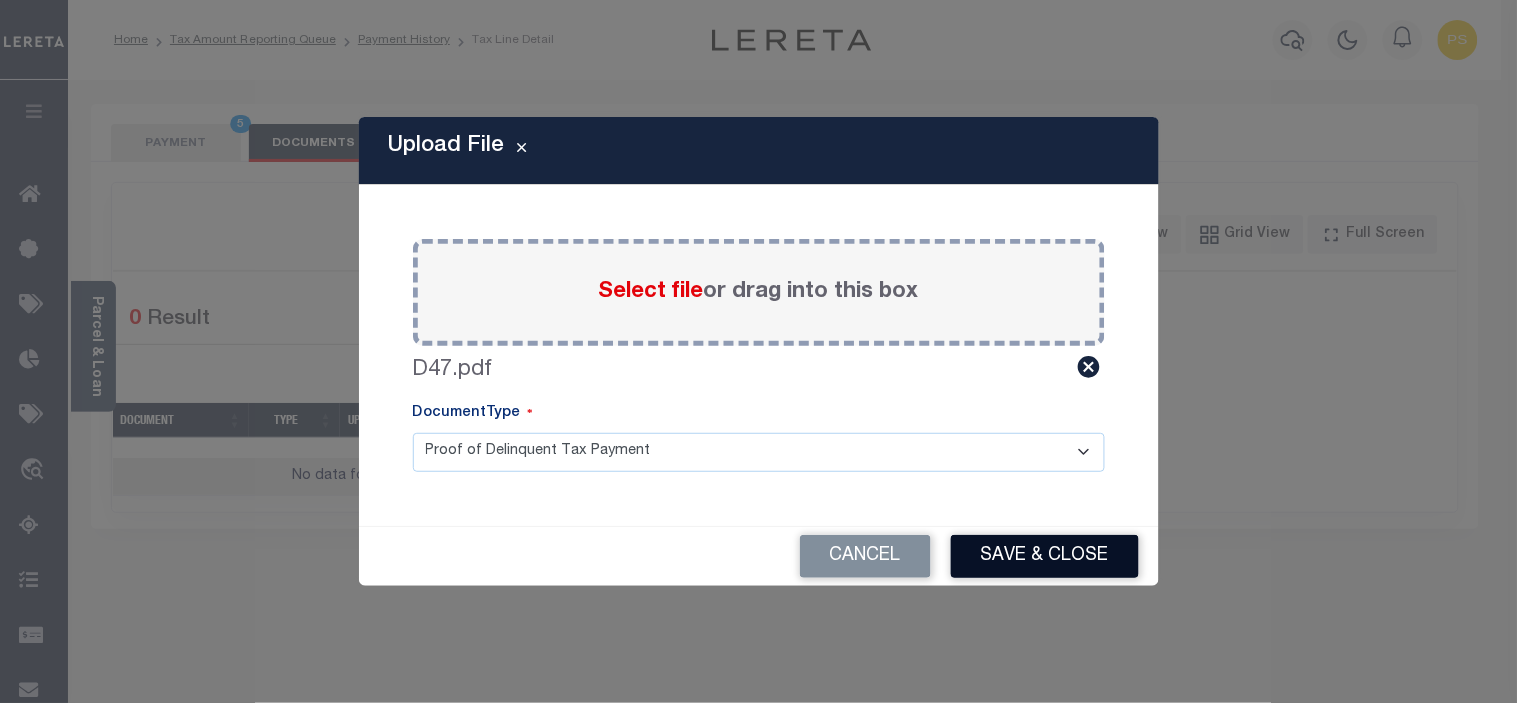 click on "Save & Close" at bounding box center (1045, 556) 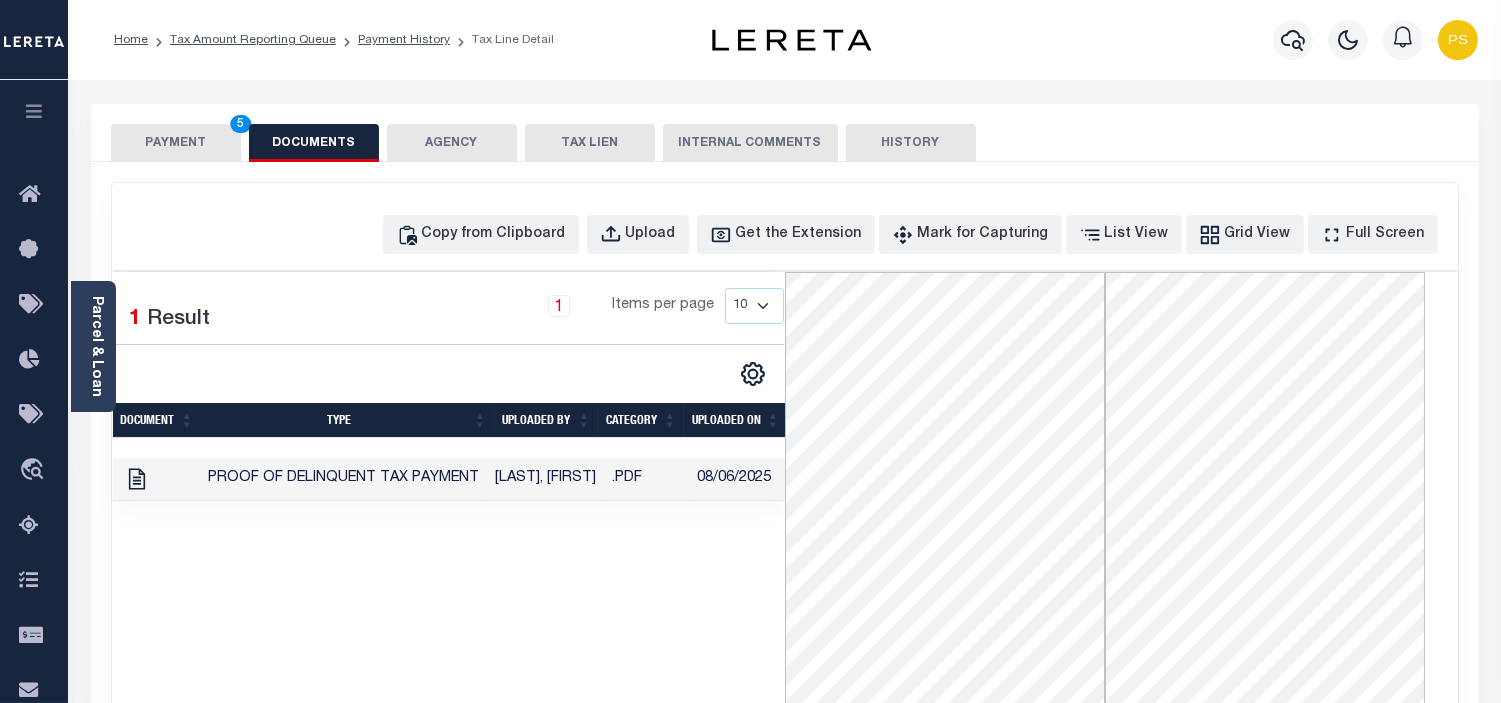 click on "PAYMENT
5" at bounding box center [176, 143] 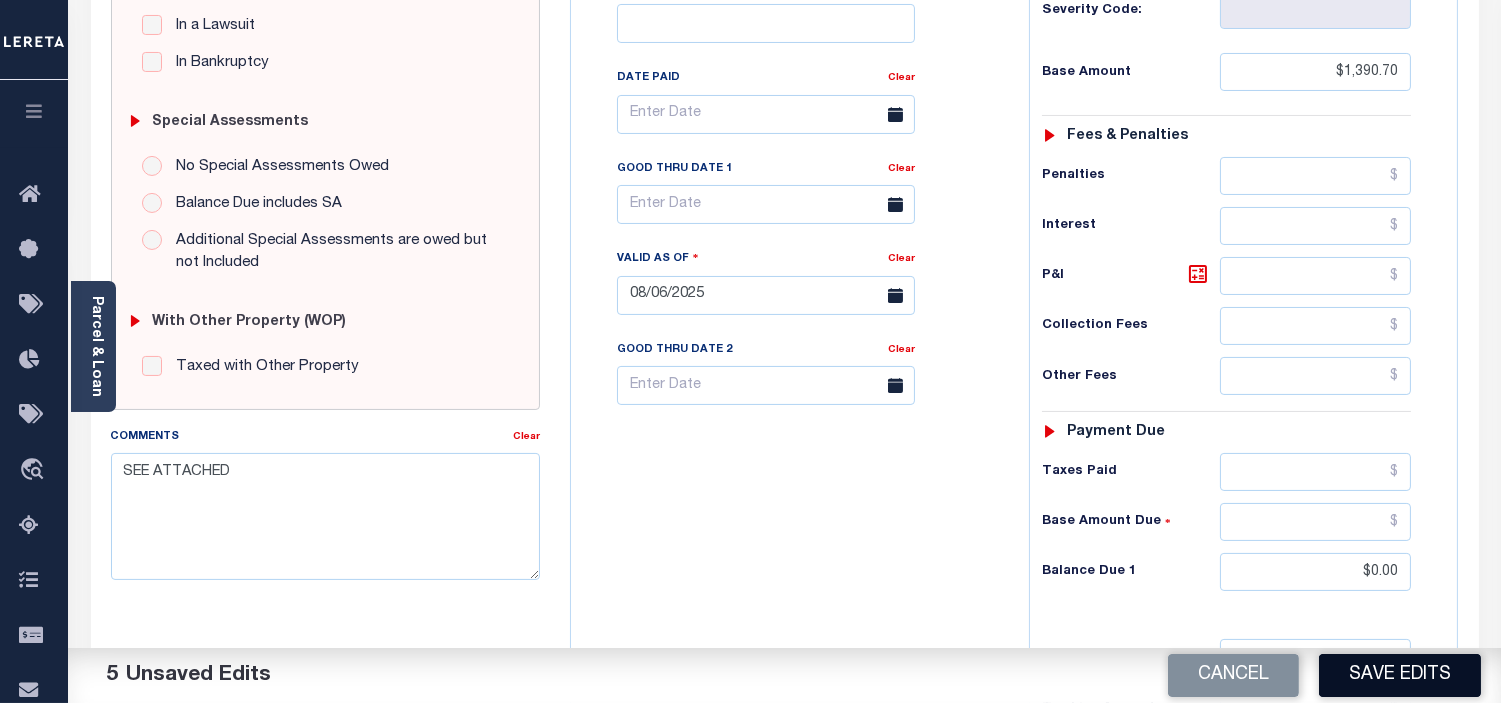 scroll, scrollTop: 555, scrollLeft: 0, axis: vertical 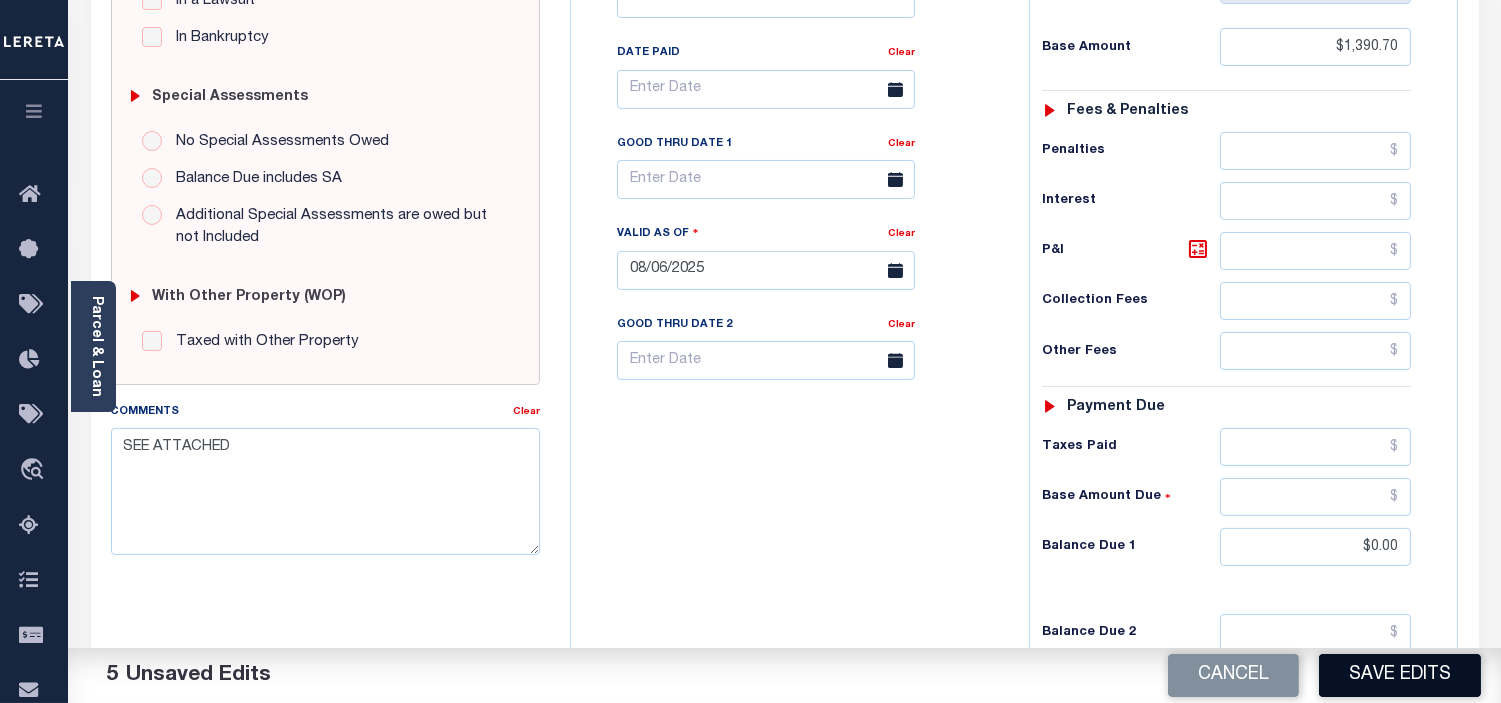 click on "Save Edits" at bounding box center (1400, 675) 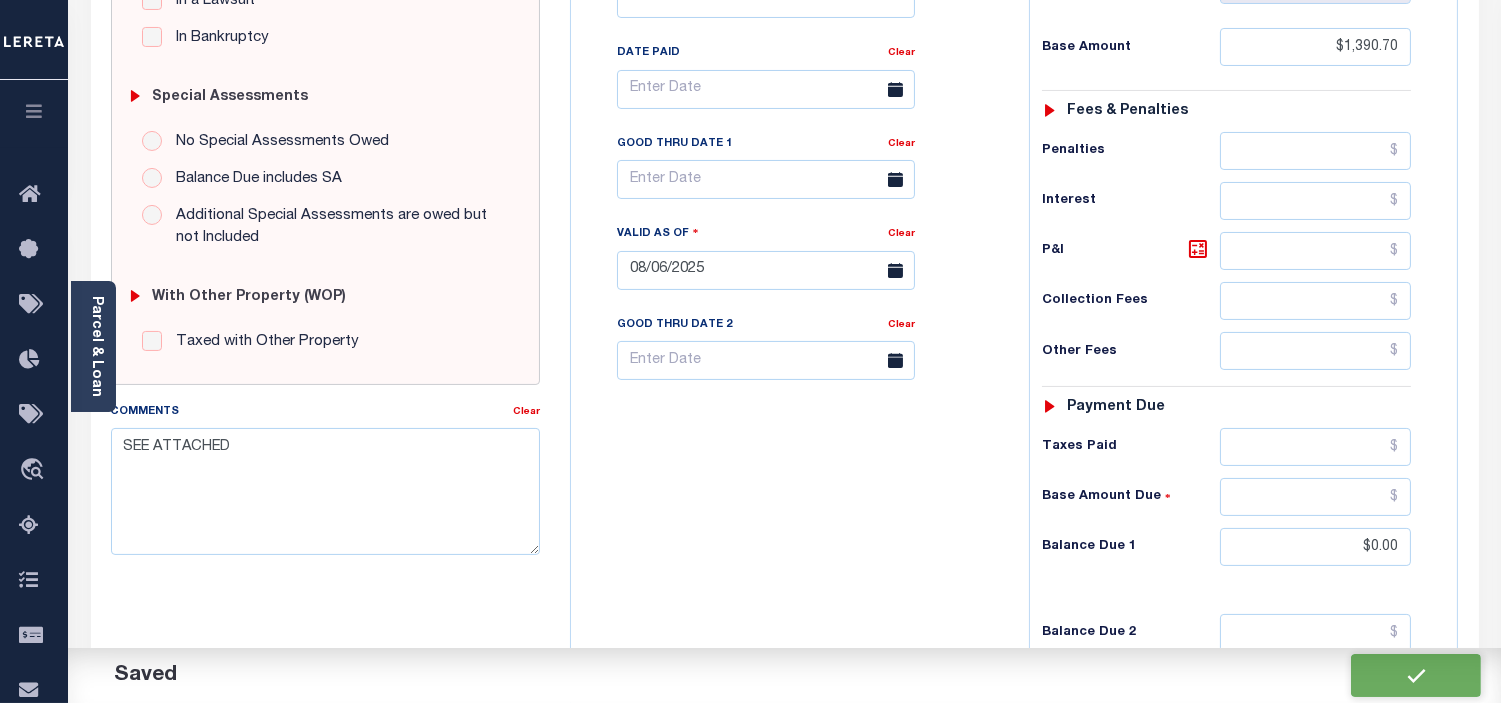 checkbox on "false" 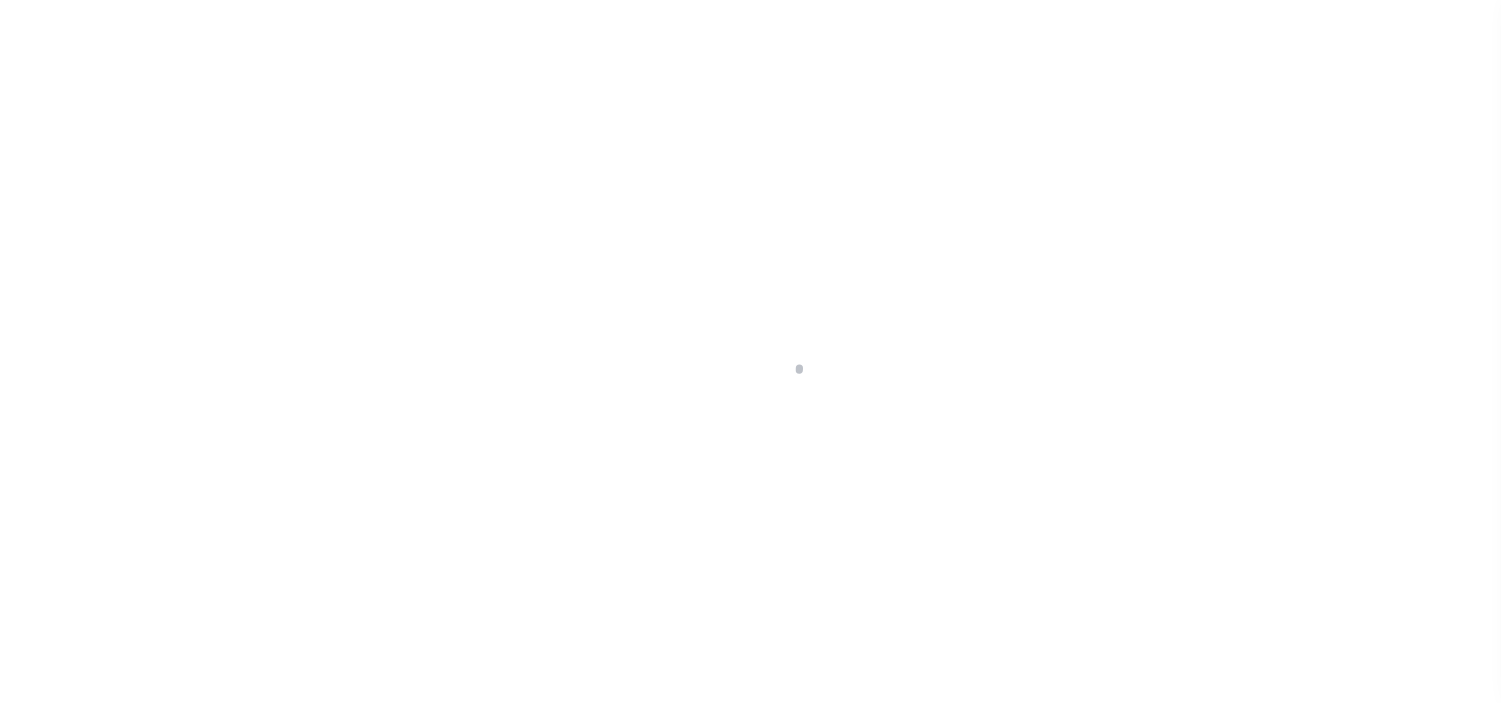 scroll, scrollTop: 0, scrollLeft: 0, axis: both 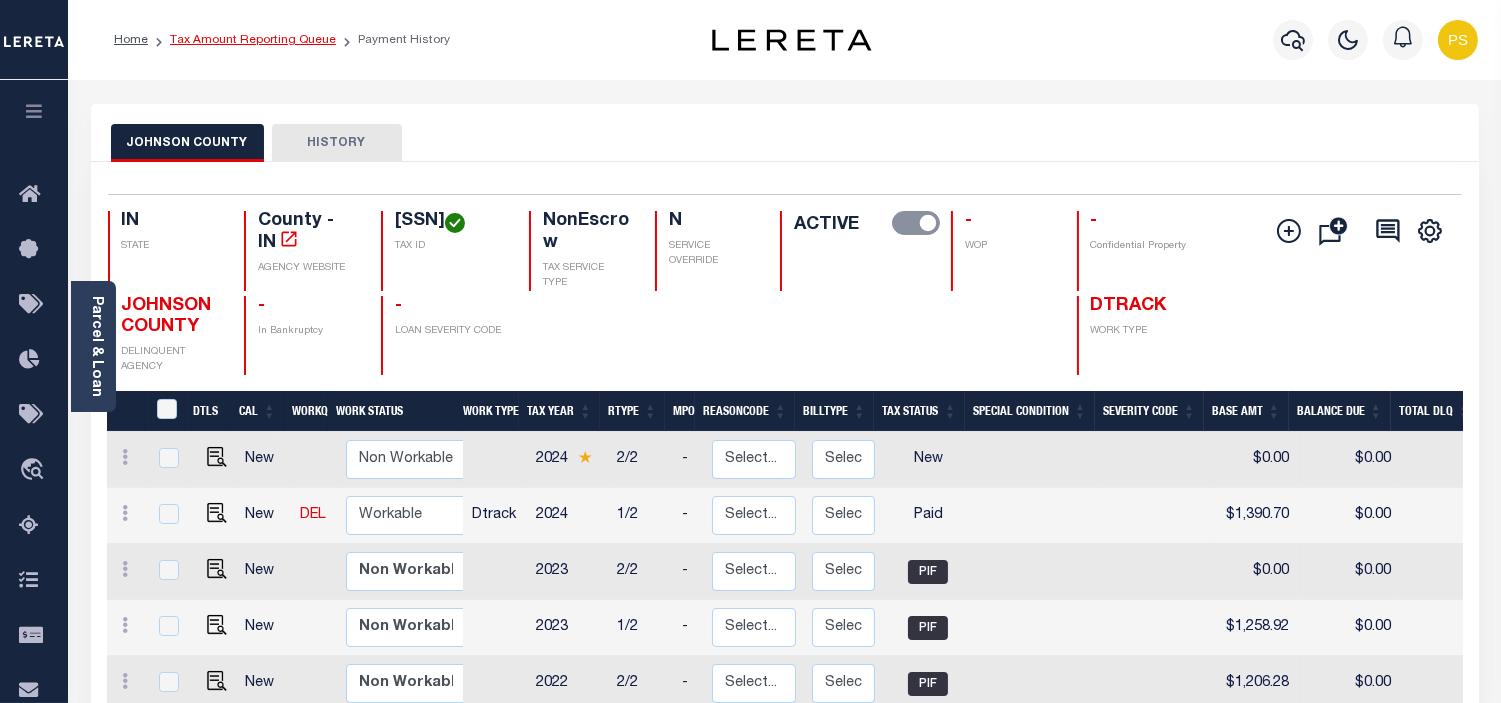 click on "Tax Amount Reporting Queue" at bounding box center [253, 40] 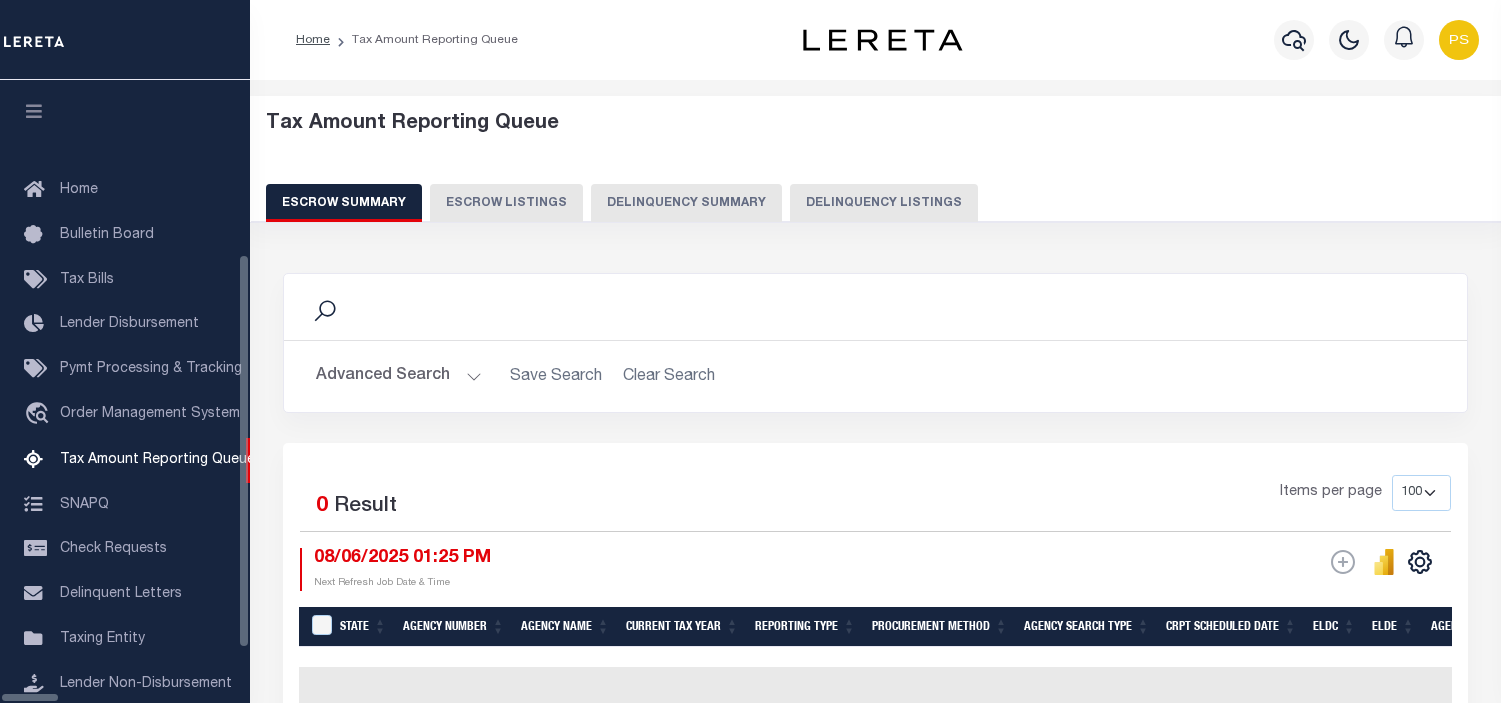 select on "100" 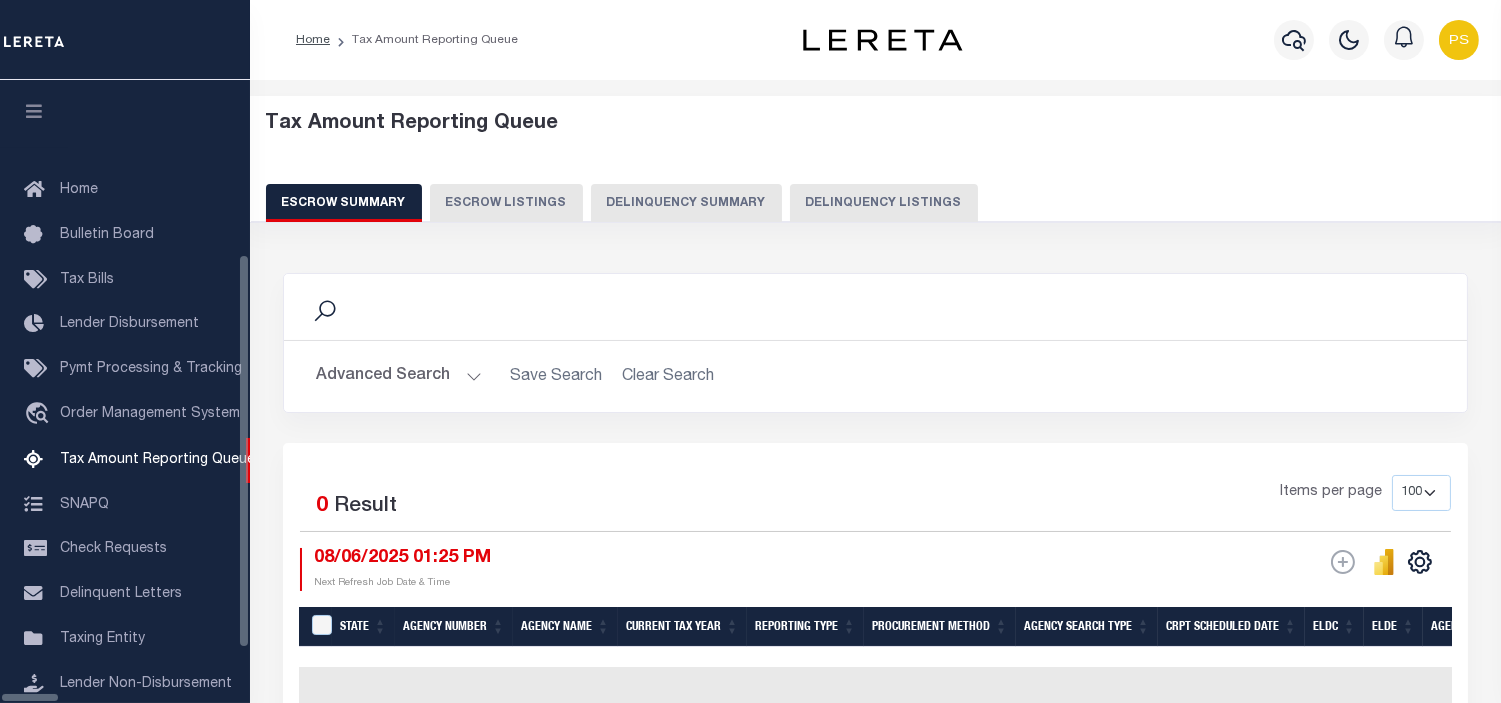 scroll, scrollTop: 198, scrollLeft: 0, axis: vertical 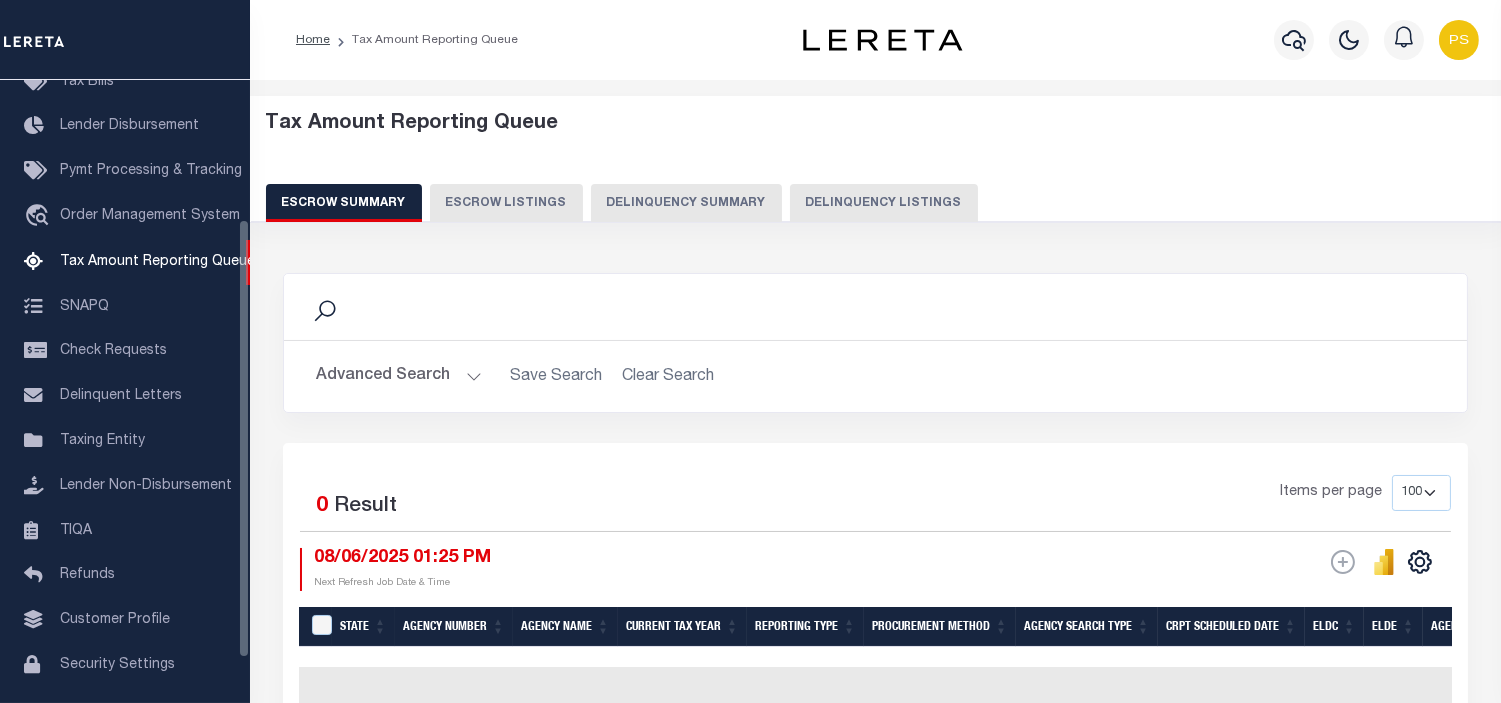 click on "Delinquency Listings" at bounding box center (884, 203) 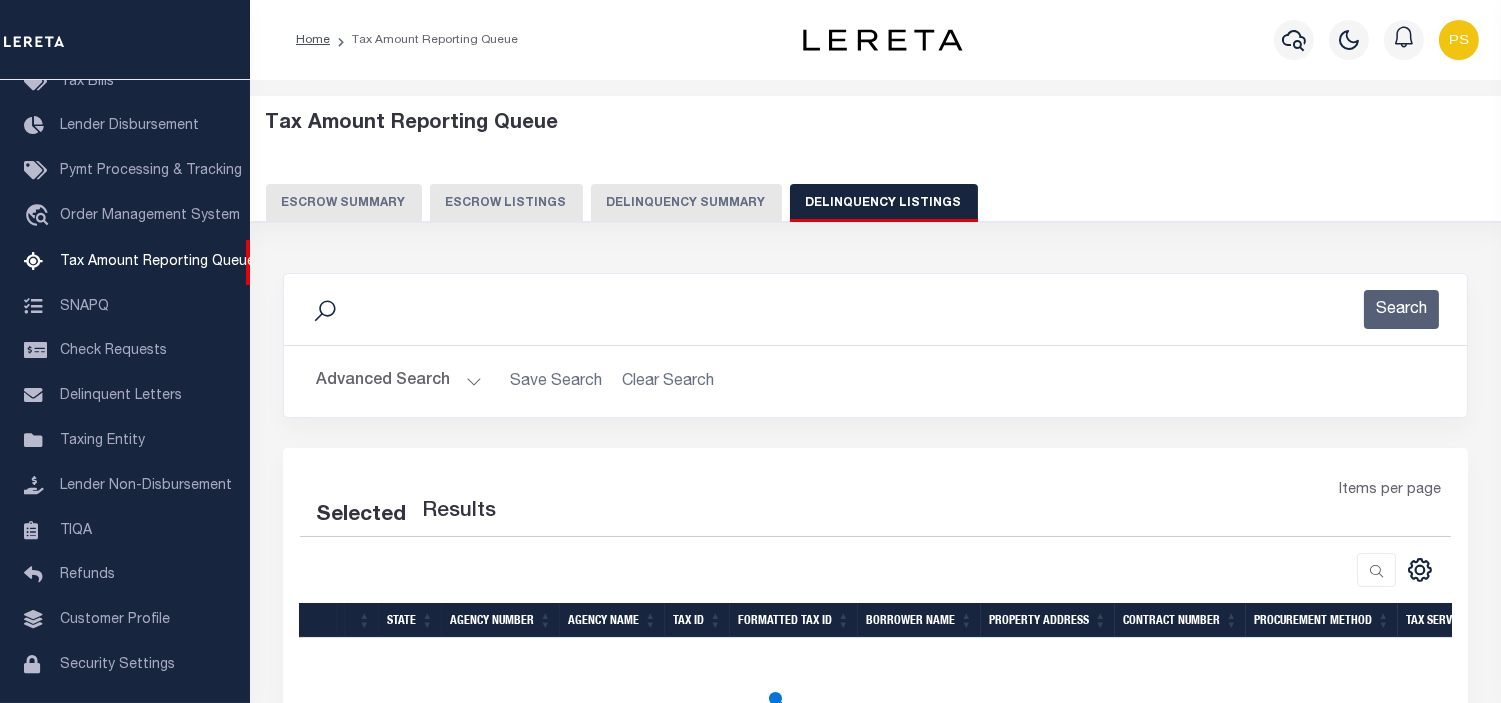 select on "100" 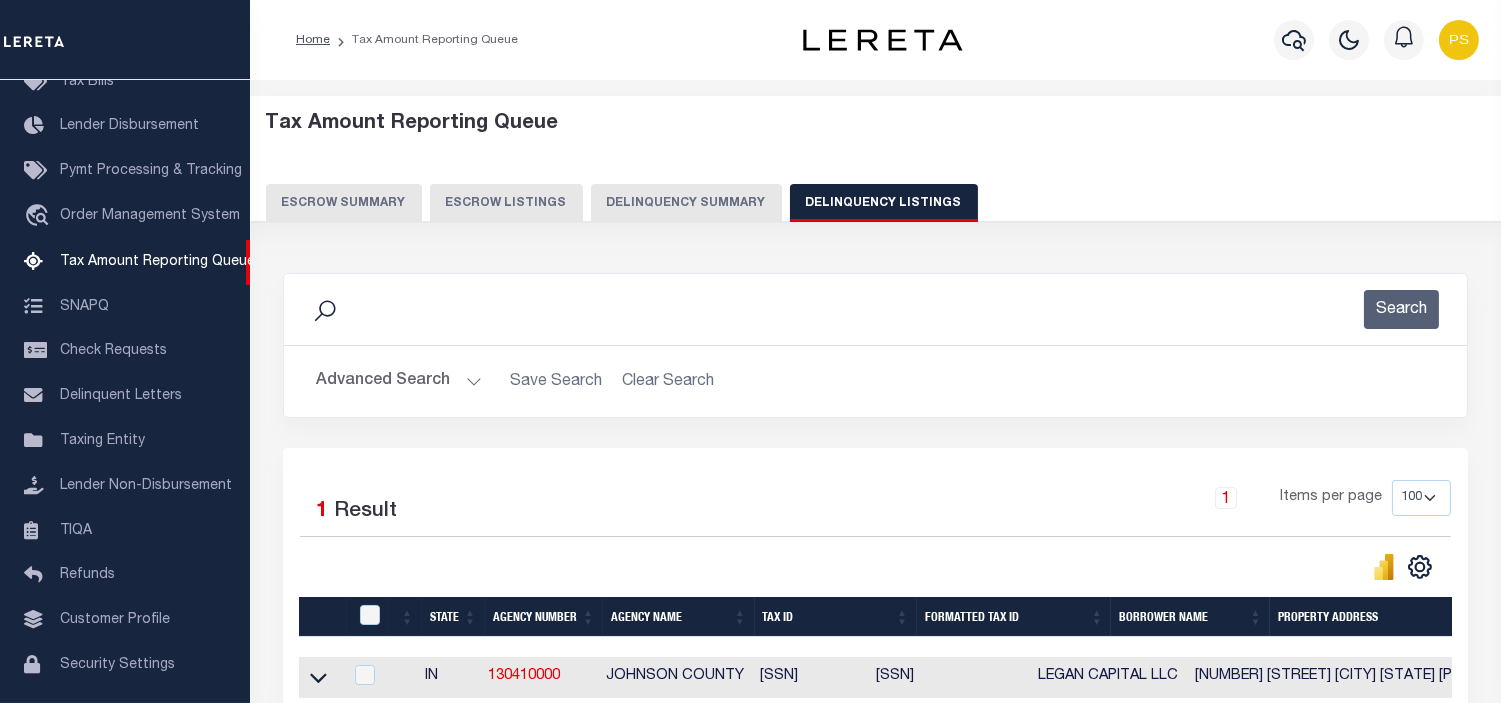 scroll, scrollTop: 207, scrollLeft: 0, axis: vertical 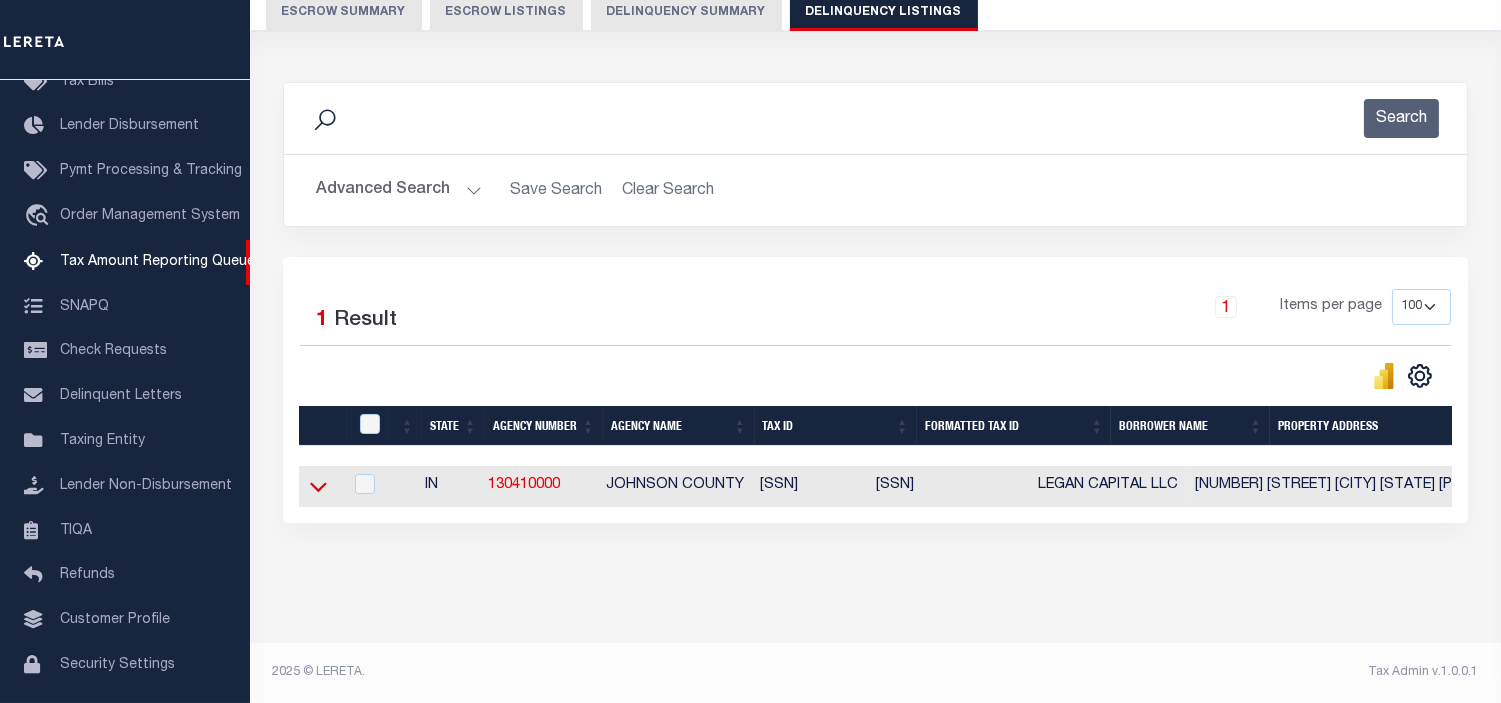 click 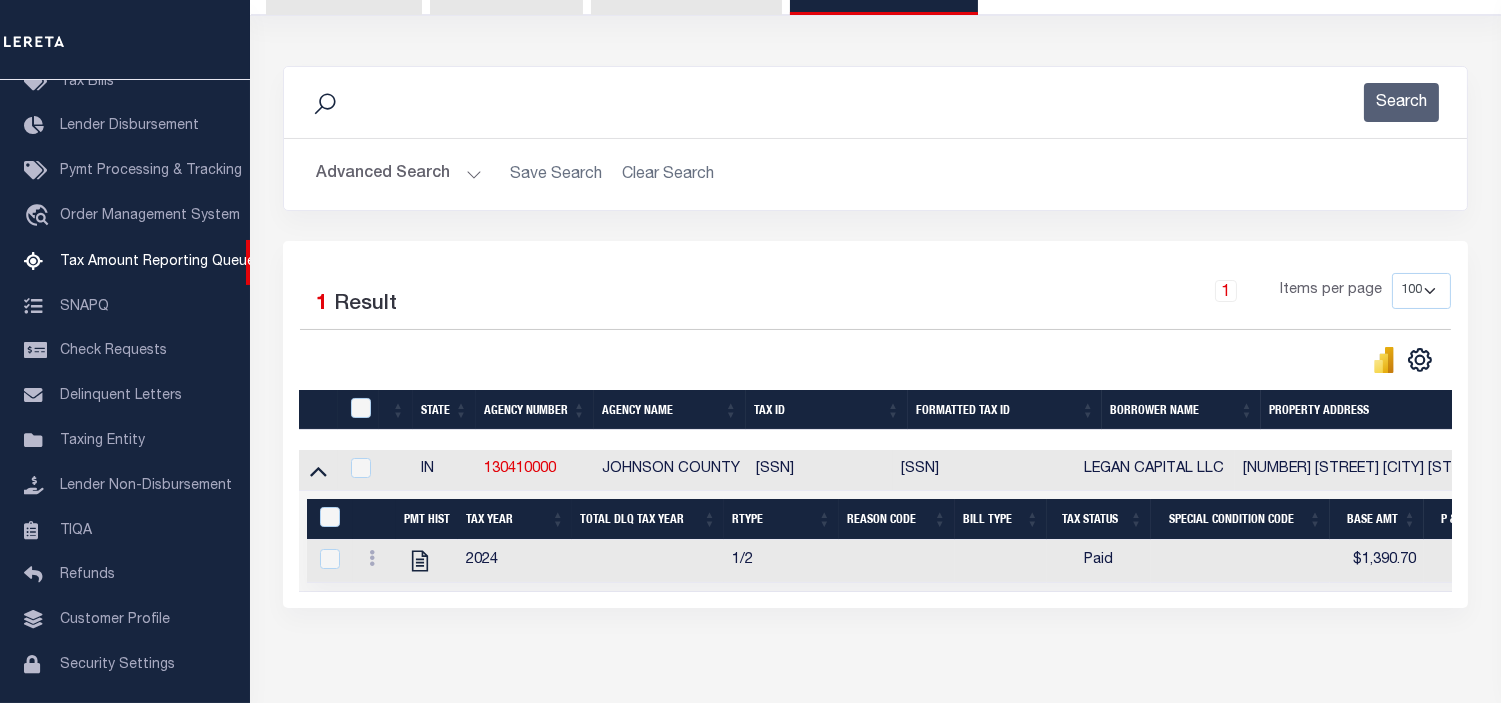 scroll, scrollTop: 308, scrollLeft: 0, axis: vertical 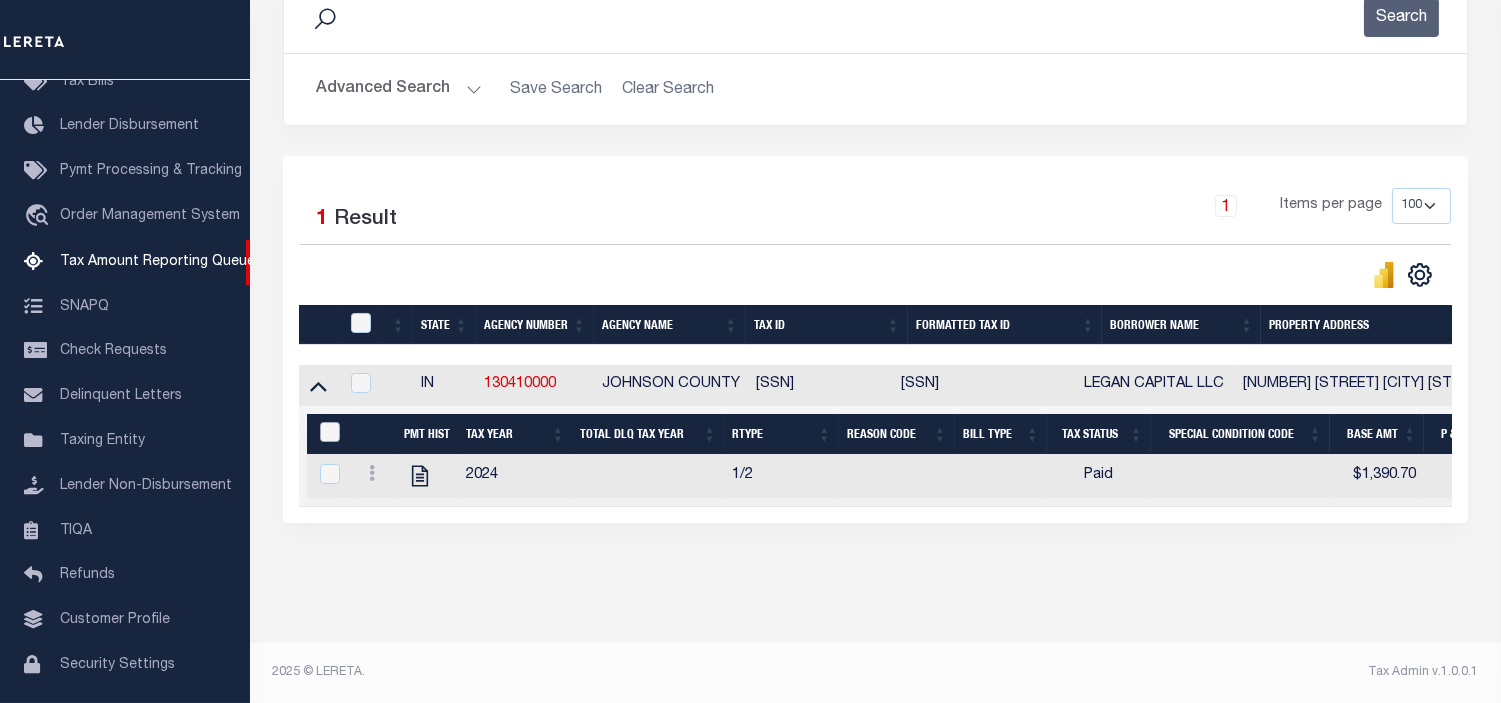 click at bounding box center (330, 432) 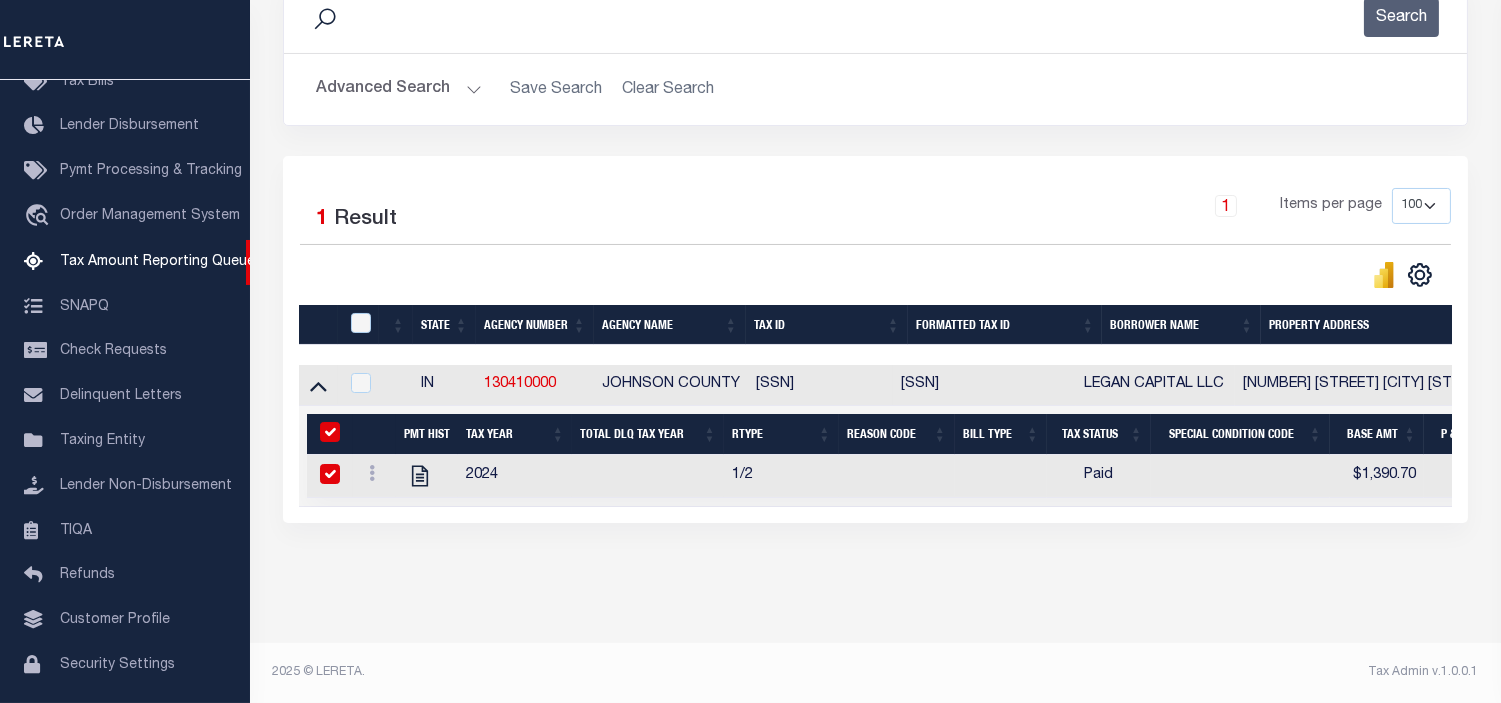 checkbox on "true" 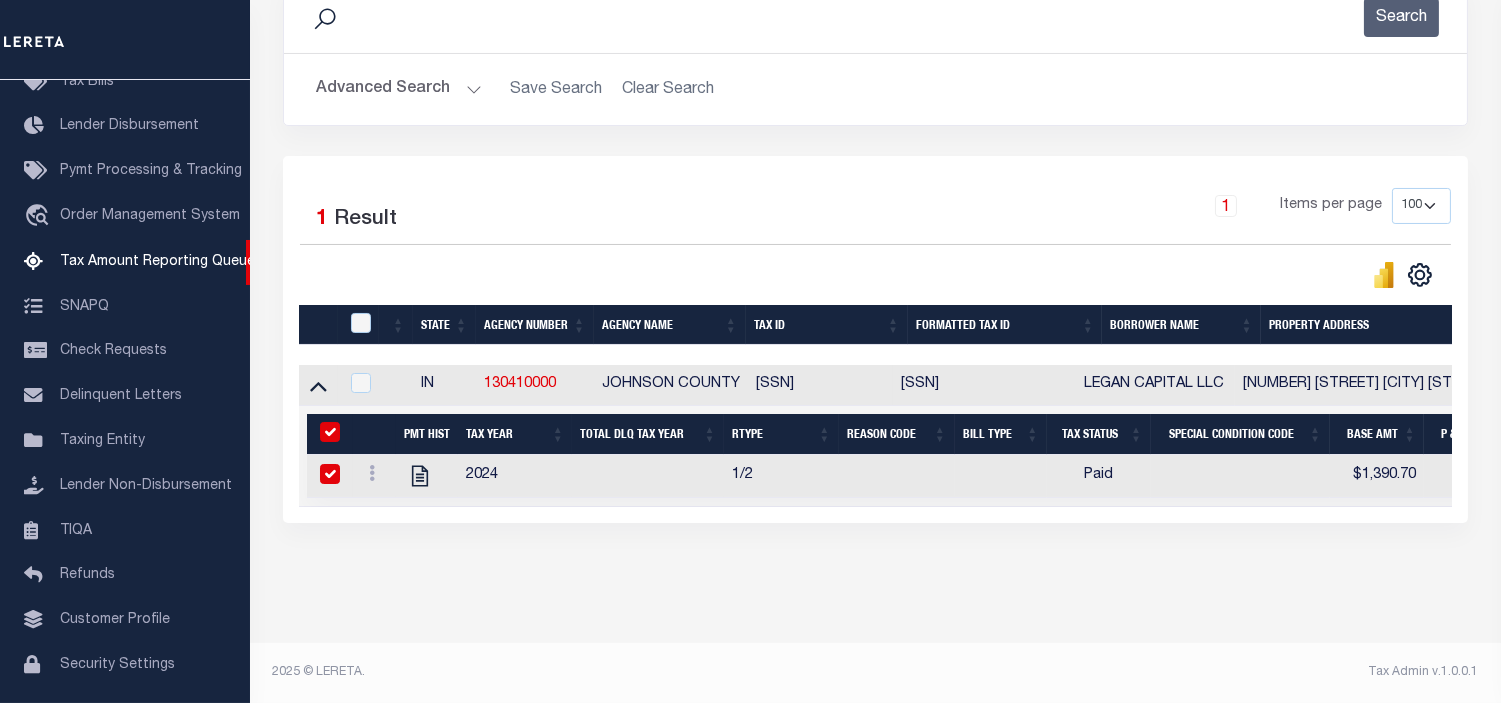 checkbox on "true" 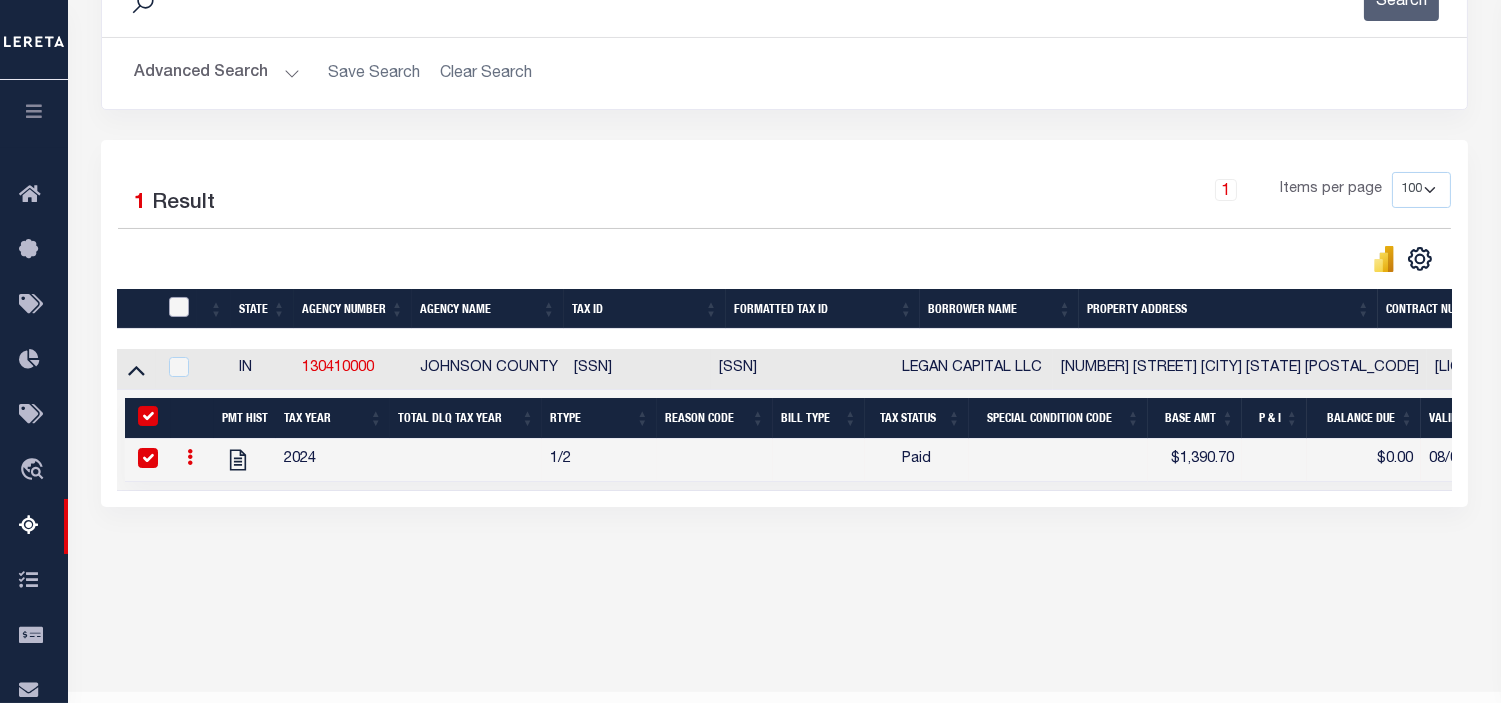 click at bounding box center [179, 307] 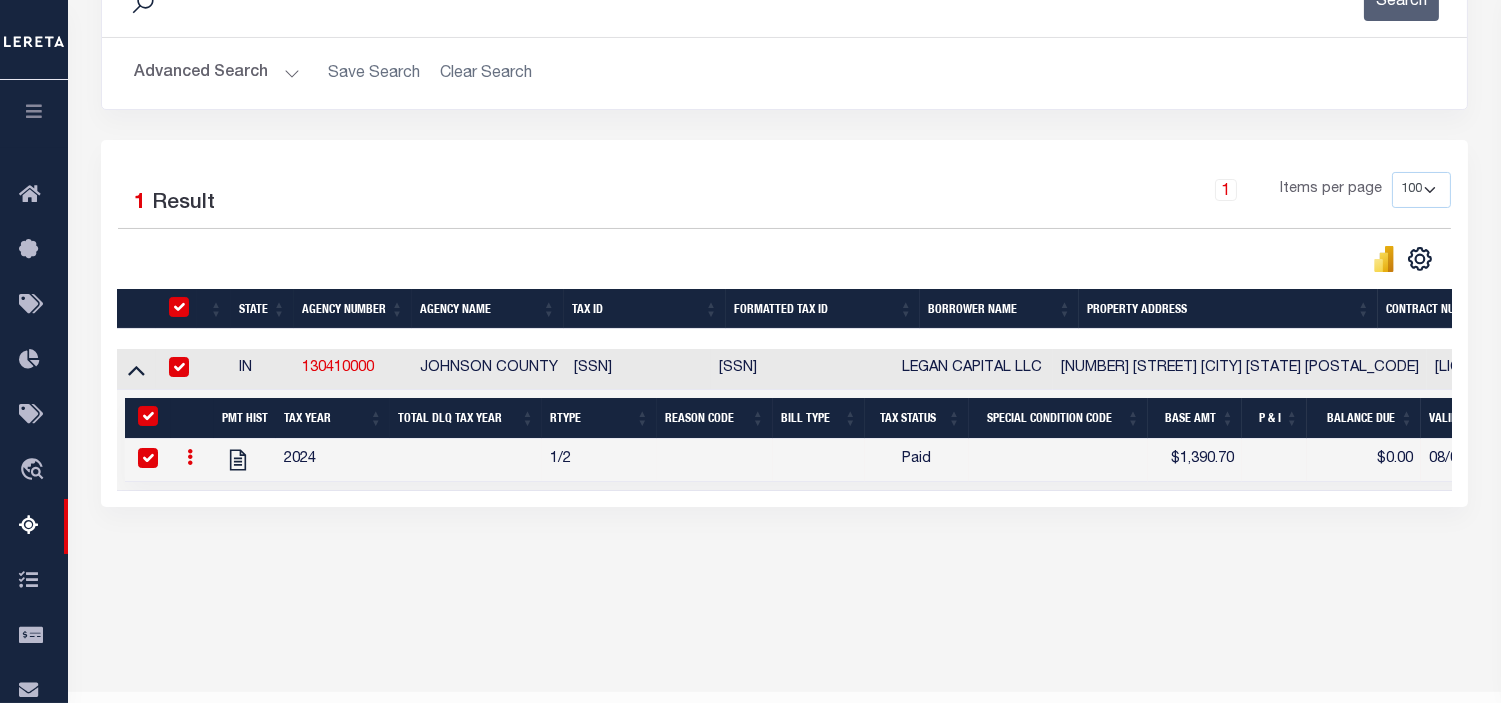 checkbox on "true" 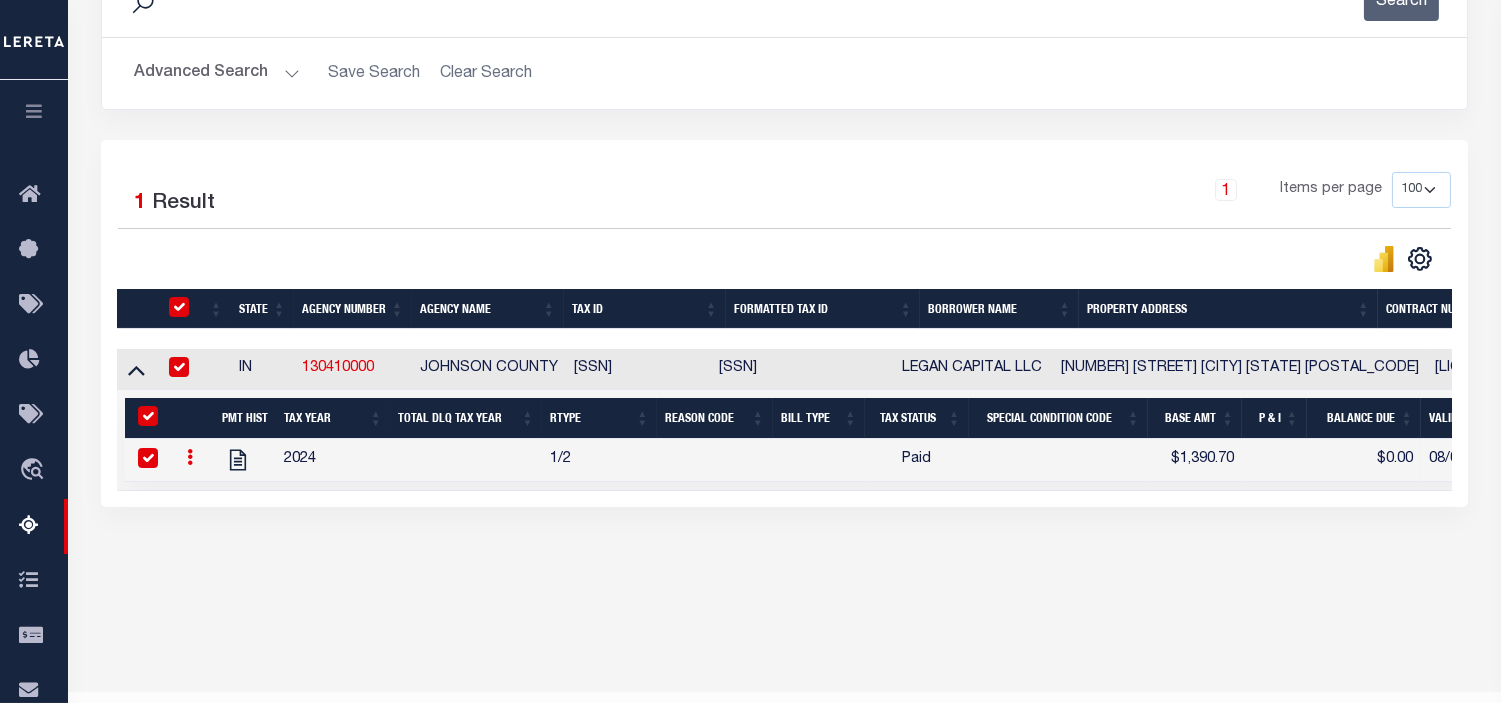 checkbox on "true" 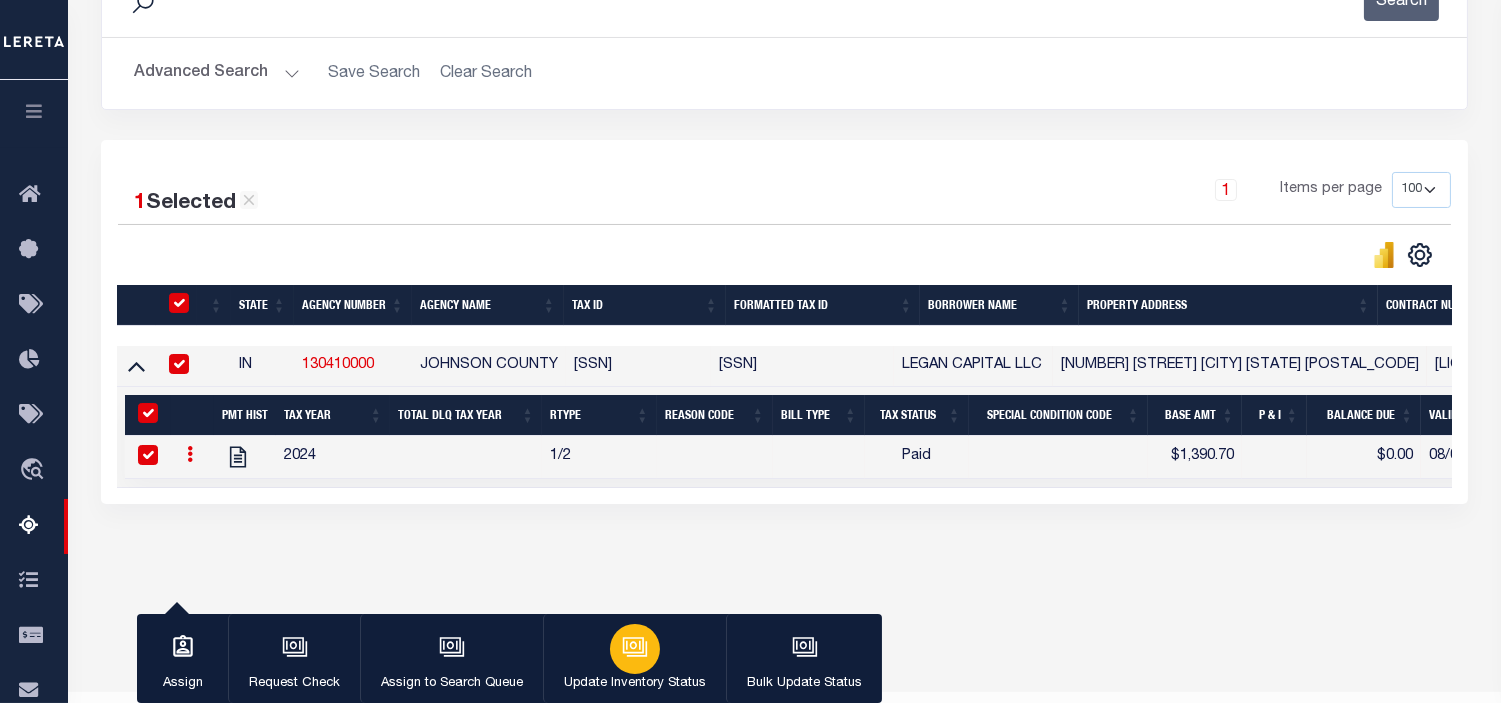 click 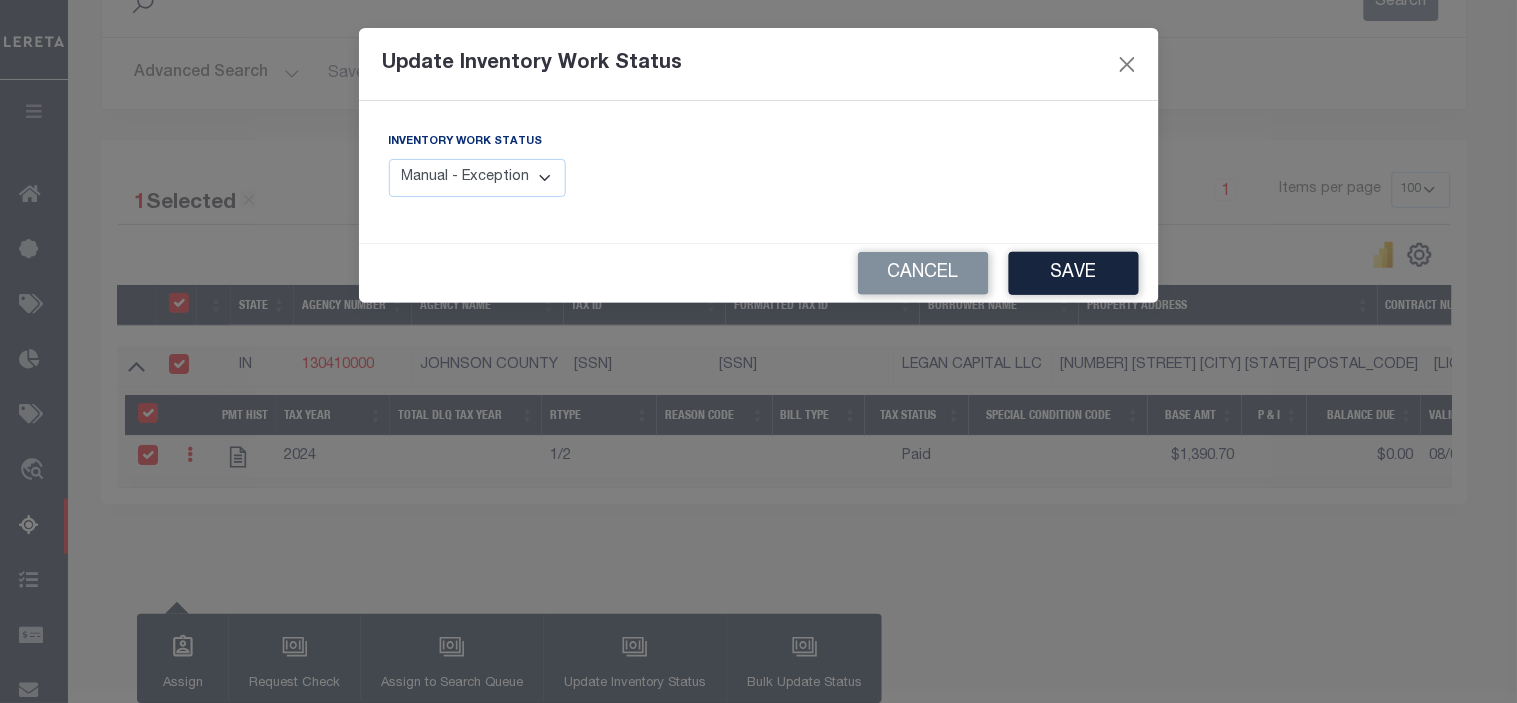 click on "Manual - Exception
Pended - Awaiting Search
Late Add Exception
Completed" at bounding box center (478, 178) 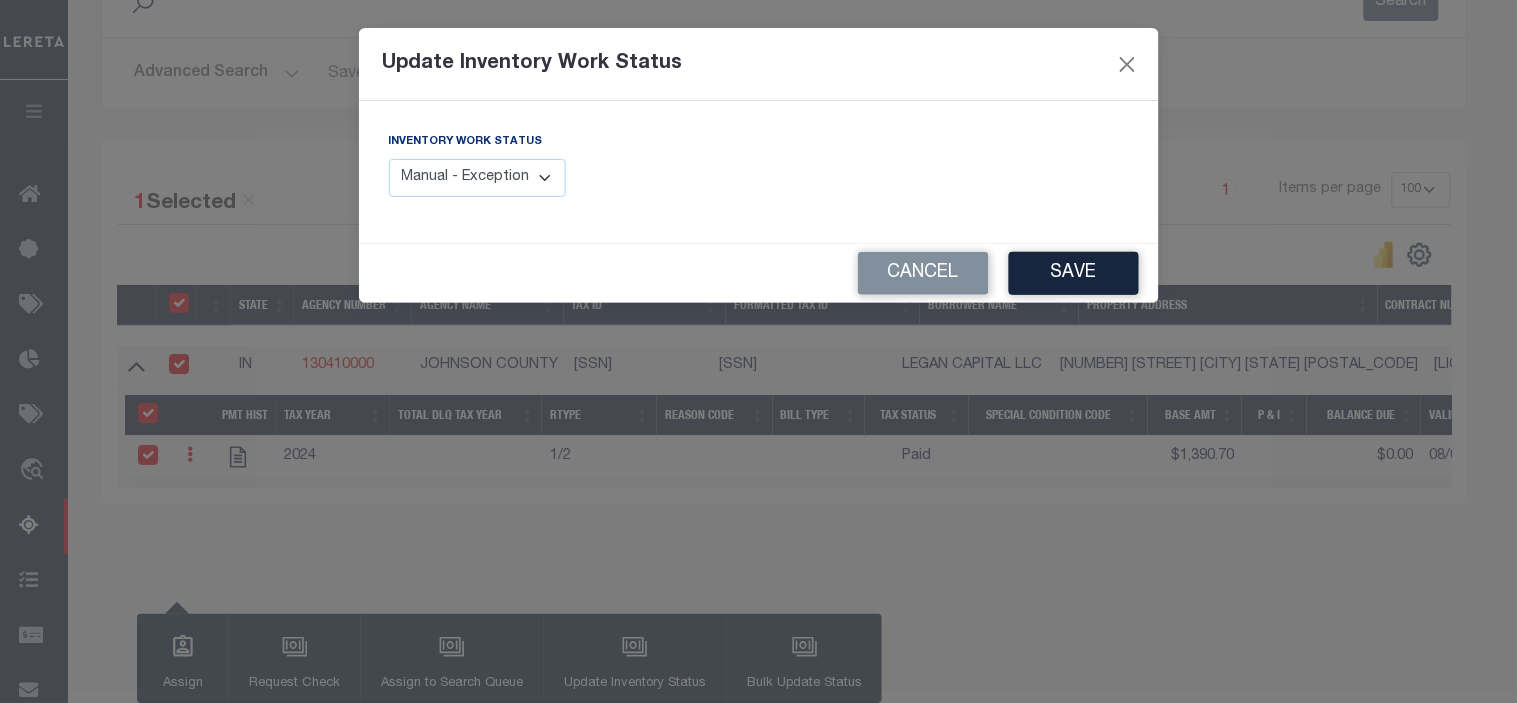 select on "4" 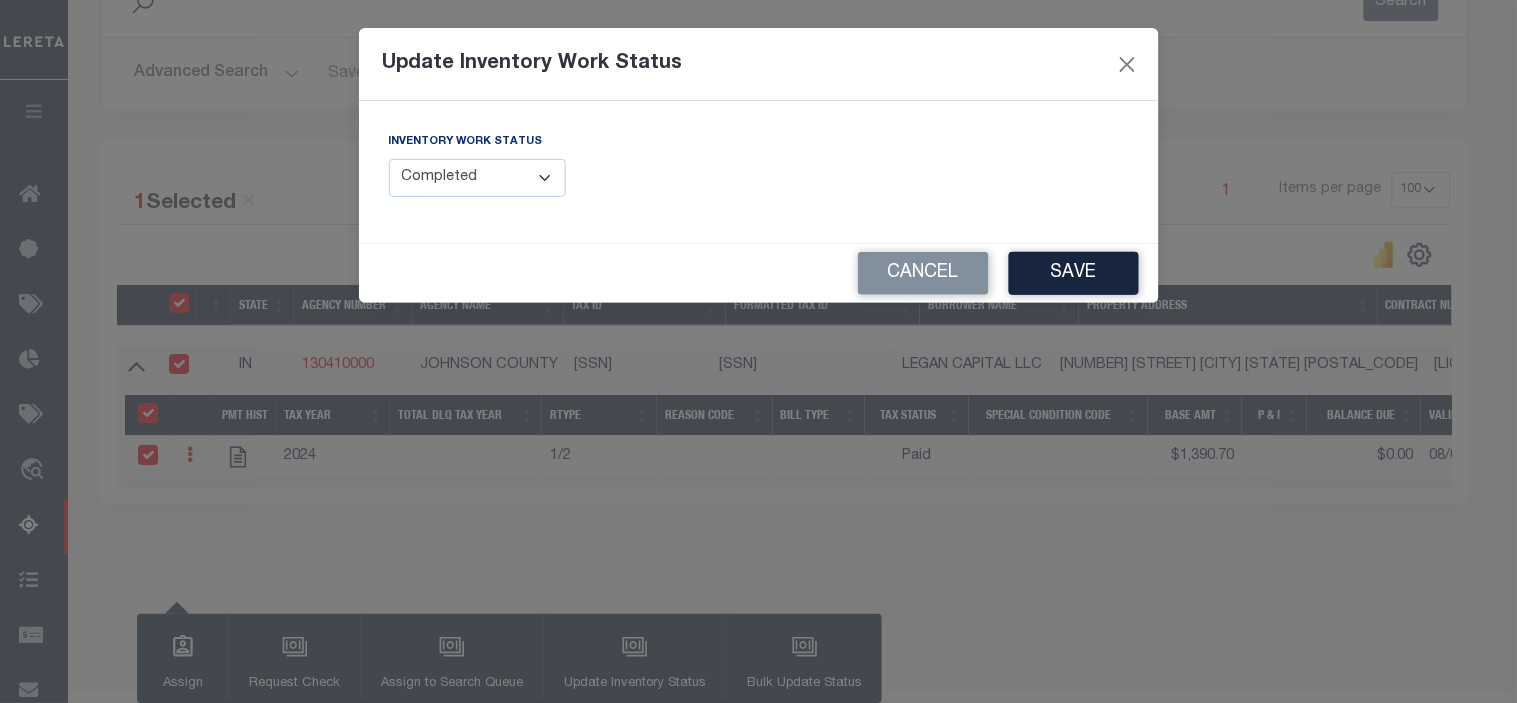 click on "Manual - Exception
Pended - Awaiting Search
Late Add Exception
Completed" at bounding box center (478, 178) 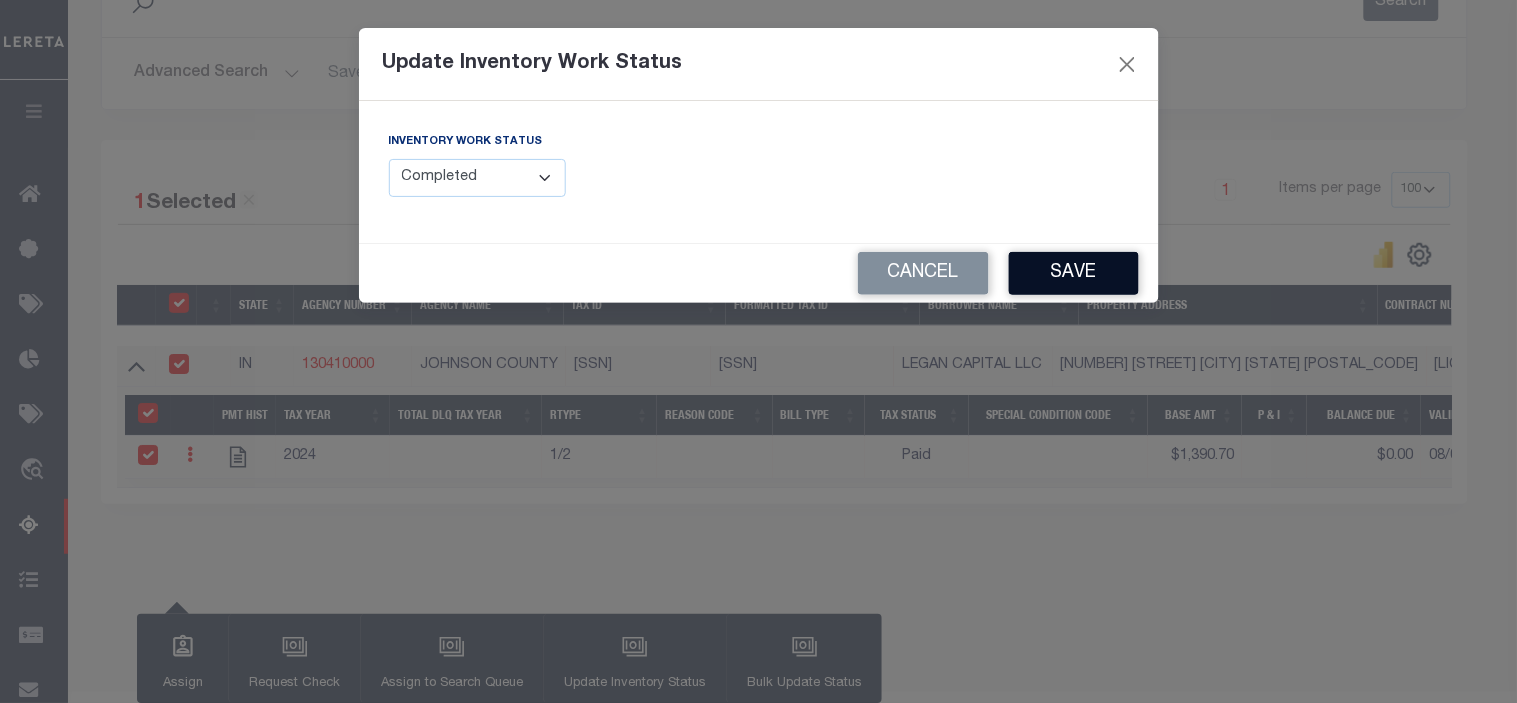 click on "Save" at bounding box center (1074, 273) 